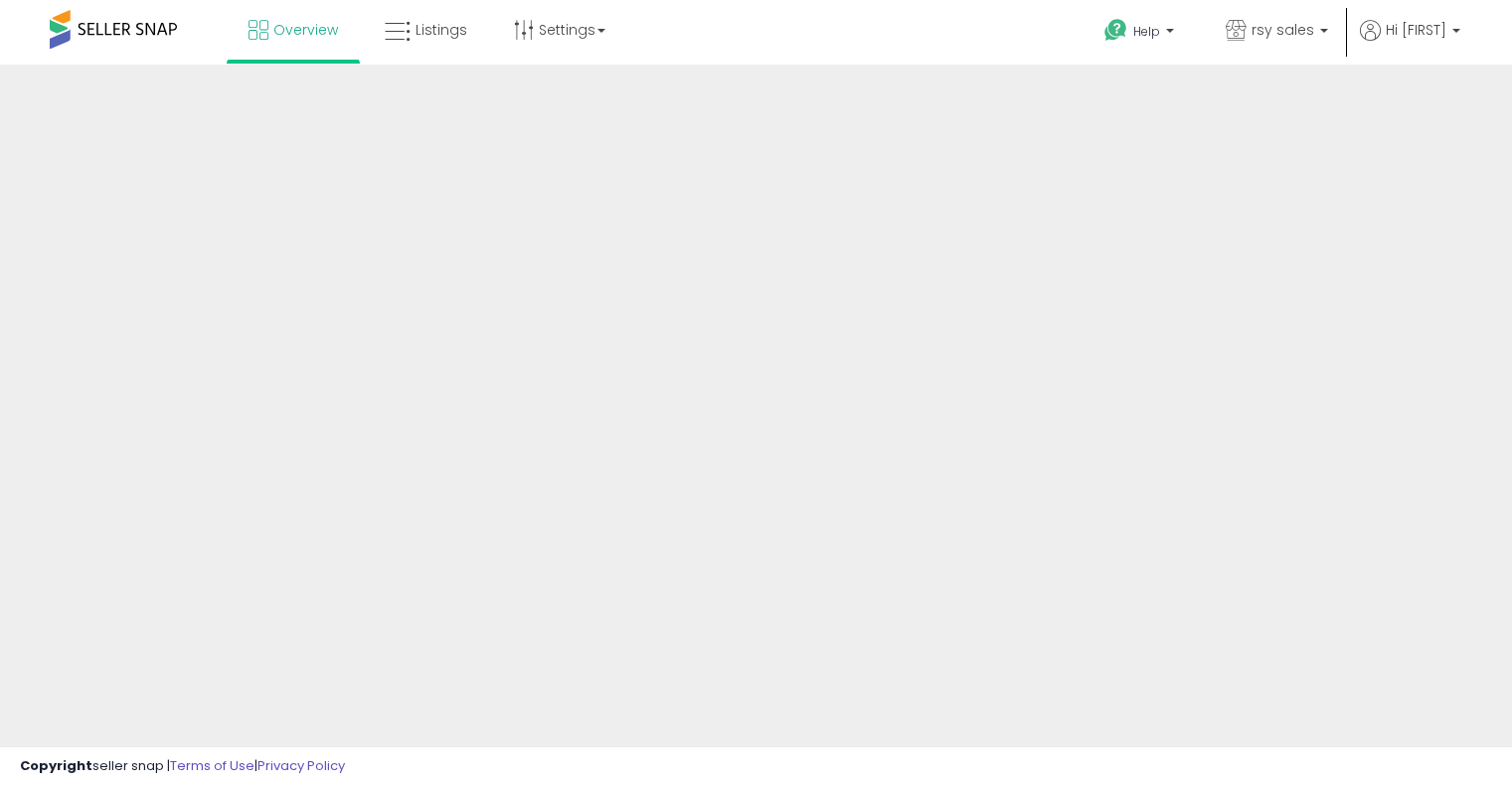 scroll, scrollTop: 0, scrollLeft: 0, axis: both 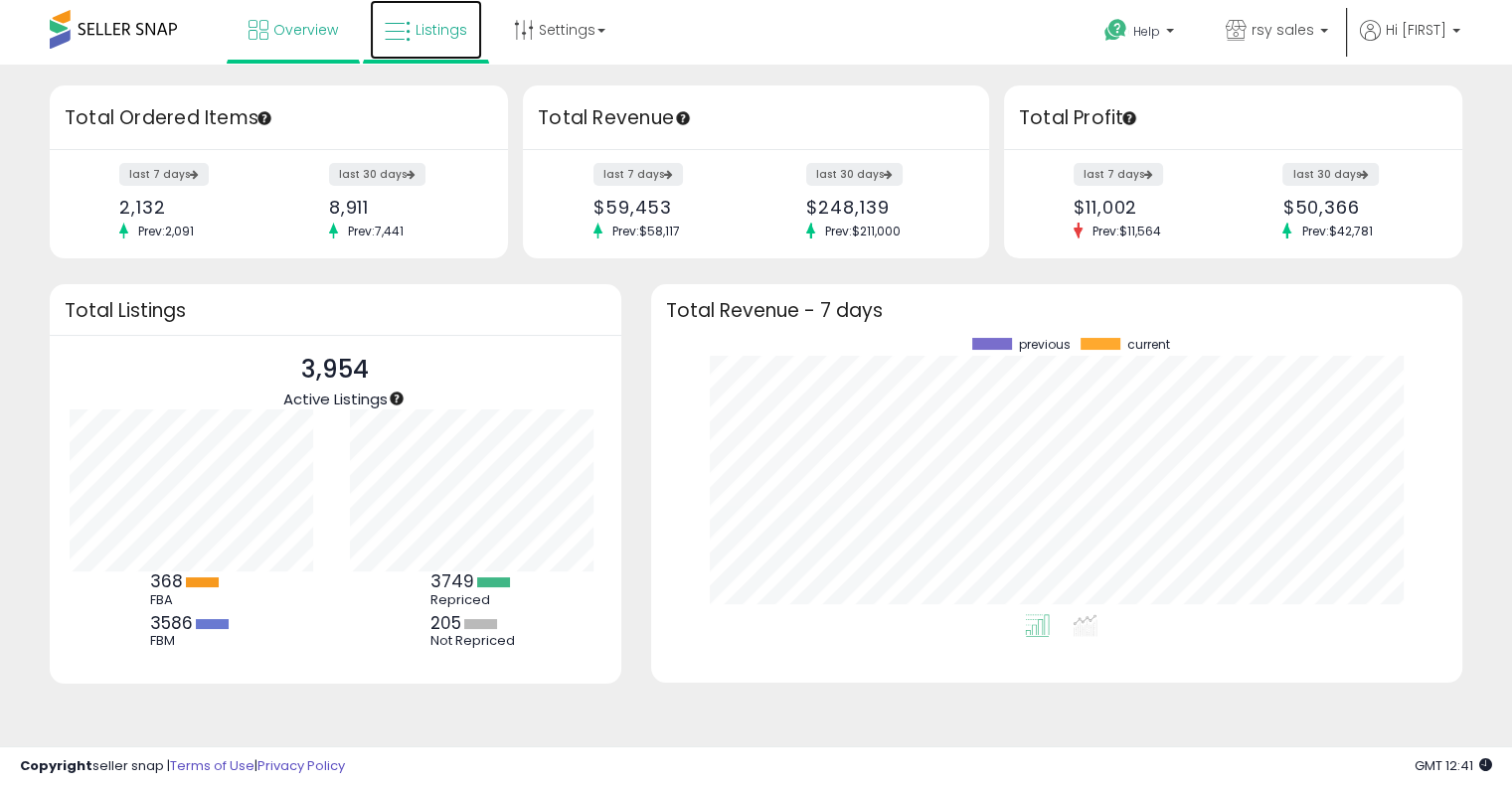 click on "Listings" at bounding box center [441, 30] 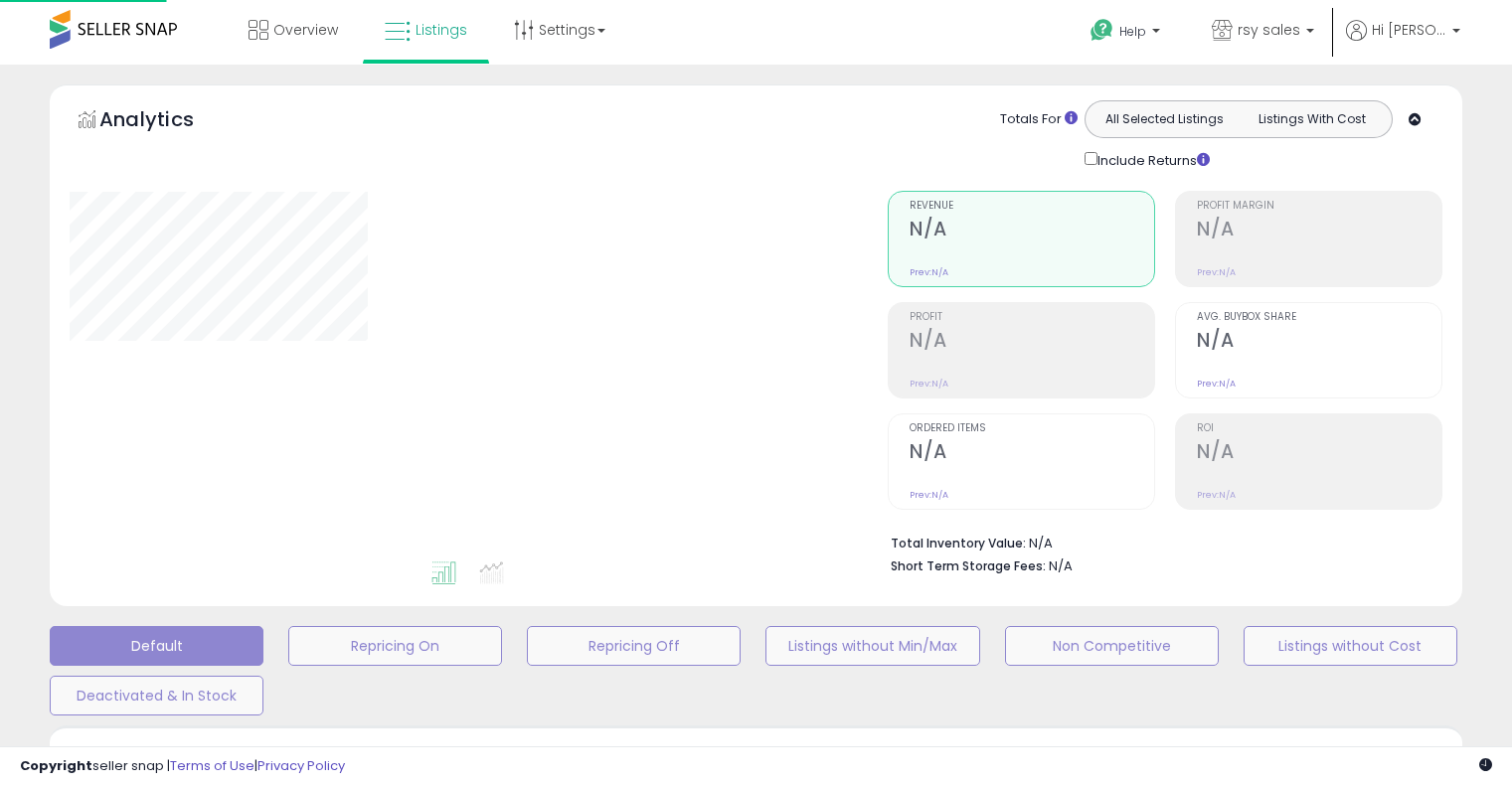 scroll, scrollTop: 0, scrollLeft: 0, axis: both 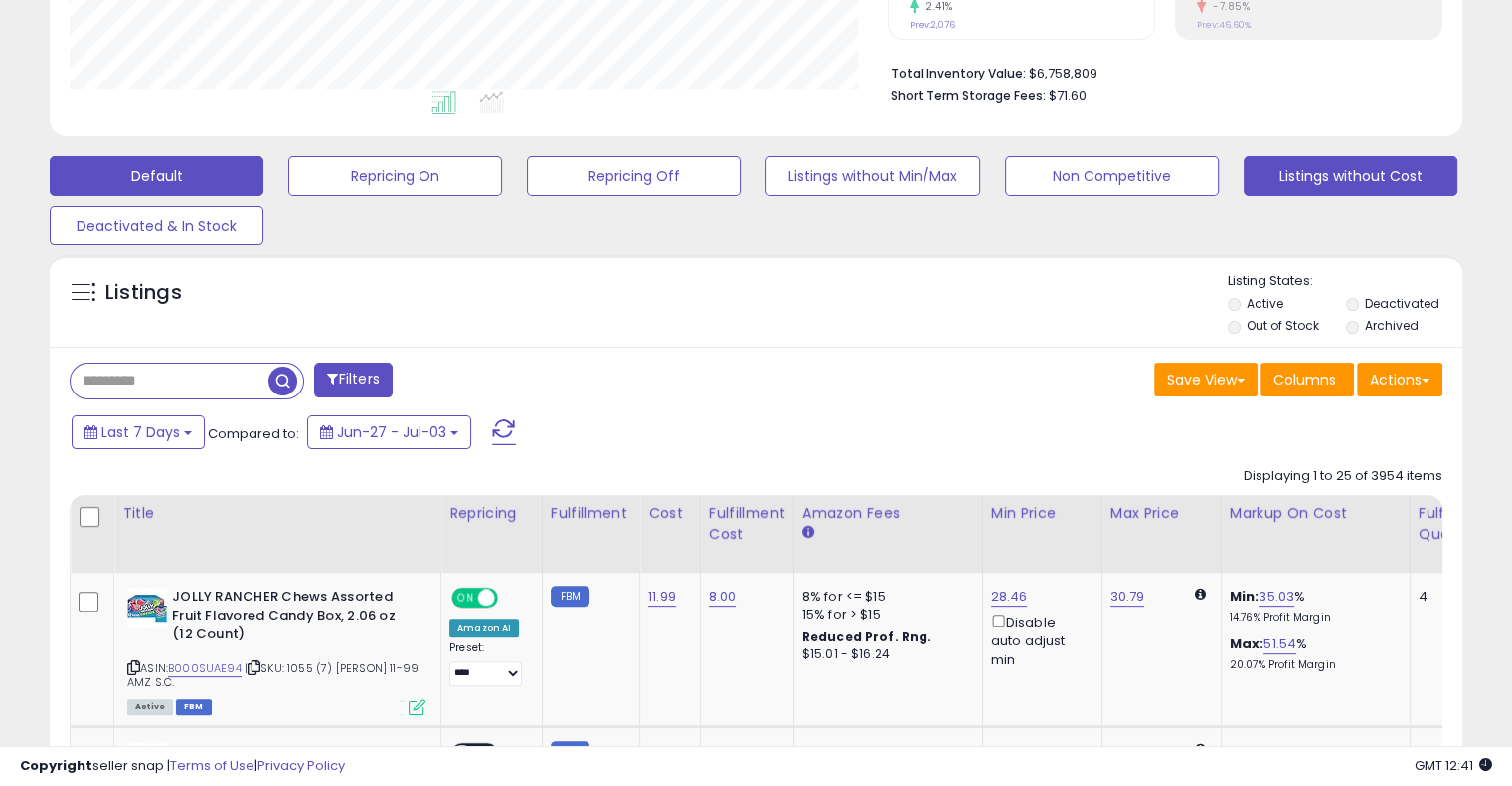 click on "Listings without Cost" at bounding box center (395, 176) 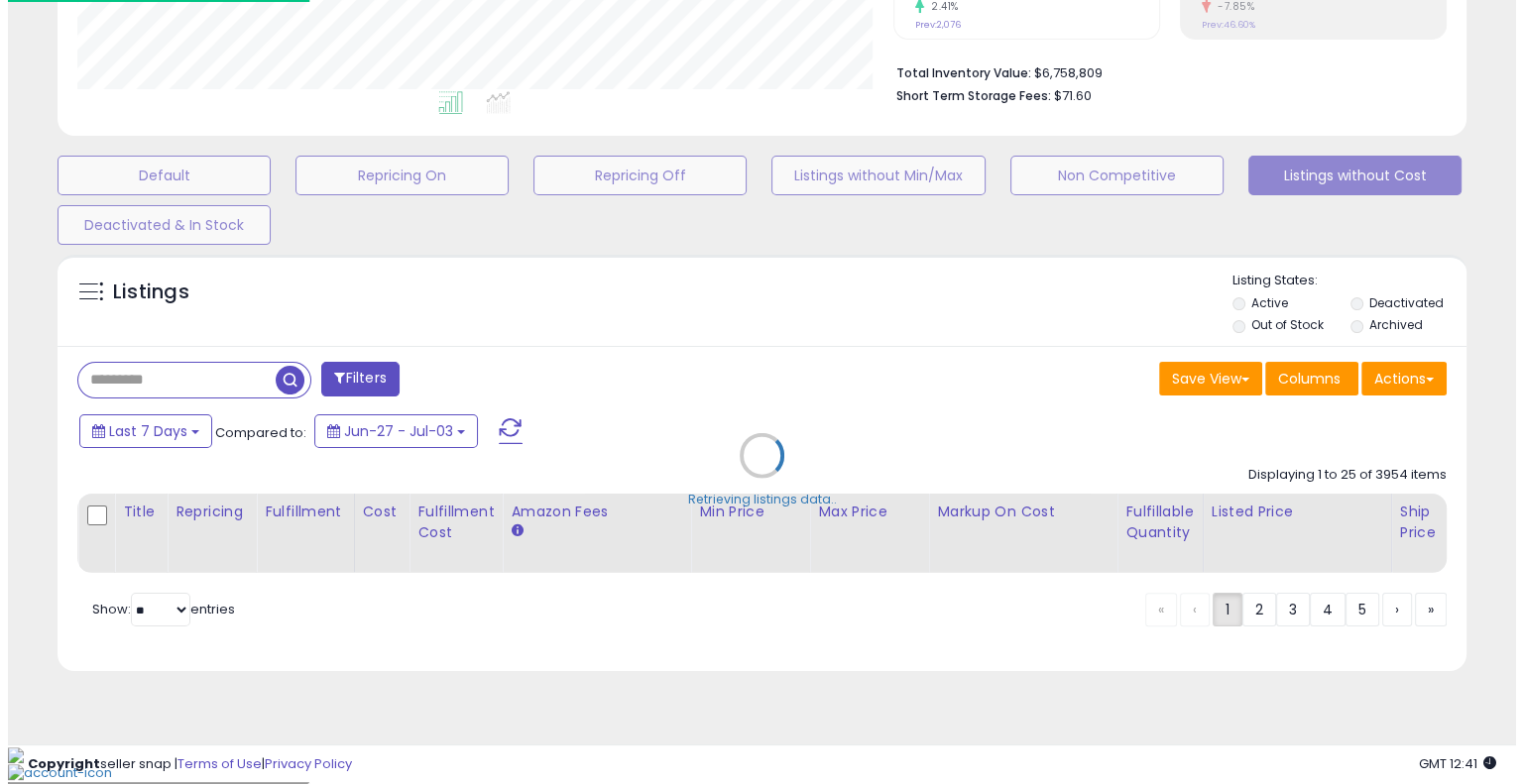 scroll, scrollTop: 444, scrollLeft: 0, axis: vertical 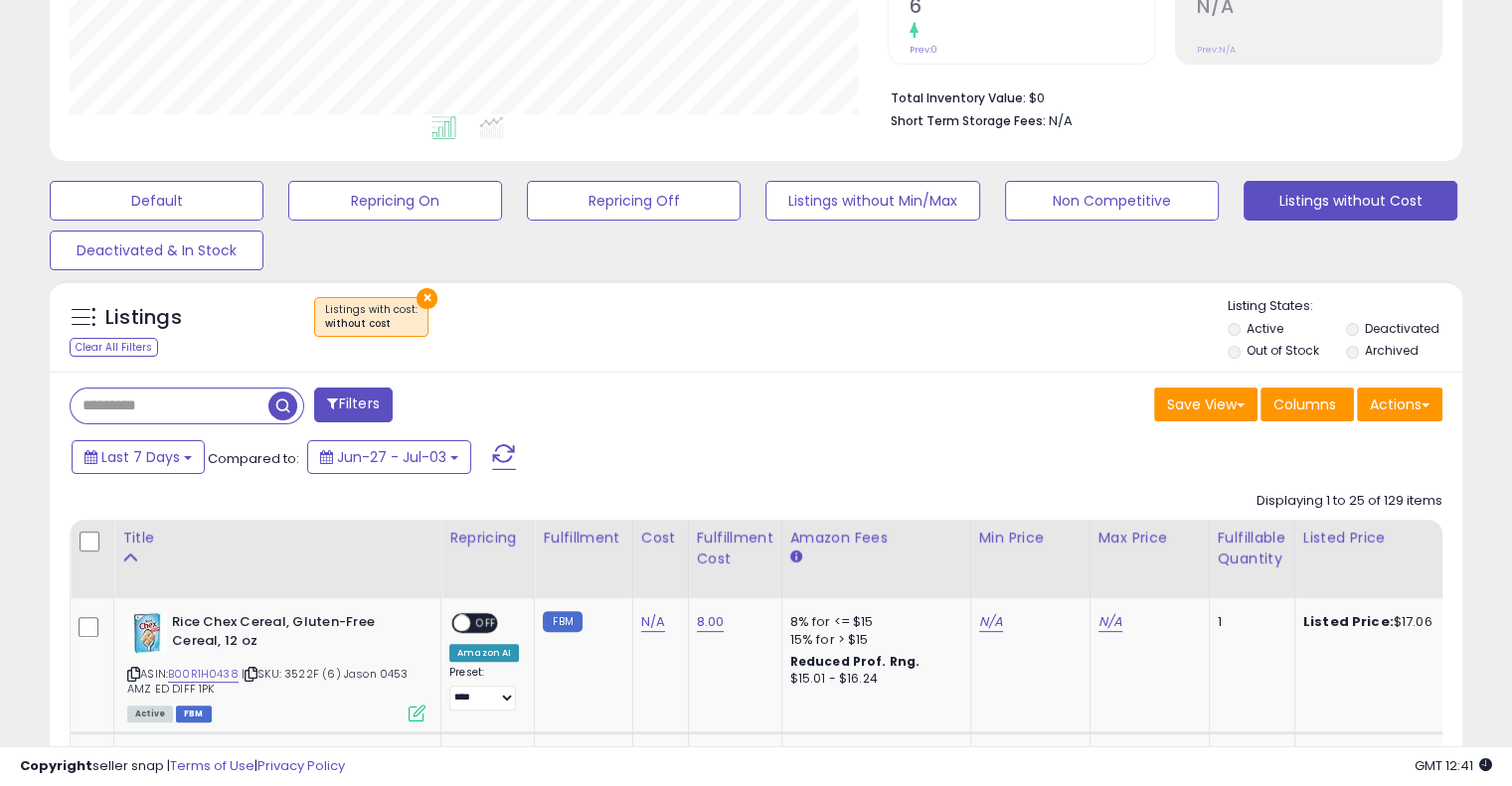 click on "Filters
Save View
Save As New View" at bounding box center (756, 2299) 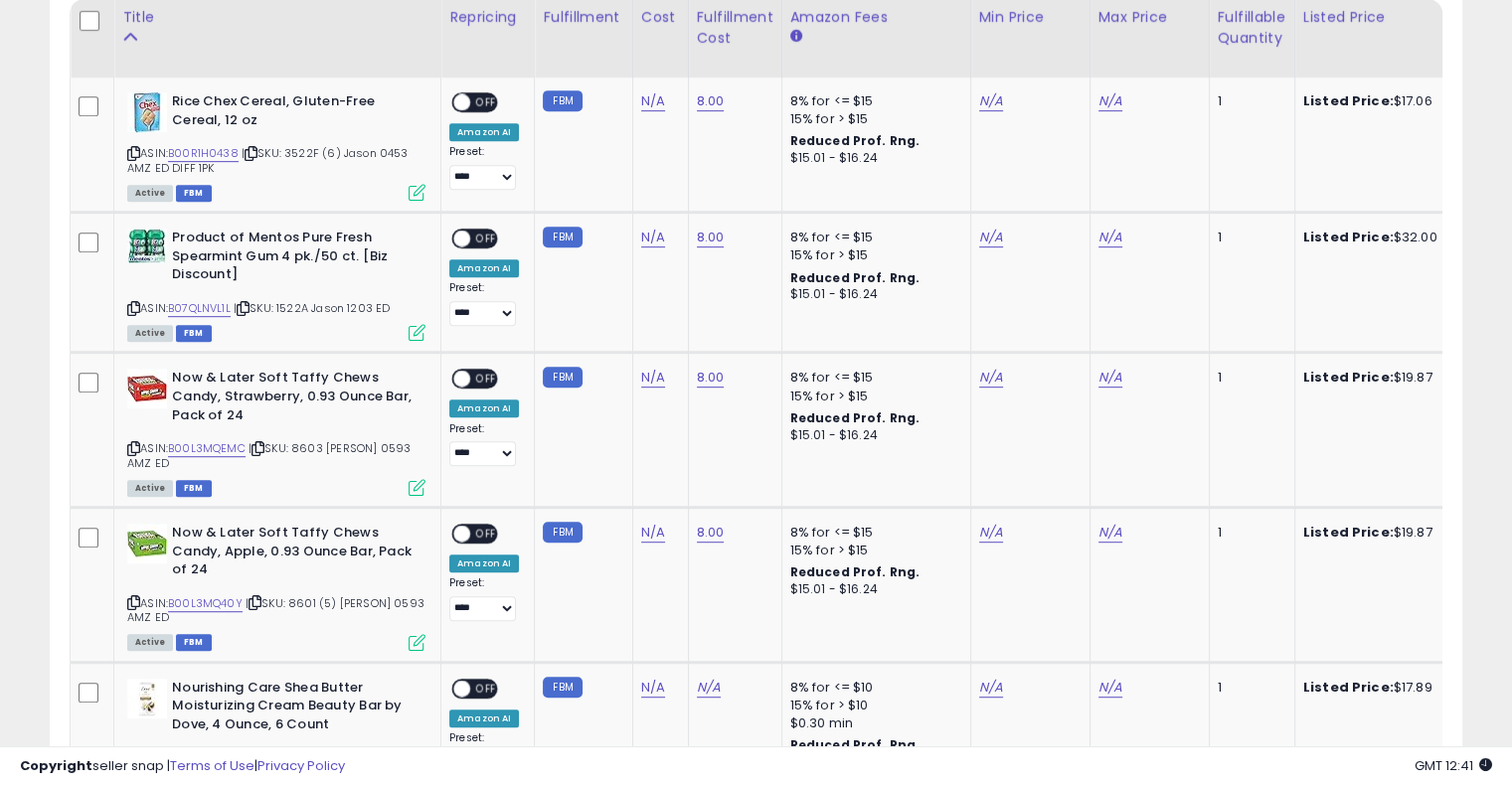scroll, scrollTop: 941, scrollLeft: 0, axis: vertical 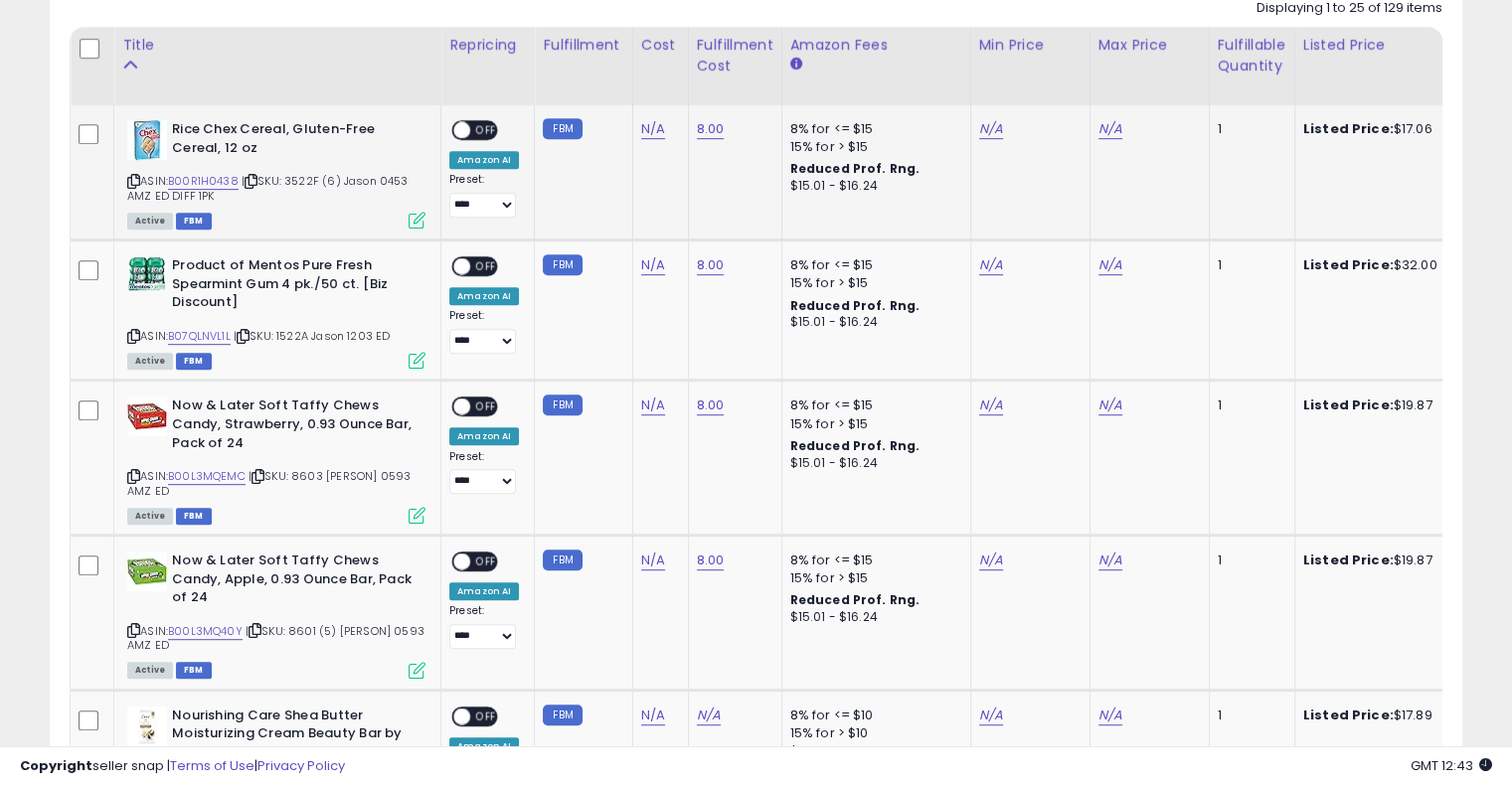 click on "|   SKU: 3522F (6) Jason 0453 AMZ ED DIFF 1PK" at bounding box center [267, 188] 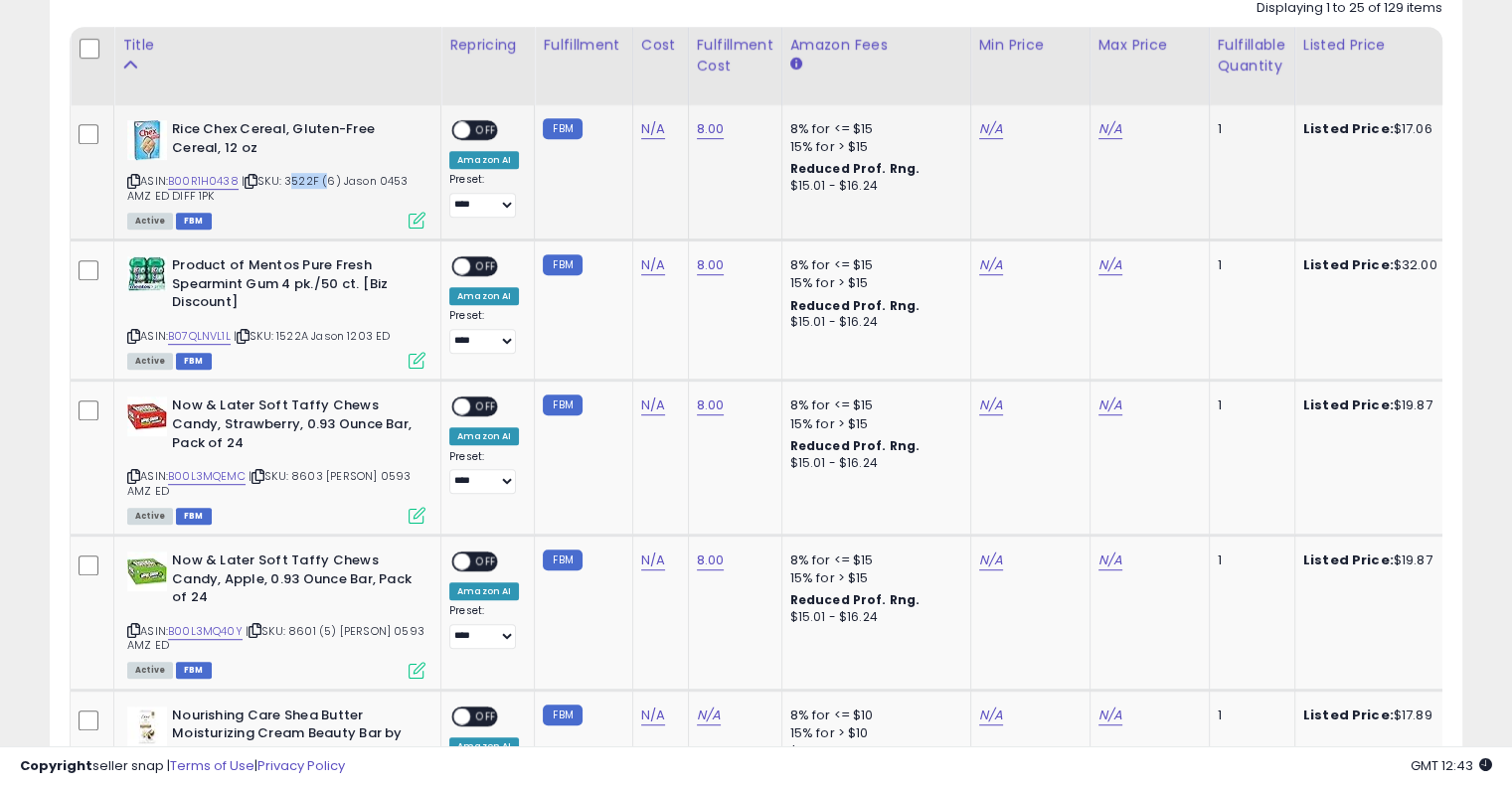 click on "|   SKU: 3522F (6) Jason 0453 AMZ ED DIFF 1PK" at bounding box center [267, 188] 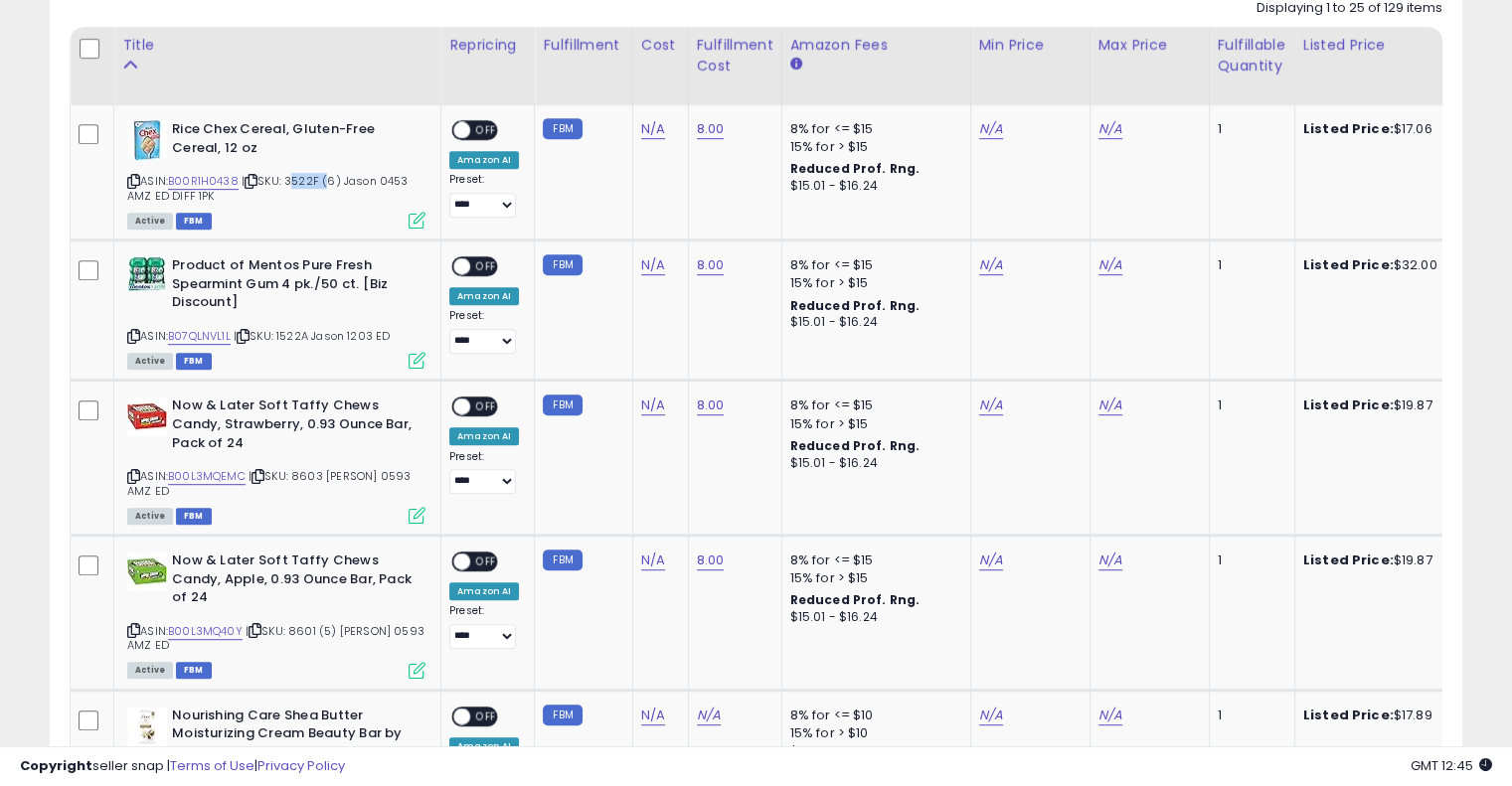 scroll, scrollTop: 0, scrollLeft: 0, axis: both 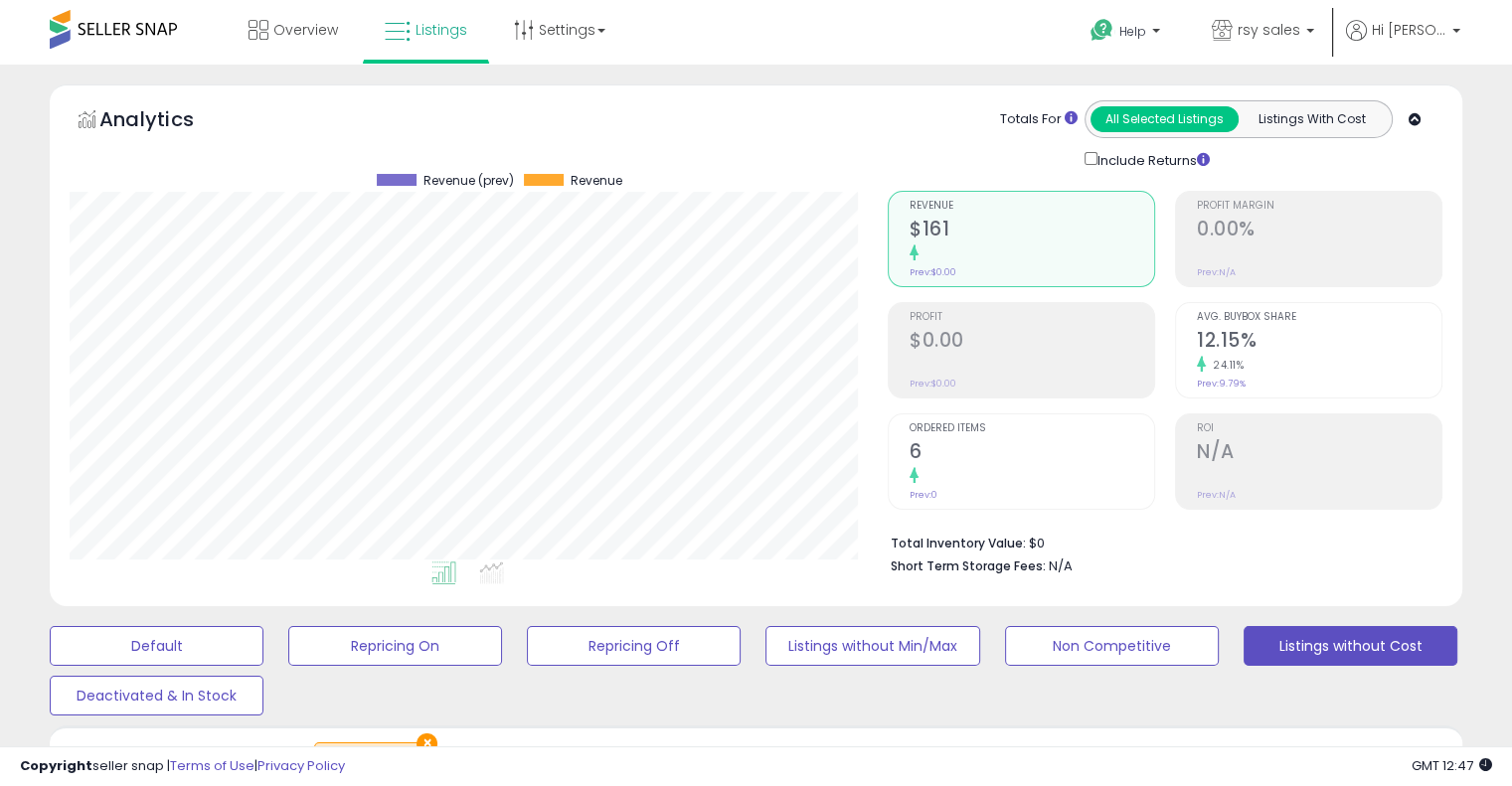click on "Totals For
All Selected Listings
Listings With Cost
Include Returns" at bounding box center [1157, 135] 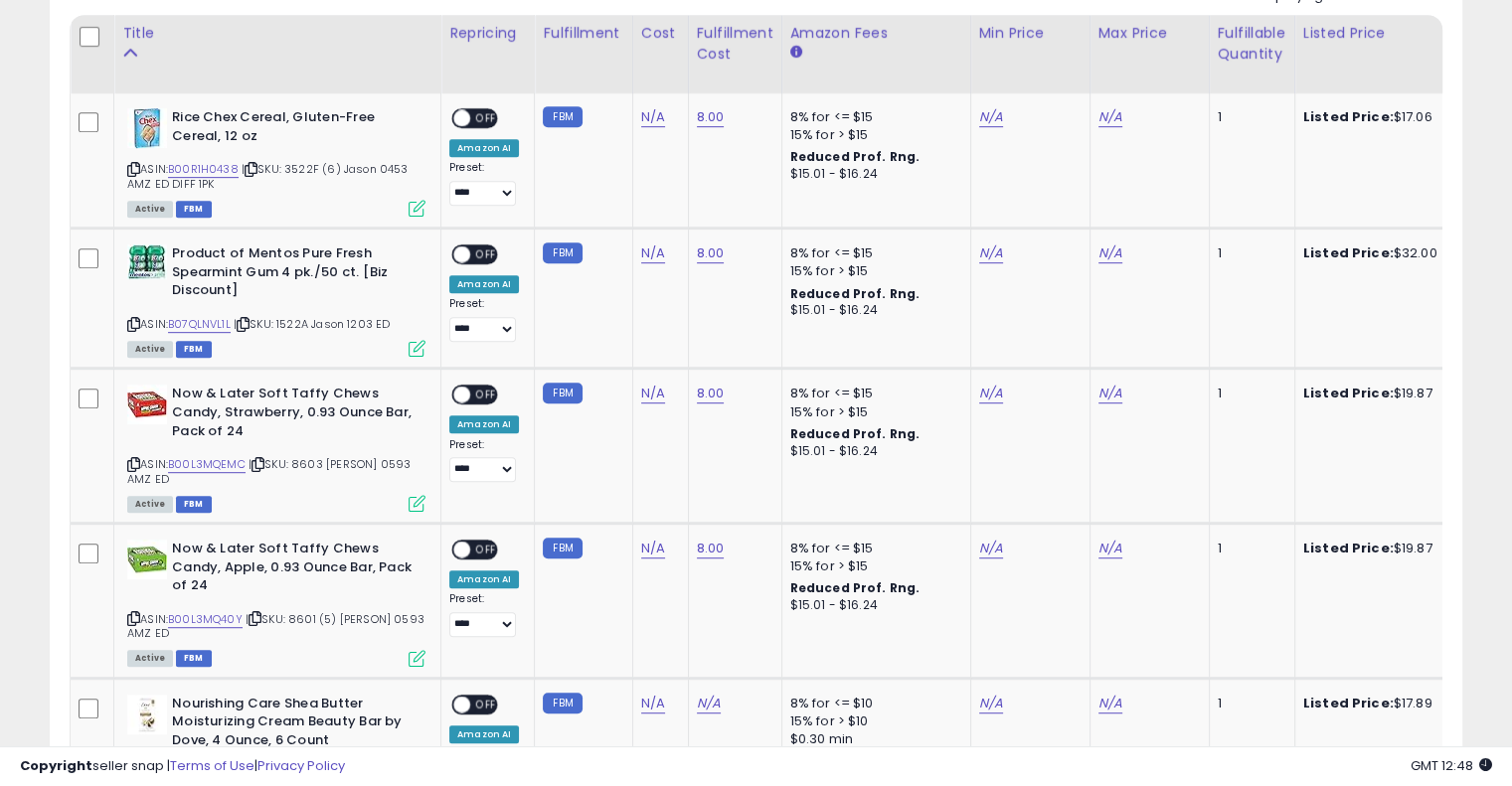 scroll, scrollTop: 940, scrollLeft: 0, axis: vertical 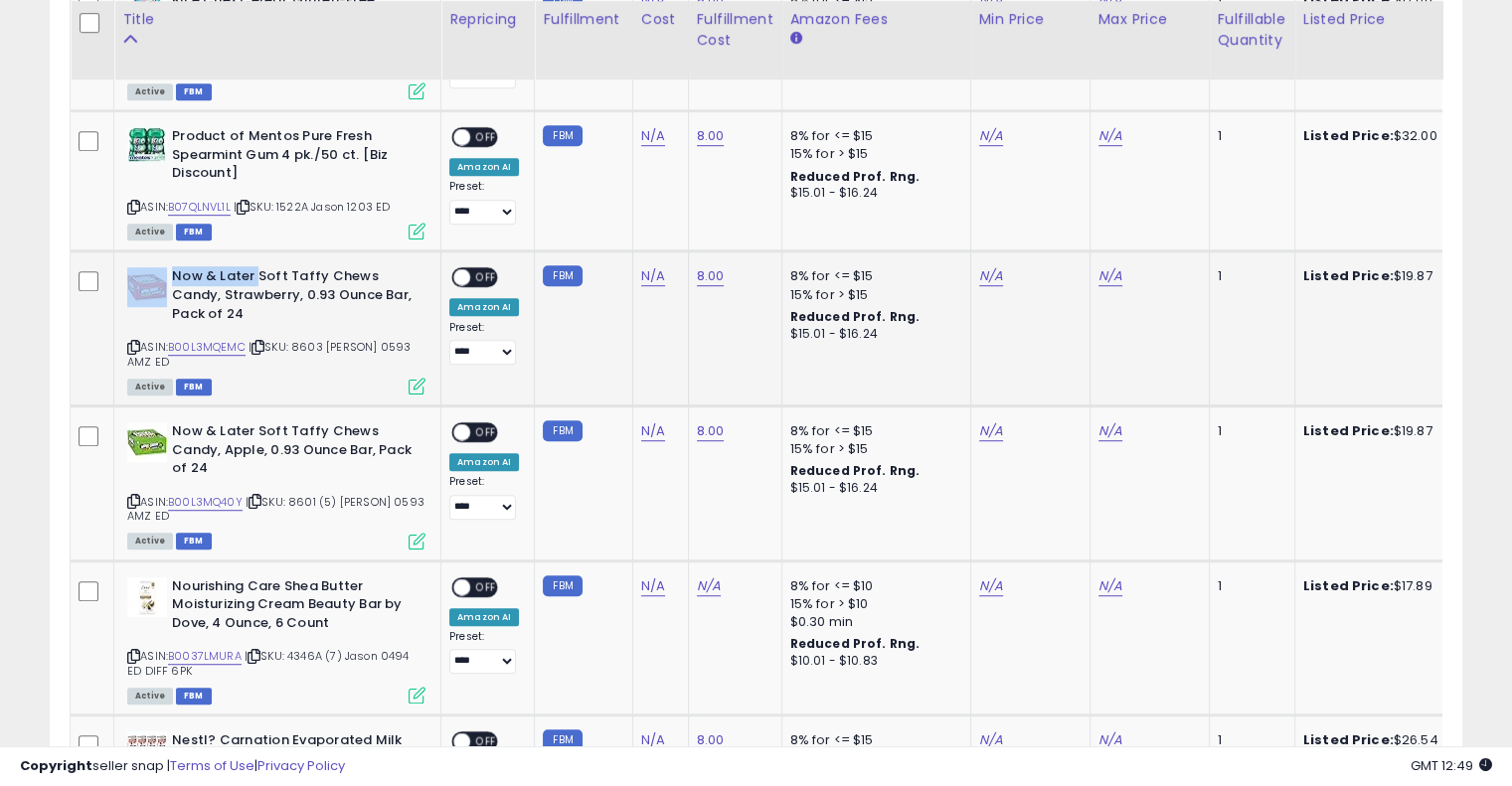 copy on "Now & Later" 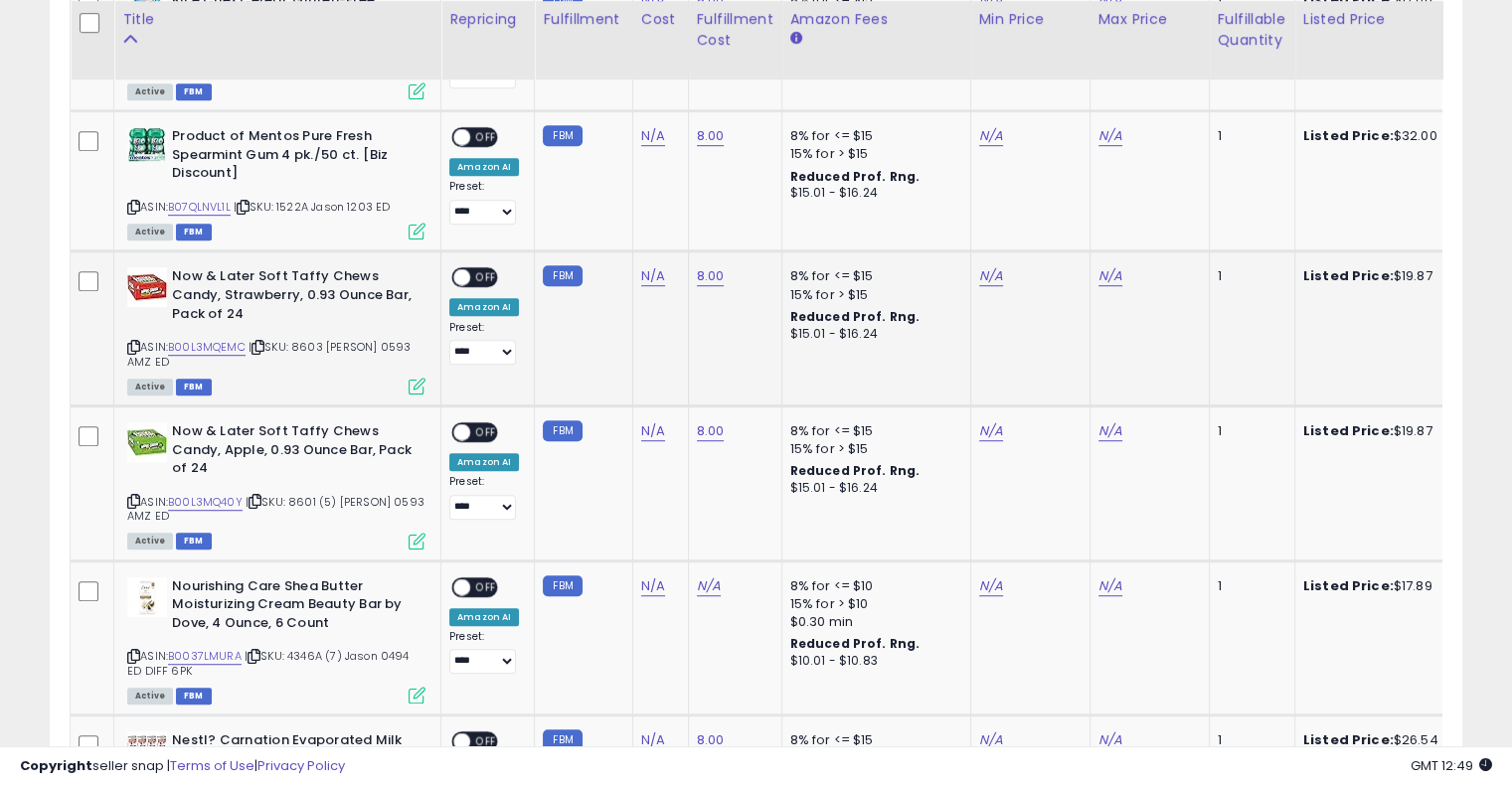 click on "|   SKU: 8603 Jason 0593  AMZ ED" at bounding box center (268, 354) 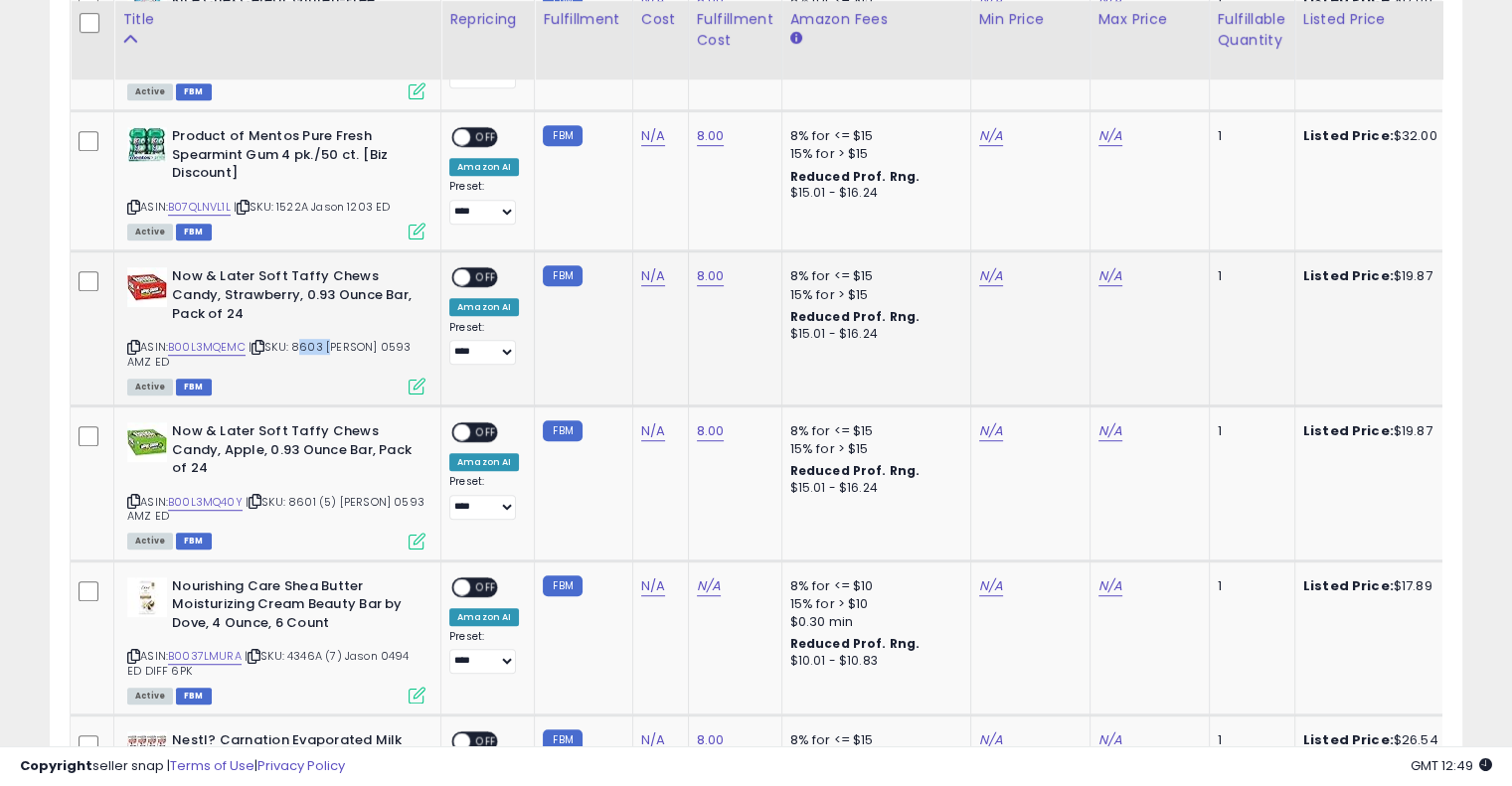 click on "|   SKU: 8603 Jason 0593  AMZ ED" at bounding box center [268, 354] 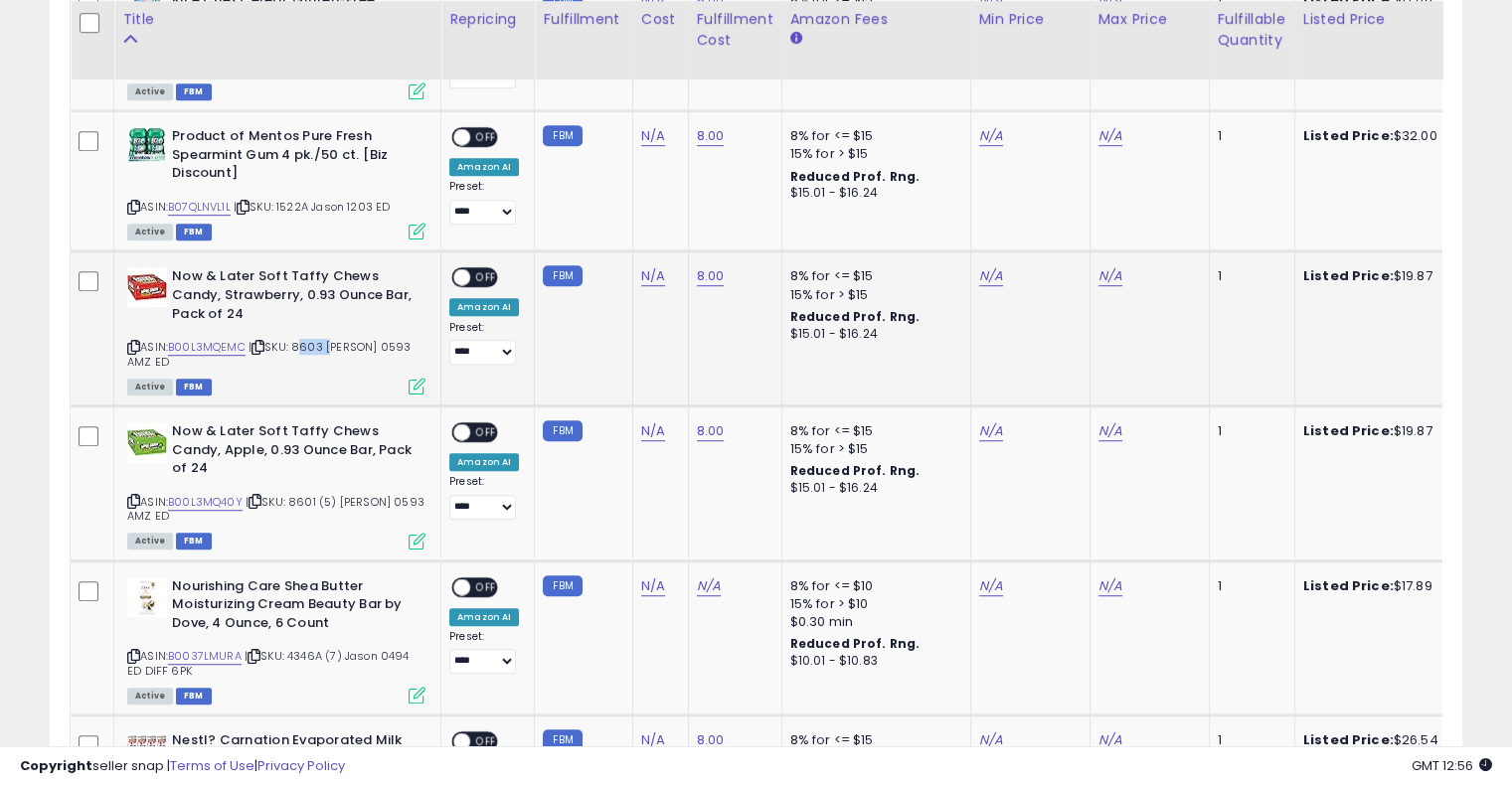 click on "|   SKU: 8603 Jason 0593  AMZ ED" at bounding box center [268, 354] 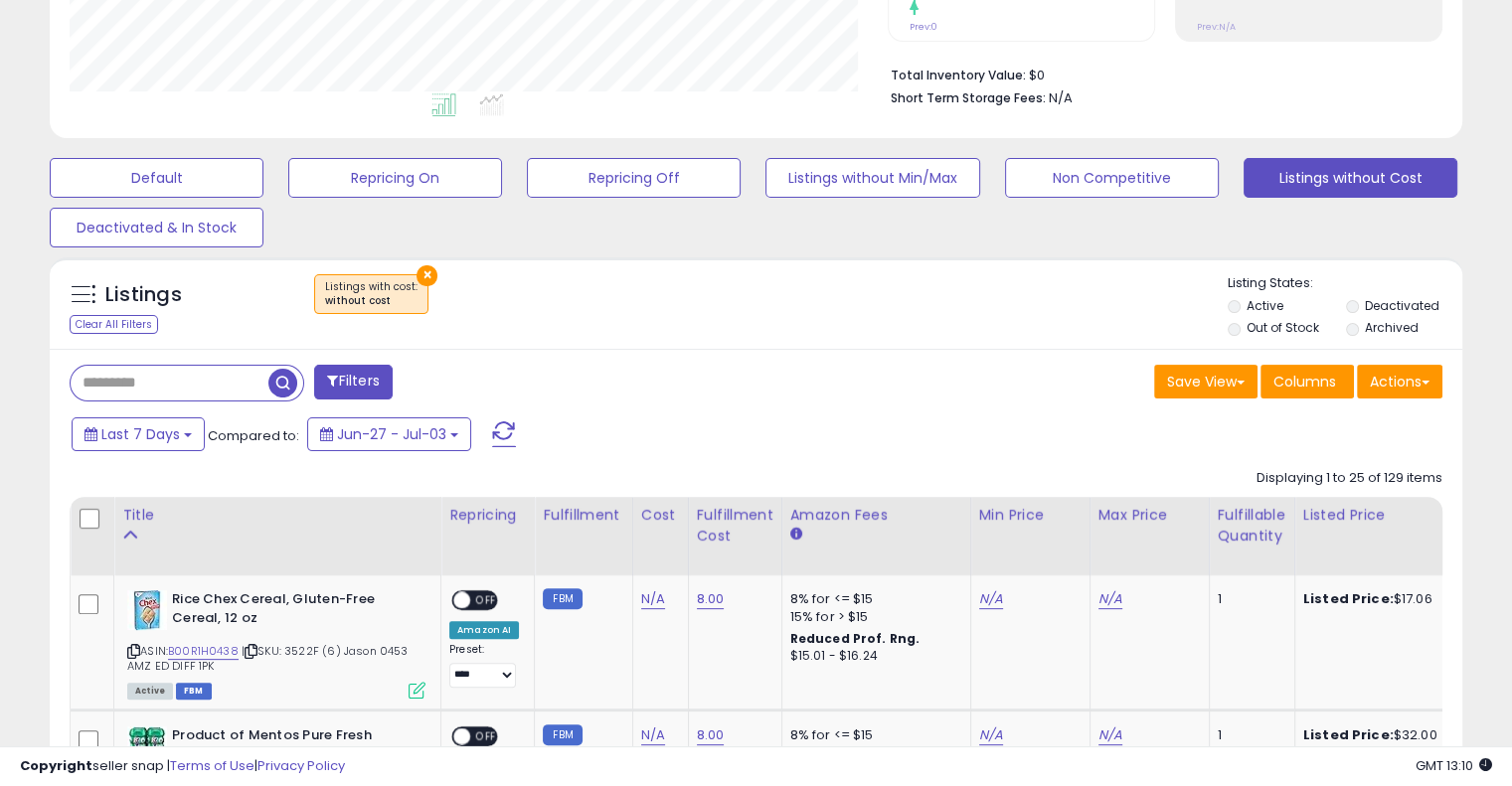 scroll, scrollTop: 588, scrollLeft: 0, axis: vertical 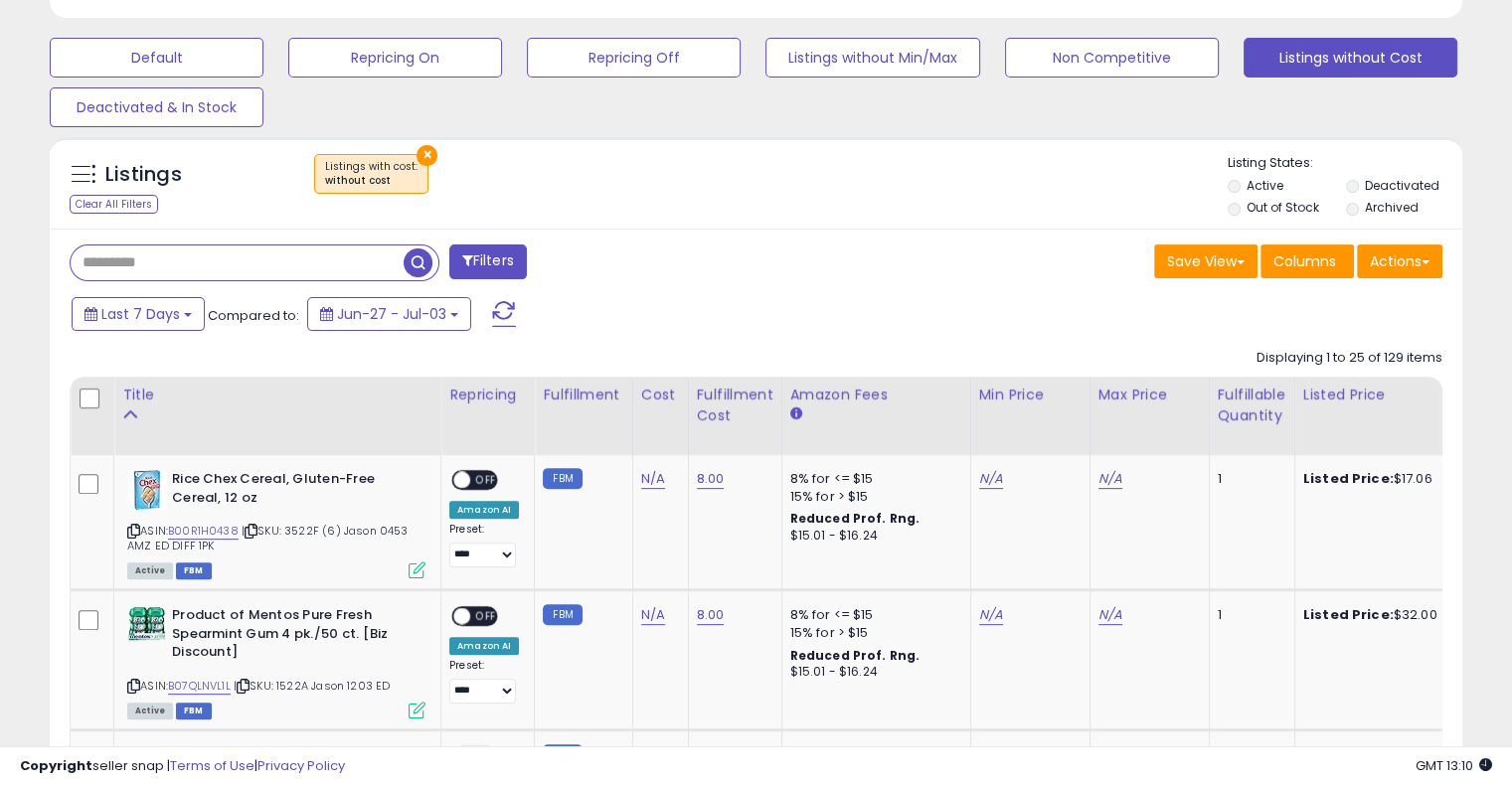 click at bounding box center (237, 262) 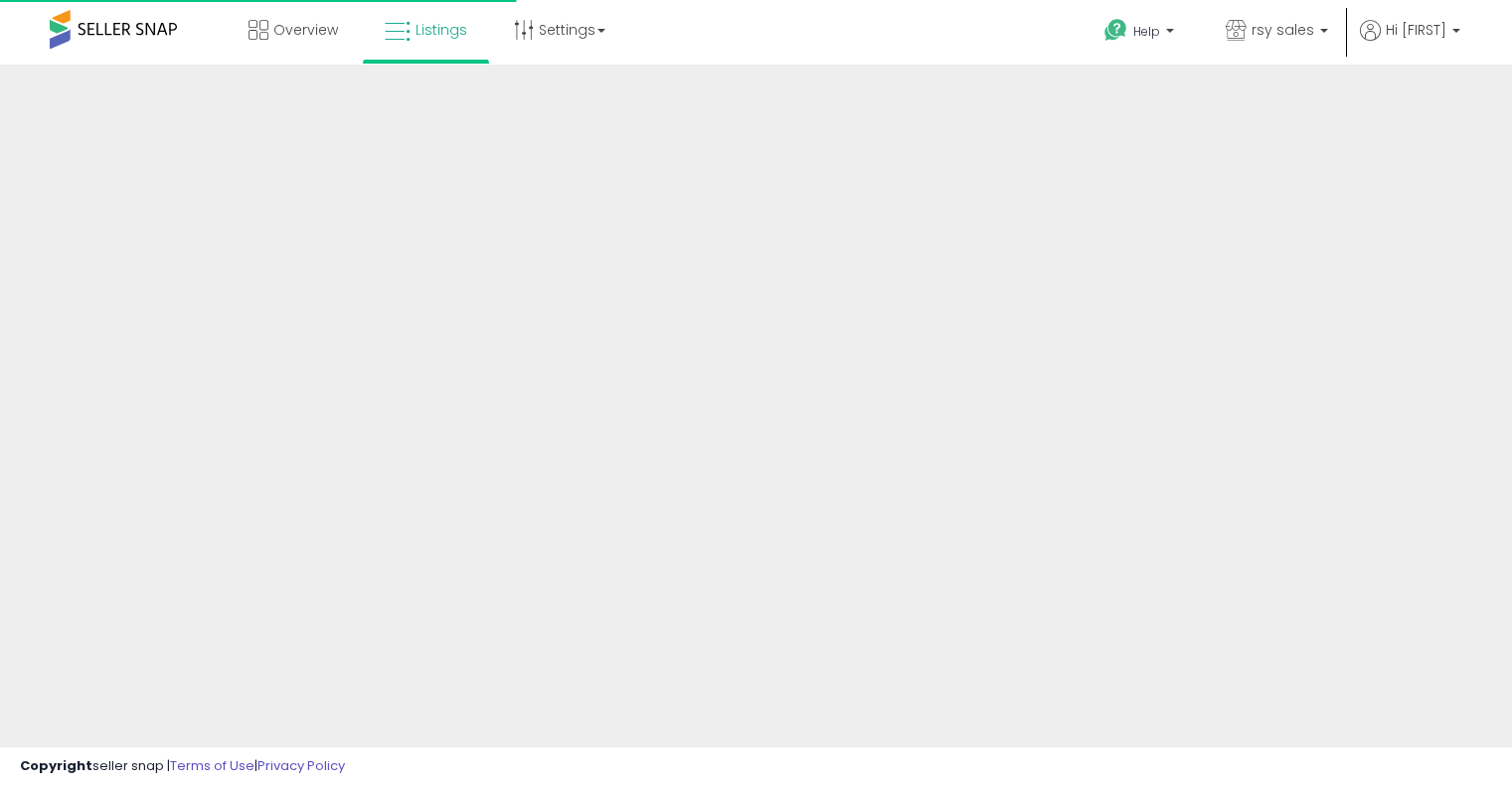 scroll, scrollTop: 0, scrollLeft: 0, axis: both 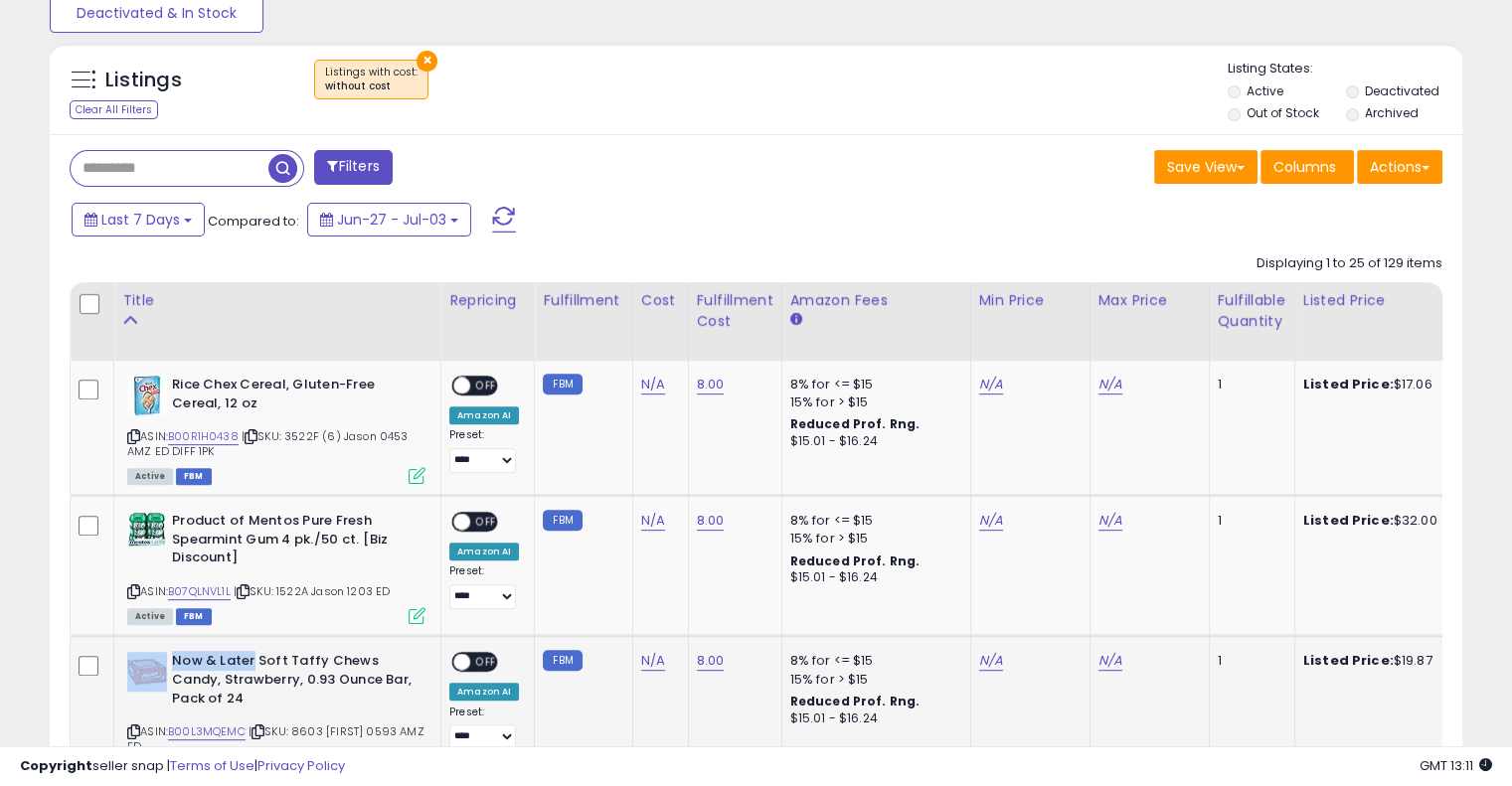 copy on "Now & Later" 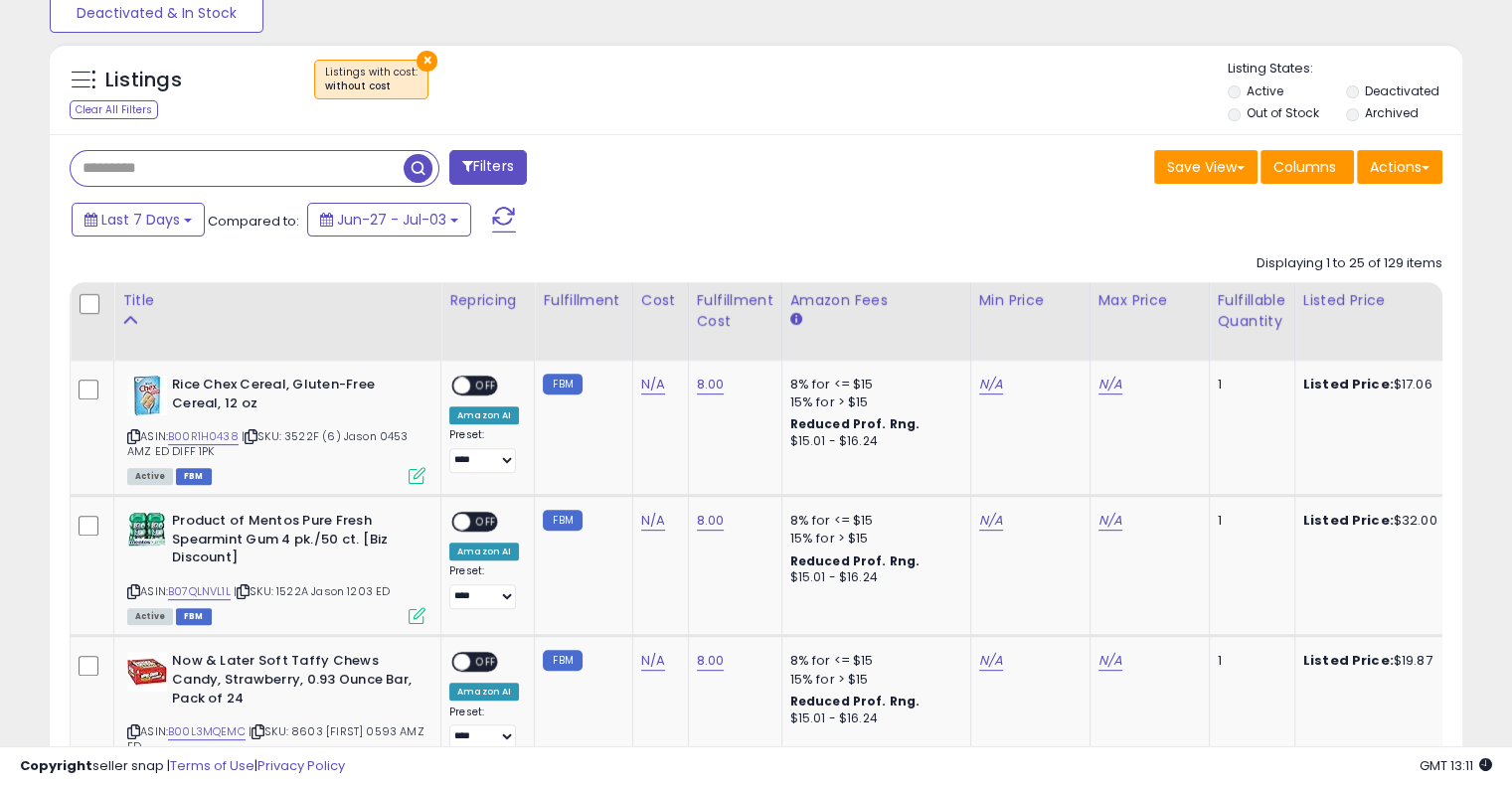 click at bounding box center (237, 168) 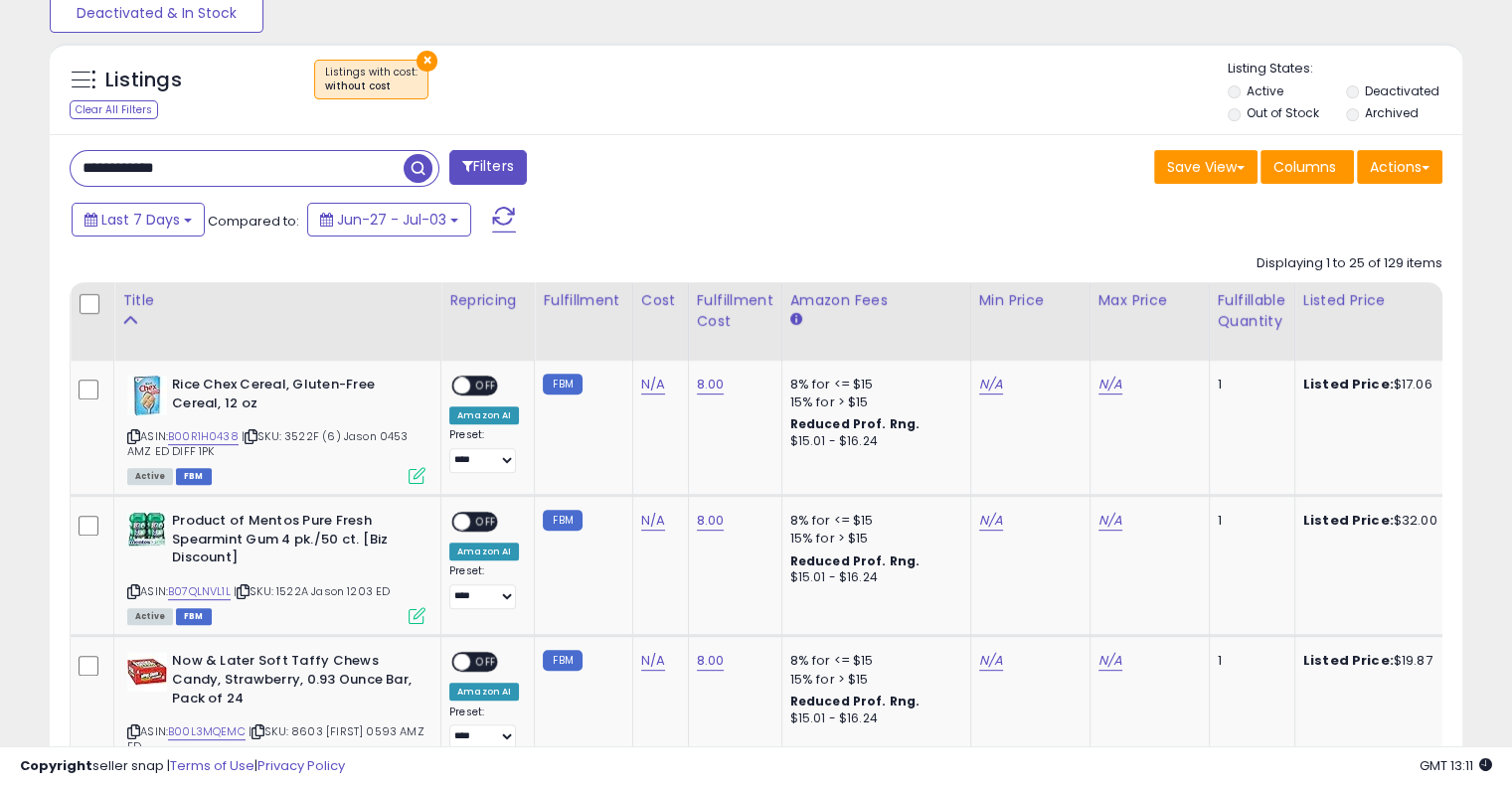 type on "**********" 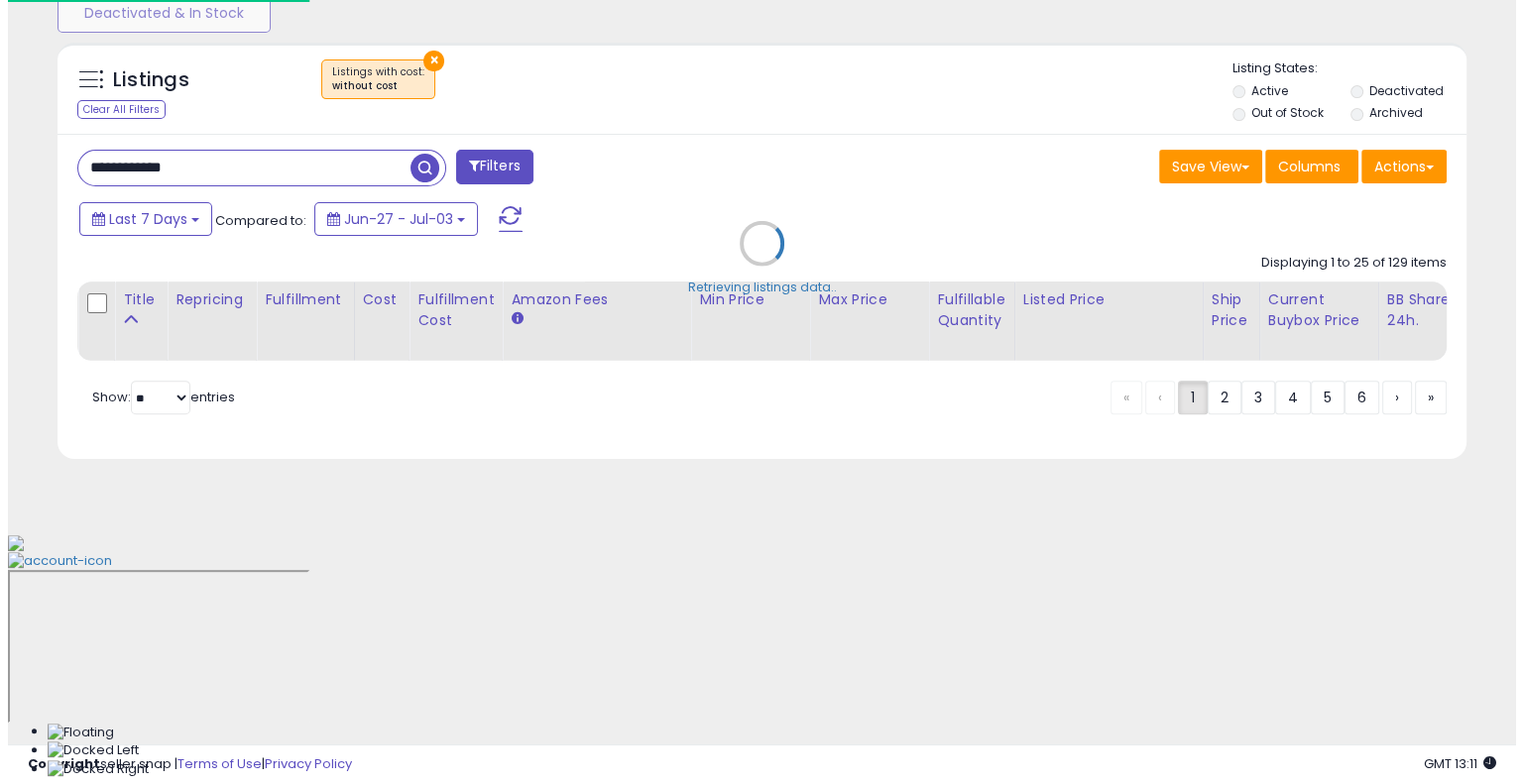 scroll, scrollTop: 444, scrollLeft: 0, axis: vertical 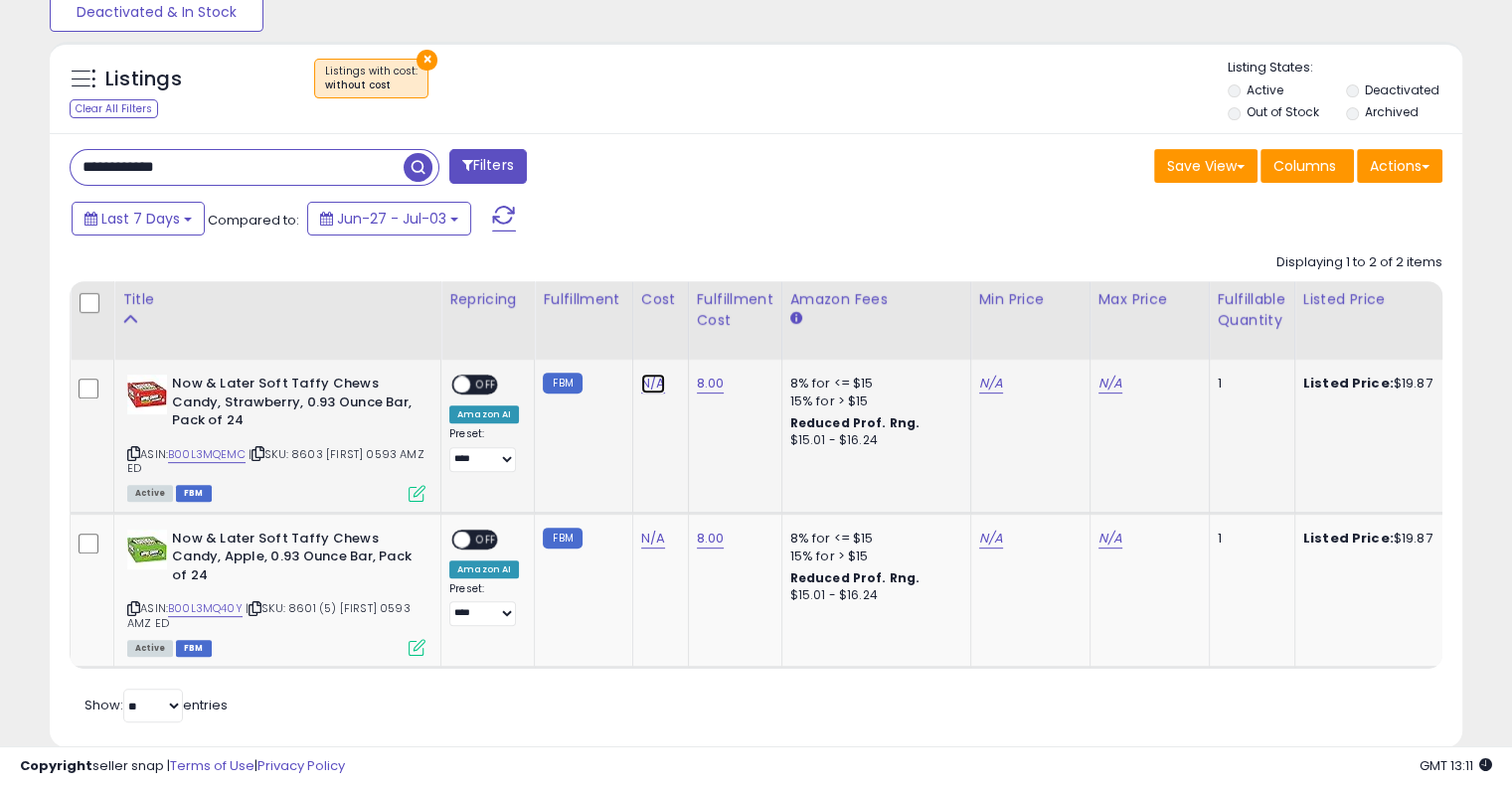 click on "N/A" at bounding box center [653, 384] 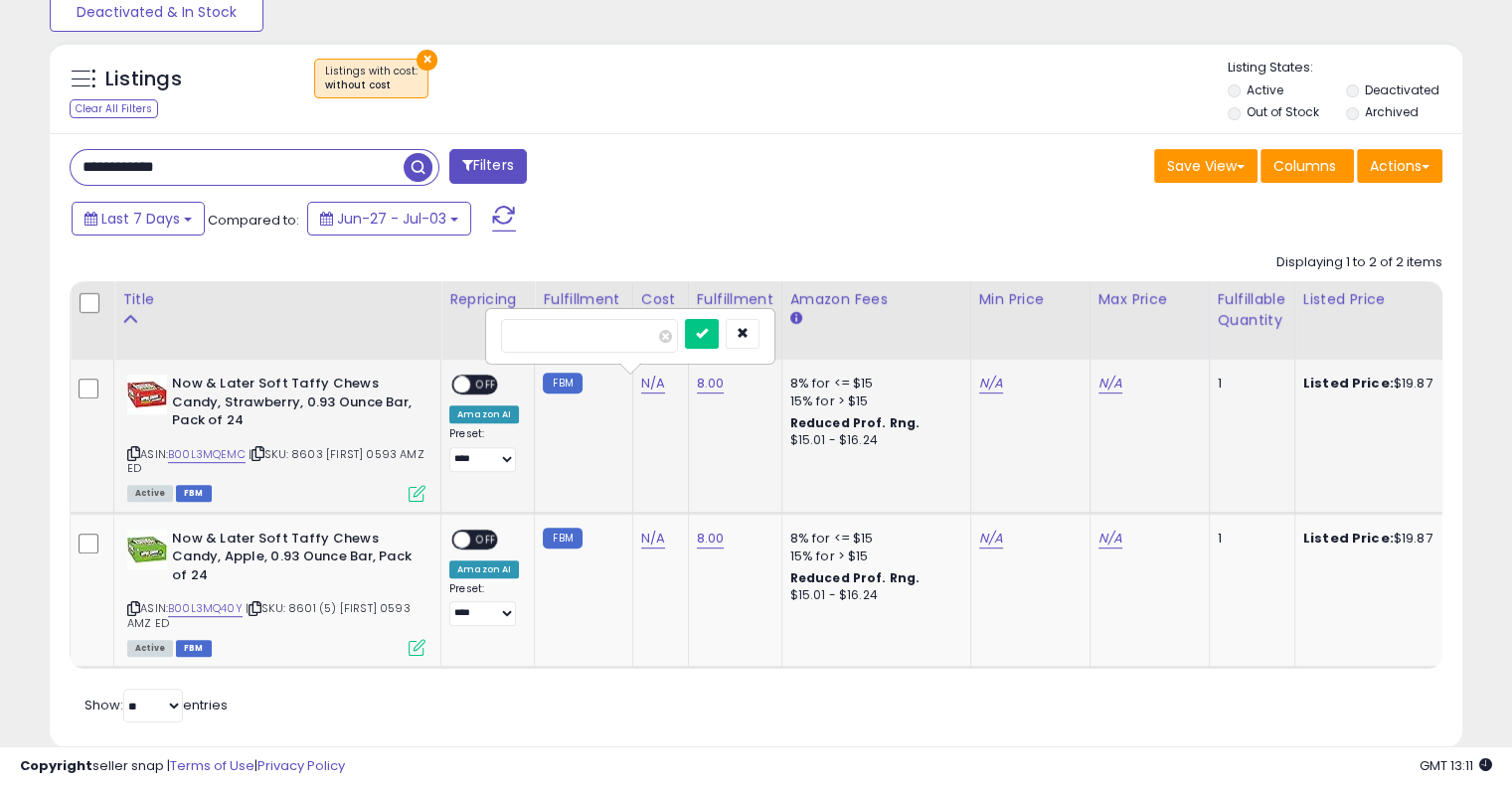 type on "****" 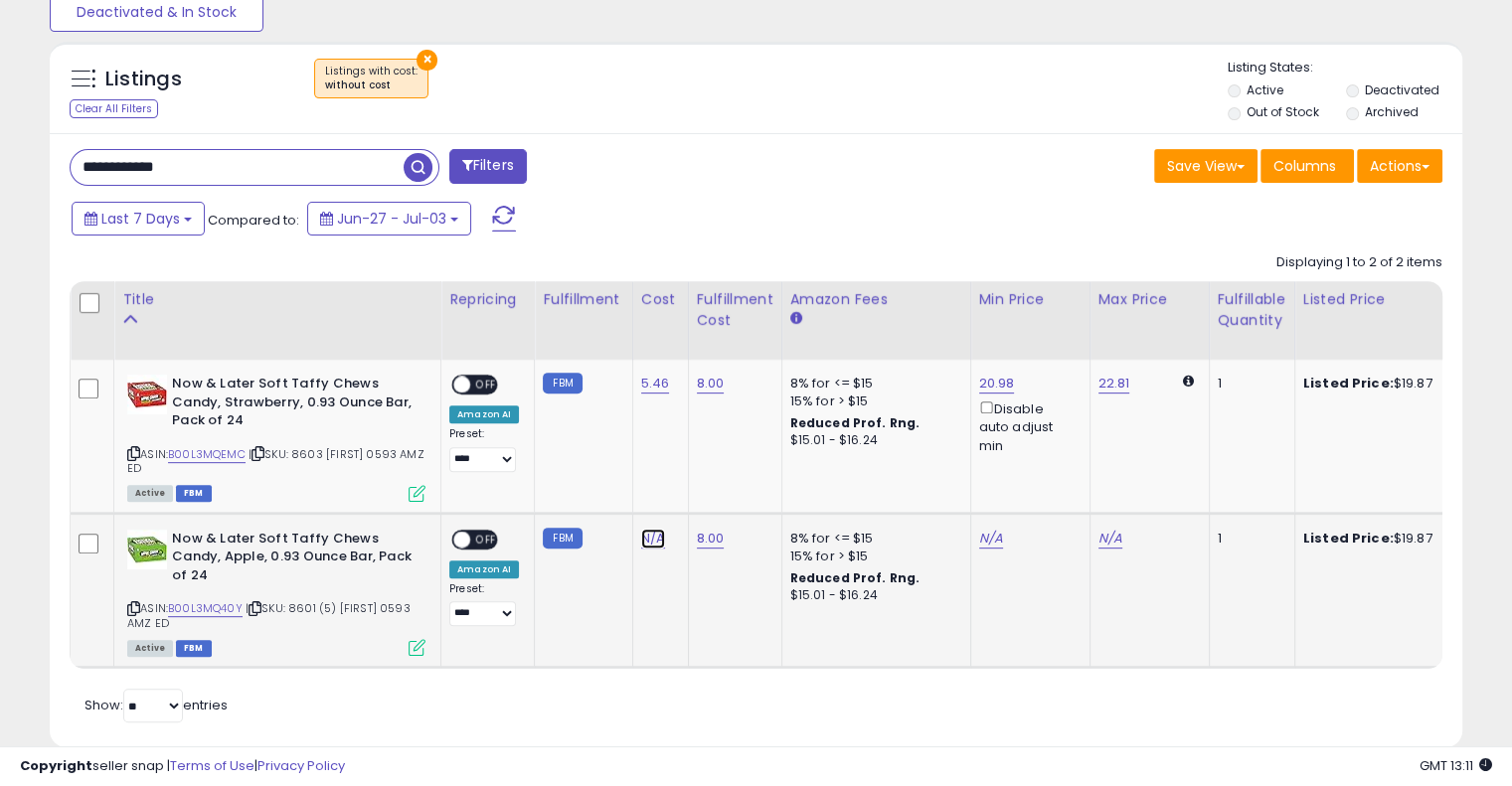 click on "N/A" at bounding box center (653, 539) 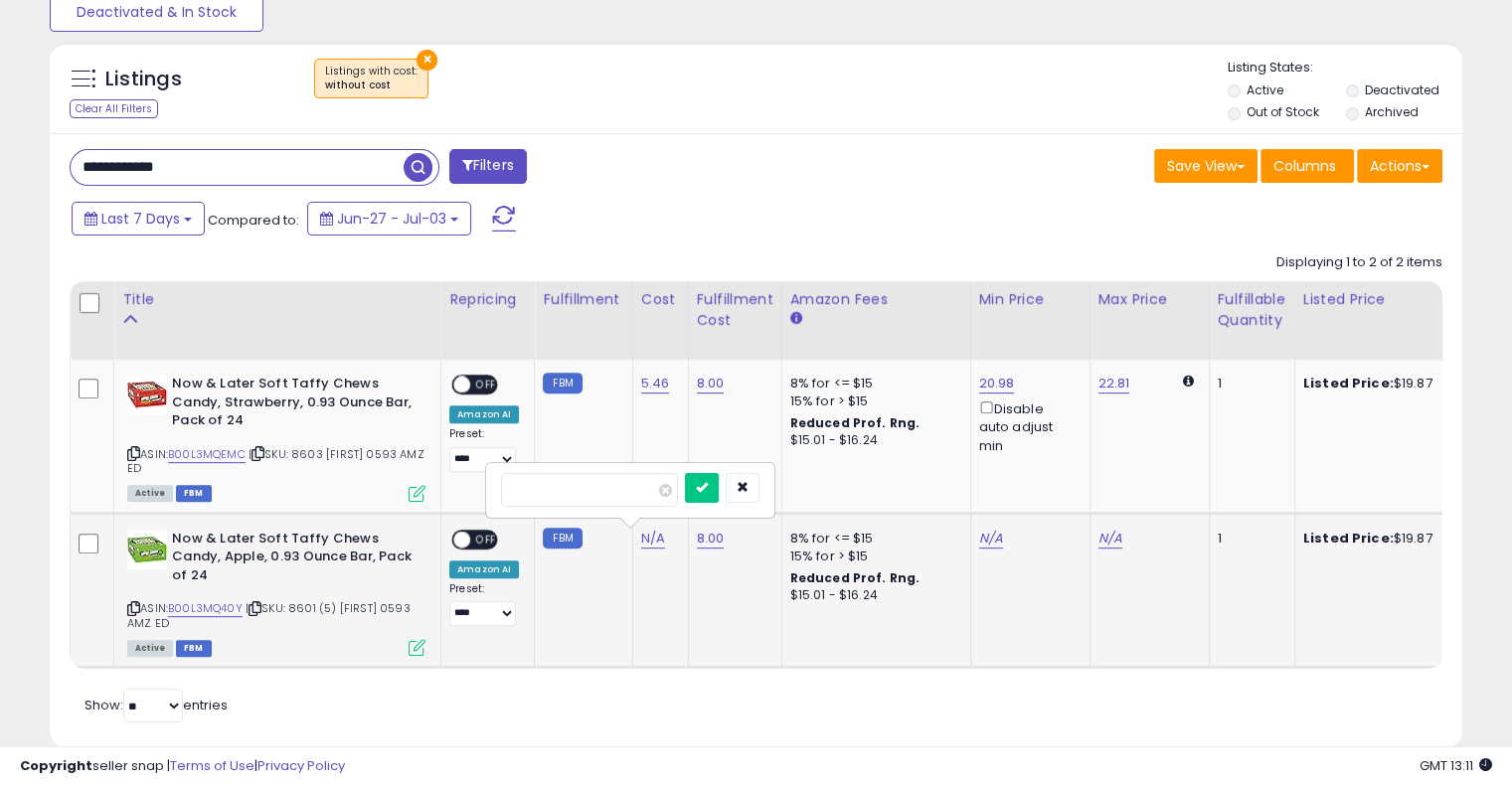 type on "****" 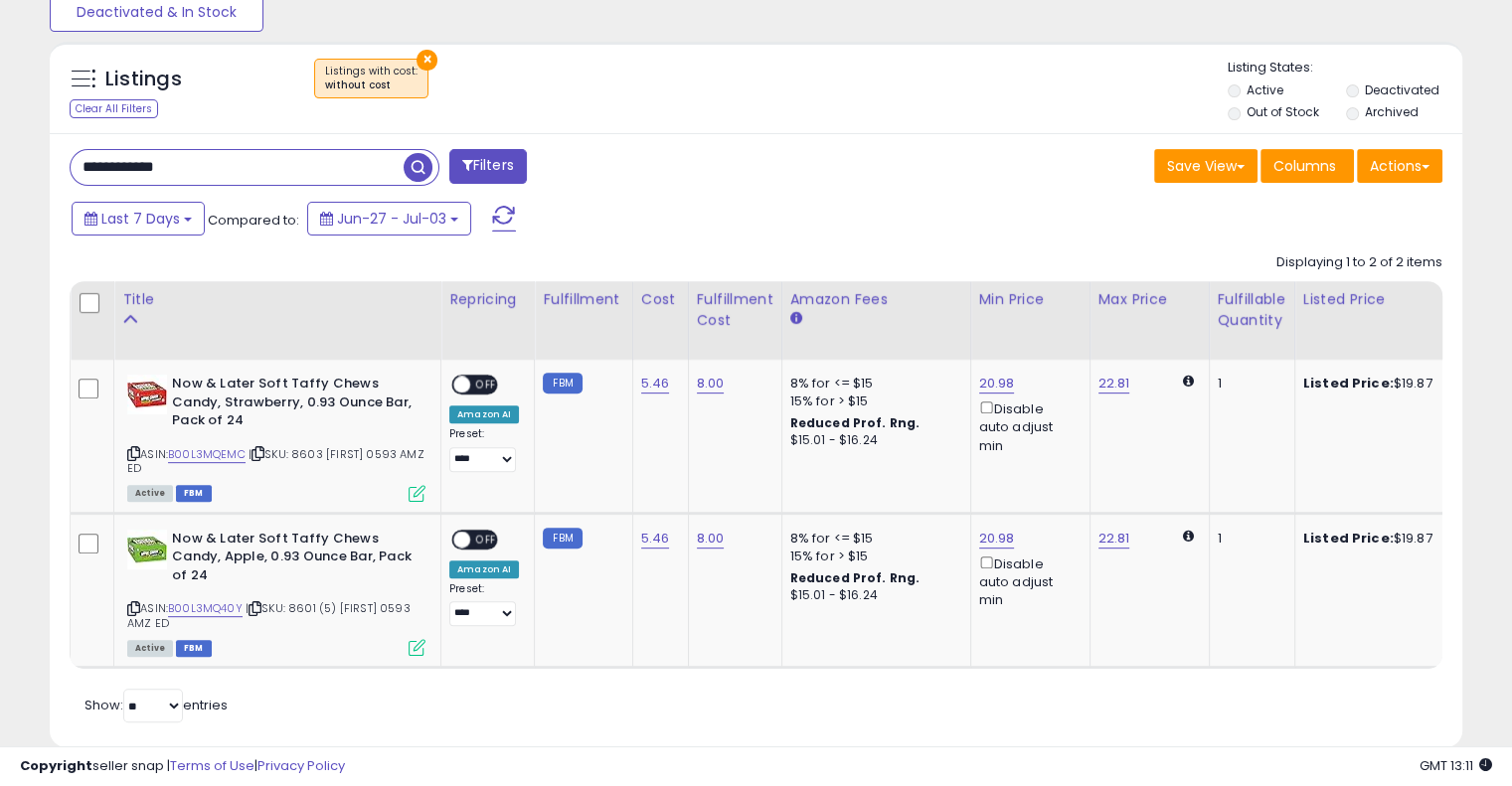 click on "Save View
Save As New View
Update Current View
Columns
Actions
Import  Export Visible Columns" at bounding box center (1107, 168) 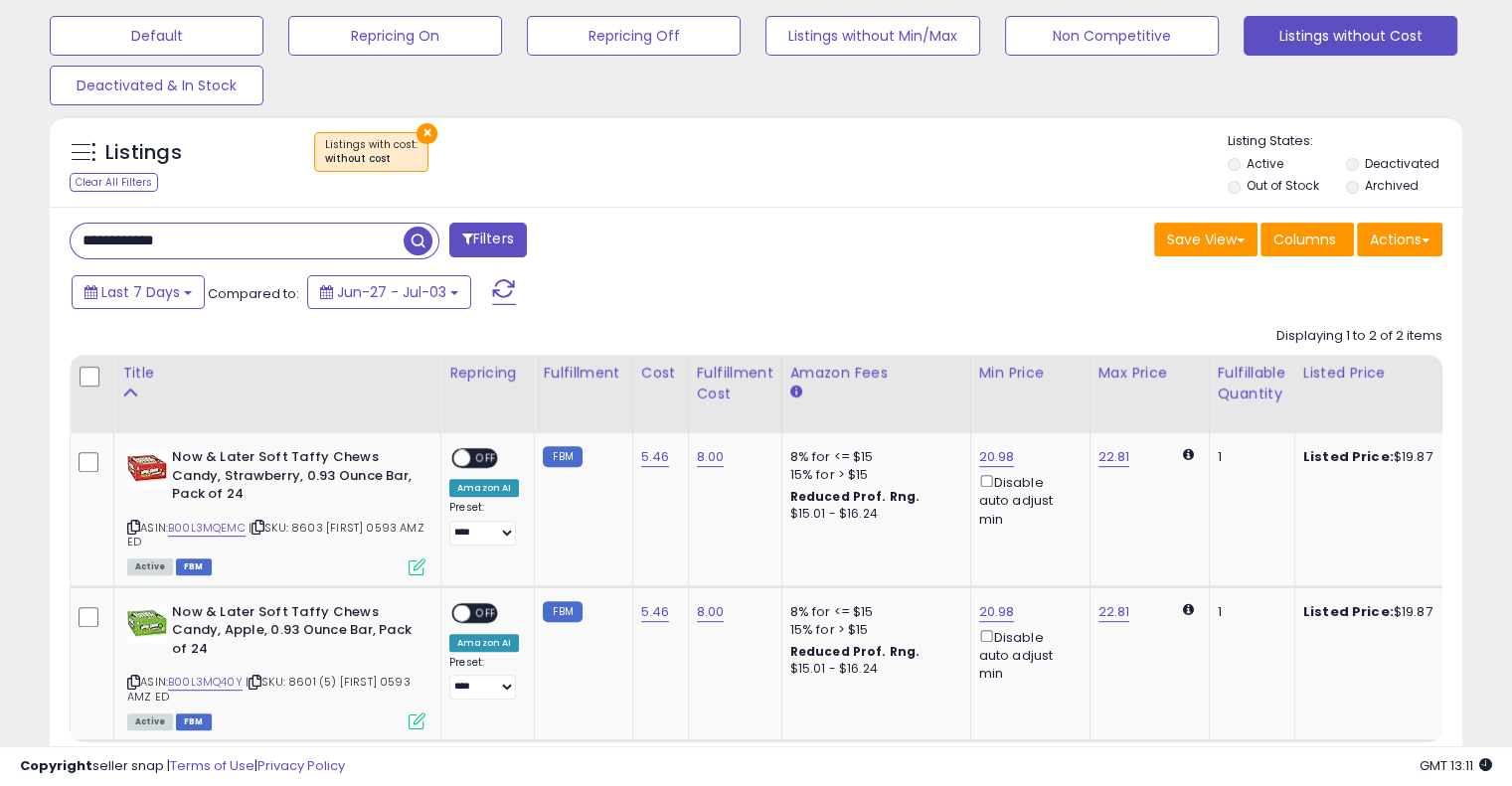 scroll, scrollTop: 552, scrollLeft: 0, axis: vertical 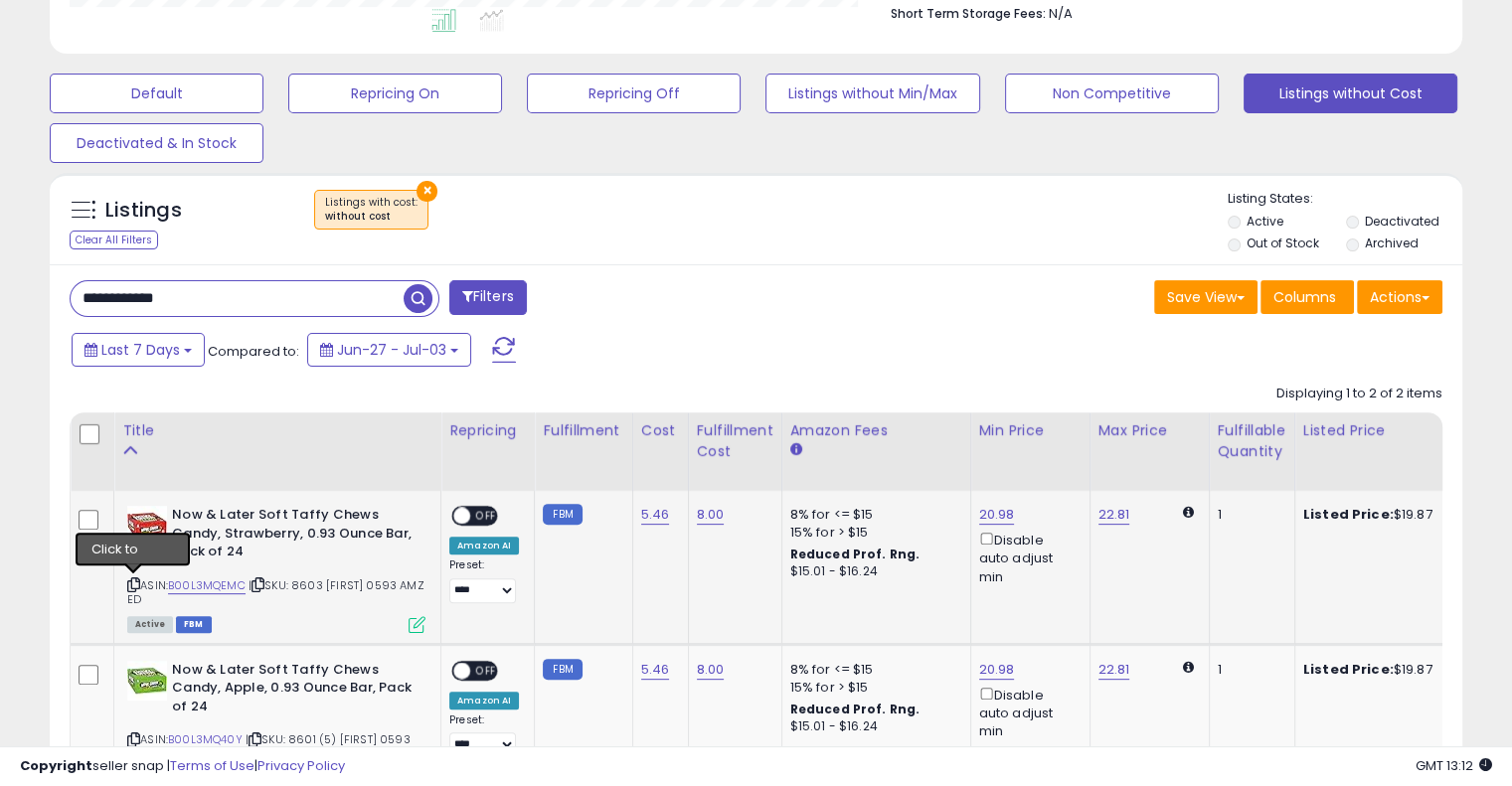 click at bounding box center (133, 584) 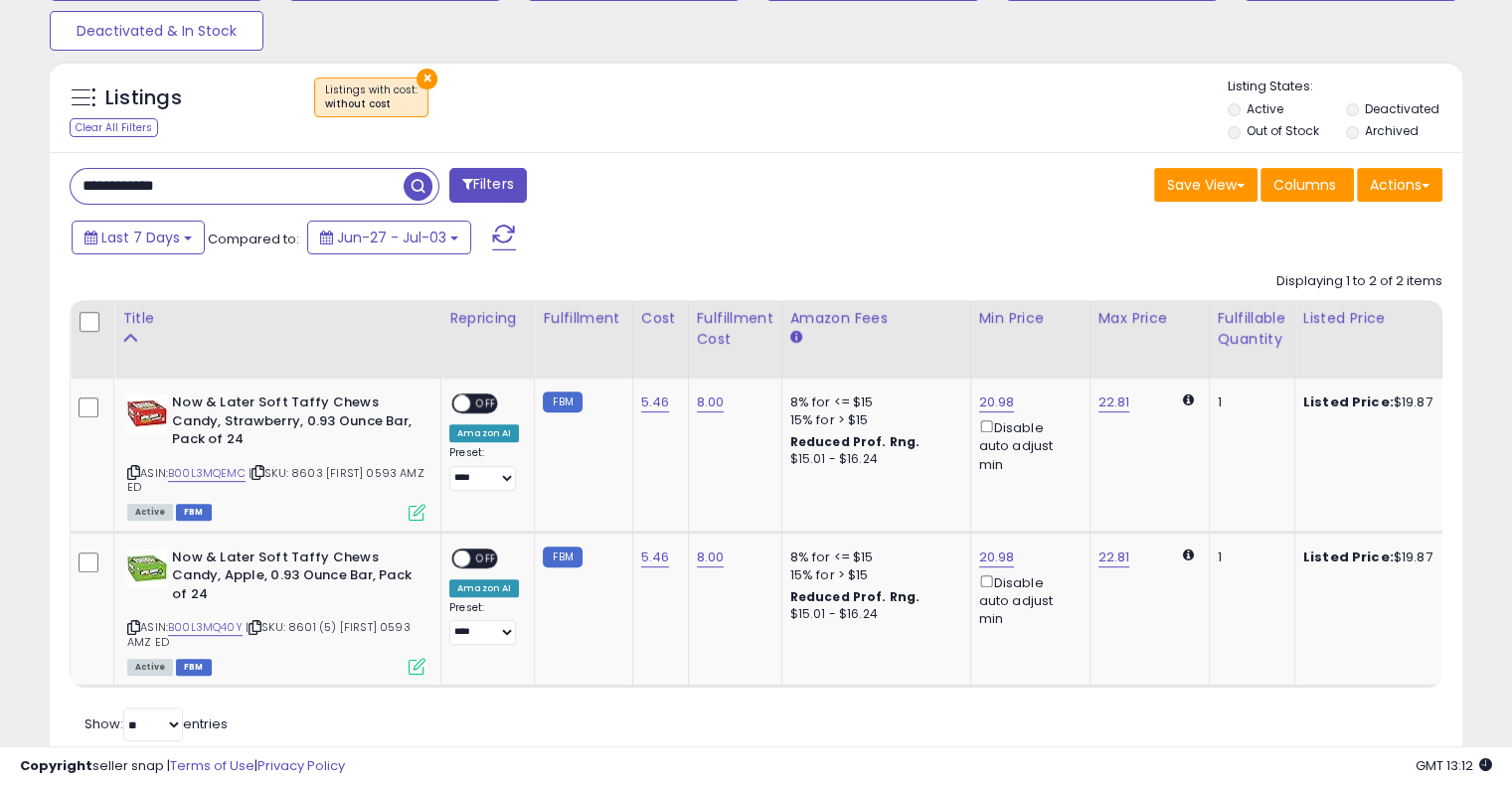 scroll, scrollTop: 667, scrollLeft: 0, axis: vertical 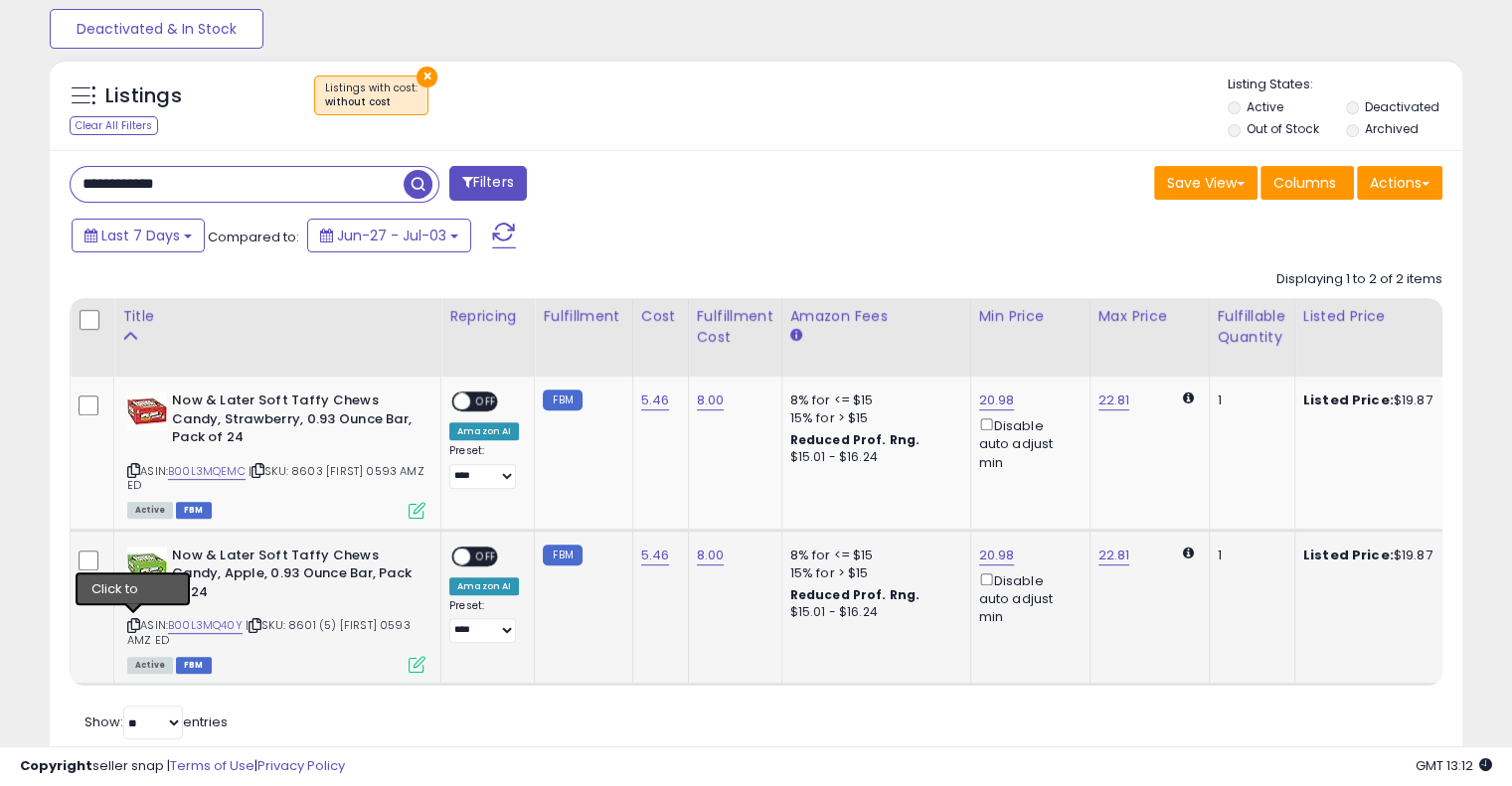 click at bounding box center [133, 625] 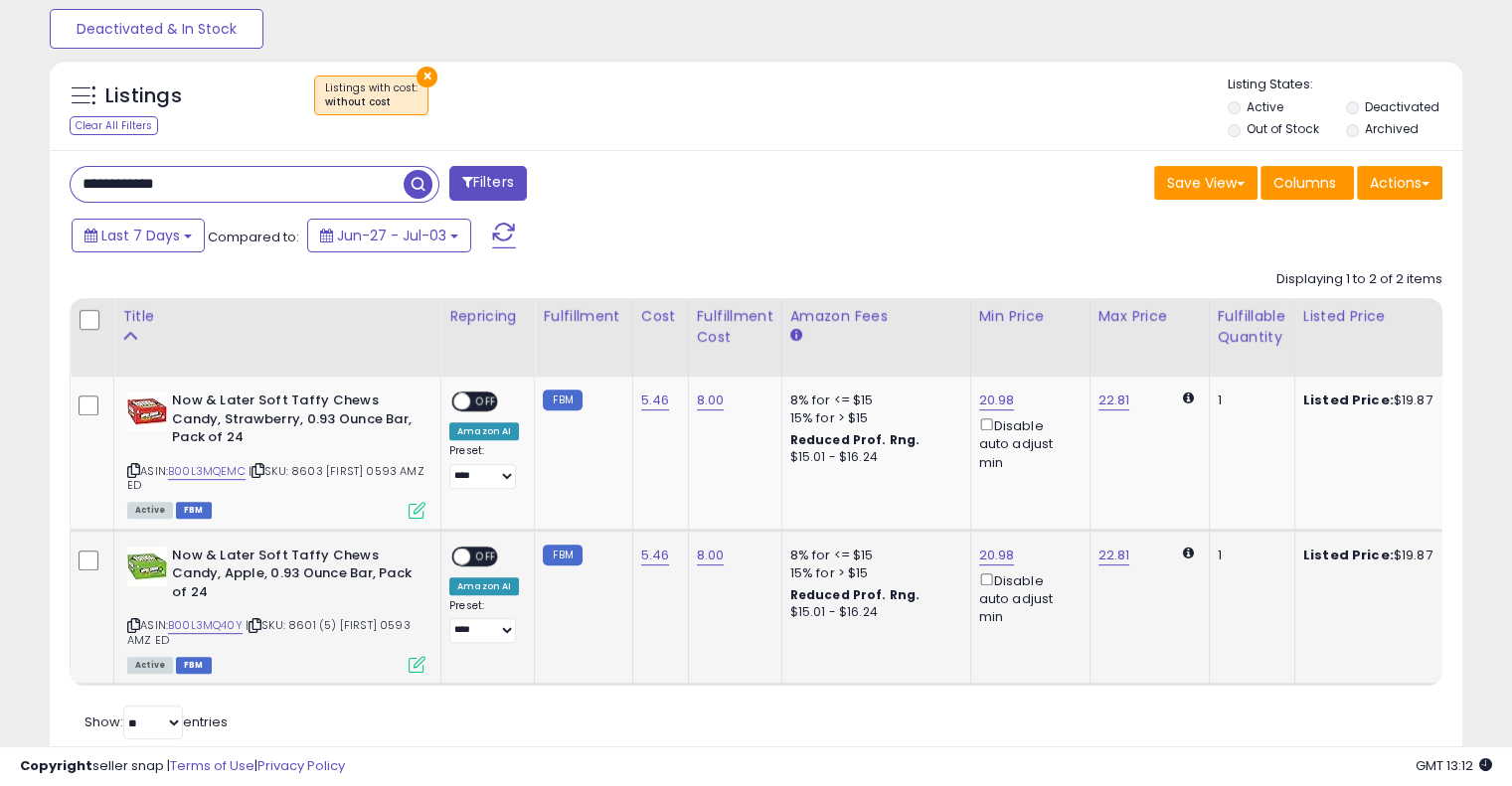 click at bounding box center (133, 625) 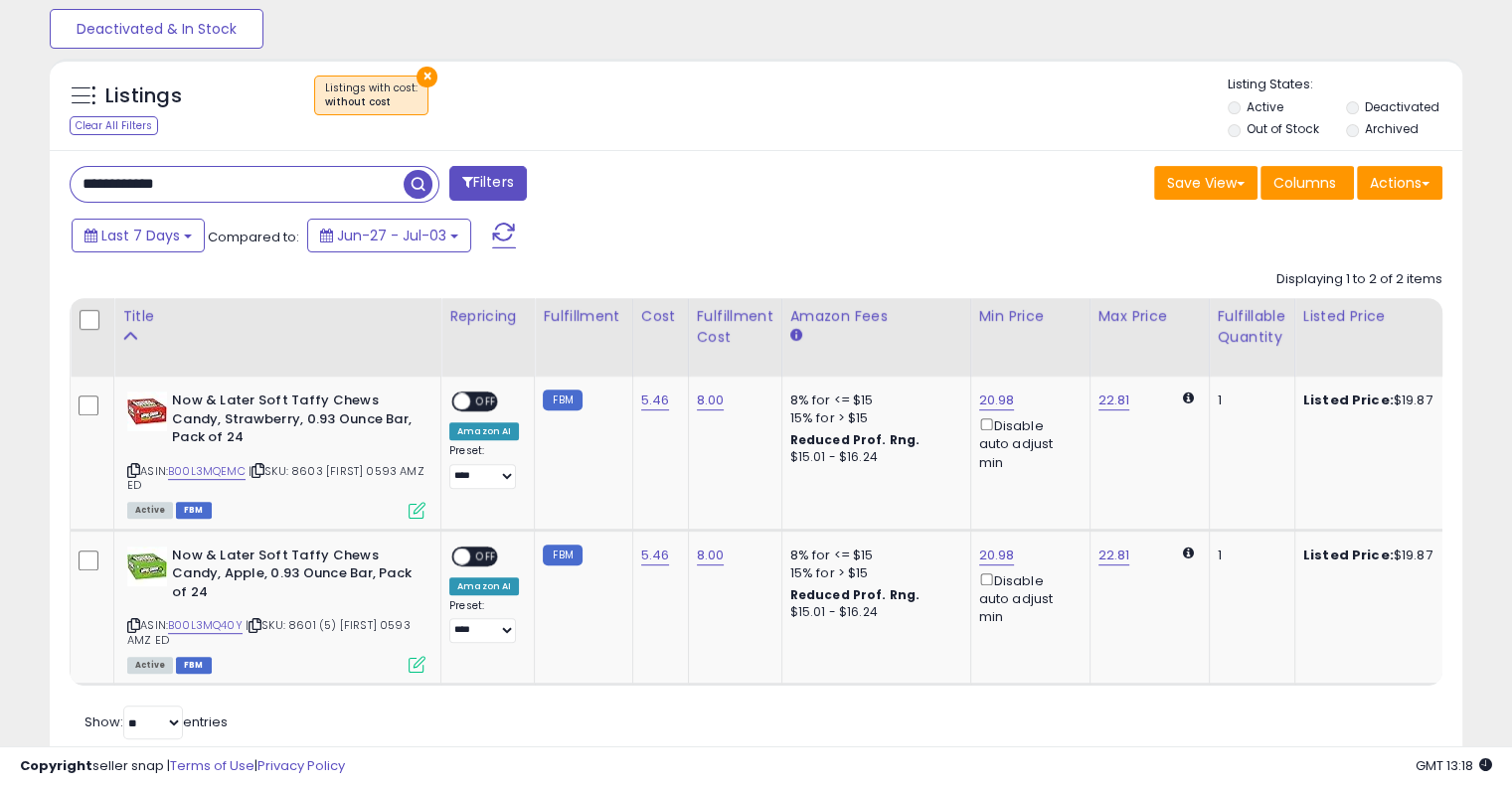 drag, startPoint x: 195, startPoint y: 182, endPoint x: 79, endPoint y: 173, distance: 116.34861 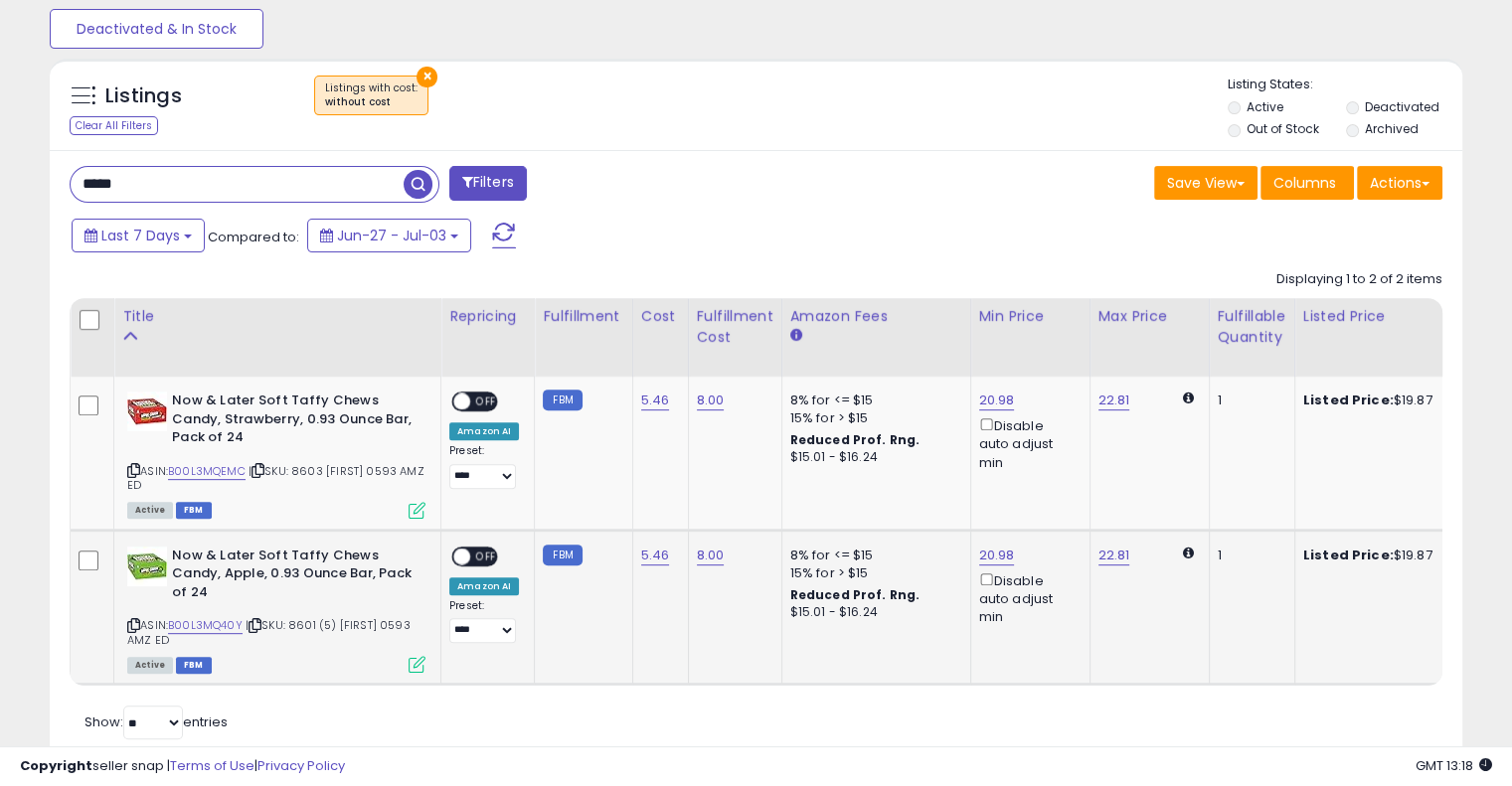 type on "*****" 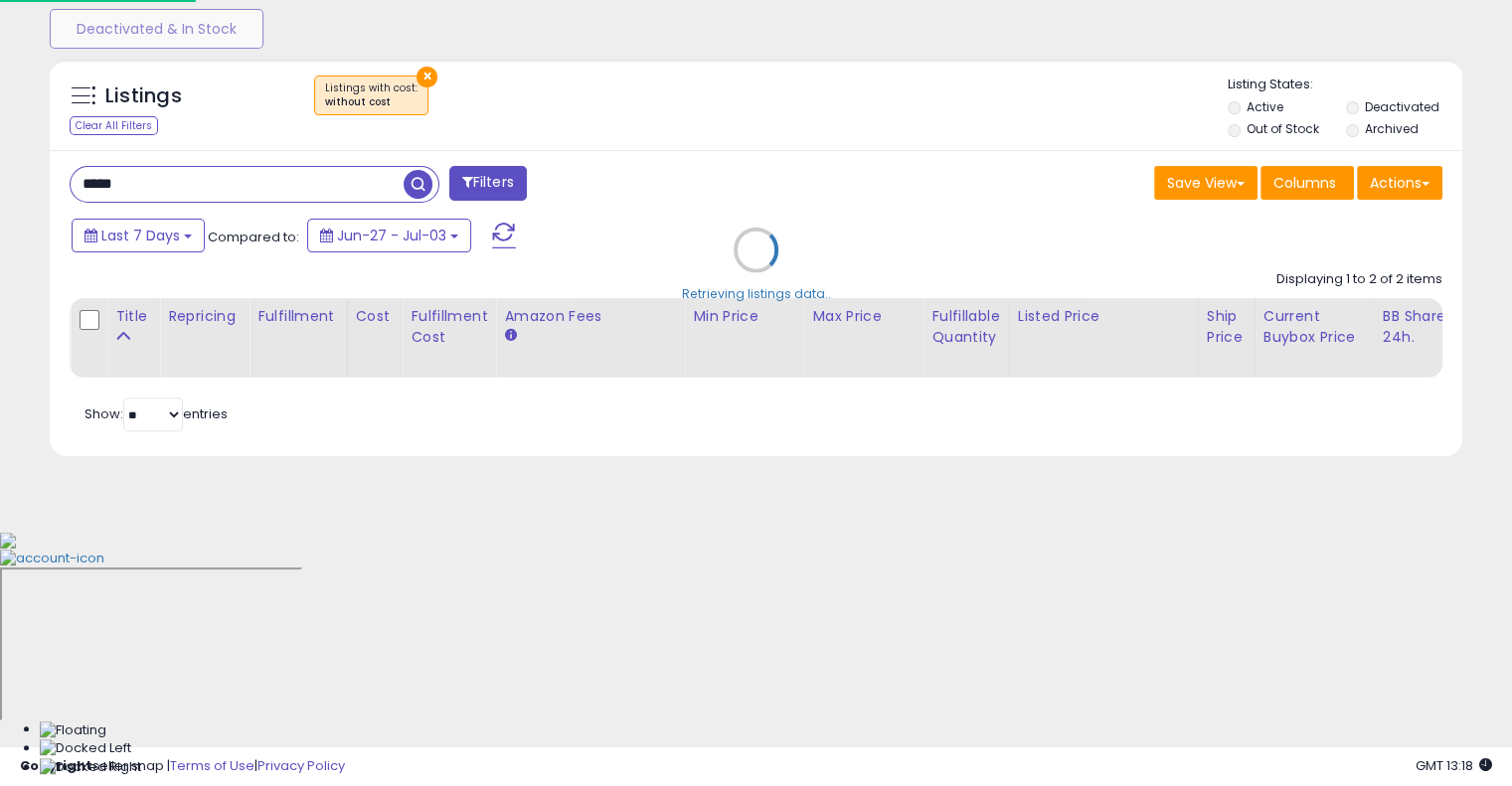 scroll, scrollTop: 993270, scrollLeft: 993256, axis: both 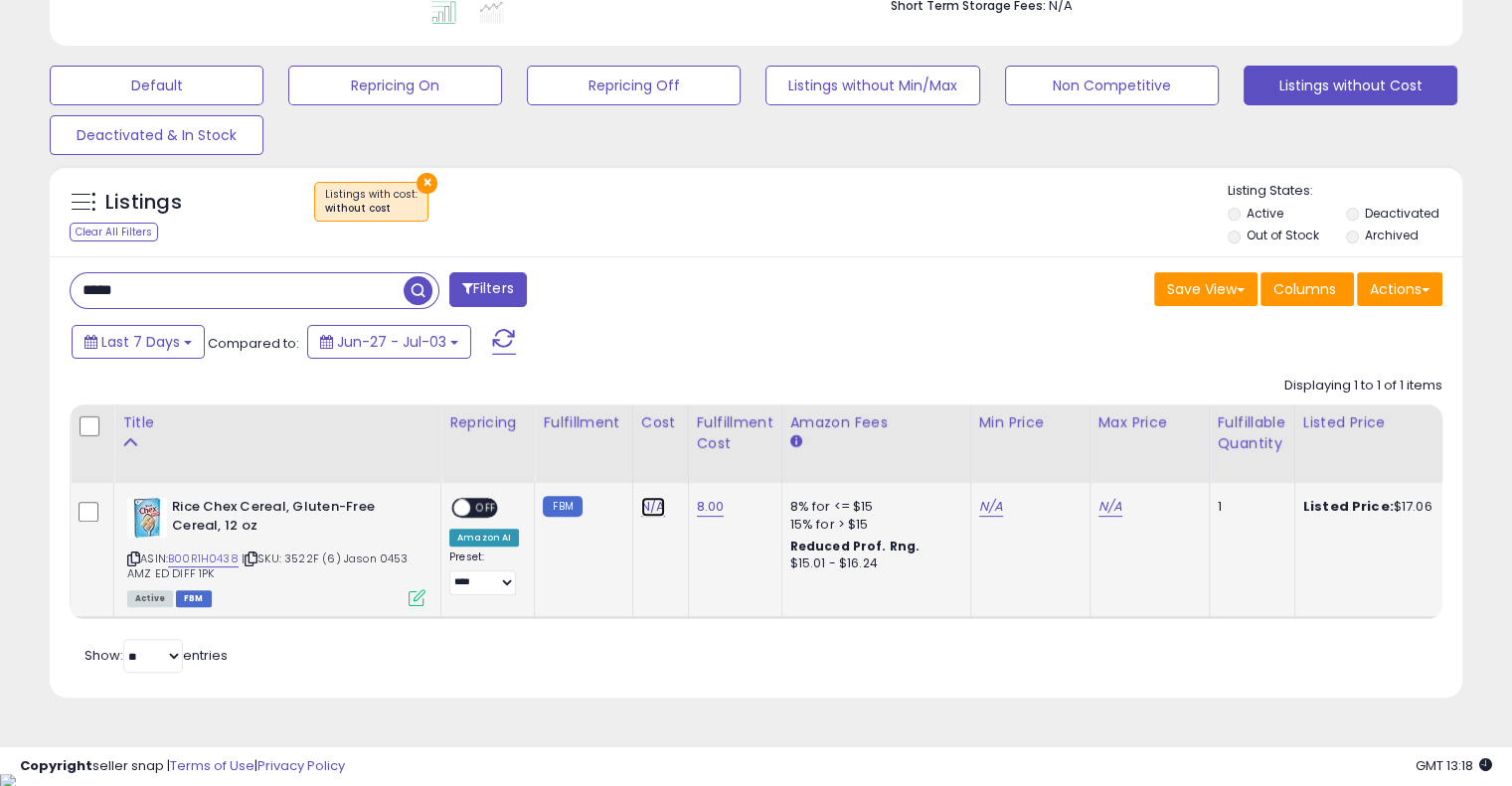 click on "N/A" at bounding box center (653, 507) 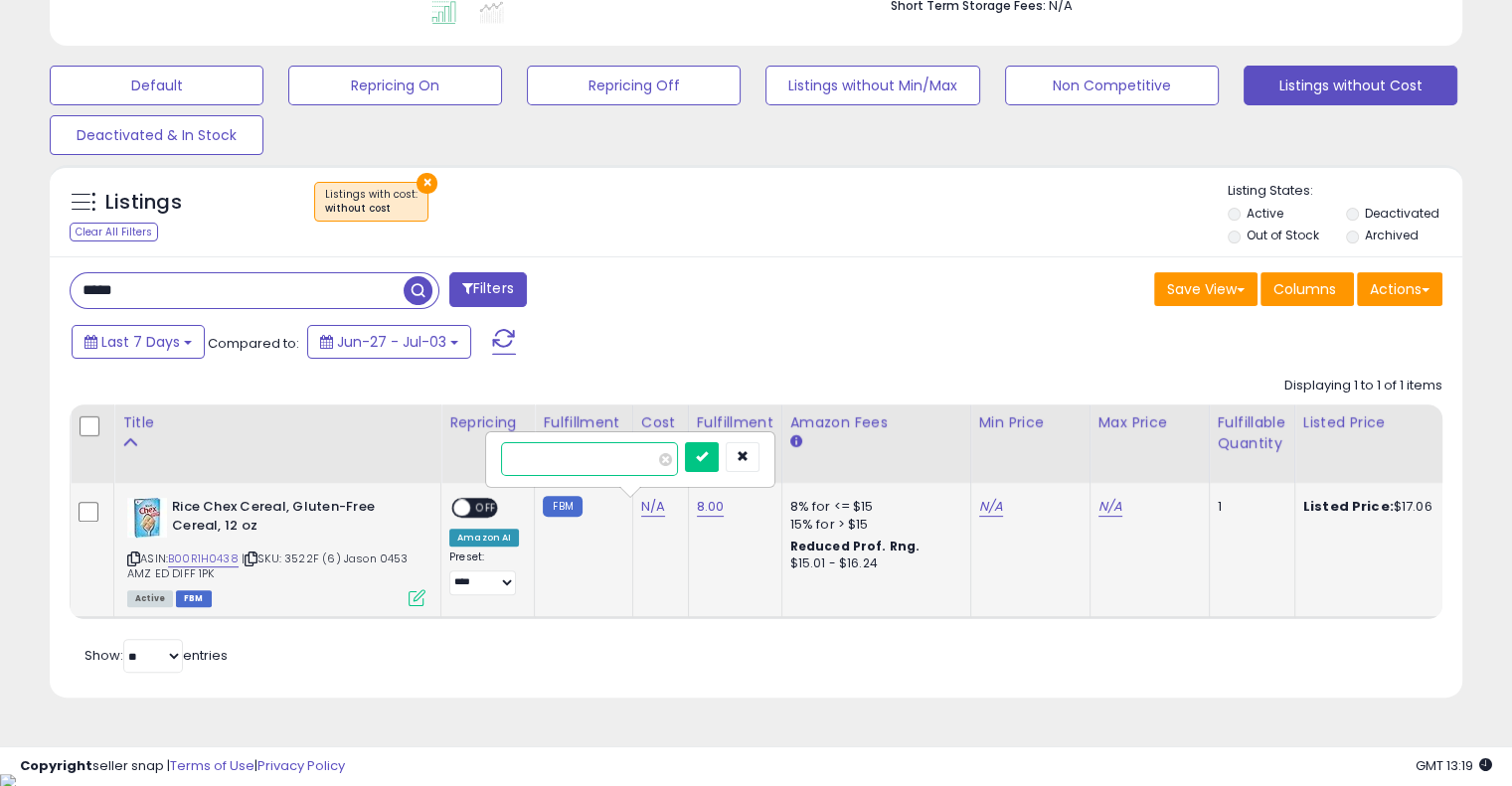 type on "****" 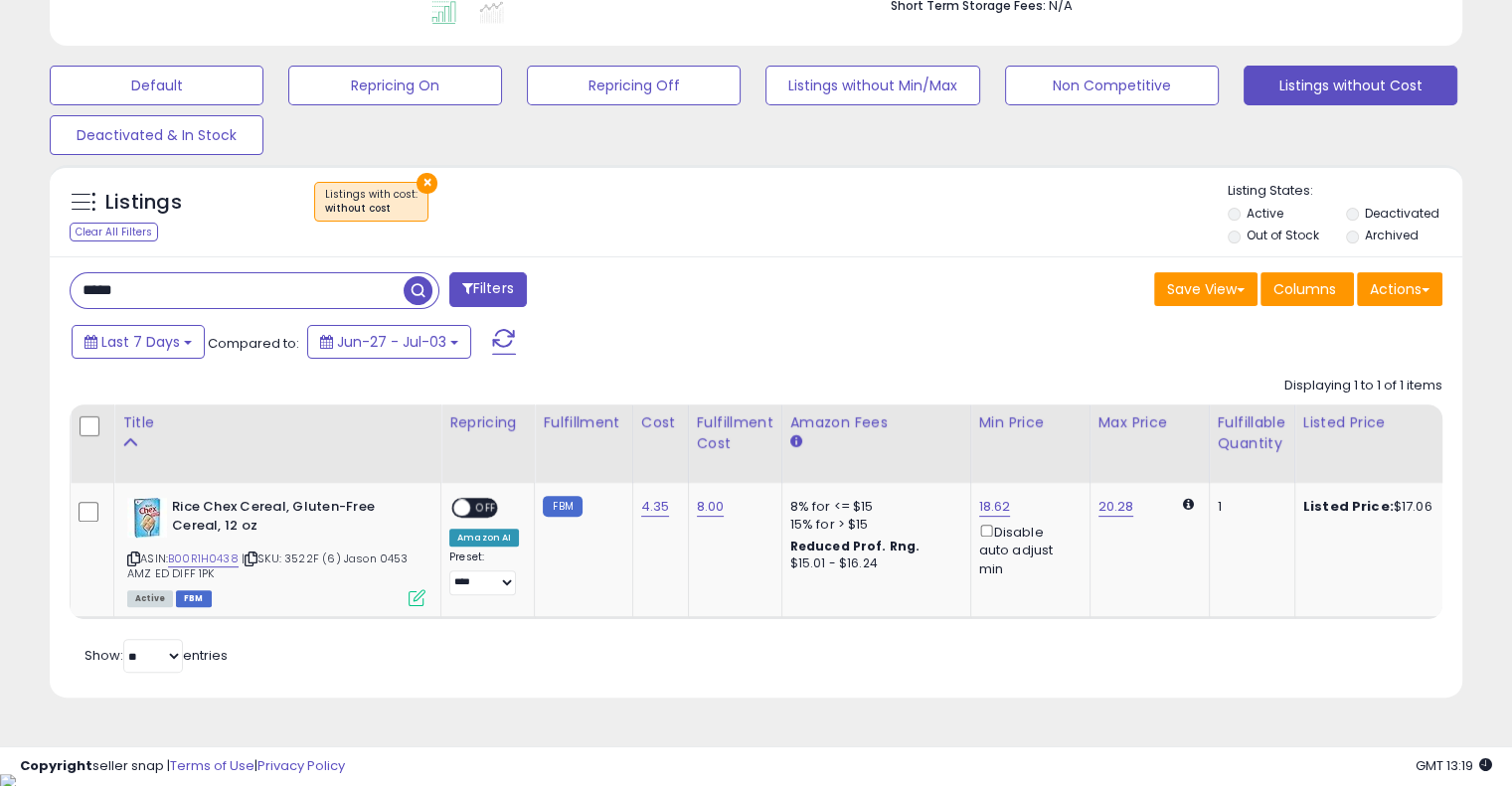 click on "*****
Filters" at bounding box center [406, 292] 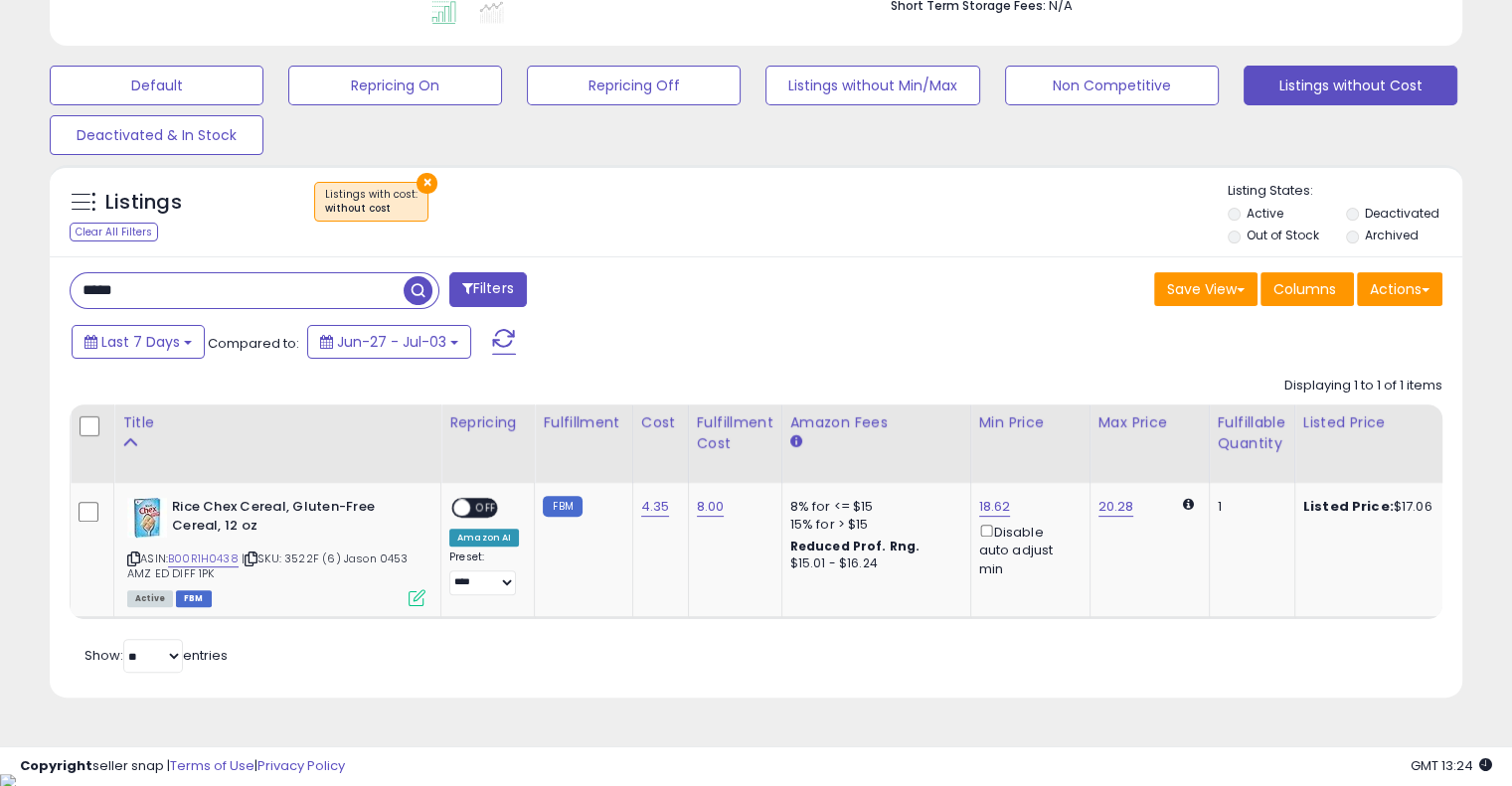 click on "*****
Filters
Save View
Save As New View
Update Current View" at bounding box center [756, 477] 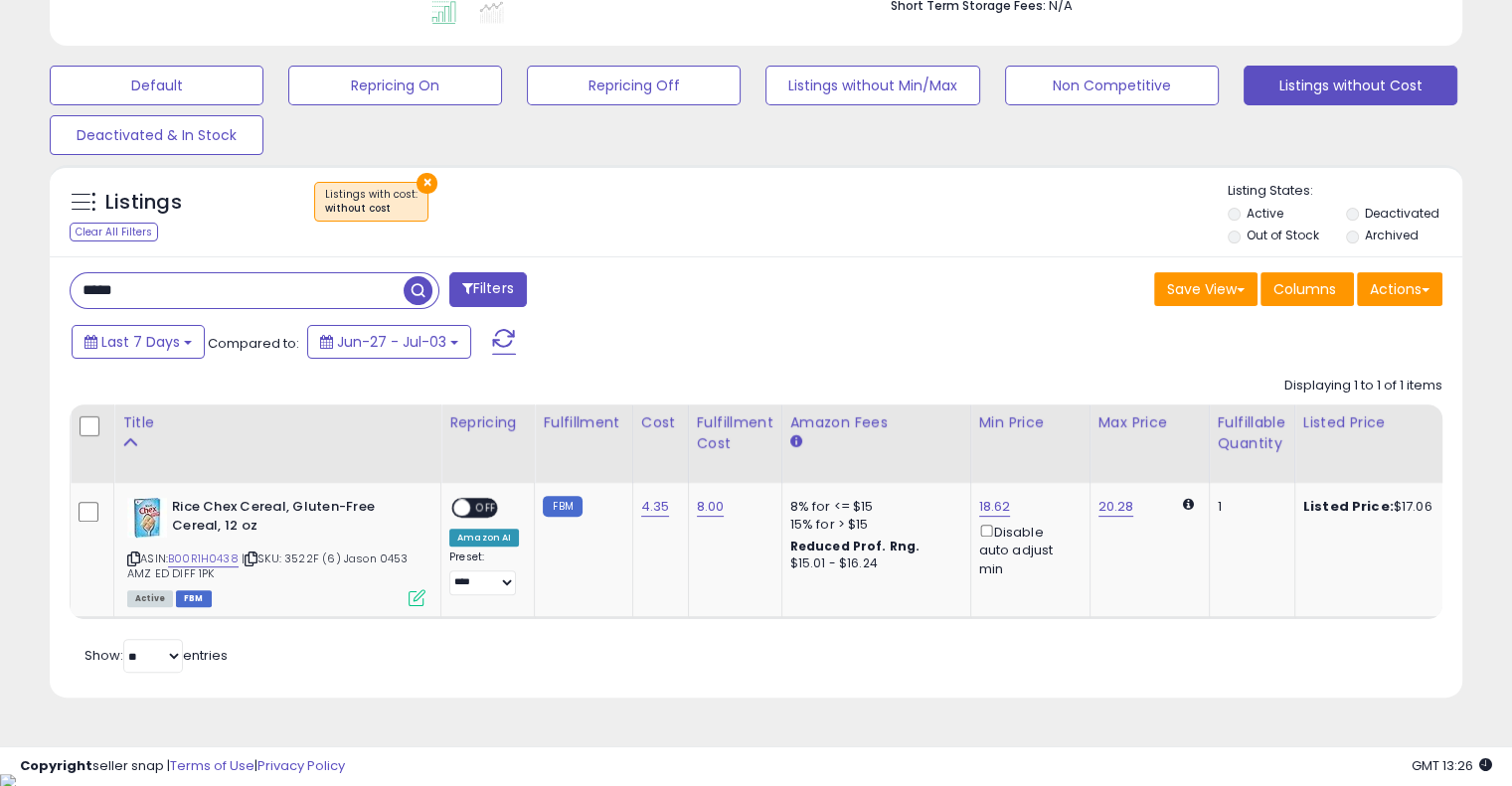 click on "*****" at bounding box center (237, 290) 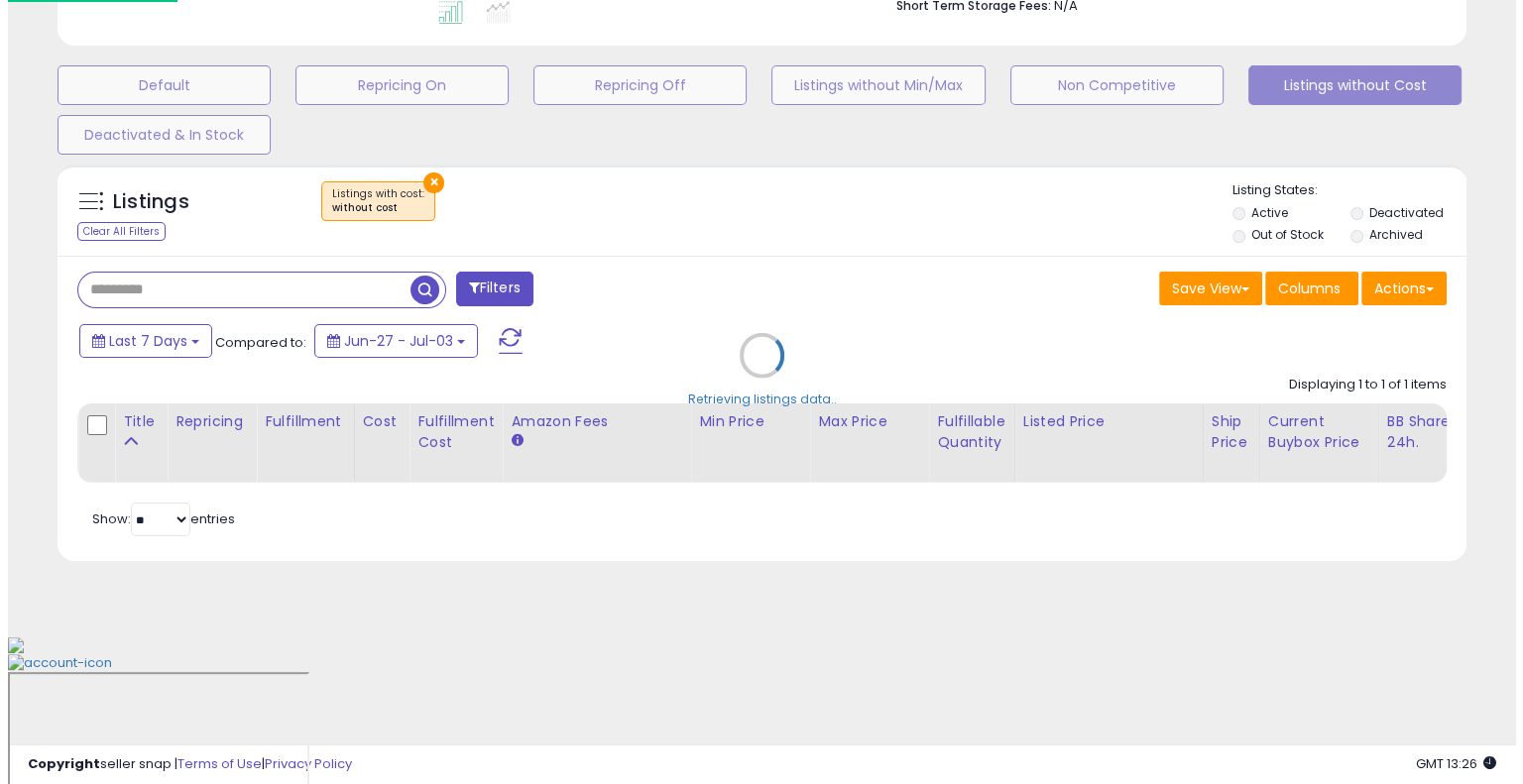 scroll, scrollTop: 424, scrollLeft: 0, axis: vertical 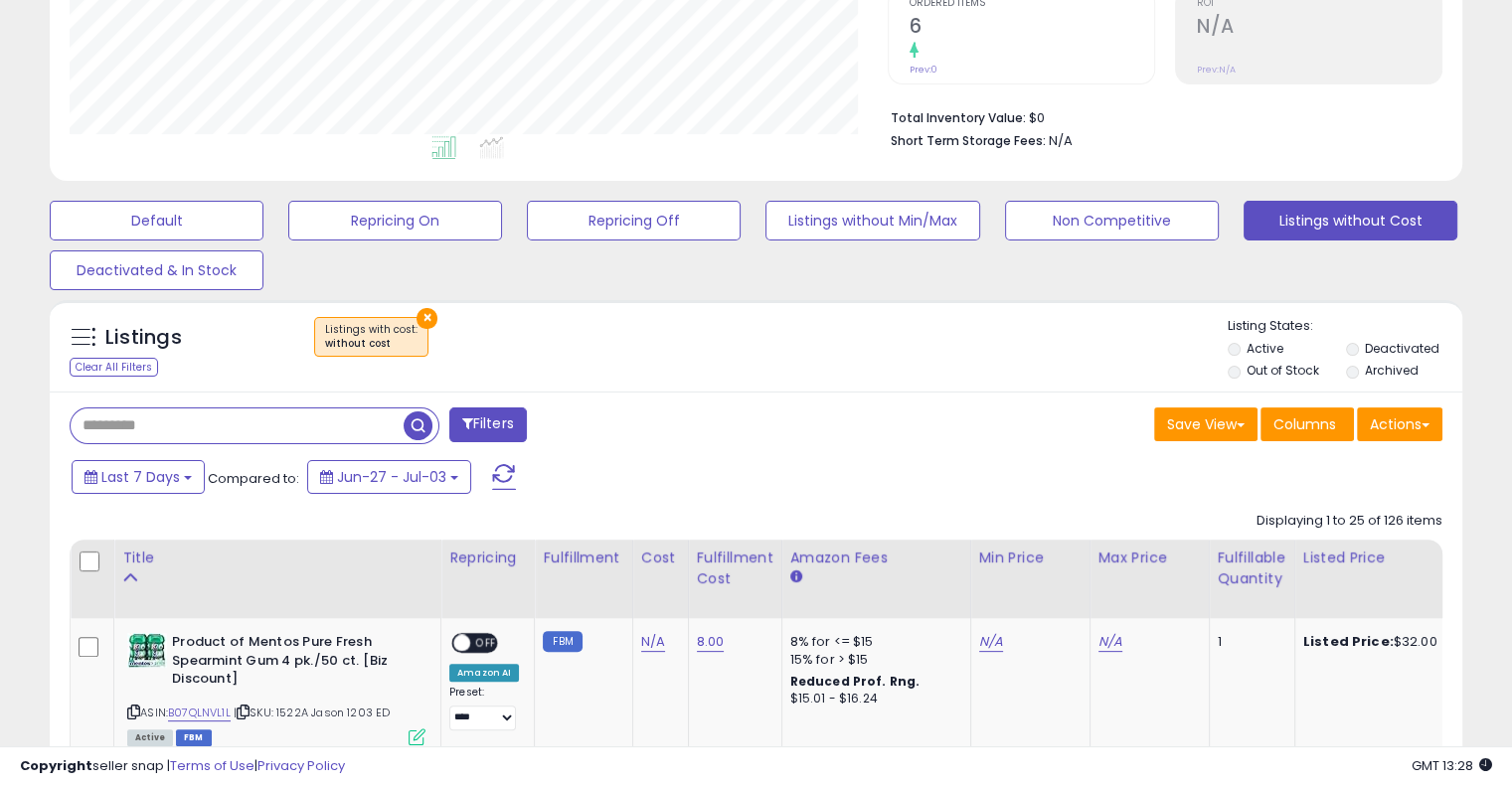 click on "Filters
Save View
Save As New View
Update Current View
Columns" at bounding box center [756, 2310] 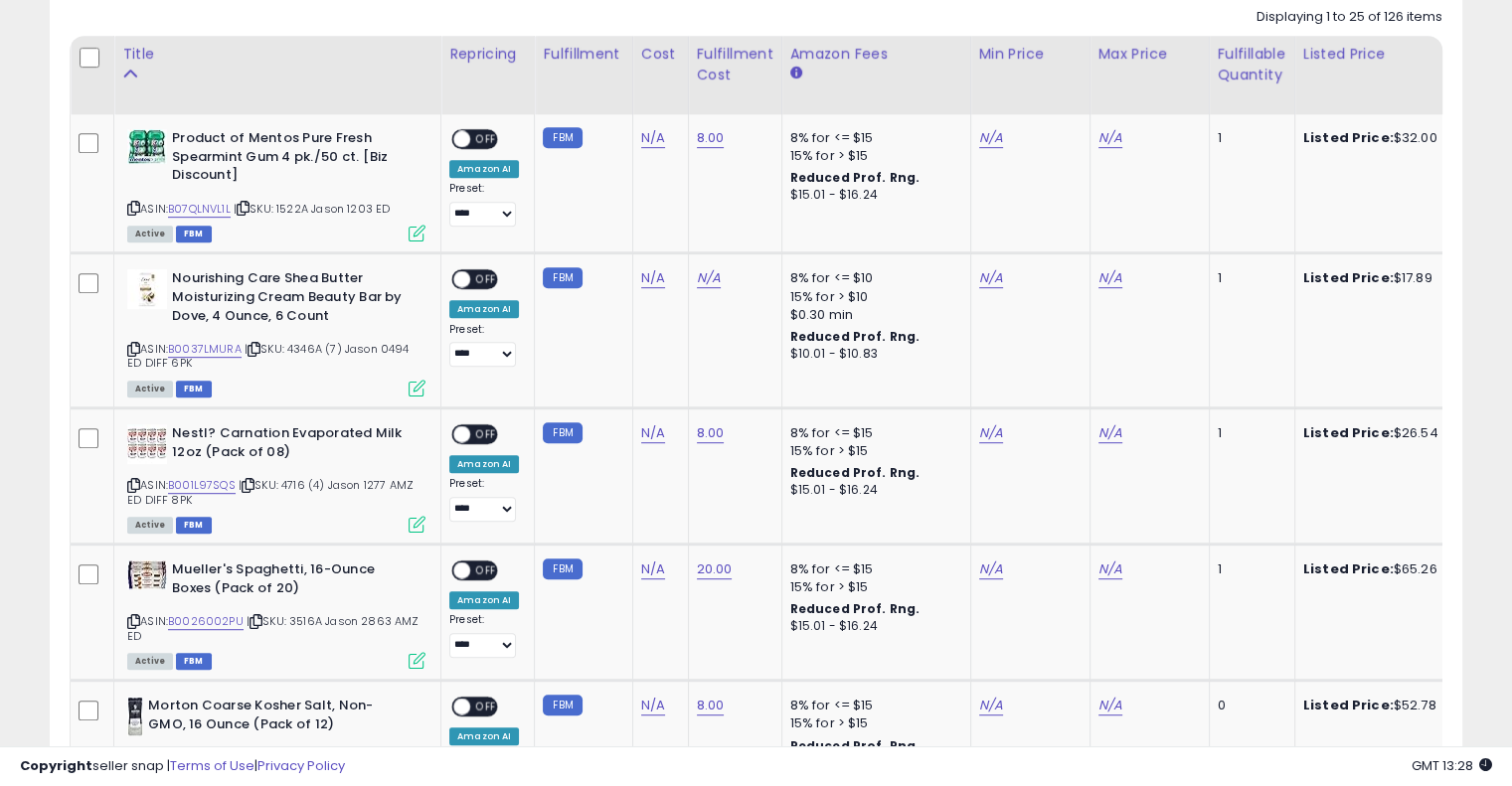 scroll, scrollTop: 868, scrollLeft: 0, axis: vertical 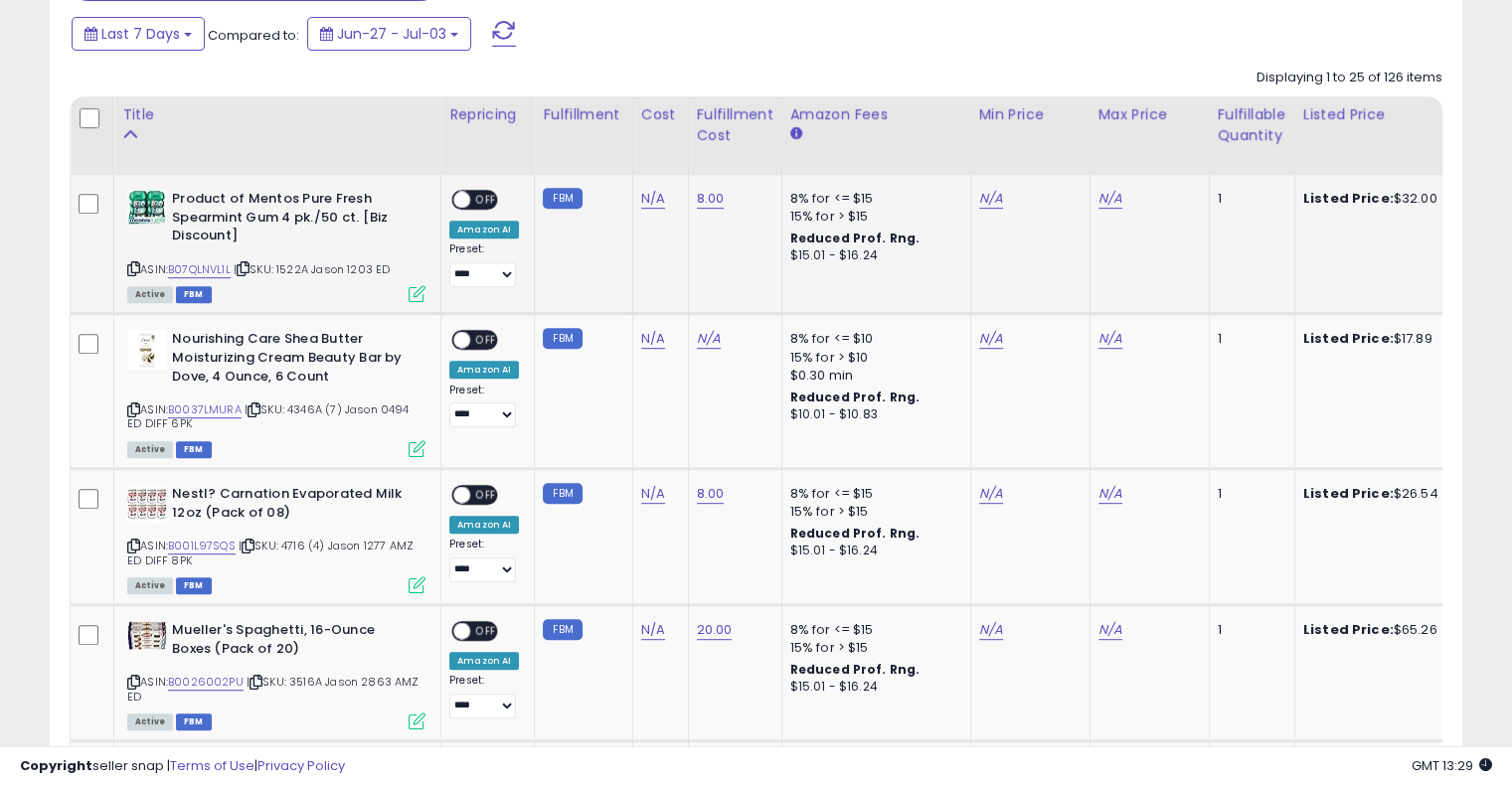 click on "|   SKU: 1522A Jason 1203 ED" at bounding box center [311, 269] 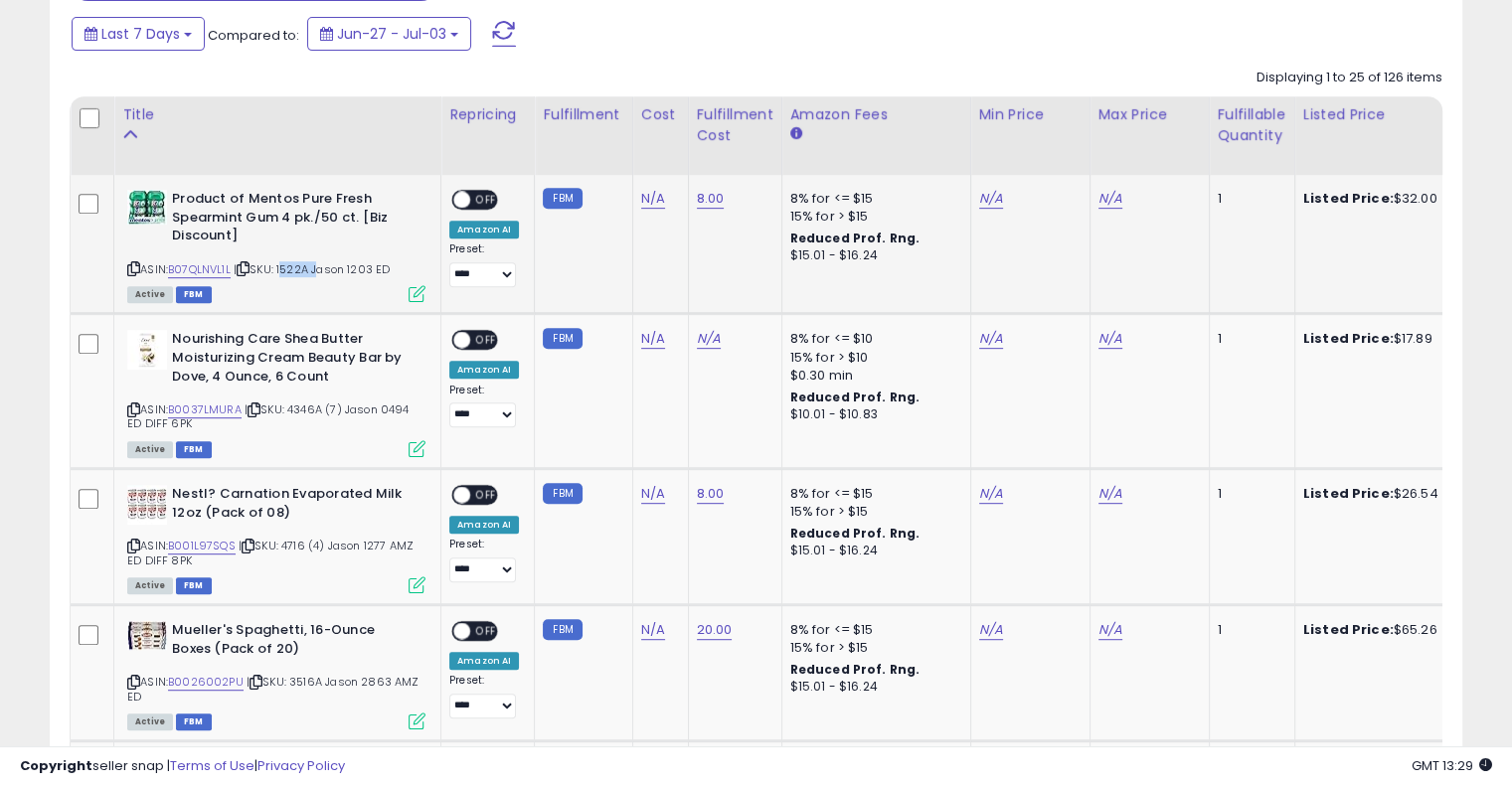 click on "|   SKU: 1522A Jason 1203 ED" at bounding box center (311, 269) 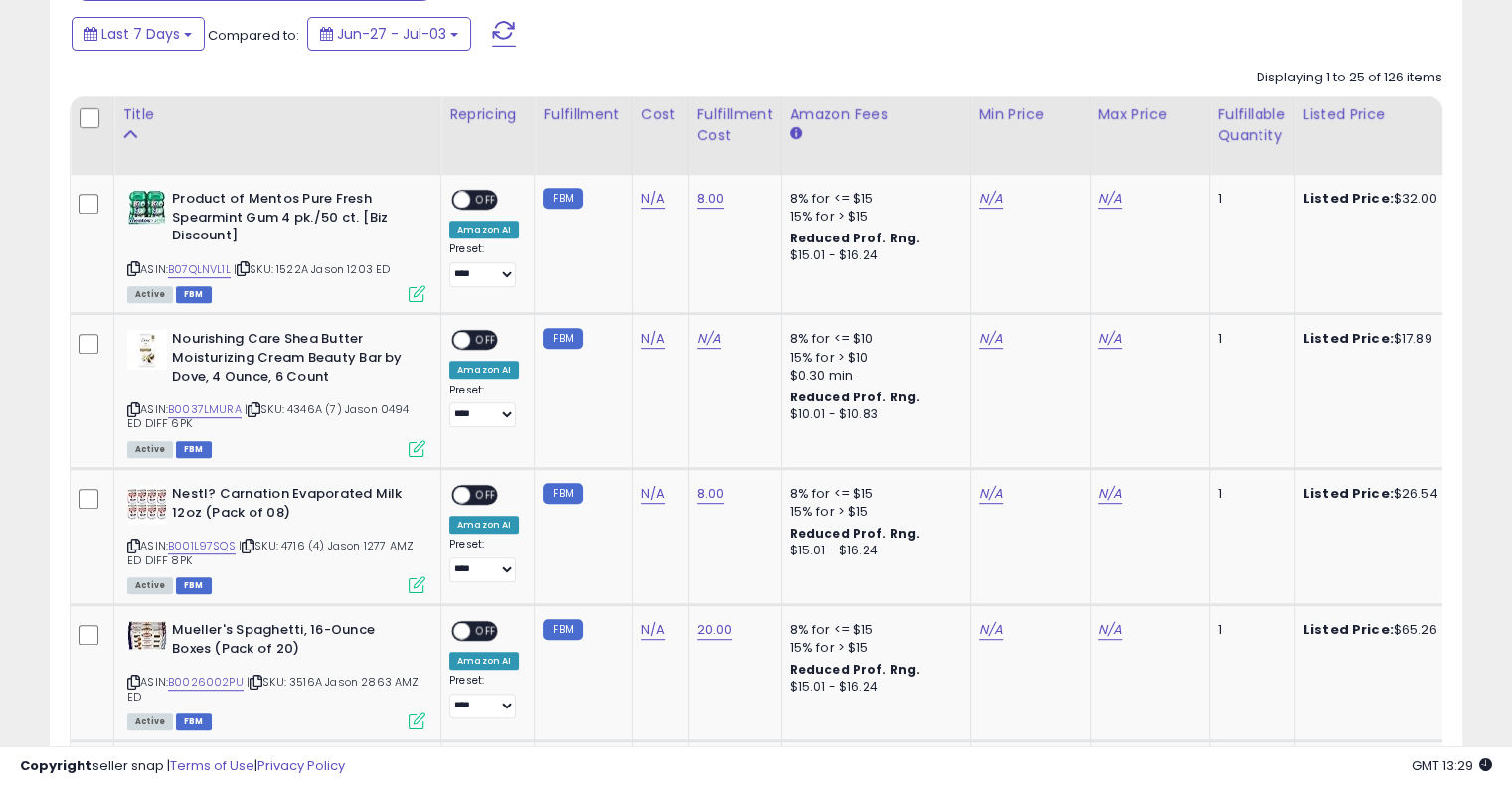 click on "Last 7 Days
Compared to:
Jun-27 - Jul-03" at bounding box center (582, 36) 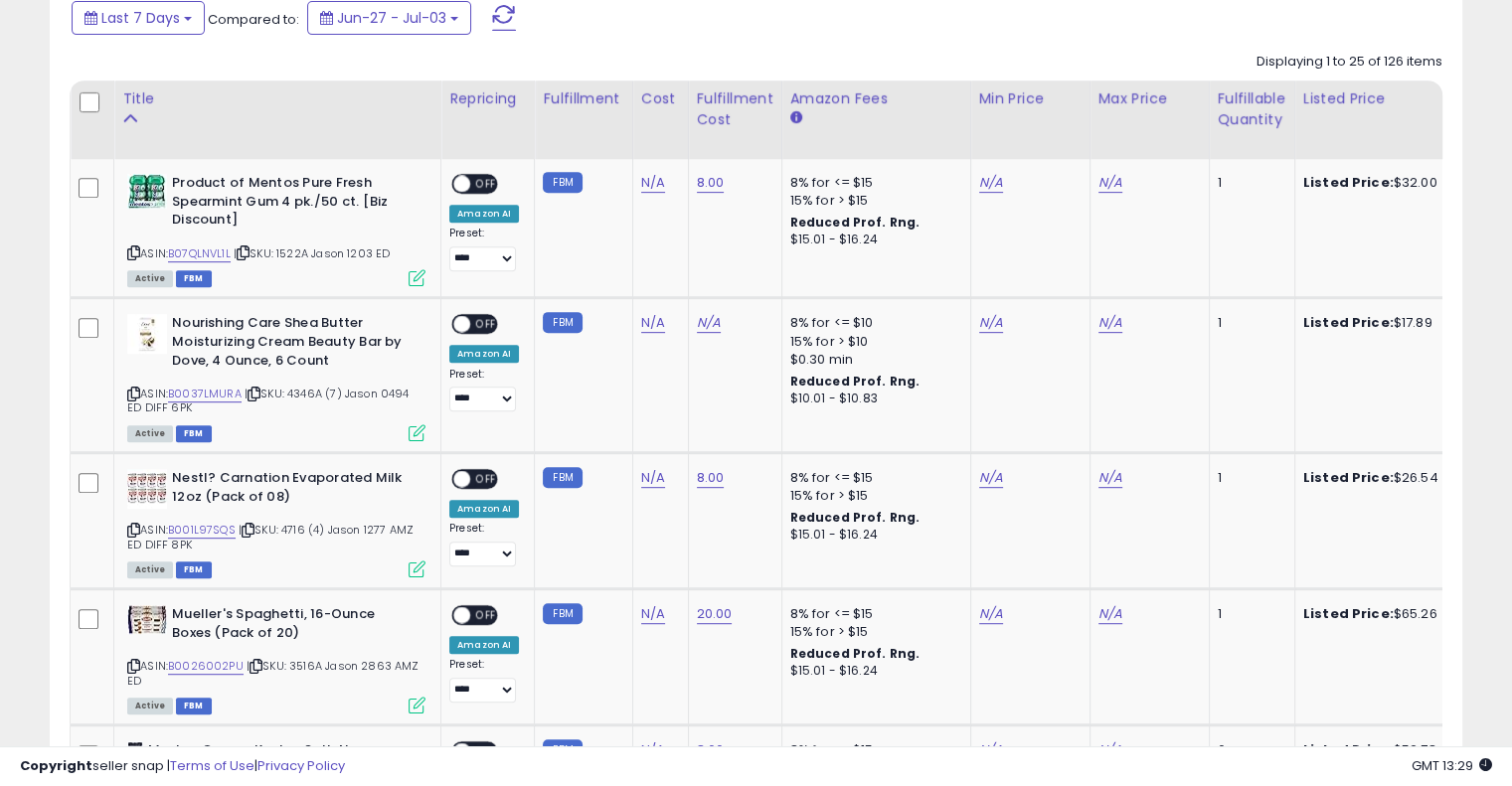 scroll, scrollTop: 890, scrollLeft: 0, axis: vertical 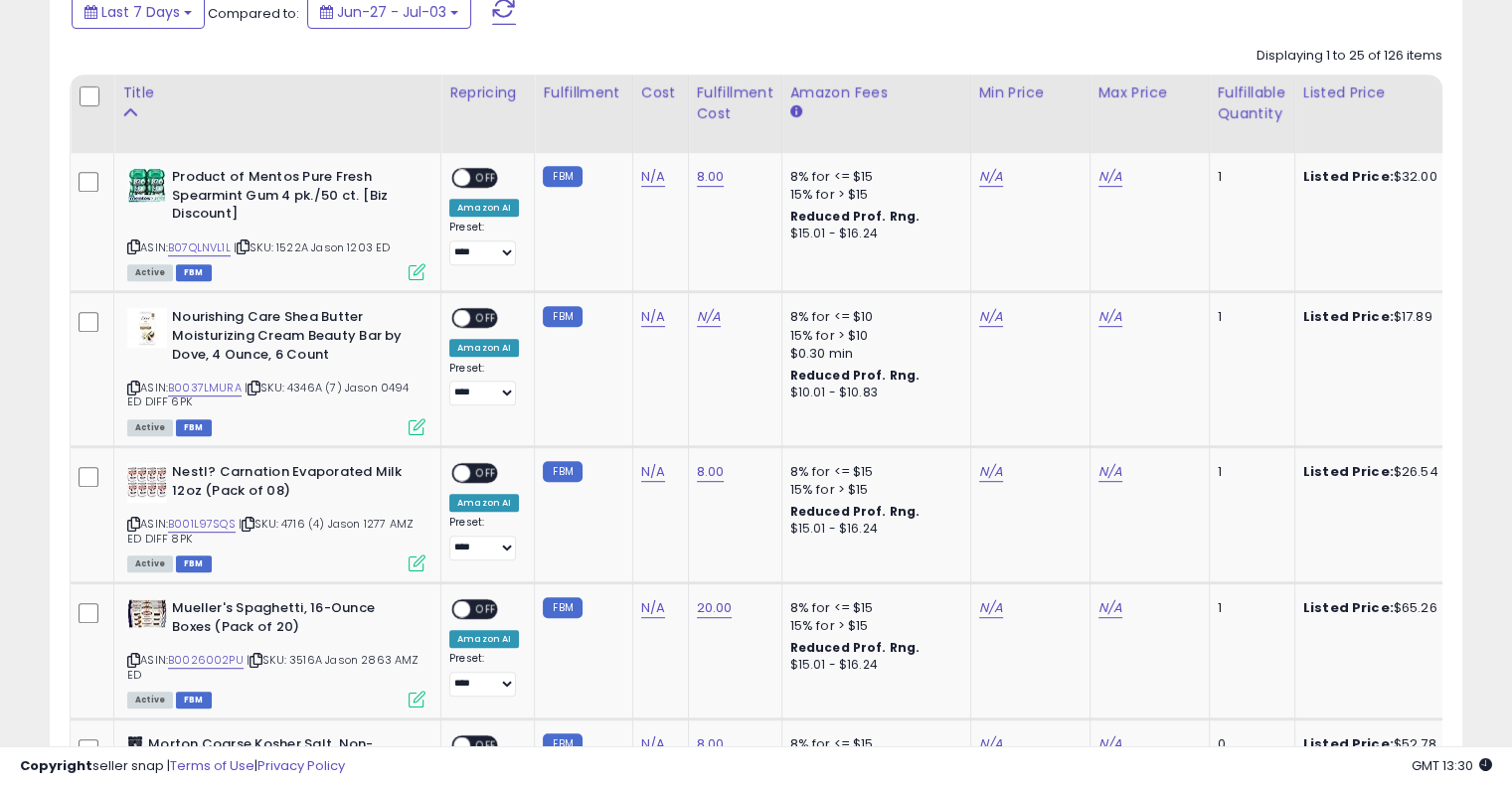click on "Displaying 1 to 25 of 126 items
Title
Repricing" 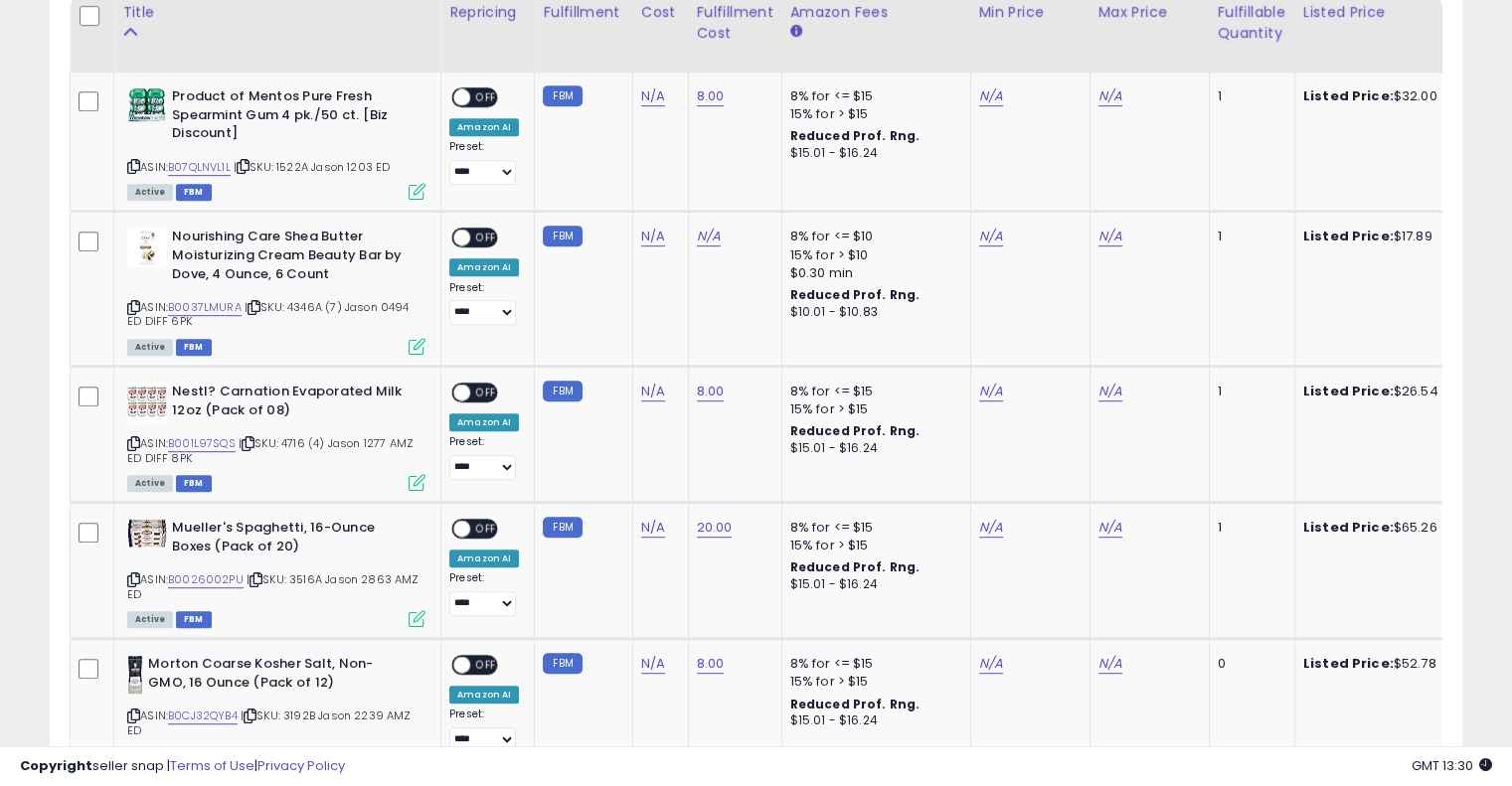 scroll, scrollTop: 1002, scrollLeft: 0, axis: vertical 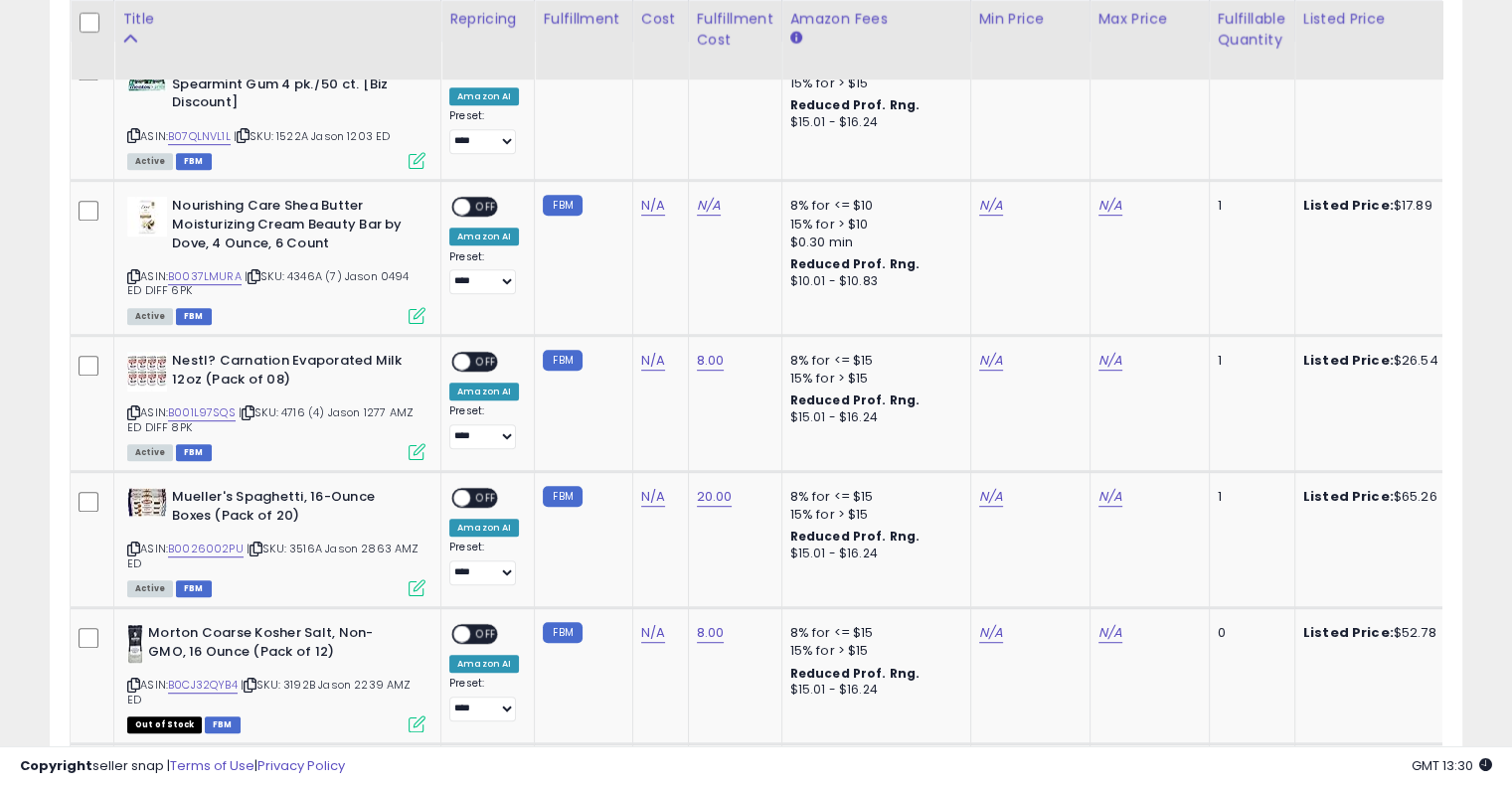 click on "**********" at bounding box center (756, 1380) 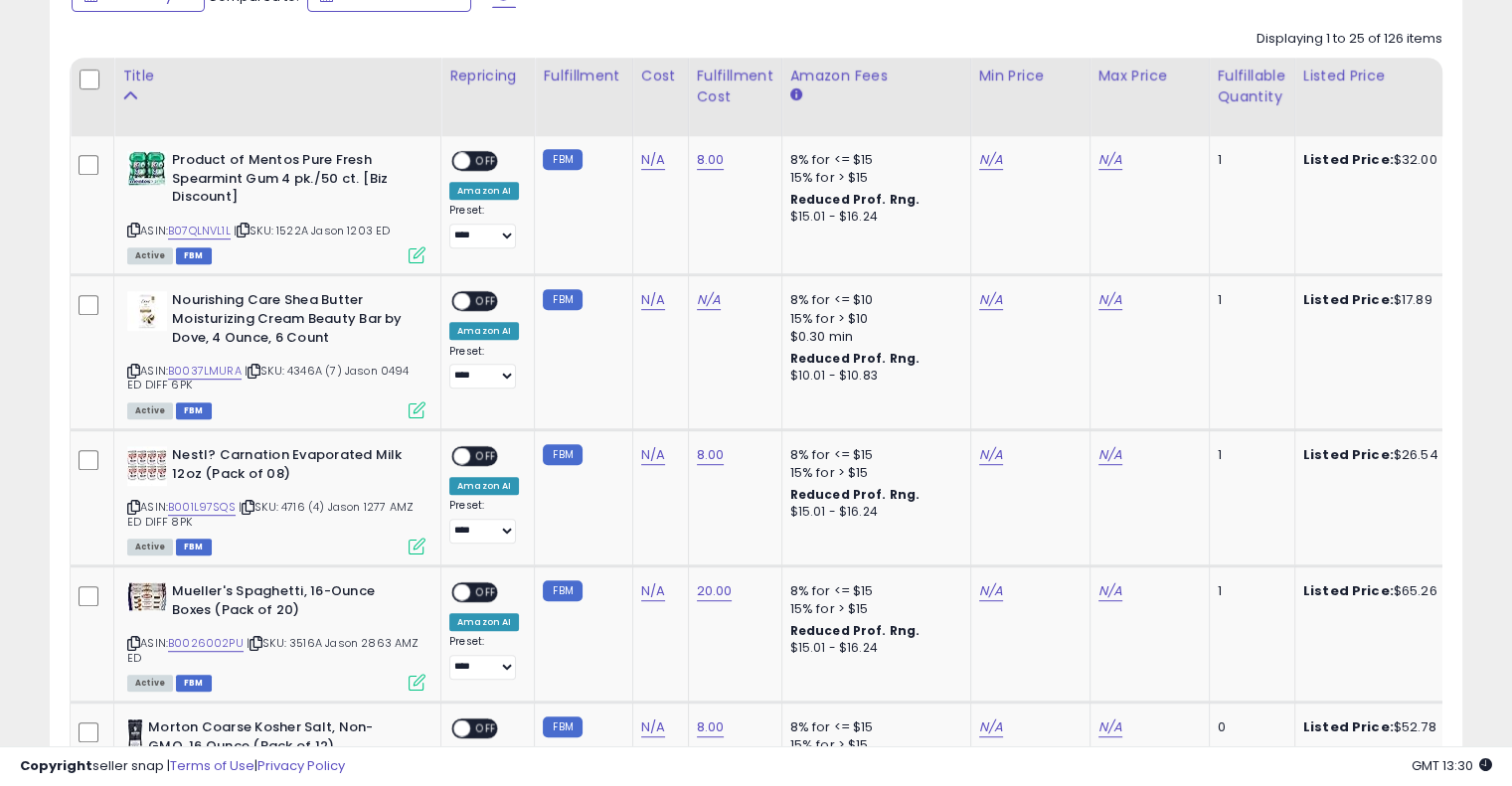 scroll, scrollTop: 942, scrollLeft: 0, axis: vertical 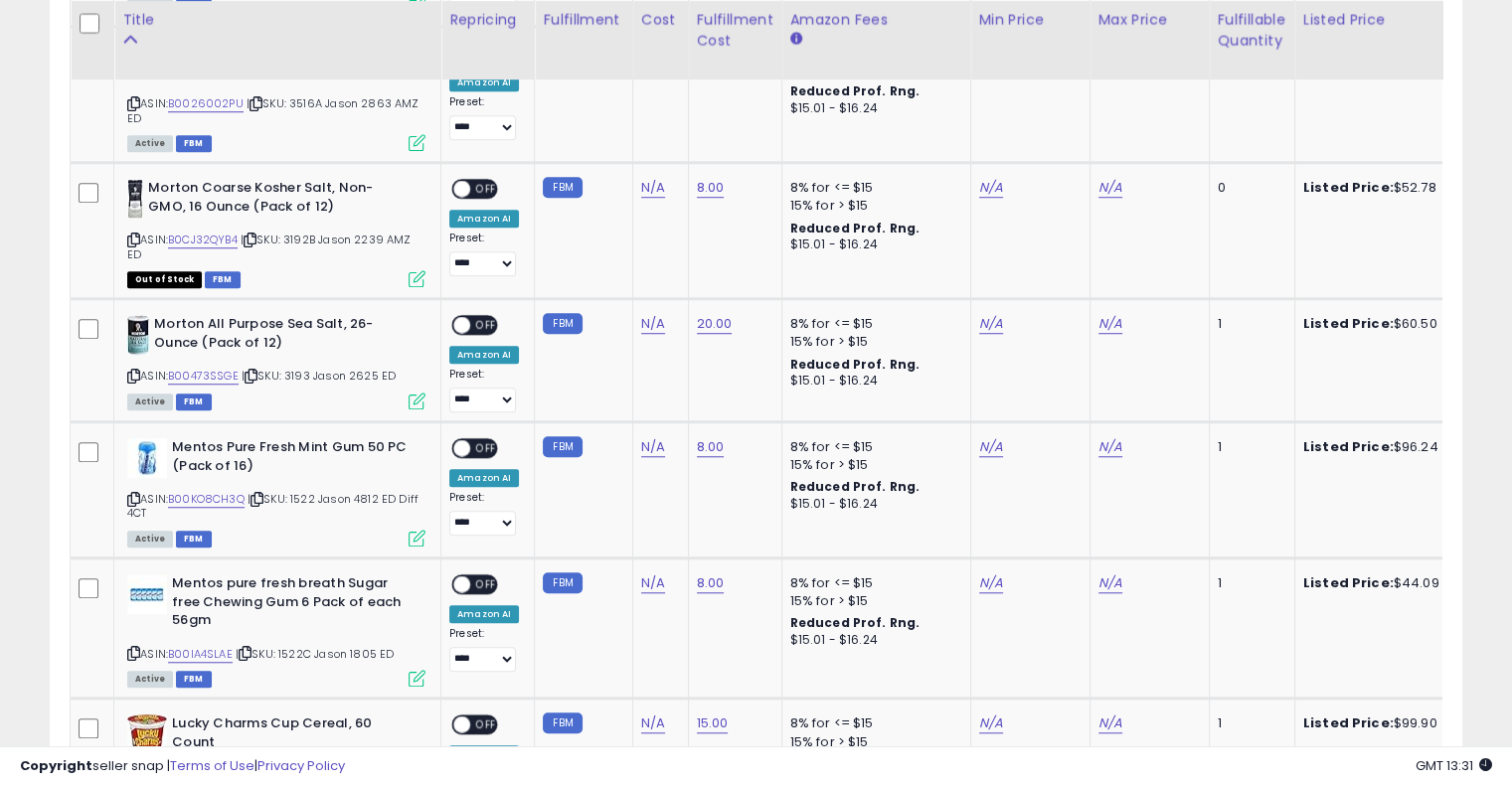 click on "**********" at bounding box center (756, 935) 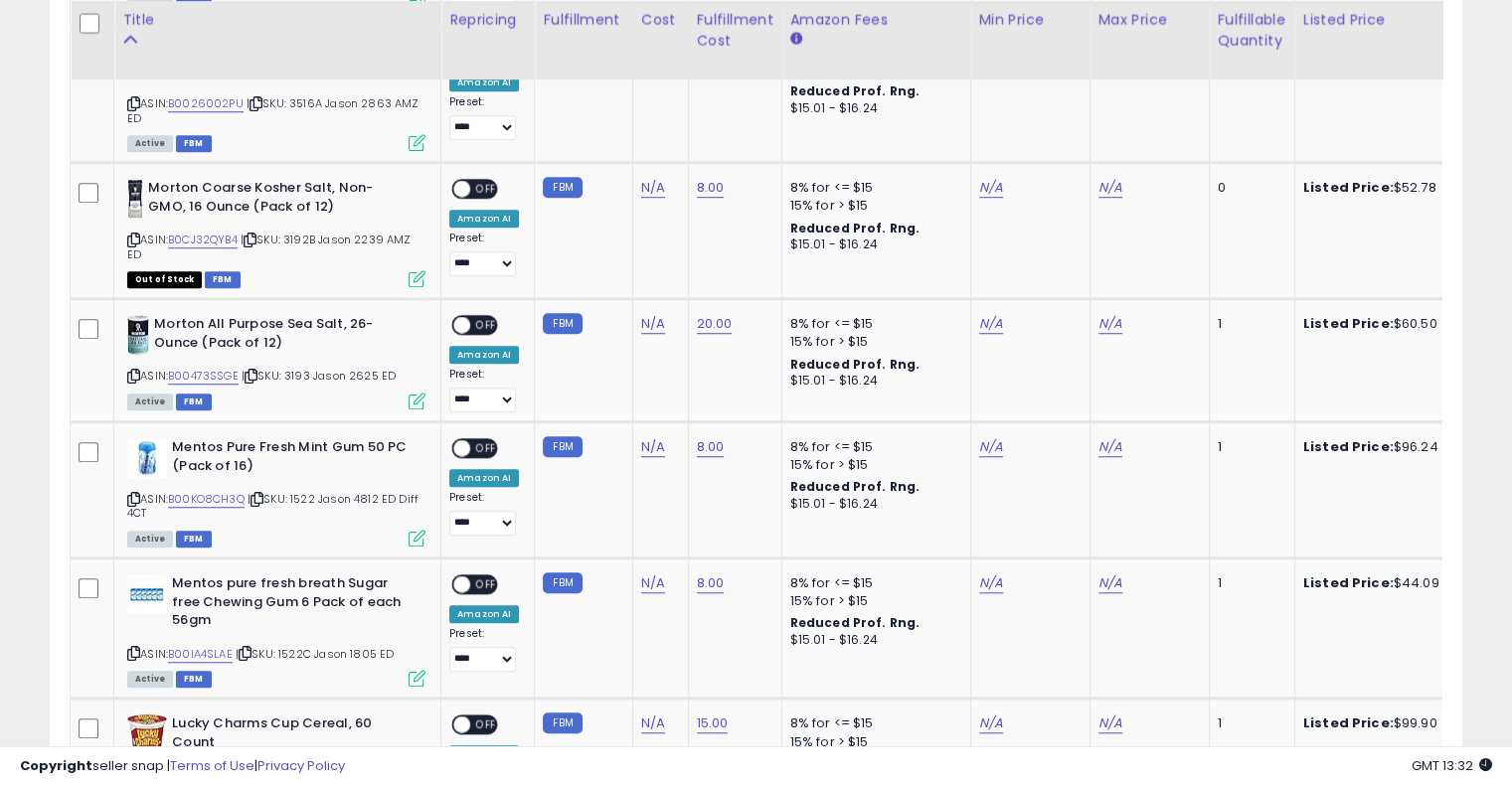 click on "**********" at bounding box center (756, 935) 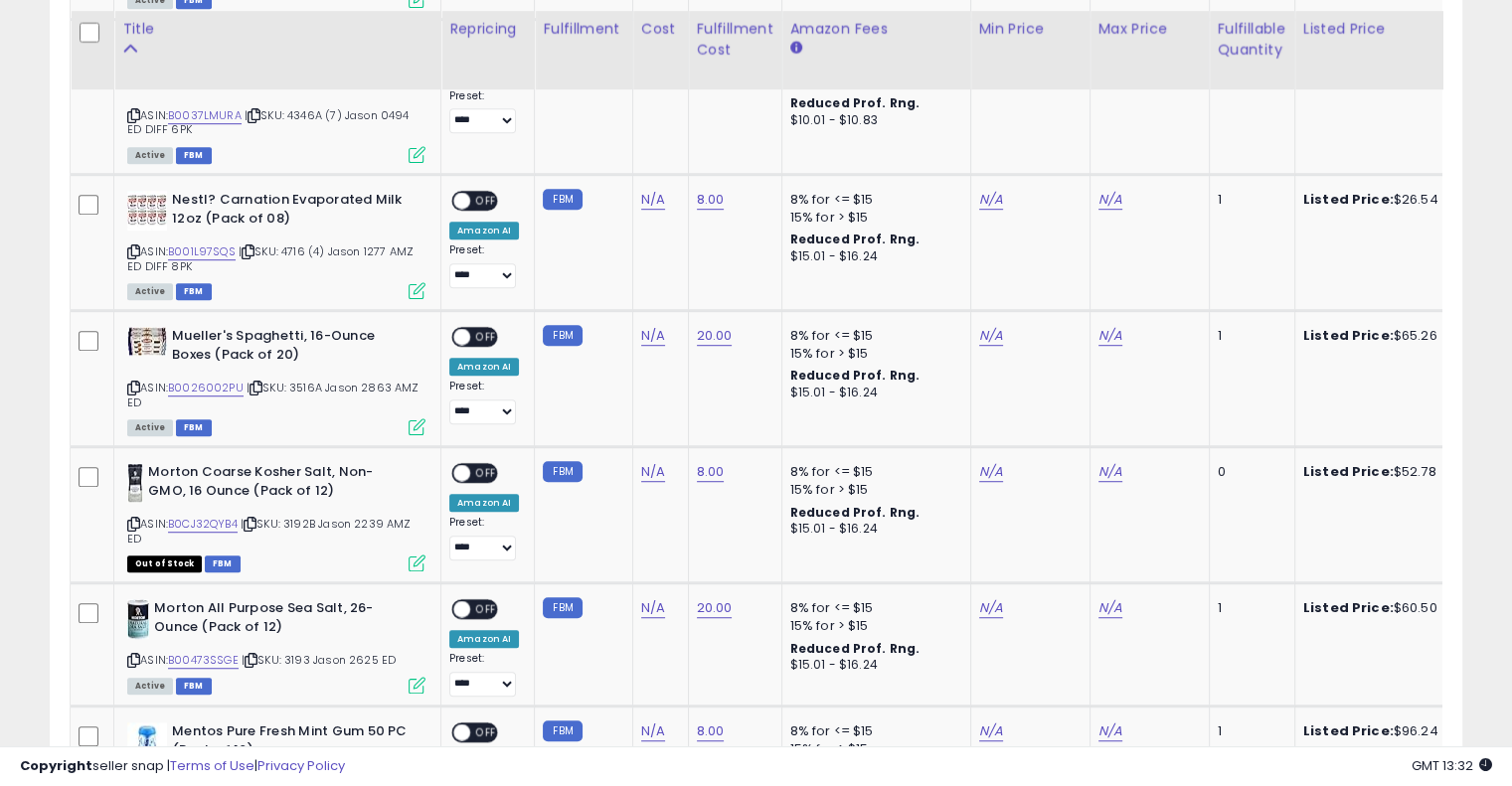 scroll, scrollTop: 1173, scrollLeft: 0, axis: vertical 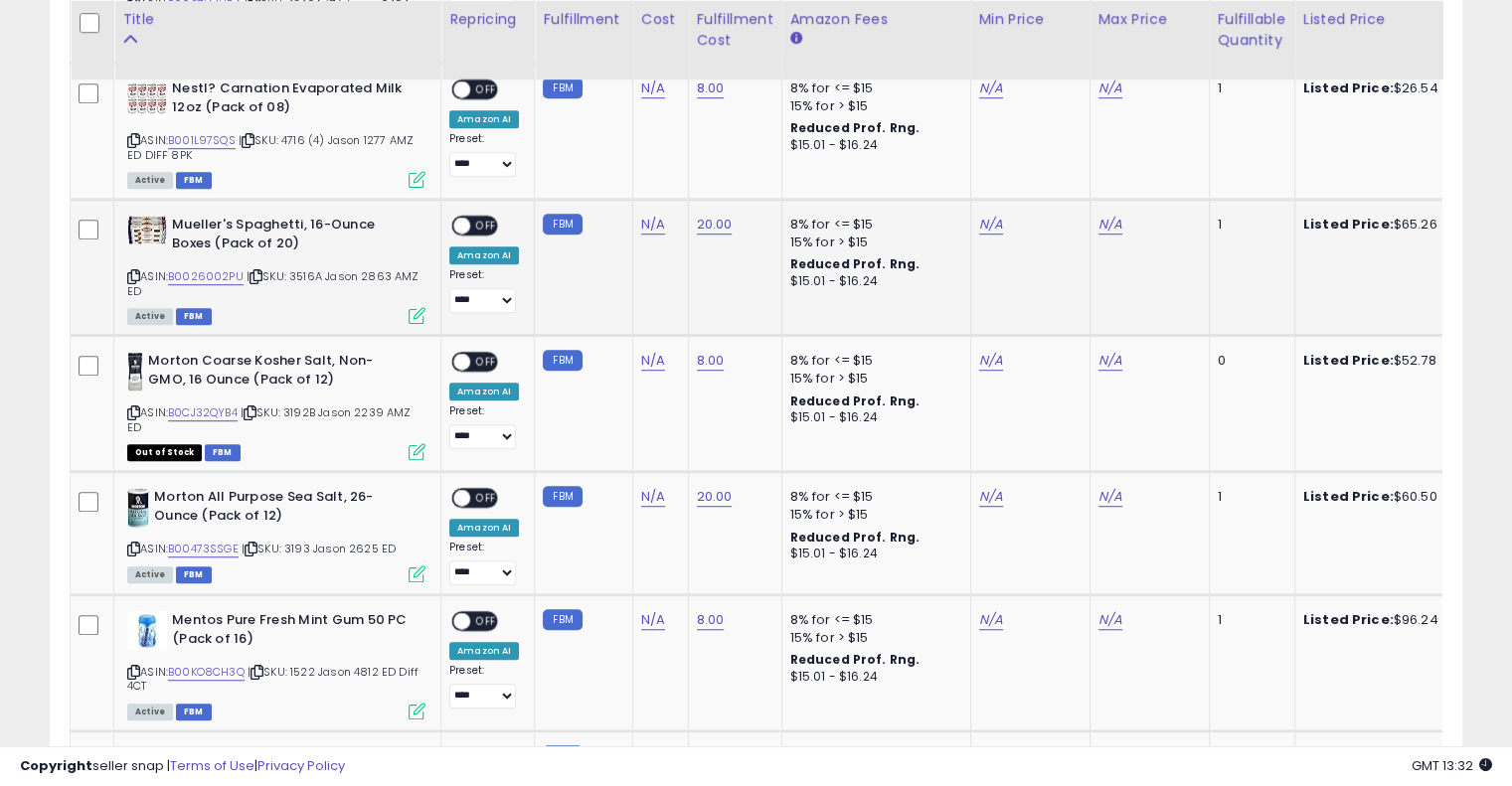 click on "|   SKU: 3516A Jason 2863 AMZ ED" at bounding box center [273, 283] 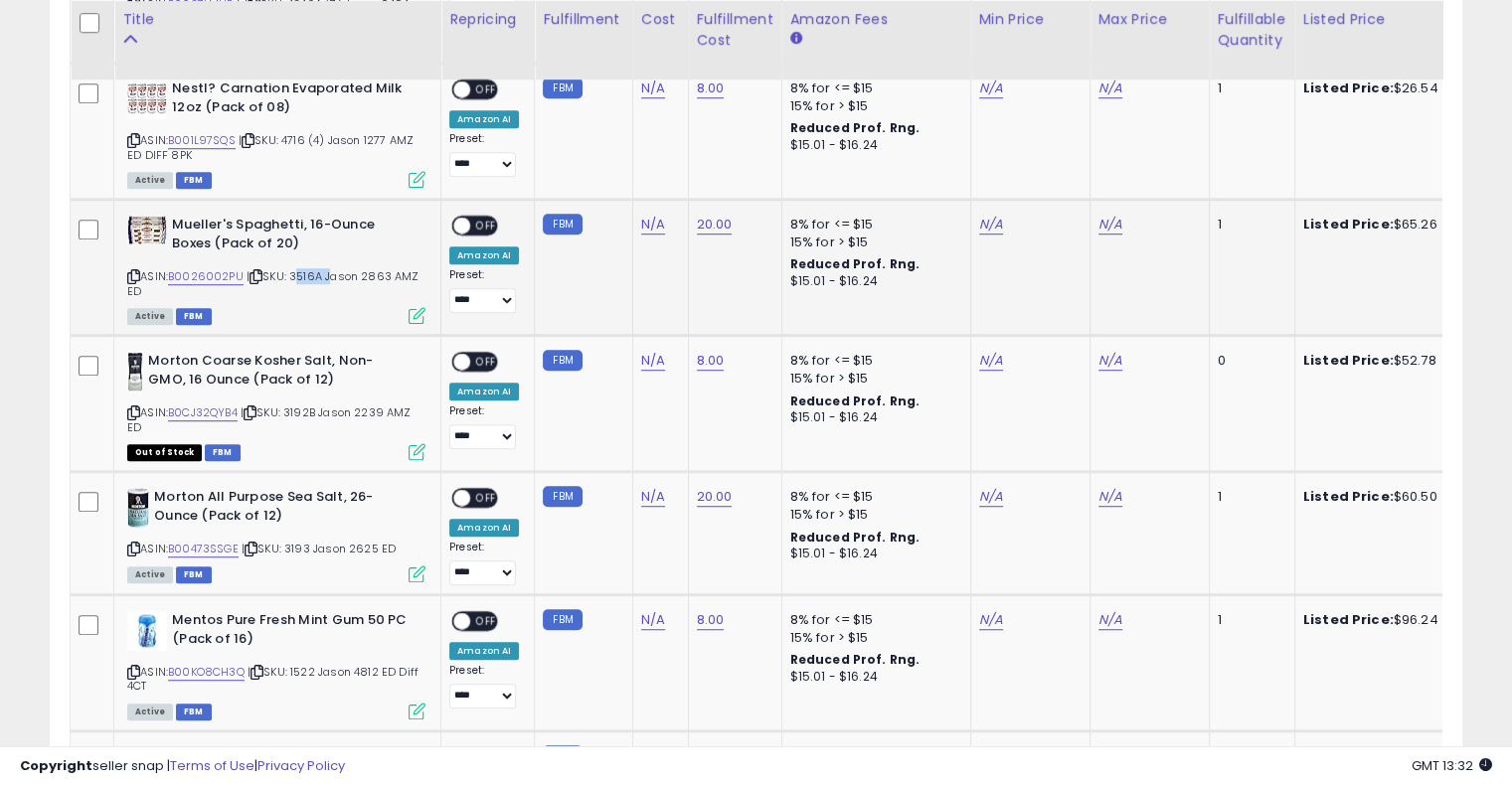 click on "|   SKU: 3516A Jason 2863 AMZ ED" at bounding box center [273, 283] 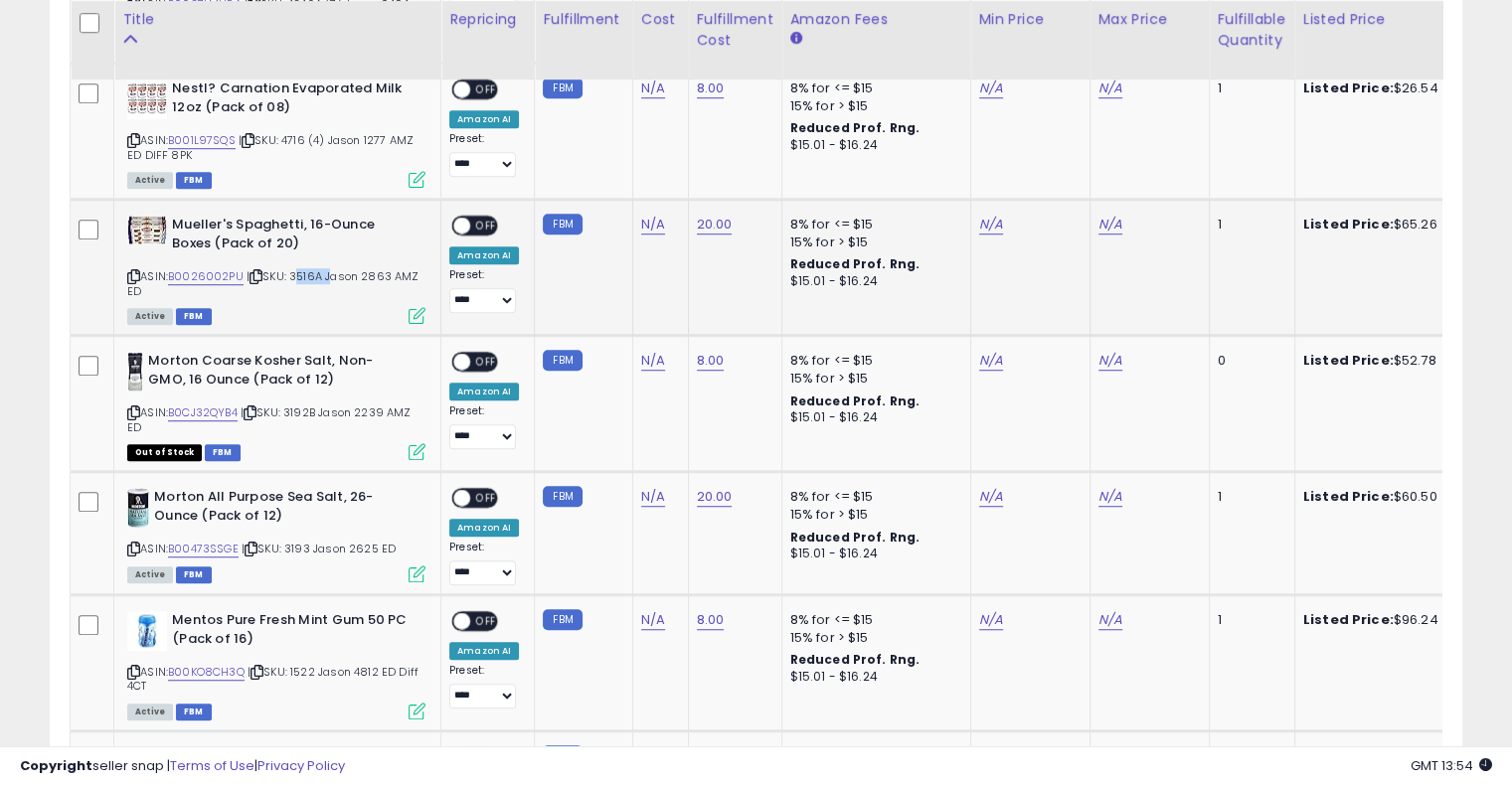 click on "|   SKU: 3516A Jason 2863 AMZ ED" at bounding box center [273, 283] 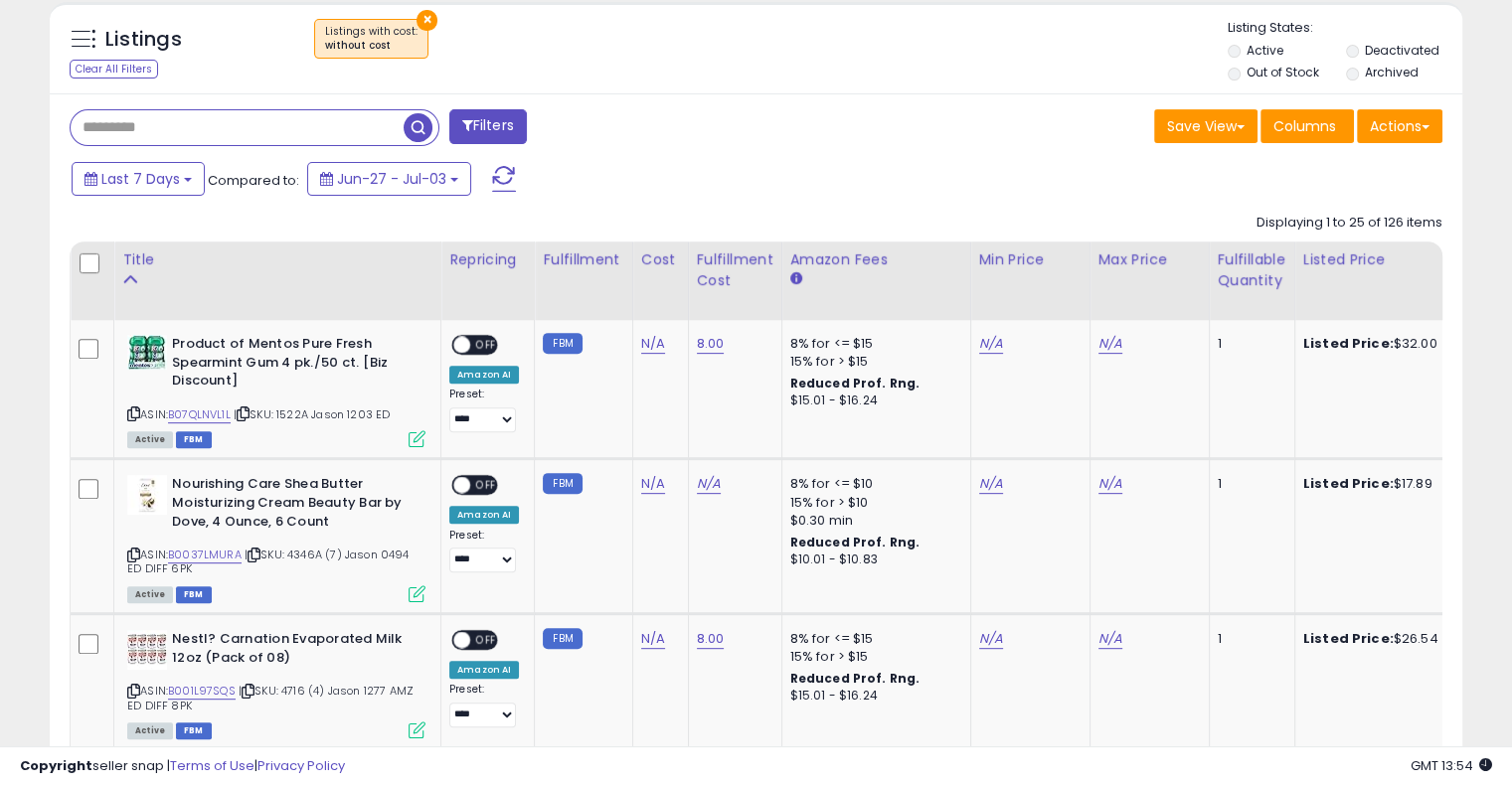 scroll, scrollTop: 703, scrollLeft: 0, axis: vertical 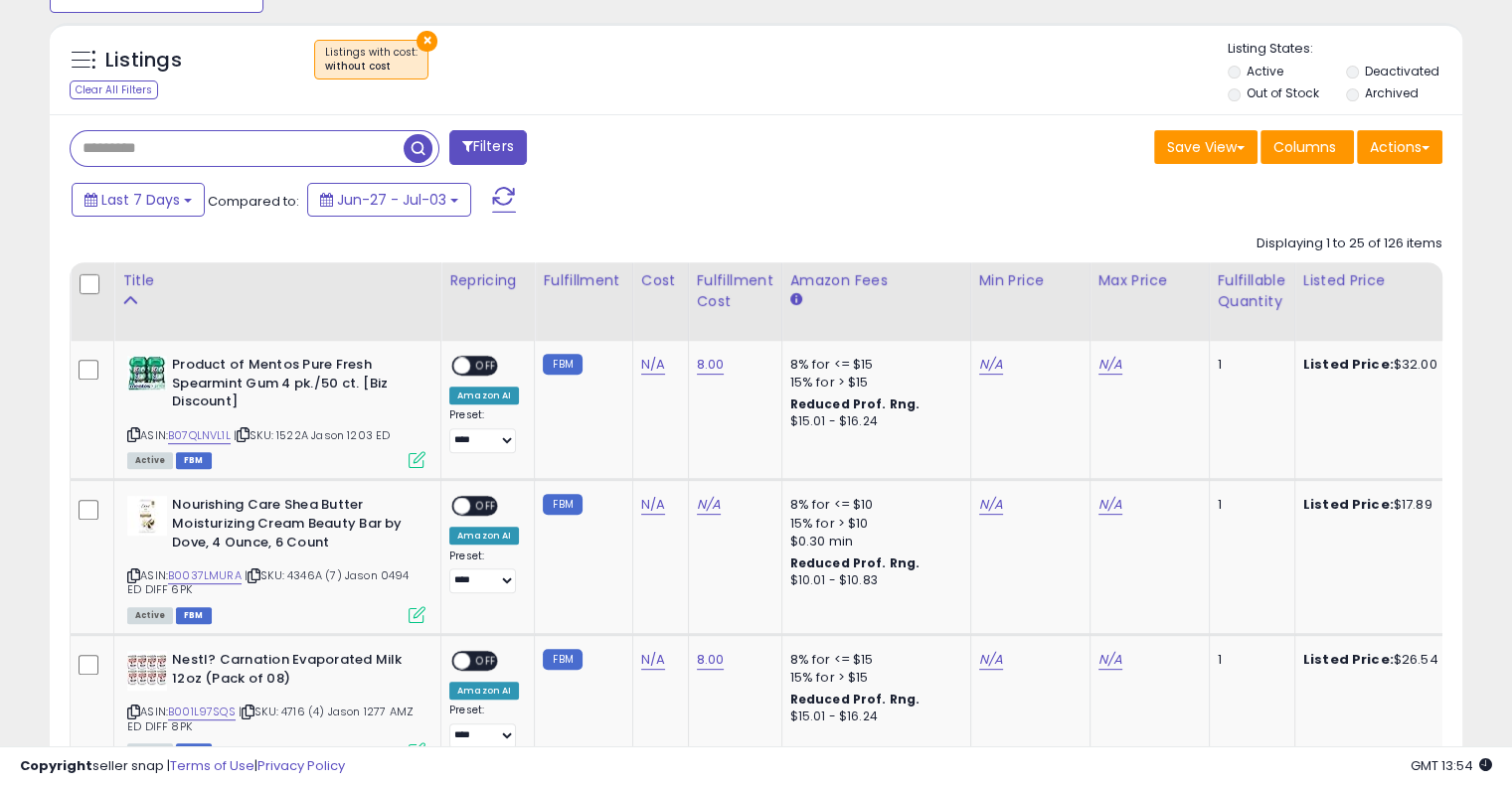 click at bounding box center (237, 148) 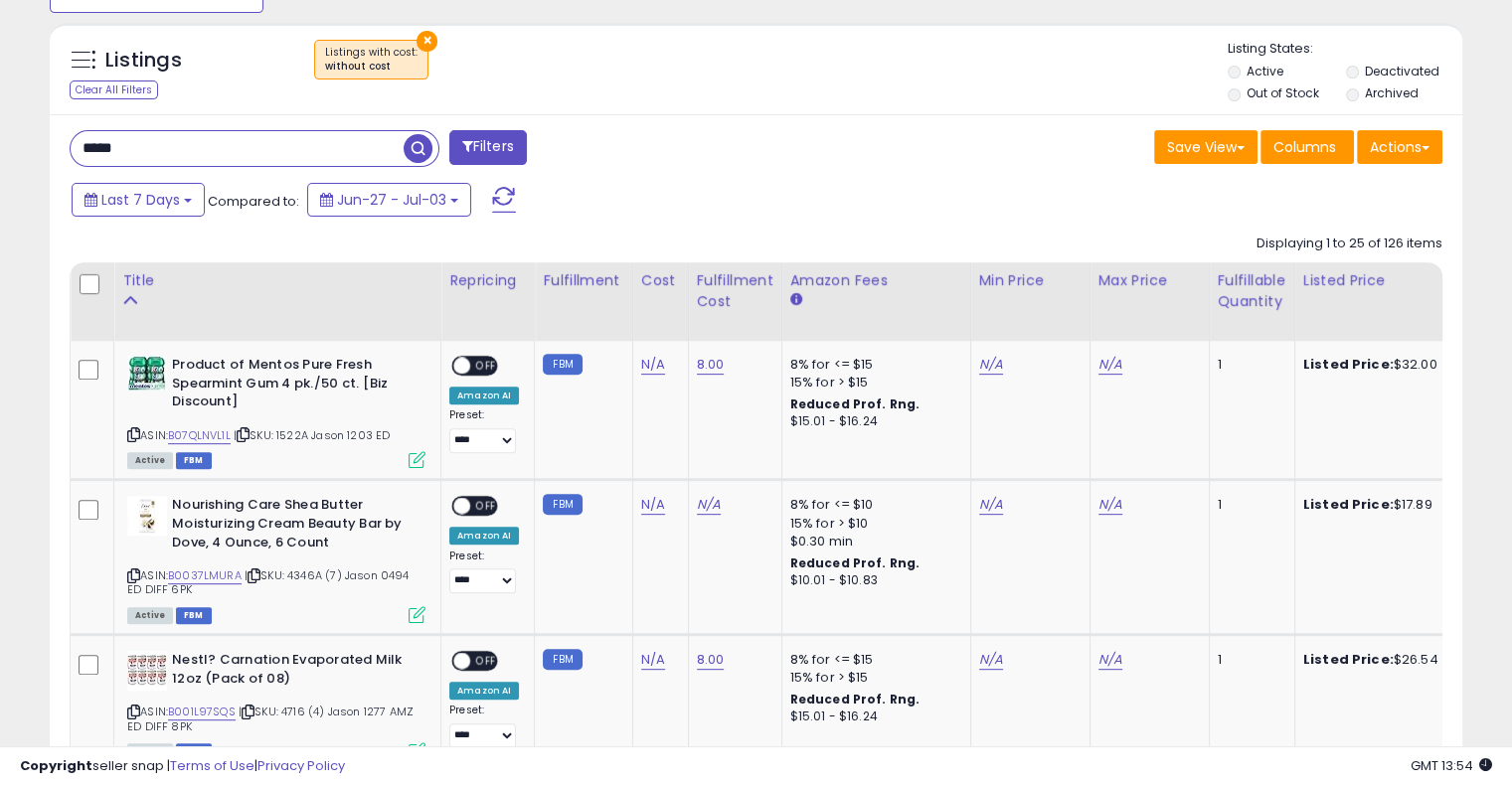 type on "*****" 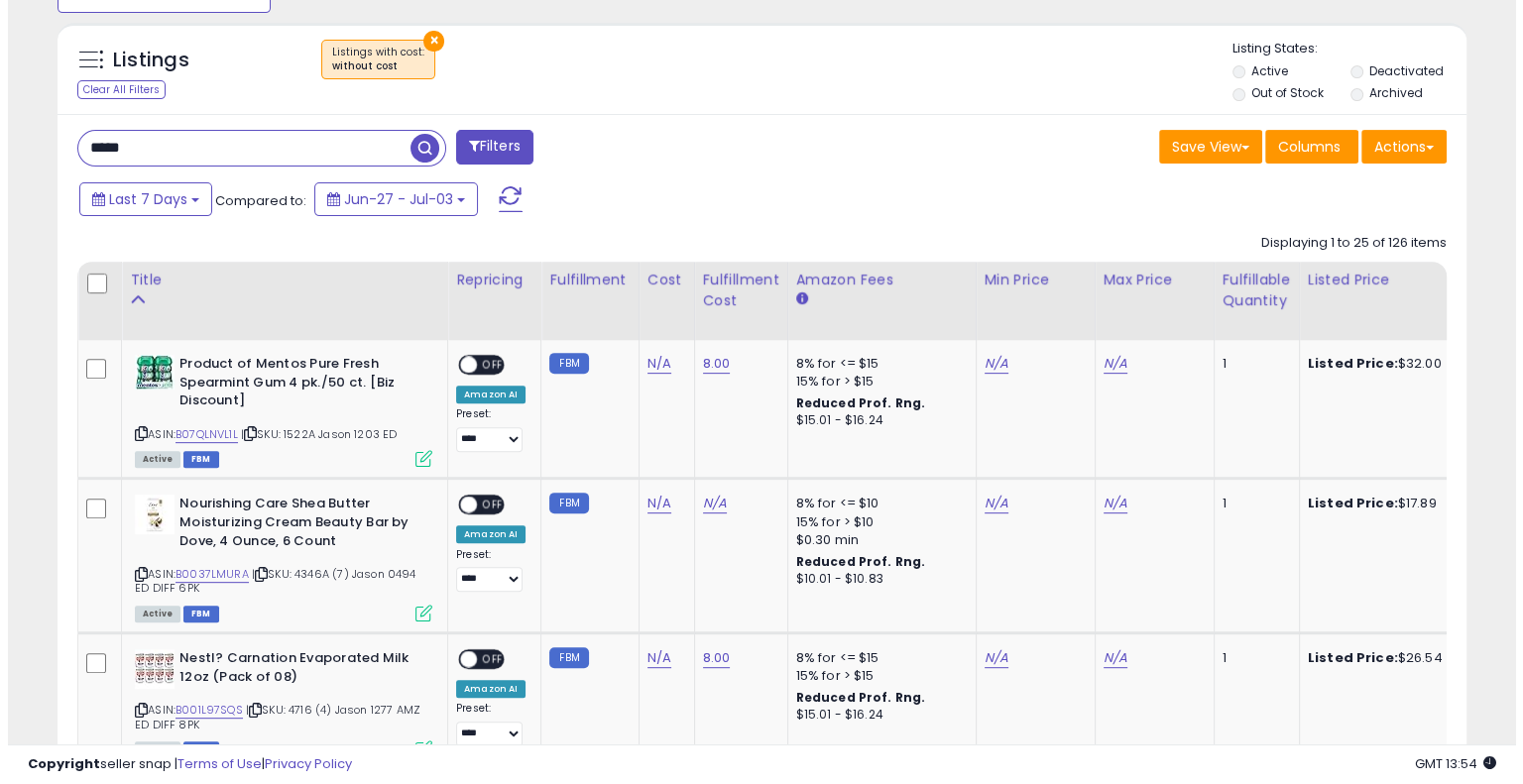 scroll, scrollTop: 444, scrollLeft: 0, axis: vertical 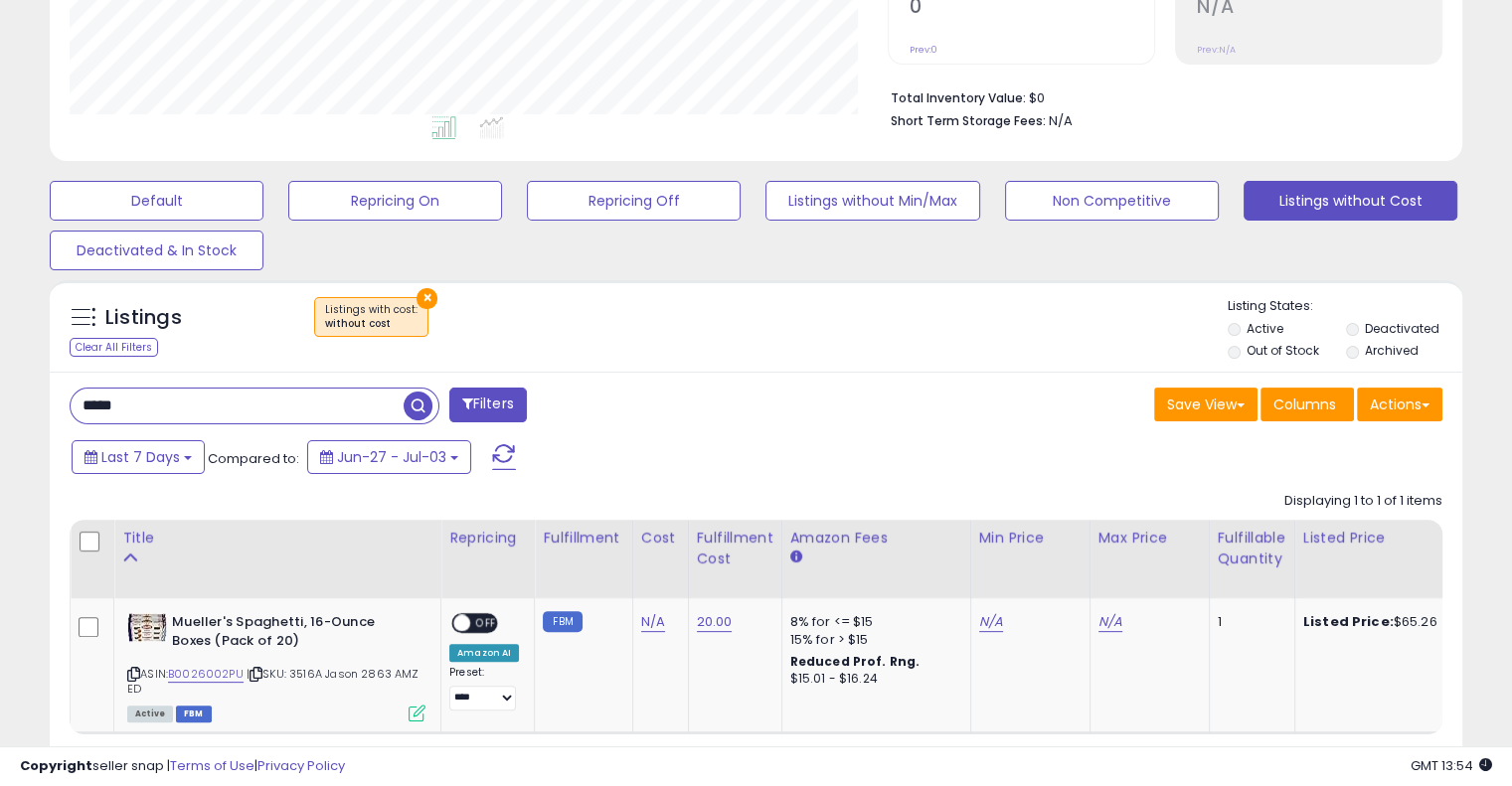 click on "Save View
Save As New View
Update Current View
Columns
Actions
Import  Export Visible Columns" at bounding box center (1107, 406) 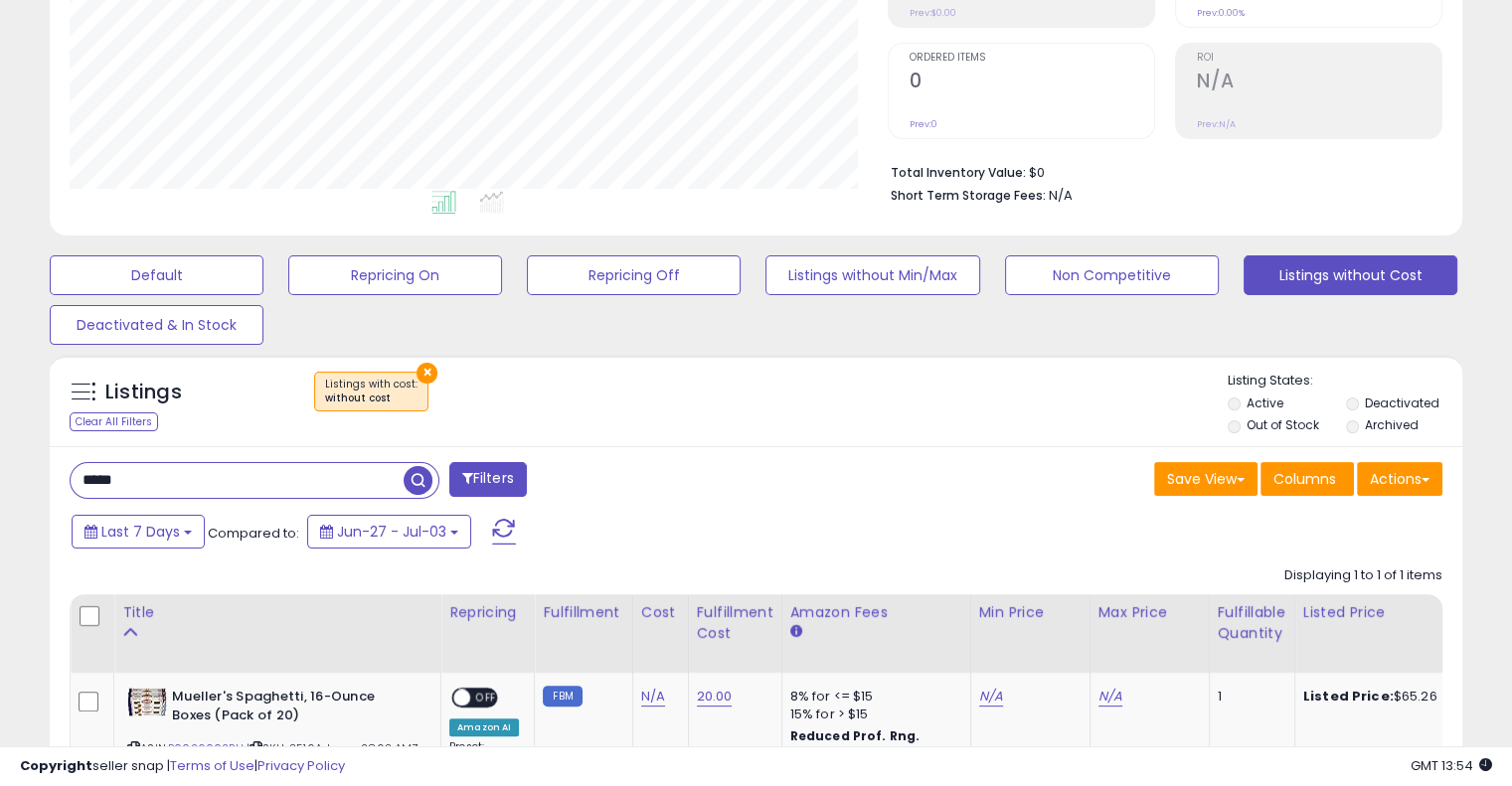 scroll, scrollTop: 560, scrollLeft: 0, axis: vertical 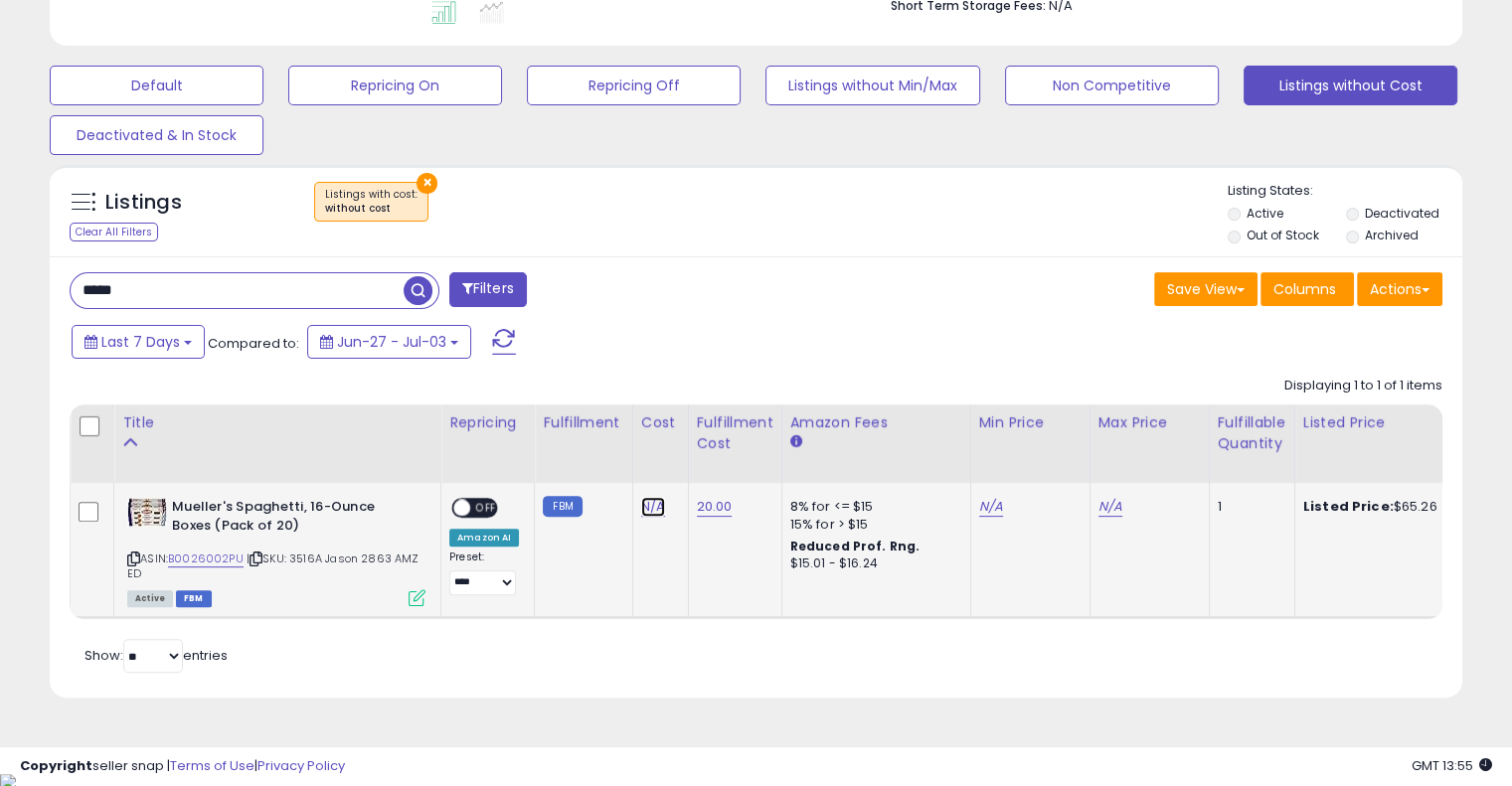 click on "N/A" at bounding box center (653, 507) 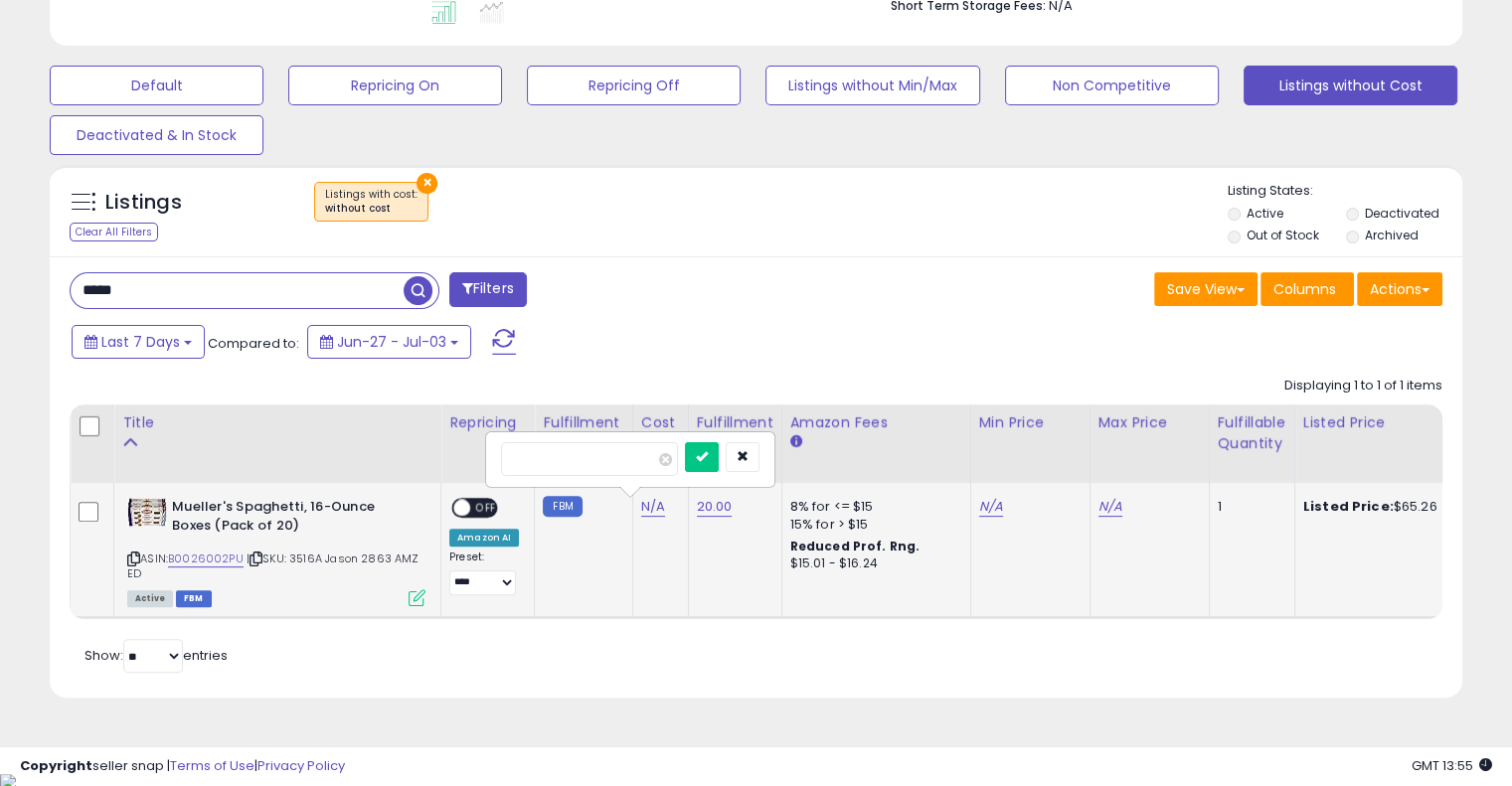type on "*****" 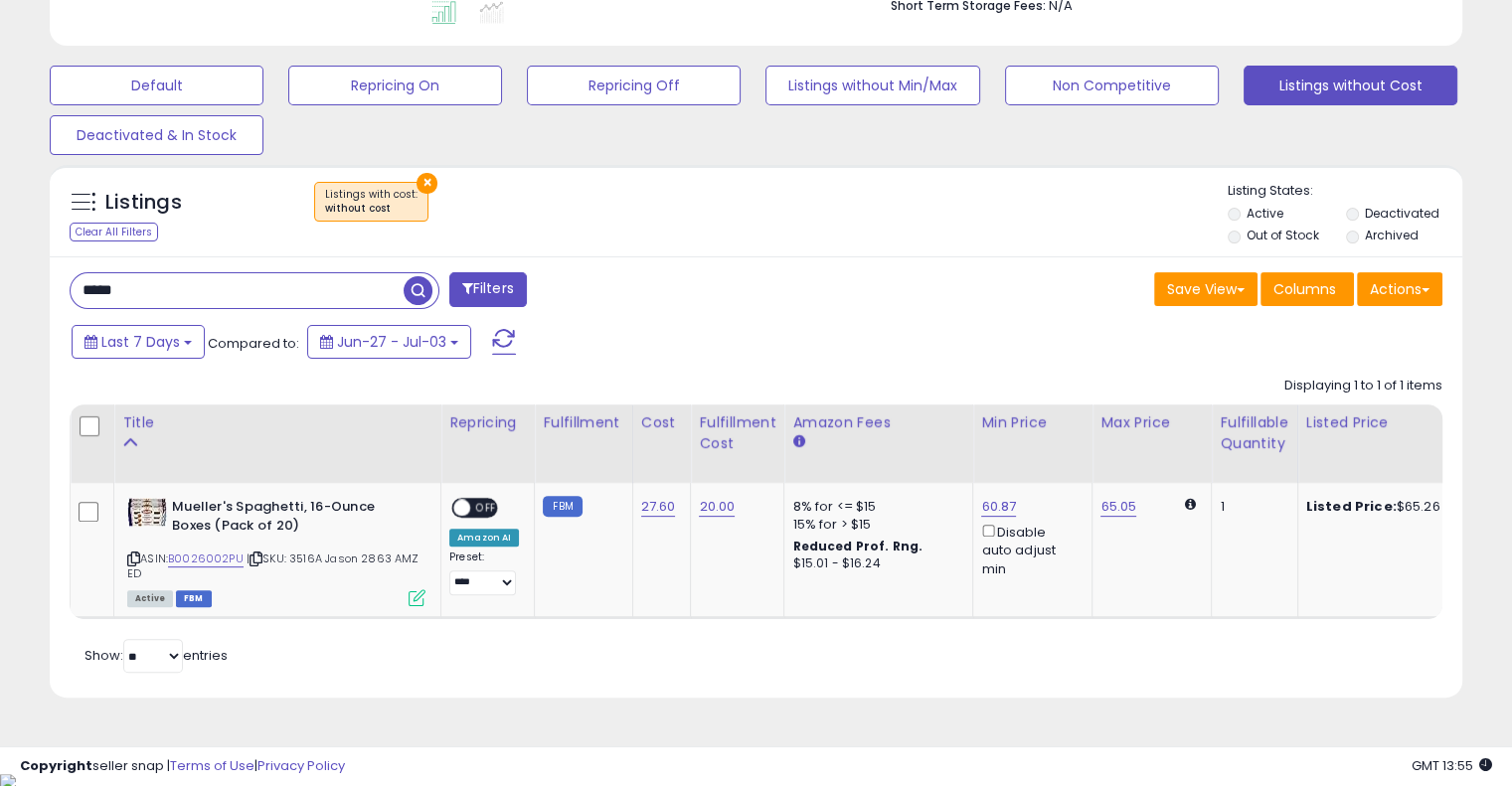 click on "Retrieving listings data..
Displaying 1 to 1 of 1 items
Title
Repricing" at bounding box center [756, 523] 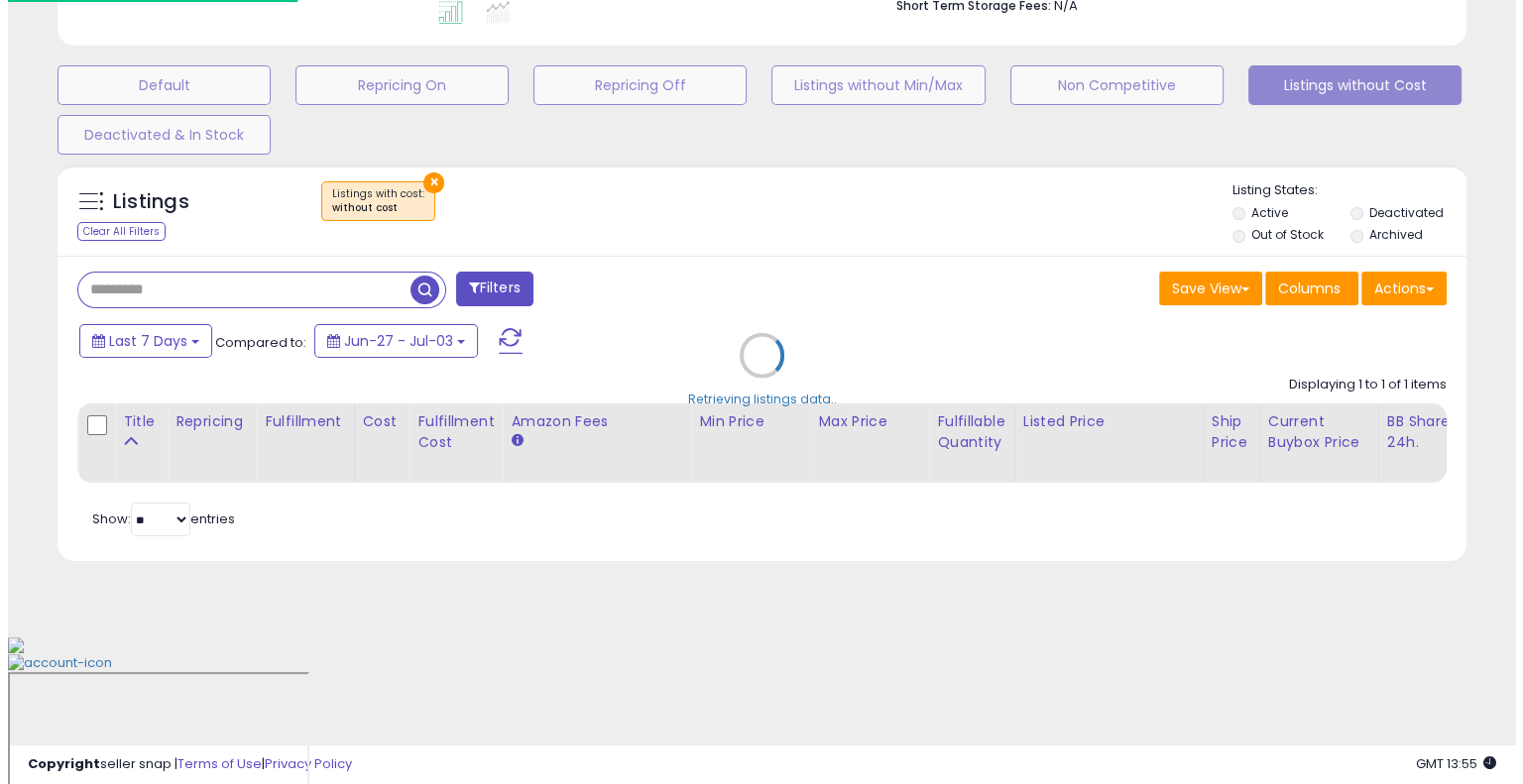 scroll, scrollTop: 424, scrollLeft: 0, axis: vertical 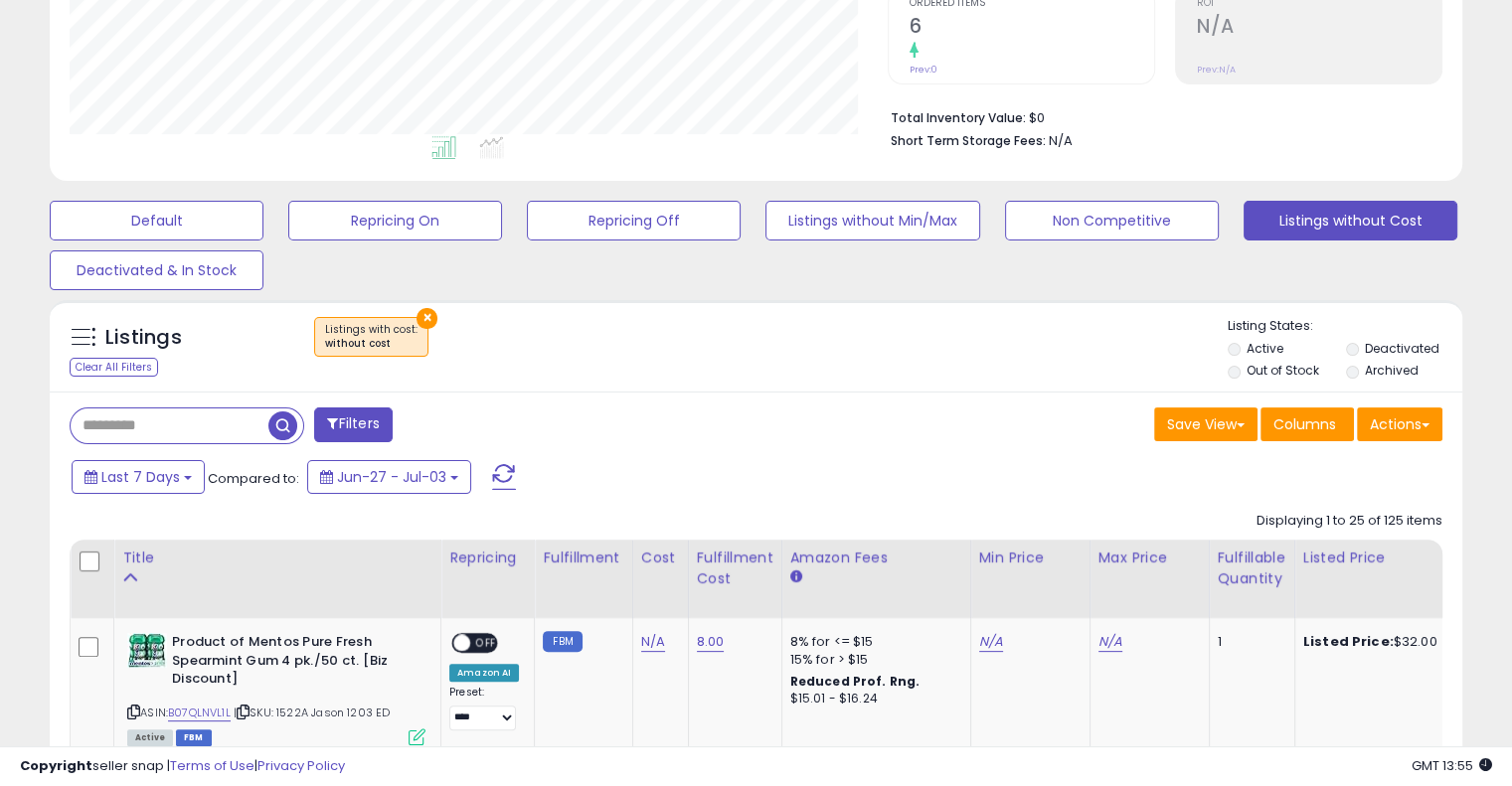 click on "Last 7 Days
Compared to:
Jun-27 - Jul-03" at bounding box center (582, 479) 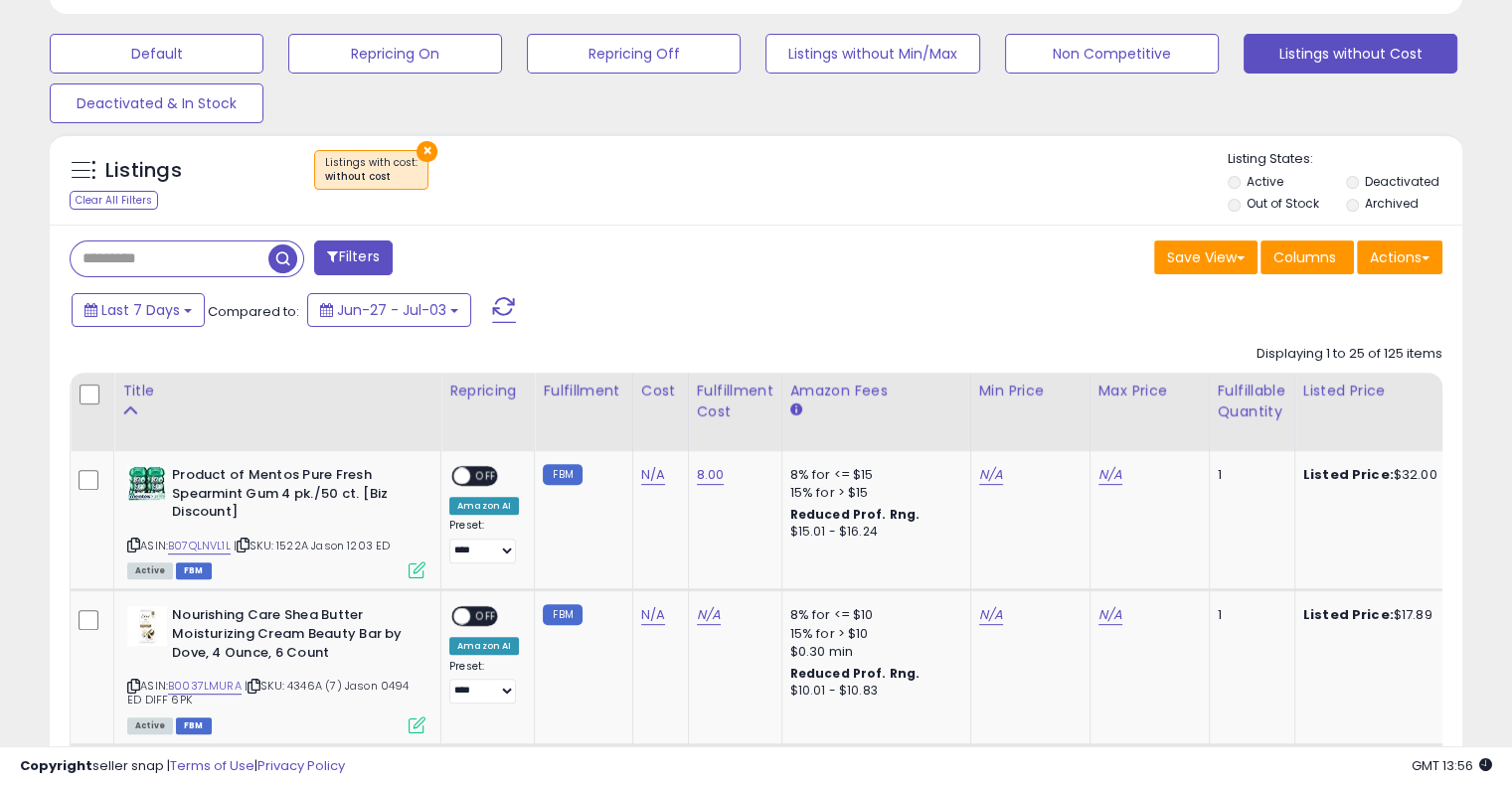 scroll, scrollTop: 598, scrollLeft: 0, axis: vertical 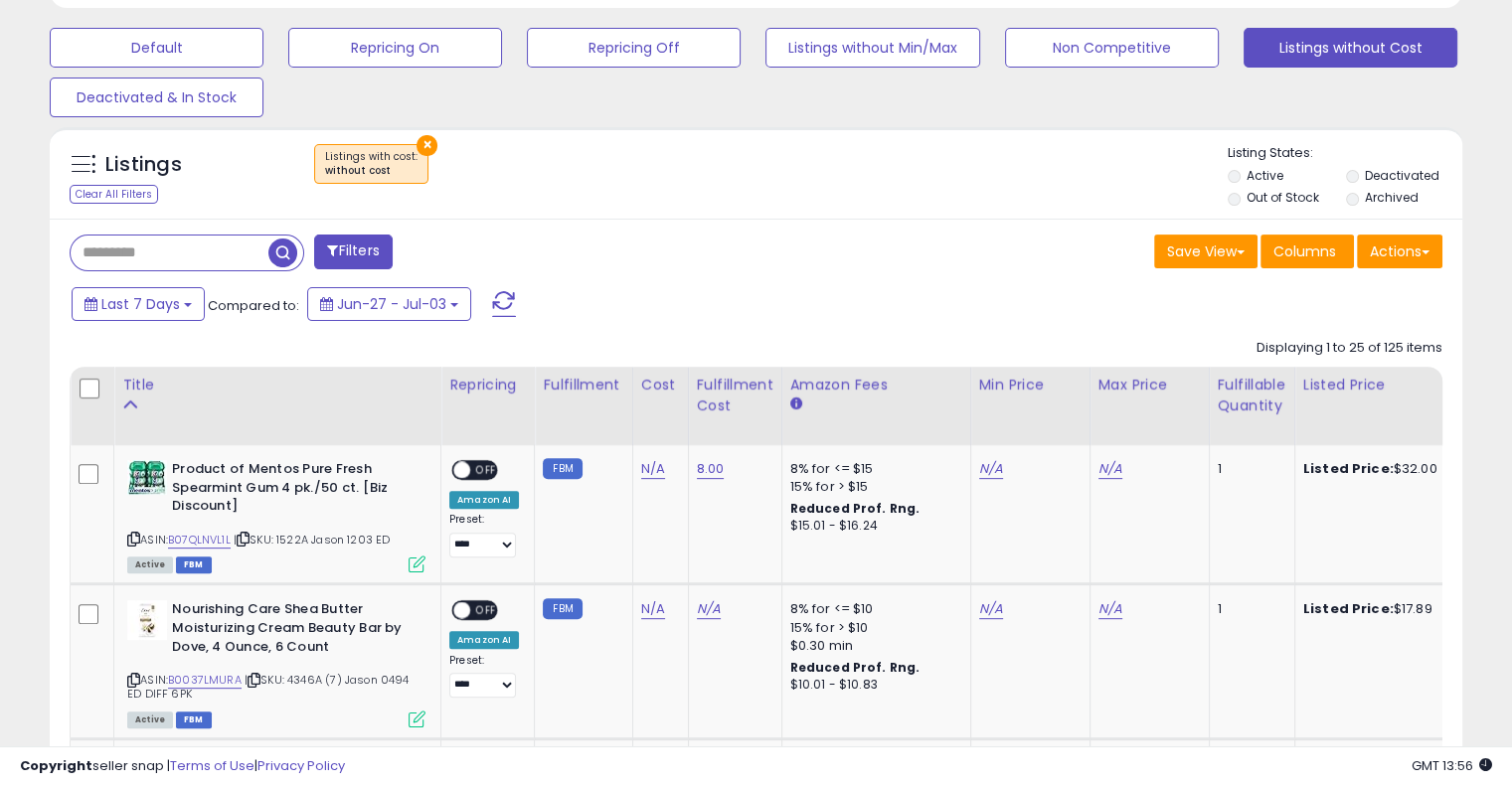 click on "Filters
Save View
Save As New View
Update Current View
Columns" at bounding box center (756, 2146) 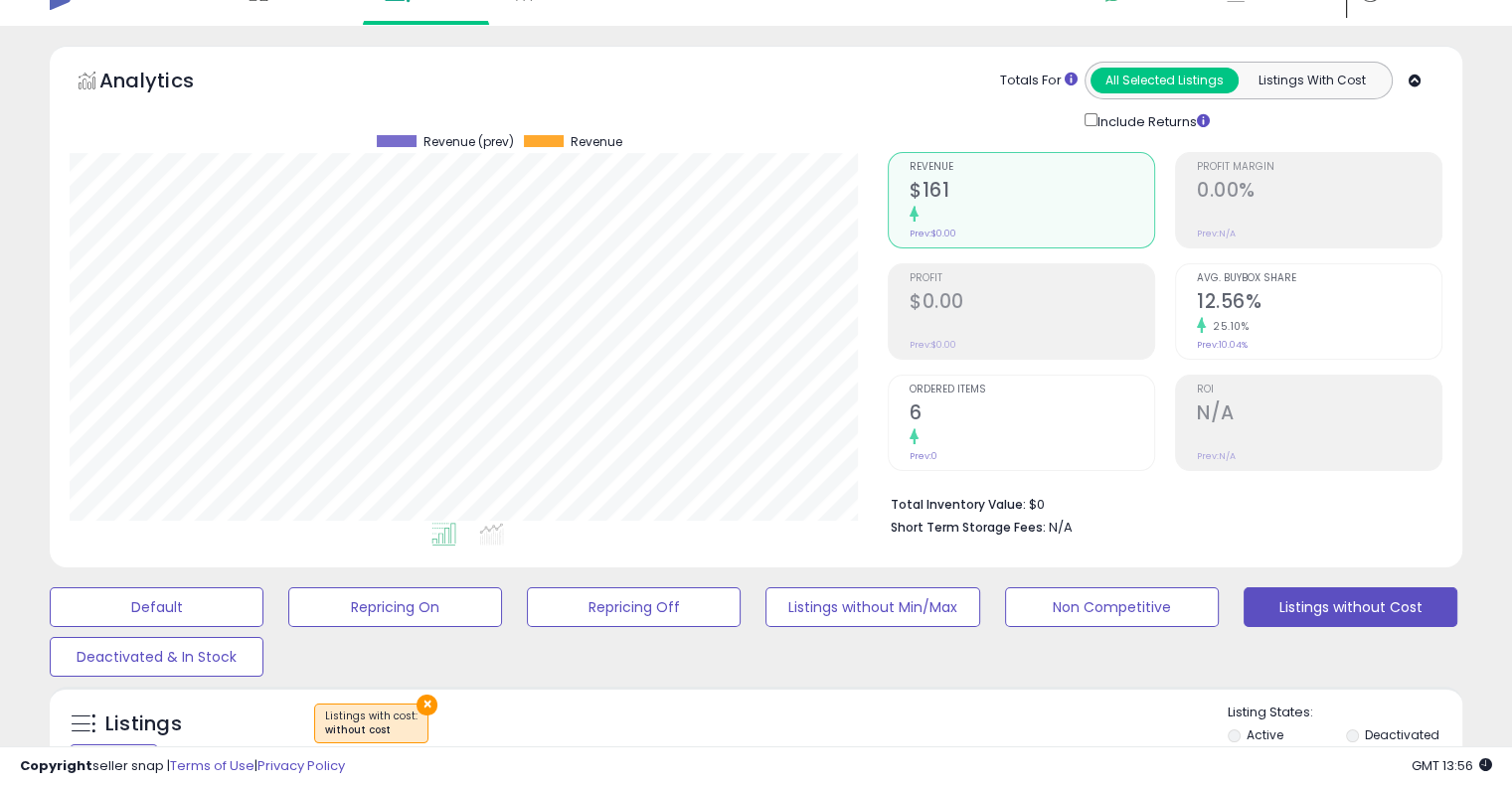 scroll, scrollTop: 0, scrollLeft: 0, axis: both 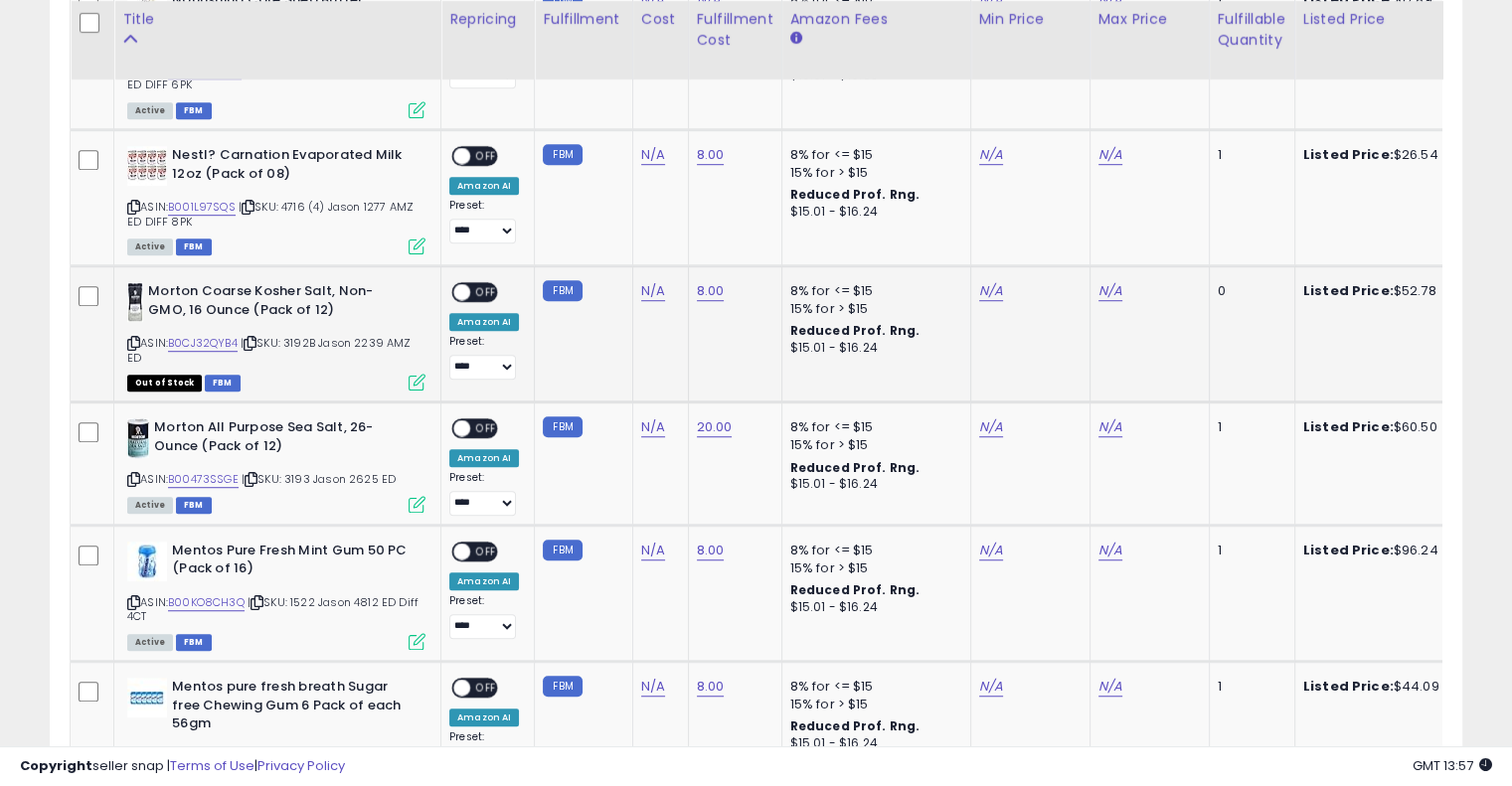 click on "|   SKU: 3192B Jason 2239 AMZ ED" at bounding box center (269, 350) 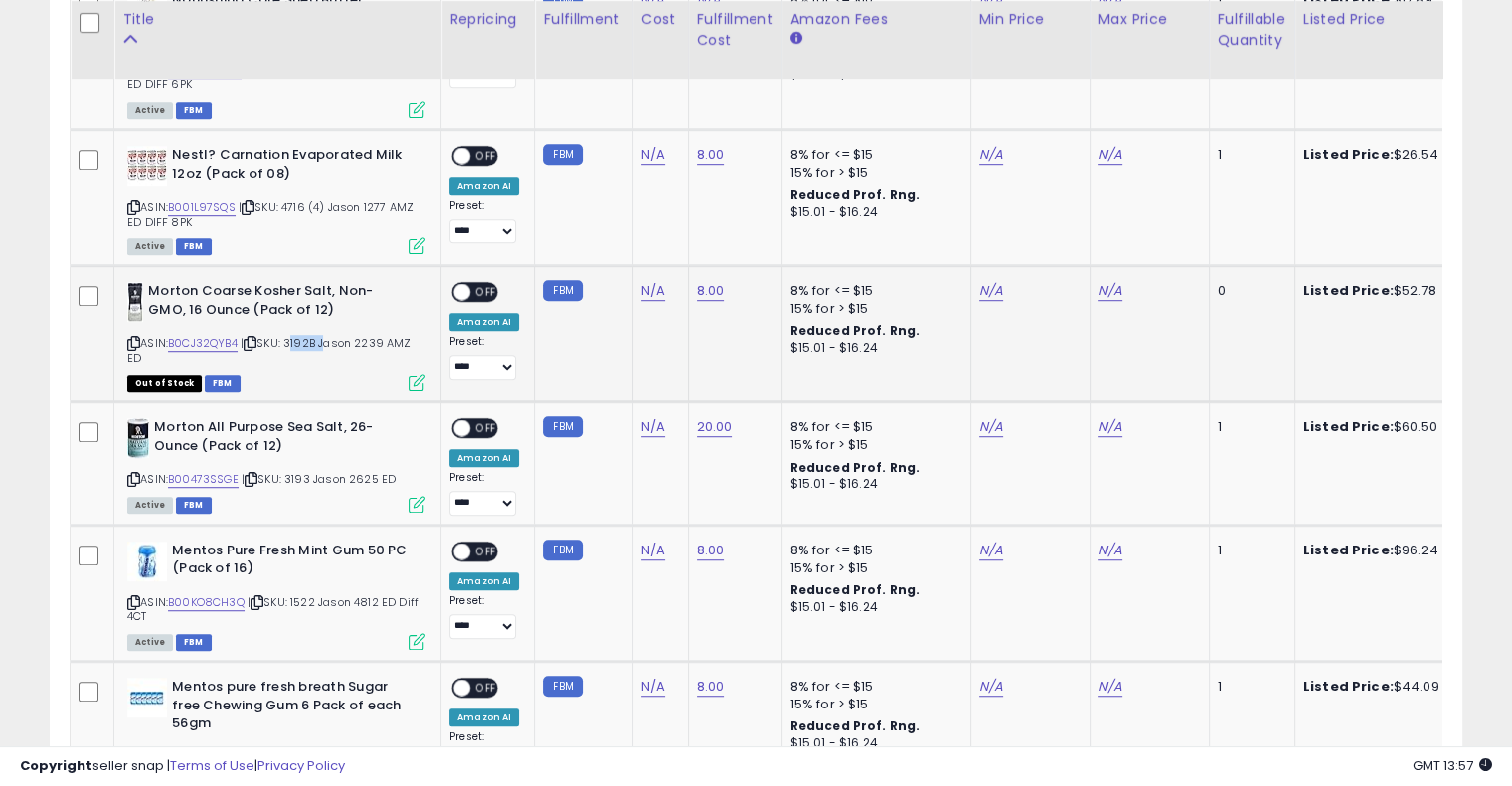 click on "|   SKU: 3192B Jason 2239 AMZ ED" at bounding box center (269, 350) 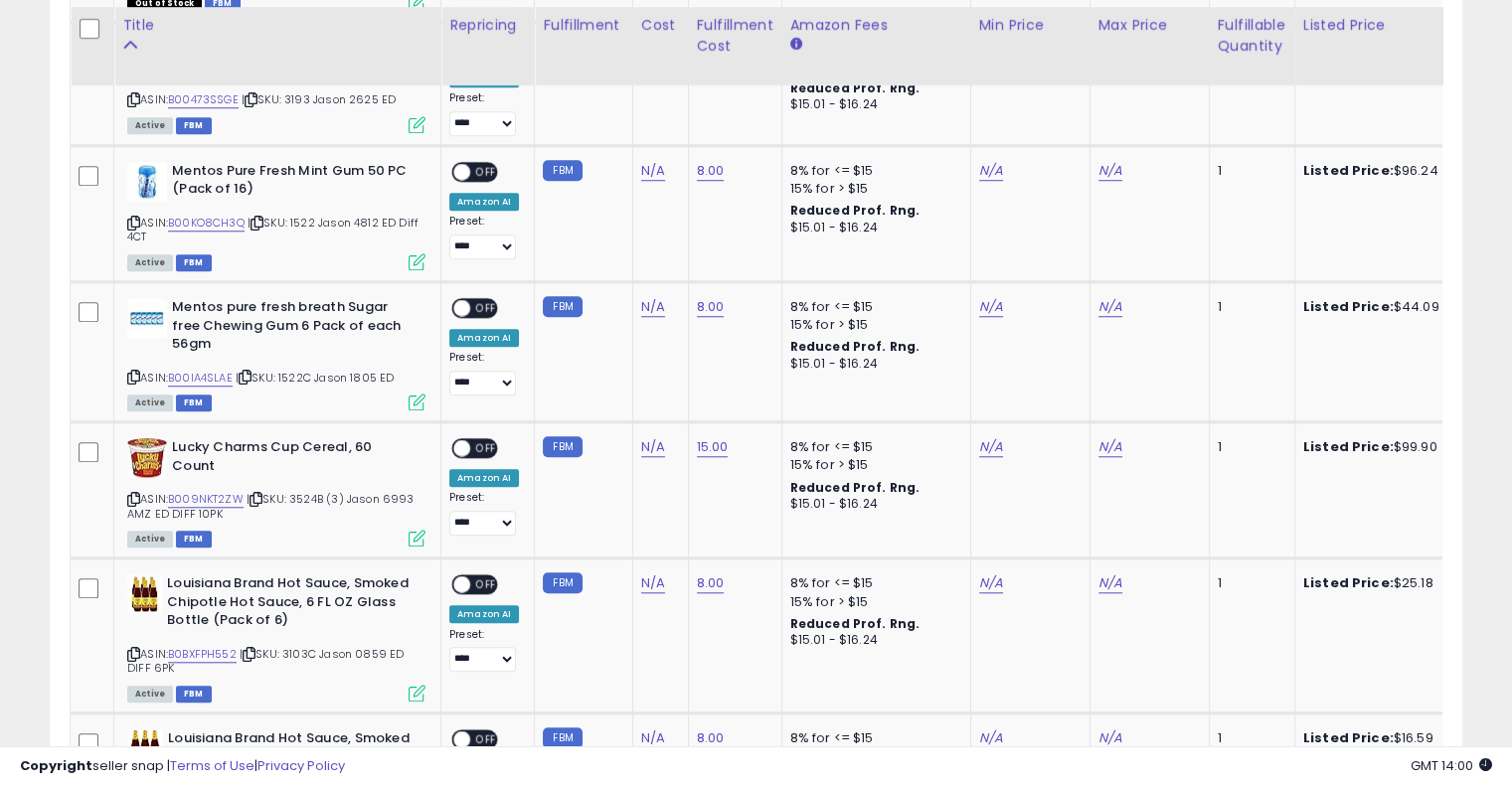 scroll, scrollTop: 1593, scrollLeft: 0, axis: vertical 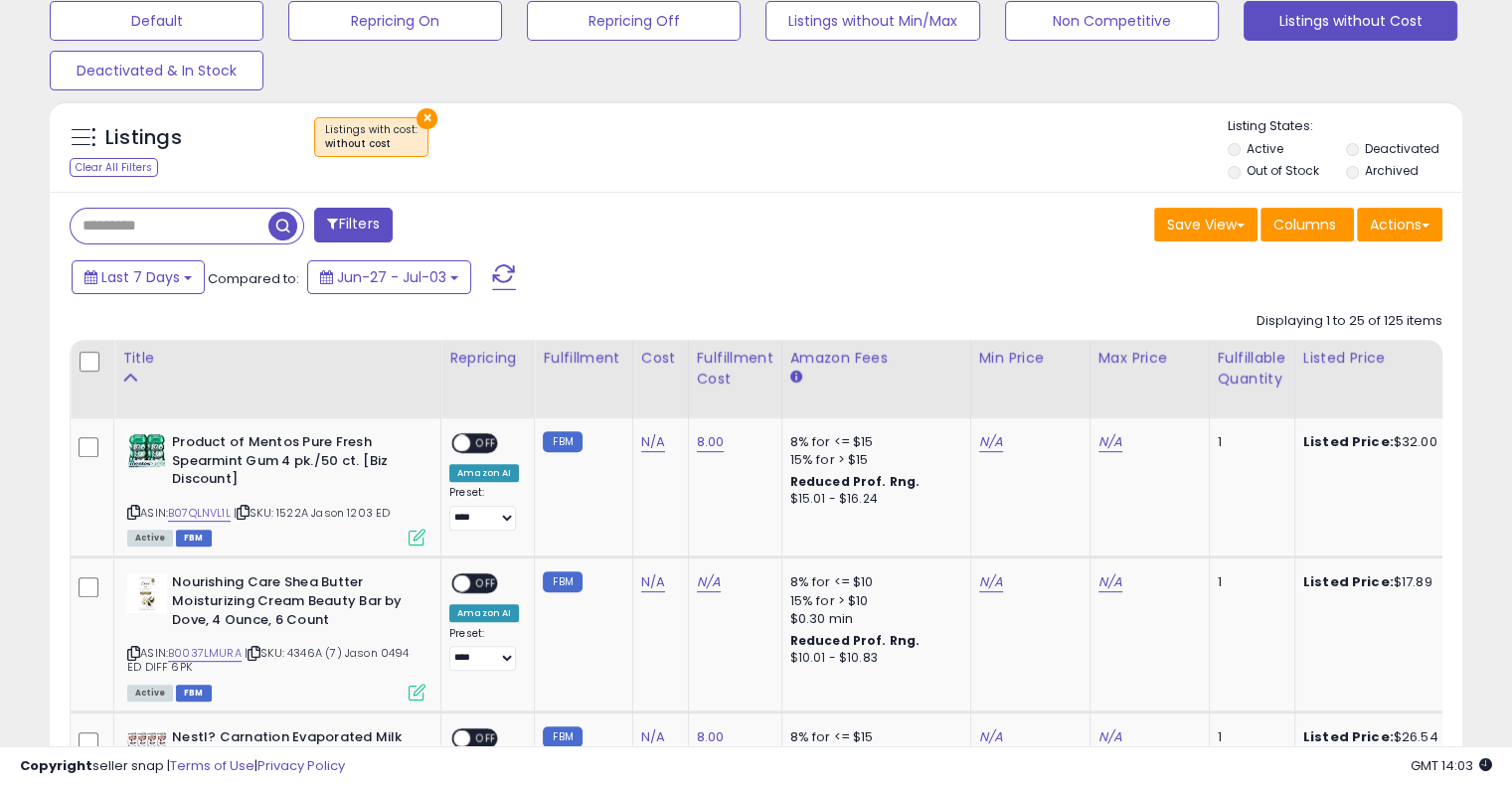 click on "Last 7 Days
Compared to:
Jun-27 - Jul-03" at bounding box center [753, 279] 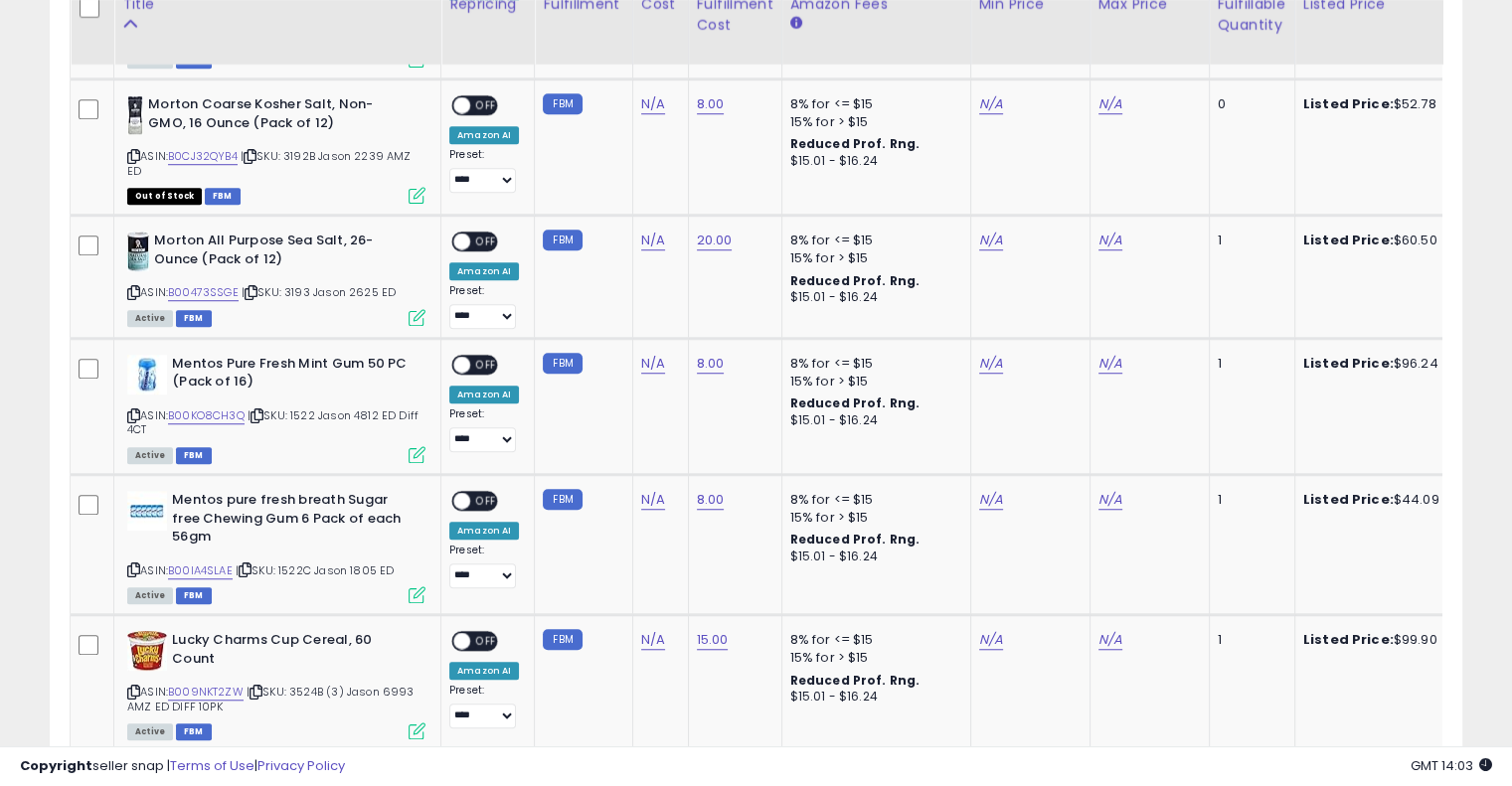 scroll, scrollTop: 1399, scrollLeft: 0, axis: vertical 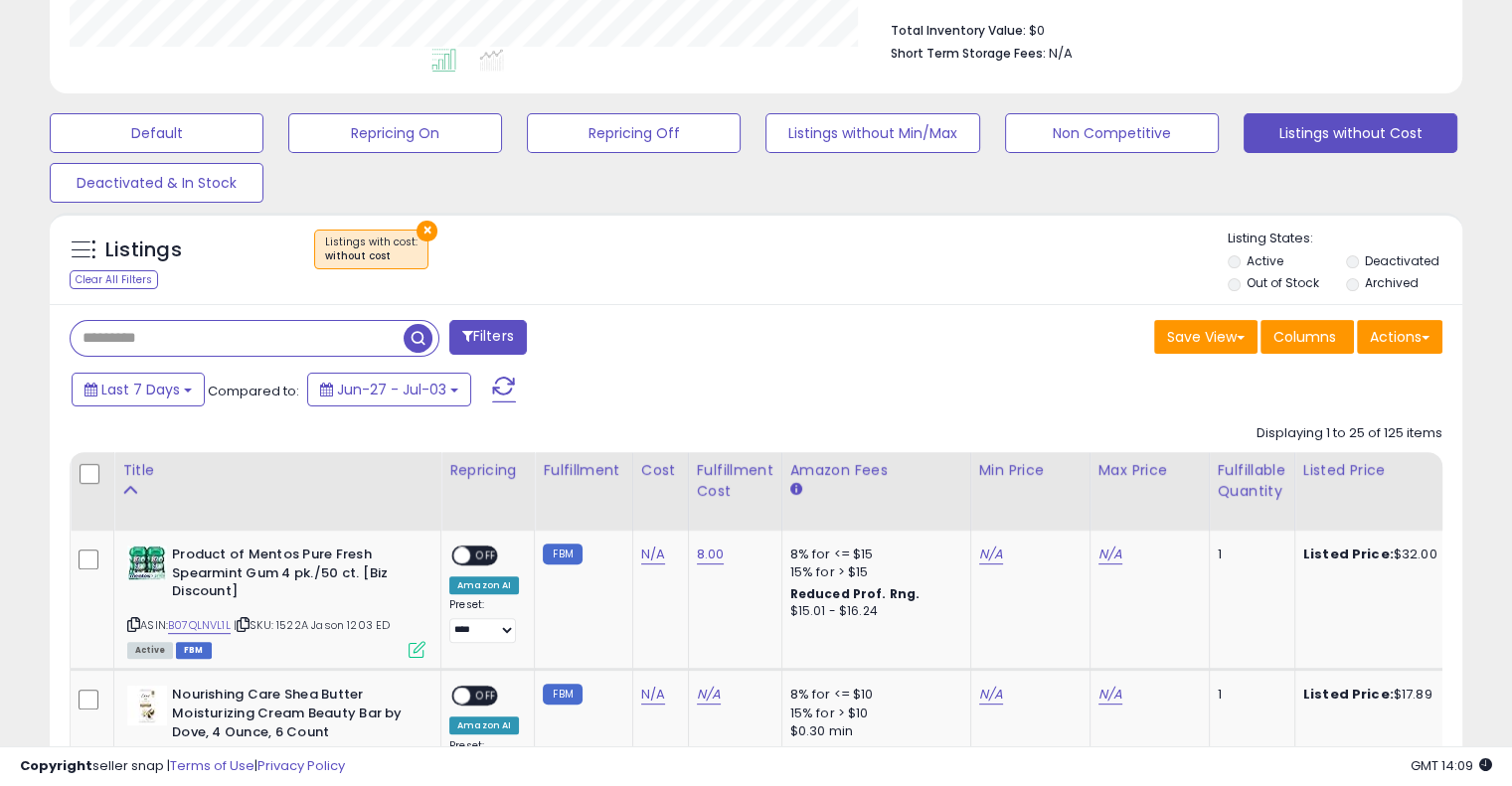 click at bounding box center (237, 338) 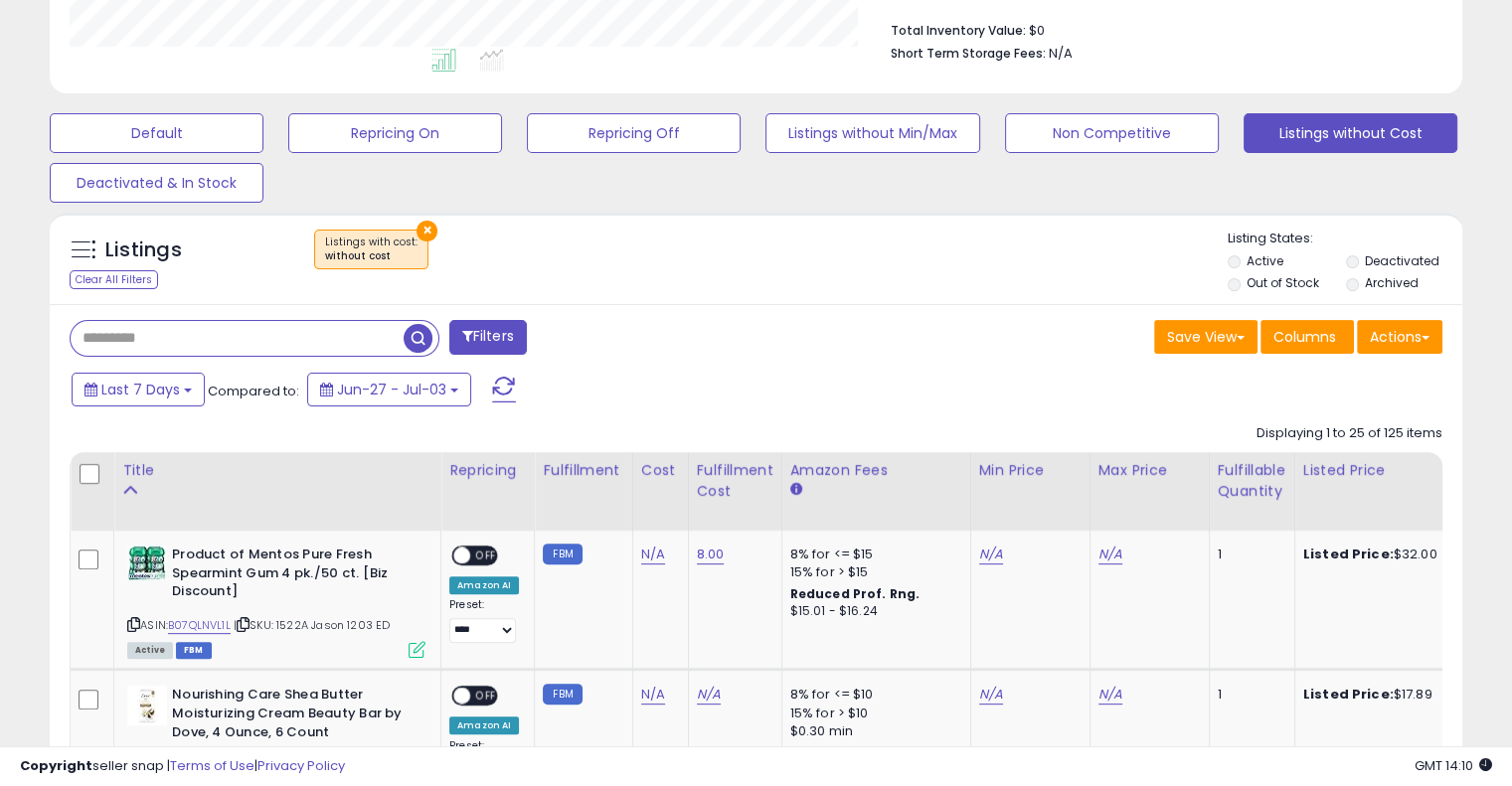 paste on "*****" 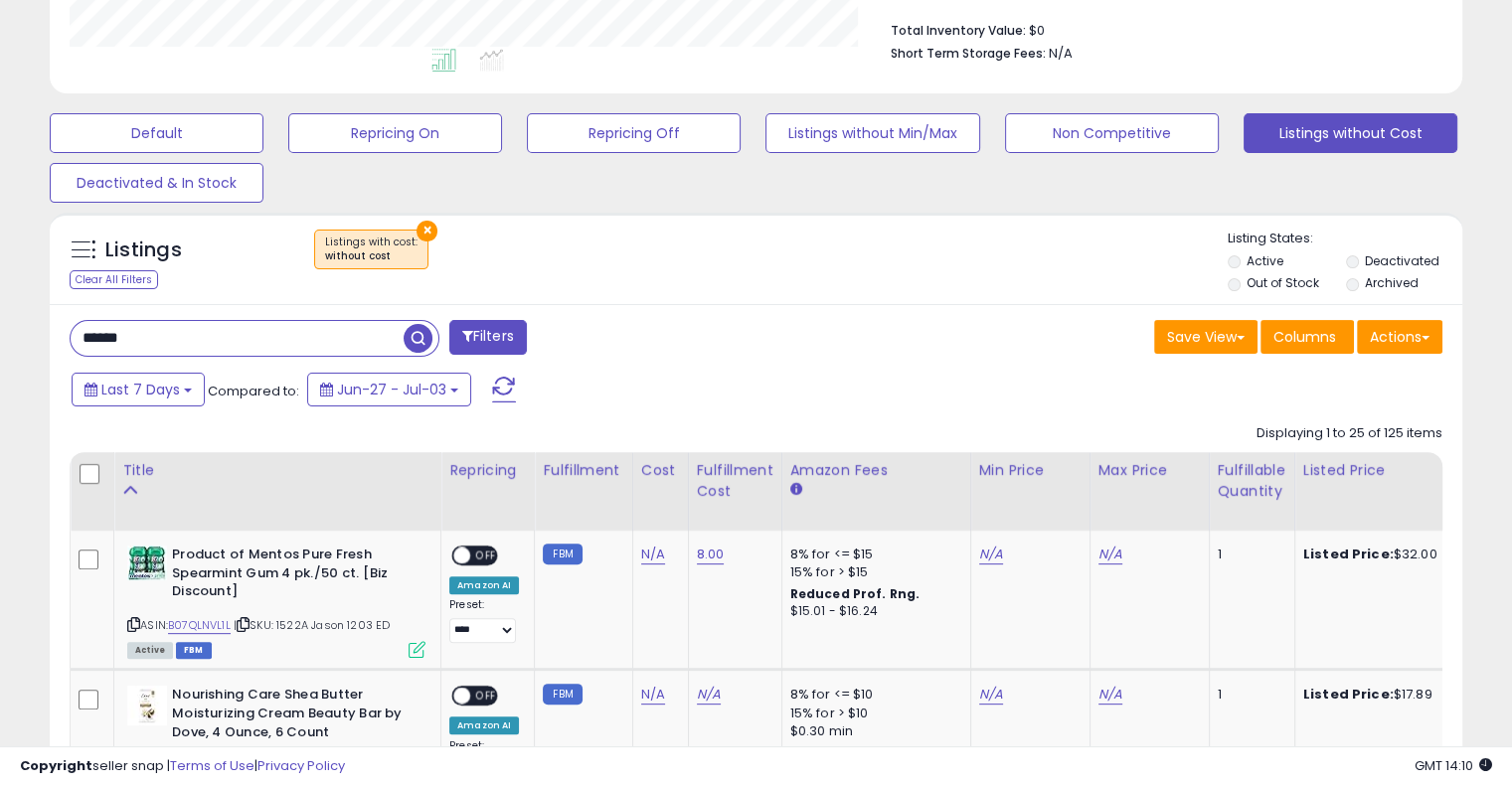 click on "*****" at bounding box center [237, 338] 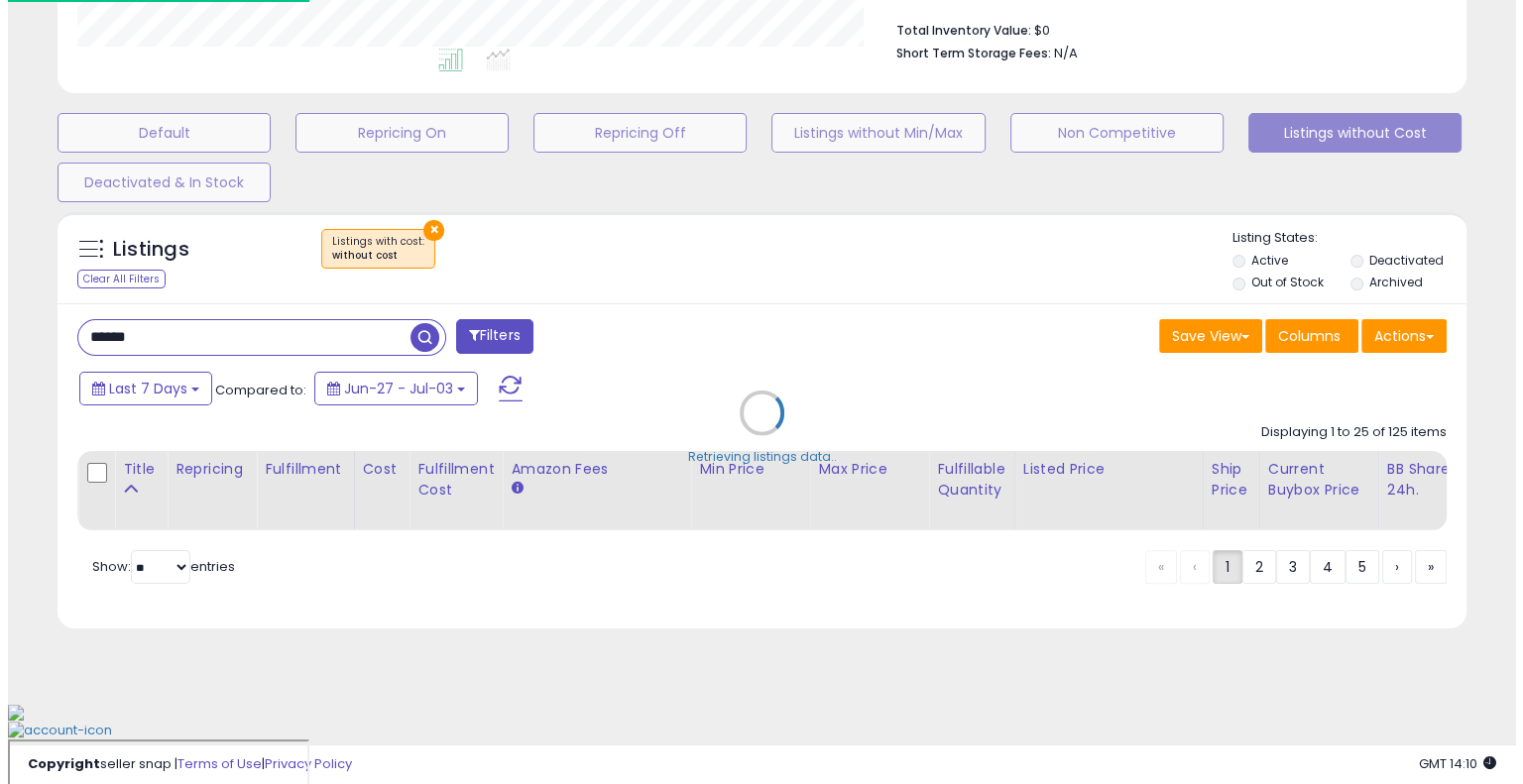 scroll, scrollTop: 444, scrollLeft: 0, axis: vertical 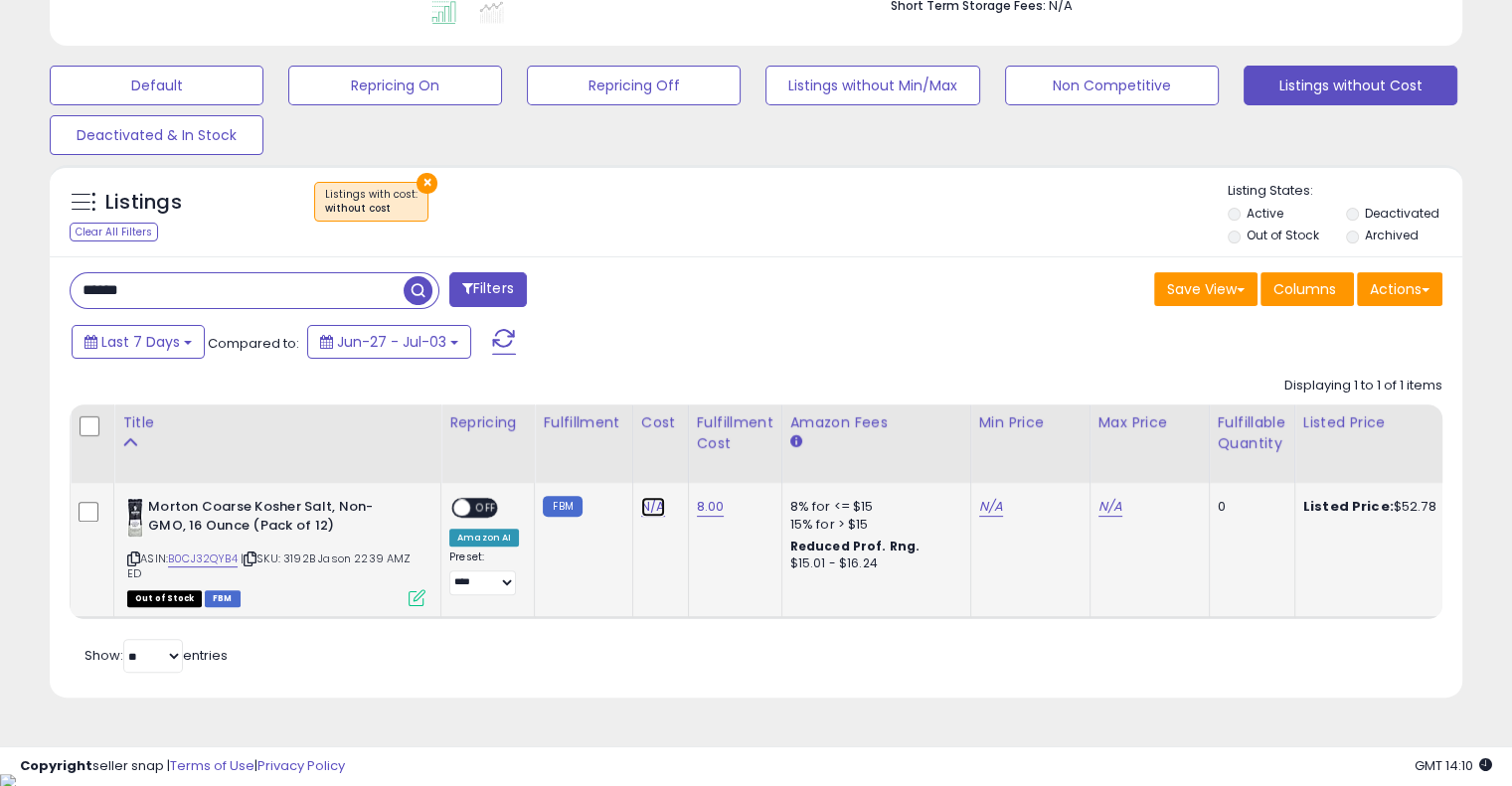 click on "N/A" at bounding box center [653, 507] 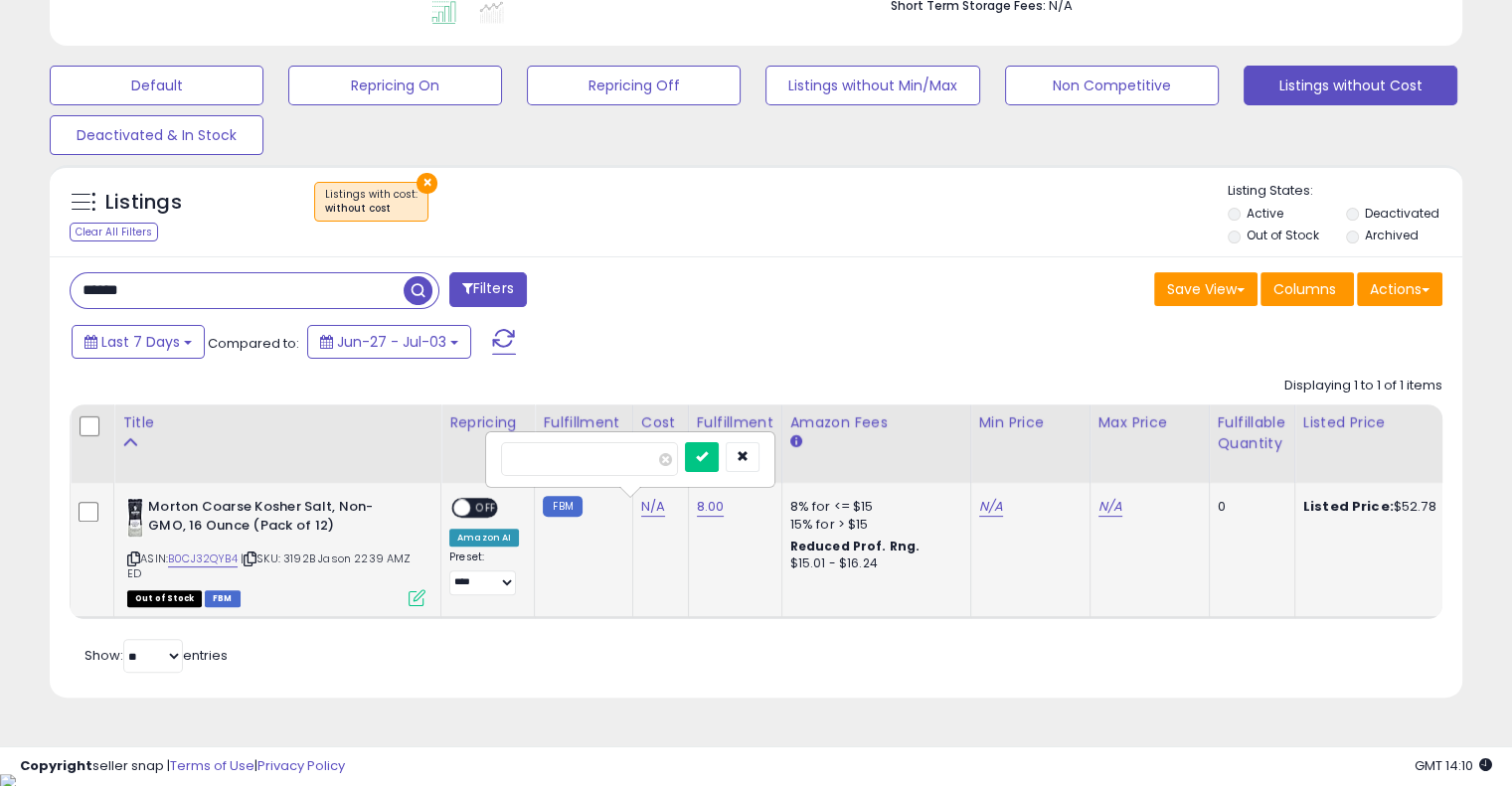 type on "*****" 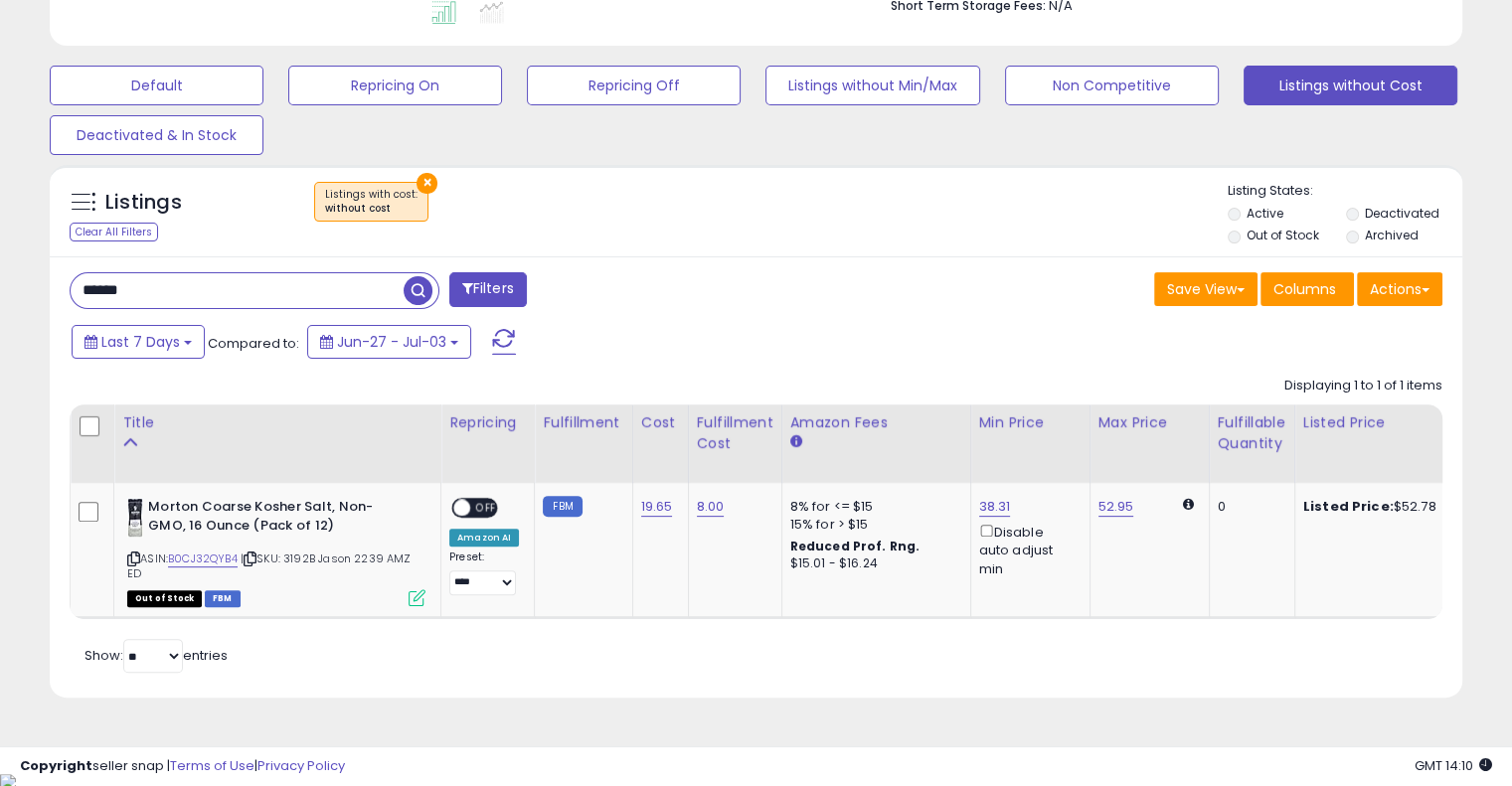 click on "Last 7 Days
Compared to:
Jun-27 - Jul-03" at bounding box center (582, 344) 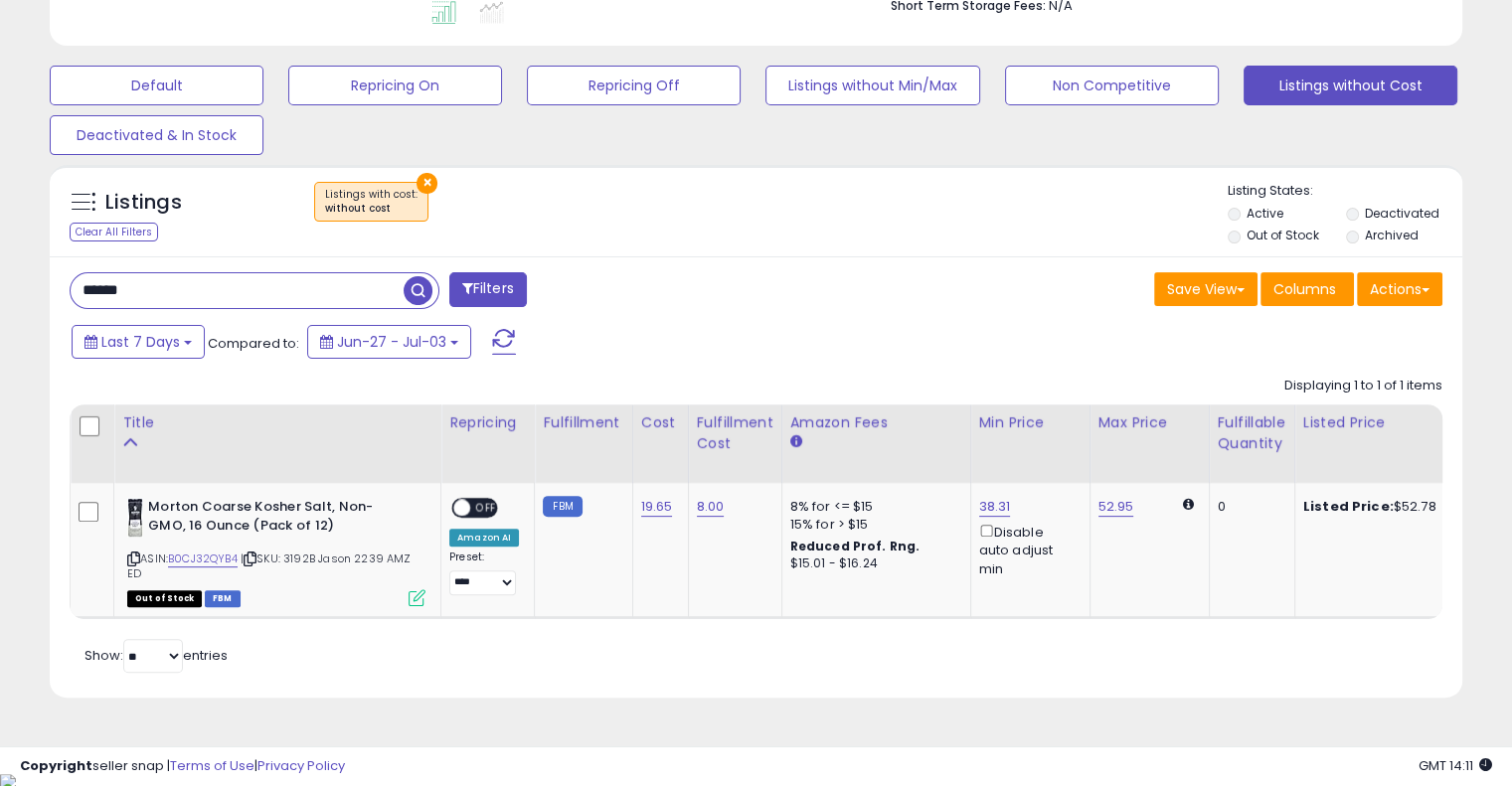 click on "*****
Filters" at bounding box center (406, 292) 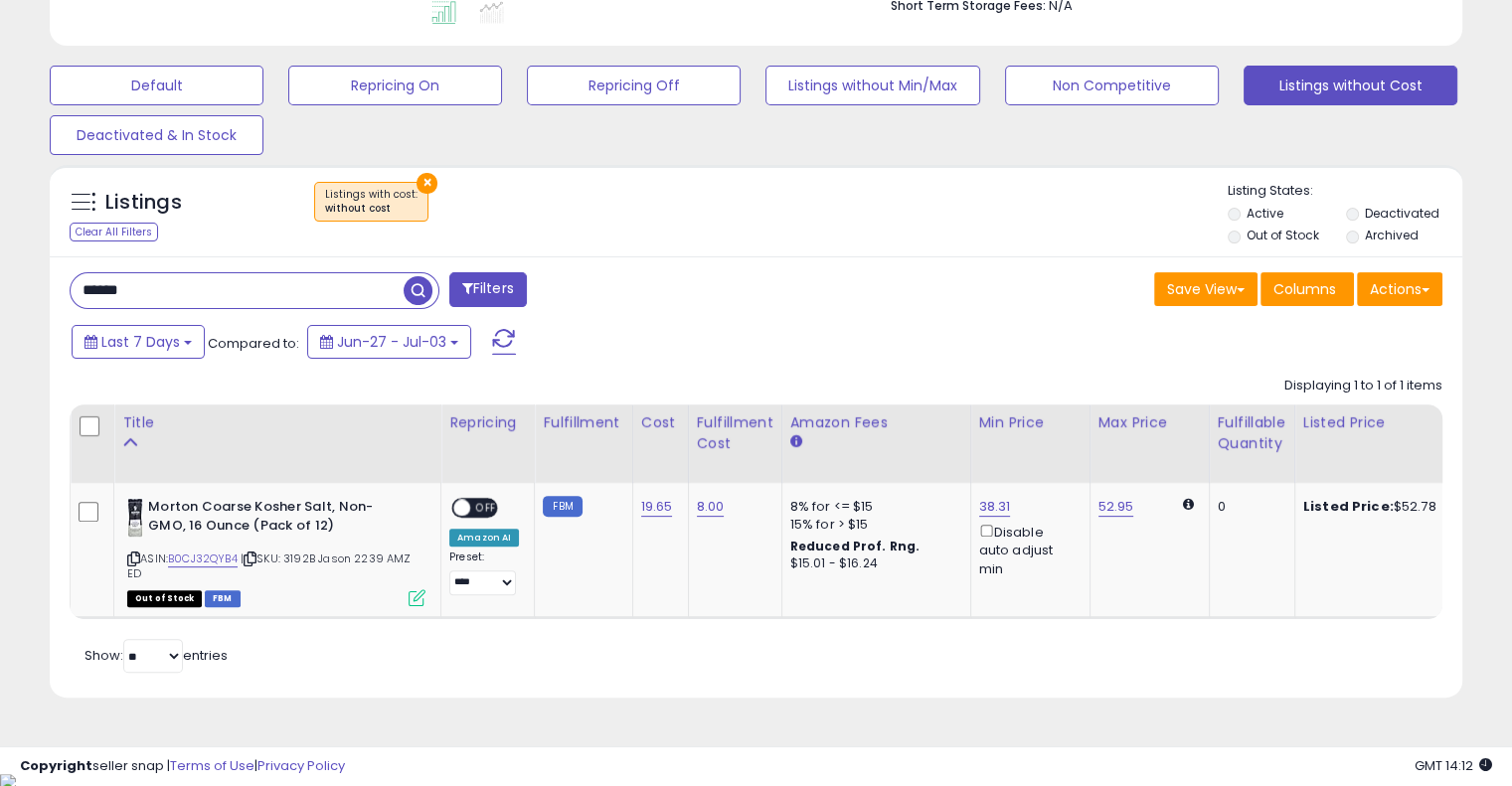 click on "Last 7 Days
Compared to:
Jun-27 - Jul-03" at bounding box center (582, 344) 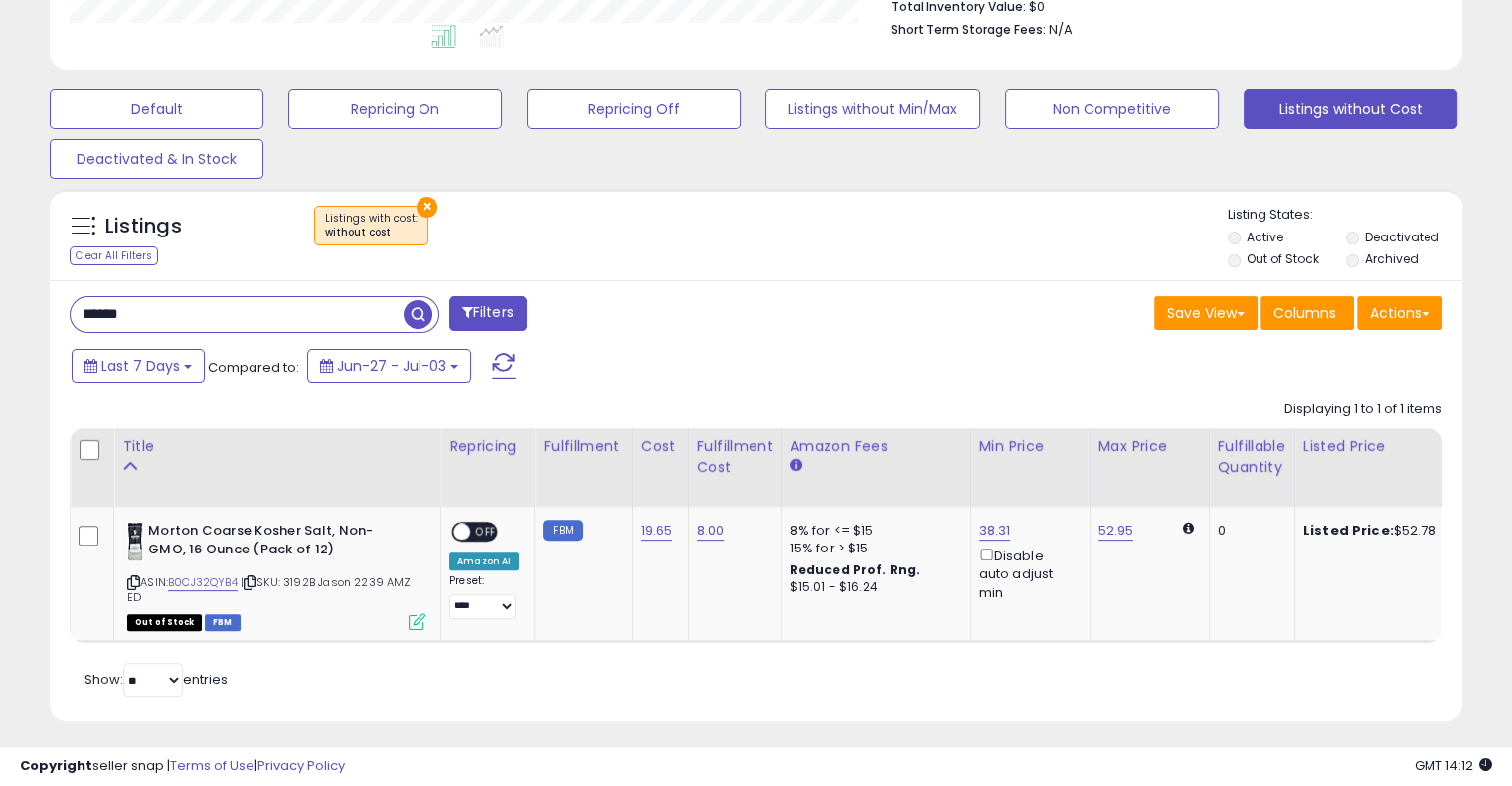 scroll, scrollTop: 554, scrollLeft: 0, axis: vertical 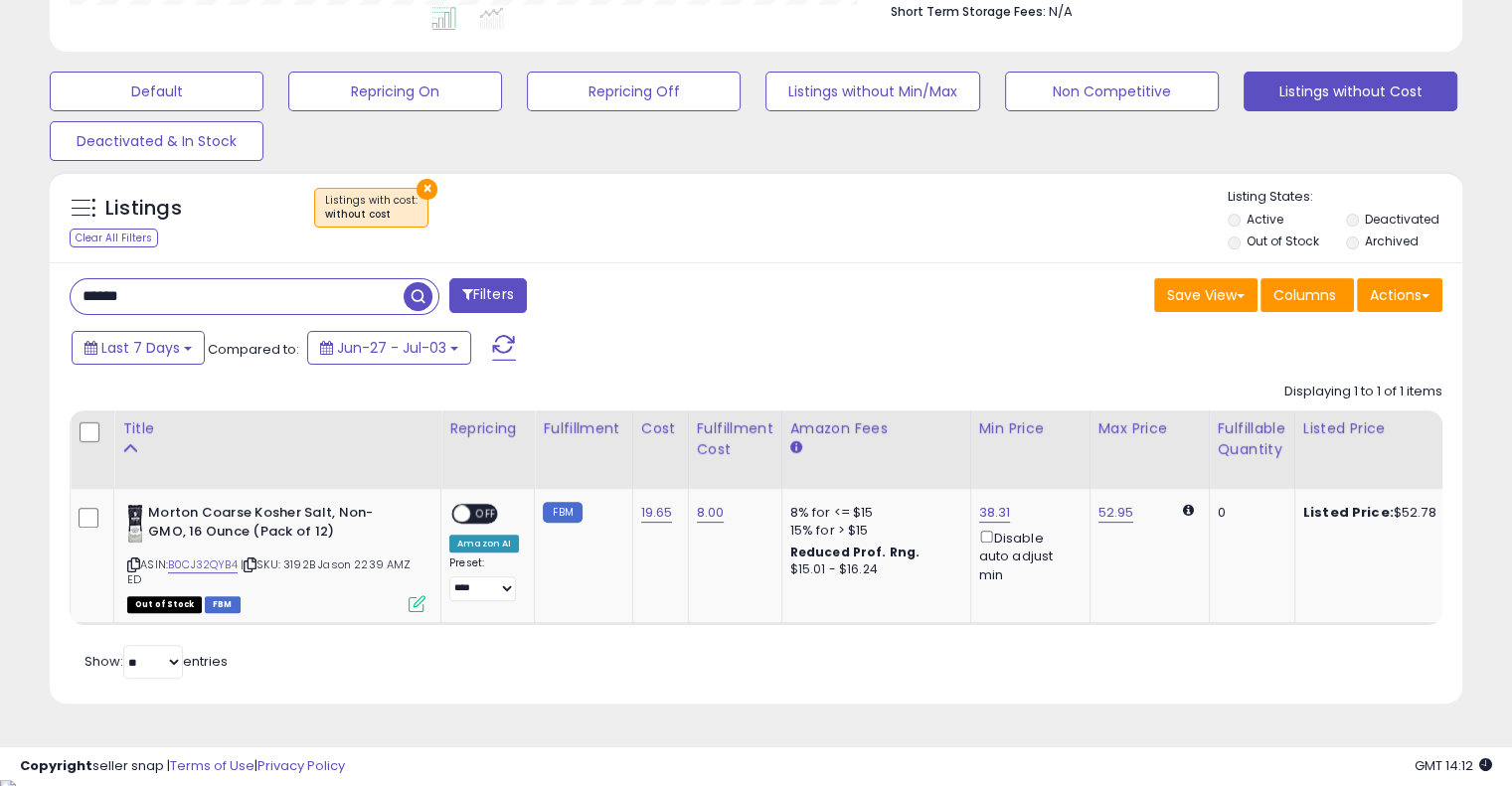 click on "Save View
Save As New View
Update Current View
Columns
Actions
Import  Export Visible Columns" at bounding box center [1107, 297] 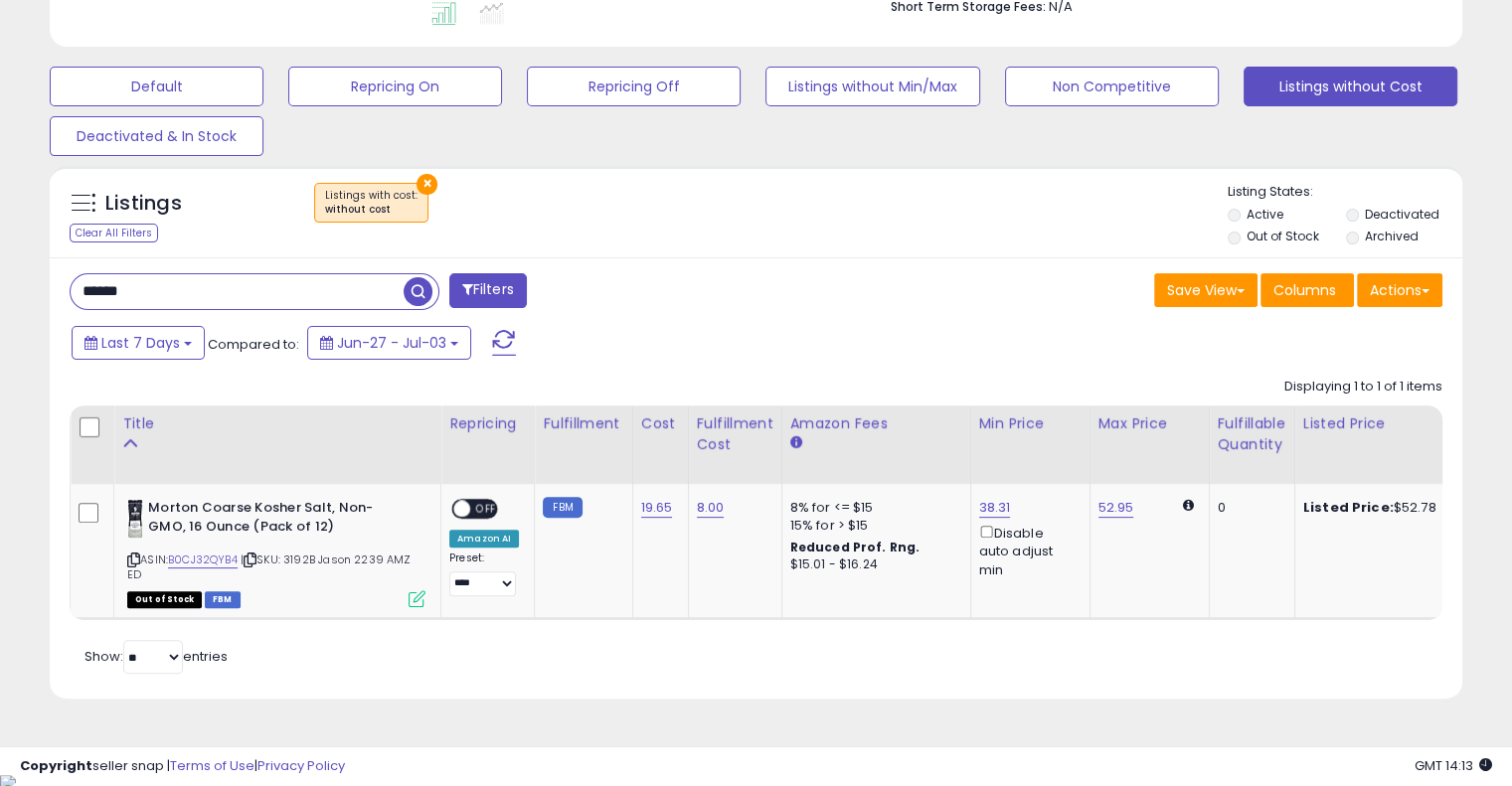 scroll, scrollTop: 560, scrollLeft: 0, axis: vertical 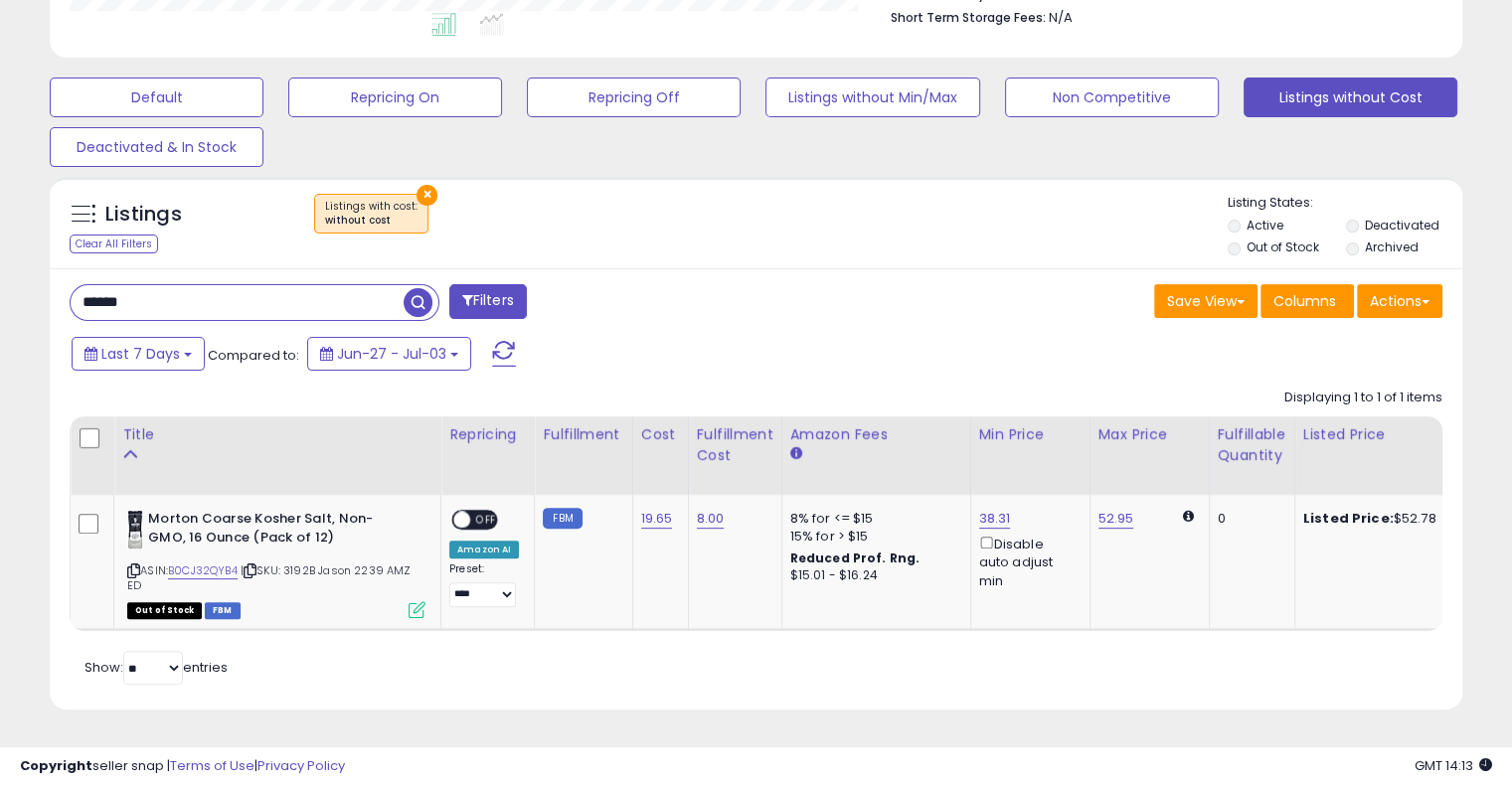 click on "×" at bounding box center [758, 222] 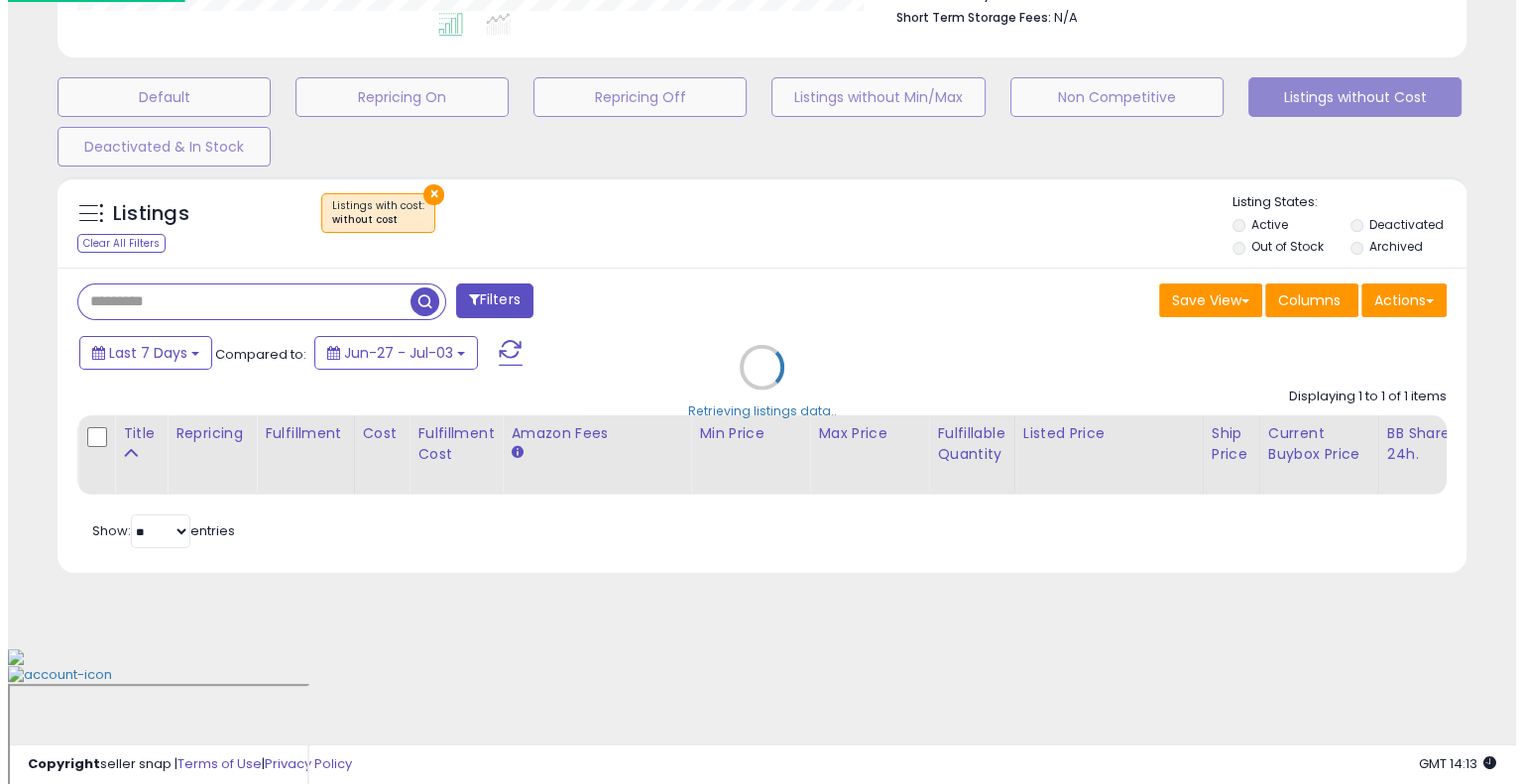 scroll, scrollTop: 424, scrollLeft: 0, axis: vertical 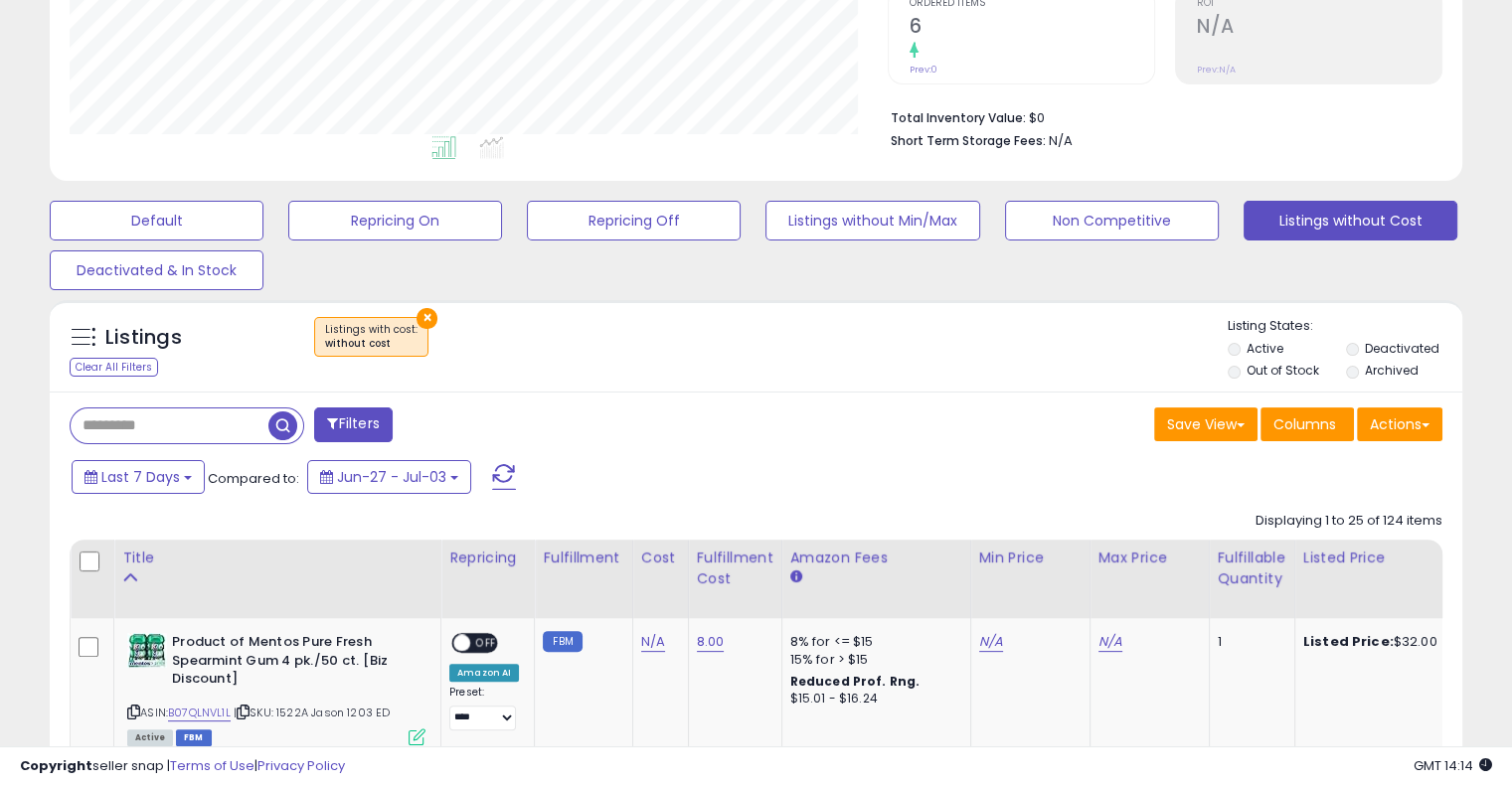 click on "Save View
Save As New View
Update Current View
Columns
Actions
Import  Export Visible Columns" at bounding box center [1107, 426] 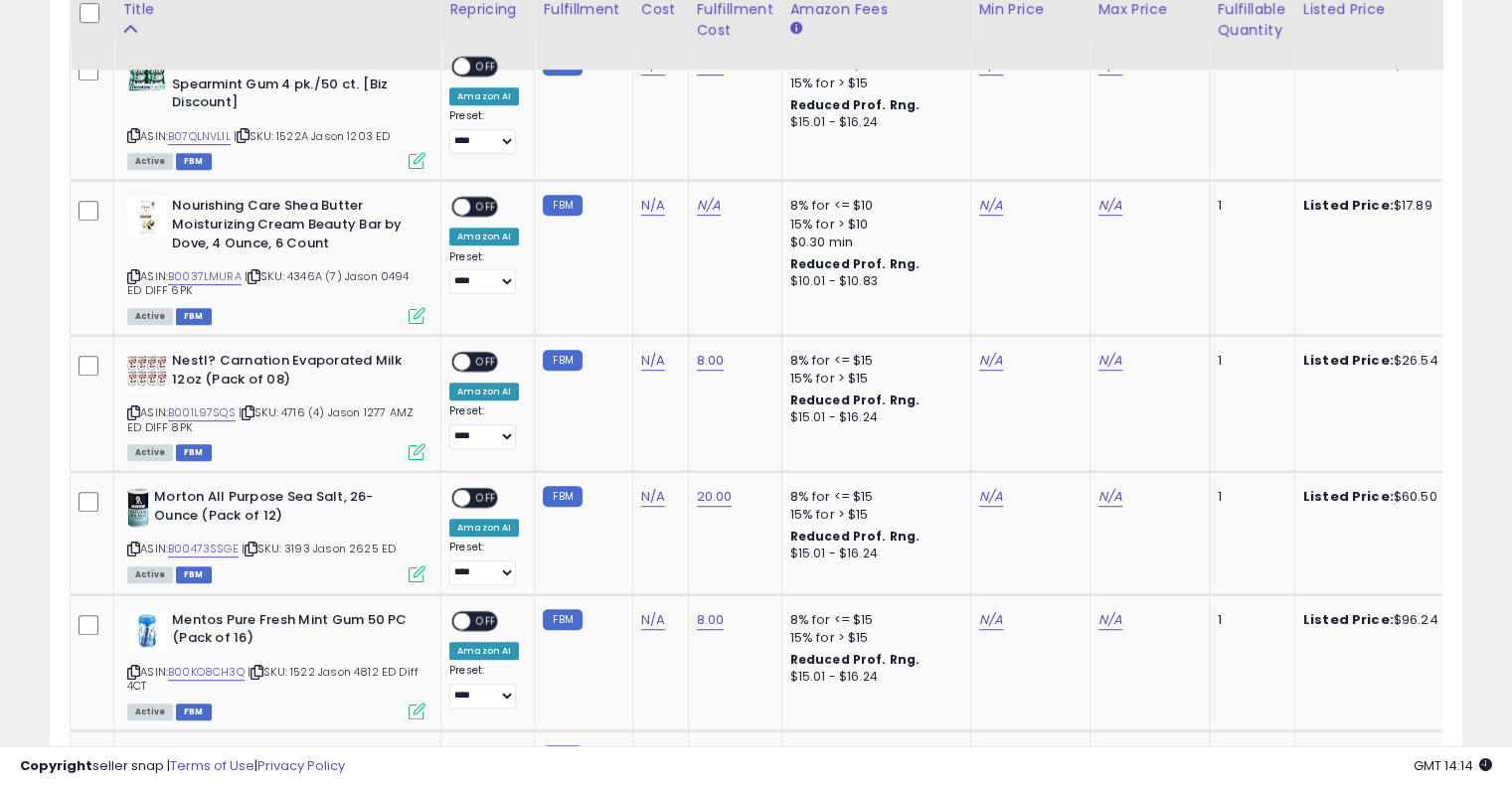 scroll, scrollTop: 1022, scrollLeft: 0, axis: vertical 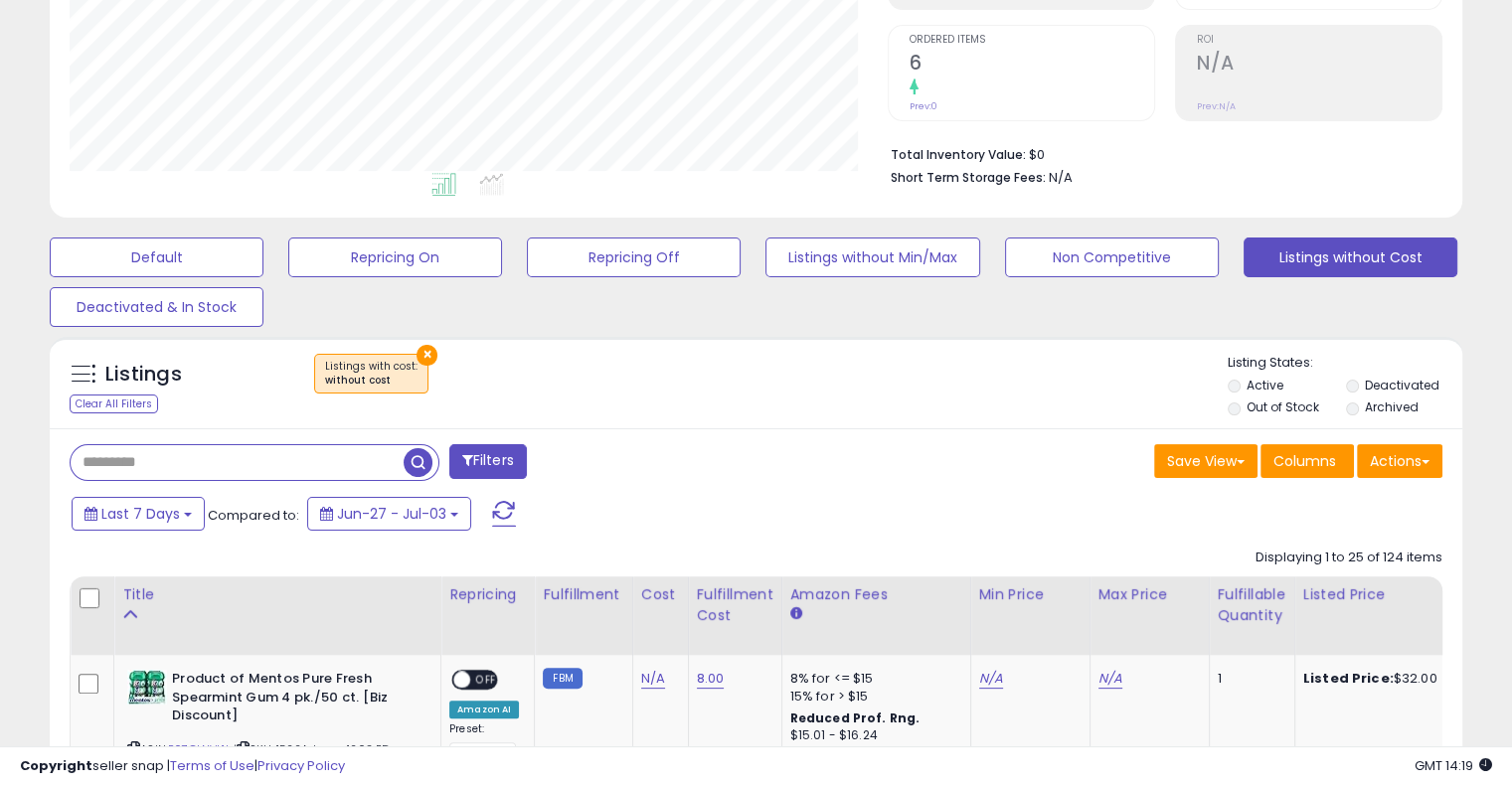 click at bounding box center (237, 462) 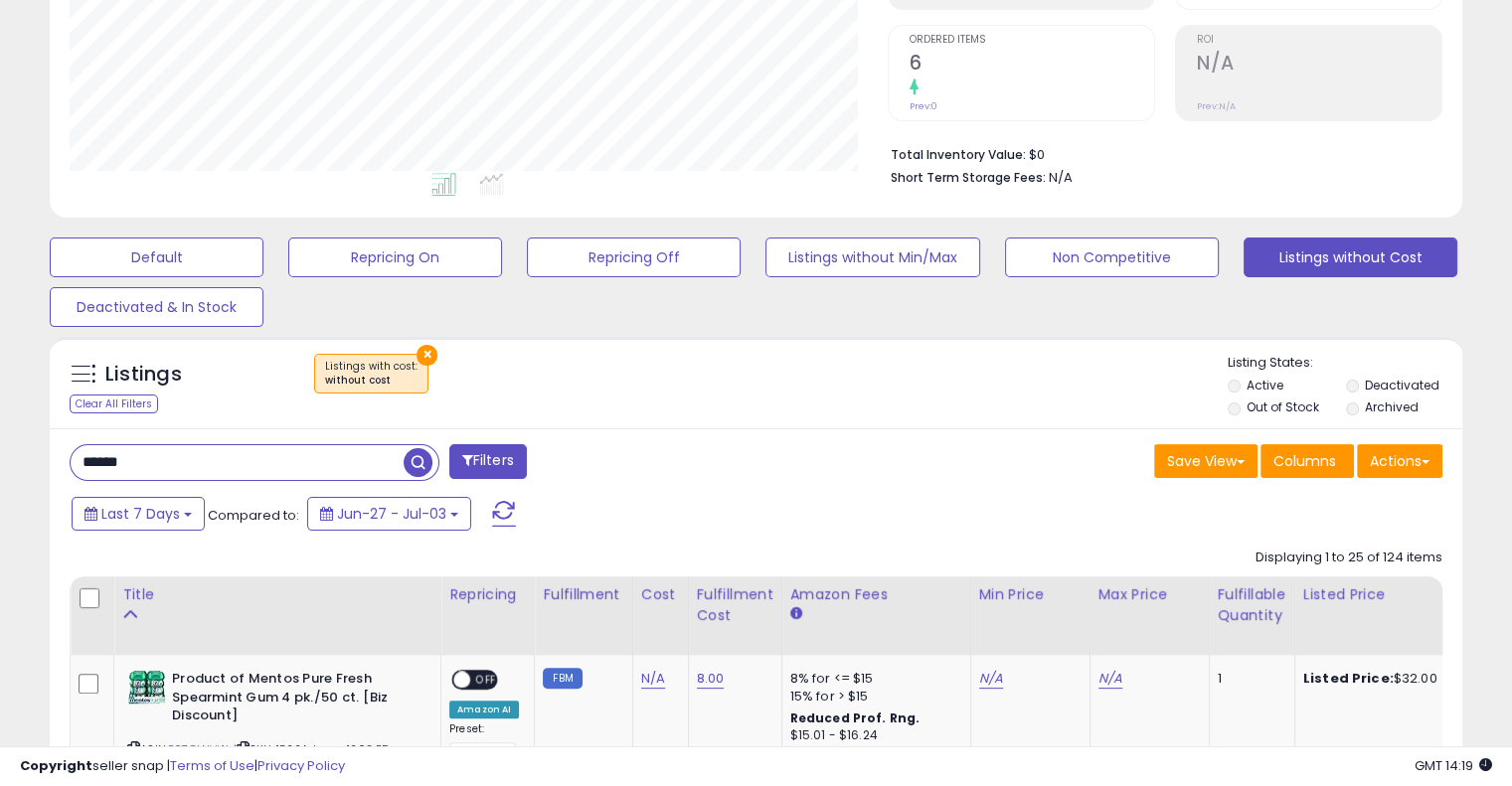 type on "******" 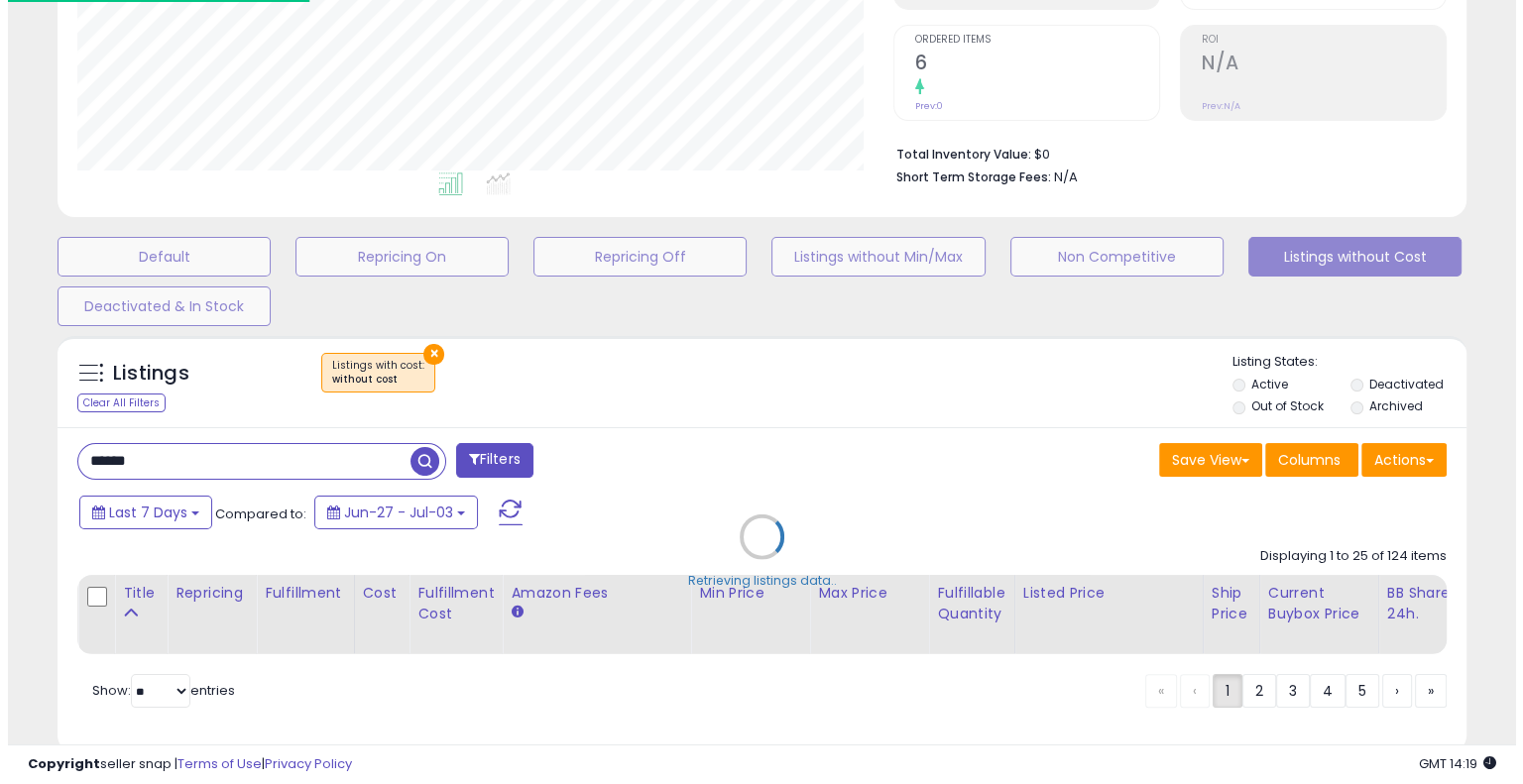 scroll, scrollTop: 990743, scrollLeft: 990712, axis: both 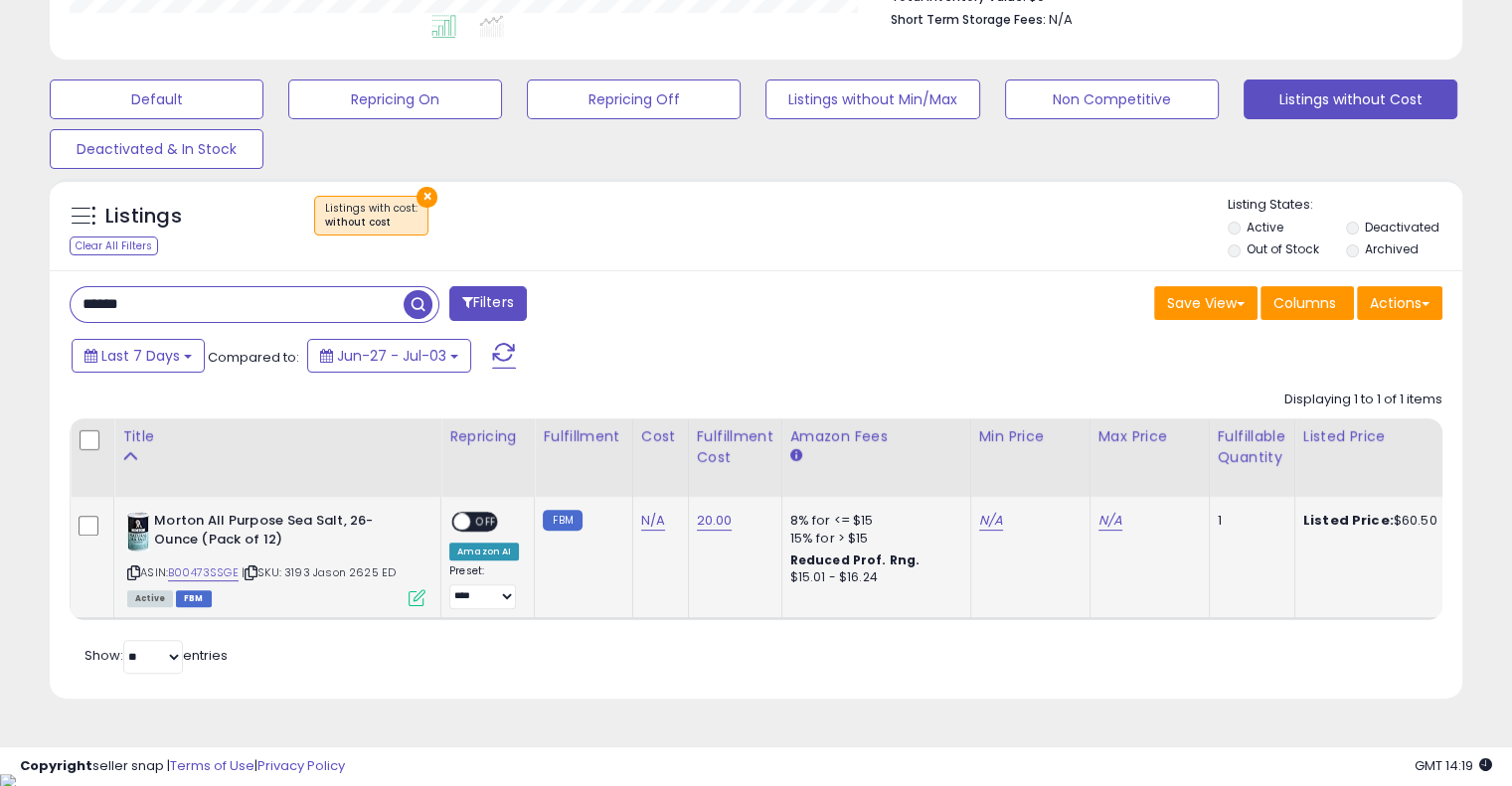click on "|   SKU: 3193 Jason 2625 ED" at bounding box center (318, 572) 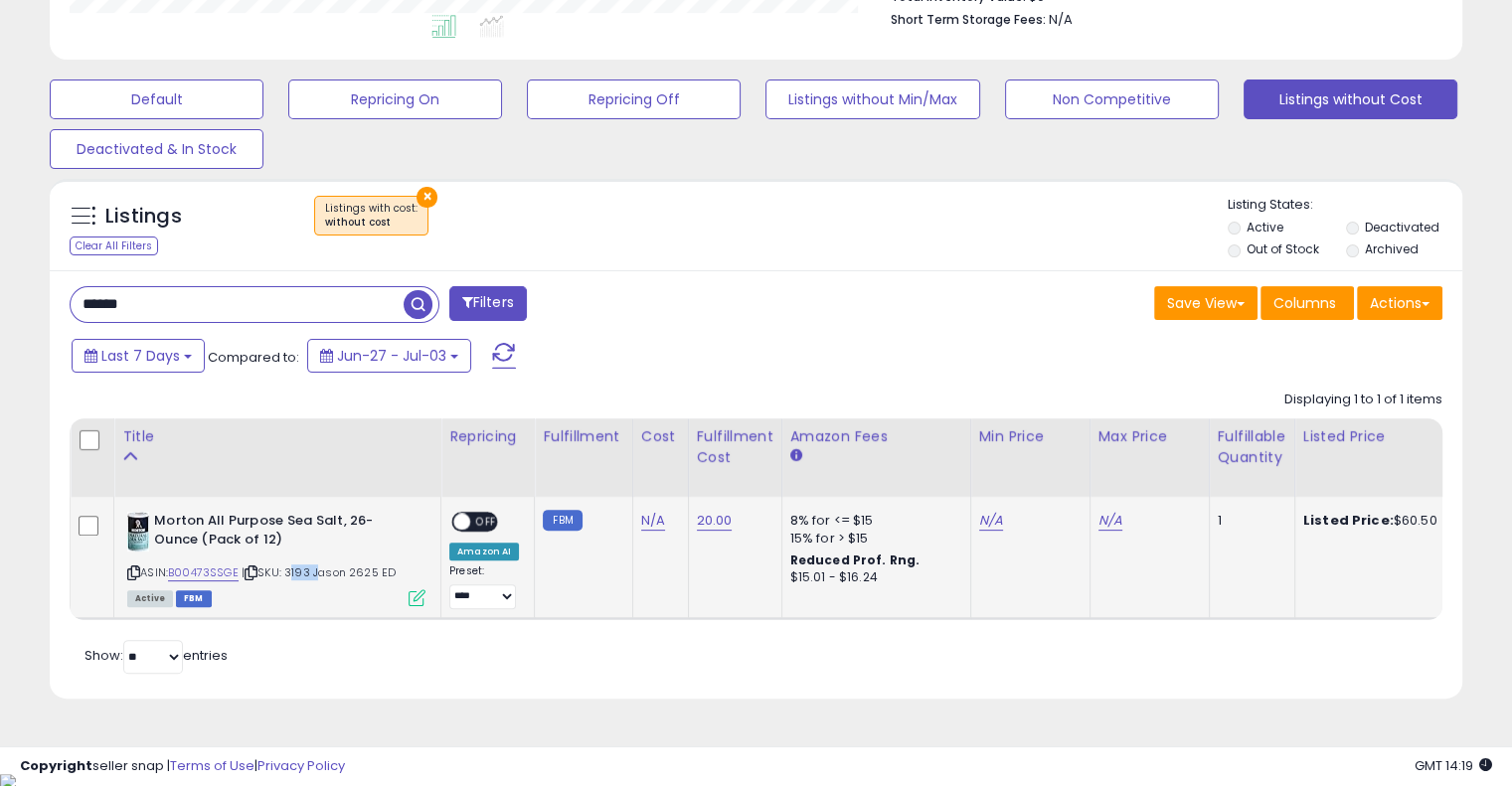 click on "|   SKU: 3193 Jason 2625 ED" at bounding box center (318, 572) 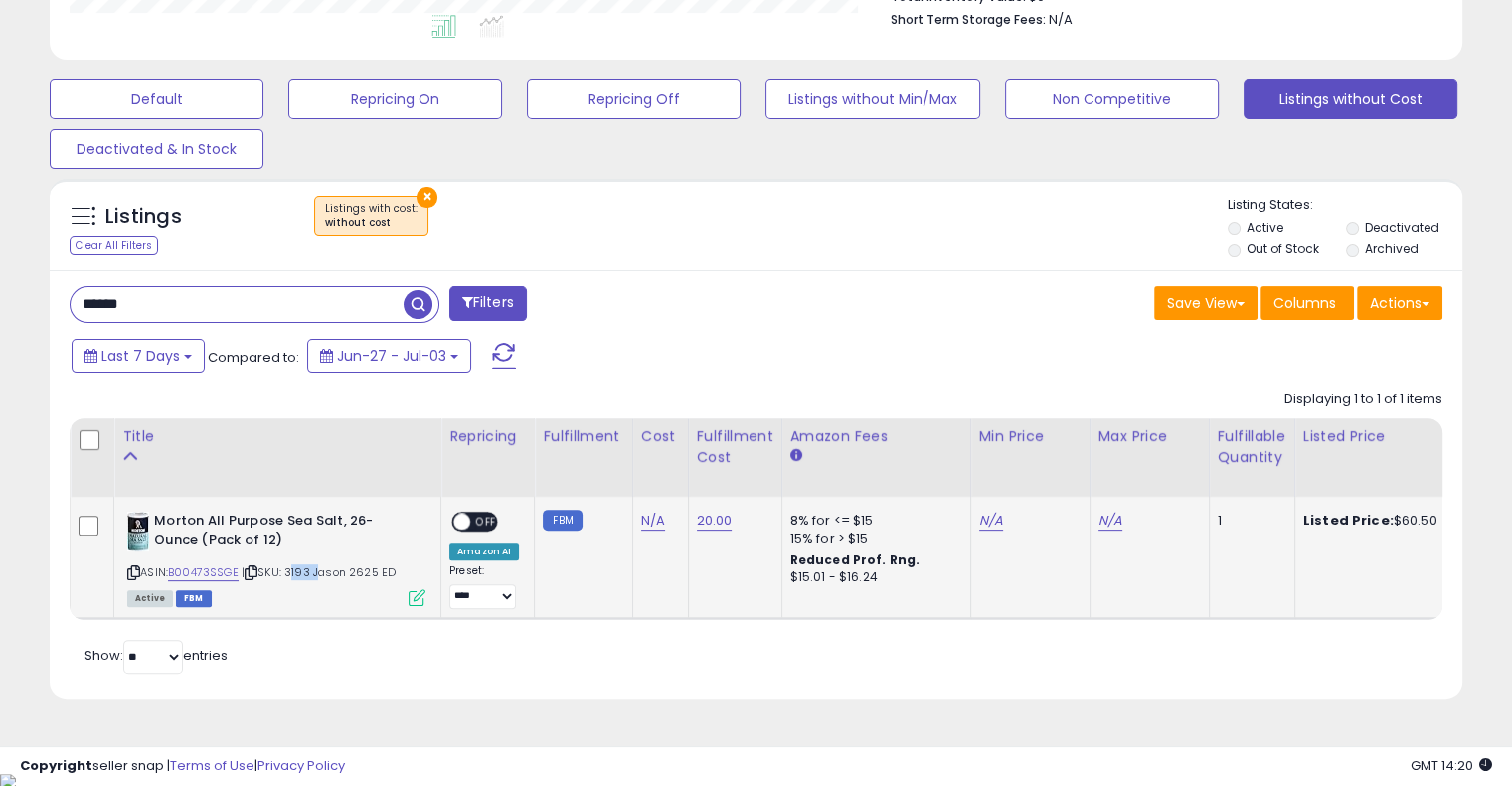 copy on "3193" 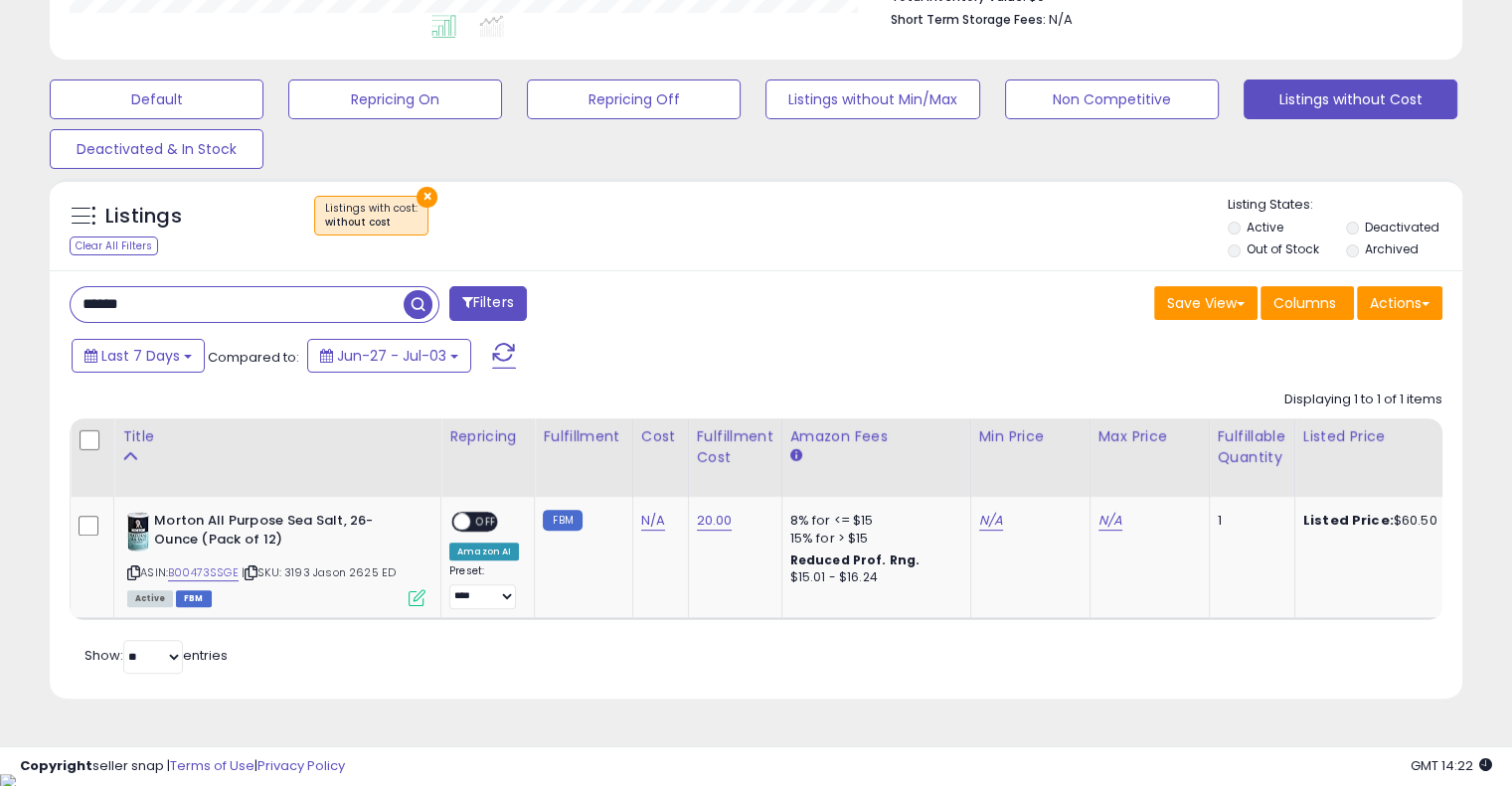 click on "Last 7 Days
Compared to:
Jun-27 - Jul-03" at bounding box center [582, 358] 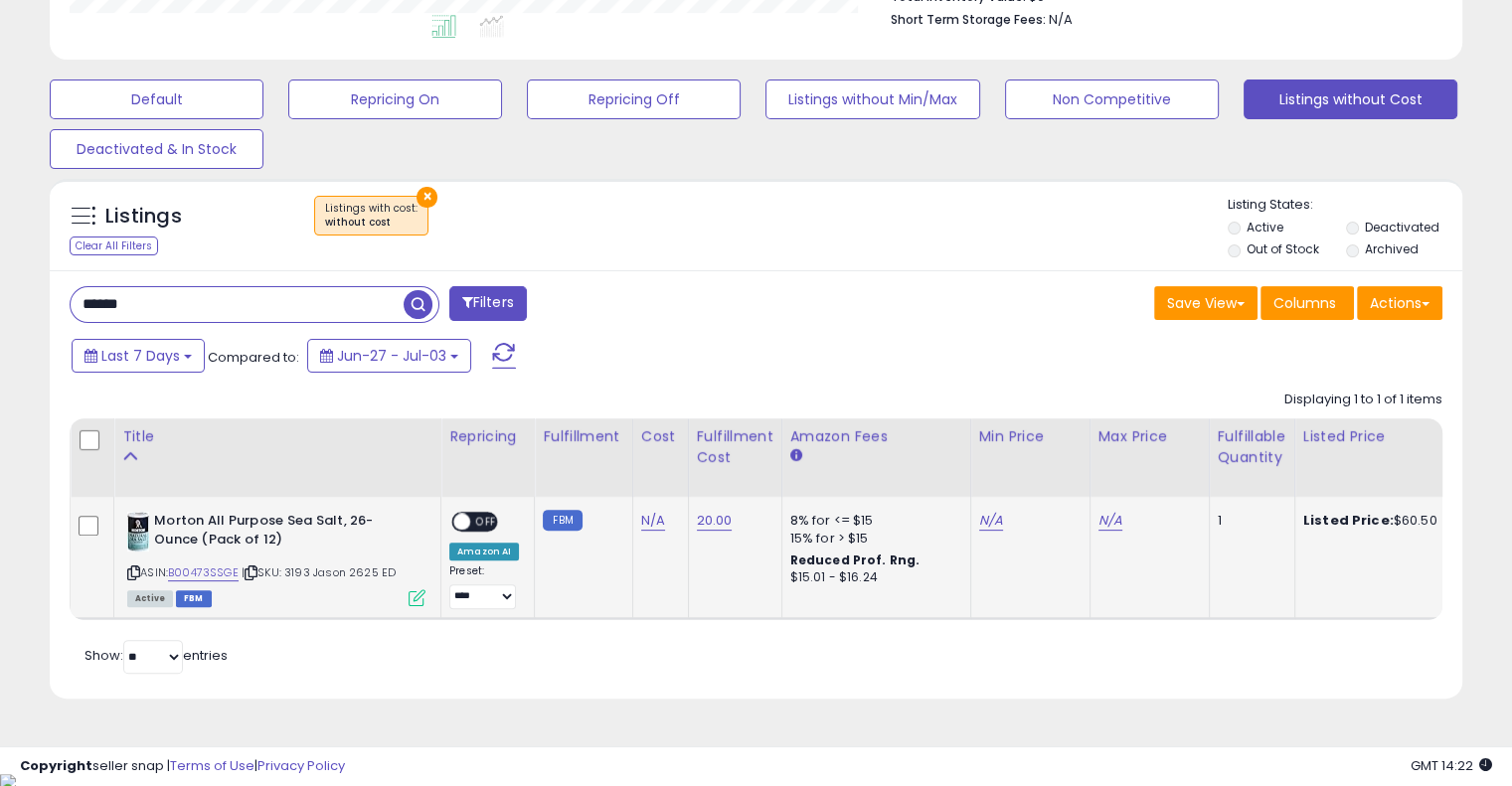 click on "|   SKU: 3193 Jason 2625 ED" at bounding box center [318, 572] 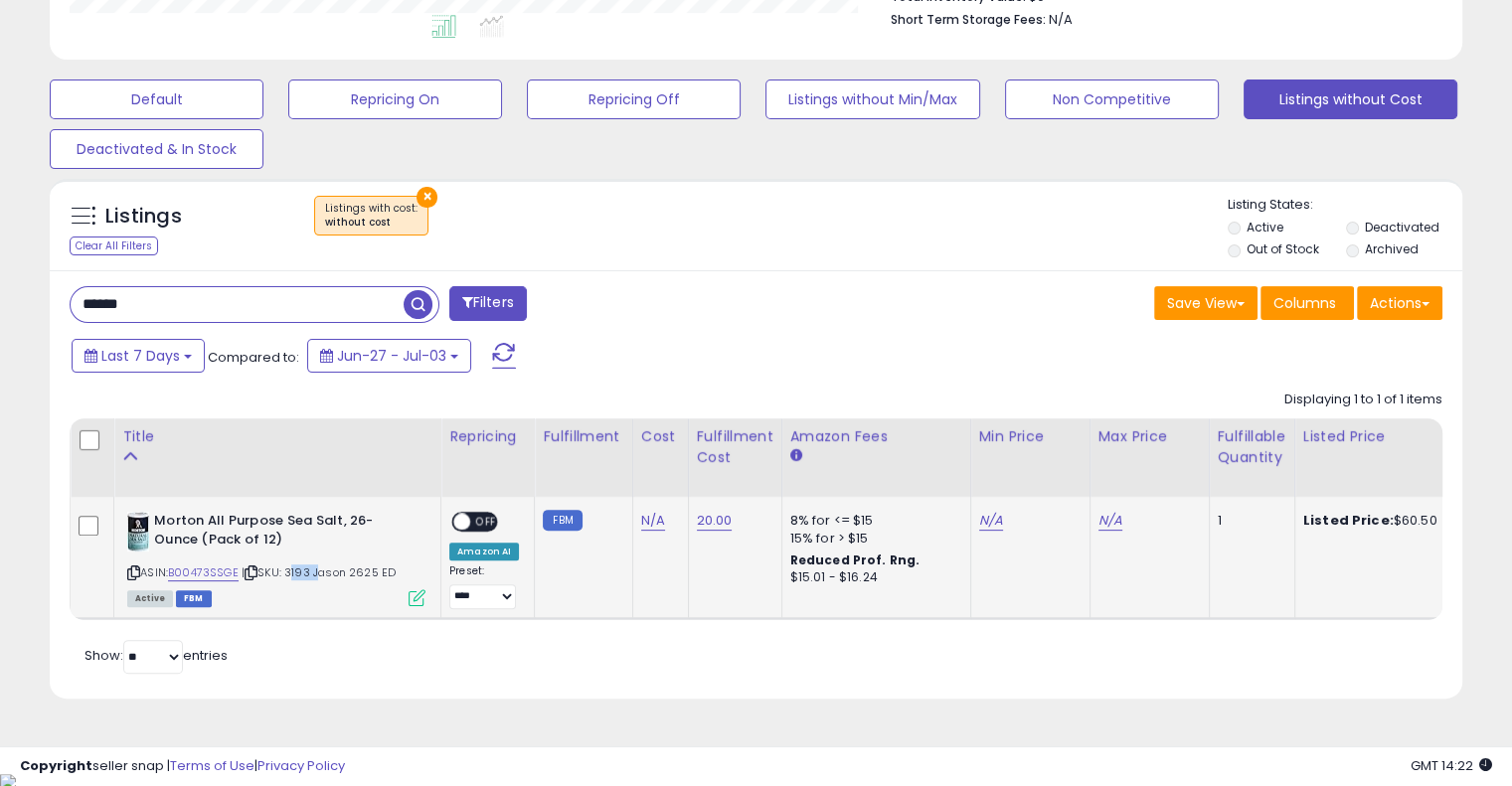 click on "|   SKU: 3193 Jason 2625 ED" at bounding box center (318, 572) 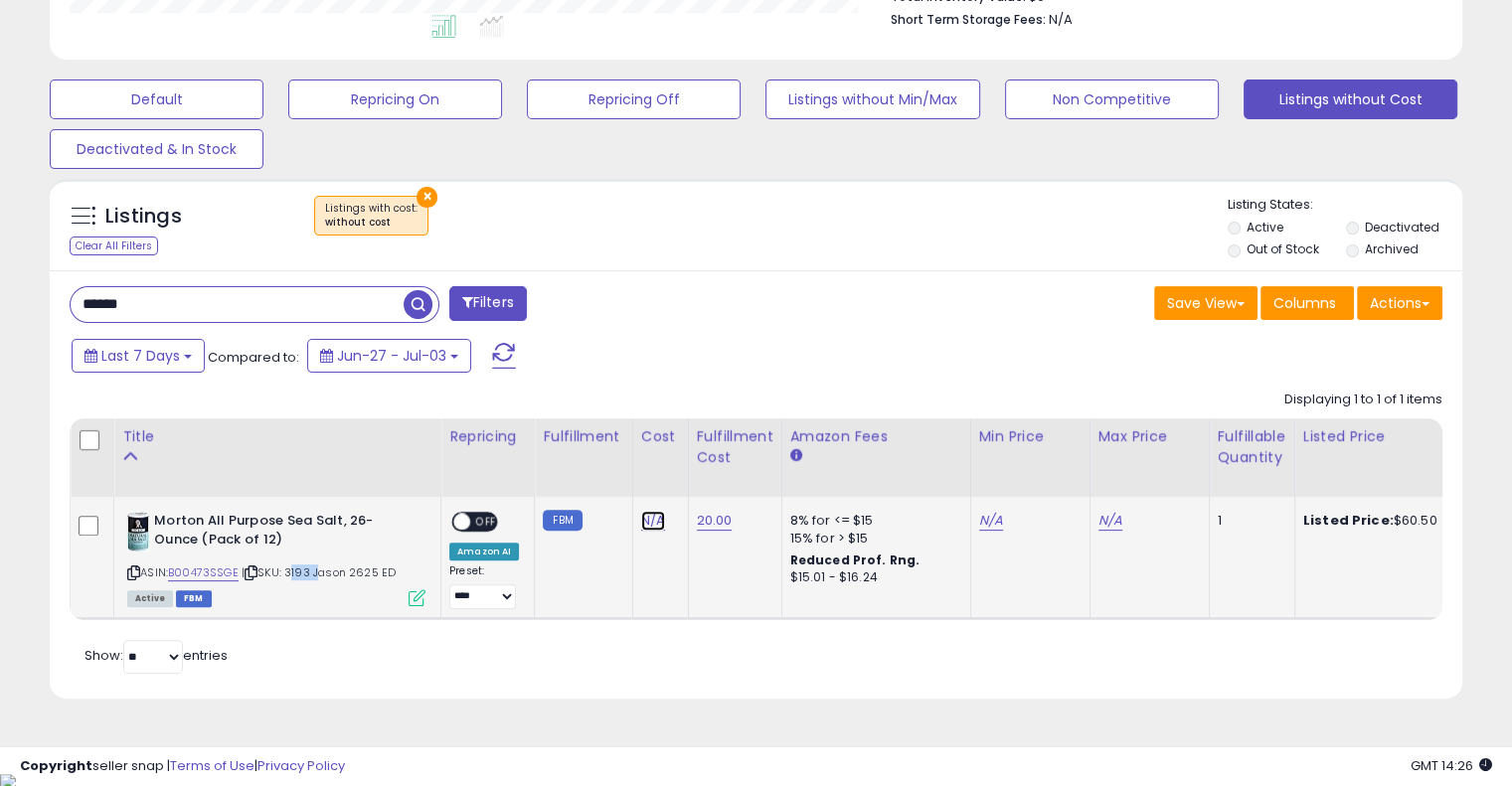 click on "N/A" at bounding box center [653, 521] 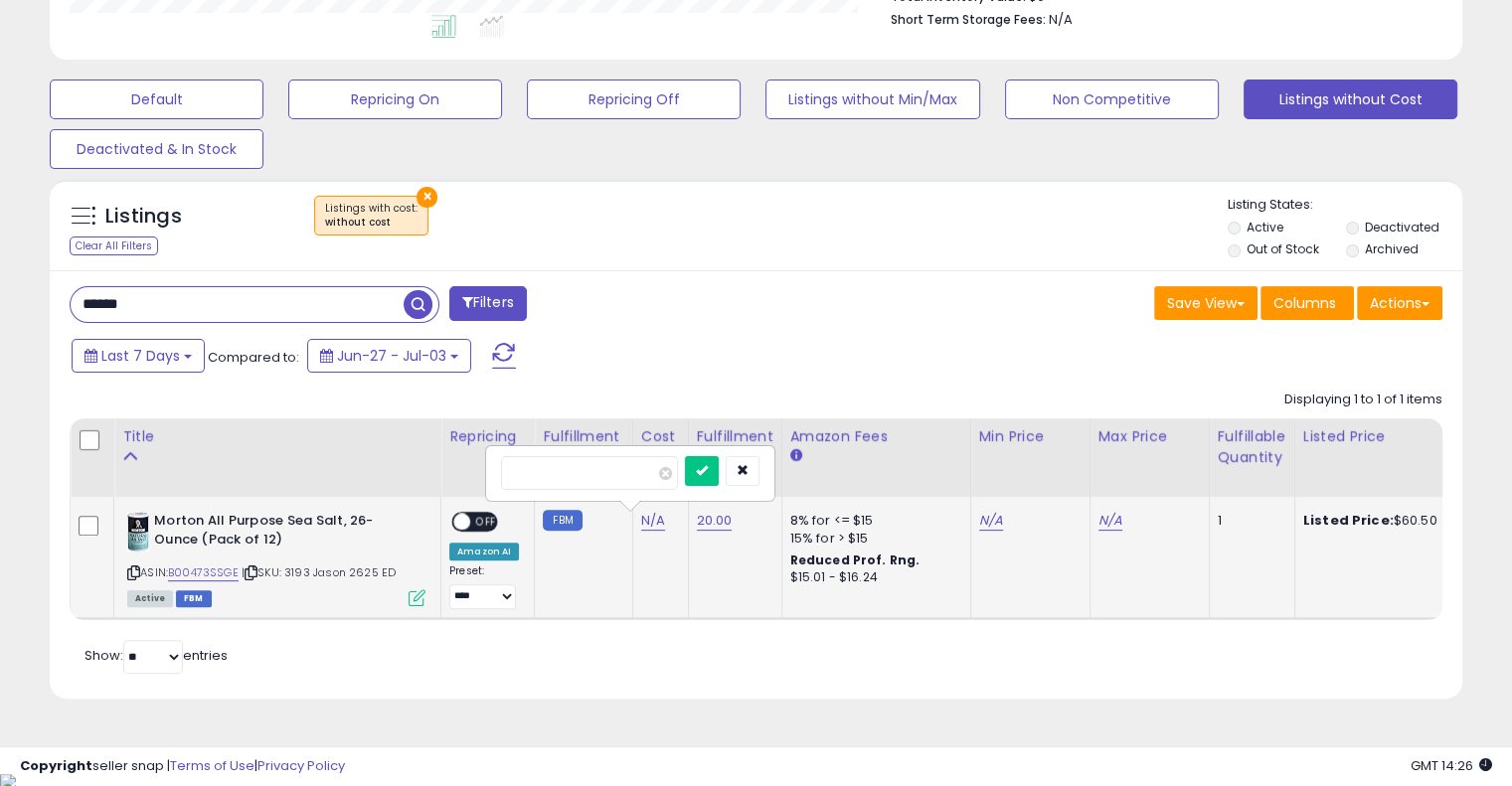 type on "*****" 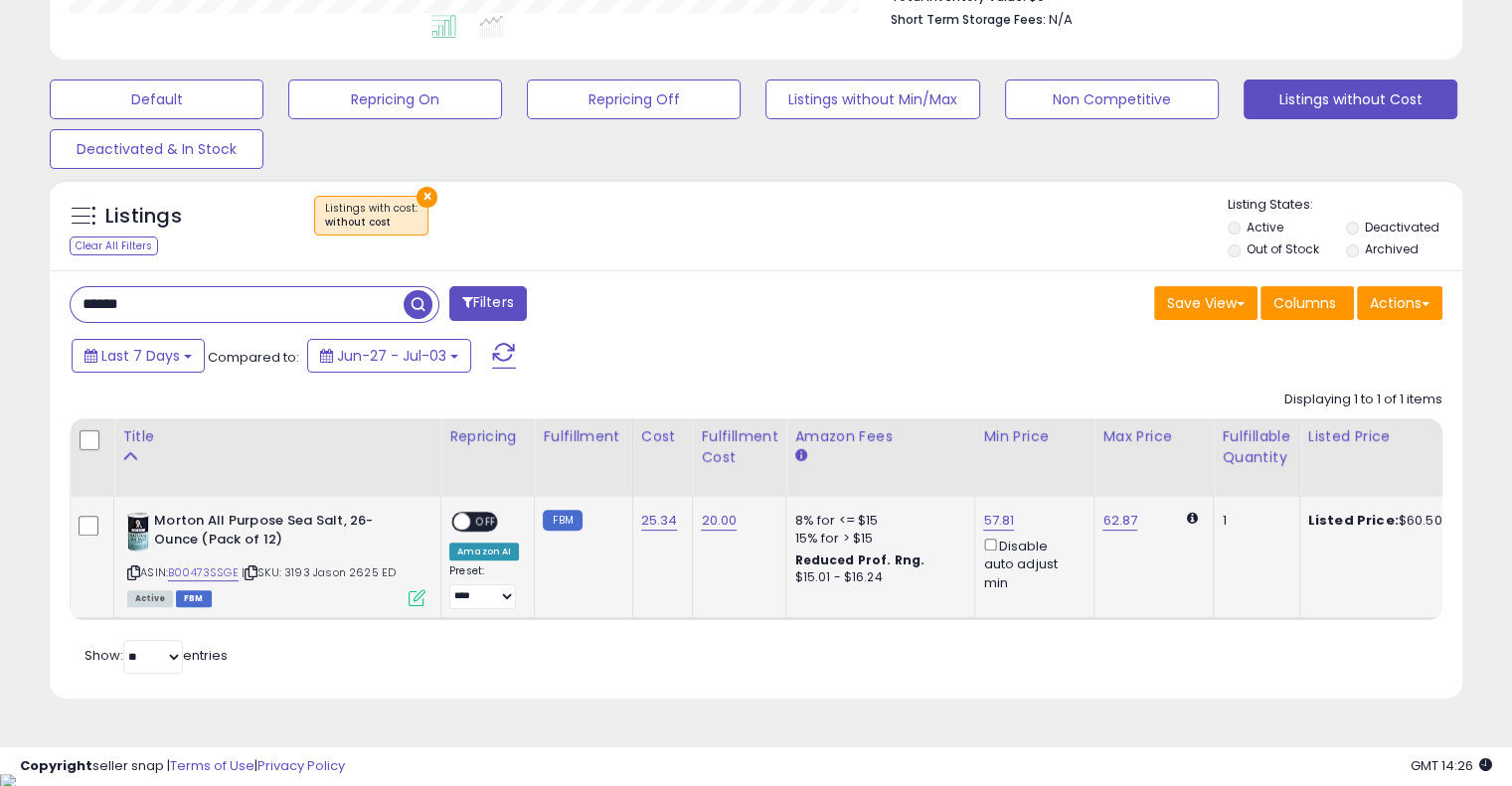 click on "|   SKU: 3193 Jason 2625 ED" at bounding box center (318, 572) 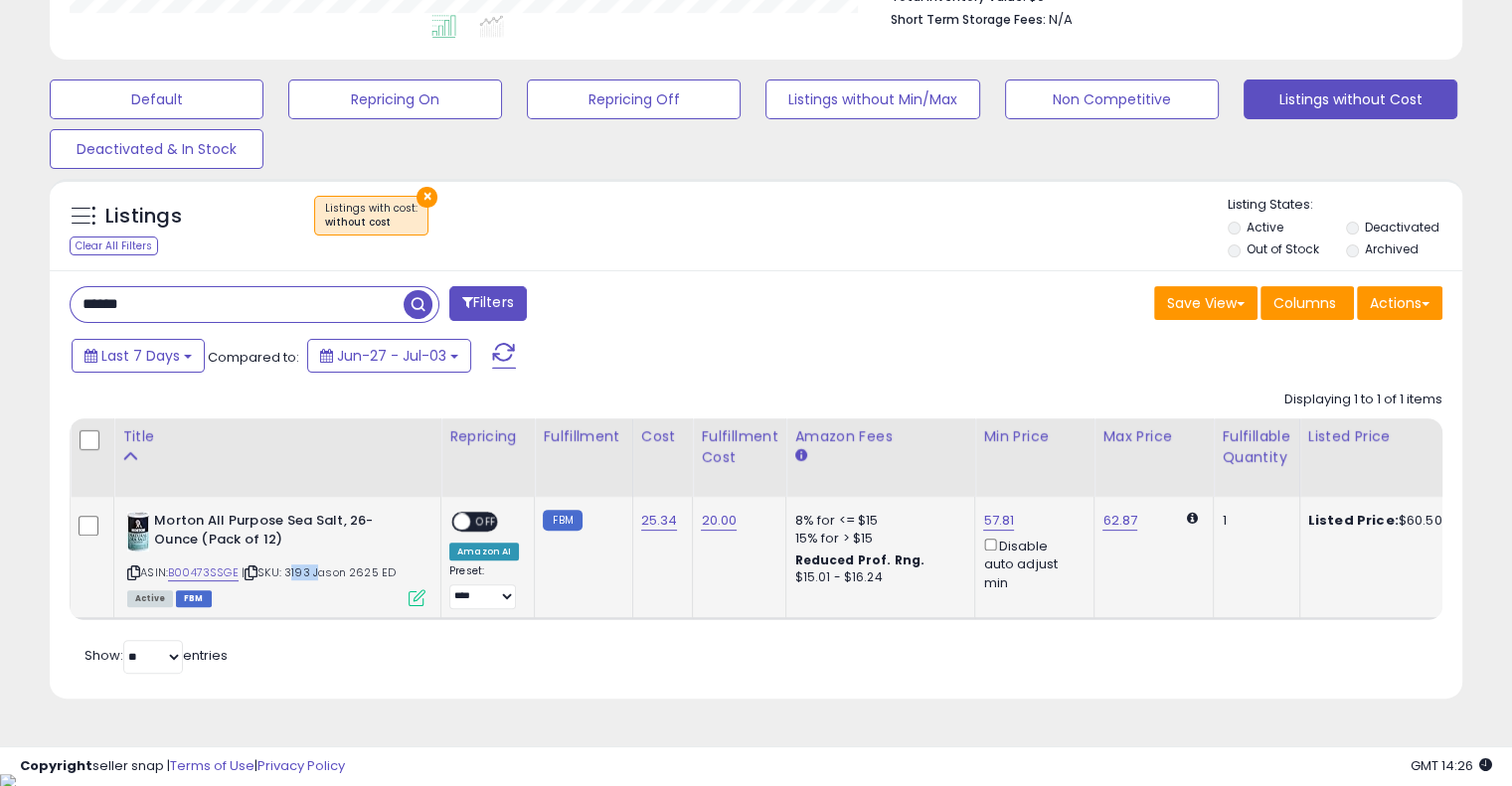 click on "|   SKU: 3193 Jason 2625 ED" at bounding box center [318, 572] 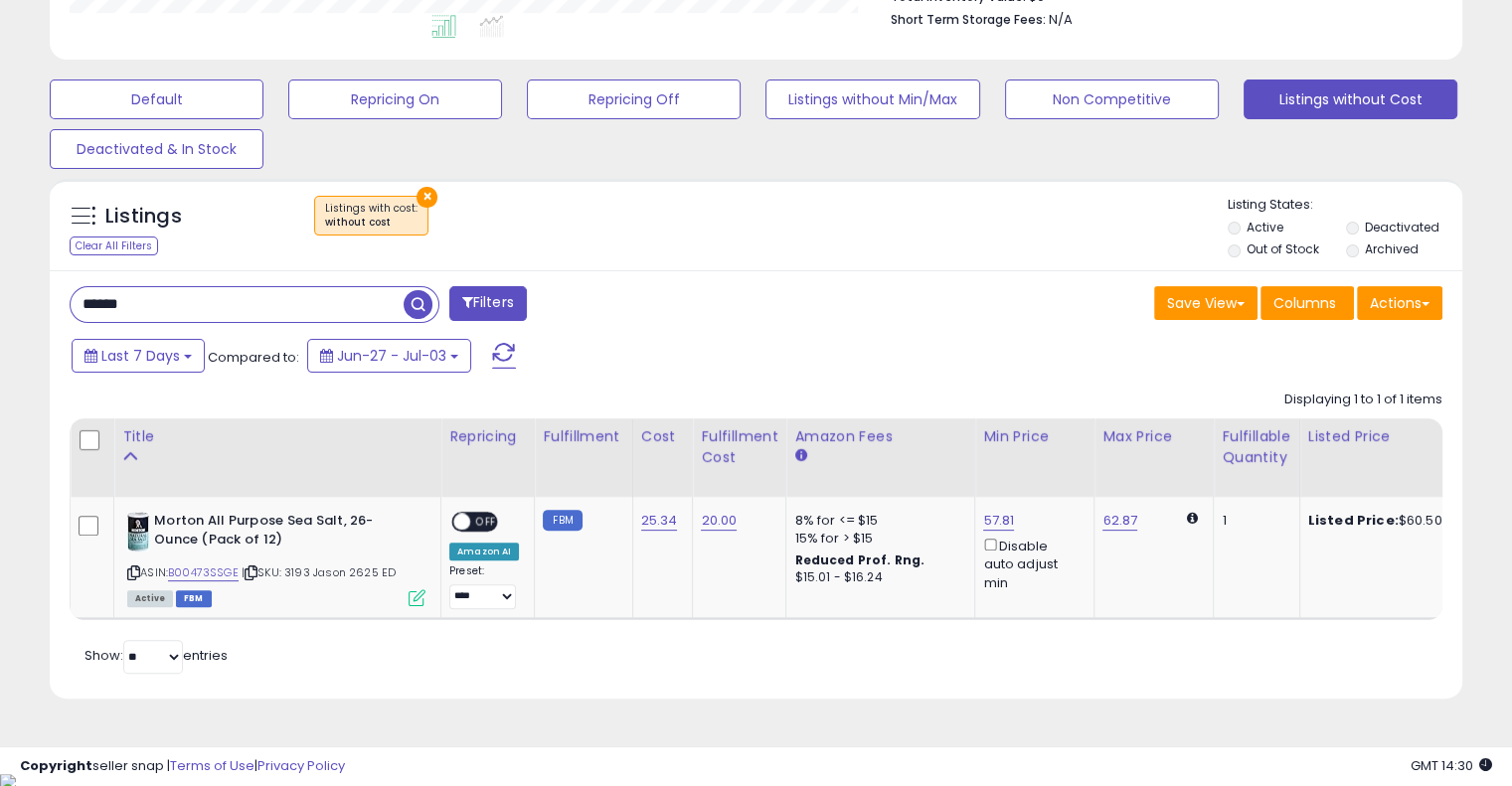 click on "******" at bounding box center (237, 304) 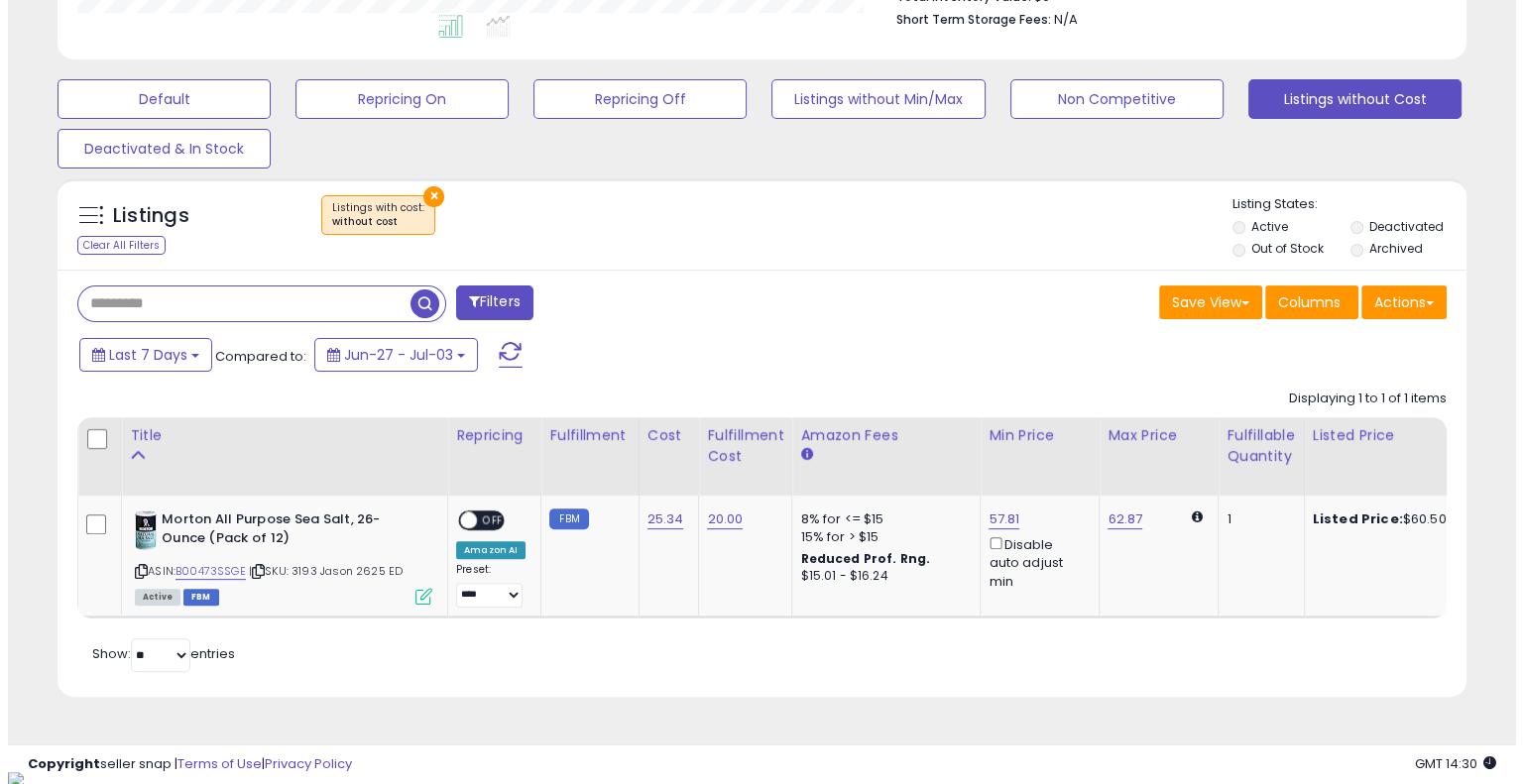 scroll, scrollTop: 424, scrollLeft: 0, axis: vertical 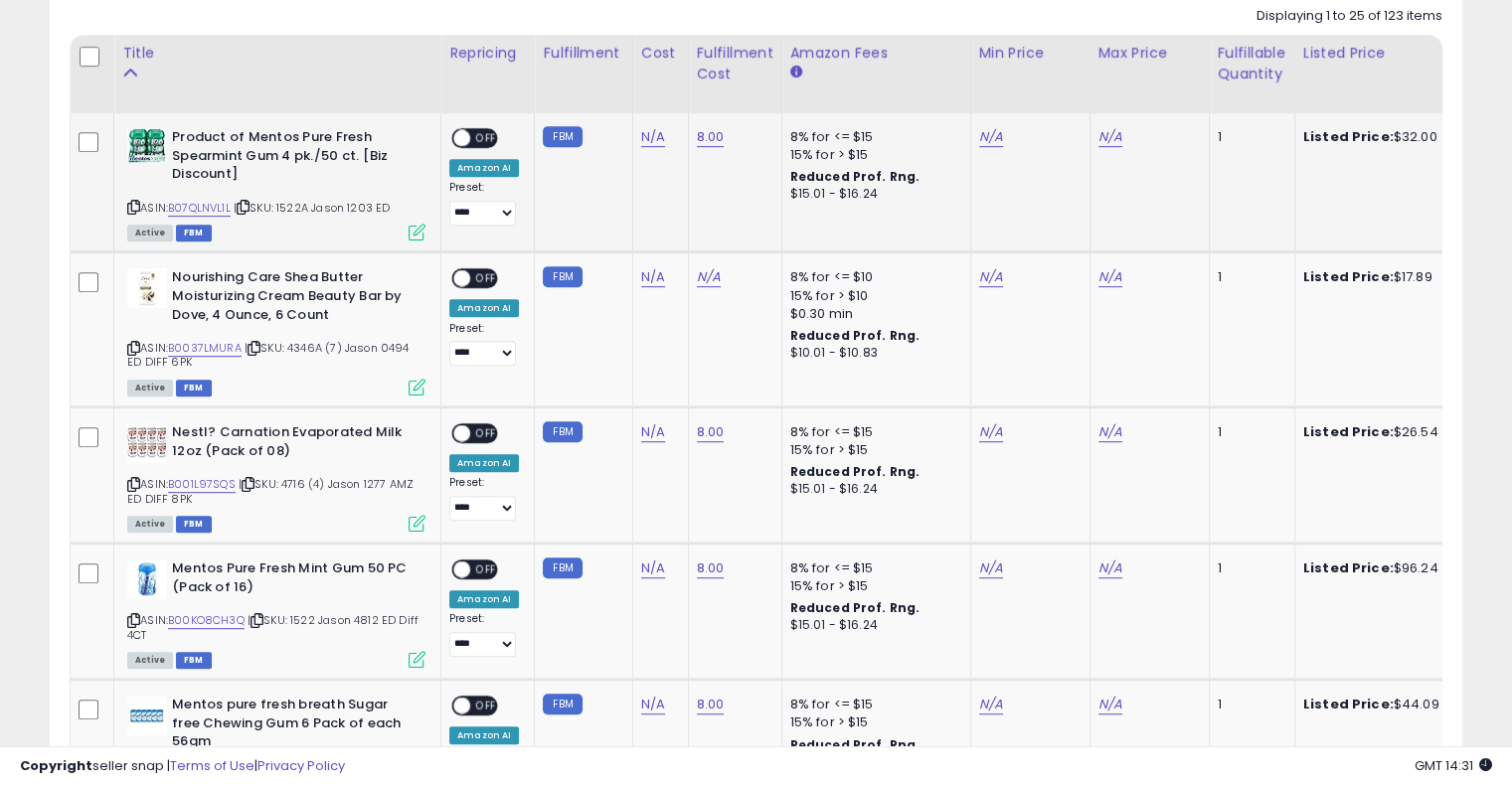 click on "|   SKU: 1522A Jason 1203 ED" at bounding box center (311, 208) 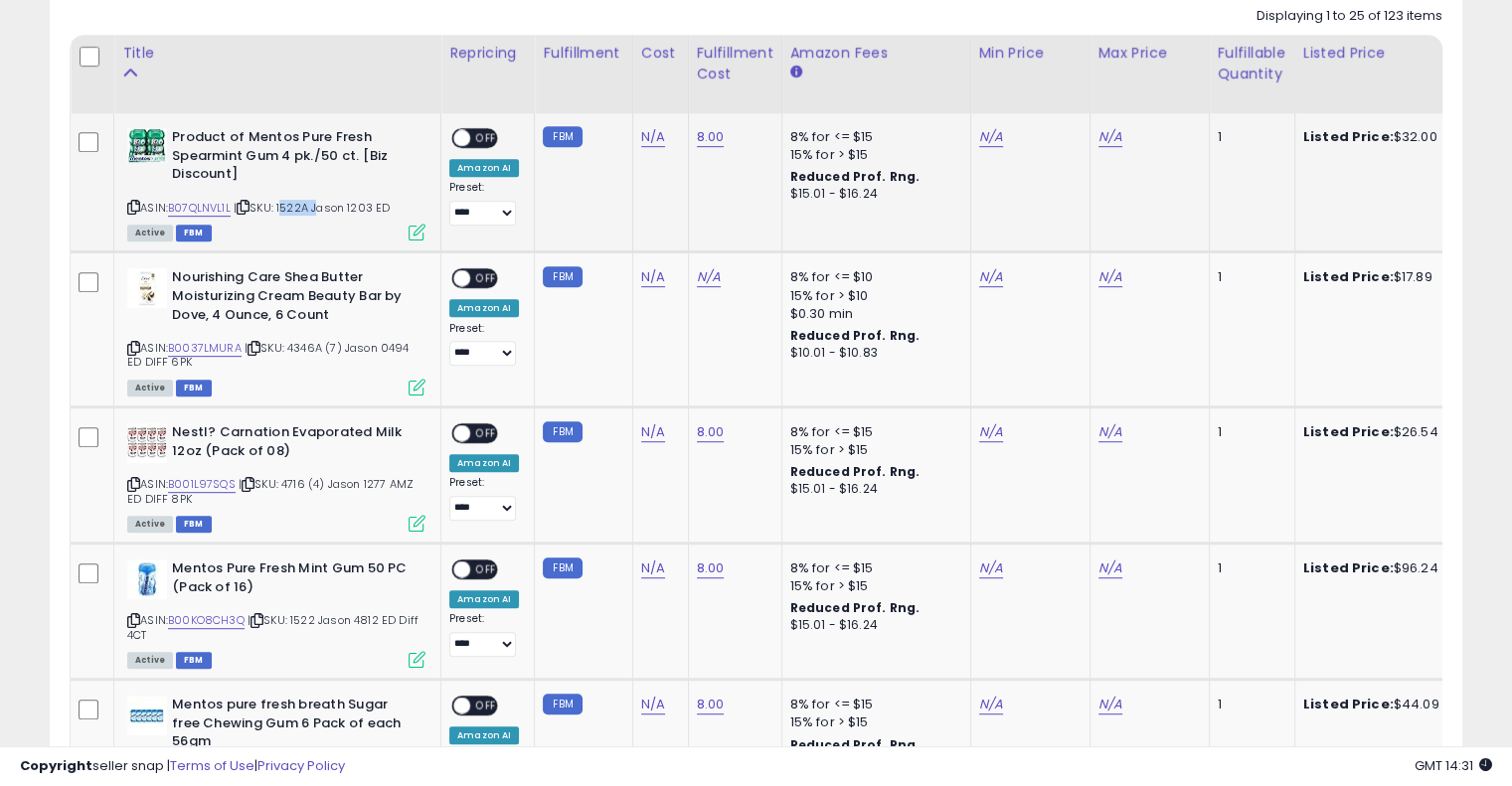 click on "|   SKU: 1522A Jason 1203 ED" at bounding box center (311, 208) 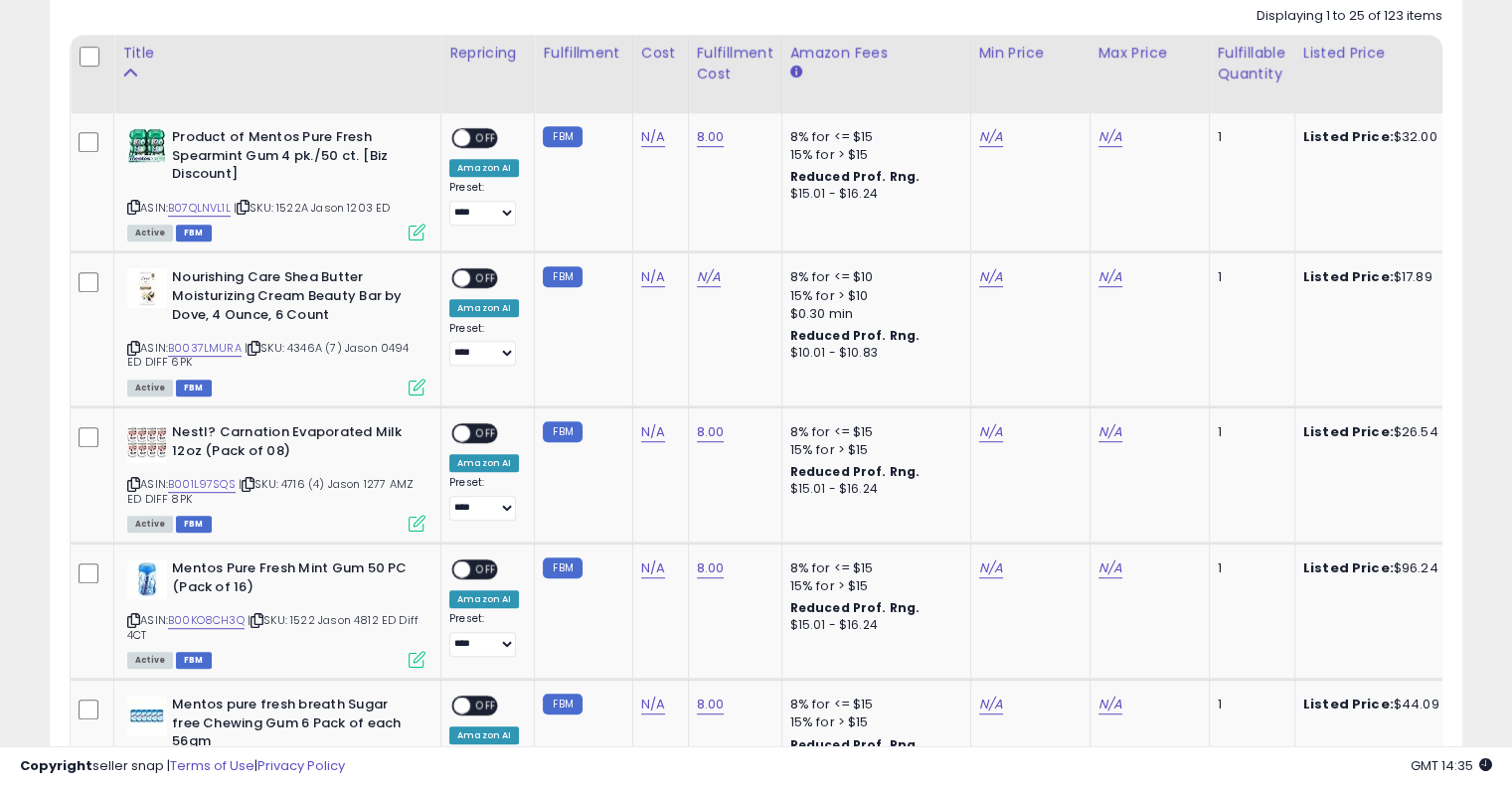 click on "Displaying 1 to 25 of 123 items
Title
Repricing" 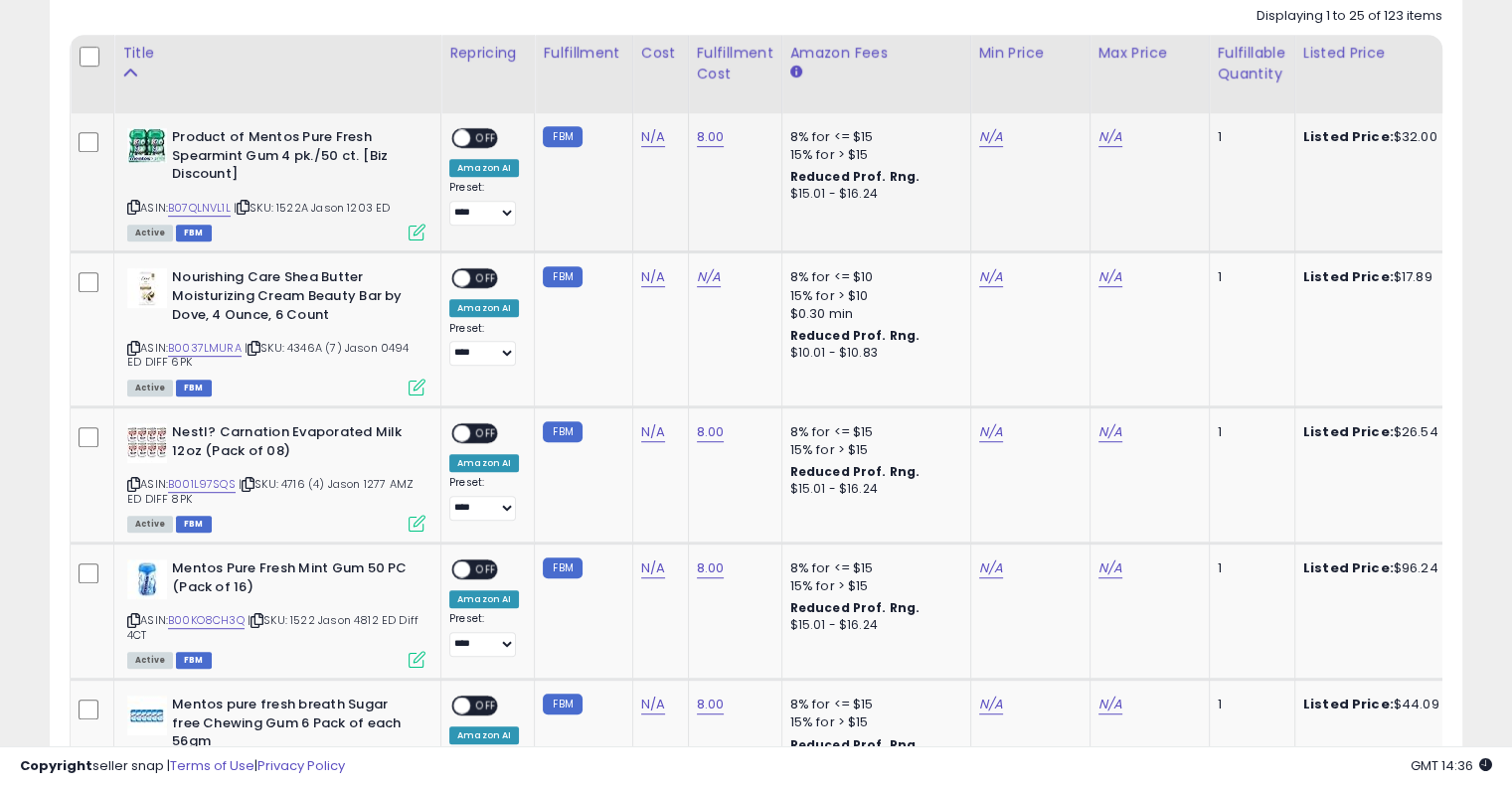 click on "|   SKU: 1522A Jason 1203 ED" at bounding box center [311, 208] 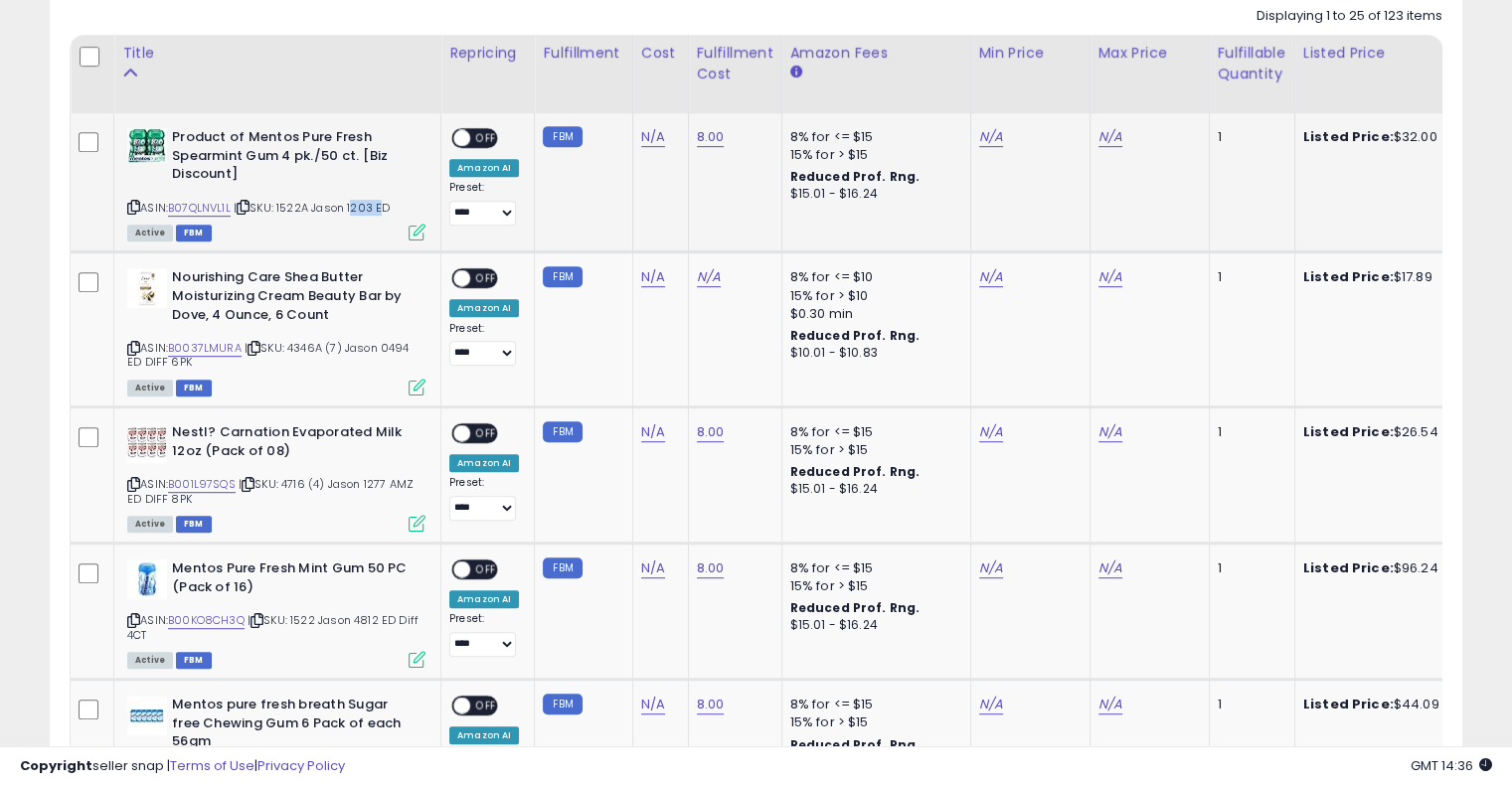 click on "|   SKU: 1522A Jason 1203 ED" at bounding box center [311, 208] 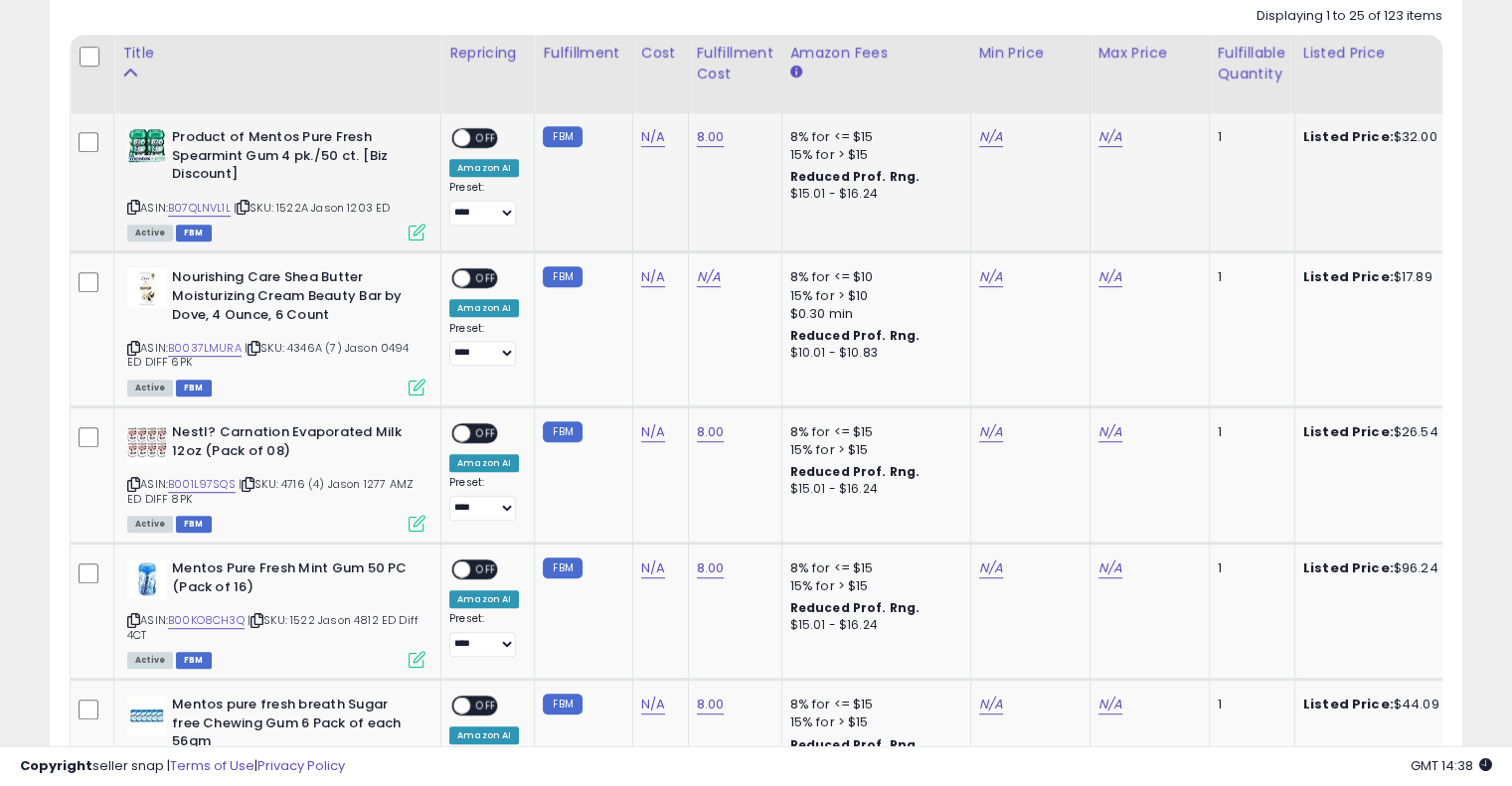 click on "|   SKU: 1522A Jason 1203 ED" at bounding box center [311, 208] 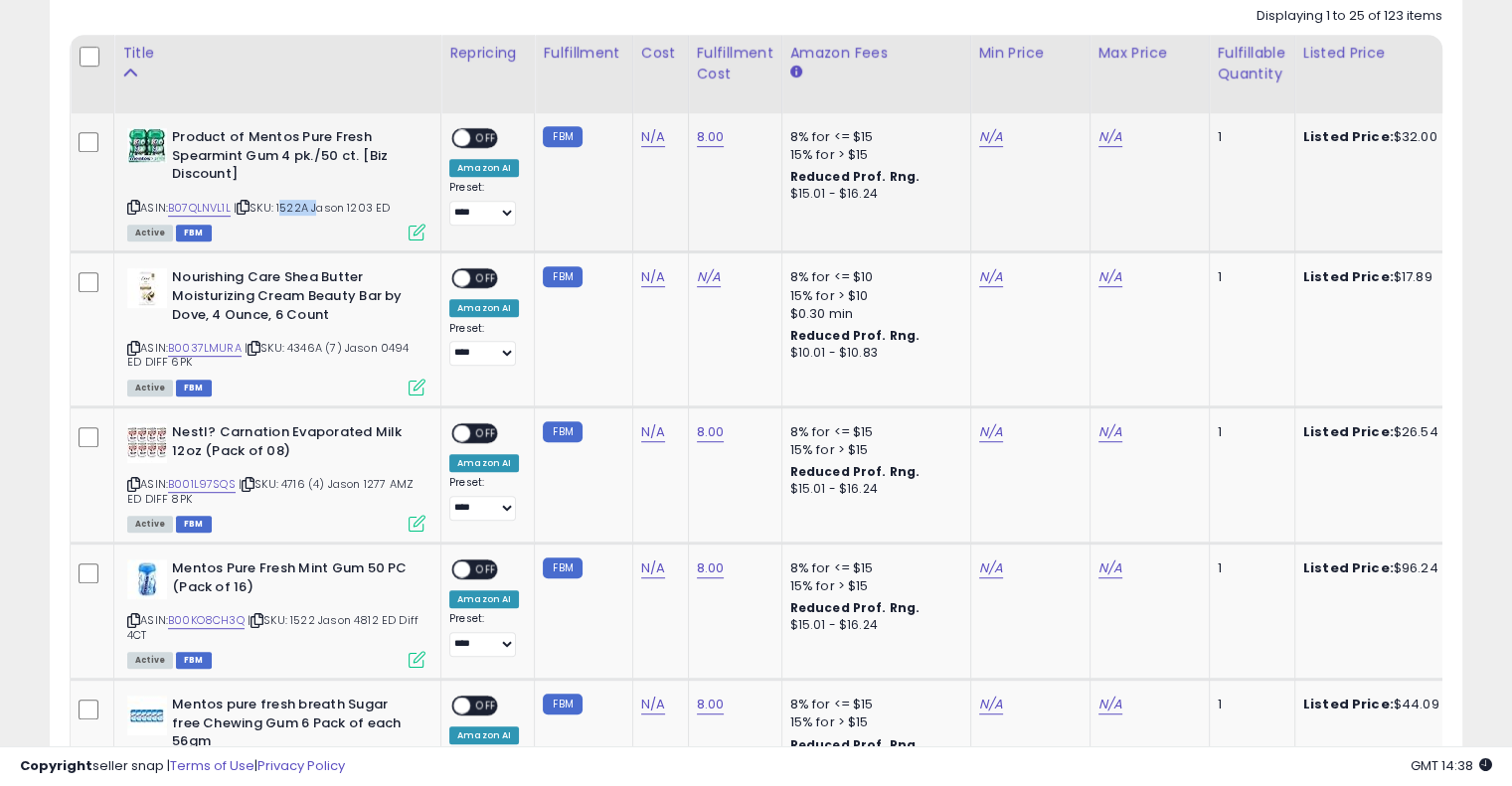 click on "|   SKU: 1522A Jason 1203 ED" at bounding box center [311, 208] 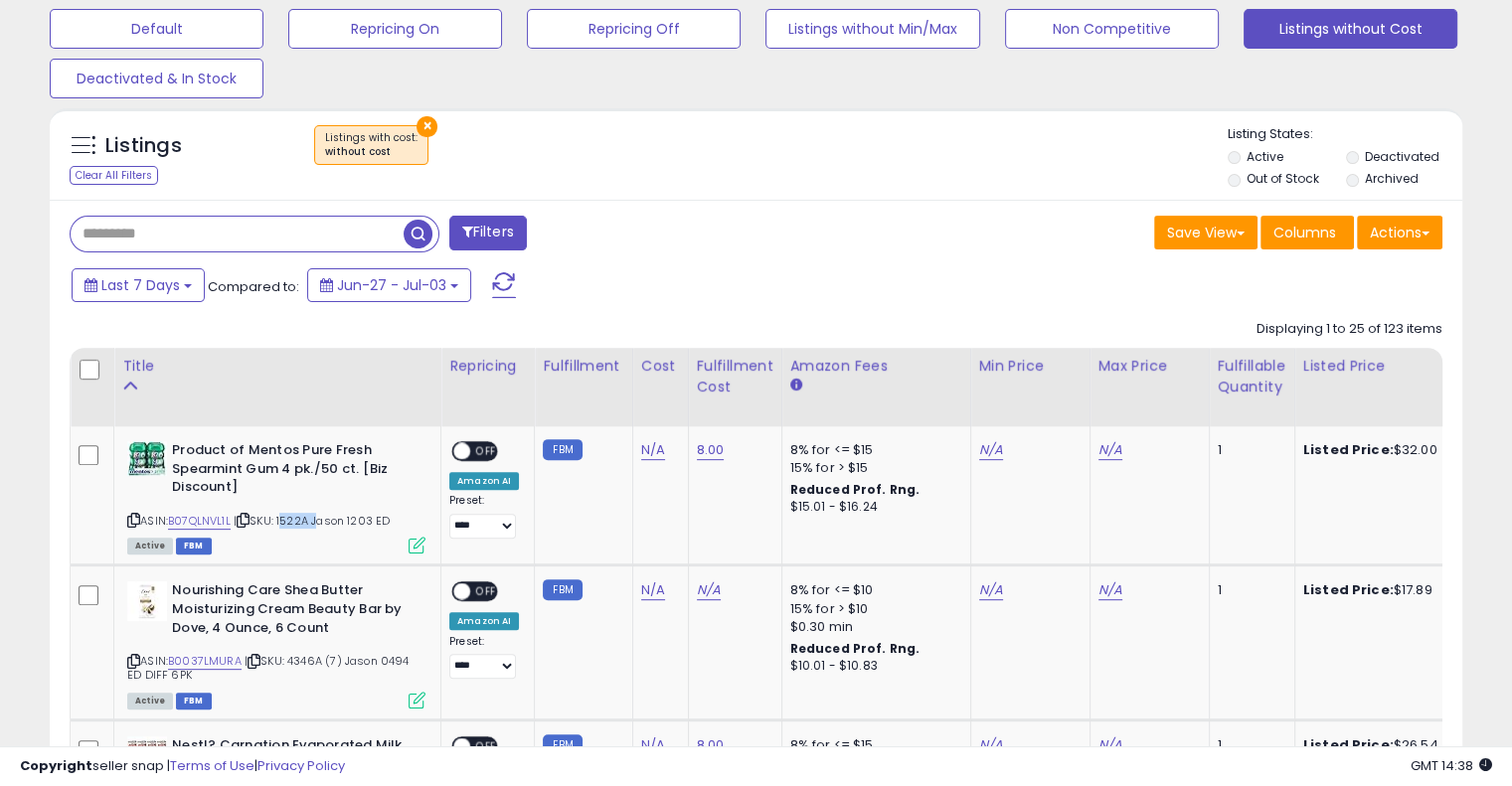scroll, scrollTop: 607, scrollLeft: 0, axis: vertical 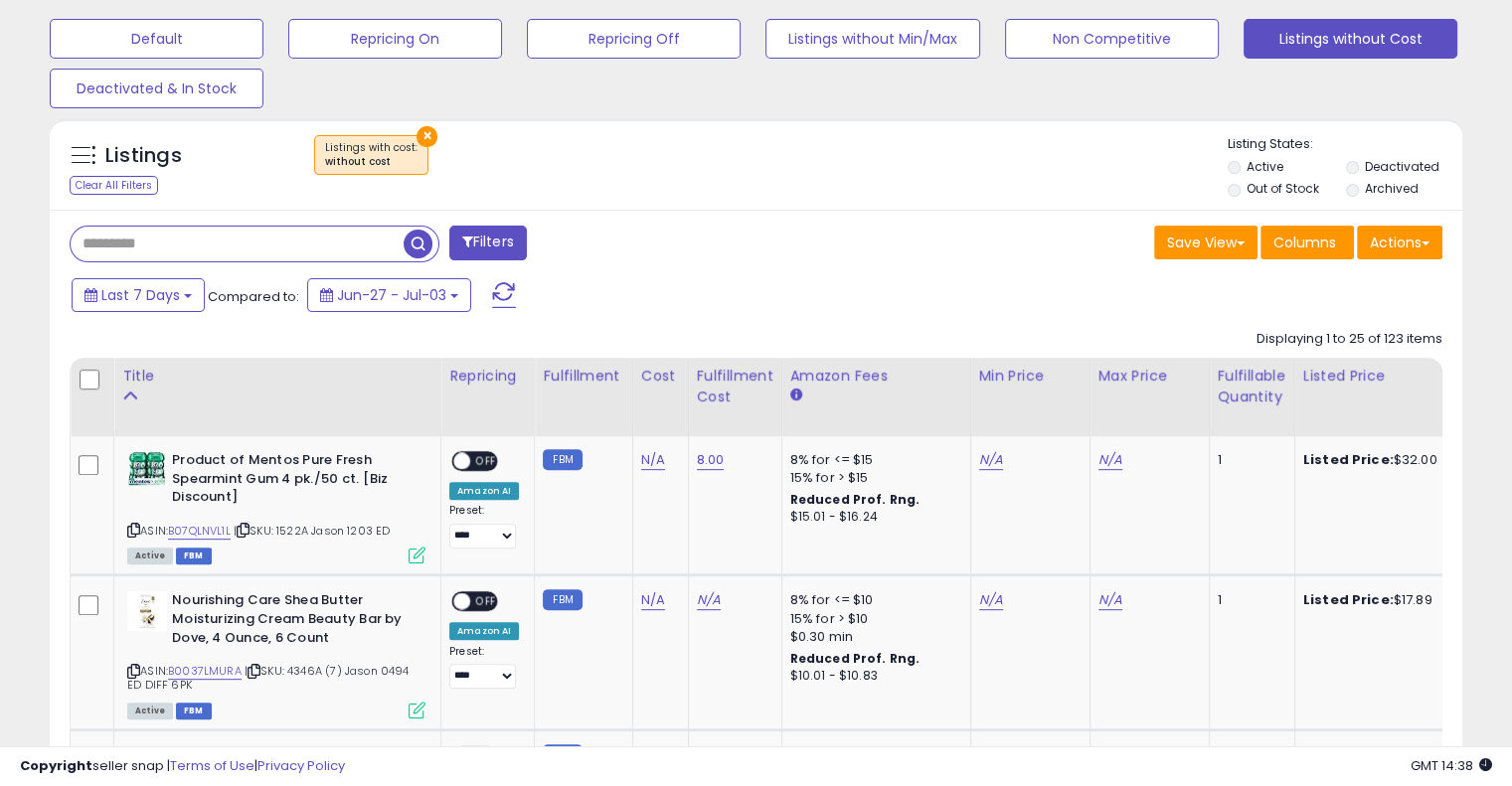 click at bounding box center [237, 243] 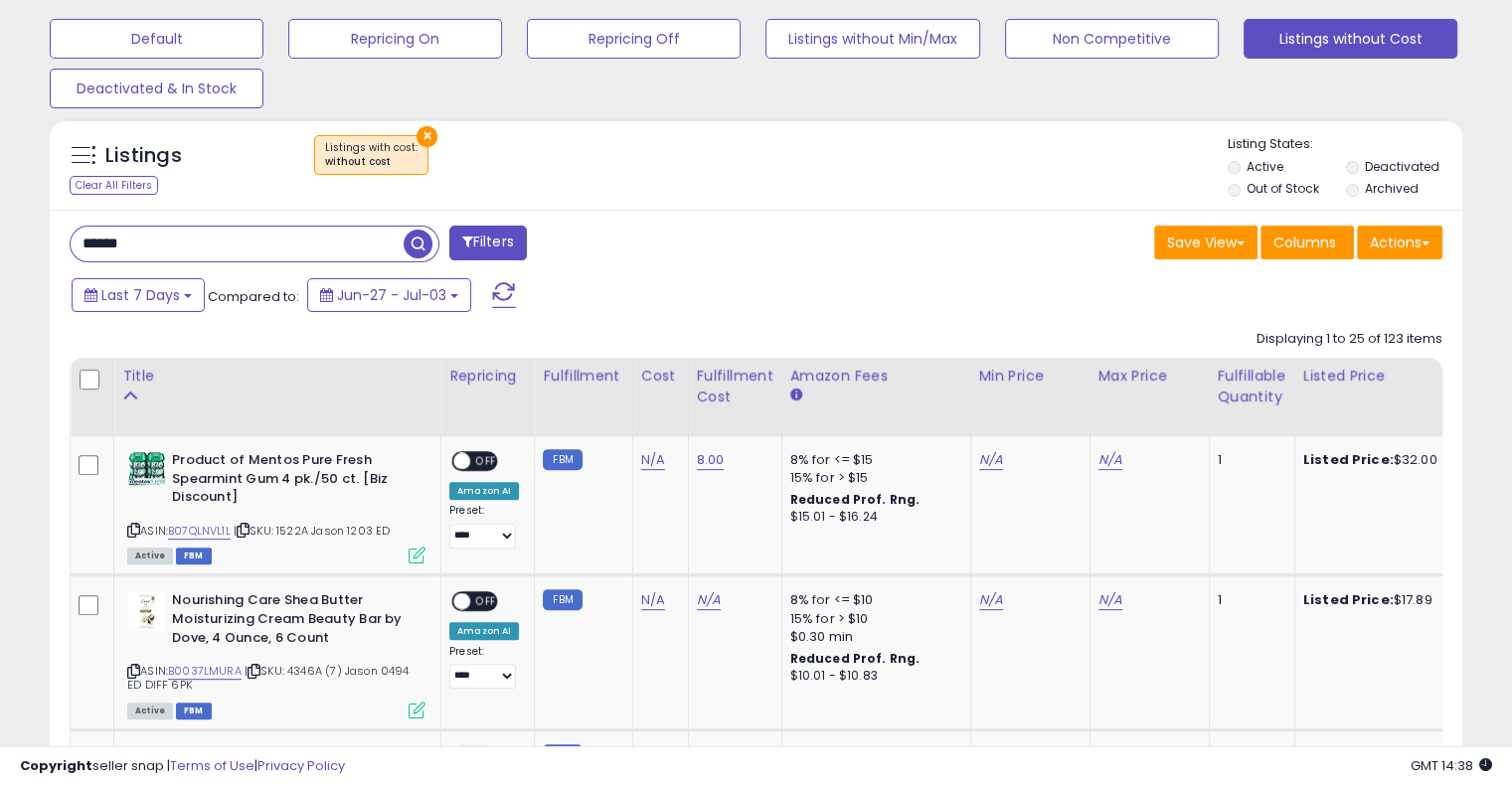 type on "******" 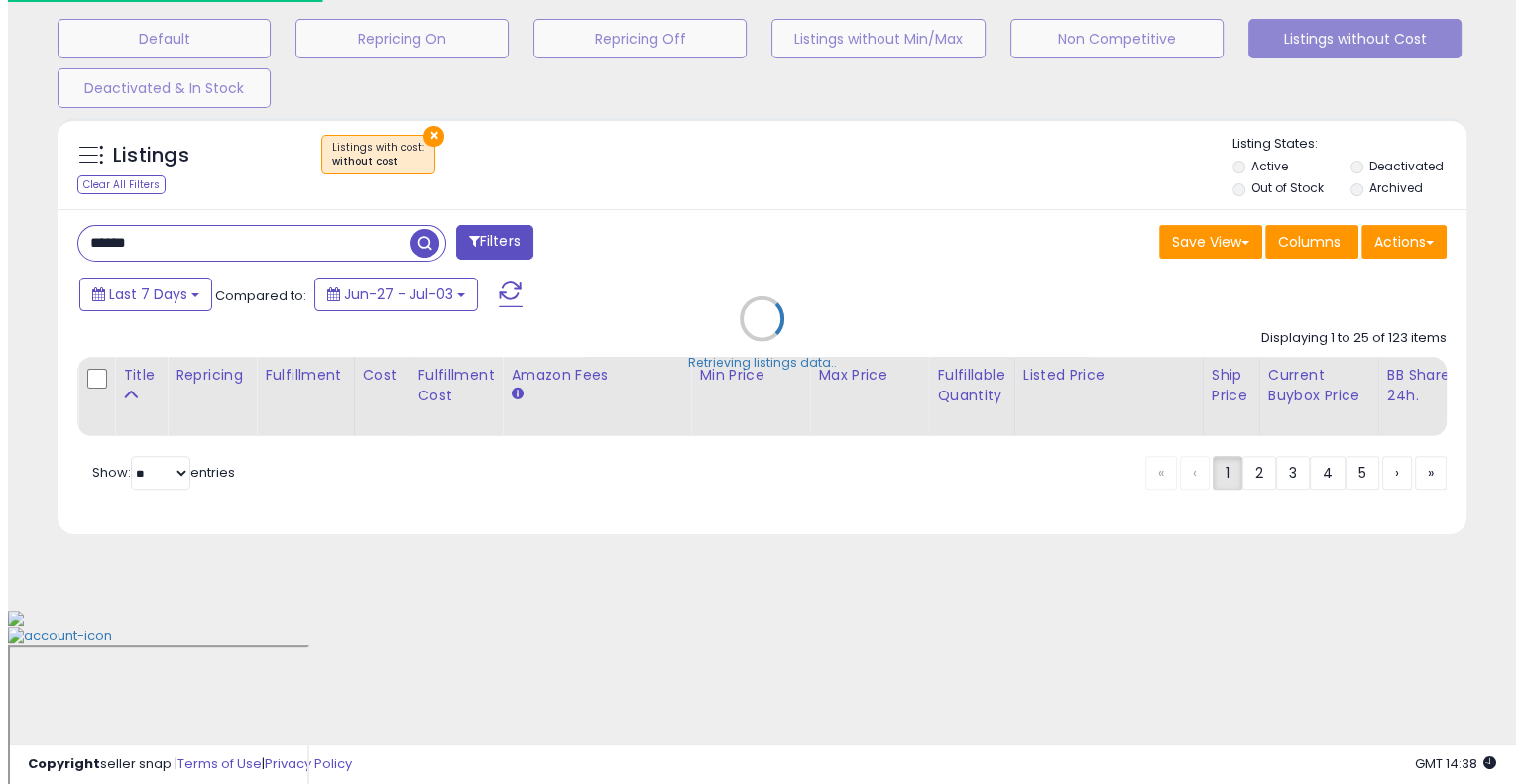 scroll, scrollTop: 444, scrollLeft: 0, axis: vertical 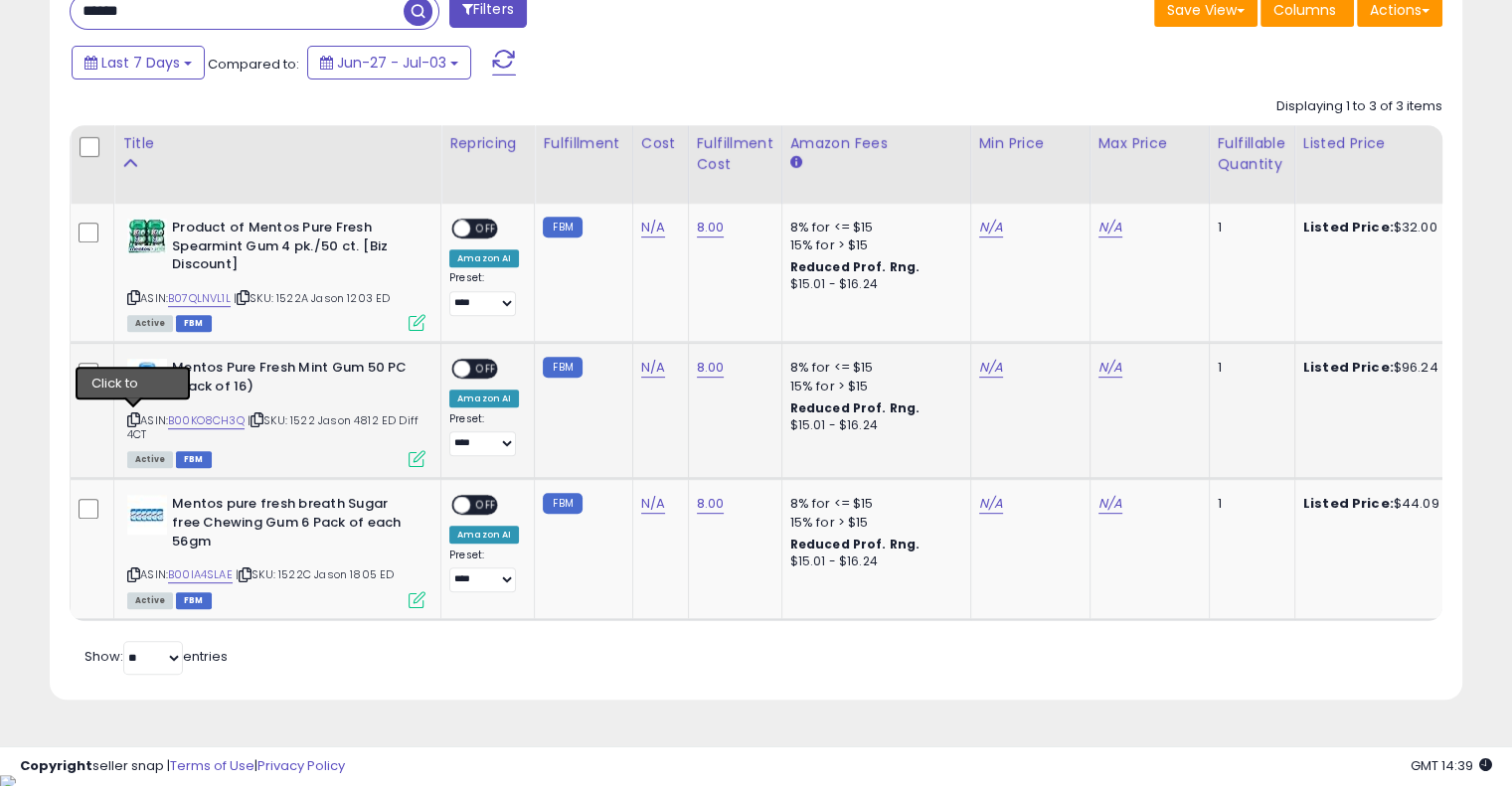 click at bounding box center (133, 419) 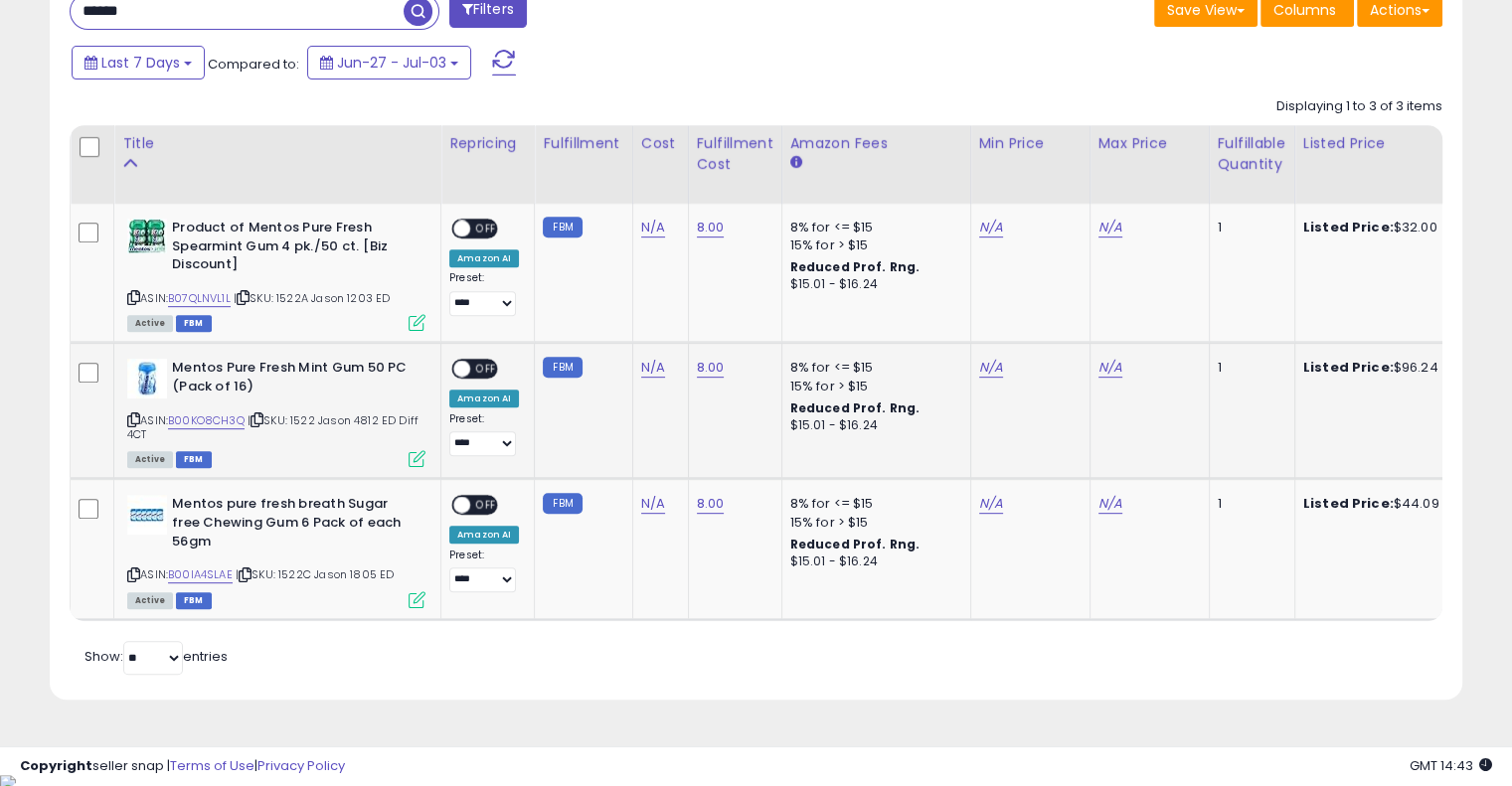 click on "|   SKU: 1522 Jason 4812 ED Diff 4CT" at bounding box center (272, 427) 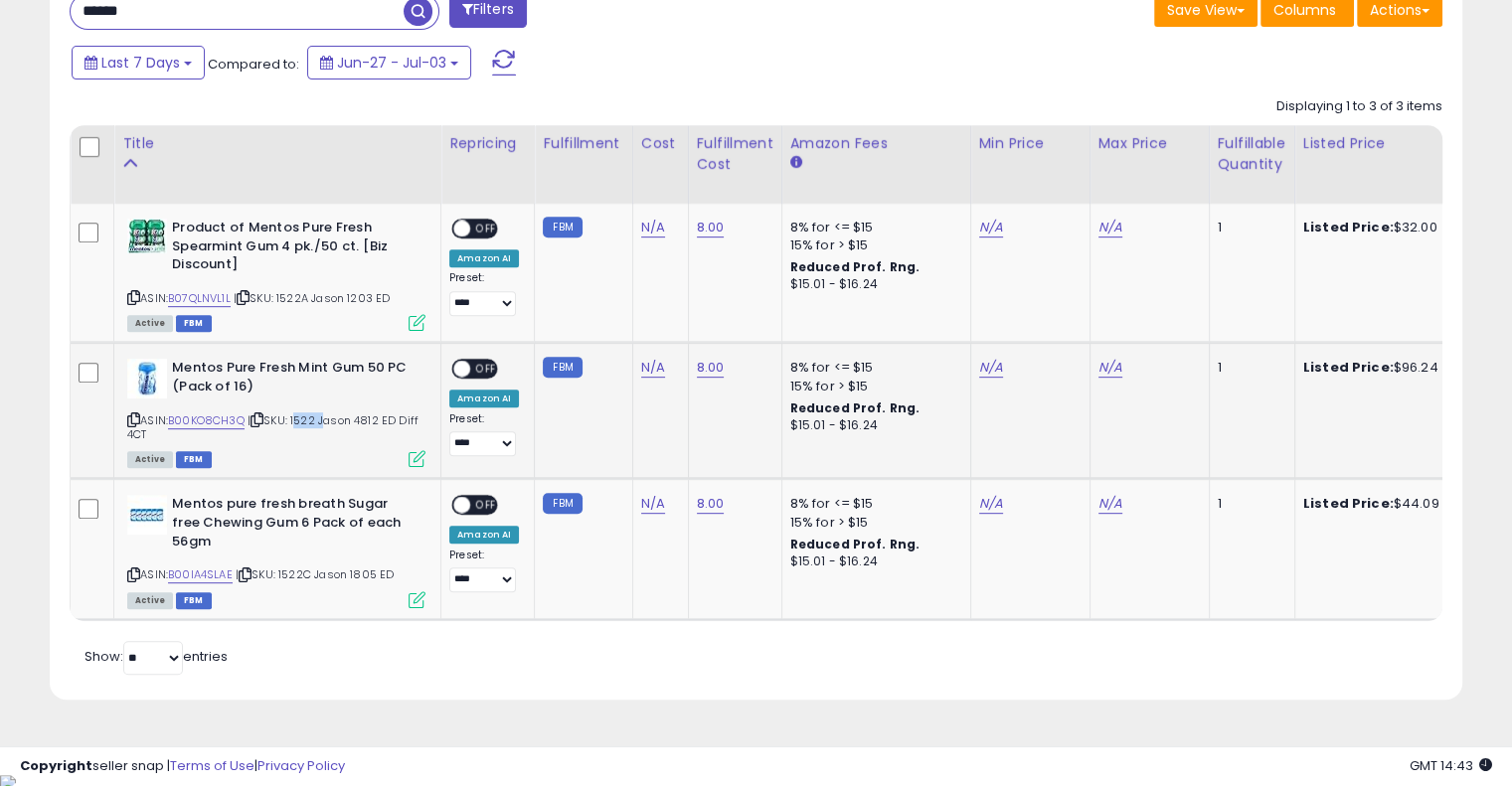 click on "|   SKU: 1522 Jason 4812 ED Diff 4CT" at bounding box center (272, 427) 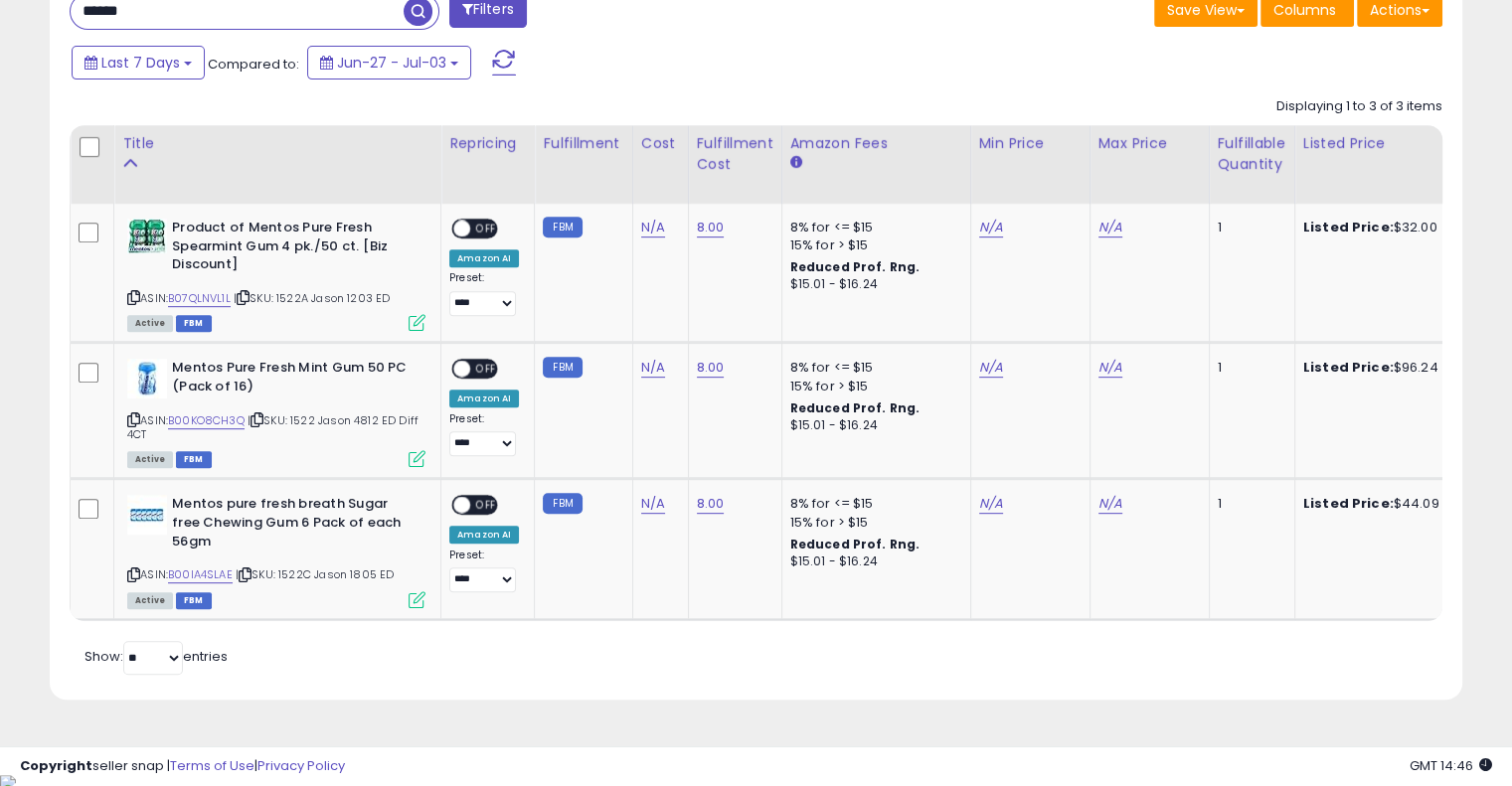 click on "******
Filters
Save View
Save As New View
Update Current View" at bounding box center (756, 338) 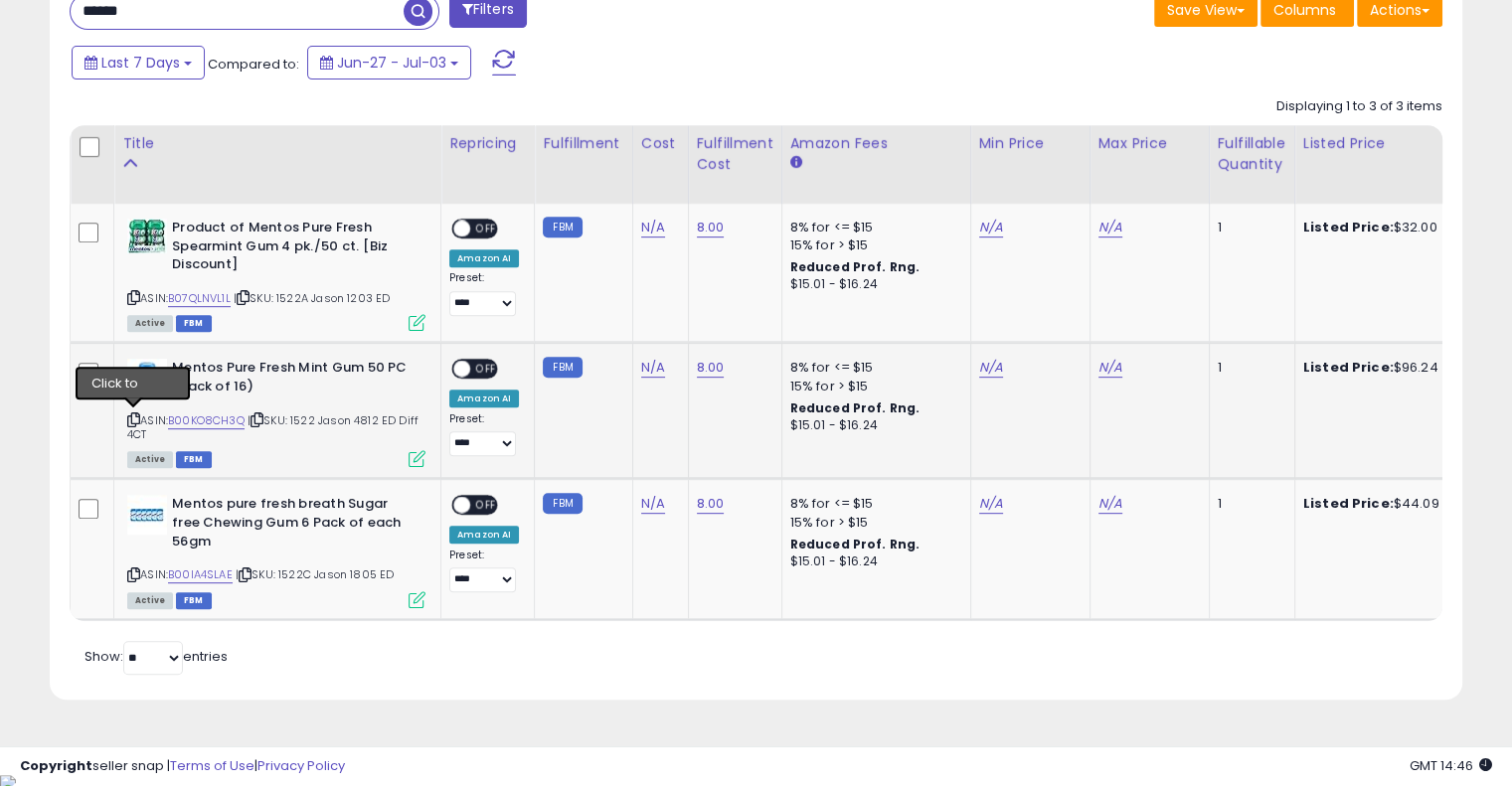 click at bounding box center [133, 419] 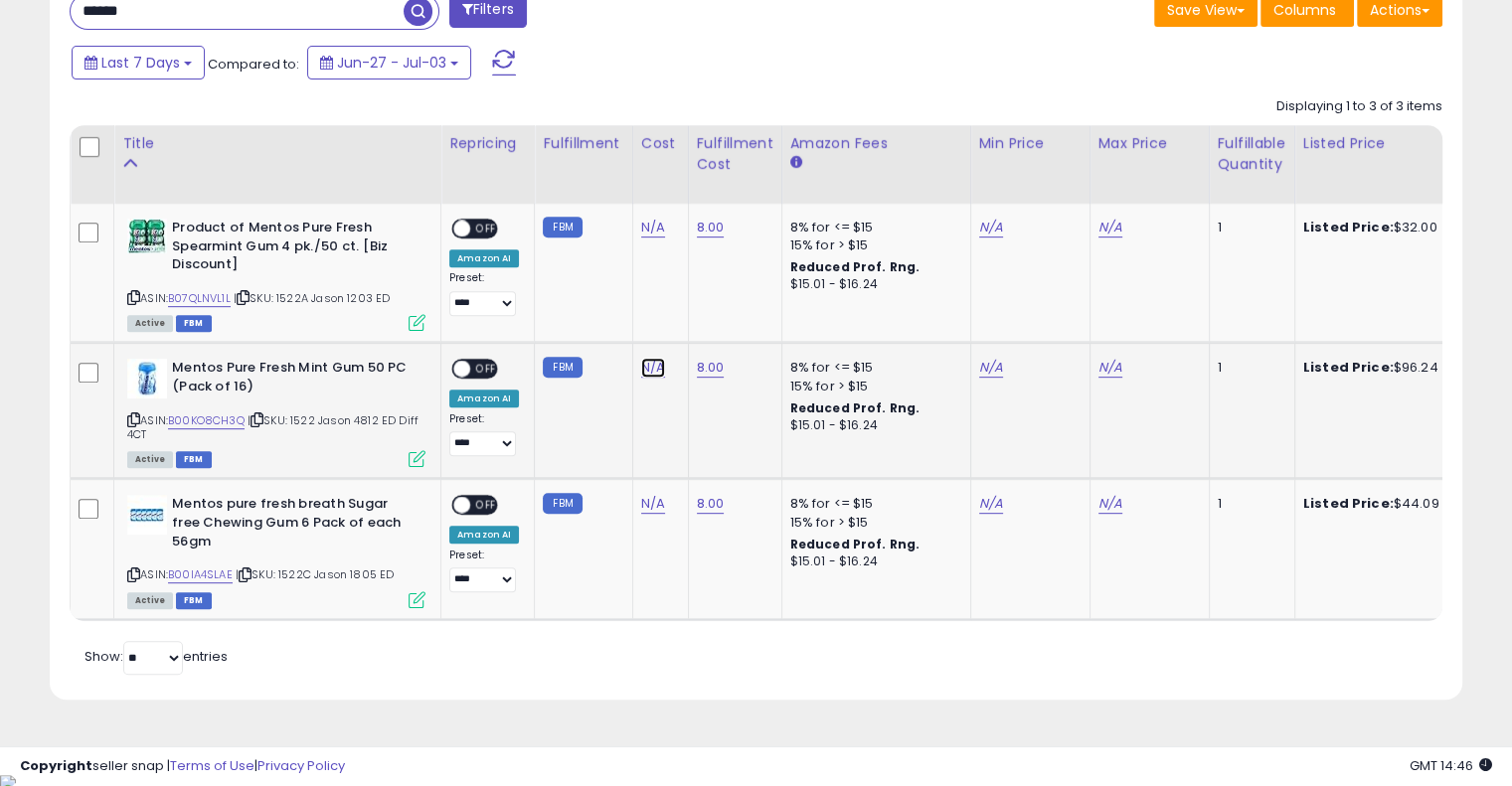 click on "N/A" at bounding box center [653, 228] 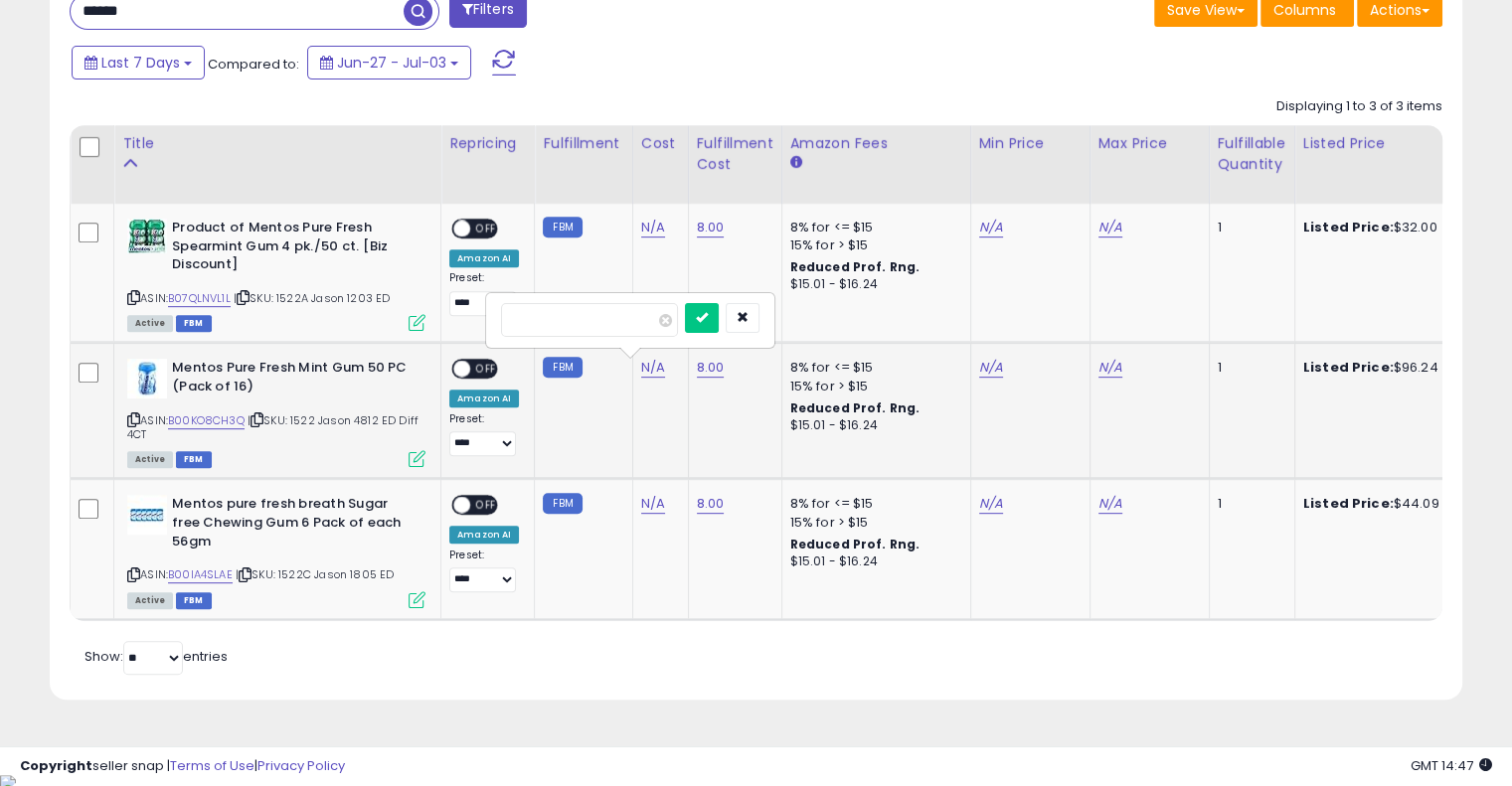 type on "*****" 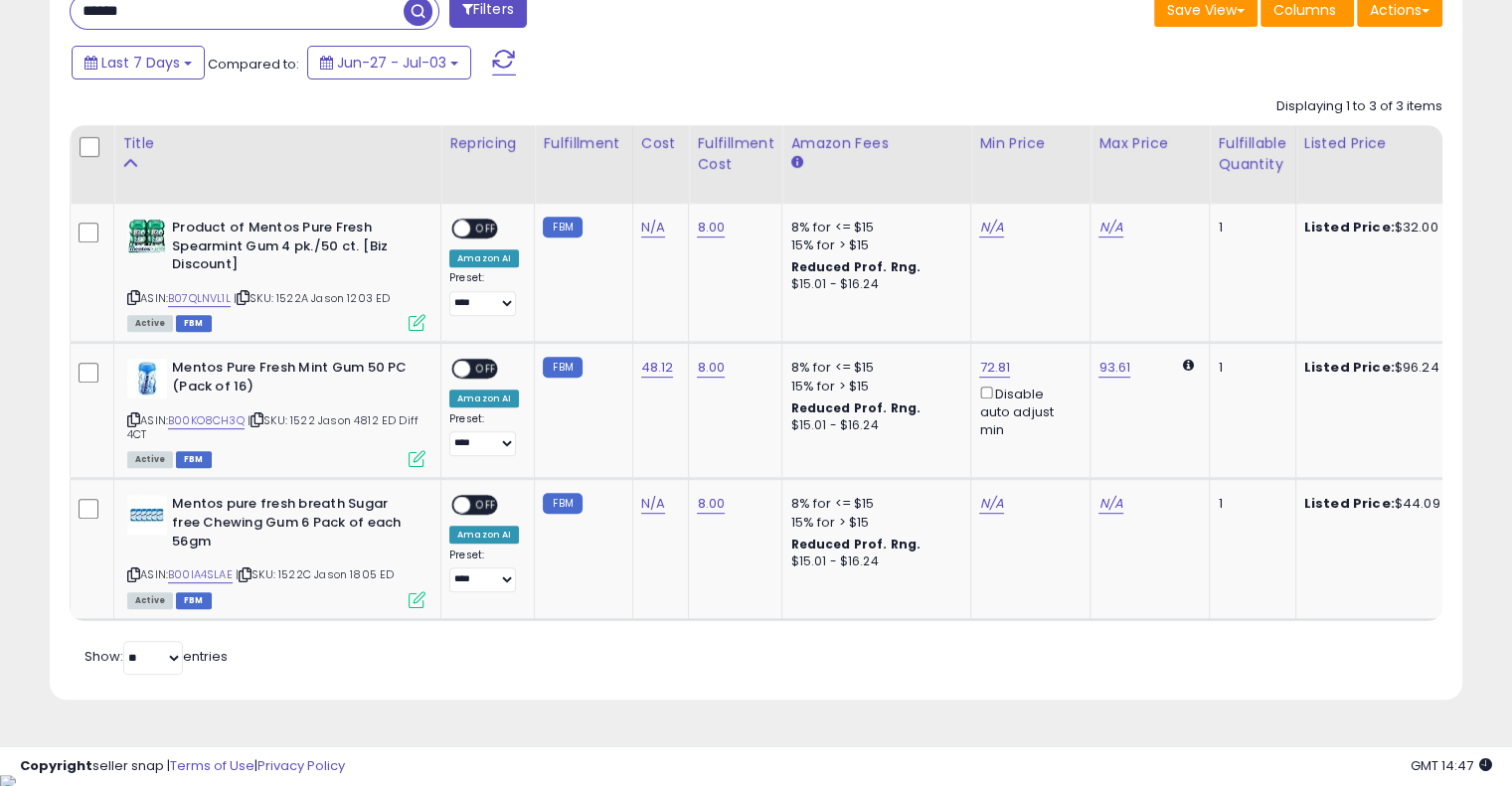 click on "Retrieving listings data..
Displaying 1 to 3 of 3 items
Title
Repricing" at bounding box center (756, 384) 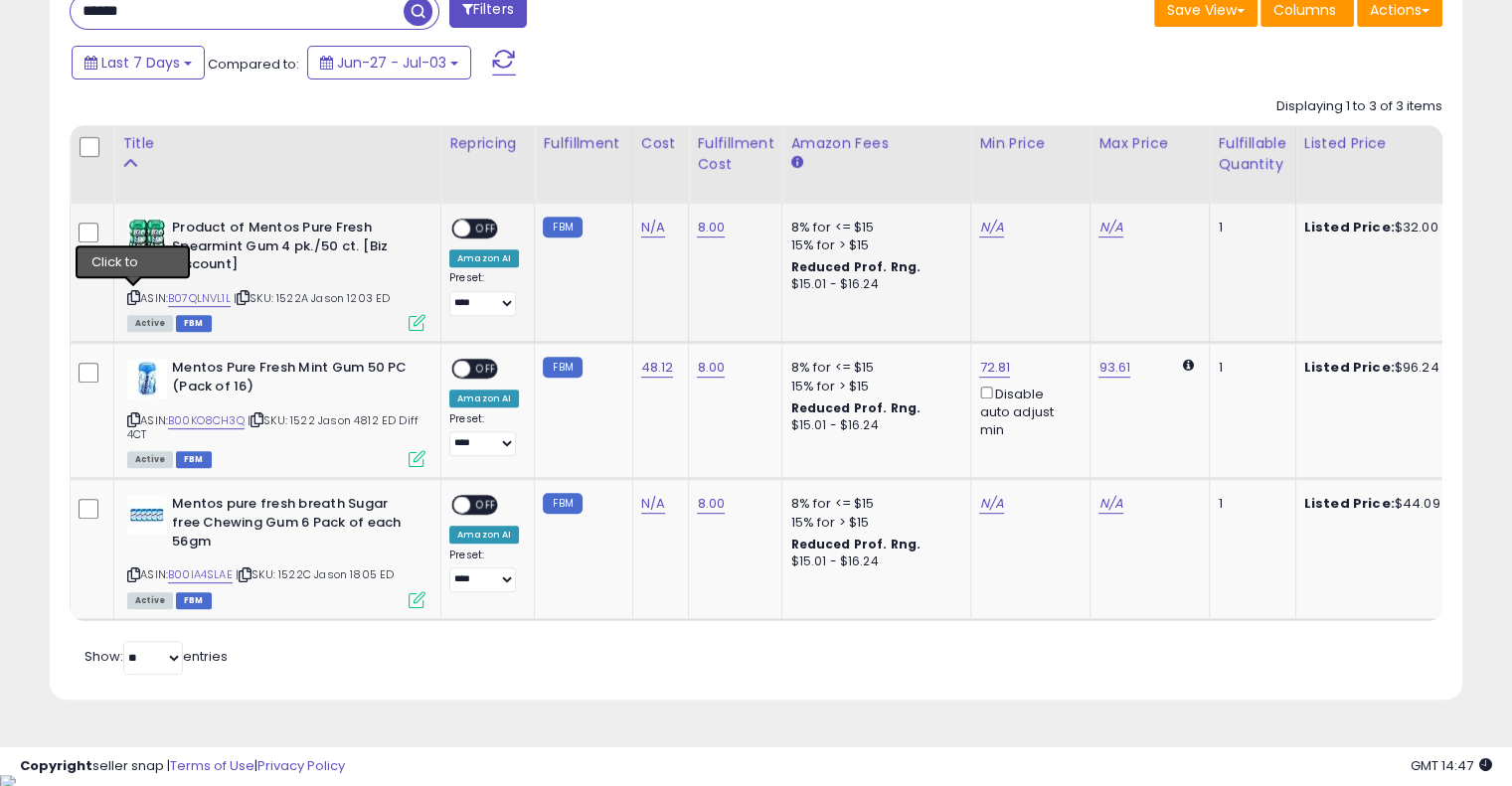 click at bounding box center (133, 297) 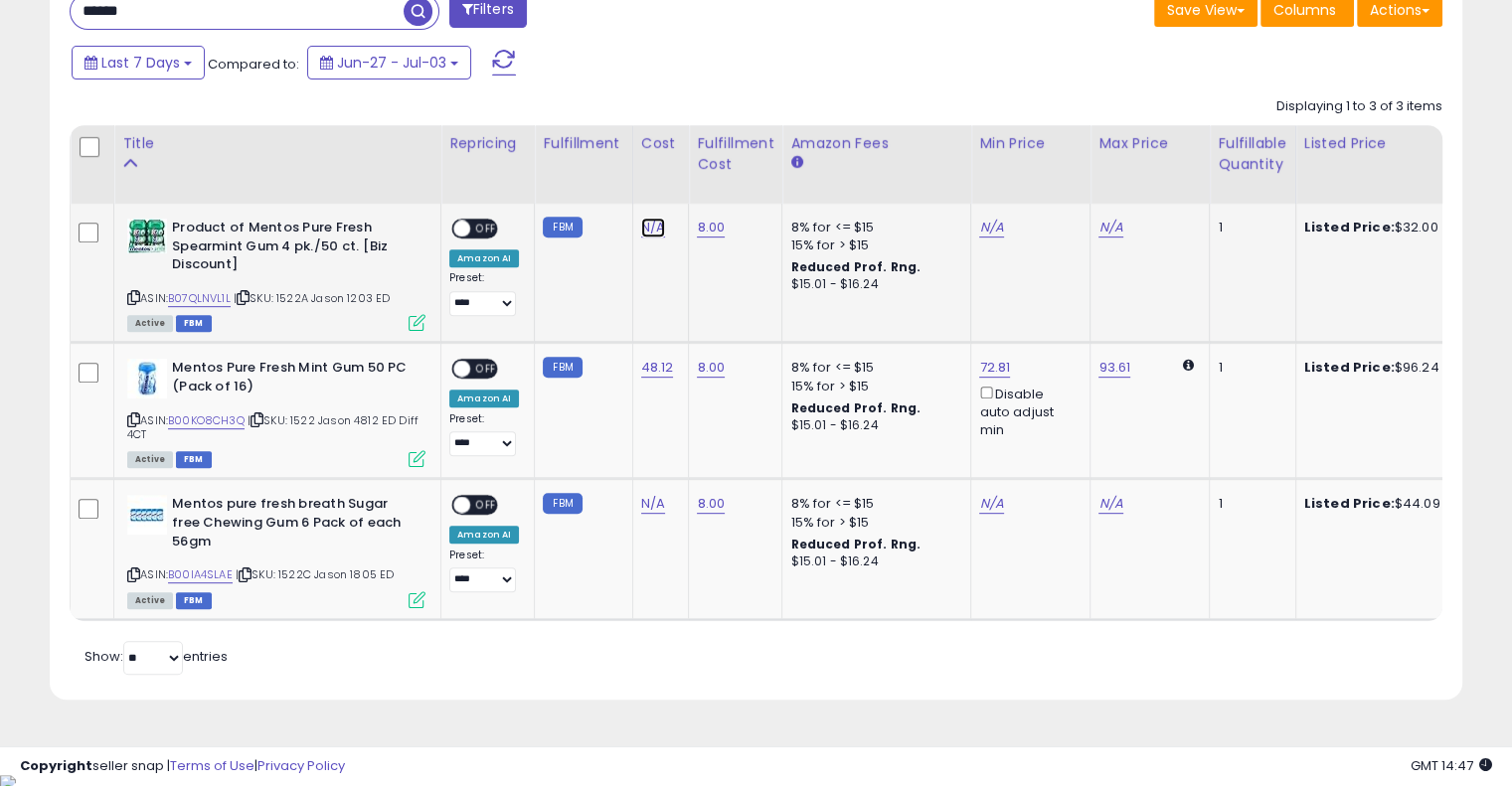 click on "N/A" at bounding box center [653, 228] 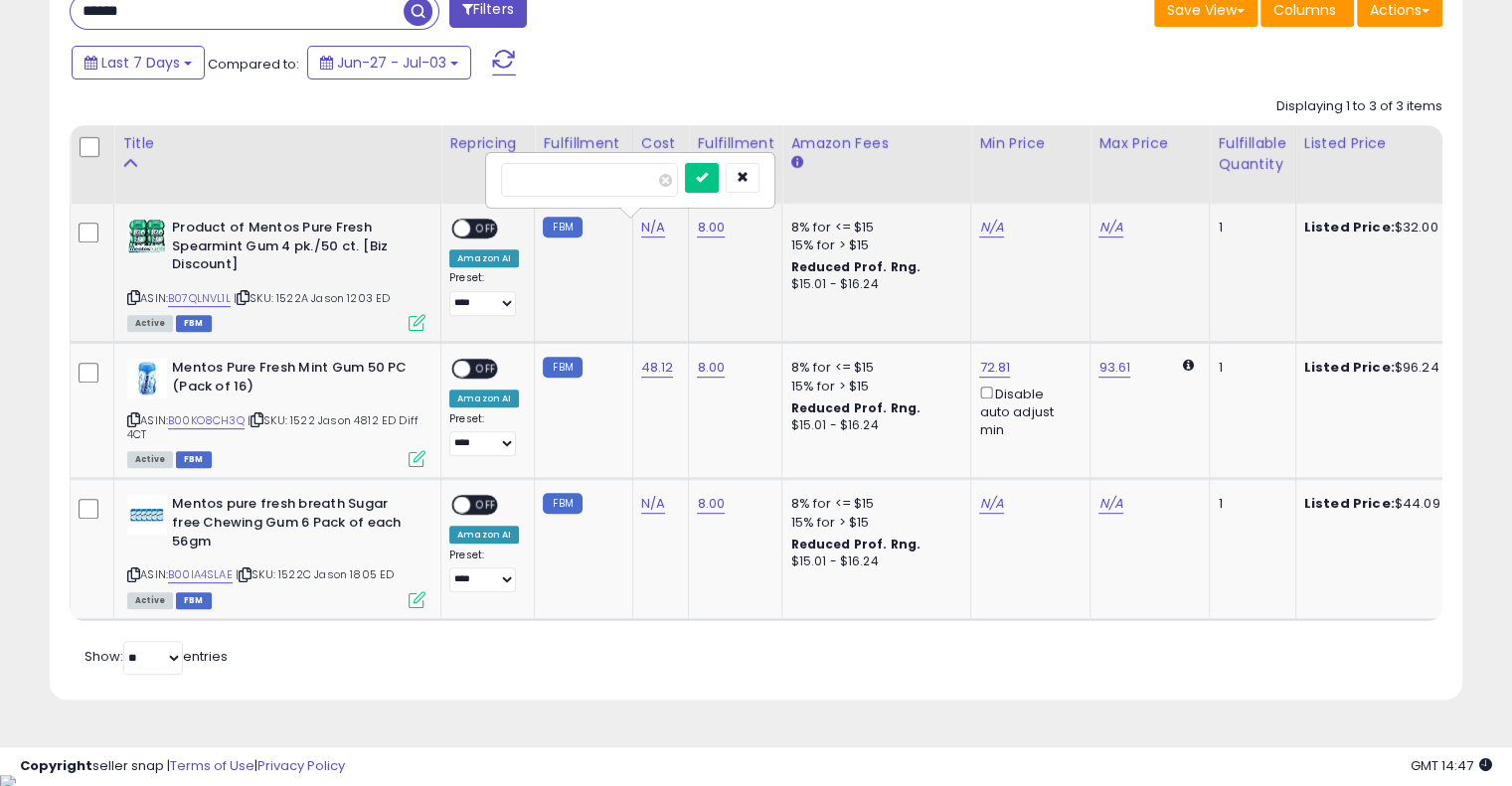 type on "*****" 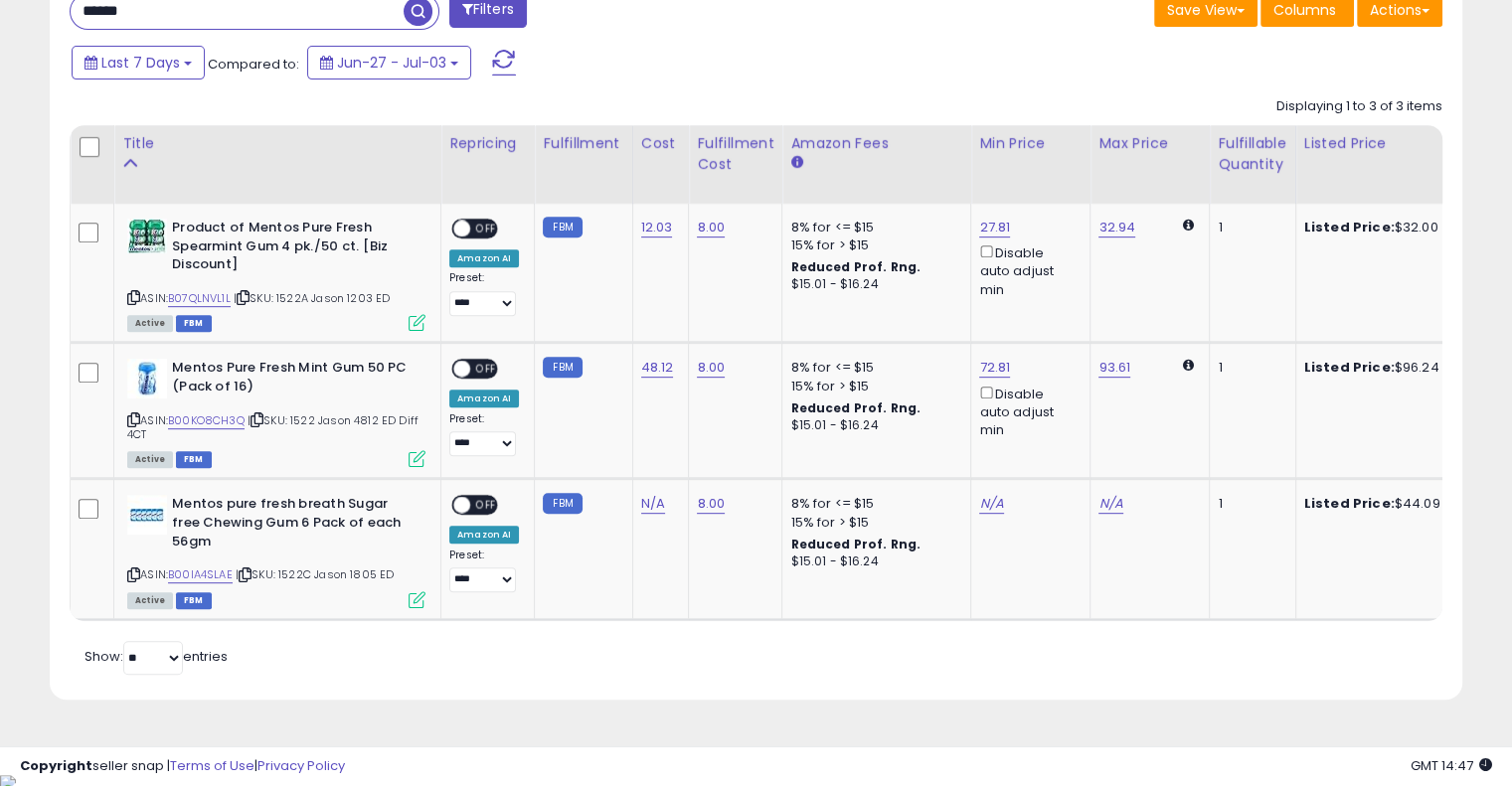 click on "Last 7 Days
Compared to:
Jun-27 - Jul-03" at bounding box center (582, 65) 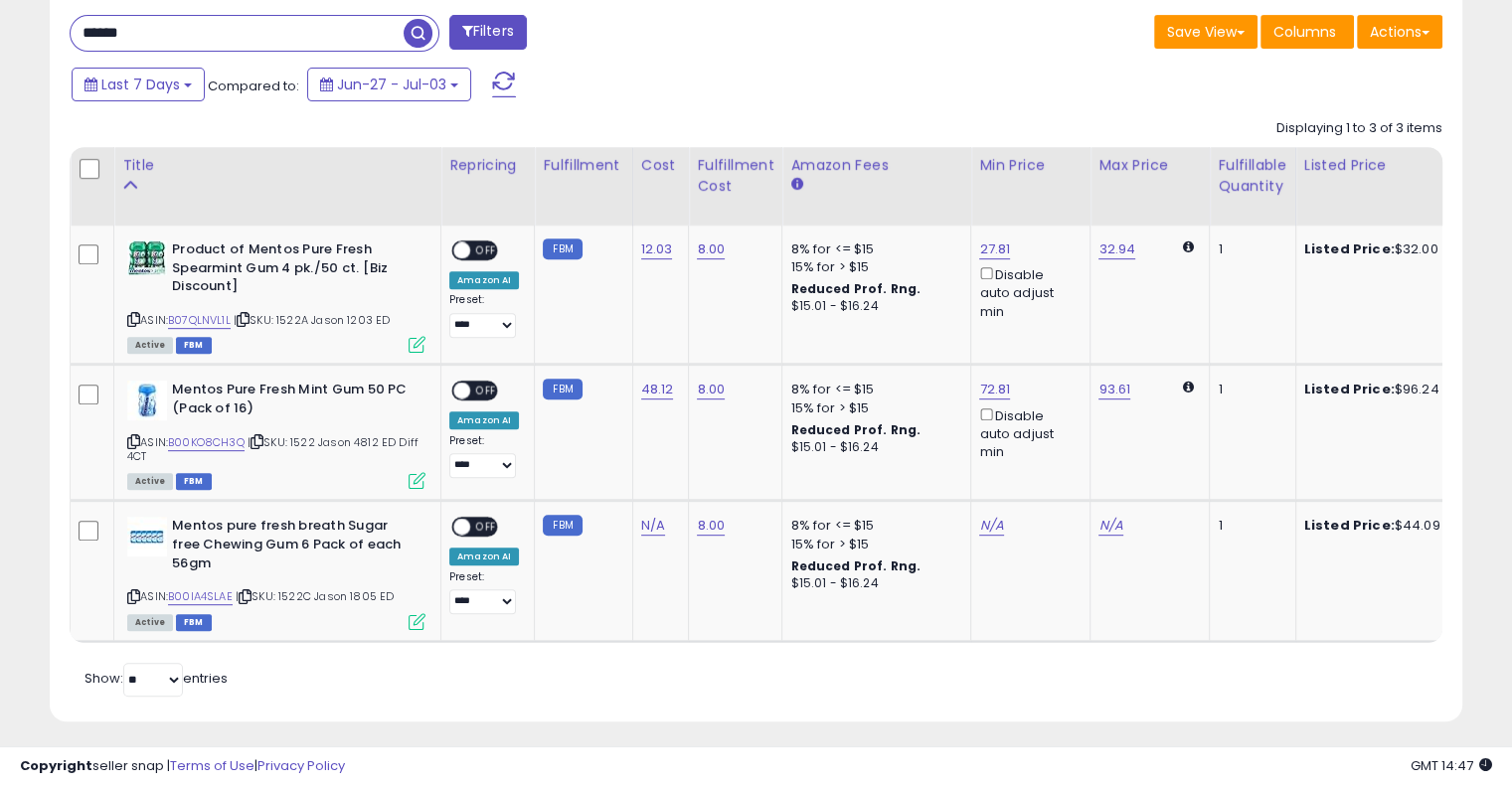 click on "******
Filters
Save View
Save As New View
Update Current View" at bounding box center [756, 360] 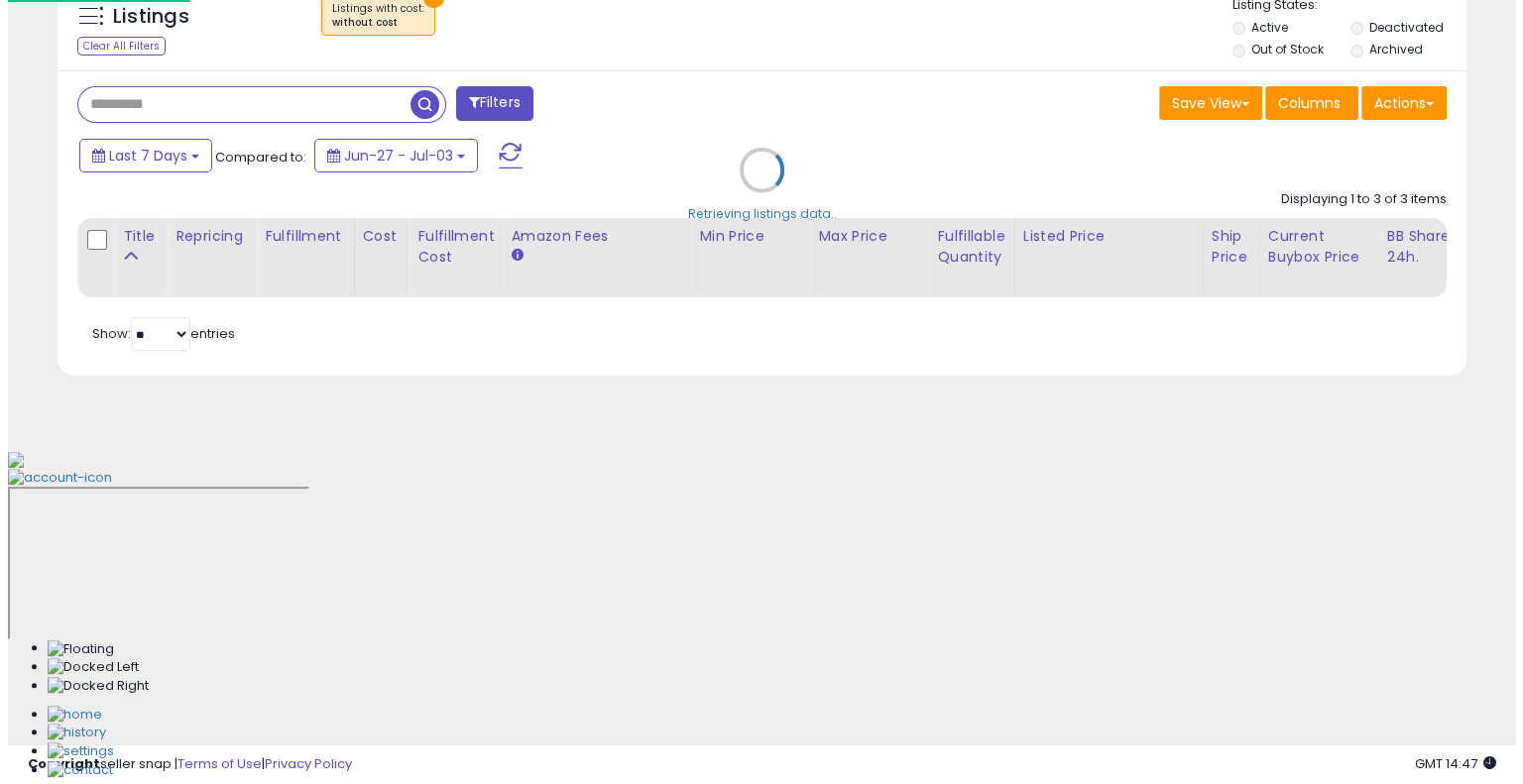 scroll, scrollTop: 424, scrollLeft: 0, axis: vertical 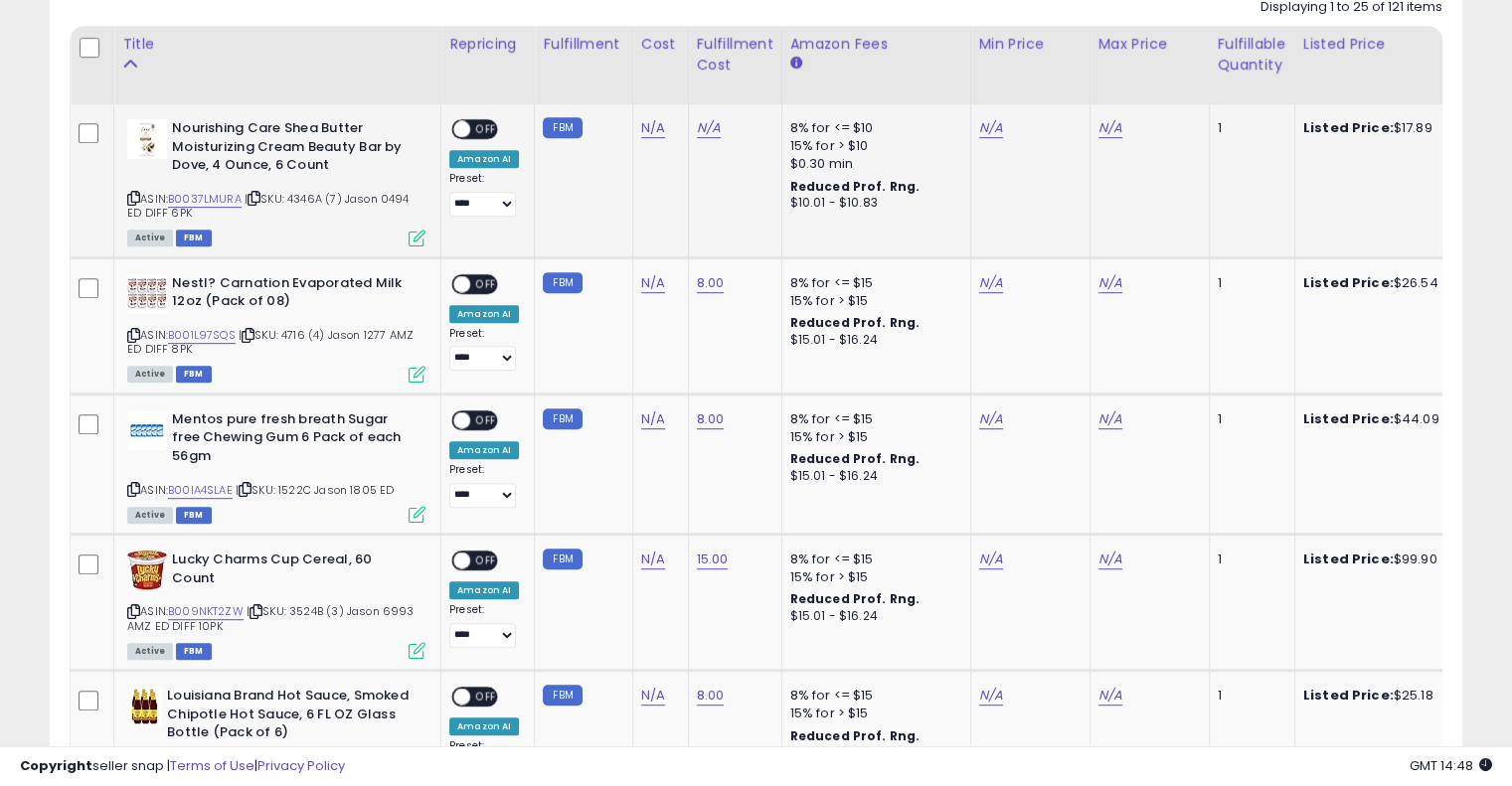 click on "|   SKU: 4346A (7) Jason 0494 ED DIFF 6PK" at bounding box center [268, 206] 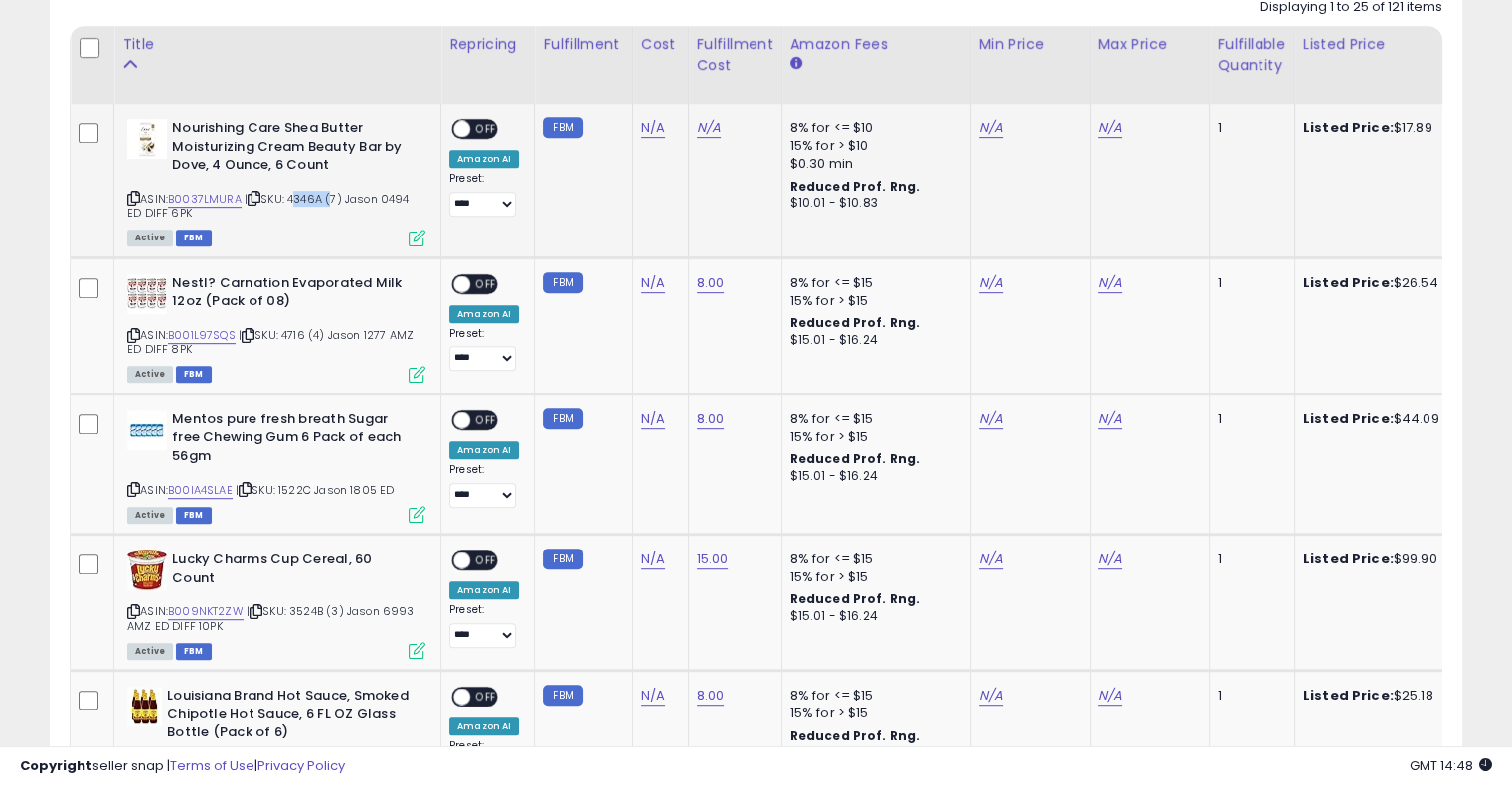 click on "|   SKU: 4346A (7) Jason 0494 ED DIFF 6PK" at bounding box center (268, 206) 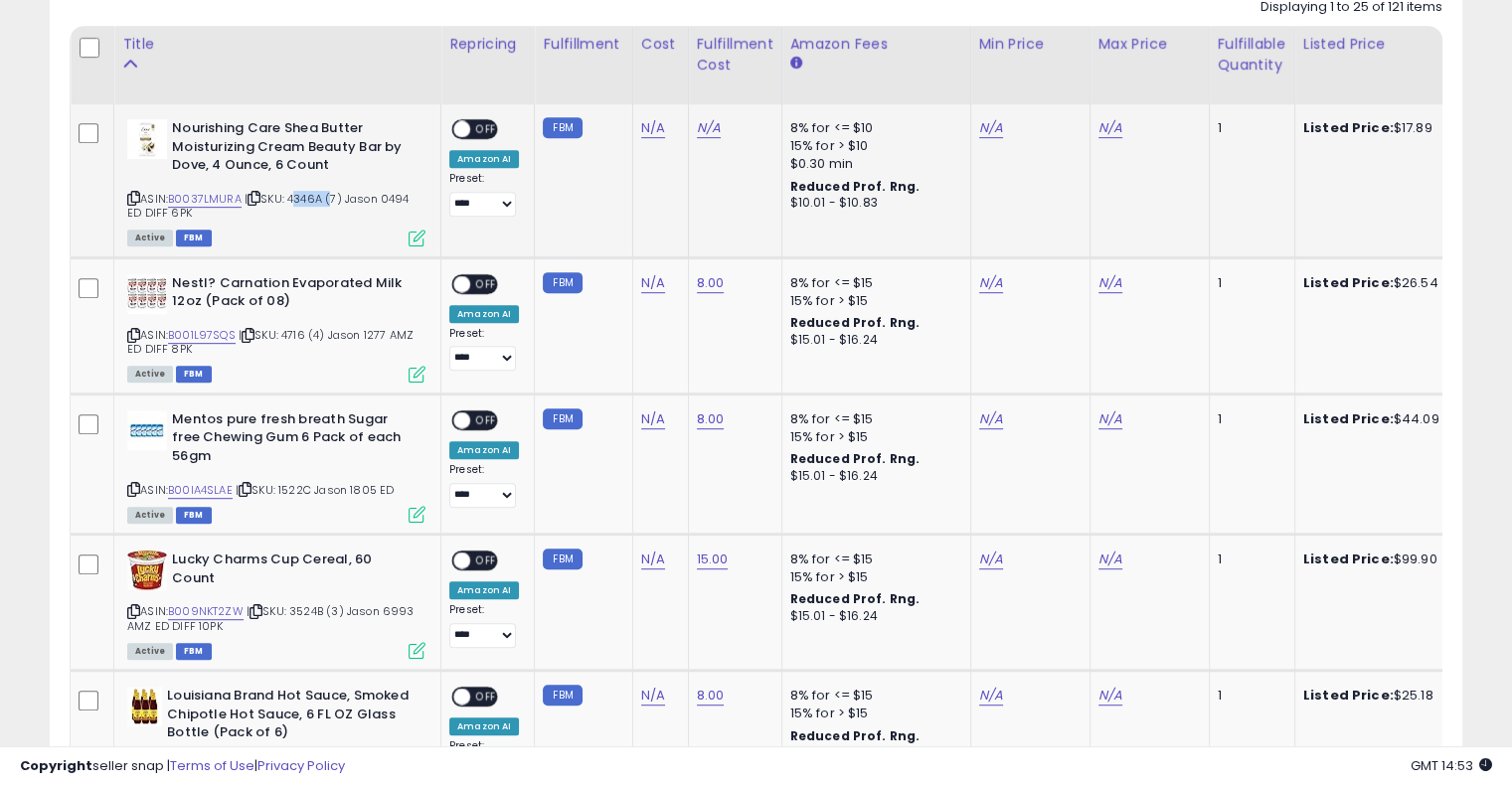 click on "|   SKU: 4346A (7) Jason 0494 ED DIFF 6PK" at bounding box center [268, 206] 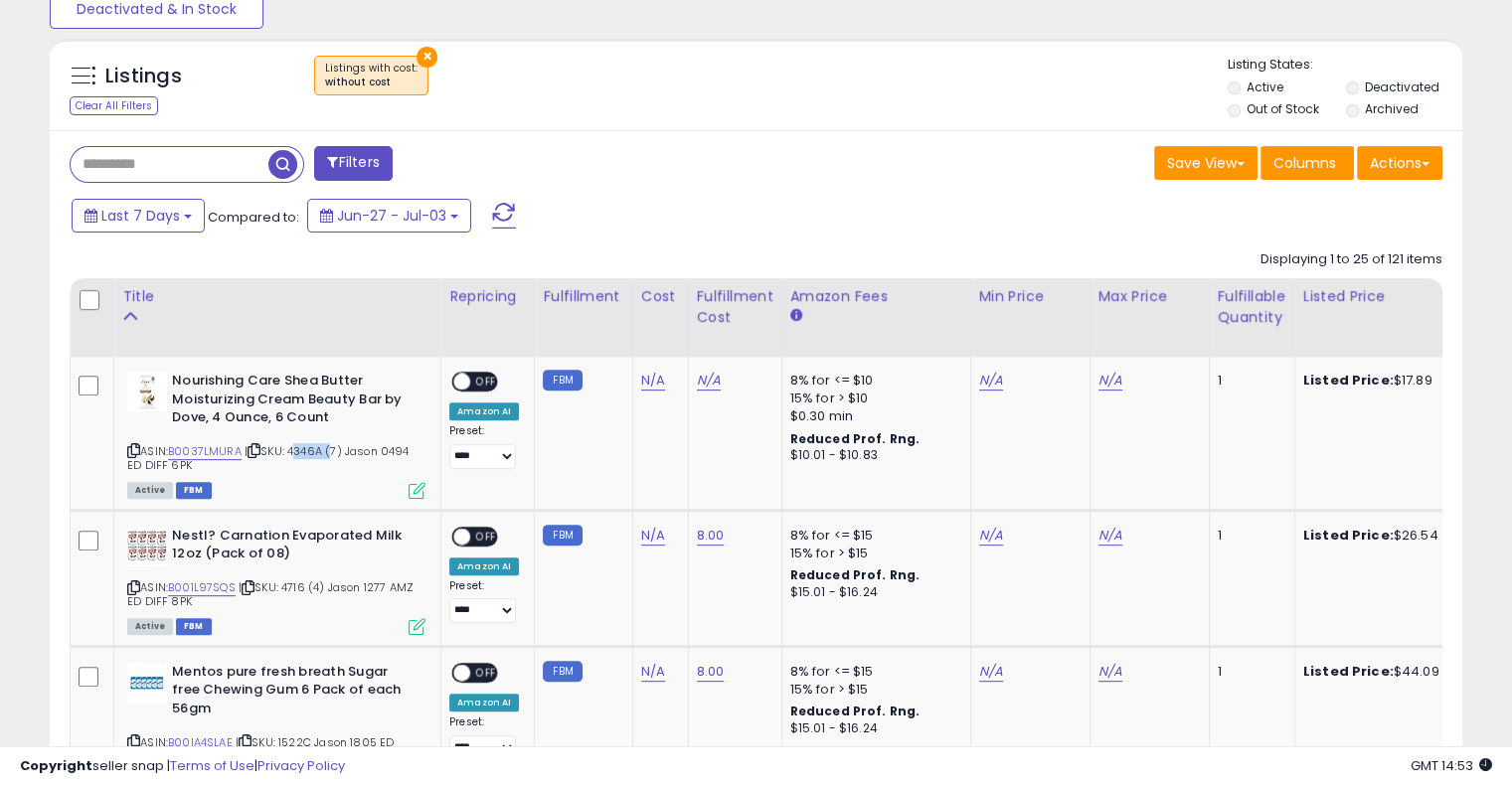 scroll, scrollTop: 661, scrollLeft: 0, axis: vertical 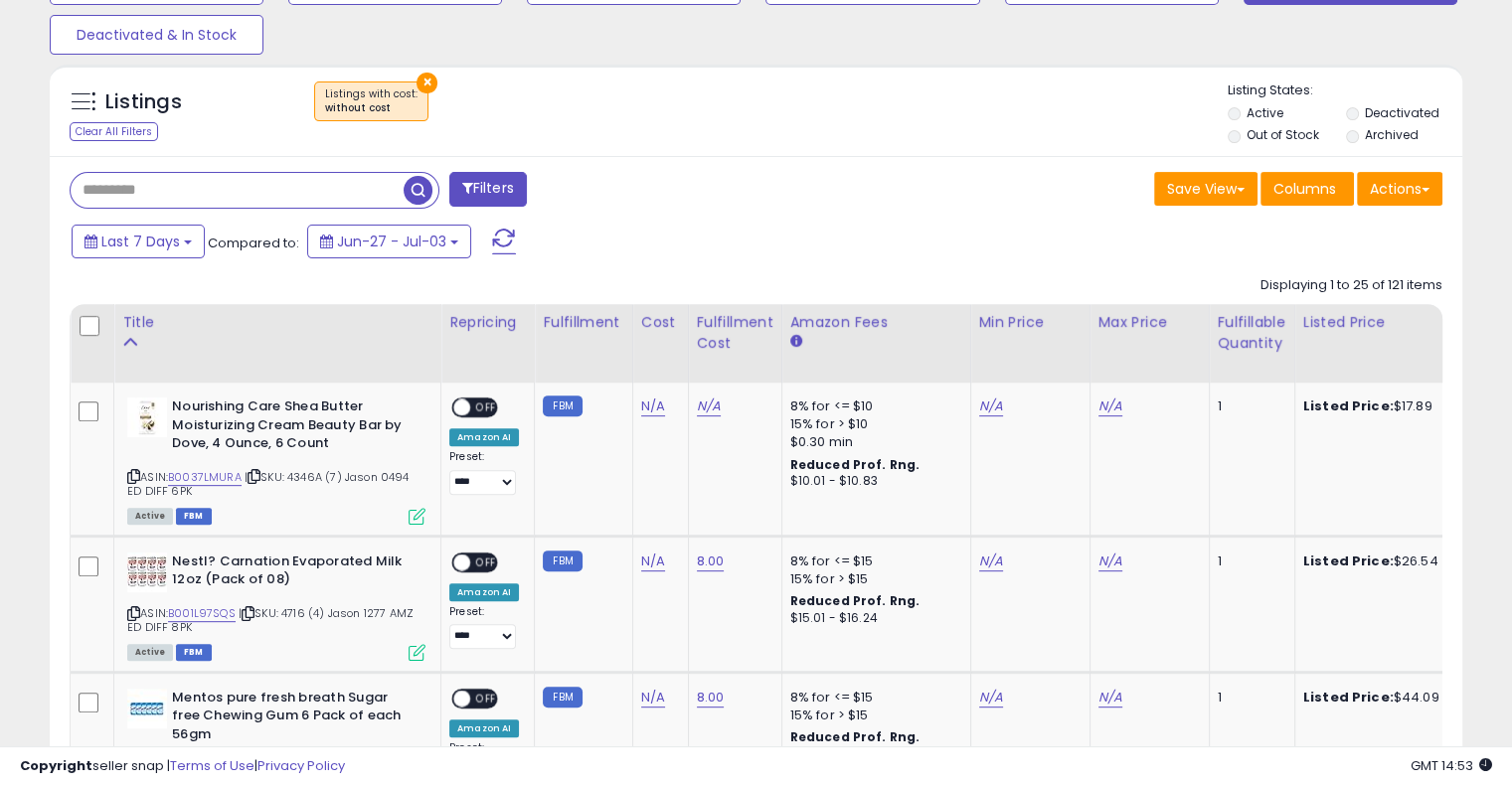 click at bounding box center (237, 190) 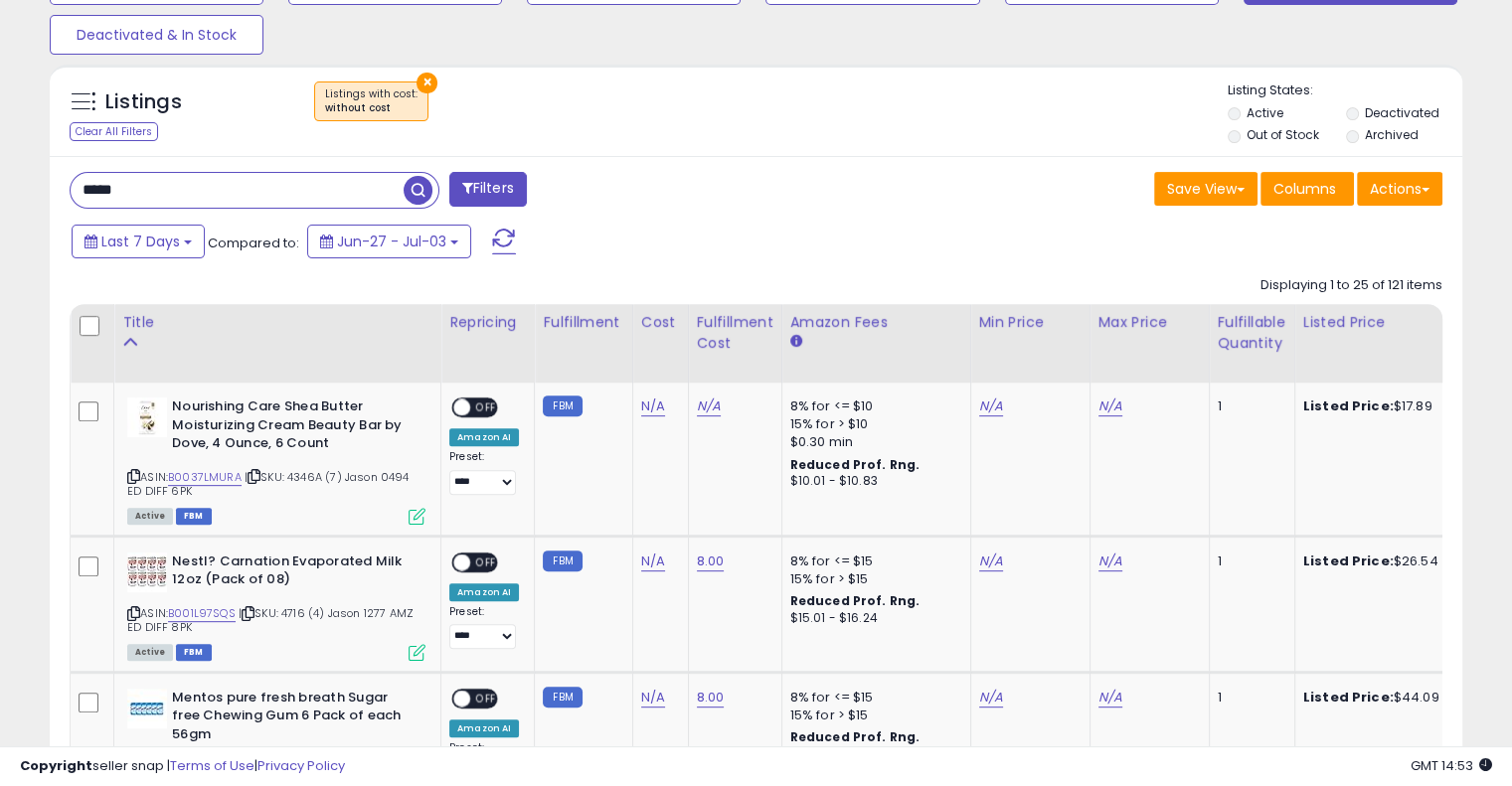 type on "*****" 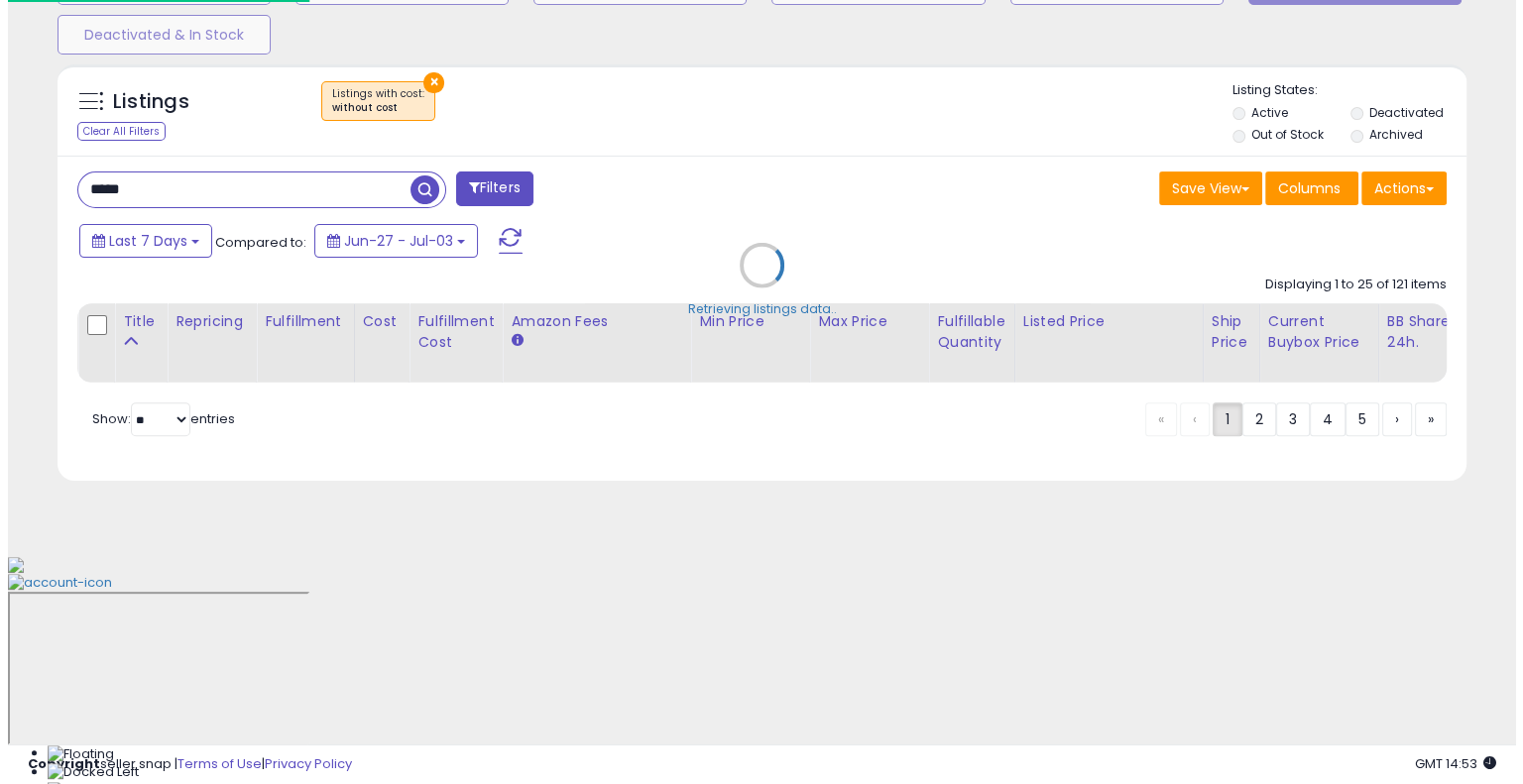 scroll, scrollTop: 444, scrollLeft: 0, axis: vertical 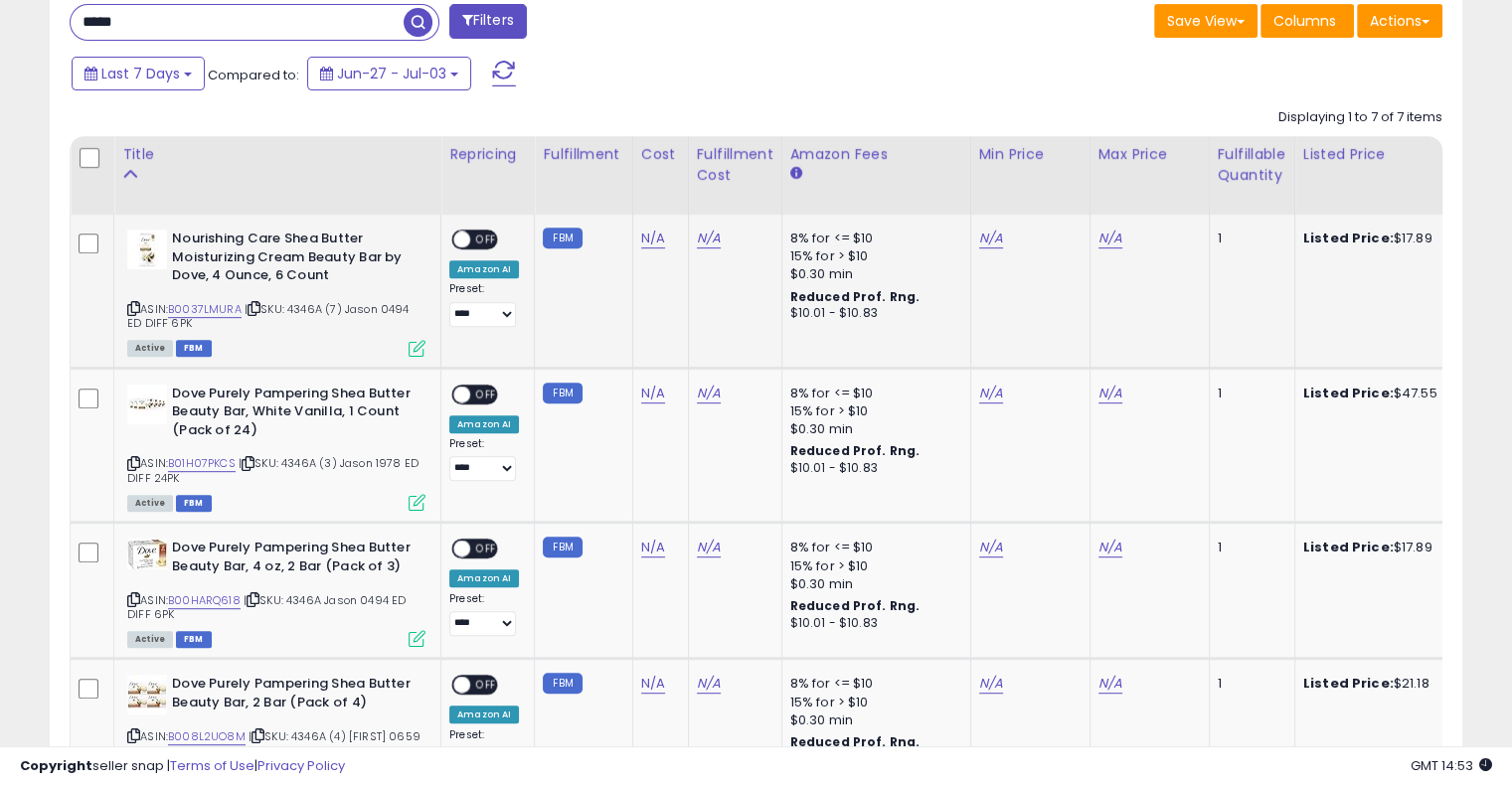 click on "|   SKU: 4346A (7) Jason 0494 ED DIFF 6PK" at bounding box center [268, 316] 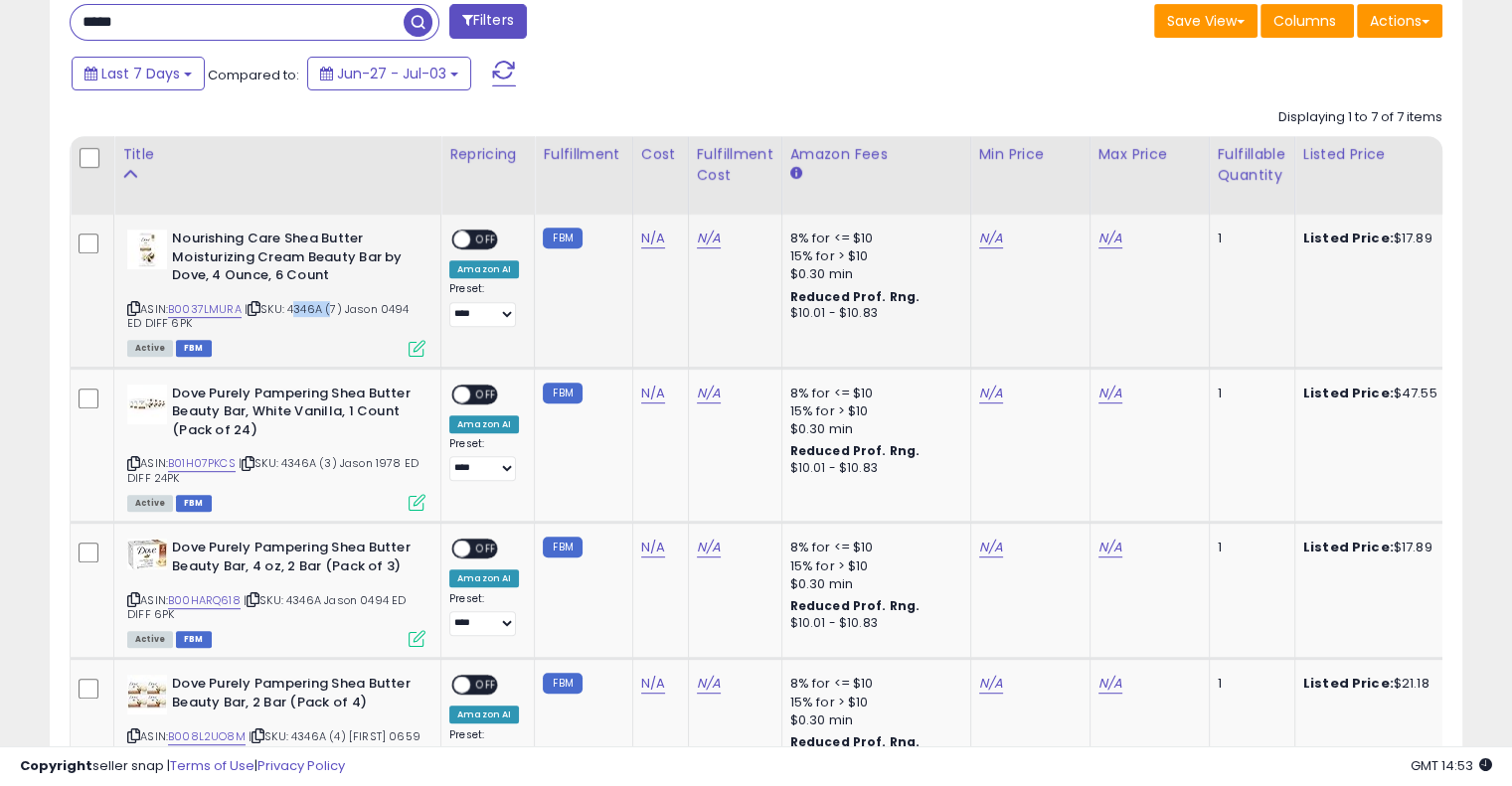 click on "|   SKU: 4346A (7) Jason 0494 ED DIFF 6PK" at bounding box center (268, 316) 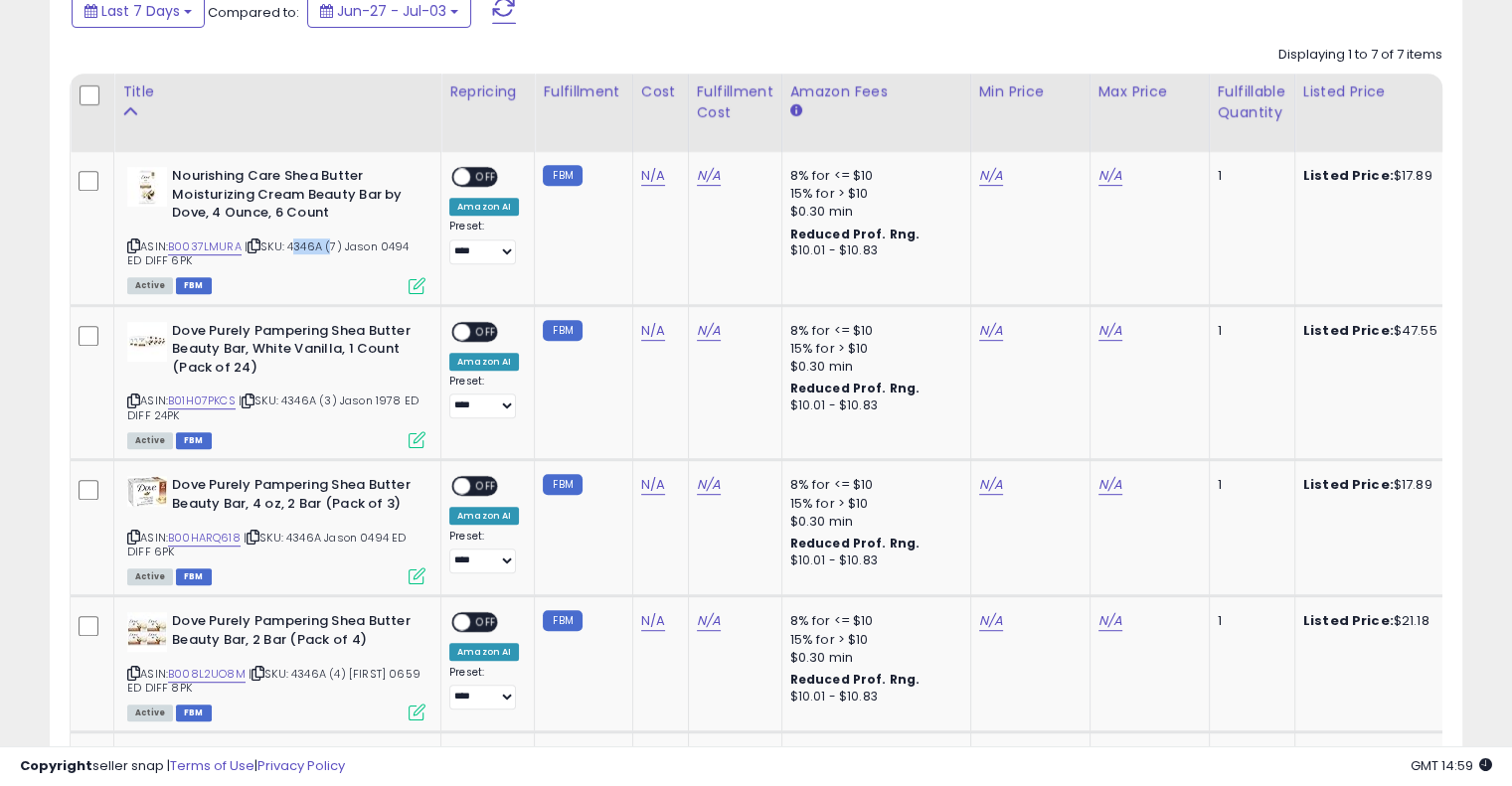 scroll, scrollTop: 872, scrollLeft: 0, axis: vertical 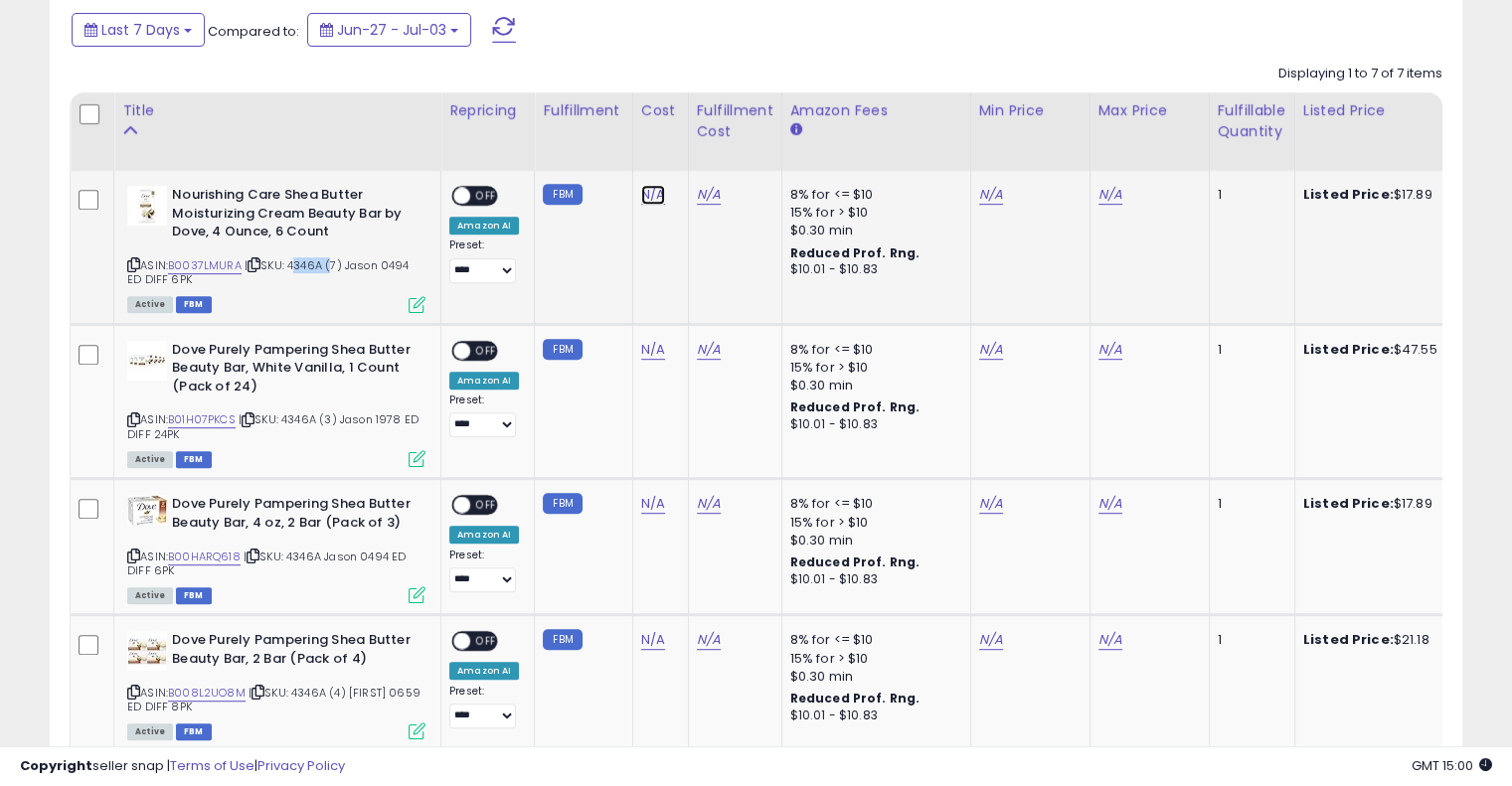 click on "N/A" at bounding box center [653, 195] 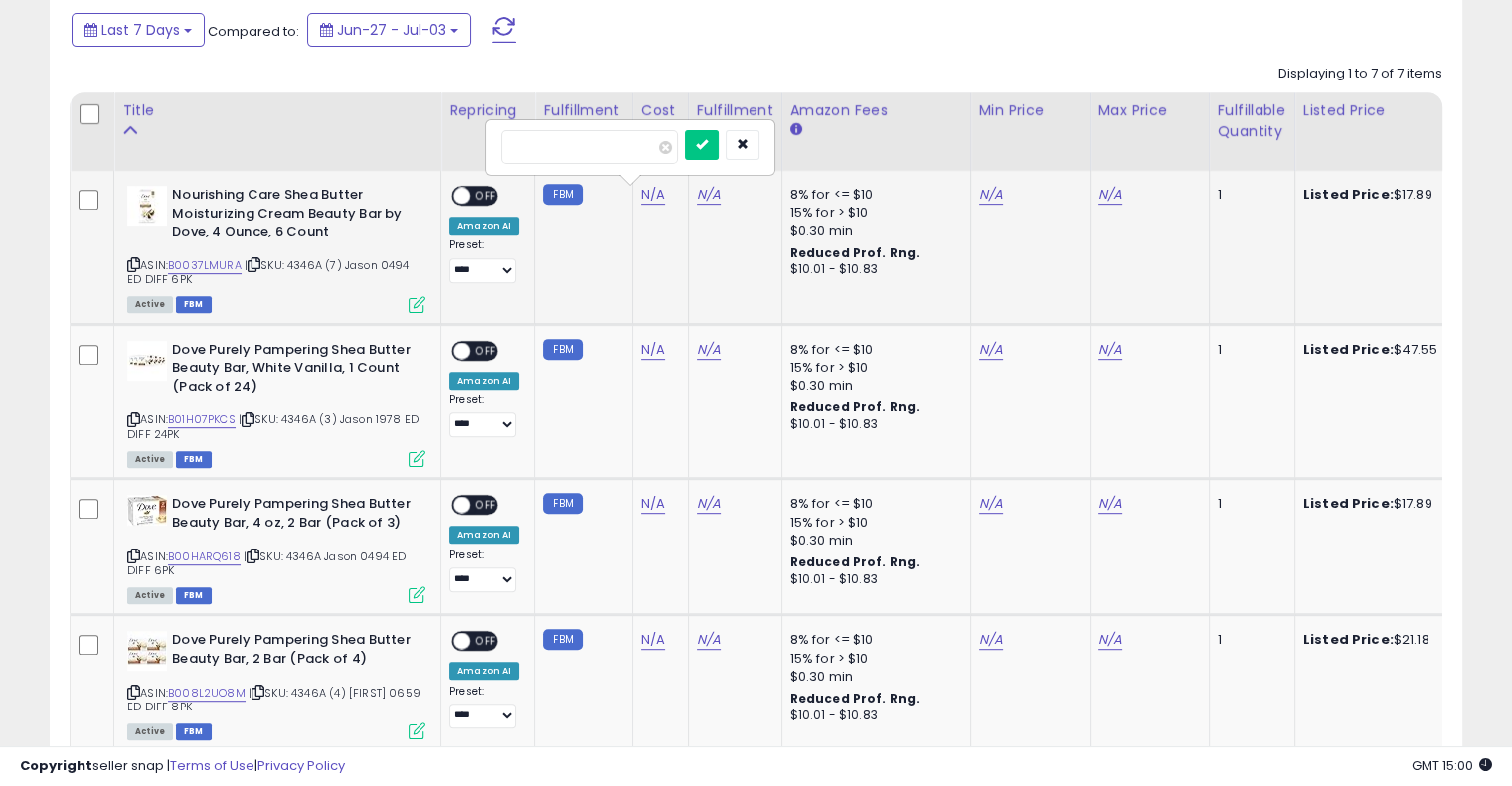 type on "****" 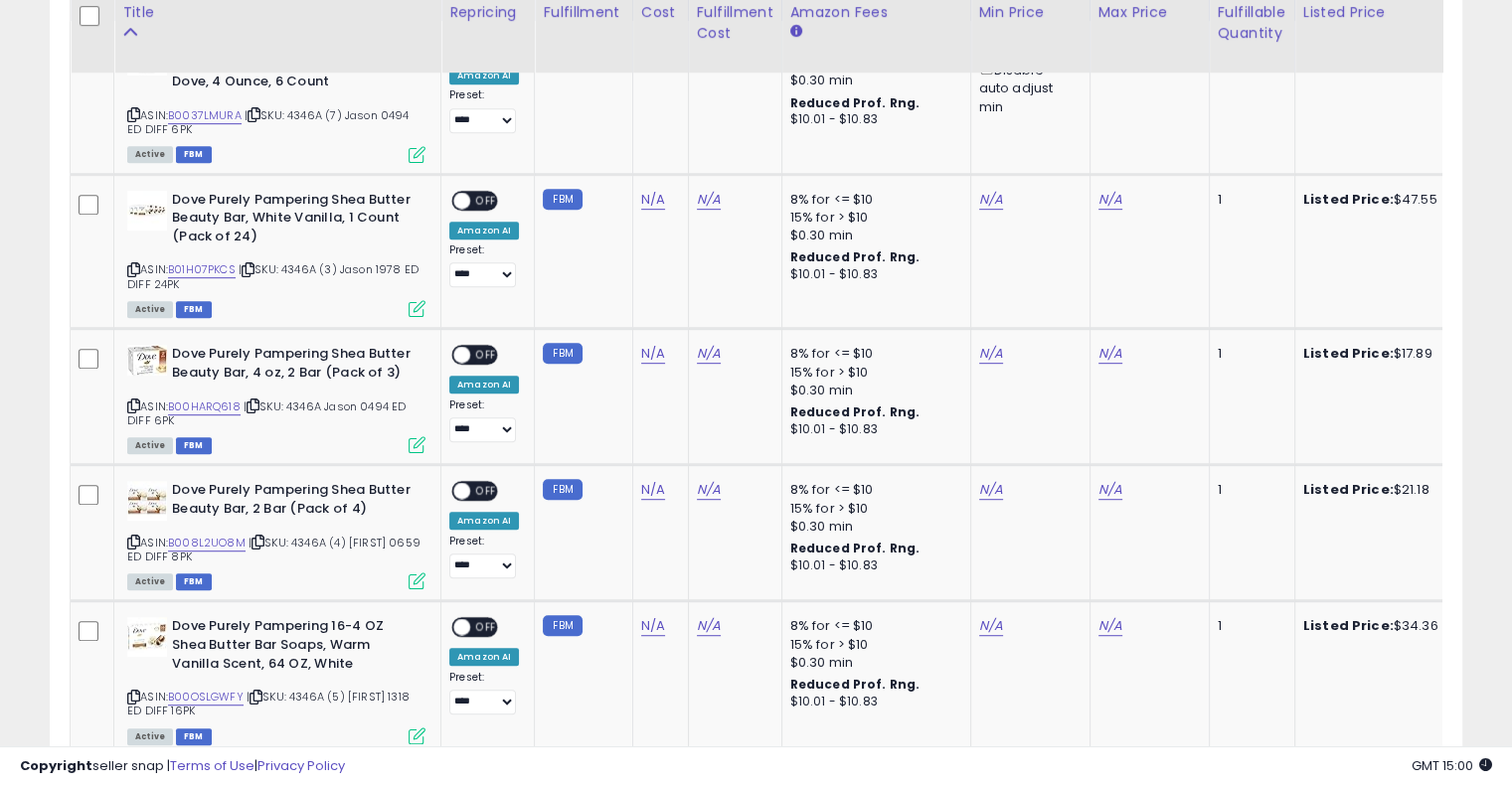 scroll, scrollTop: 1025, scrollLeft: 0, axis: vertical 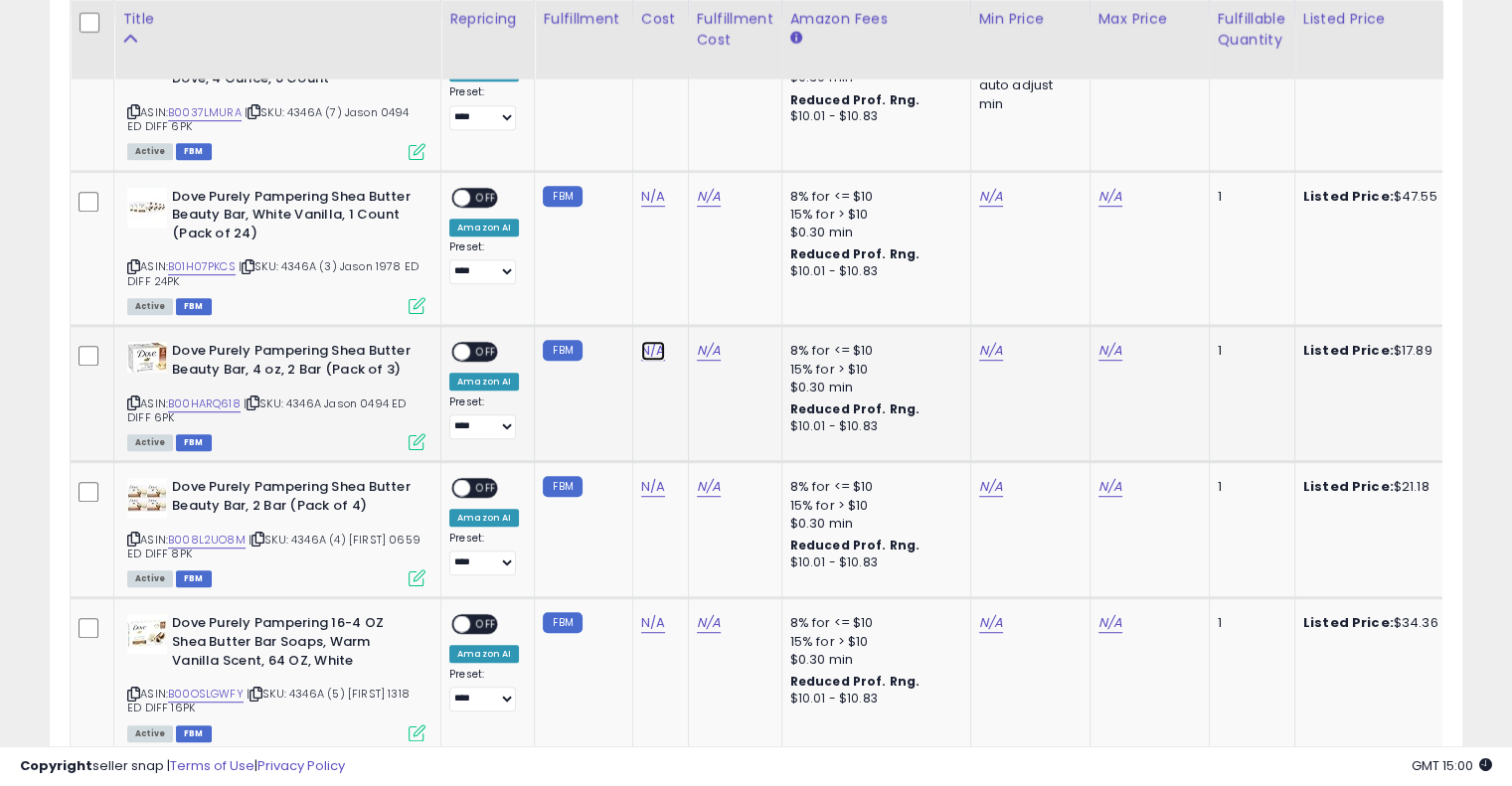 click on "N/A" at bounding box center [653, 197] 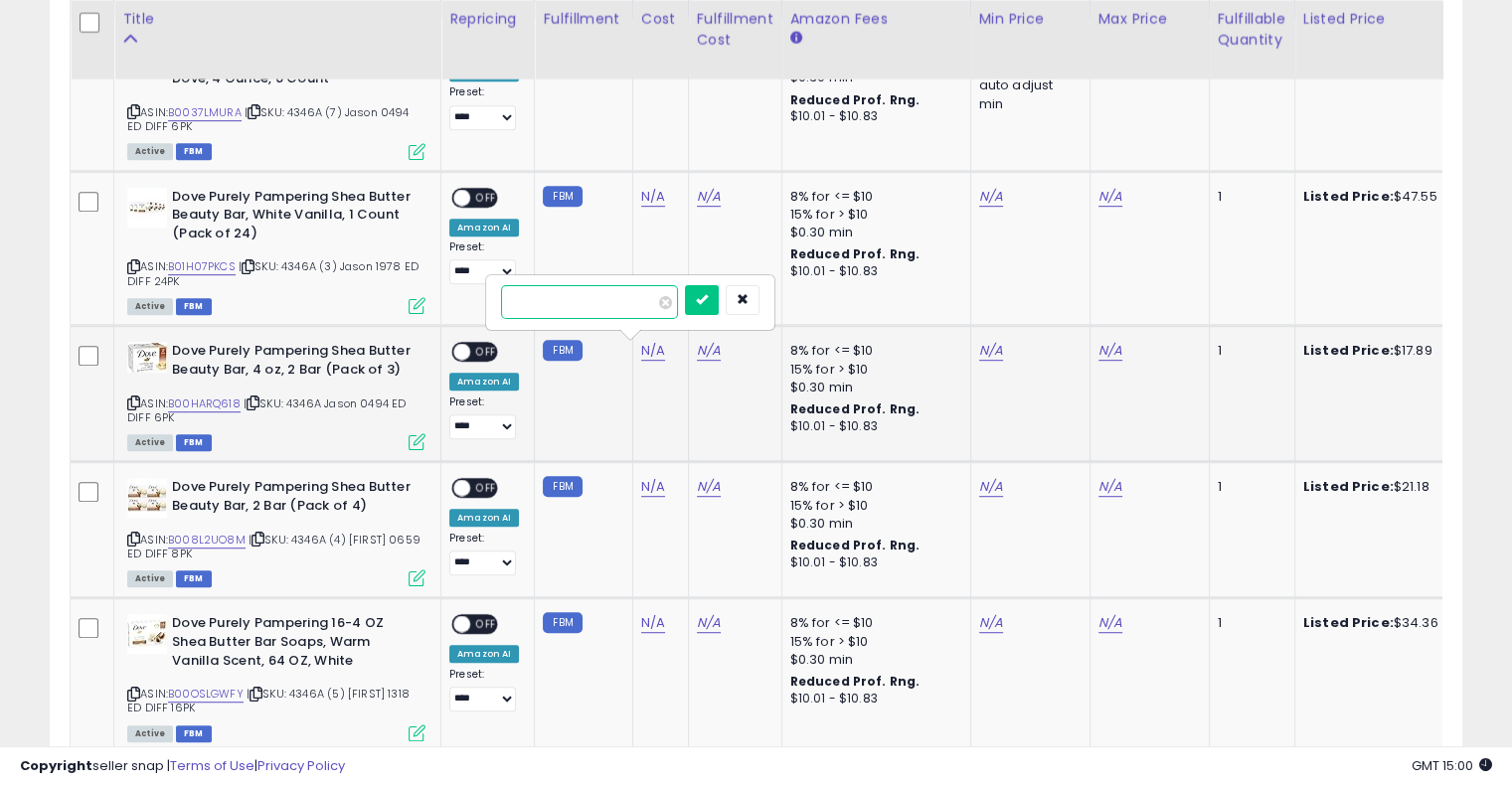 type on "****" 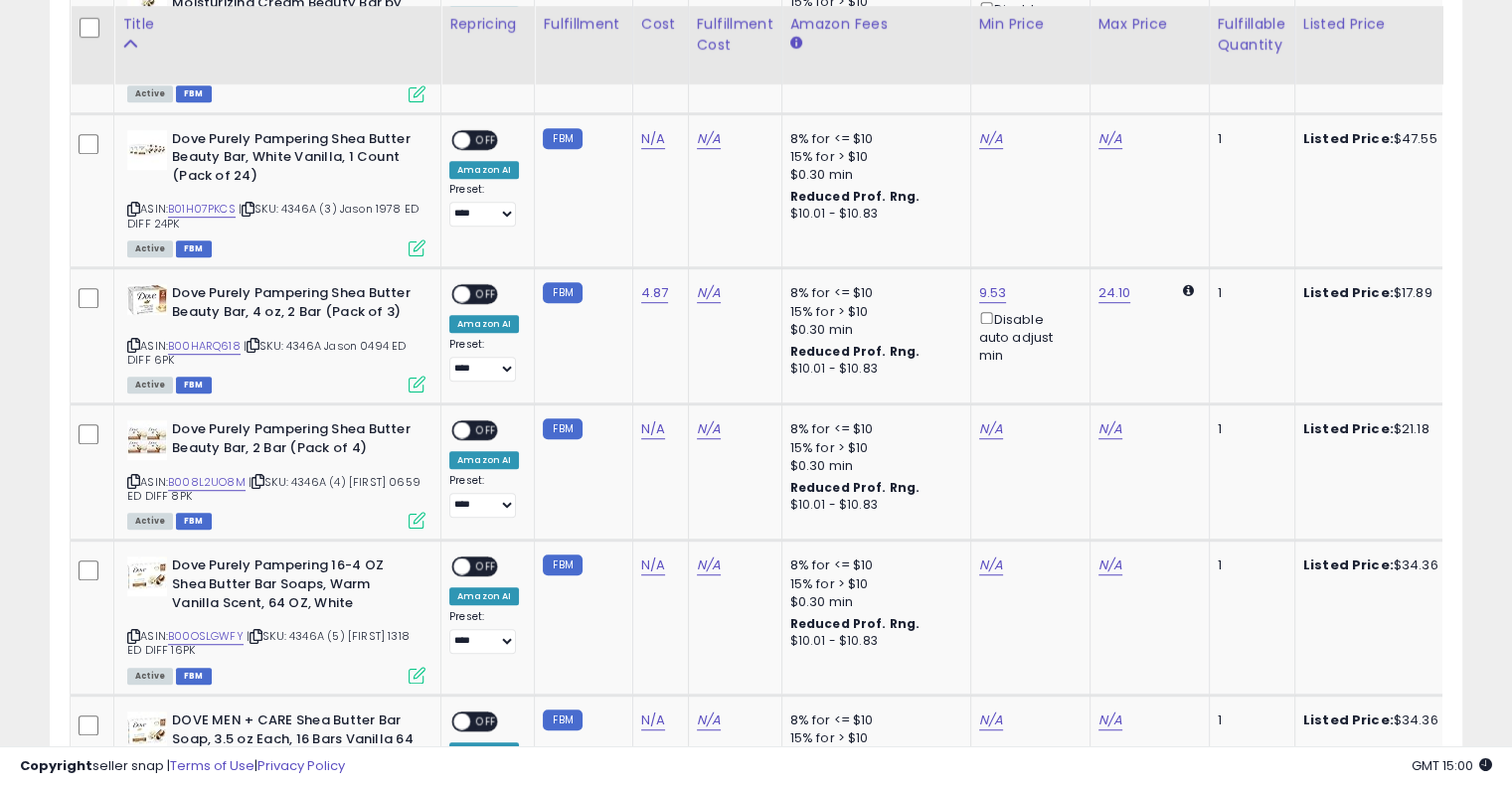 scroll, scrollTop: 1141, scrollLeft: 0, axis: vertical 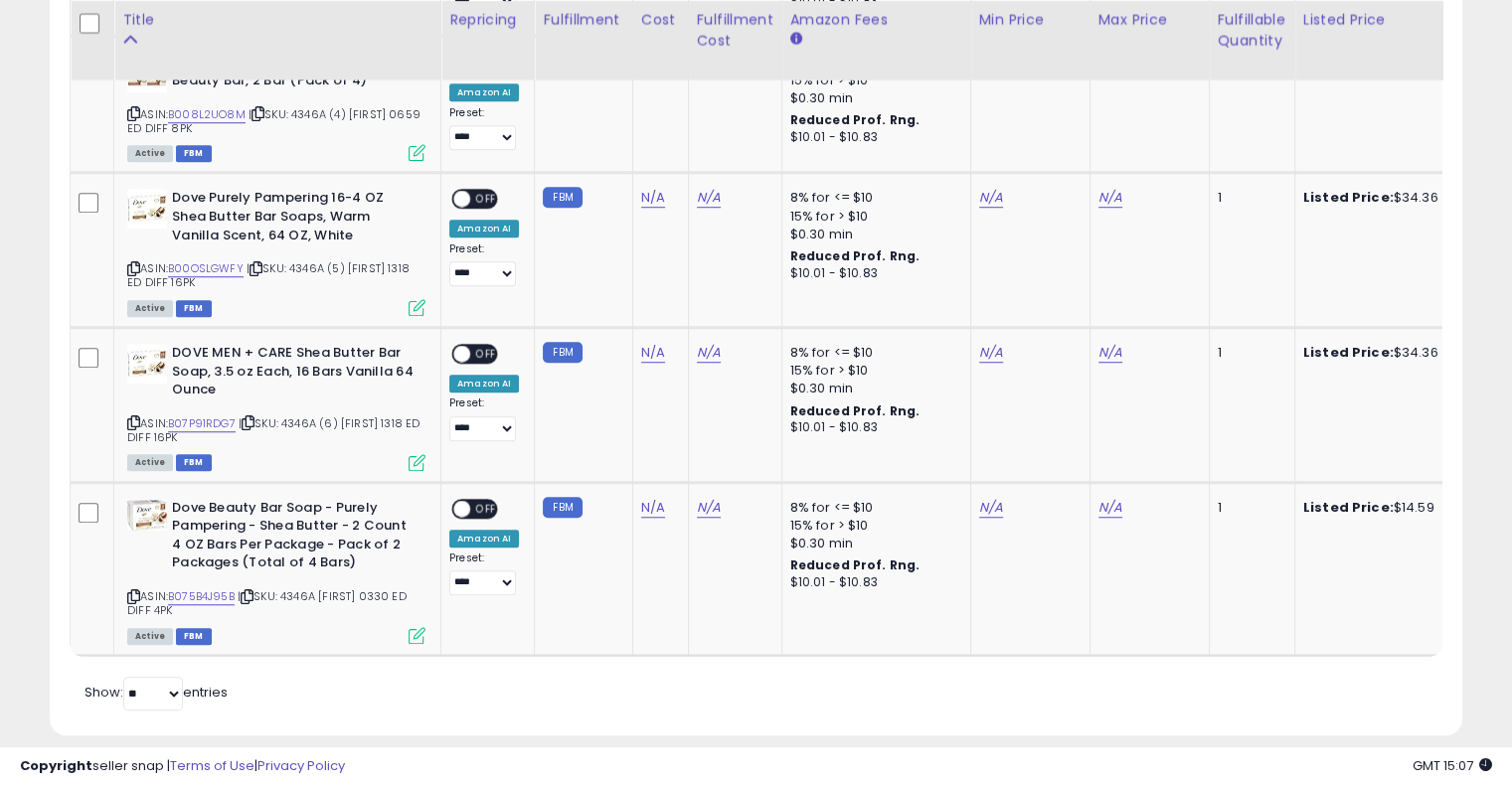 click on "*****
Filters
Save View
Save As New View
Update Current View" at bounding box center (756, 51) 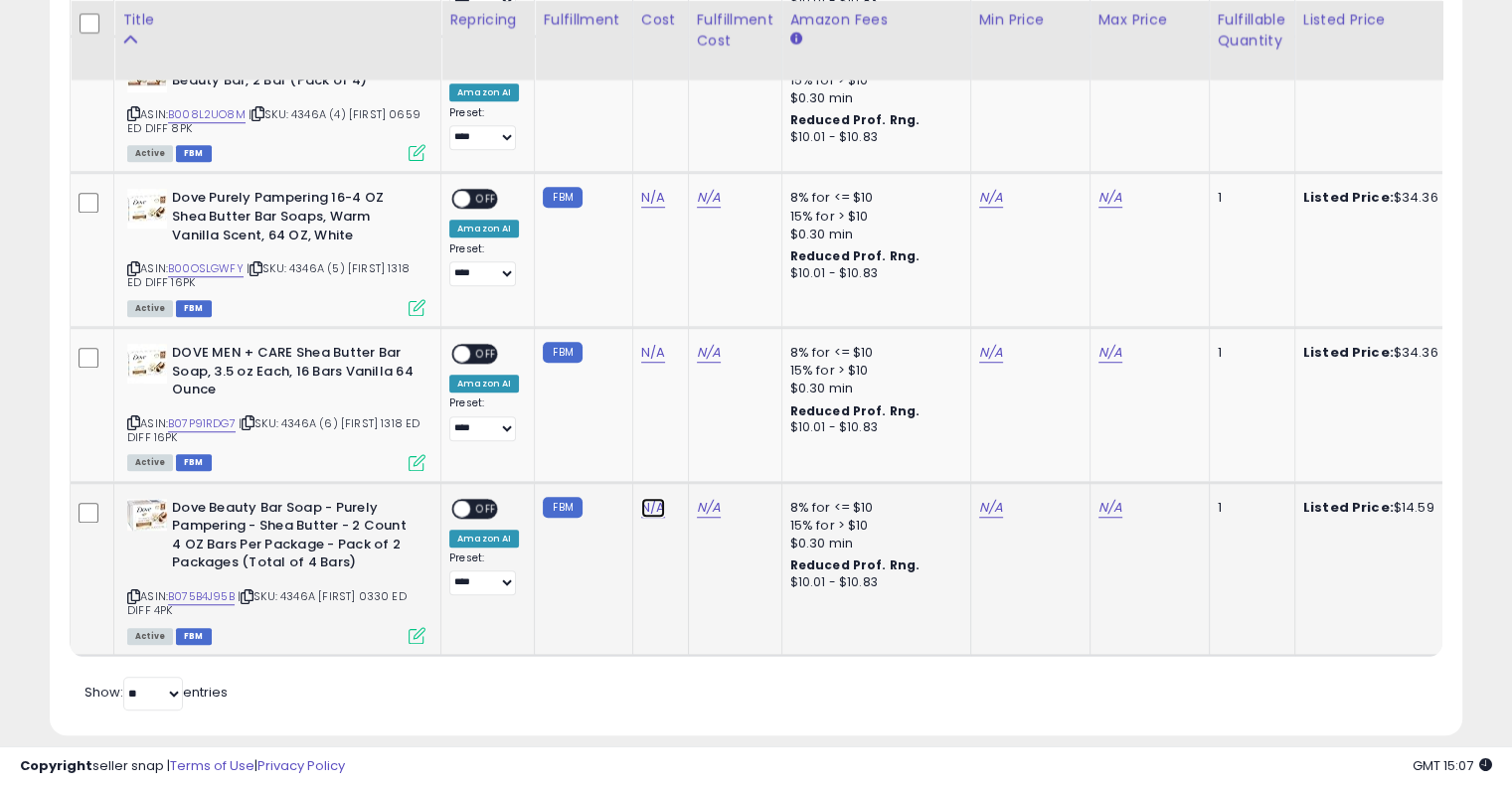 click on "N/A" at bounding box center [653, -229] 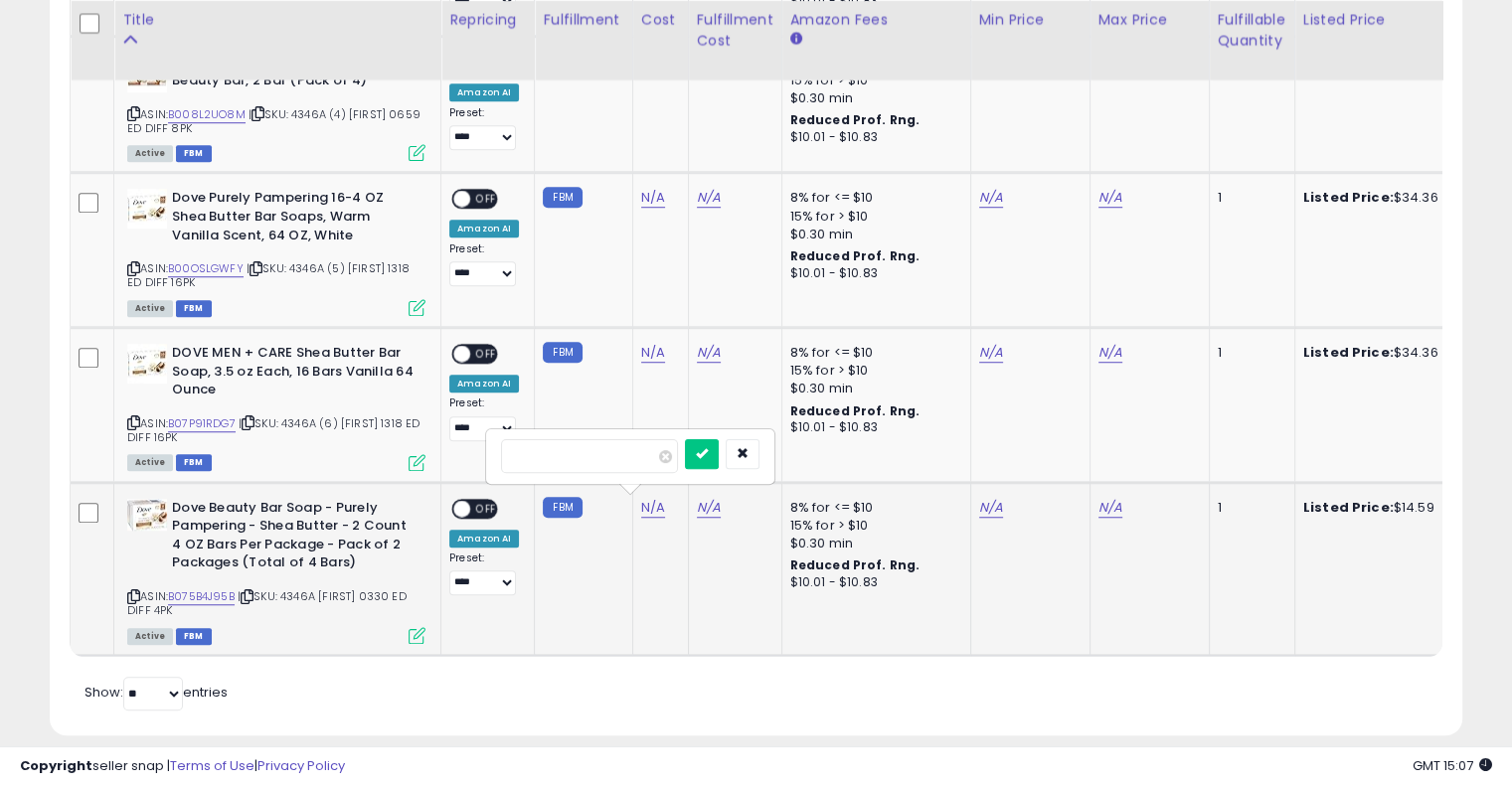 type on "****" 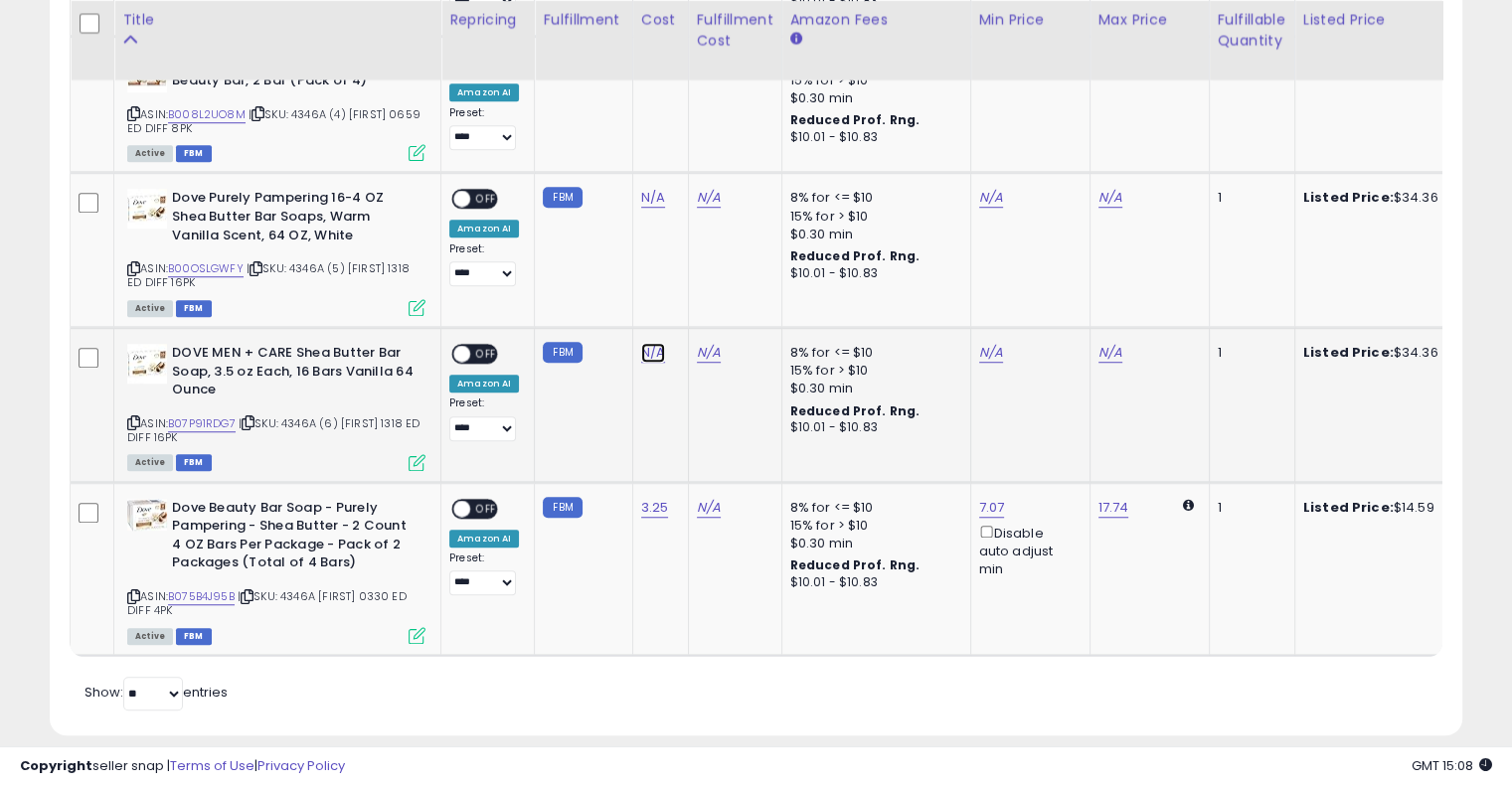 click on "N/A" at bounding box center (653, -229) 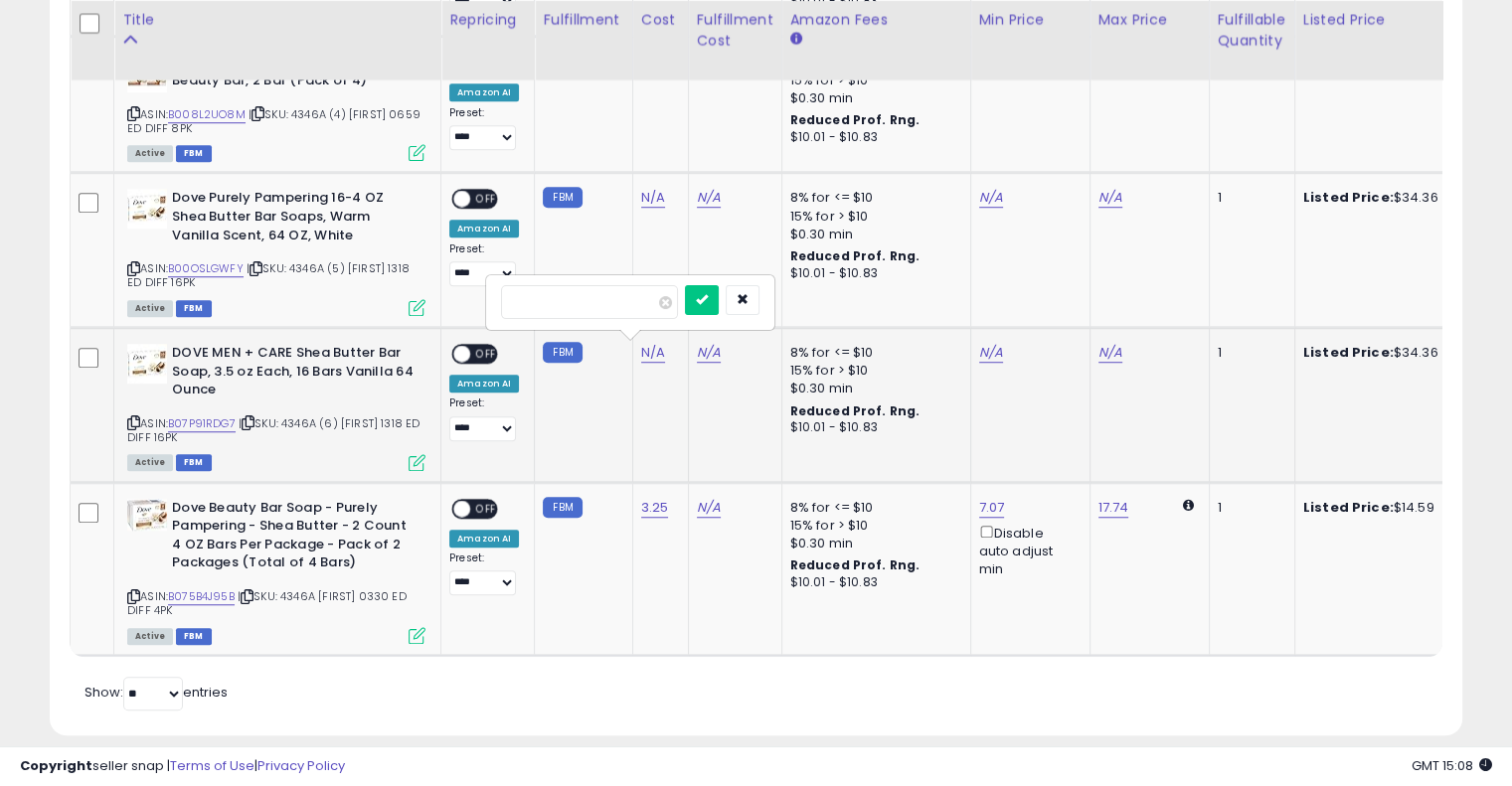 type on "*****" 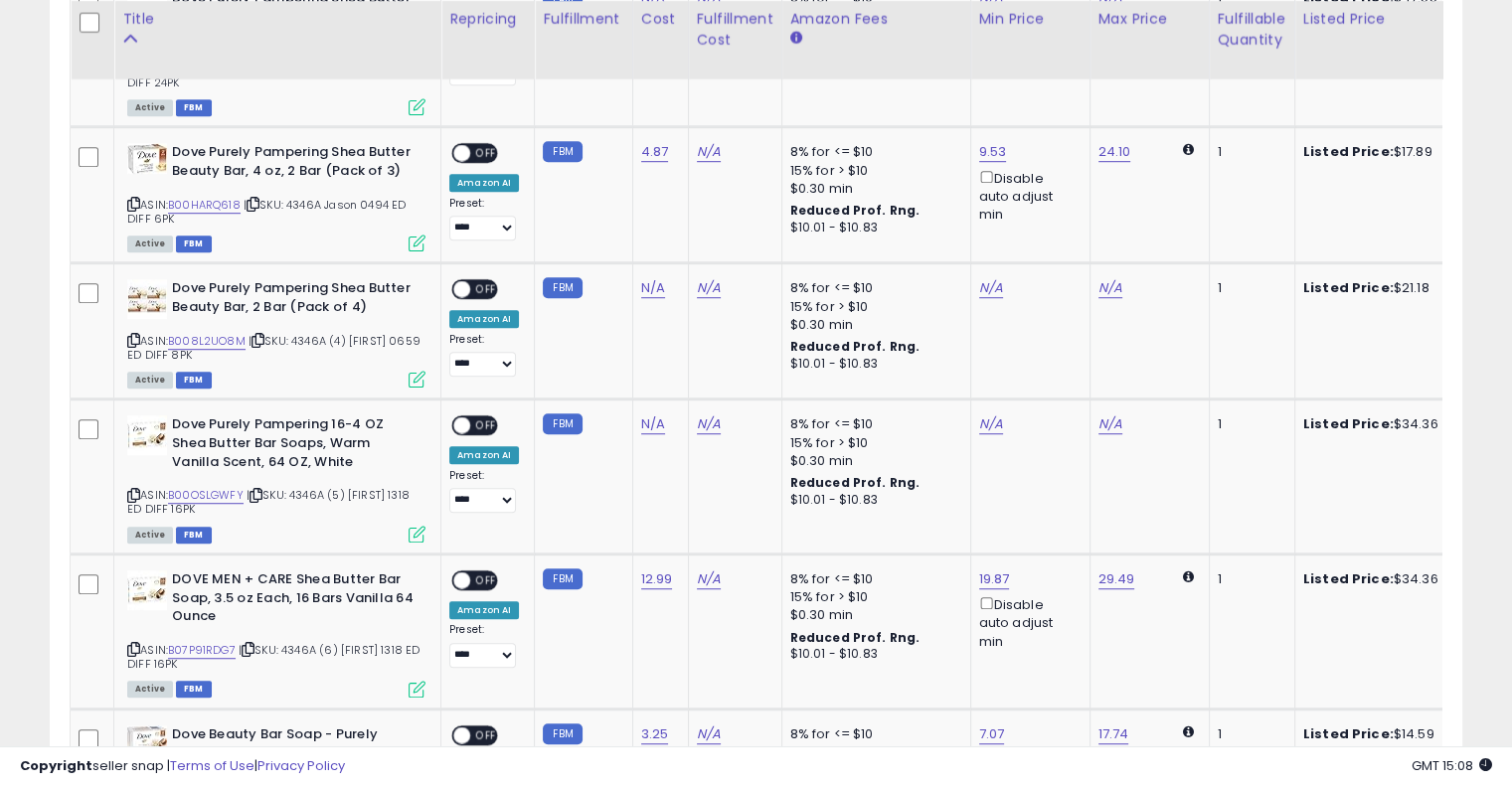 scroll, scrollTop: 1233, scrollLeft: 0, axis: vertical 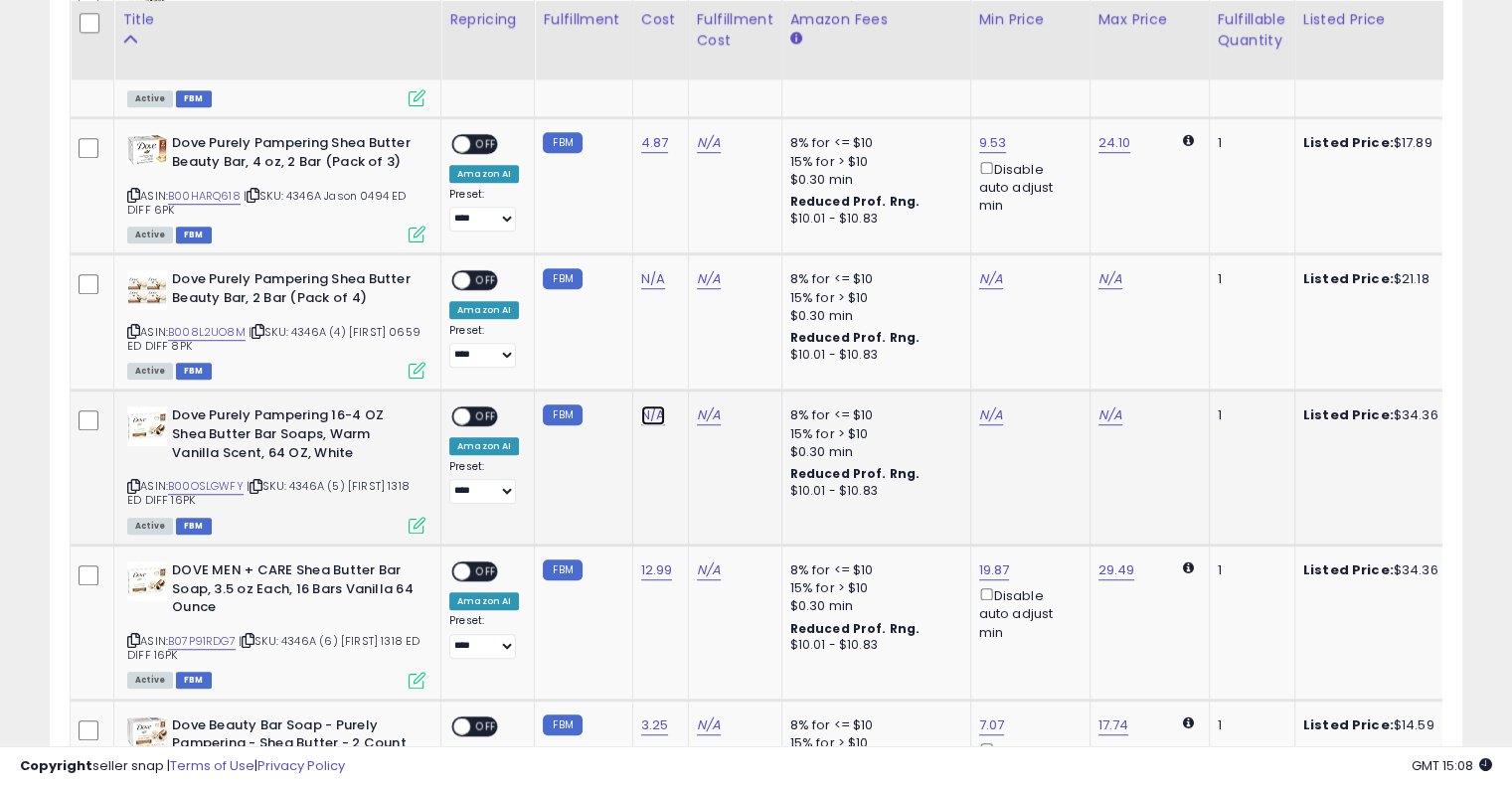 click on "N/A" at bounding box center (653, -11) 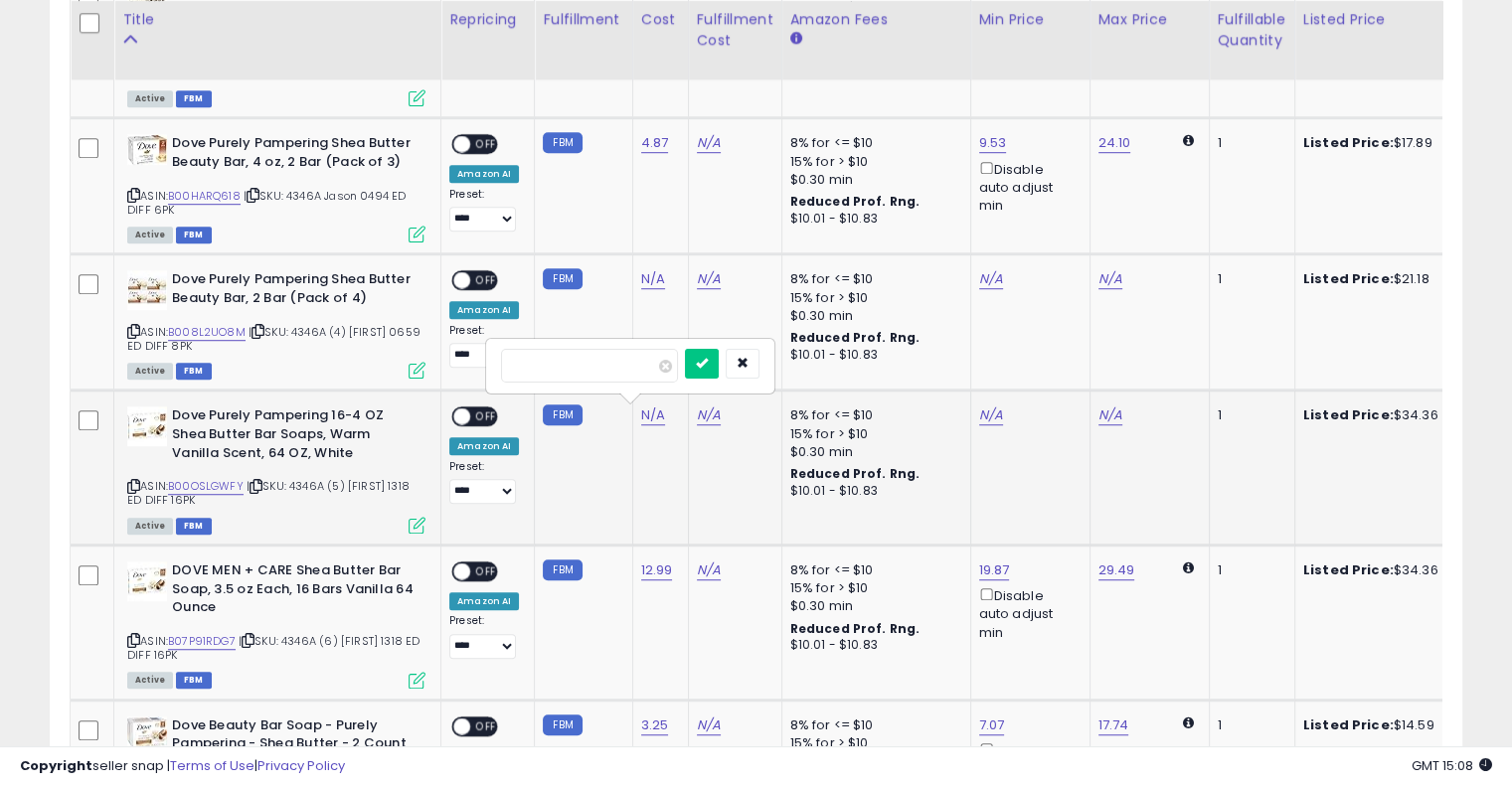 type on "*****" 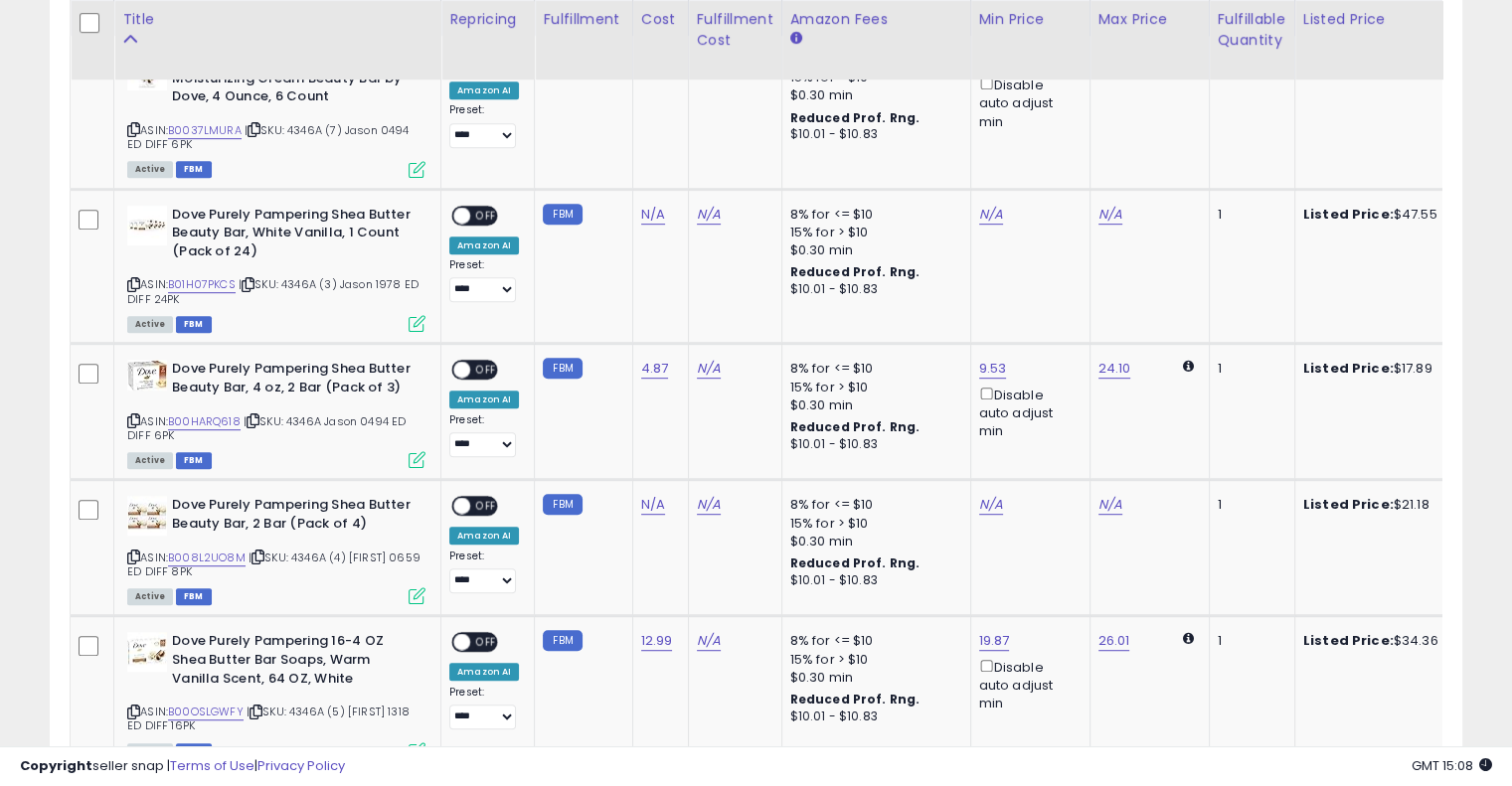 scroll, scrollTop: 969, scrollLeft: 0, axis: vertical 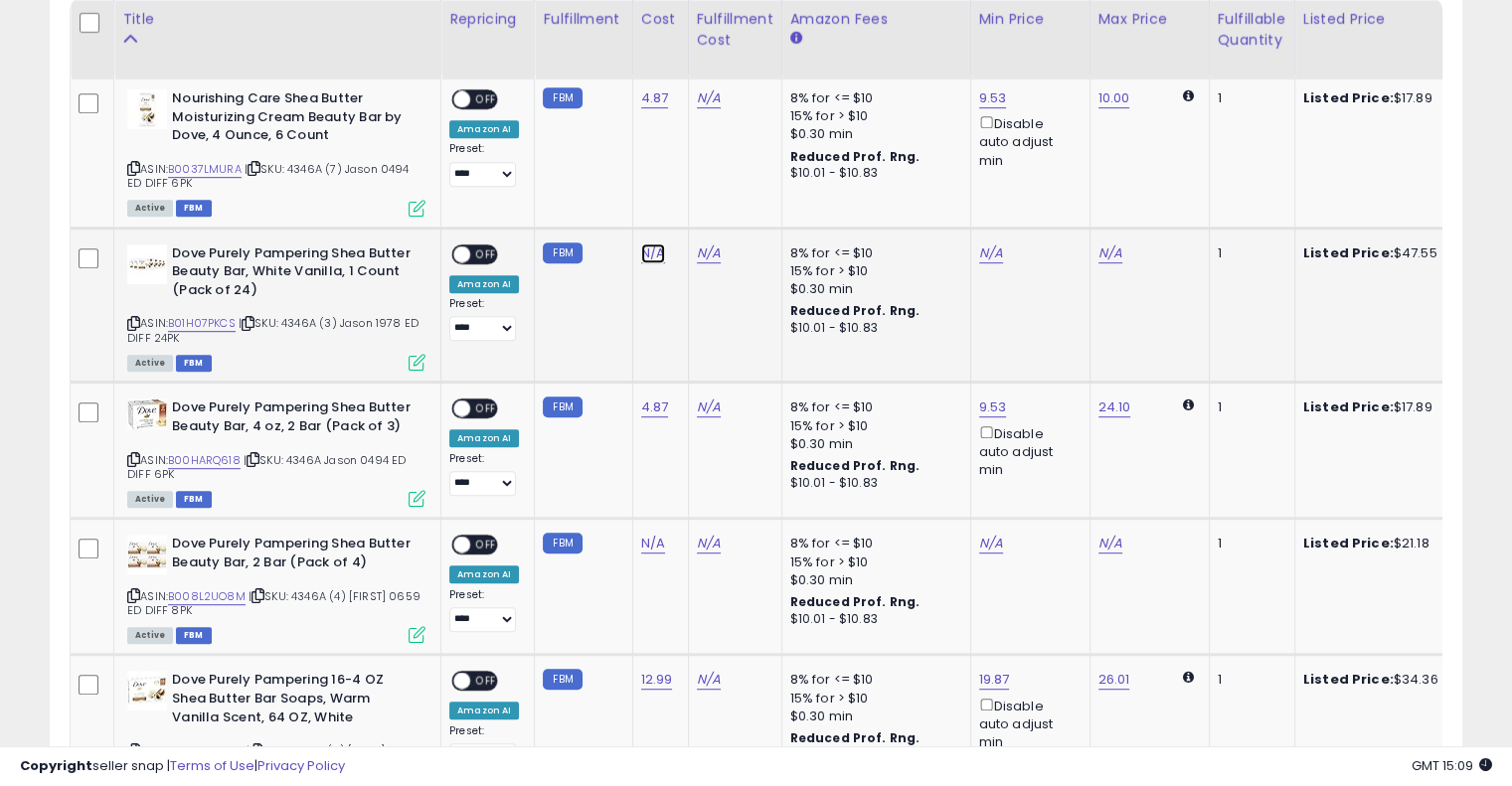 click on "N/A" at bounding box center (653, 253) 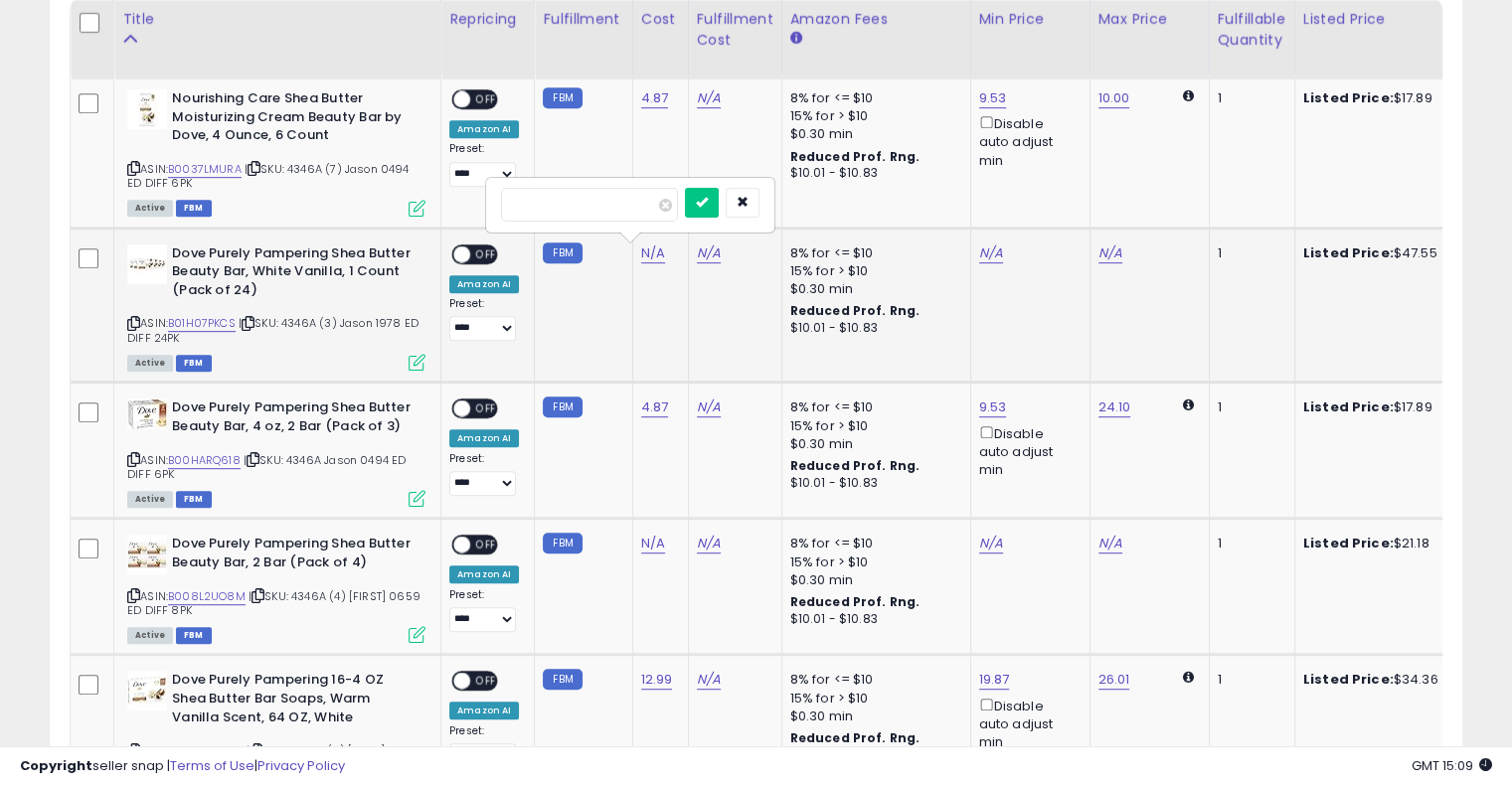 type on "*****" 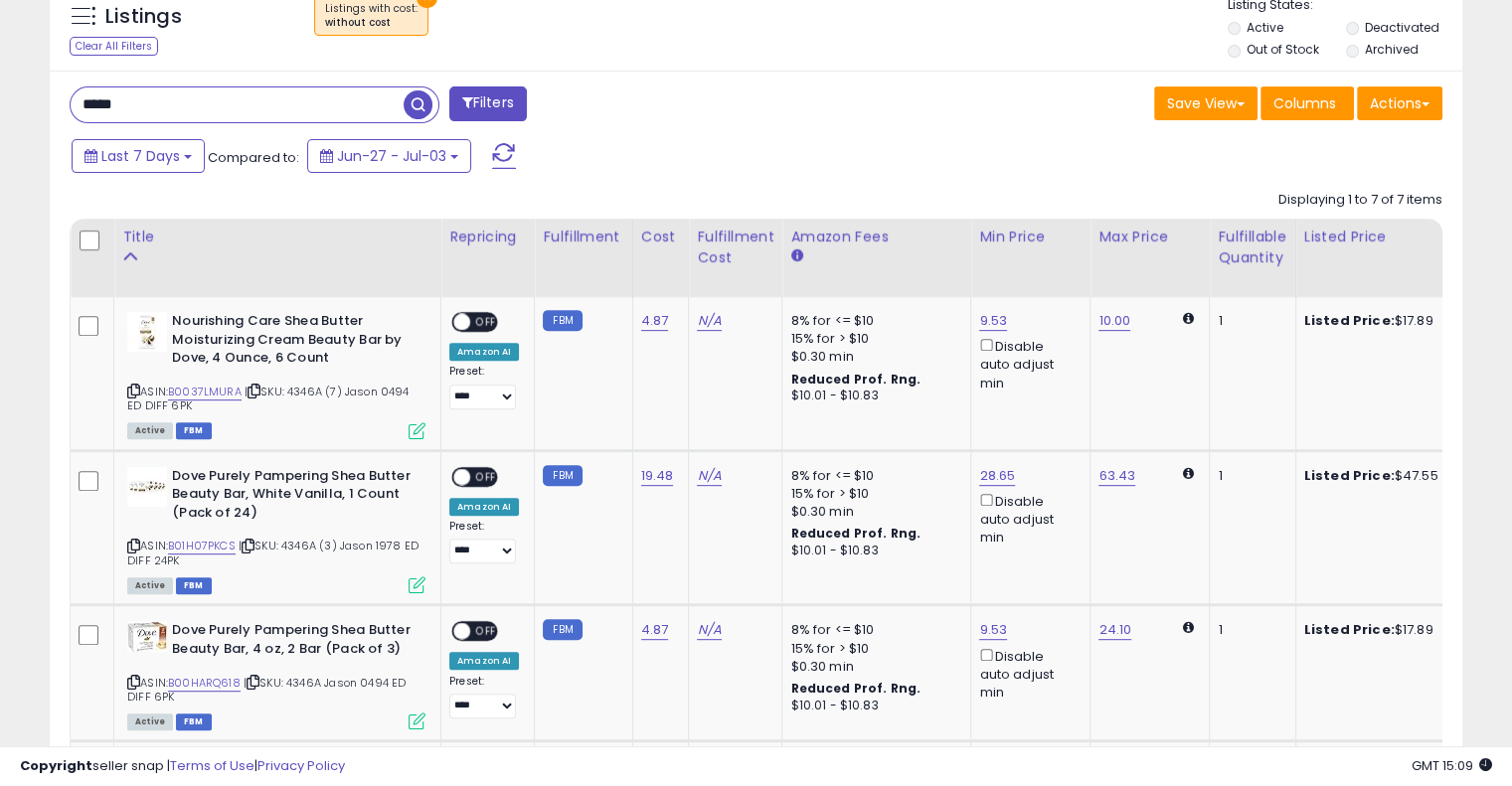 scroll, scrollTop: 743, scrollLeft: 0, axis: vertical 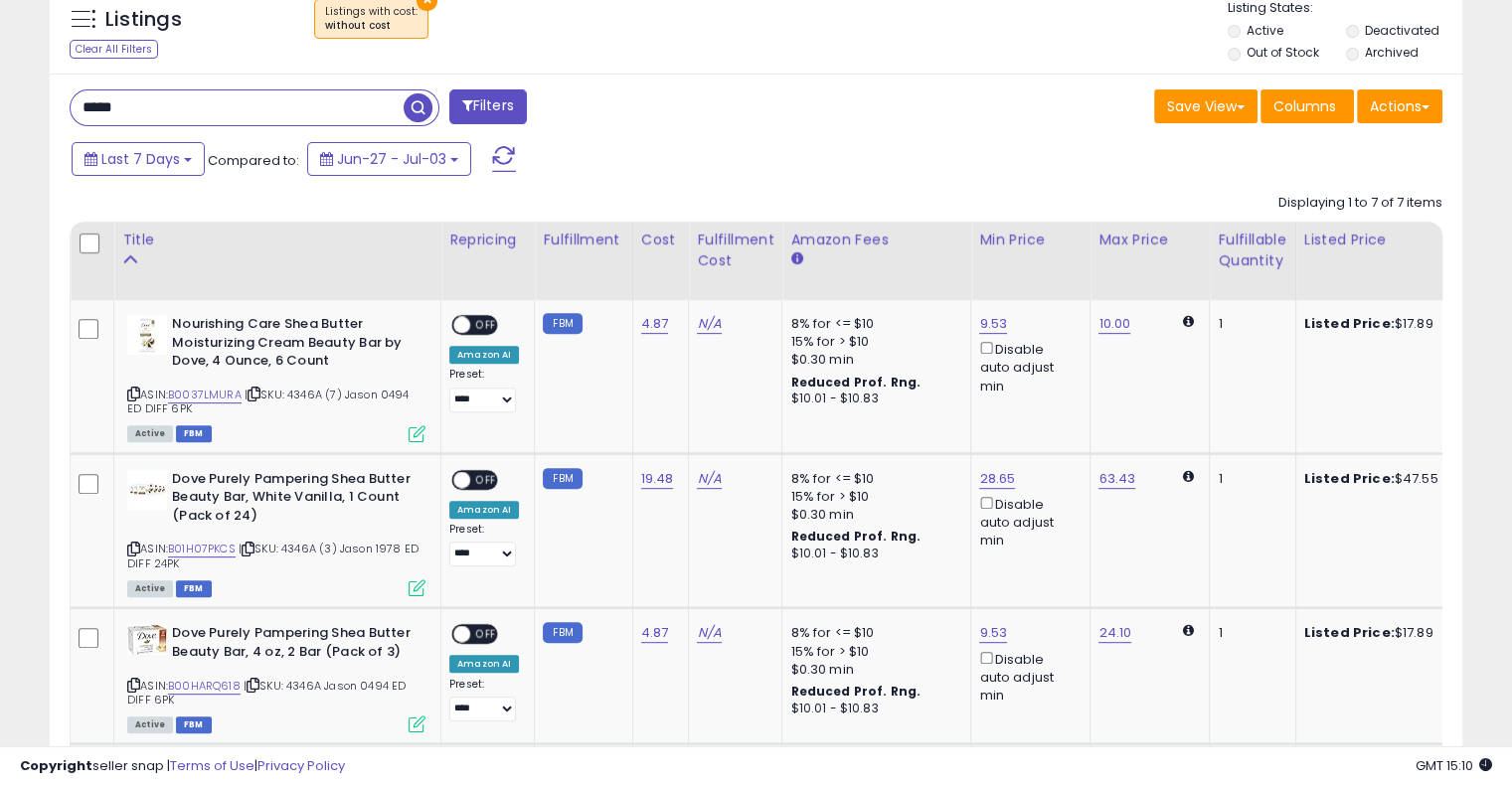 click on "*****" at bounding box center [237, 107] 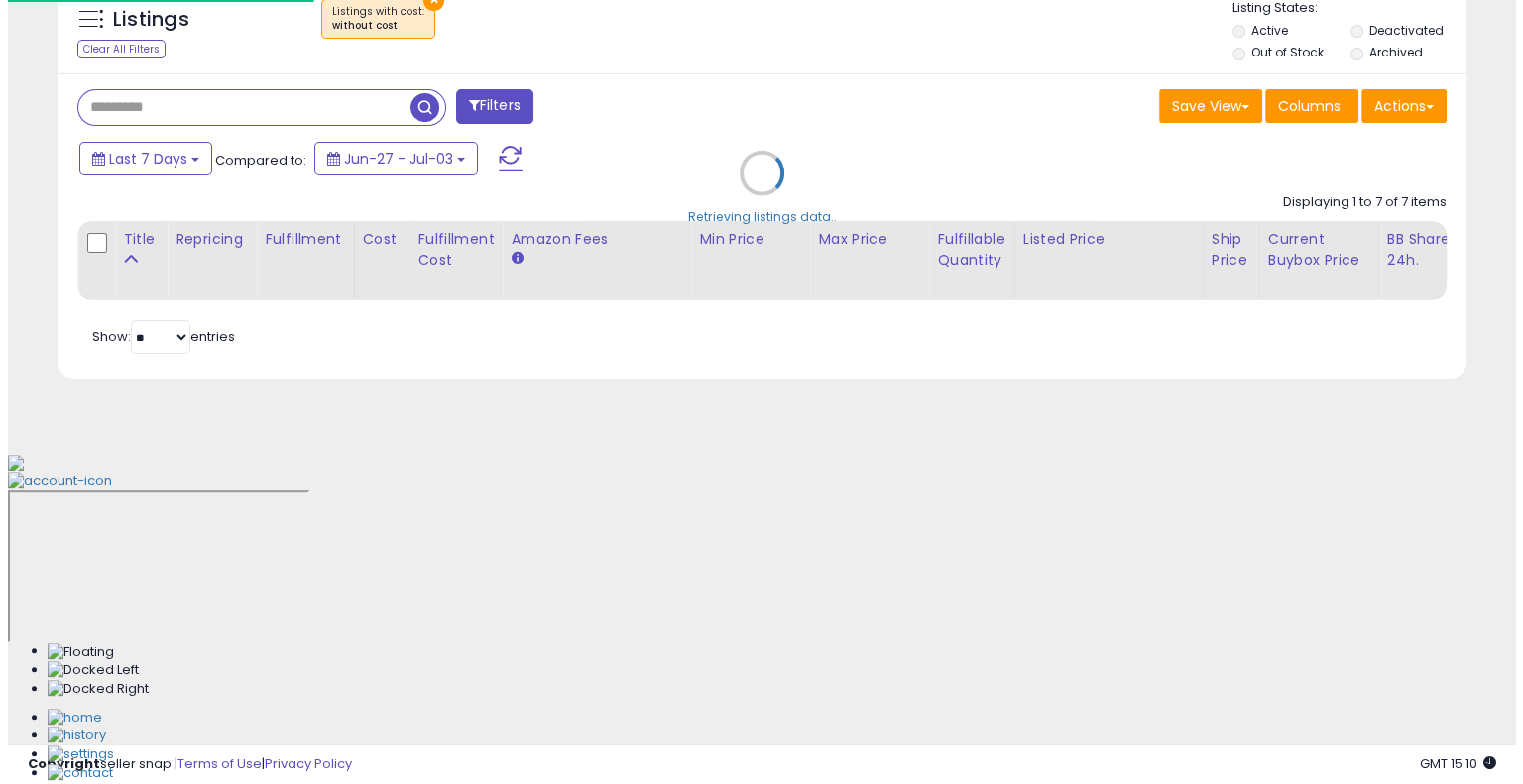 scroll, scrollTop: 424, scrollLeft: 0, axis: vertical 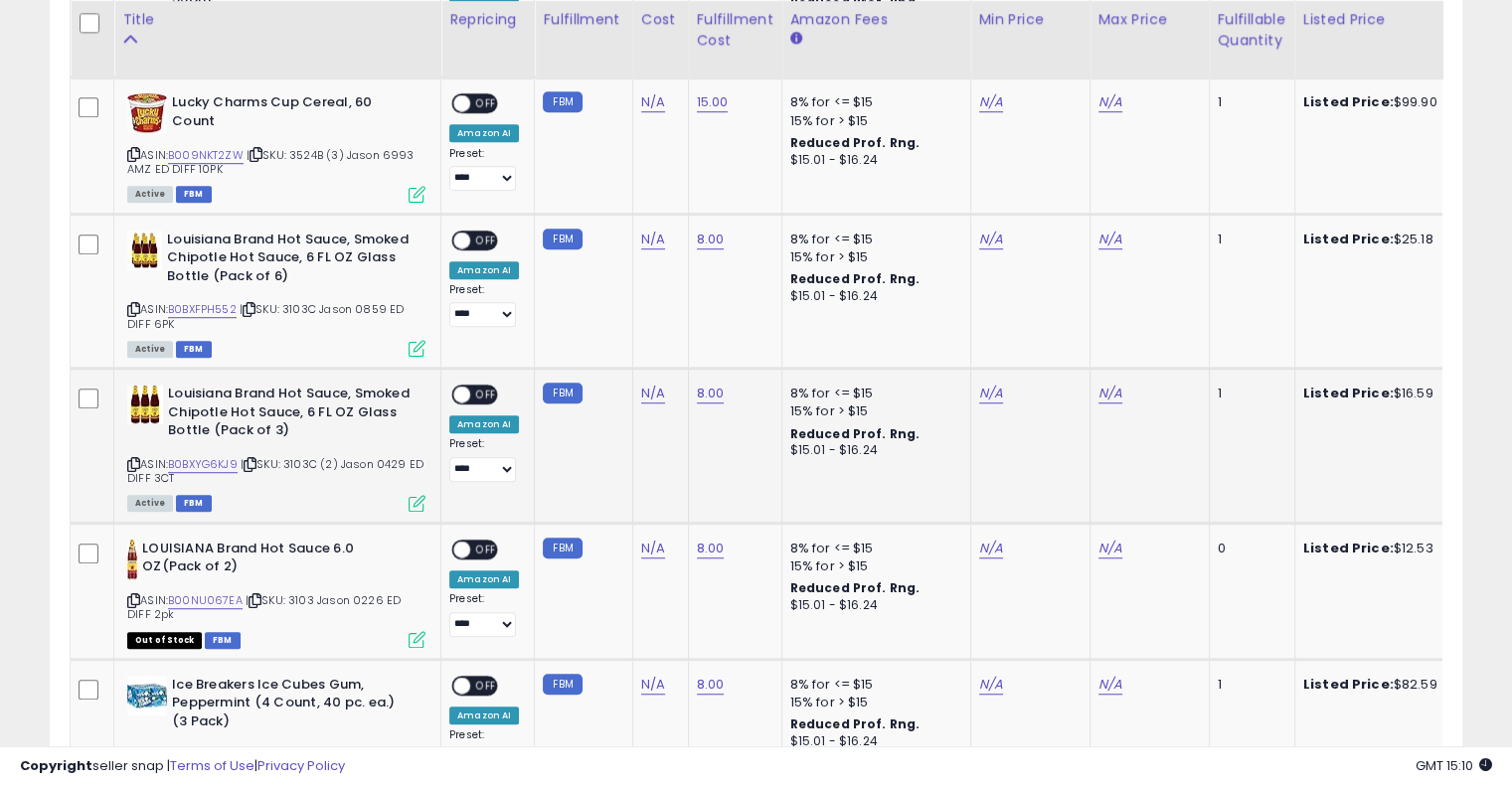 click on "|   SKU: 3103C (2) Jason 0429 ED DIFF 3CT" at bounding box center (275, 471) 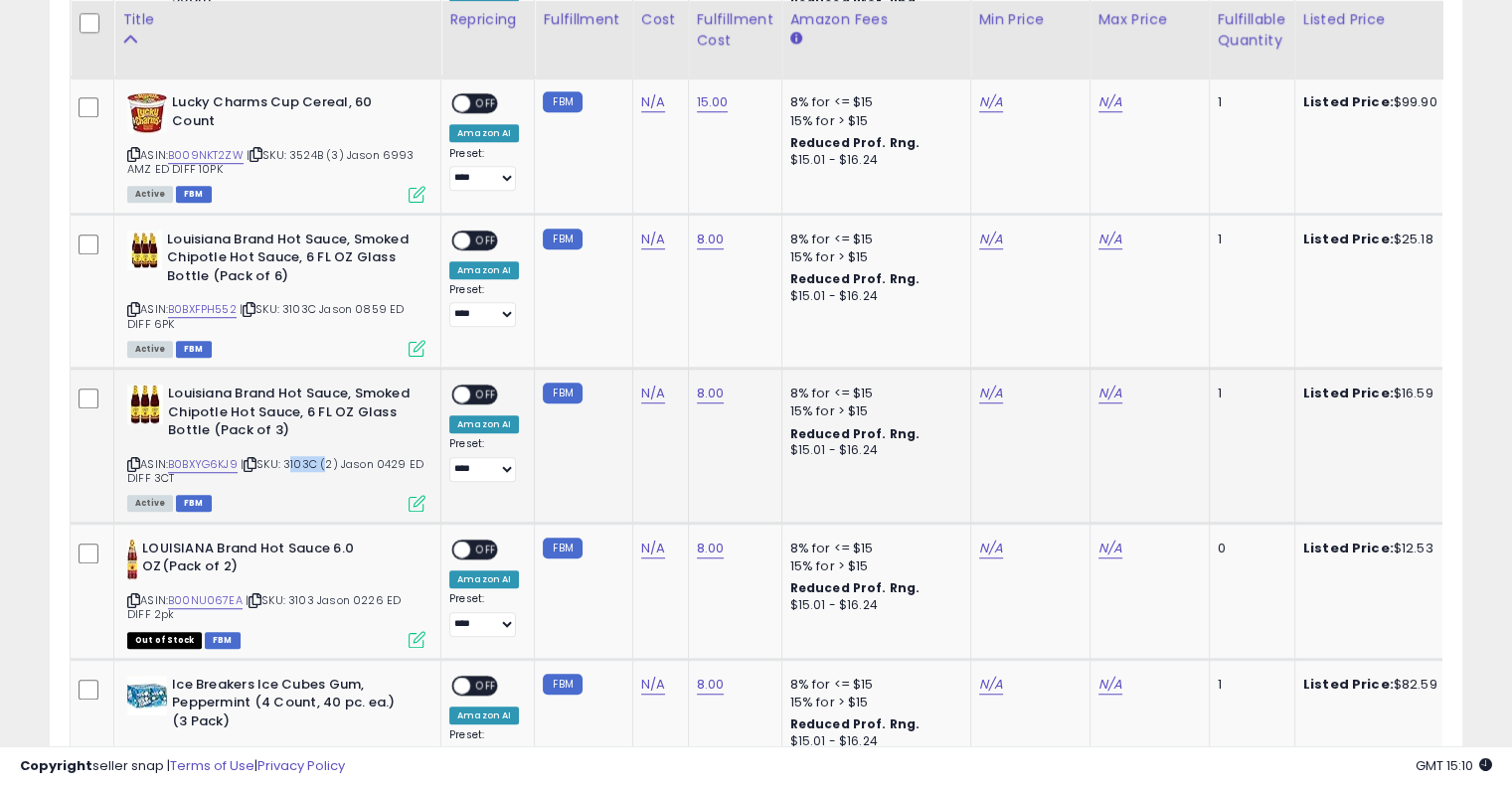 click on "|   SKU: 3103C (2) Jason 0429 ED DIFF 3CT" at bounding box center (275, 471) 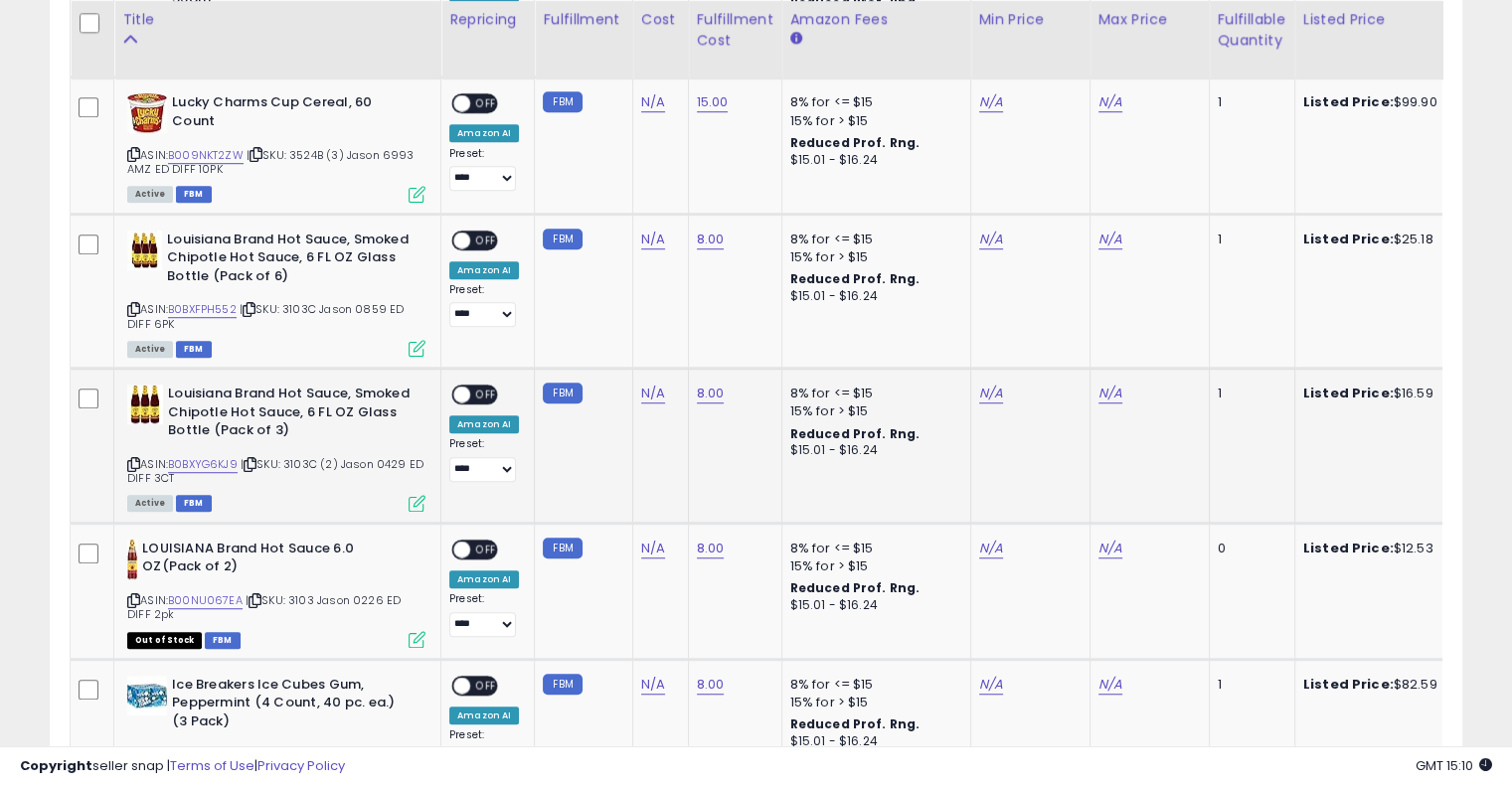 click on "Louisiana Brand Hot Sauce, Smoked Chipotle Hot Sauce, 6 FL OZ Glass Bottle (Pack of 3)" at bounding box center (288, 414) 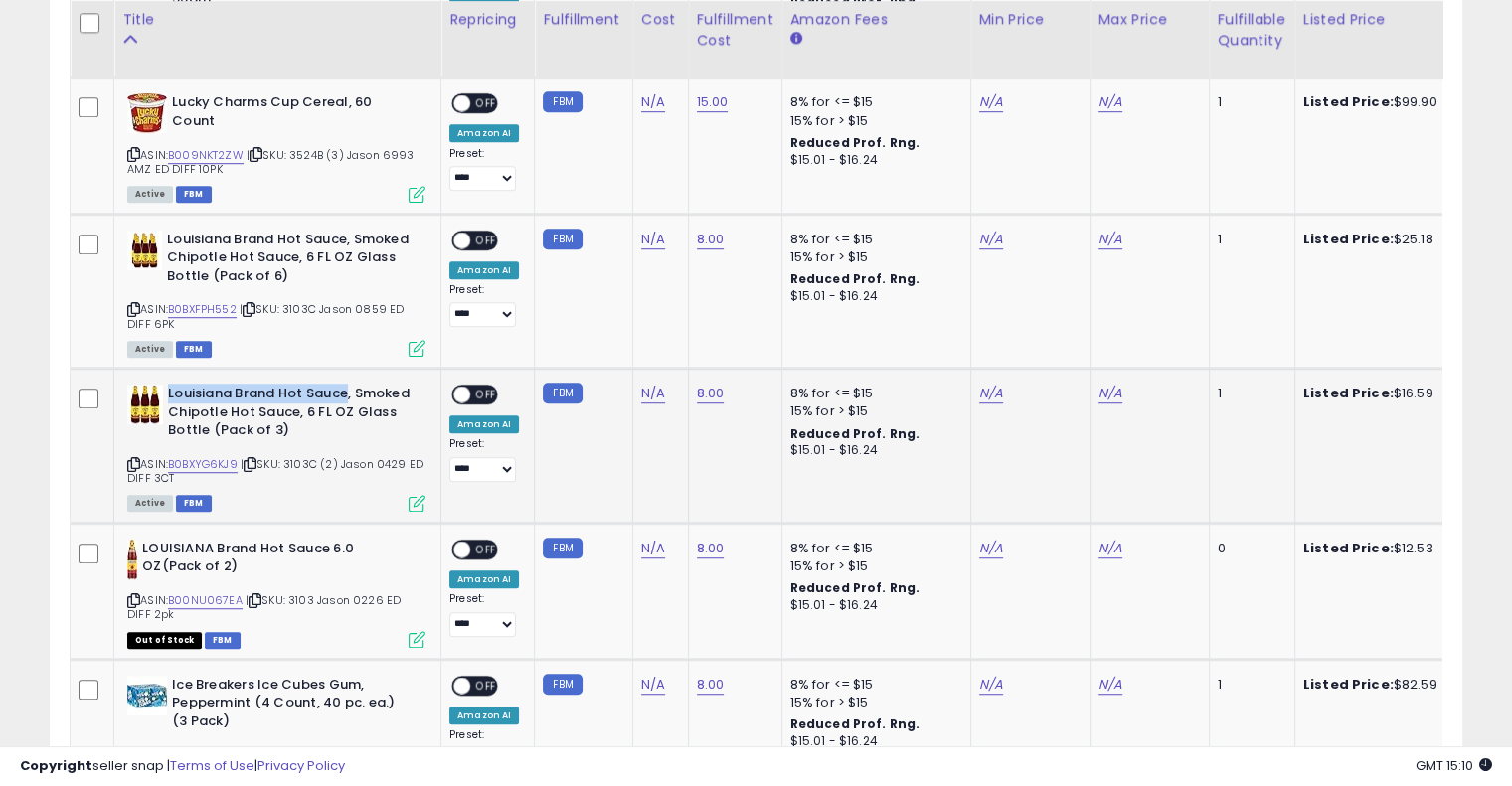 drag, startPoint x: 167, startPoint y: 389, endPoint x: 344, endPoint y: 386, distance: 177.02542 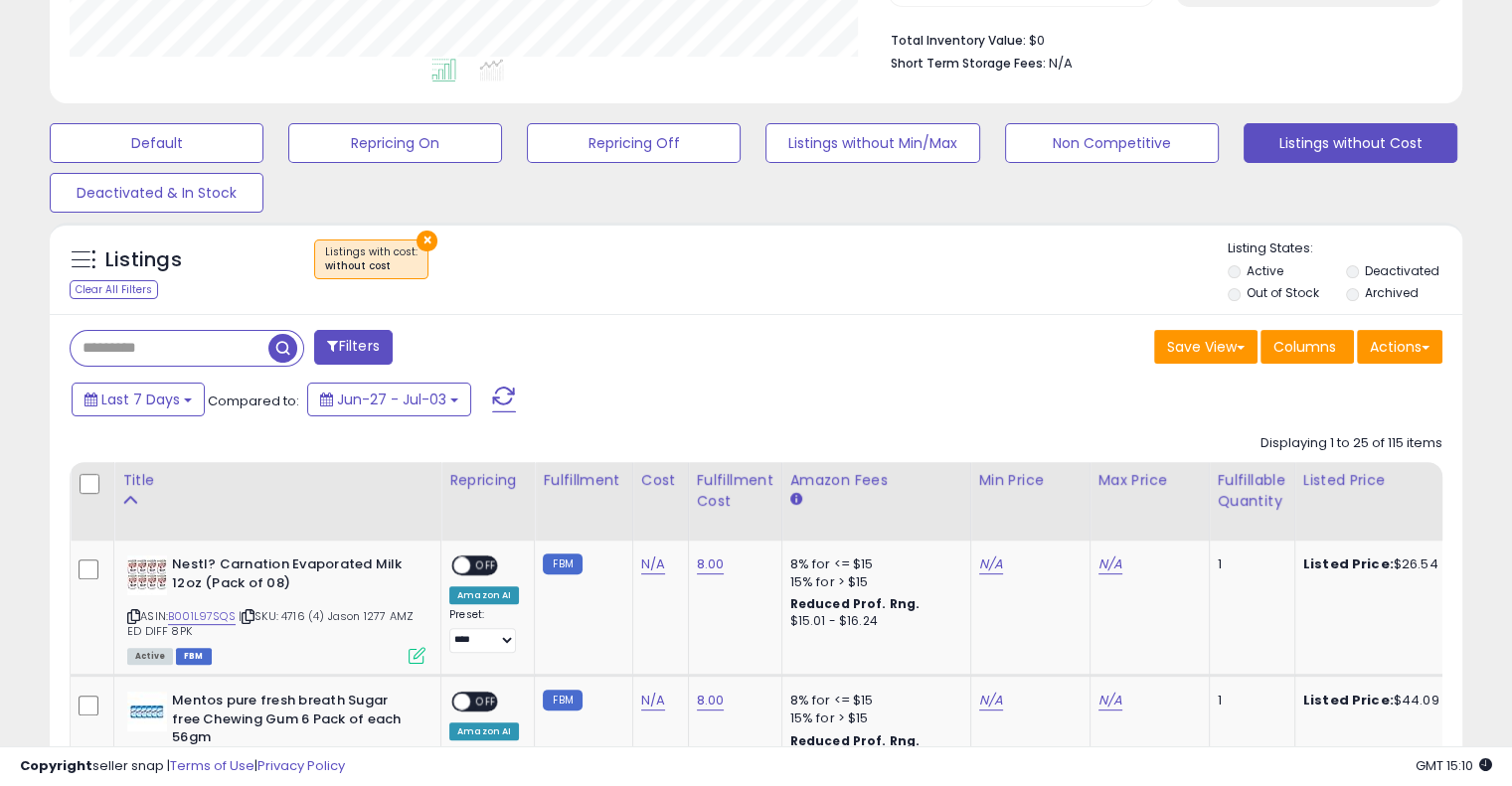 scroll, scrollTop: 508, scrollLeft: 0, axis: vertical 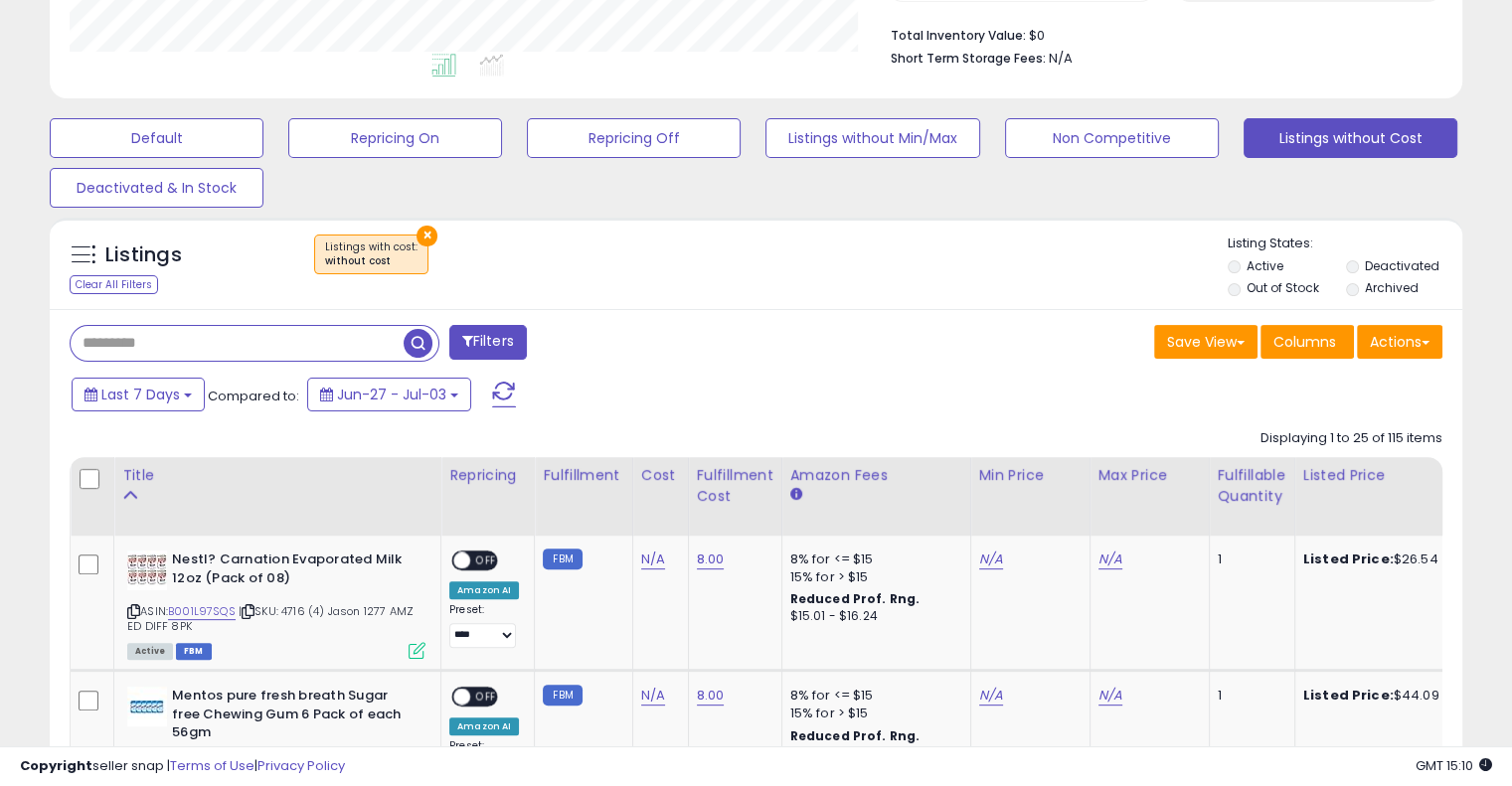 click at bounding box center [237, 343] 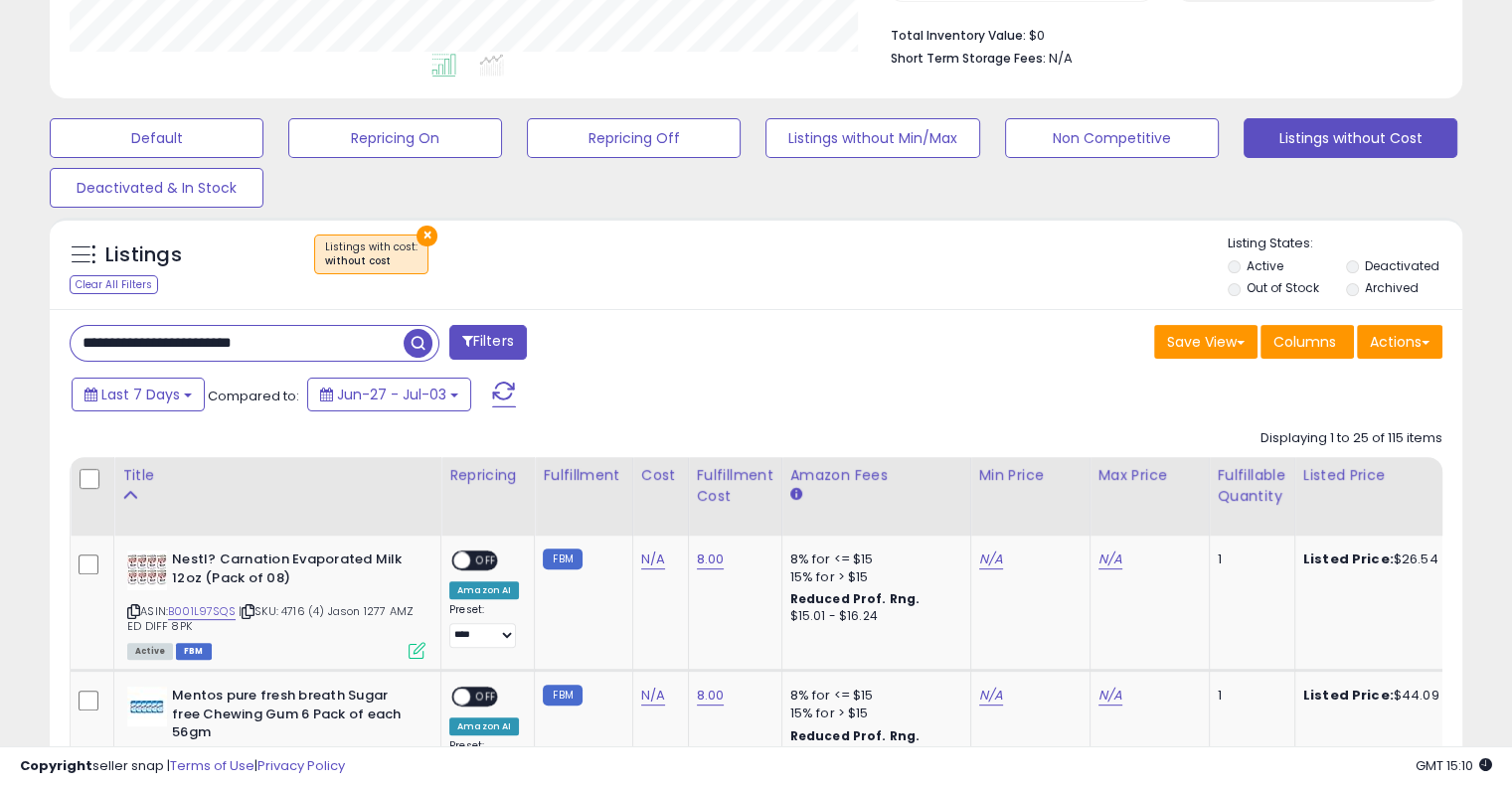 type on "**********" 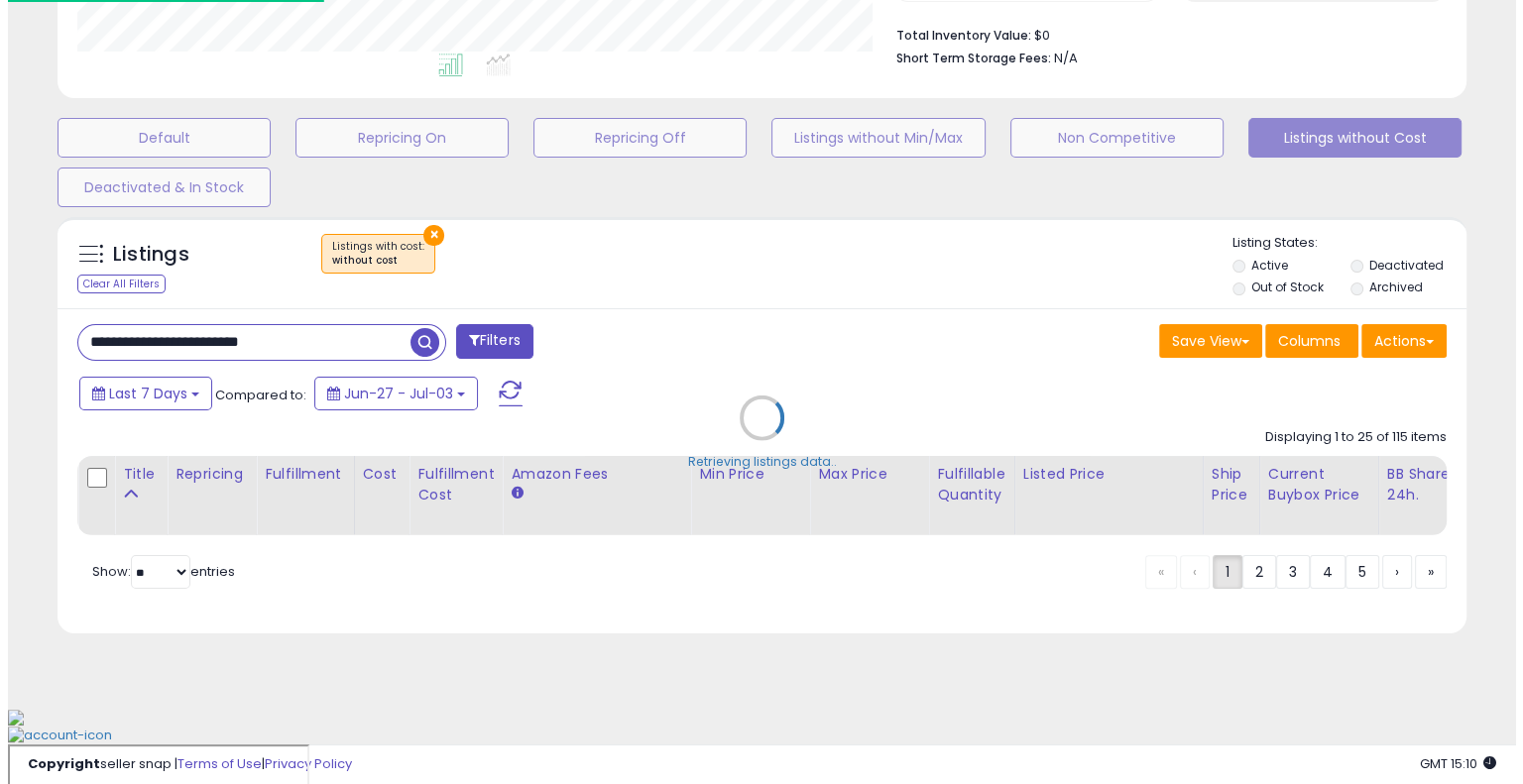 scroll, scrollTop: 444, scrollLeft: 0, axis: vertical 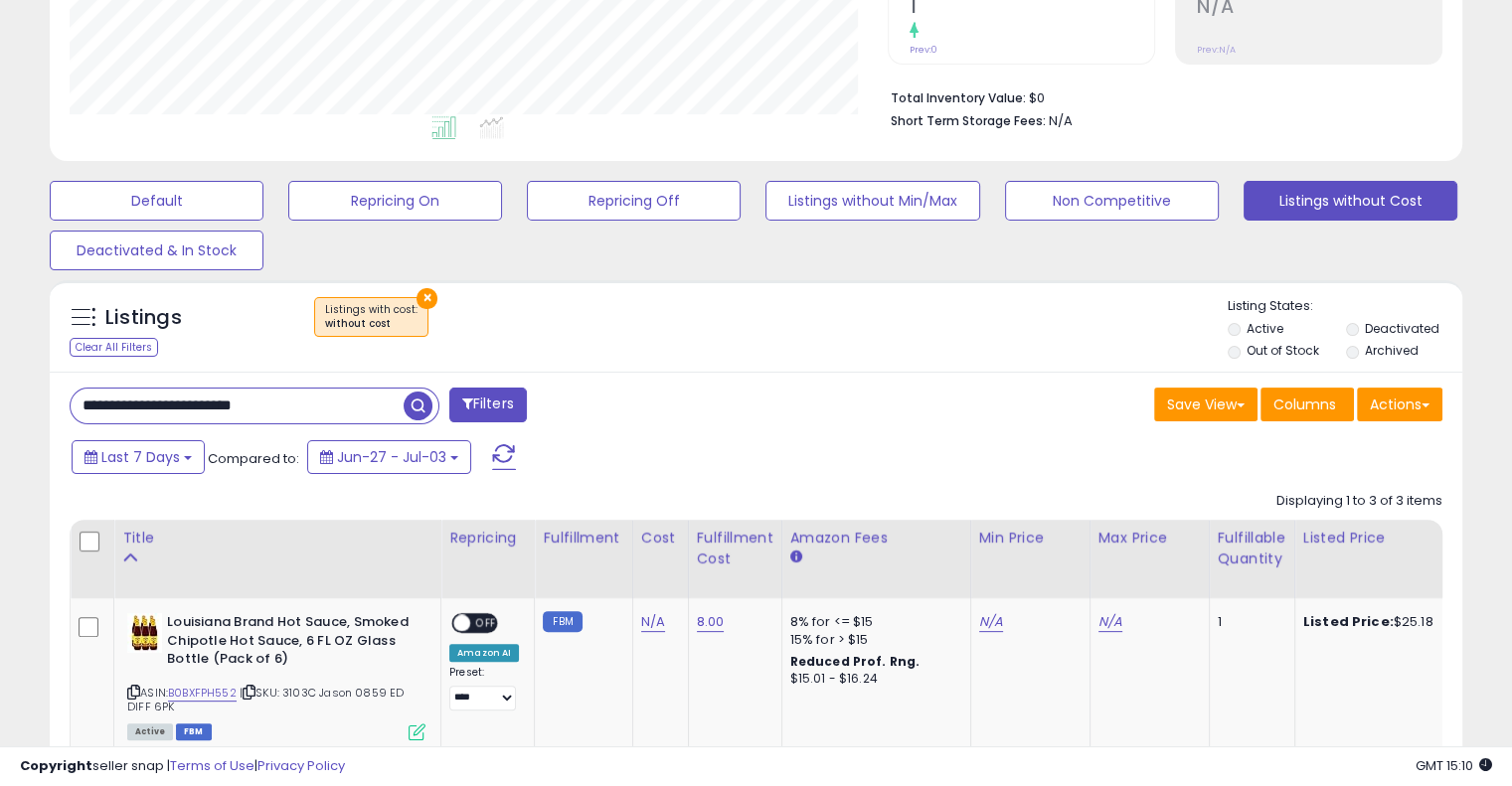 click on "Listings
Clear All Filters
× Listings with cost" at bounding box center (756, 326) 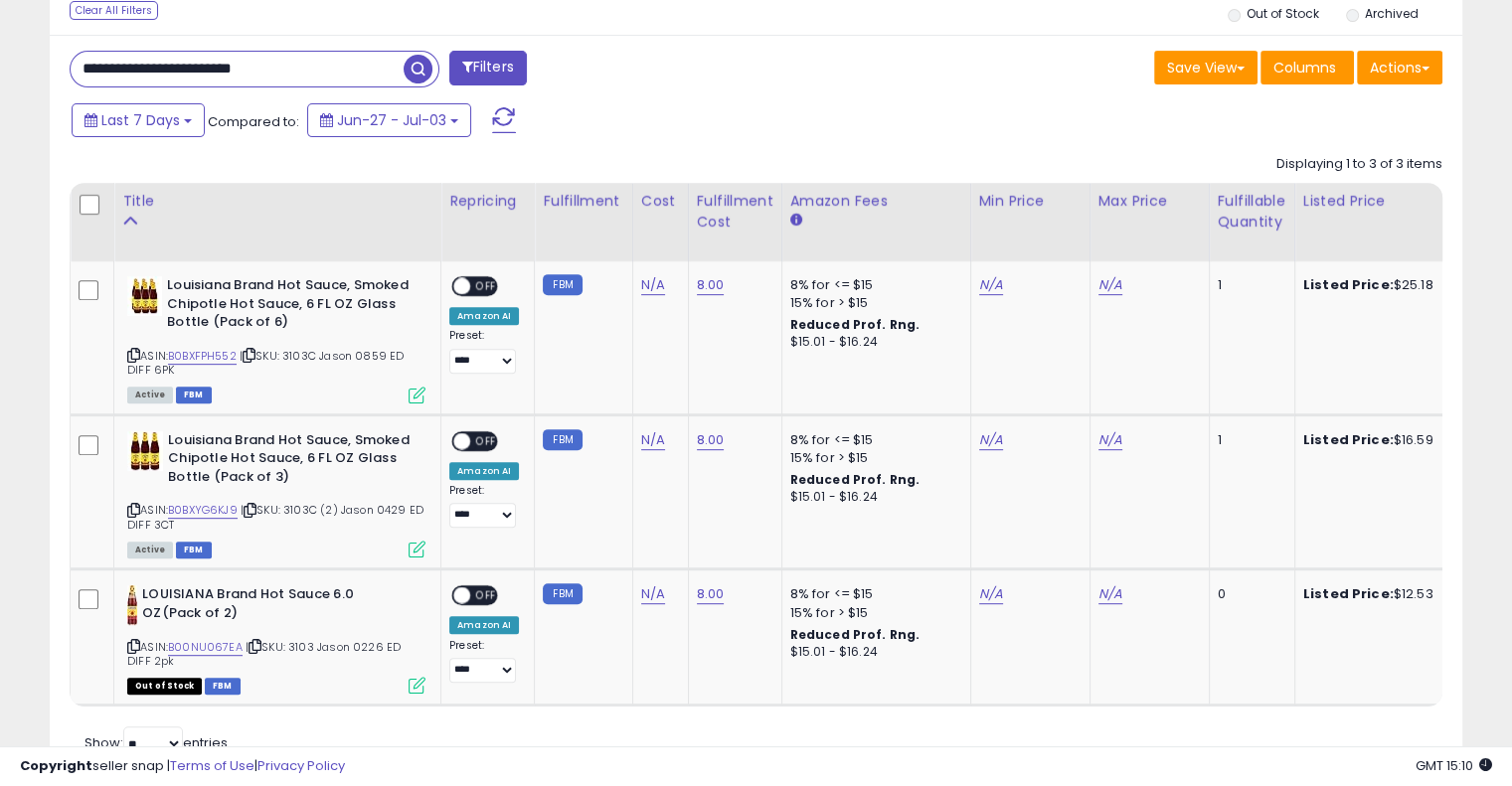 scroll, scrollTop: 779, scrollLeft: 0, axis: vertical 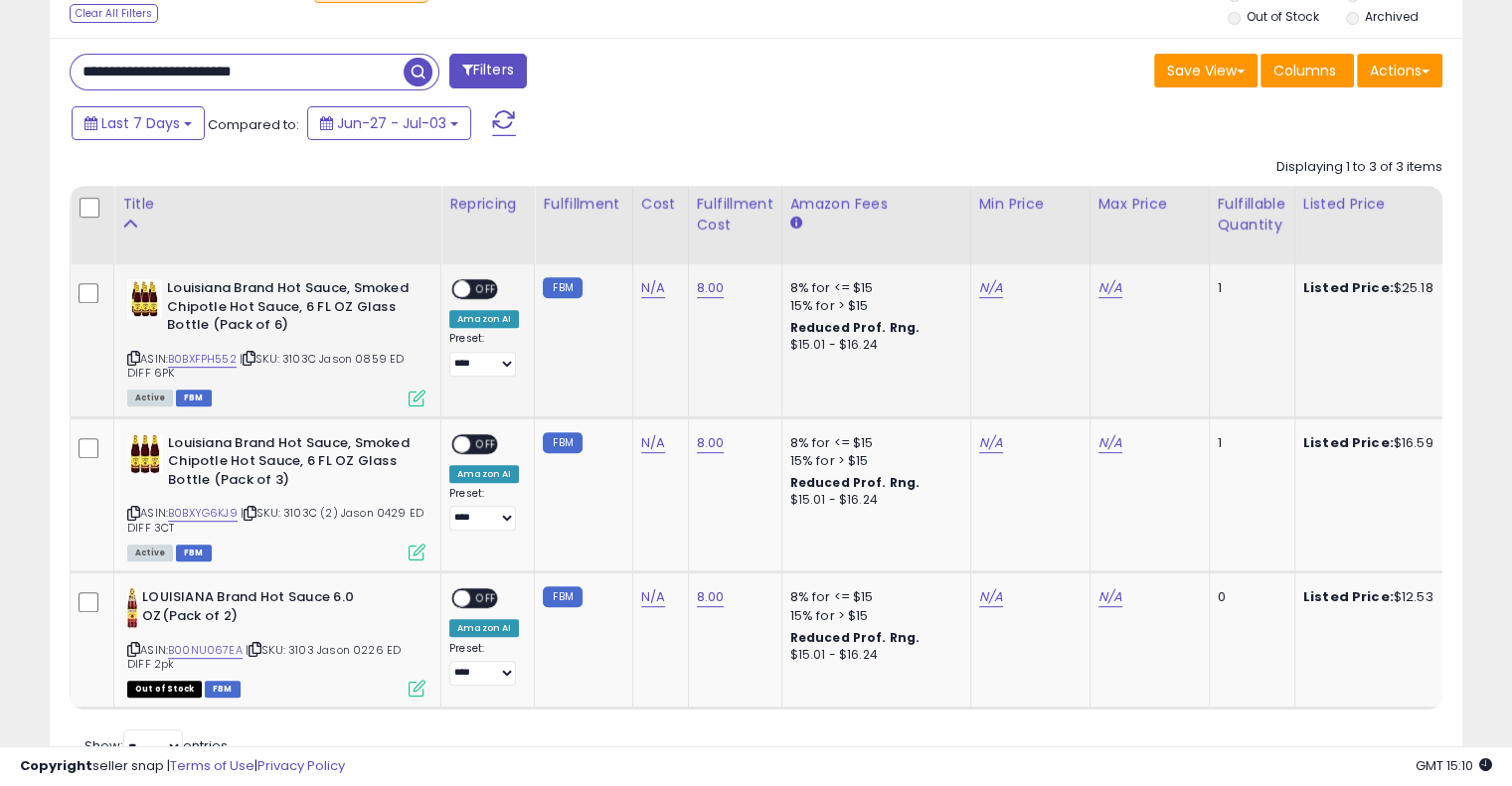 click on "|   SKU: 3103C Jason 0859 ED DIFF 6PK" at bounding box center [265, 366] 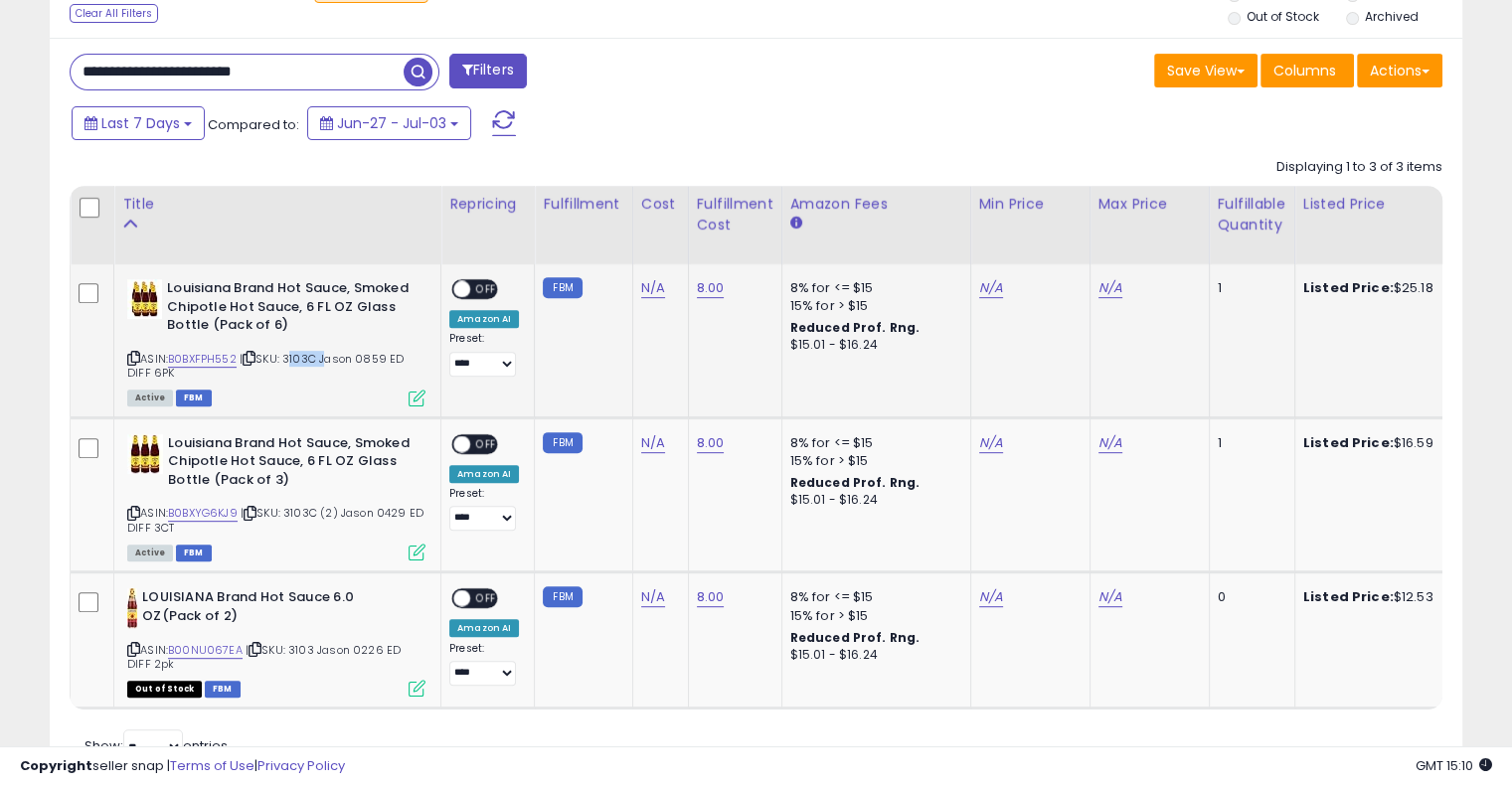 click on "|   SKU: 3103C Jason 0859 ED DIFF 6PK" at bounding box center [265, 366] 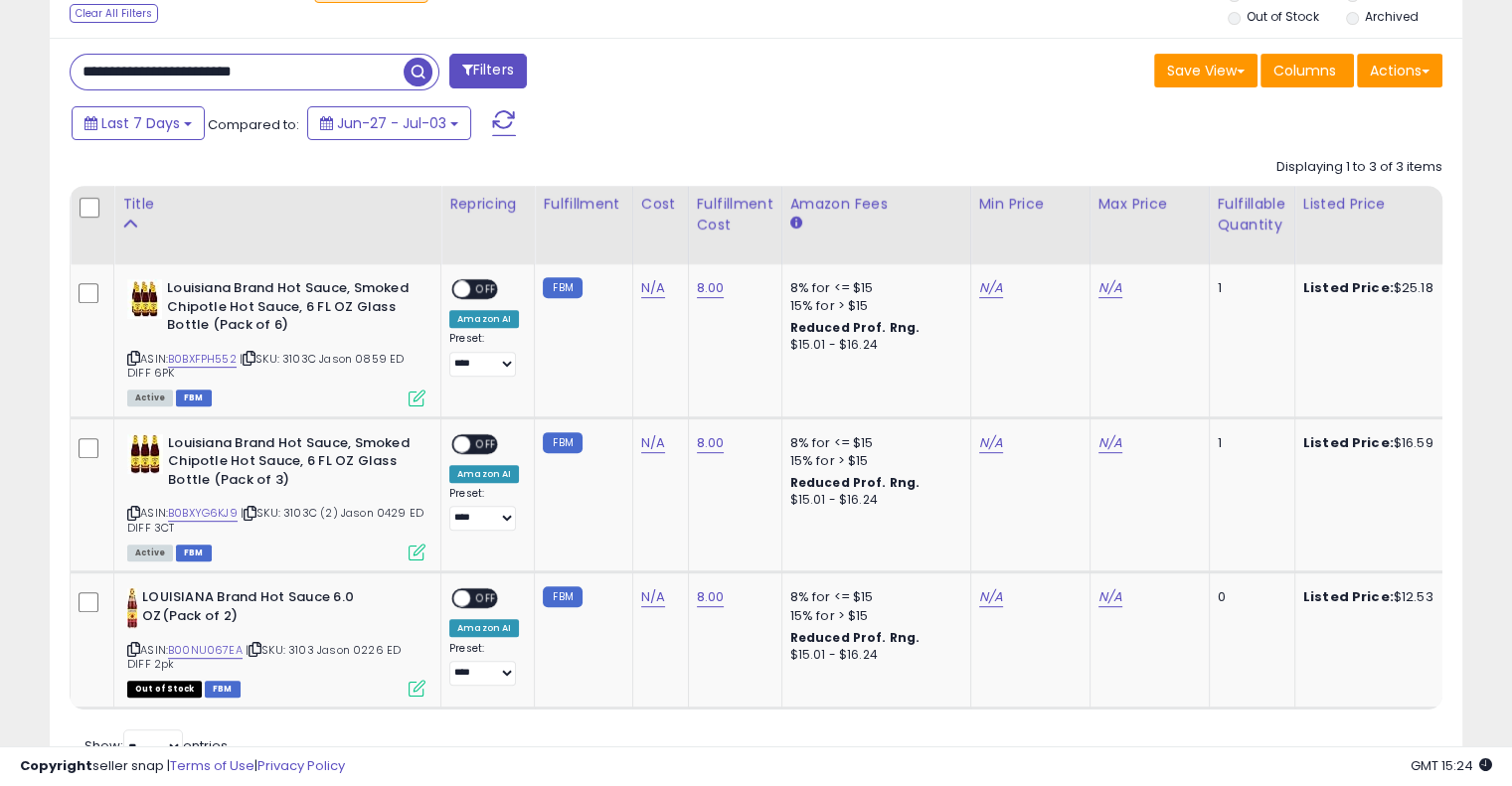 click on "Last 7 Days
Compared to:
Jun-27 - Jul-03" at bounding box center (582, 125) 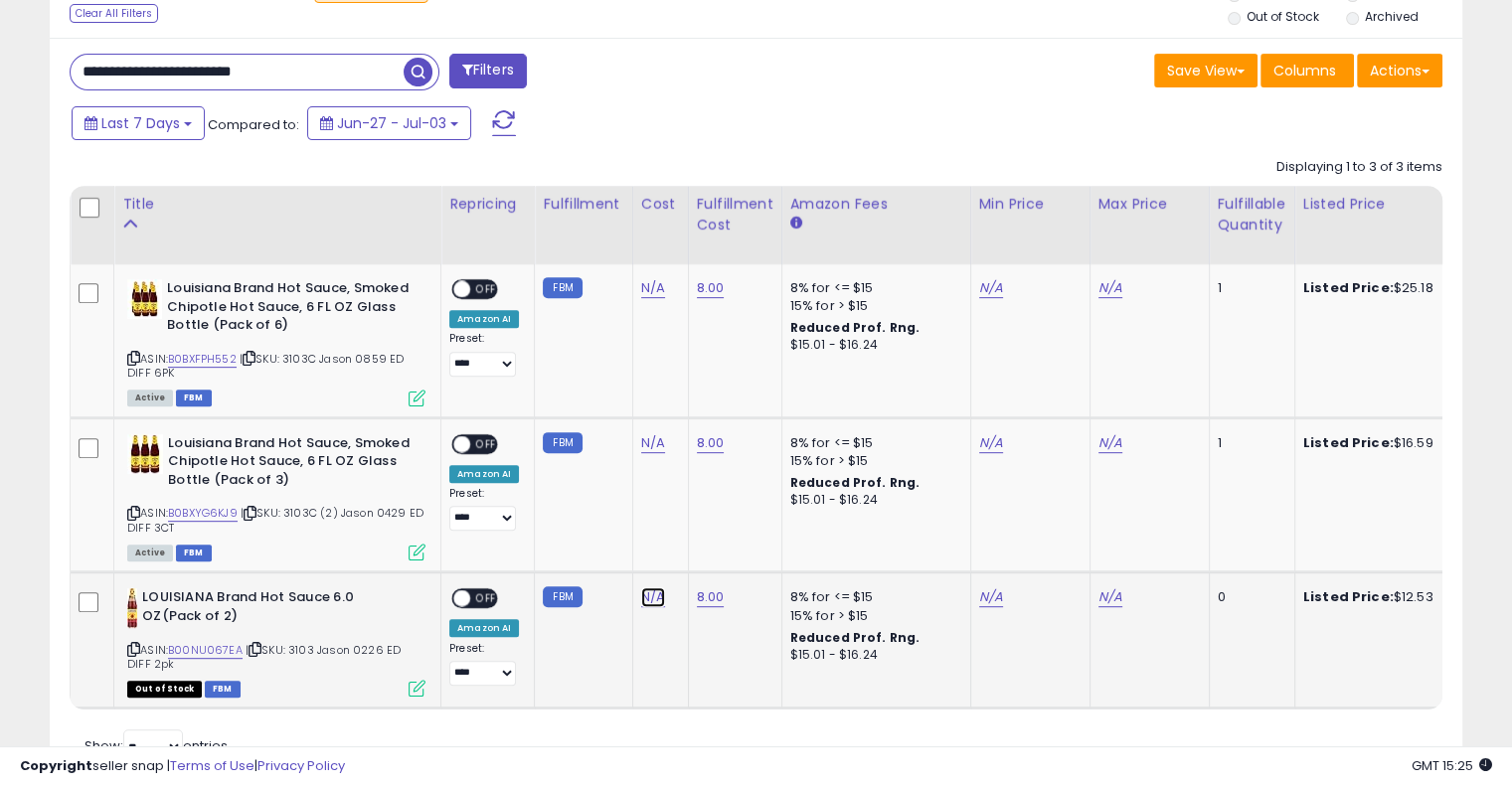 click on "N/A" at bounding box center (653, 288) 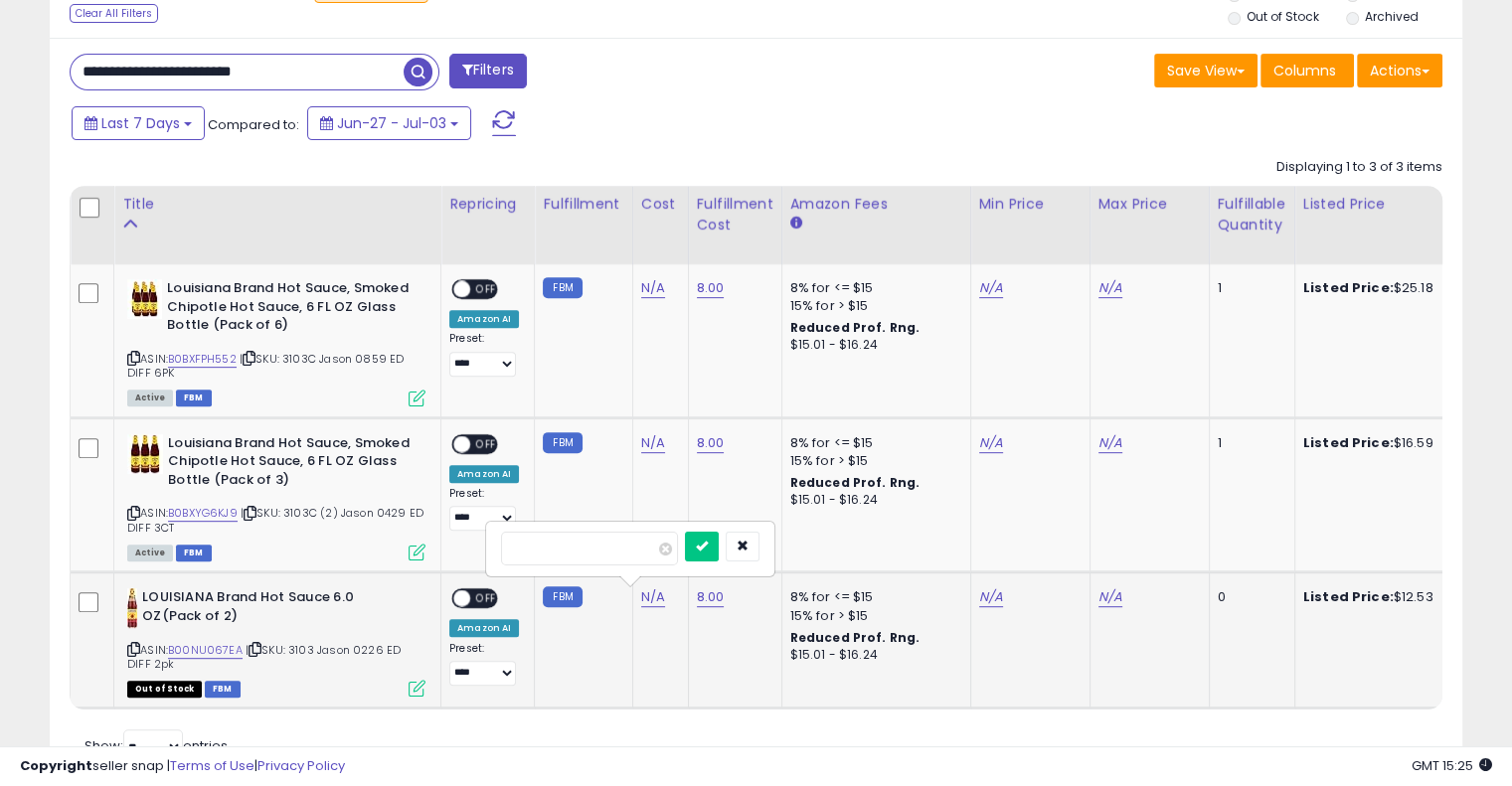type on "****" 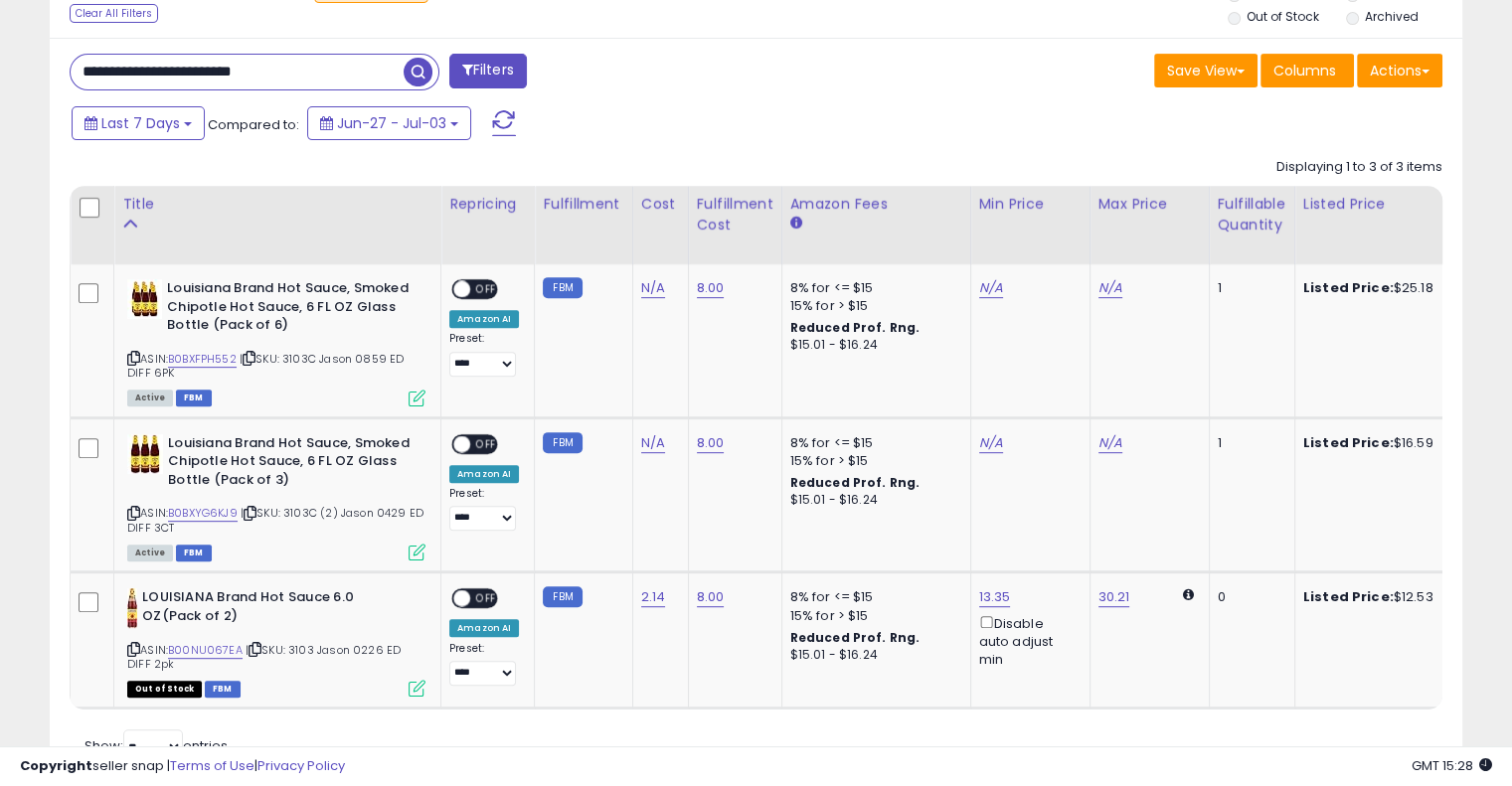 click on "Last 7 Days
Compared to:
Jun-27 - Jul-03" at bounding box center [582, 125] 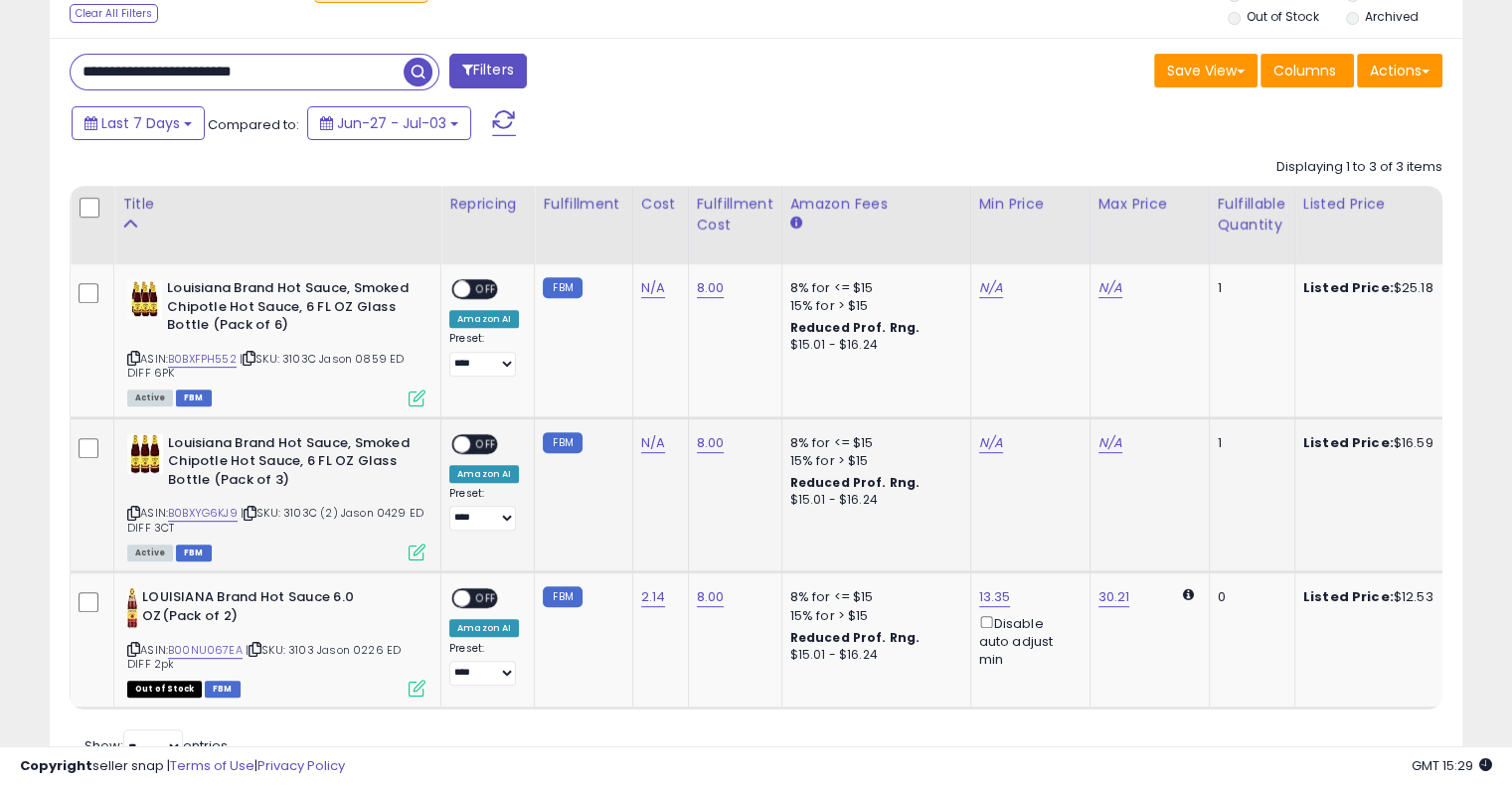 click on "|   SKU: 3103C (2) Jason 0429 ED DIFF 3CT" at bounding box center (275, 520) 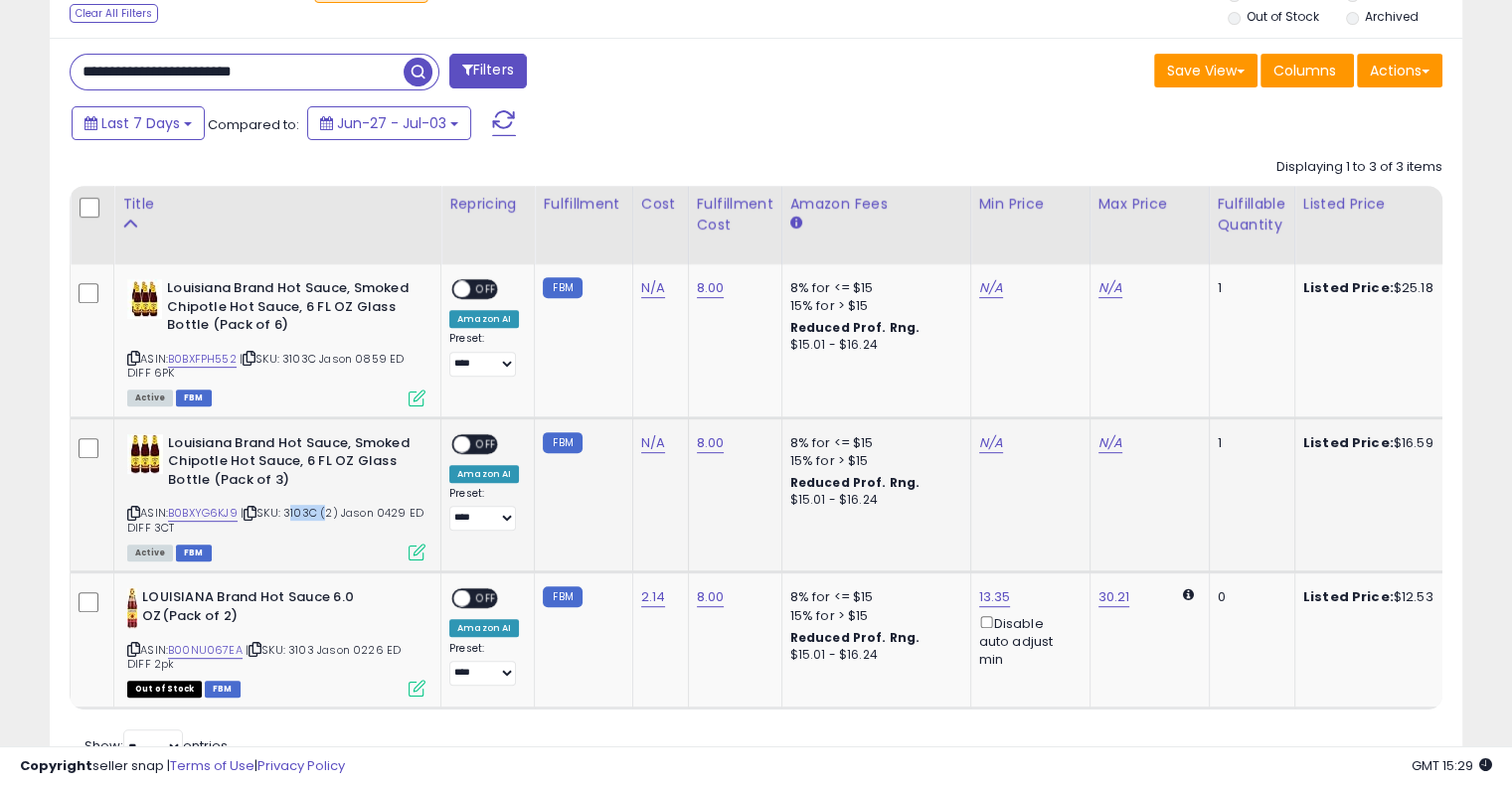 click on "|   SKU: 3103C (2) Jason 0429 ED DIFF 3CT" at bounding box center (275, 520) 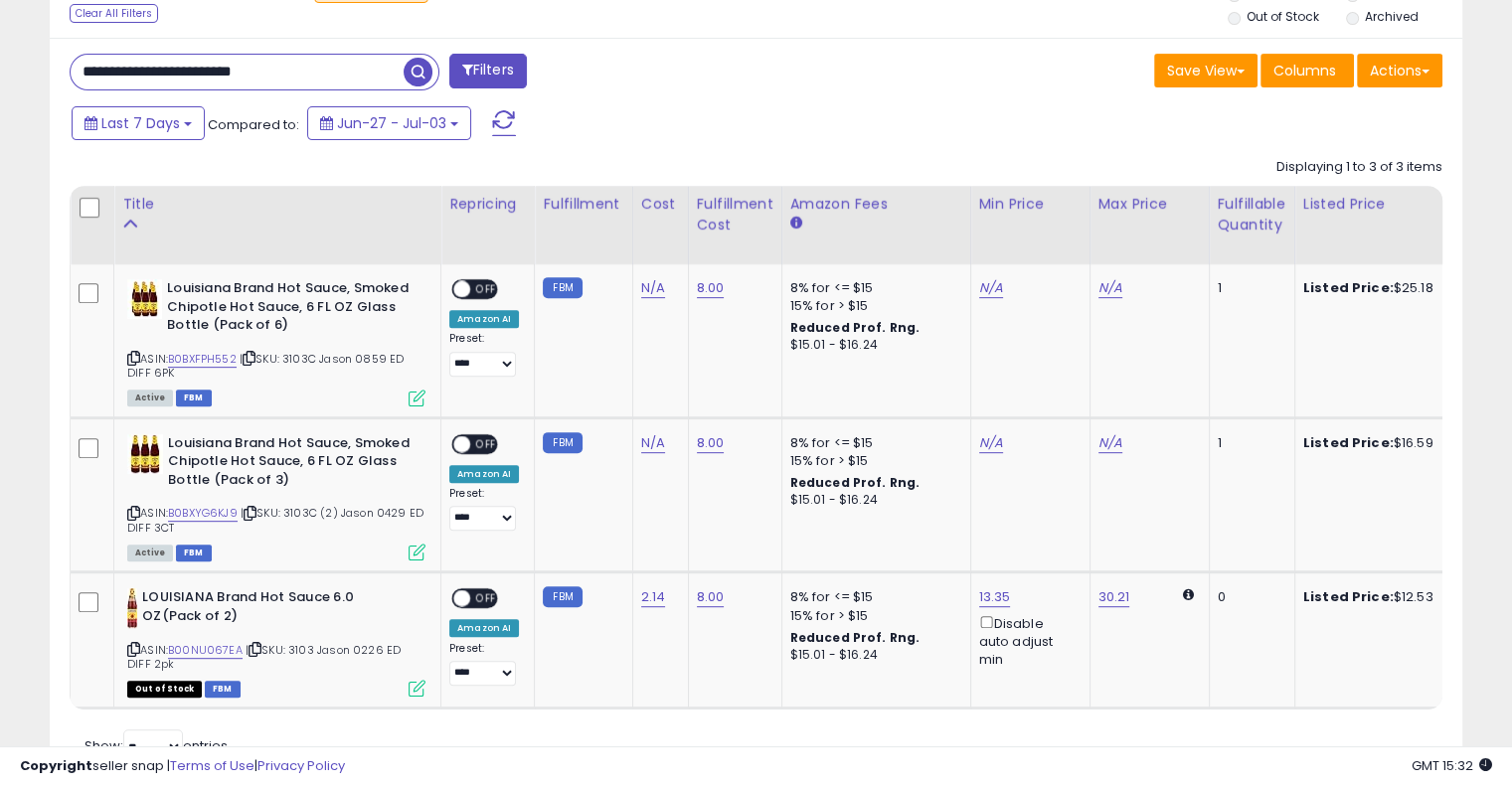 drag, startPoint x: 286, startPoint y: 68, endPoint x: 52, endPoint y: 83, distance: 234.48028 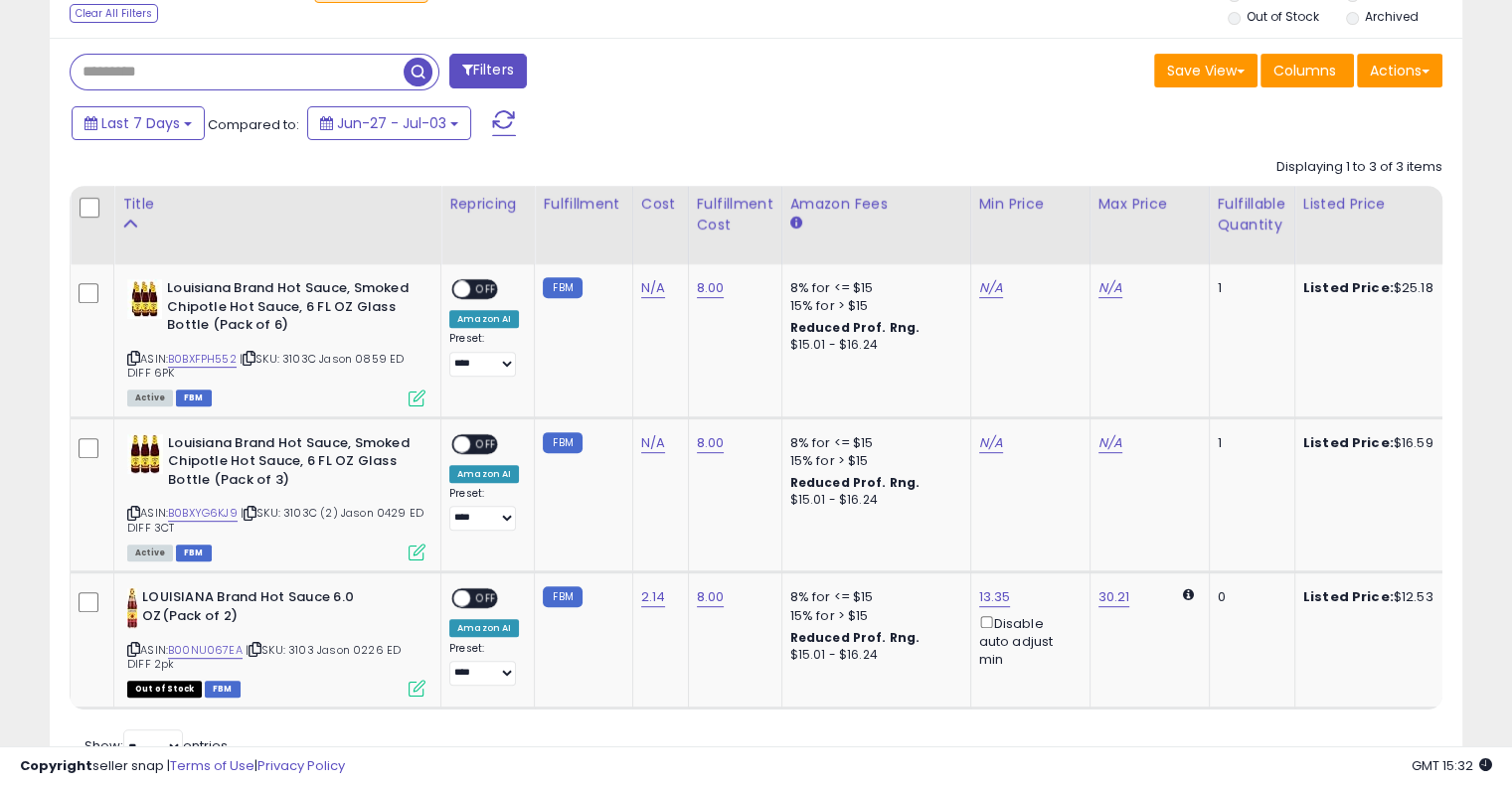 type 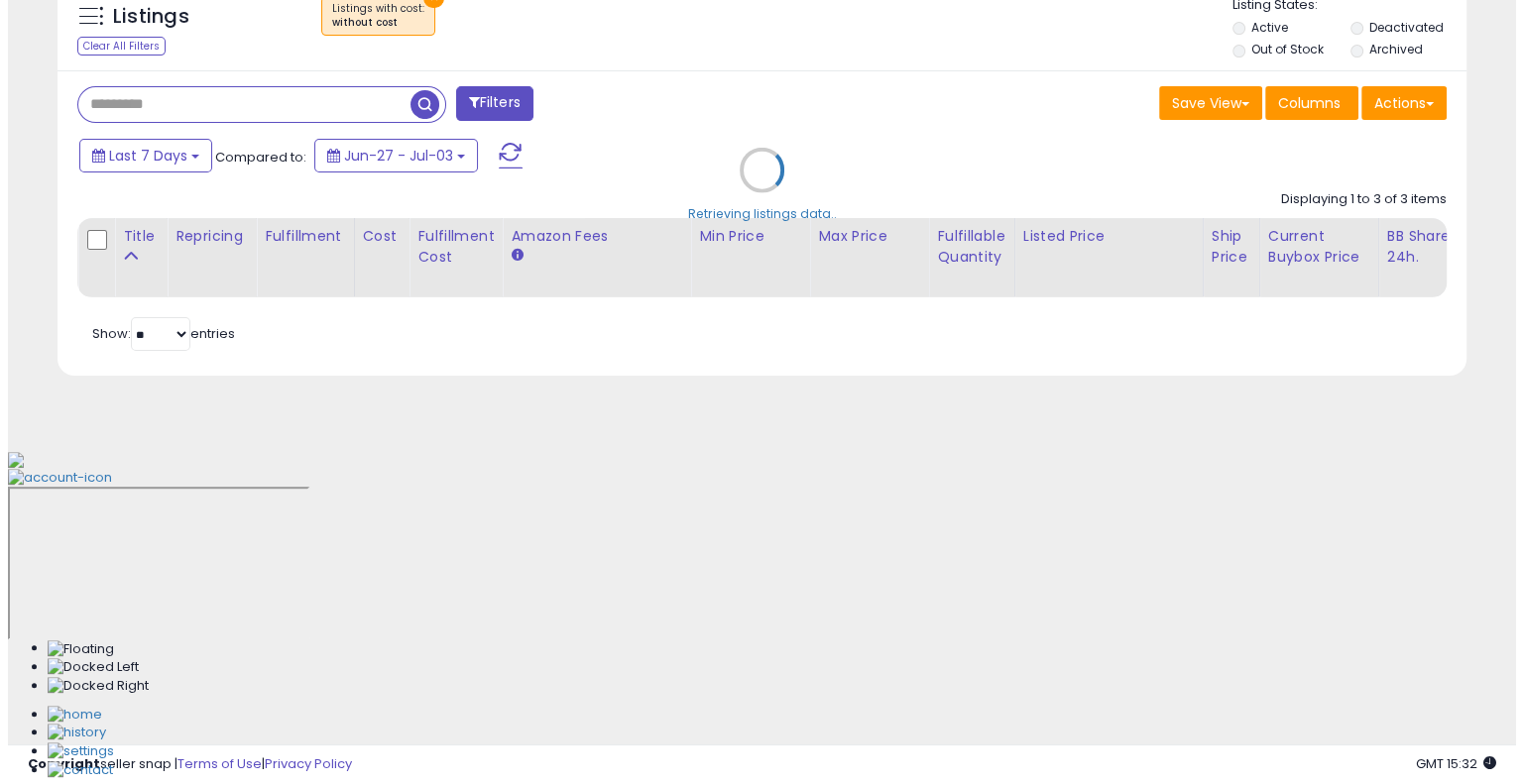 scroll, scrollTop: 424, scrollLeft: 0, axis: vertical 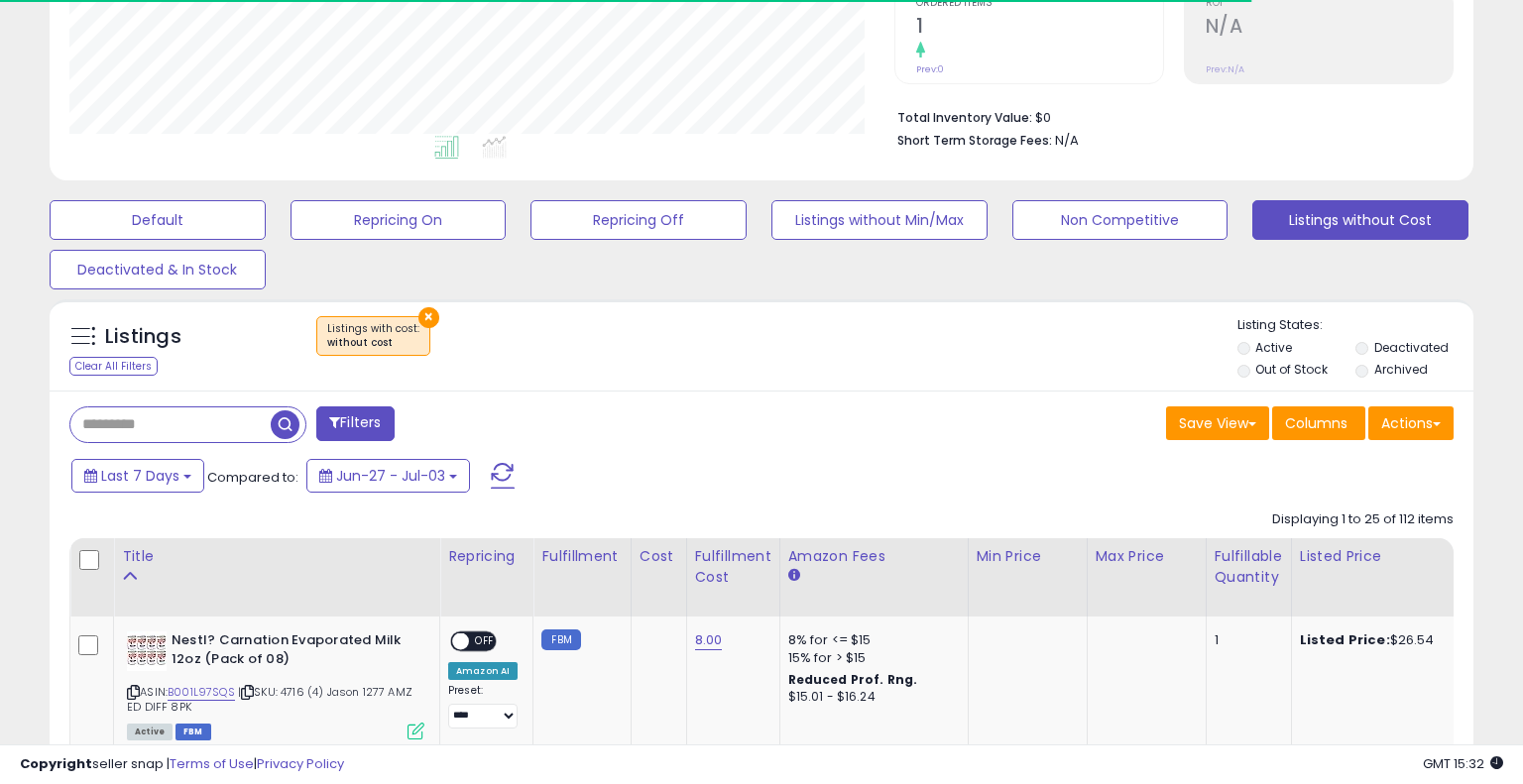 click on "Listings
Clear All Filters
×" at bounding box center (762, 2280) 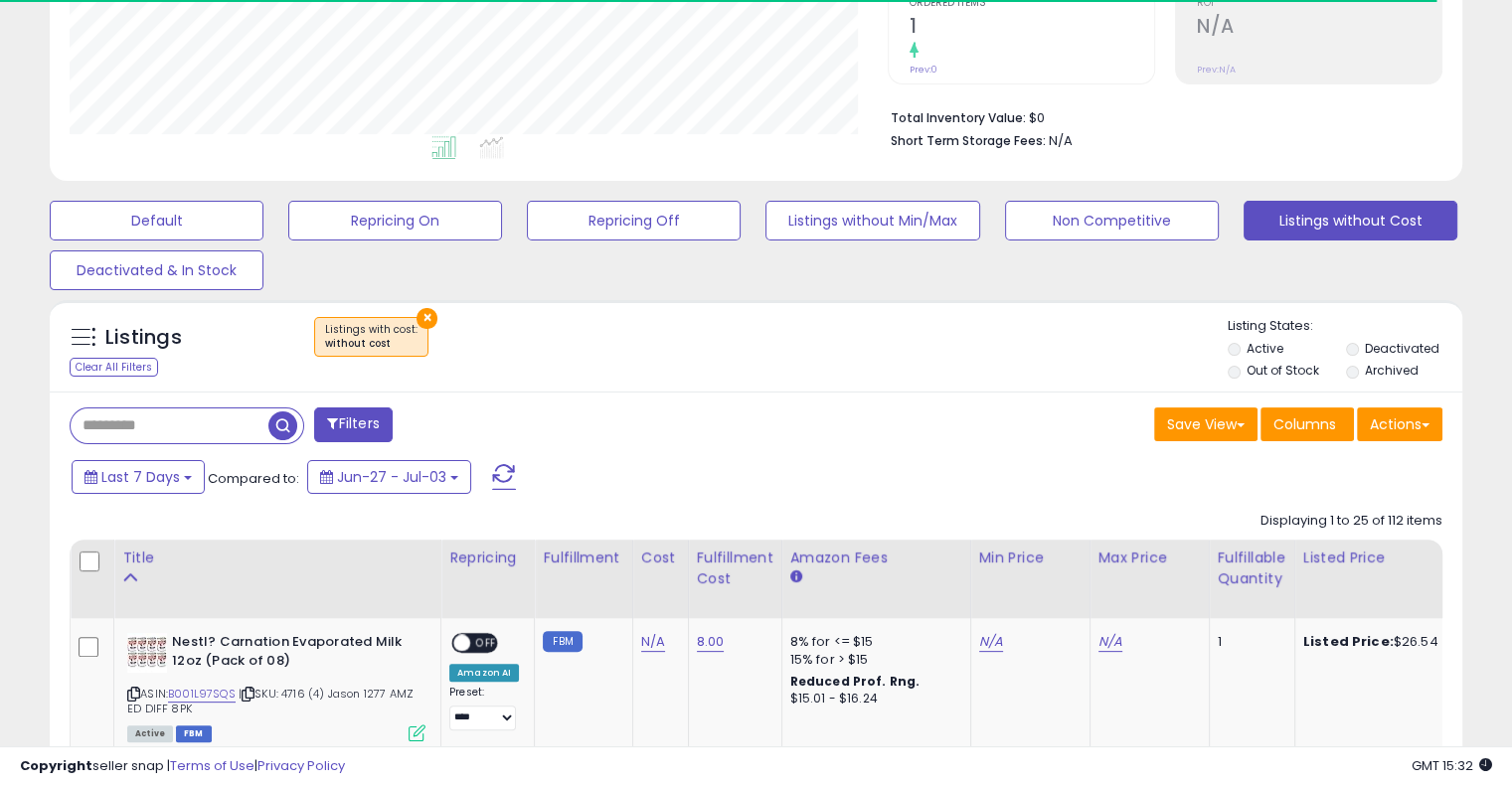 scroll, scrollTop: 406, scrollLeft: 817, axis: both 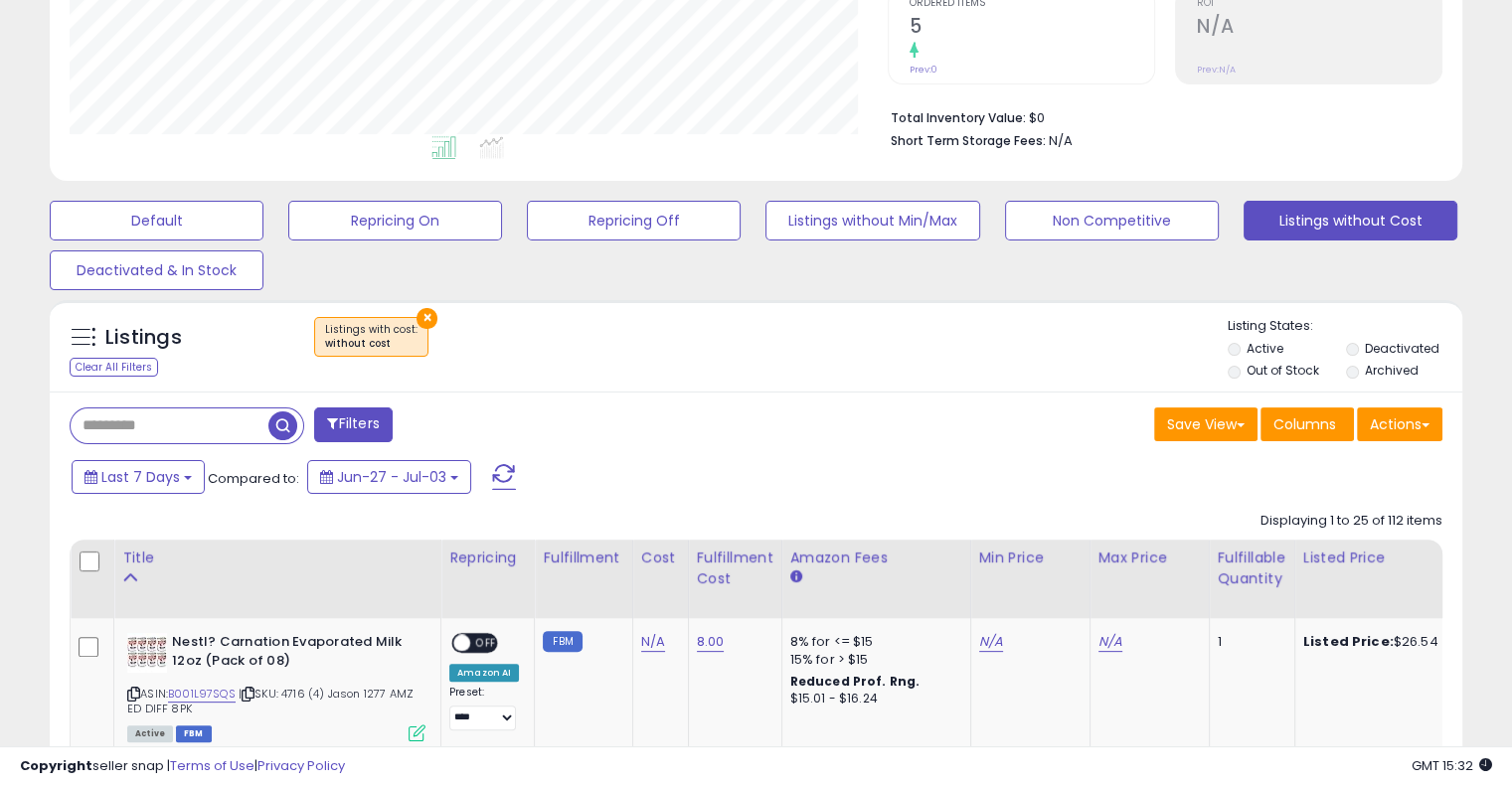 click on "Filters
Save View
Save As New View
Update Current View
Columns" at bounding box center [756, 2331] 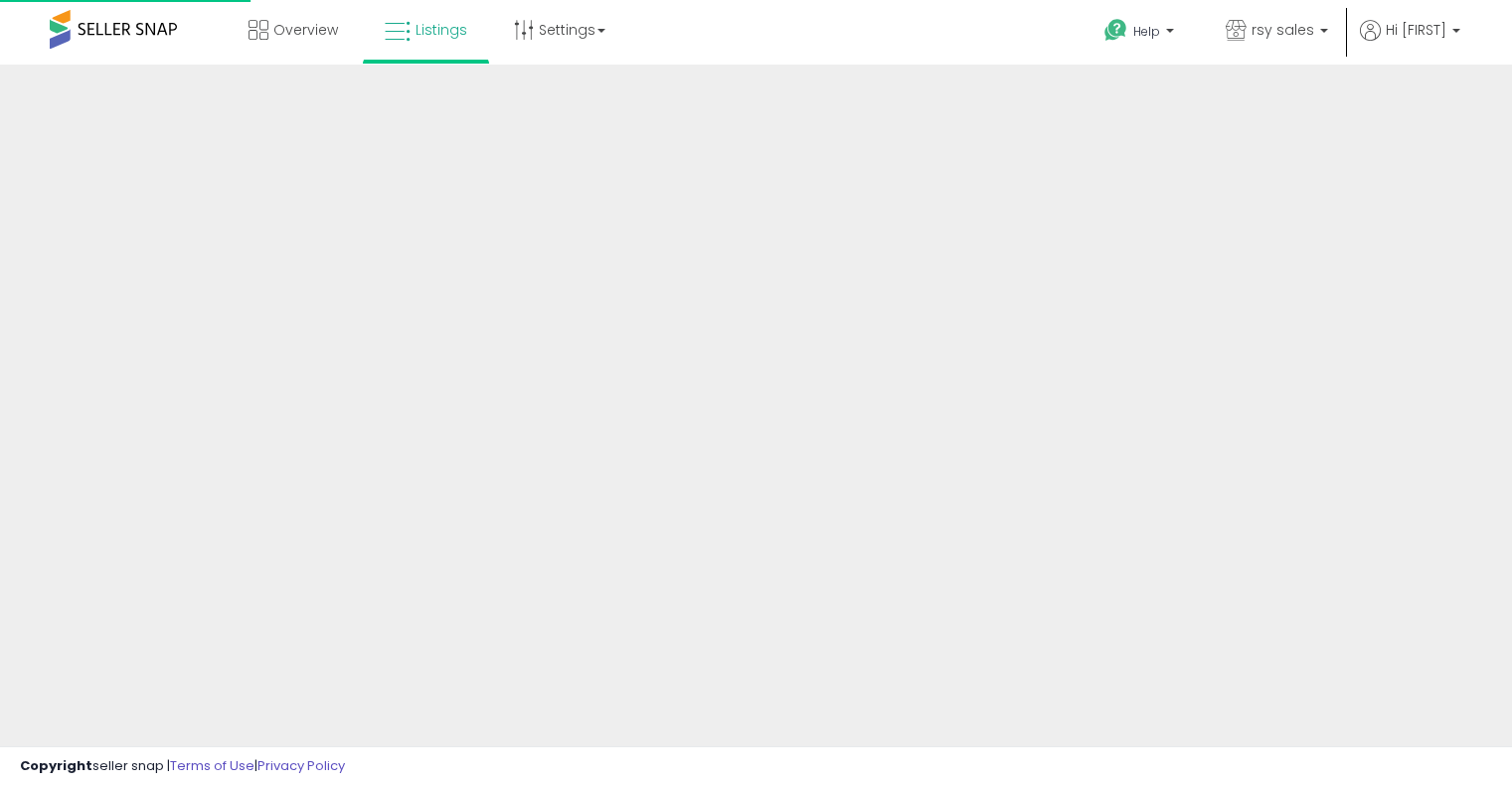scroll, scrollTop: 0, scrollLeft: 0, axis: both 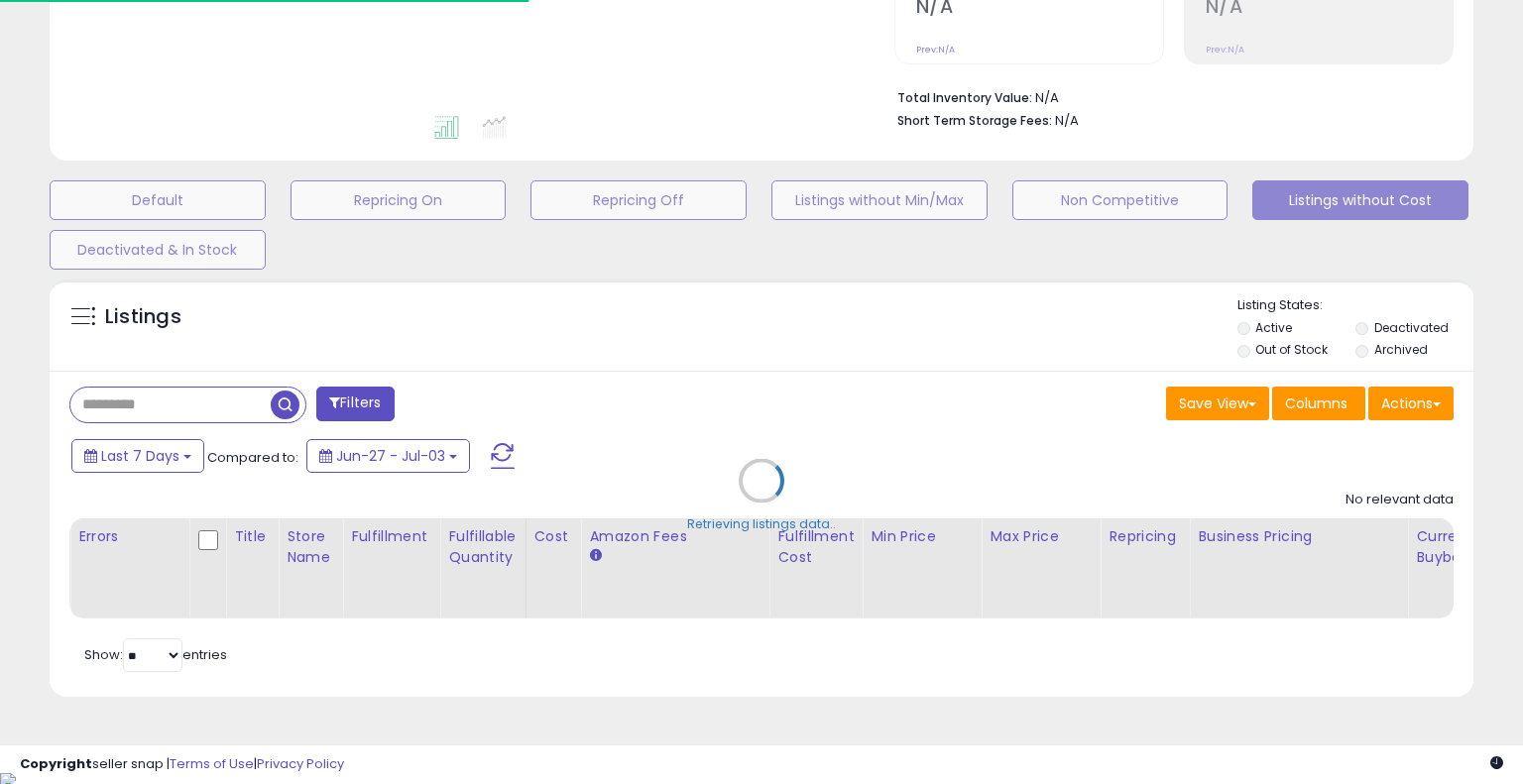 type on "**********" 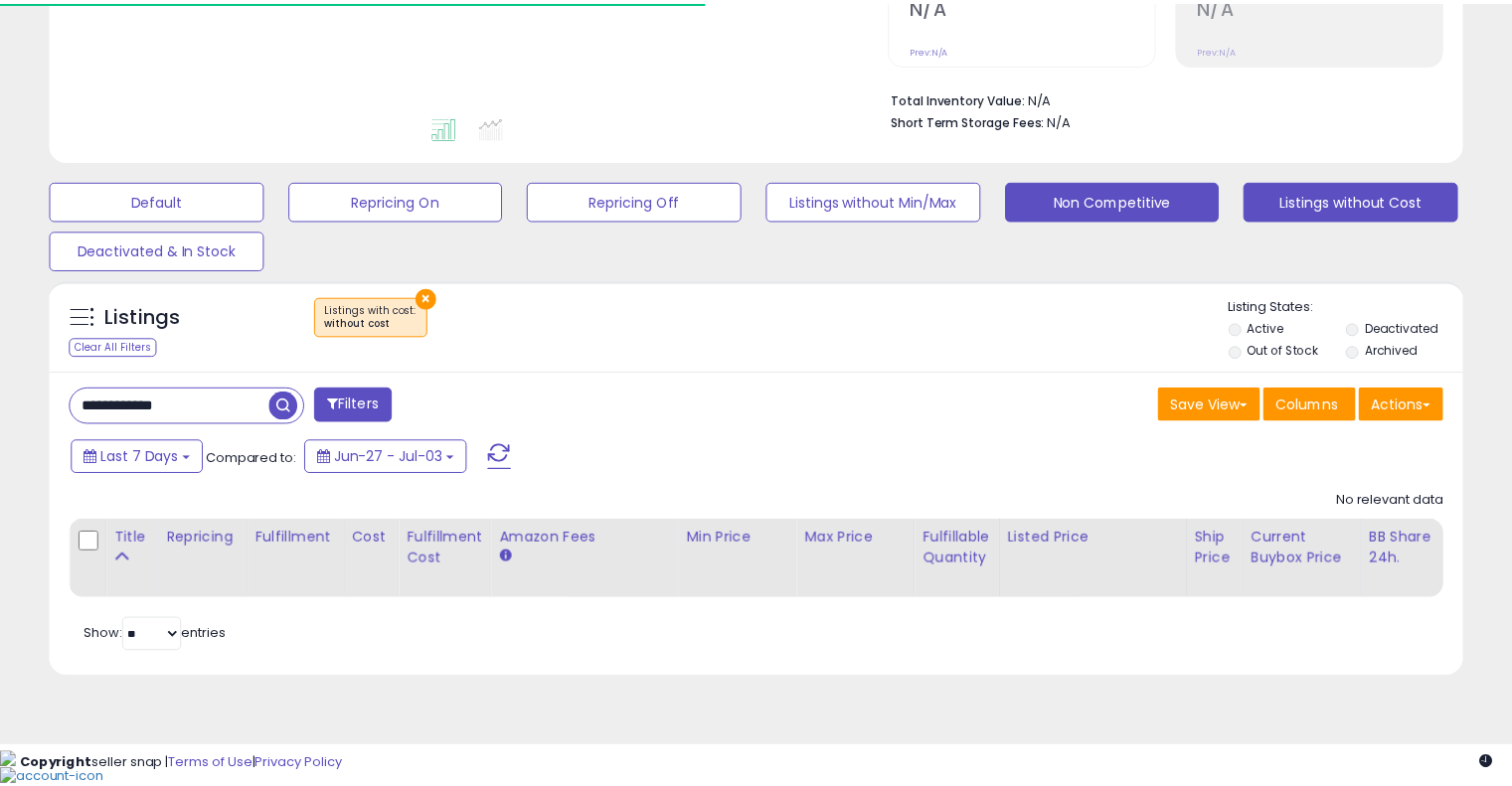 scroll, scrollTop: 425, scrollLeft: 0, axis: vertical 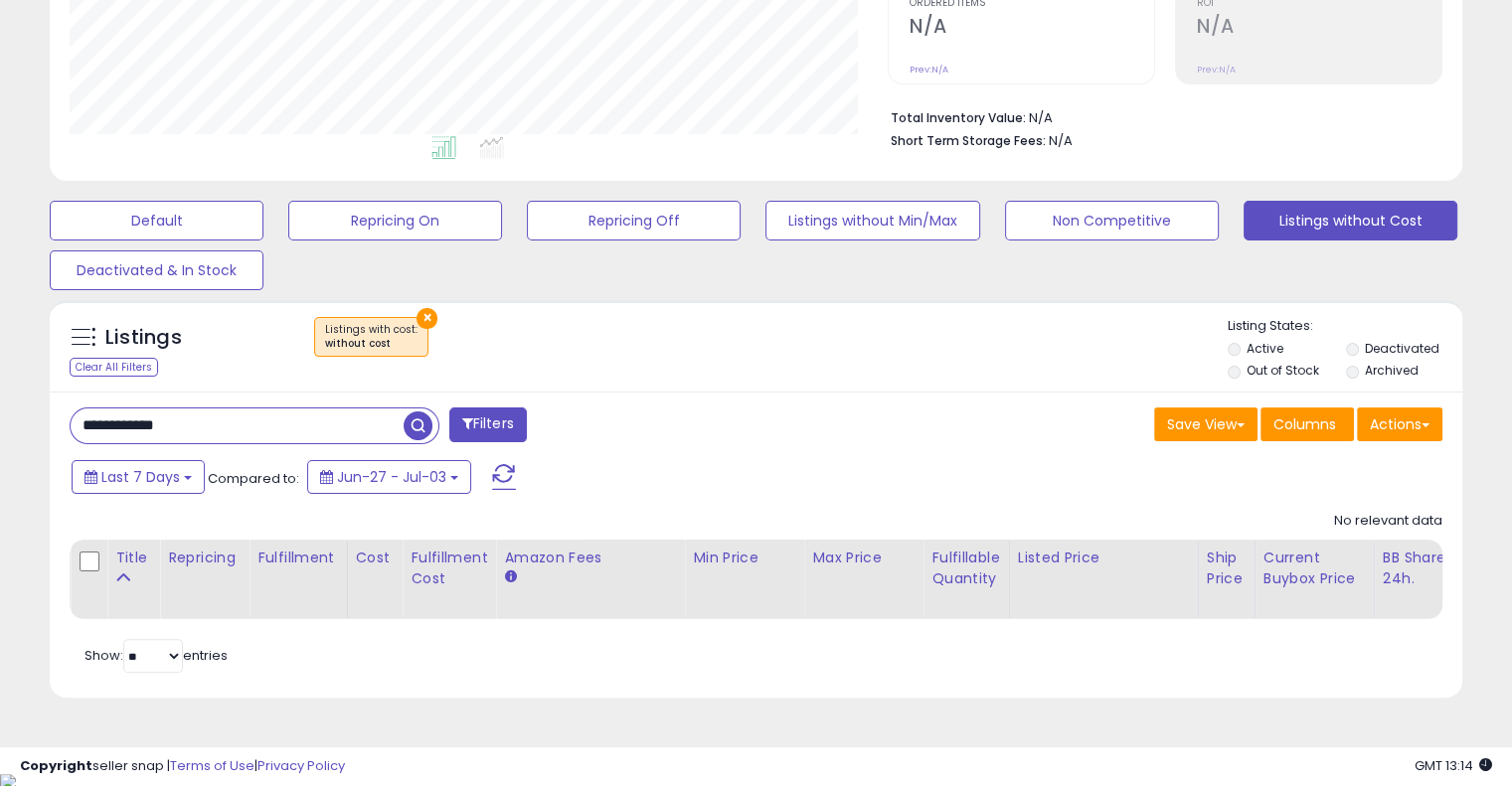 drag, startPoint x: 217, startPoint y: 427, endPoint x: 21, endPoint y: 439, distance: 196.367 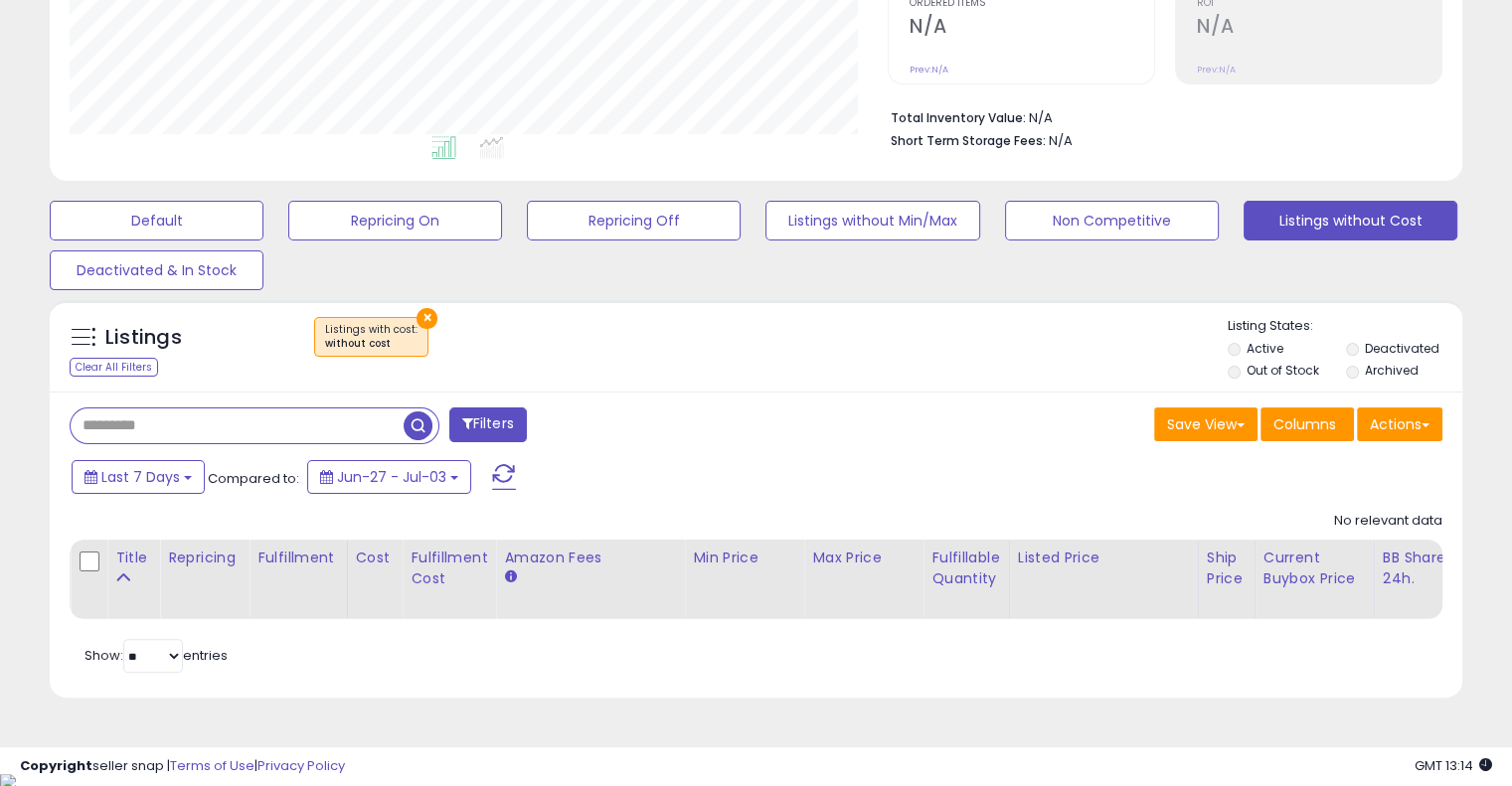 scroll, scrollTop: 993270, scrollLeft: 993256, axis: both 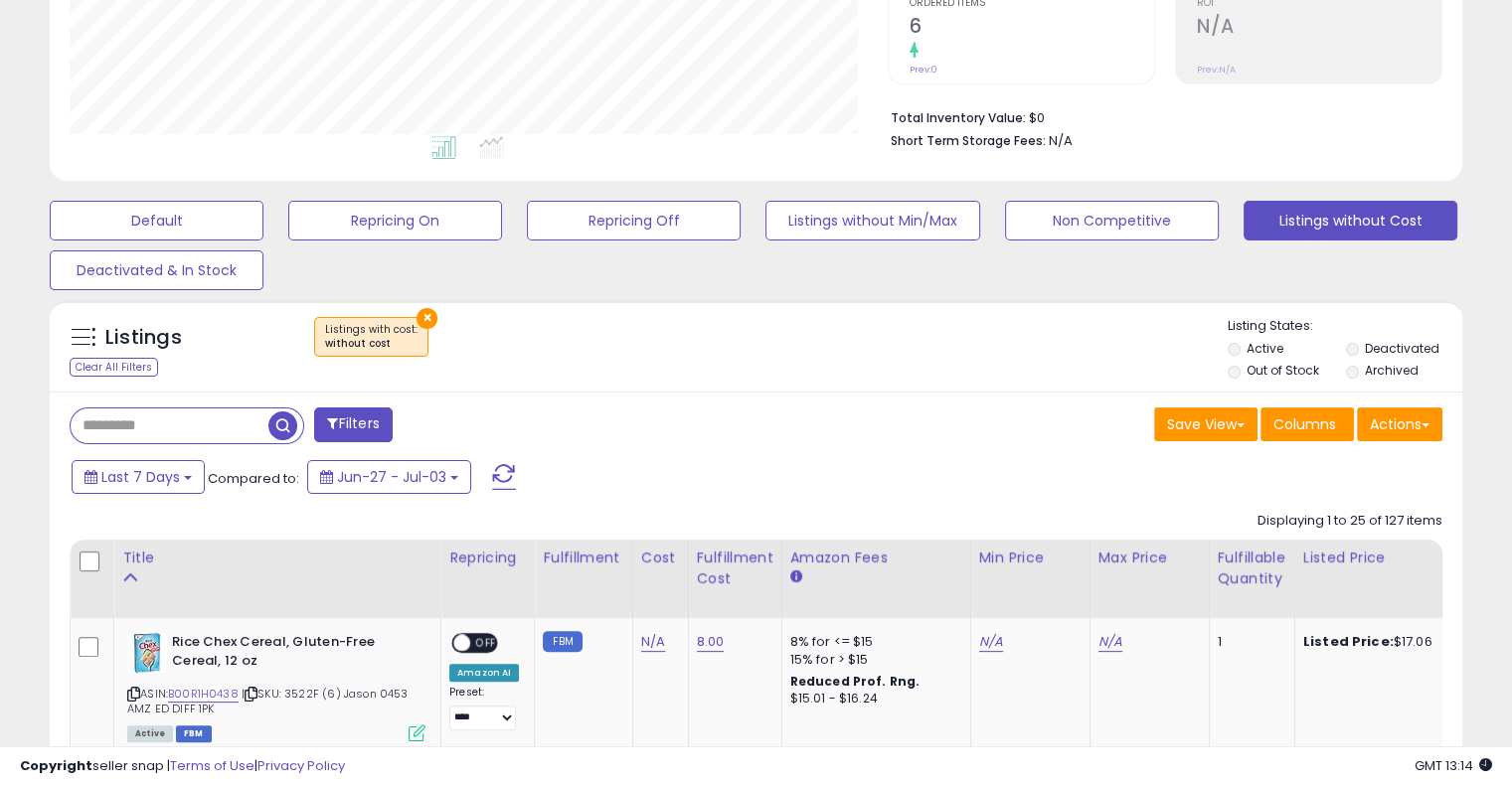 click on "Save View
Save As New View
Update Current View
Columns
Actions
Import  Export Visible Columns" at bounding box center [1107, 426] 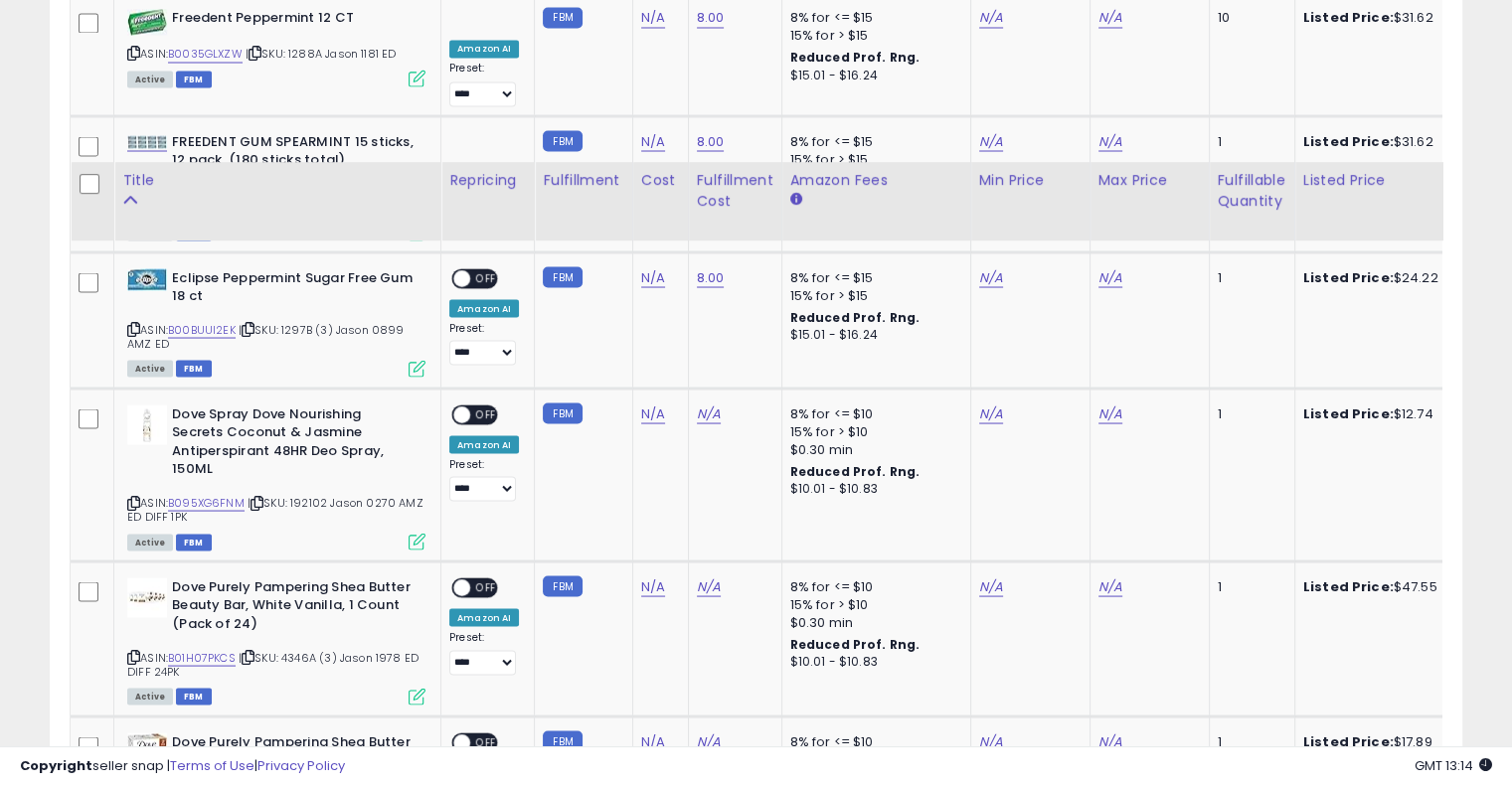 scroll, scrollTop: 3955, scrollLeft: 0, axis: vertical 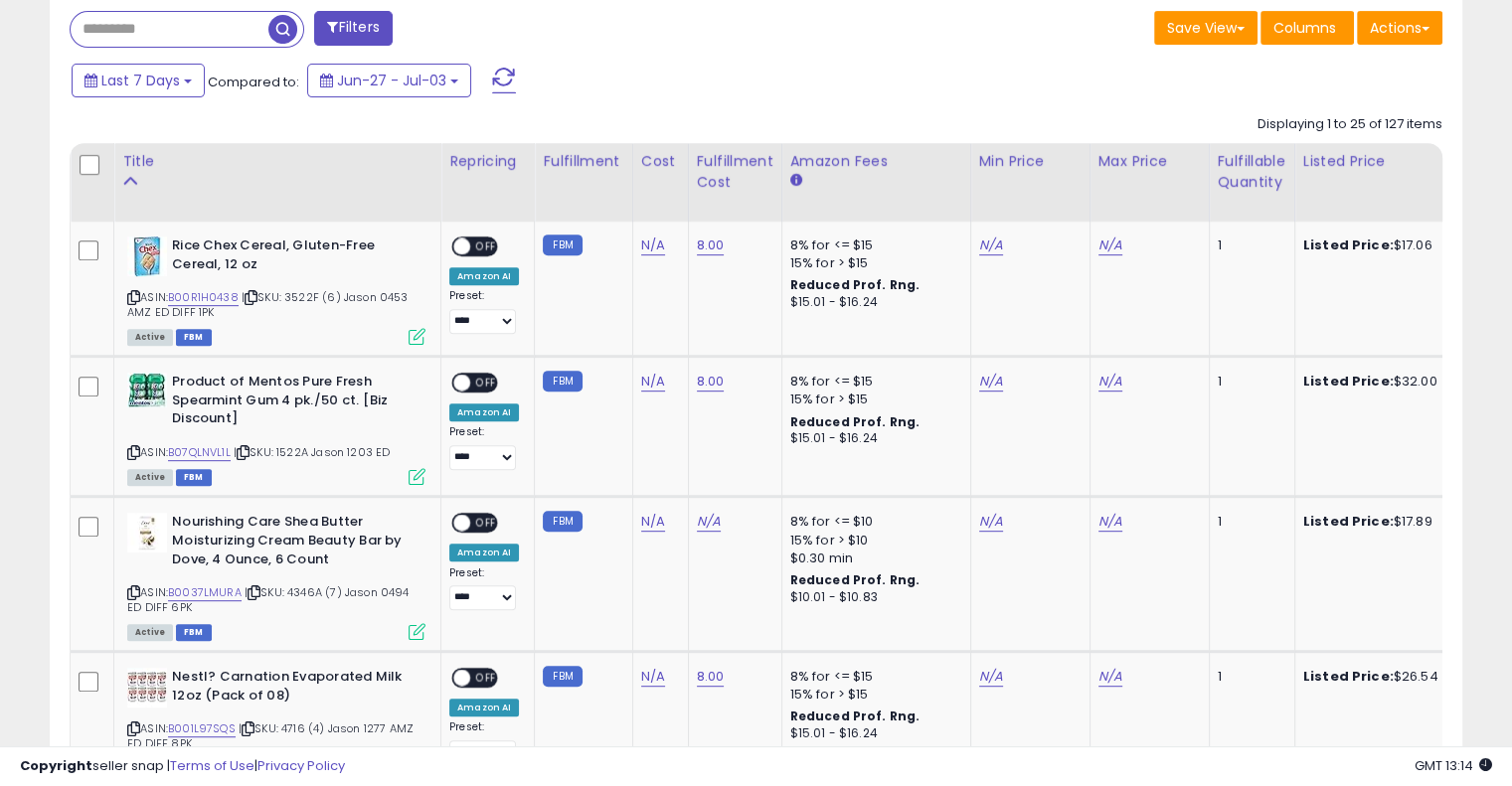 click on "Displaying 1 to 25 of 127 items
Title
Repricing" 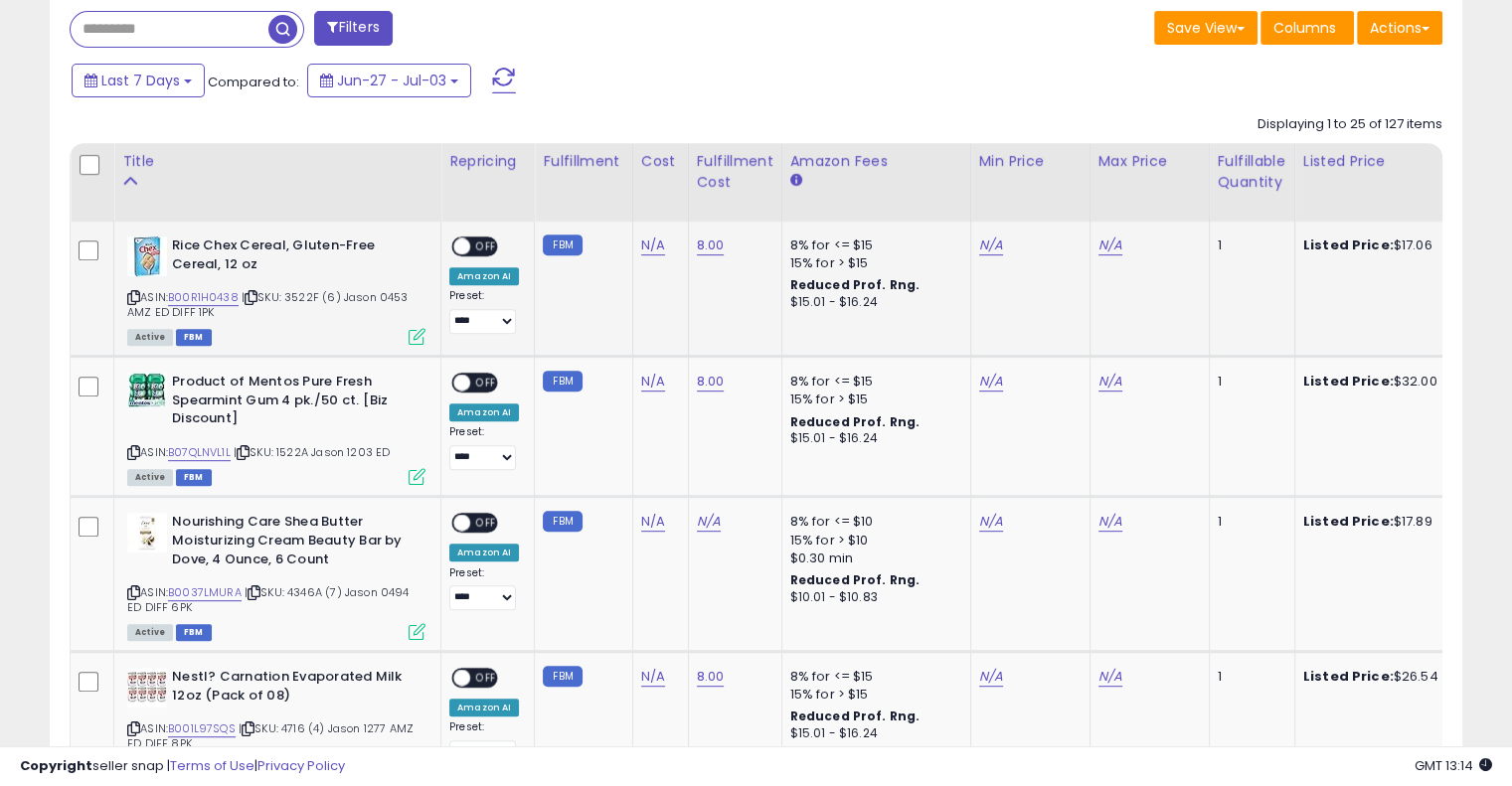 click on "|   SKU: 3522F (6) Jason 0453 AMZ ED DIFF 1PK" at bounding box center (267, 304) 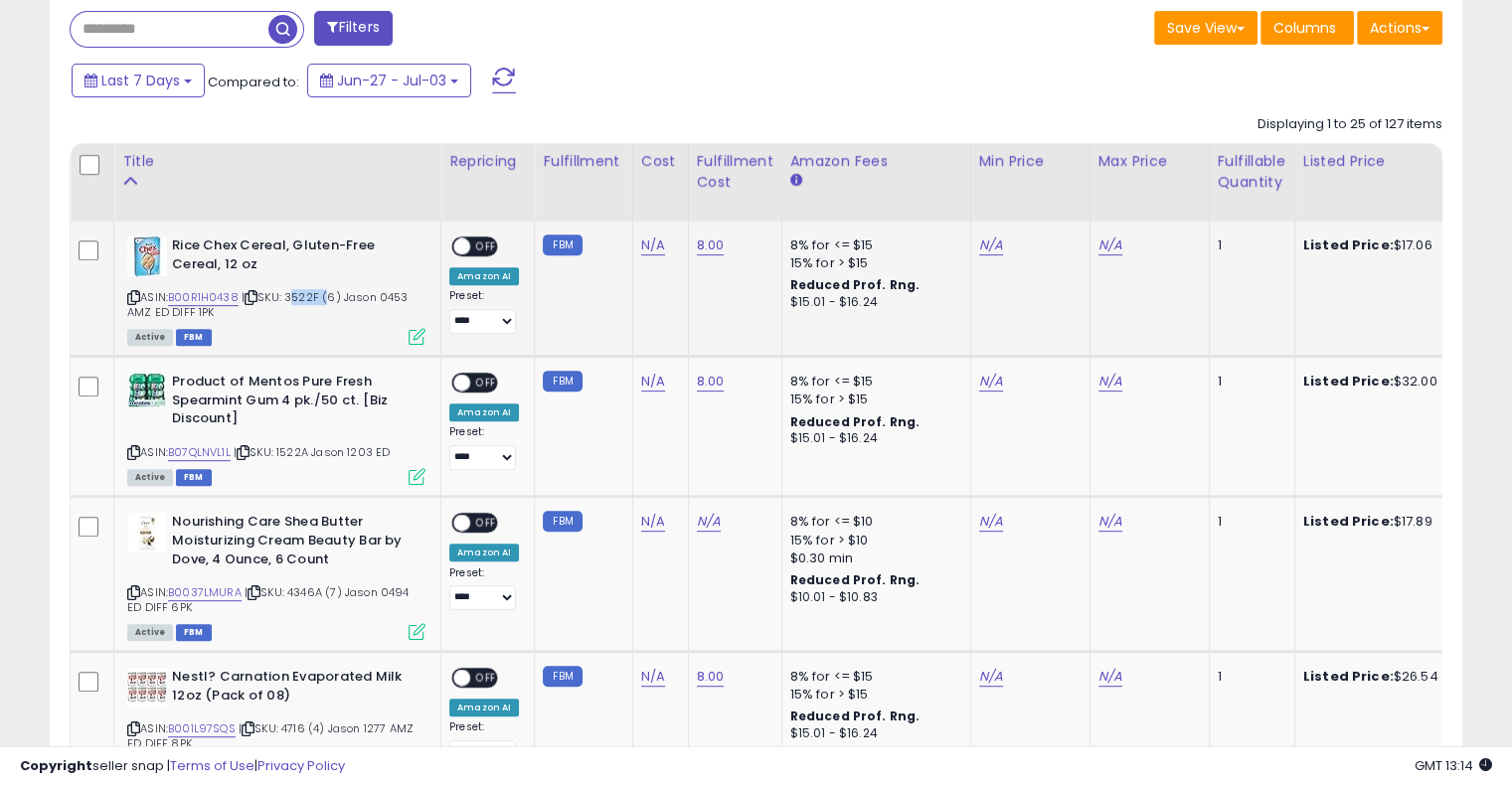 click on "|   SKU: 3522F (6) Jason 0453 AMZ ED DIFF 1PK" at bounding box center (267, 304) 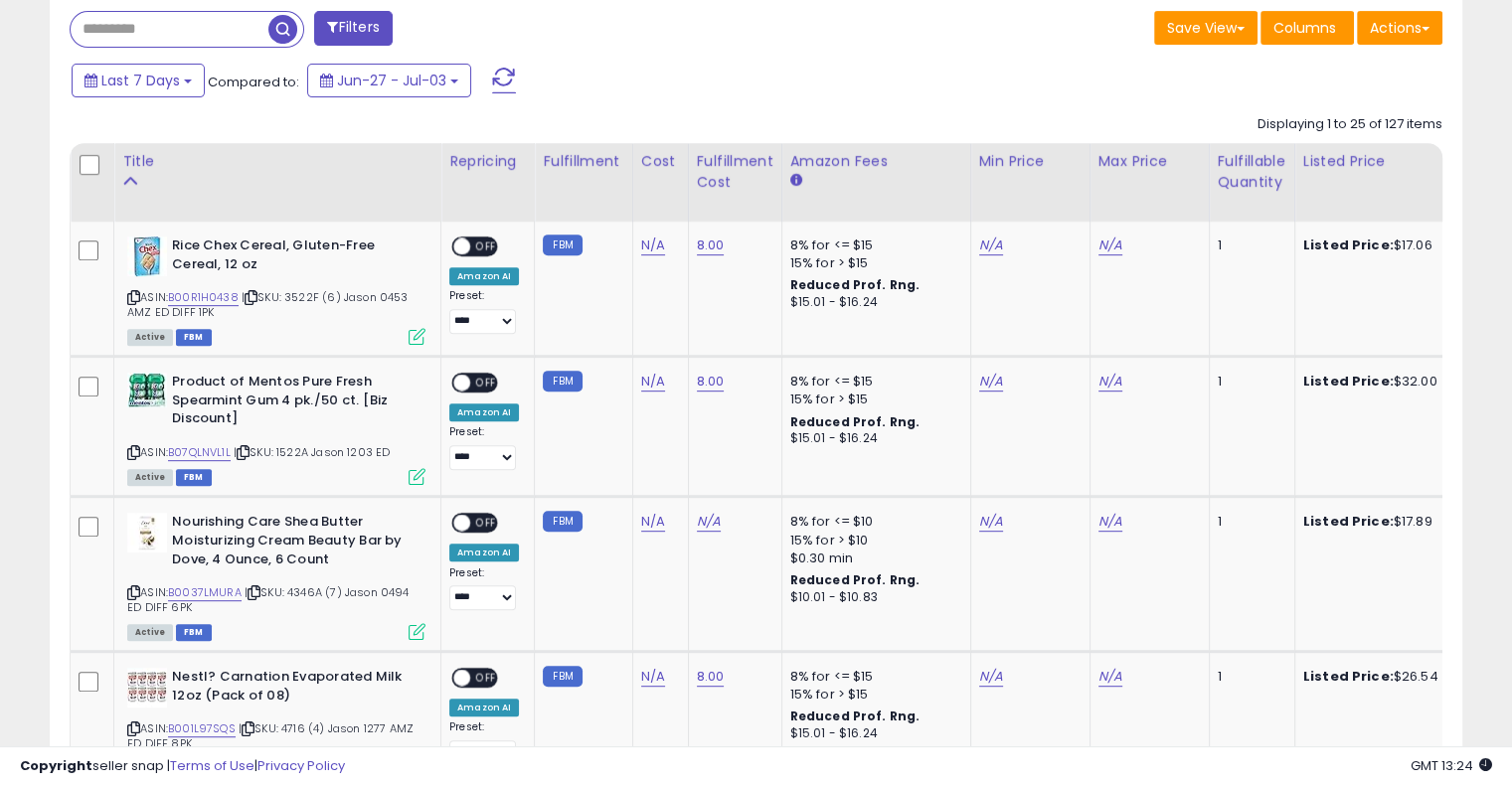 click at bounding box center [169, 29] 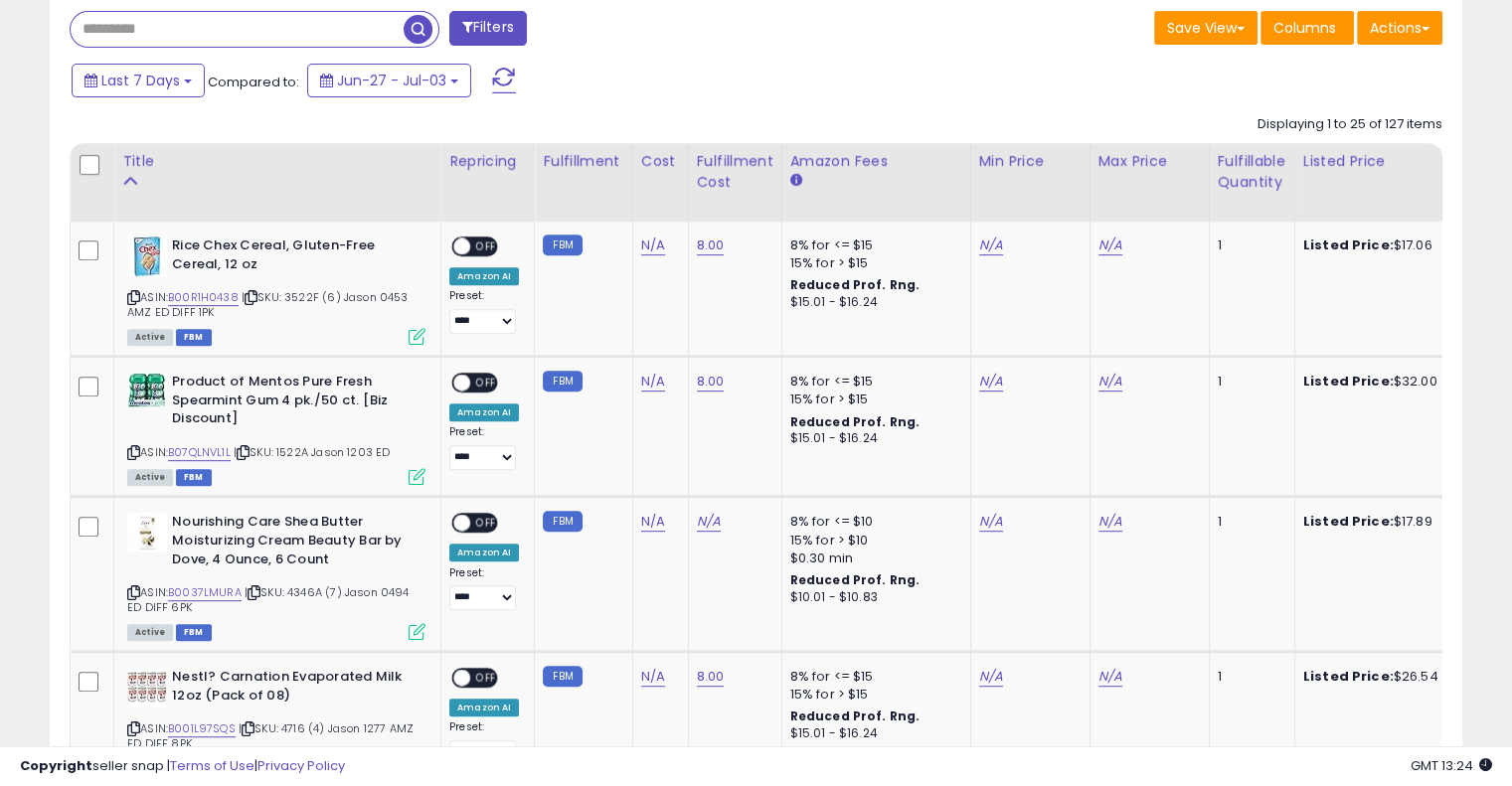 paste on "*****" 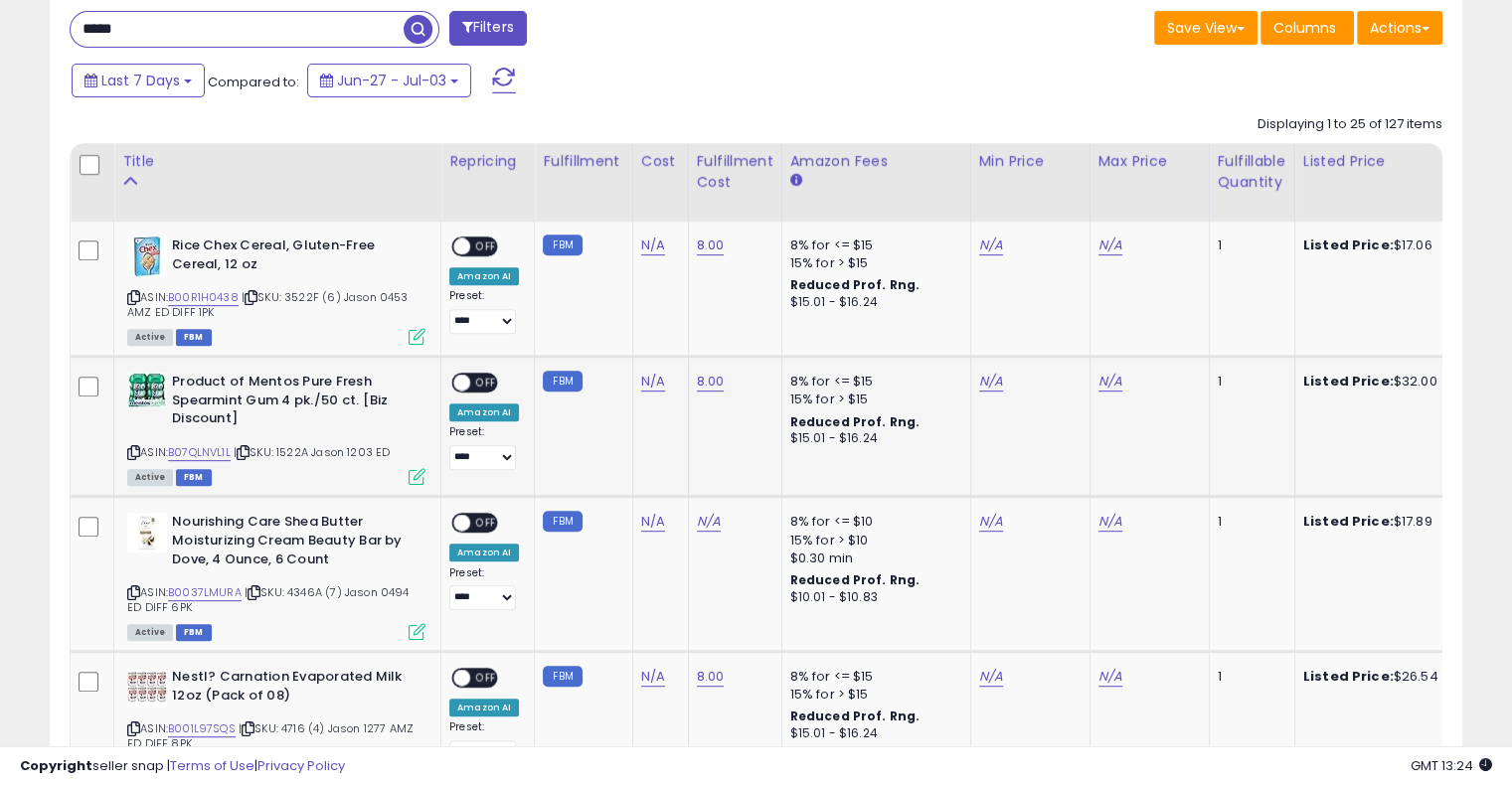 type on "*****" 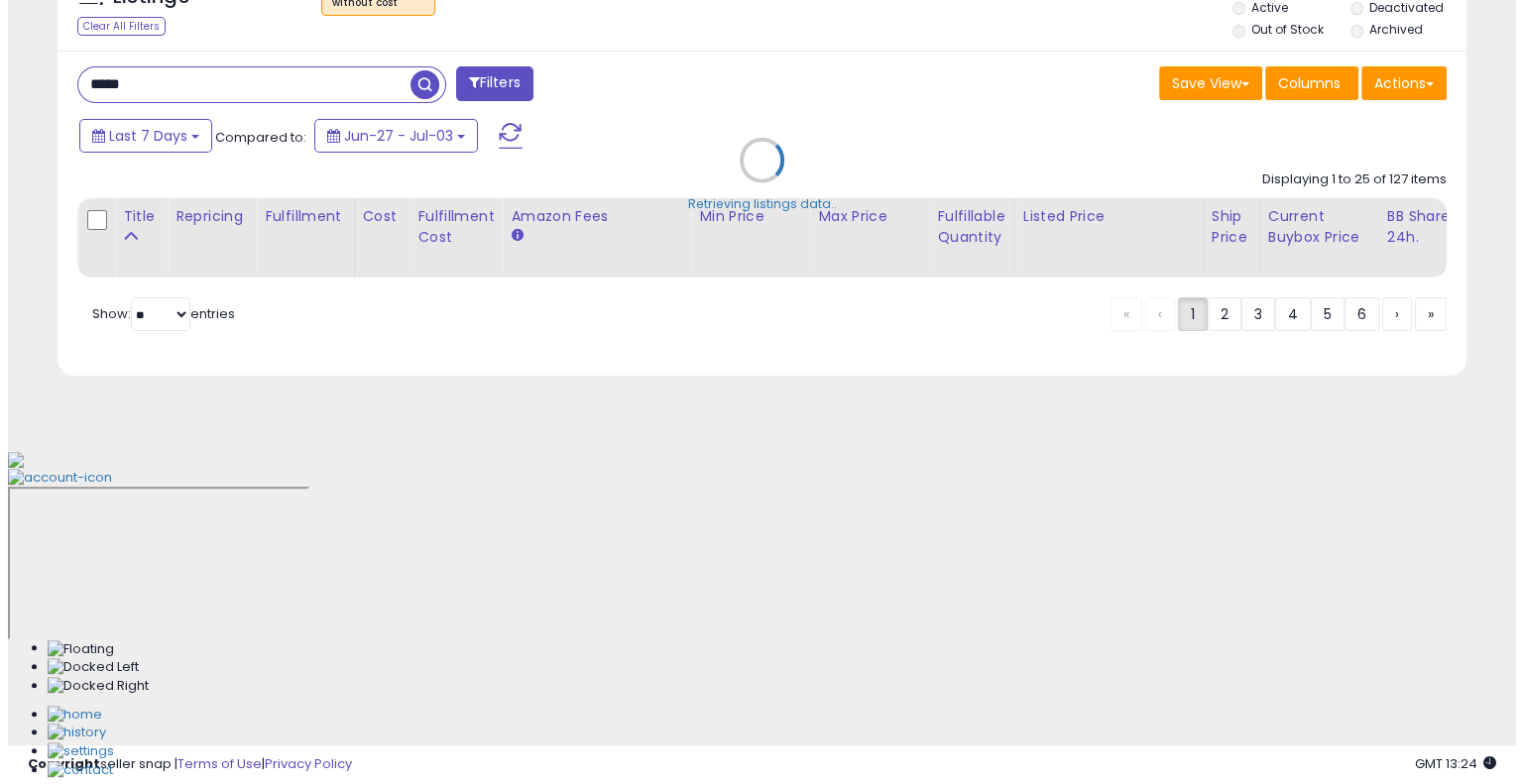 scroll, scrollTop: 444, scrollLeft: 0, axis: vertical 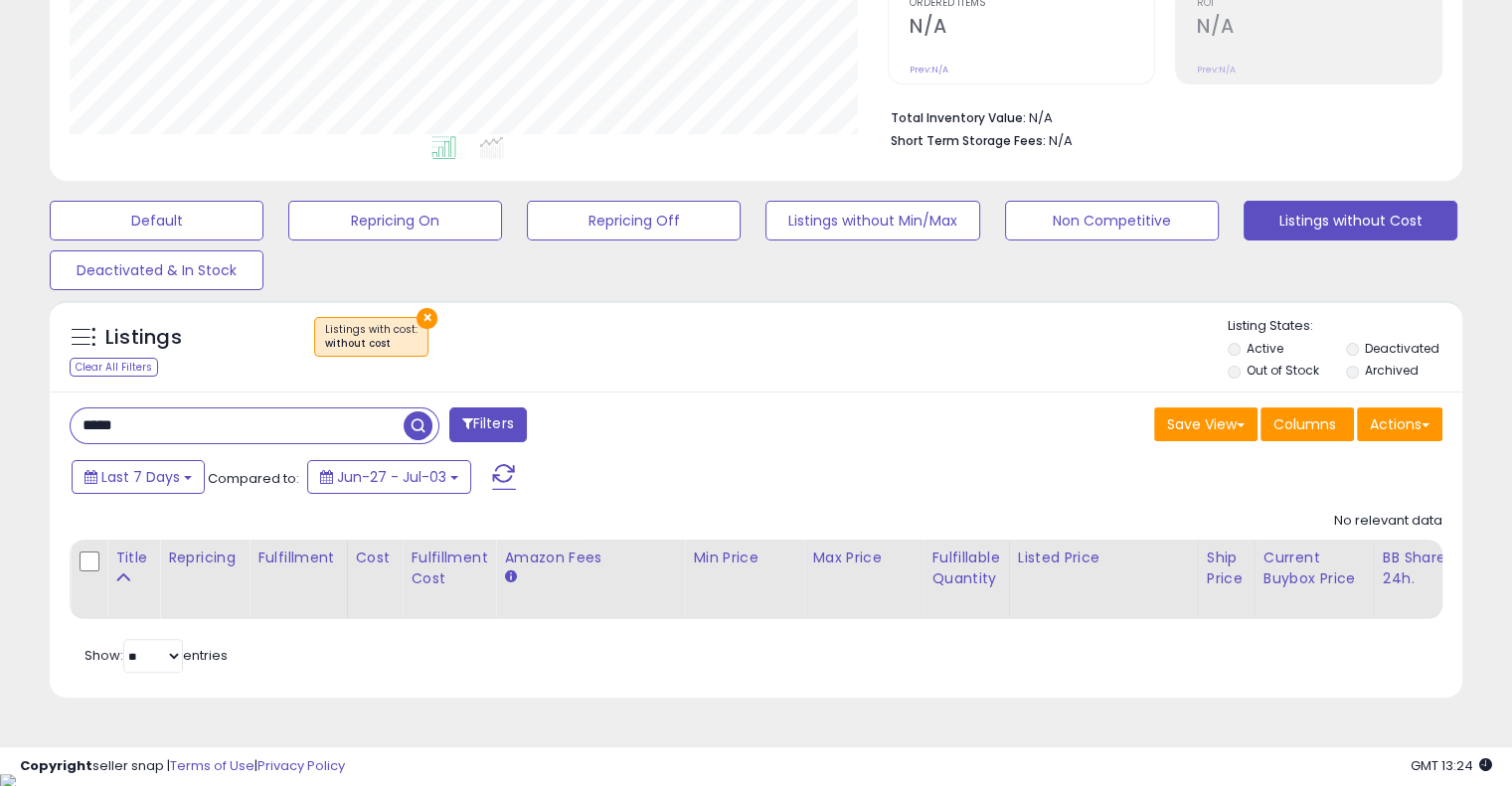 click on "×" at bounding box center [426, 318] 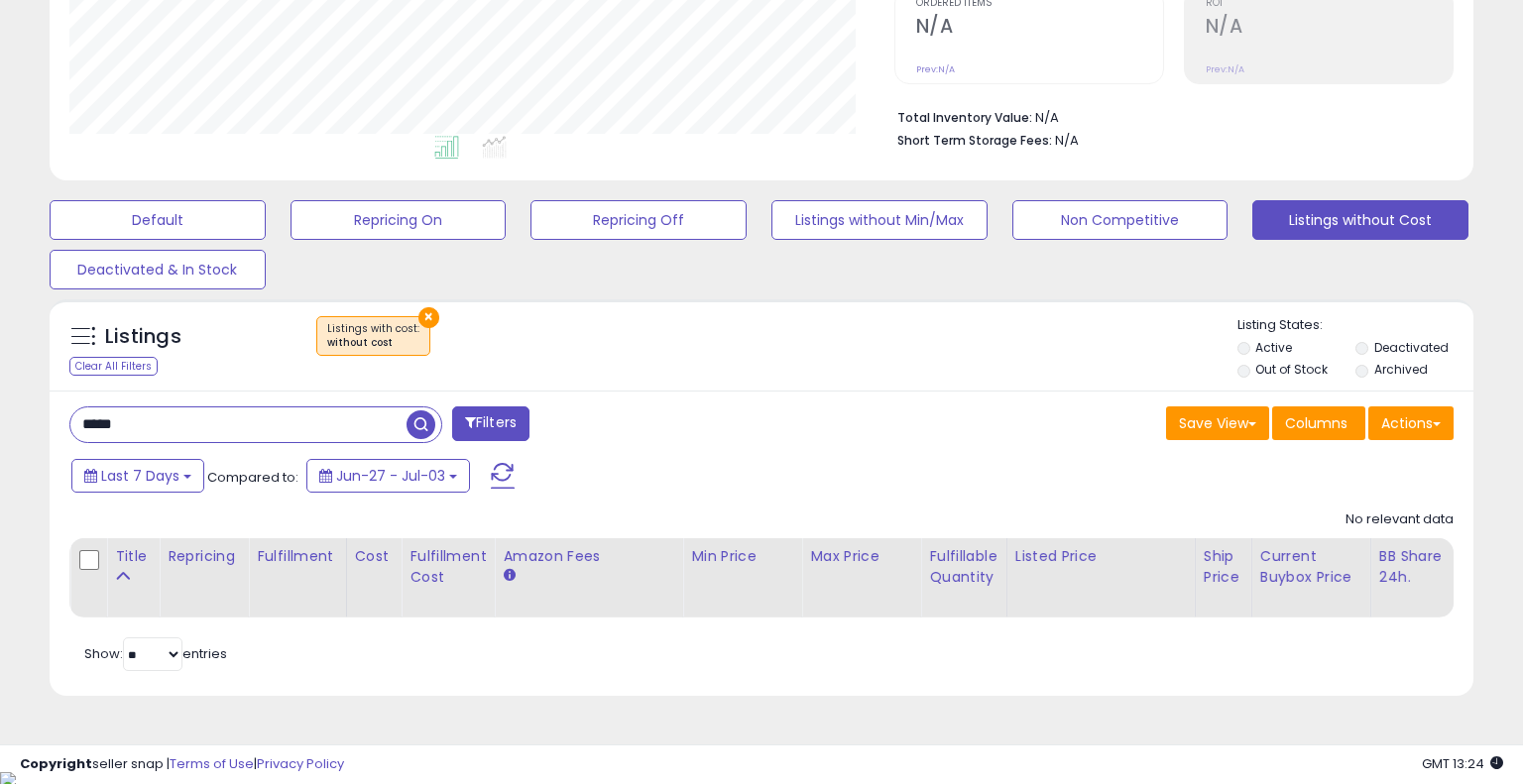 scroll, scrollTop: 990743, scrollLeft: 990712, axis: both 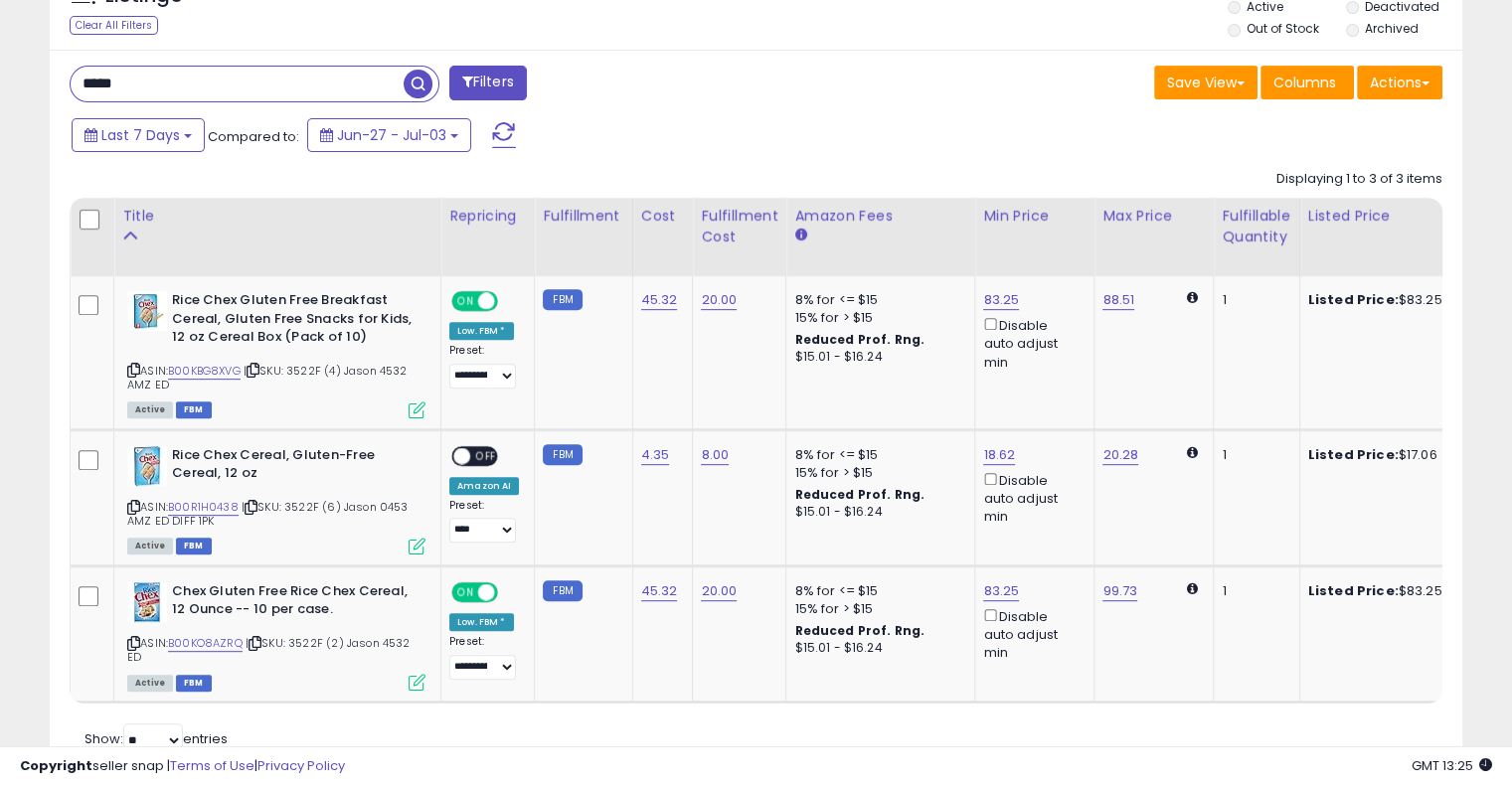 click on "Last 7 Days
Compared to:
Jun-27 - Jul-03" at bounding box center [582, 137] 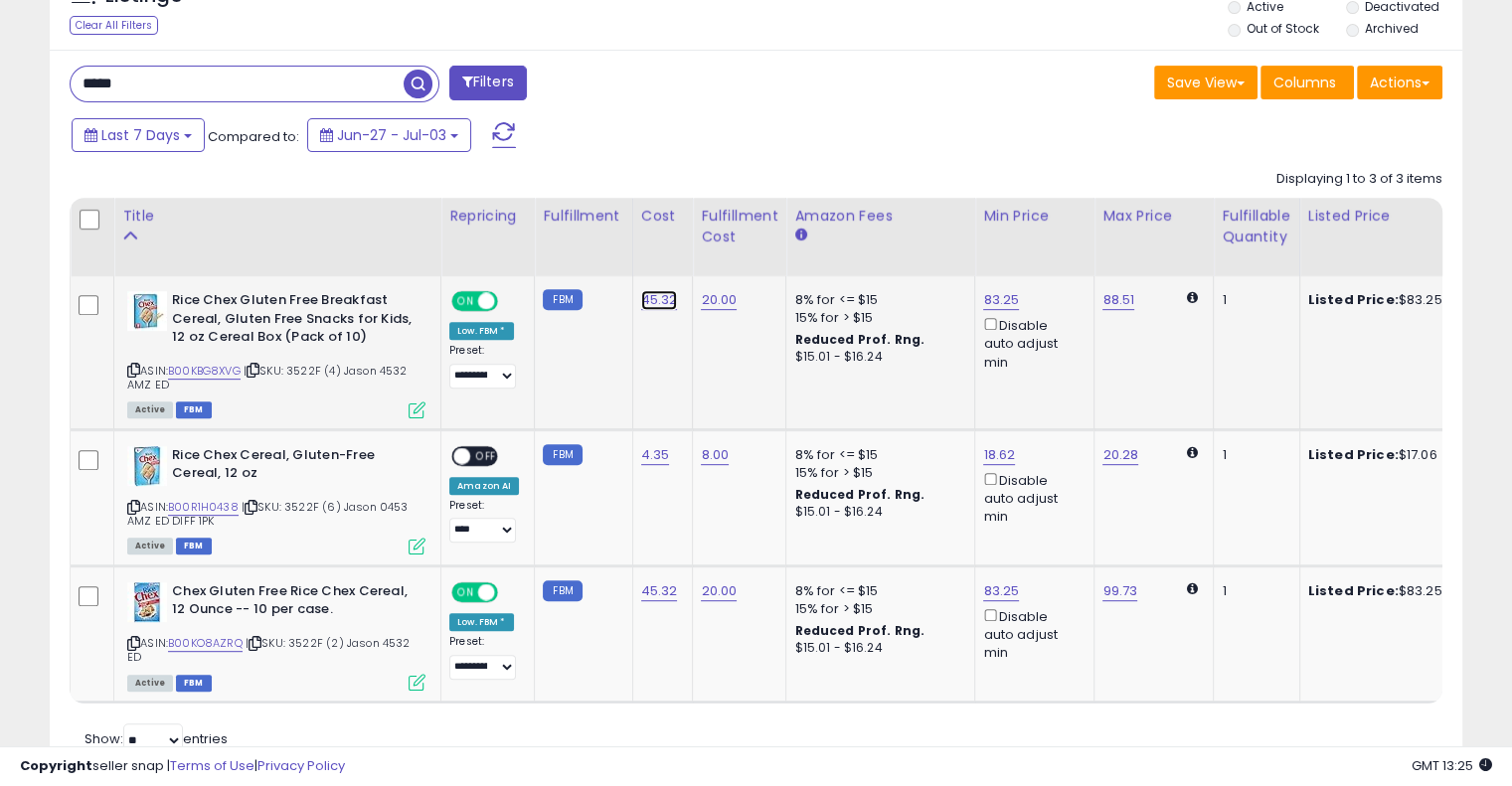 click on "45.32" at bounding box center [659, 300] 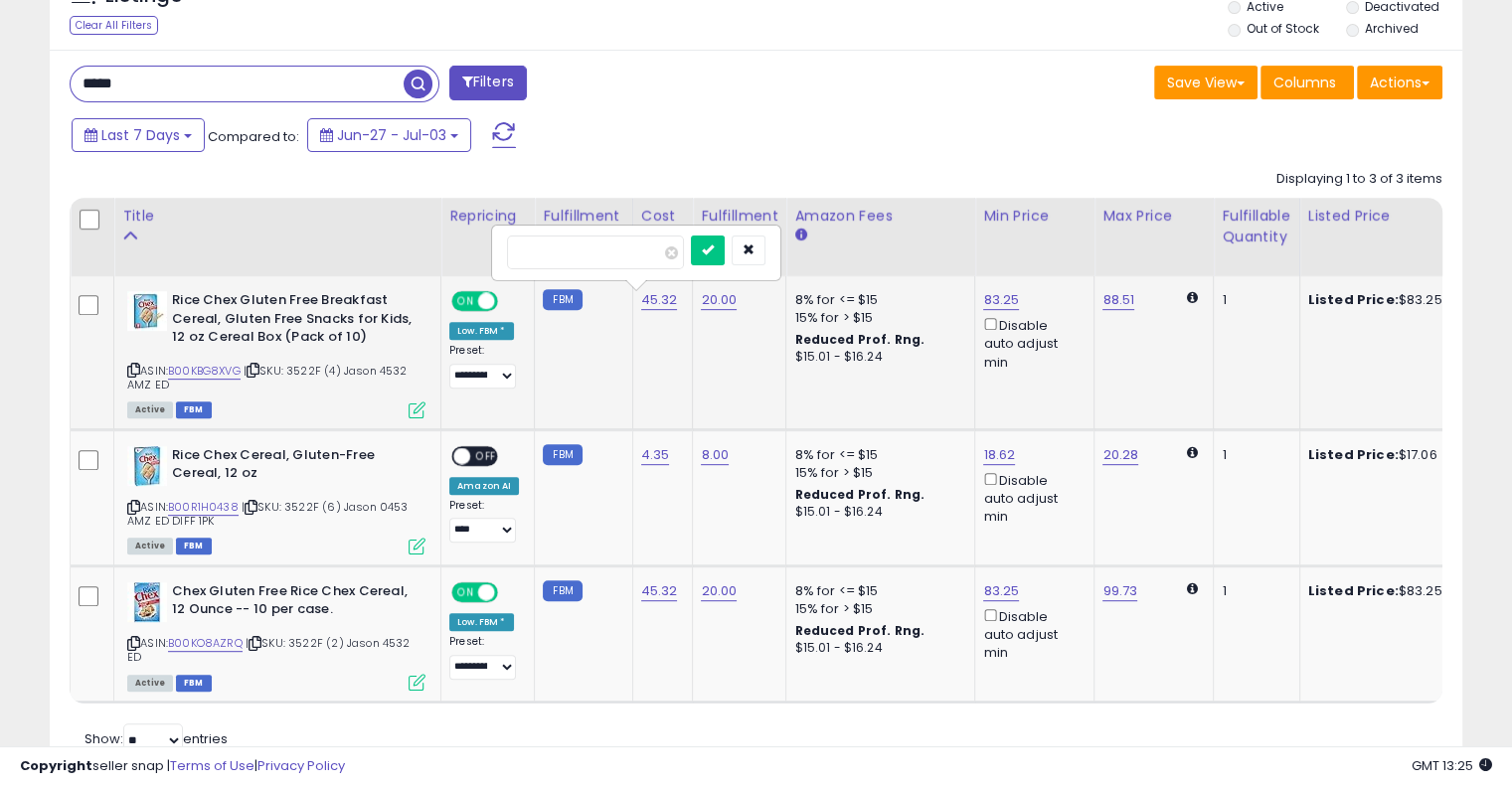 type on "*" 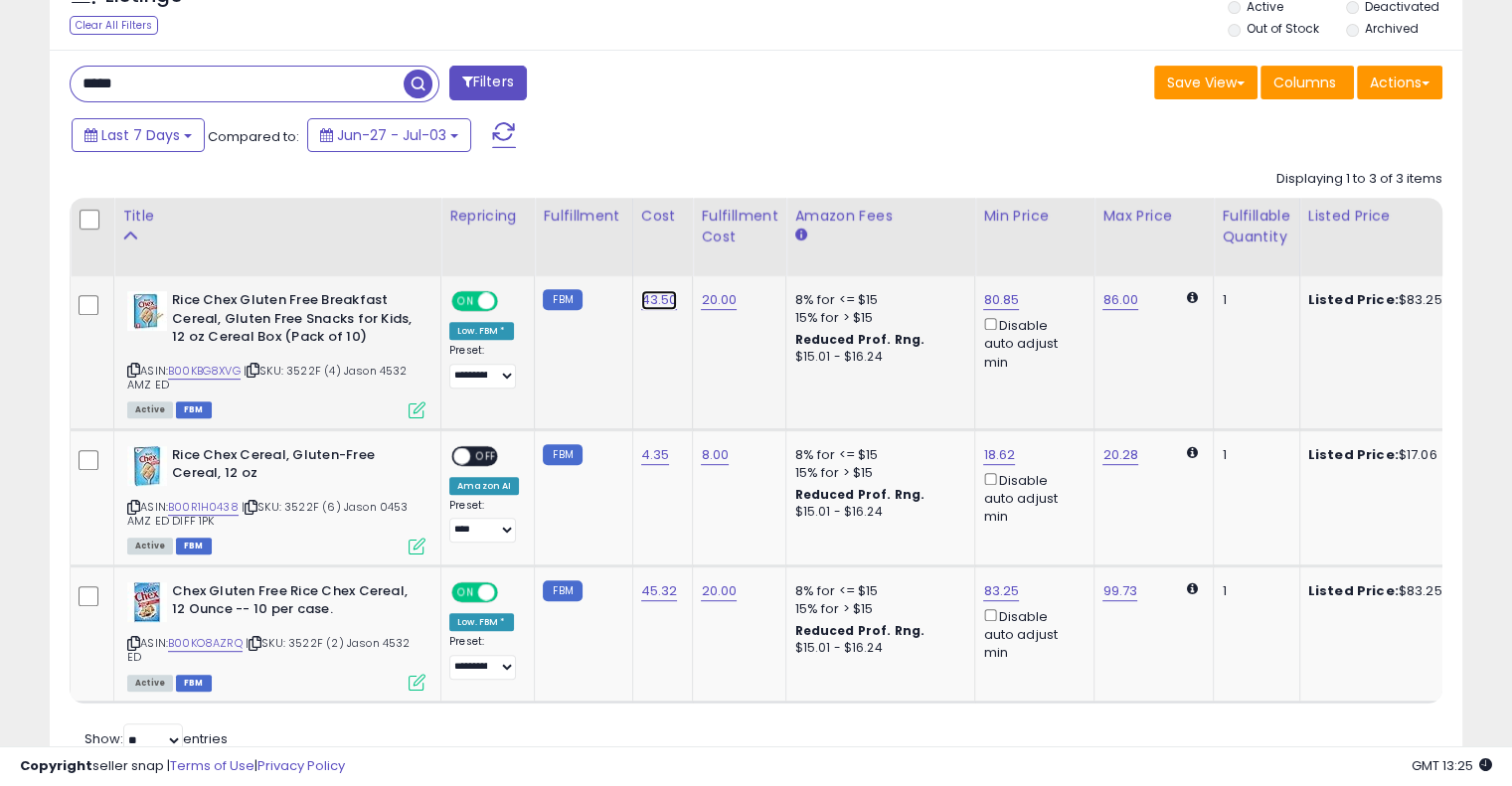 click on "43.50" at bounding box center (659, 300) 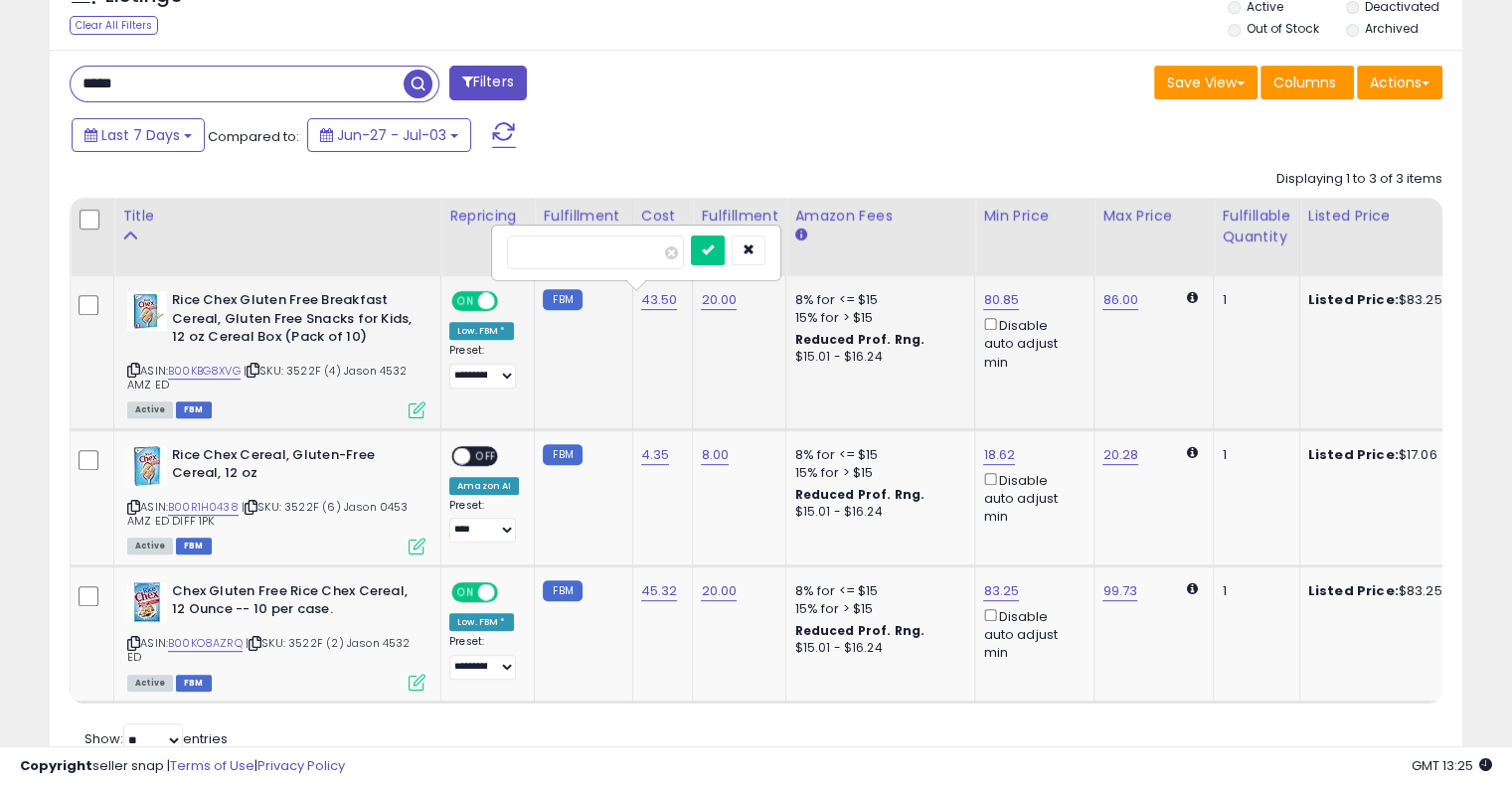 type on "*****" 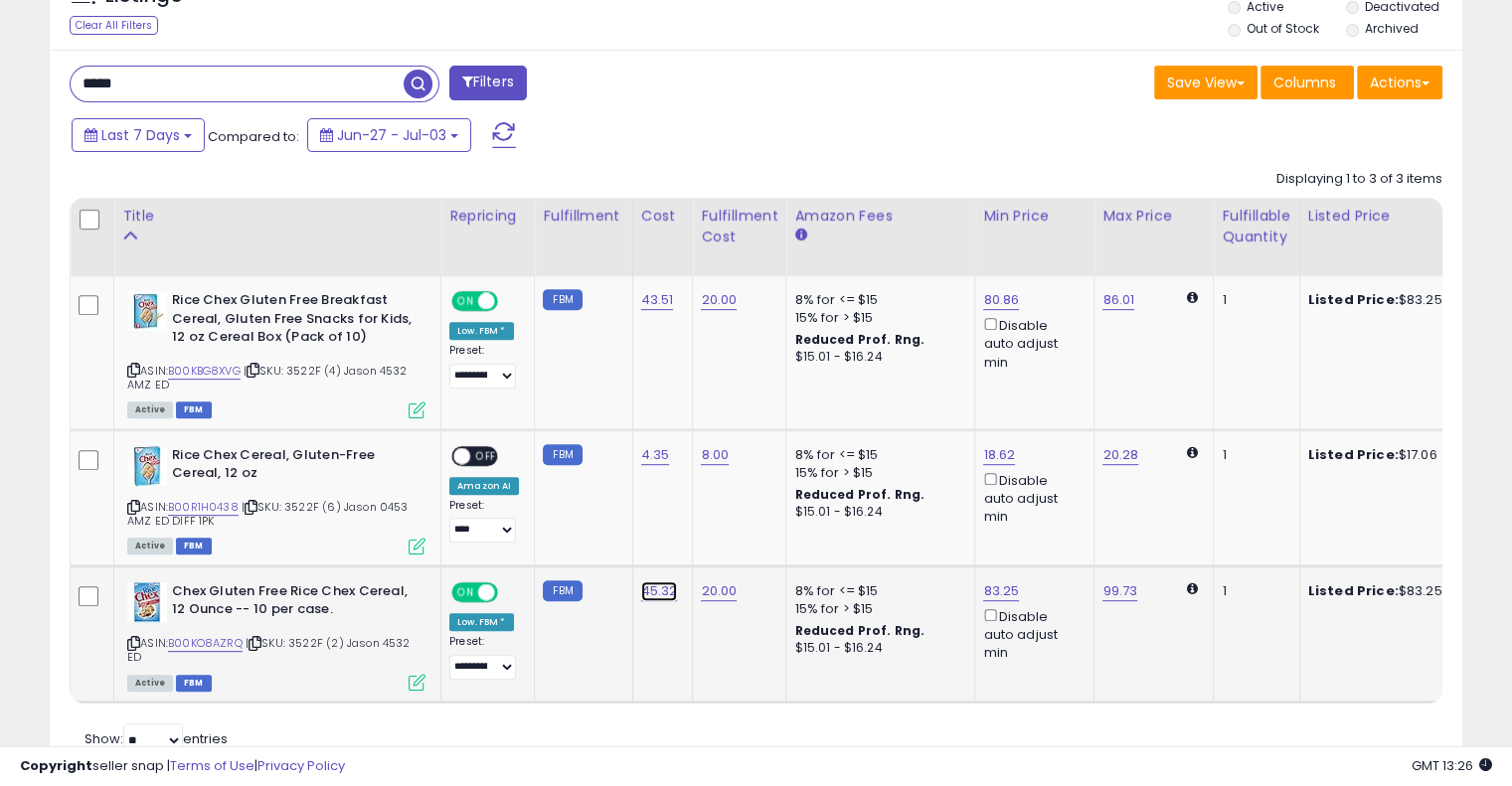 click on "45.32" at bounding box center (657, 300) 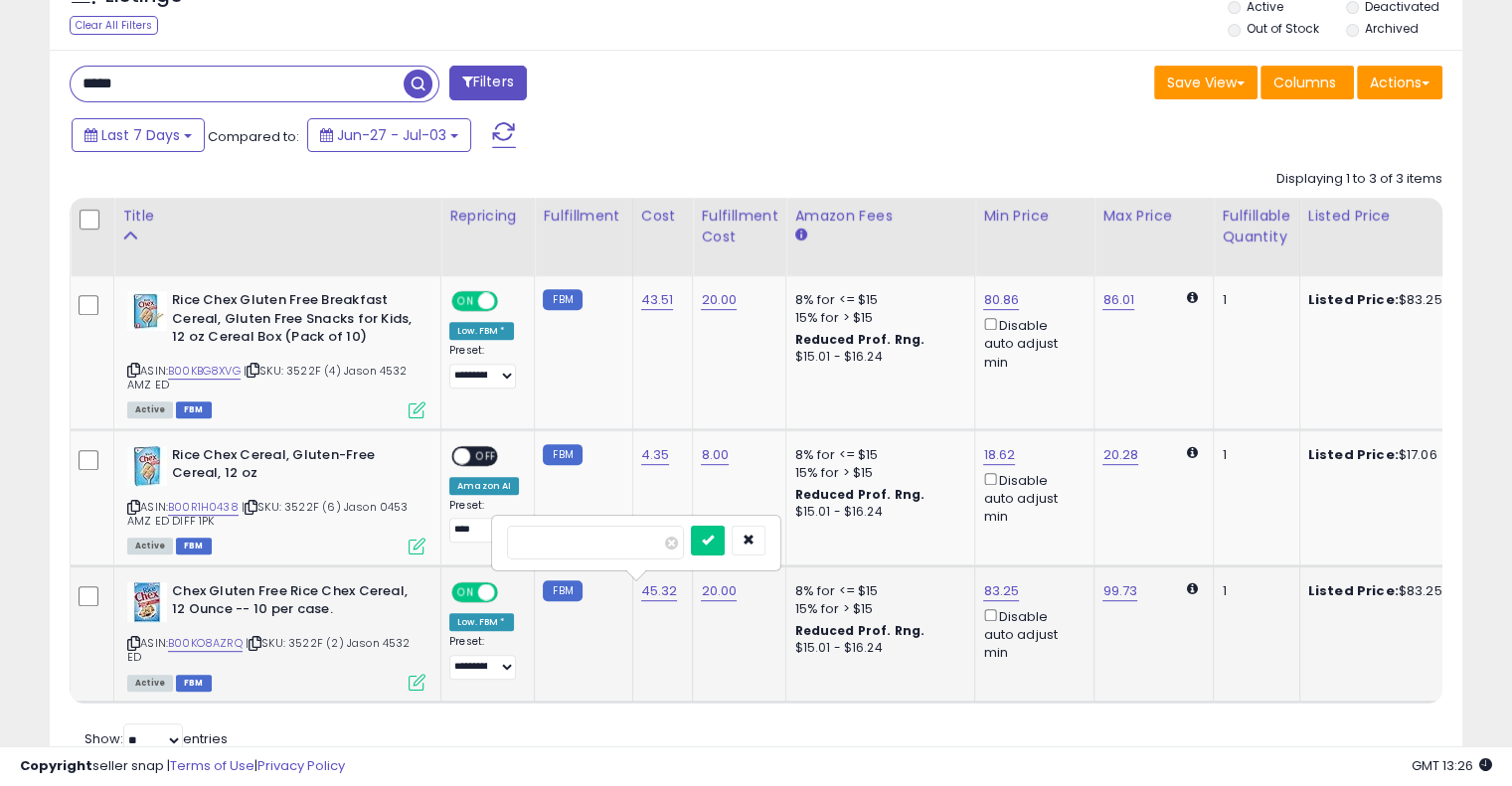 type on "*****" 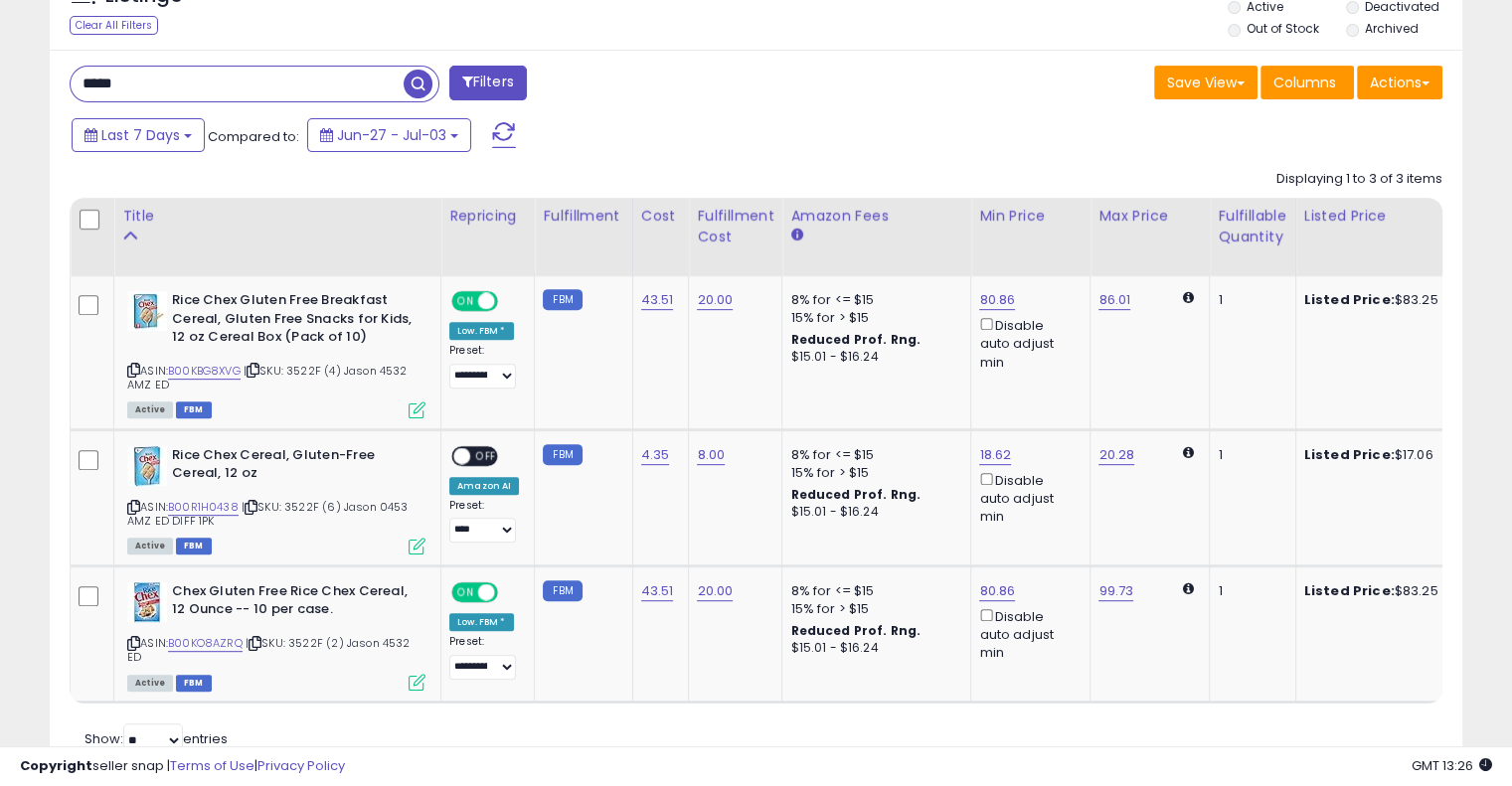 click on "Save View
Save As New View
Update Current View
Columns
Actions
Import  Export Visible Columns" at bounding box center [1107, 84] 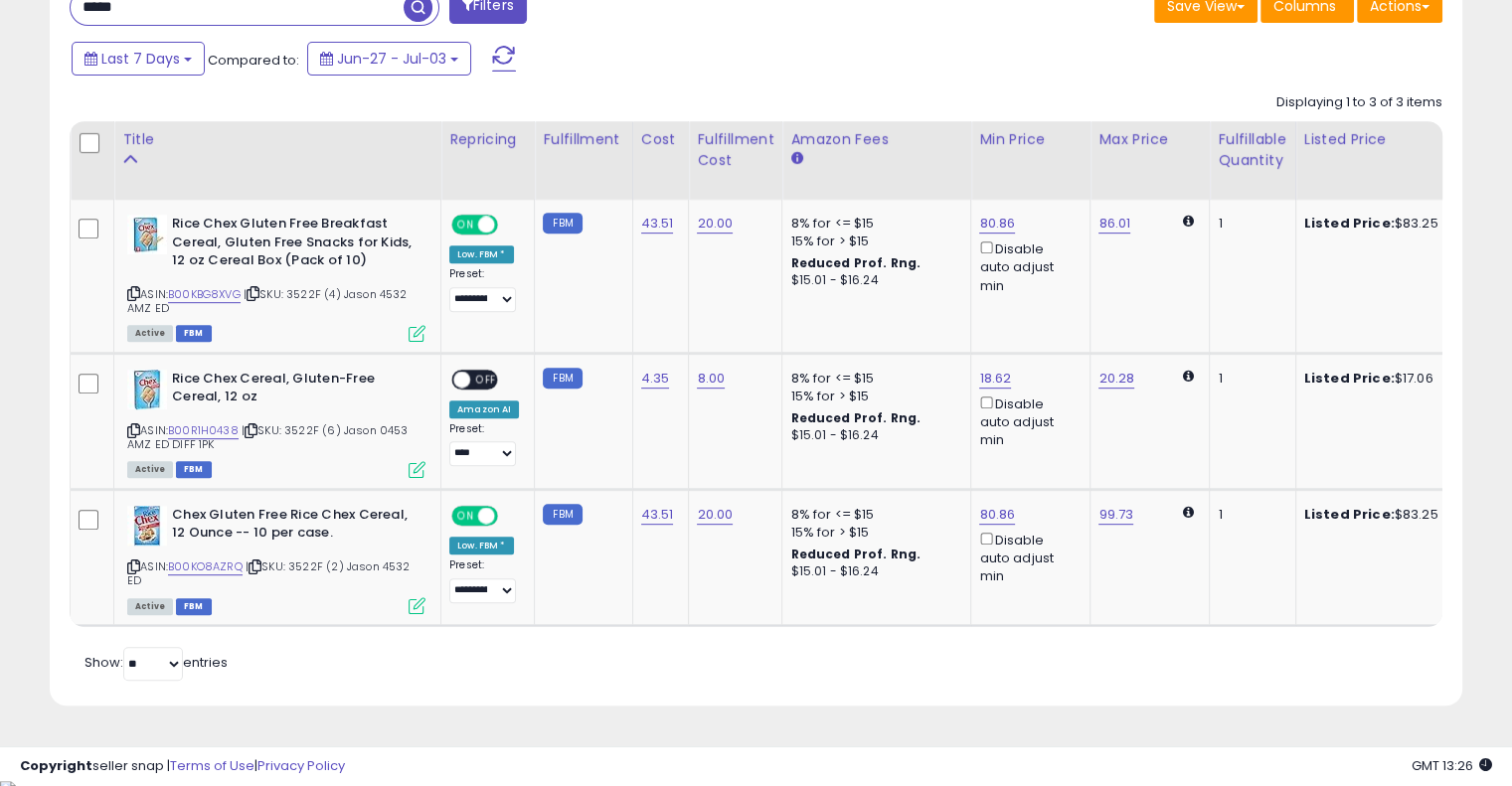scroll, scrollTop: 850, scrollLeft: 0, axis: vertical 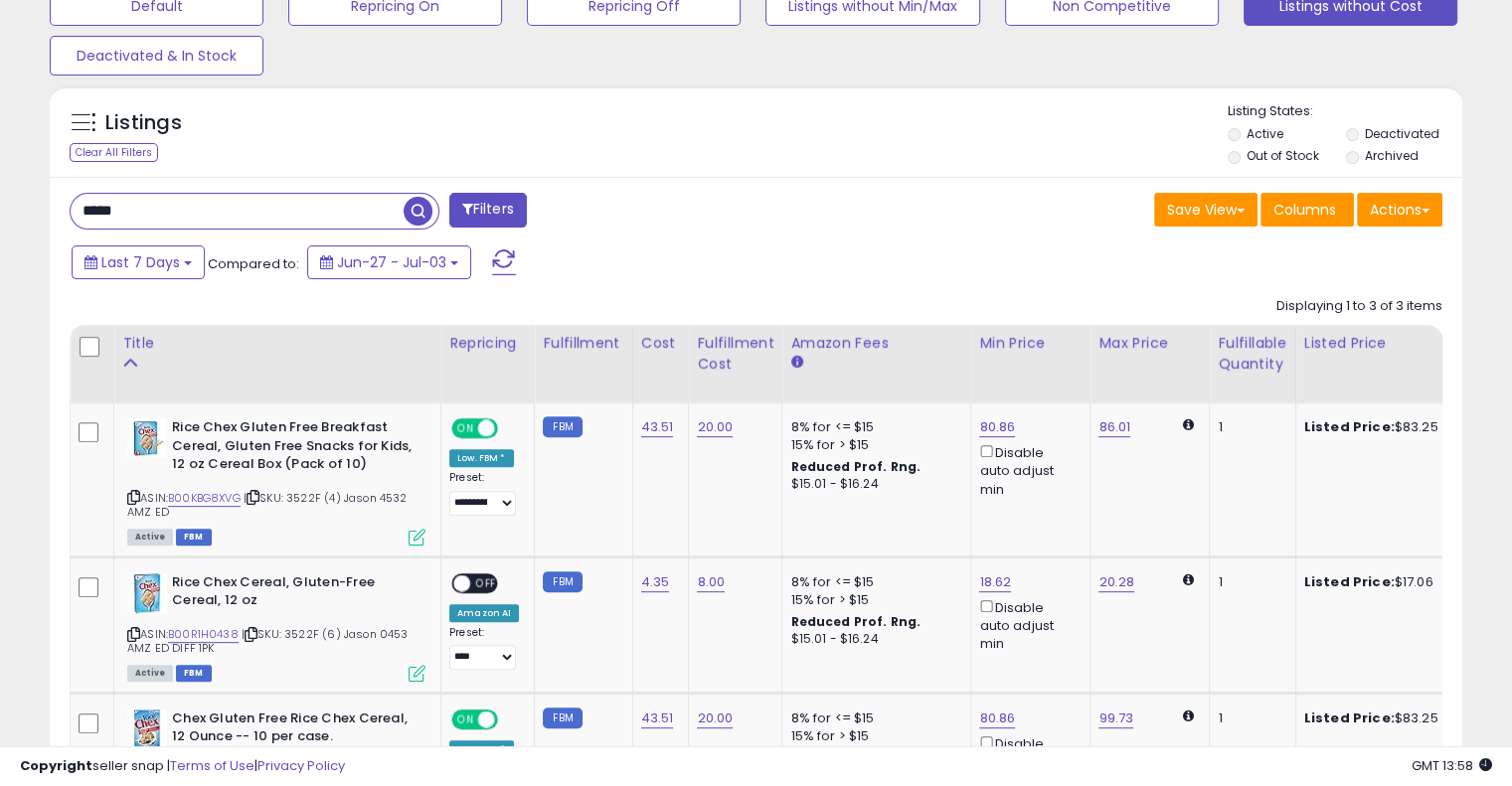 click on "*****
Filters" at bounding box center [406, 213] 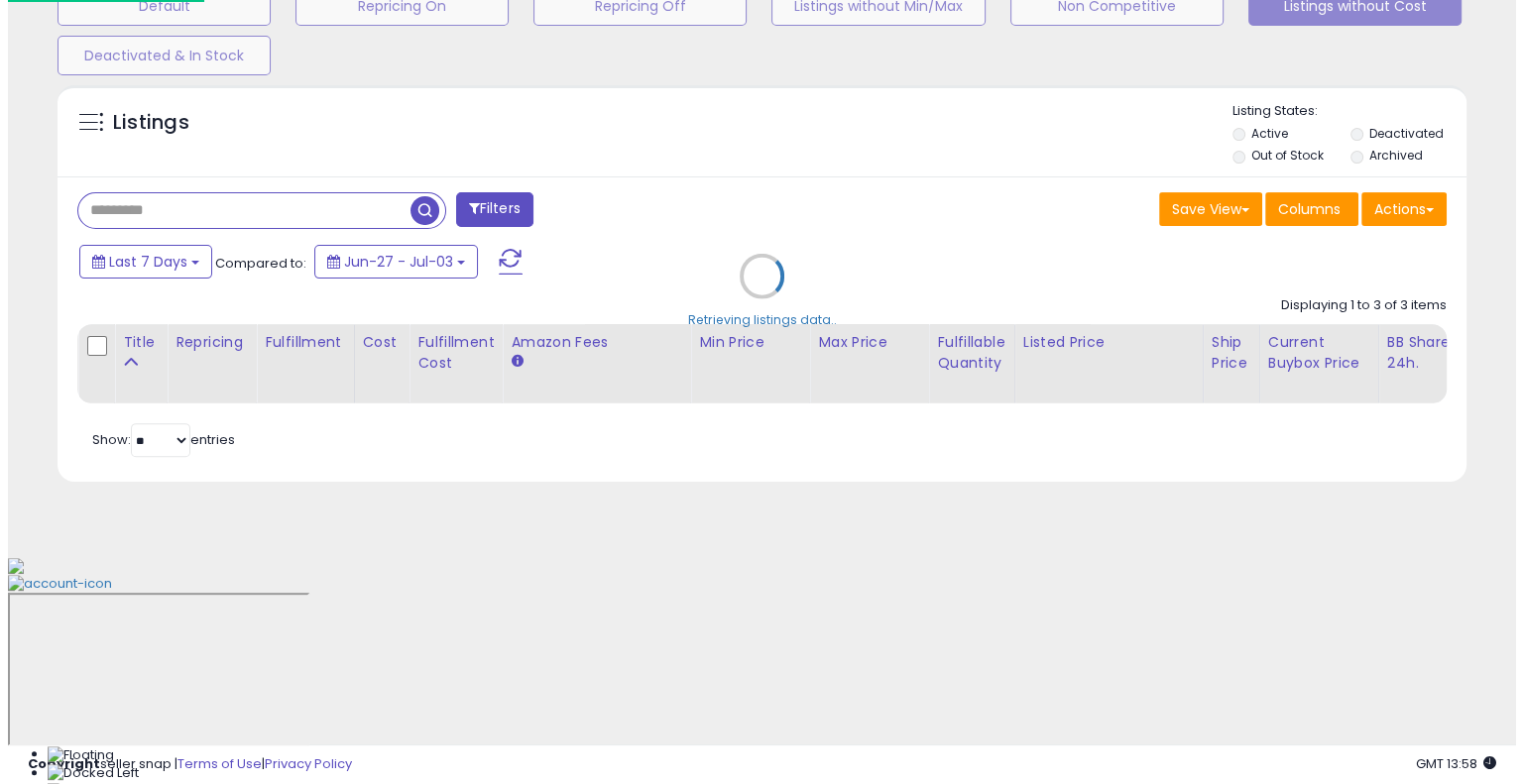 scroll, scrollTop: 424, scrollLeft: 0, axis: vertical 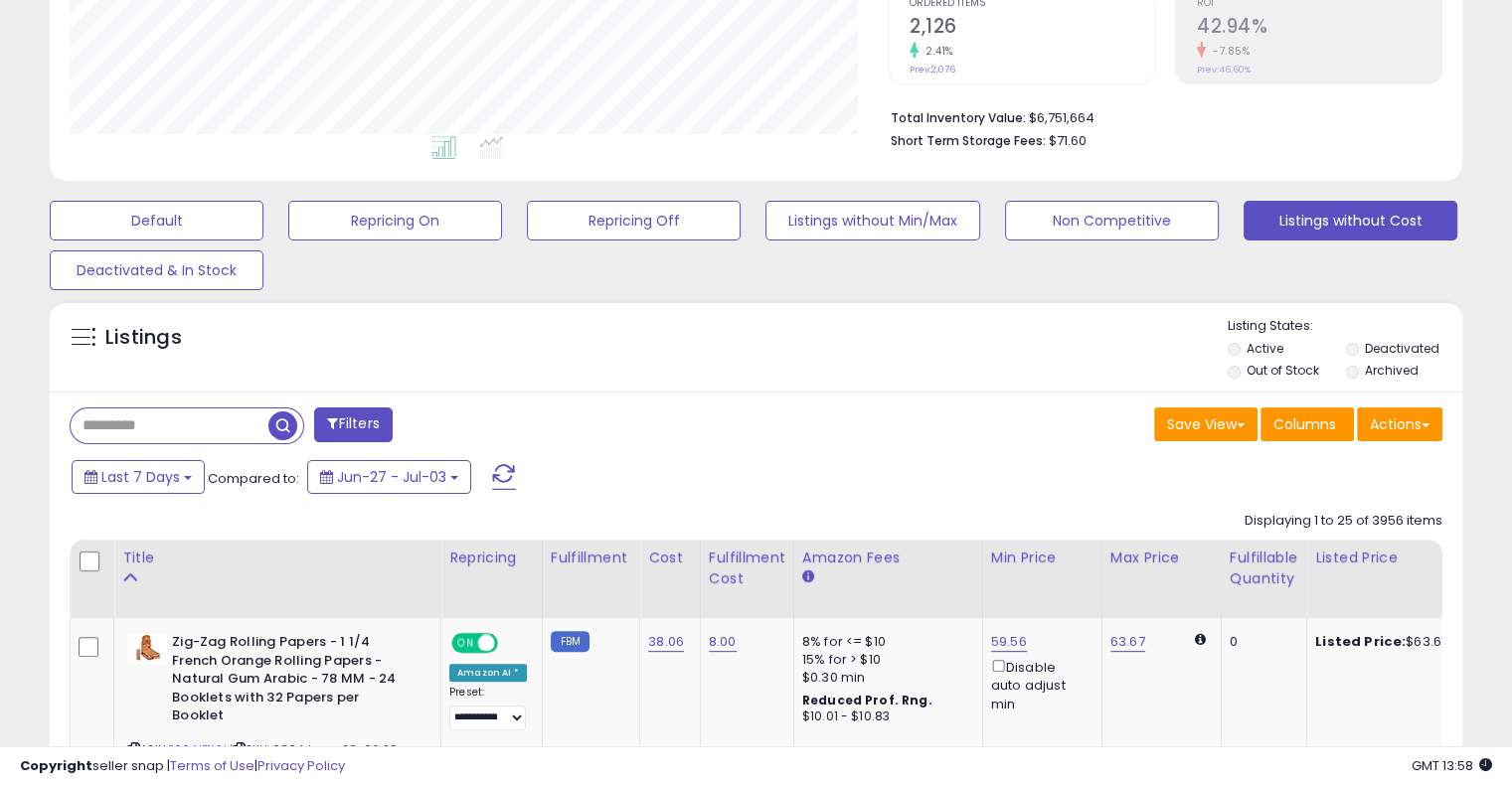 type on "*" 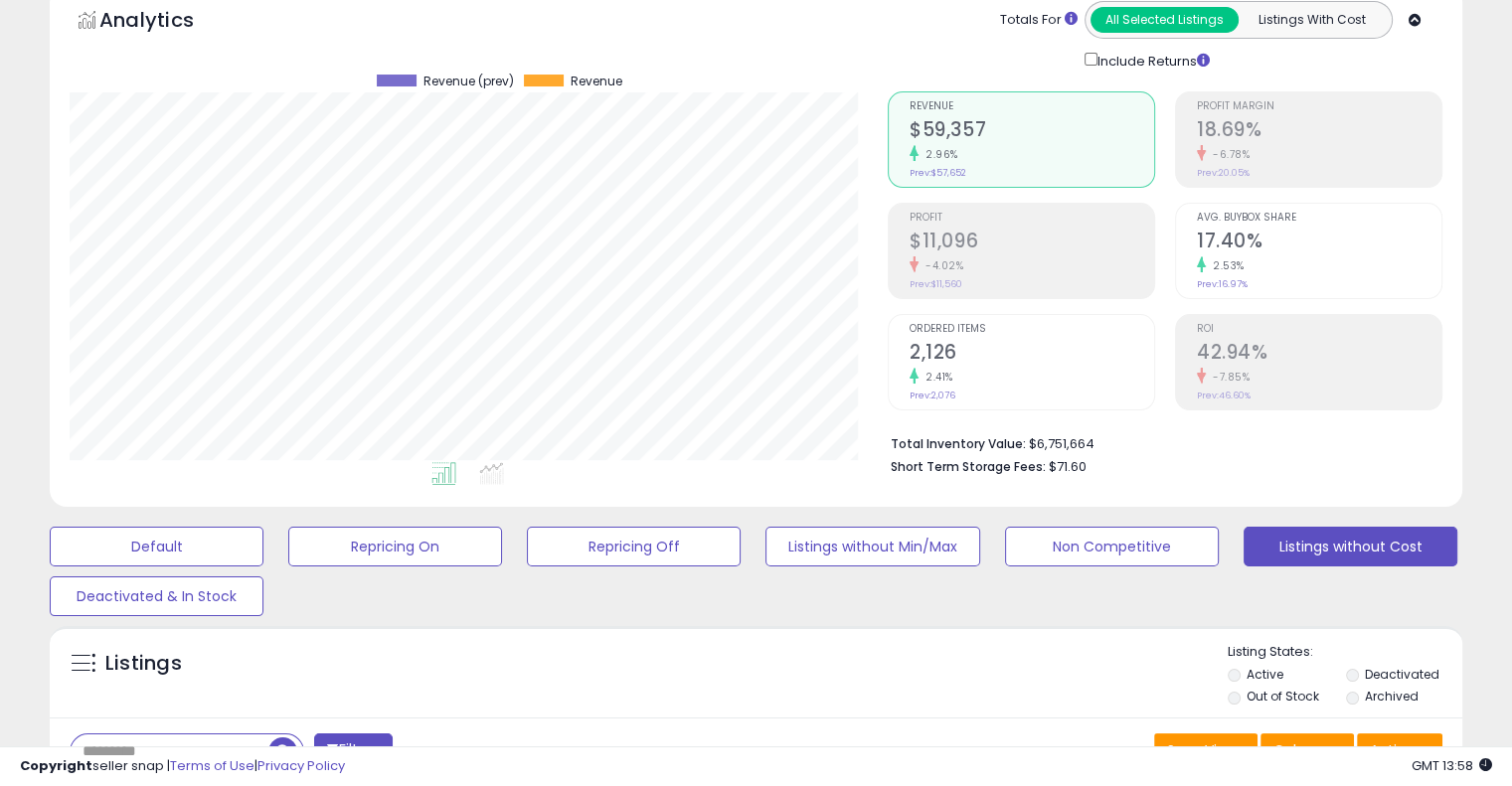 scroll, scrollTop: 0, scrollLeft: 0, axis: both 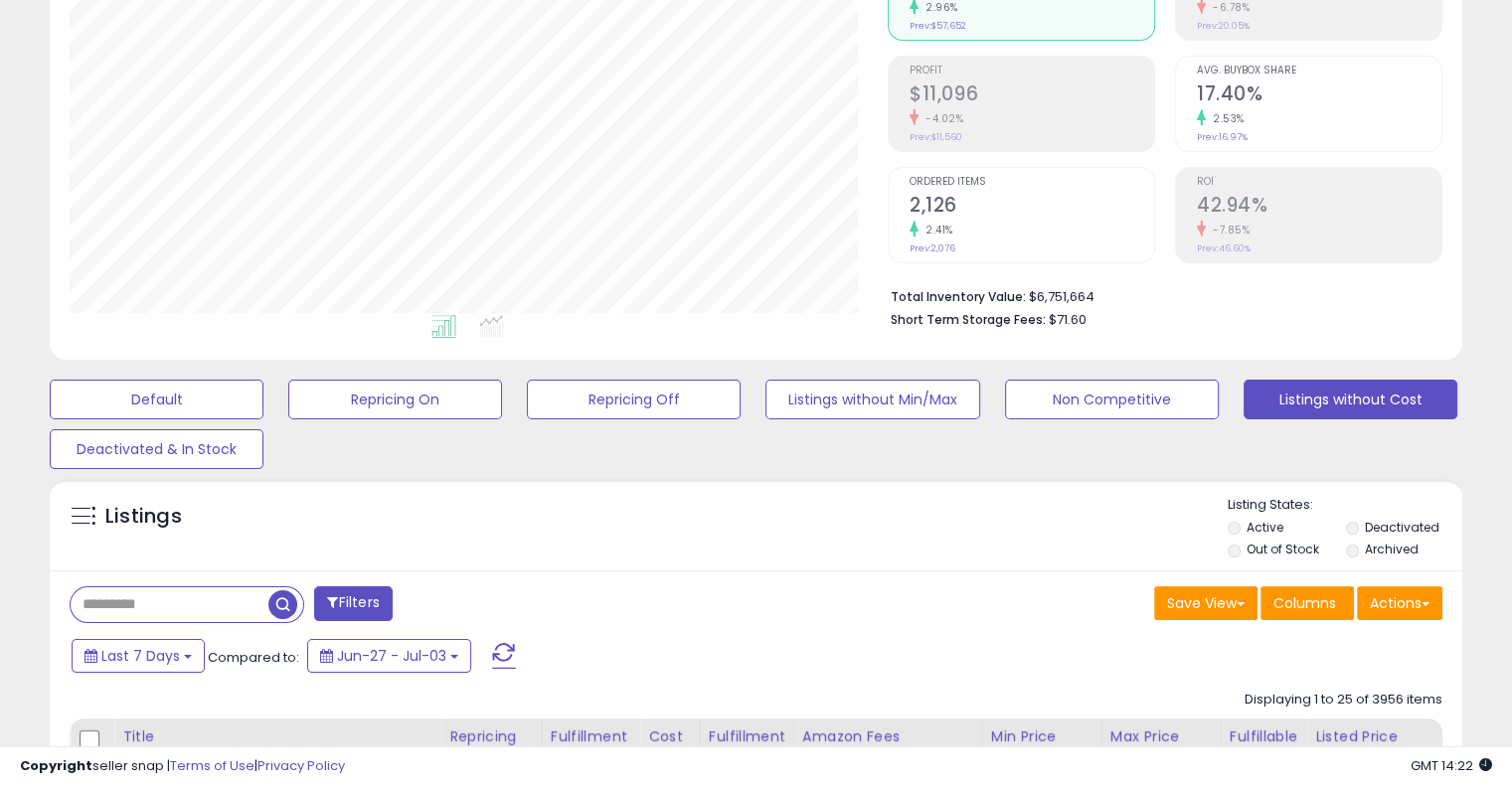 click on "Listings" at bounding box center (756, 530) 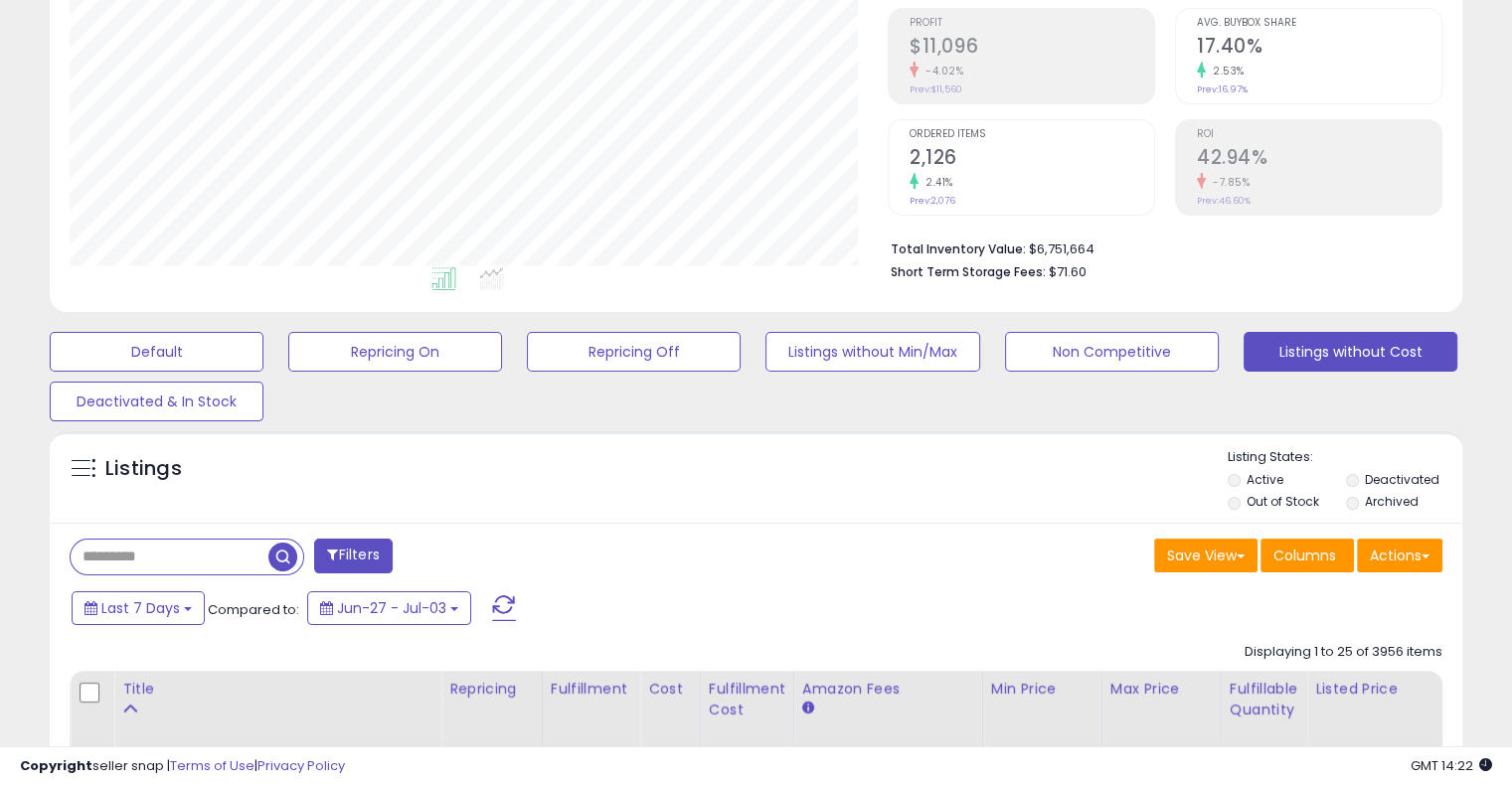 scroll, scrollTop: 323, scrollLeft: 0, axis: vertical 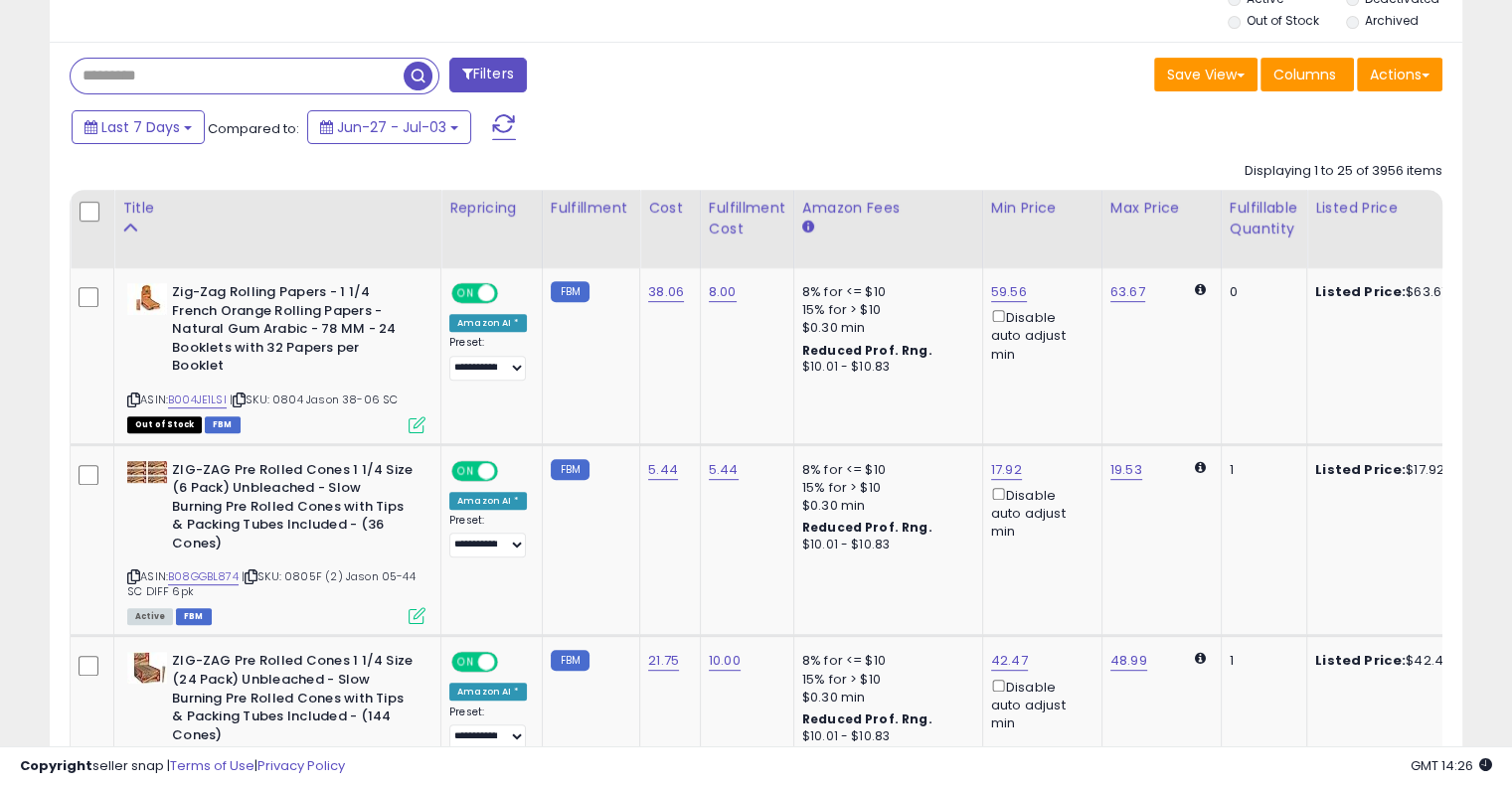 click at bounding box center (237, 76) 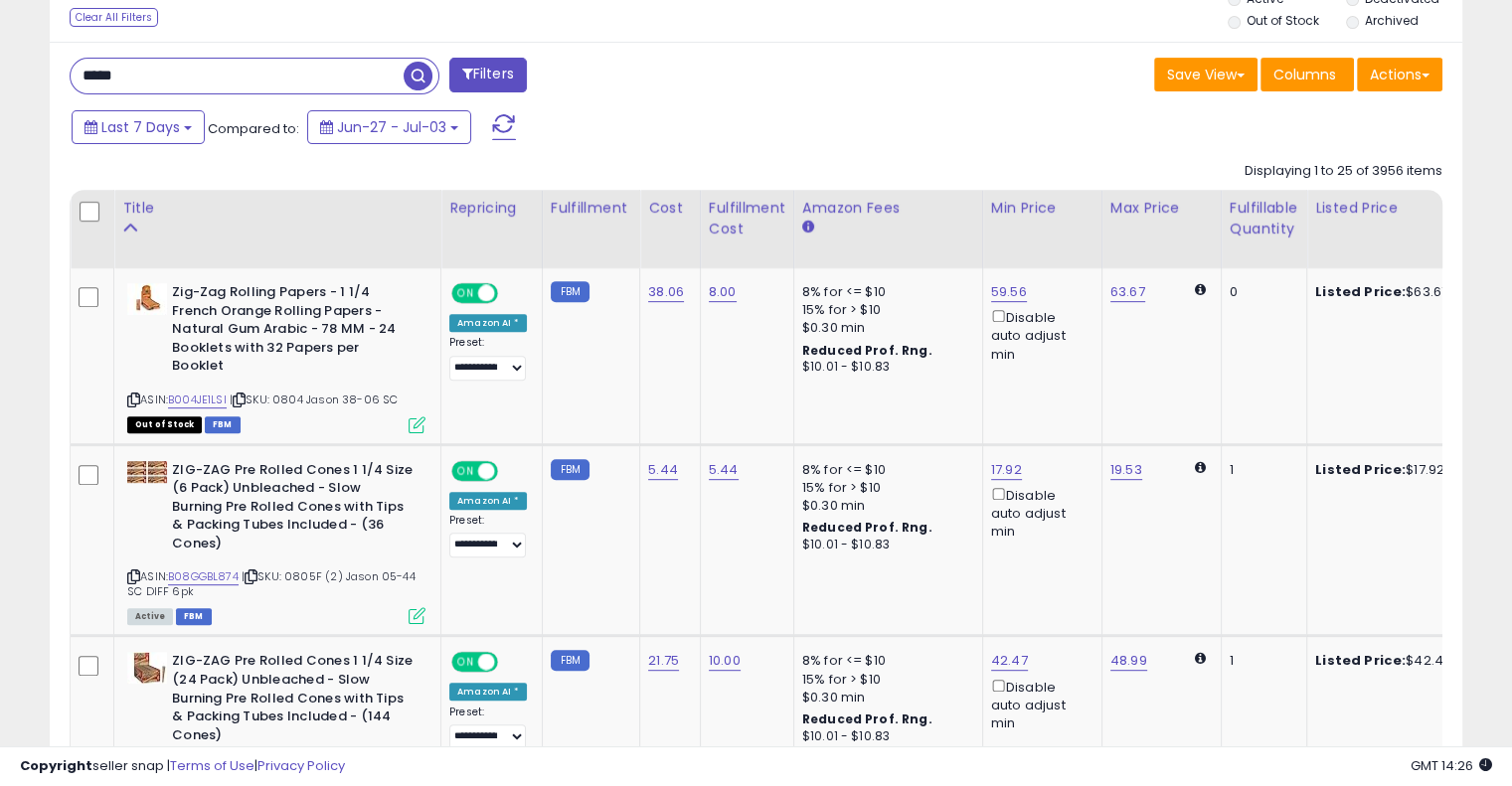 type on "****" 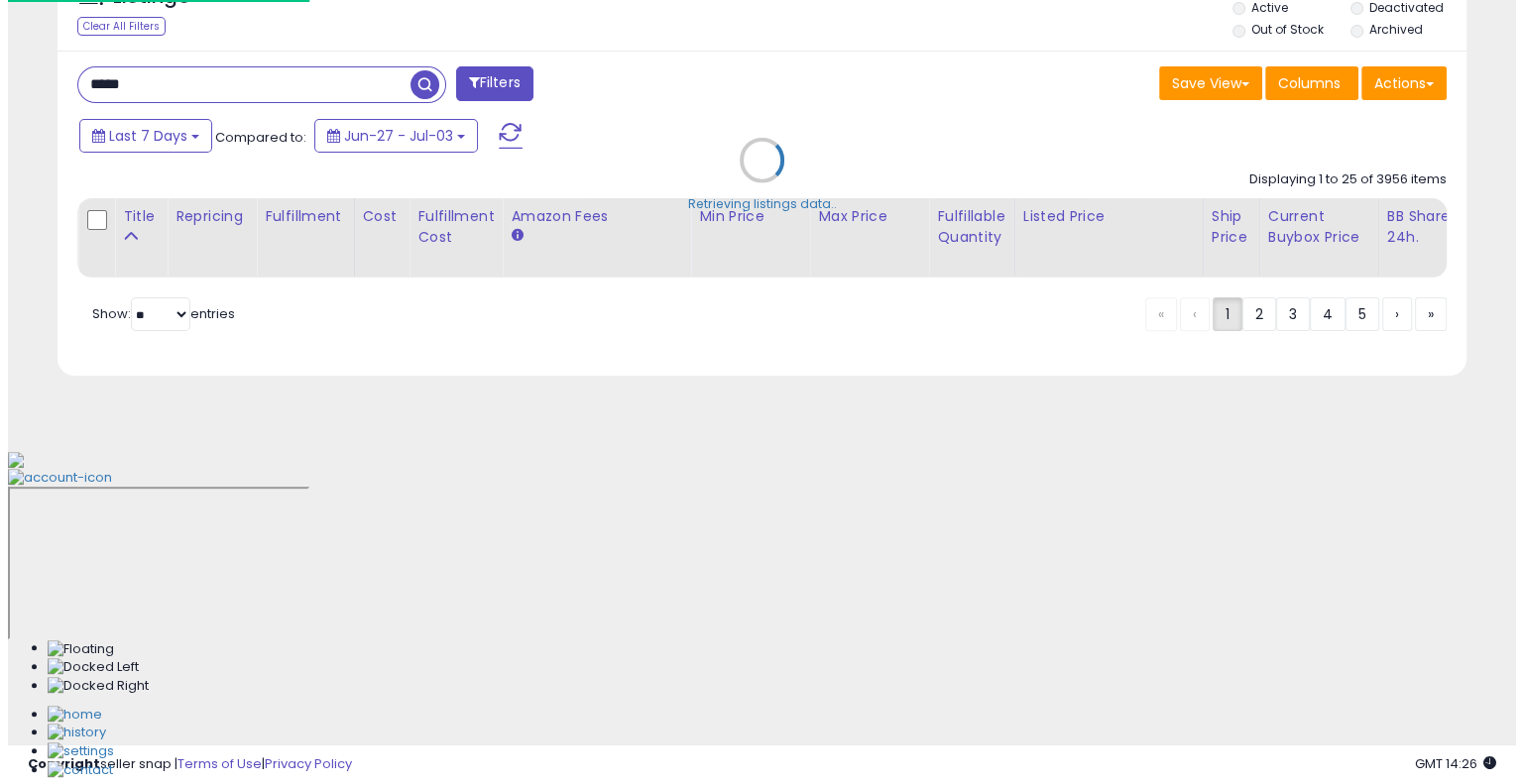 scroll, scrollTop: 444, scrollLeft: 0, axis: vertical 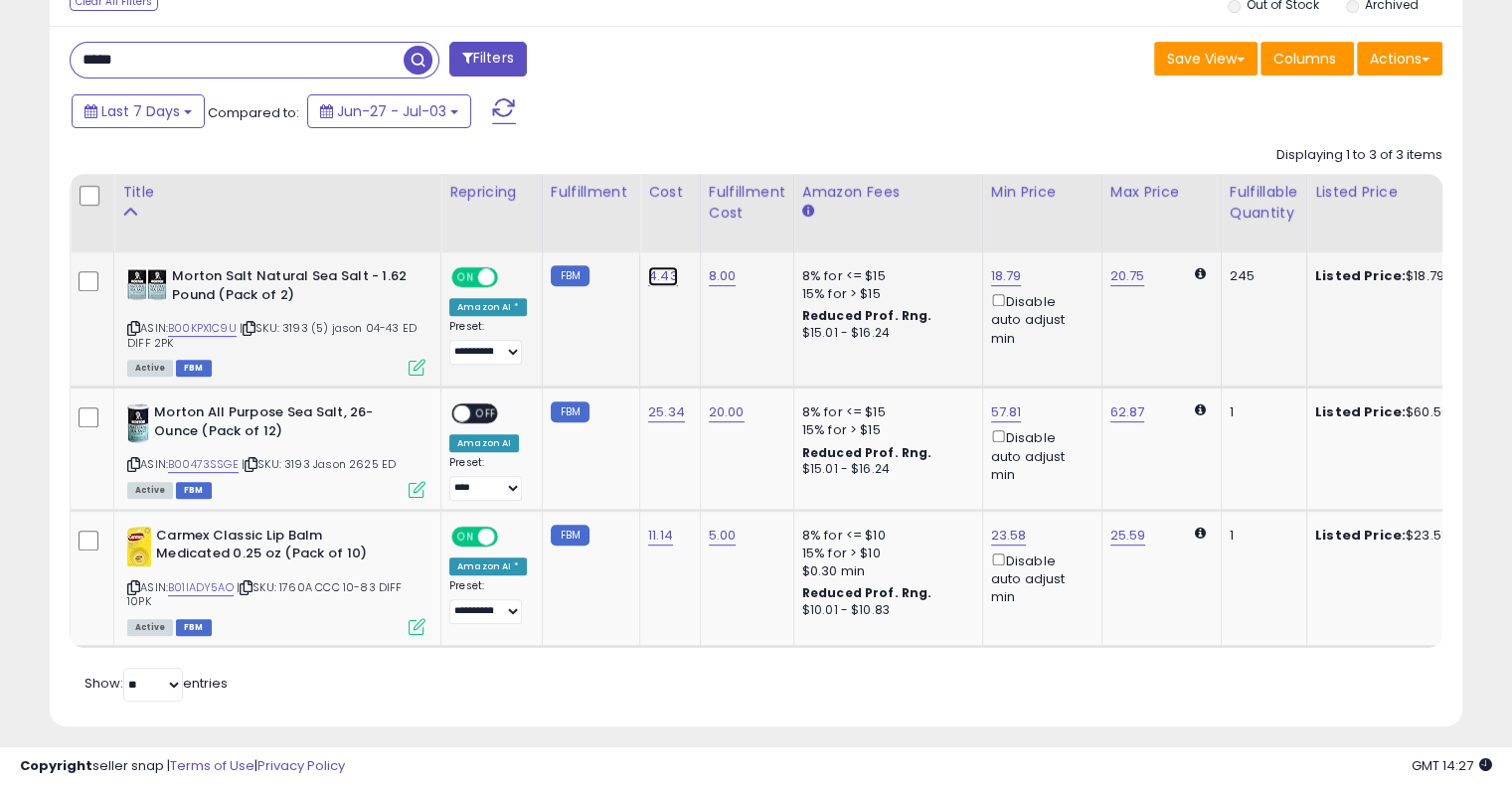 click on "4.43" at bounding box center (663, 276) 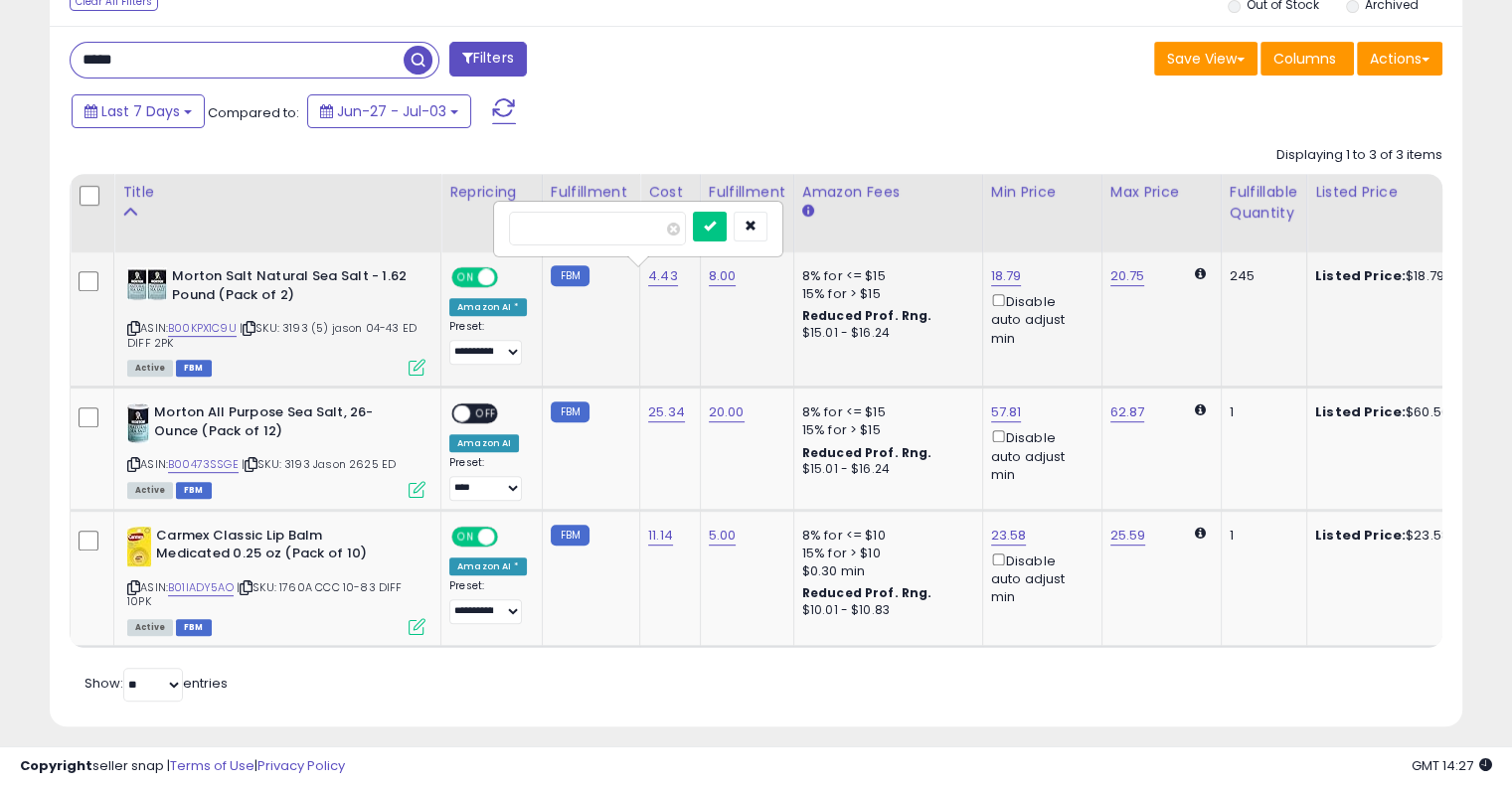 type on "****" 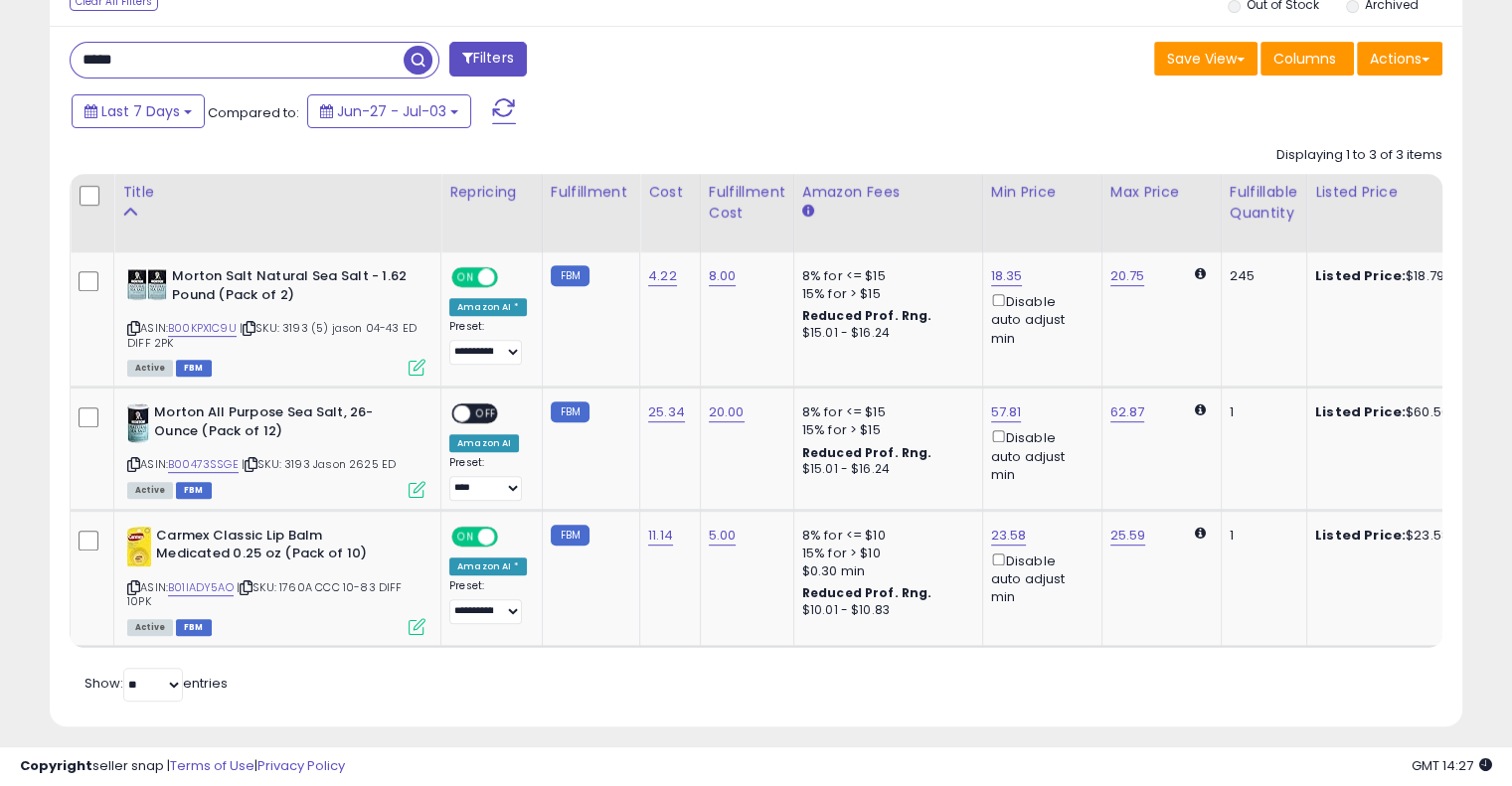 click on "Retrieving listings data..
Displaying 1 to 3 of 3 items
Title
Repricing" at bounding box center (756, 421) 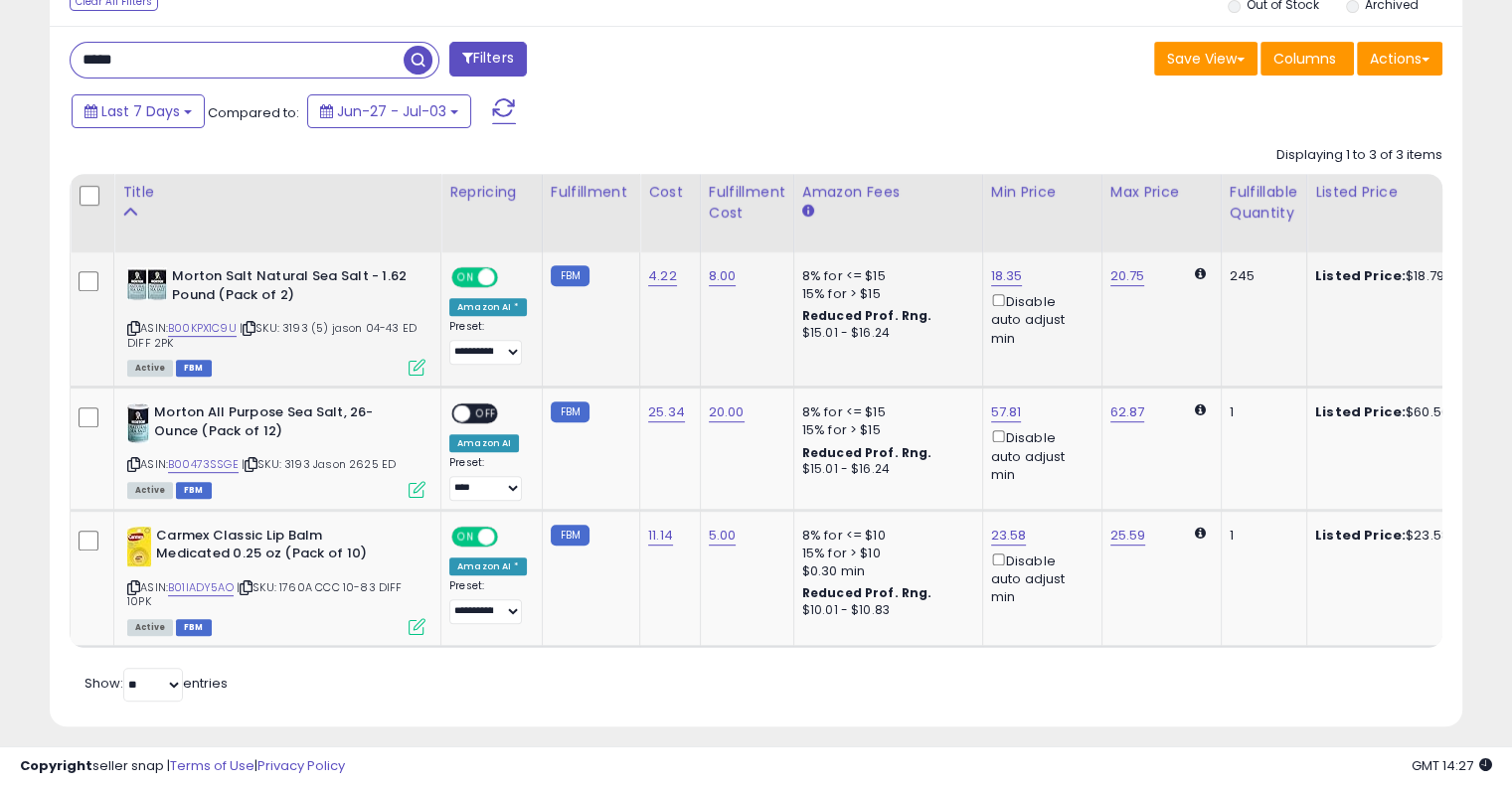 click on "|   SKU: 3193 (5) jason 04-43 ED DIFF 2PK" at bounding box center (271, 335) 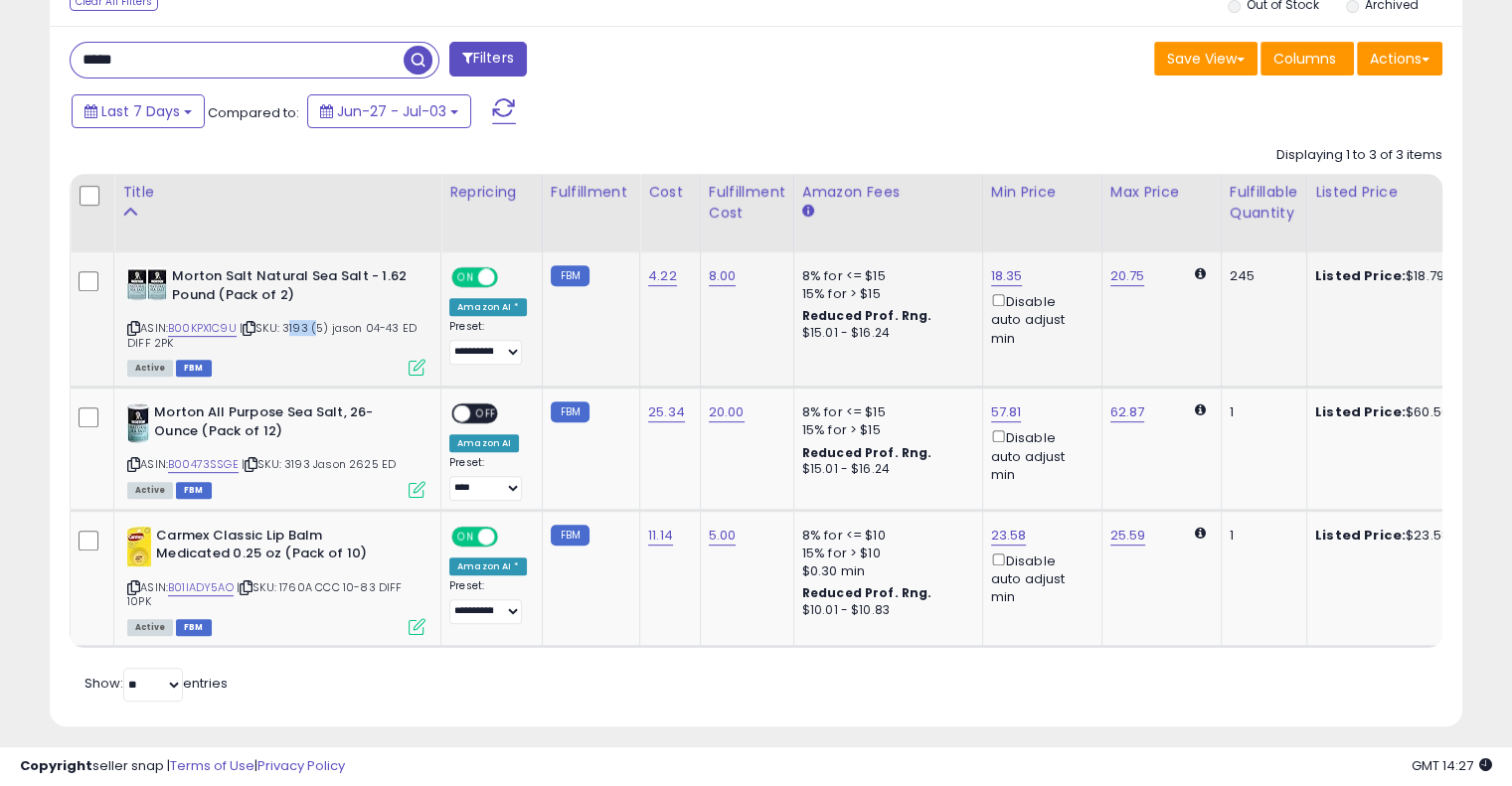 click on "|   SKU: 3193 (5) jason 04-43 ED DIFF 2PK" at bounding box center (271, 335) 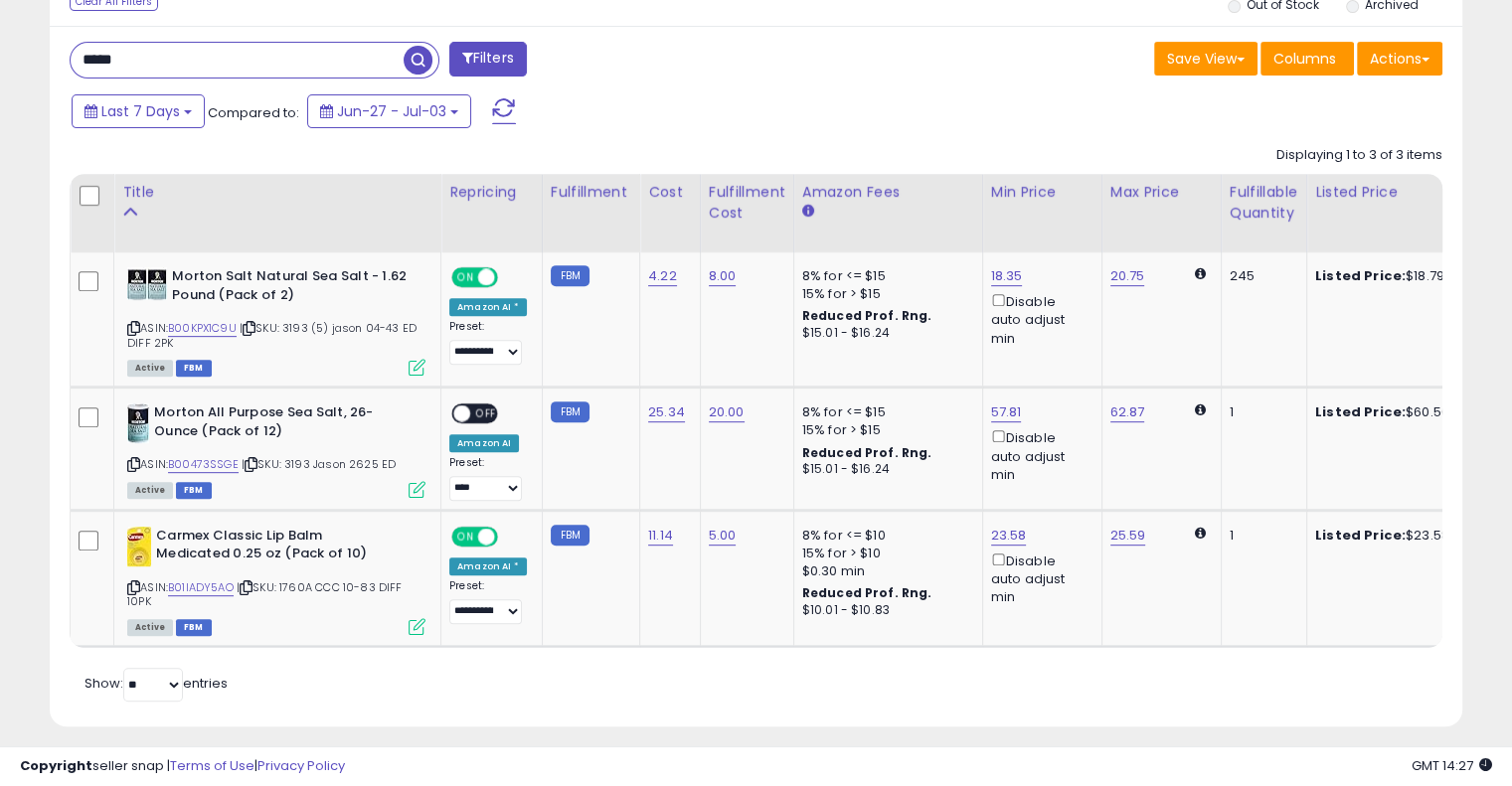 click on "Last 7 Days
Compared to:
Jun-27 - Jul-03" at bounding box center (582, 113) 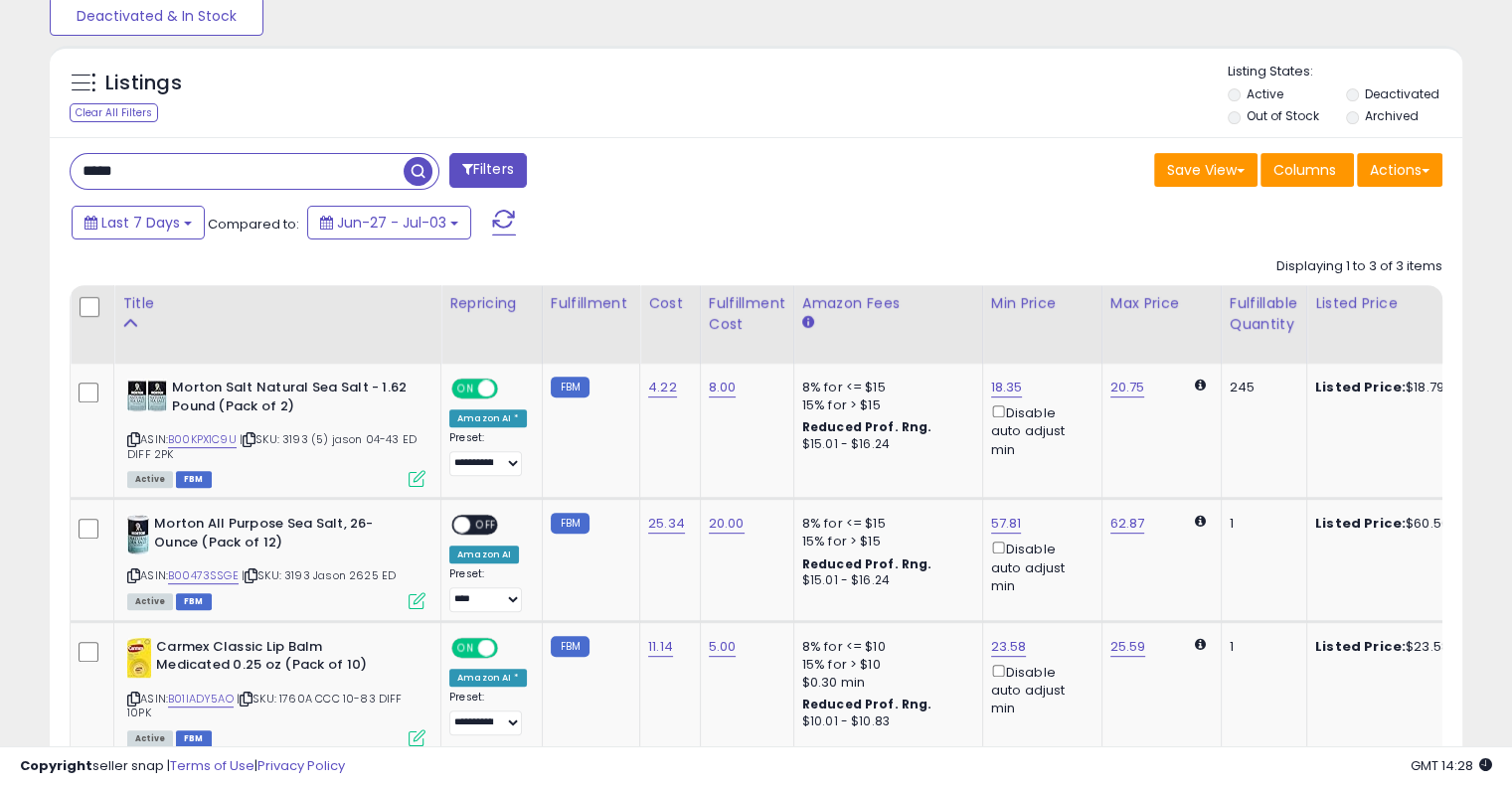 scroll, scrollTop: 658, scrollLeft: 0, axis: vertical 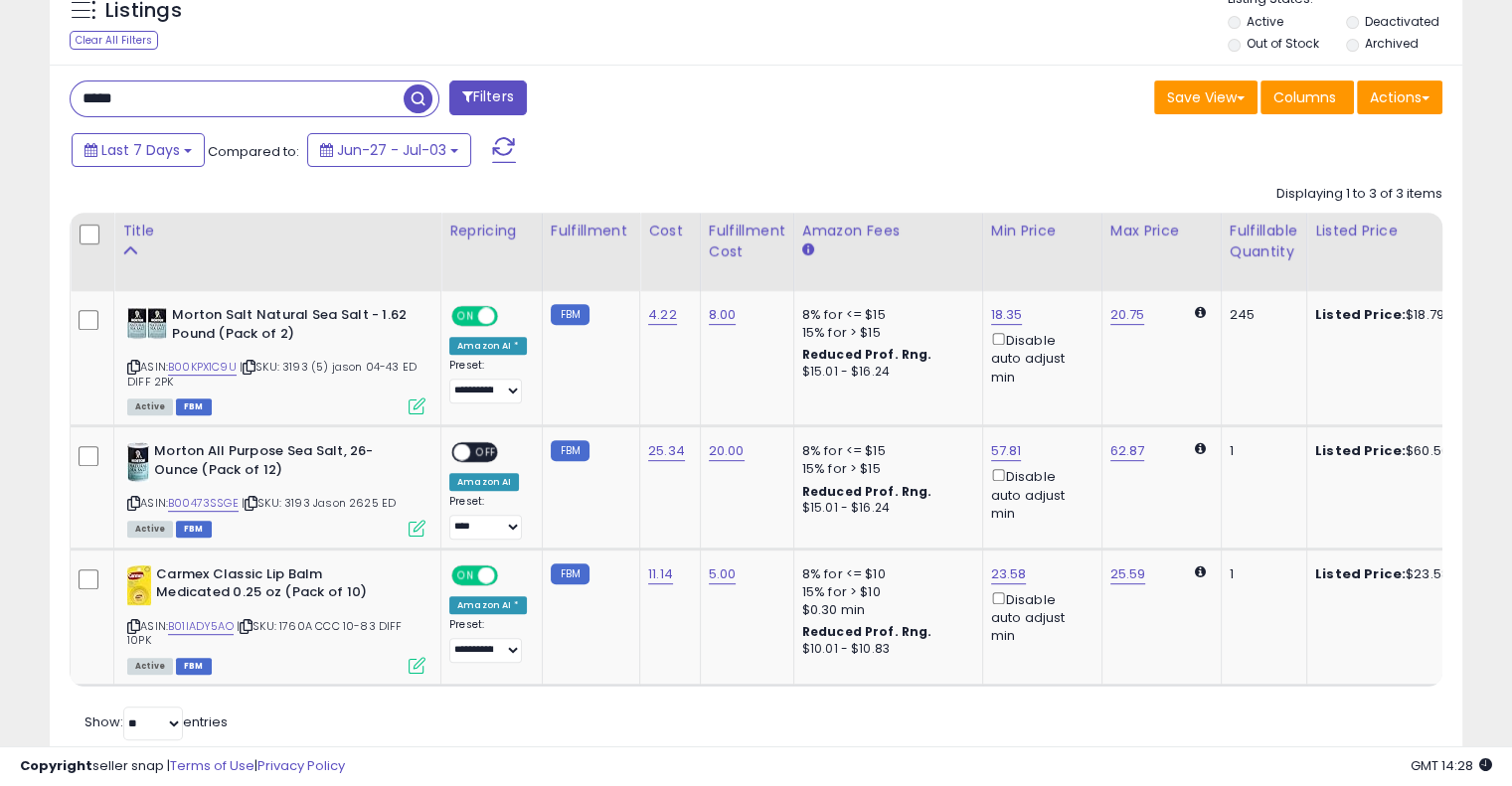 click on "Last 7 Days
Compared to:
Jun-27 - Jul-03" at bounding box center (753, 152) 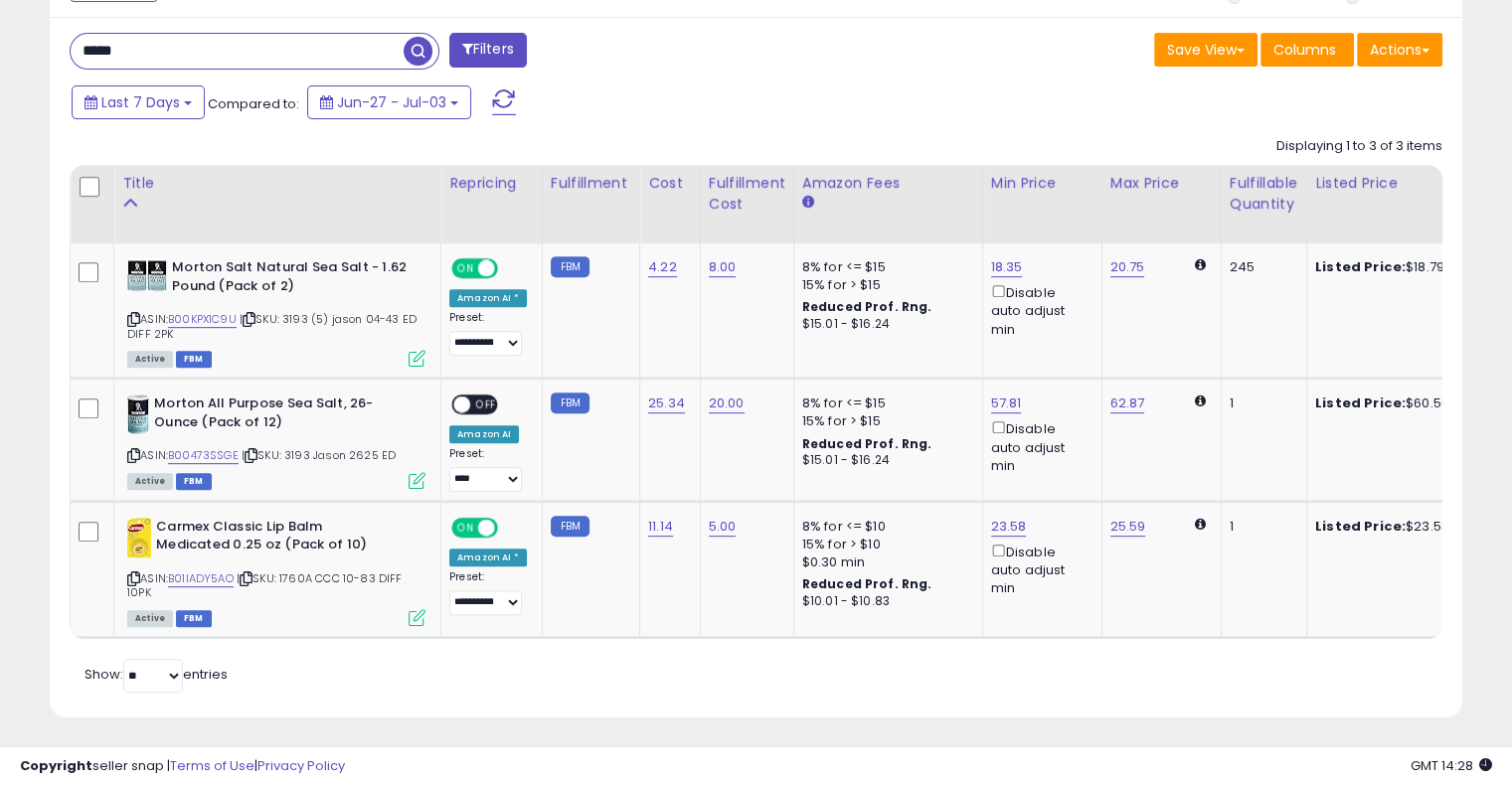 scroll, scrollTop: 805, scrollLeft: 0, axis: vertical 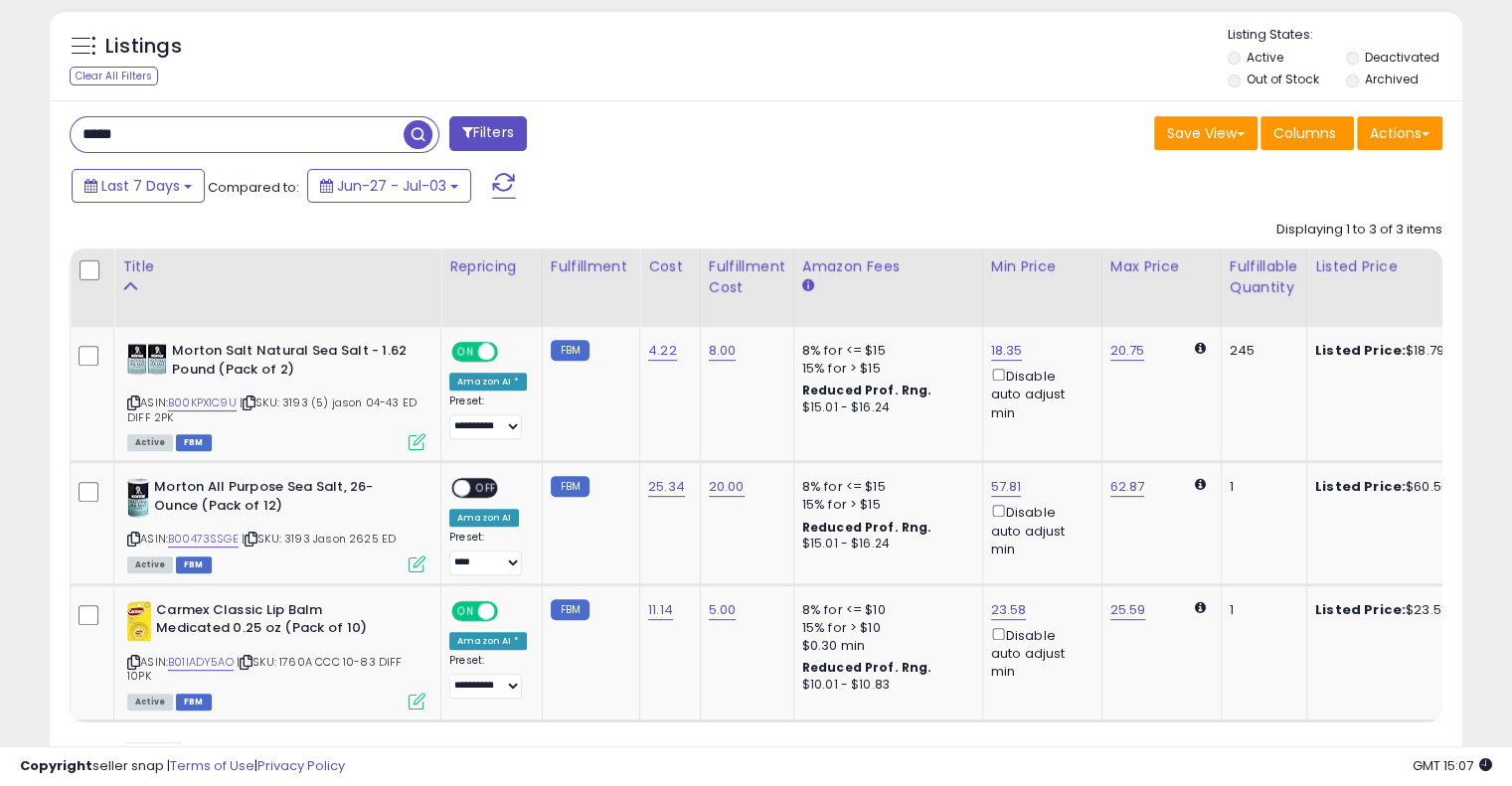 click on "Last 7 Days
Compared to:
Jun-27 - Jul-03" at bounding box center [582, 188] 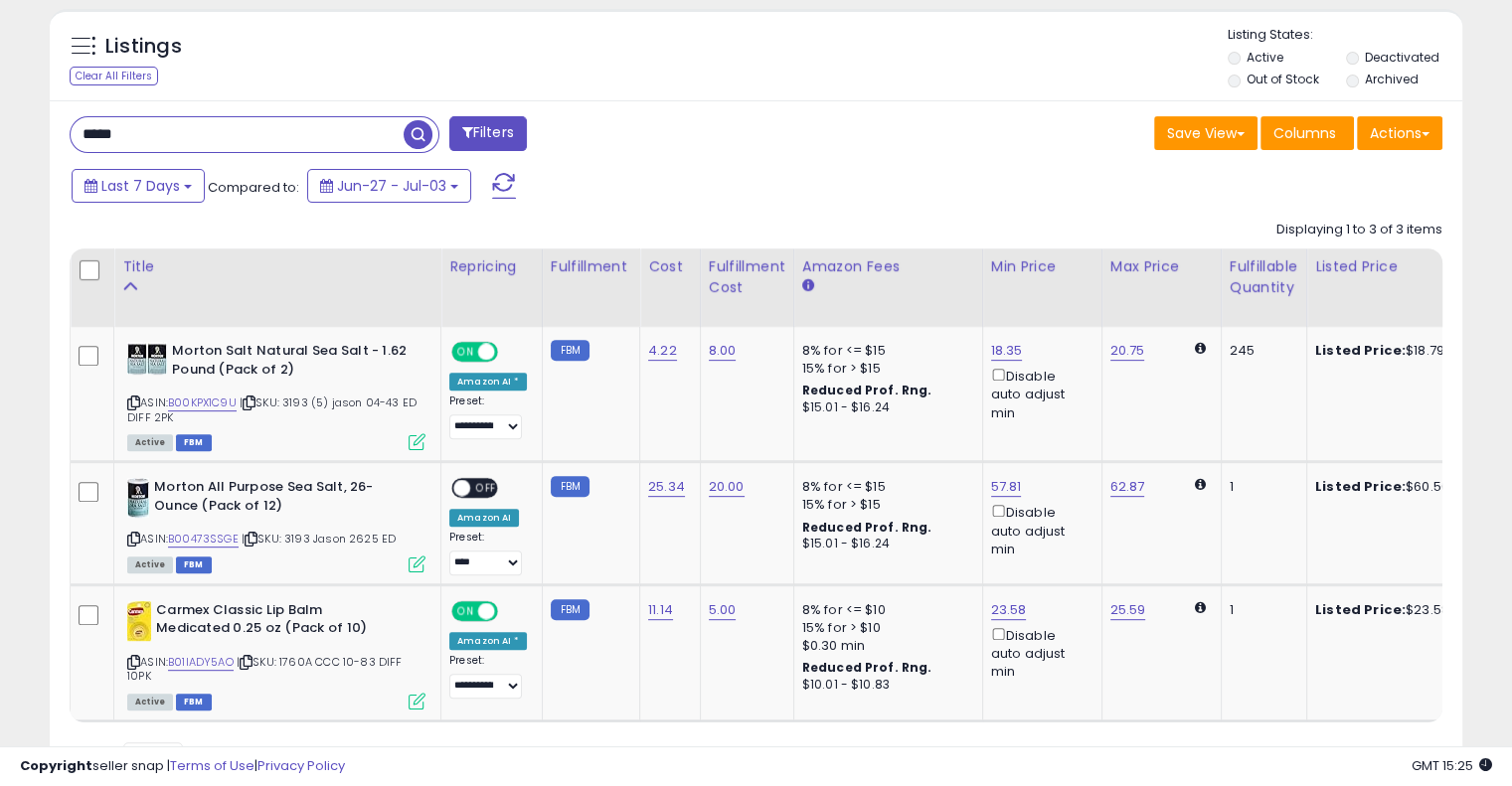 click on "****" at bounding box center [237, 134] 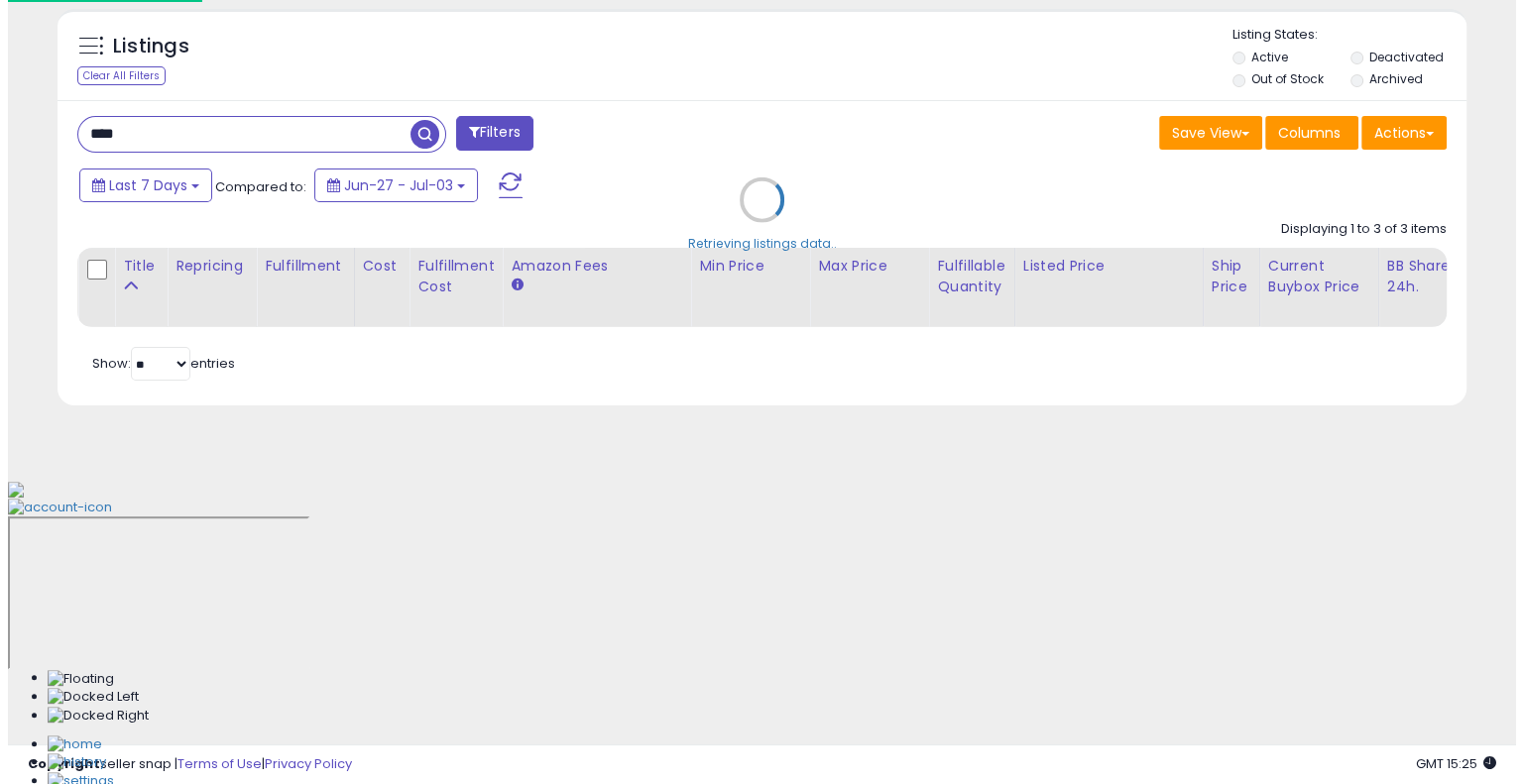 scroll, scrollTop: 424, scrollLeft: 0, axis: vertical 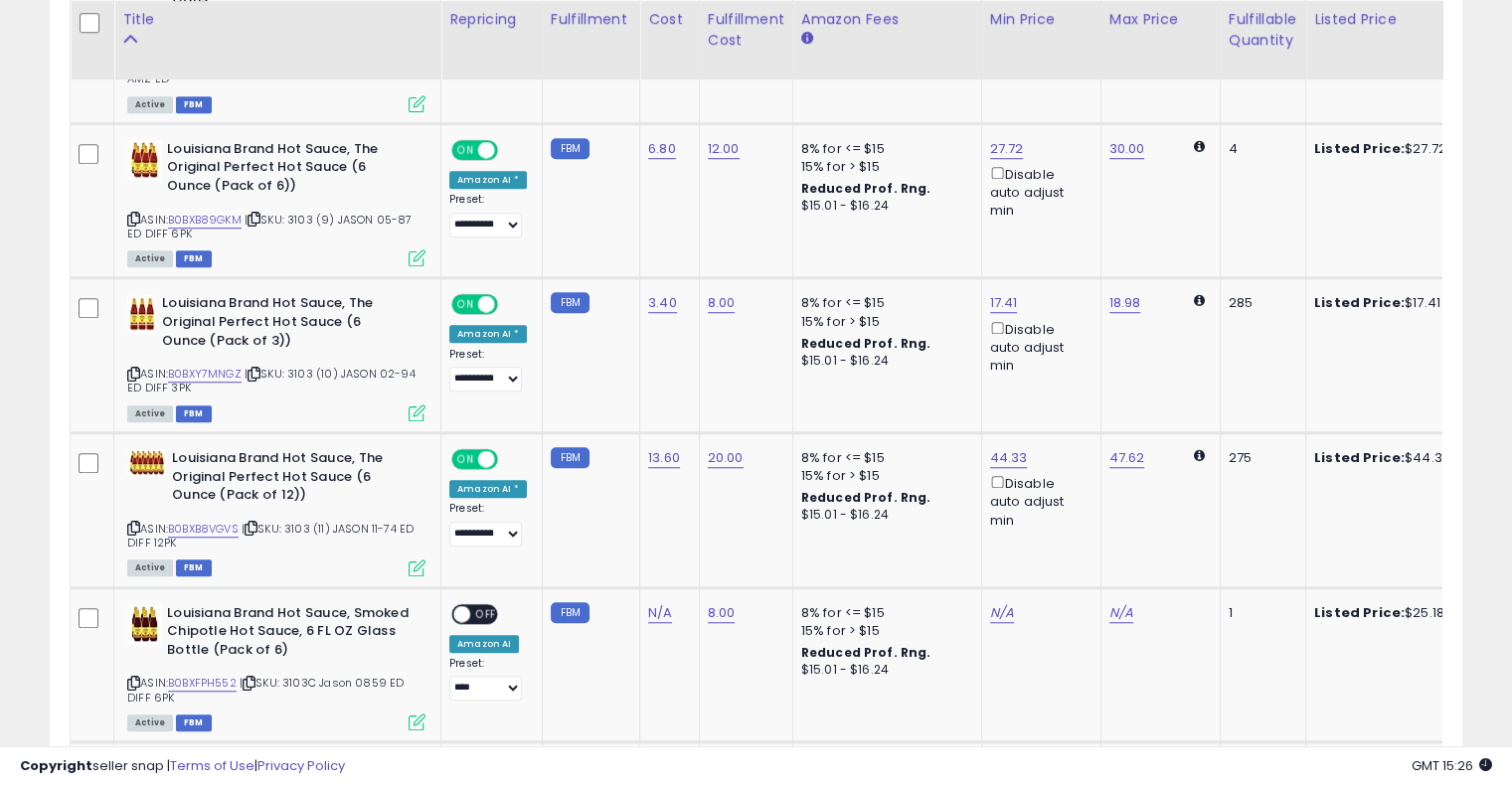 click on "**********" at bounding box center (756, 99) 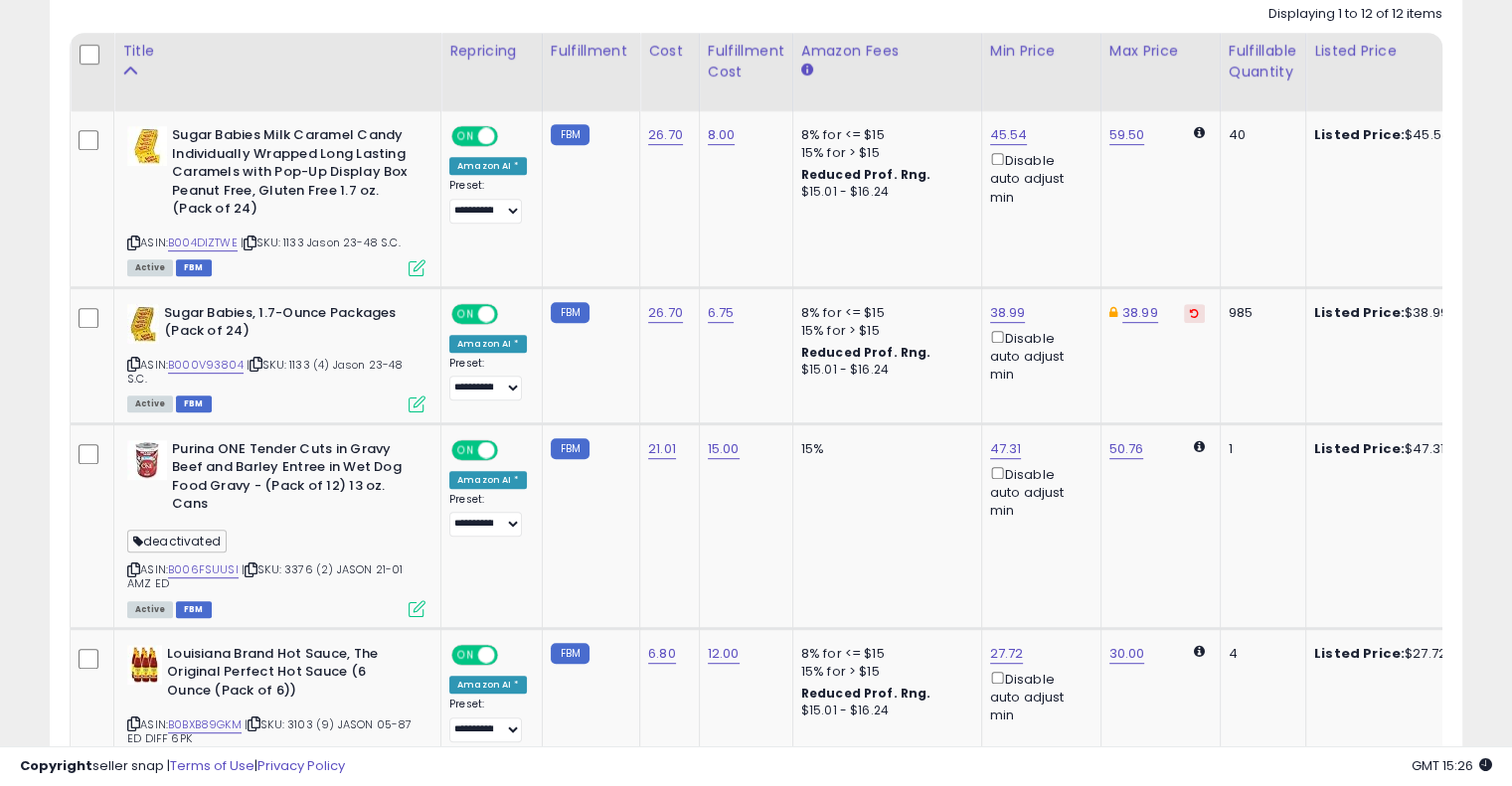 scroll, scrollTop: 955, scrollLeft: 0, axis: vertical 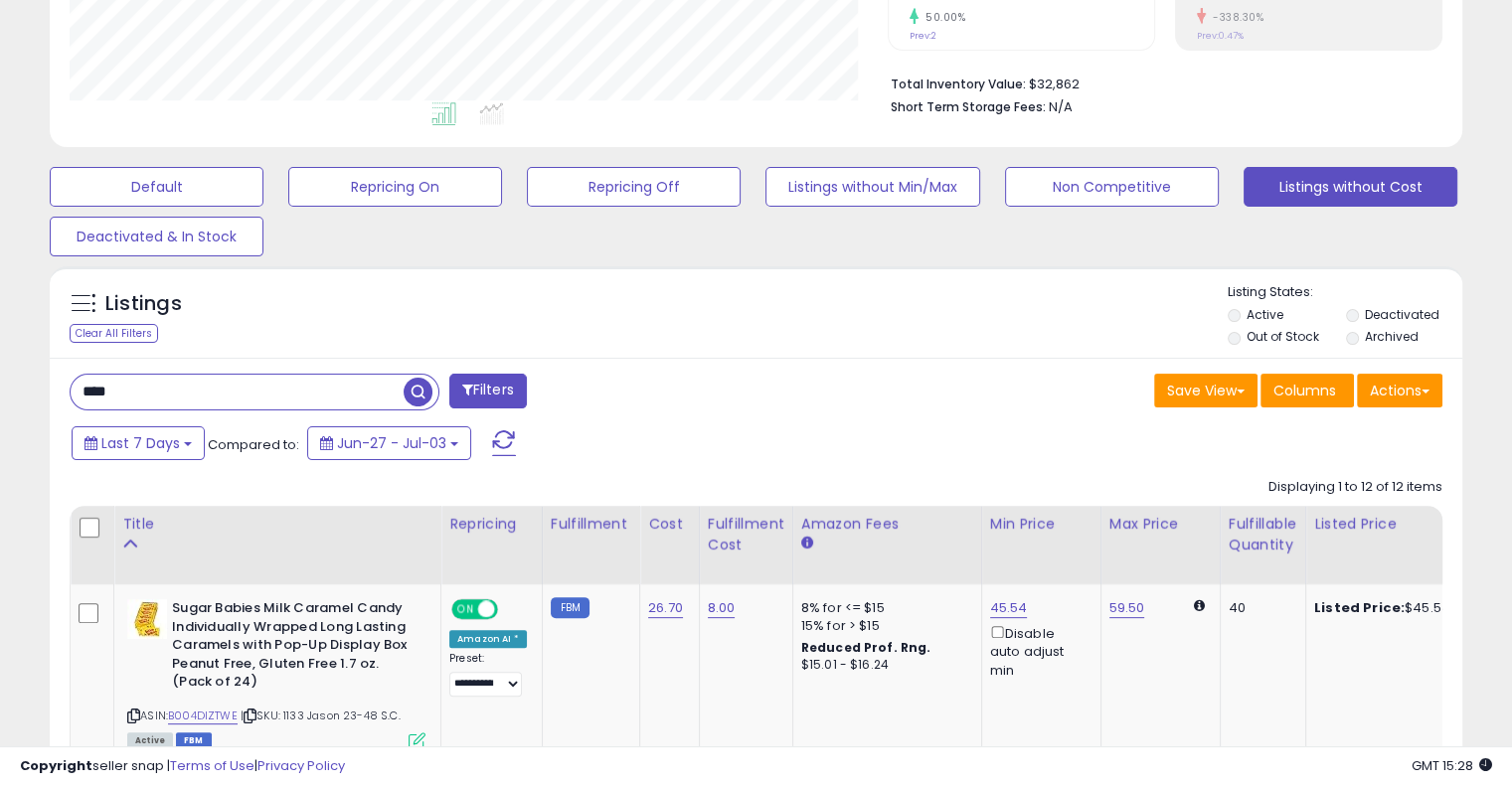 click on "****
Filters" at bounding box center (406, 393) 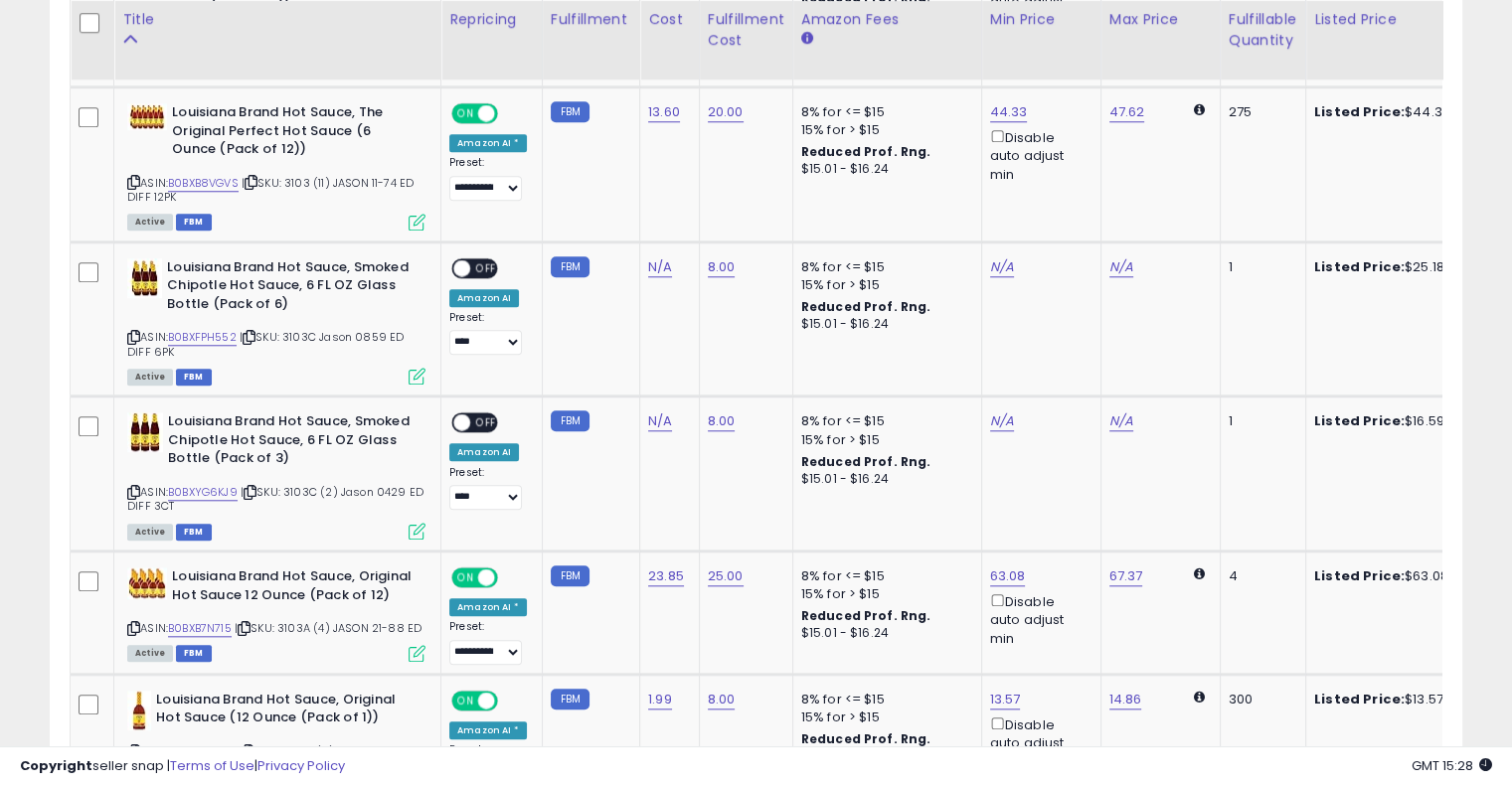 scroll, scrollTop: 1793, scrollLeft: 0, axis: vertical 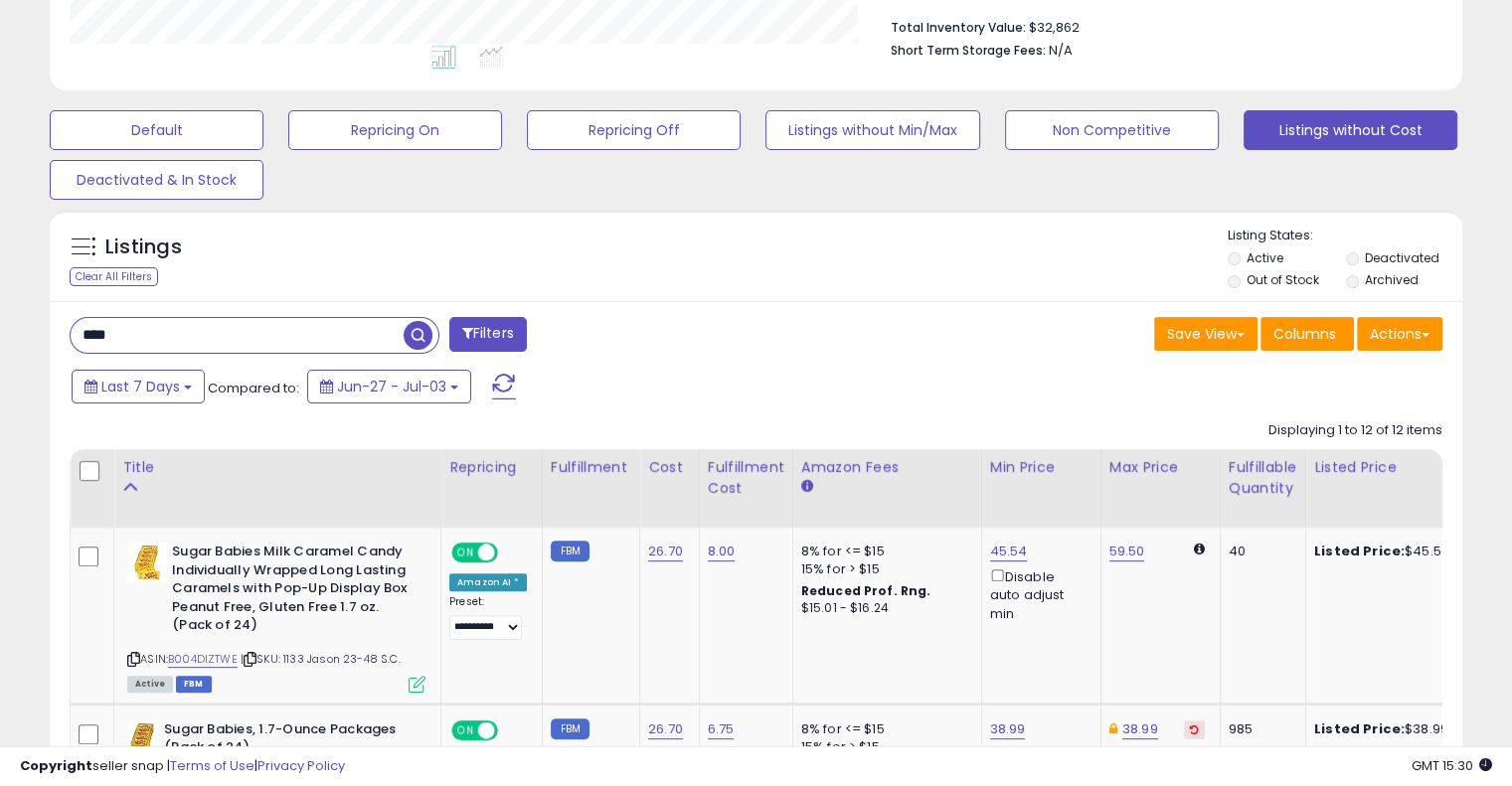 click on "****" at bounding box center [237, 335] 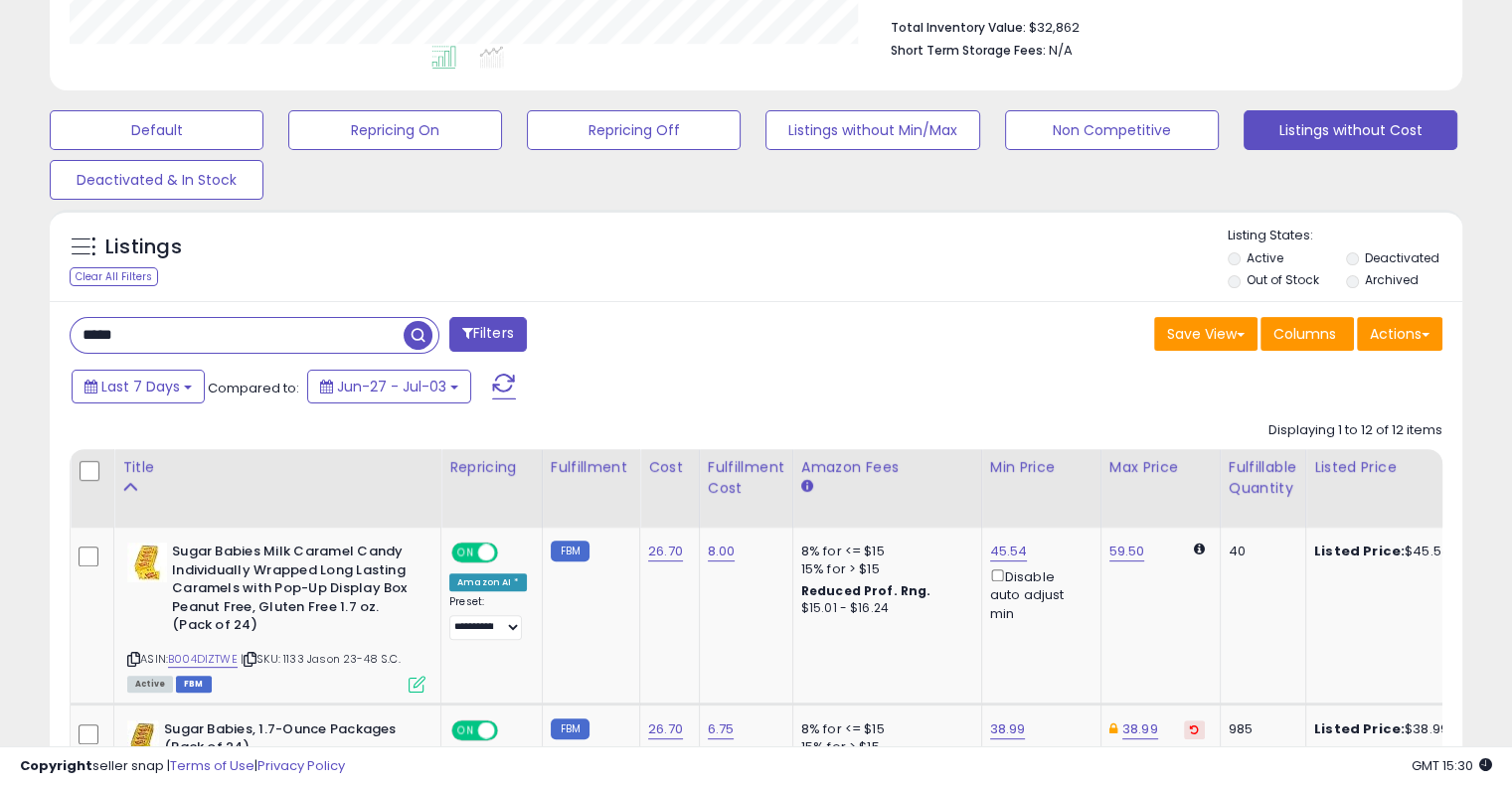 type on "*****" 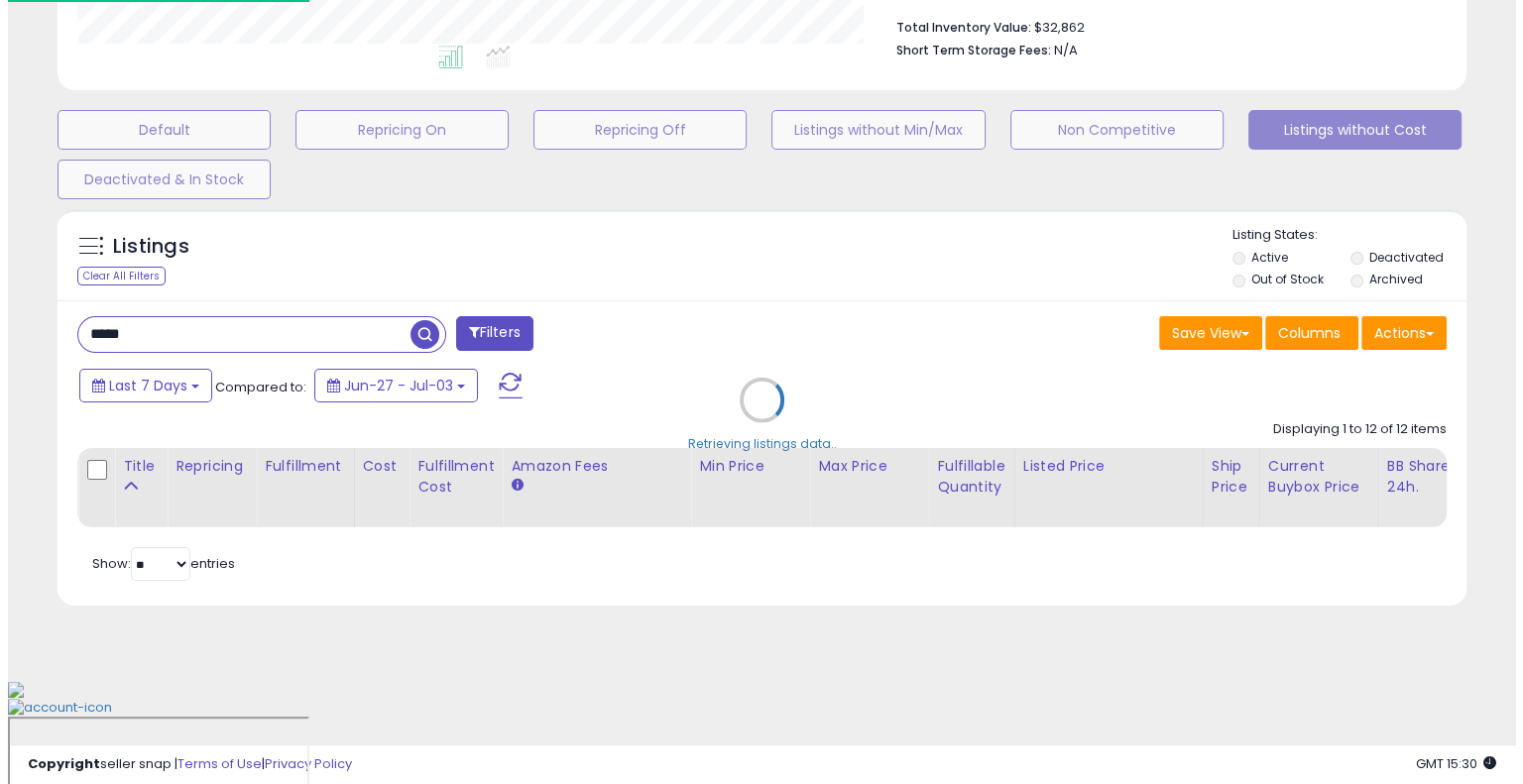scroll, scrollTop: 424, scrollLeft: 0, axis: vertical 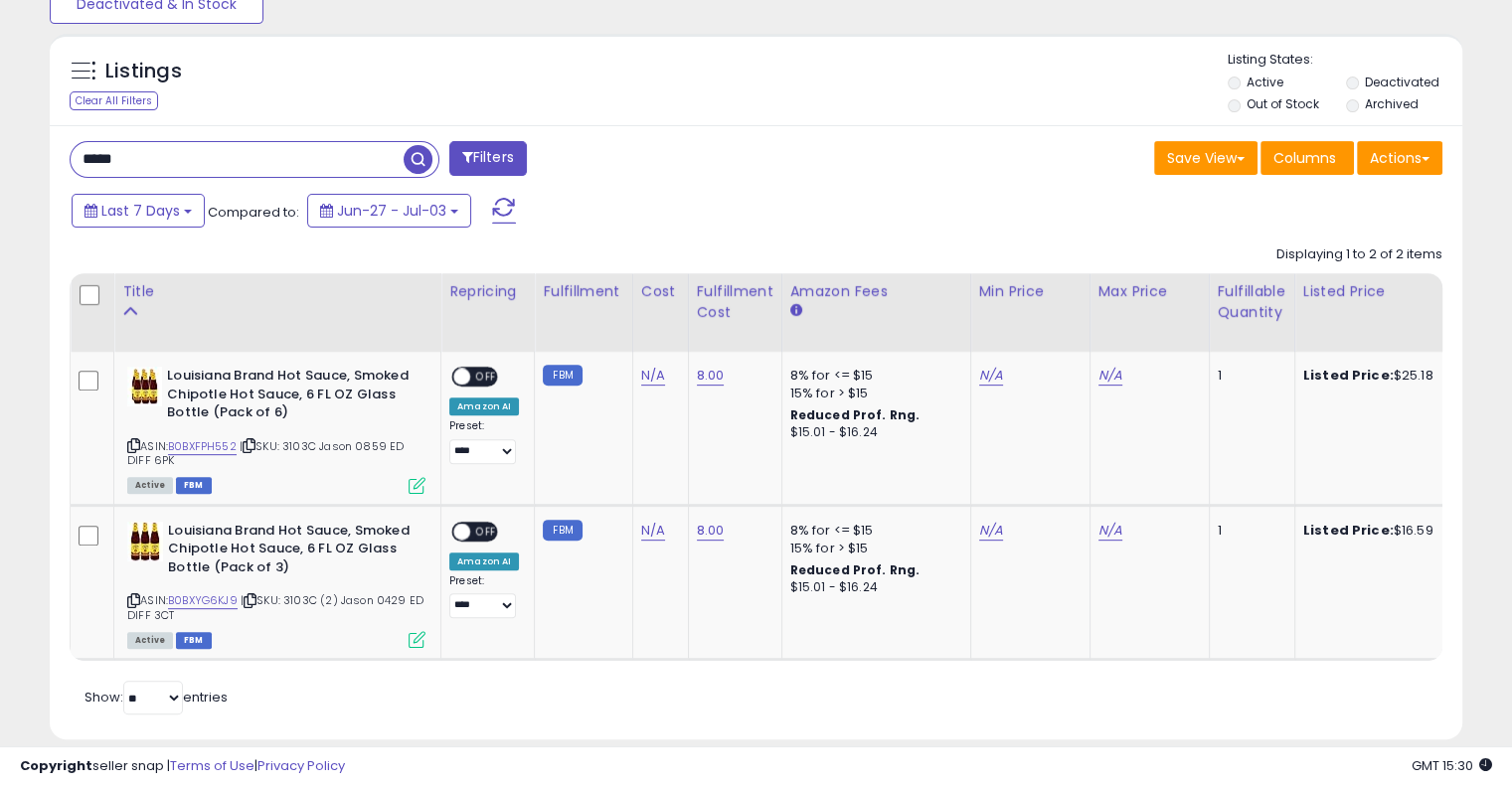 click on "*****" at bounding box center [237, 159] 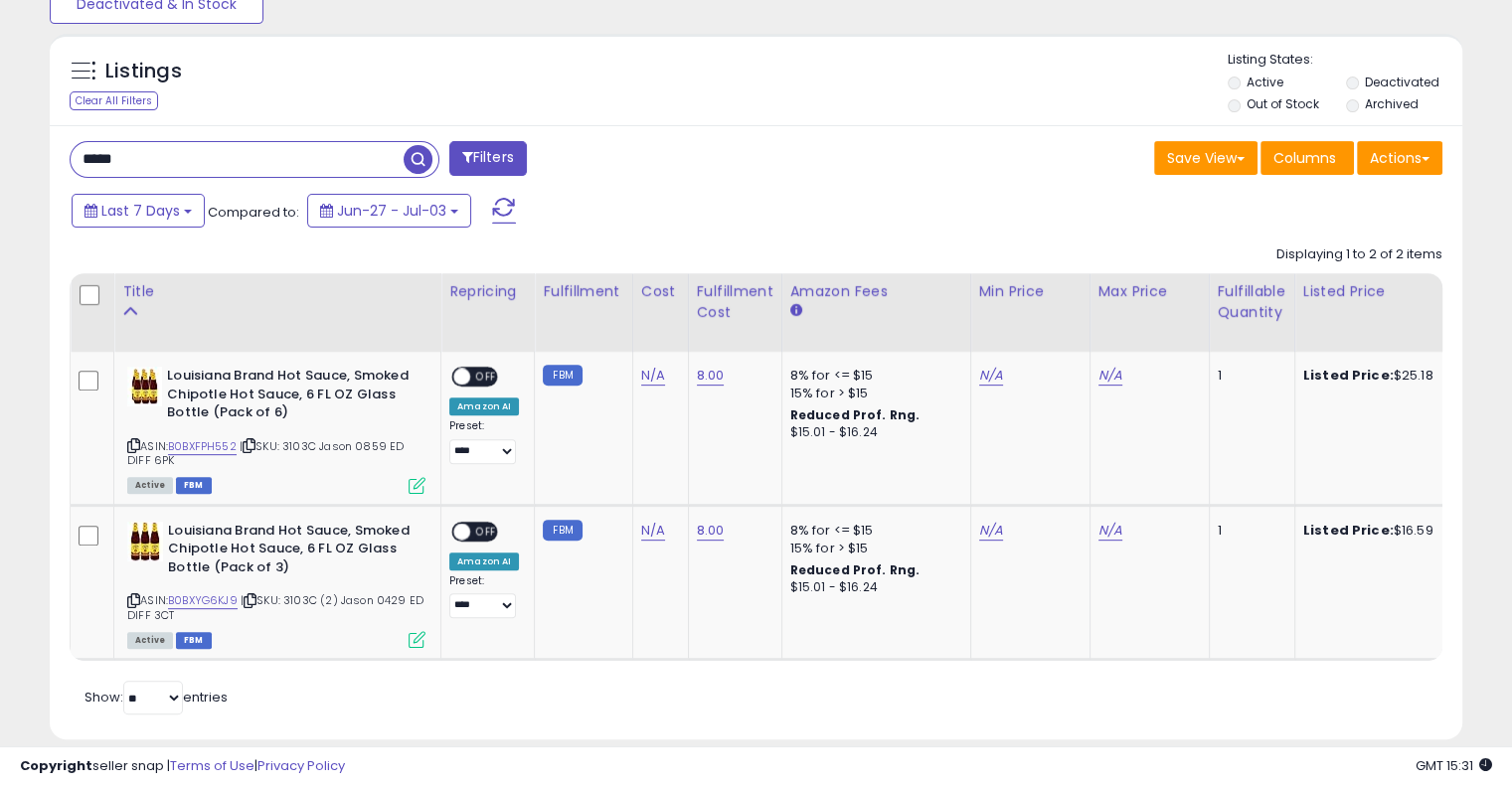 click on "Last 7 Days
Compared to:
Jun-27 - Jul-03" at bounding box center (582, 213) 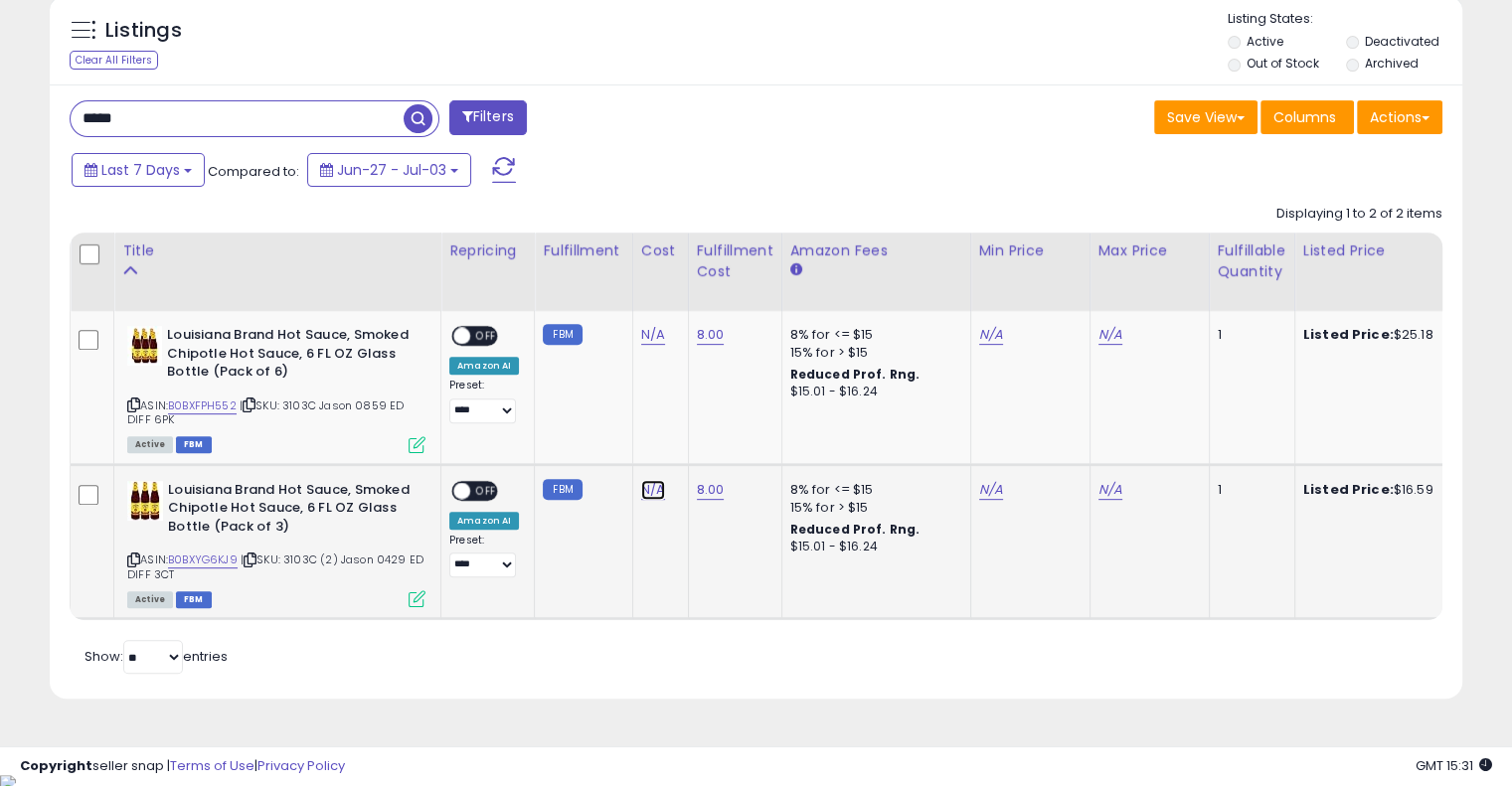 click on "N/A" at bounding box center [653, 335] 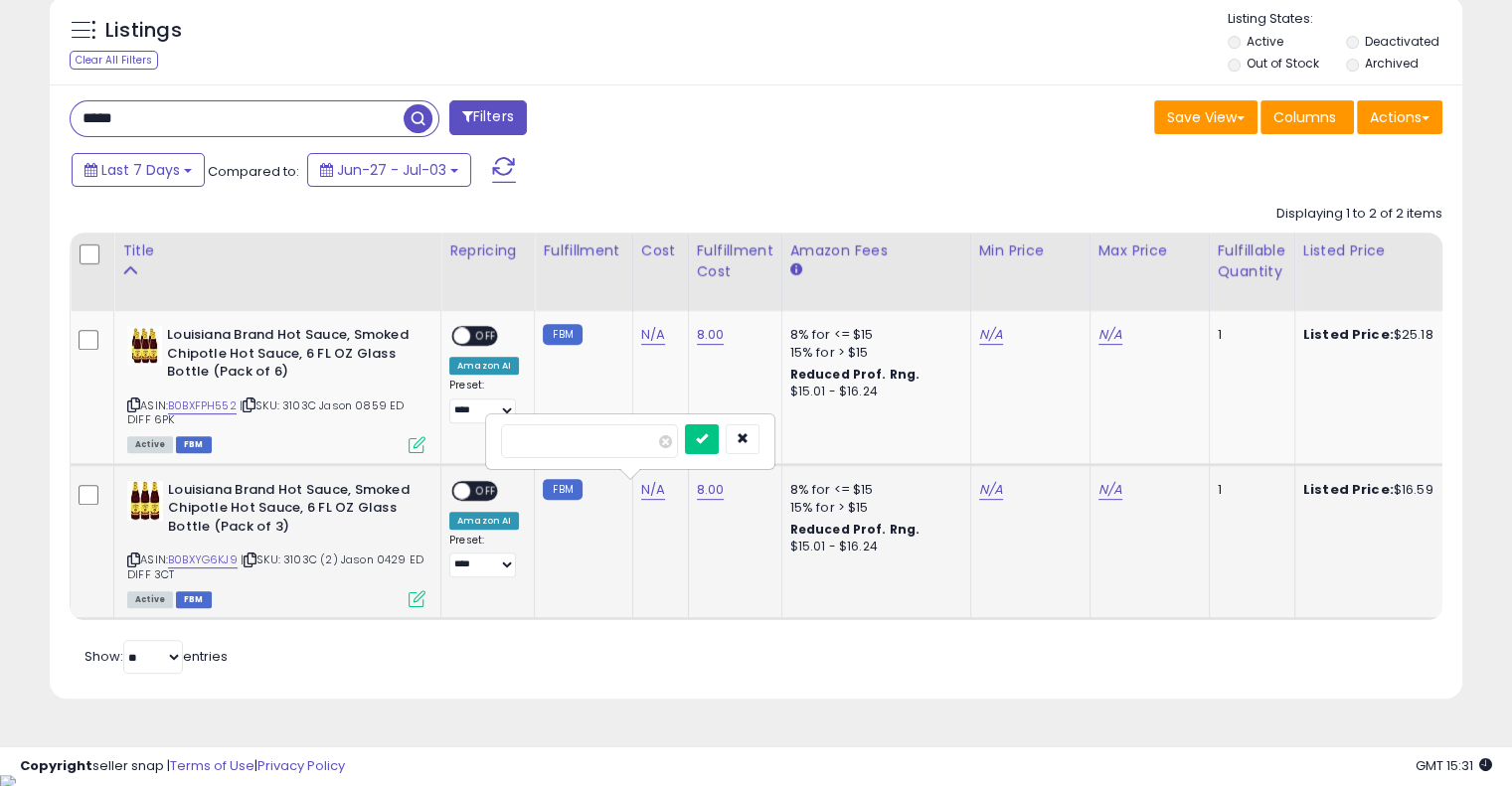 type on "*****" 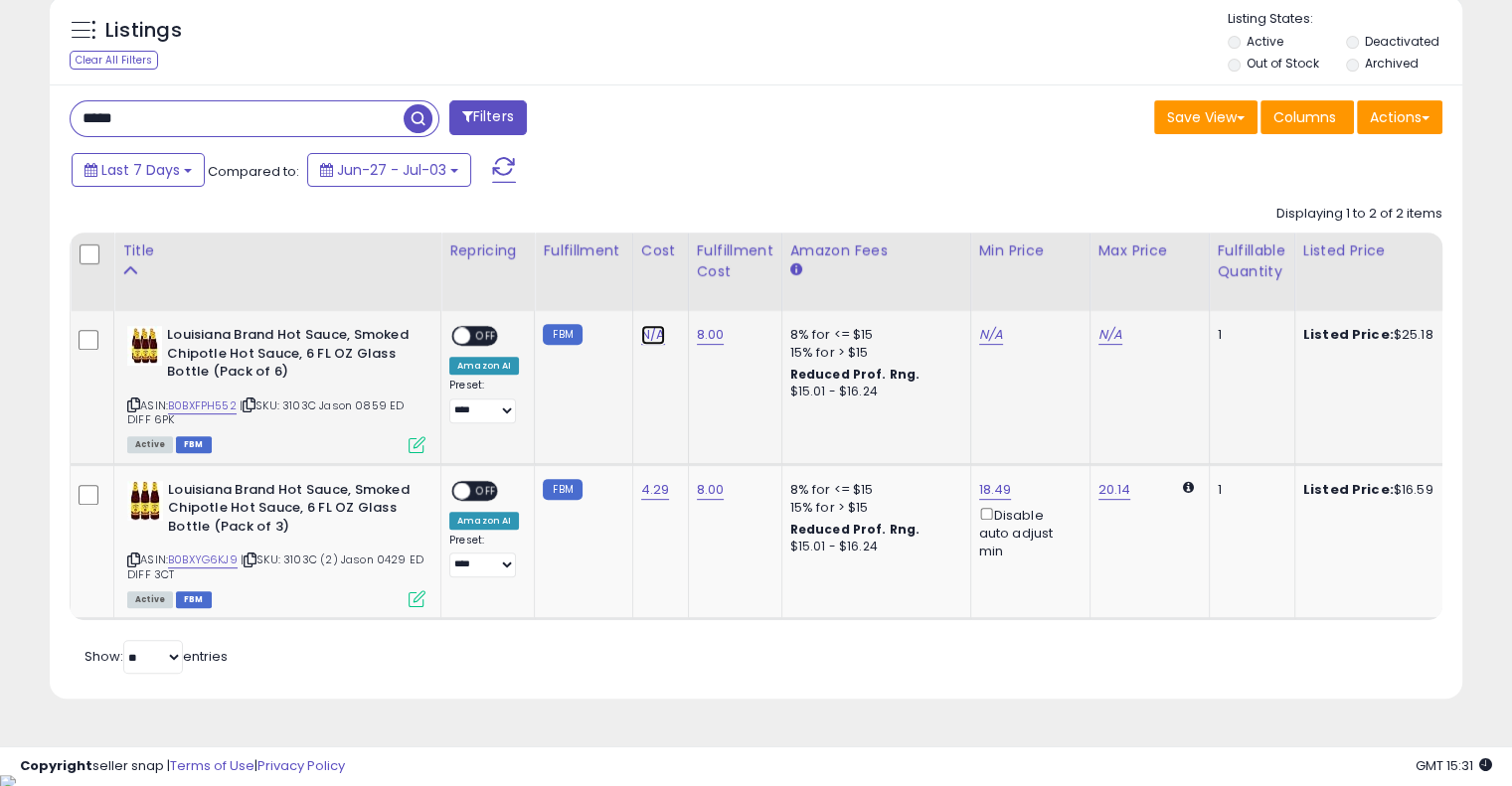 click on "N/A" at bounding box center (653, 335) 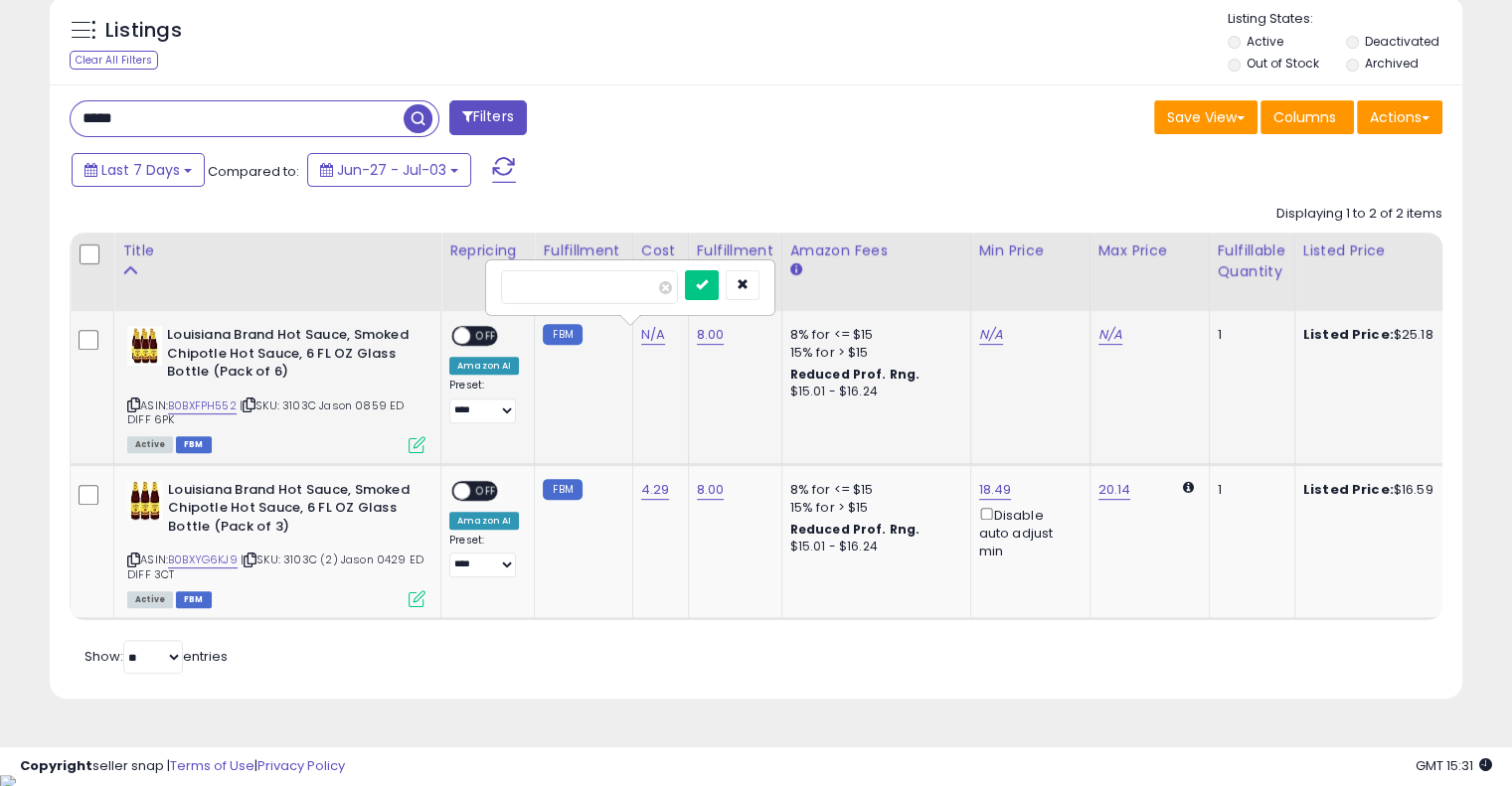 type on "*****" 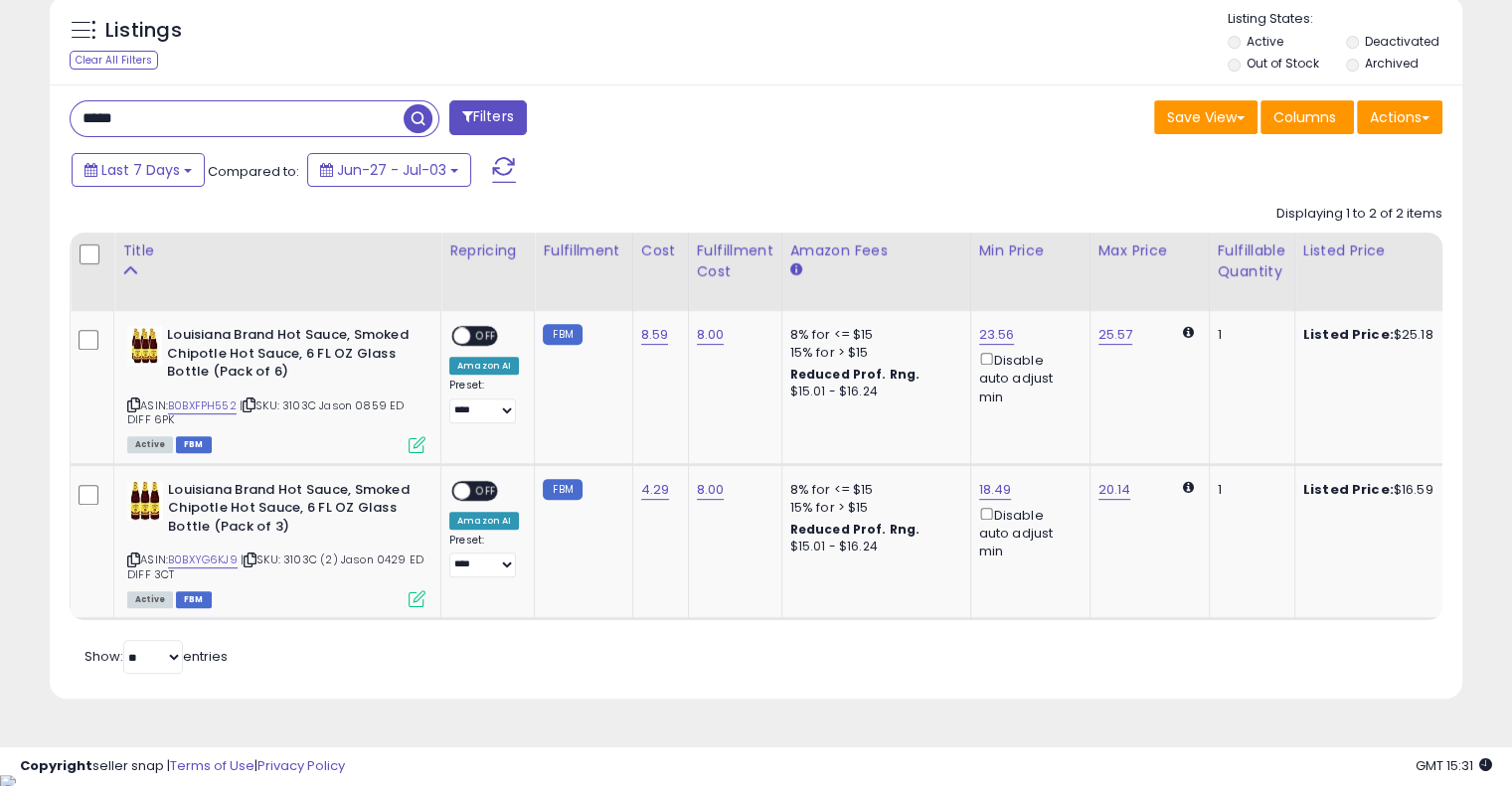 click on "Save View
Save As New View
Update Current View
Columns
Actions
Import  Export Visible Columns" at bounding box center (1107, 119) 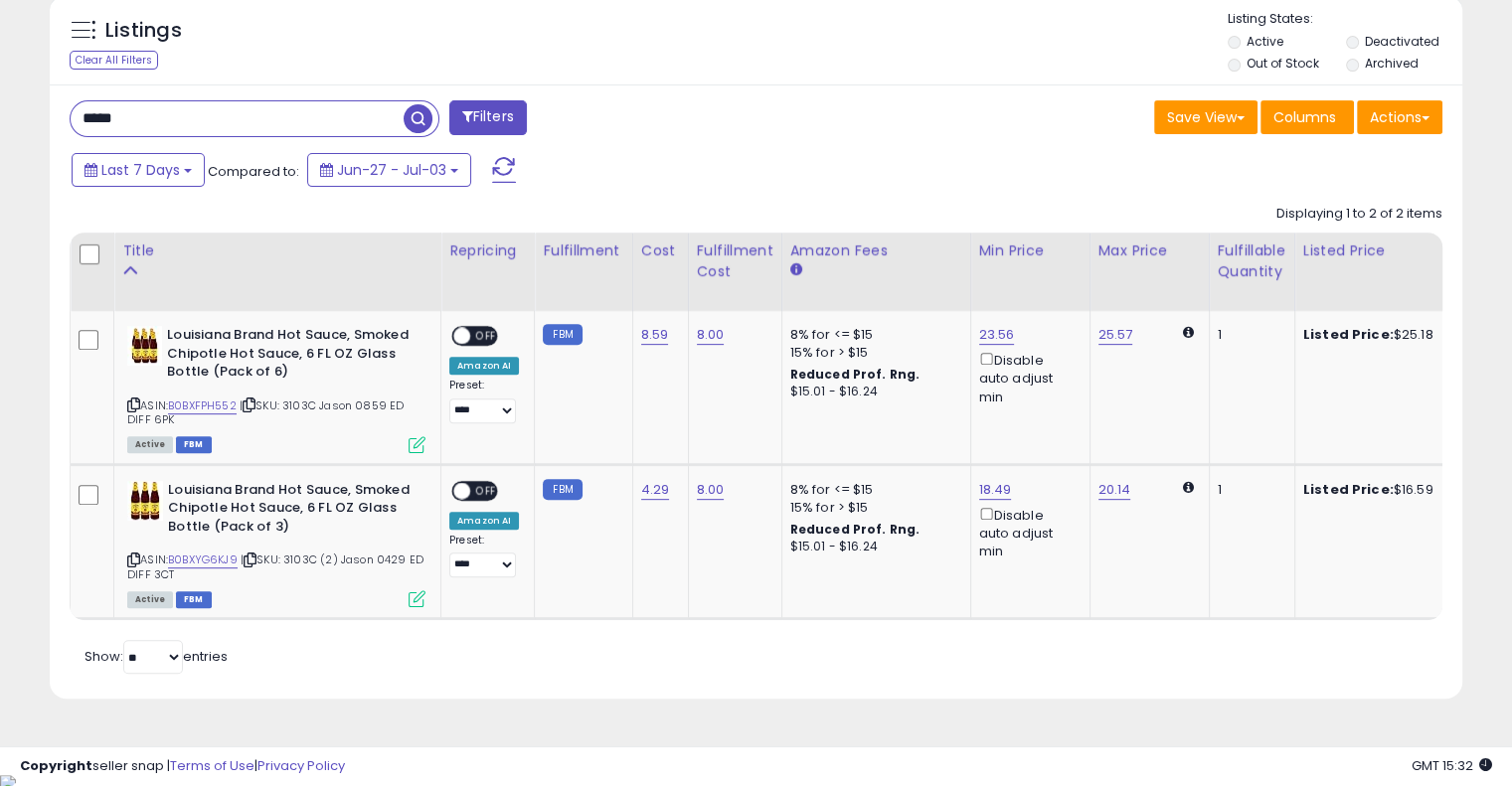 click on "*****
Filters" at bounding box center [406, 120] 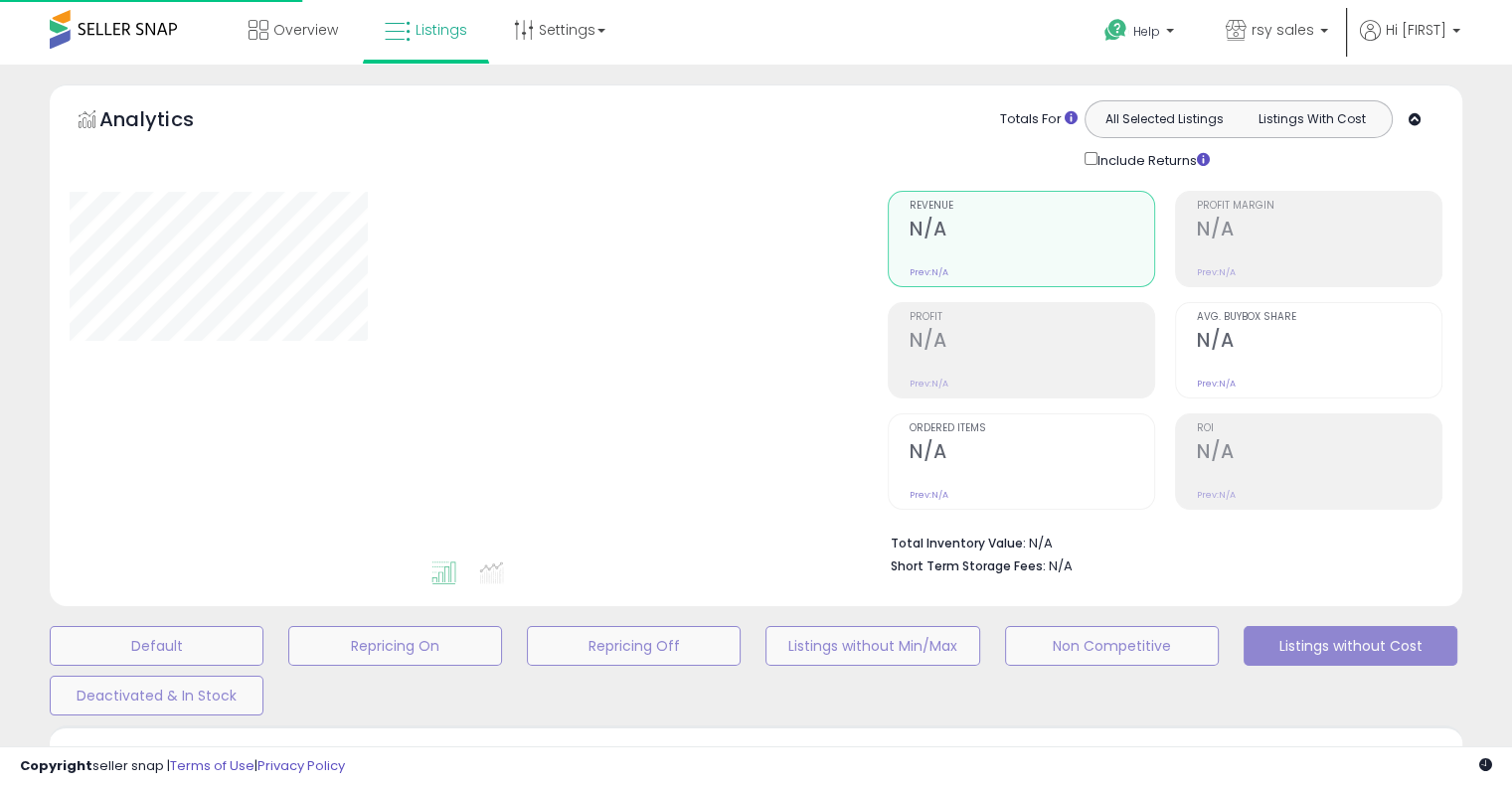 scroll, scrollTop: 425, scrollLeft: 0, axis: vertical 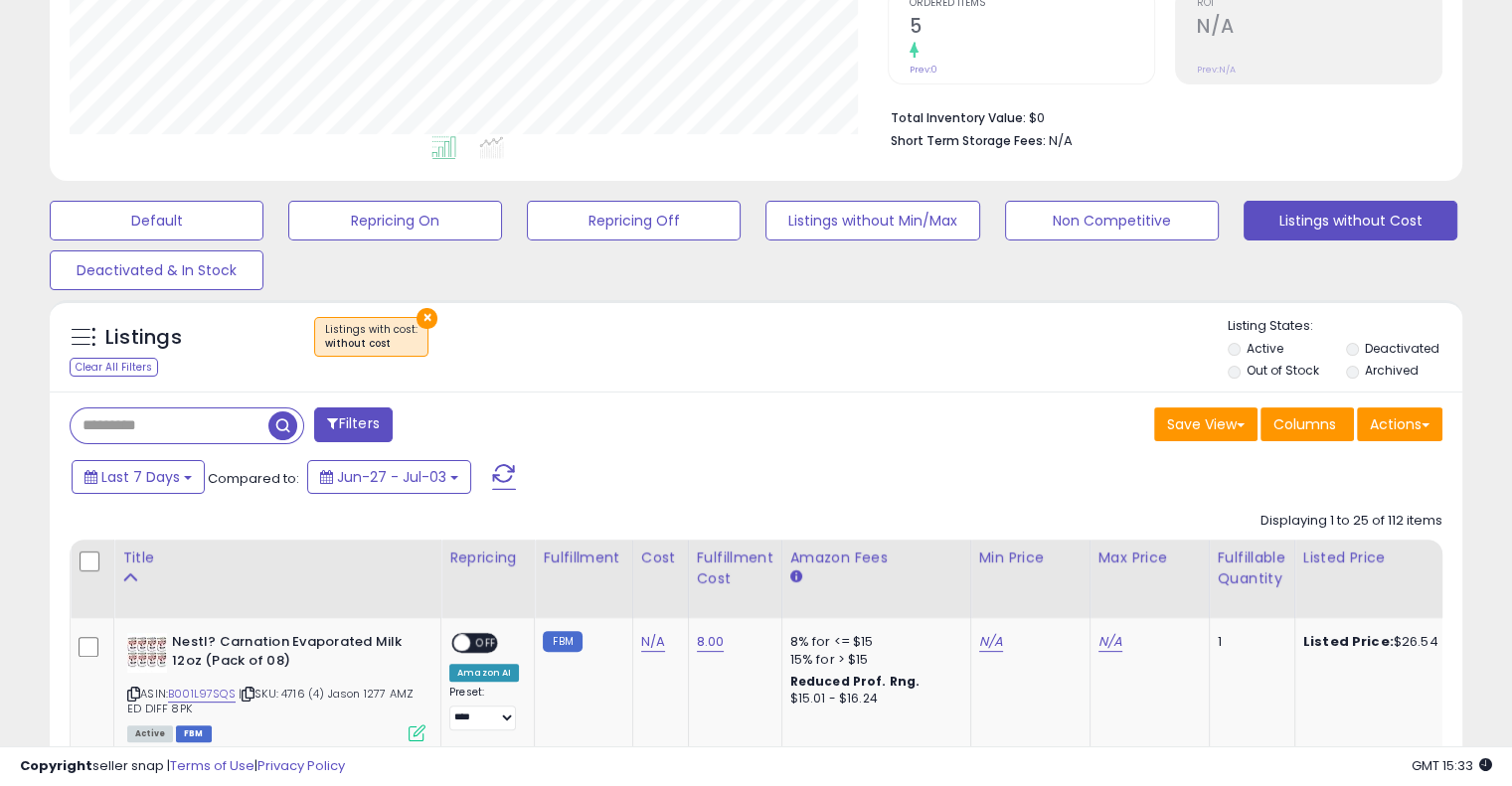 click on "Filters
Save View
Save As New View
Update Current View" at bounding box center (756, 427) 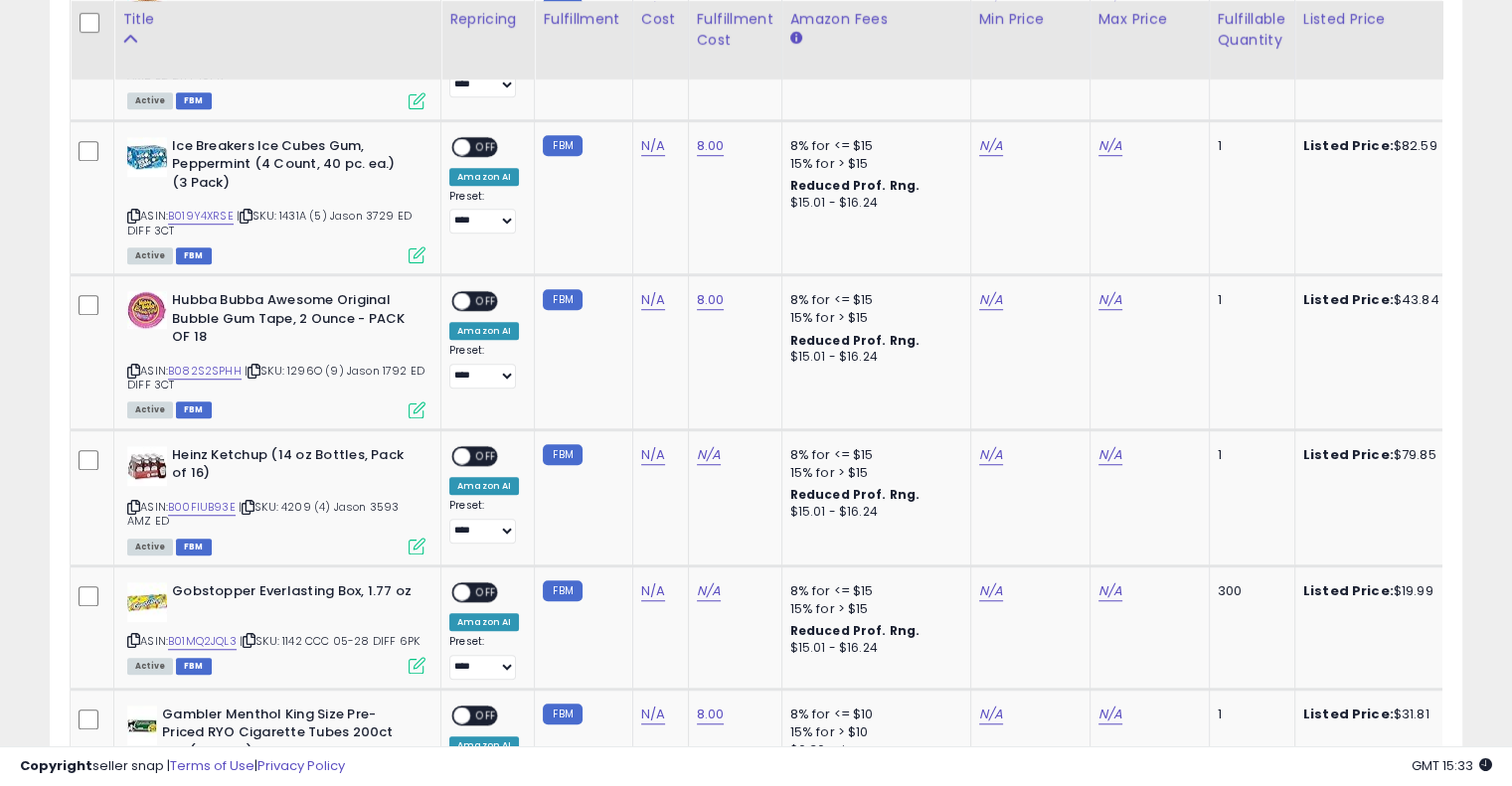 scroll, scrollTop: 1339, scrollLeft: 0, axis: vertical 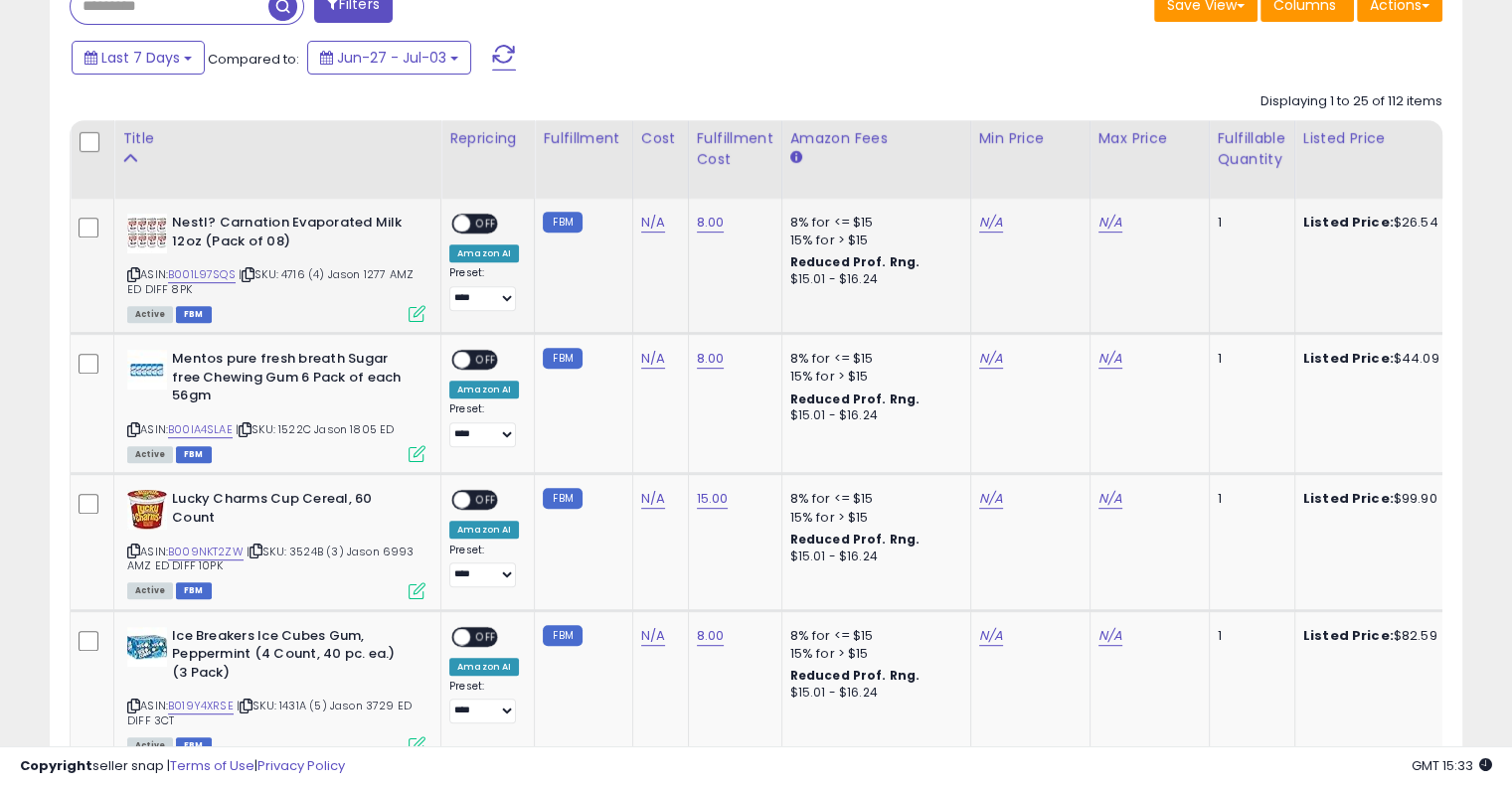 click on "|   SKU: 4716 (4) [FIRST] 1277 AMZ ED DIFF 8PK" at bounding box center (270, 281) 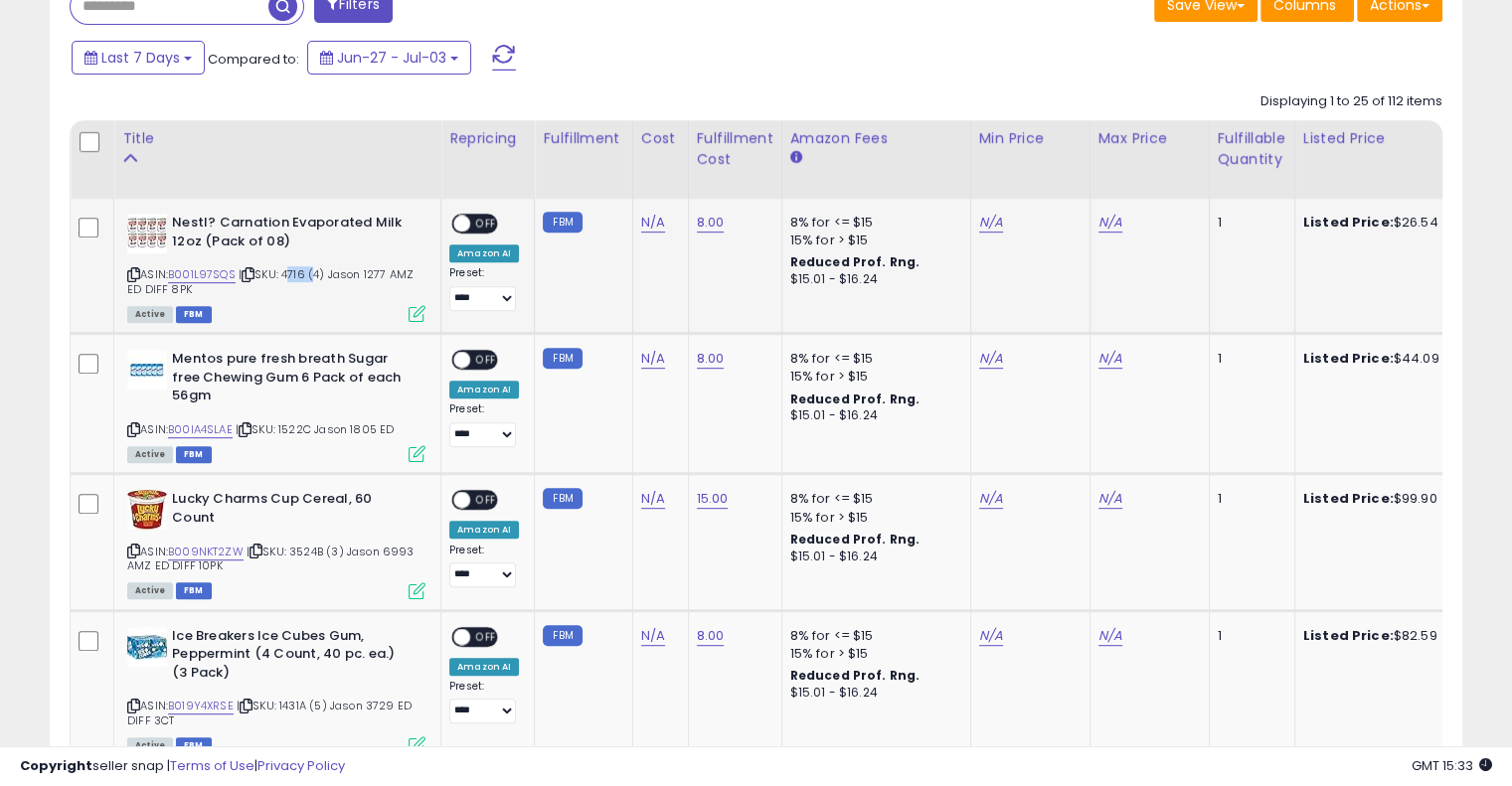 click on "|   SKU: 4716 (4) [FIRST] 1277 AMZ ED DIFF 8PK" at bounding box center (270, 281) 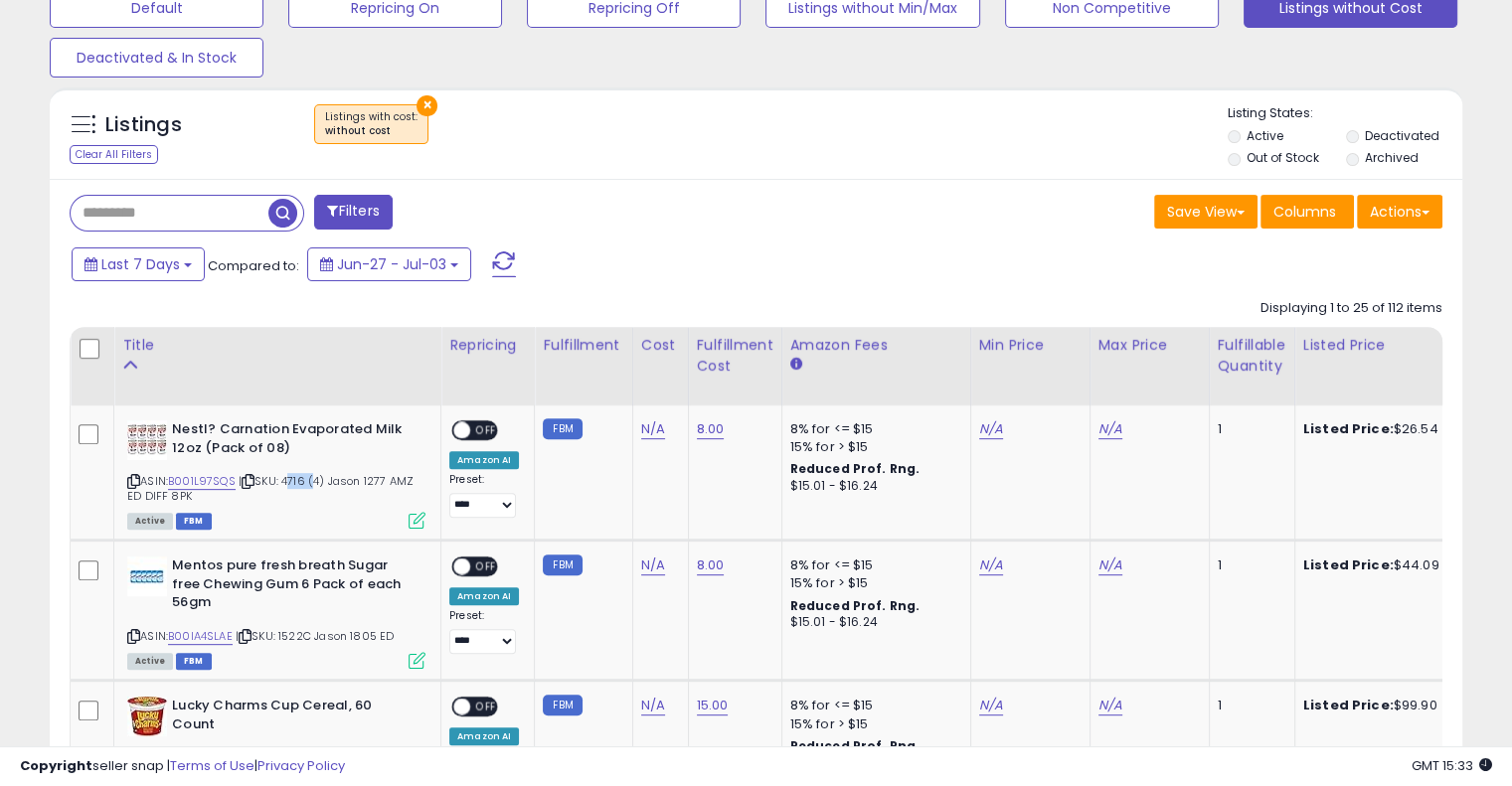 scroll, scrollTop: 612, scrollLeft: 0, axis: vertical 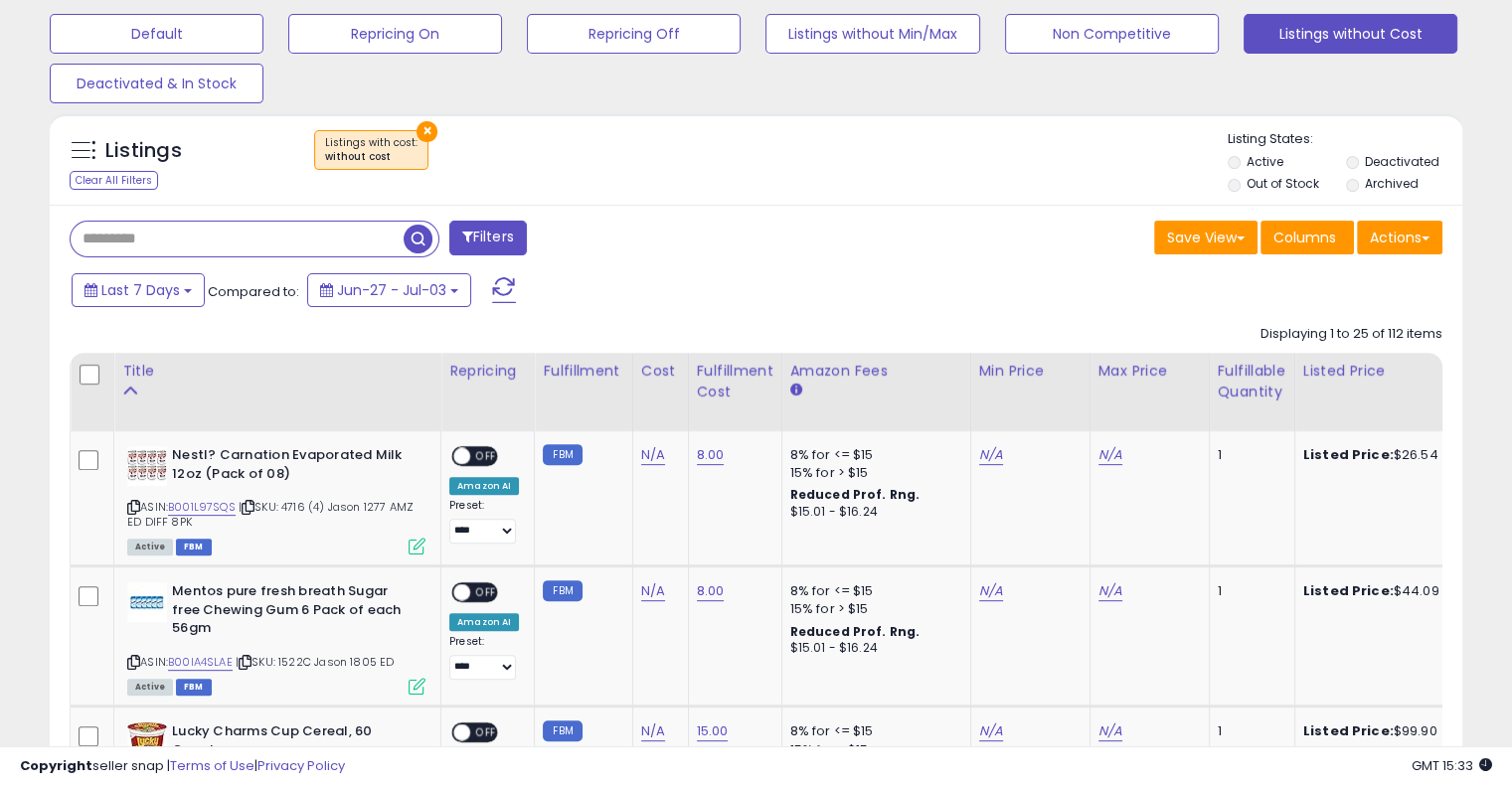 click at bounding box center [237, 238] 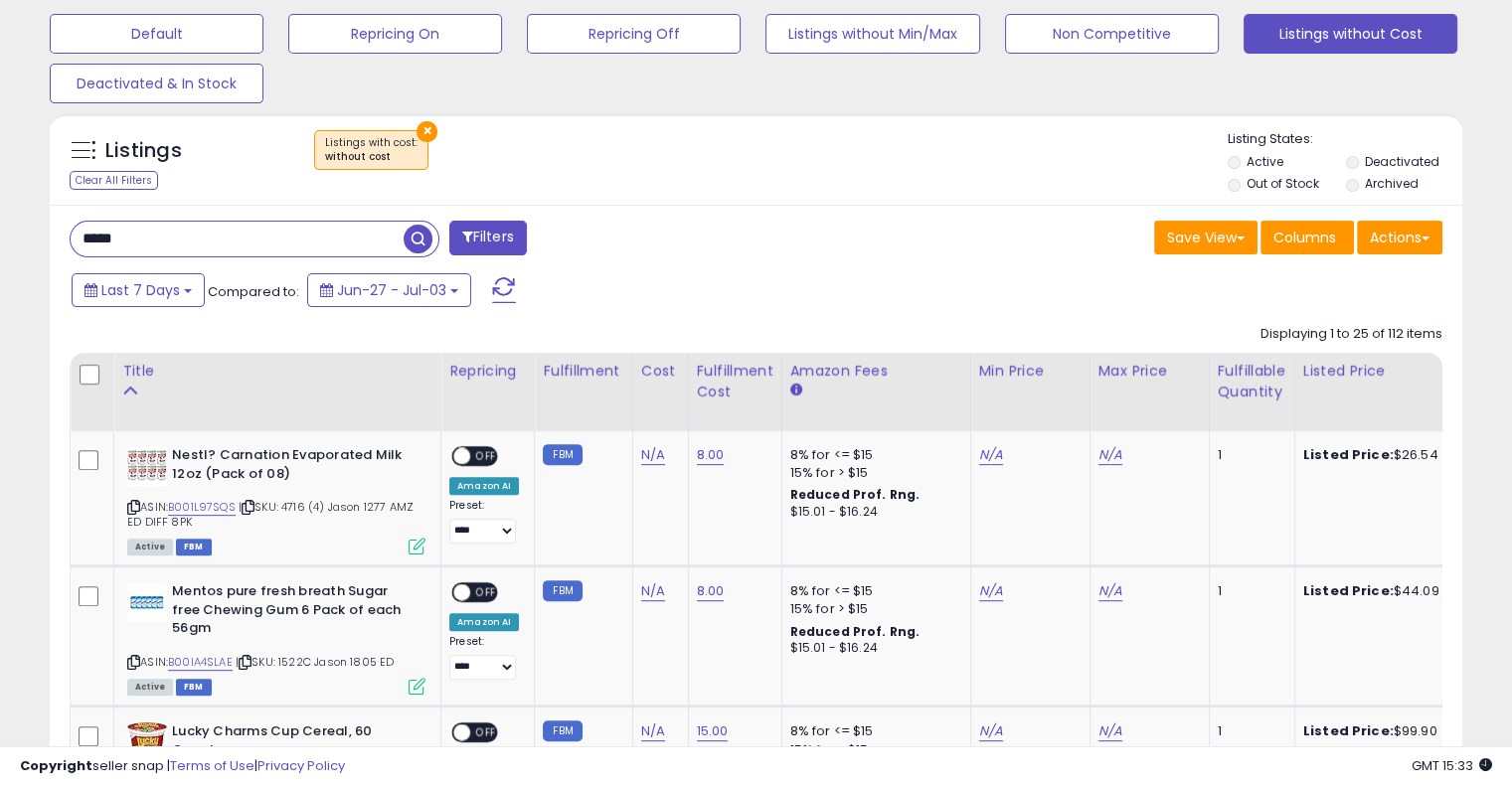 type on "****" 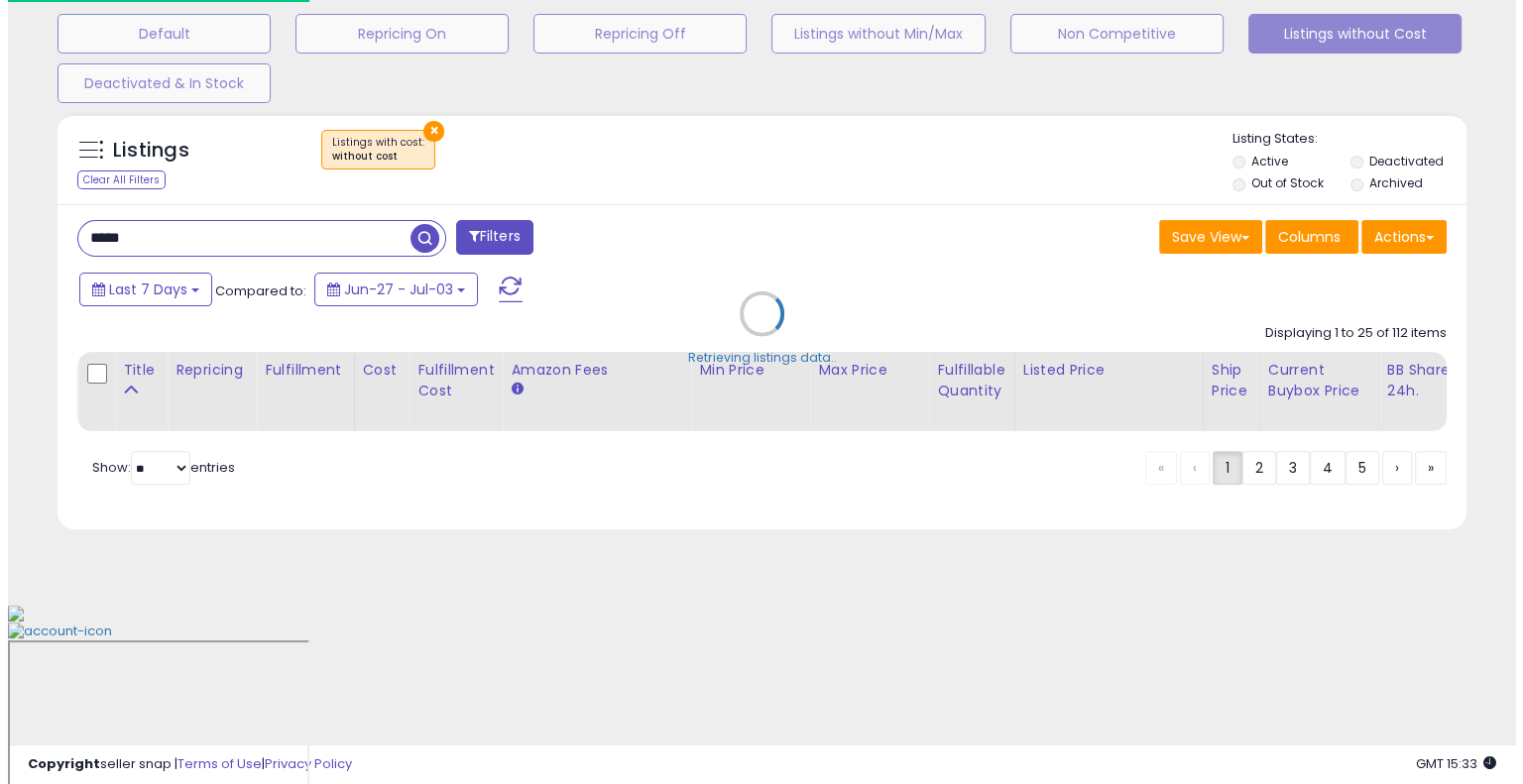 scroll, scrollTop: 444, scrollLeft: 0, axis: vertical 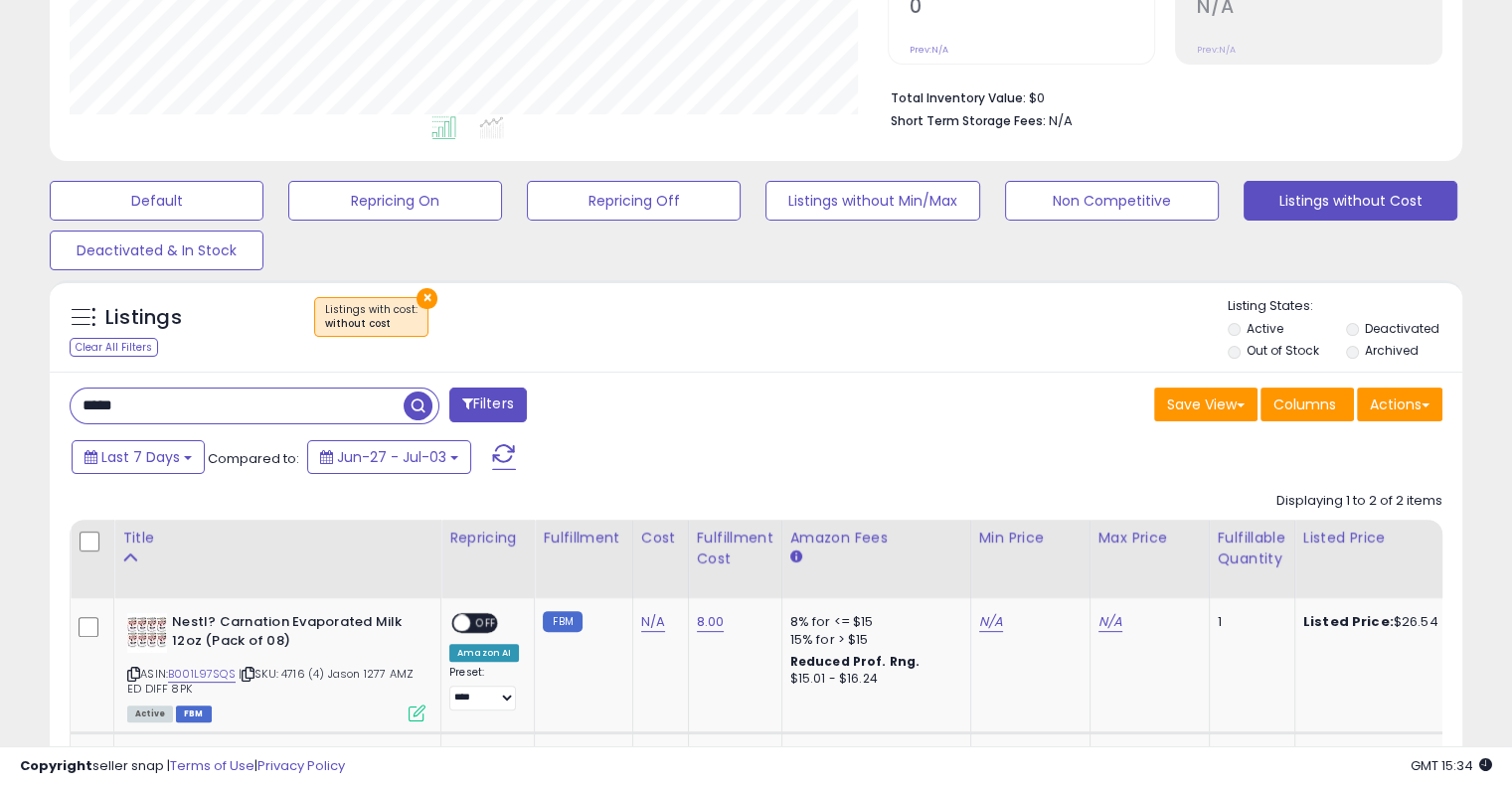 click on "Save View
Save As New View
Update Current View
Columns
Actions
Import  Export Visible Columns" at bounding box center [1107, 406] 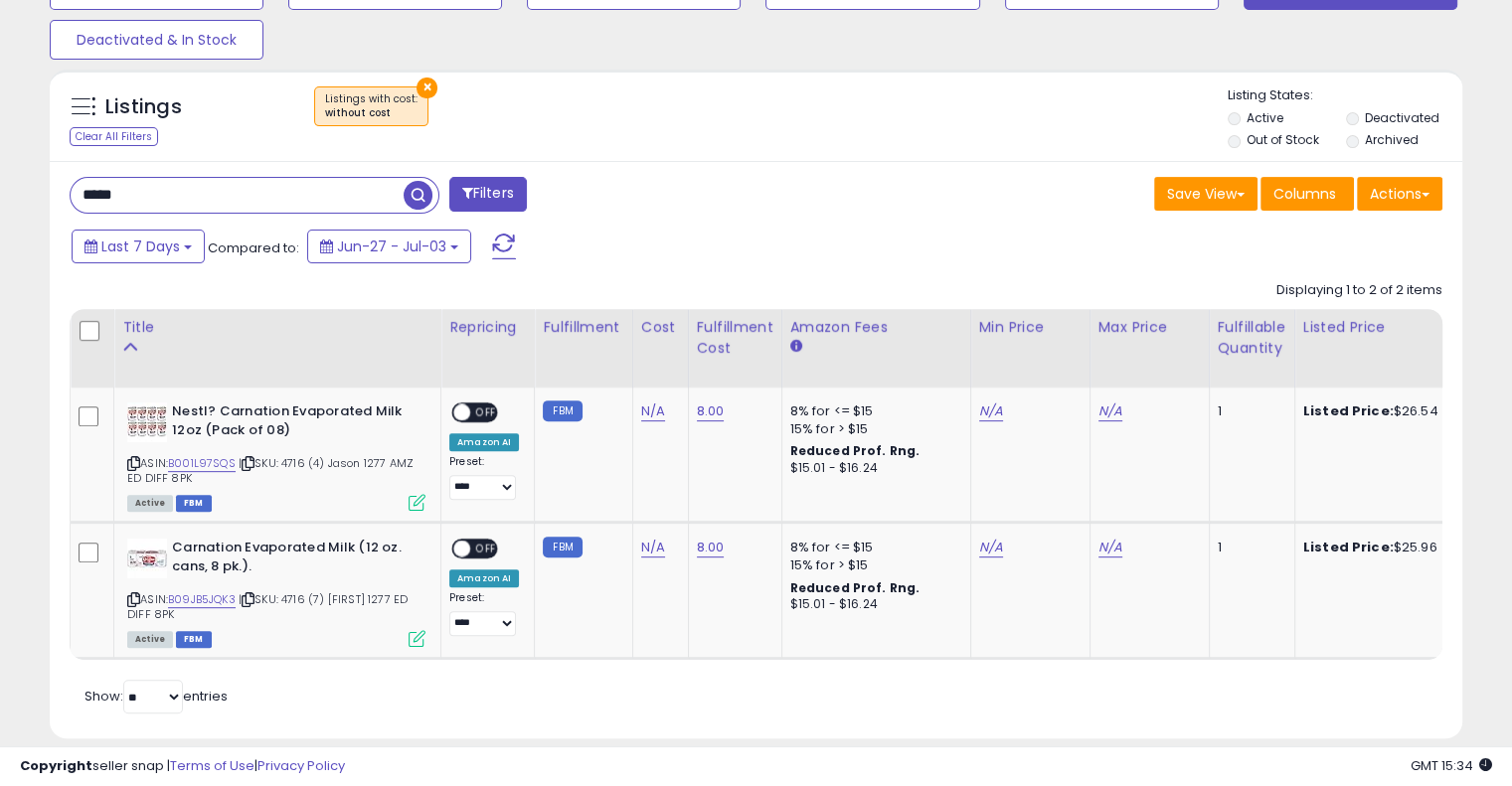 scroll, scrollTop: 657, scrollLeft: 0, axis: vertical 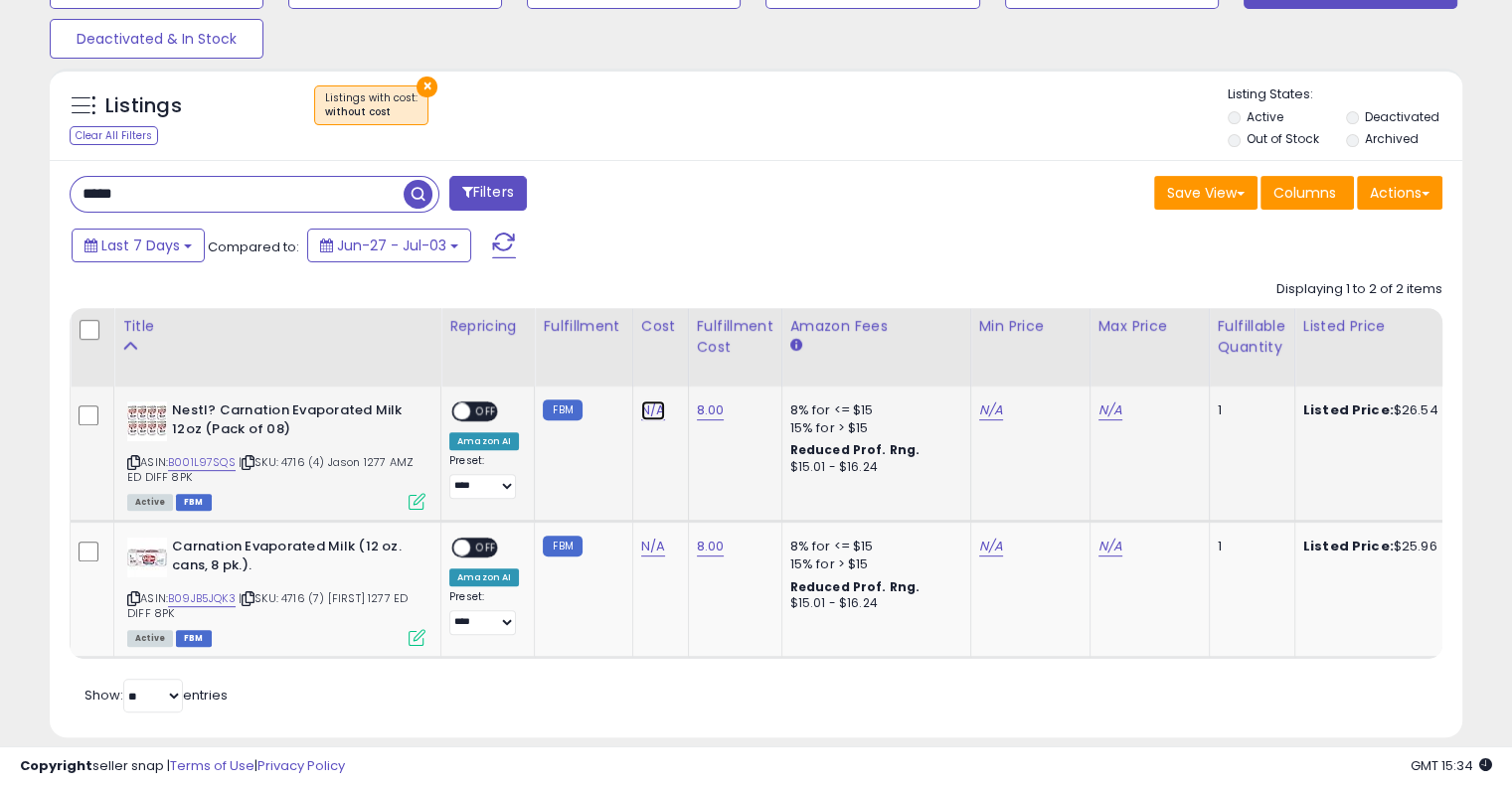 click on "N/A" at bounding box center [653, 410] 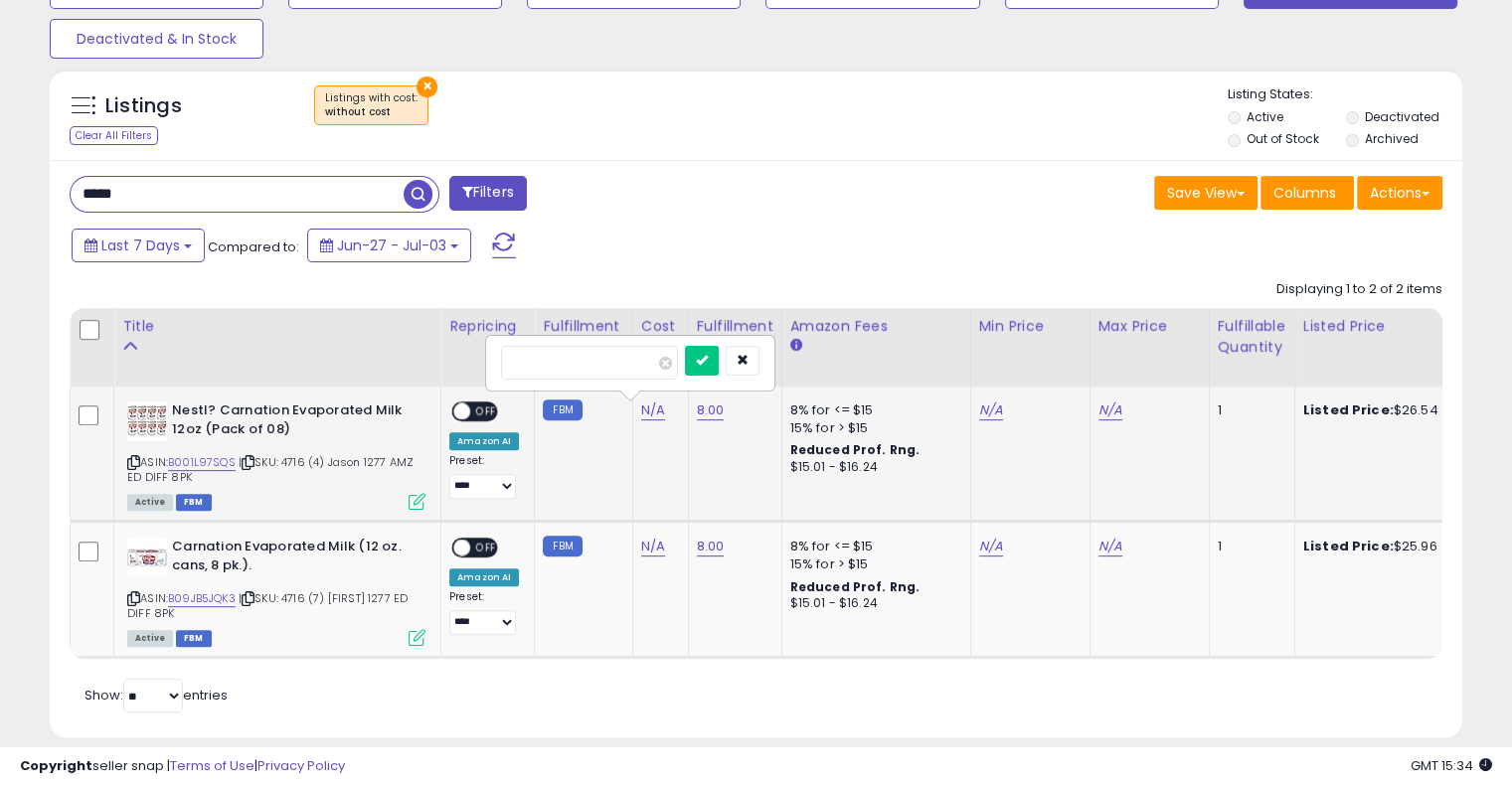 type on "*****" 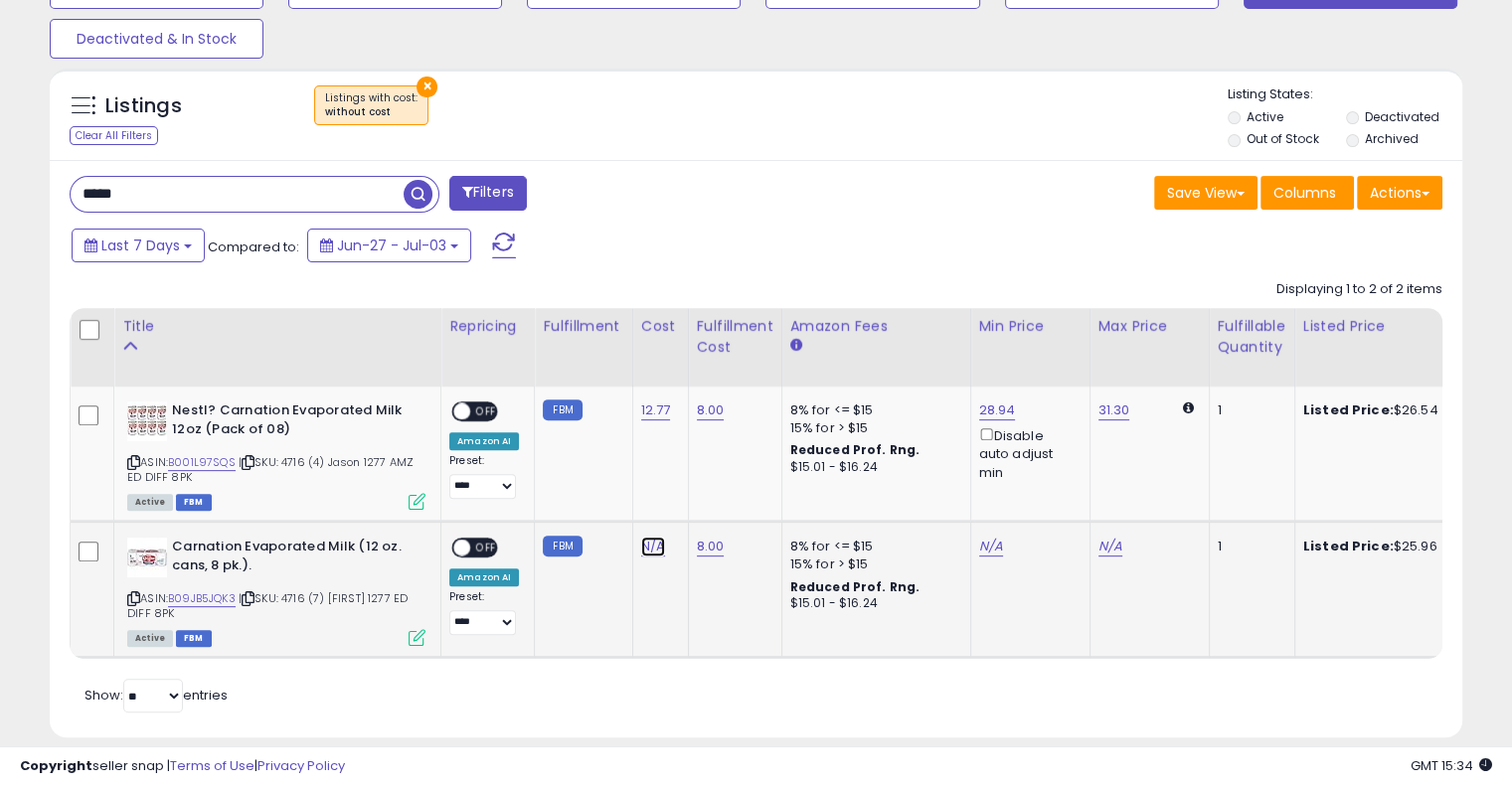 click on "N/A" at bounding box center (653, 547) 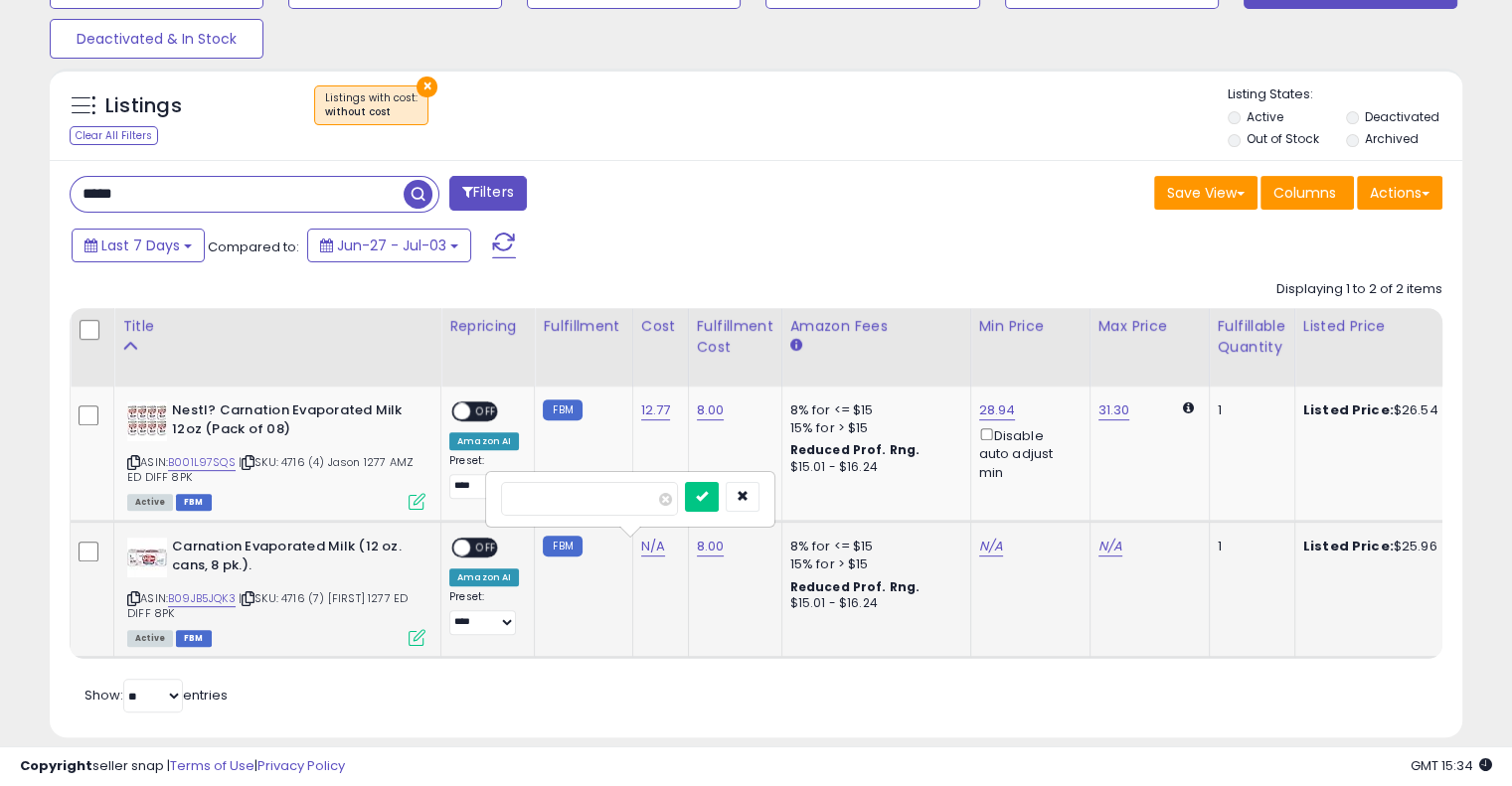 type on "*****" 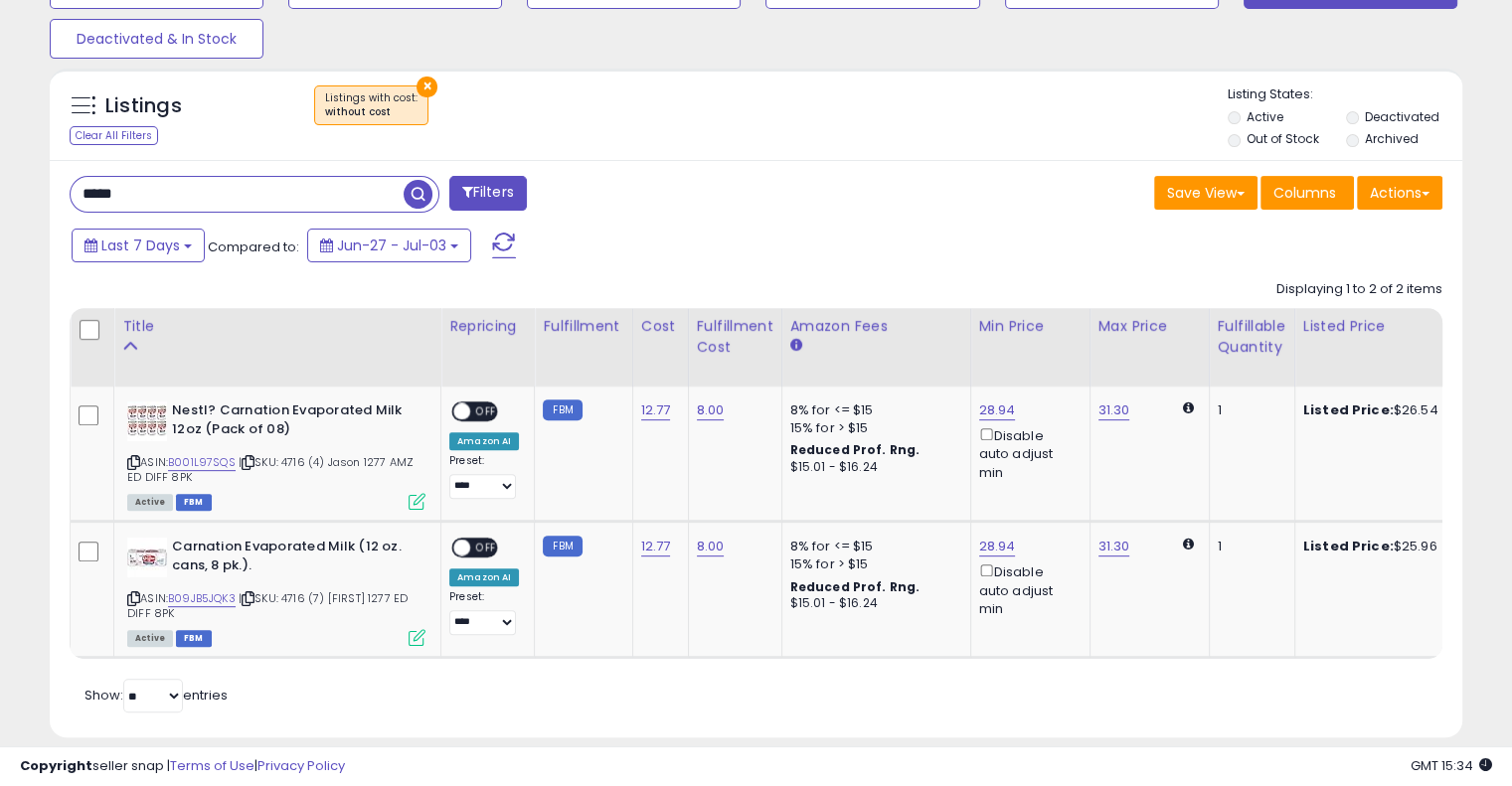 click on "Retrieving listings data..
Displaying 1 to 2 of 2 items
Title
Repricing" at bounding box center [756, 494] 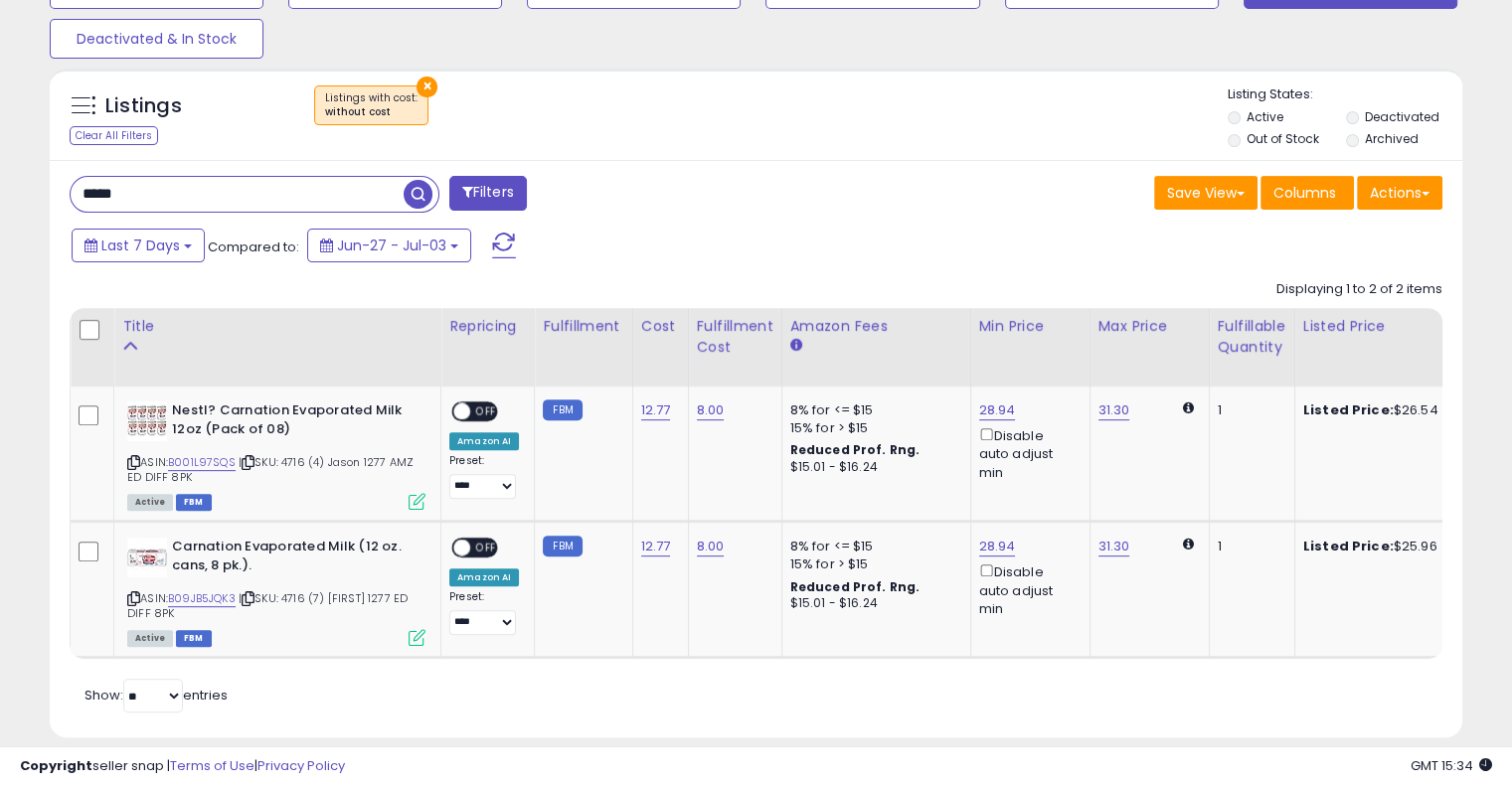 click on "****" at bounding box center [237, 194] 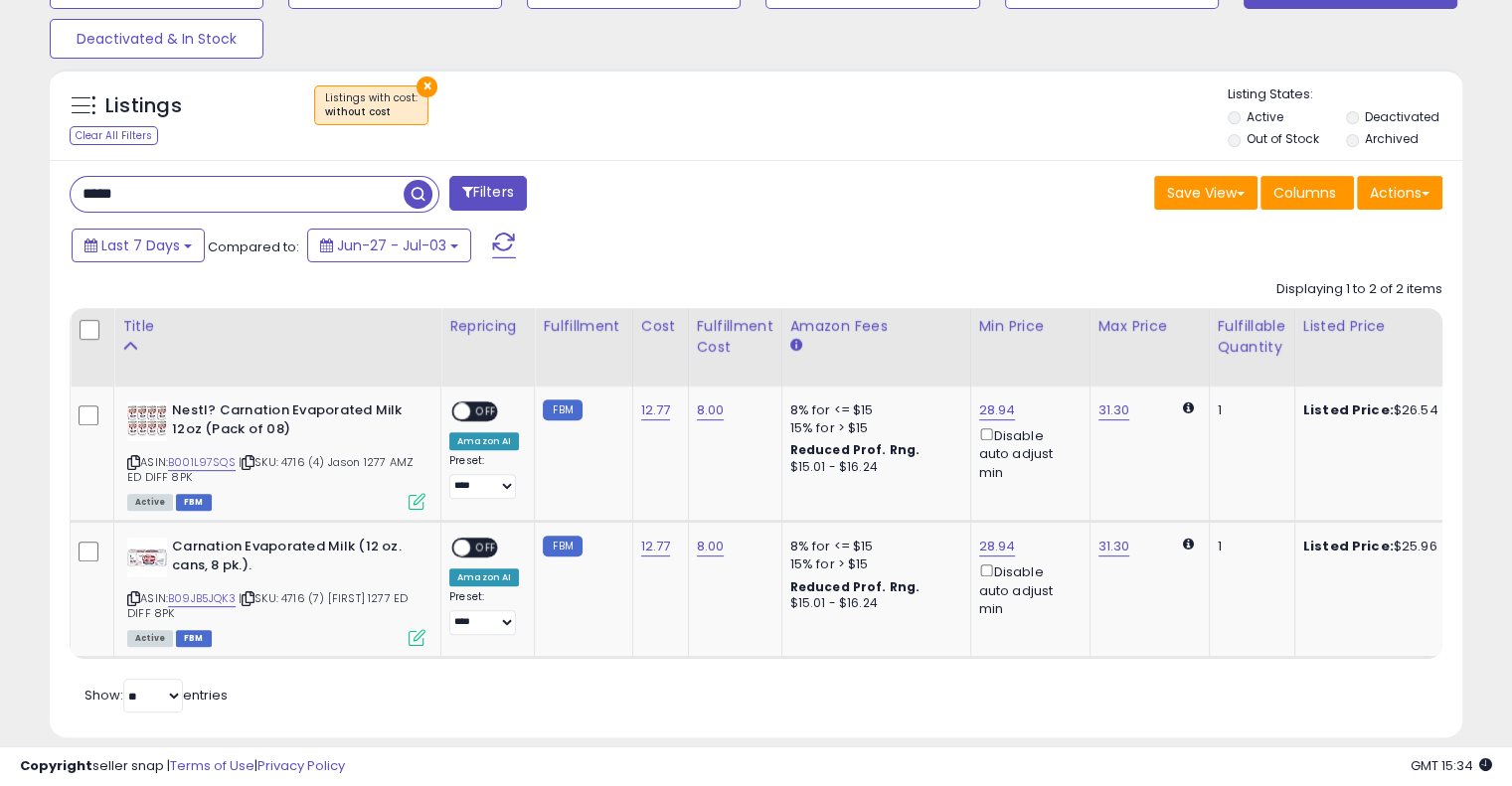 click on "****" at bounding box center (237, 194) 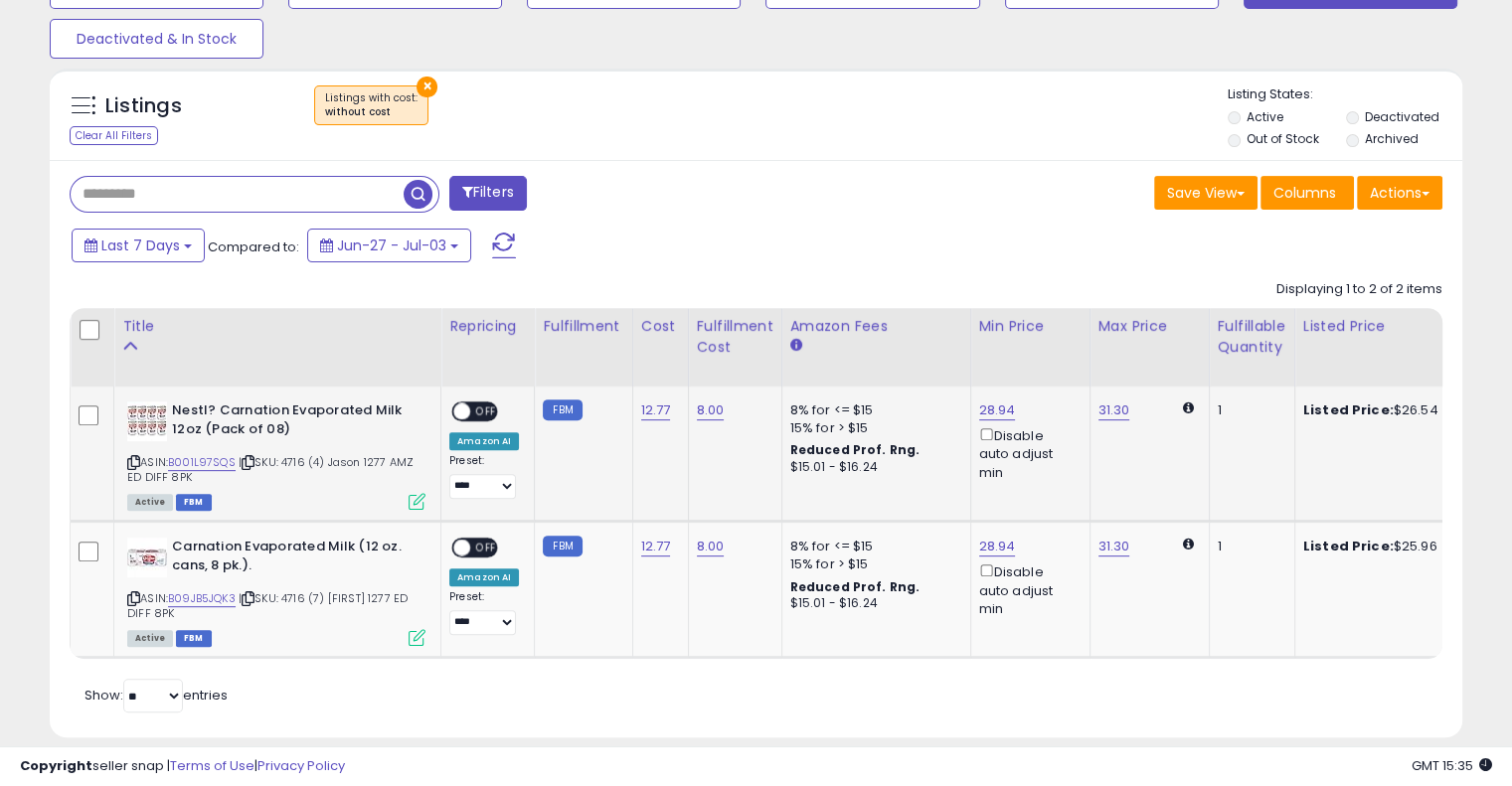 type 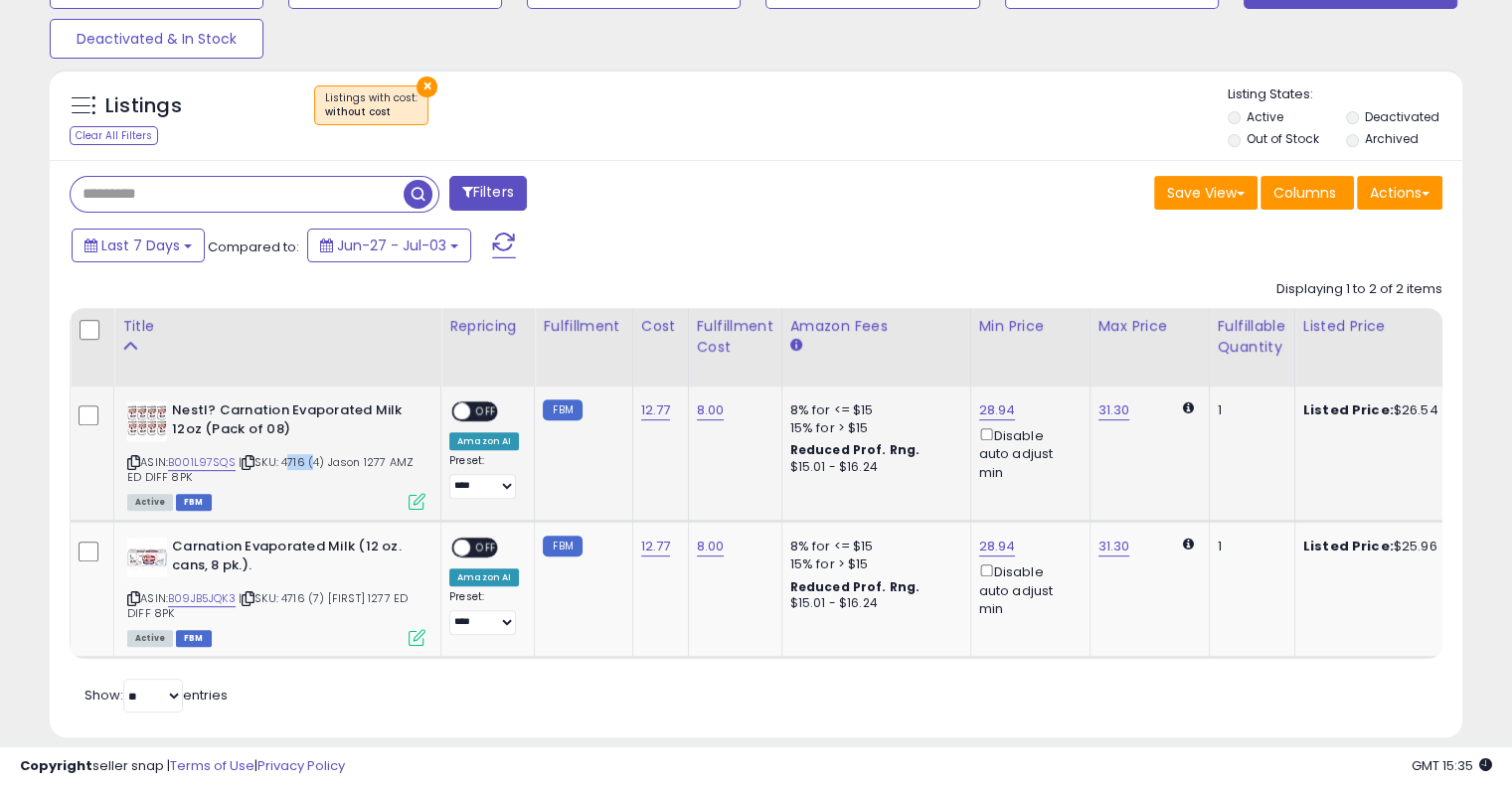 click on "|   SKU: 4716 (4) [FIRST] 1277 AMZ ED DIFF 8PK" at bounding box center [270, 469] 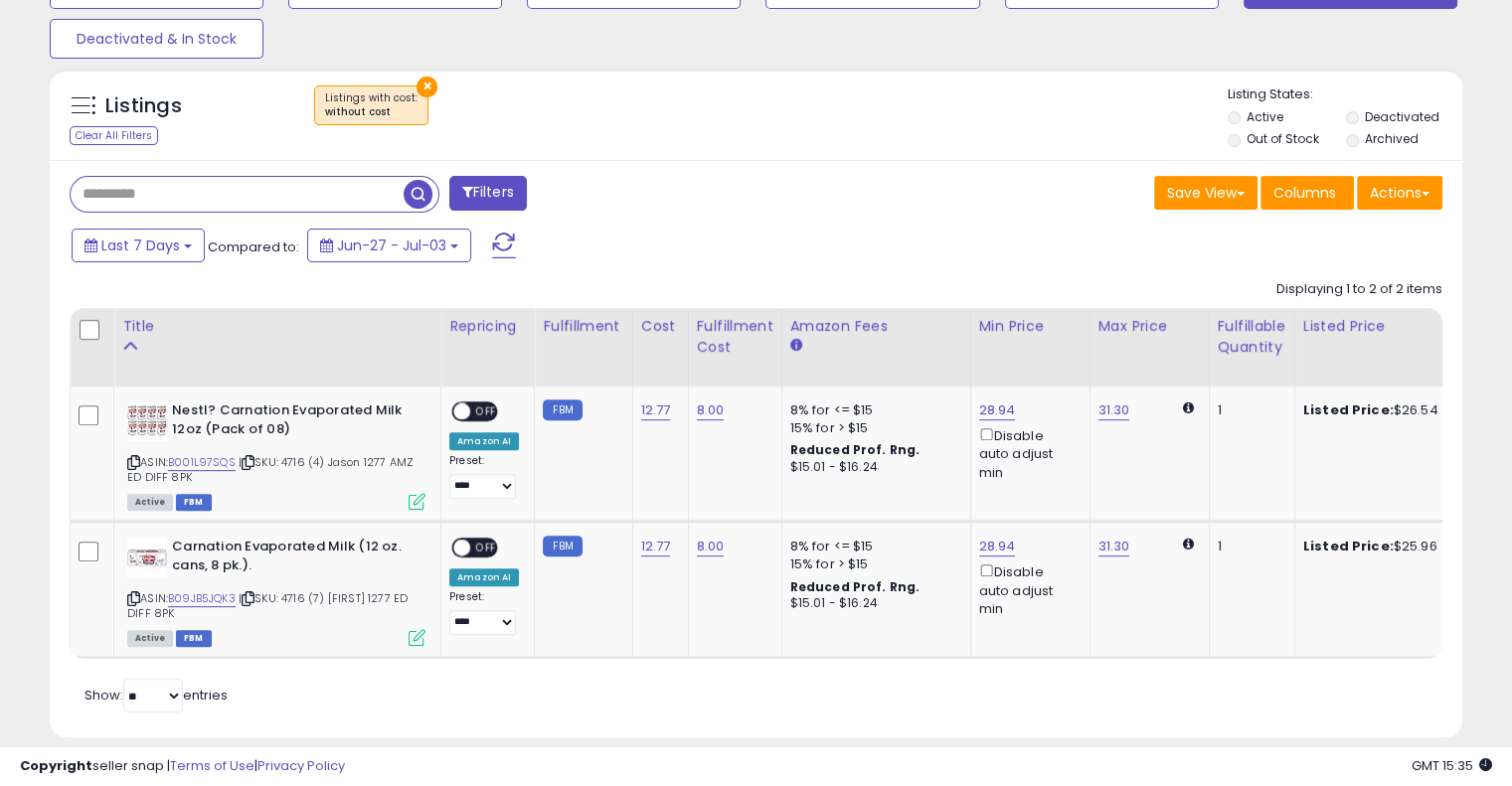 click at bounding box center [237, 194] 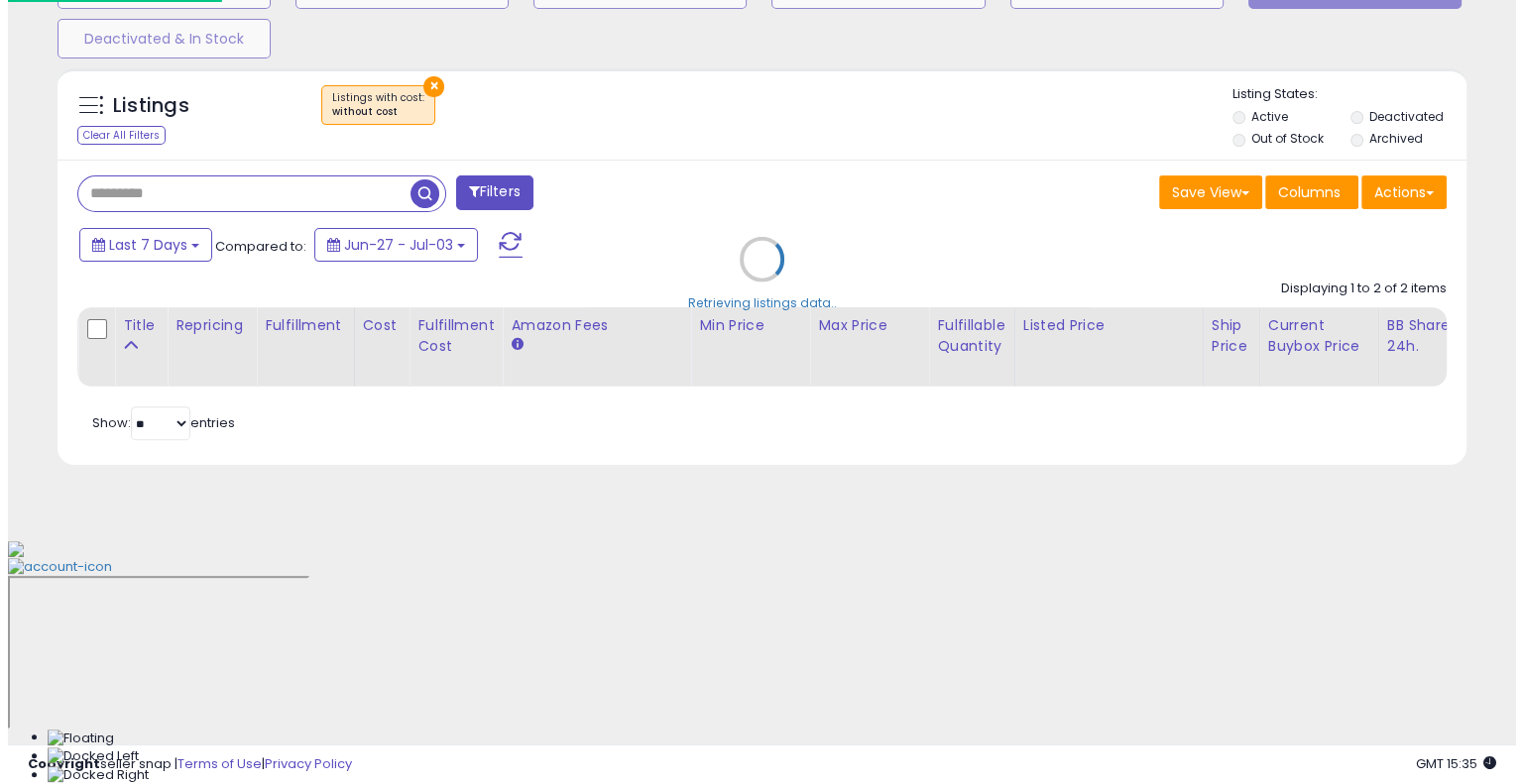 scroll, scrollTop: 424, scrollLeft: 0, axis: vertical 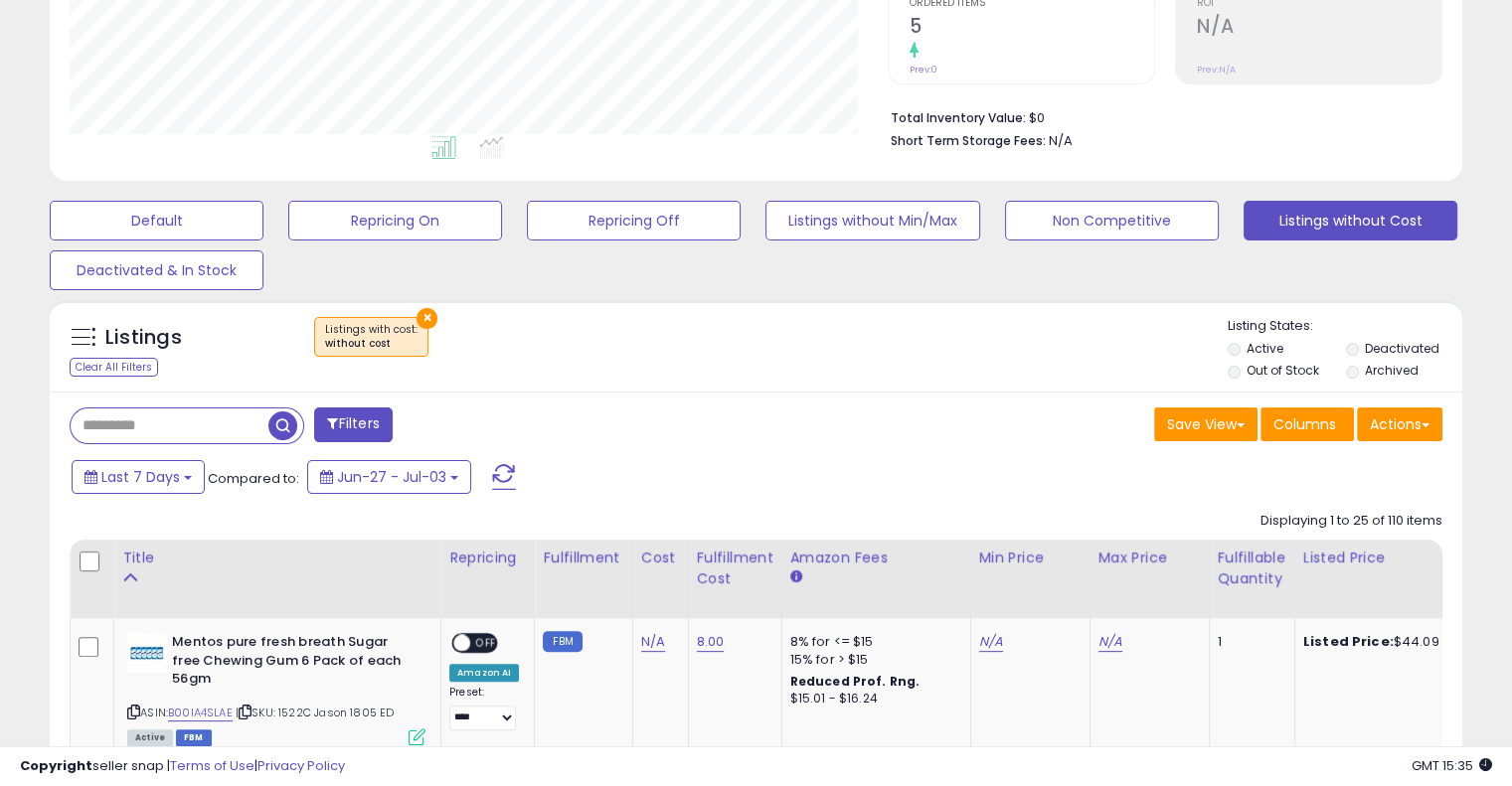 click on "Last 7 Days
Compared to:
Jun-27 - Jul-03" at bounding box center (582, 479) 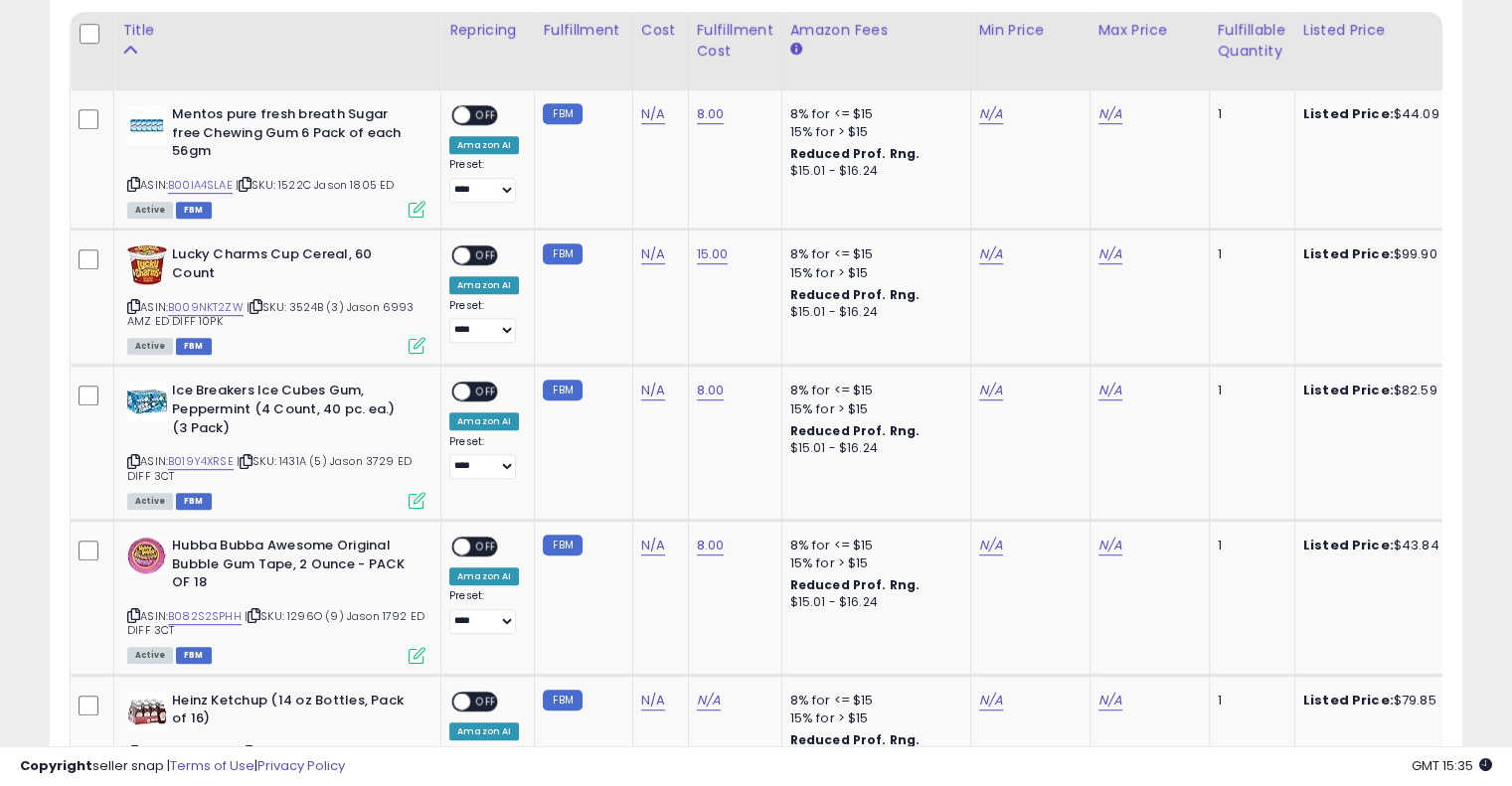 scroll, scrollTop: 958, scrollLeft: 0, axis: vertical 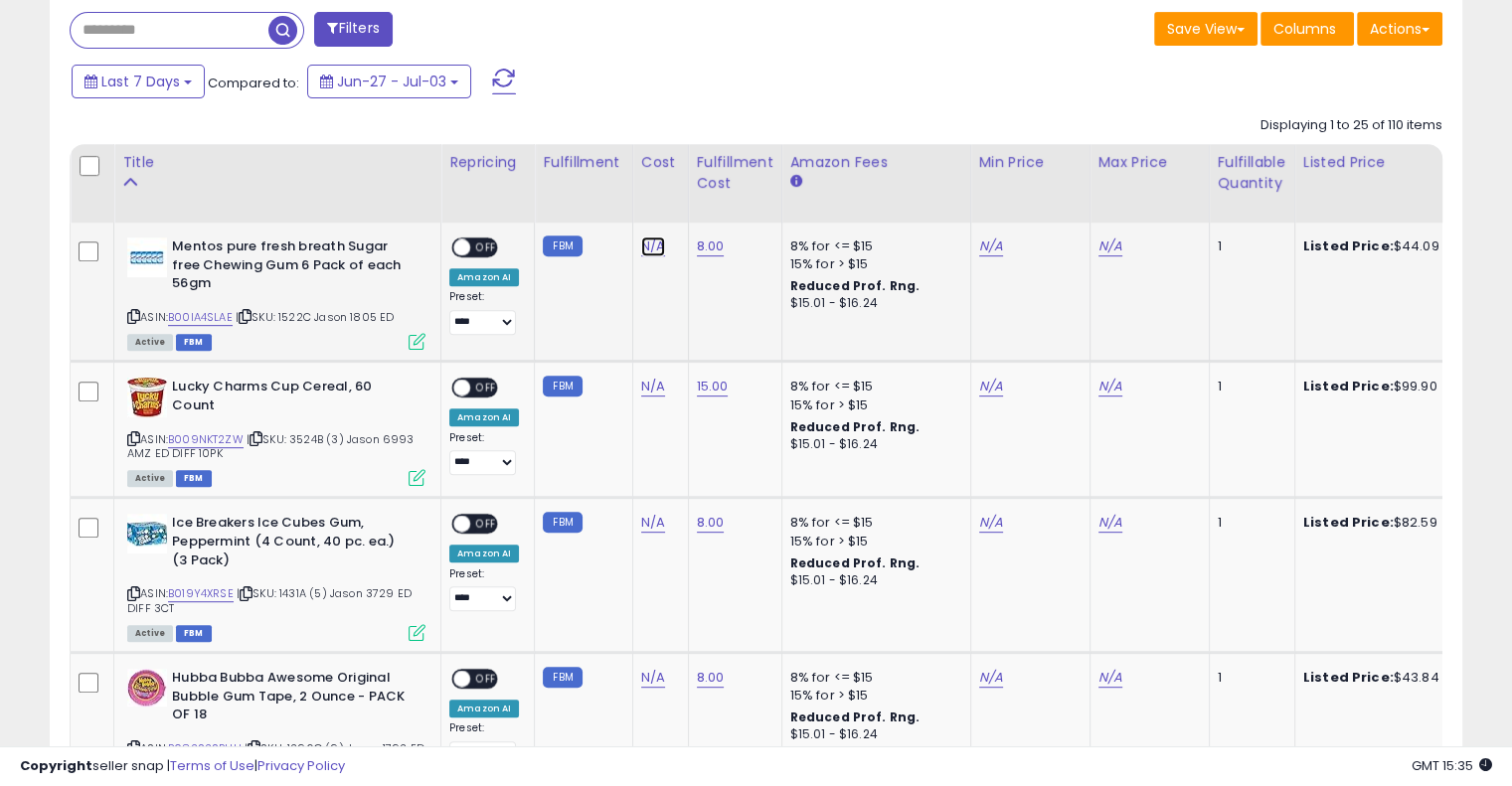 click on "N/A" at bounding box center (653, 246) 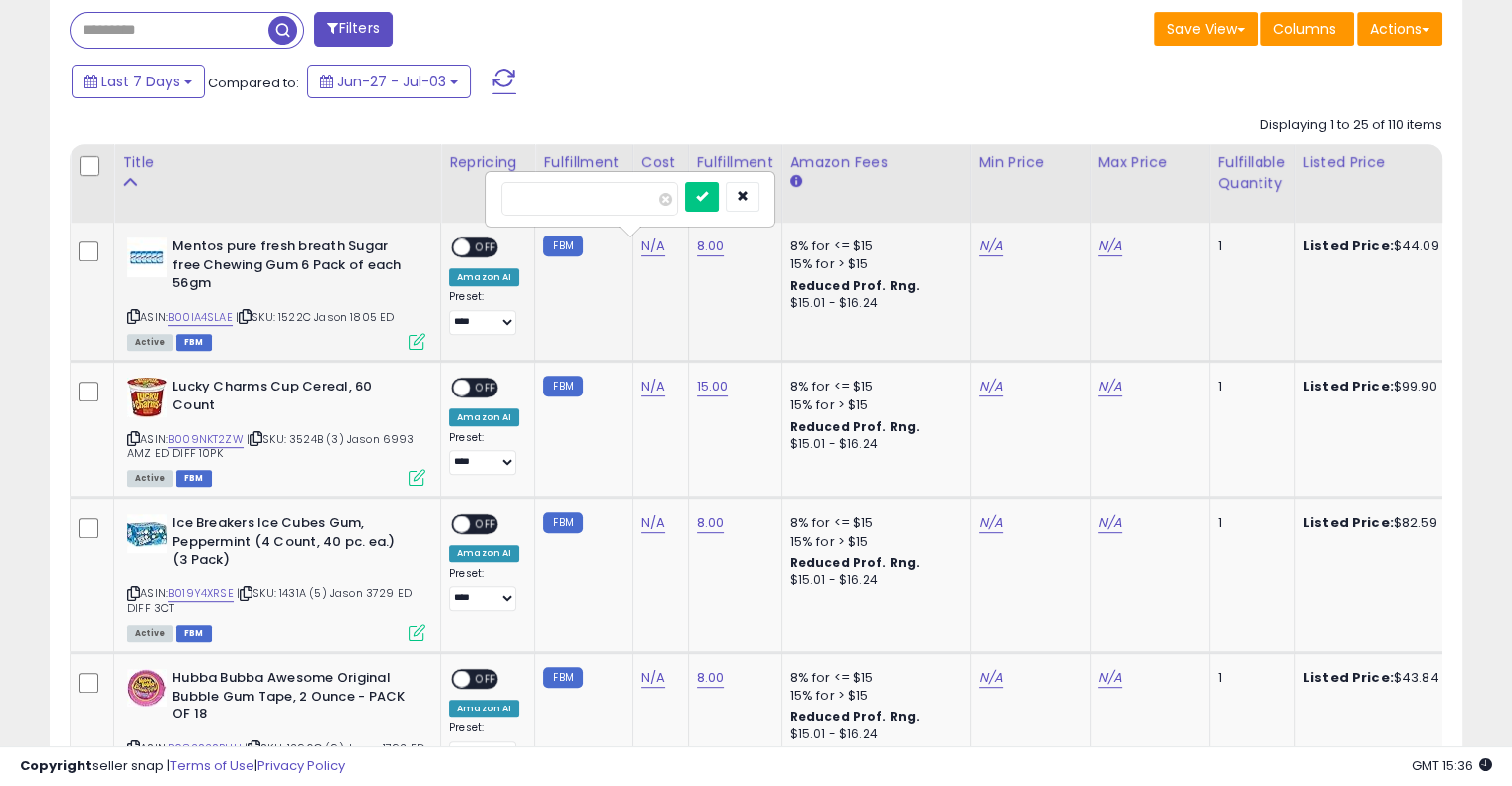 type on "*" 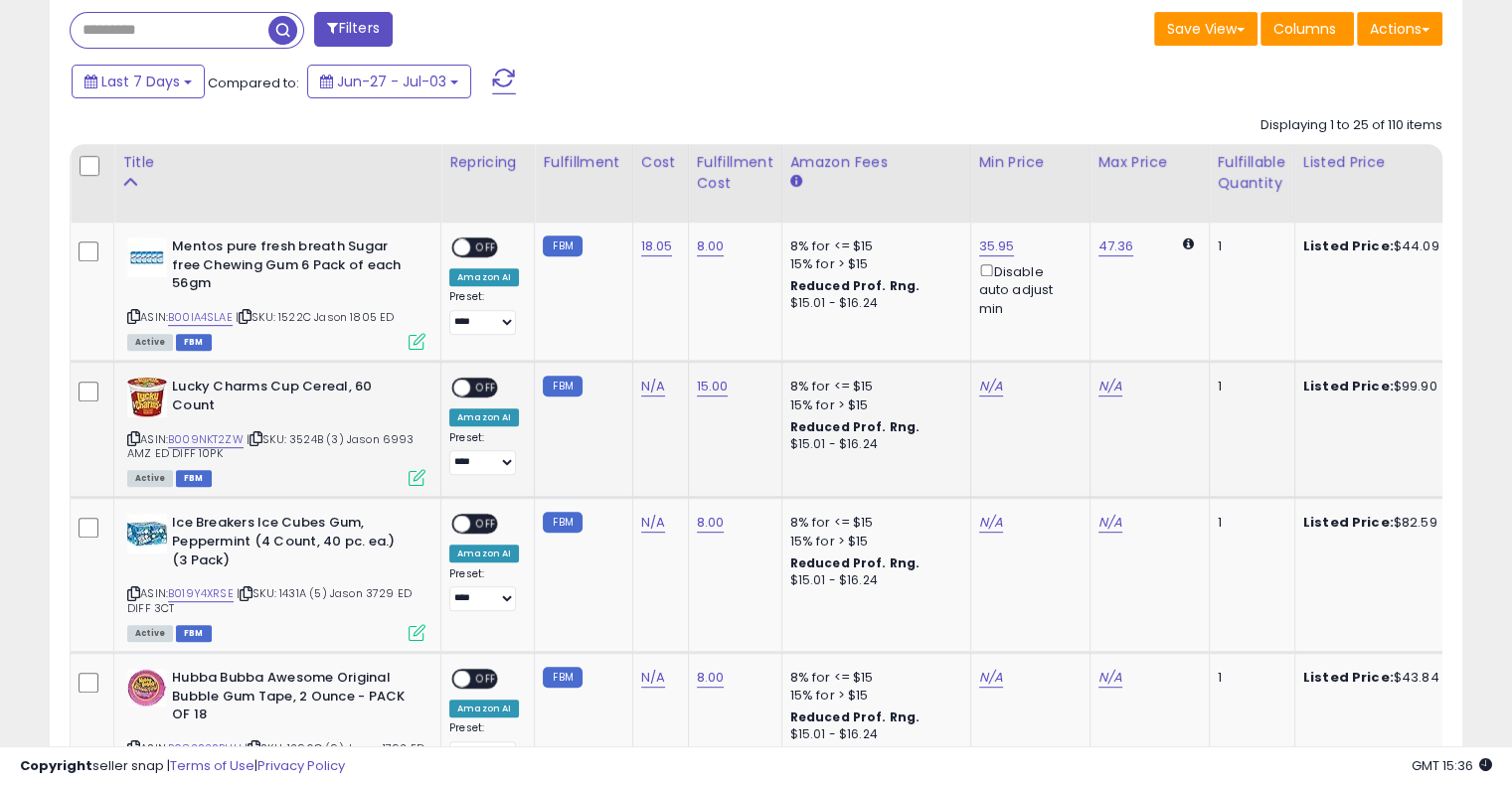 click on "|   SKU: 3524B (3) [FIRST] 6993 AMZ ED DIFF 10PK" at bounding box center [270, 446] 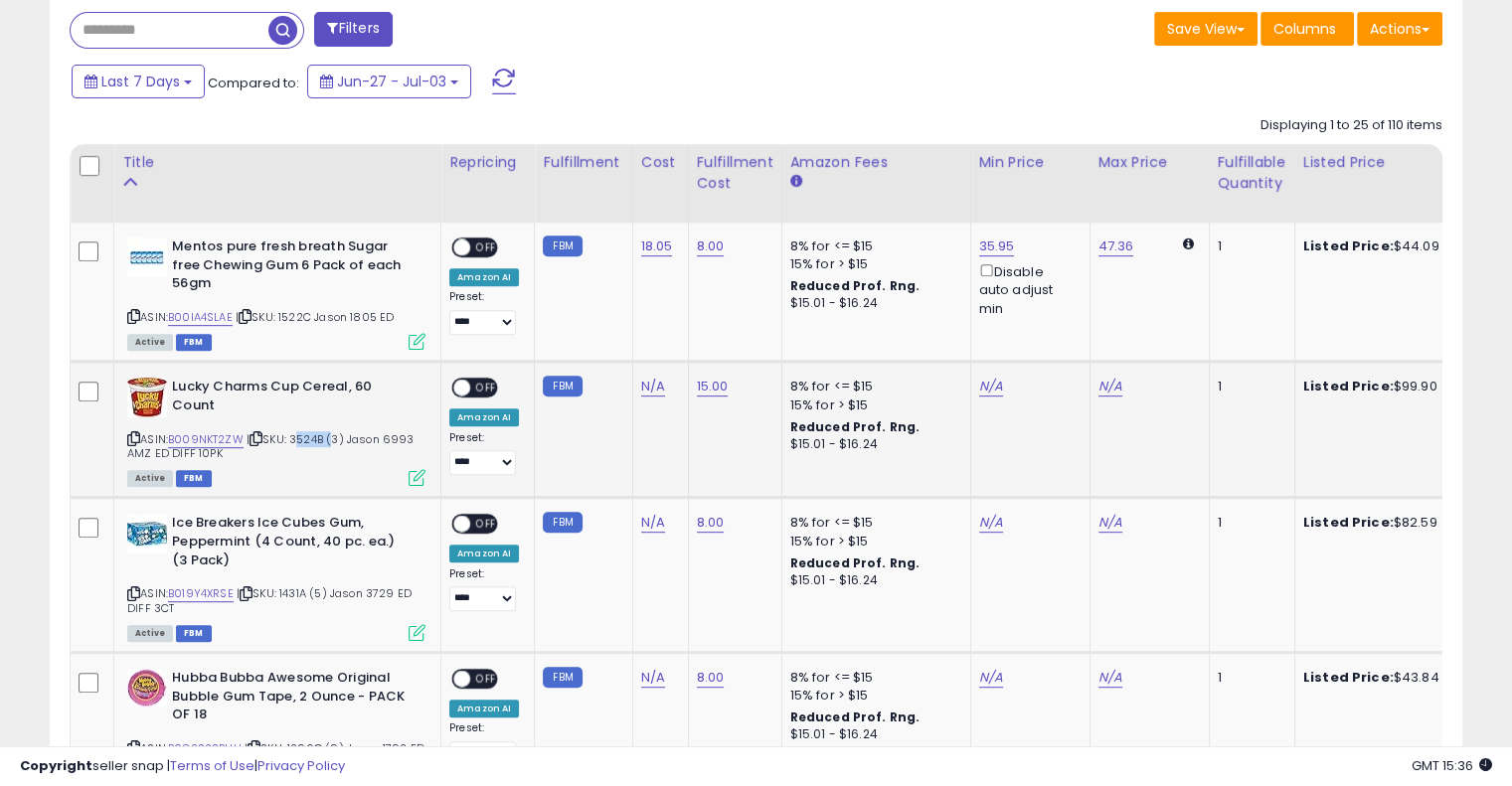click on "|   SKU: 3524B (3) [FIRST] 6993 AMZ ED DIFF 10PK" at bounding box center (270, 446) 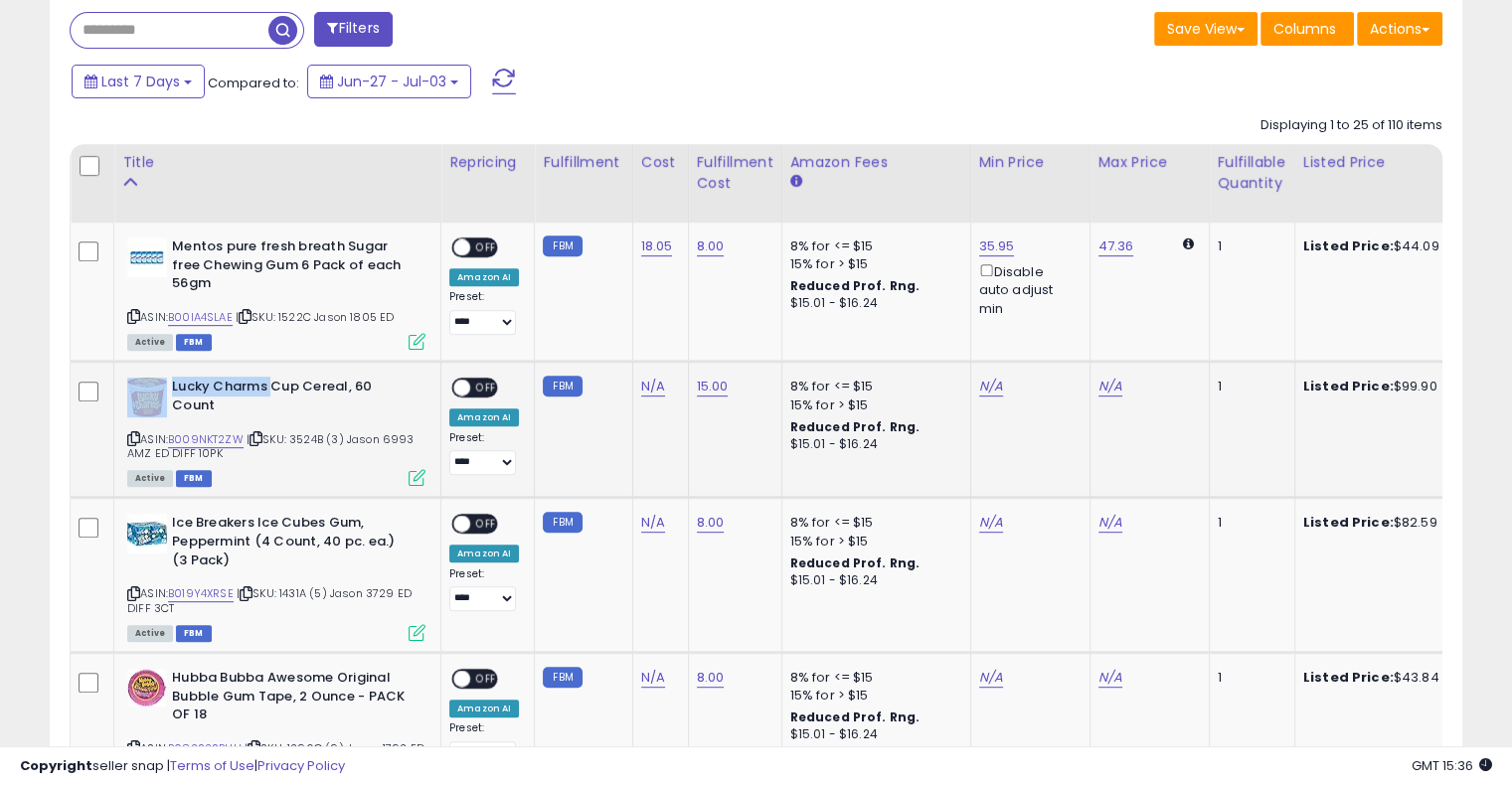 drag, startPoint x: 169, startPoint y: 380, endPoint x: 268, endPoint y: 381, distance: 99.005 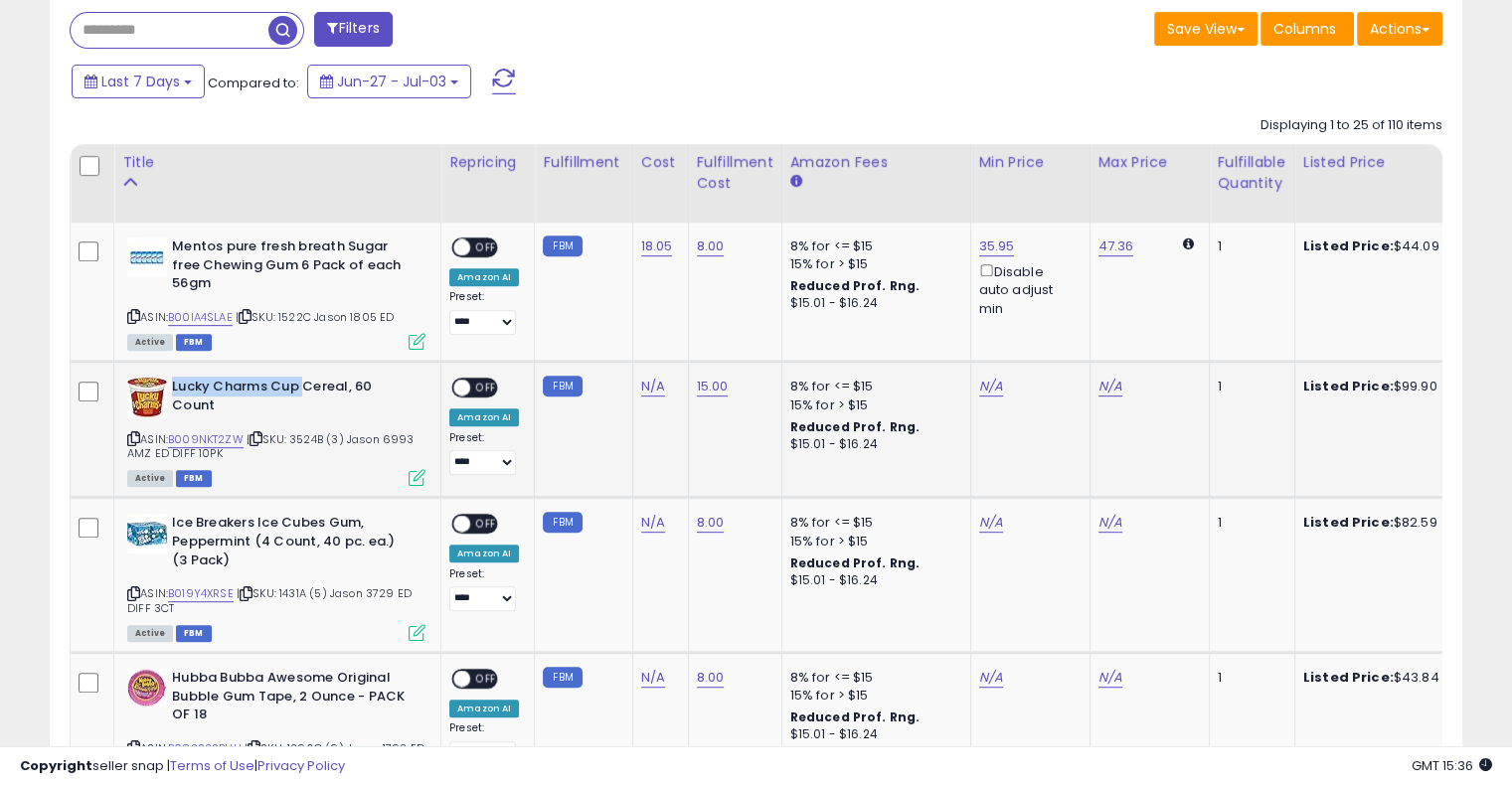 drag, startPoint x: 172, startPoint y: 382, endPoint x: 301, endPoint y: 381, distance: 129.00388 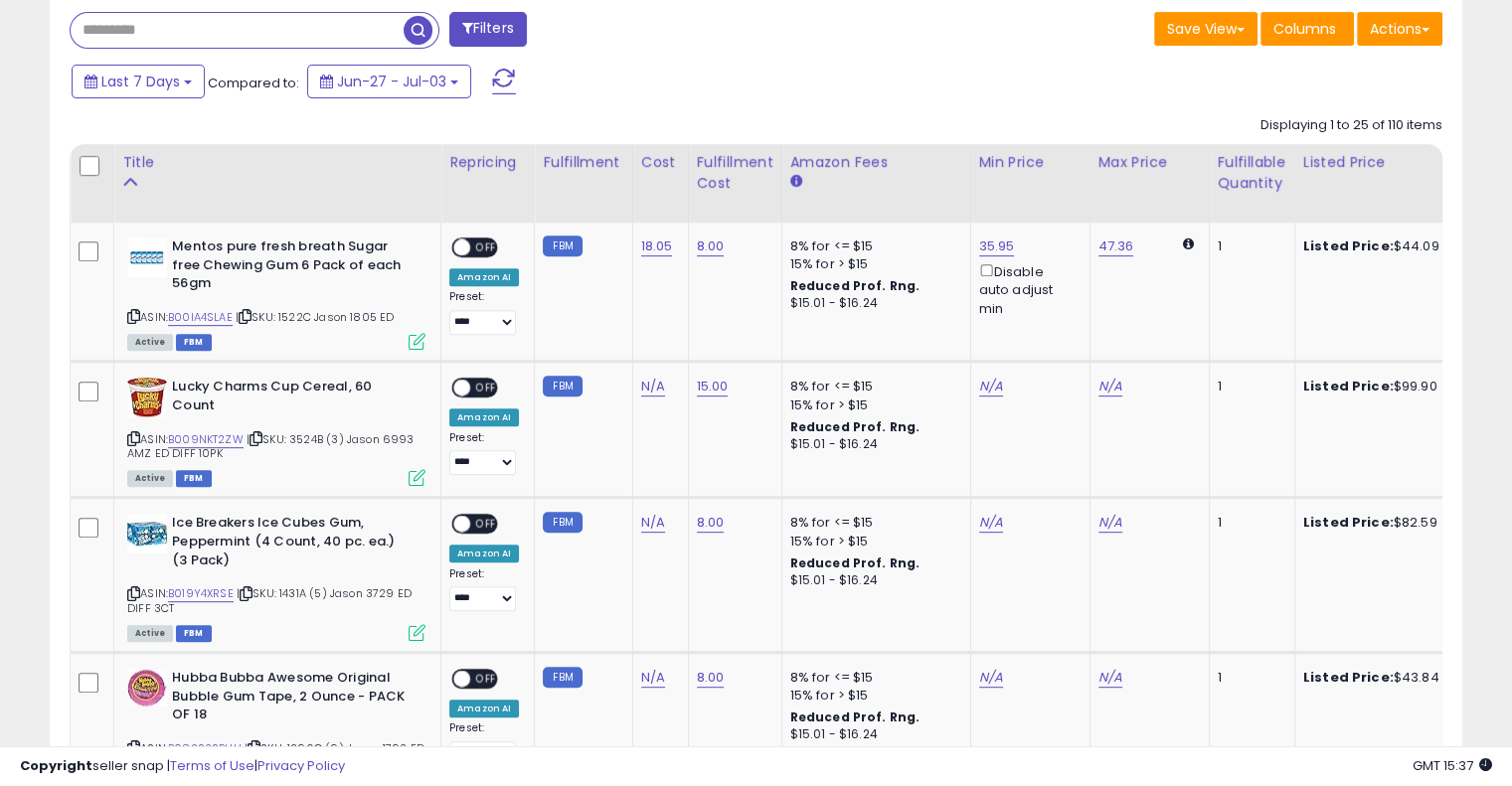 click at bounding box center (237, 30) 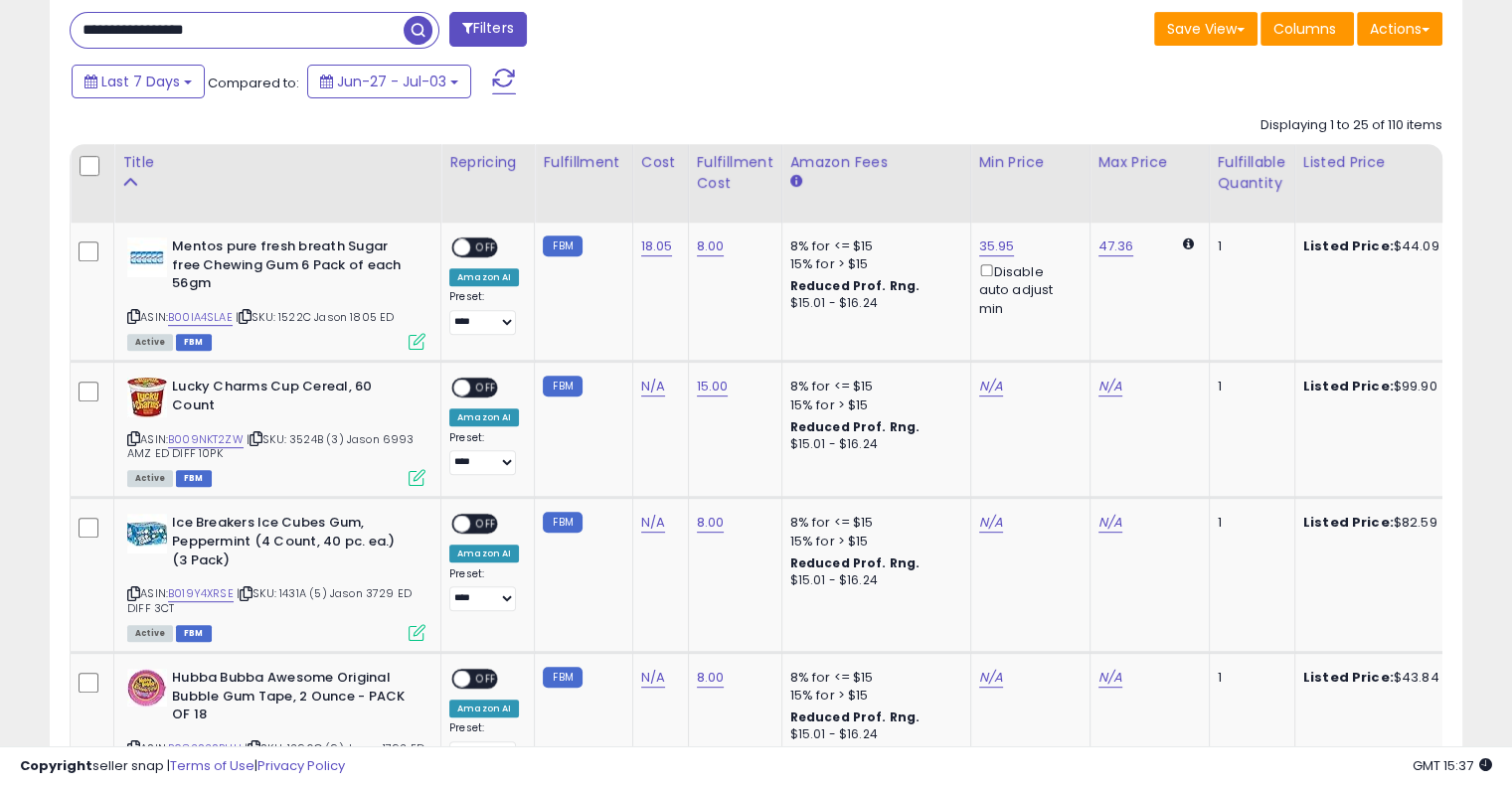 type on "**********" 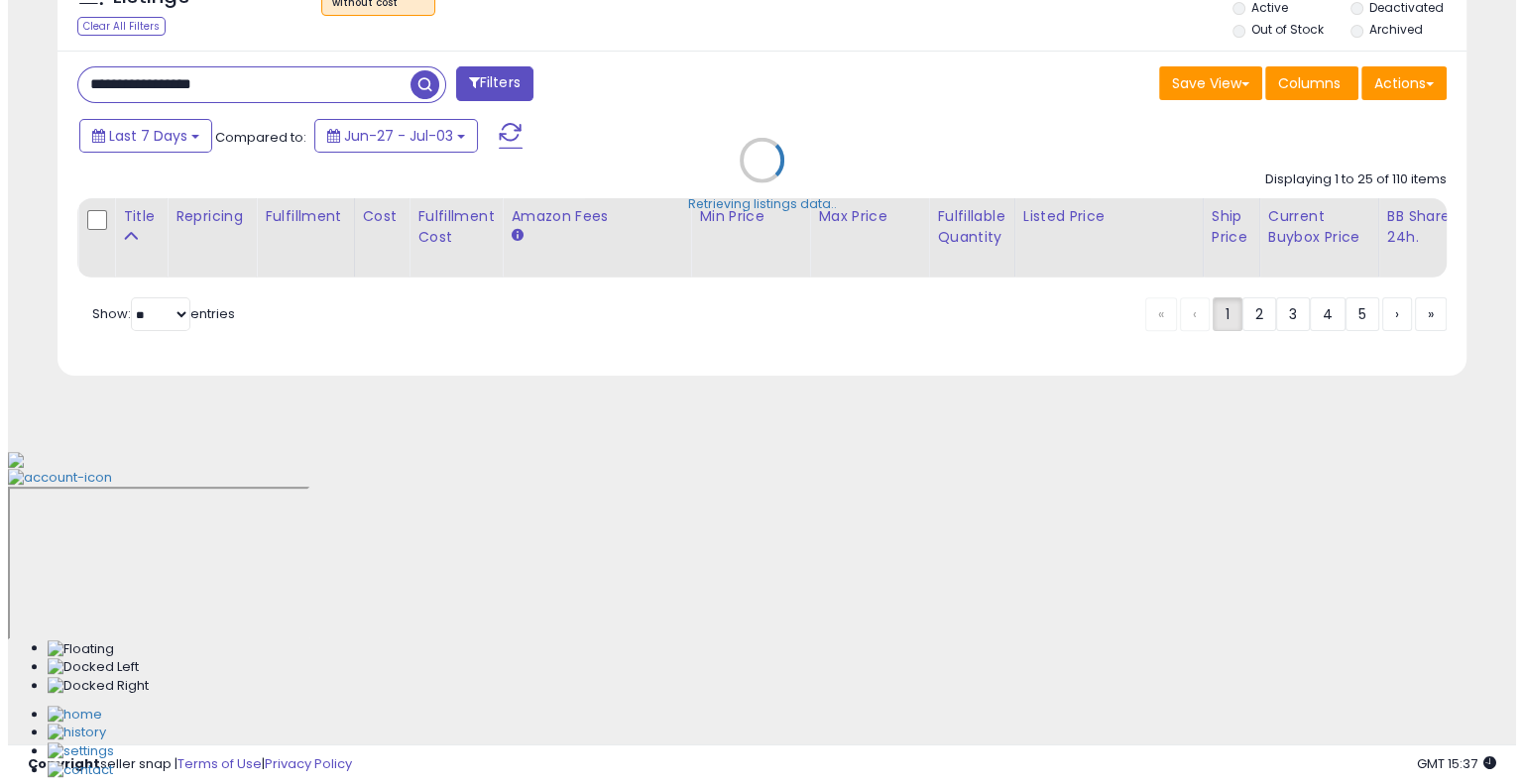 scroll, scrollTop: 444, scrollLeft: 0, axis: vertical 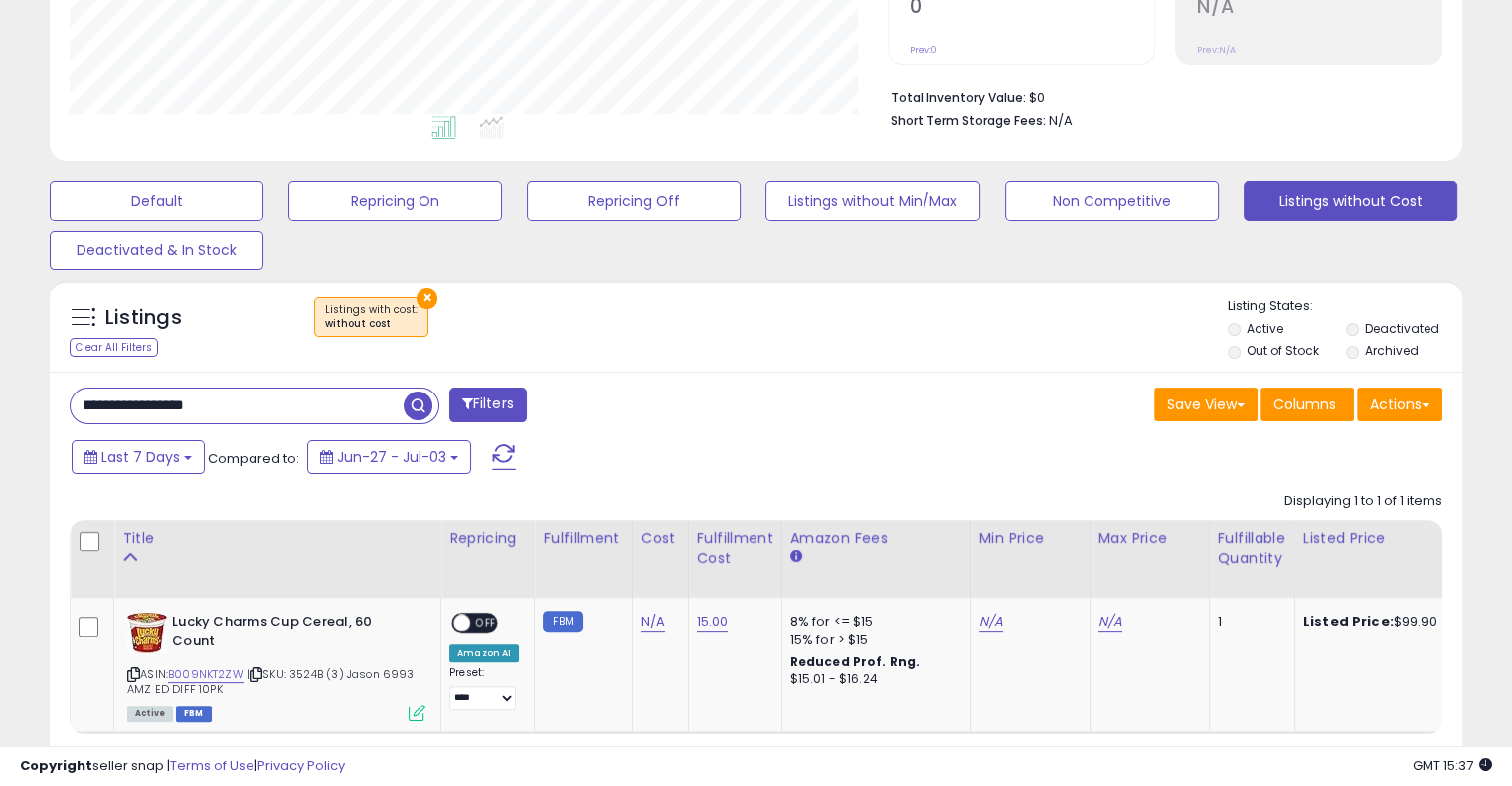 click on "Last 7 Days
Compared to:
Jun-27 - Jul-03" at bounding box center [582, 459] 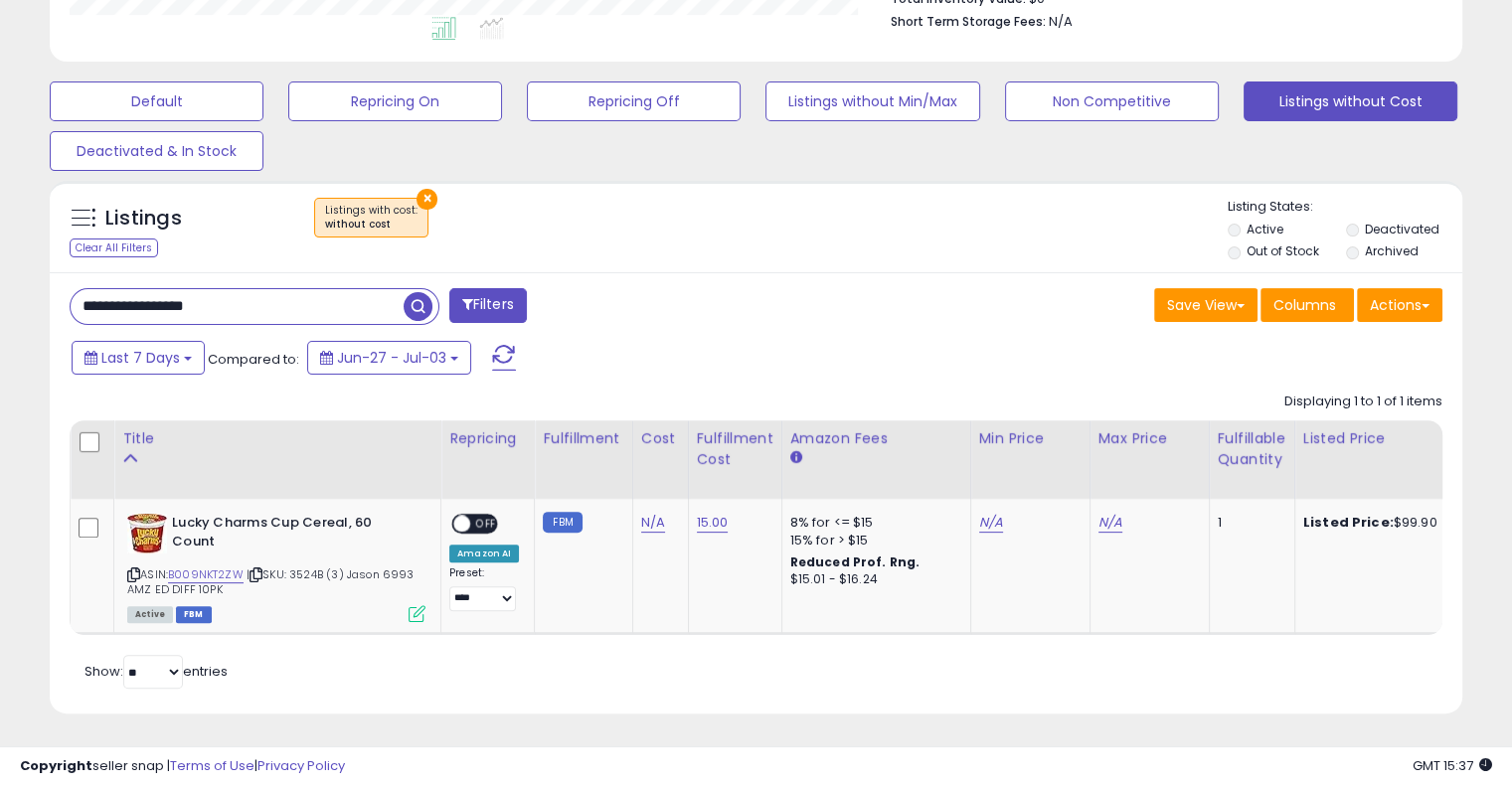 scroll, scrollTop: 560, scrollLeft: 0, axis: vertical 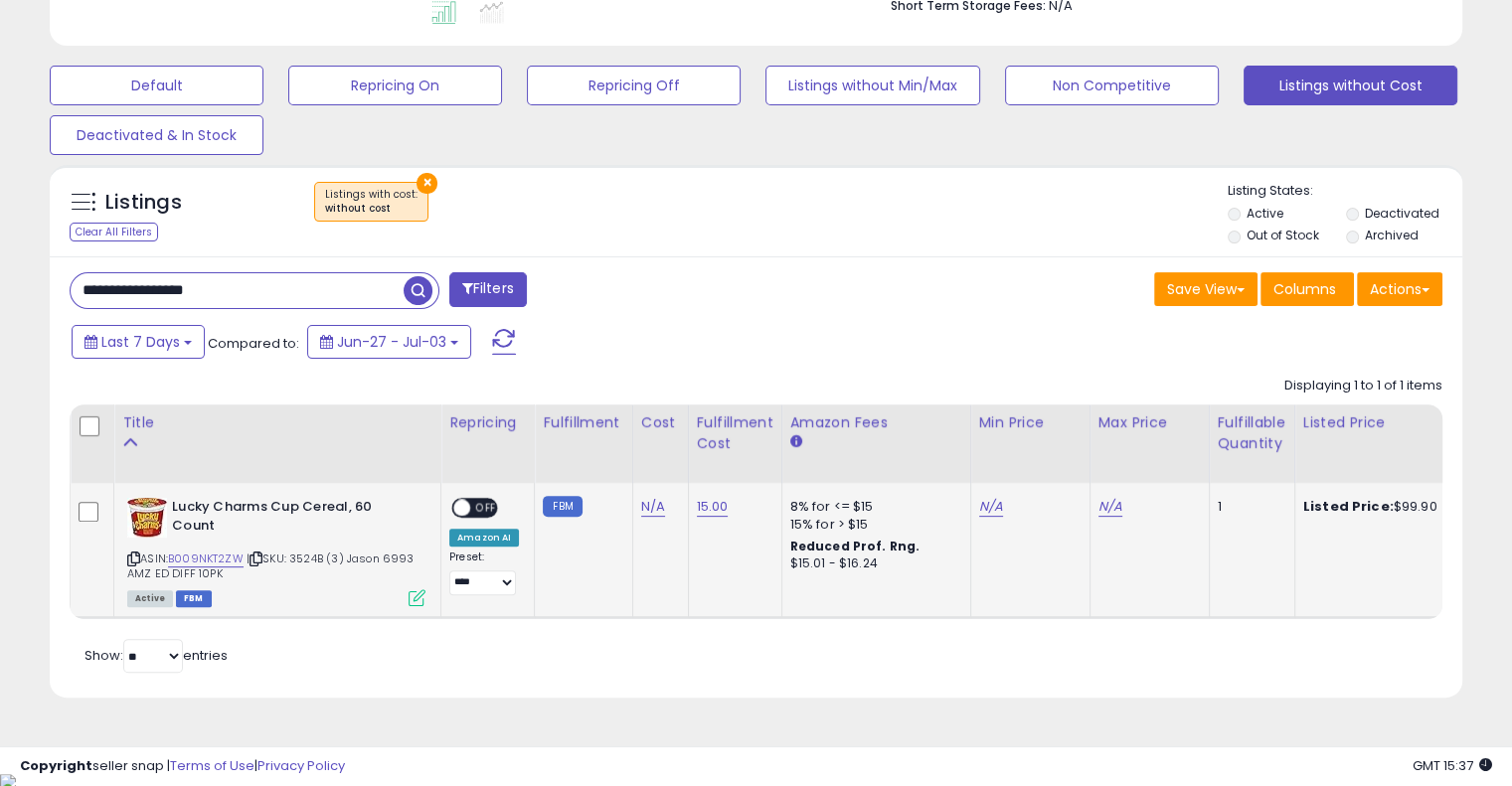click on "|   SKU: 3524B (3) Jason 6993 AMZ ED DIFF 10PK" at bounding box center (270, 565) 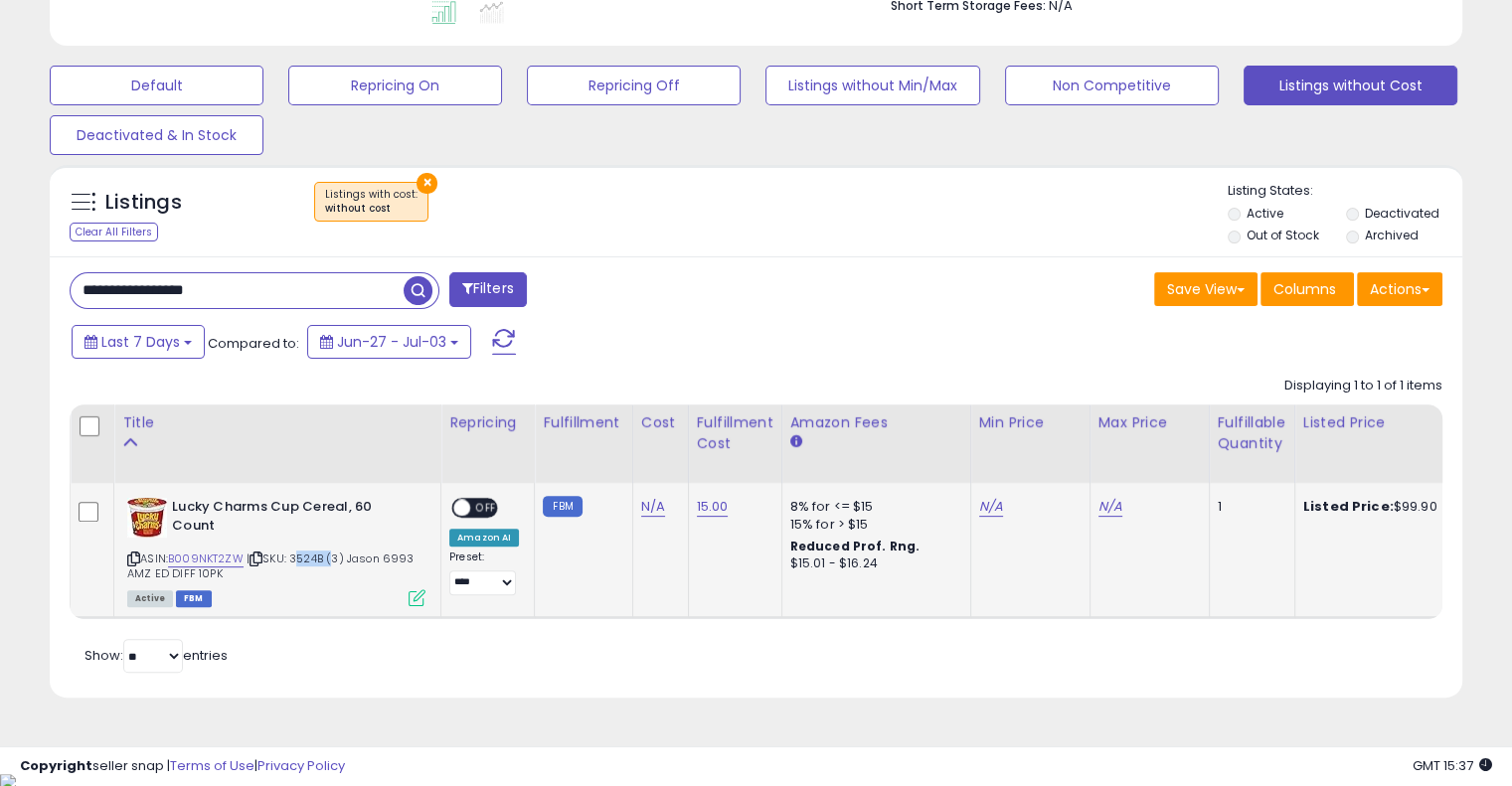 click on "|   SKU: 3524B (3) Jason 6993 AMZ ED DIFF 10PK" at bounding box center (270, 565) 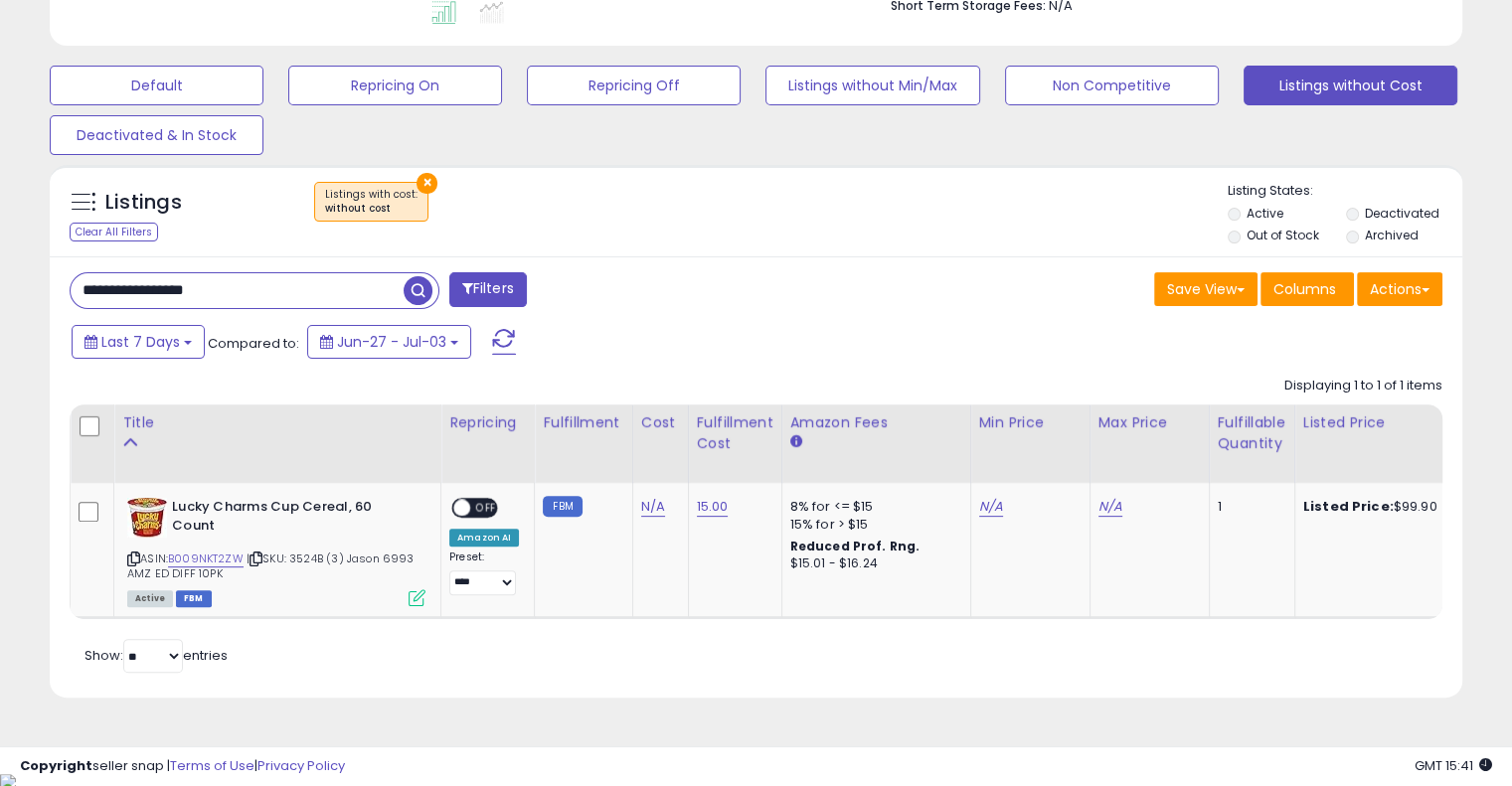 click on "Last 7 Days
Compared to:
Jun-27 - Jul-03" at bounding box center (582, 344) 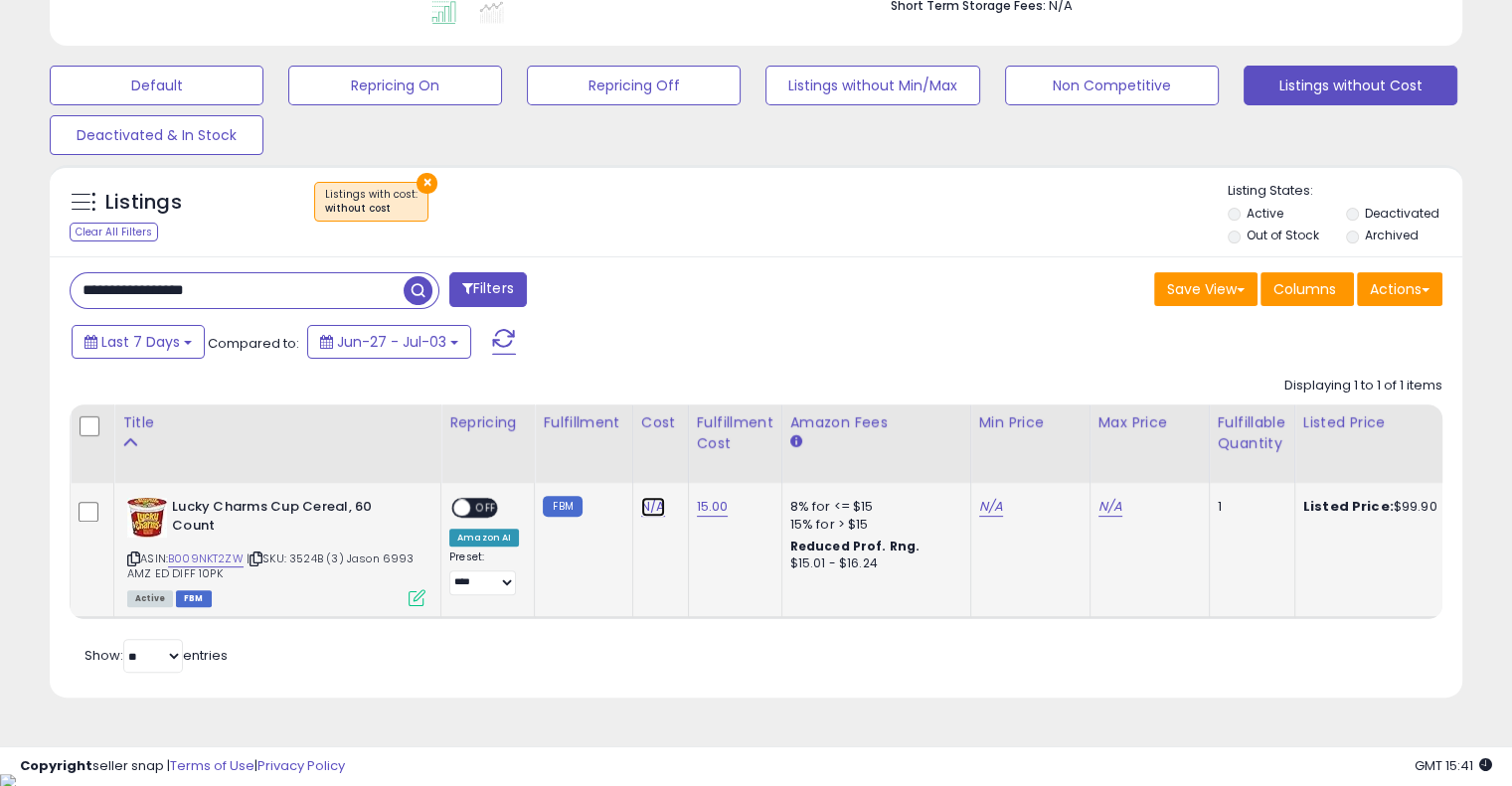 click on "N/A" at bounding box center [653, 507] 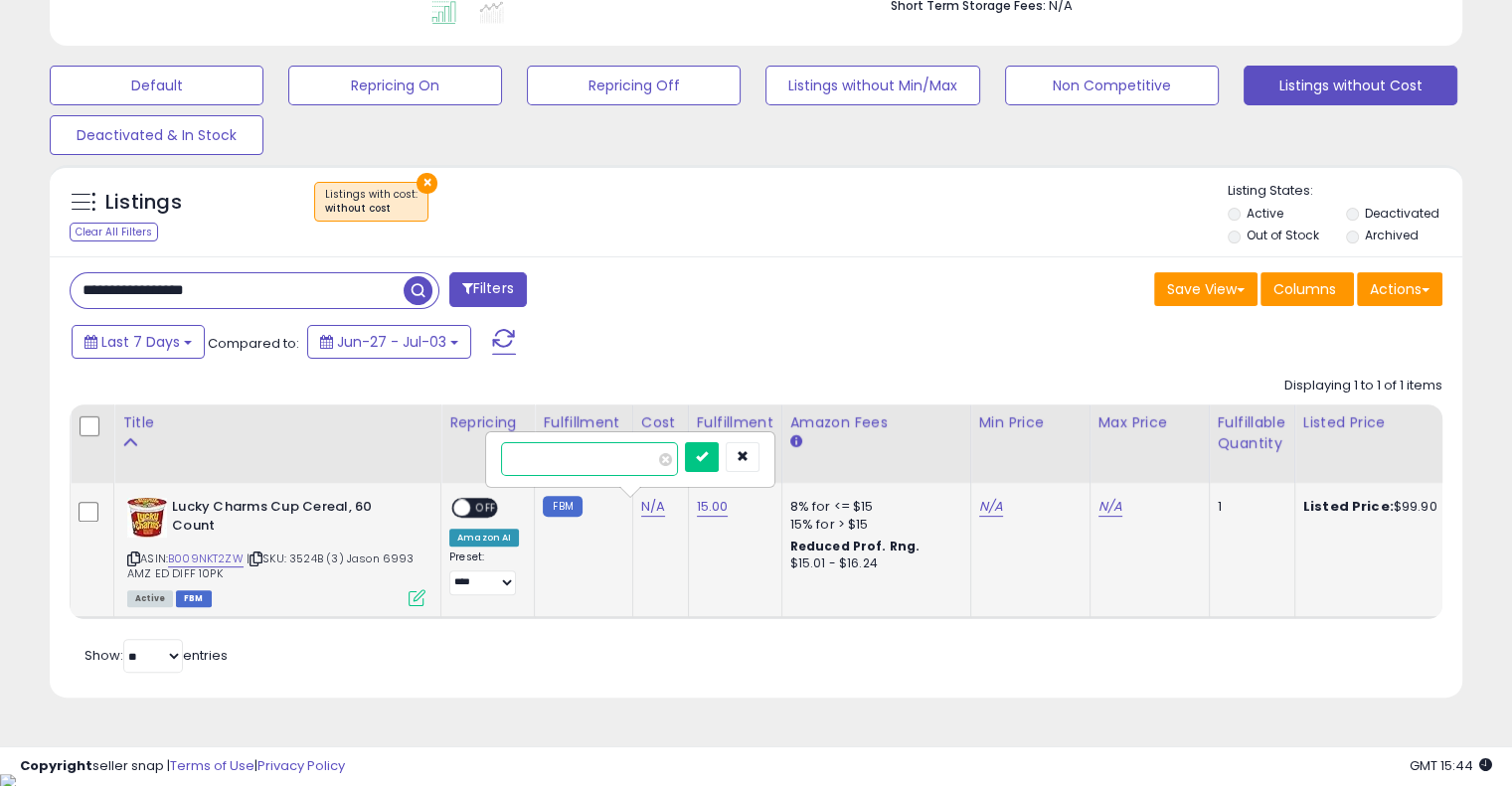 type on "*****" 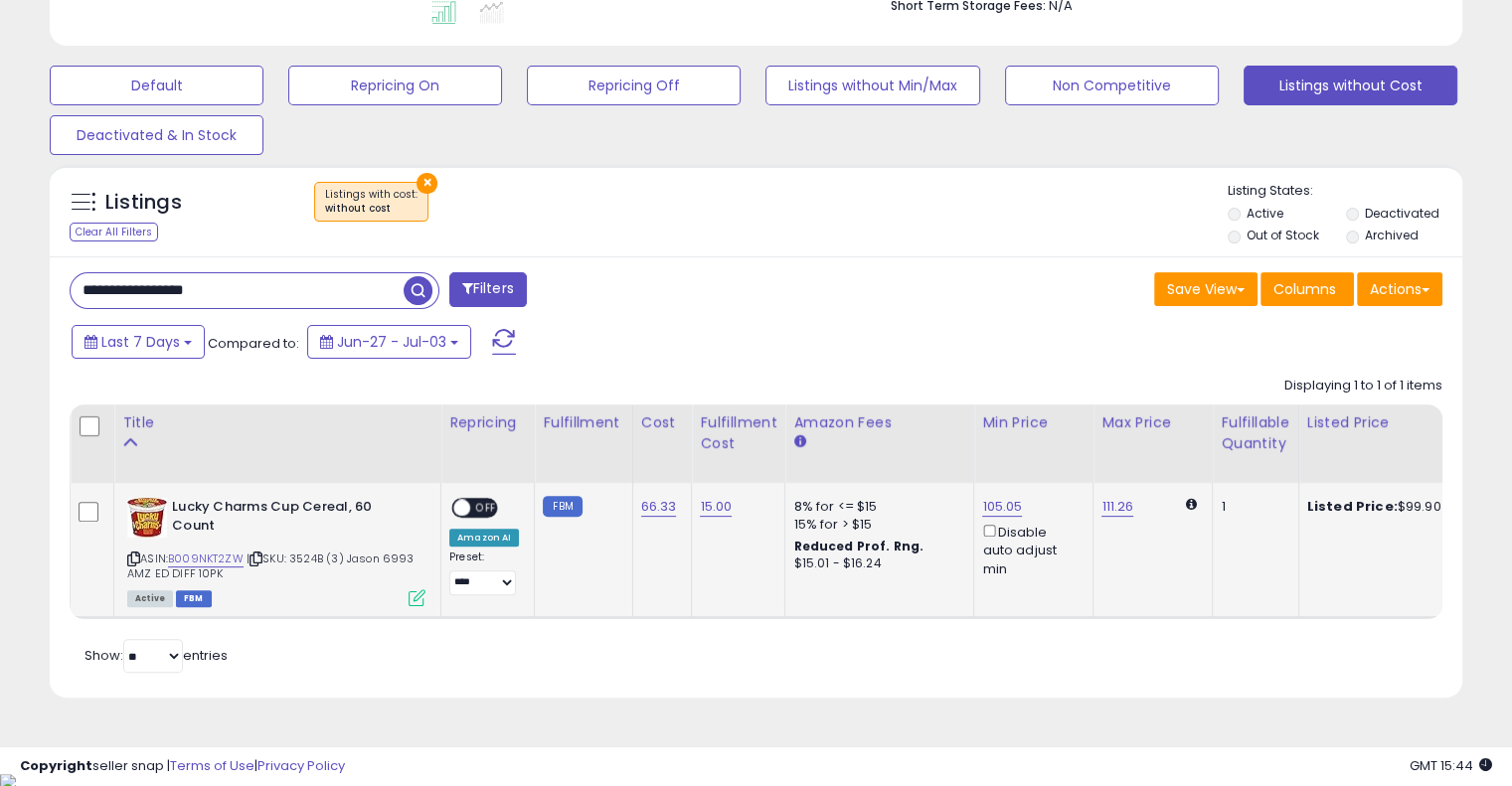 drag, startPoint x: 256, startPoint y: 275, endPoint x: 50, endPoint y: 281, distance: 206.08736 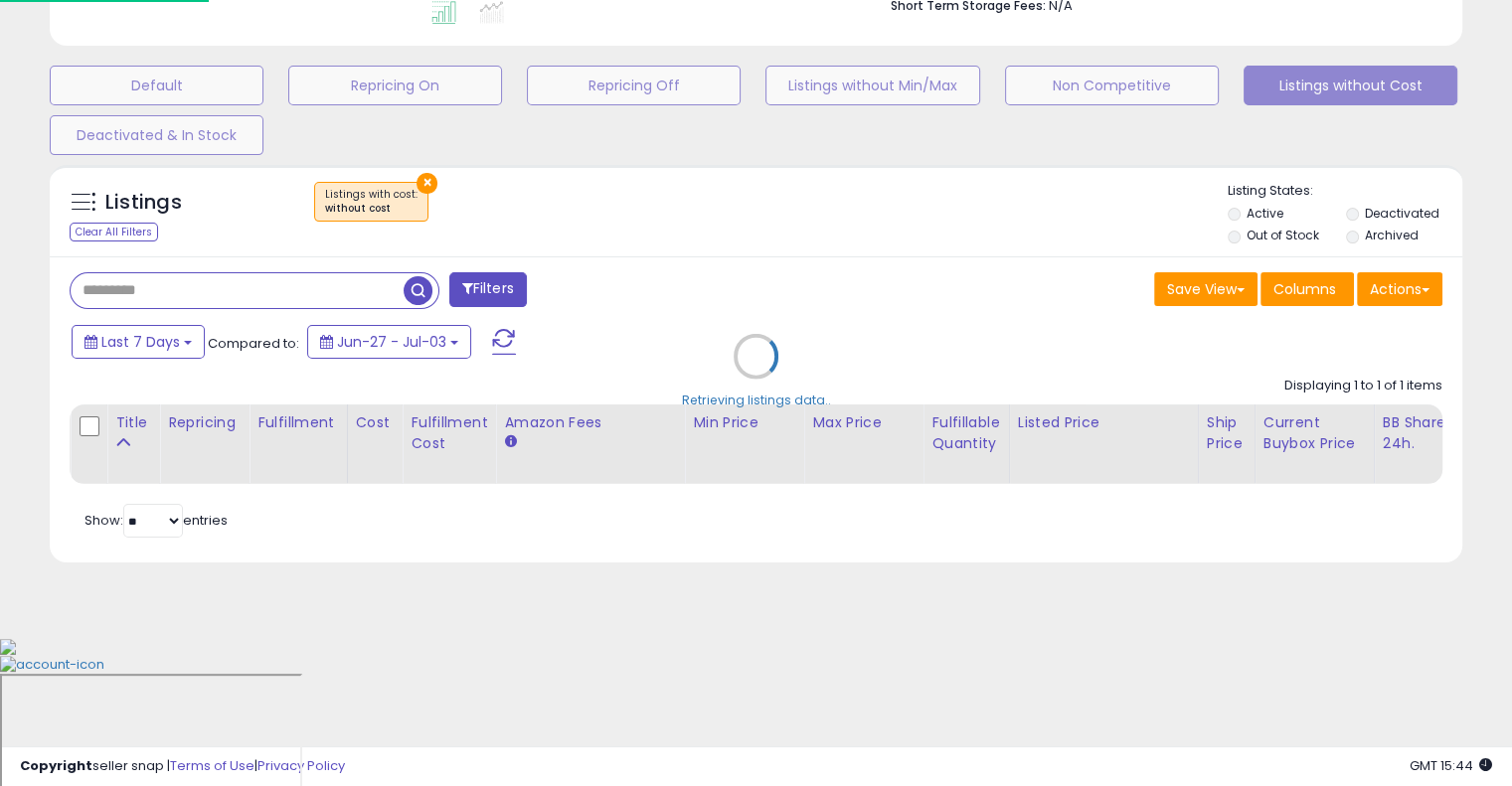 scroll, scrollTop: 993270, scrollLeft: 993256, axis: both 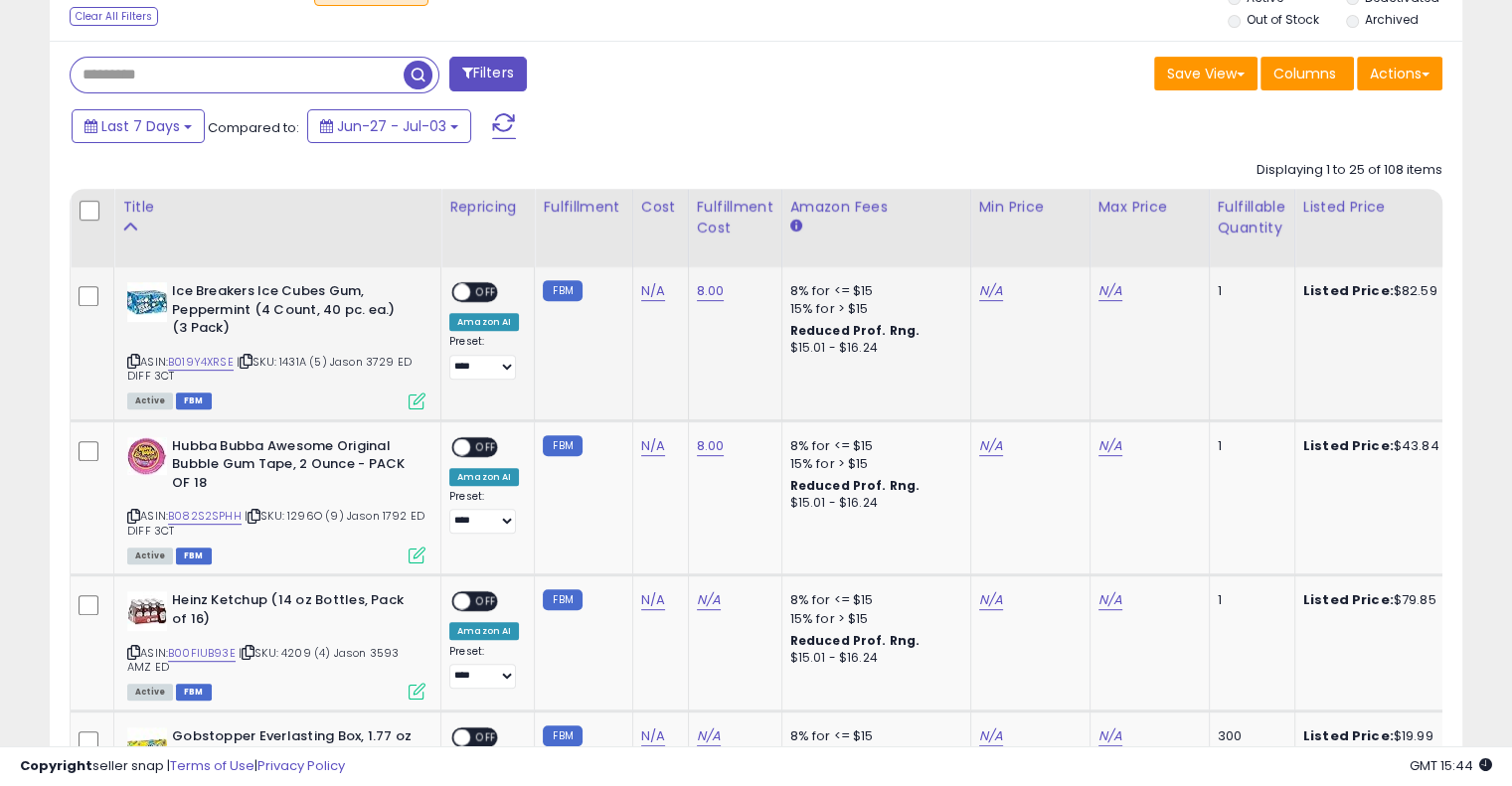 click on "|   SKU: 1431A (5) Jason 3729 ED DIFF 3CT" at bounding box center (269, 369) 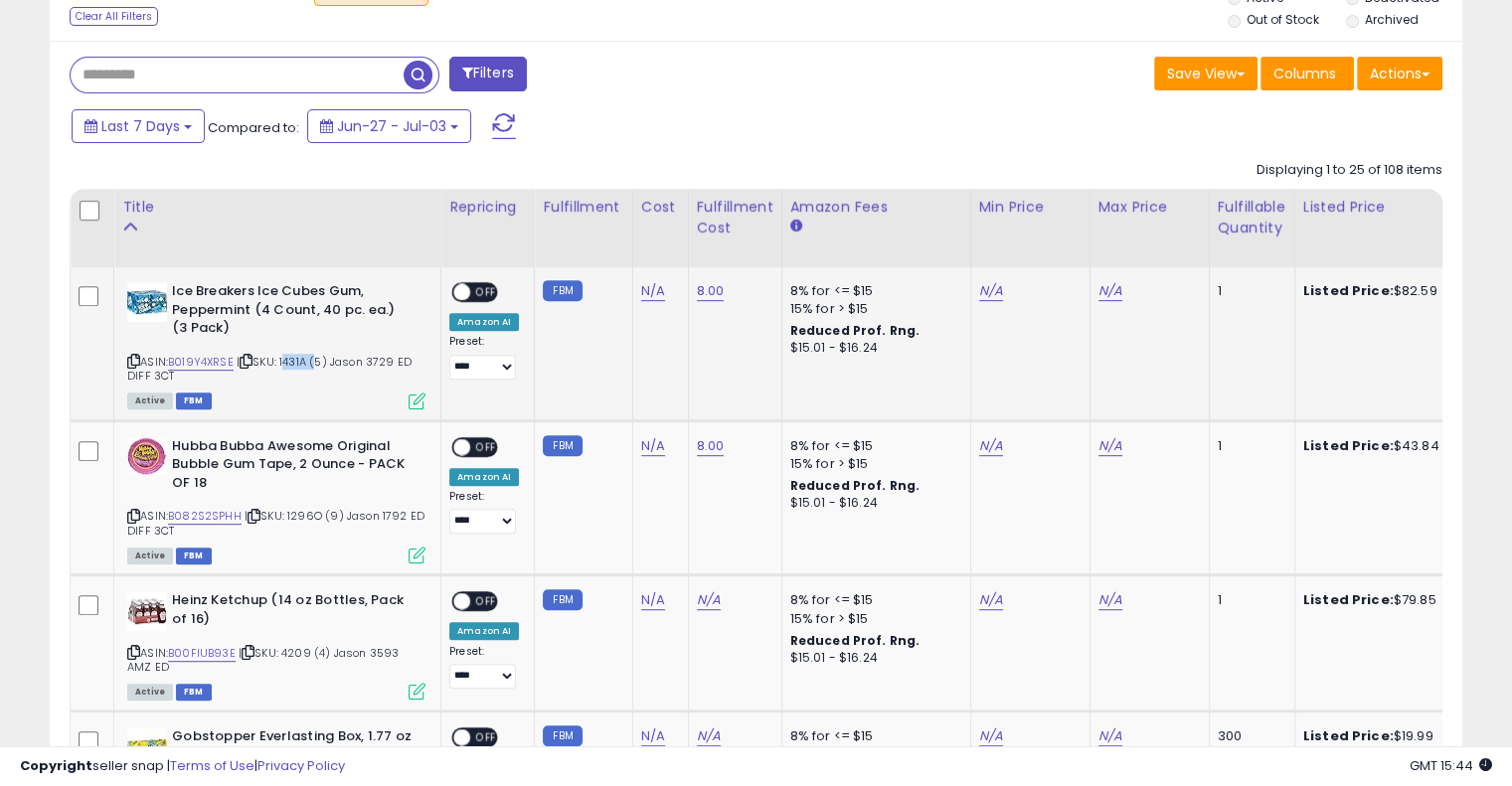 click on "|   SKU: 1431A (5) Jason 3729 ED DIFF 3CT" at bounding box center [269, 369] 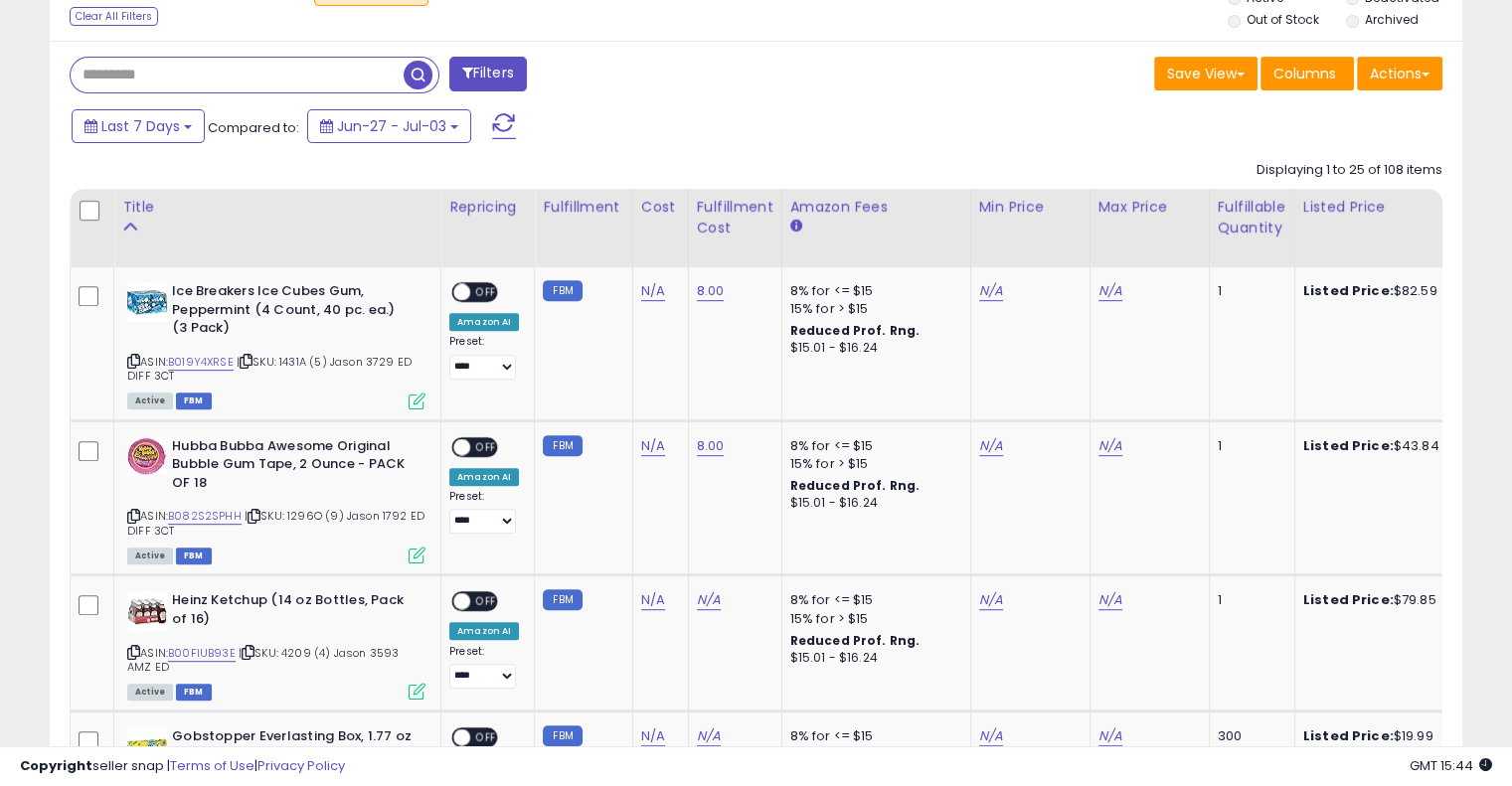 click on "Last 7 Days
Compared to:
Jun-27 - Jul-03" at bounding box center (582, 128) 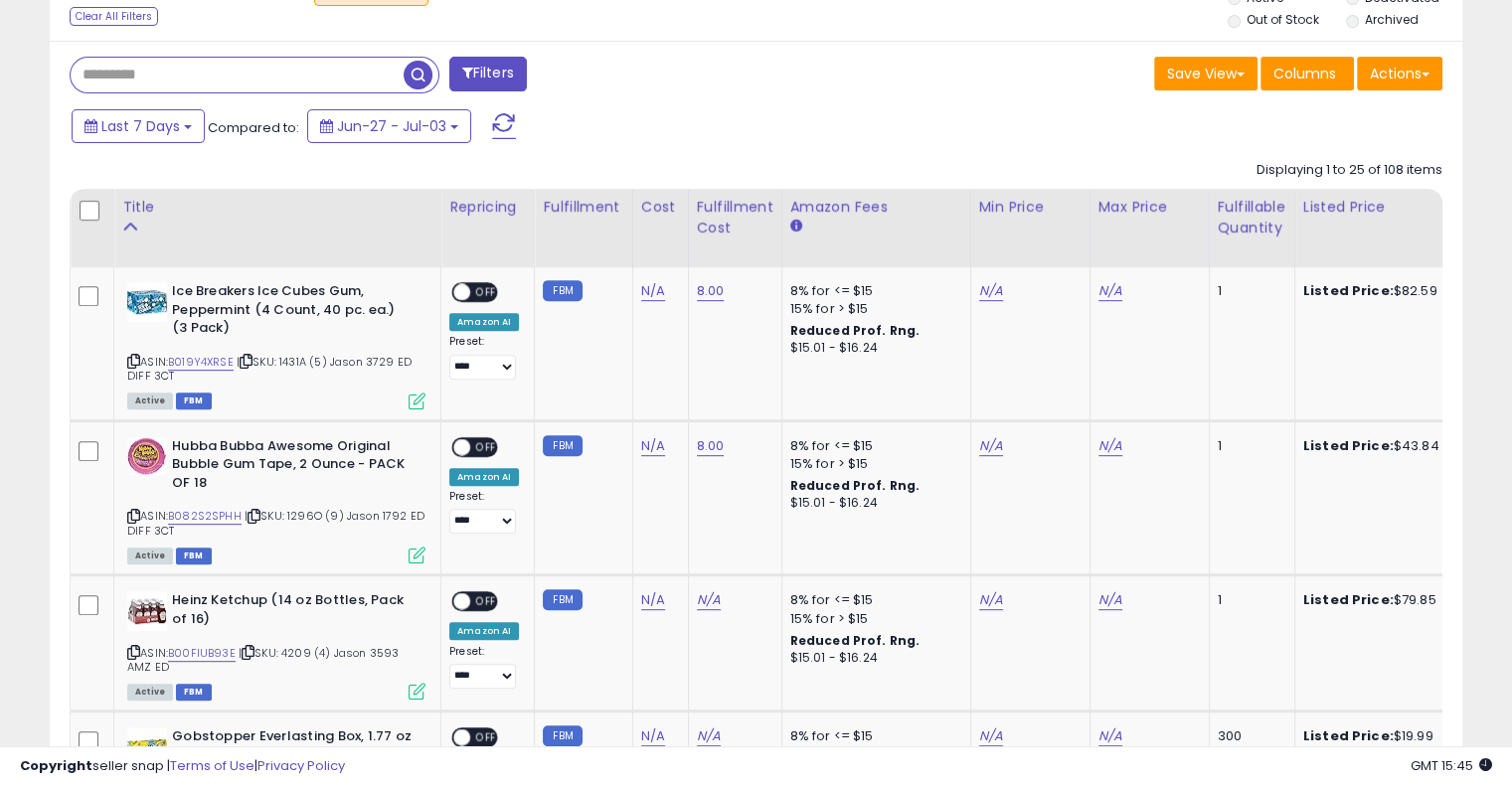 click on "Last 7 Days
Compared to:
Jun-27 - Jul-03" at bounding box center [582, 128] 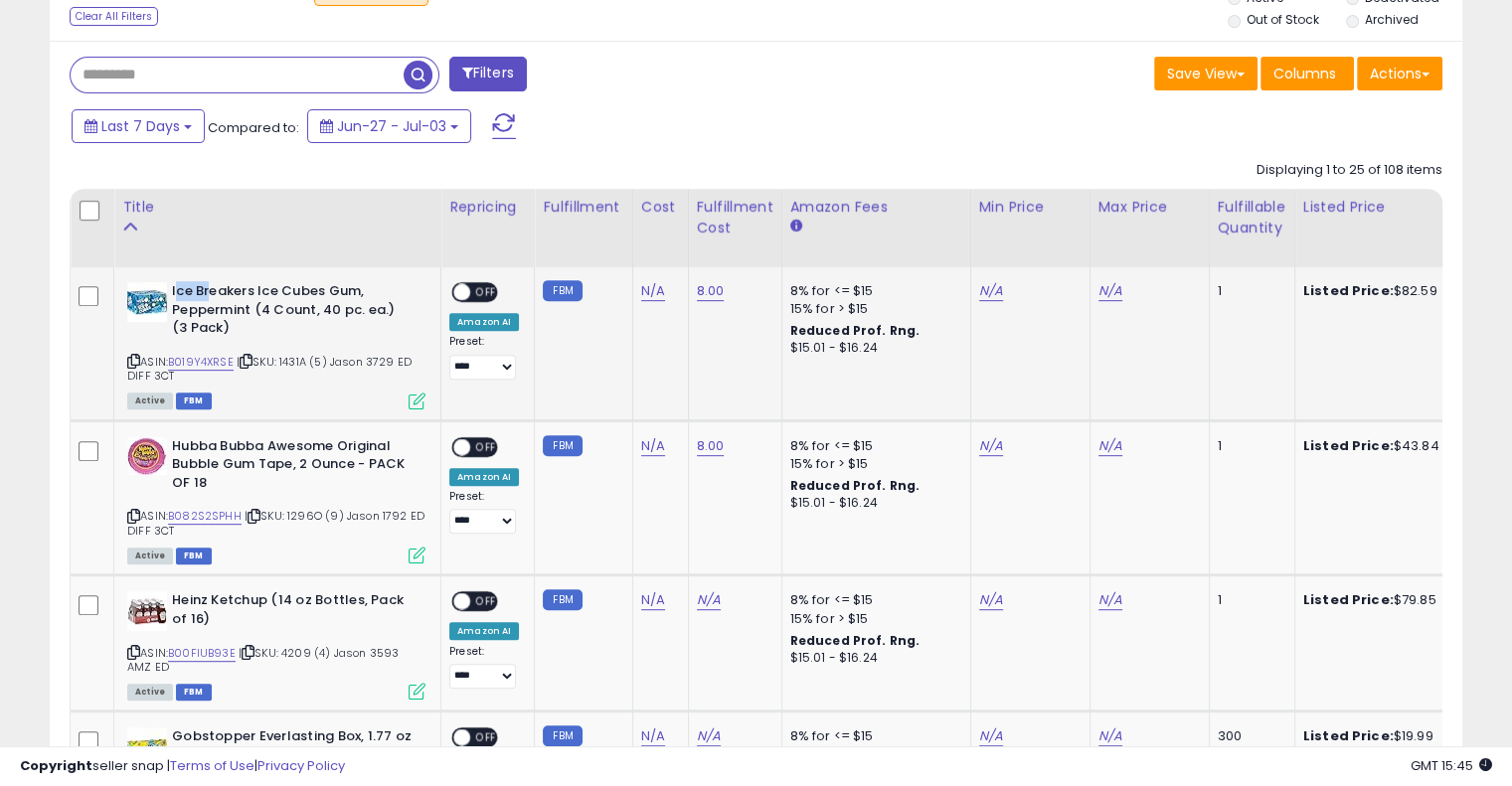 drag, startPoint x: 174, startPoint y: 286, endPoint x: 207, endPoint y: 285, distance: 33.01515 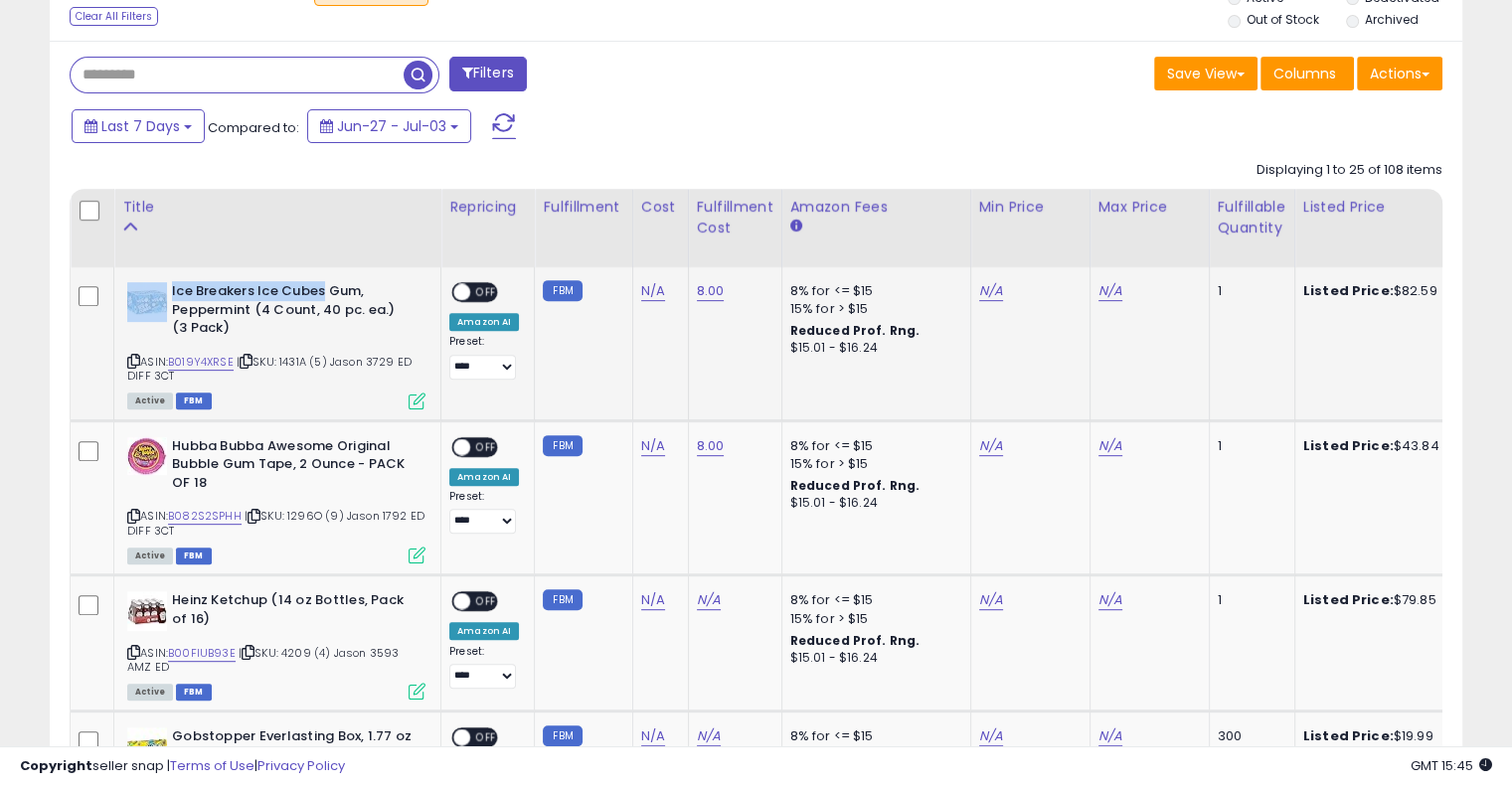 copy on "Ice Breakers Ice Cubes" 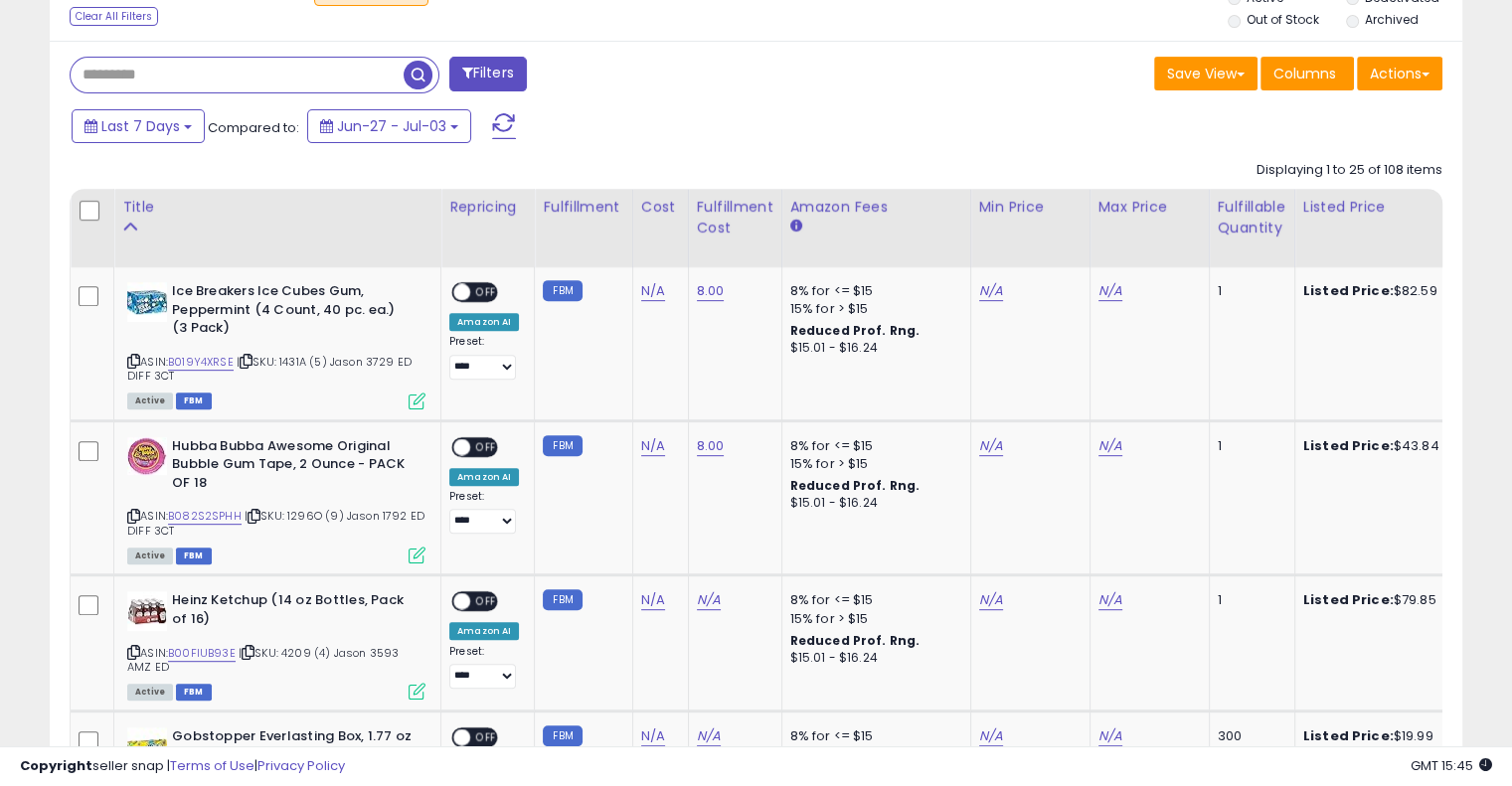 click at bounding box center (237, 75) 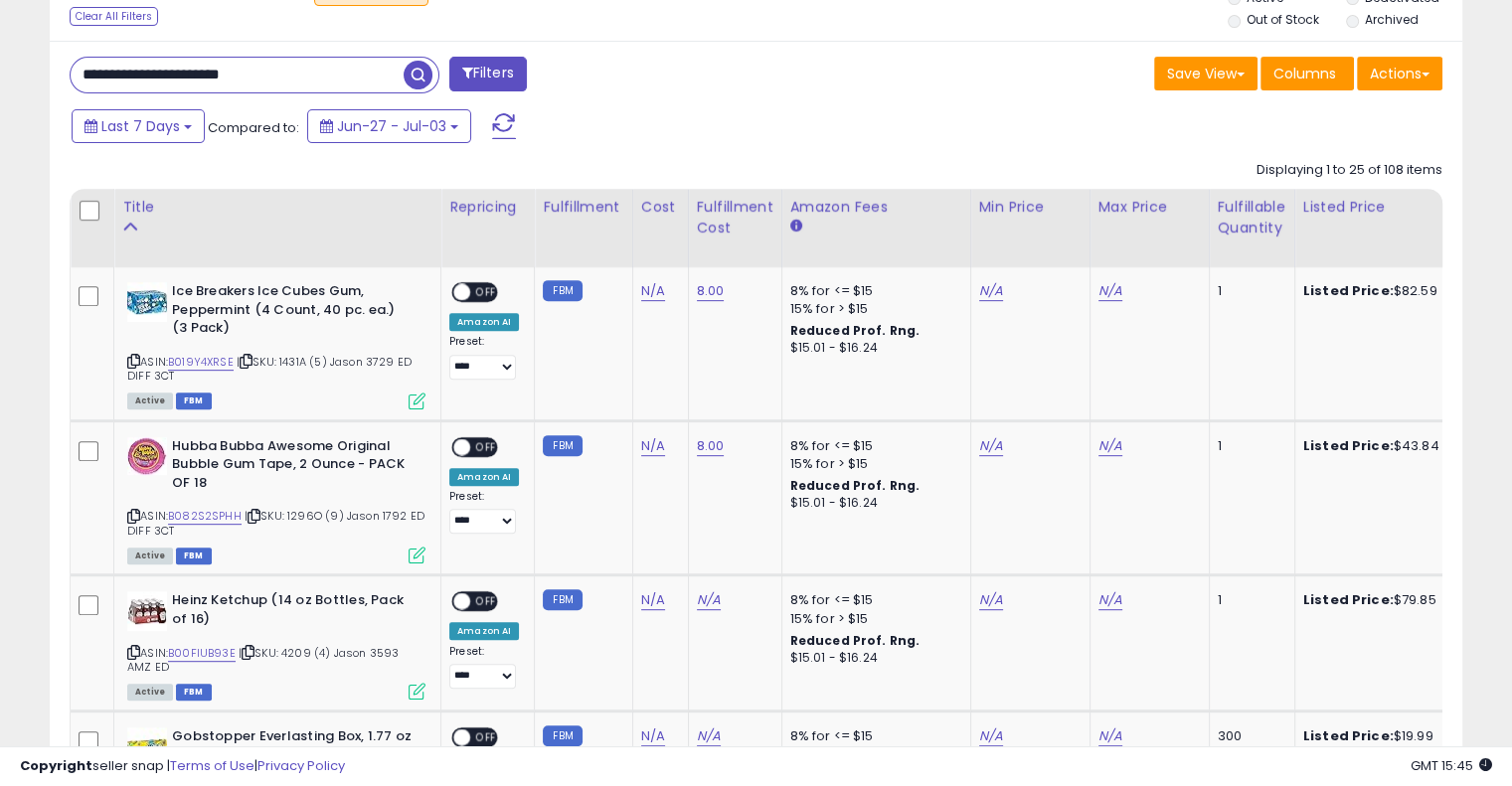 type on "**********" 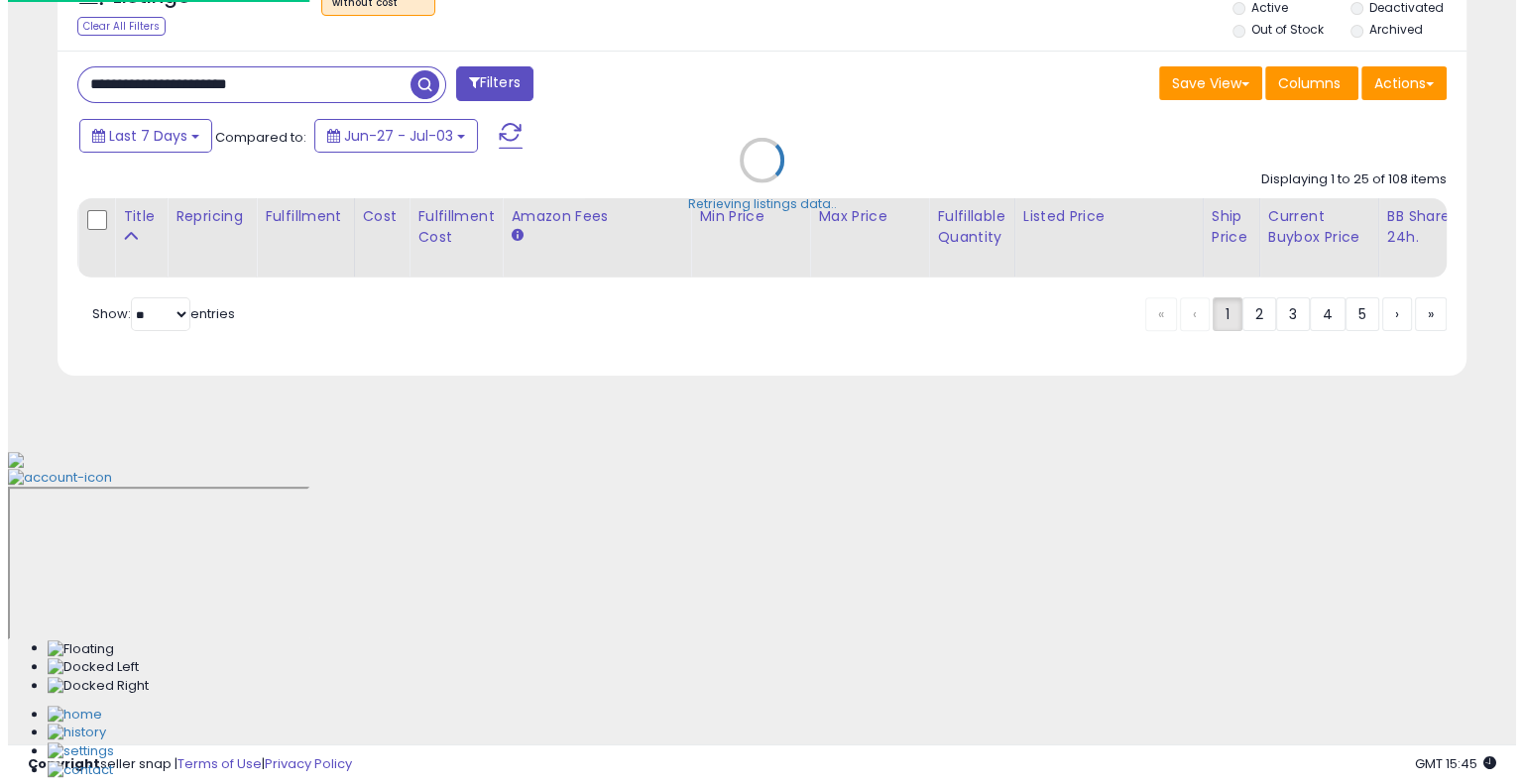 scroll, scrollTop: 444, scrollLeft: 0, axis: vertical 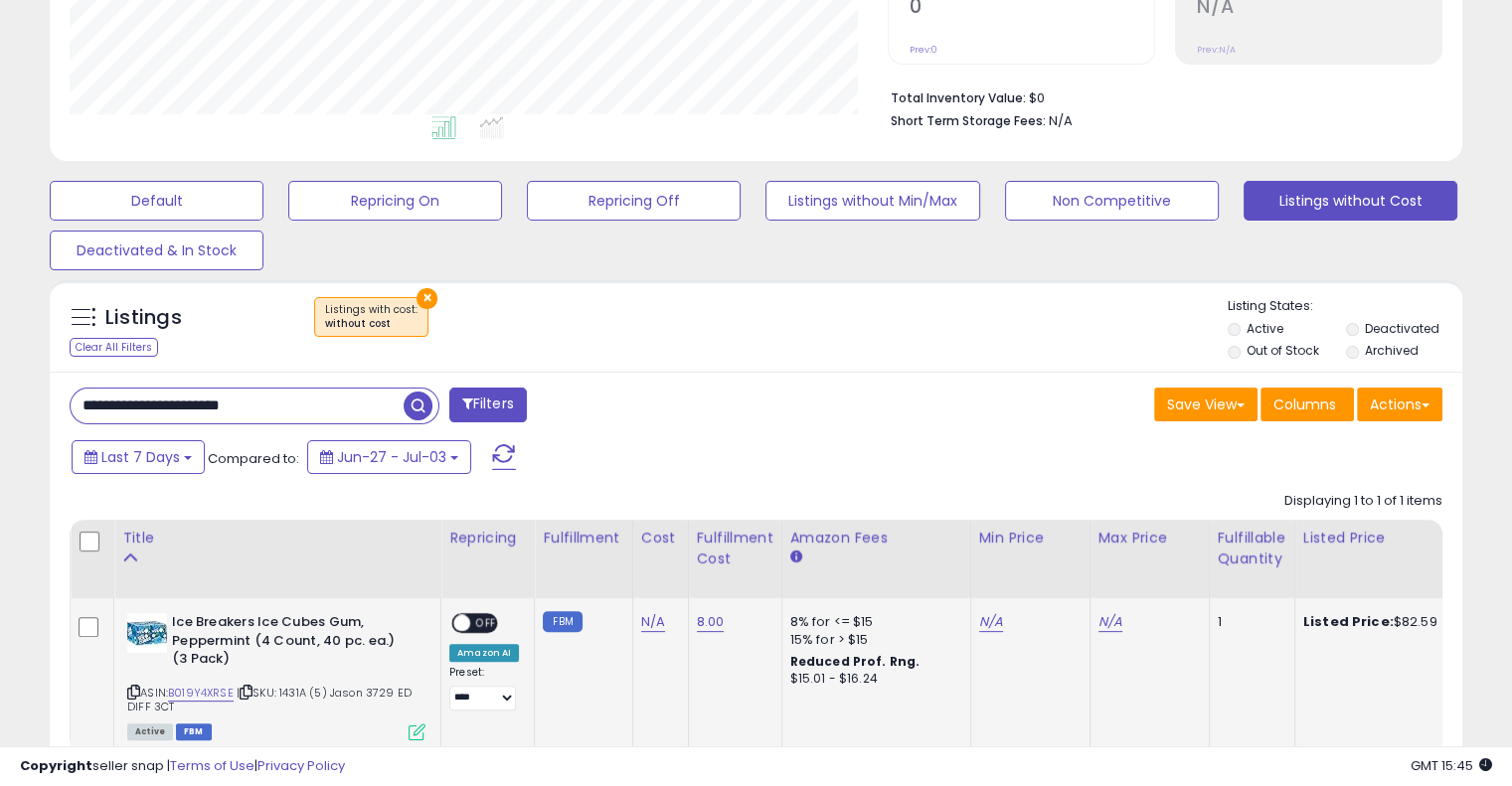 click on "|   SKU: 1431A (5) Jason 3729 ED DIFF 3CT" at bounding box center (269, 700) 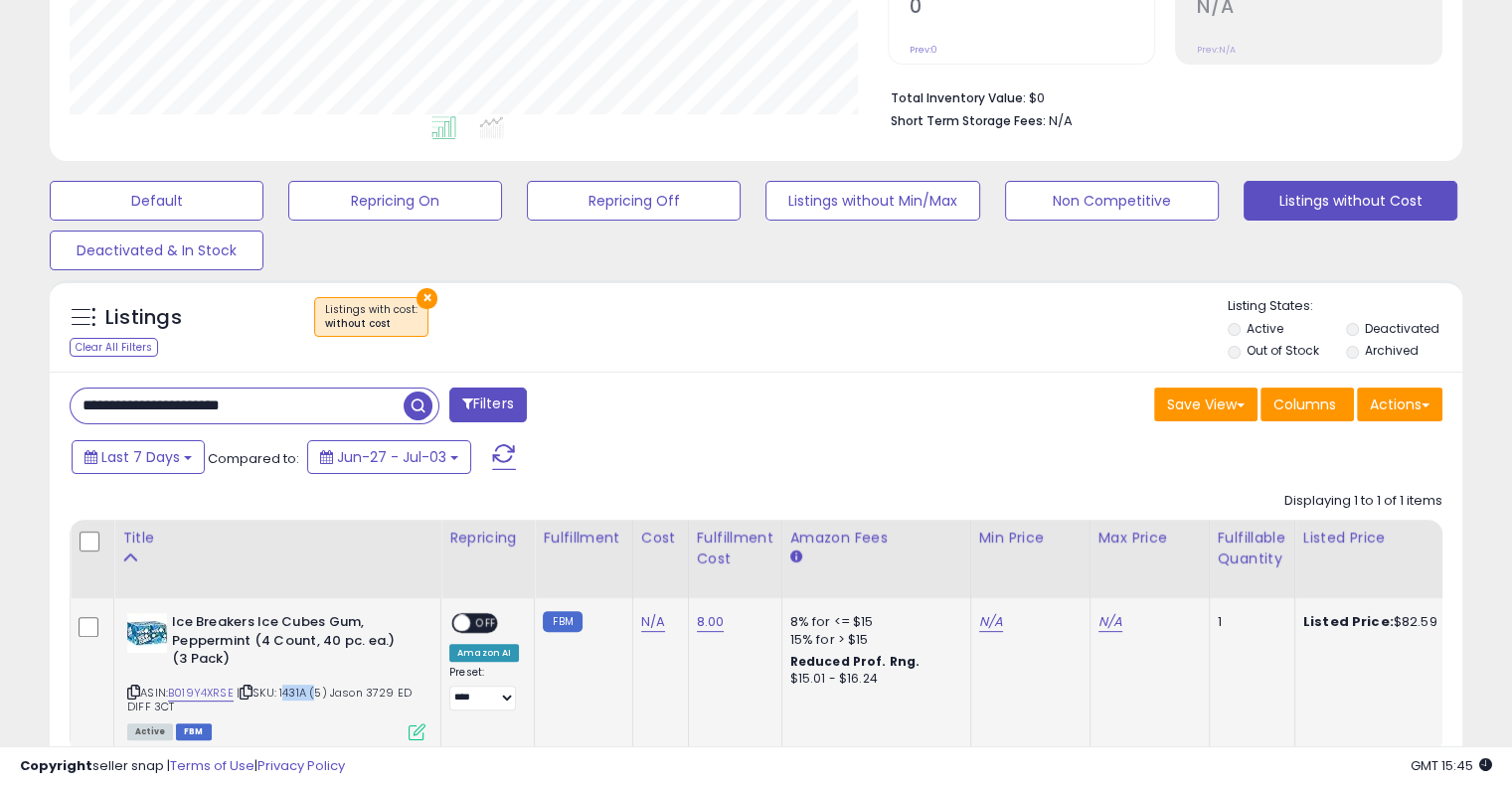click on "|   SKU: 1431A (5) Jason 3729 ED DIFF 3CT" at bounding box center (269, 700) 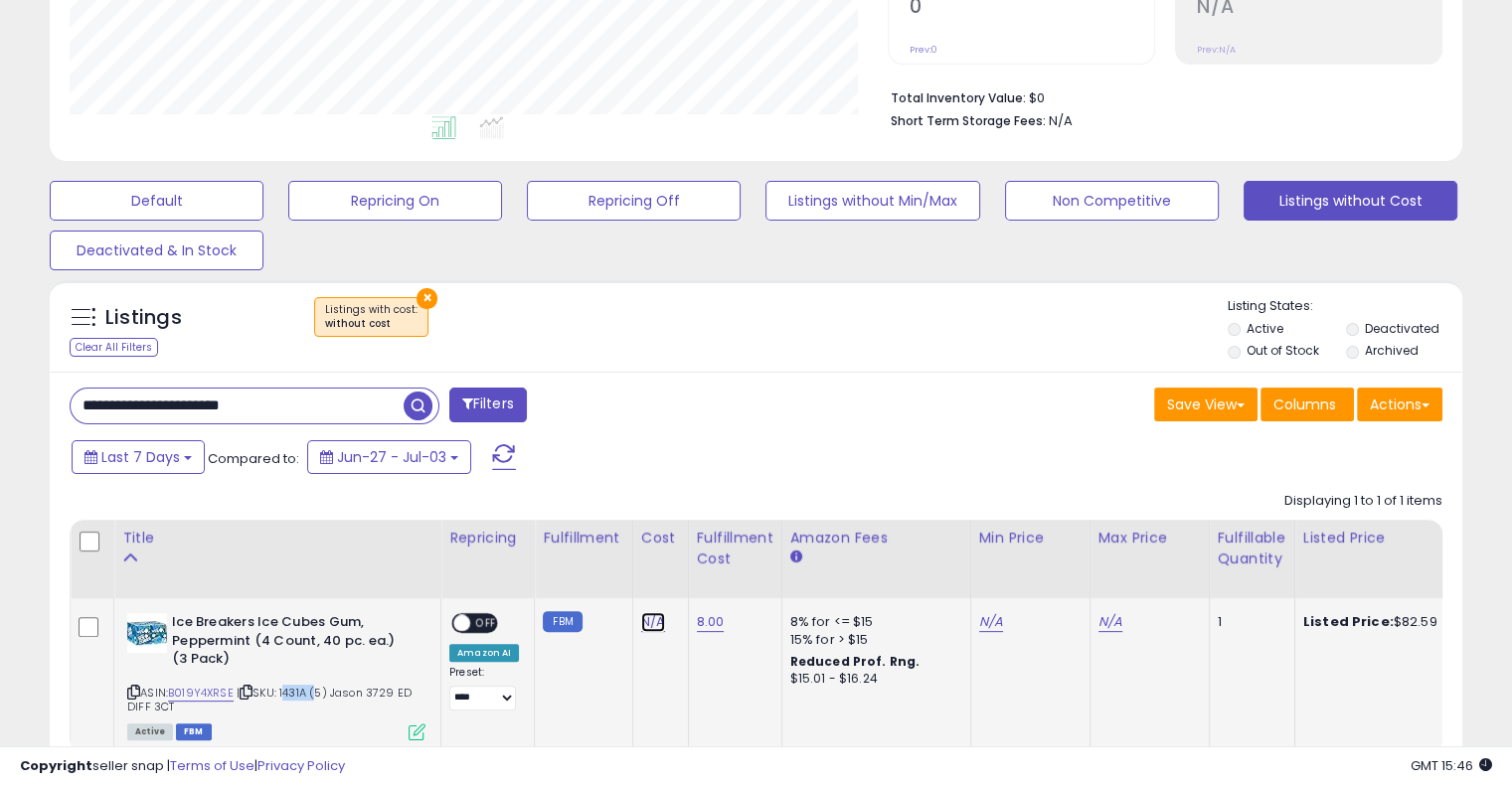 click on "N/A" at bounding box center (653, 622) 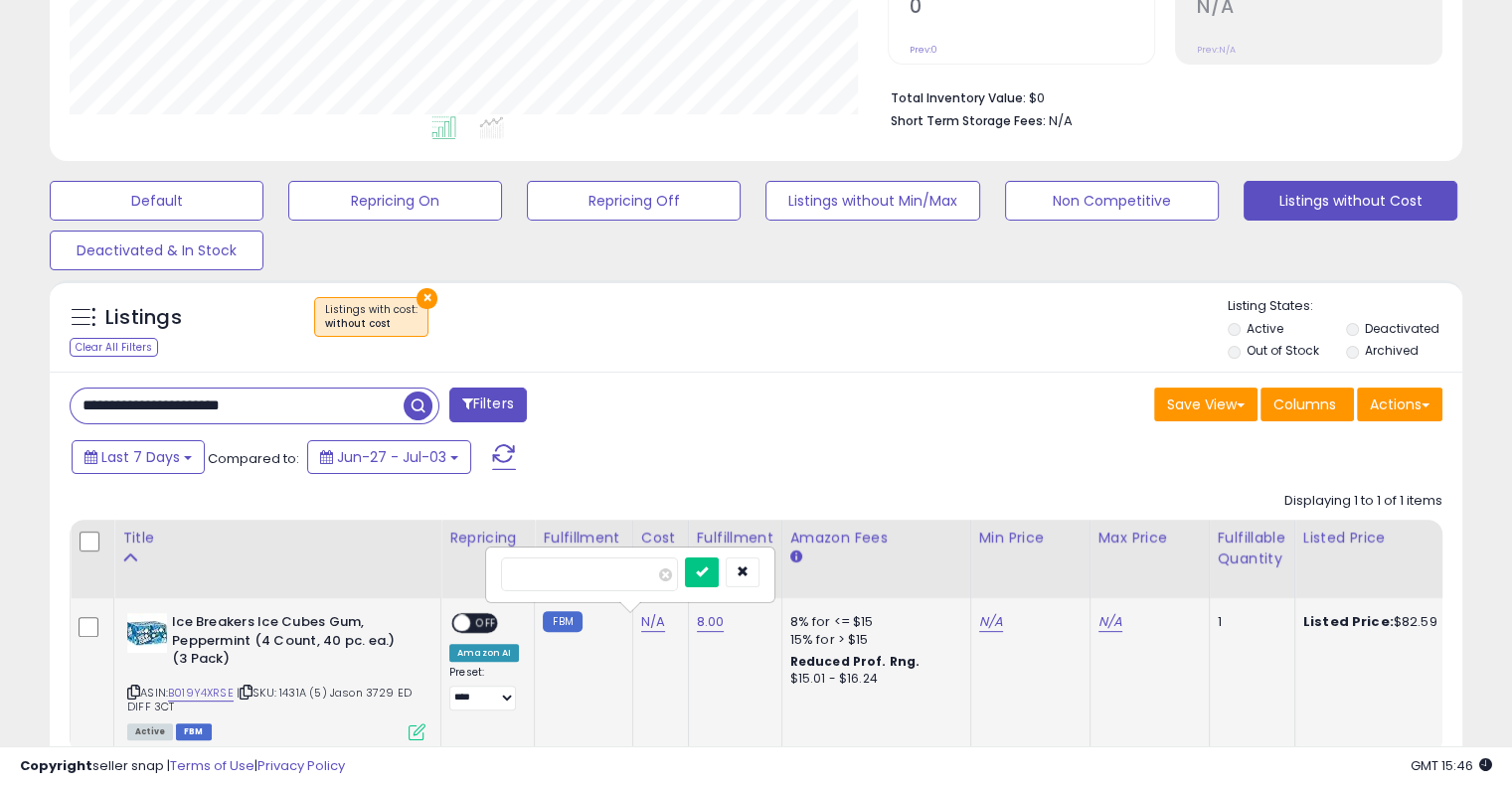 type on "*****" 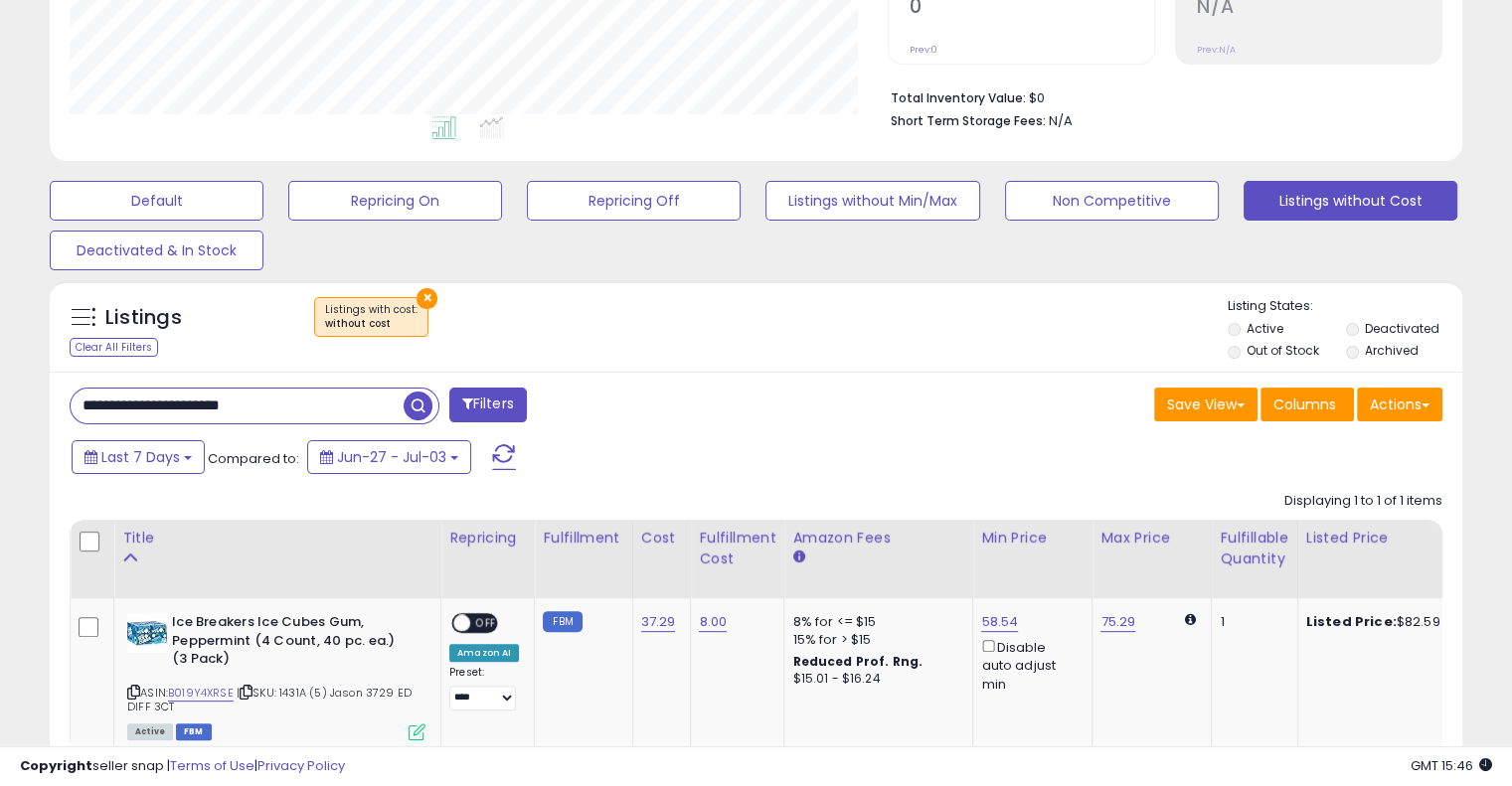 drag, startPoint x: 277, startPoint y: 408, endPoint x: 41, endPoint y: 424, distance: 236.54175 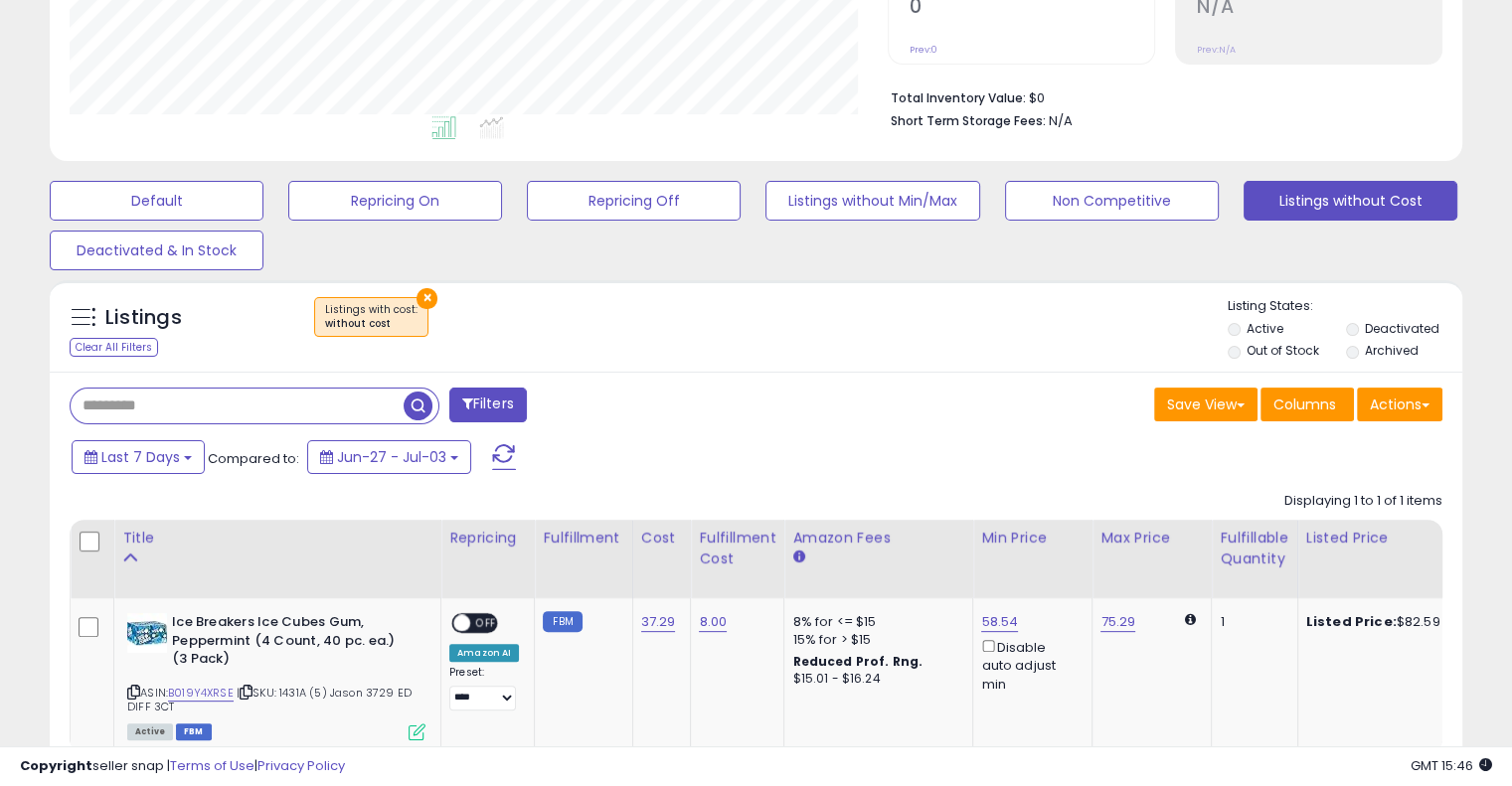 type 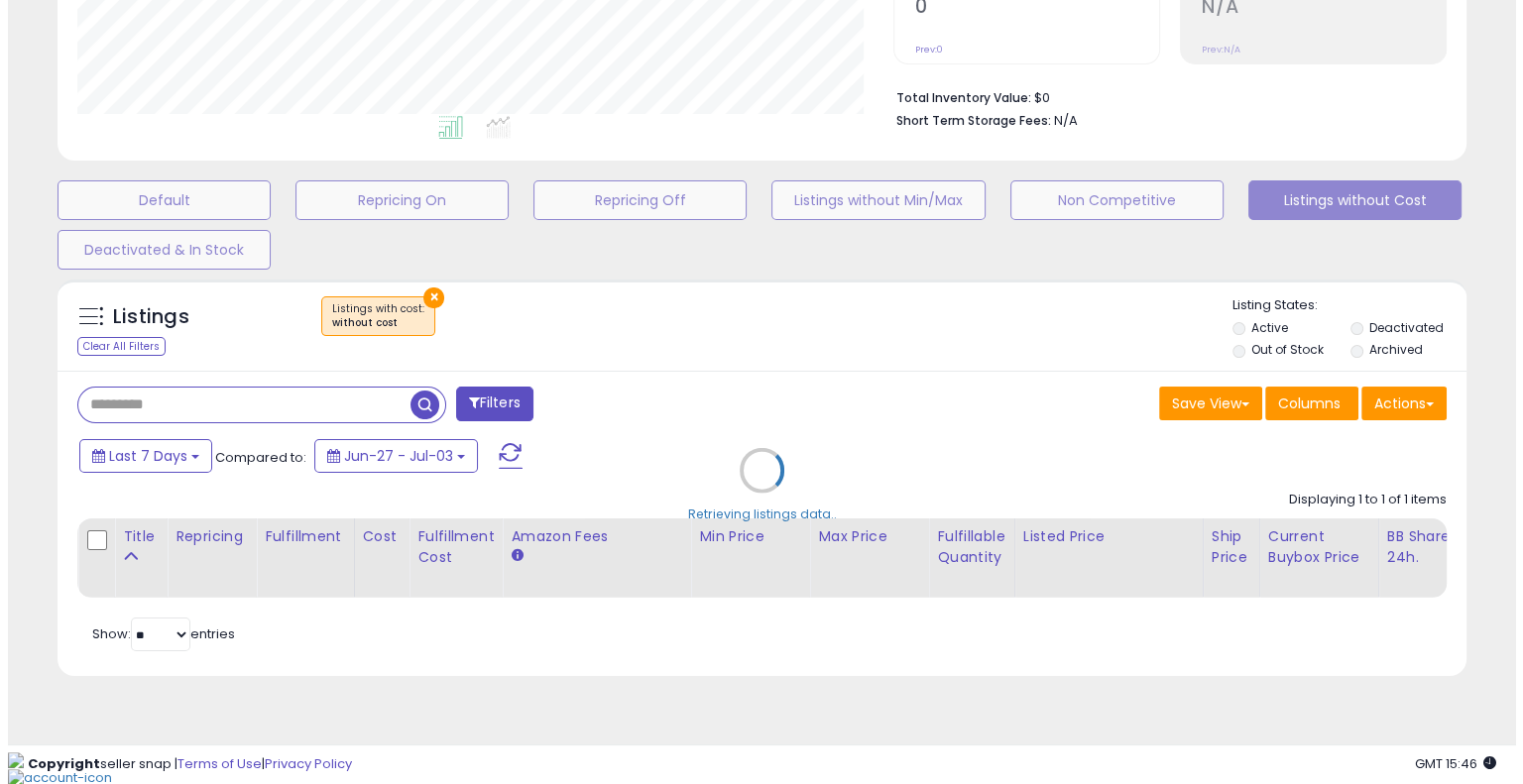 scroll, scrollTop: 424, scrollLeft: 0, axis: vertical 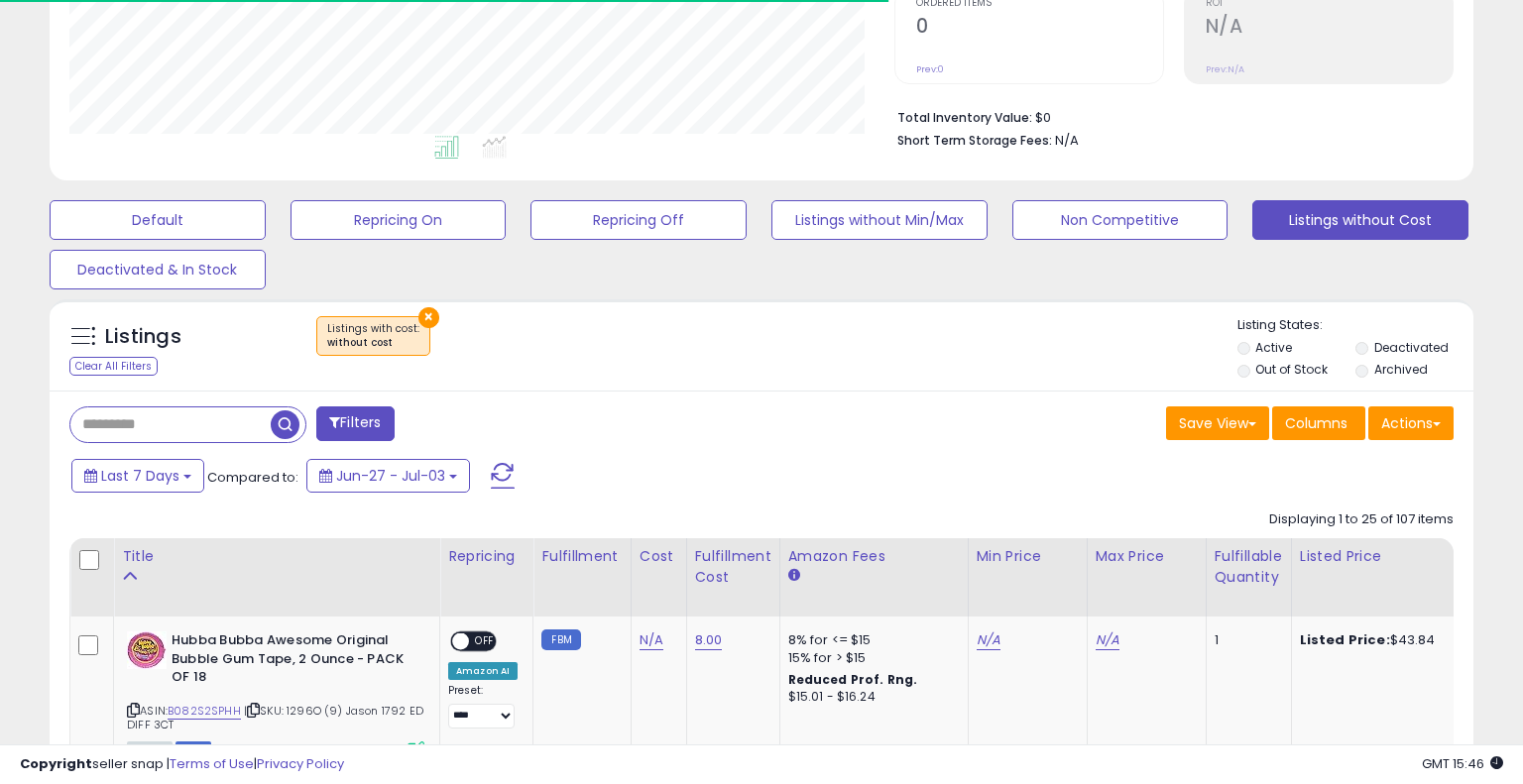 click on "Filters
Save View
Save As New View
Update Current View
Columns" at bounding box center [762, 2406] 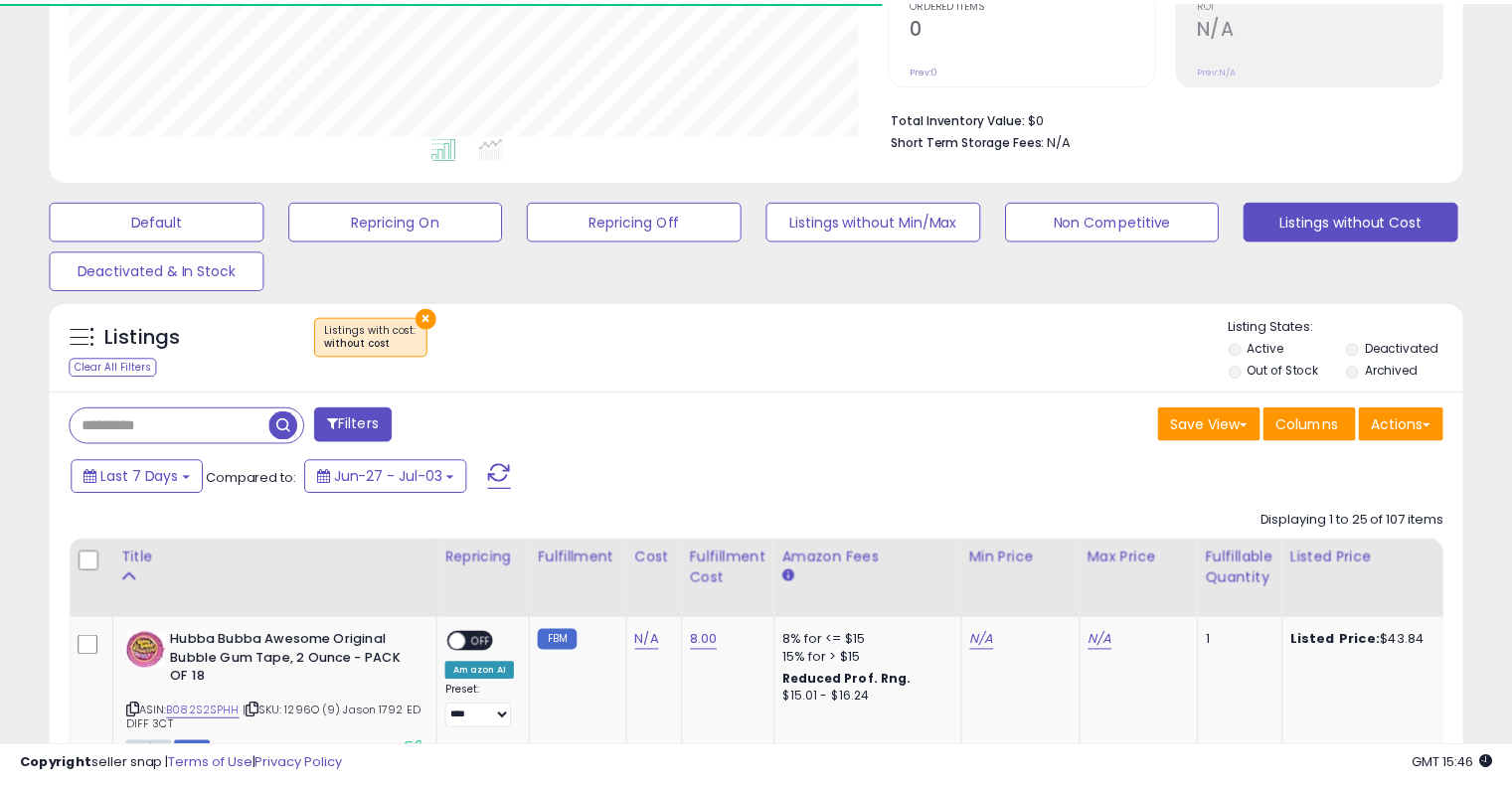 scroll, scrollTop: 406, scrollLeft: 817, axis: both 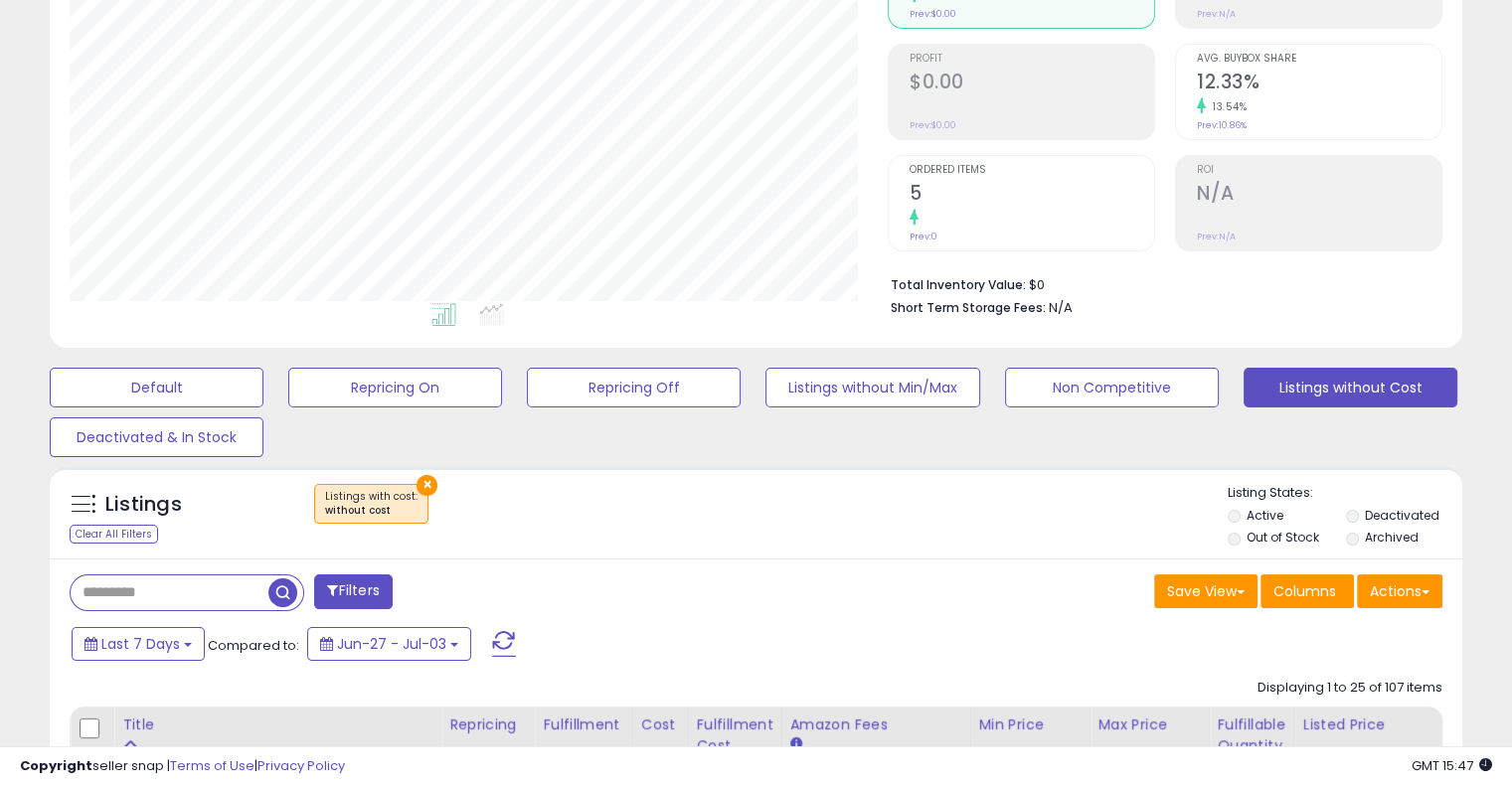 click on "×" at bounding box center (758, 512) 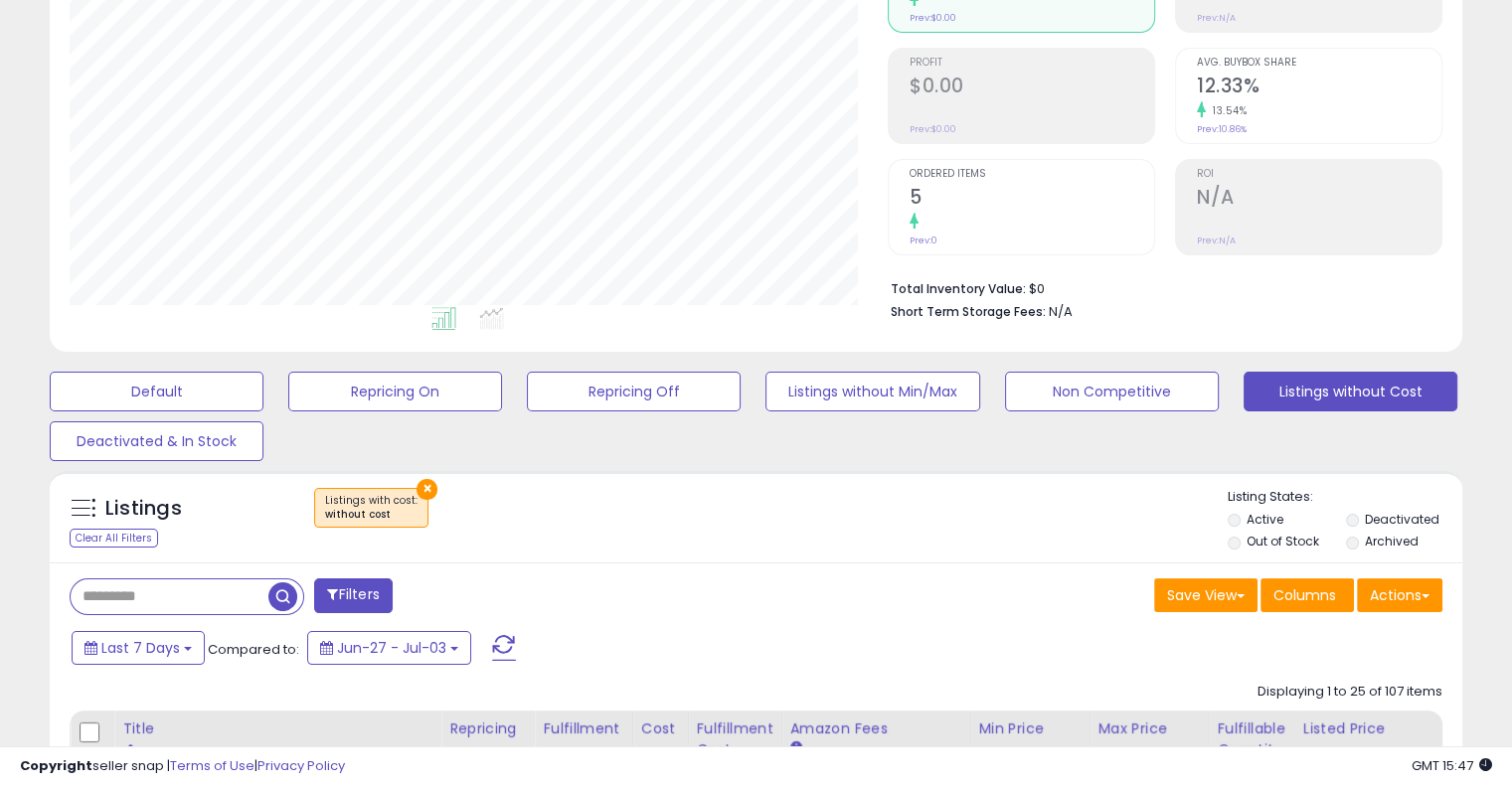 scroll, scrollTop: 207, scrollLeft: 0, axis: vertical 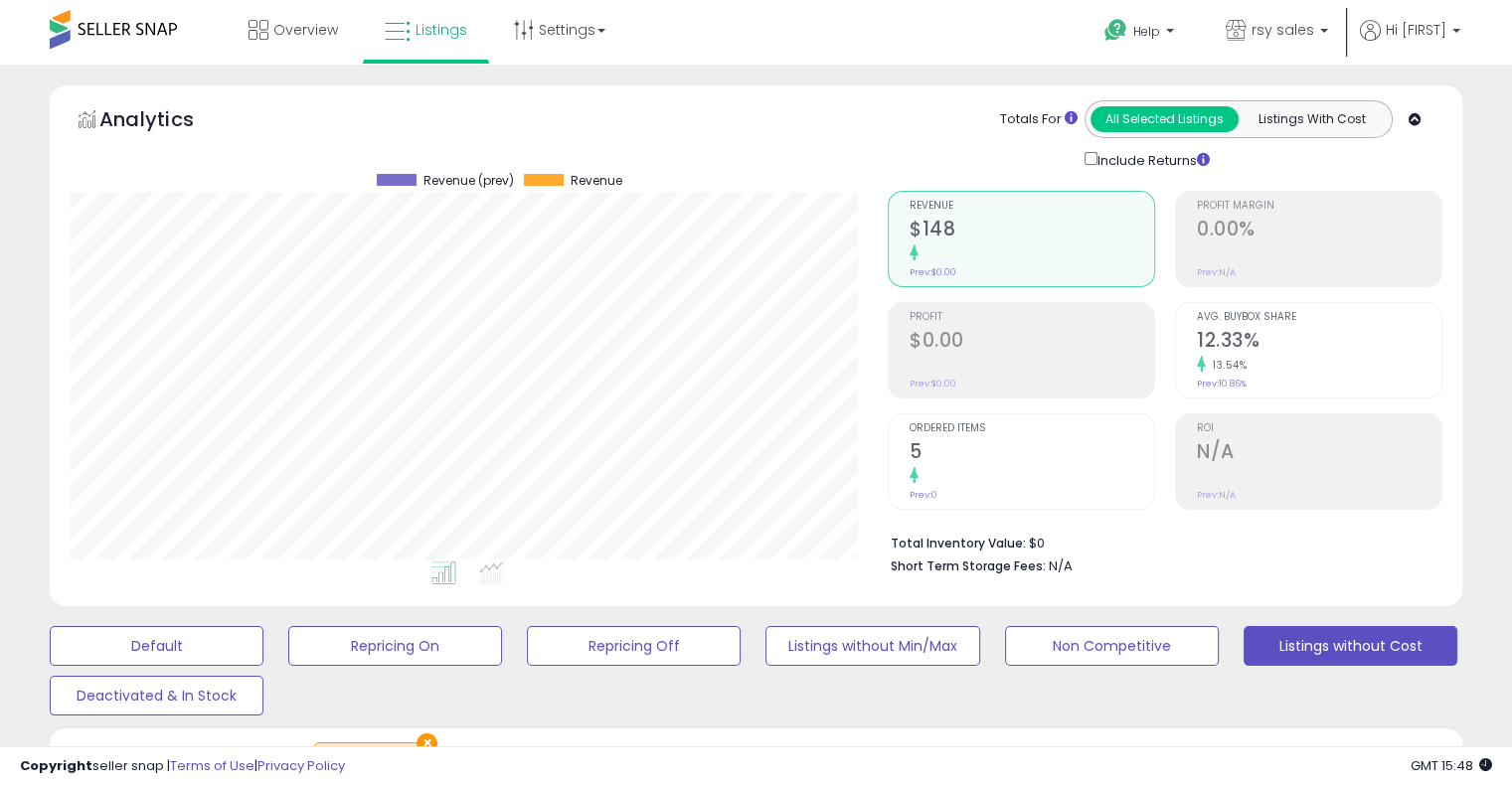 click on "Listings
Clear All Filters
× Listings with cost Active" at bounding box center [756, 2799] 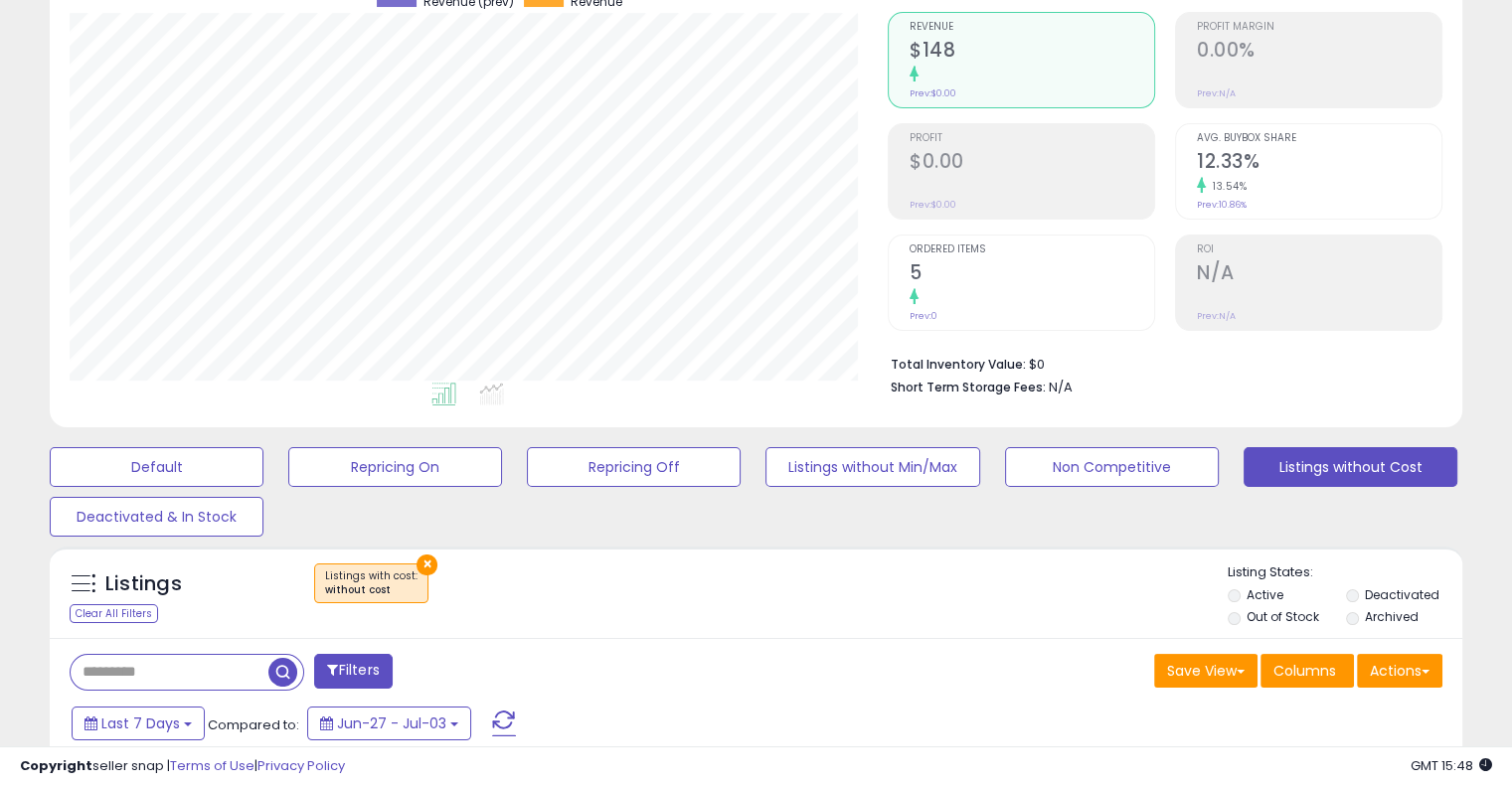 scroll, scrollTop: 0, scrollLeft: 0, axis: both 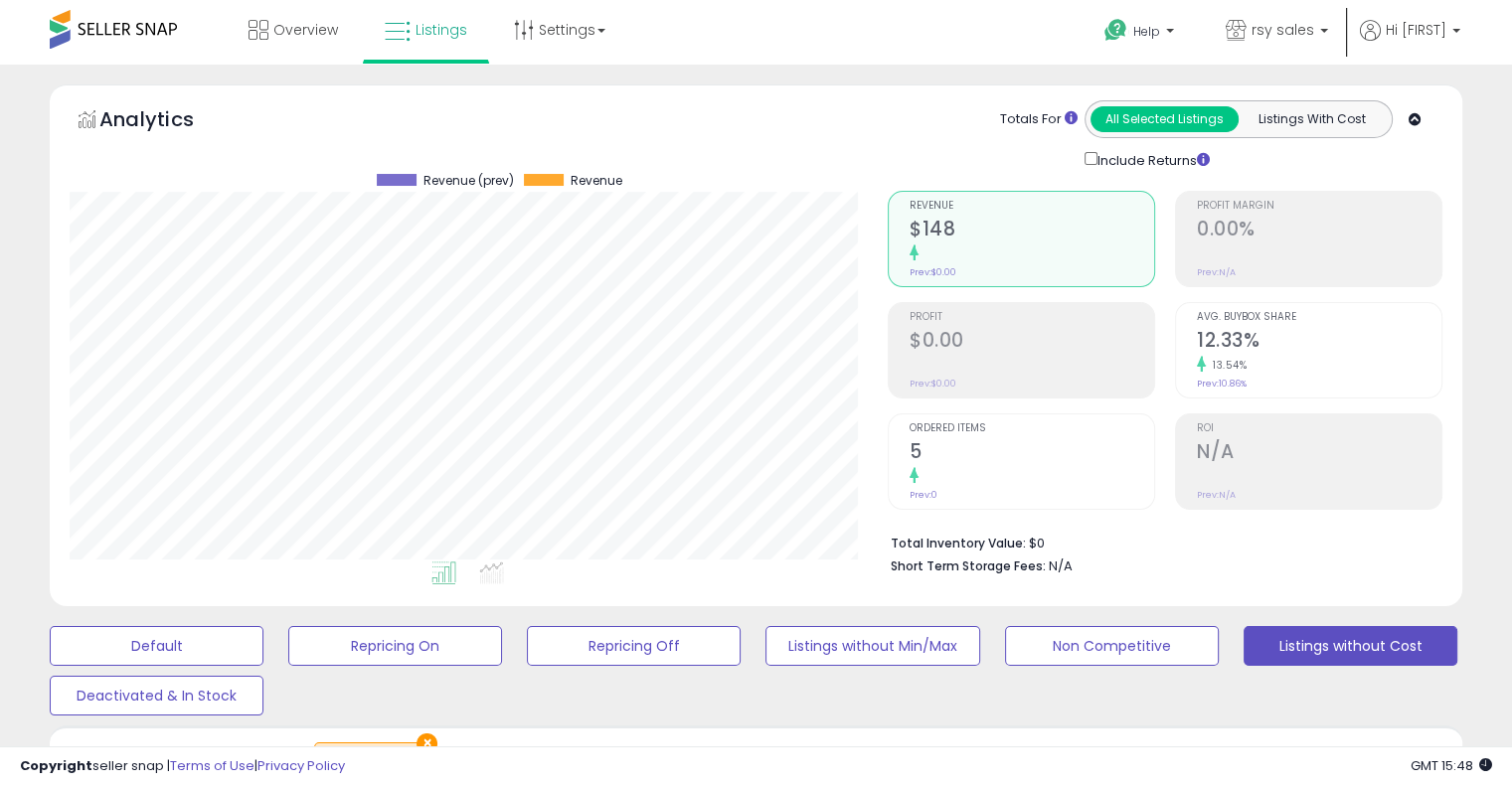 click on "Listings
Clear All Filters
× Listings with cost" at bounding box center [756, 771] 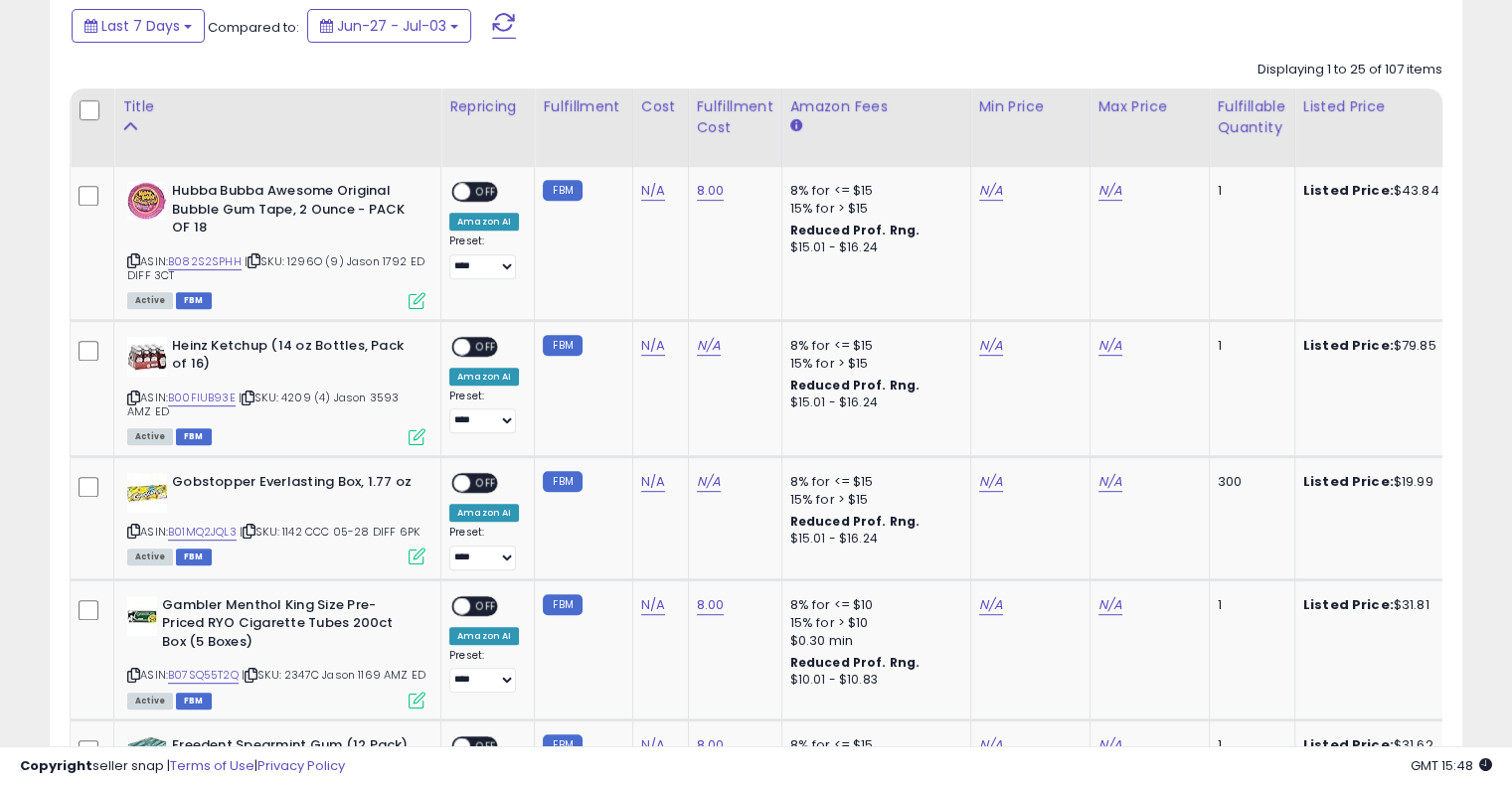 scroll, scrollTop: 918, scrollLeft: 0, axis: vertical 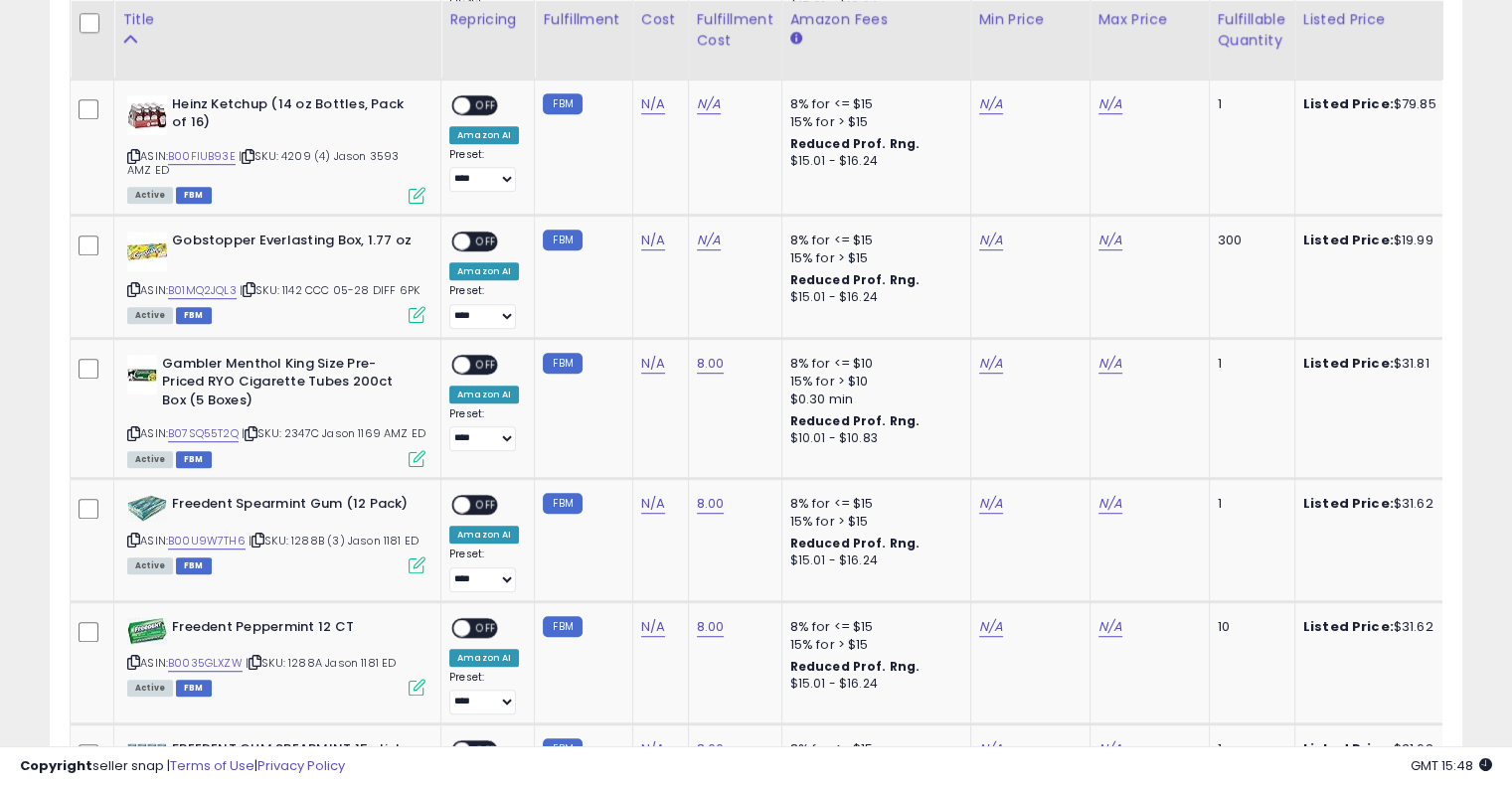 click on "**********" at bounding box center (756, 1365) 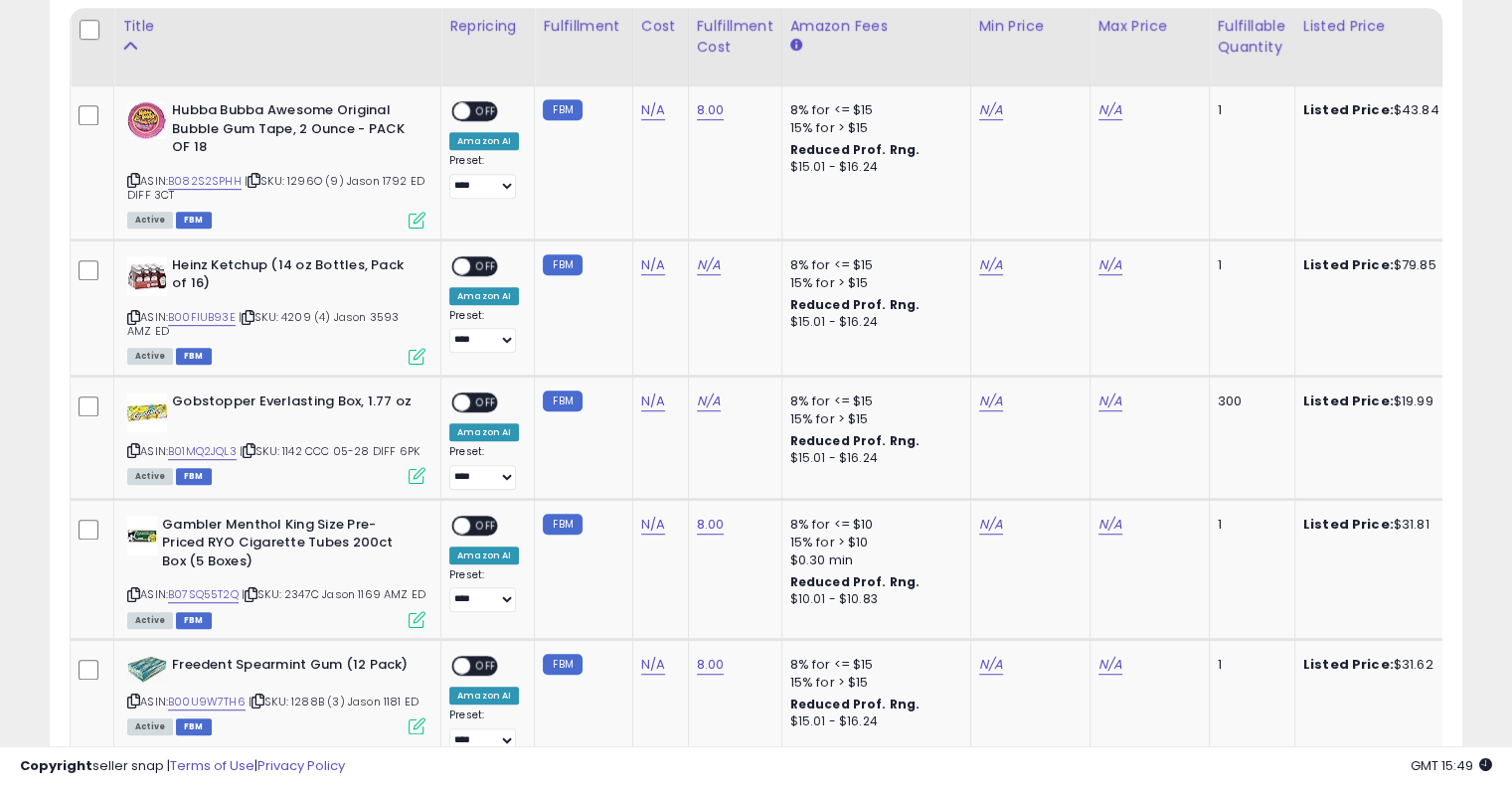 scroll, scrollTop: 935, scrollLeft: 0, axis: vertical 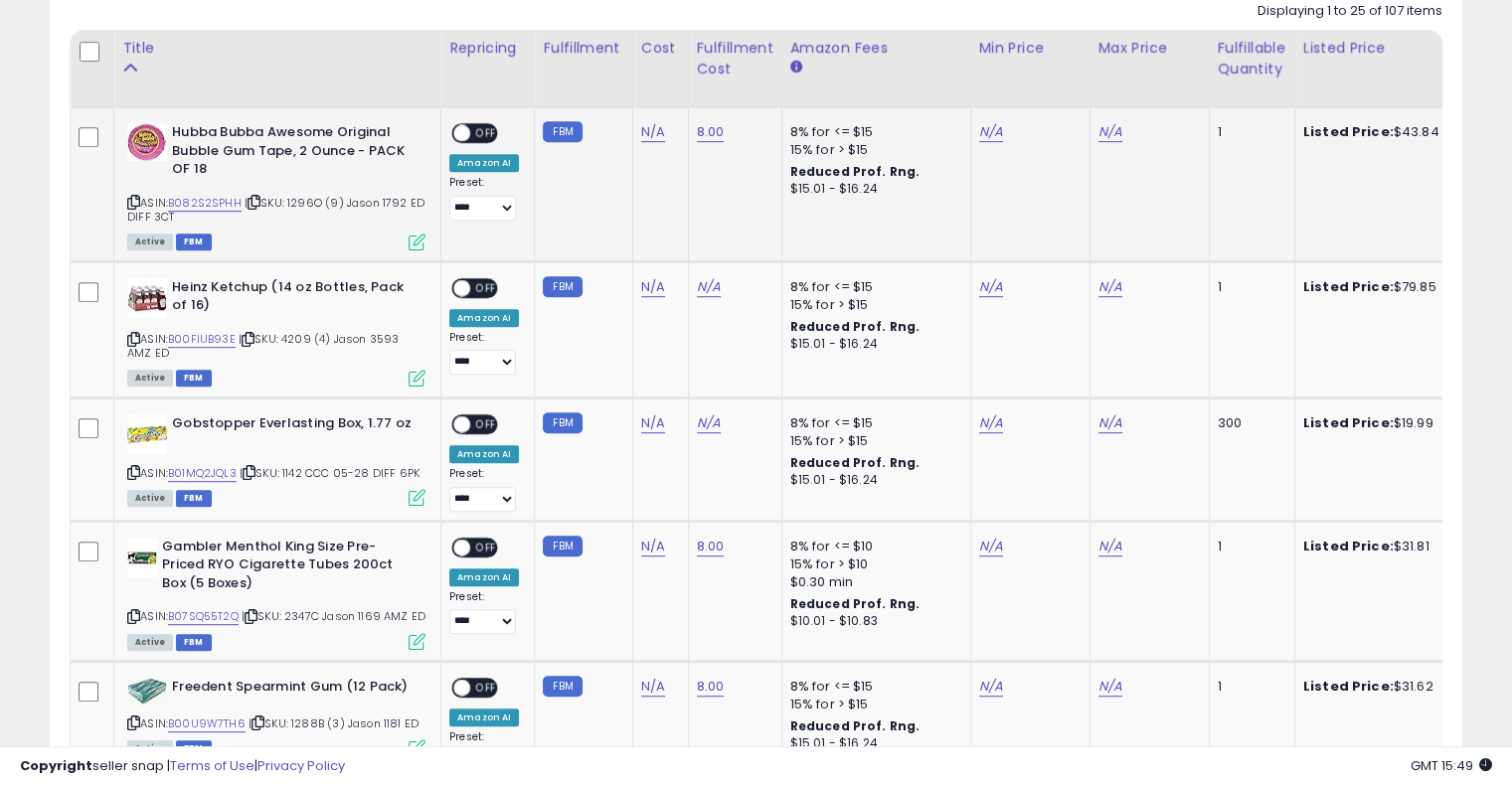 click on "|   SKU: 1296O (9) Jason 1792 ED DIFF 3CT" at bounding box center [275, 210] 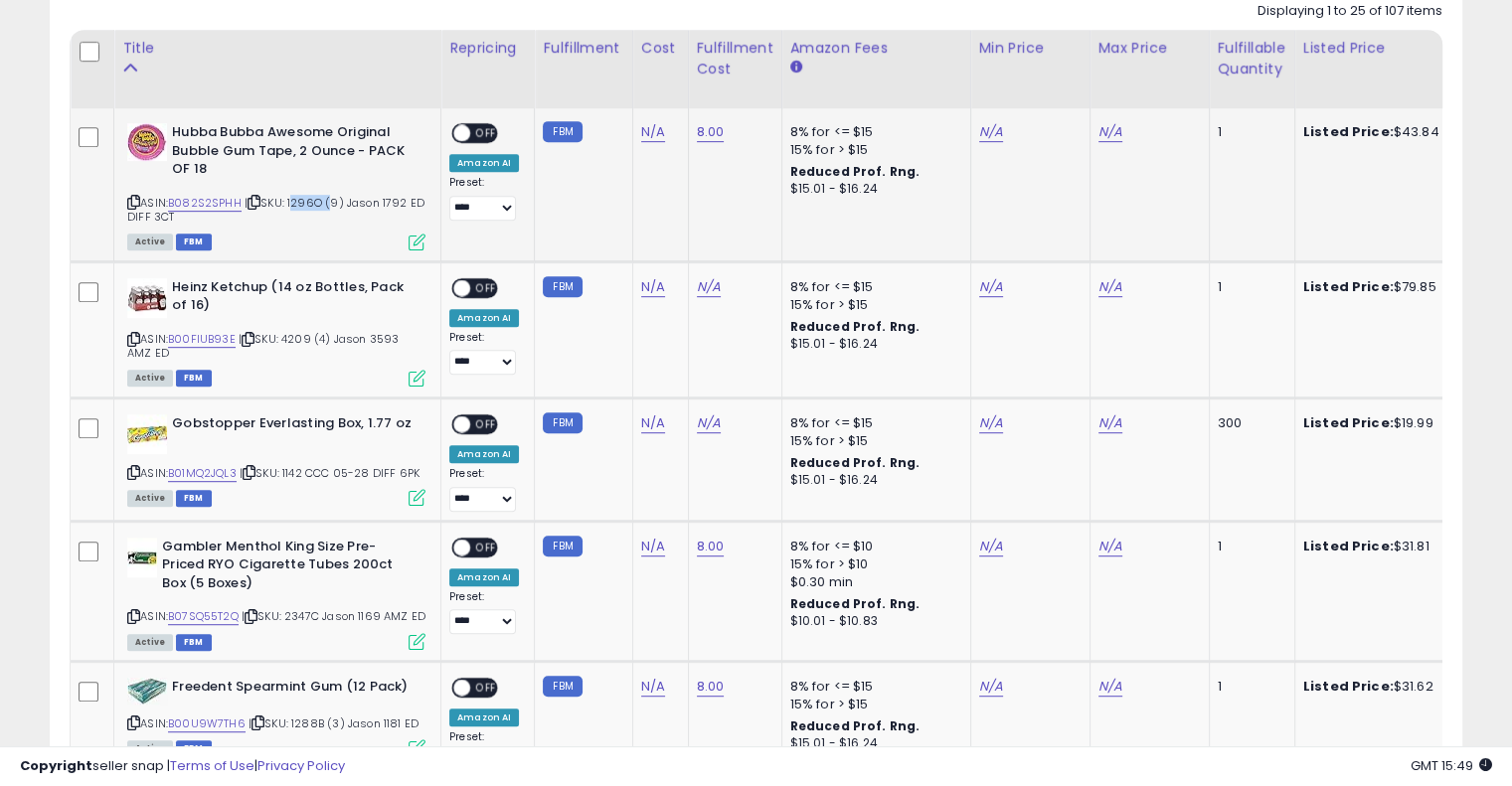 click on "|   SKU: 1296O (9) Jason 1792 ED DIFF 3CT" at bounding box center [275, 210] 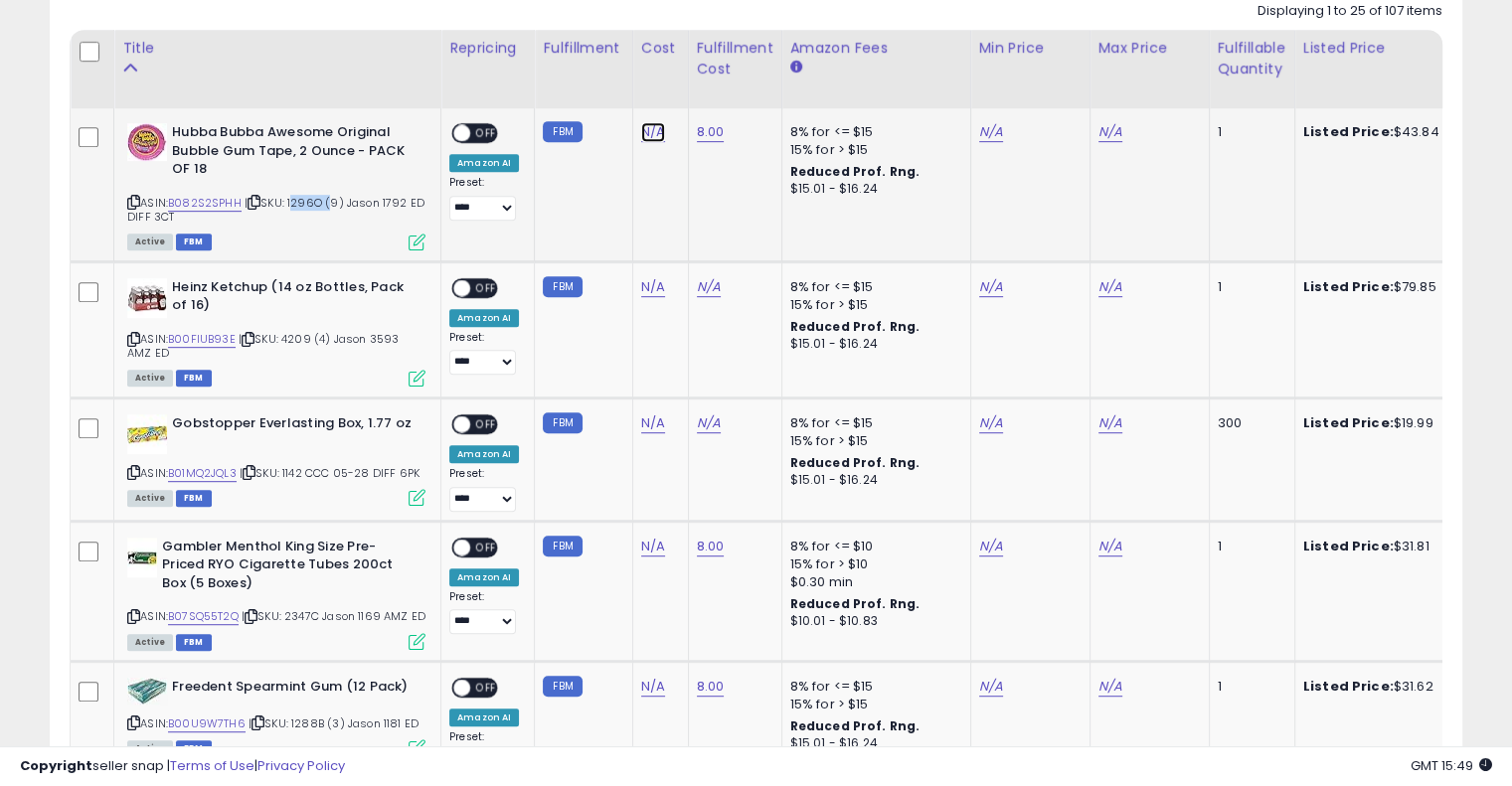 click on "N/A" at bounding box center [653, 132] 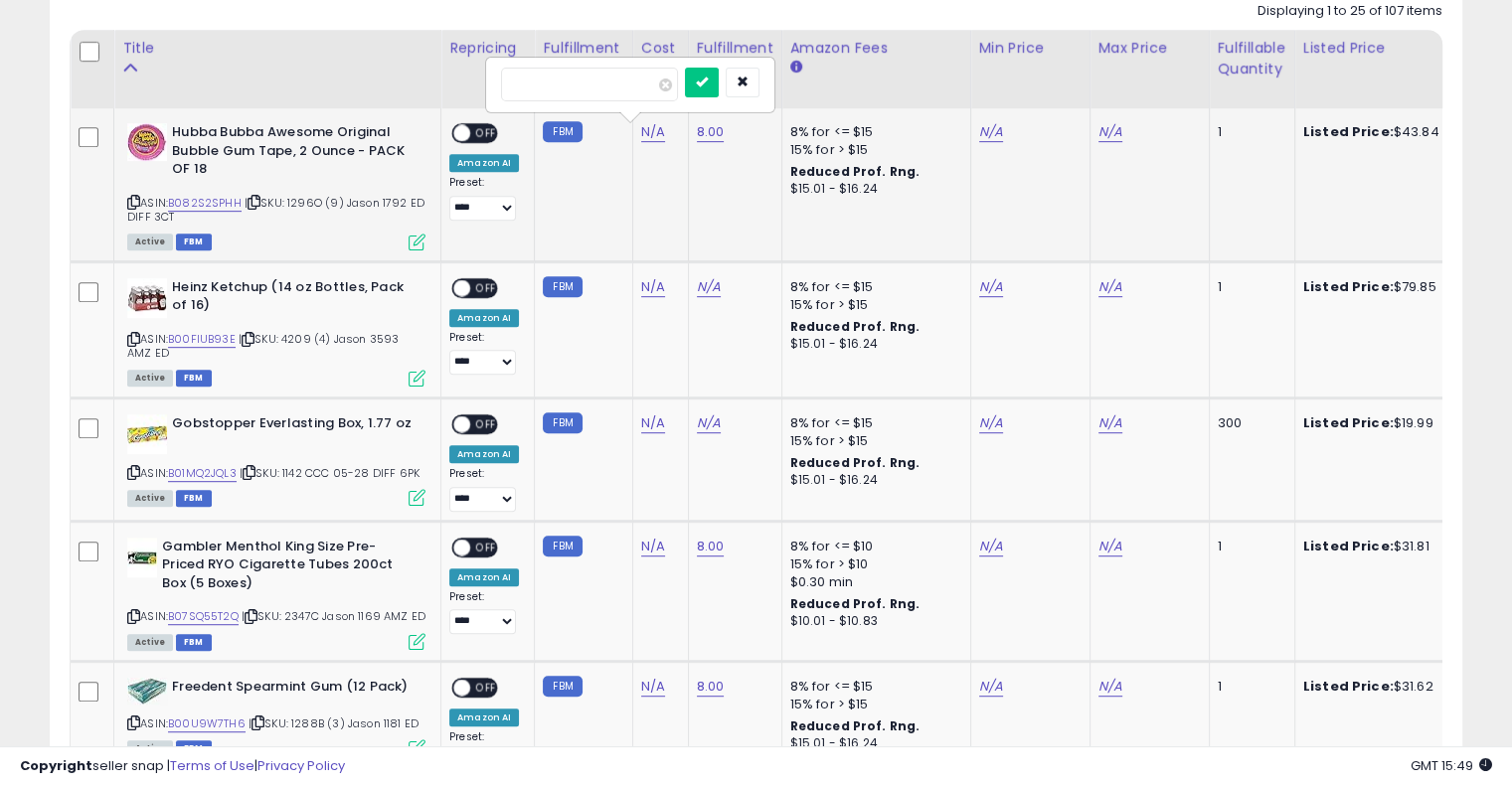 type on "*****" 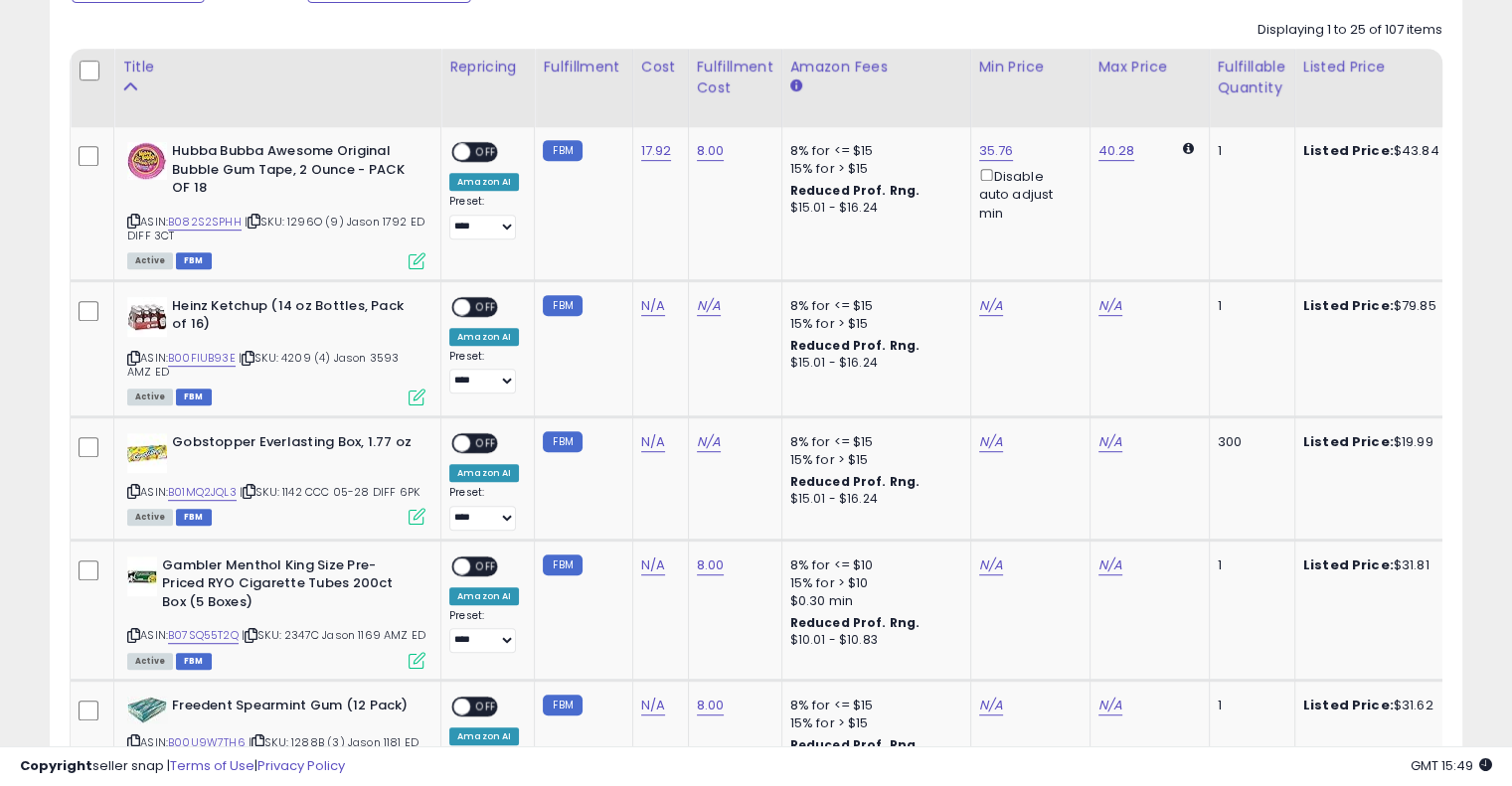 scroll, scrollTop: 910, scrollLeft: 0, axis: vertical 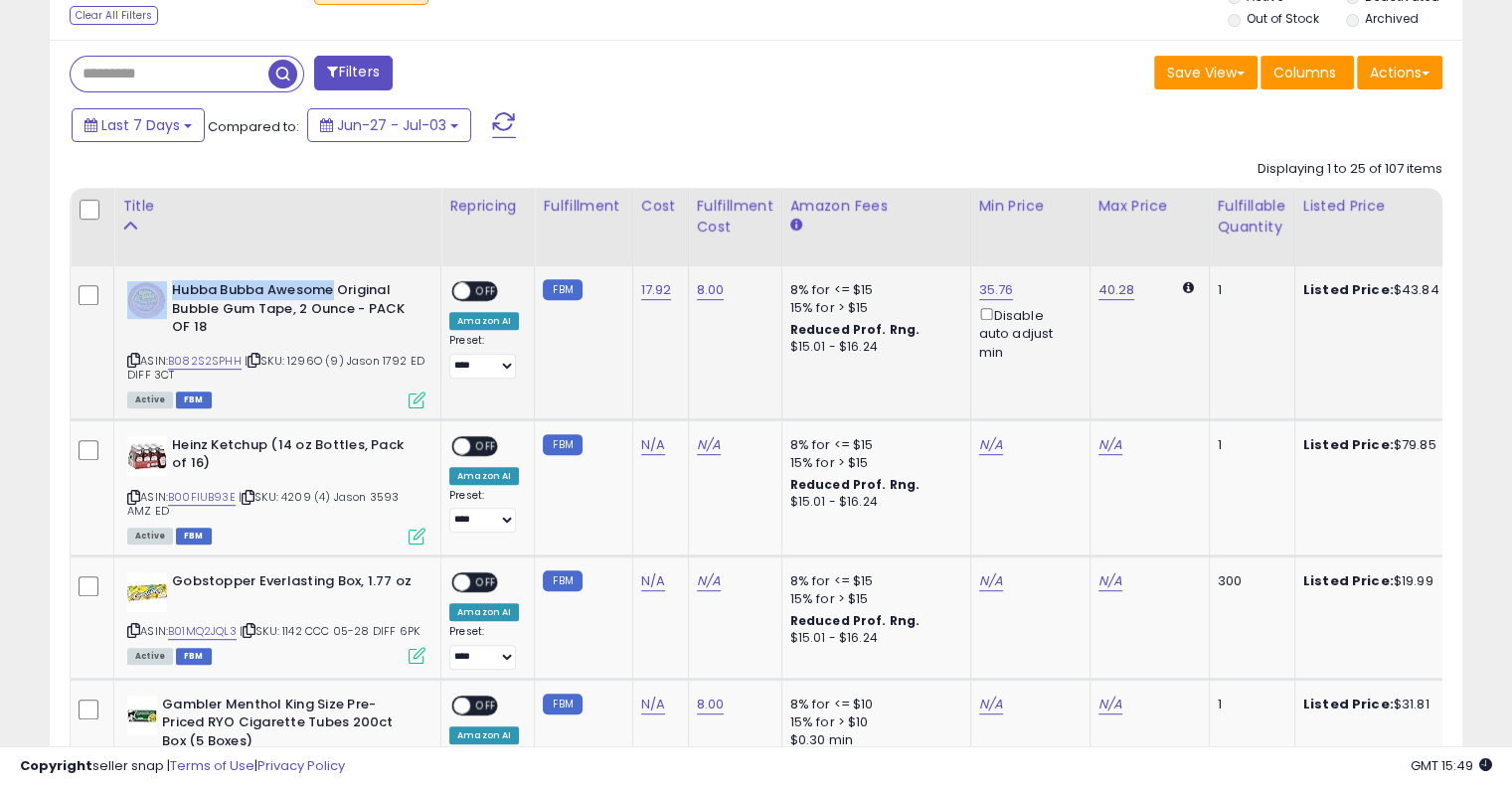 drag, startPoint x: 167, startPoint y: 284, endPoint x: 332, endPoint y: 296, distance: 165.43579 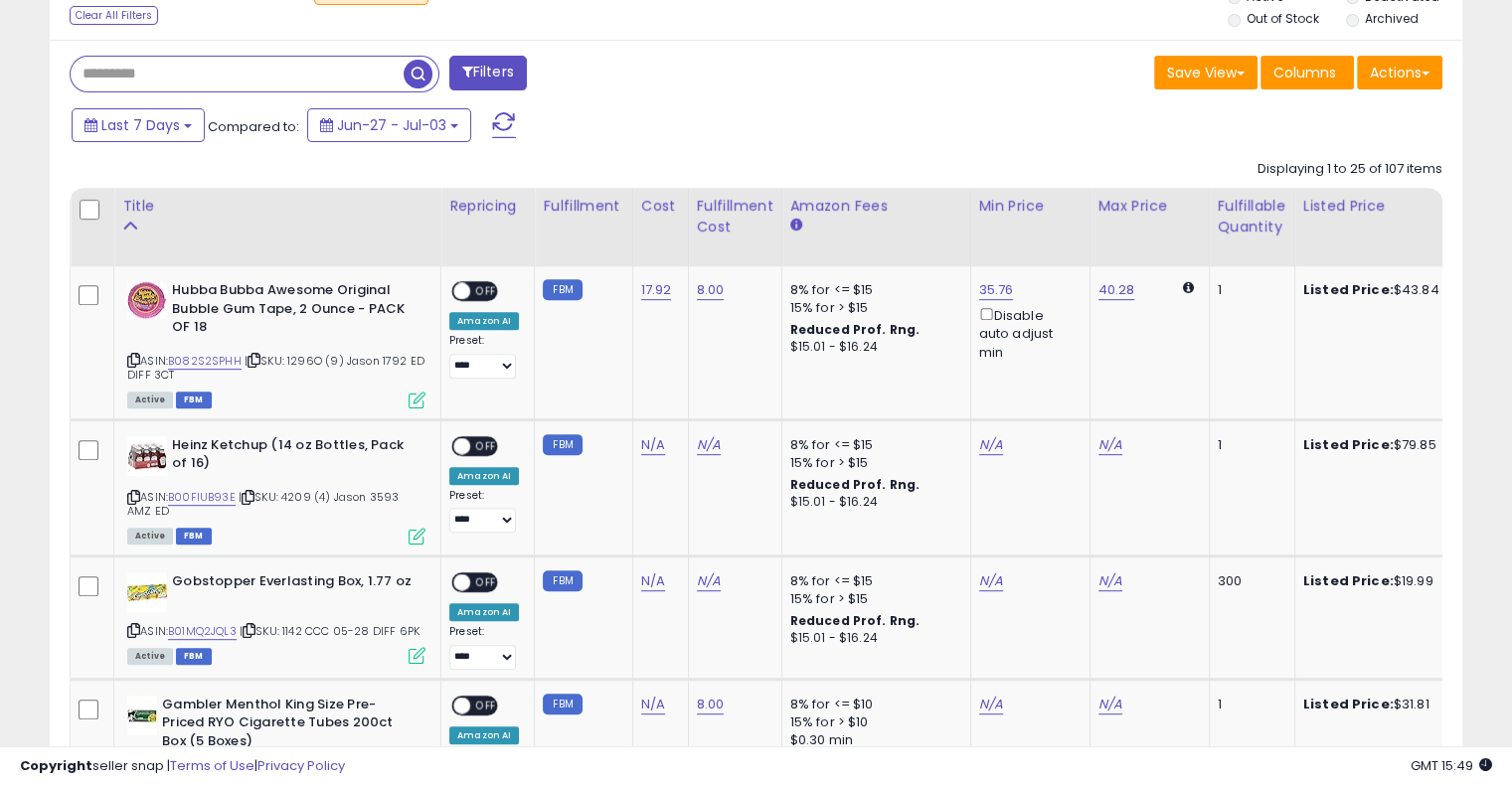click at bounding box center (237, 74) 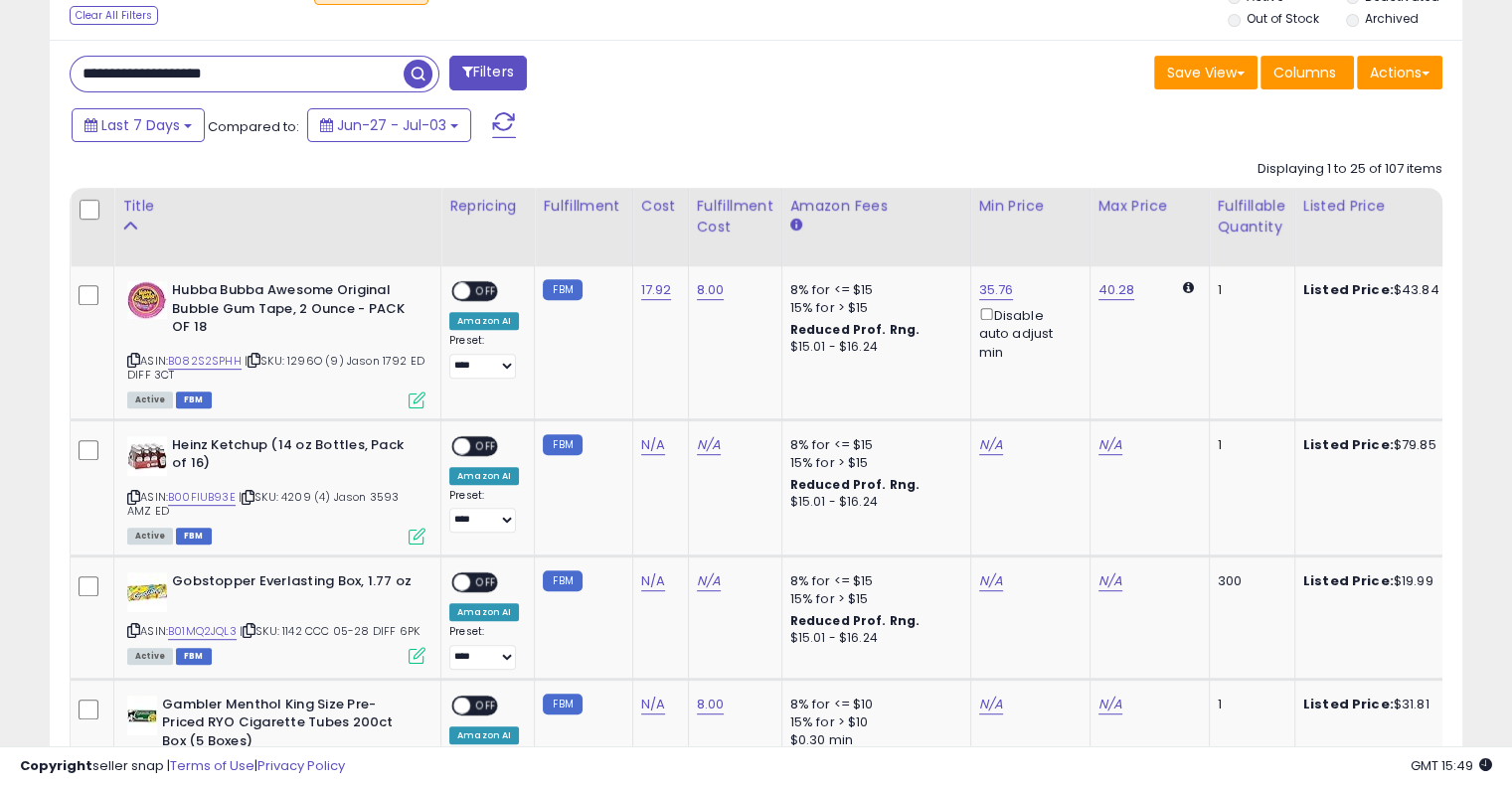 type on "**********" 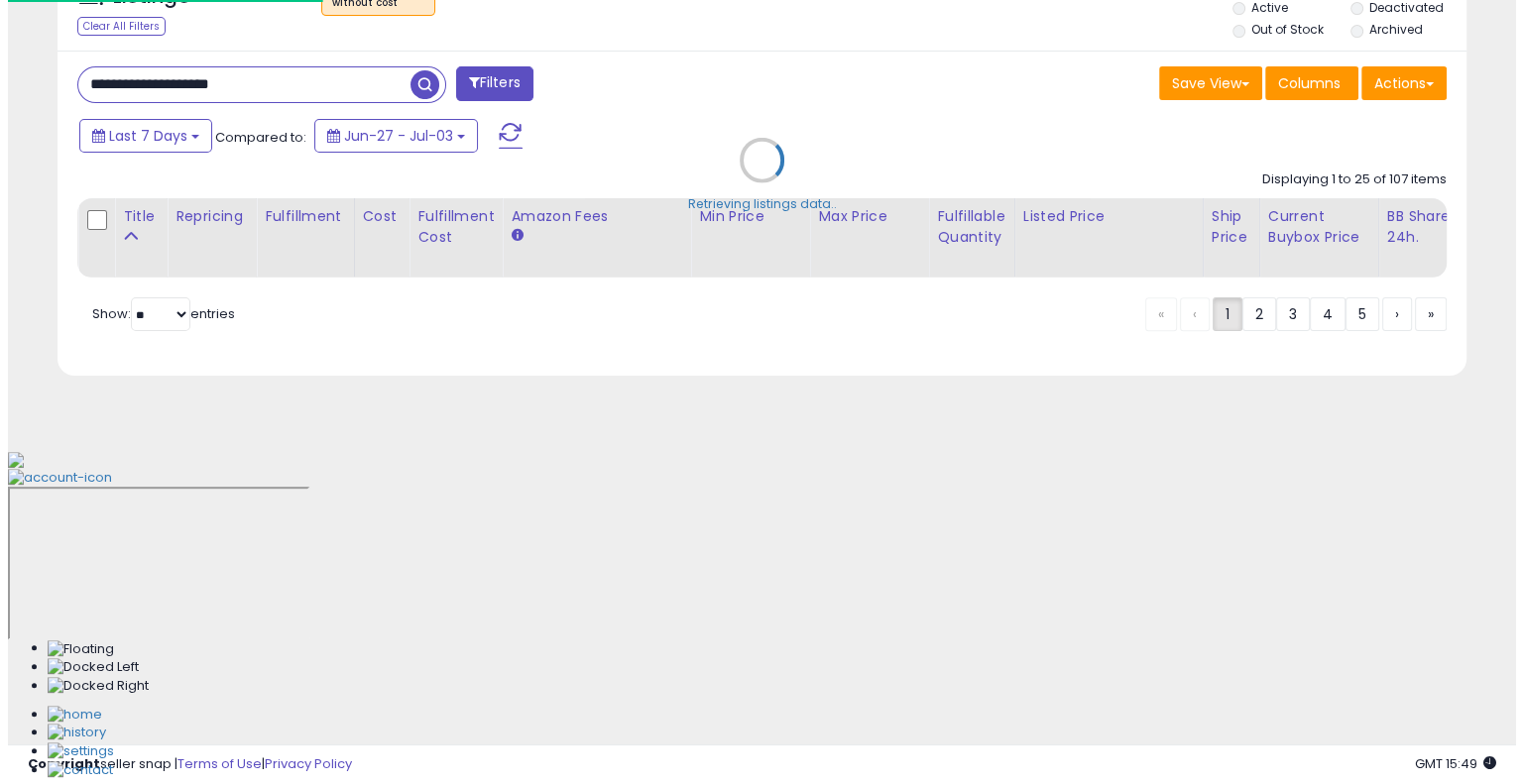 scroll, scrollTop: 444, scrollLeft: 0, axis: vertical 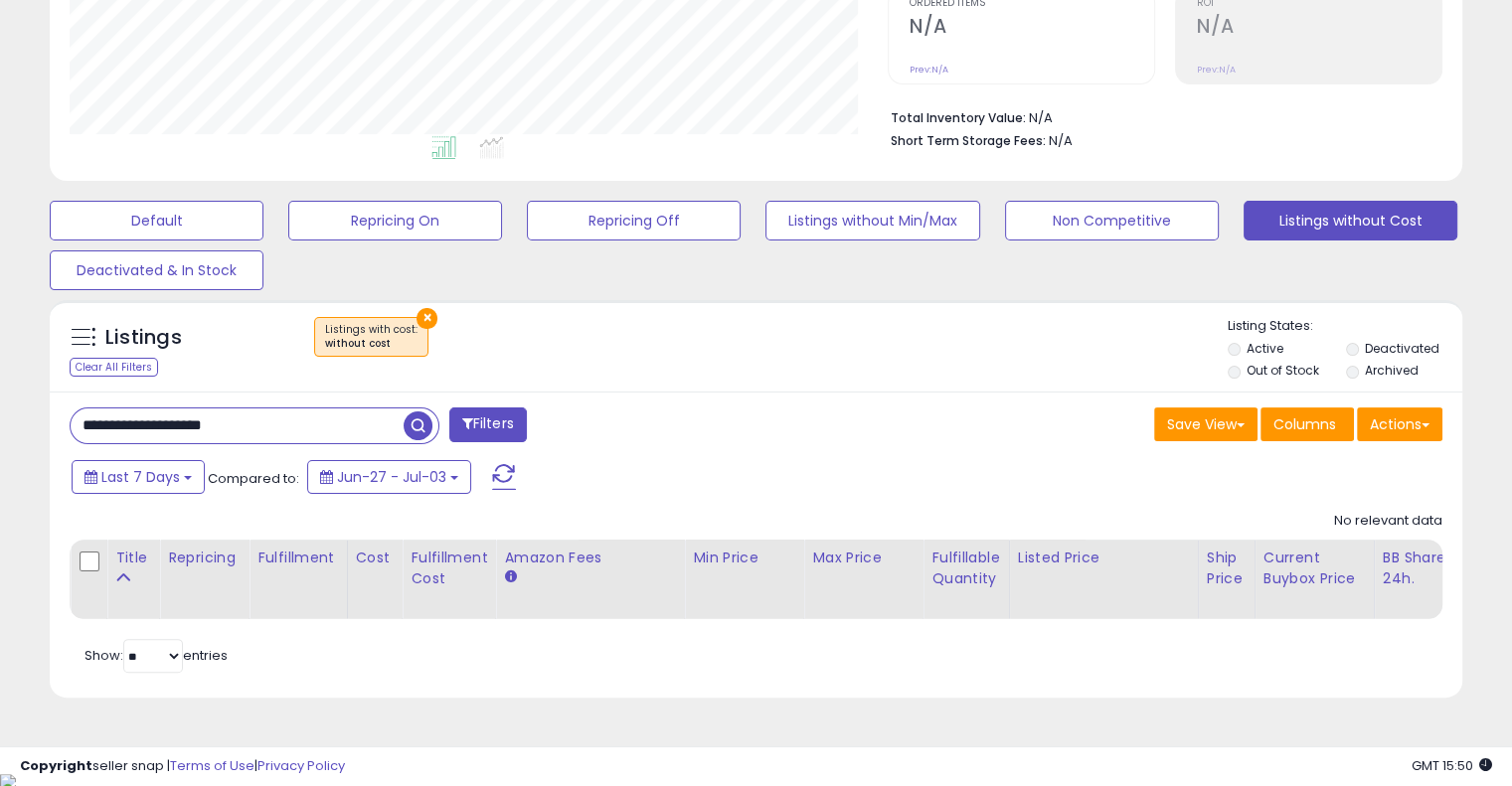 drag, startPoint x: 276, startPoint y: 424, endPoint x: 51, endPoint y: 433, distance: 225.17993 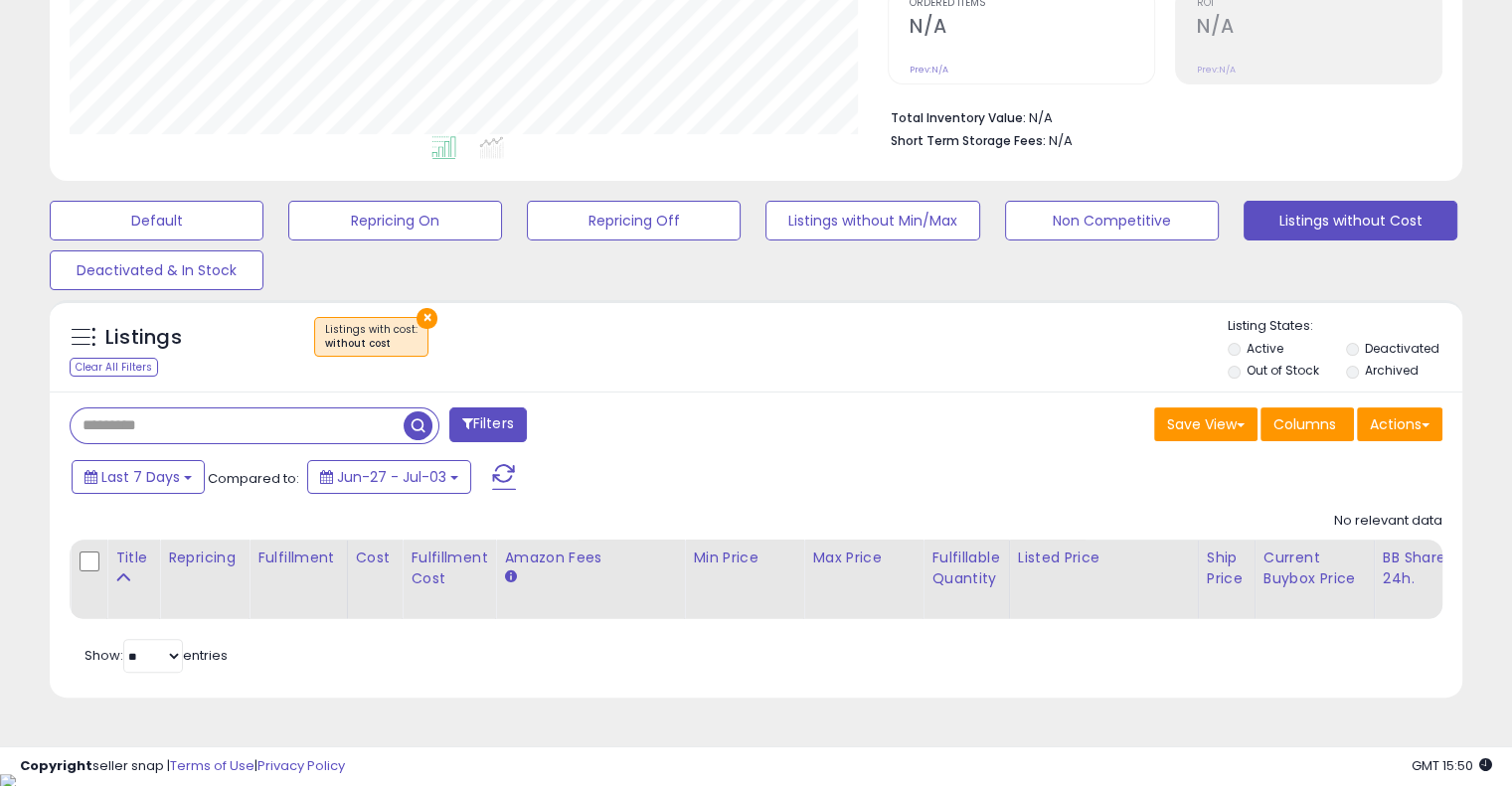 type 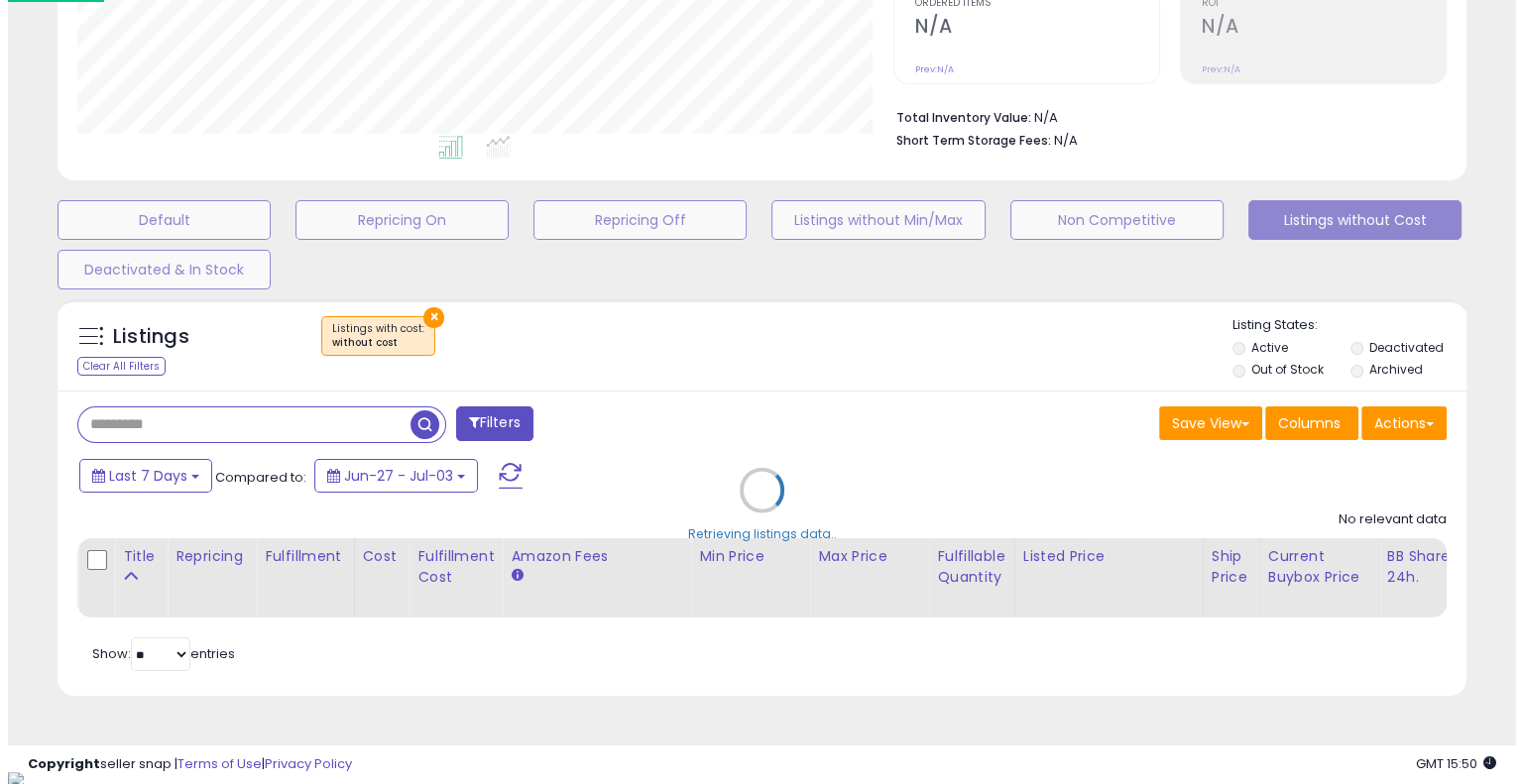 scroll, scrollTop: 990743, scrollLeft: 990712, axis: both 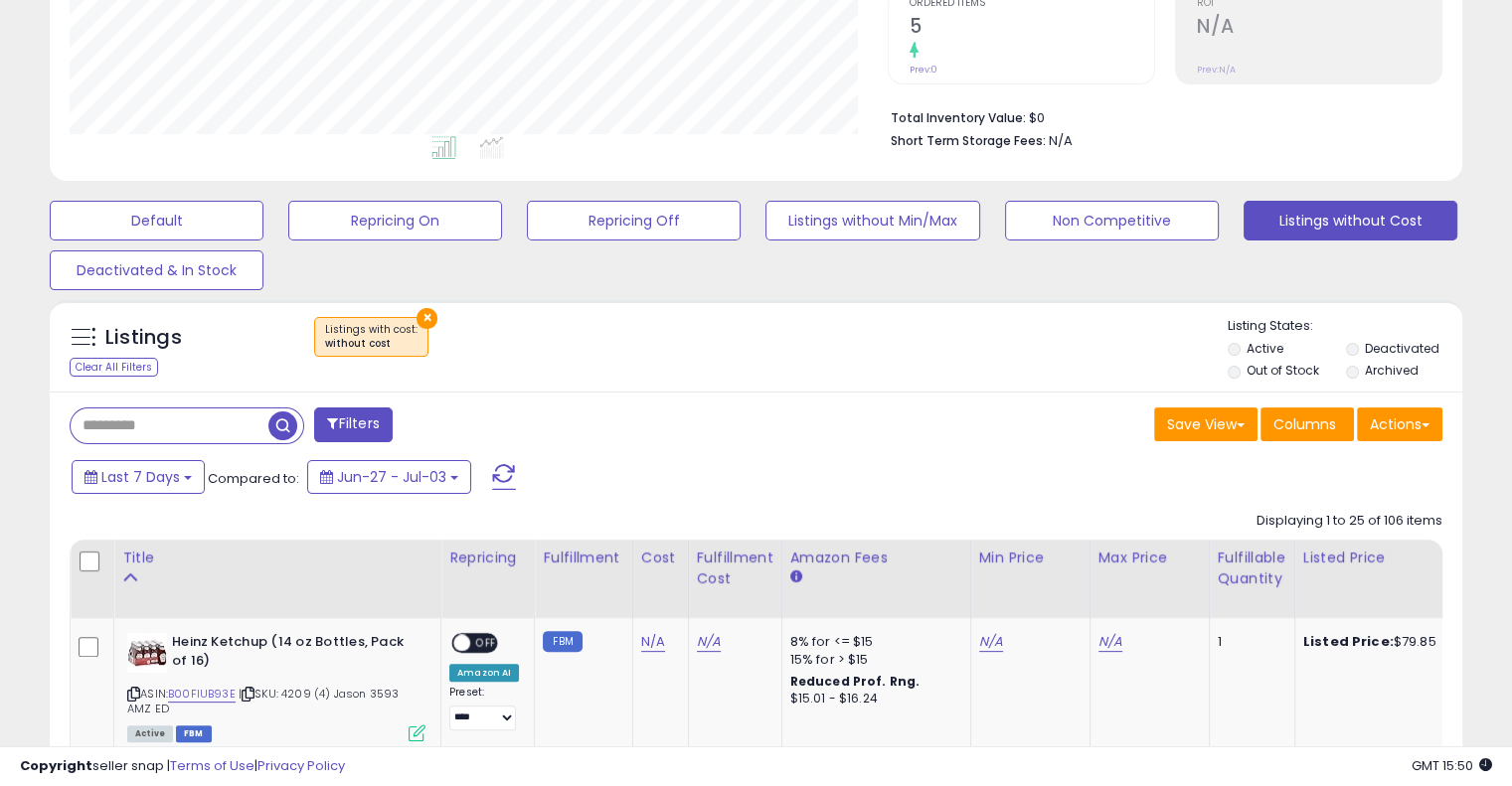 click on "Filters" at bounding box center (406, 427) 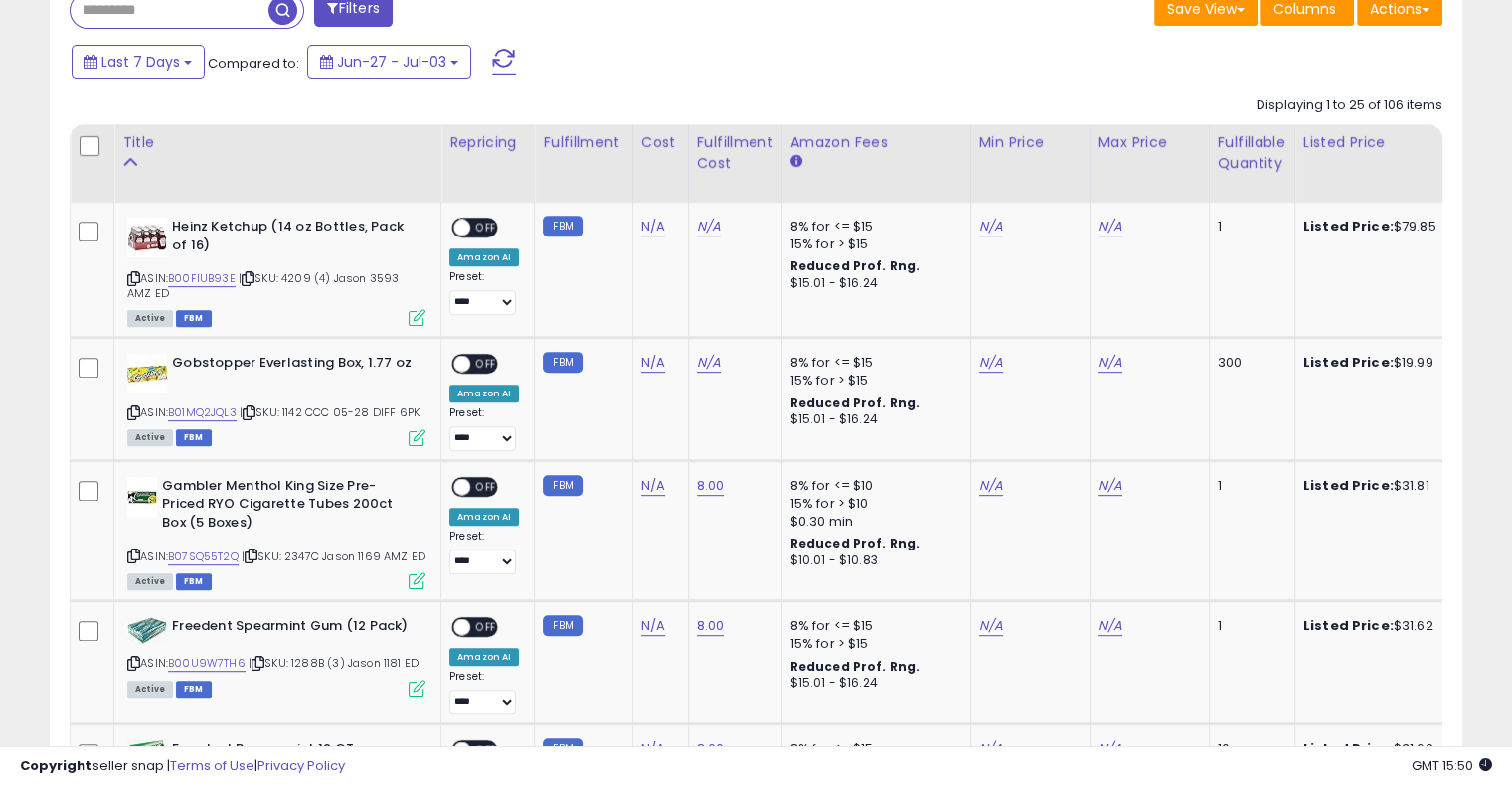 scroll, scrollTop: 851, scrollLeft: 0, axis: vertical 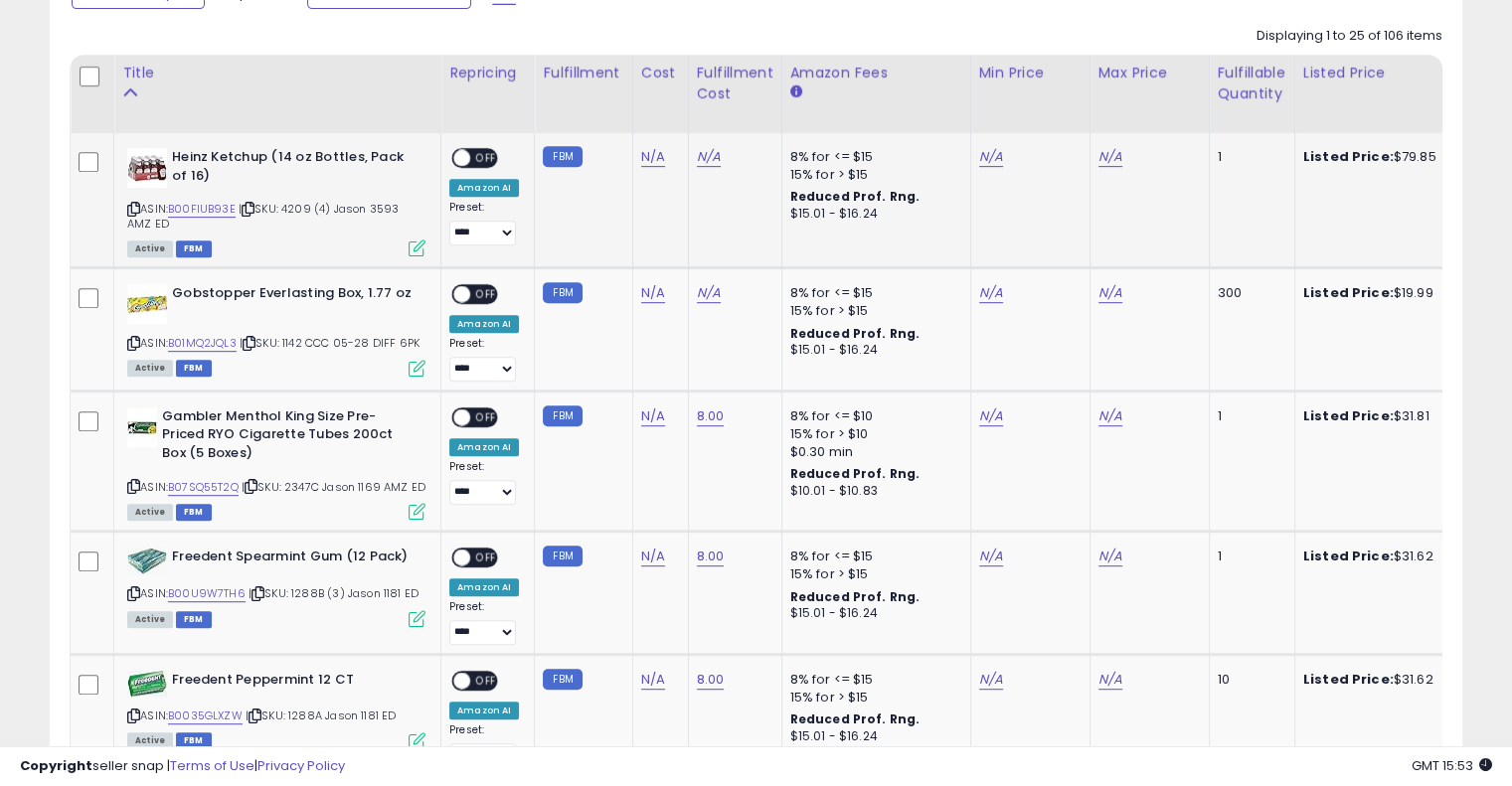 click on "|   SKU: 4209 (4) Jason 3593 AMZ ED" at bounding box center (262, 216) 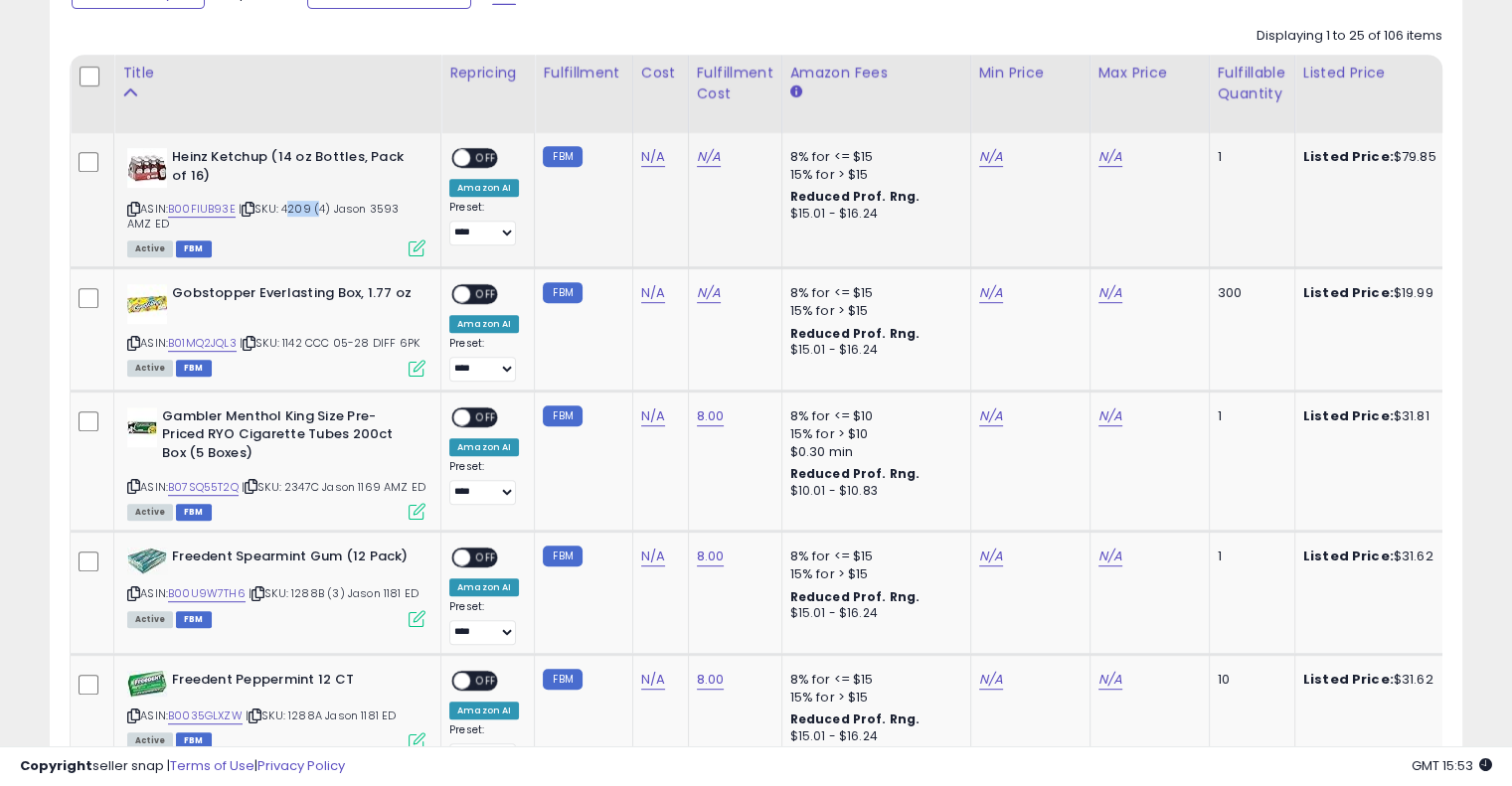 click on "|   SKU: 4209 (4) Jason 3593 AMZ ED" at bounding box center [262, 216] 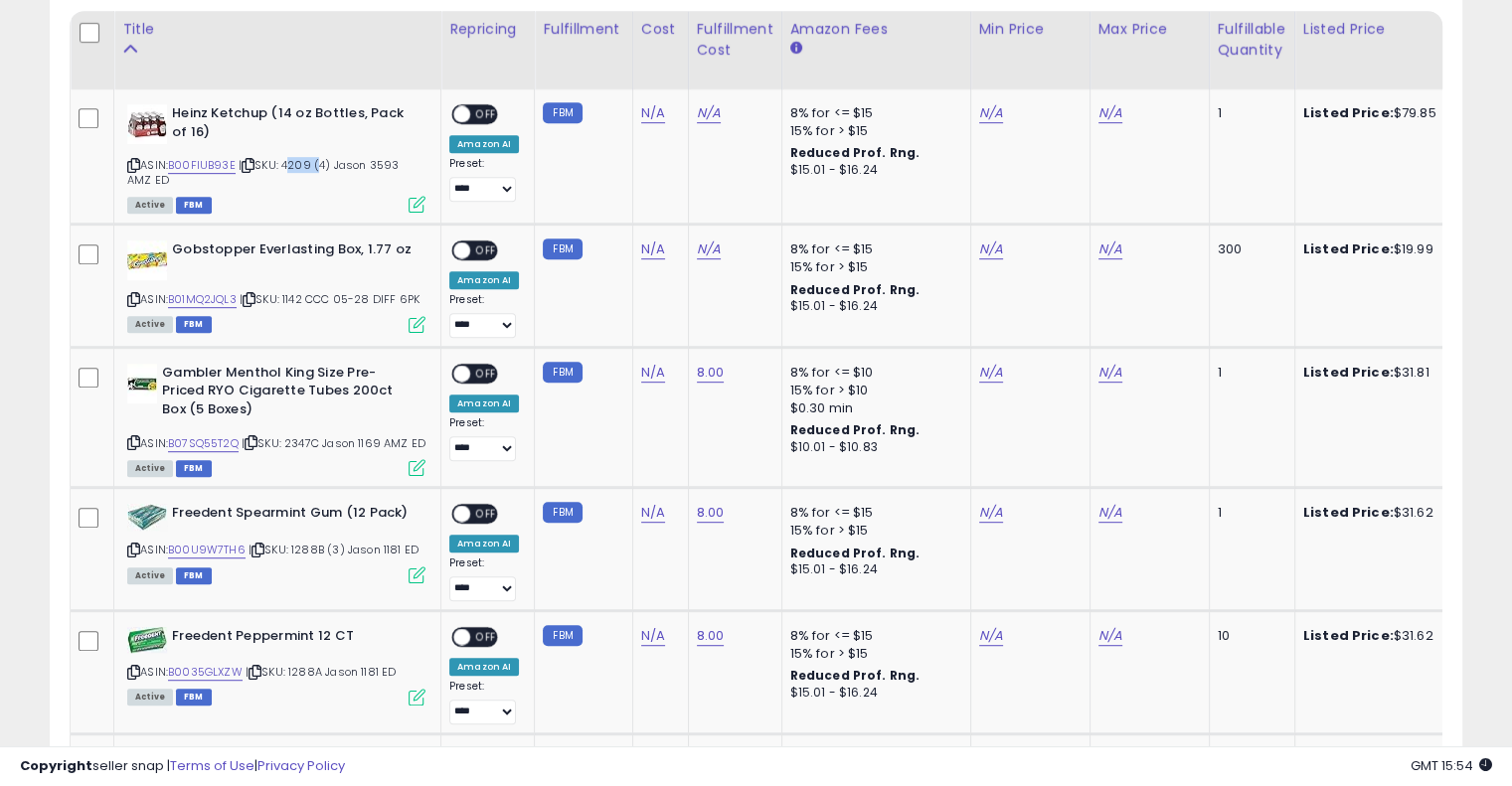 scroll, scrollTop: 958, scrollLeft: 0, axis: vertical 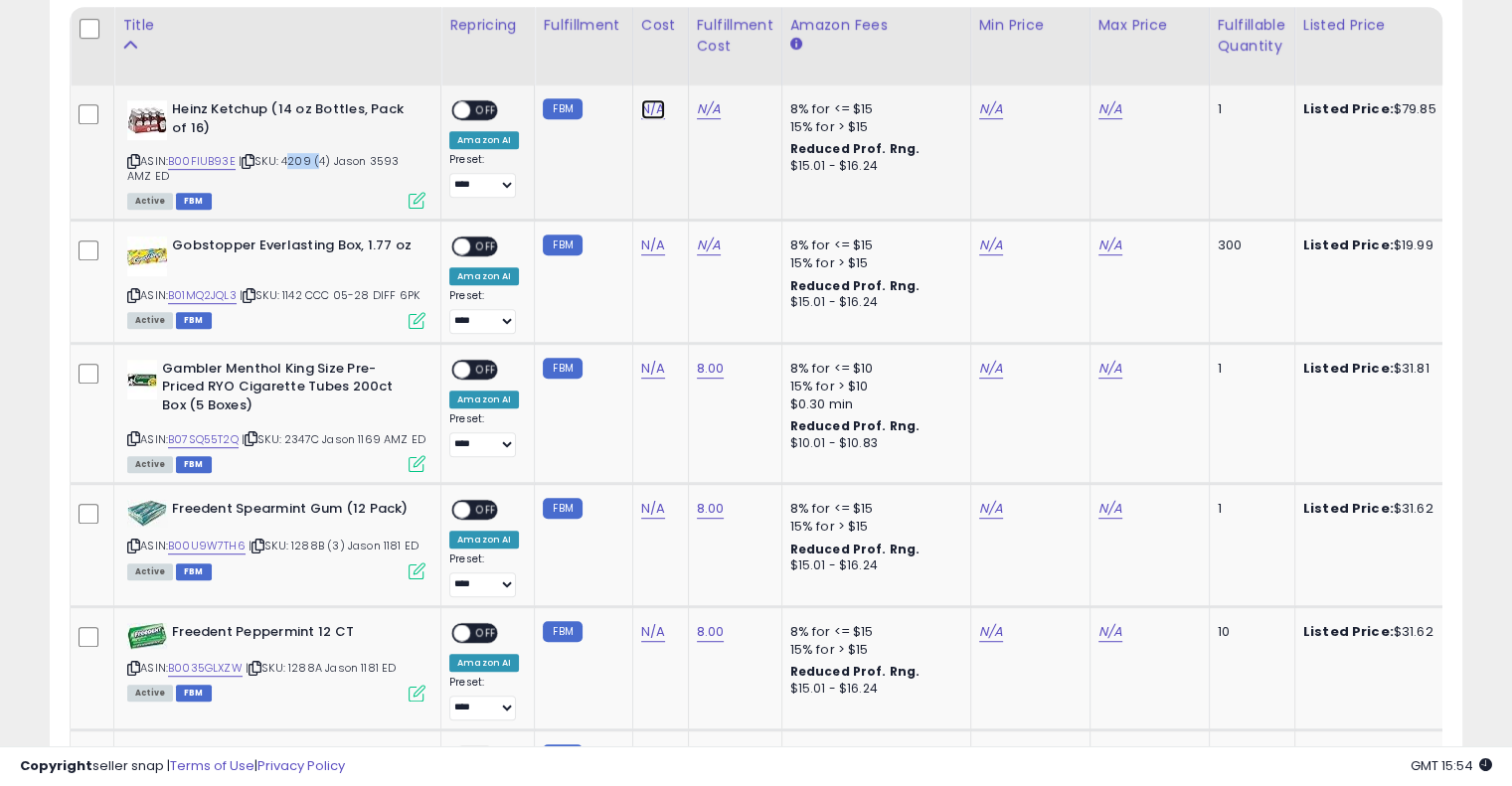 click on "N/A" at bounding box center [653, 109] 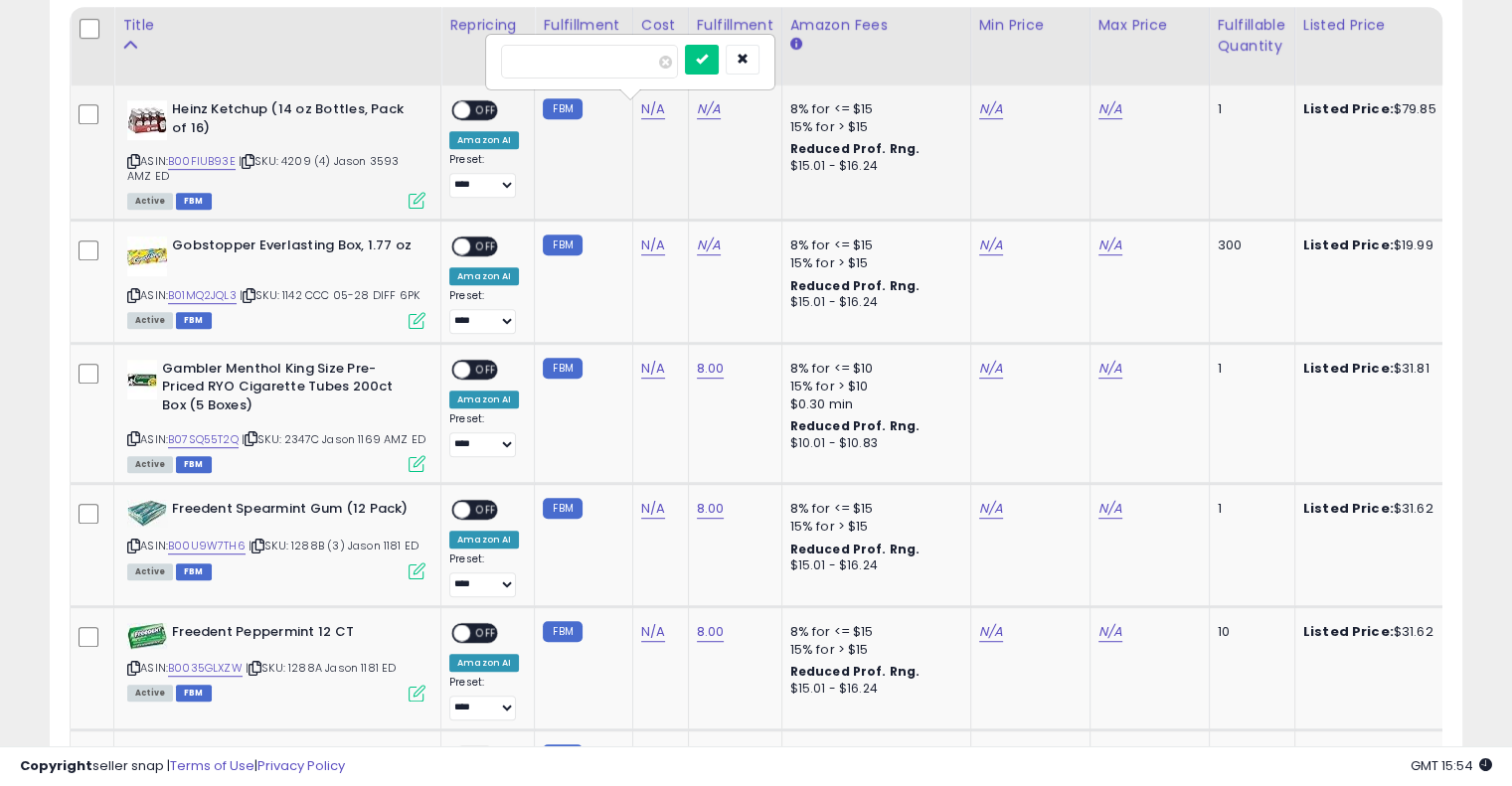 type on "*****" 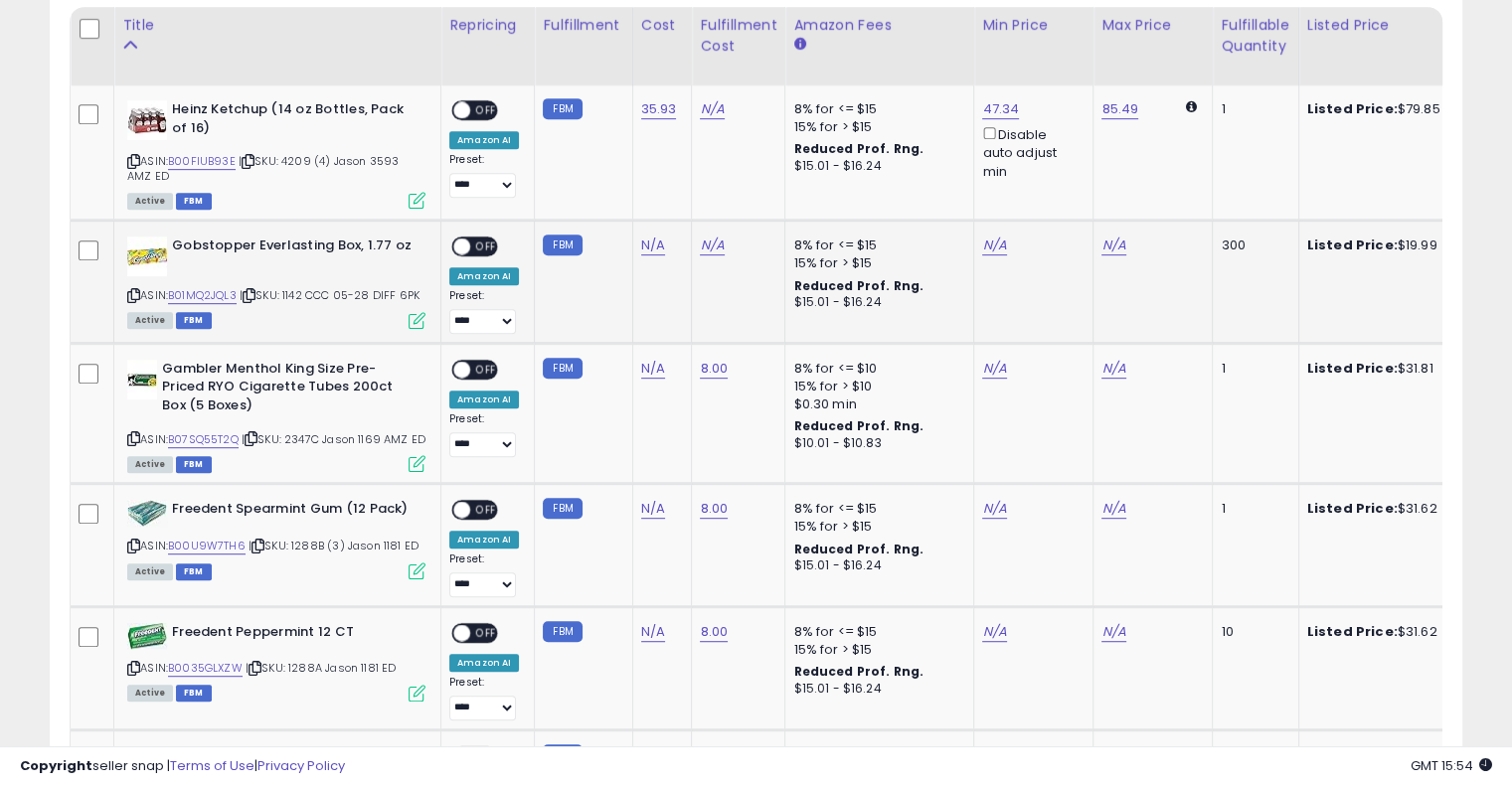click on "|   SKU: 1142 CCC 05-28 DIFF 6PK" at bounding box center (329, 295) 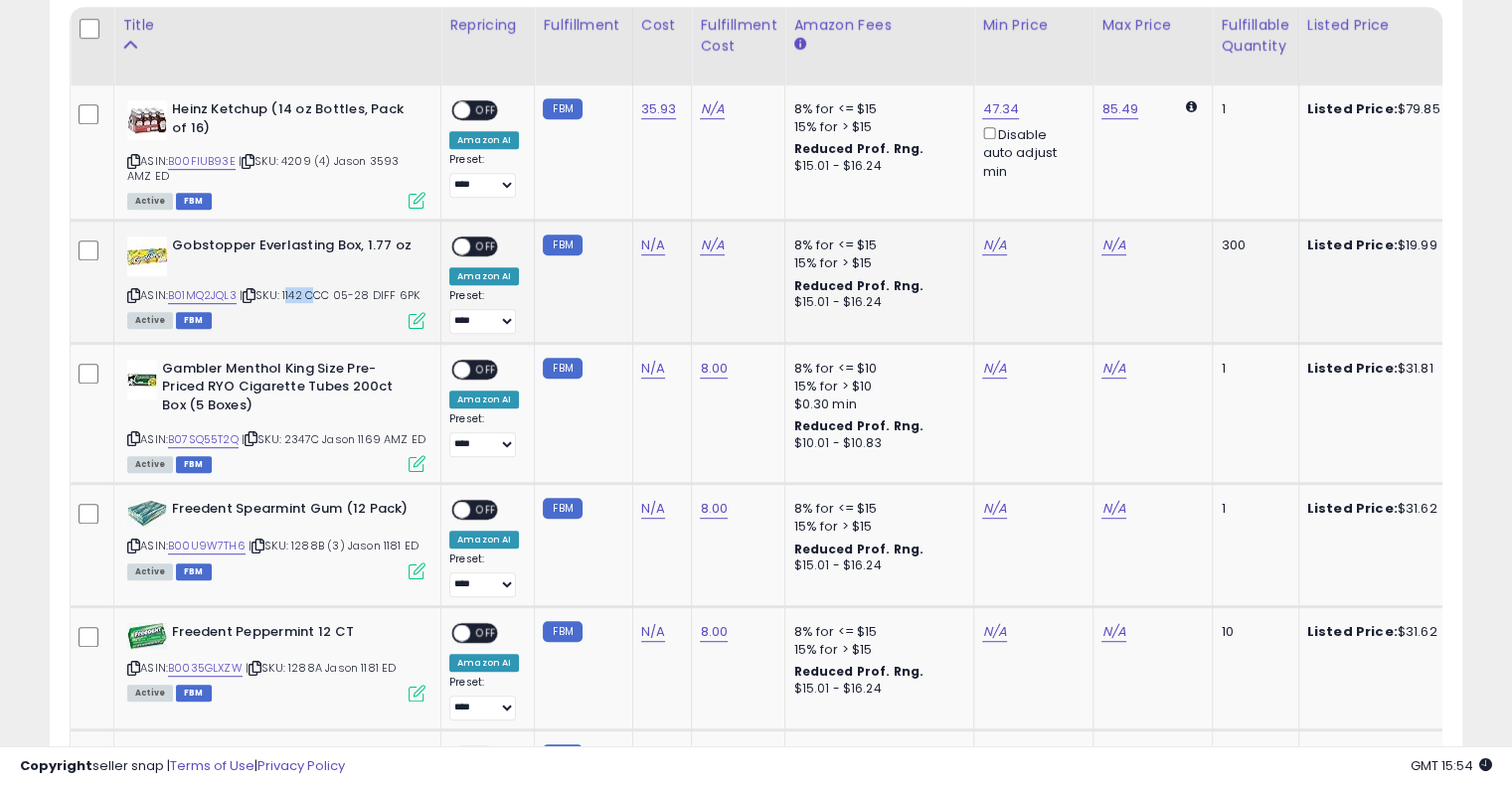 click on "|   SKU: 1142 CCC 05-28 DIFF 6PK" at bounding box center [329, 295] 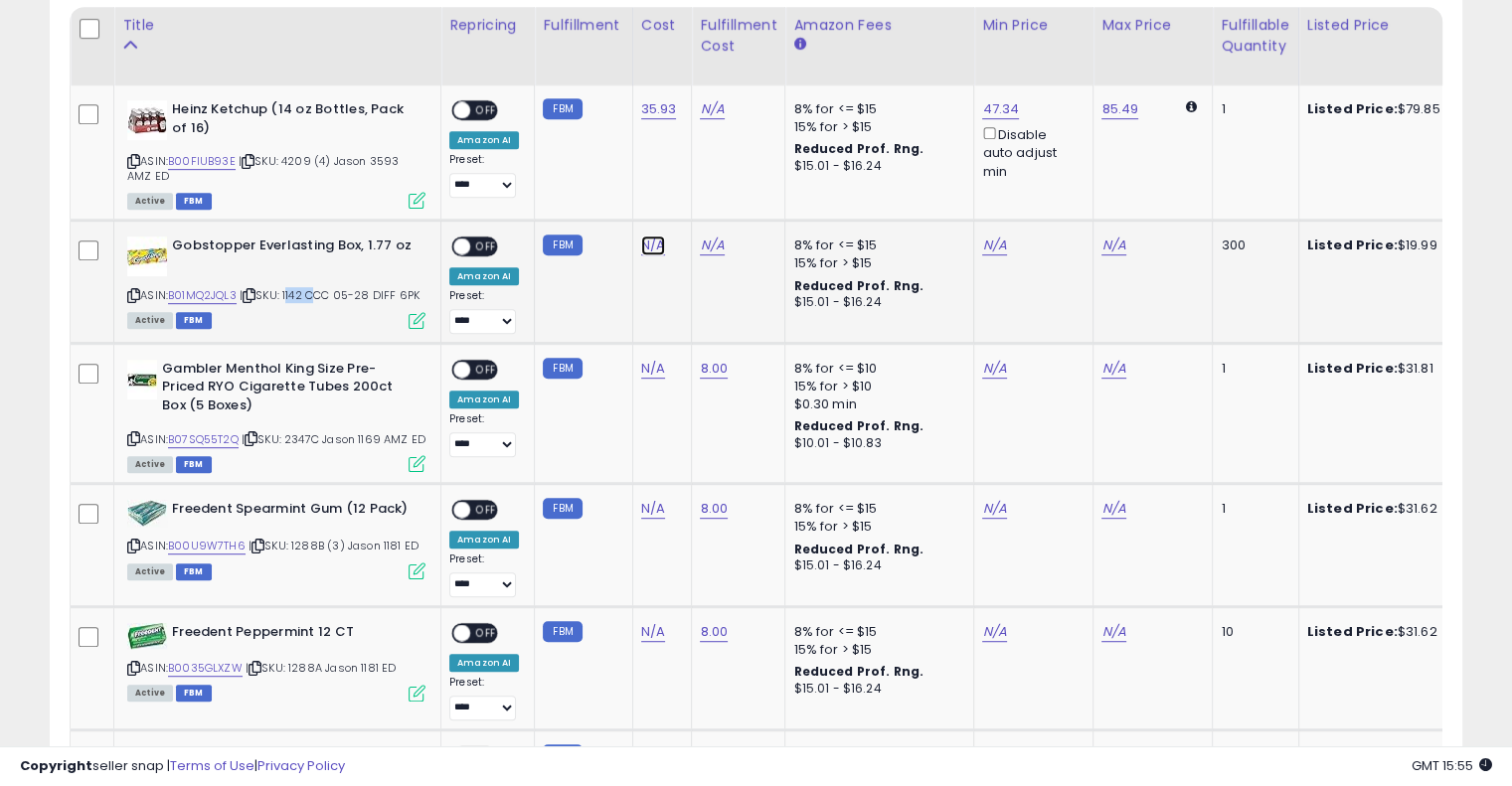click on "N/A" at bounding box center [653, 245] 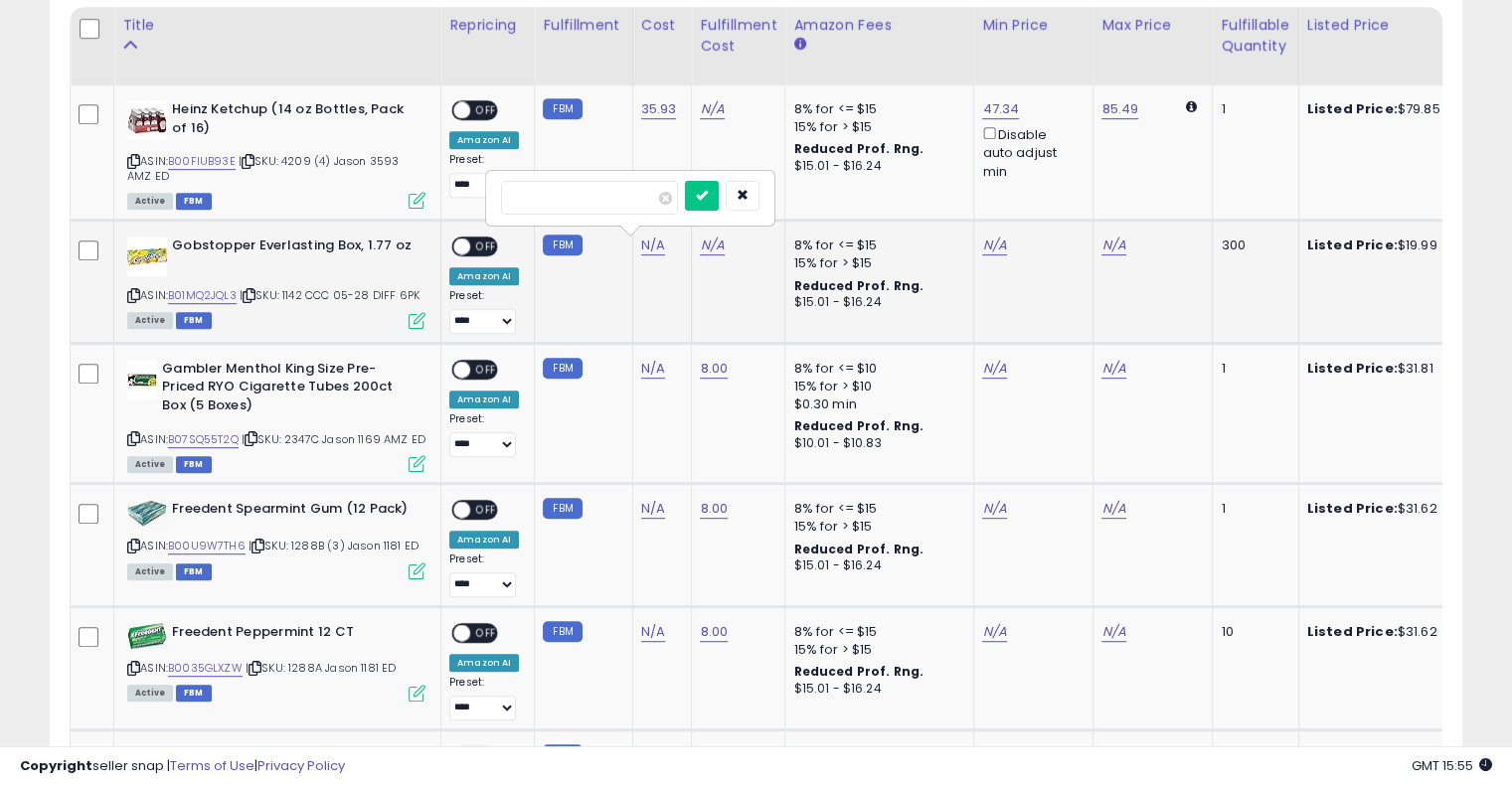 type on "****" 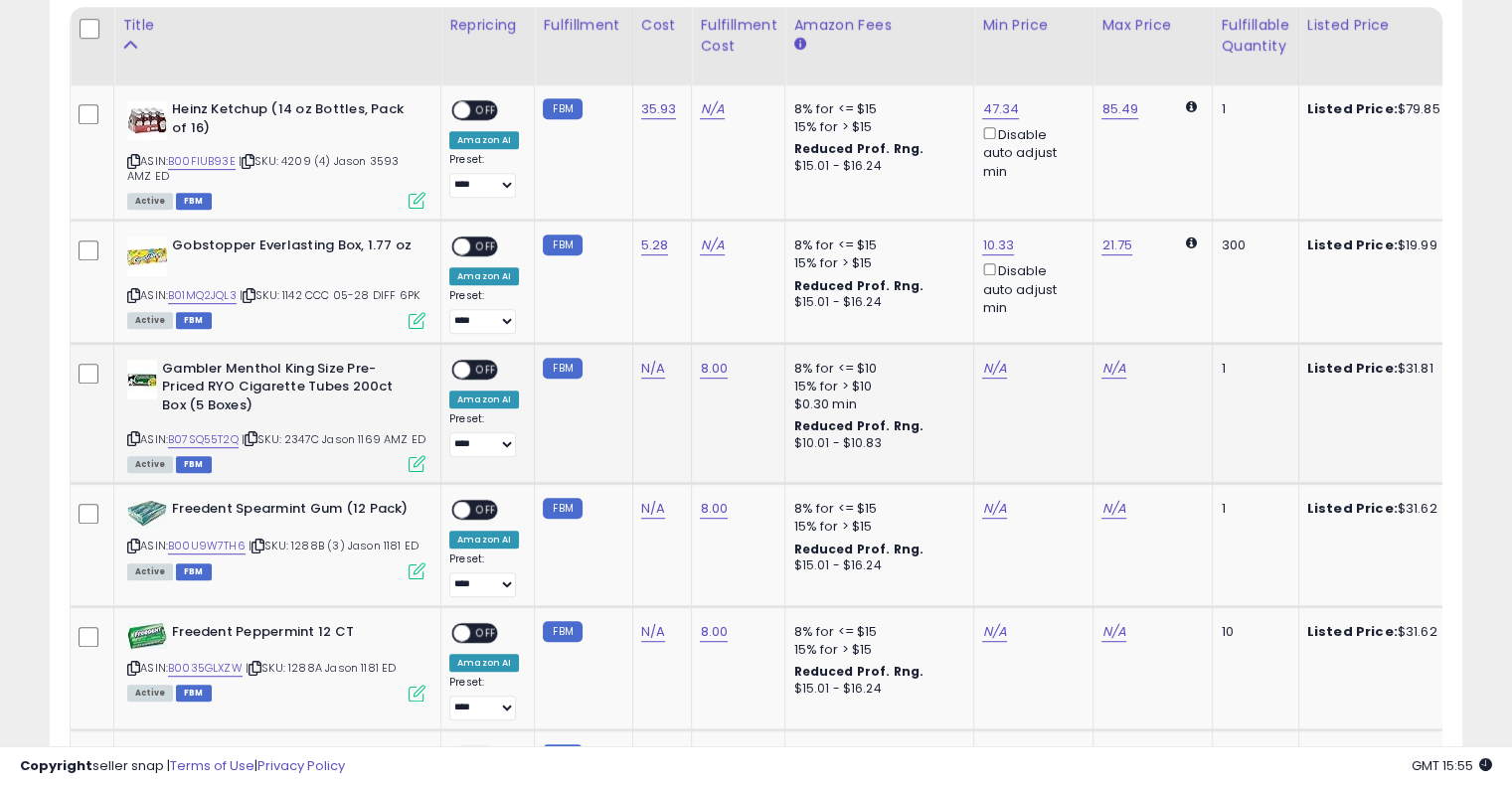 click on "|   SKU: 2347C Jason 1169 AMZ ED" at bounding box center [333, 439] 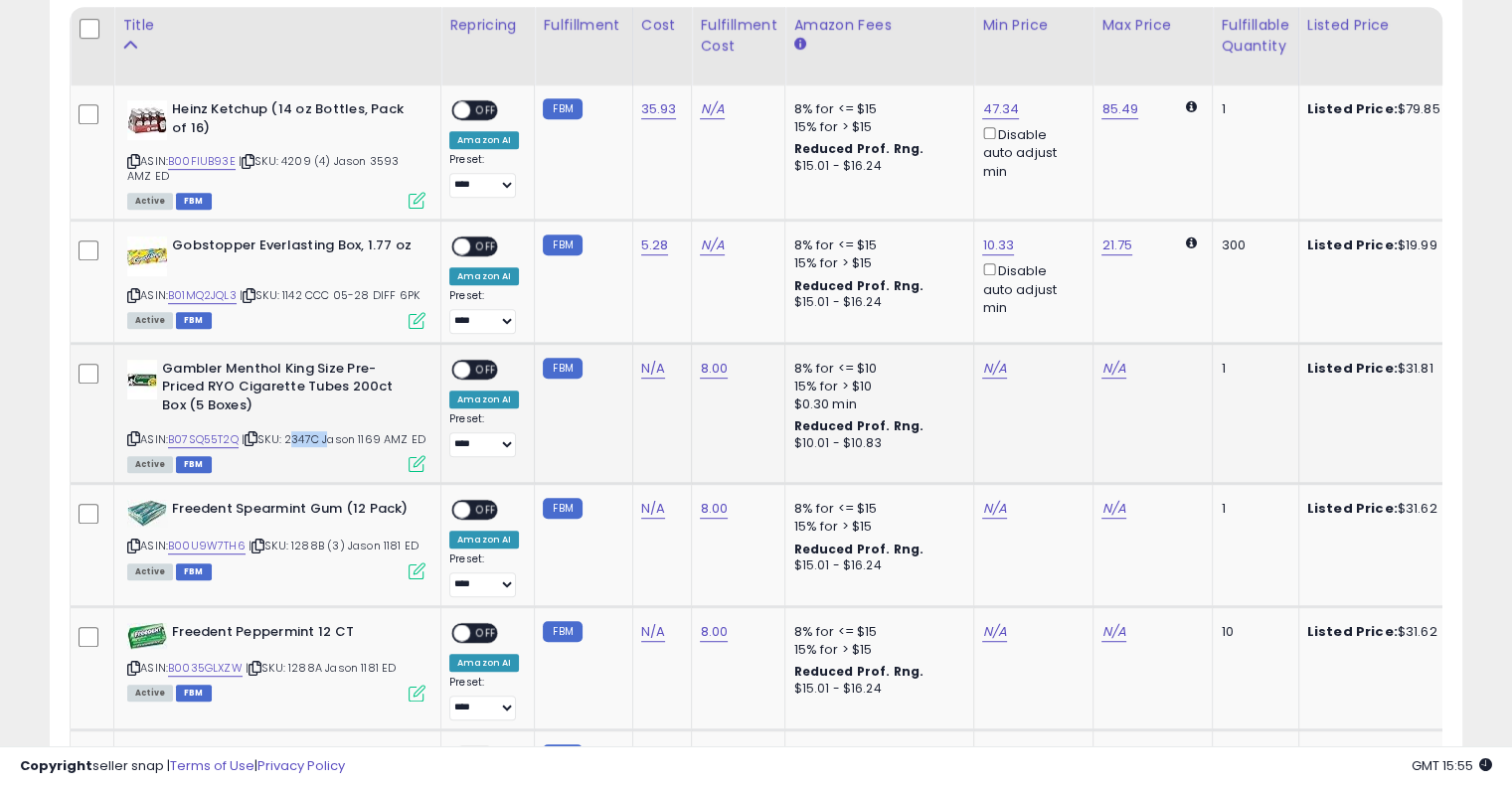 click on "|   SKU: 2347C Jason 1169 AMZ ED" at bounding box center (333, 439) 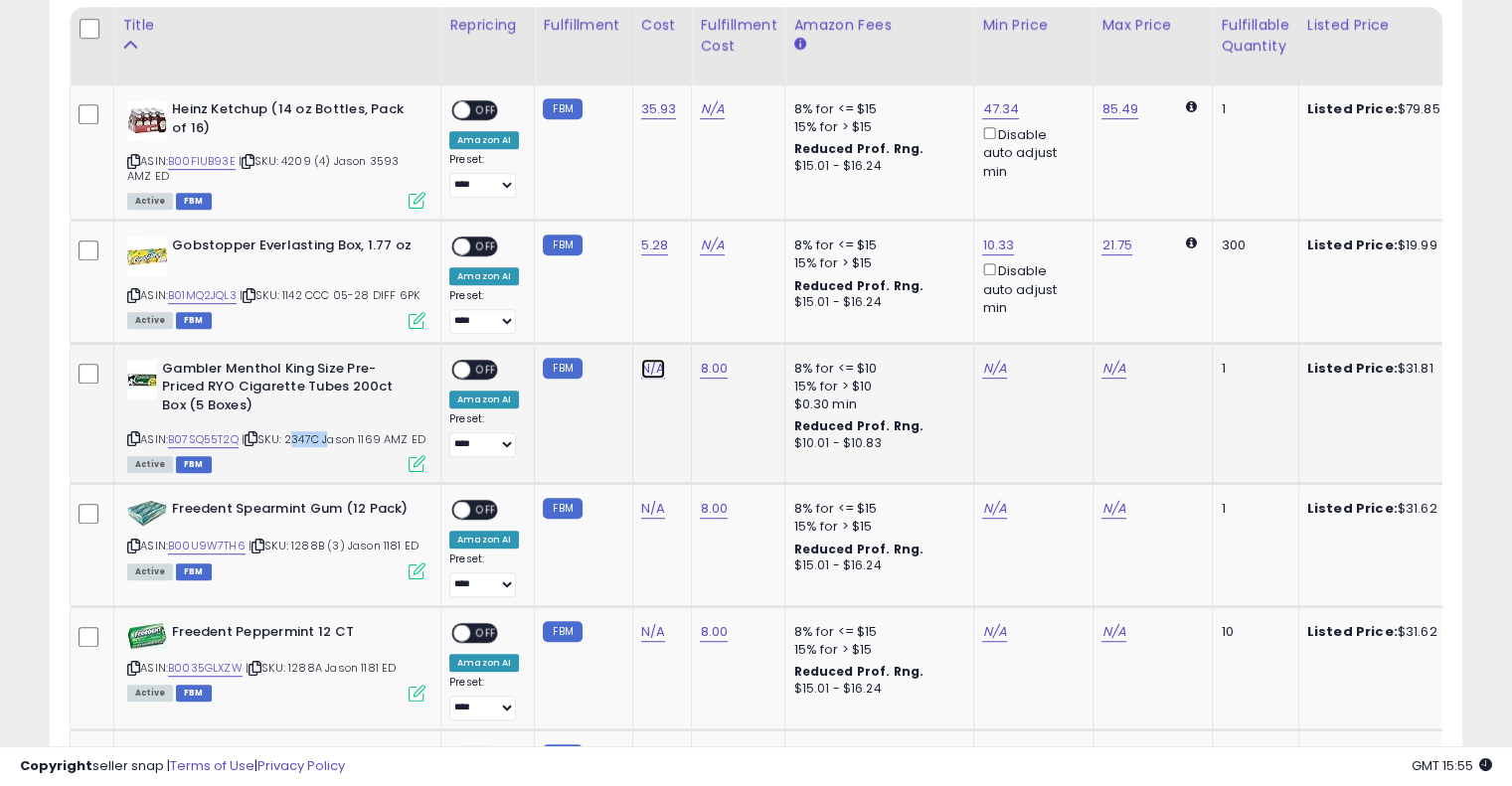 click on "N/A" at bounding box center (653, 369) 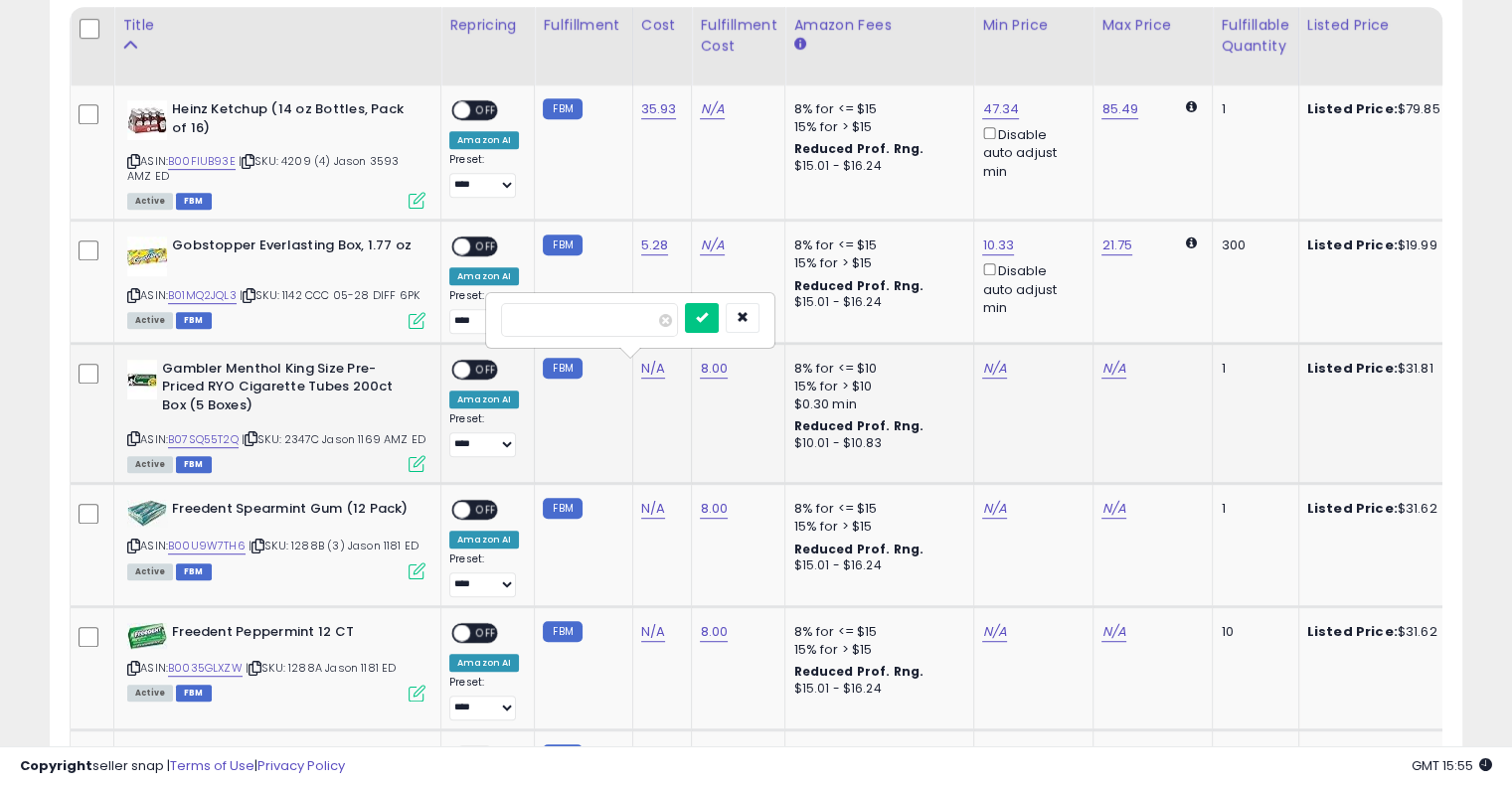 type on "*" 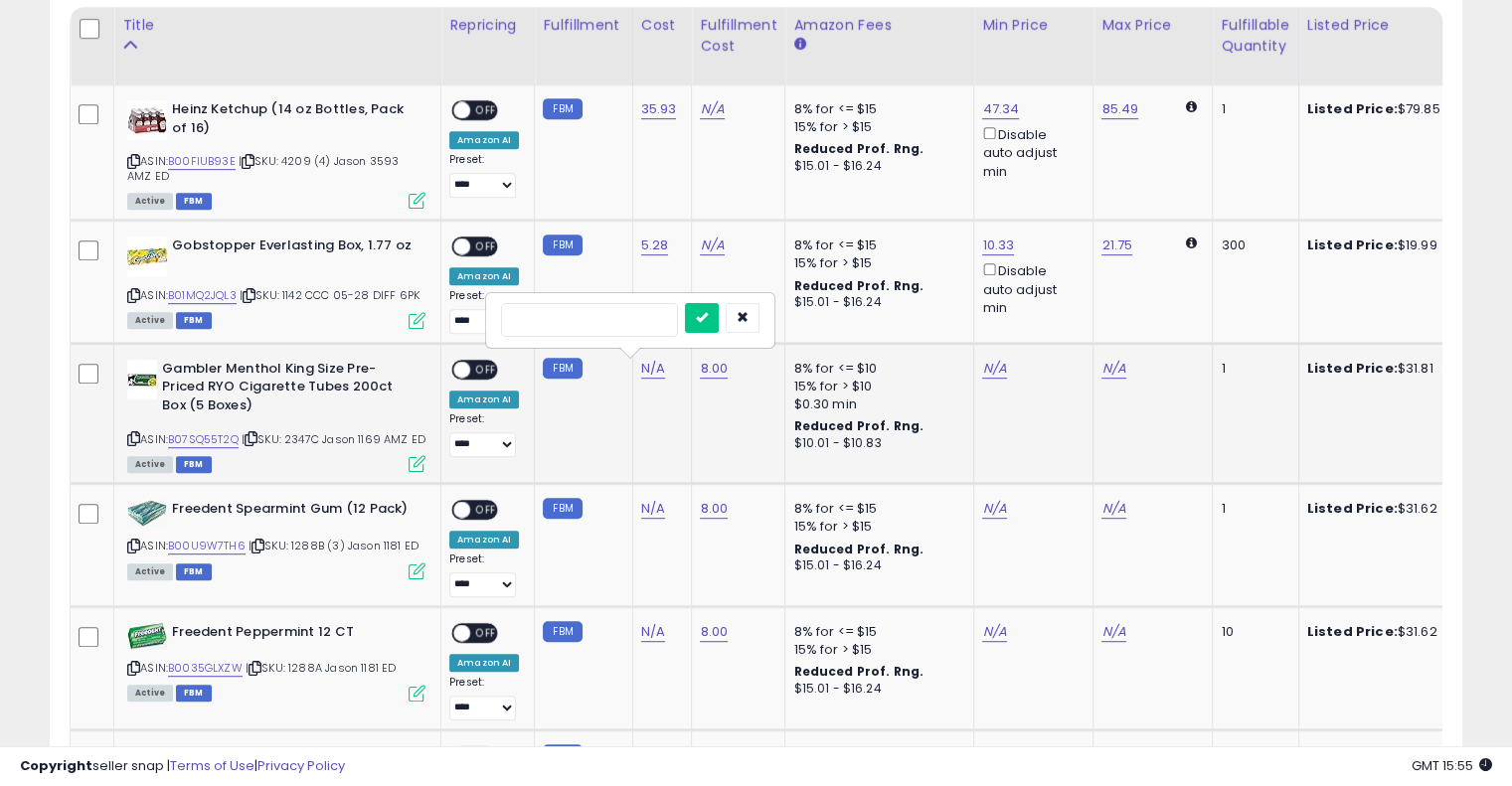 type on "*" 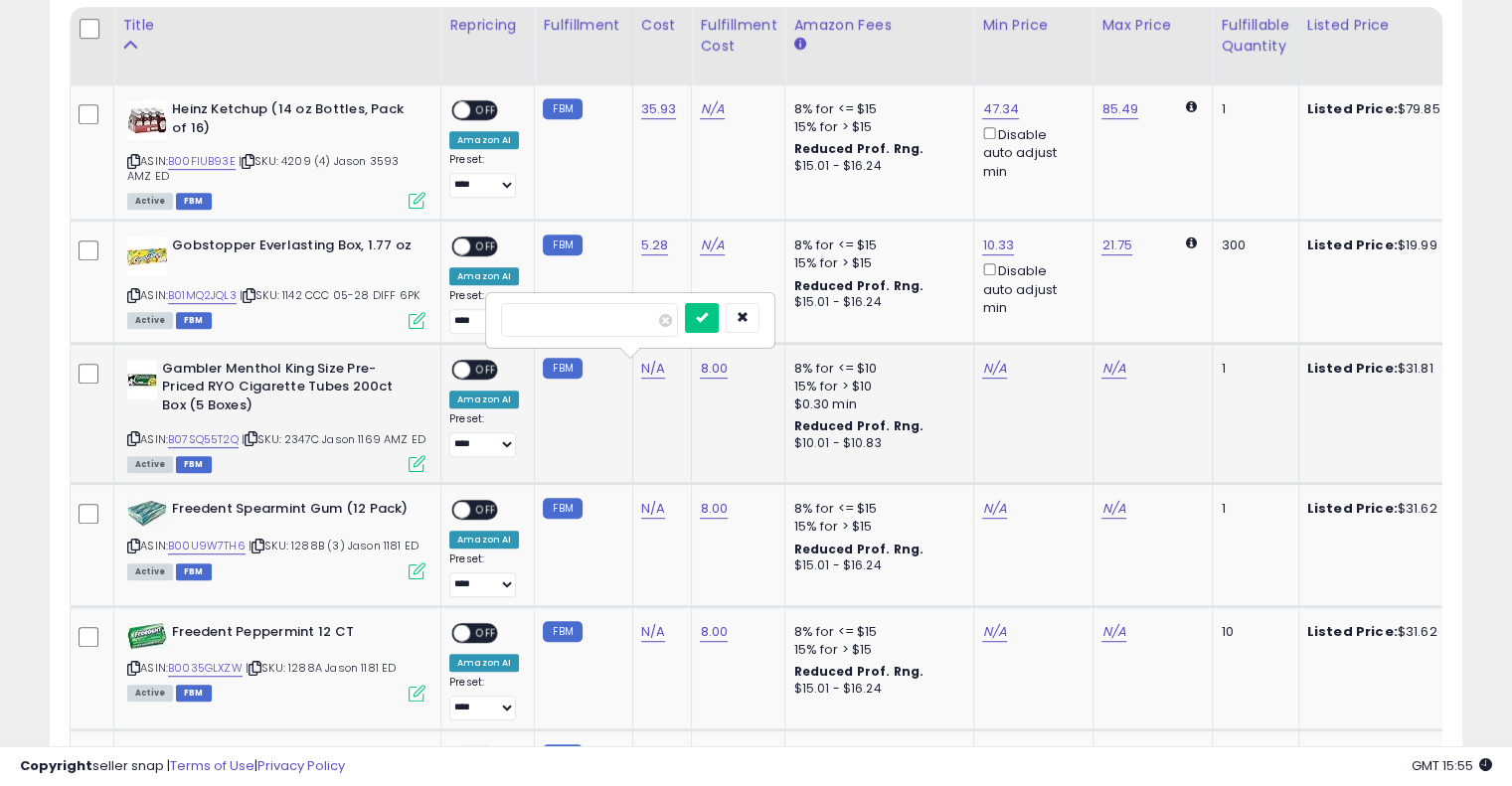 type on "*****" 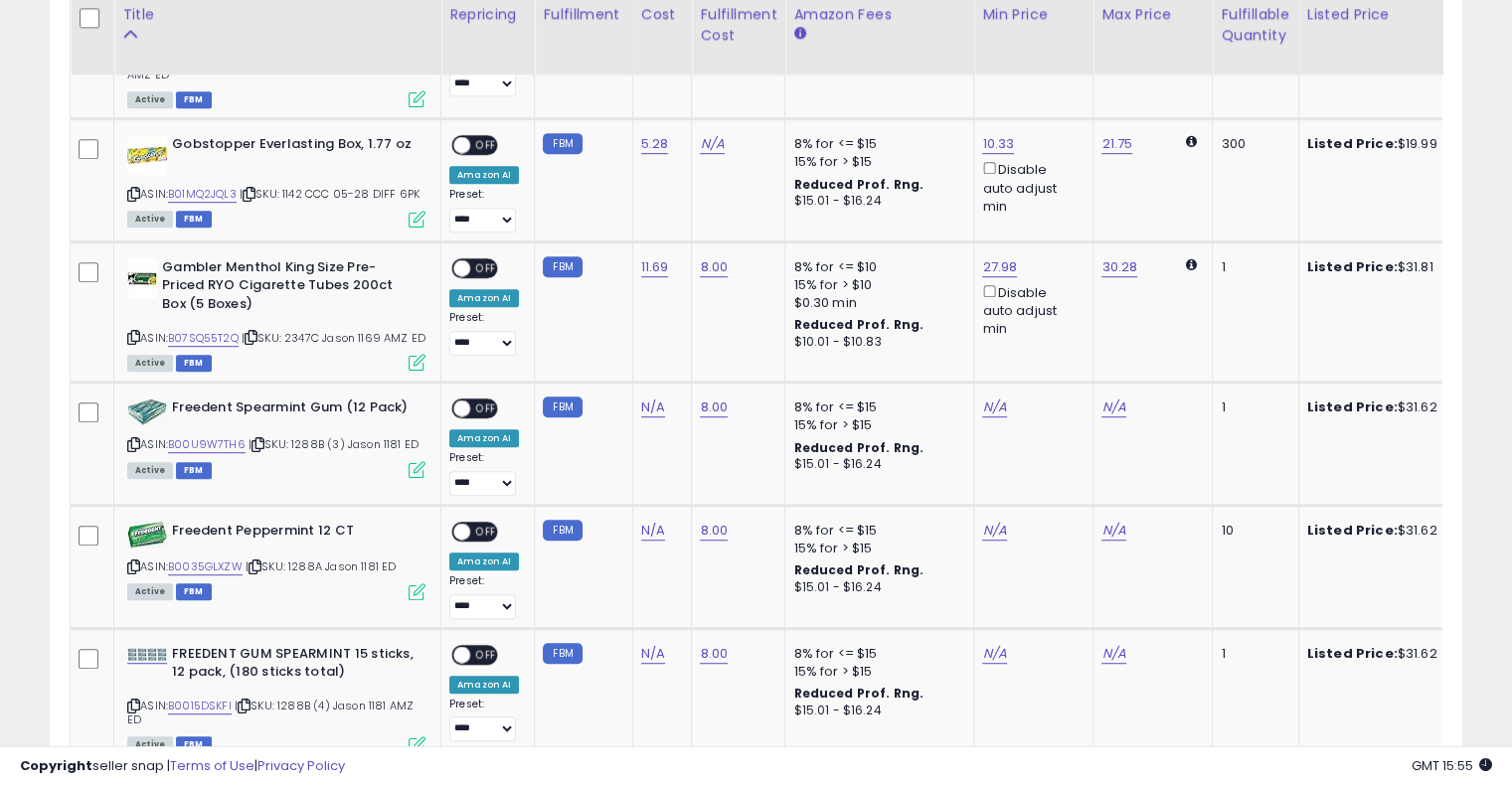 scroll, scrollTop: 1065, scrollLeft: 0, axis: vertical 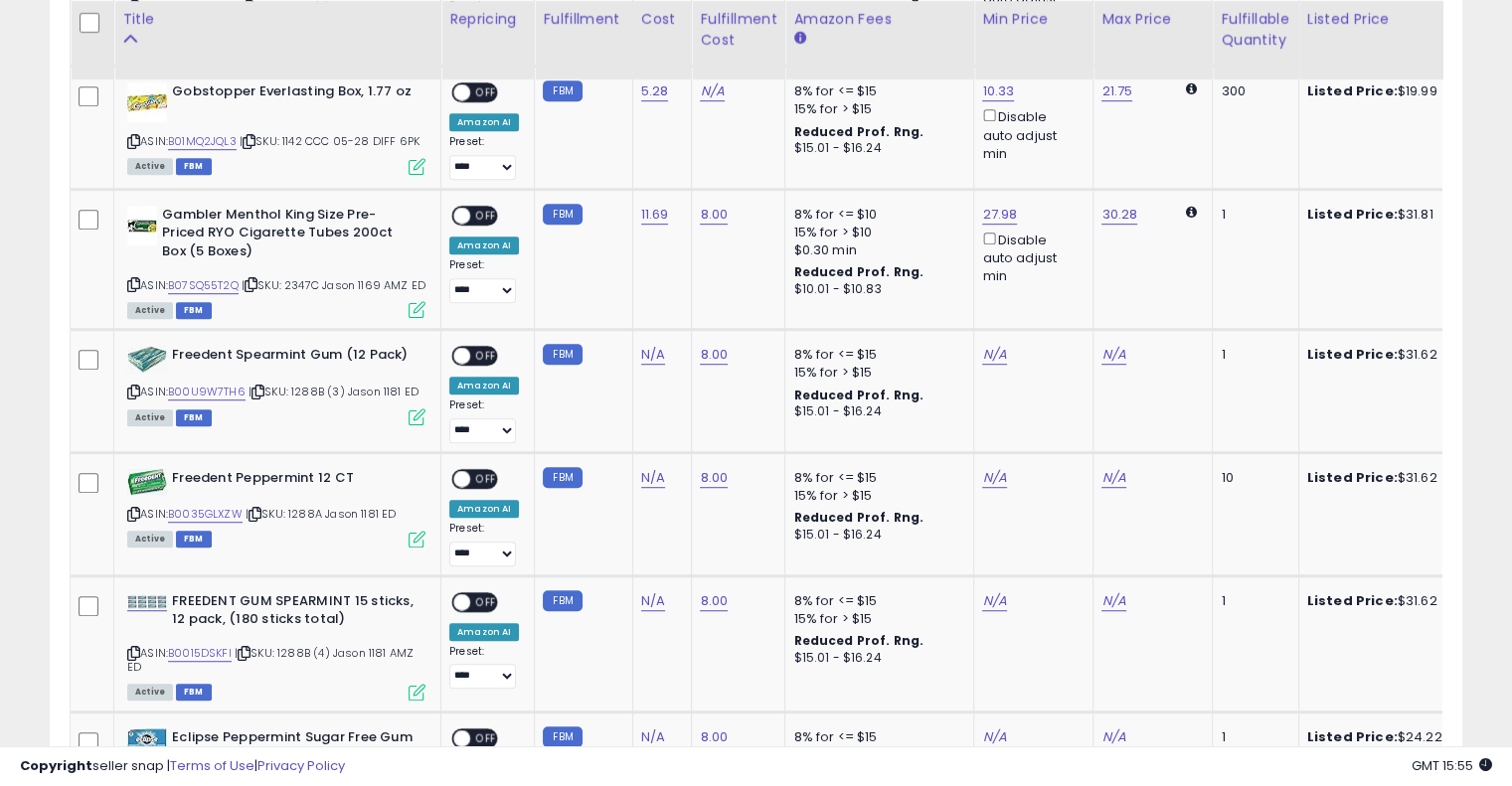 click on "**********" at bounding box center [756, 1395] 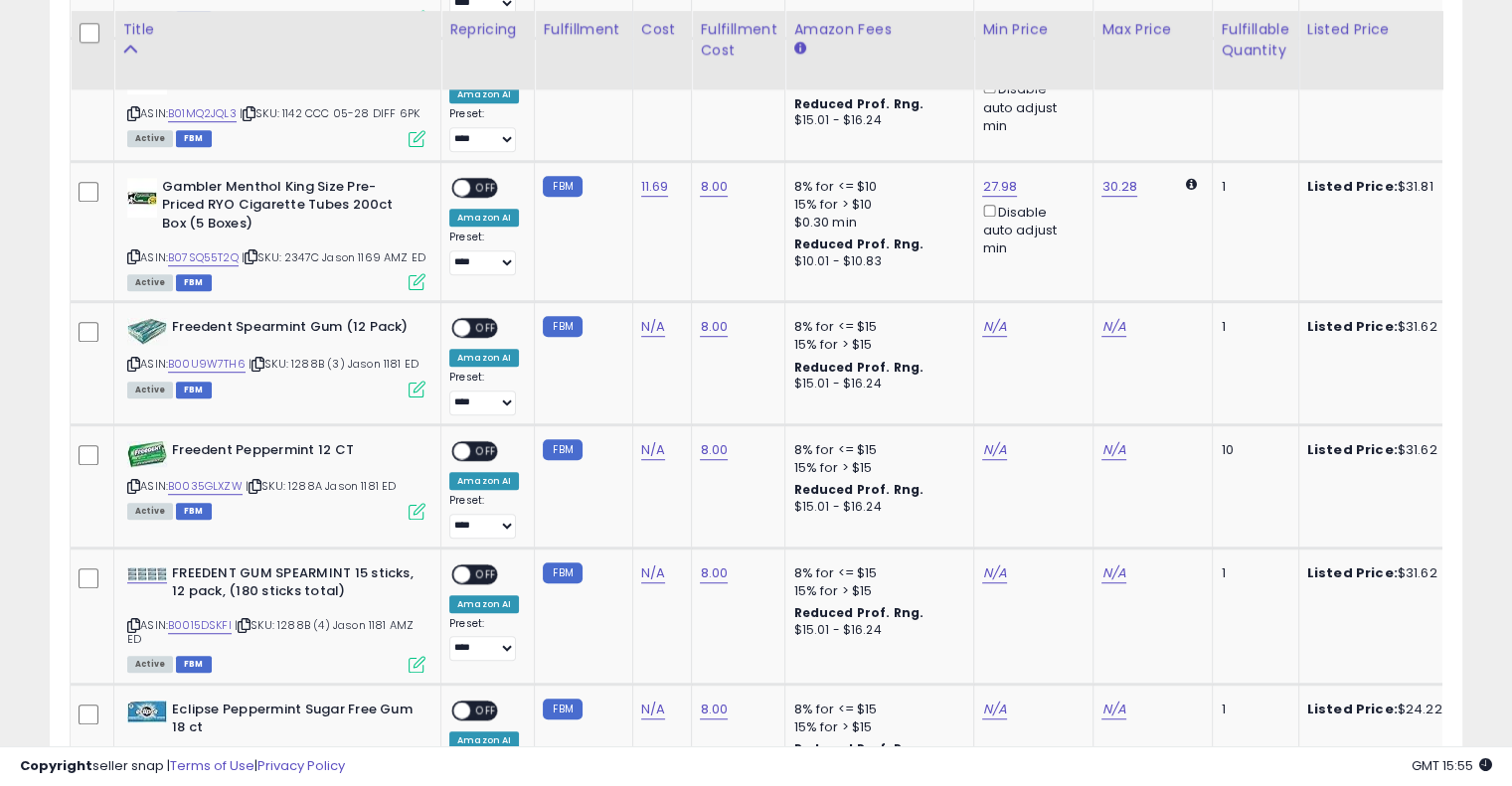 scroll, scrollTop: 1155, scrollLeft: 0, axis: vertical 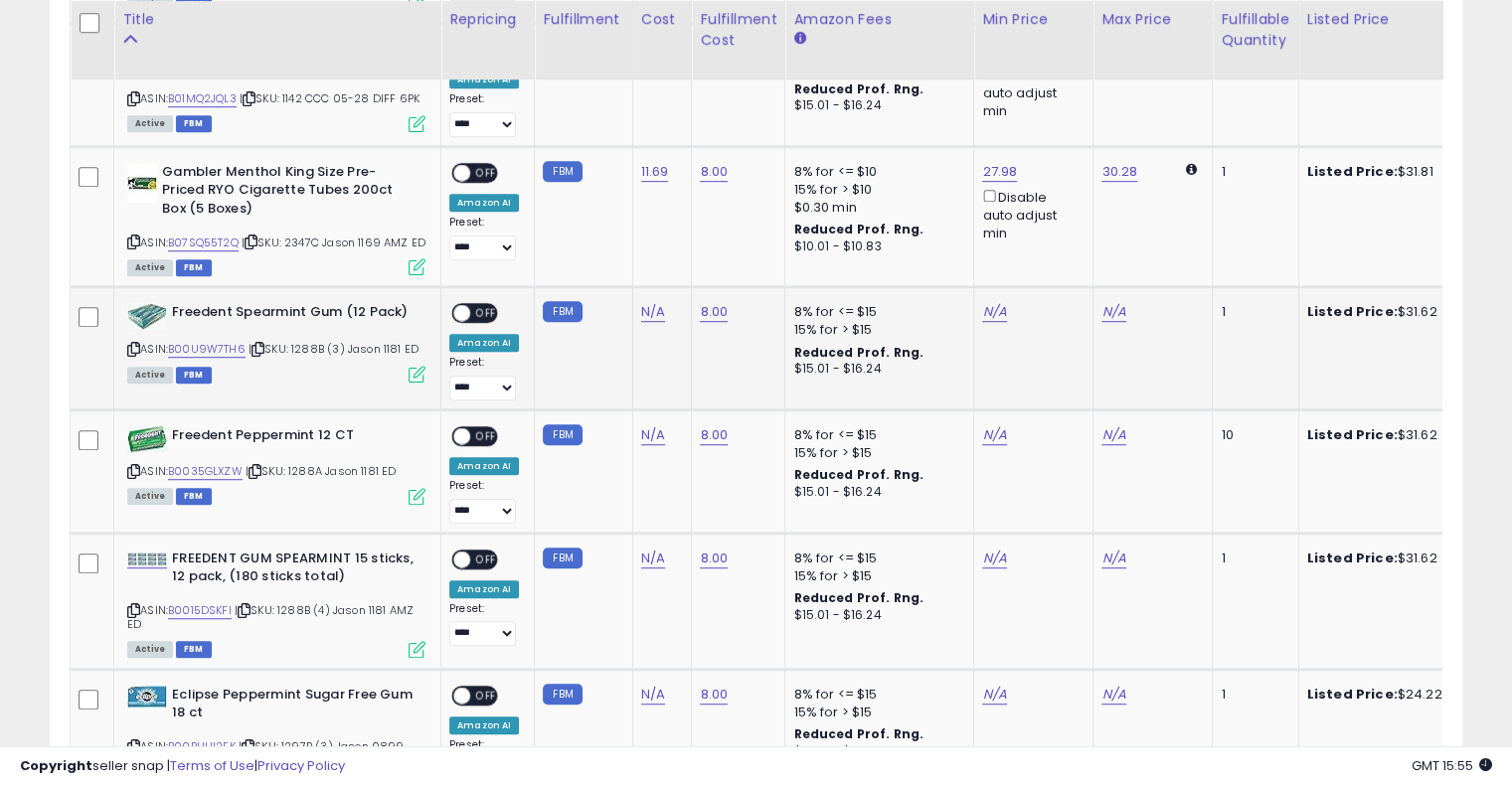 click on "|   SKU: 1288B (3) Jason 1181 ED" at bounding box center [333, 349] 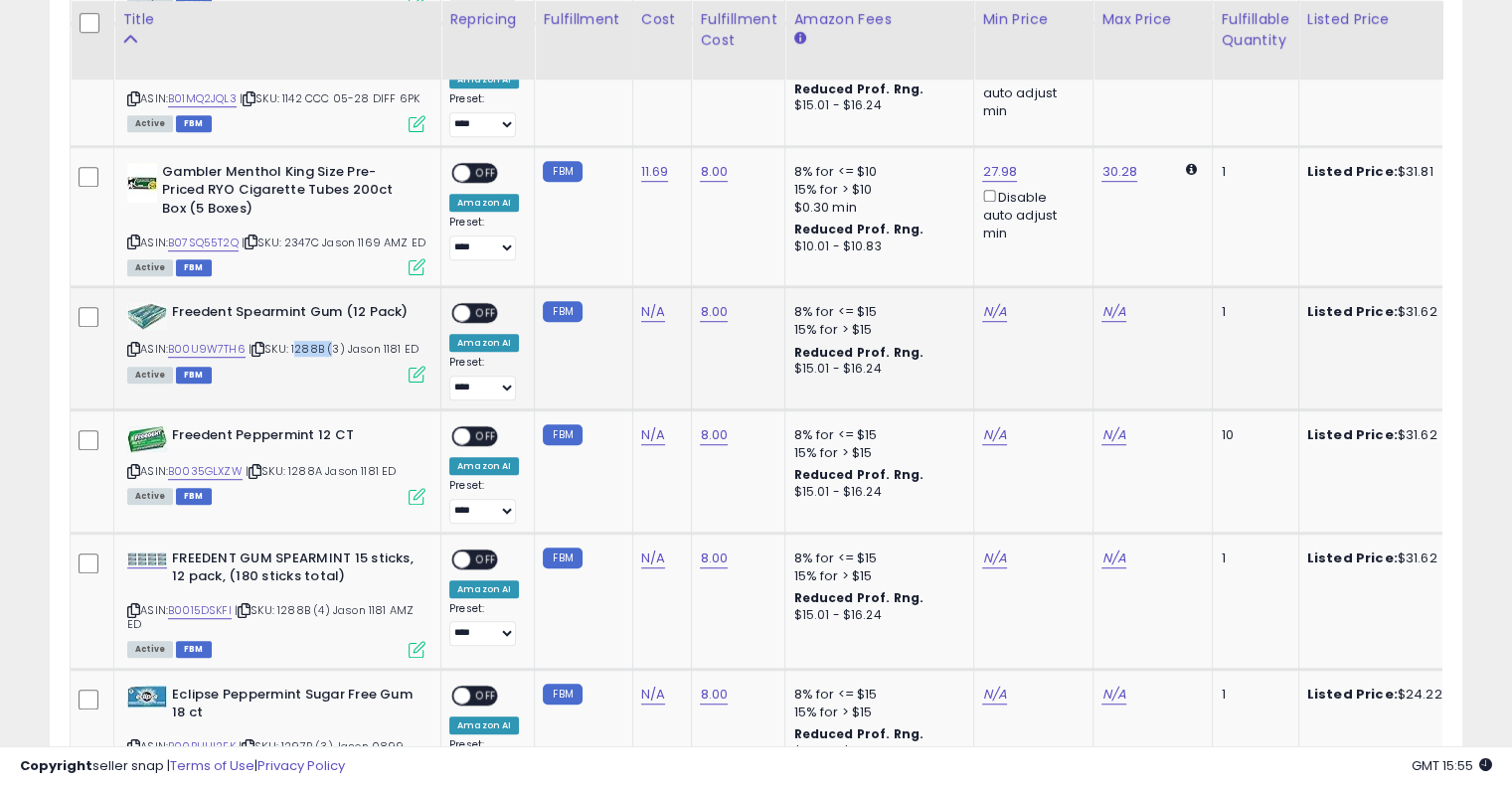click on "|   SKU: 1288B (3) Jason 1181 ED" at bounding box center (333, 349) 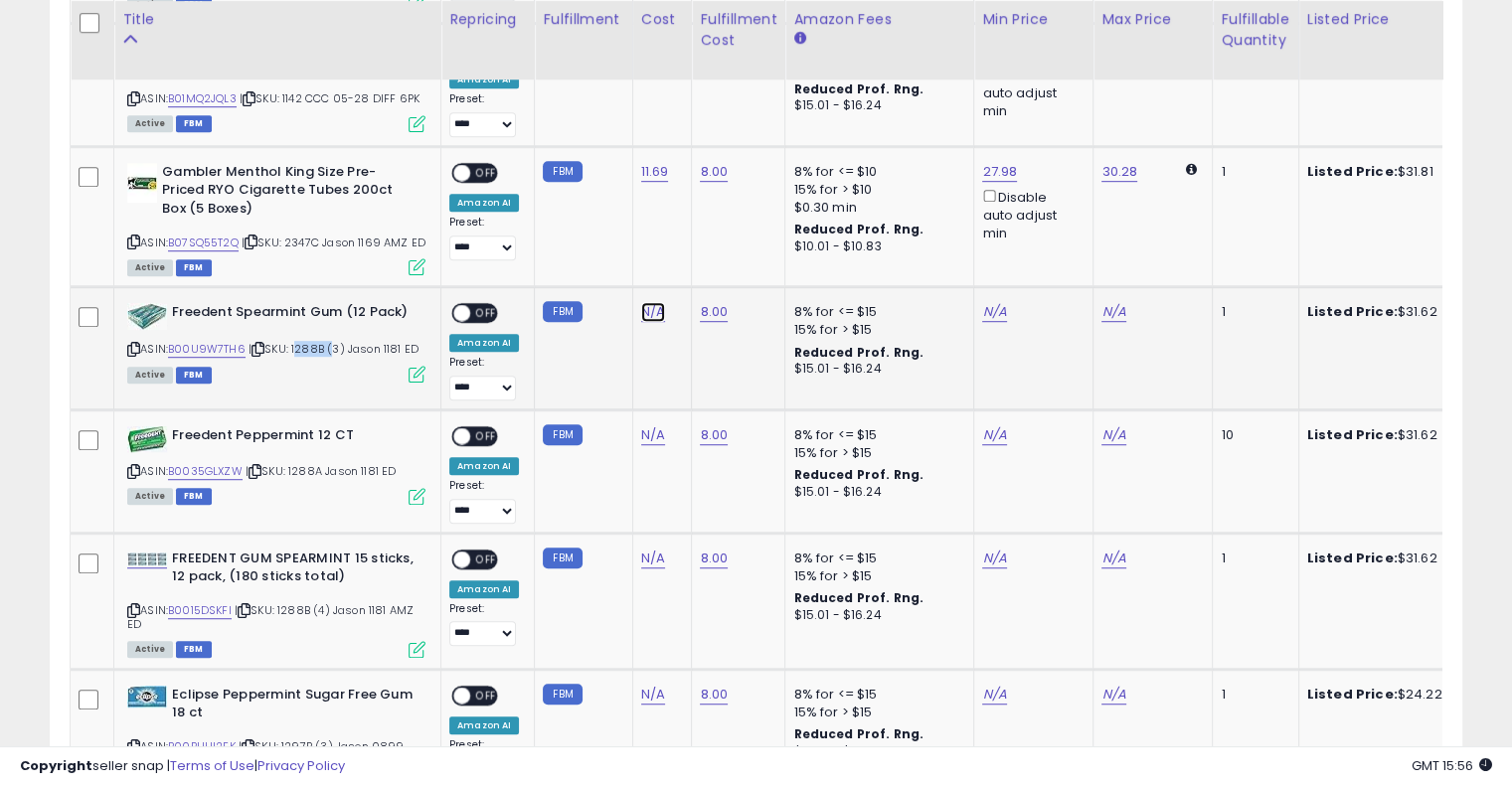 click on "N/A" at bounding box center (653, 312) 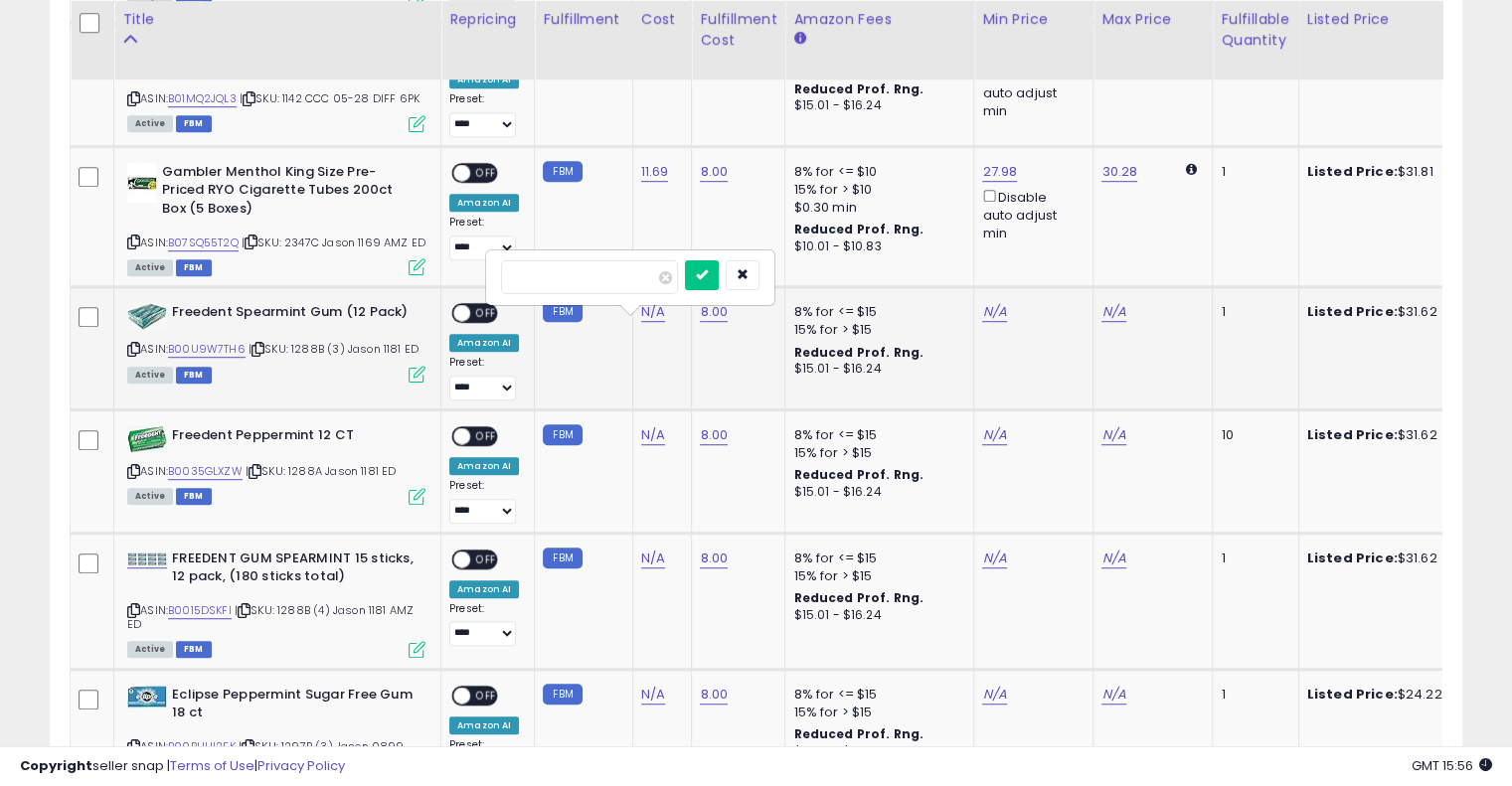 type on "*****" 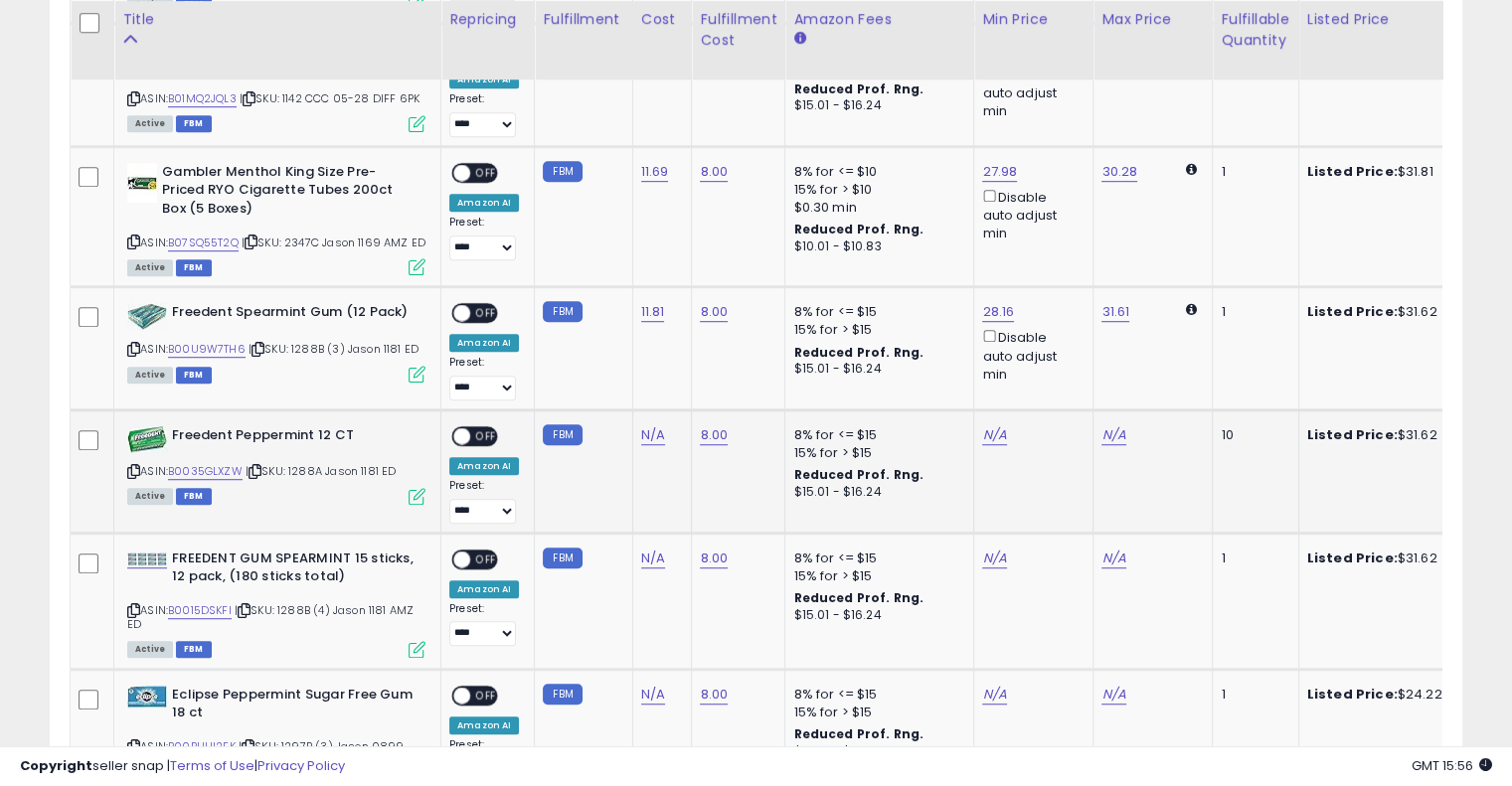 click on "|   SKU: 1288A Jason 1181 ED" at bounding box center [320, 471] 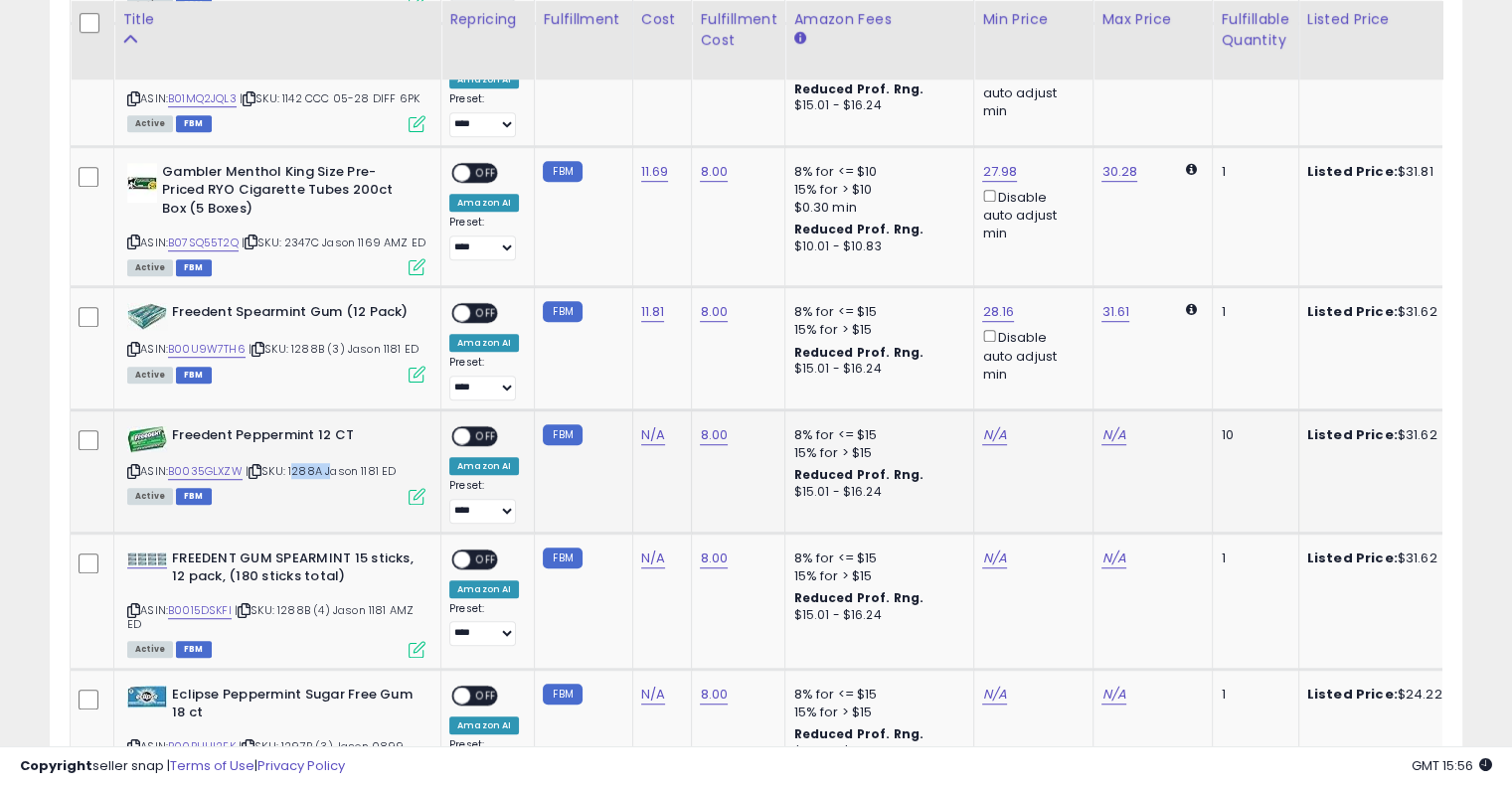 click on "|   SKU: 1288A Jason 1181 ED" at bounding box center (320, 471) 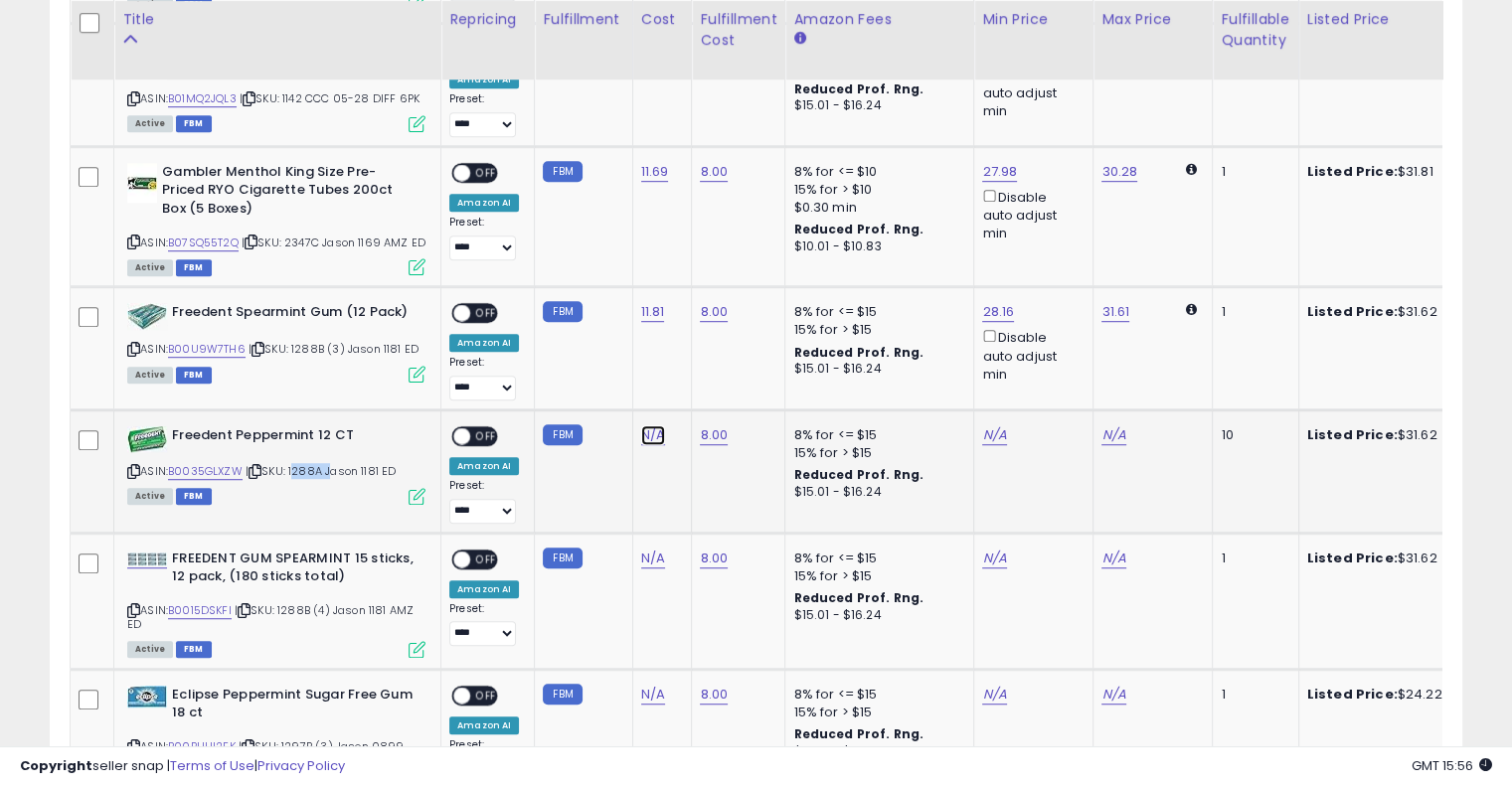 click on "N/A" at bounding box center (653, 435) 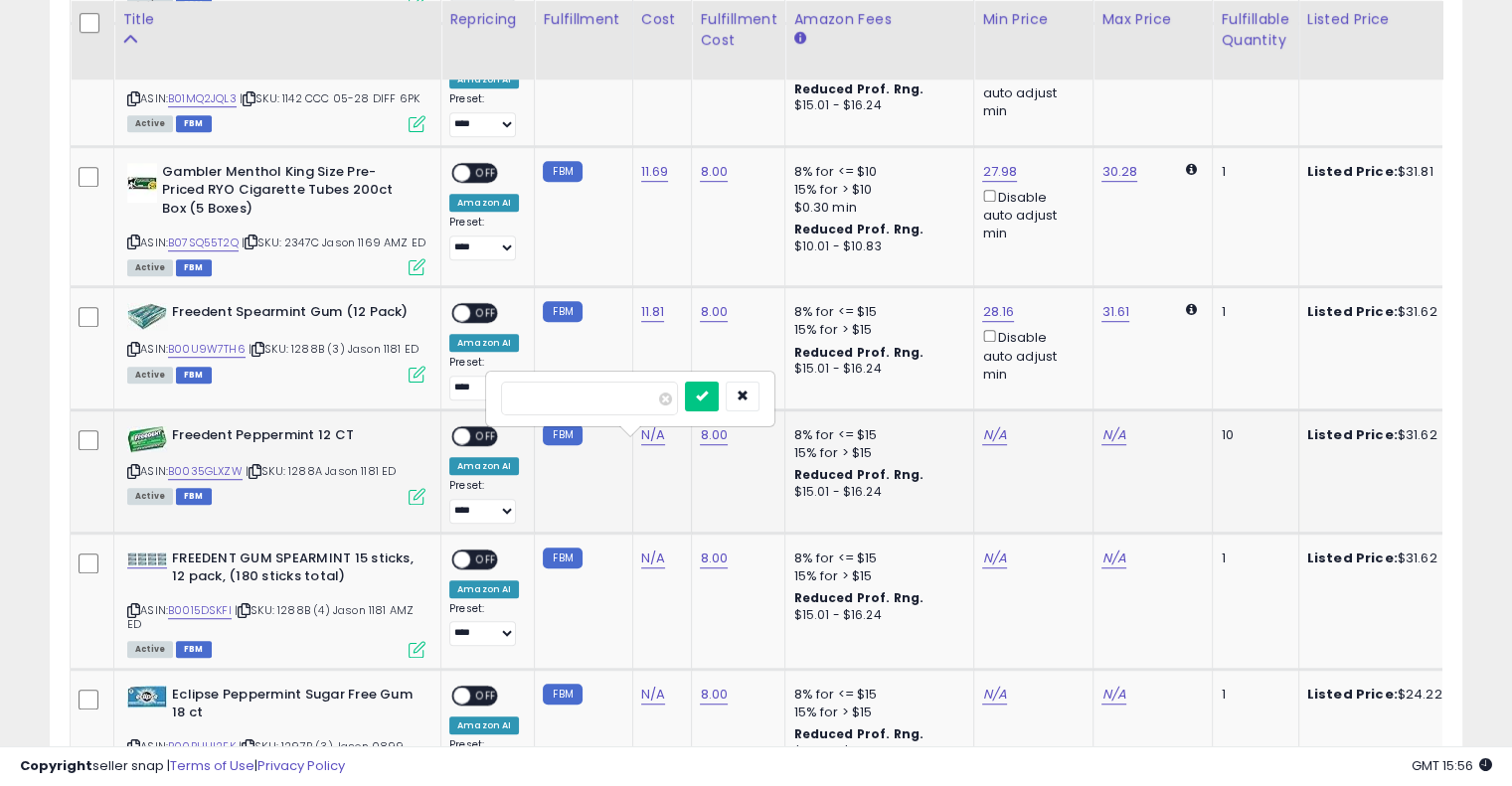 type on "*****" 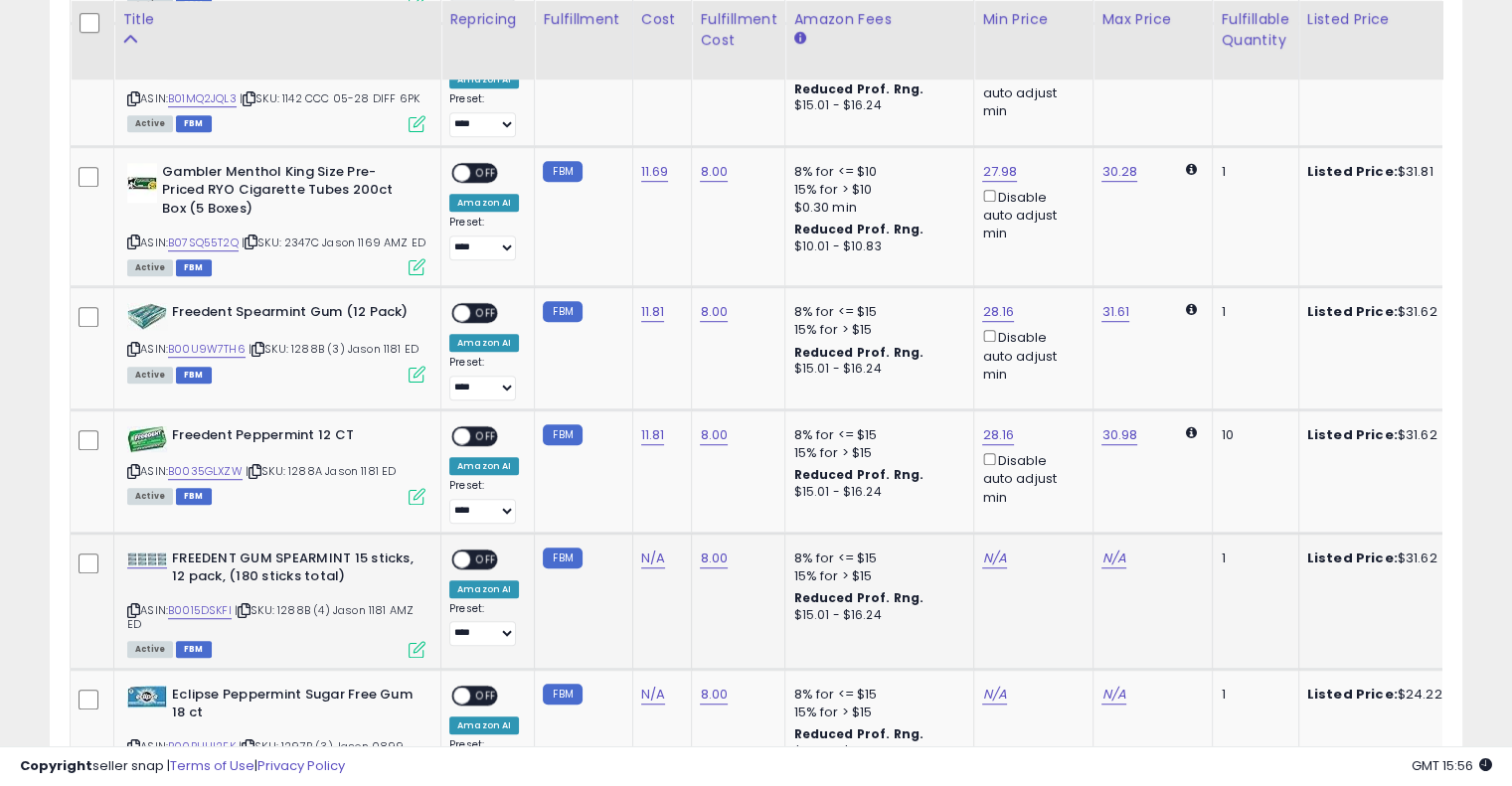click on "|   SKU: 1288B (4) Jason 1181 AMZ ED" at bounding box center (270, 617) 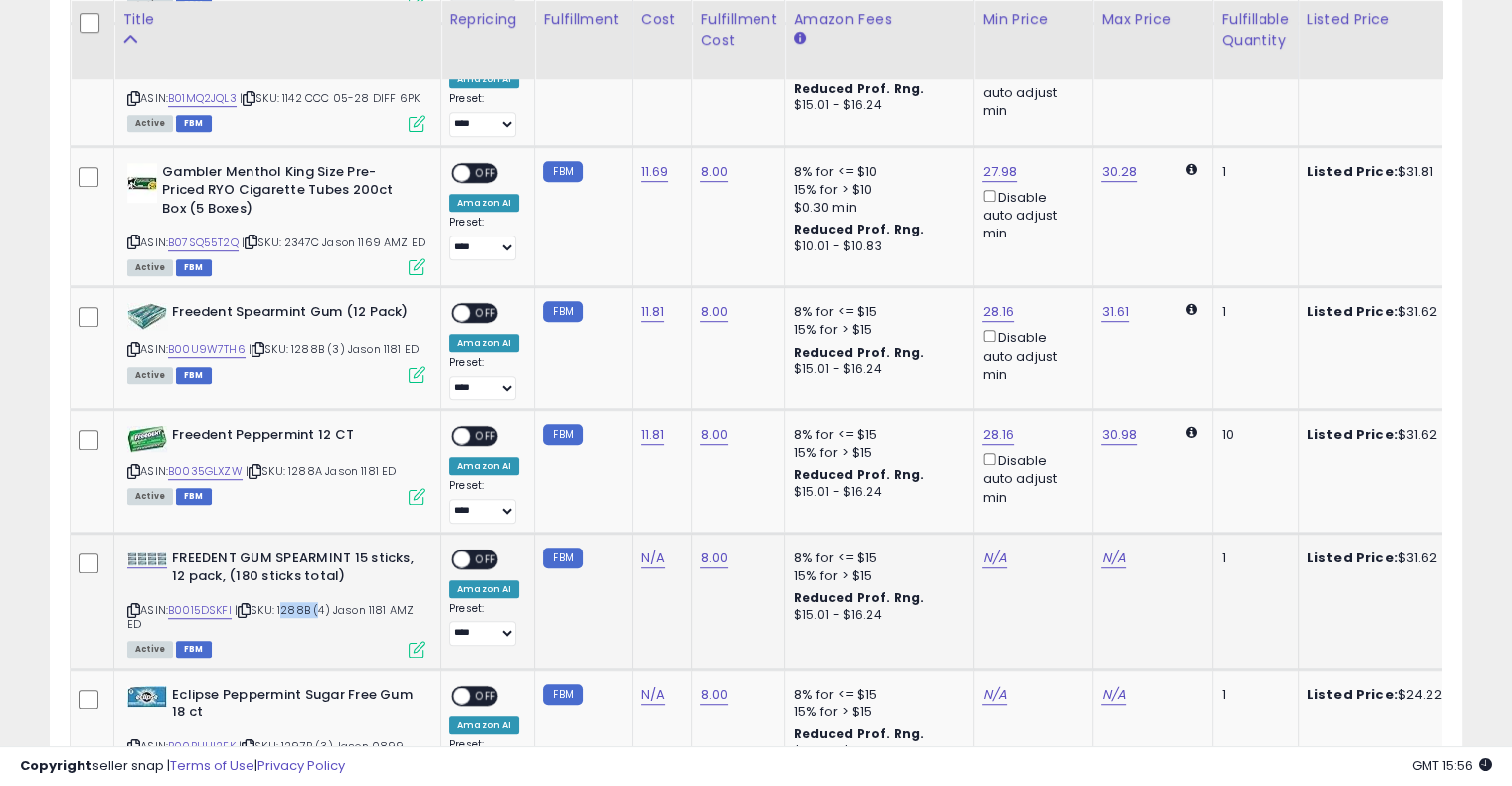 click on "|   SKU: 1288B (4) Jason 1181 AMZ ED" at bounding box center [270, 617] 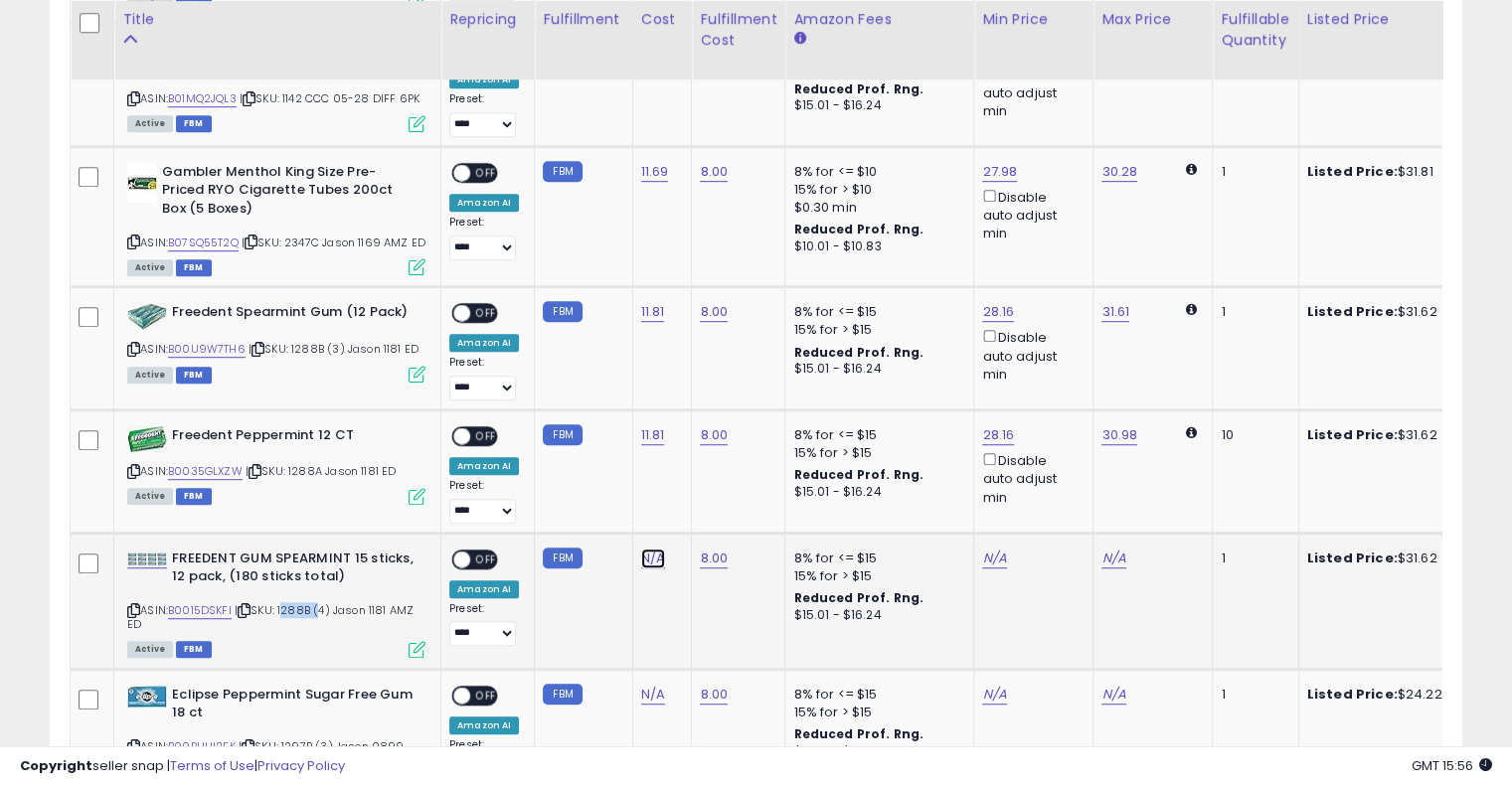 click on "N/A" at bounding box center [653, 558] 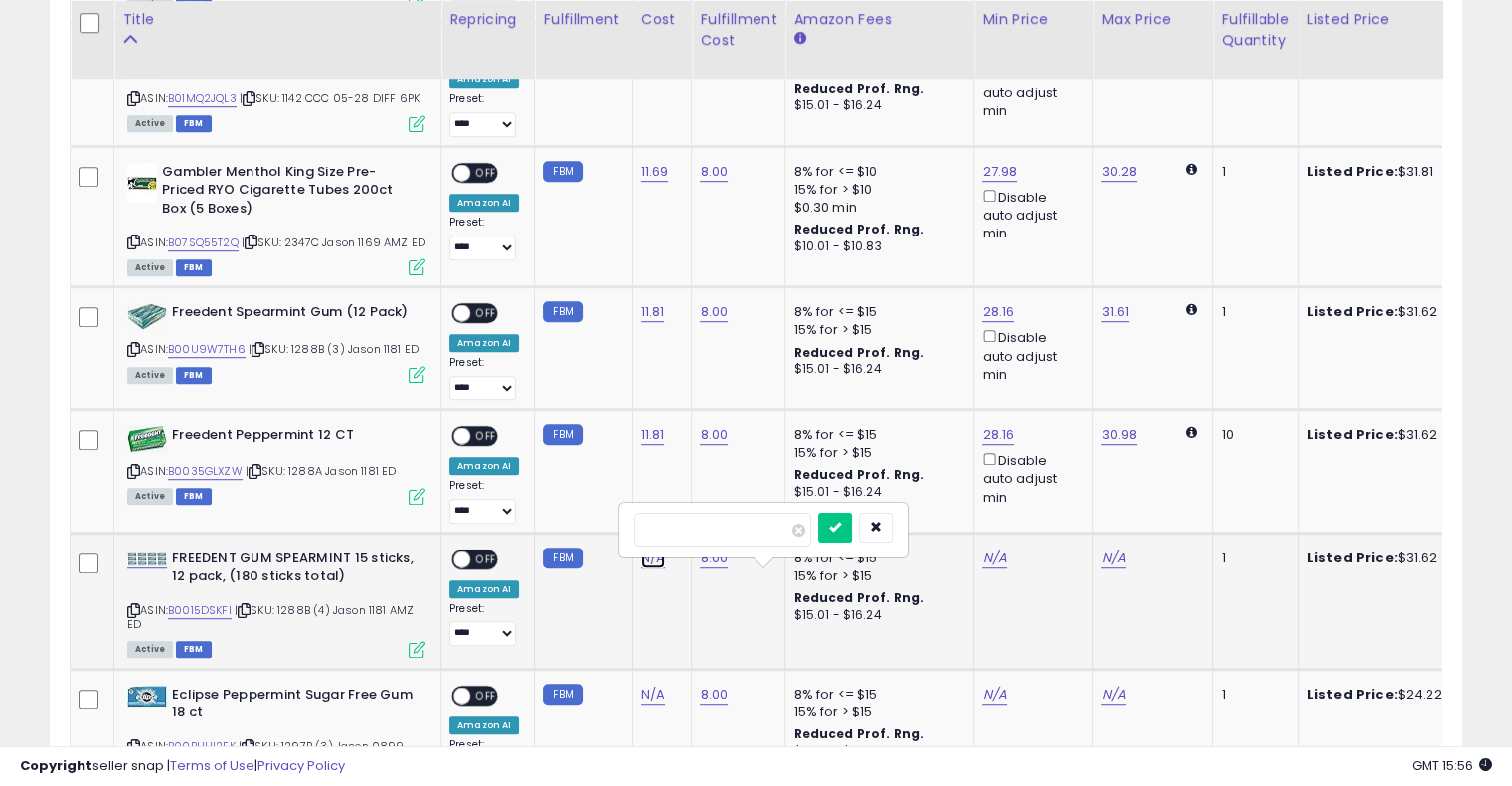 click on "N/A" at bounding box center (653, 558) 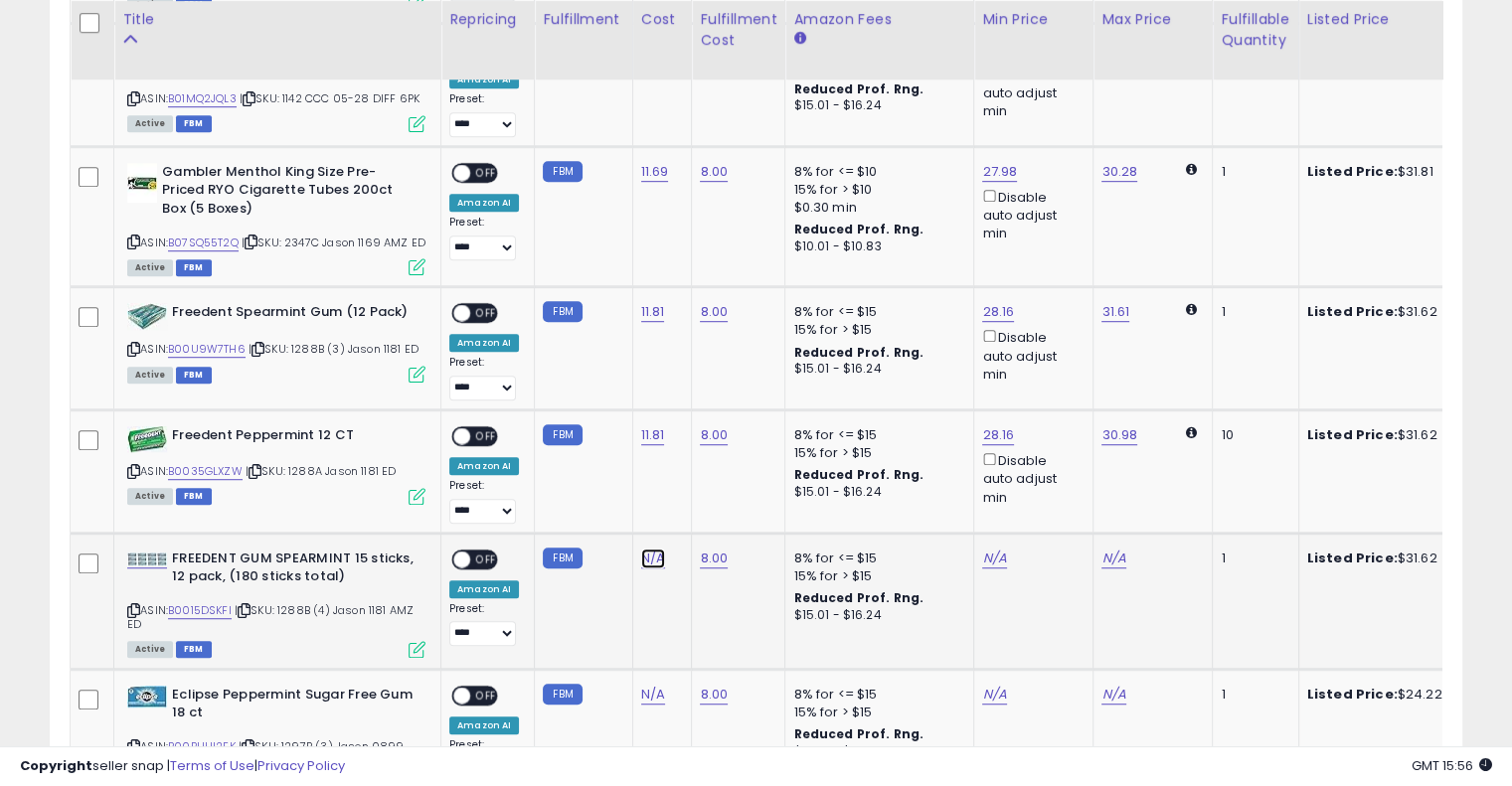 click on "N/A" at bounding box center (653, 558) 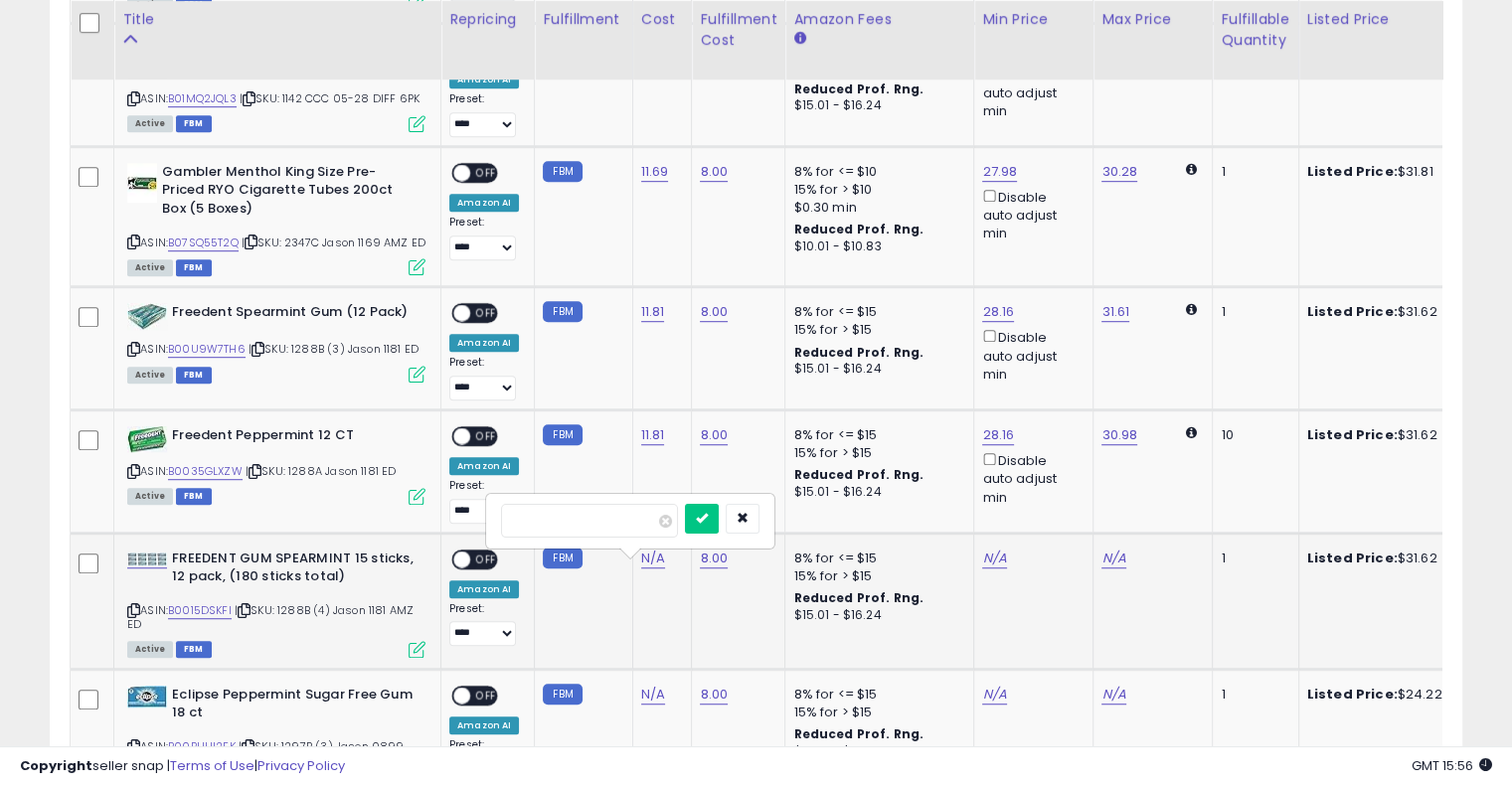 type on "*****" 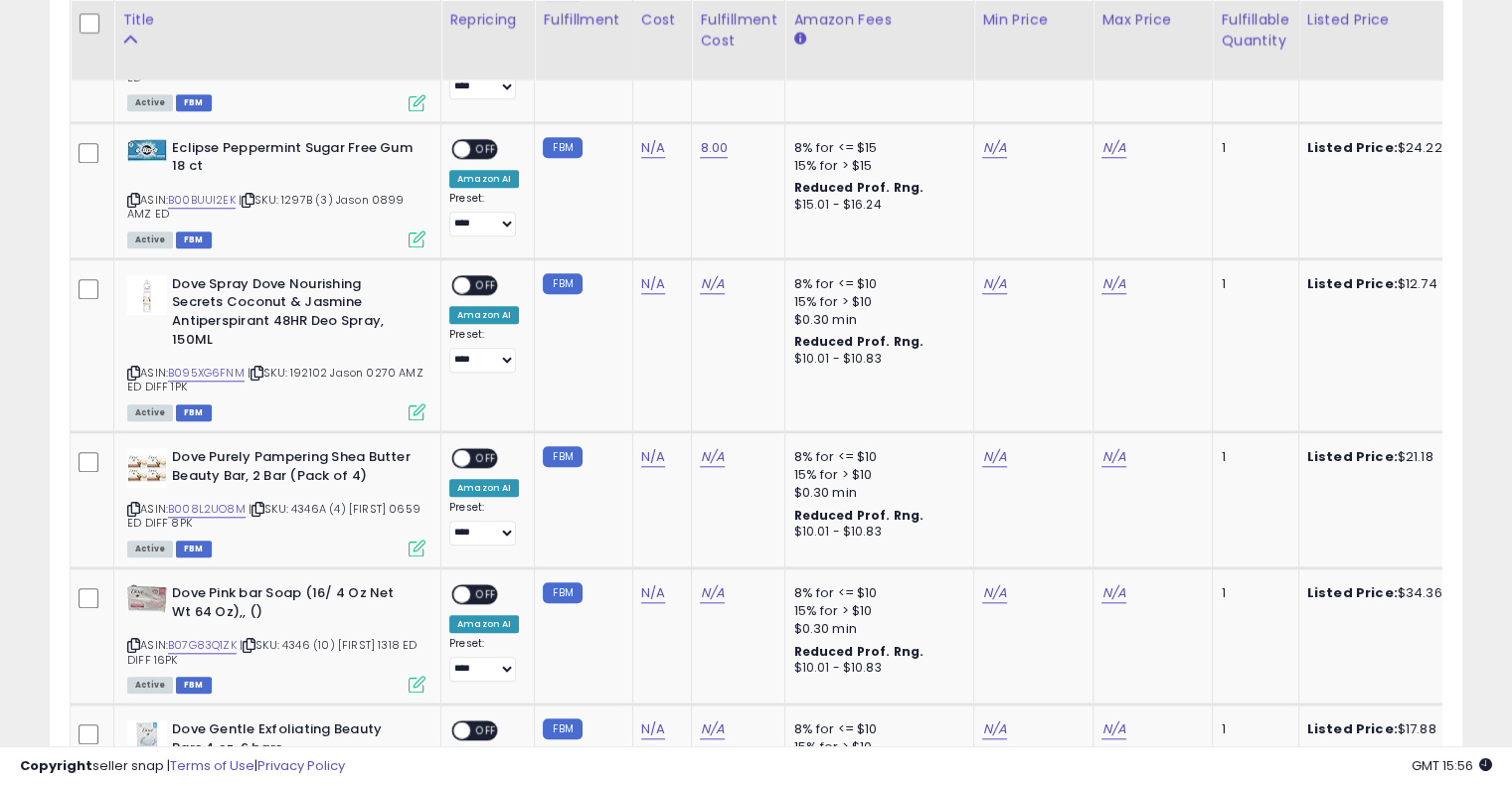 scroll, scrollTop: 1707, scrollLeft: 0, axis: vertical 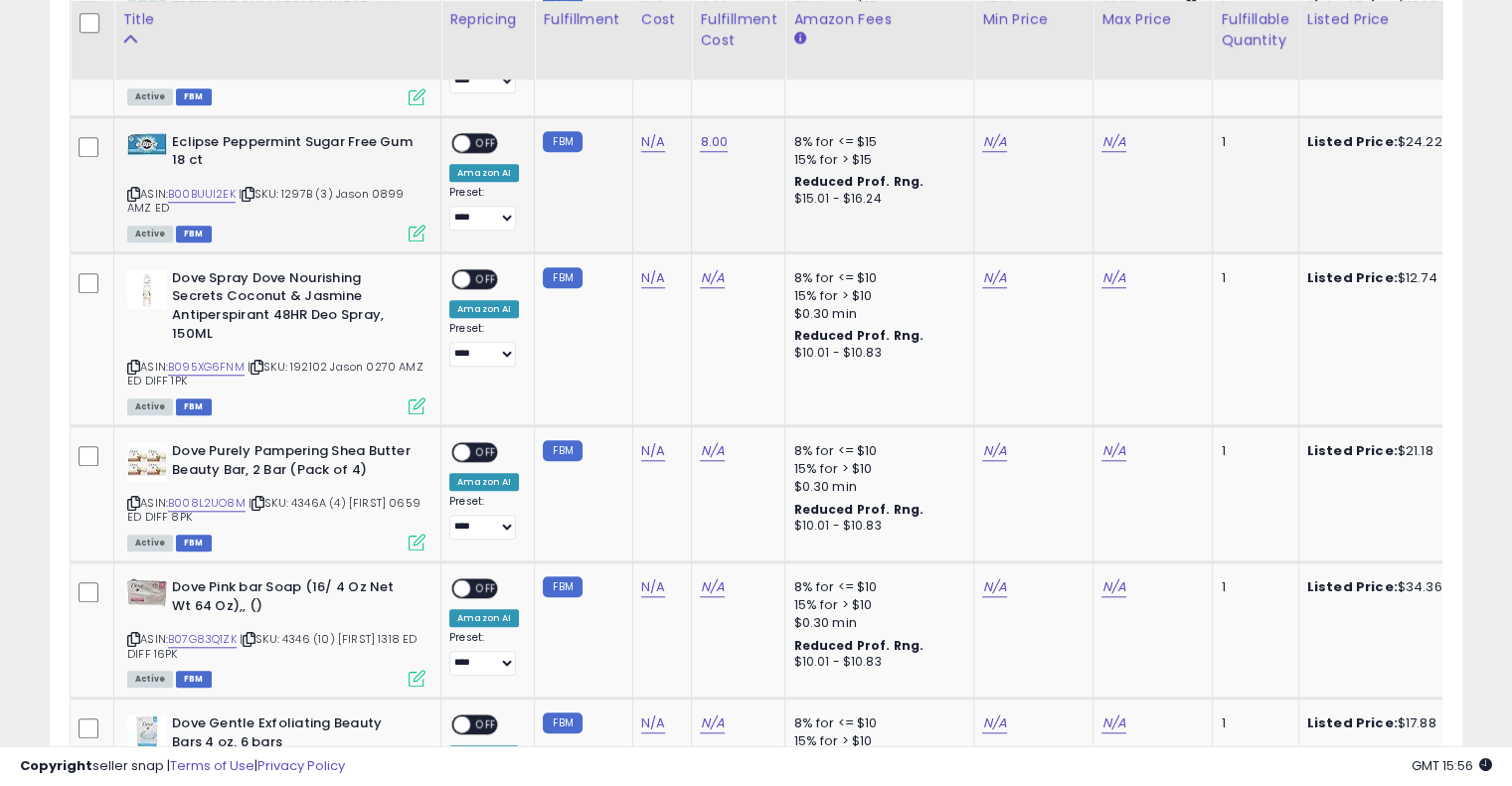 click on "|   SKU: 1297B (3) Jason 0899 AMZ ED" at bounding box center [265, 201] 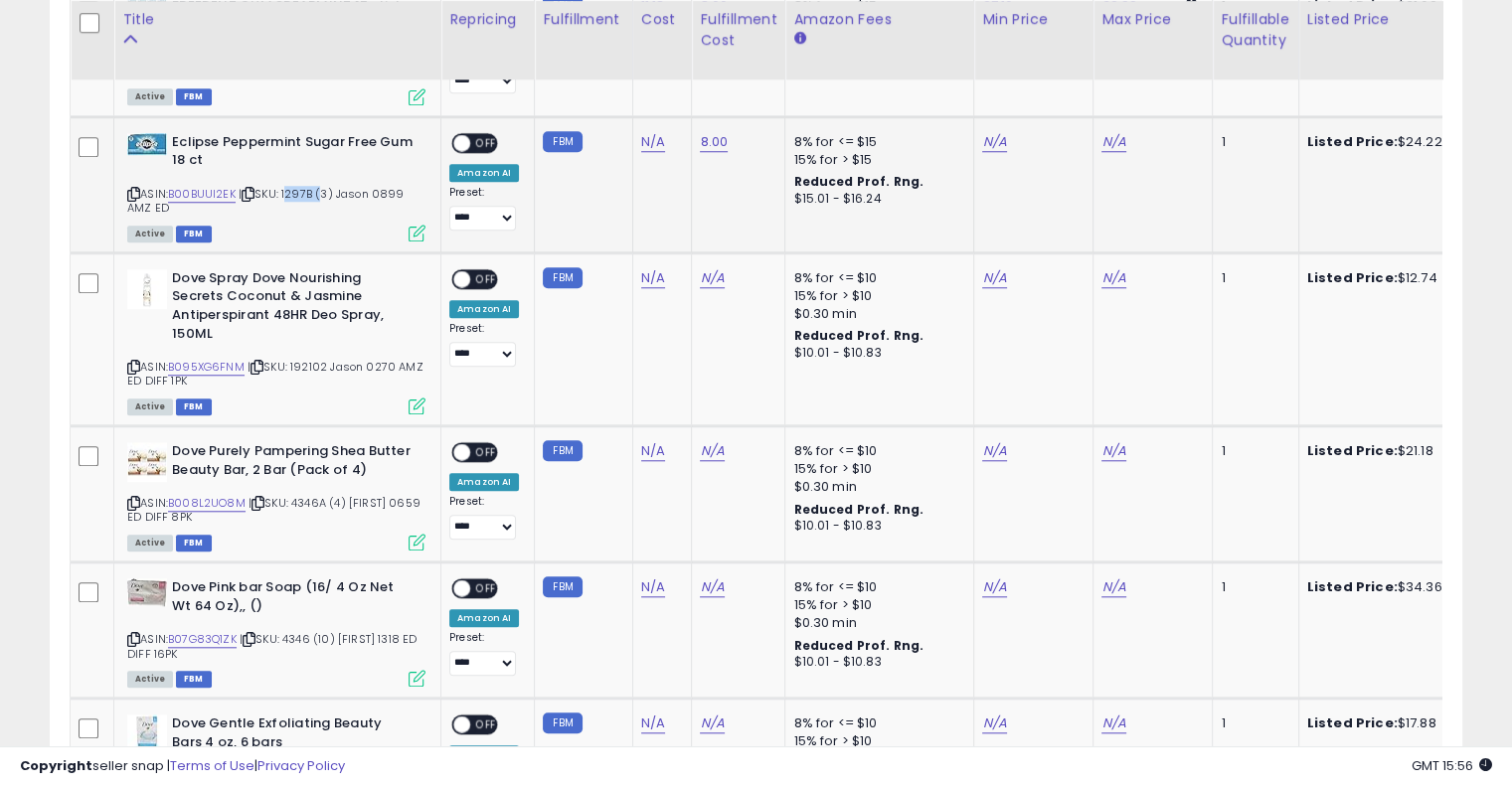 click on "|   SKU: 1297B (3) Jason 0899 AMZ ED" at bounding box center (265, 201) 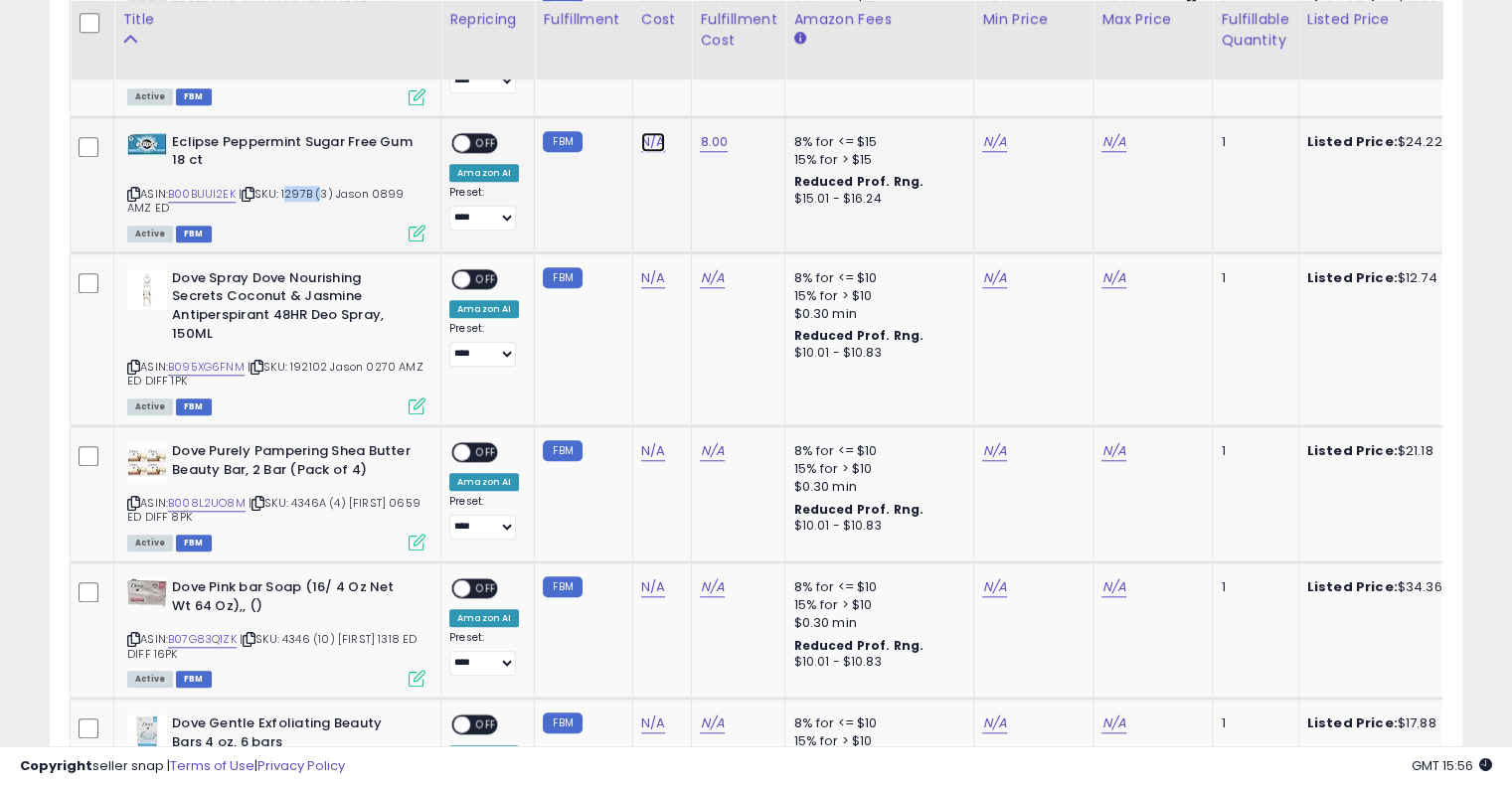 click on "N/A" at bounding box center (653, 142) 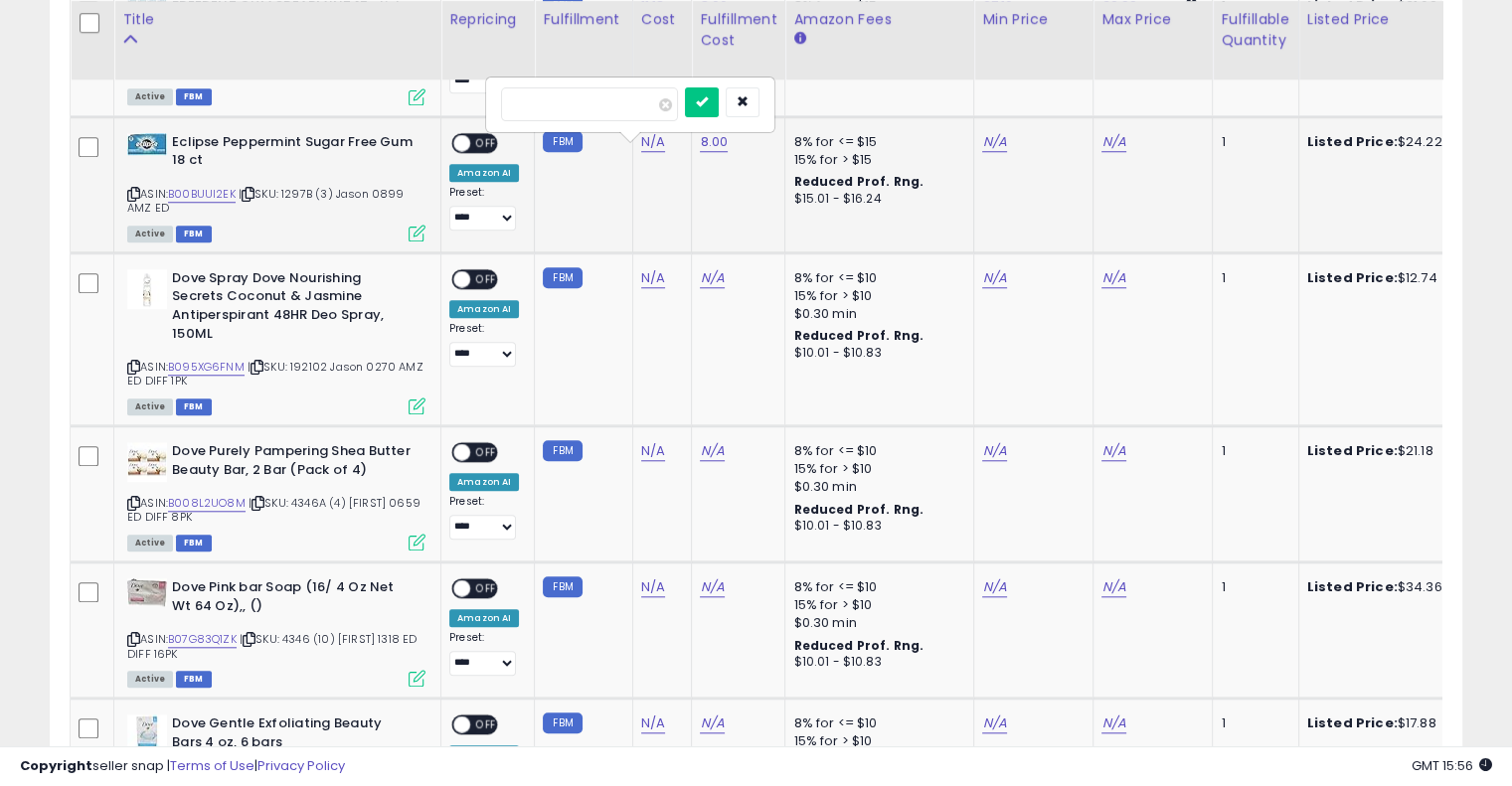 type on "*****" 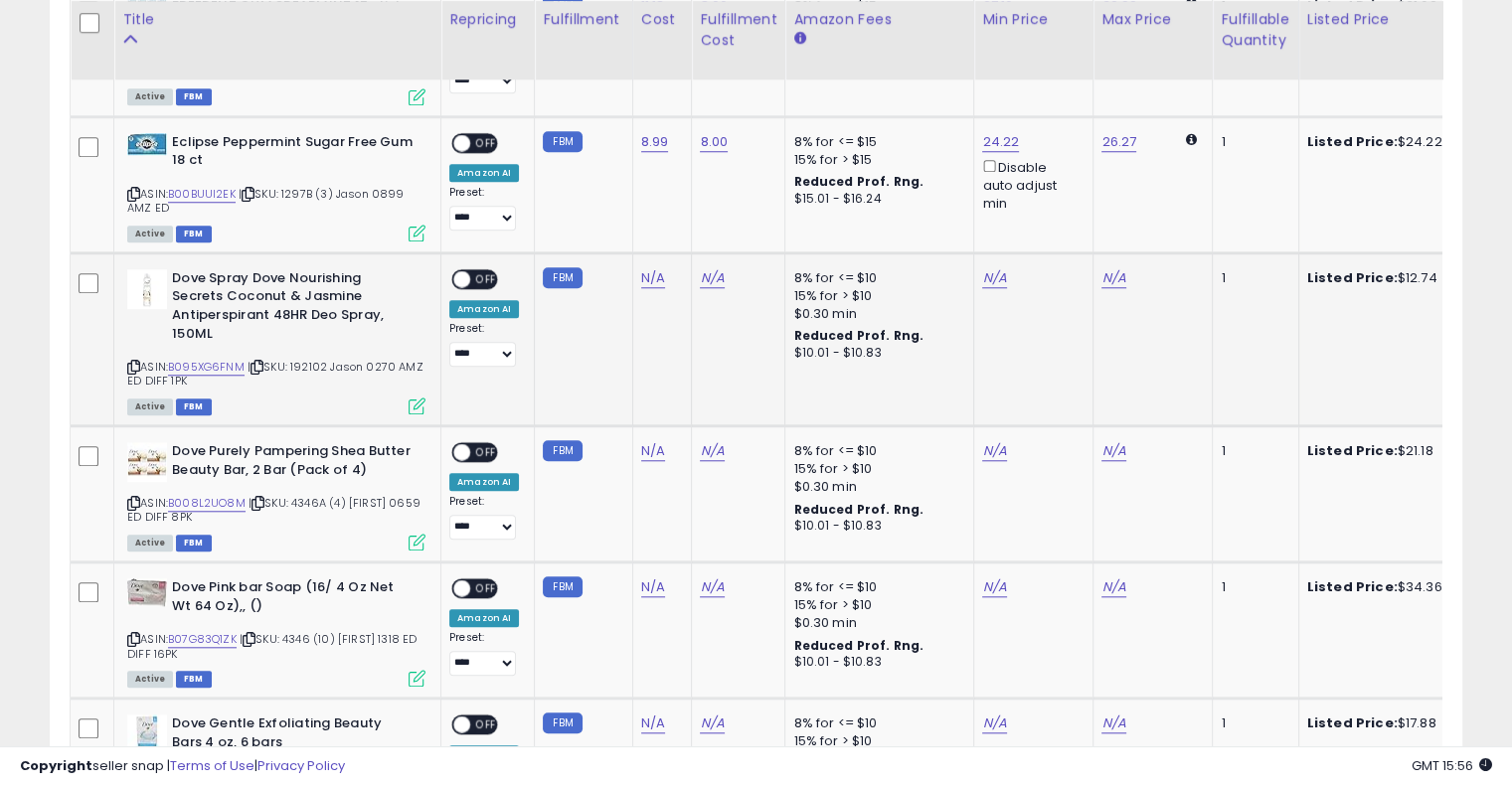 click on "|   SKU: 192102 Jason 0270 AMZ ED DIFF 1PK" at bounding box center (275, 374) 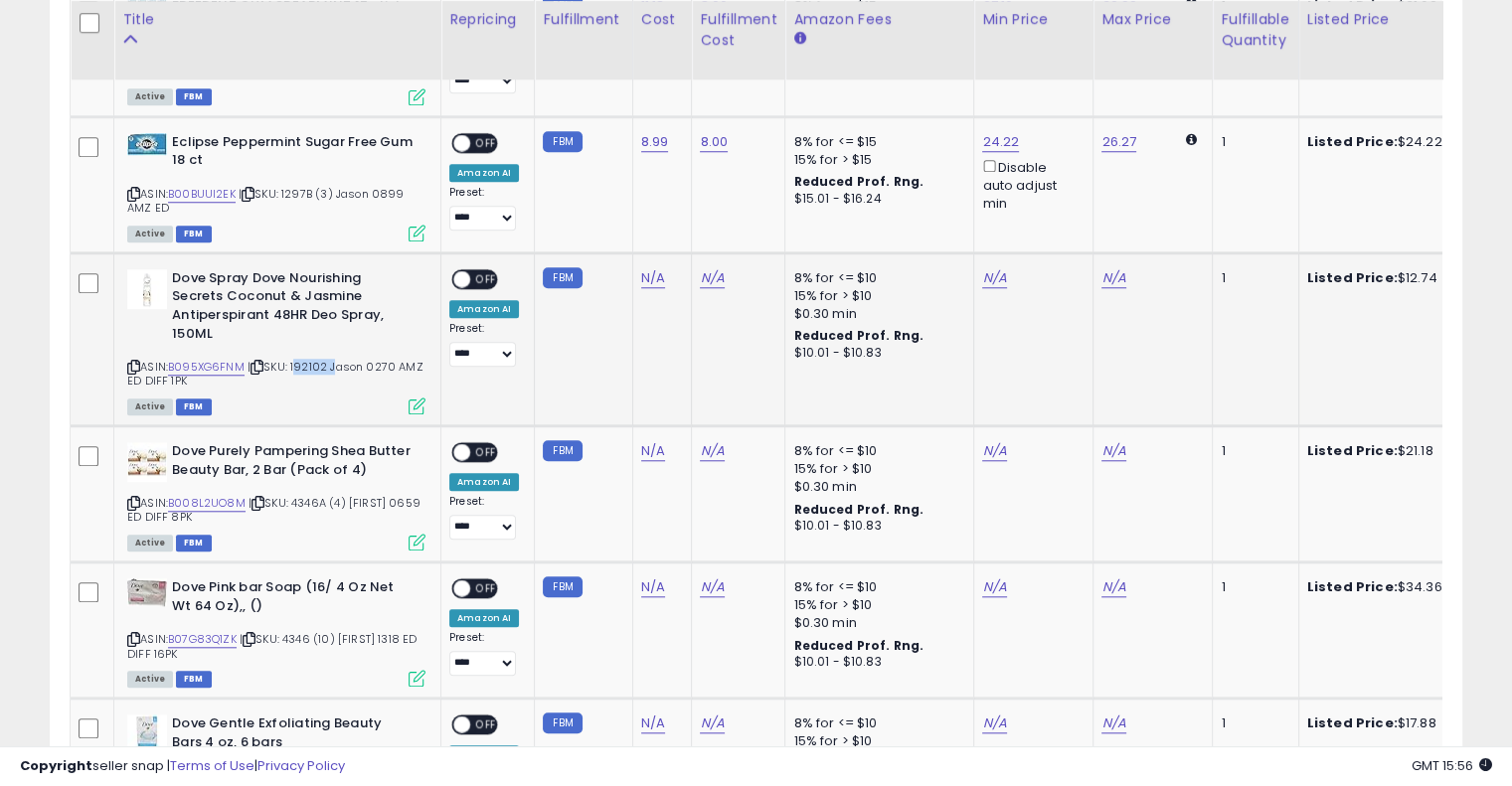 click on "|   SKU: 192102 Jason 0270 AMZ ED DIFF 1PK" at bounding box center (275, 374) 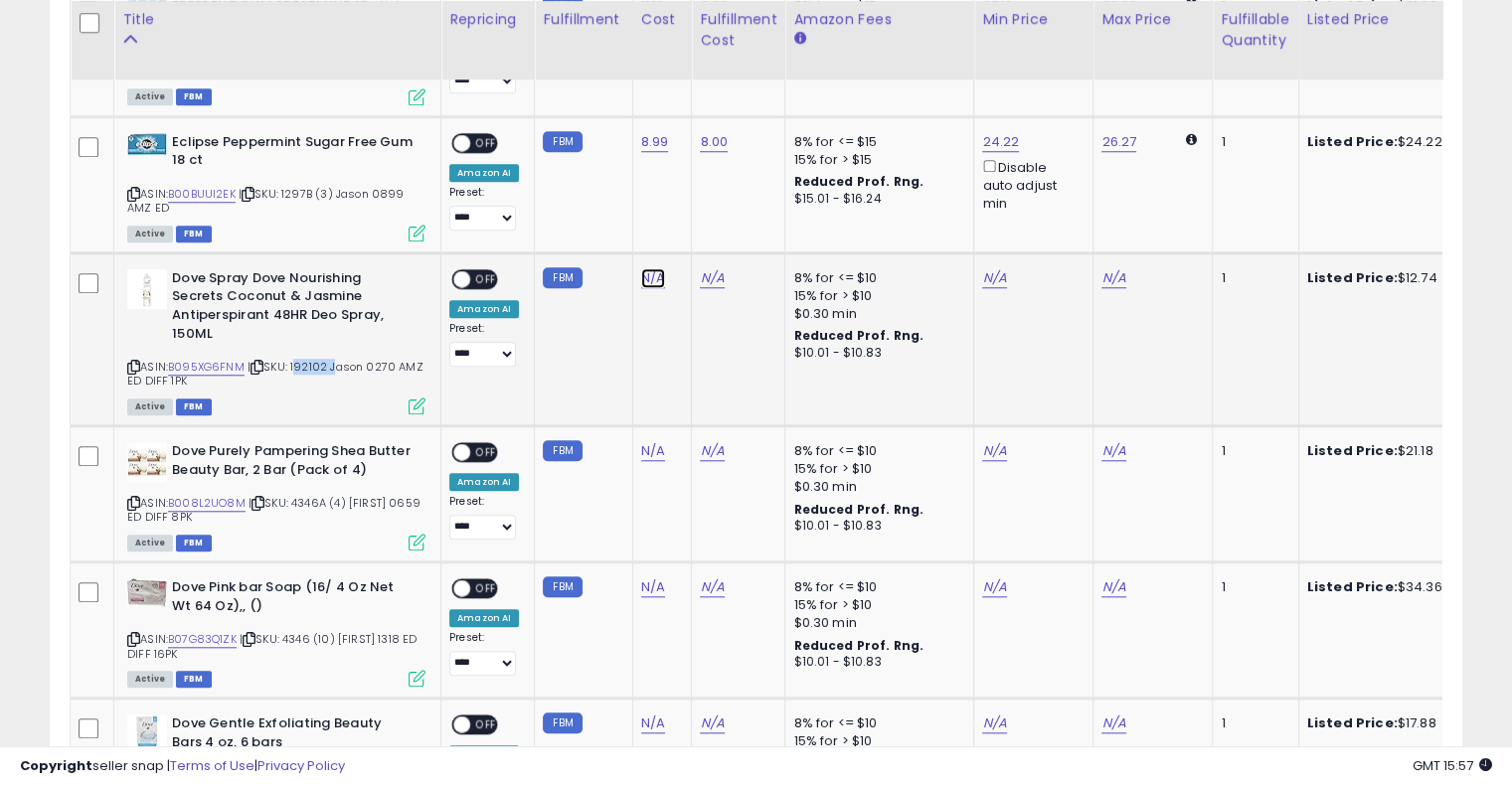 click on "N/A" at bounding box center (653, 278) 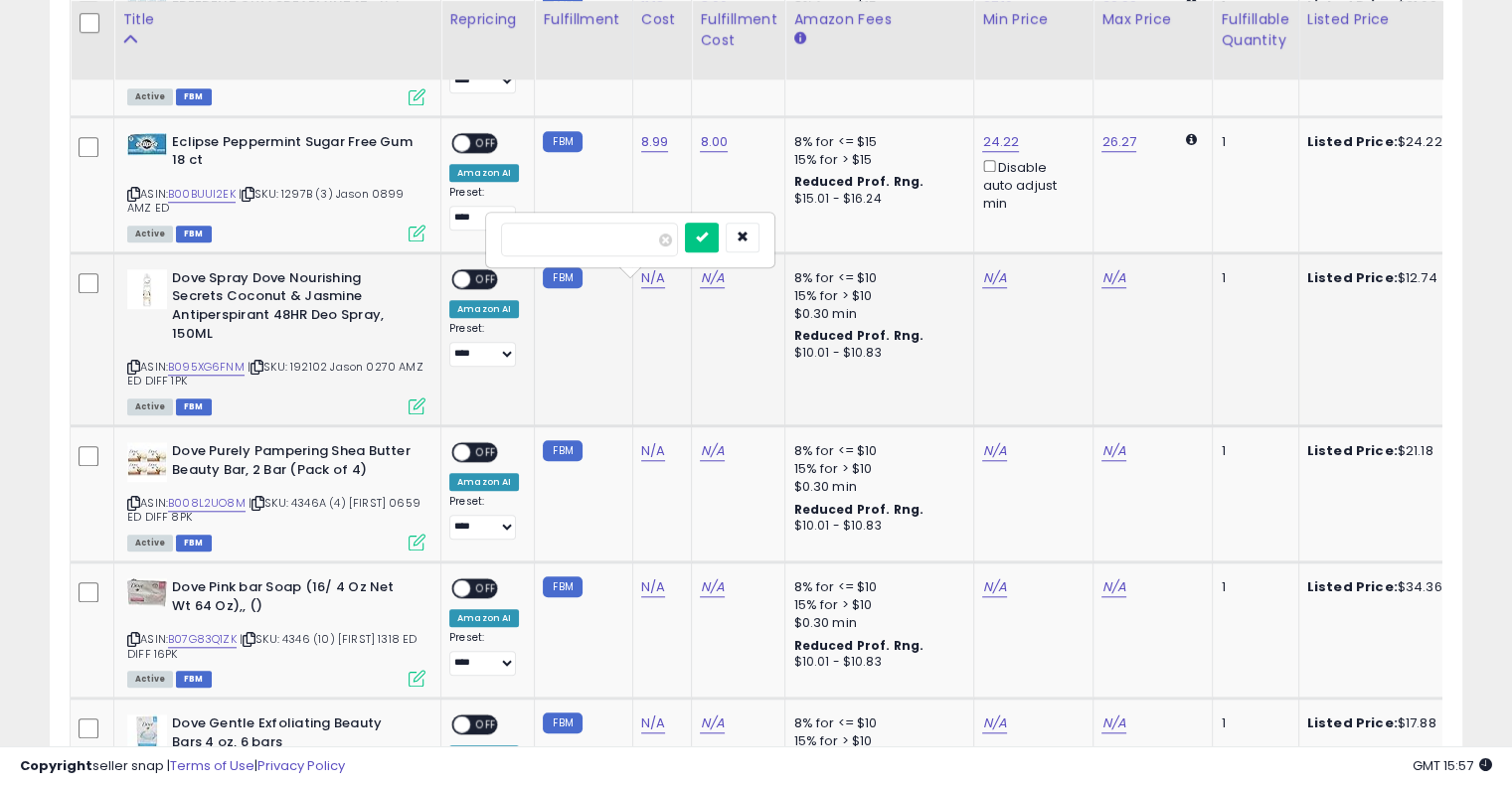 type on "*****" 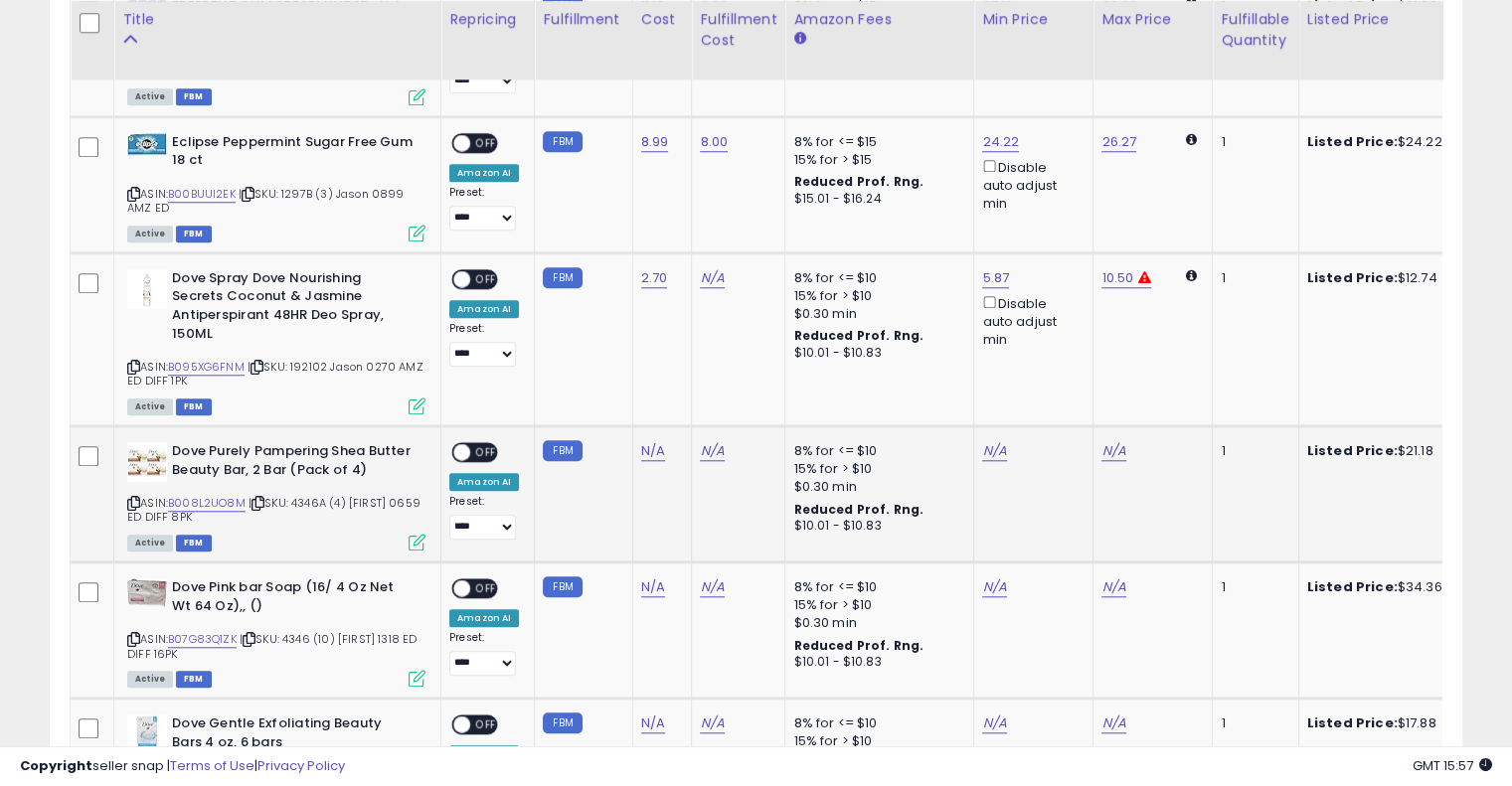 click on "|   SKU: 4346A (4) Jason 0659 ED DIFF 8PK" at bounding box center (273, 510) 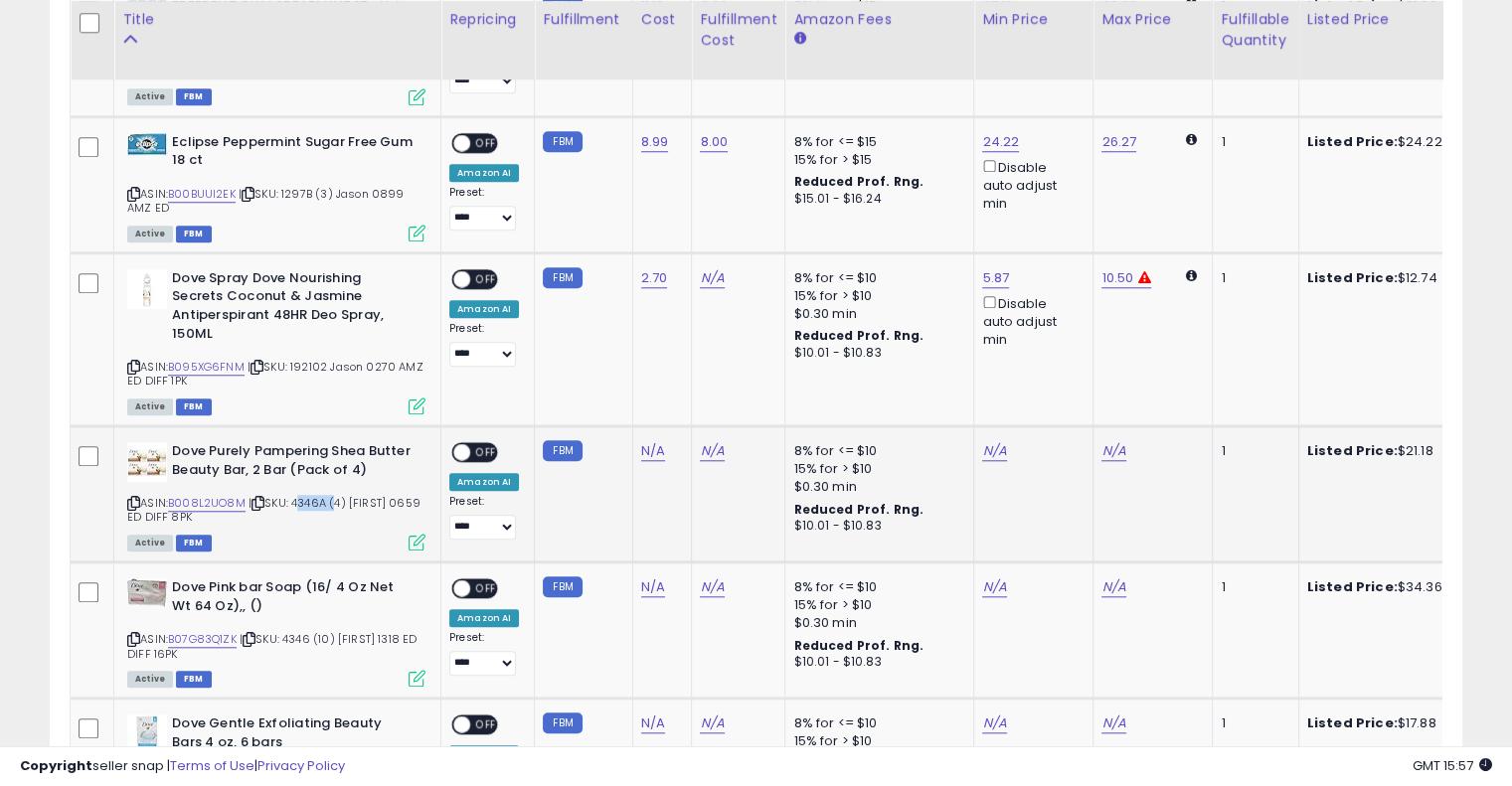 click on "|   SKU: 4346A (4) Jason 0659 ED DIFF 8PK" at bounding box center [273, 510] 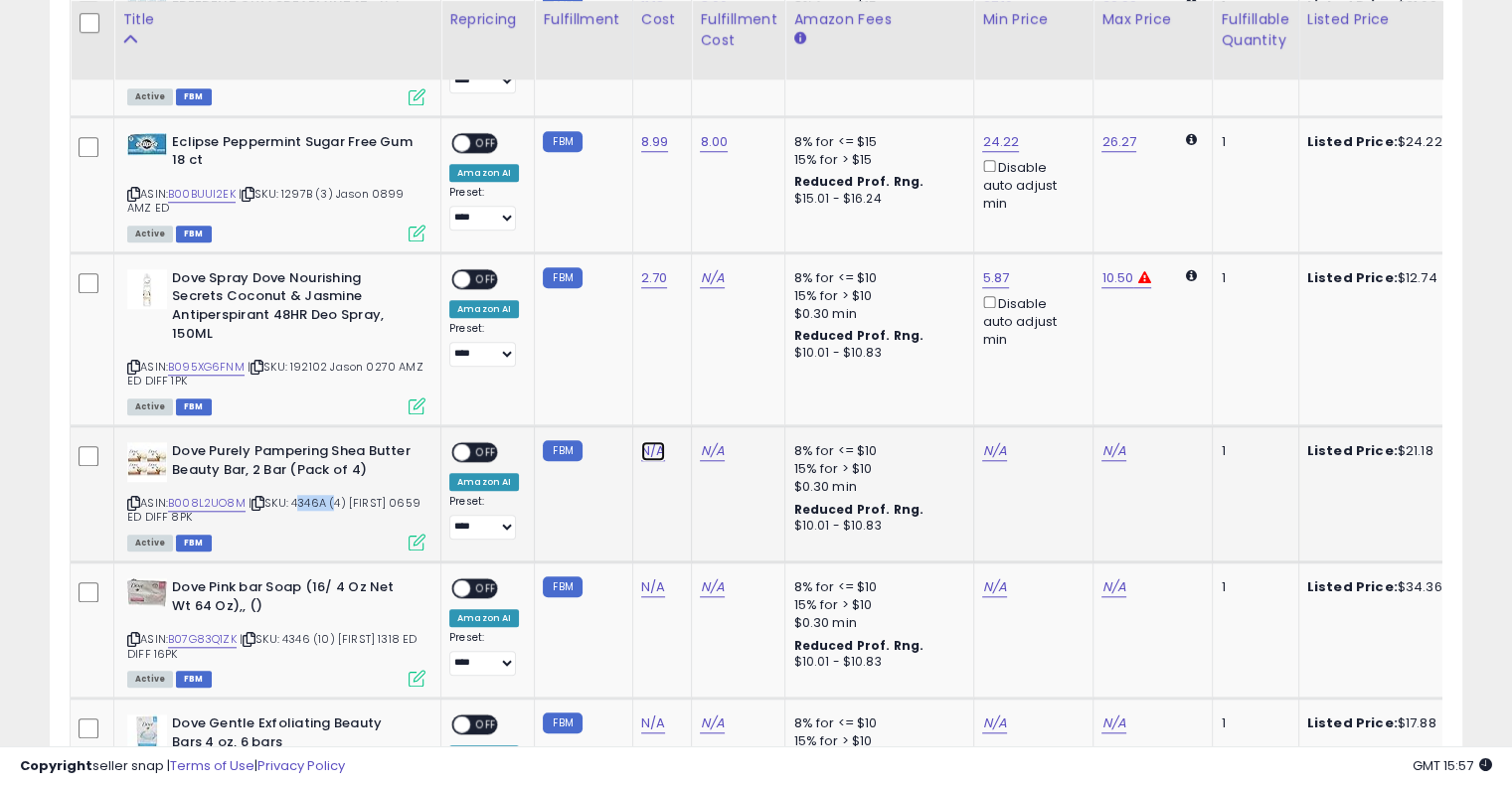 click on "N/A" at bounding box center (653, 451) 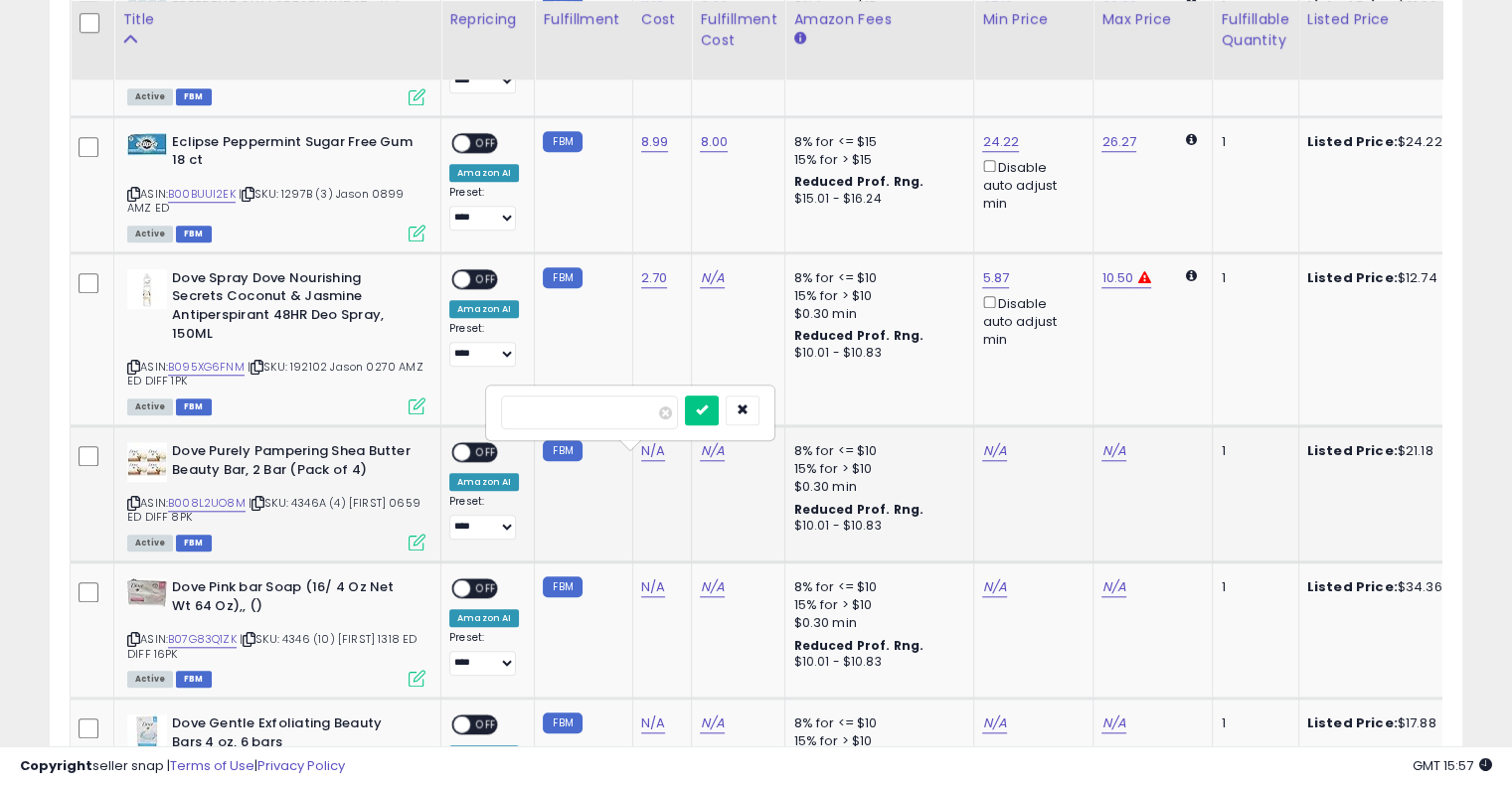 type on "*****" 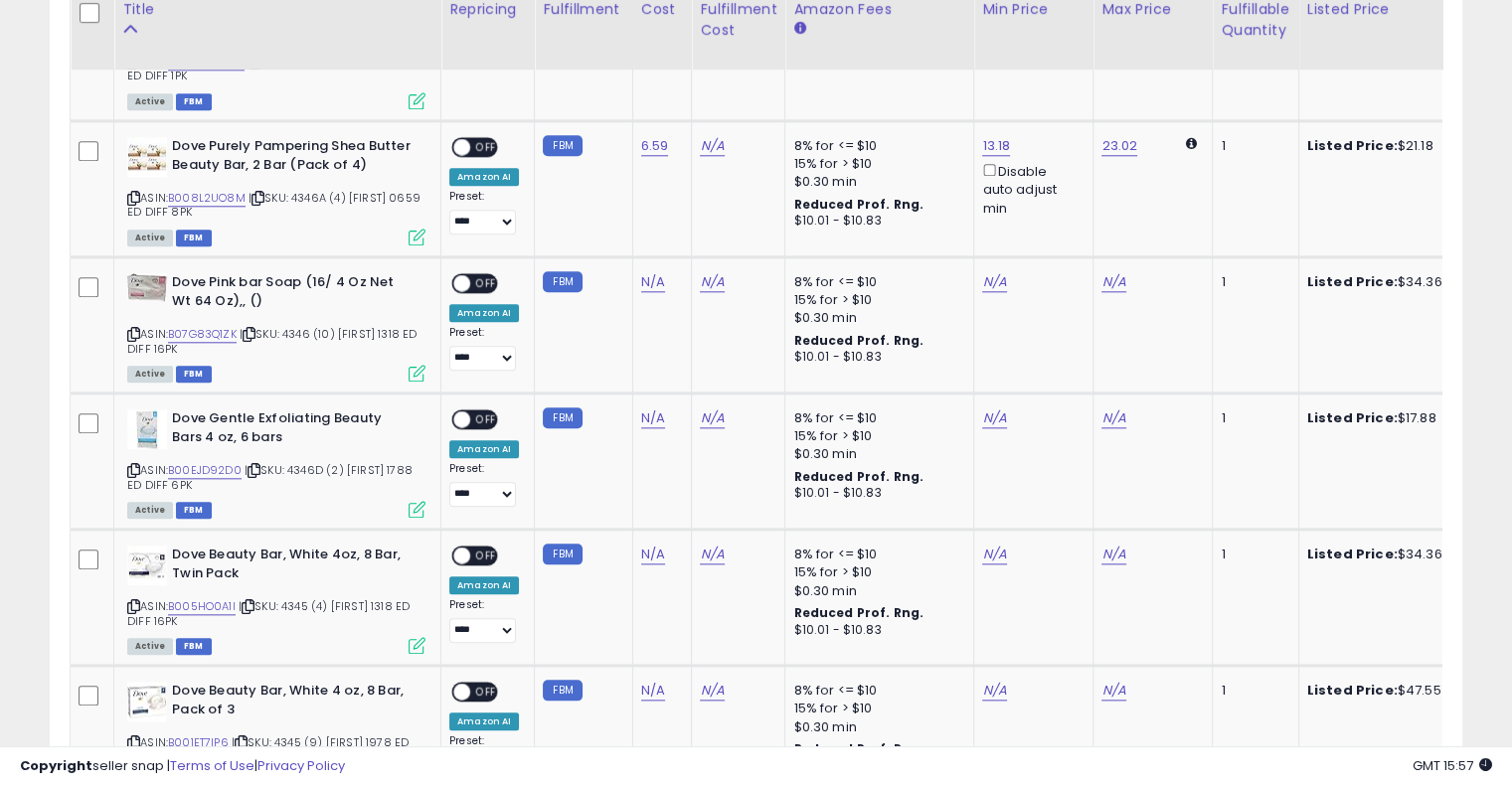 scroll, scrollTop: 2049, scrollLeft: 0, axis: vertical 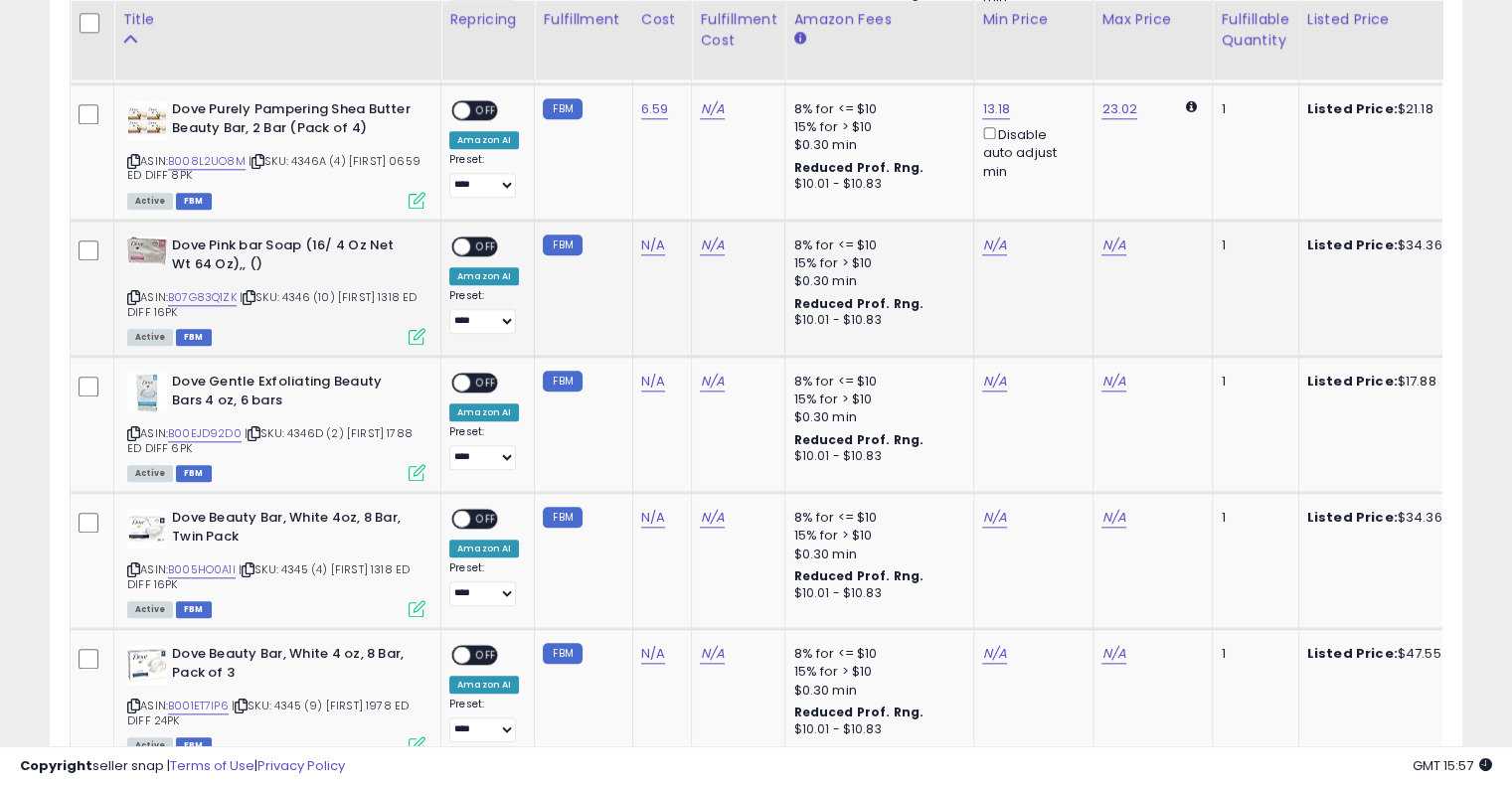 click on "|   SKU: 4346 (10) Jason 1318 ED DIFF 16PK" at bounding box center (271, 304) 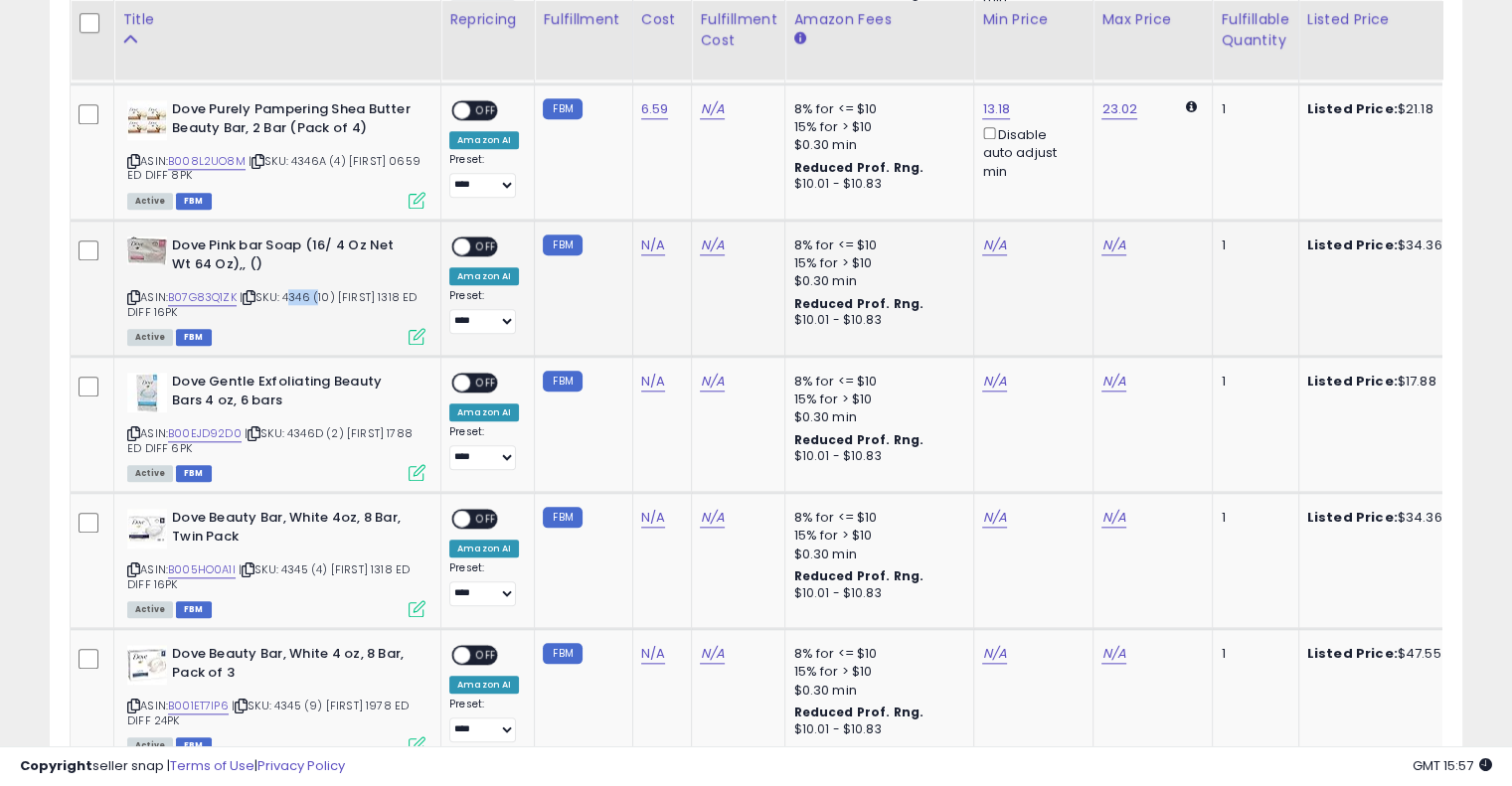 click on "|   SKU: 4346 (10) Jason 1318 ED DIFF 16PK" at bounding box center (271, 304) 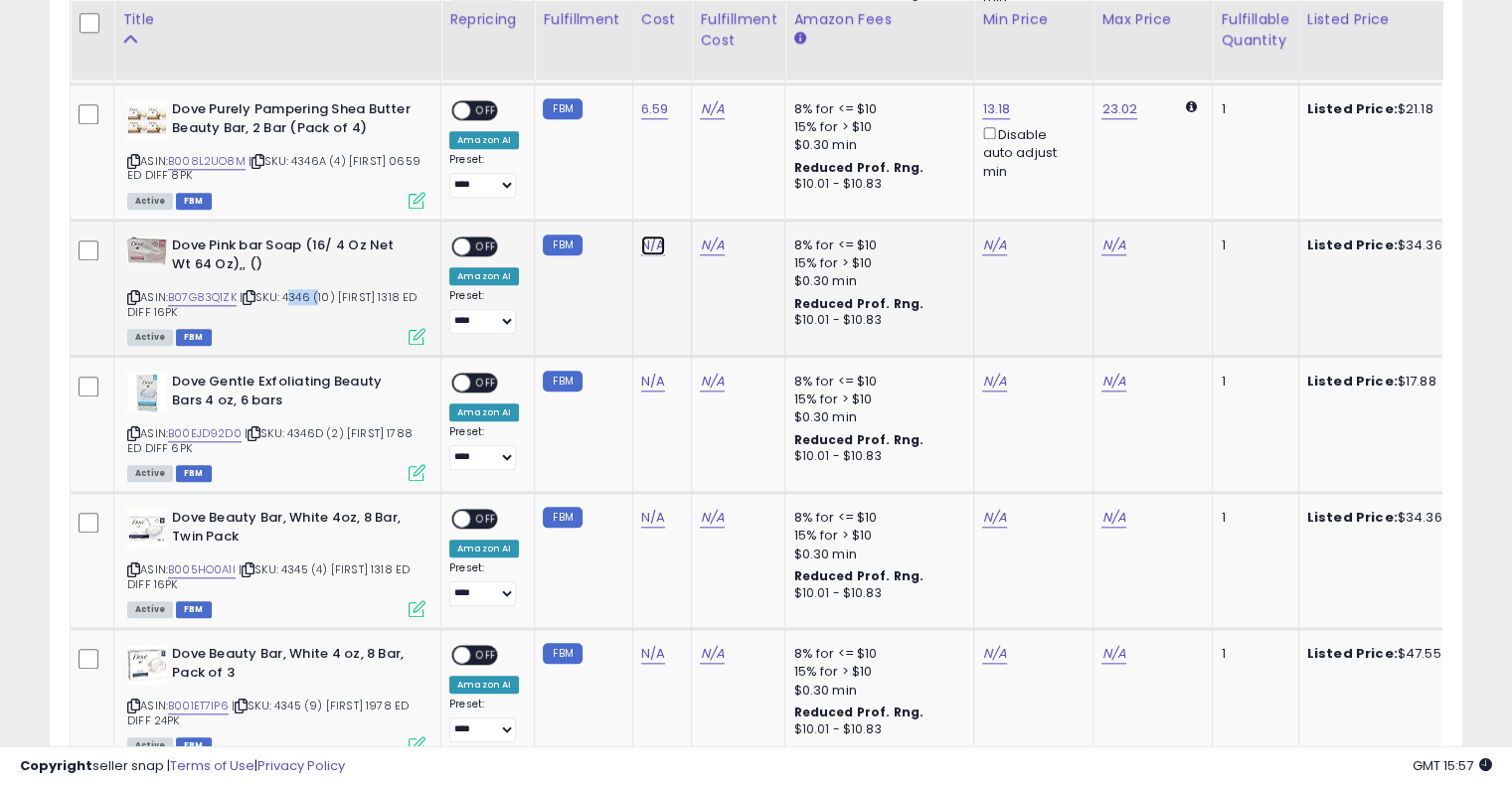 click on "N/A" at bounding box center [653, 245] 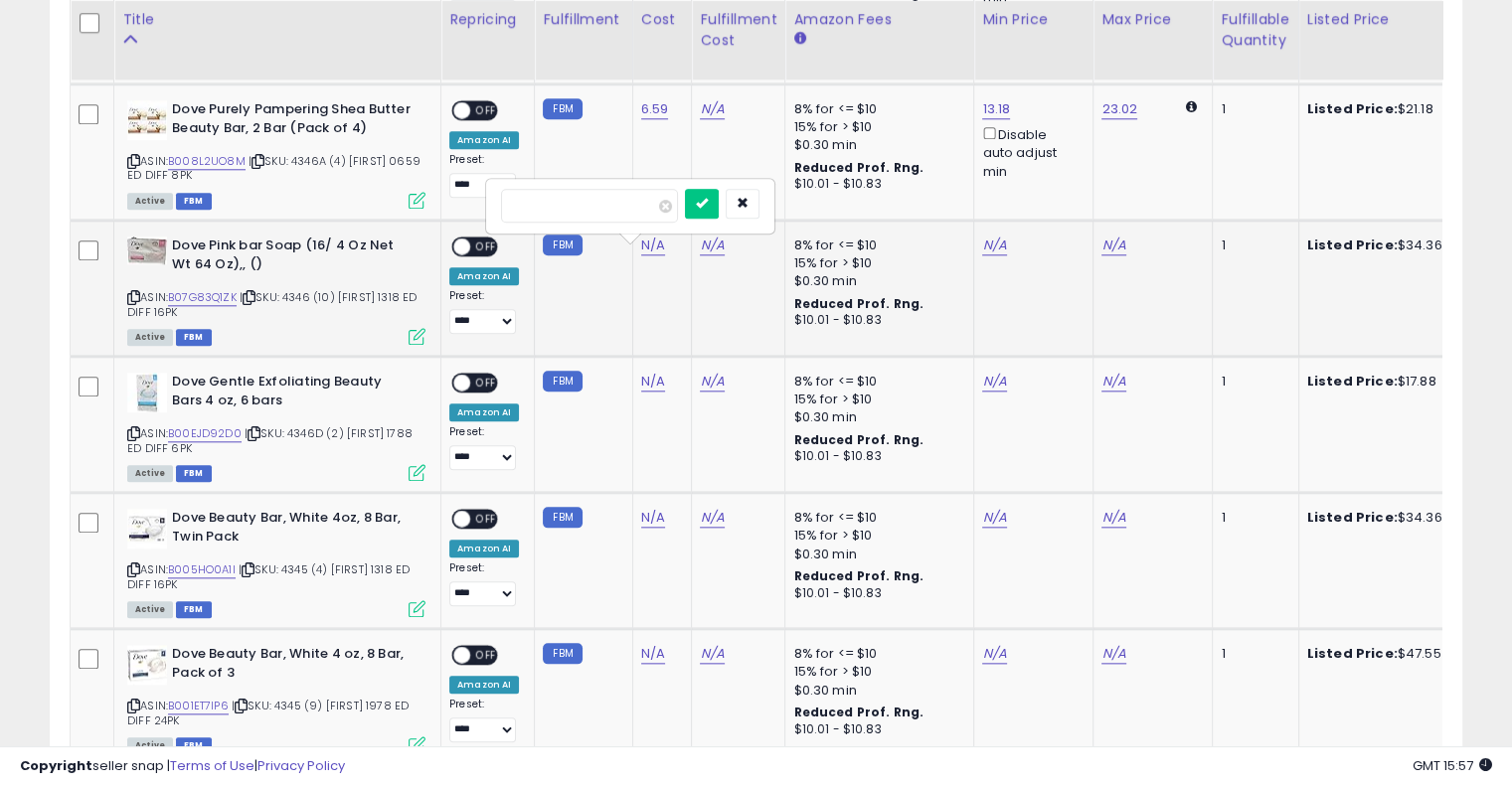 type on "*****" 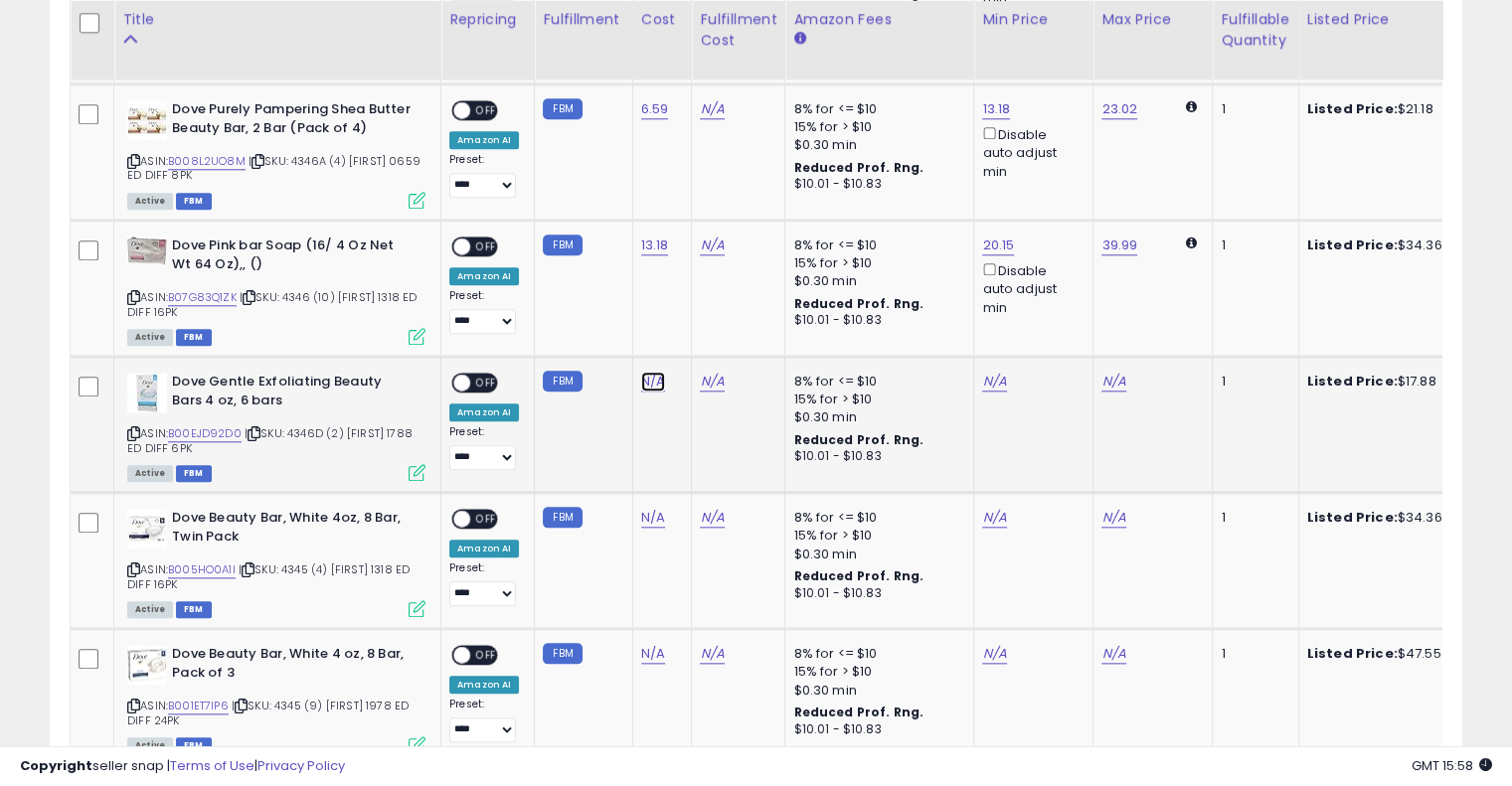 click on "N/A" at bounding box center [653, 382] 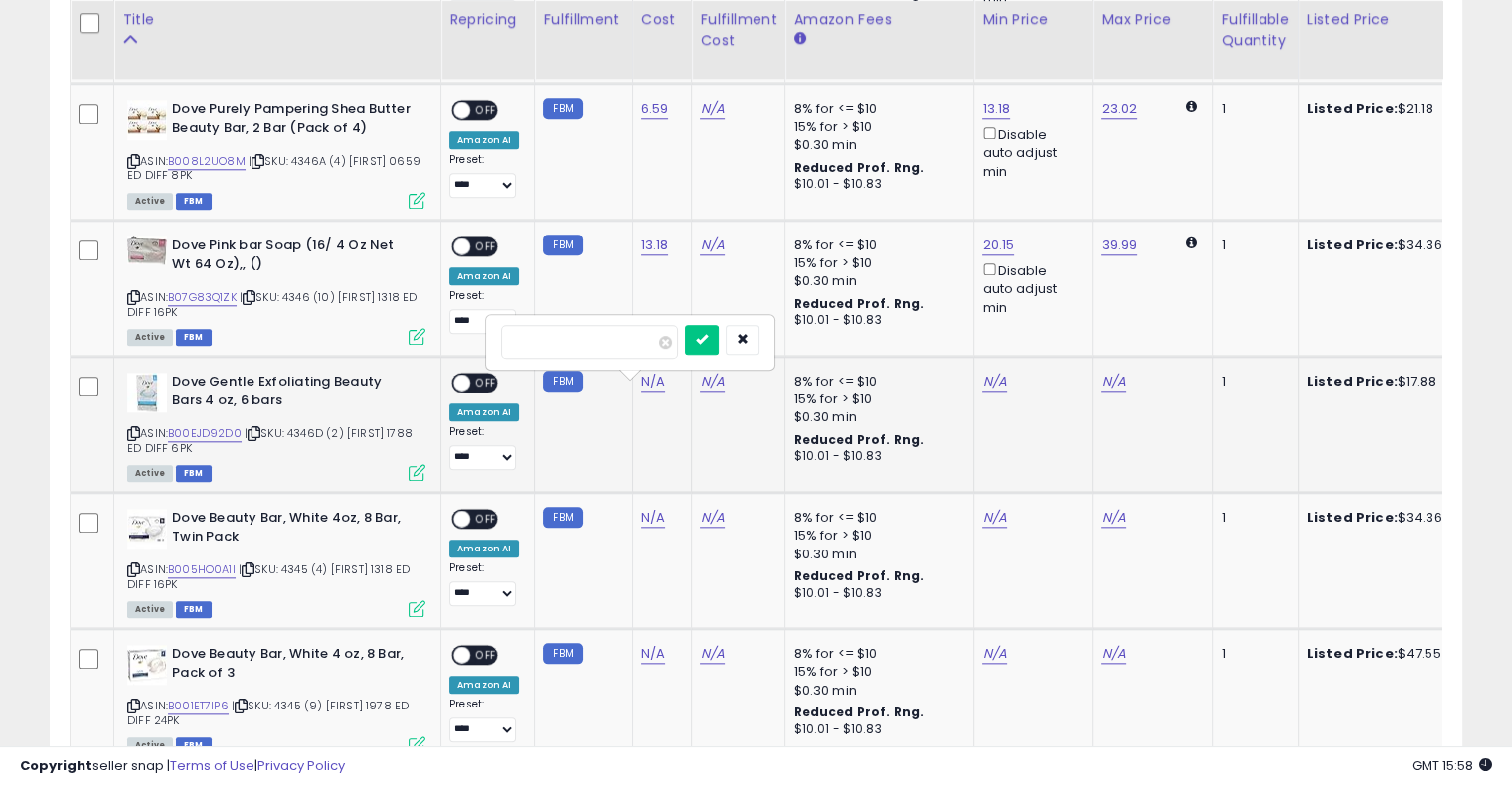 type on "*****" 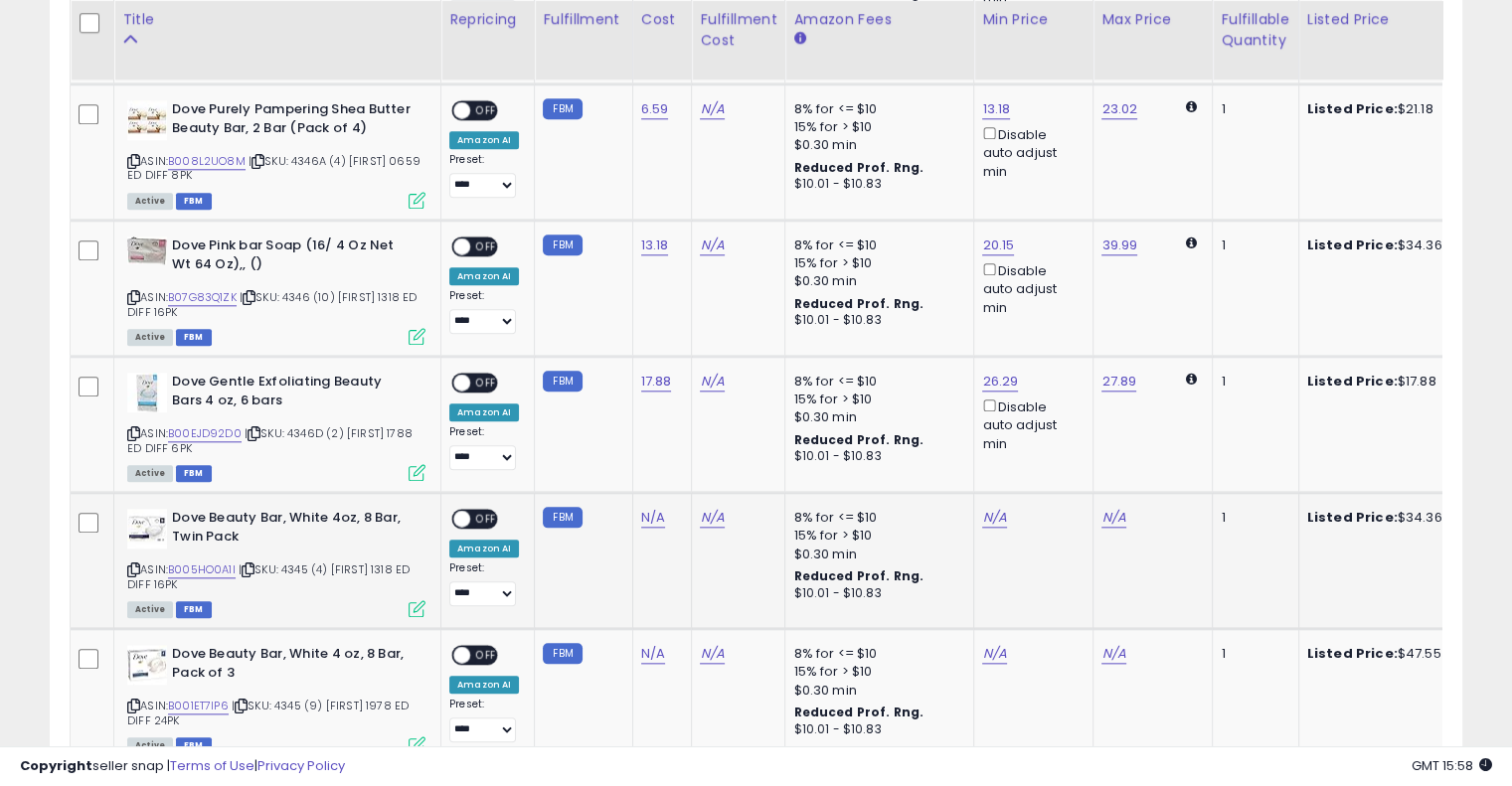 click on "|   SKU: 4345 (4) Jason 1318 ED DIFF 16PK" at bounding box center [268, 576] 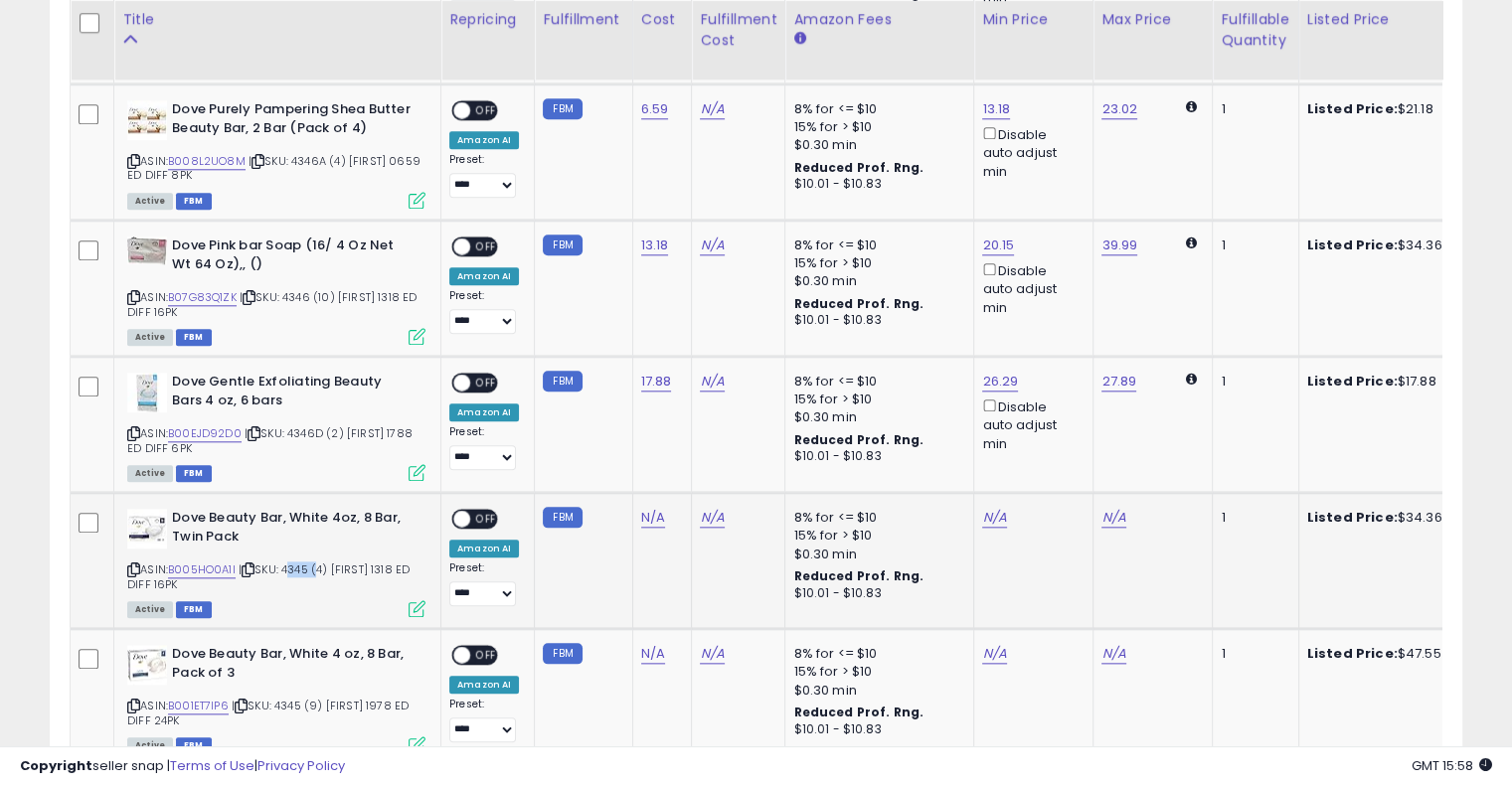 click on "|   SKU: 4345 (4) Jason 1318 ED DIFF 16PK" at bounding box center (268, 576) 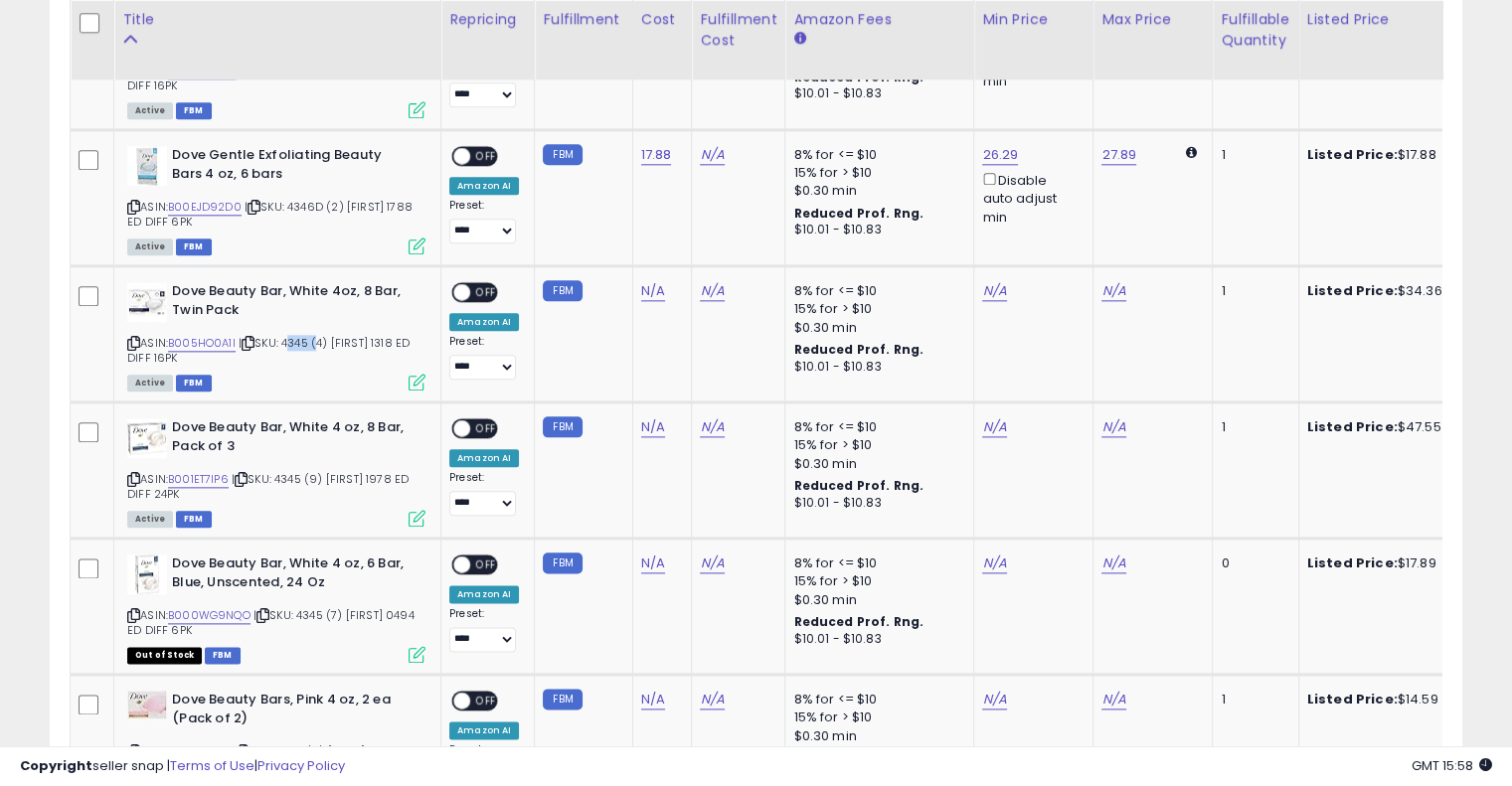 scroll, scrollTop: 2281, scrollLeft: 0, axis: vertical 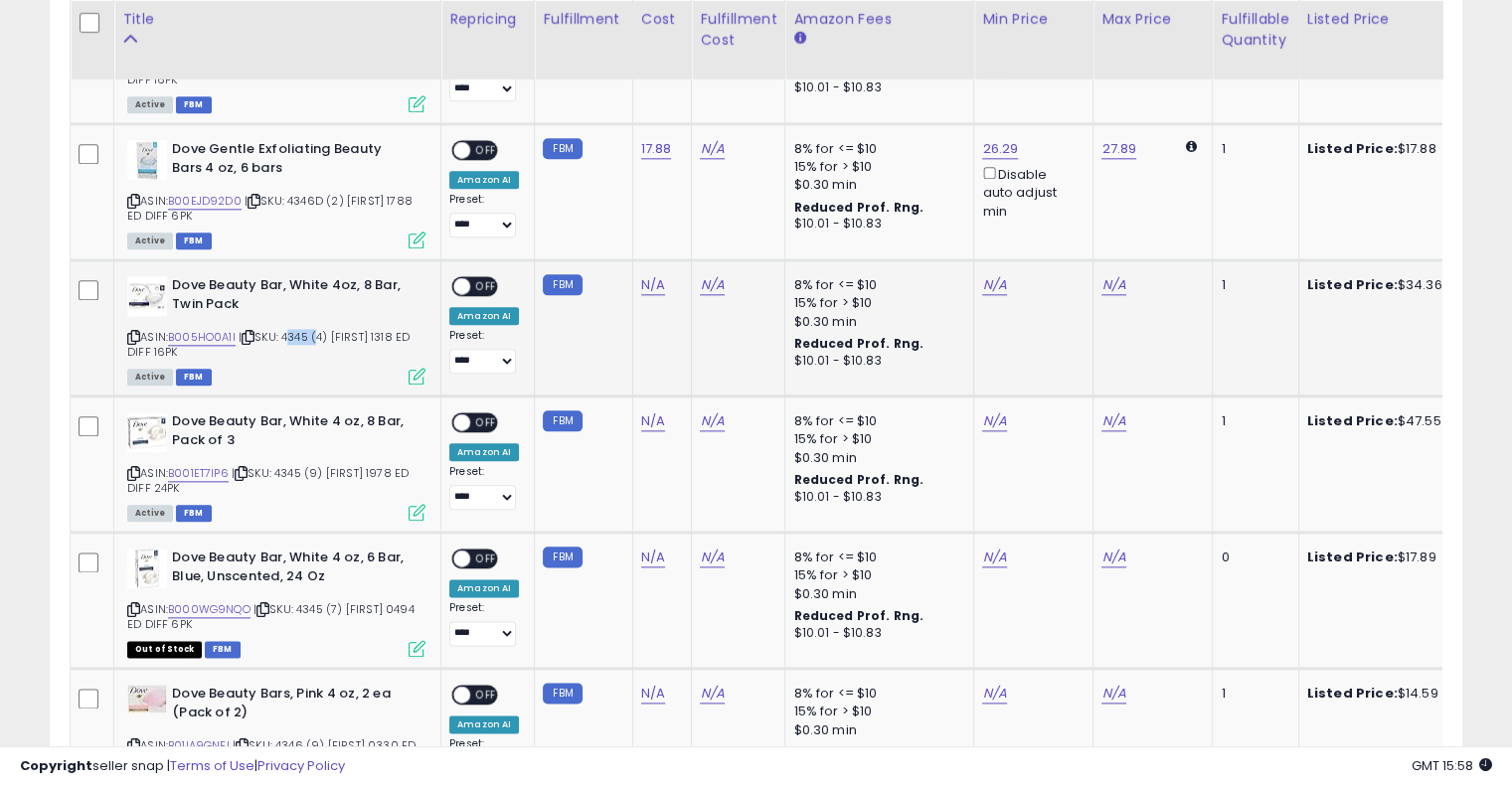 click on "|   SKU: 4345 (4) Jason 1318 ED DIFF 16PK" at bounding box center (268, 344) 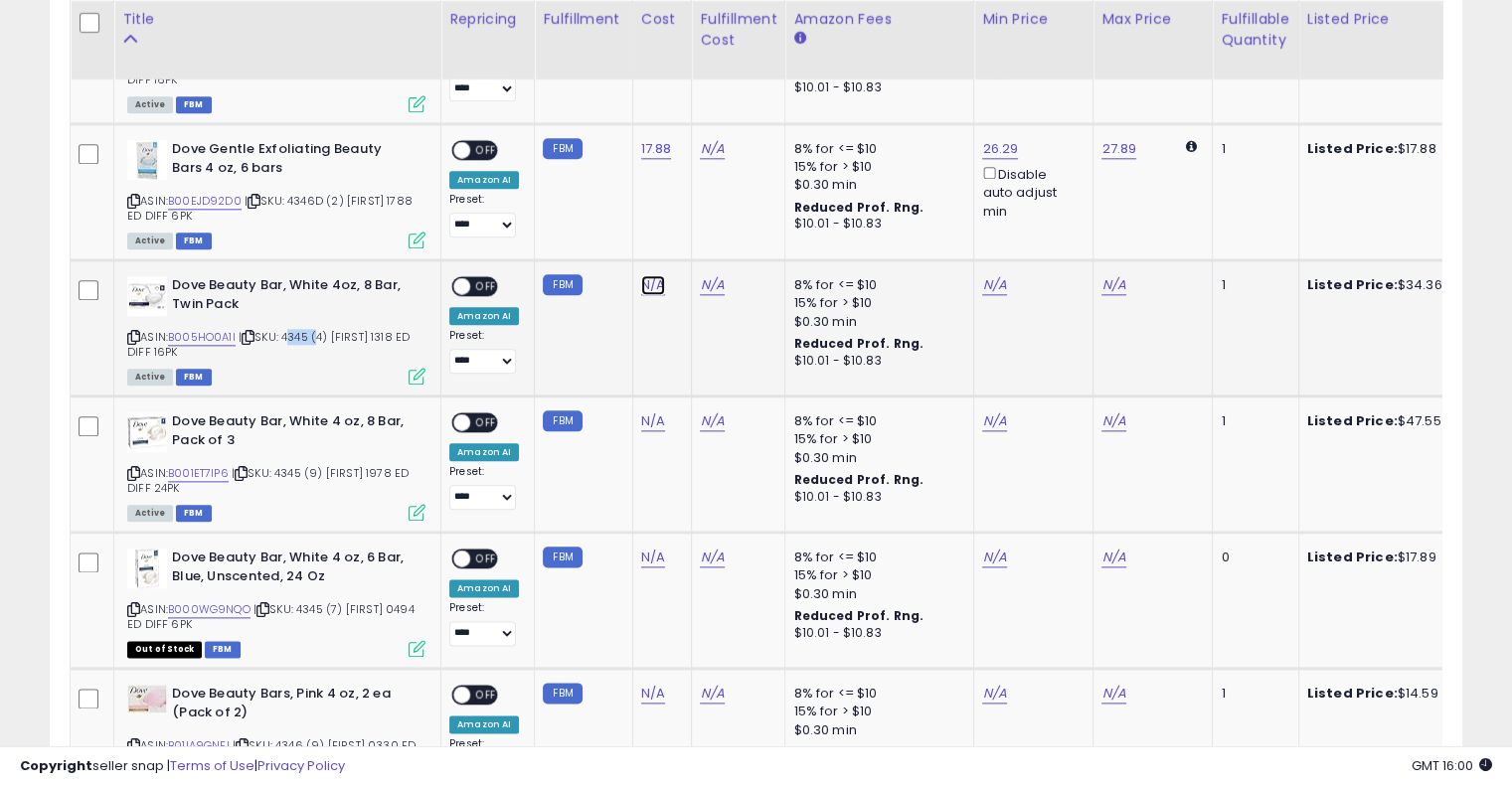 click on "N/A" at bounding box center [653, 285] 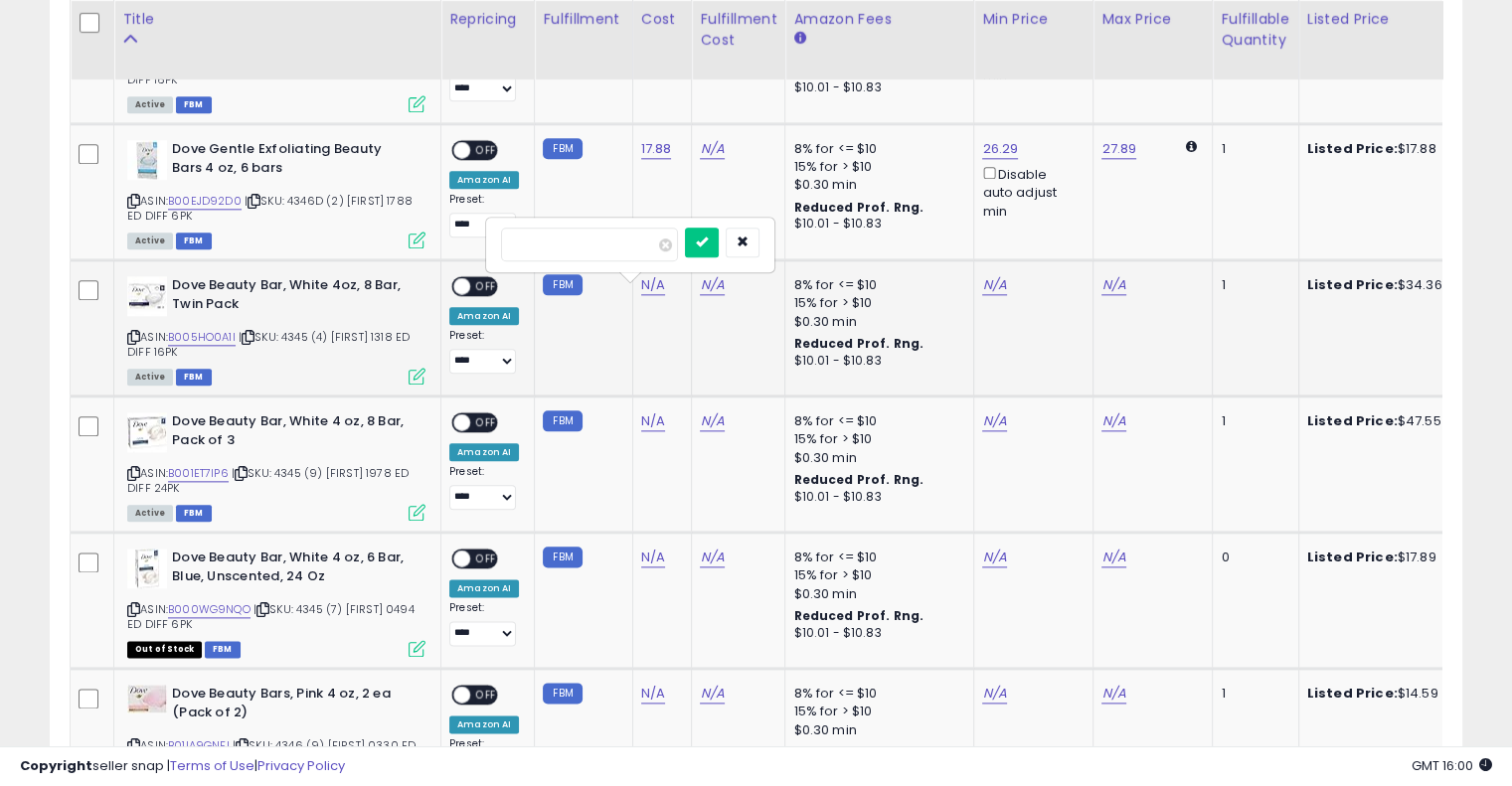 type on "*" 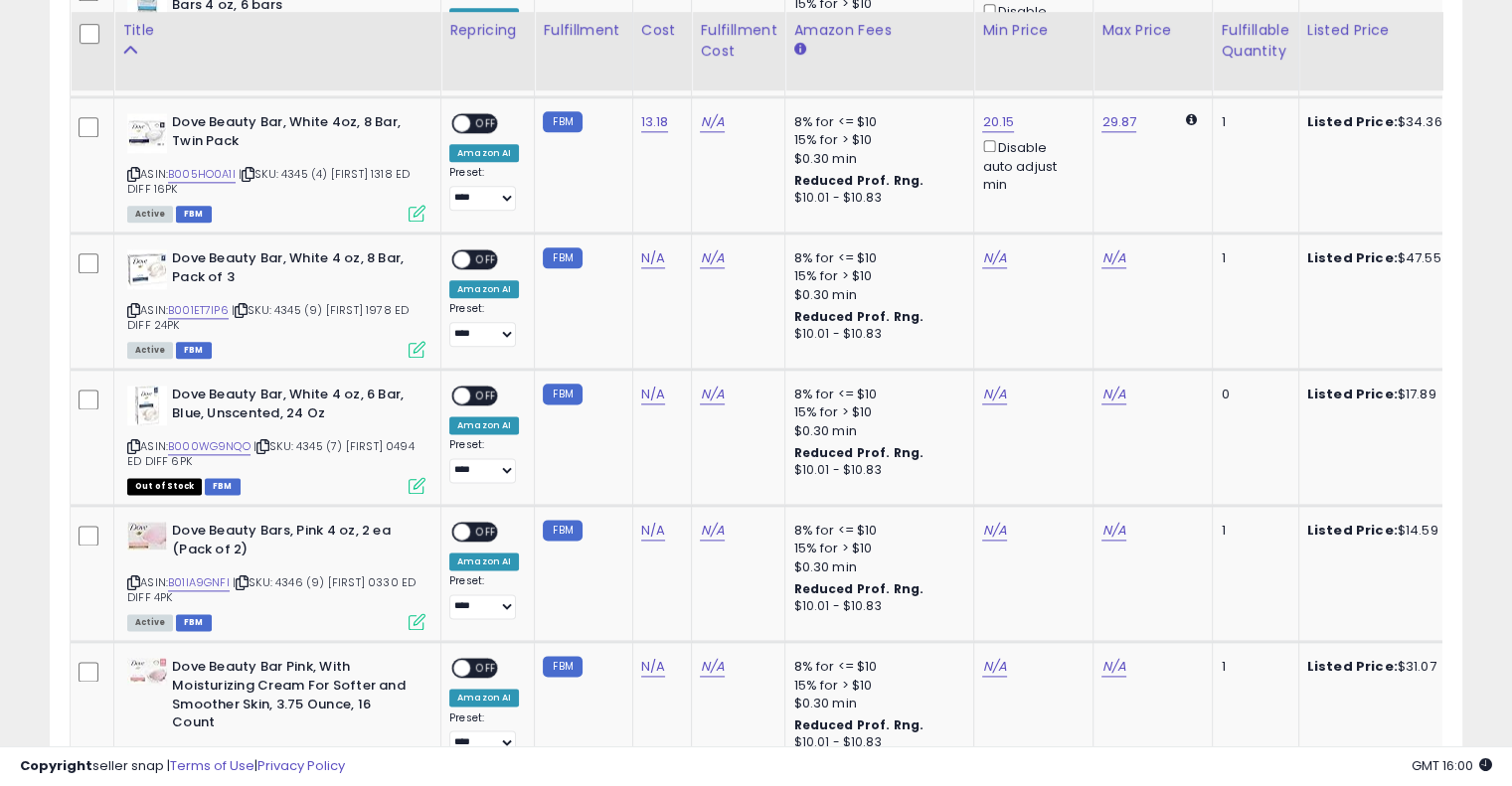 scroll, scrollTop: 2460, scrollLeft: 0, axis: vertical 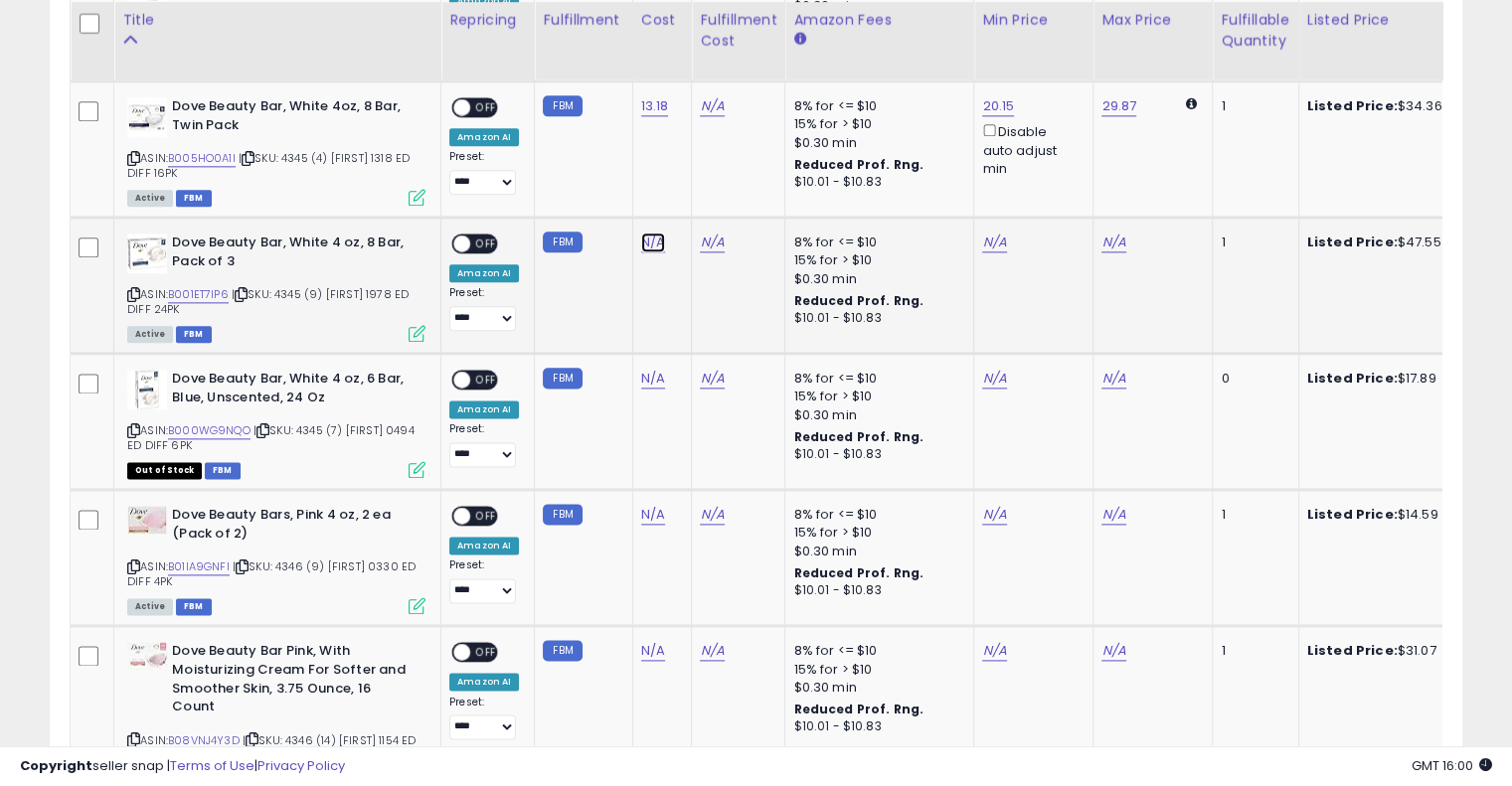 click on "N/A" at bounding box center [653, 242] 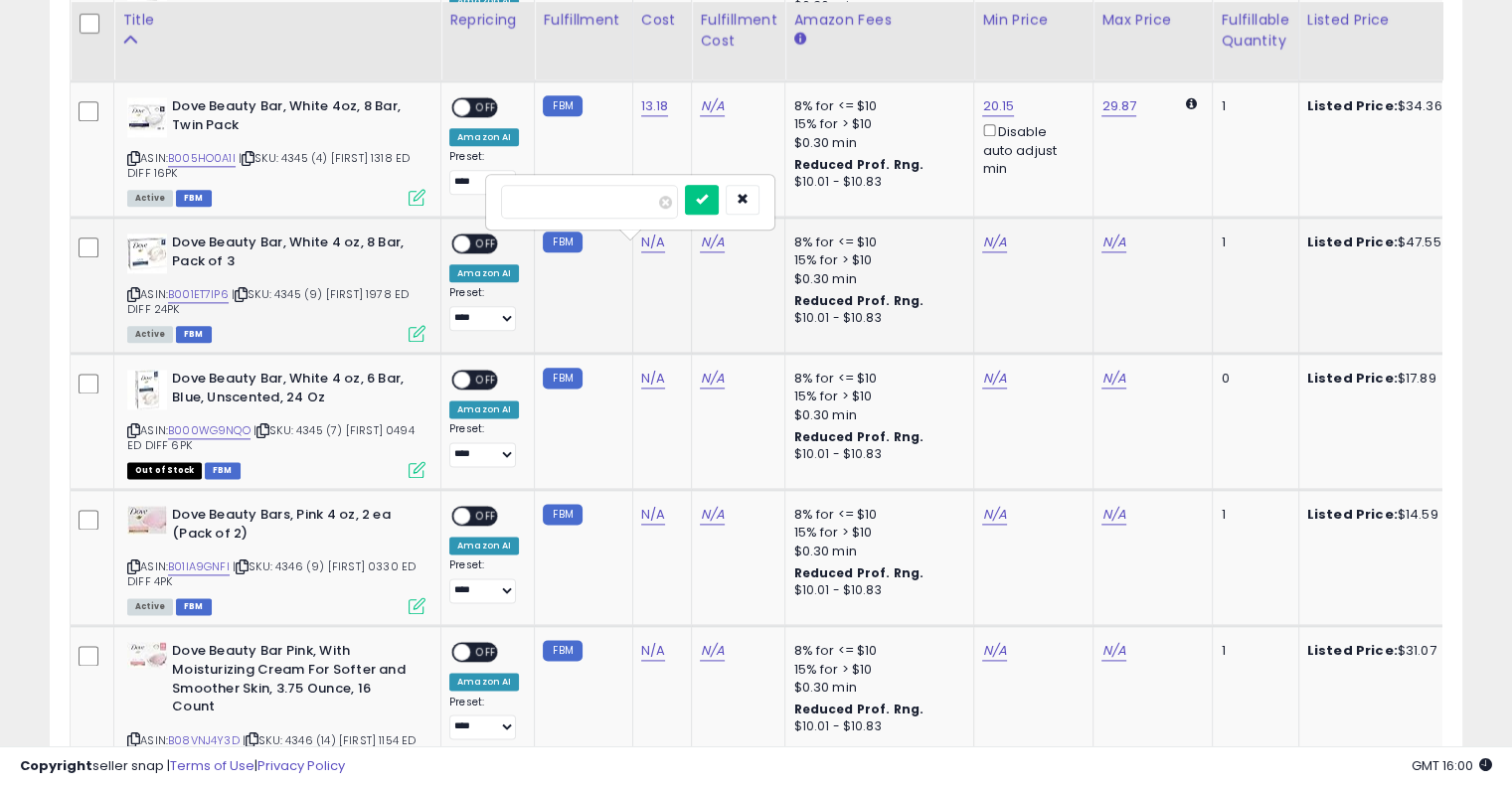 type on "*****" 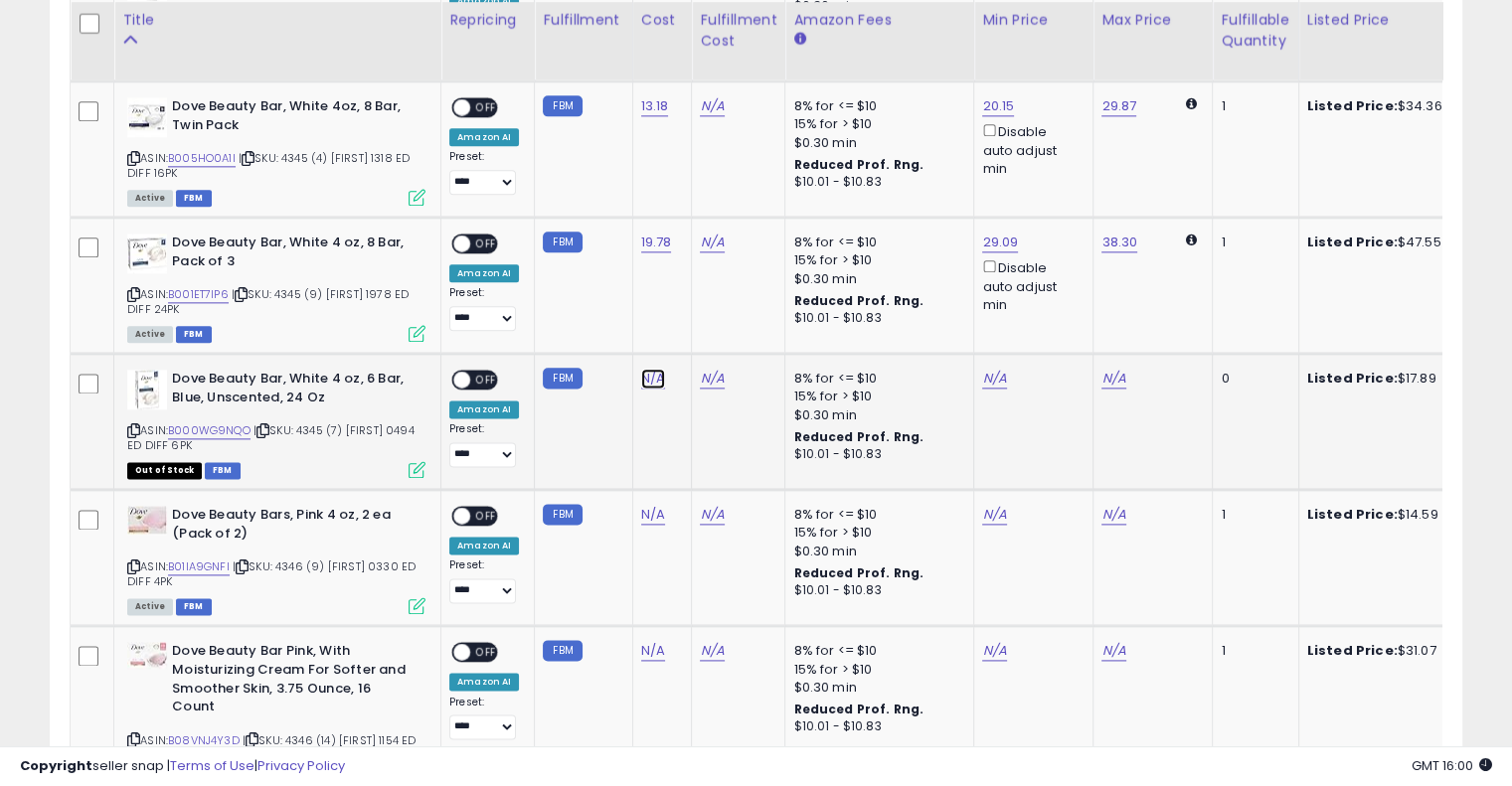 click on "N/A" at bounding box center [653, 379] 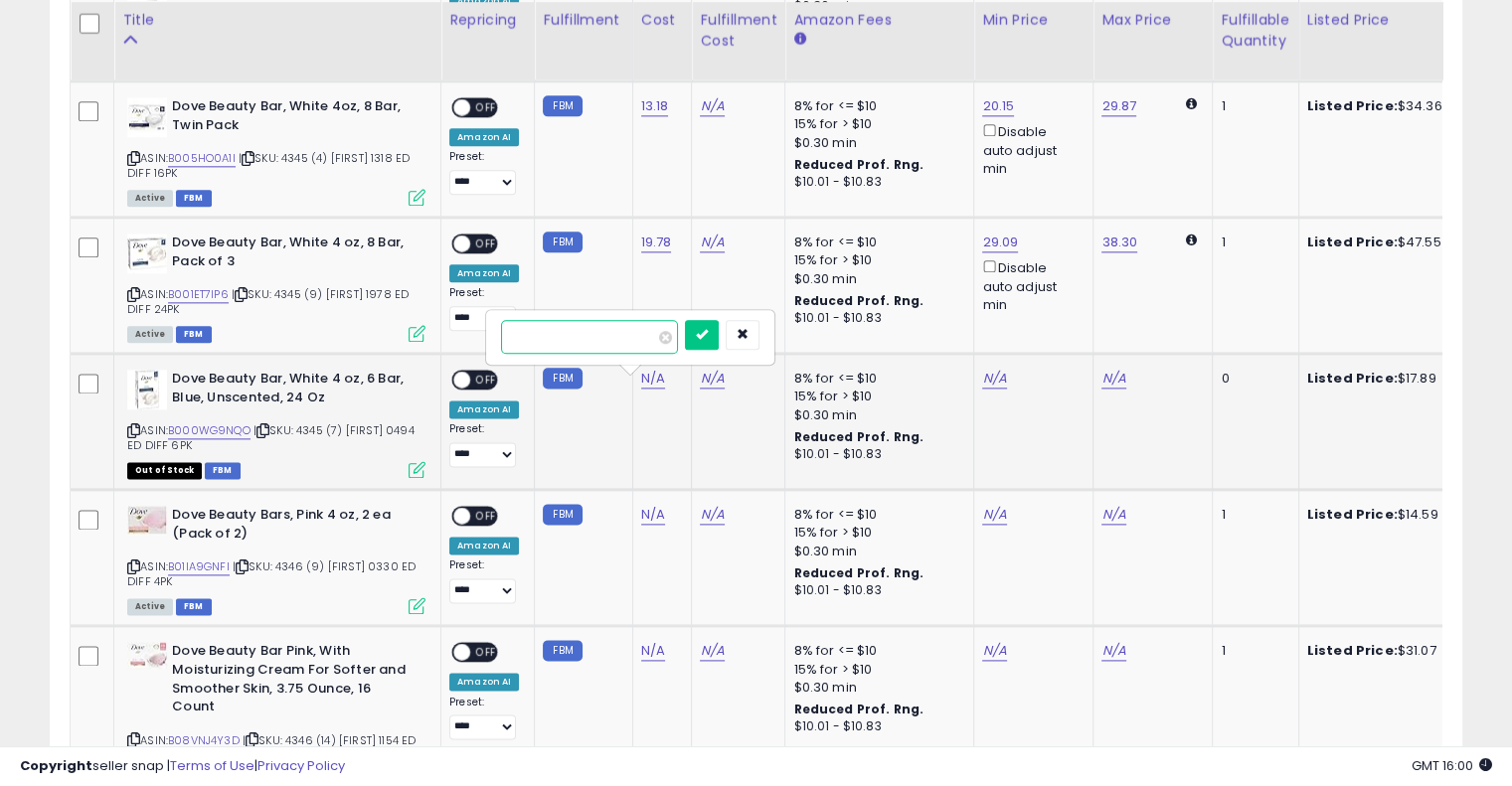 type on "*****" 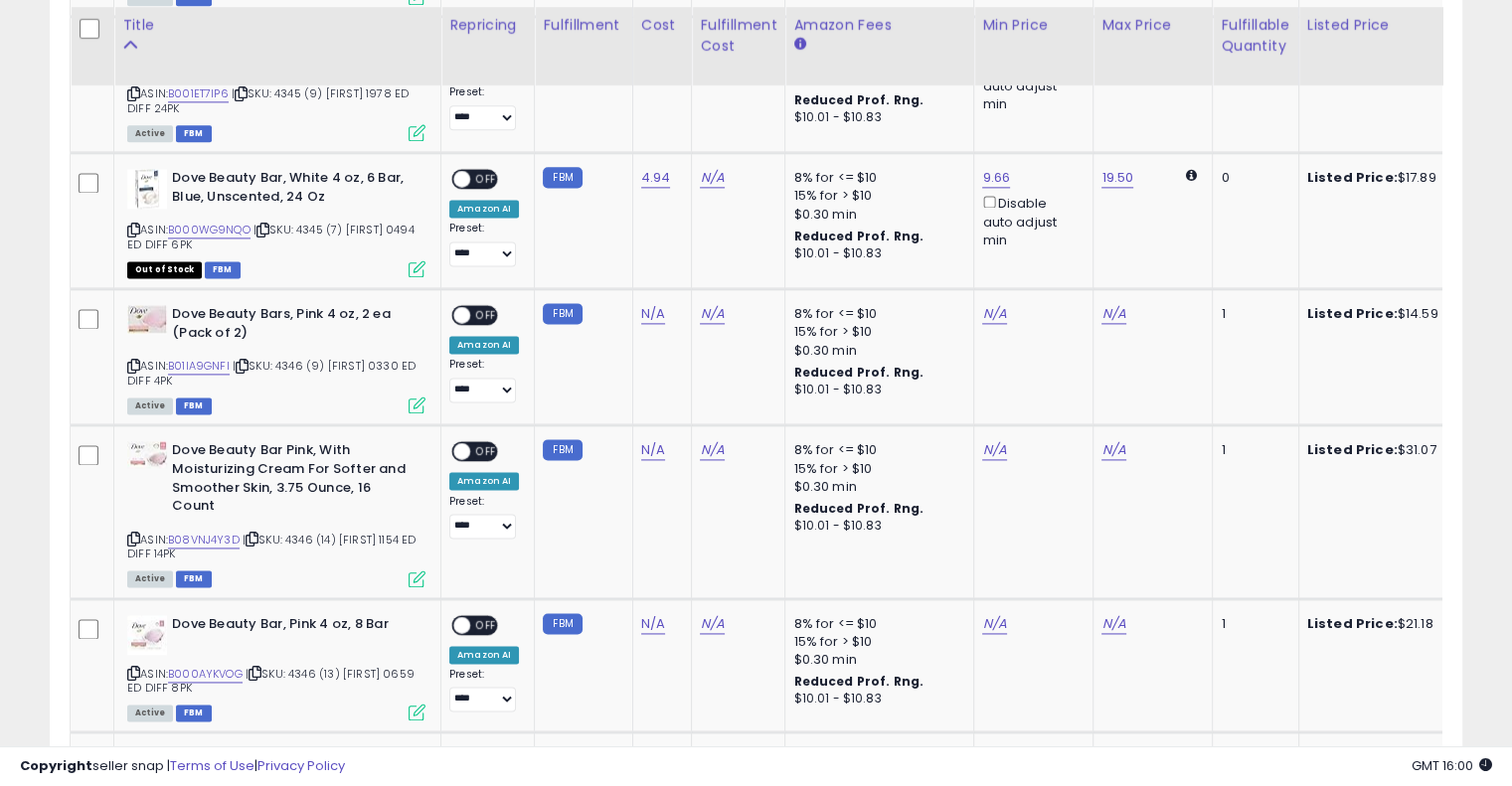 scroll, scrollTop: 2667, scrollLeft: 0, axis: vertical 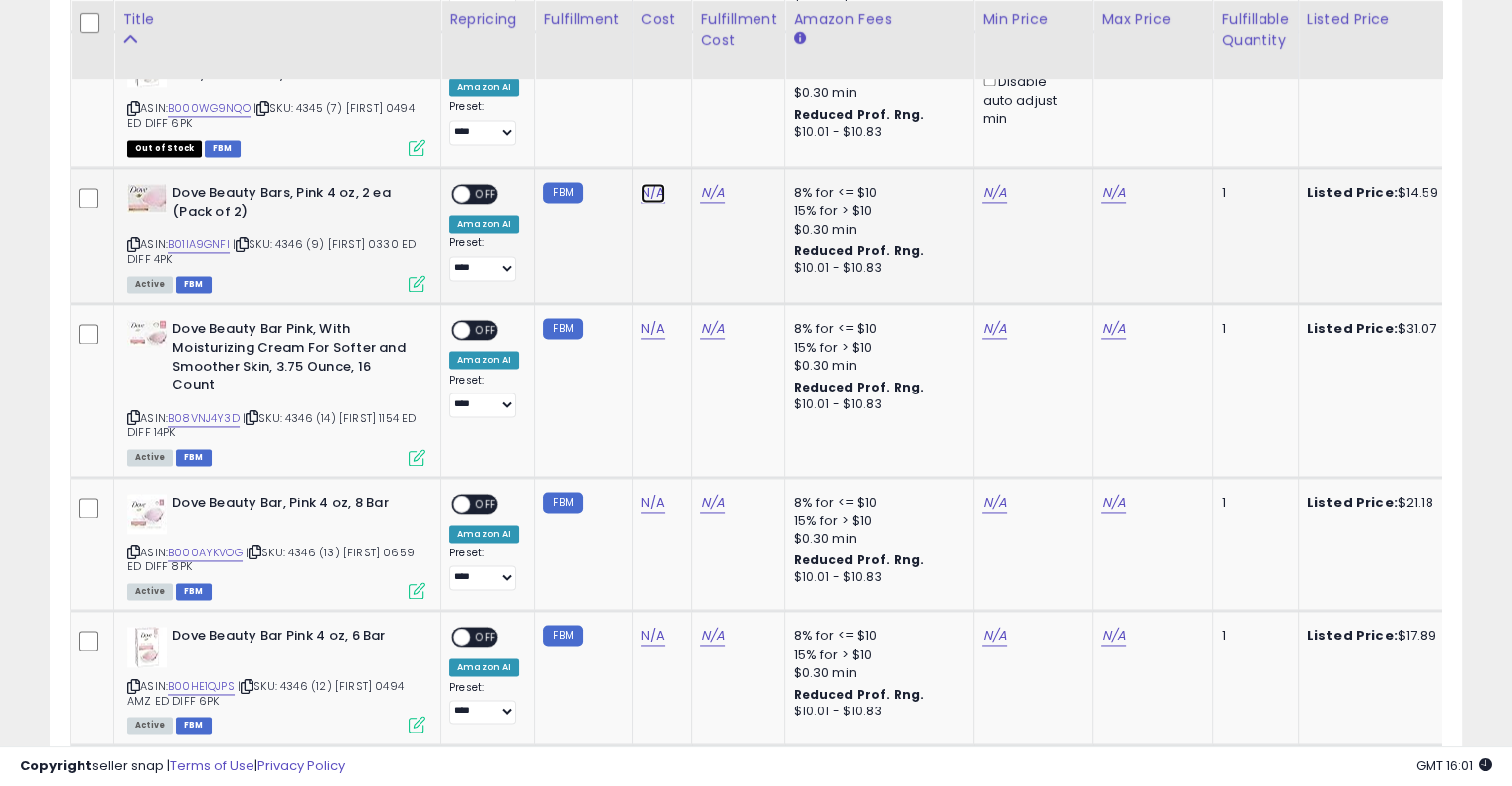 click on "N/A" at bounding box center [653, 193] 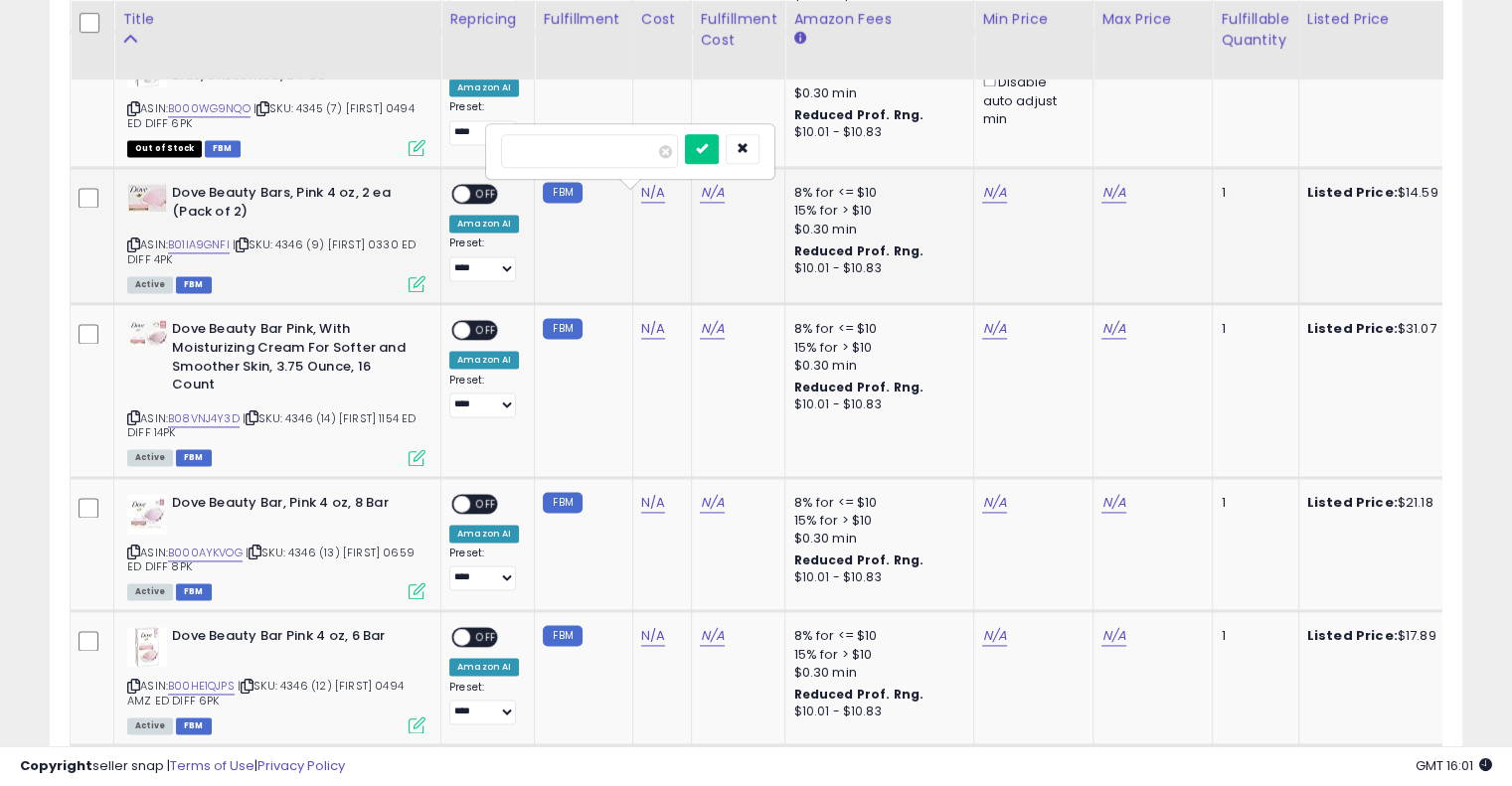 type on "****" 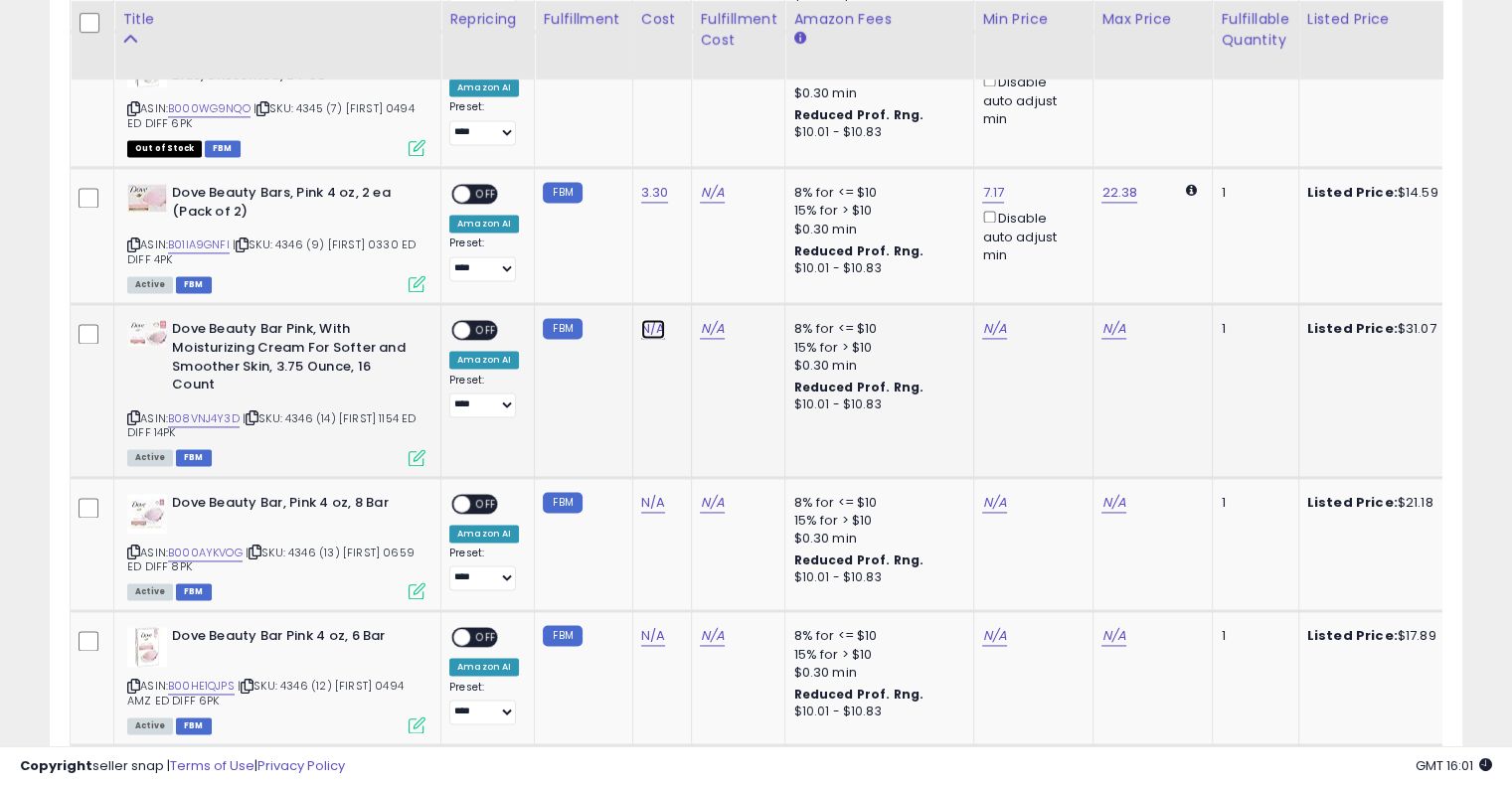 click on "N/A" at bounding box center [653, 329] 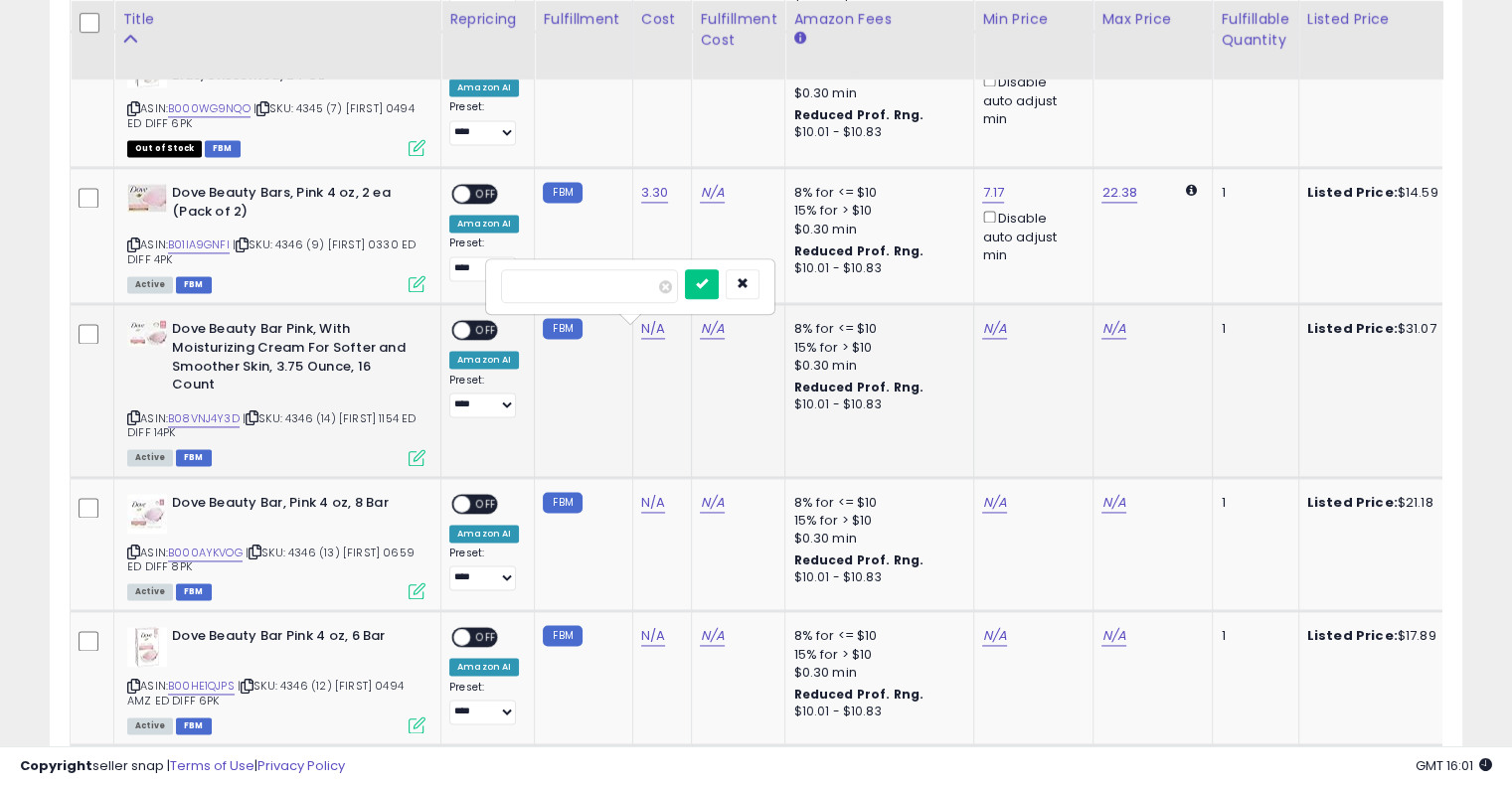 type on "*" 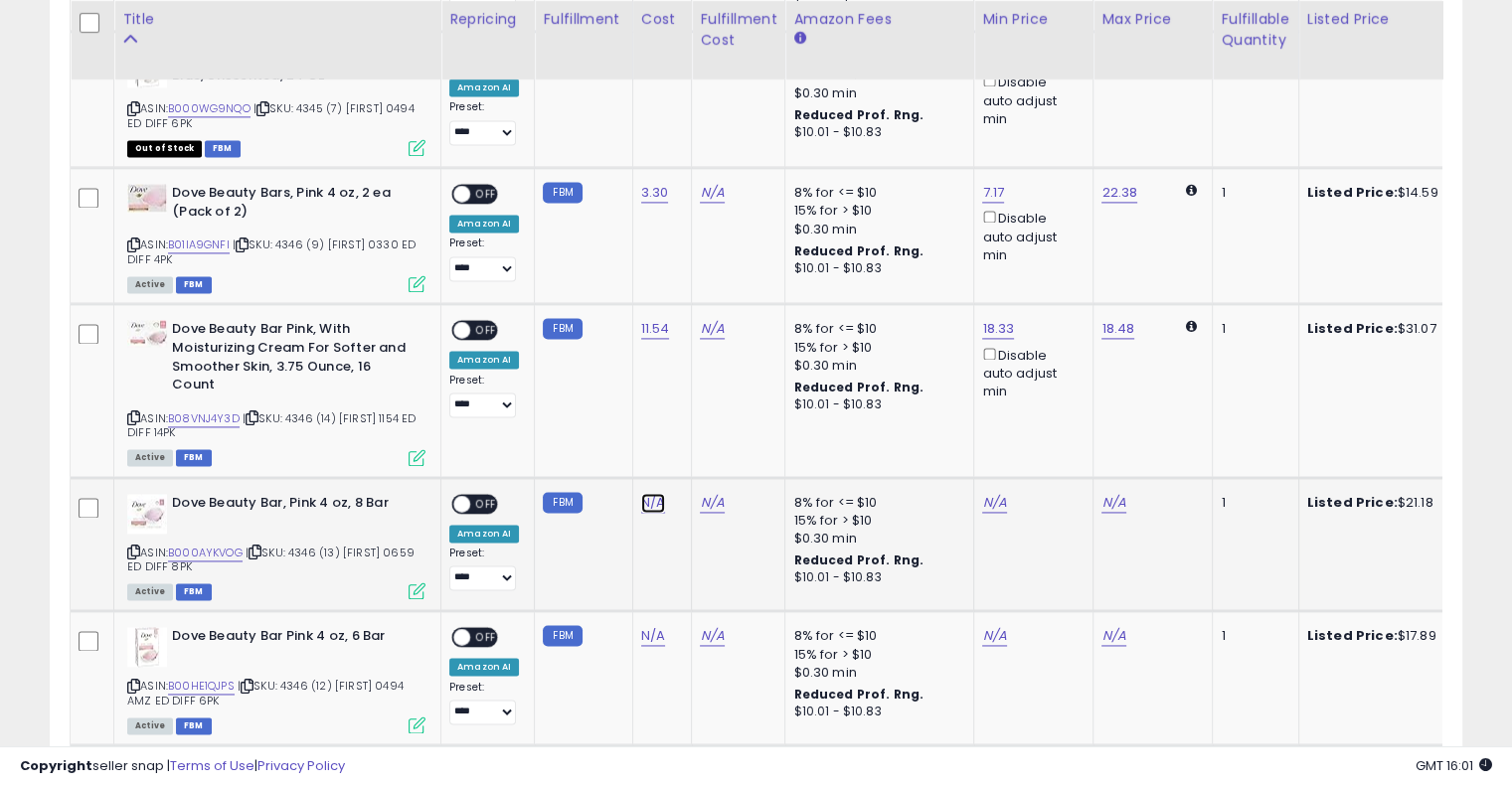 click on "N/A" at bounding box center (653, 503) 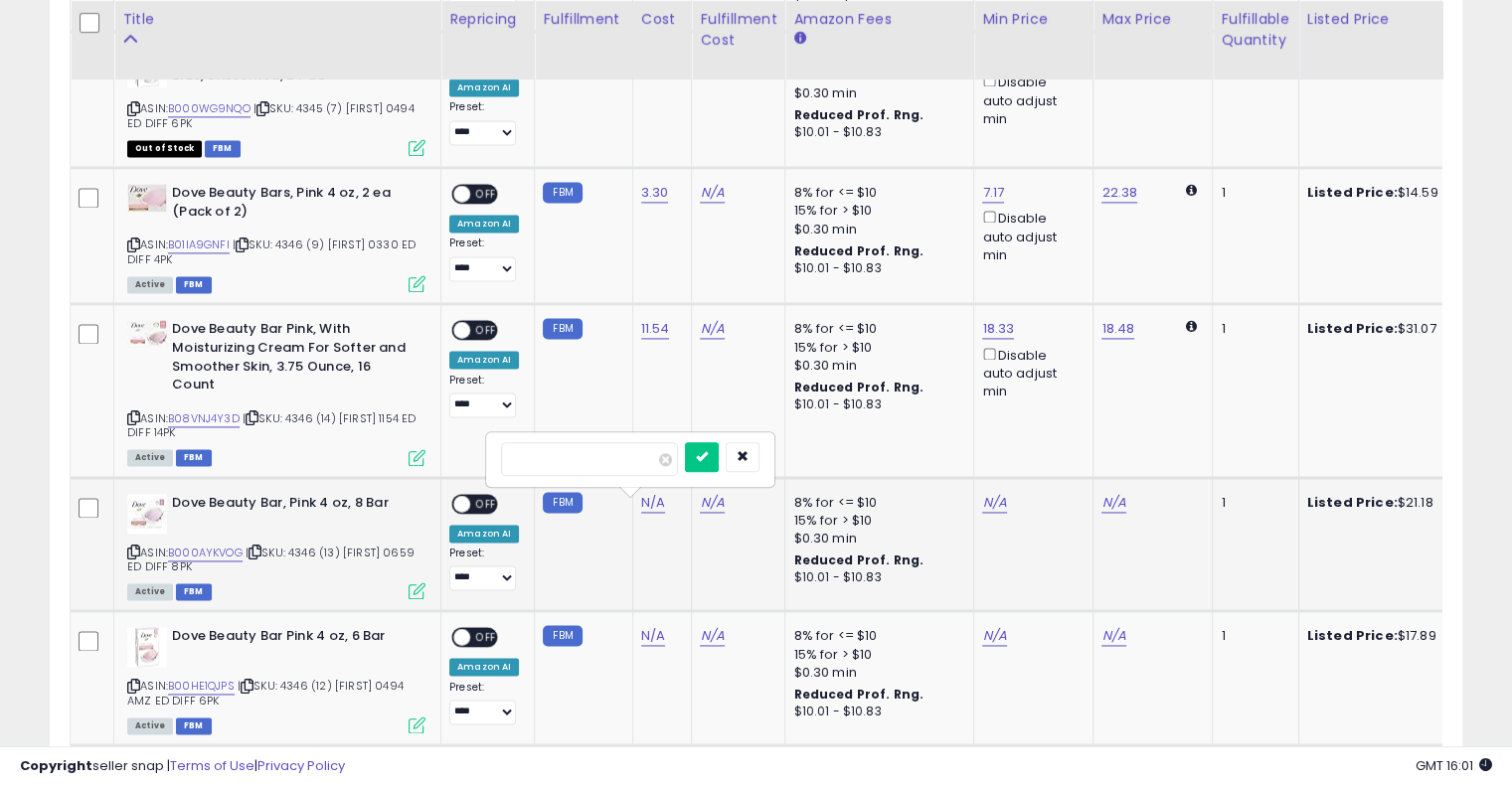 type on "*****" 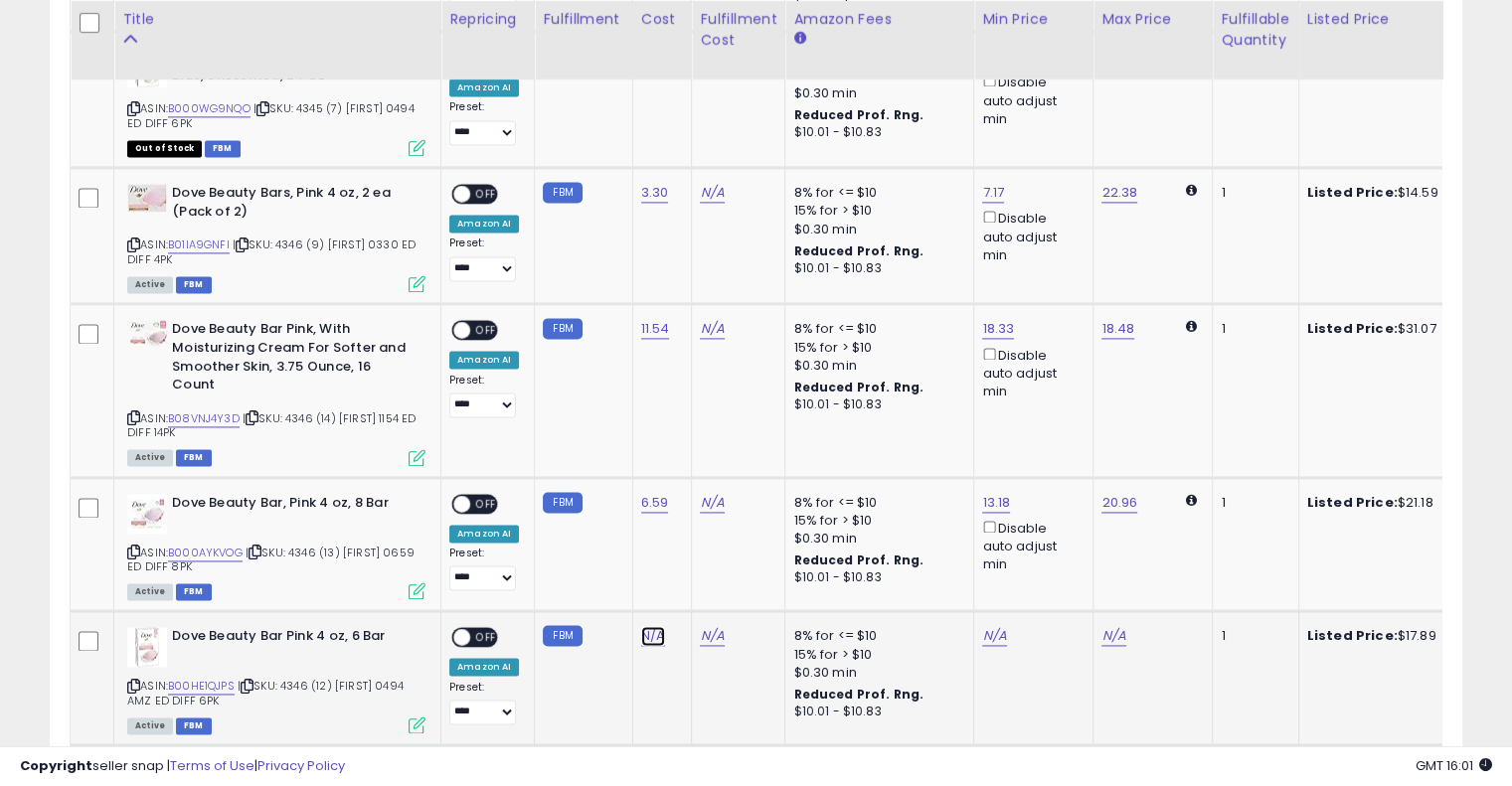 click on "N/A" at bounding box center (653, 636) 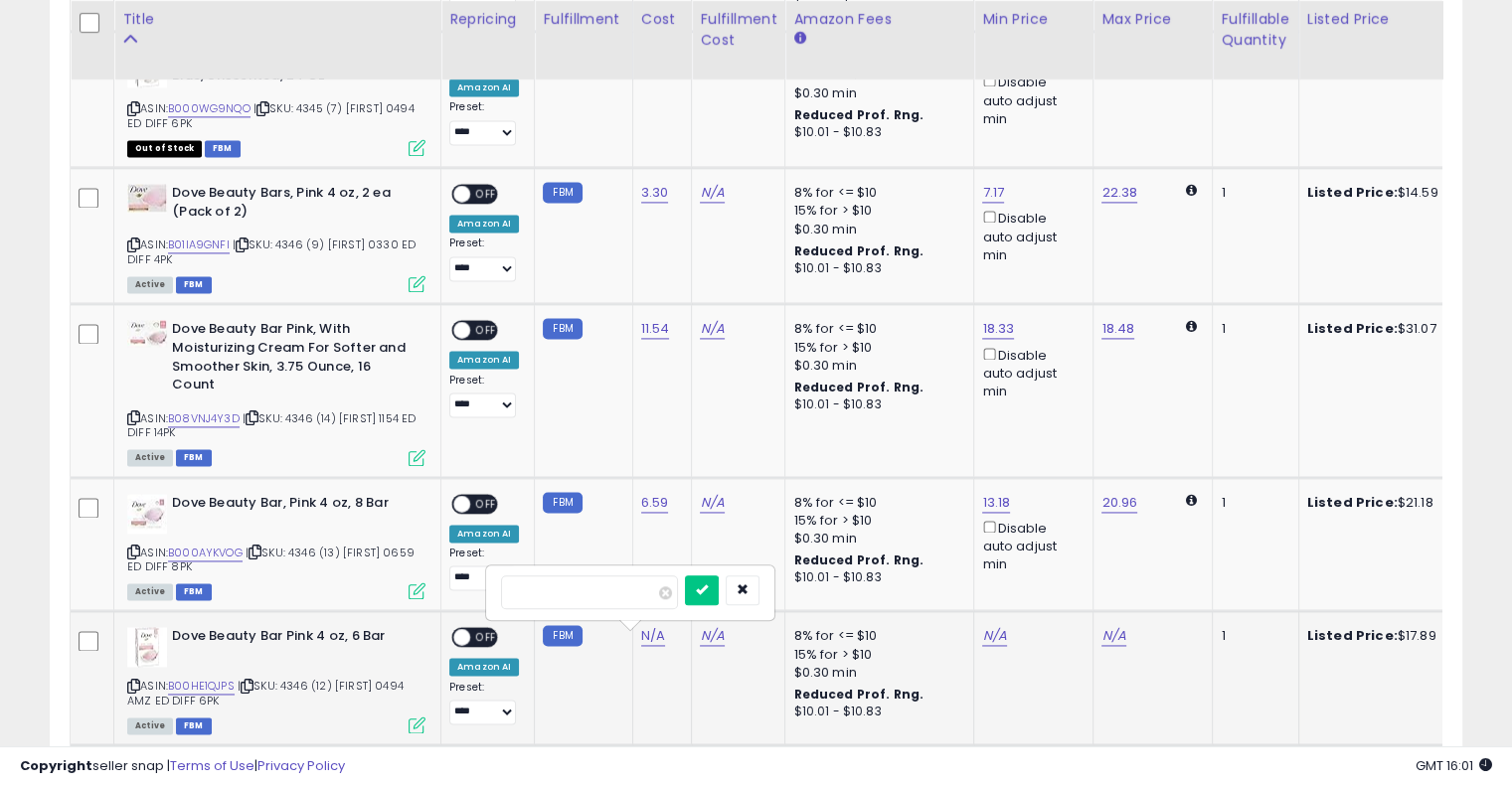 type on "*****" 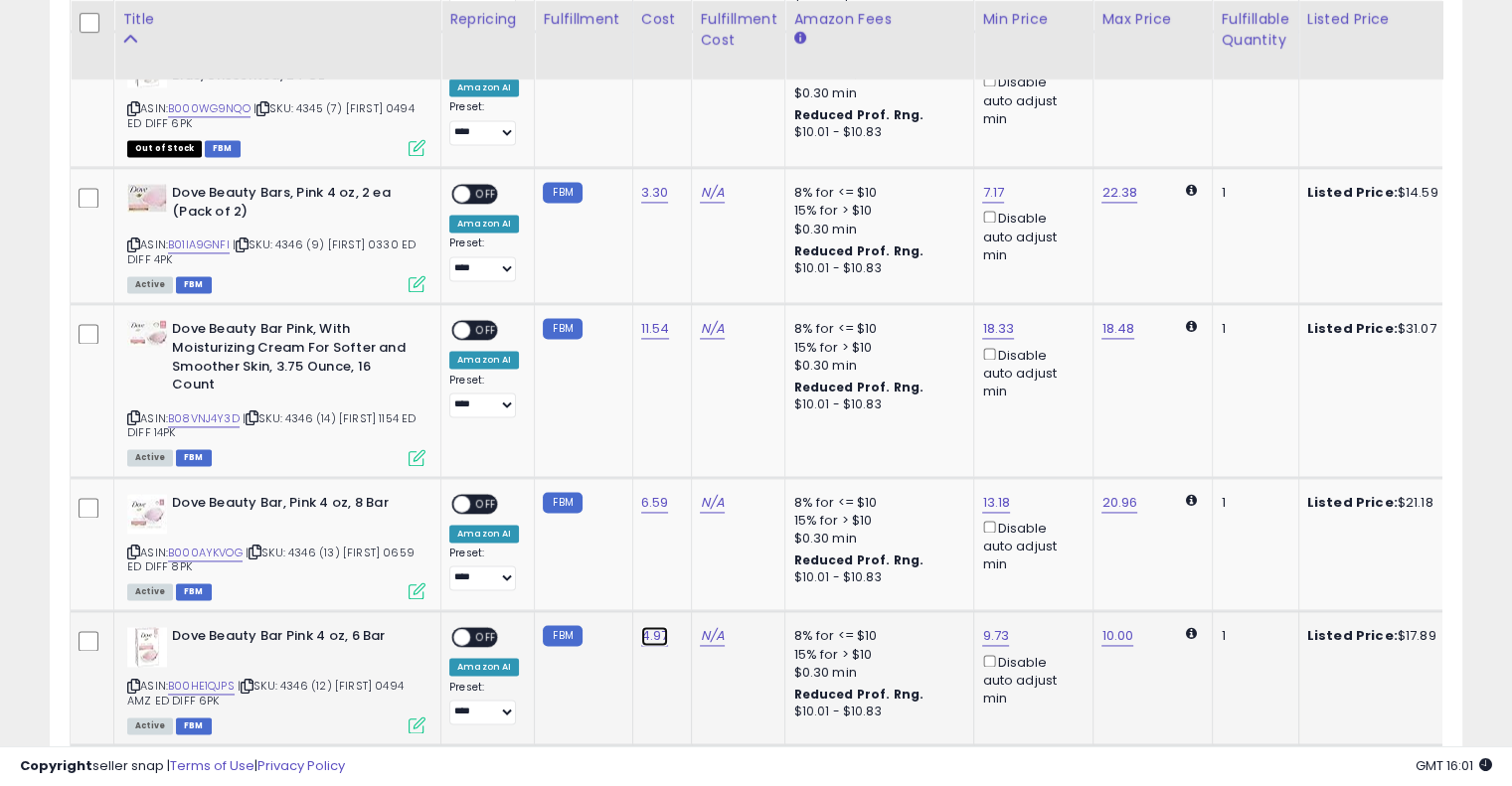 click on "4.97" at bounding box center (655, 636) 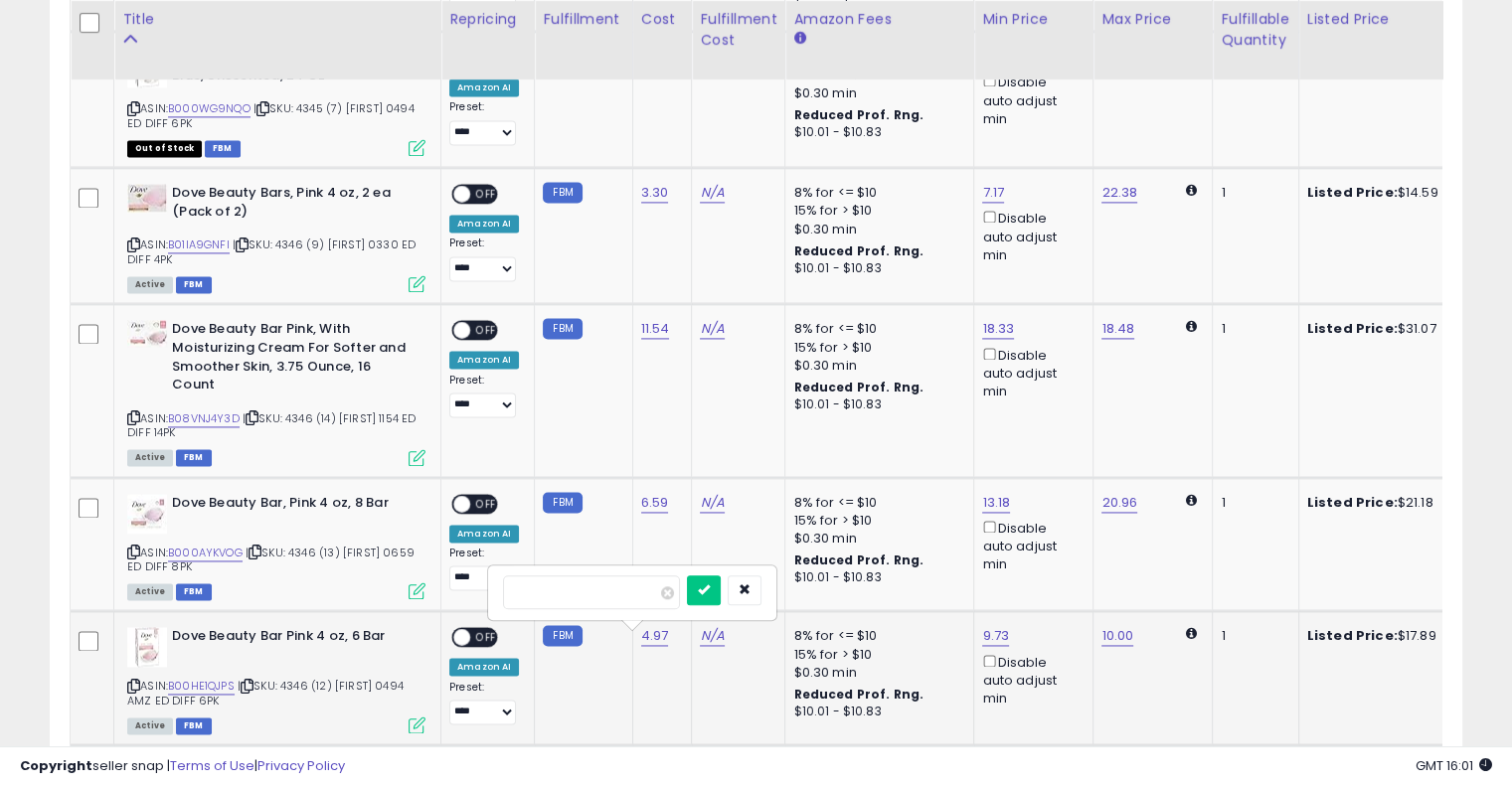 type on "****" 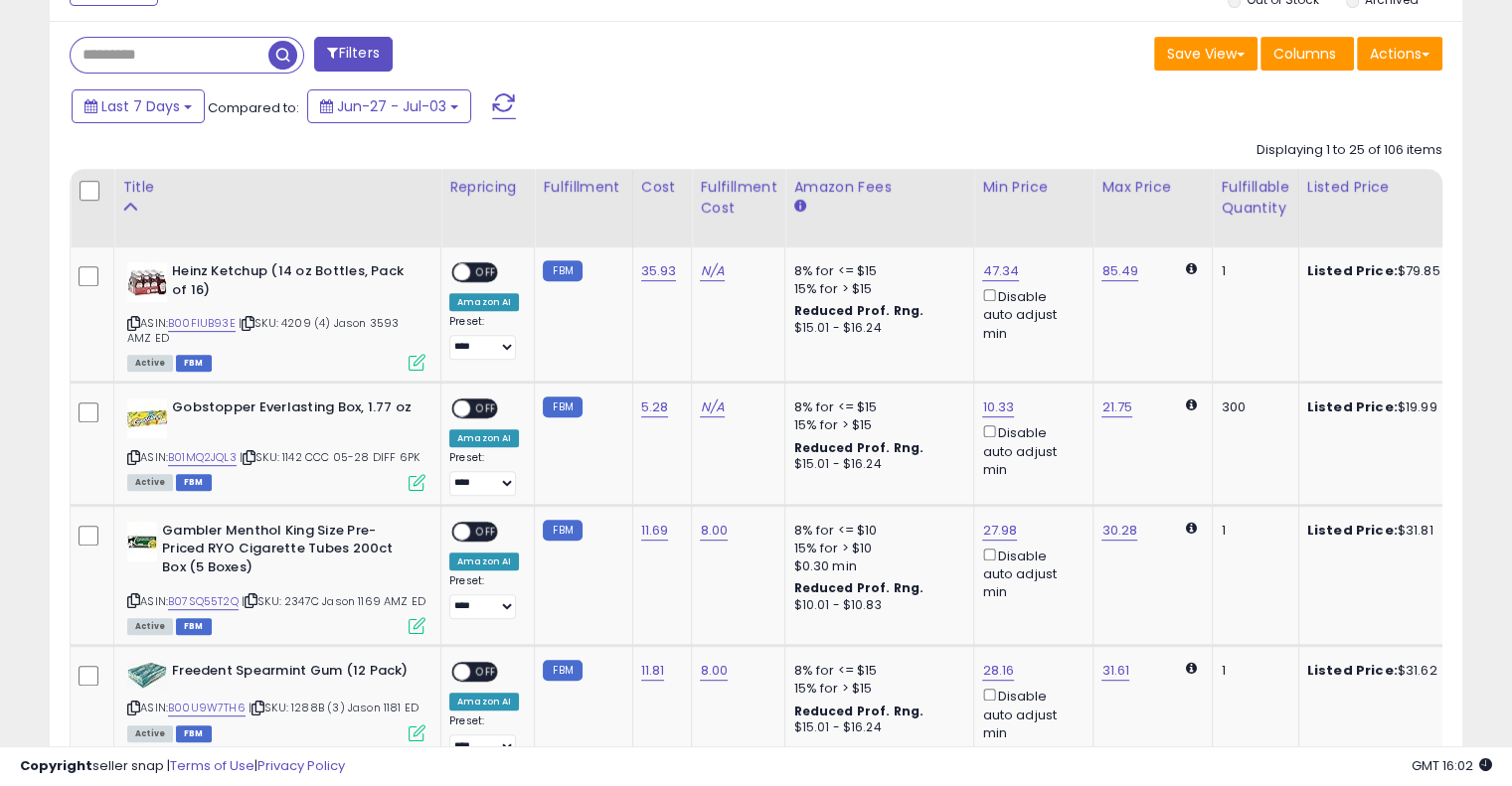scroll, scrollTop: 775, scrollLeft: 0, axis: vertical 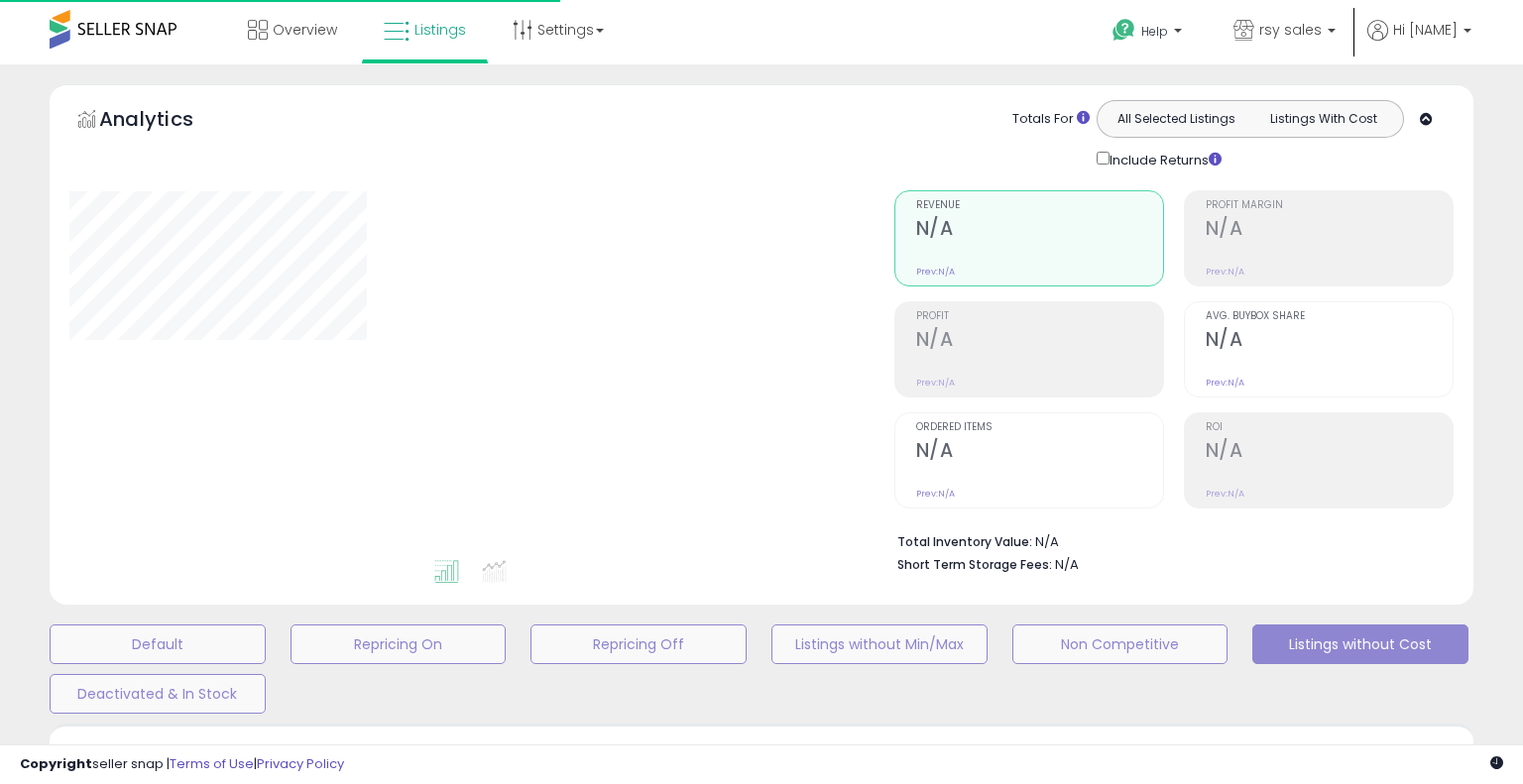 type on "**********" 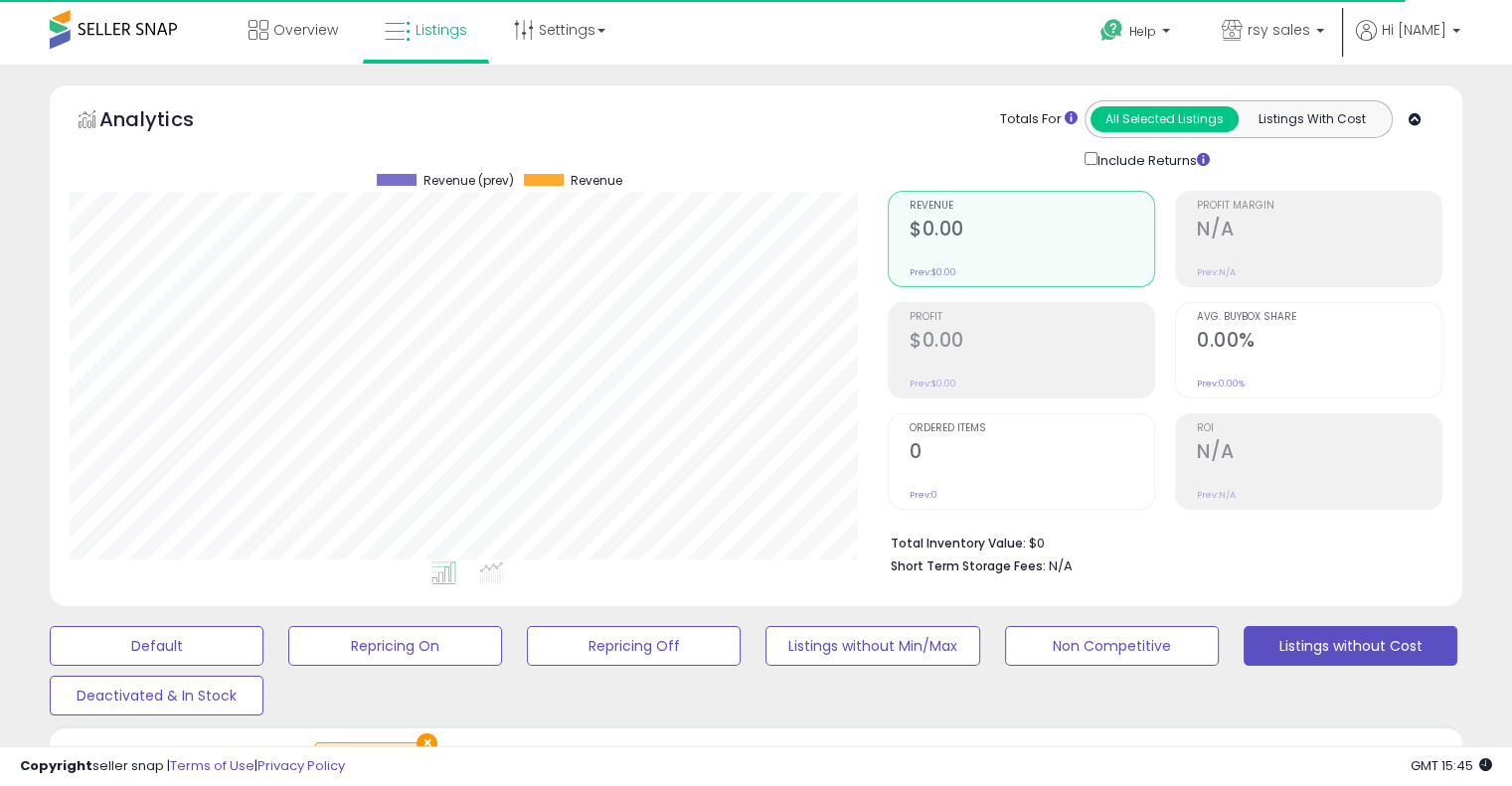 scroll, scrollTop: 993270, scrollLeft: 993264, axis: both 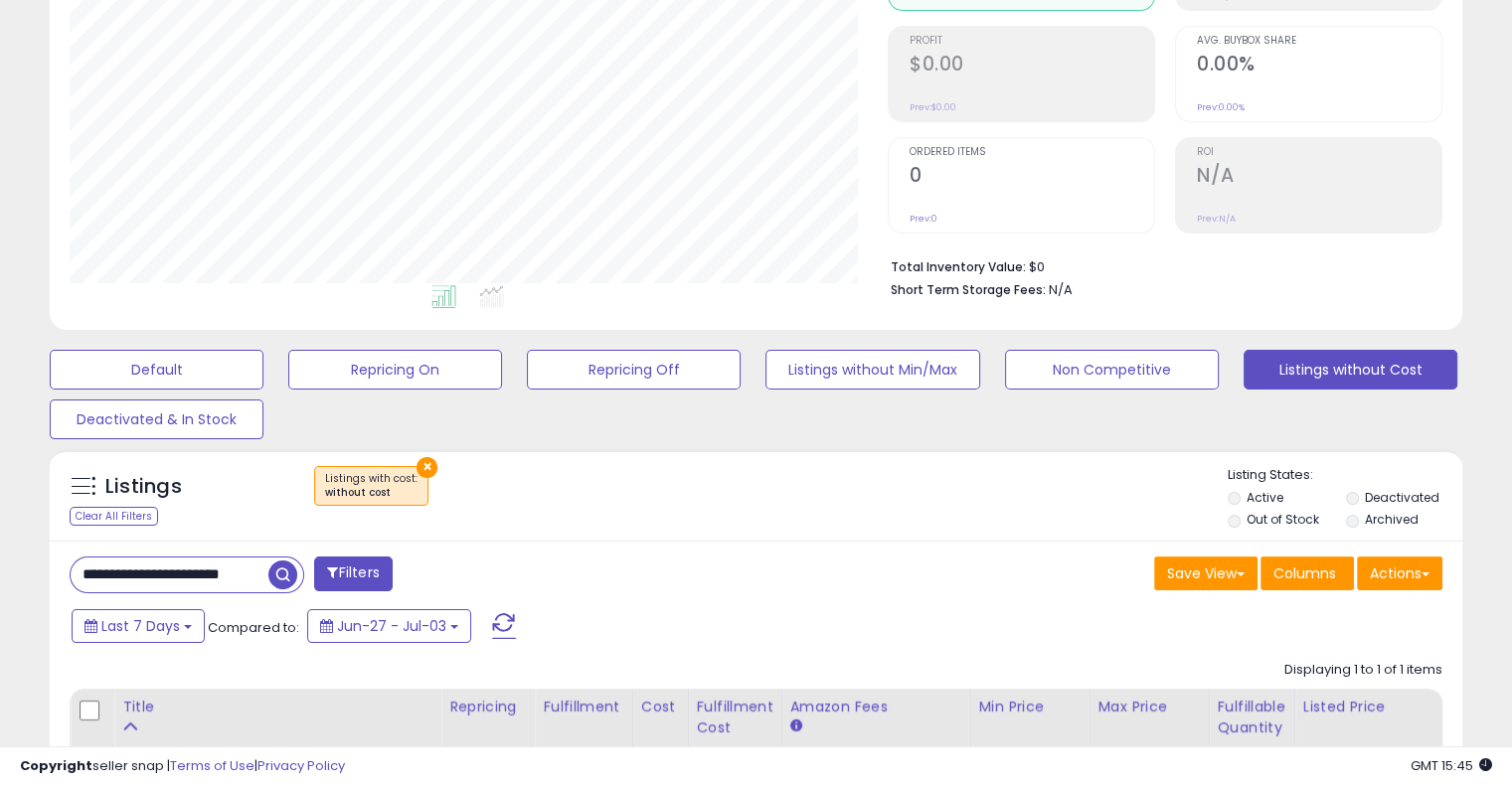 click on "×" at bounding box center (426, 467) 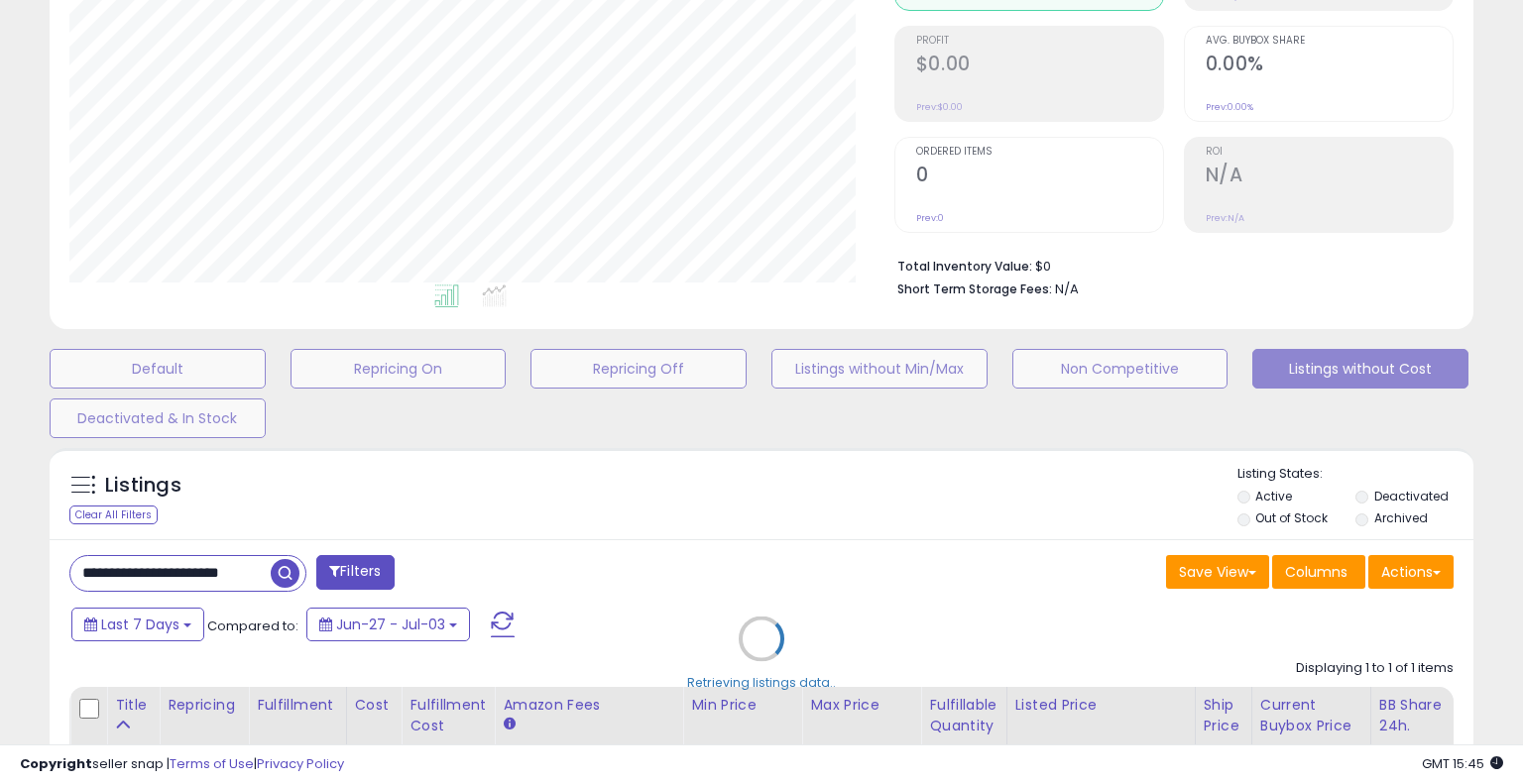 scroll, scrollTop: 990743, scrollLeft: 990712, axis: both 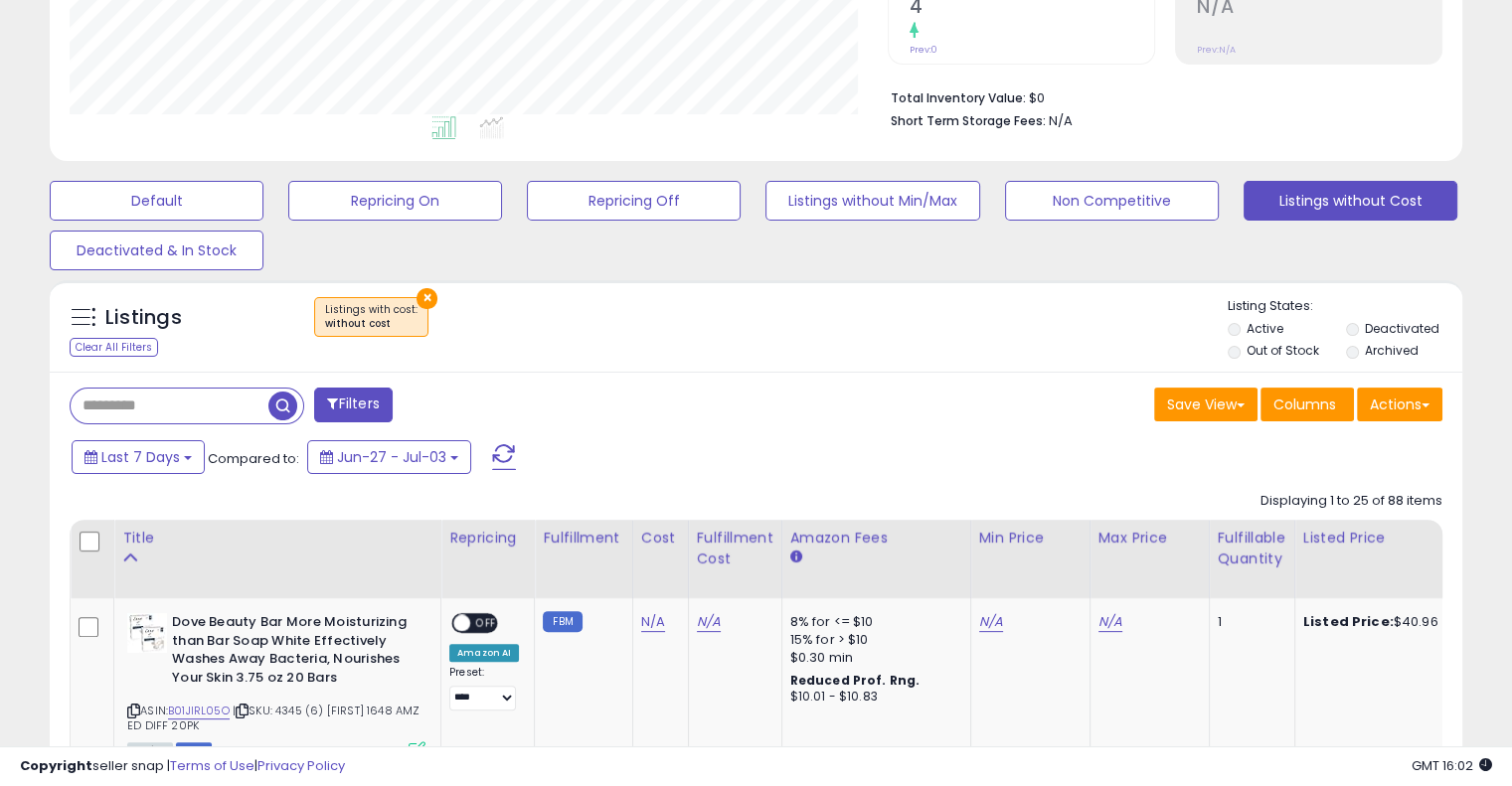click on "Filters
Save View
Save As New View
Update Current View
Columns" at bounding box center (756, 2450) 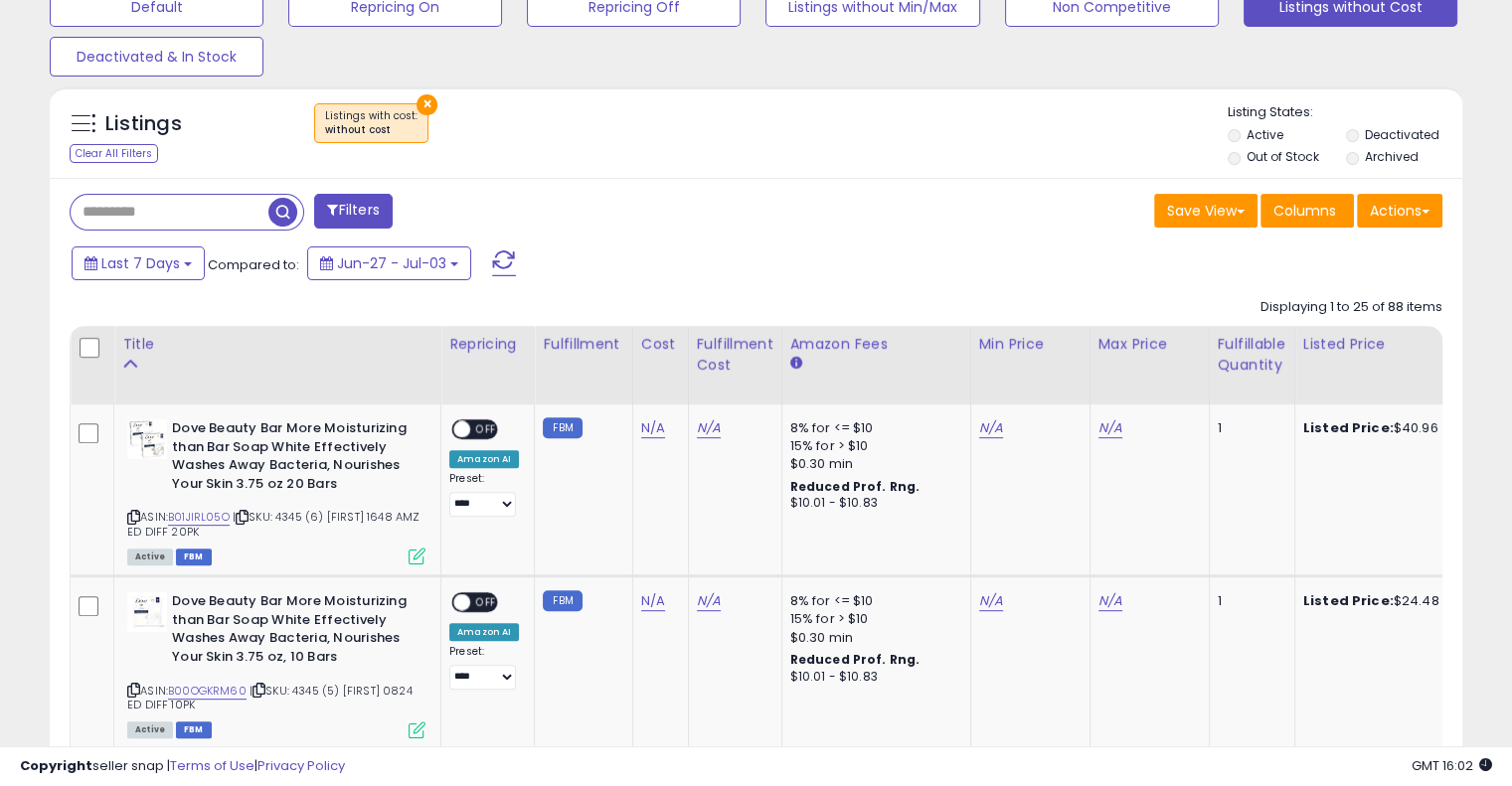 scroll, scrollTop: 617, scrollLeft: 0, axis: vertical 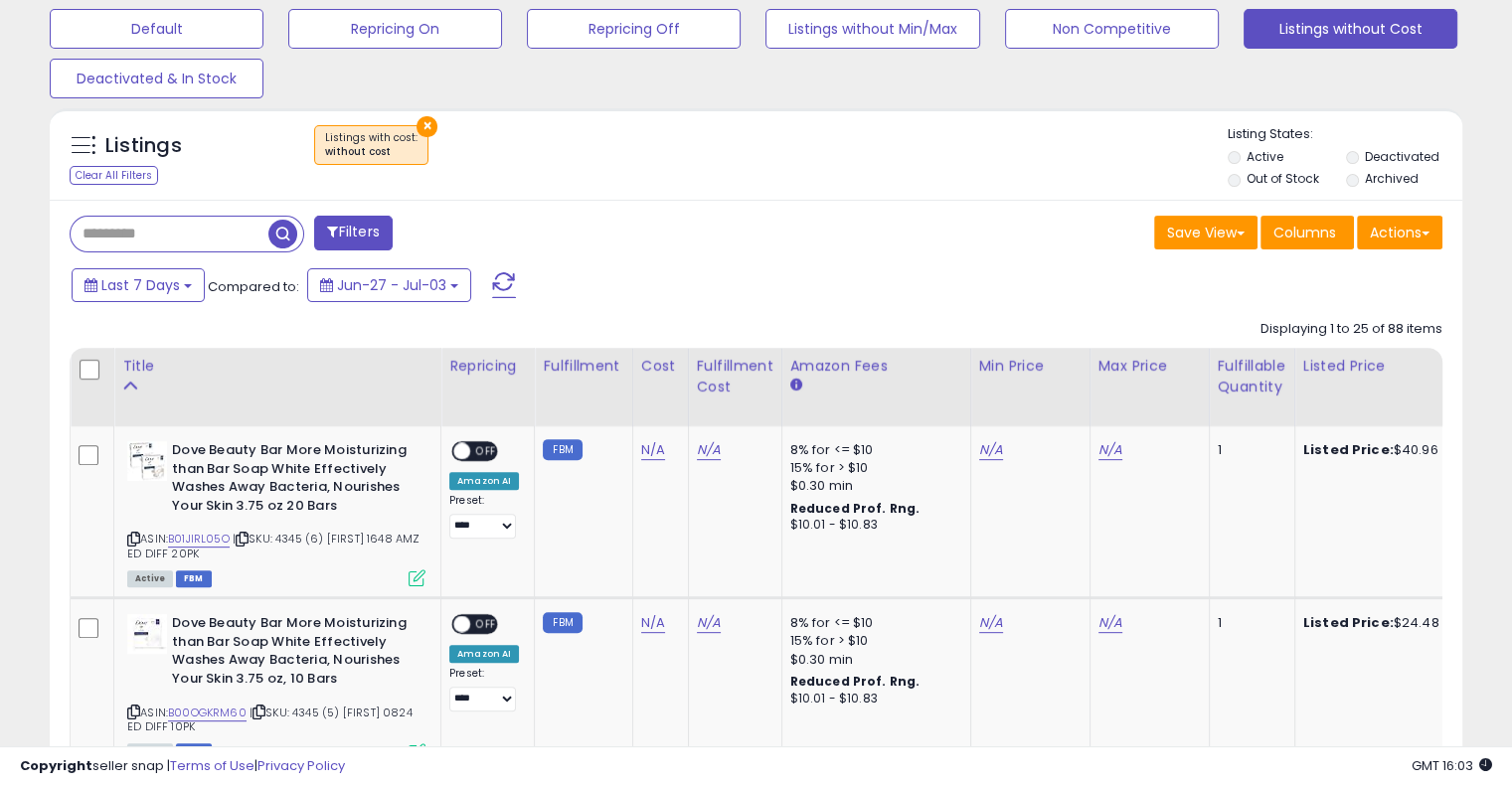 click on "Last 7 Days
Compared to:
Jun-27 - Jul-03" at bounding box center [753, 287] 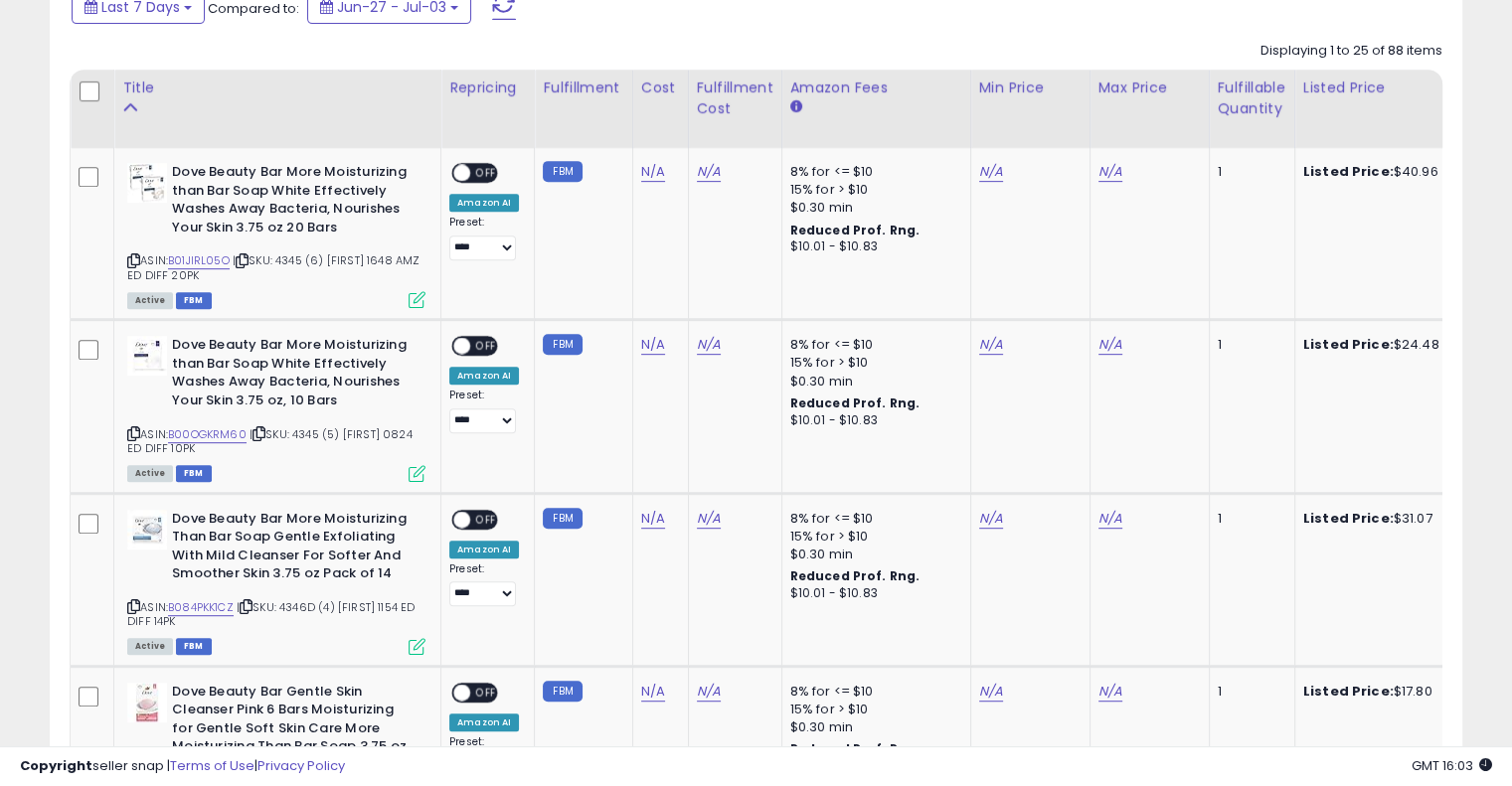scroll, scrollTop: 884, scrollLeft: 0, axis: vertical 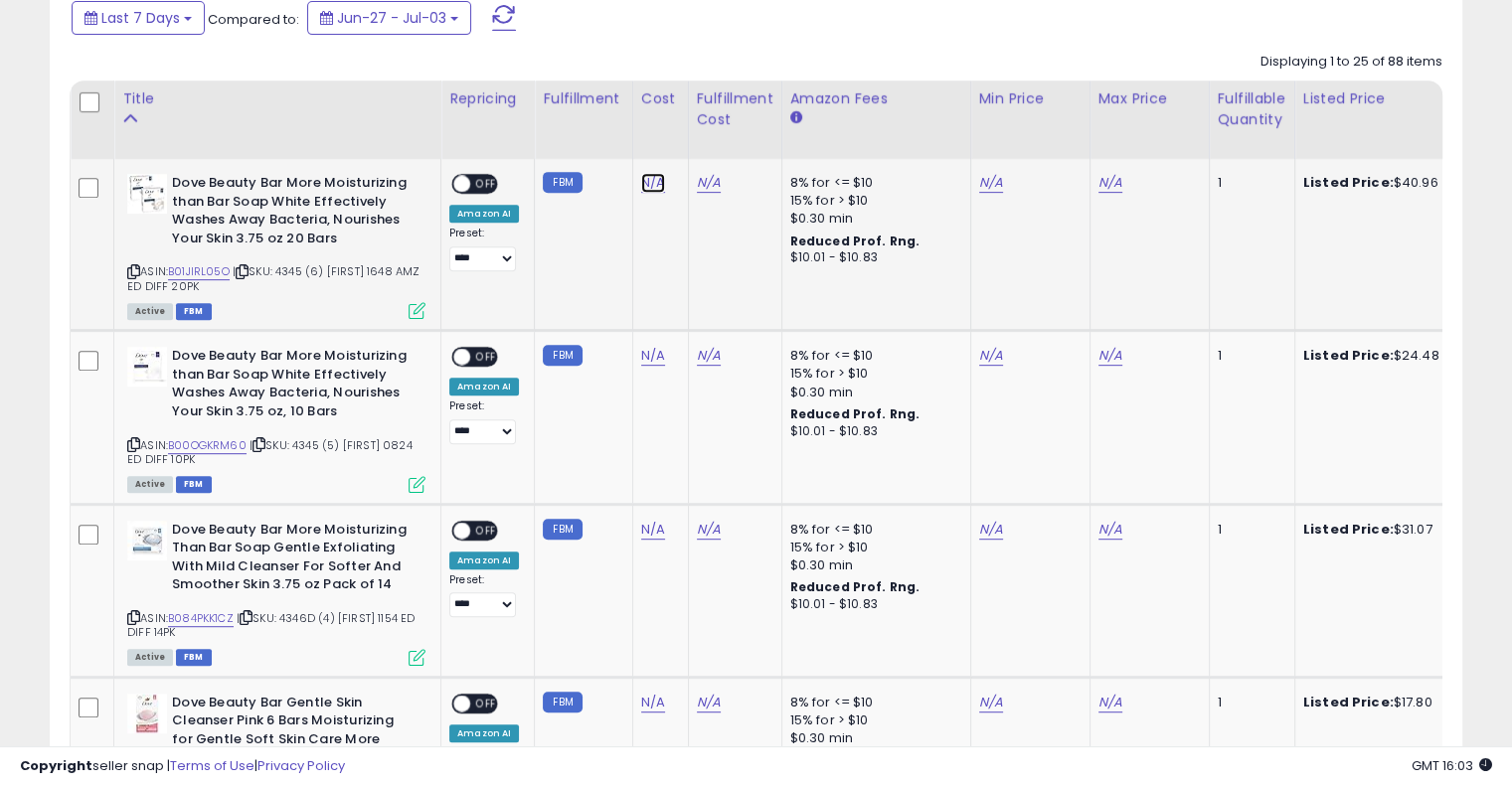 click on "N/A" at bounding box center [653, 183] 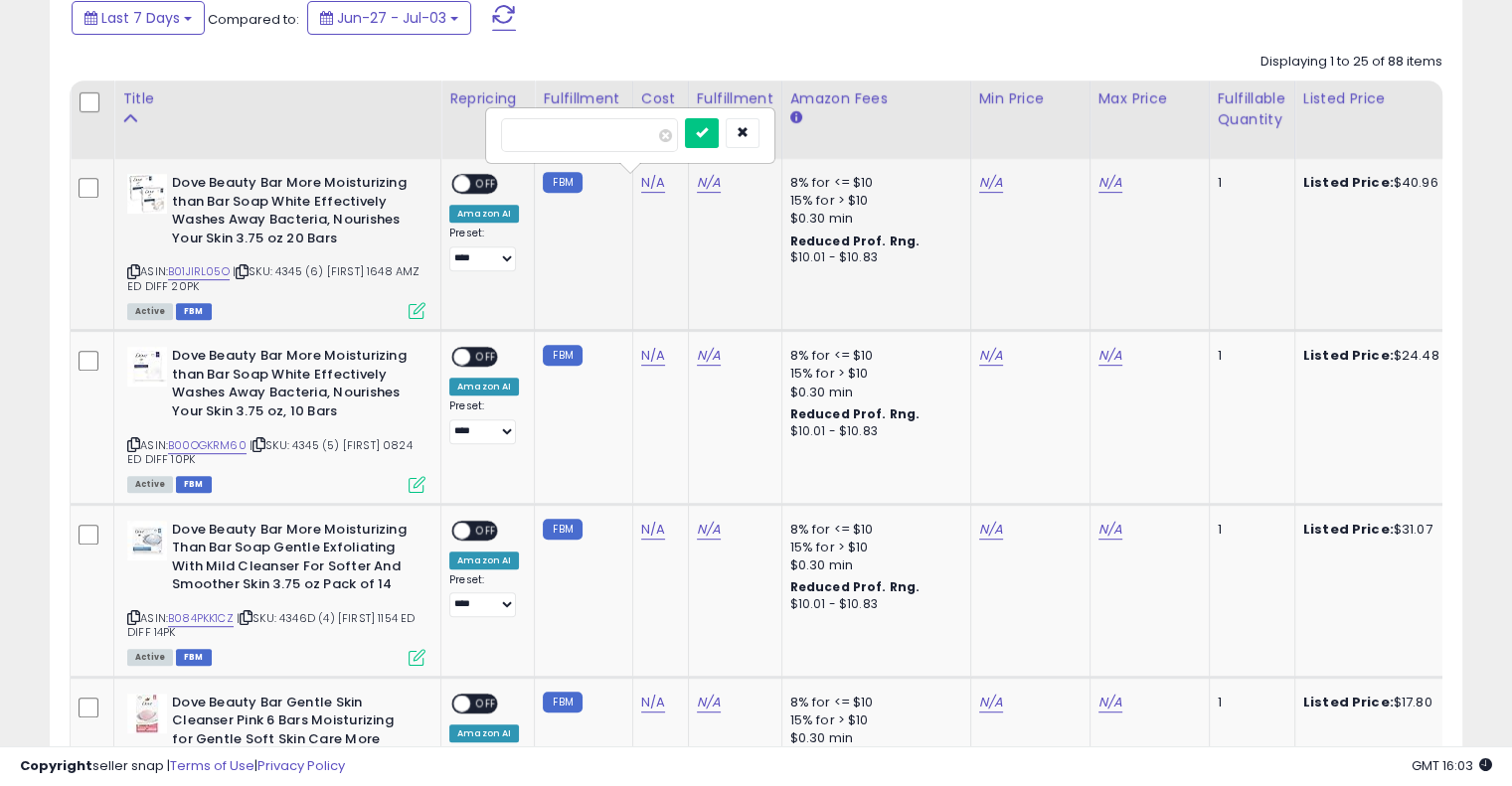 type on "*****" 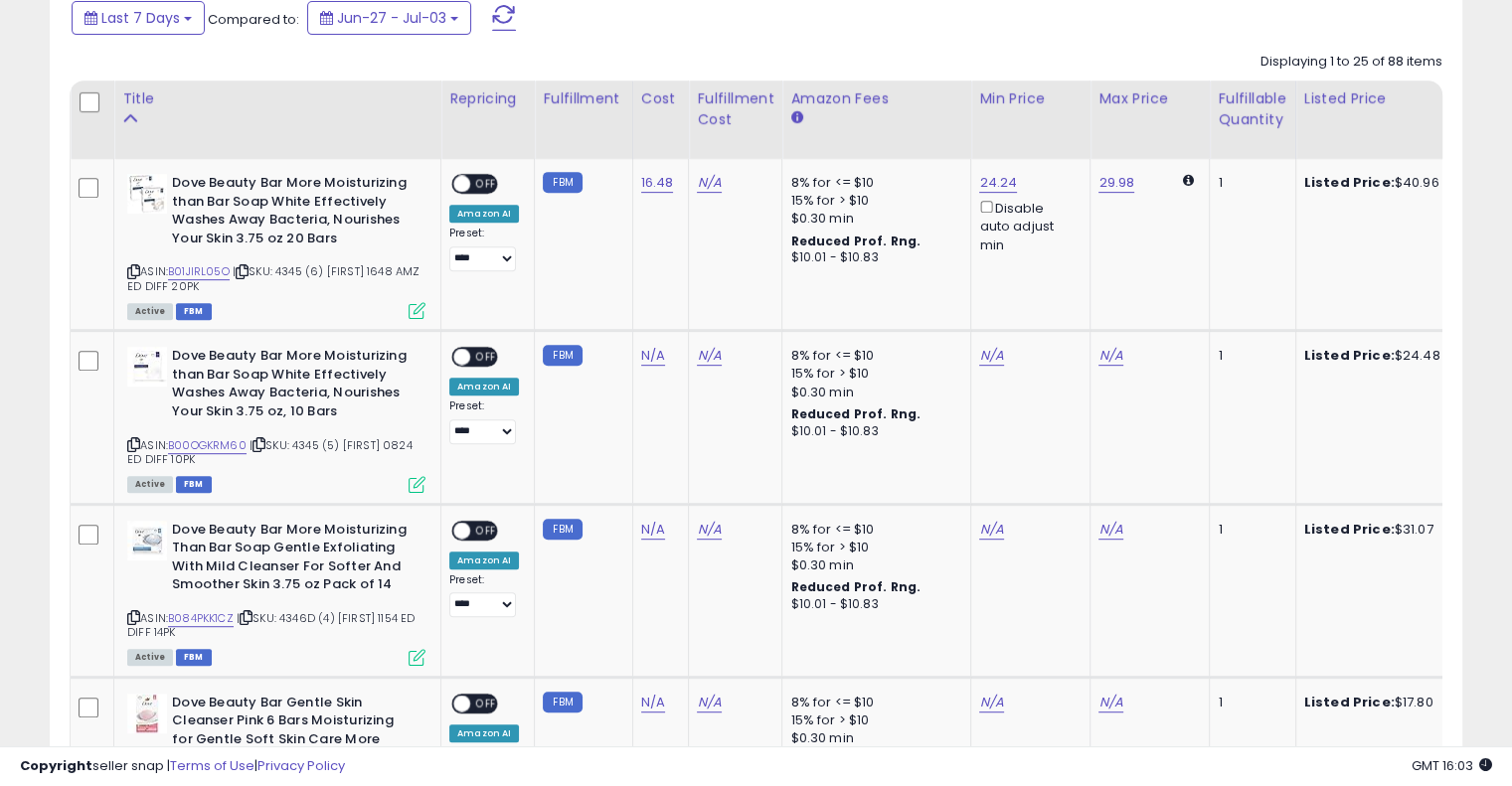 click on "Displaying 1 to 25 of 88 items
Title
Repricing" 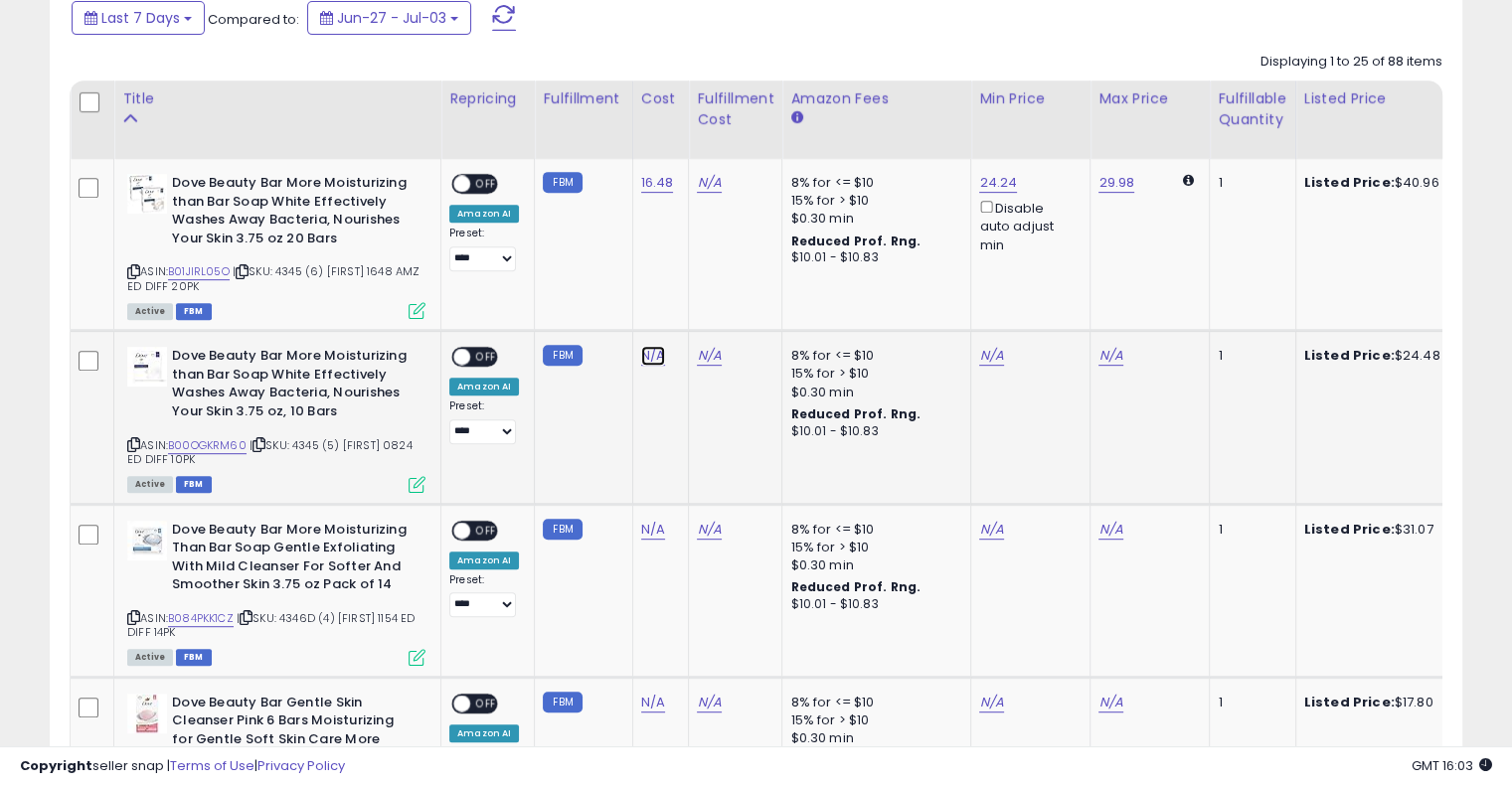 click on "N/A" at bounding box center (653, 356) 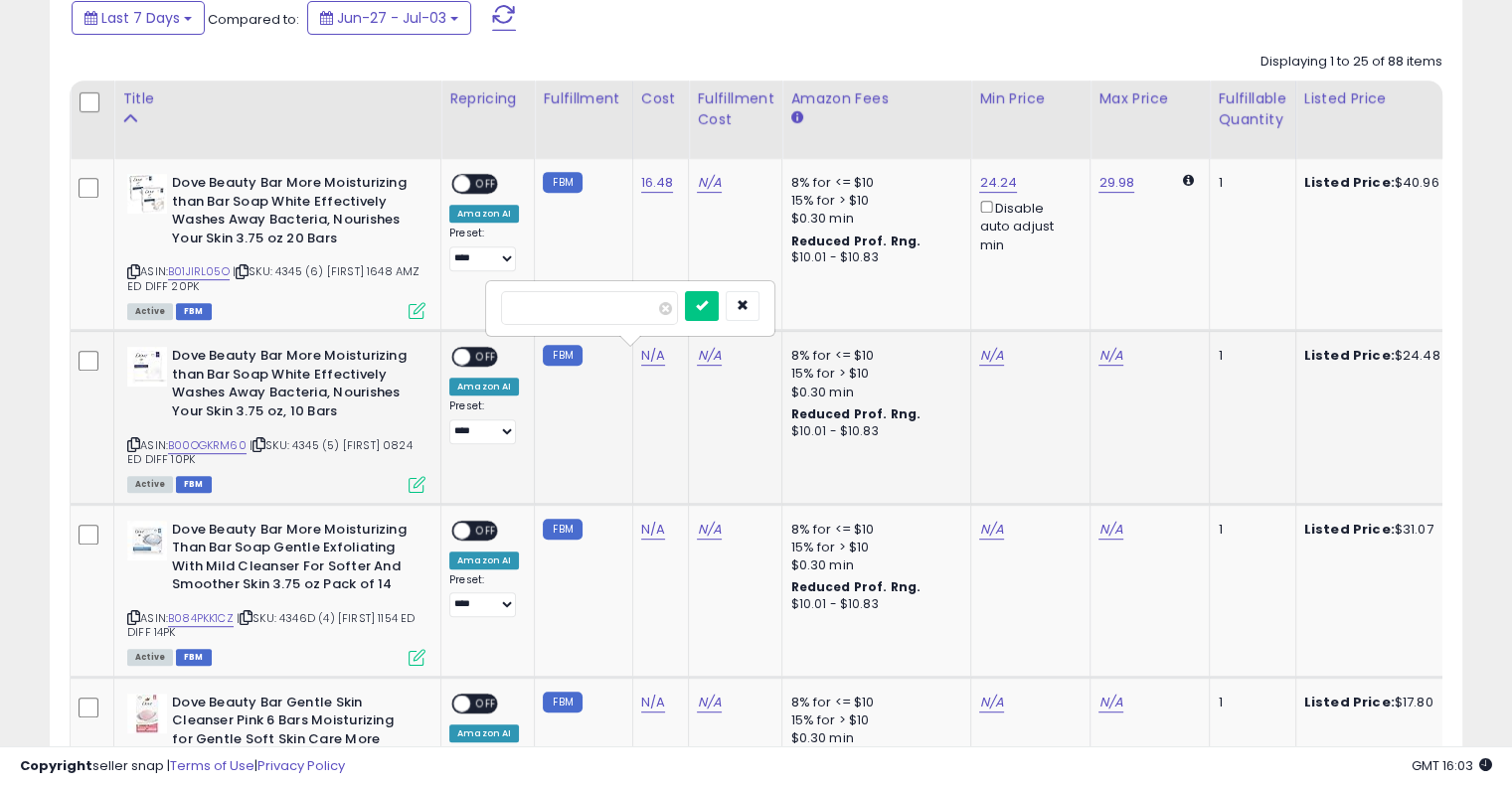 type on "*****" 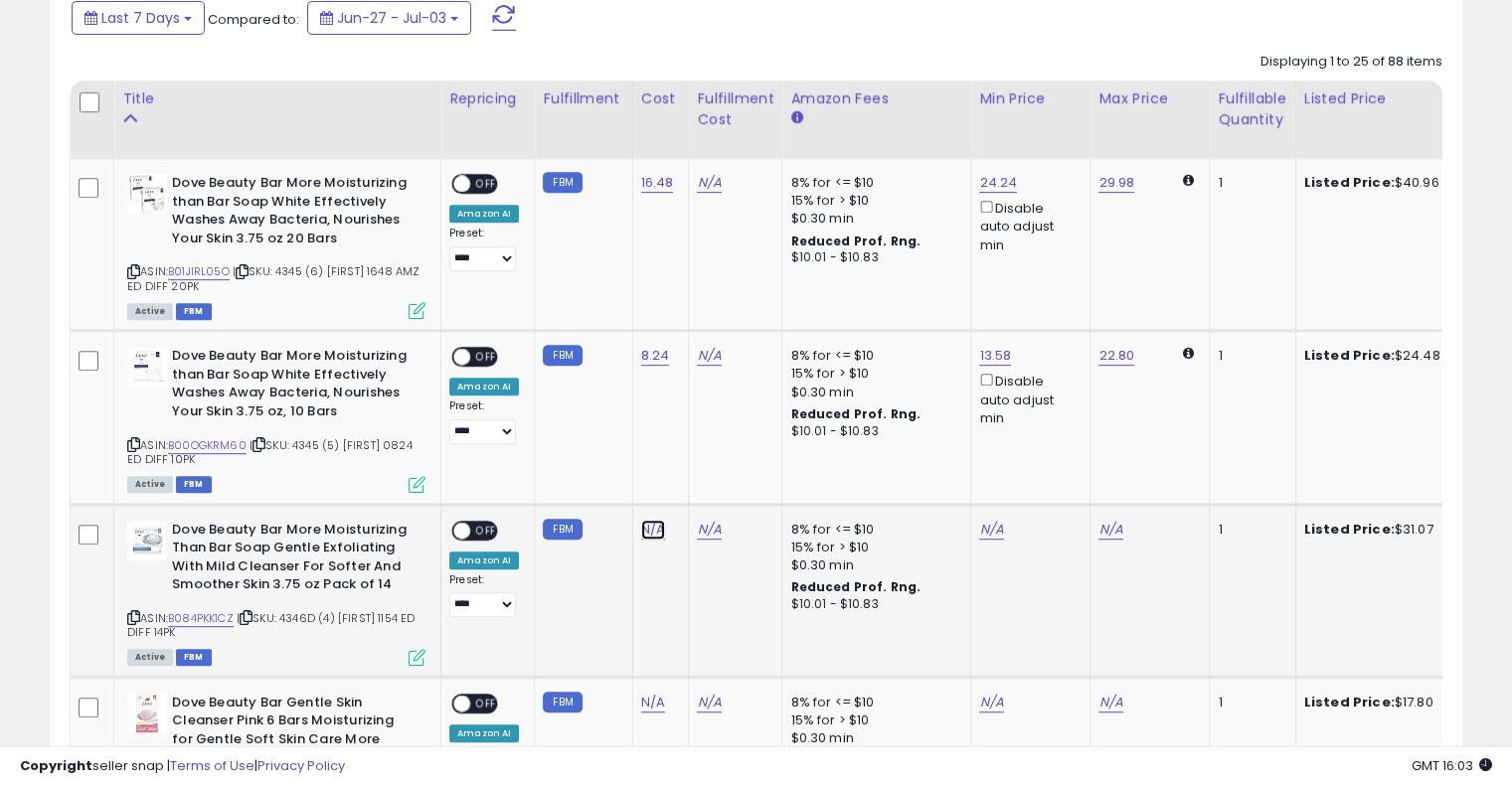 click on "N/A" at bounding box center (653, 530) 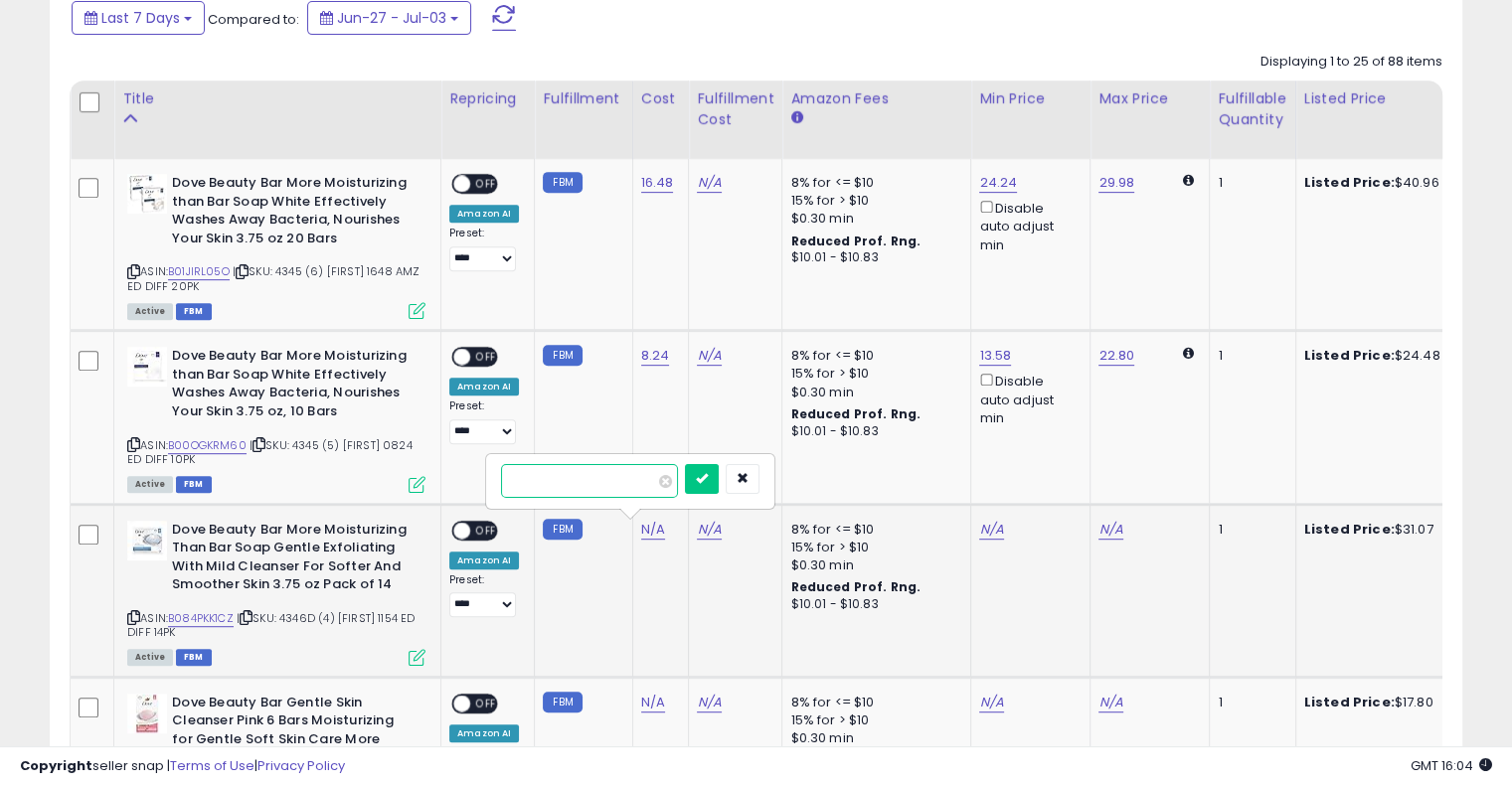 type on "*****" 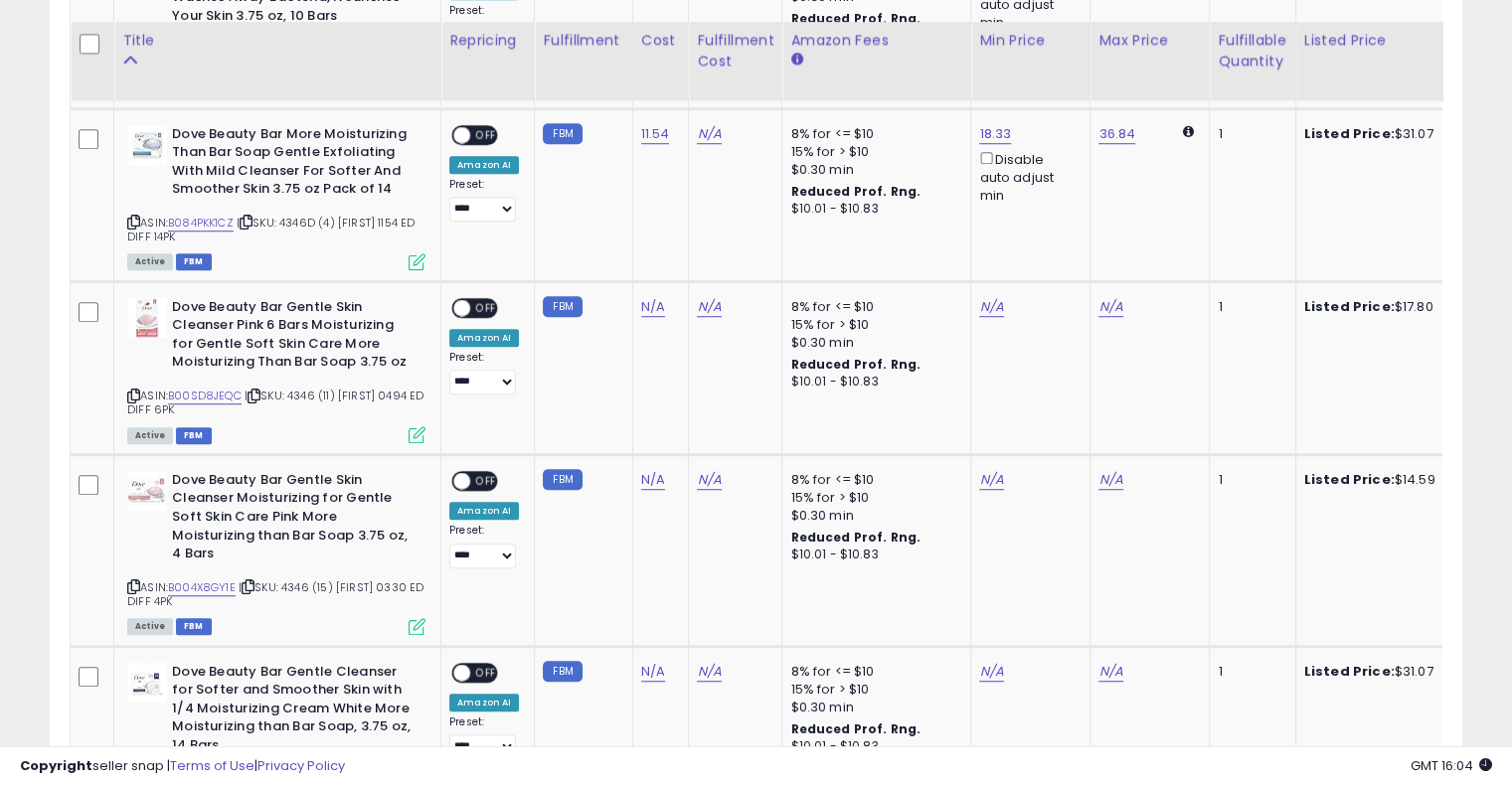 scroll, scrollTop: 1307, scrollLeft: 0, axis: vertical 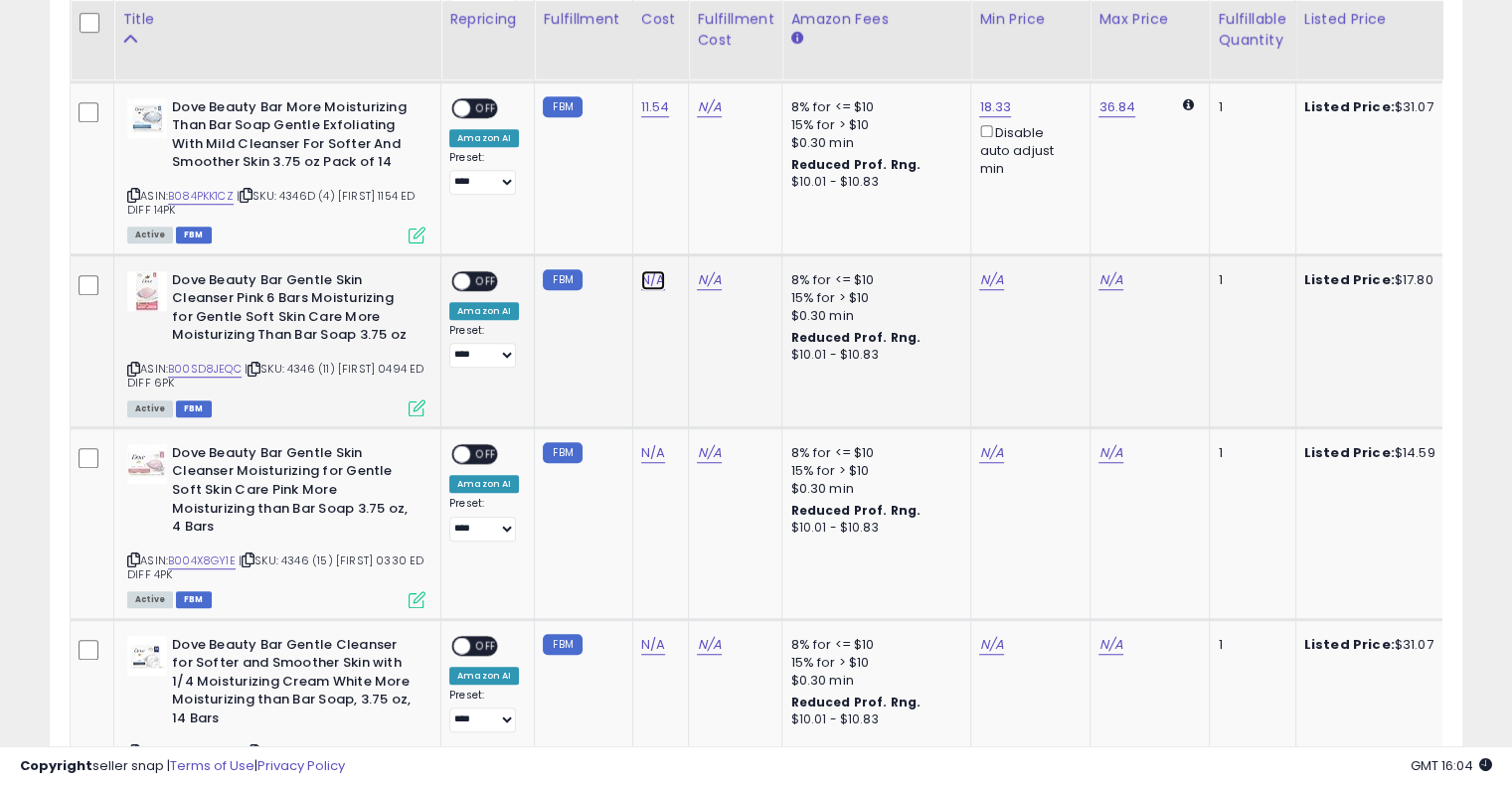 click on "N/A" at bounding box center [653, 280] 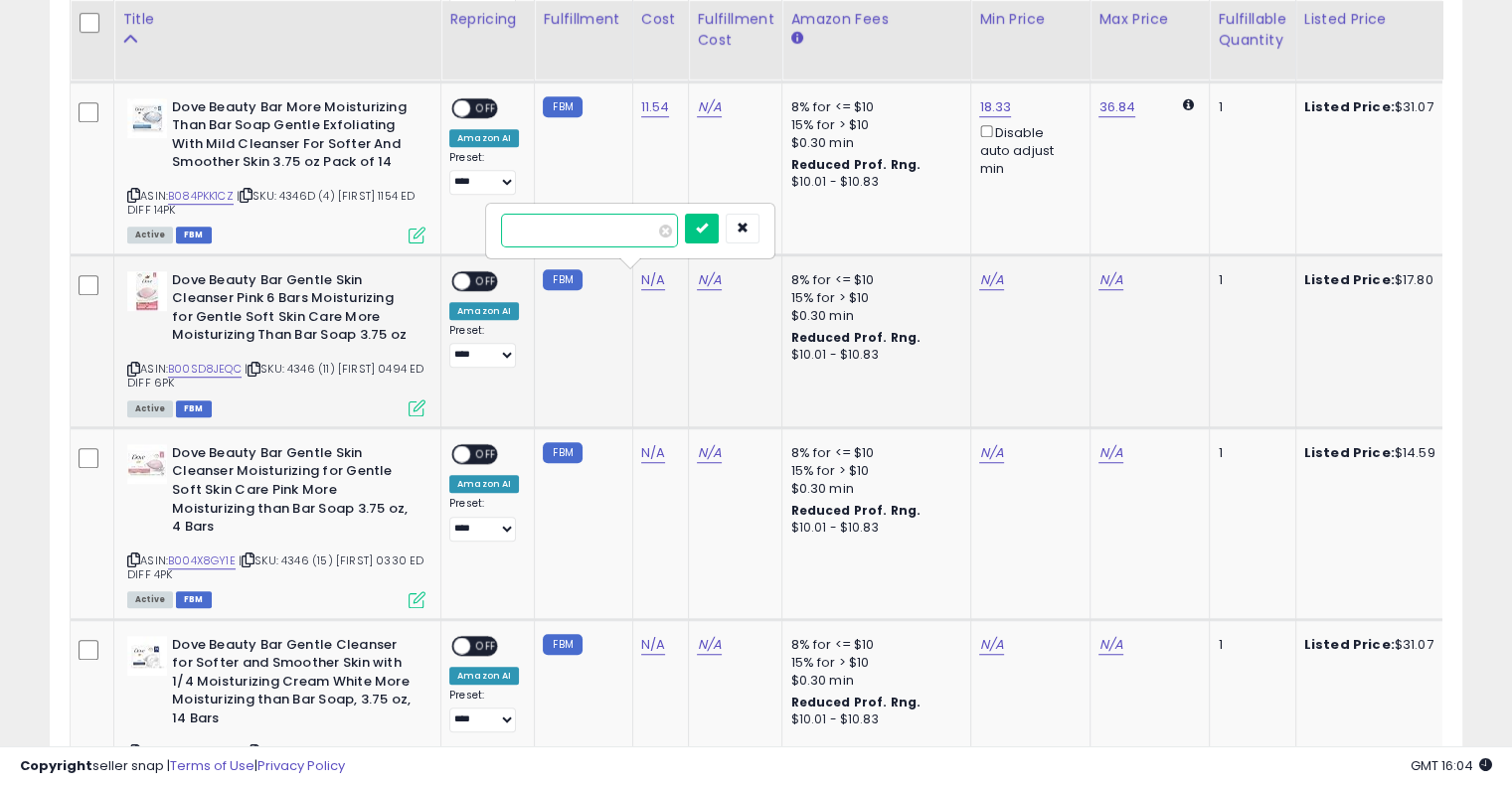 type on "*" 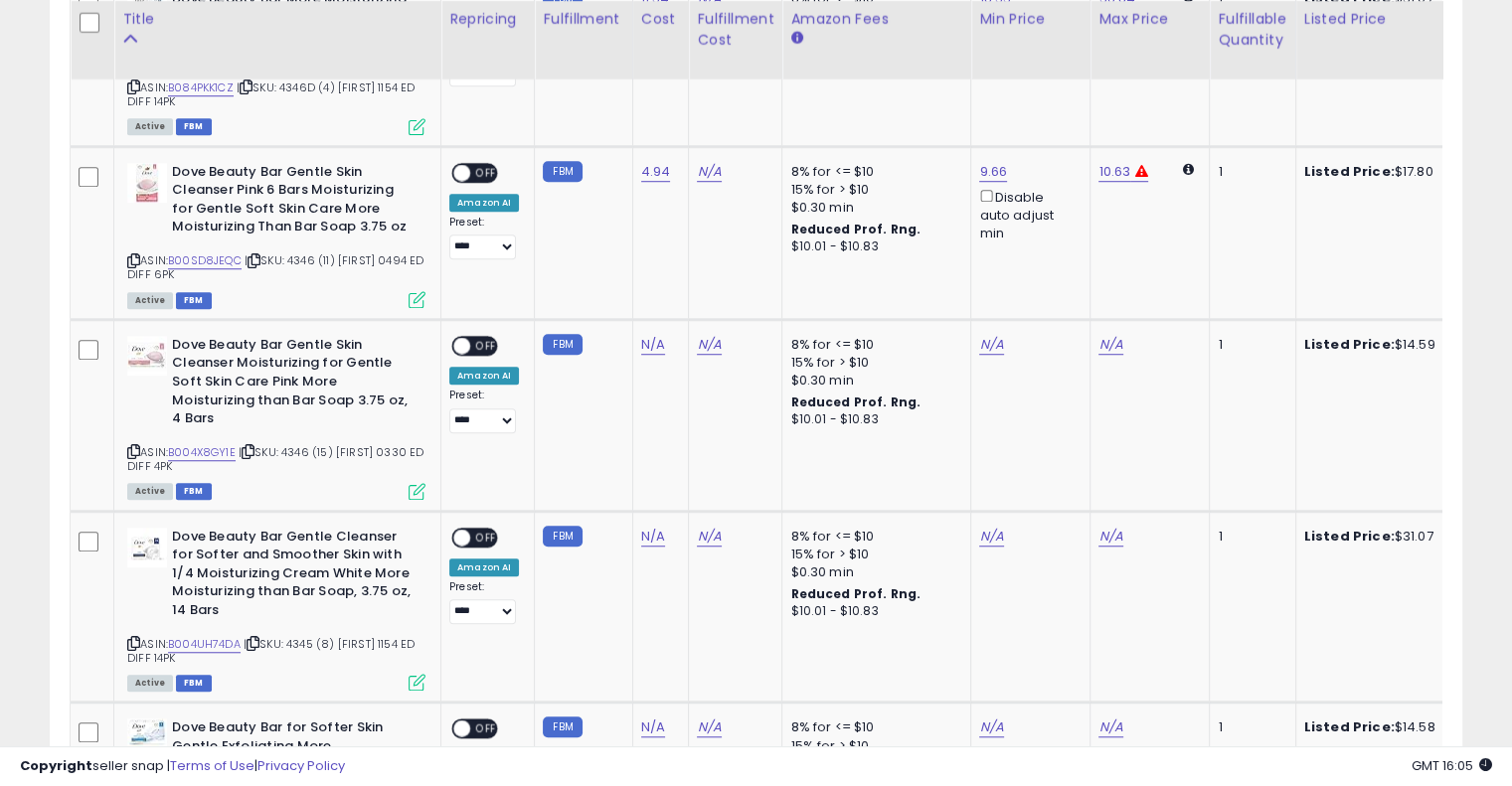 scroll, scrollTop: 1419, scrollLeft: 0, axis: vertical 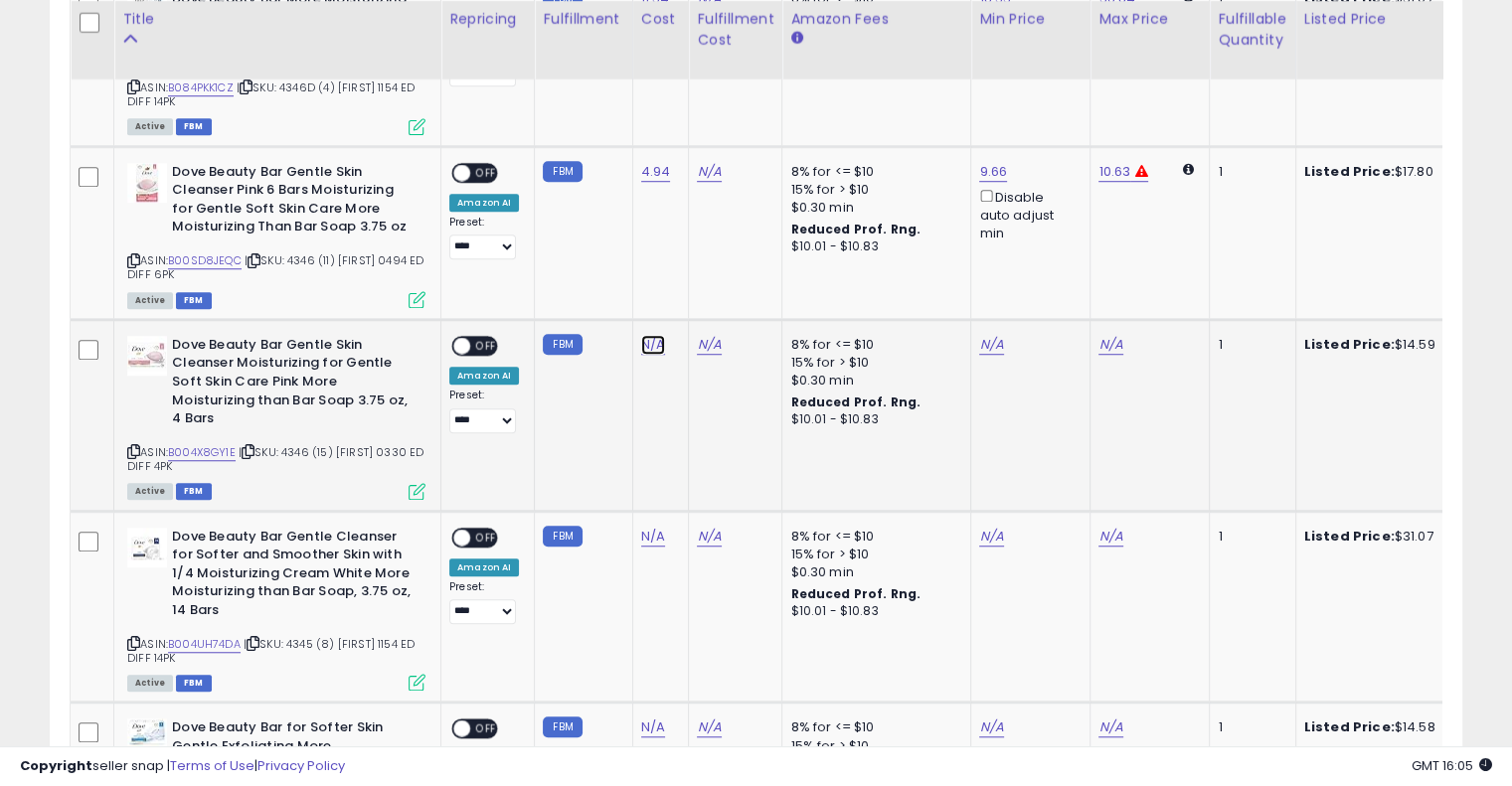 click on "N/A" at bounding box center [653, 345] 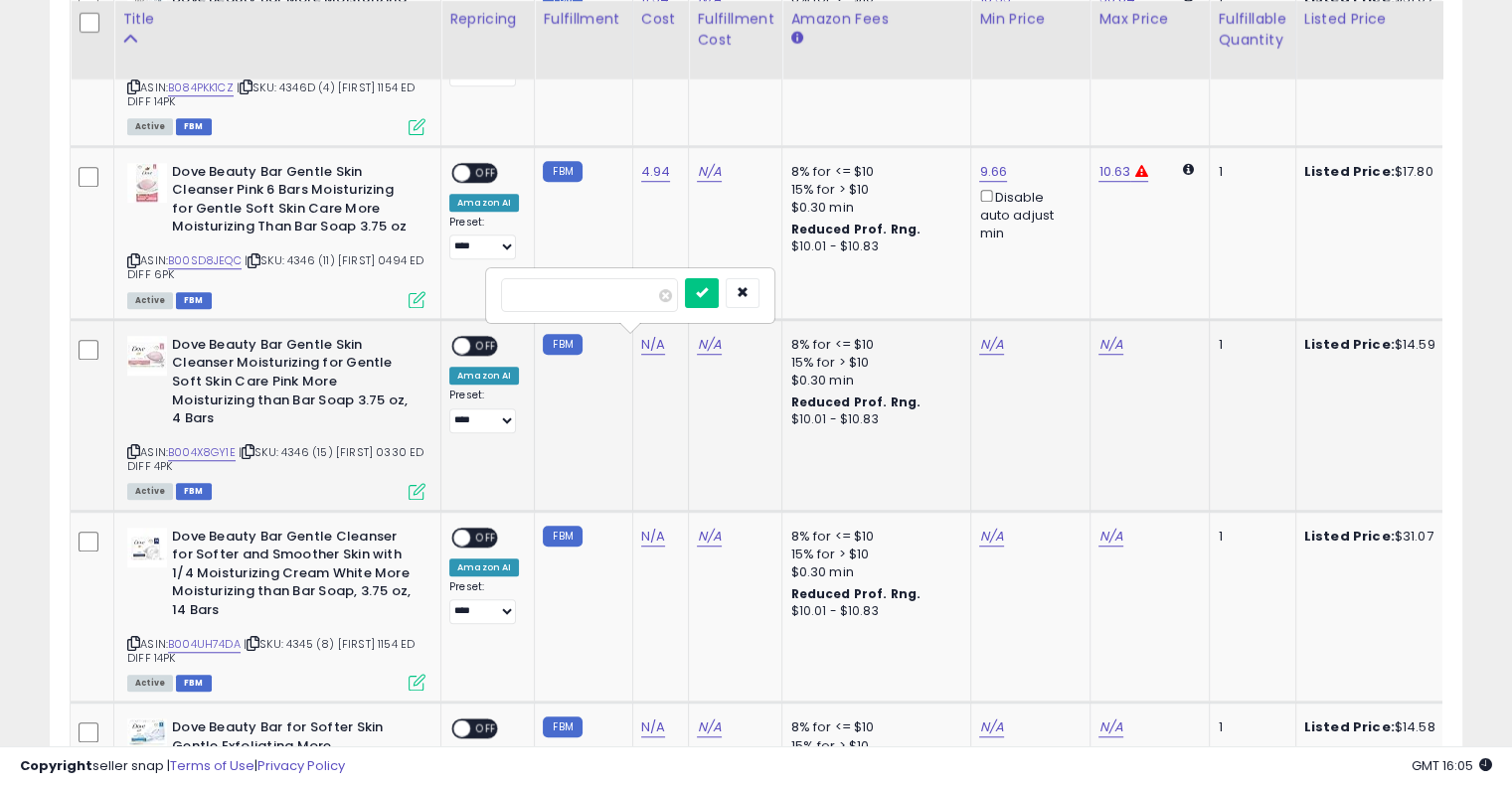 type on "****" 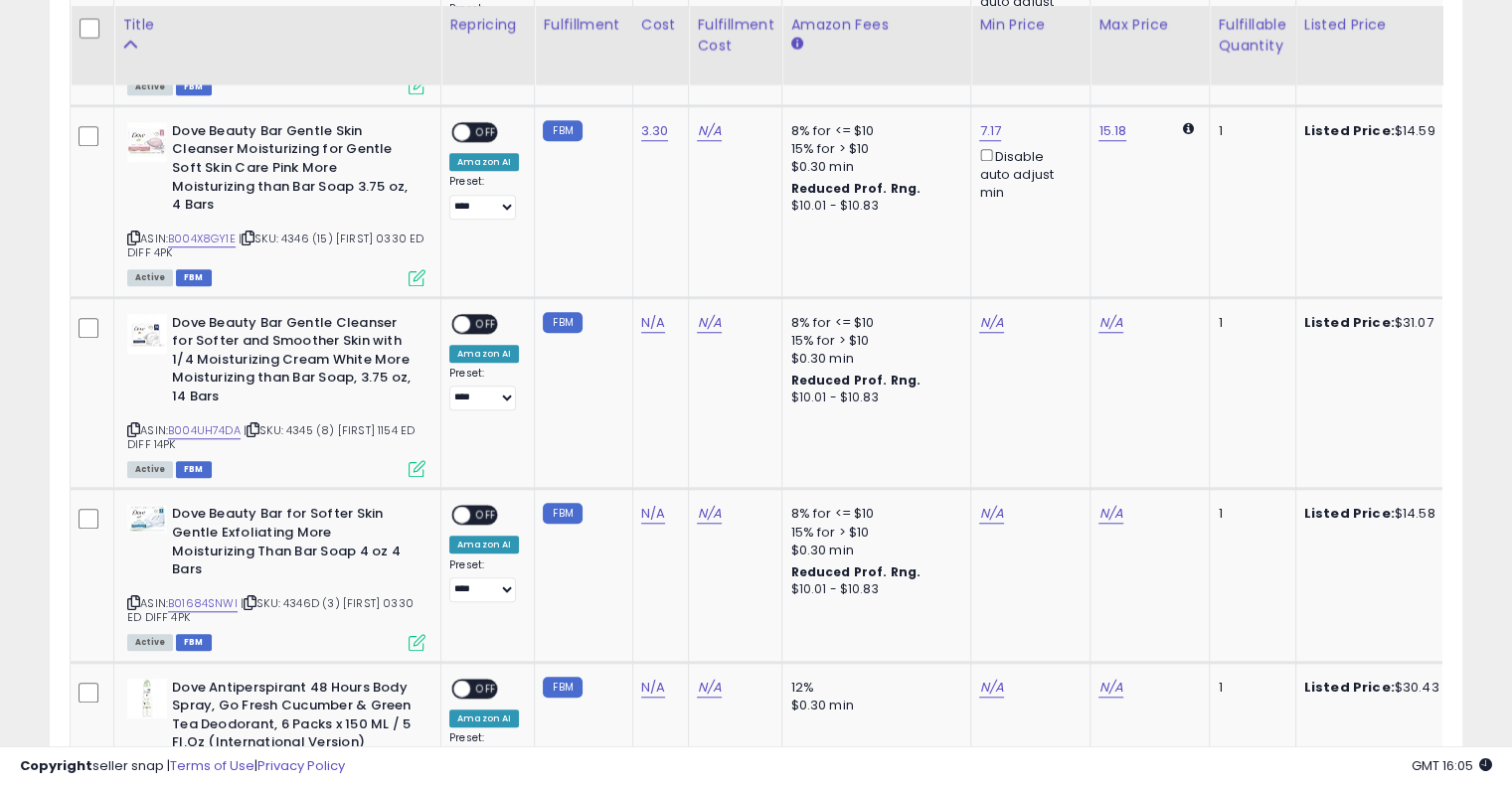 scroll, scrollTop: 1634, scrollLeft: 0, axis: vertical 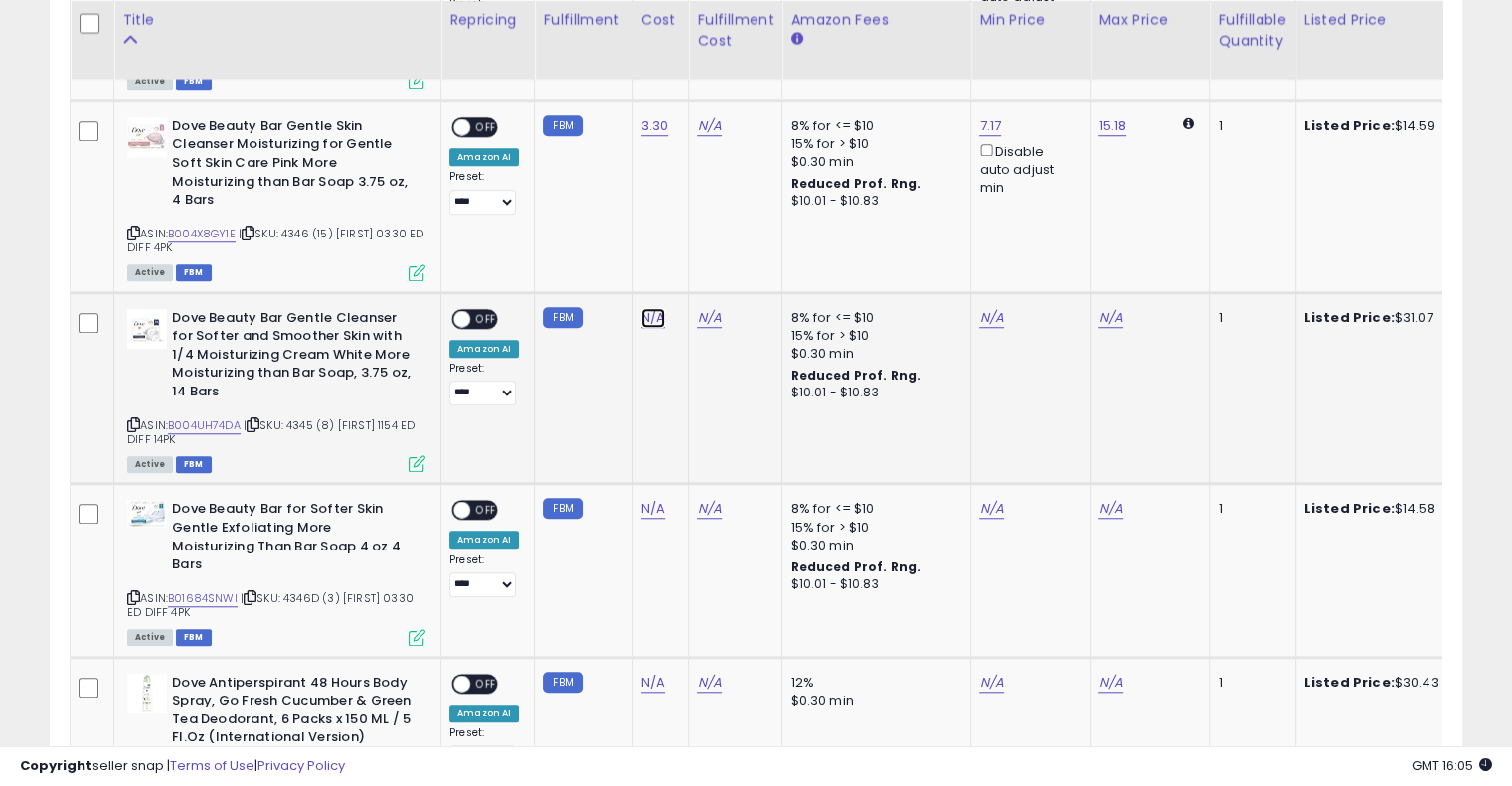 click on "N/A" at bounding box center (653, 318) 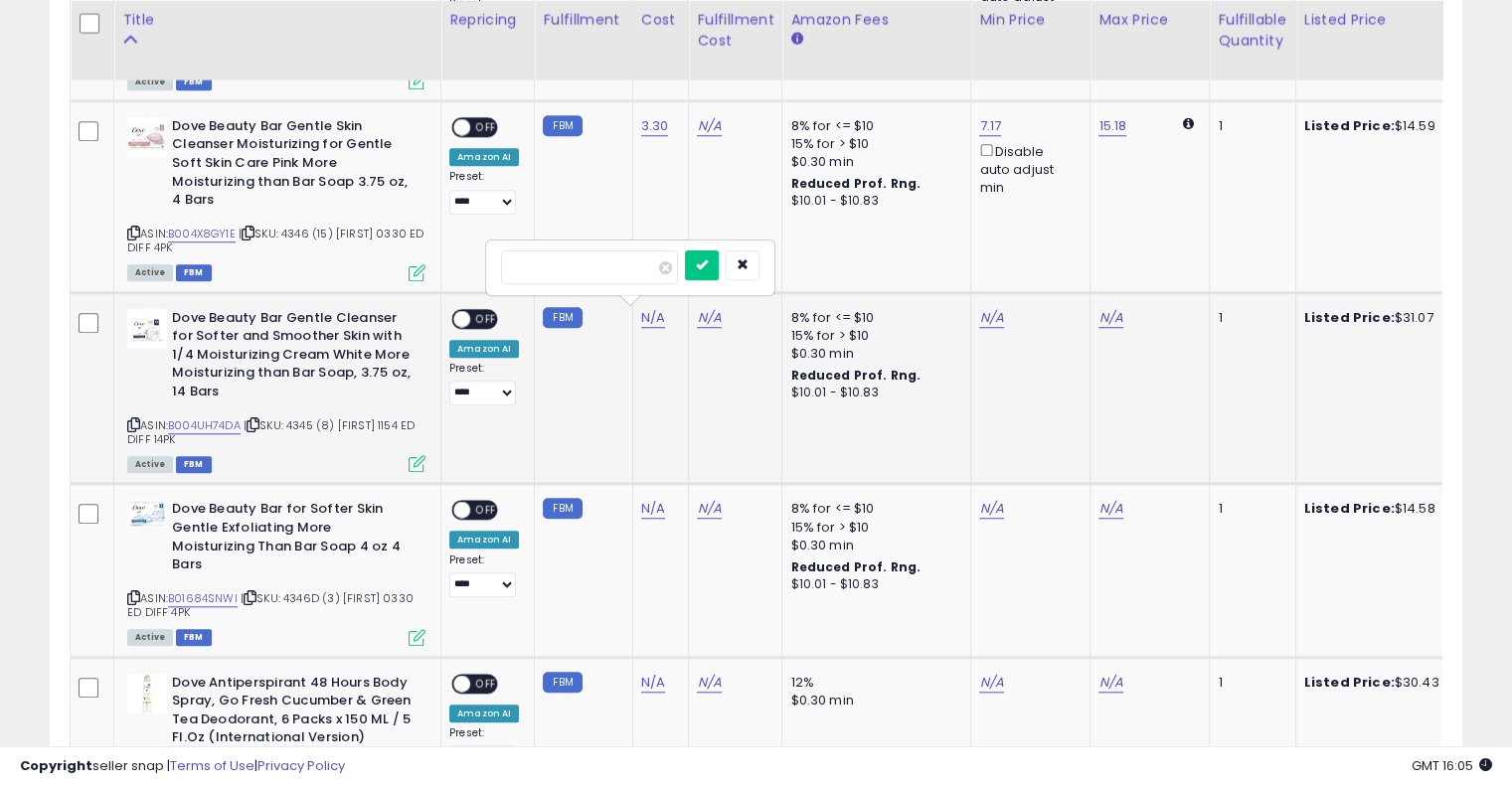 type on "*****" 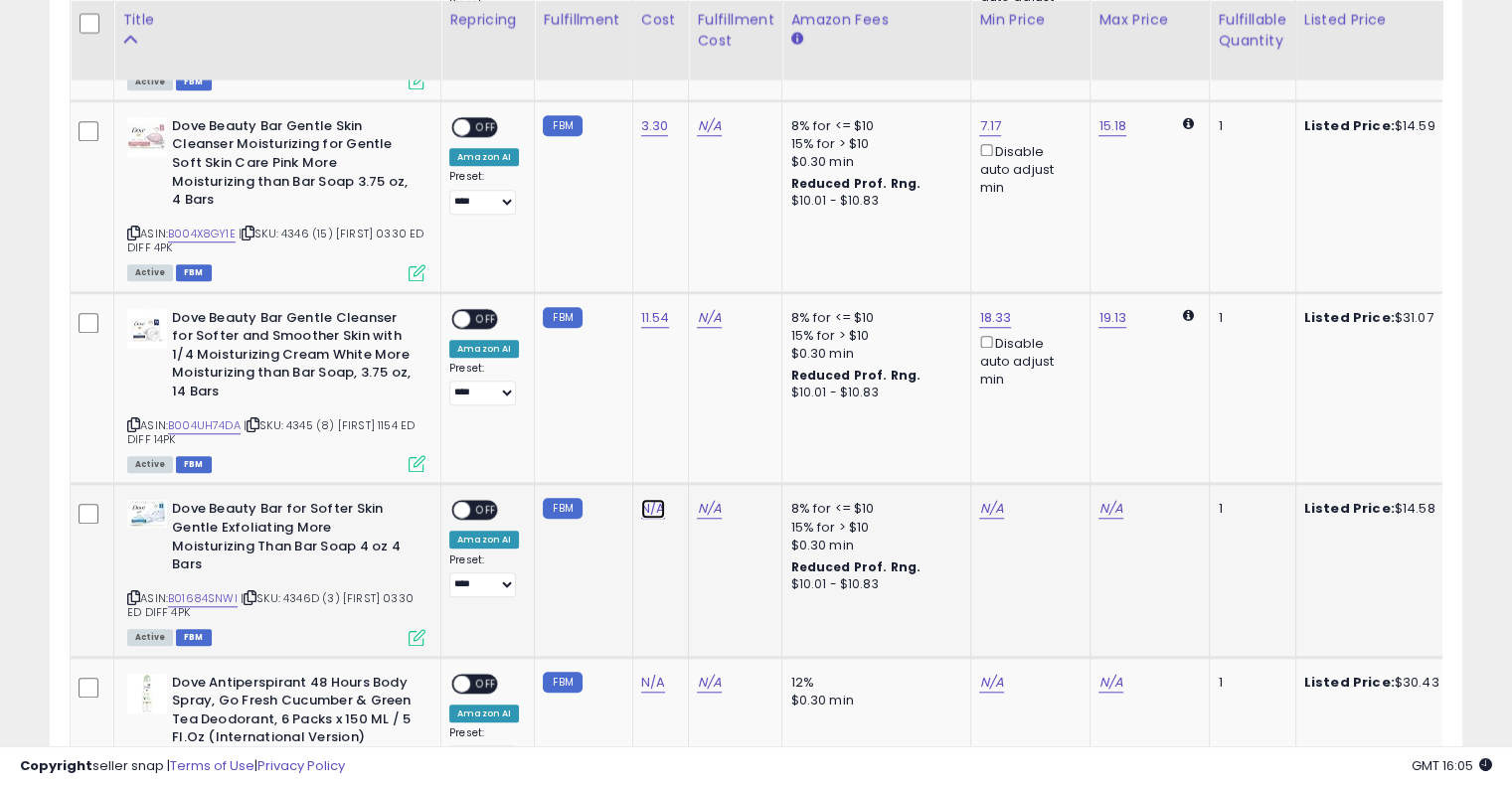 click on "N/A" at bounding box center [653, 509] 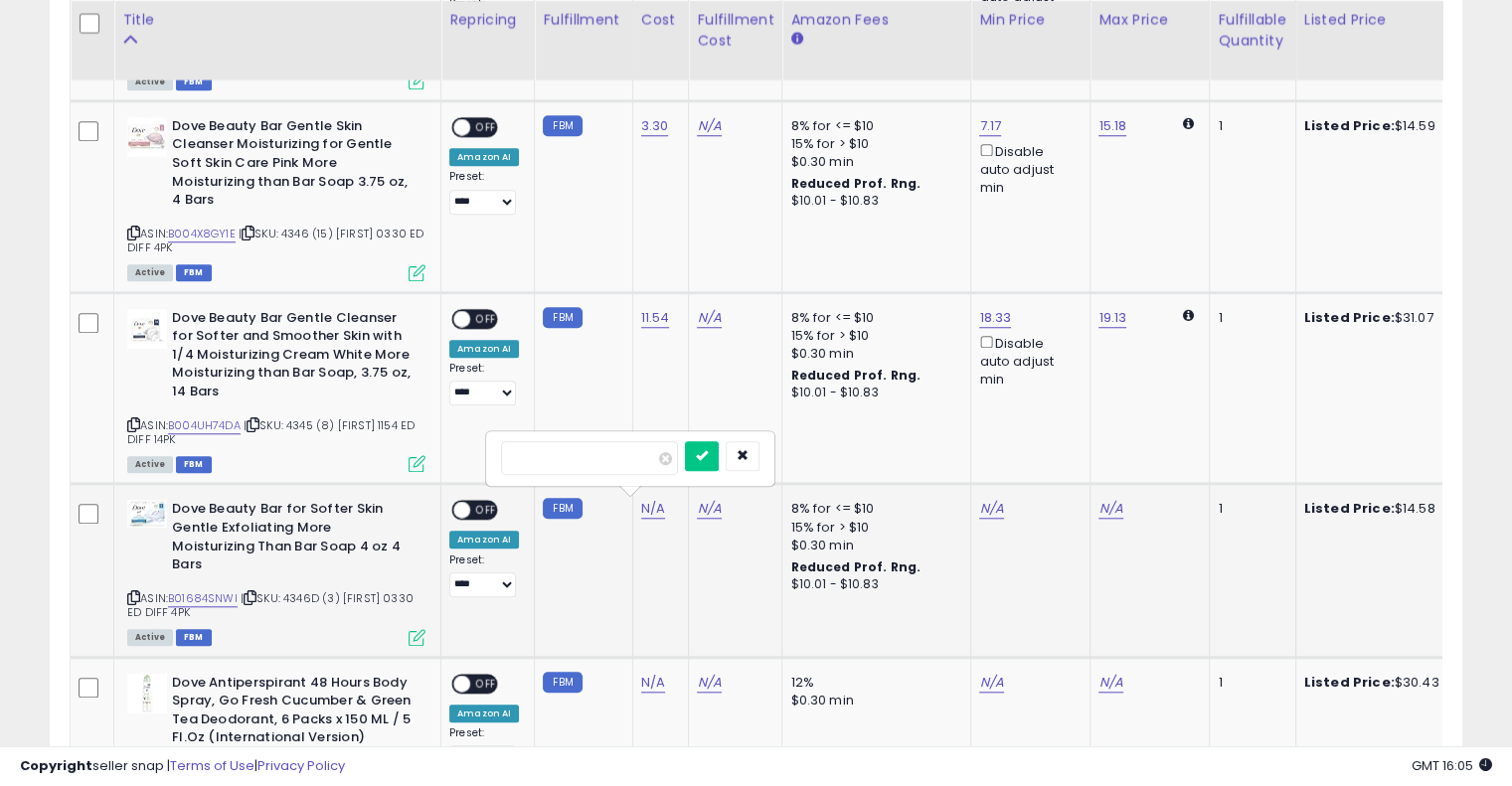type on "****" 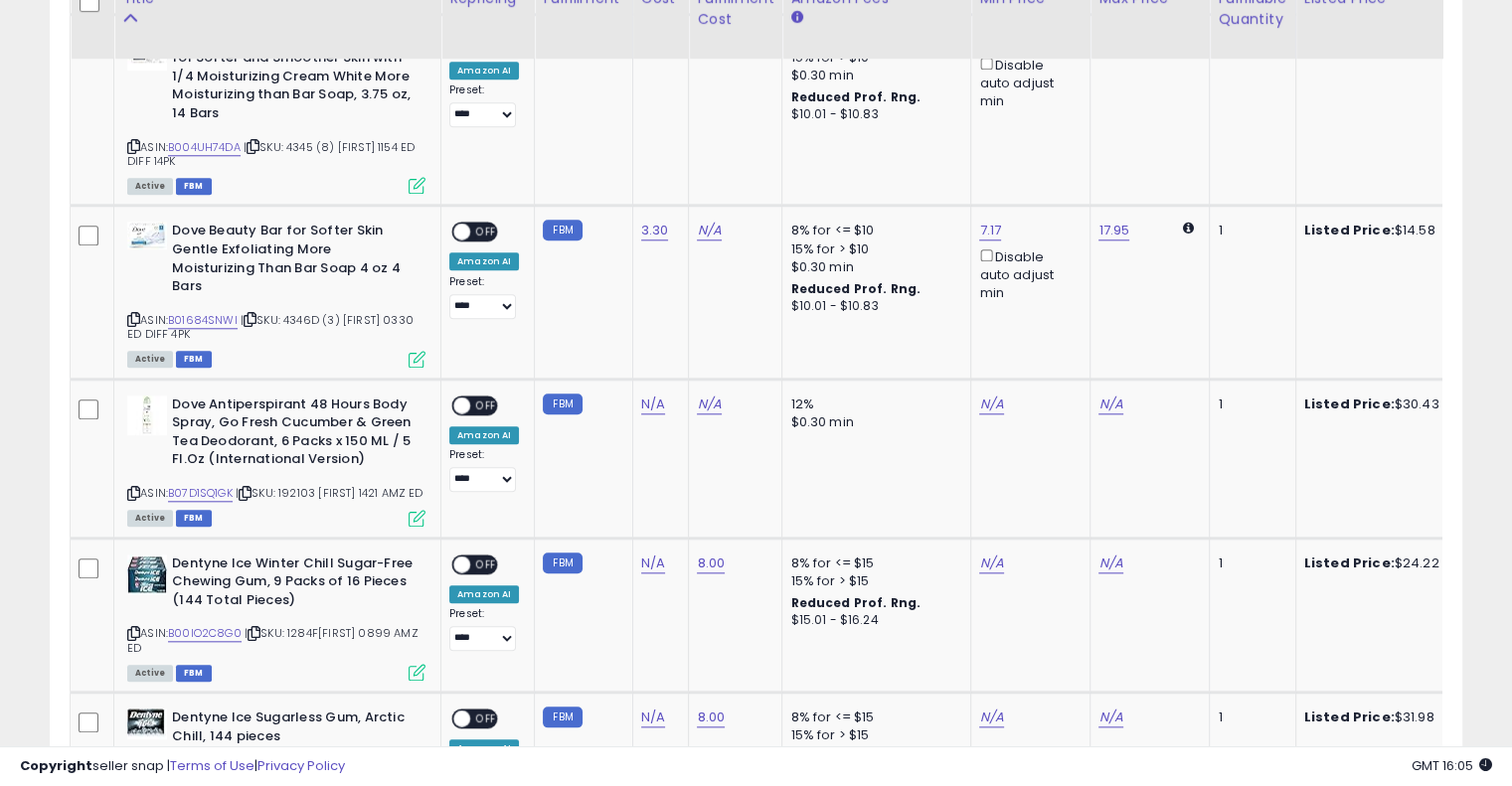 scroll, scrollTop: 1944, scrollLeft: 0, axis: vertical 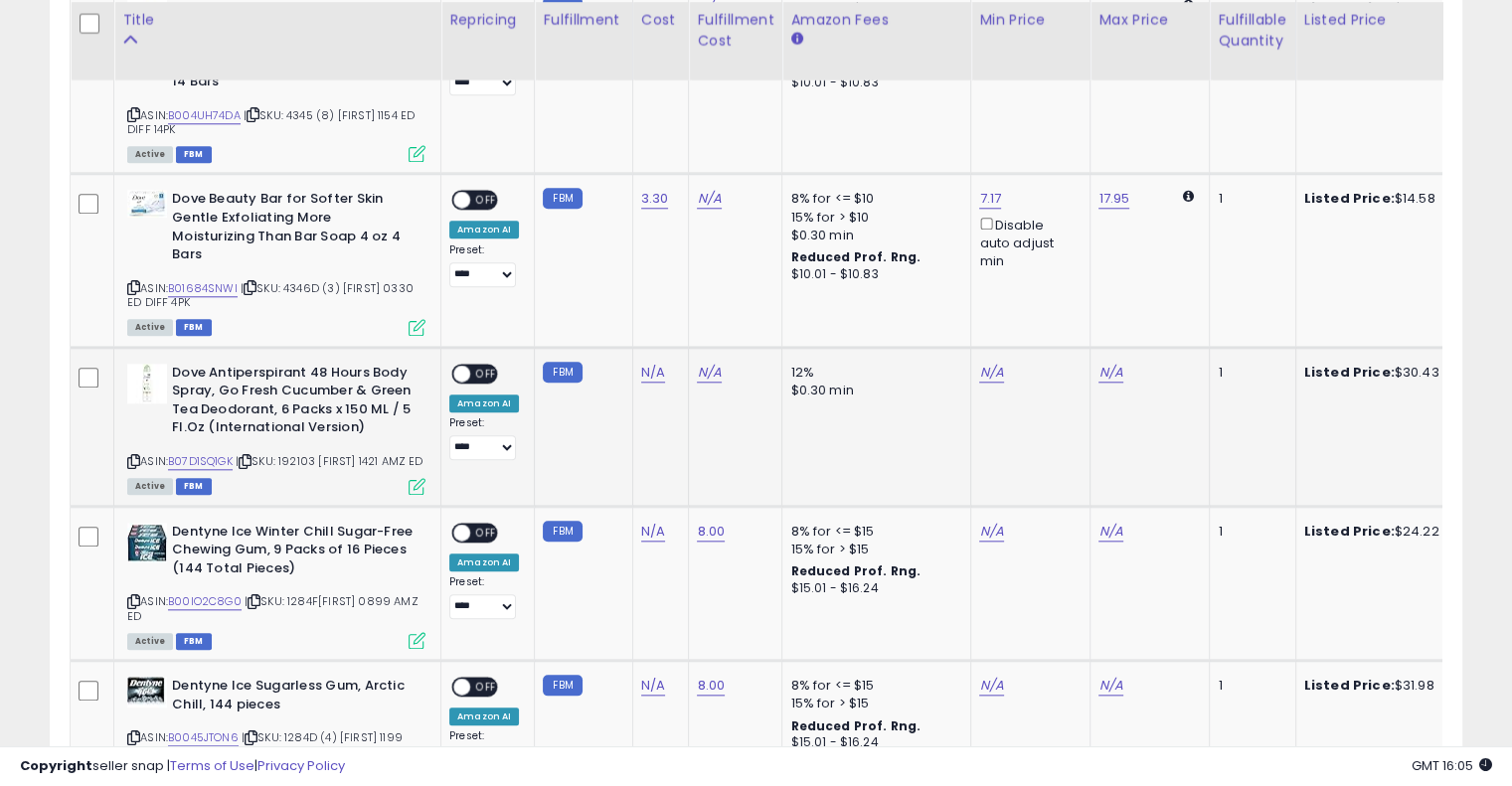 click on "|   SKU: 192103 [FIRST] 1421 AMZ ED" at bounding box center [329, 461] 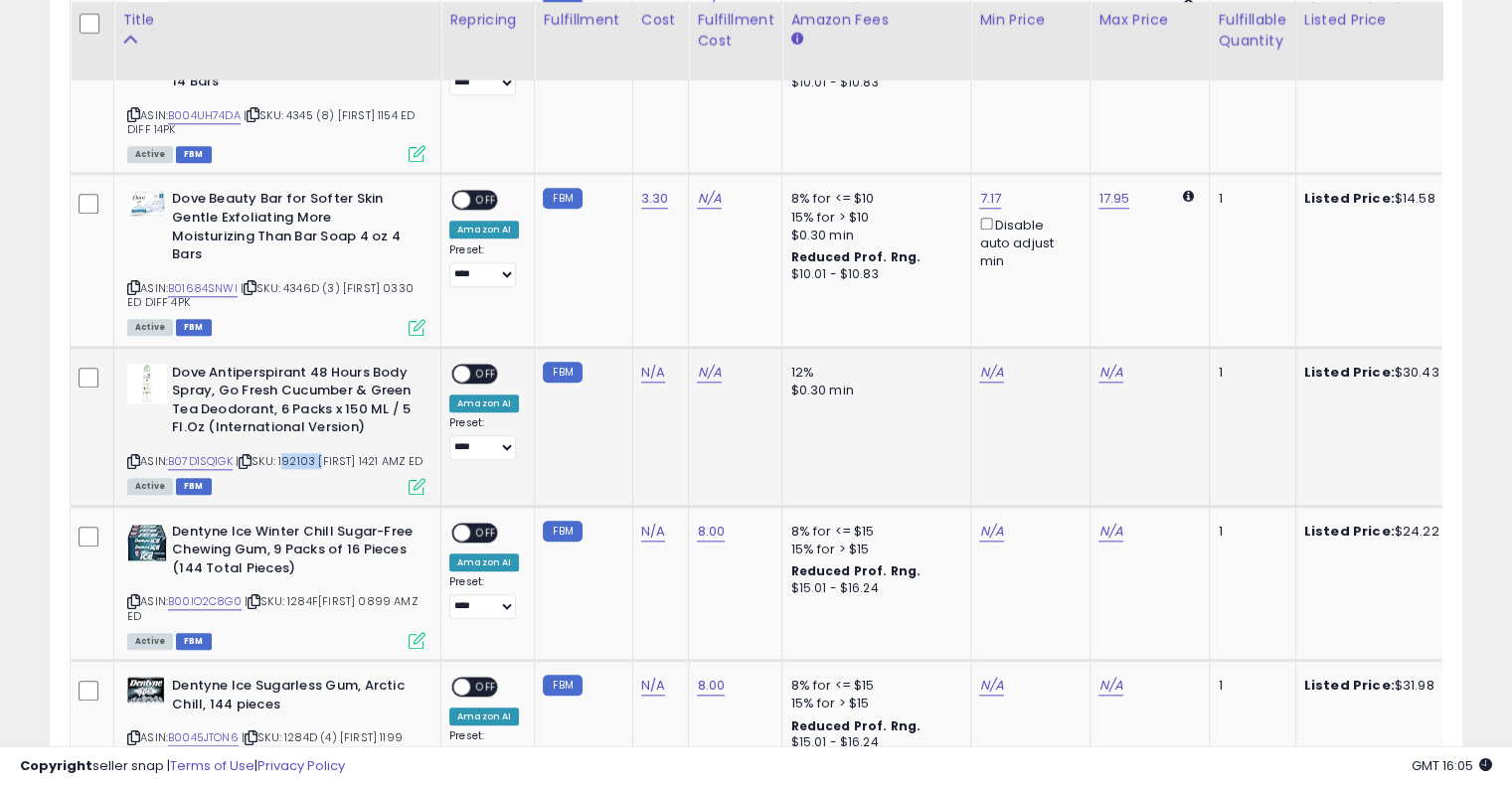 click on "|   SKU: 192103 [FIRST] 1421 AMZ ED" at bounding box center (329, 461) 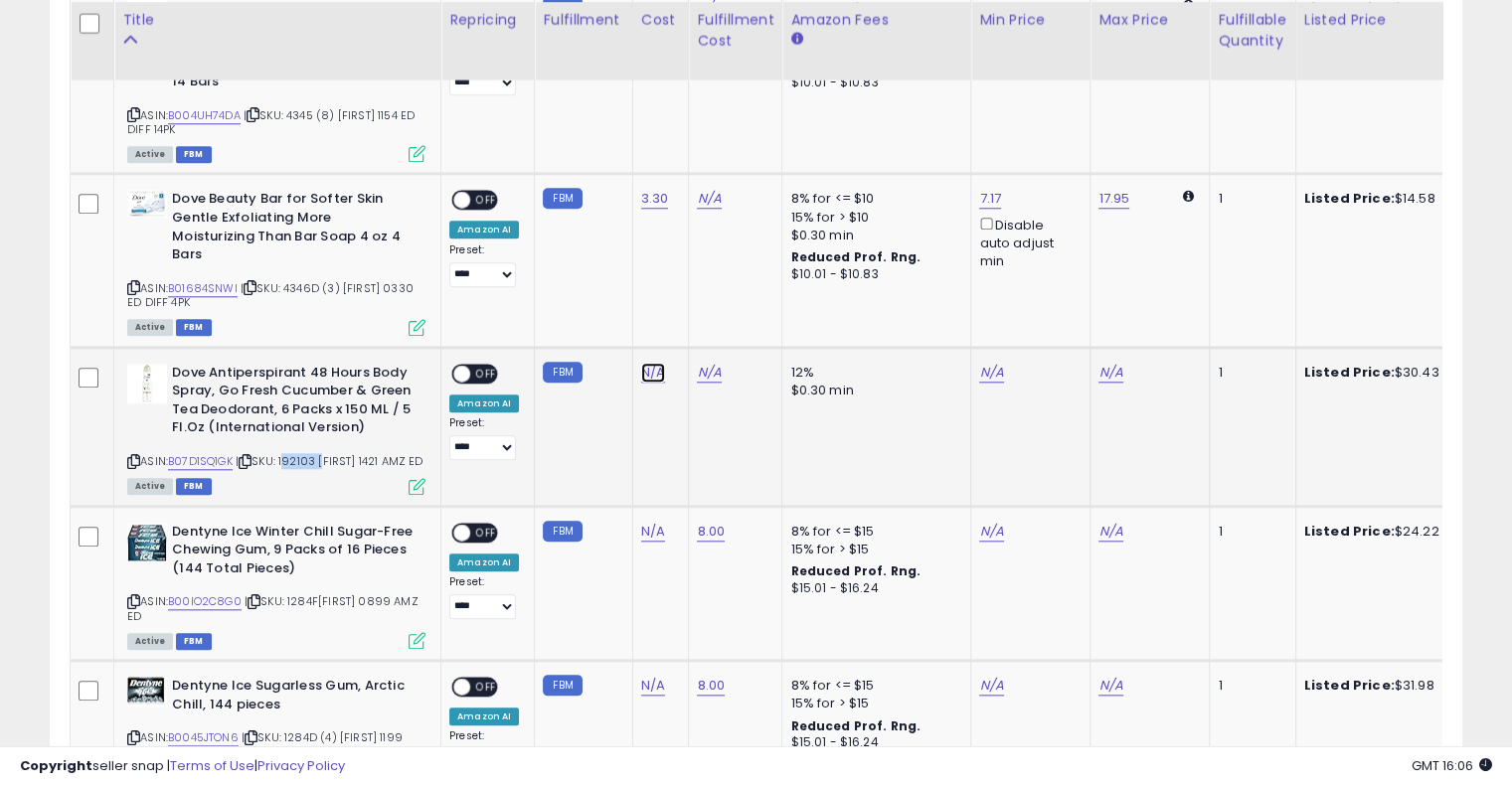 click on "N/A" at bounding box center (653, 373) 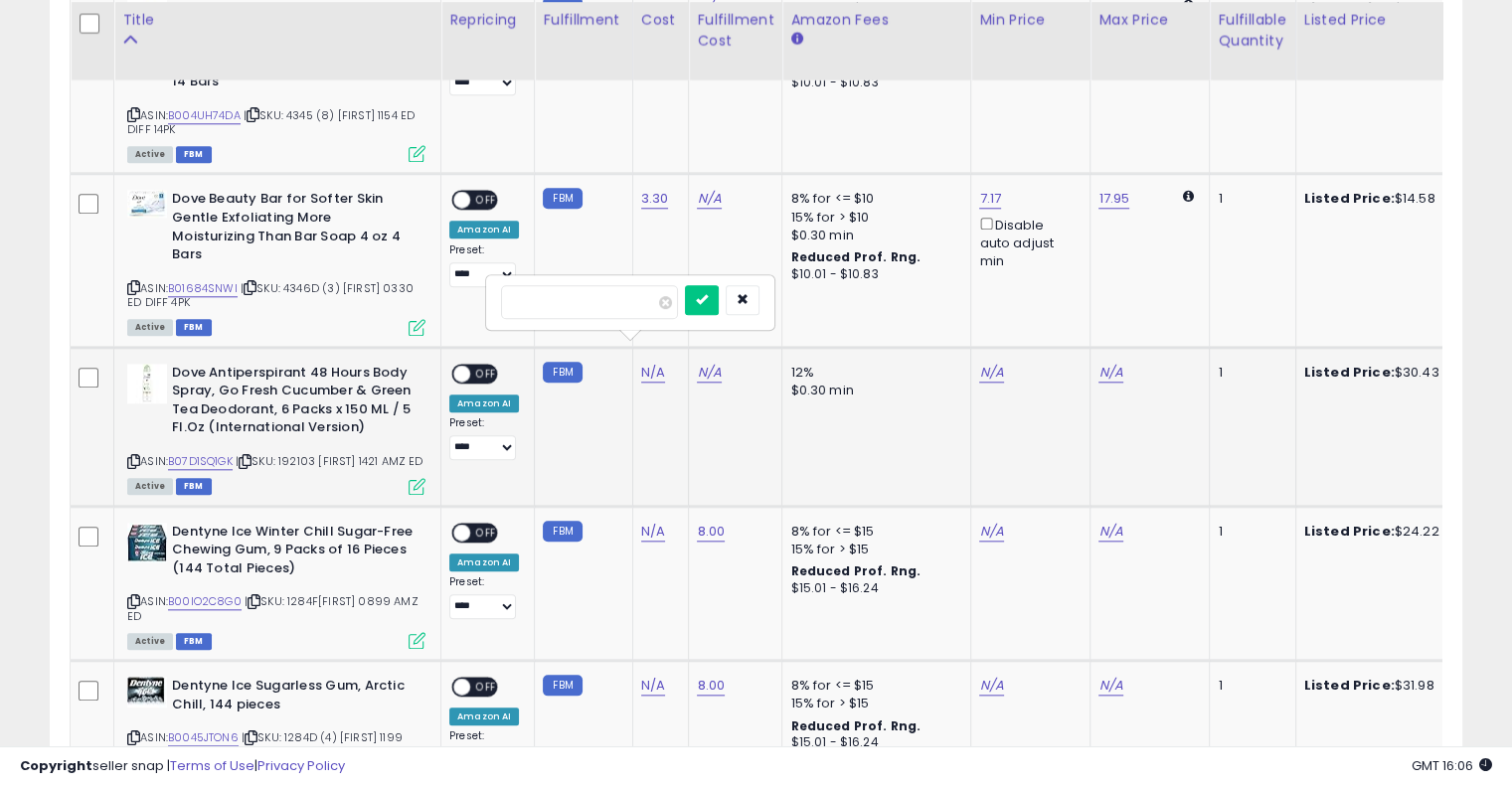 type on "*****" 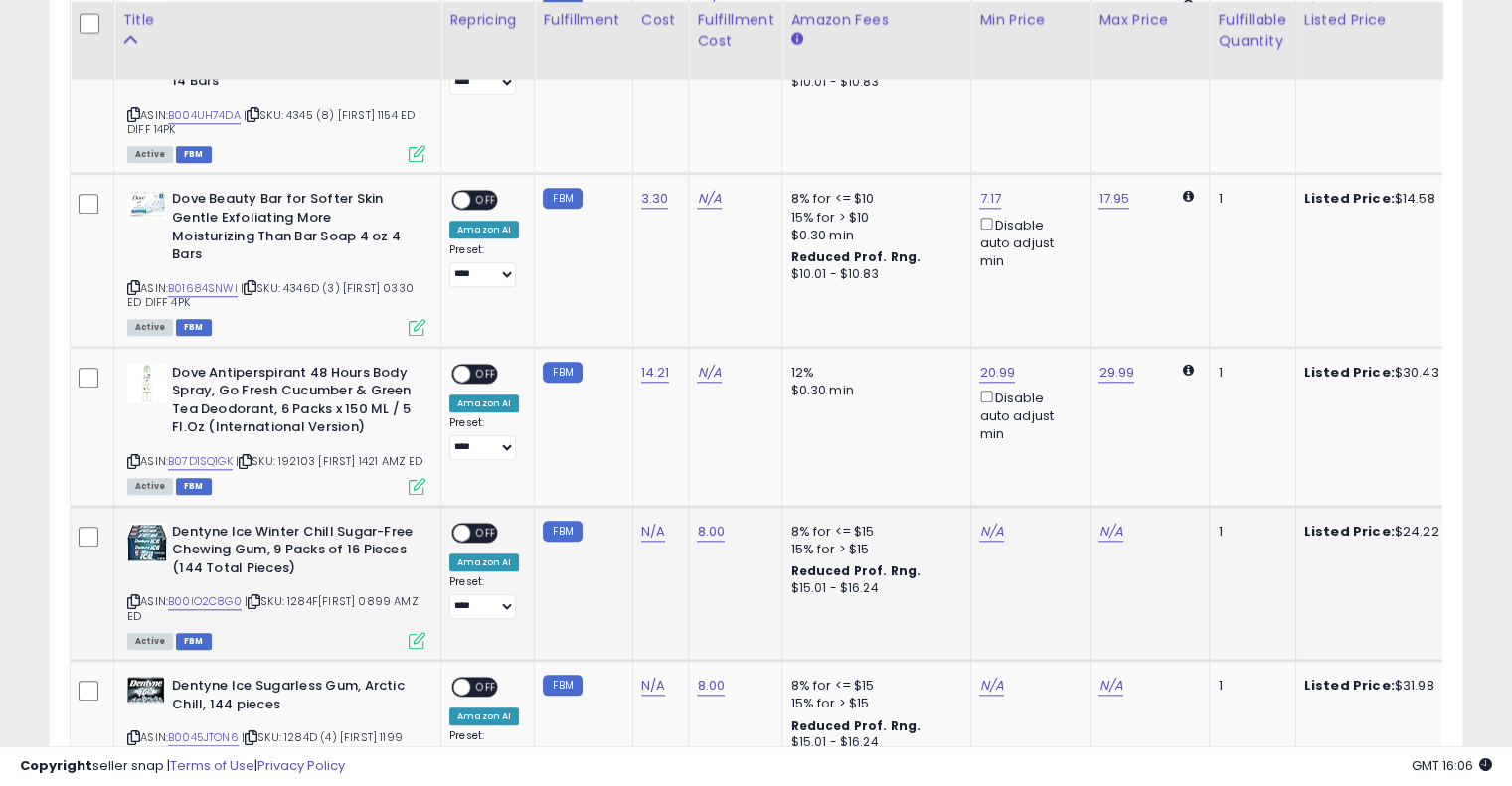 click on "|   SKU: 1284F[FIRST] 0899 AMZ ED" at bounding box center (272, 608) 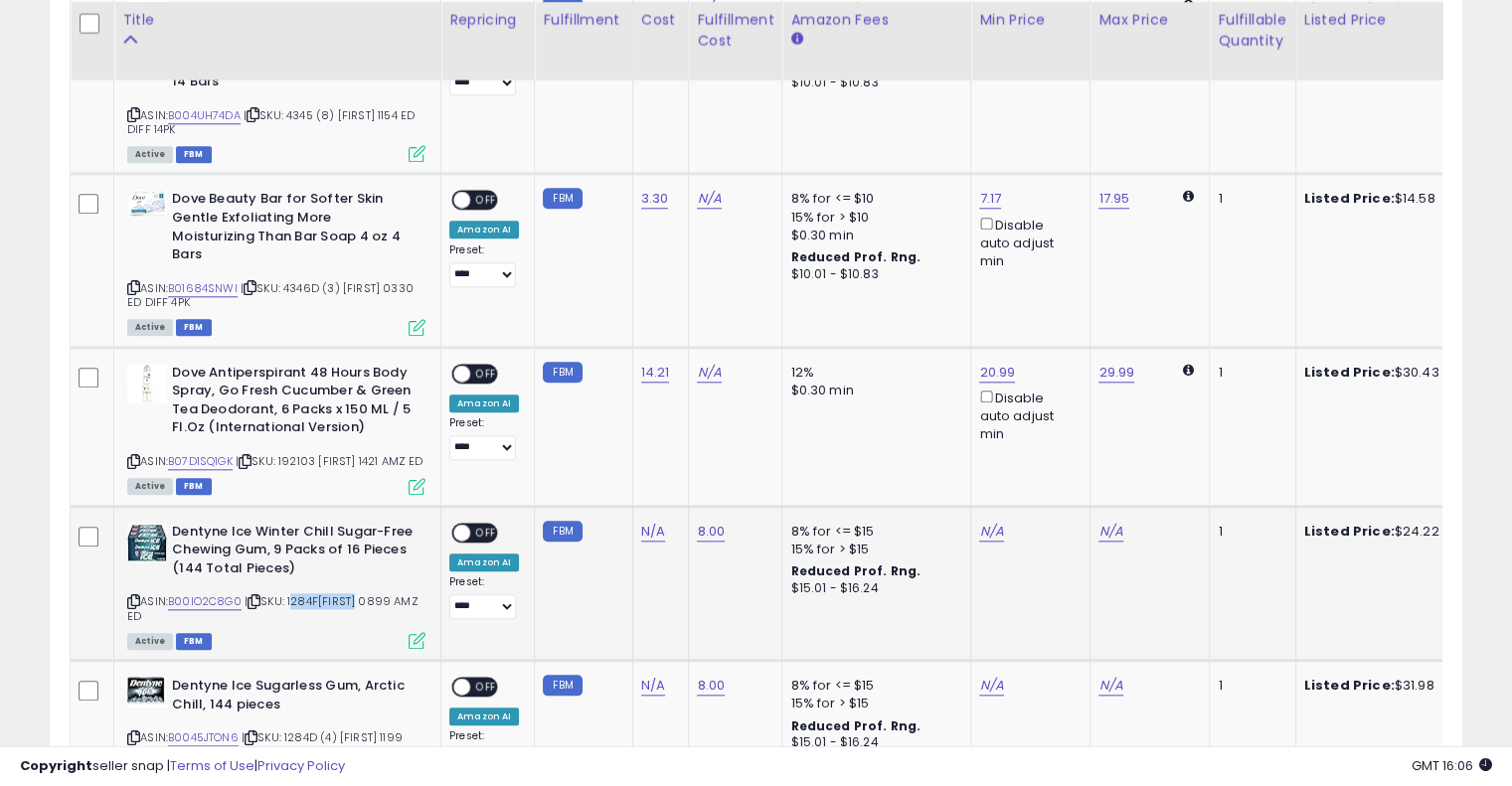 click on "|   SKU: 1284F[FIRST] 0899 AMZ ED" at bounding box center [272, 608] 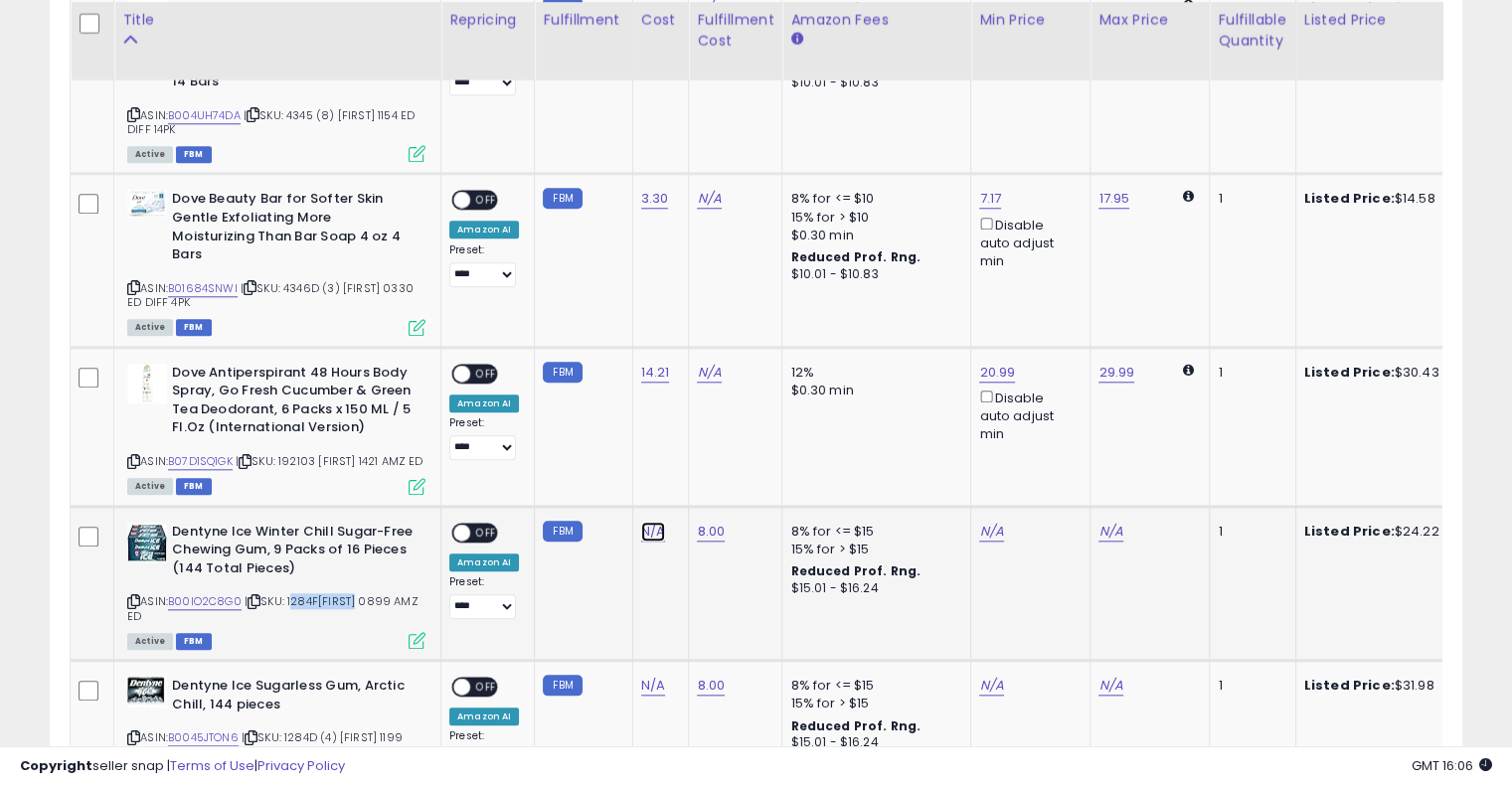 click on "N/A" at bounding box center [653, 532] 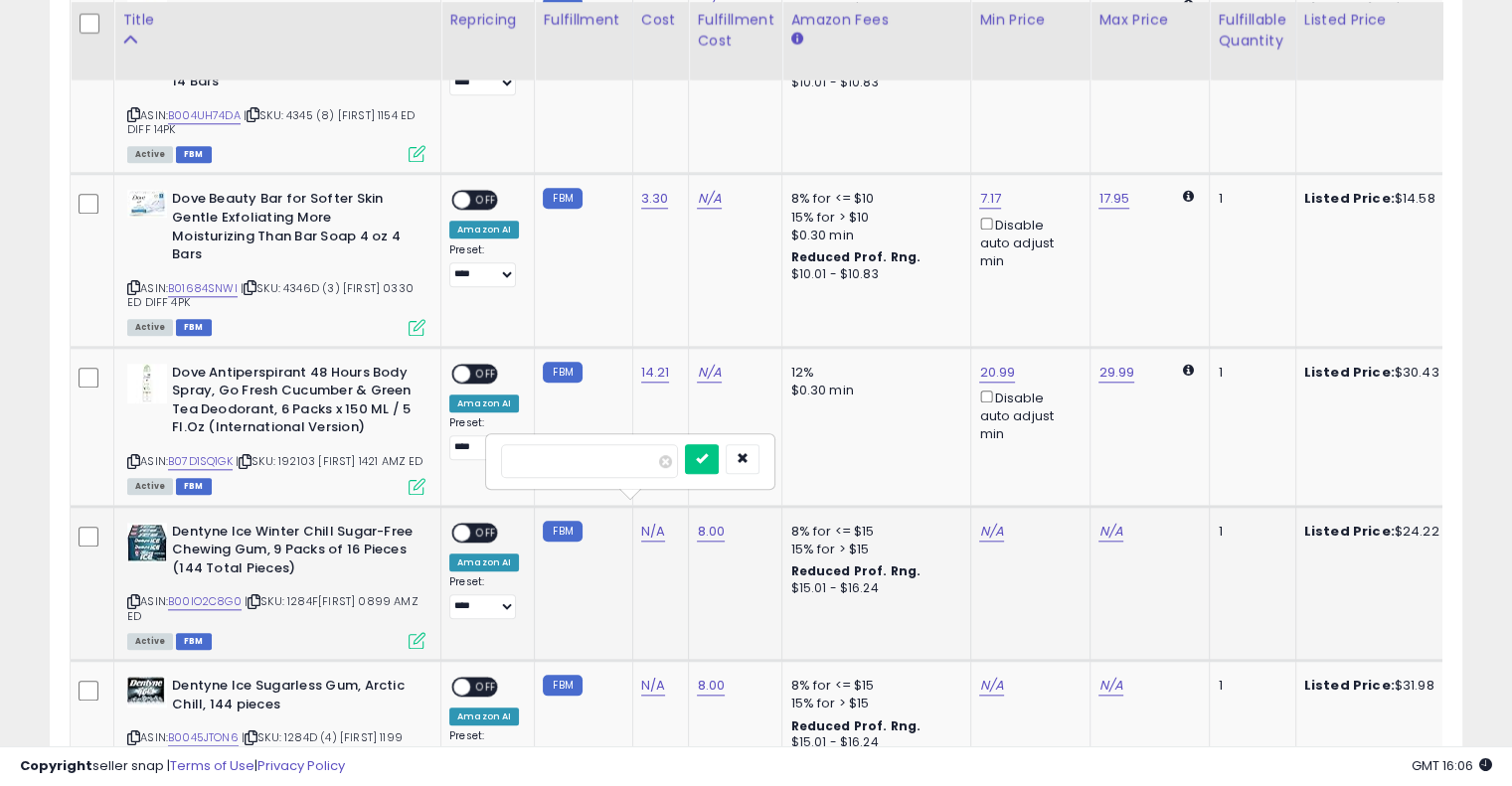 type on "*****" 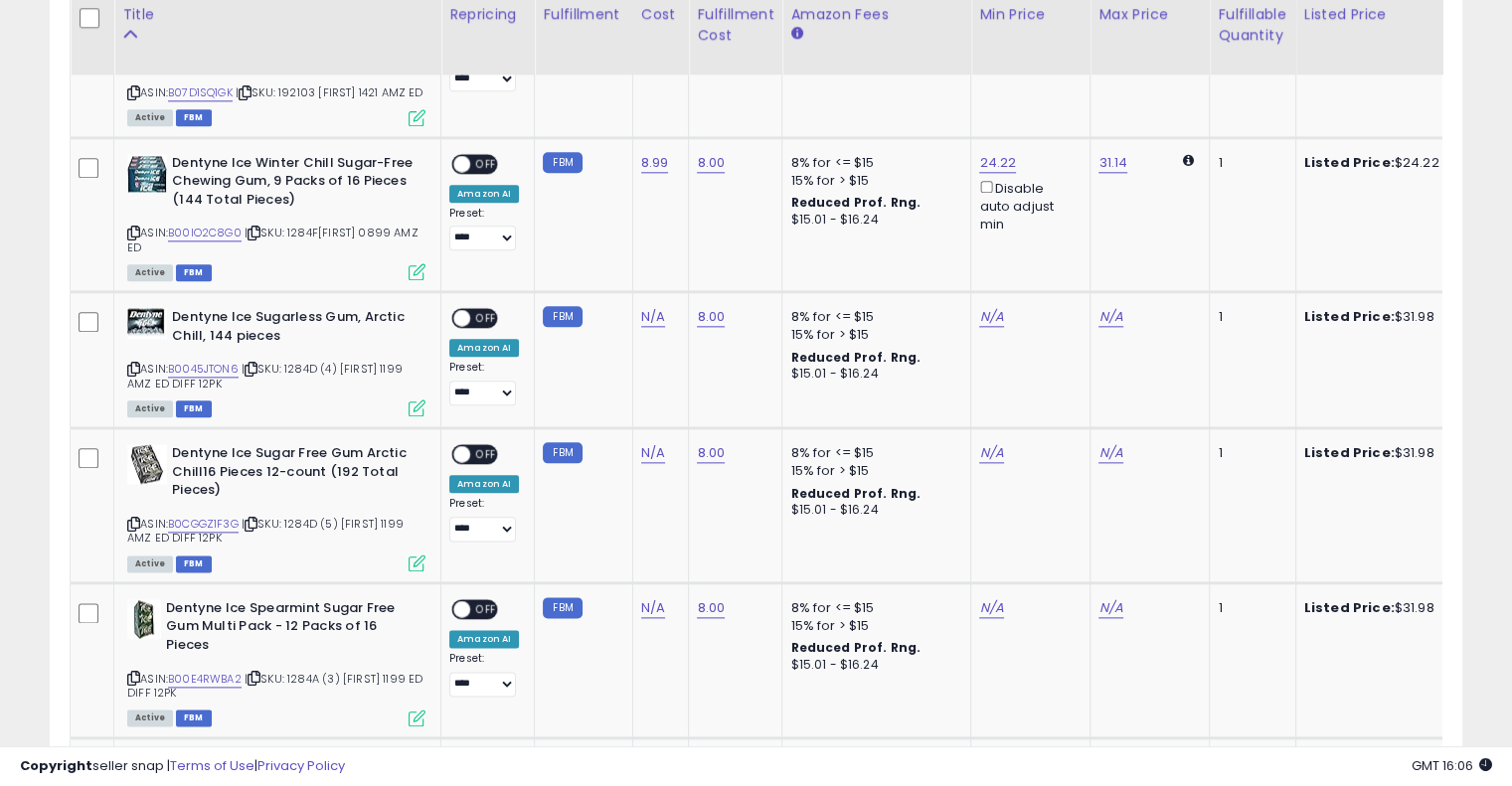scroll, scrollTop: 2307, scrollLeft: 0, axis: vertical 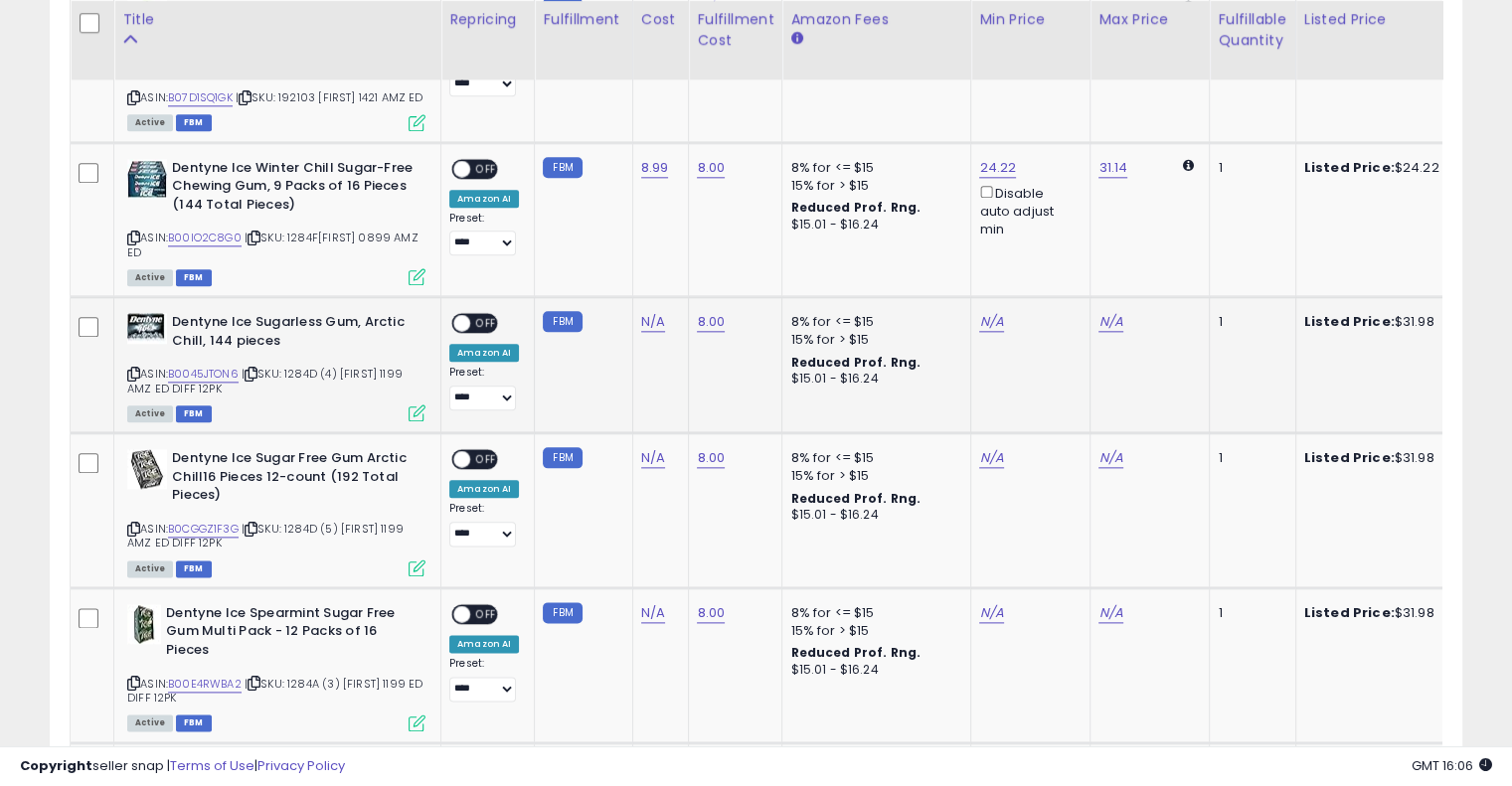 click on "|   SKU: 1284D (4) [FIRST] 1199 AMZ ED DIFF 12PK" at bounding box center [264, 381] 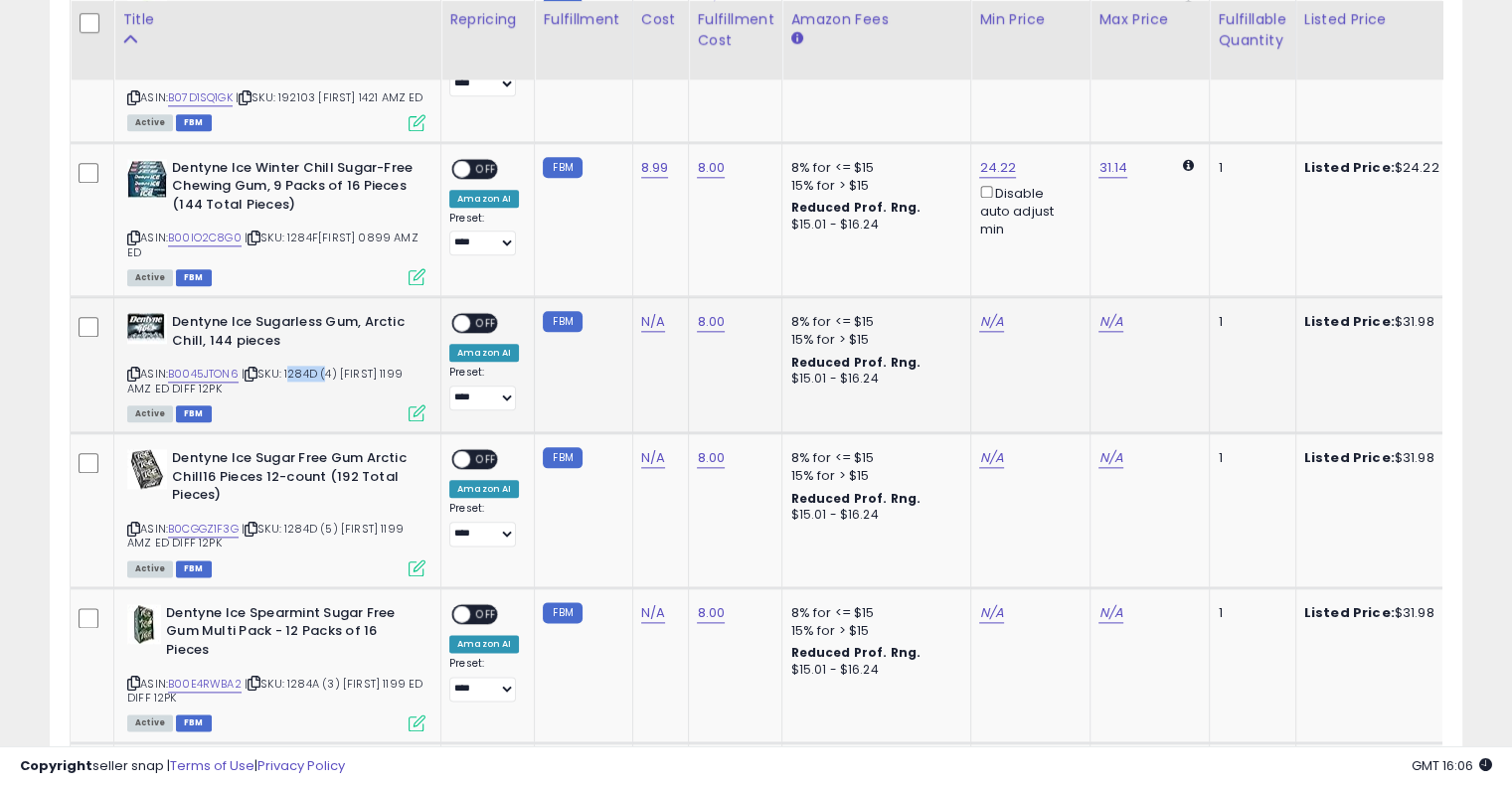 click on "|   SKU: 1284D (4) [FIRST] 1199 AMZ ED DIFF 12PK" at bounding box center [264, 381] 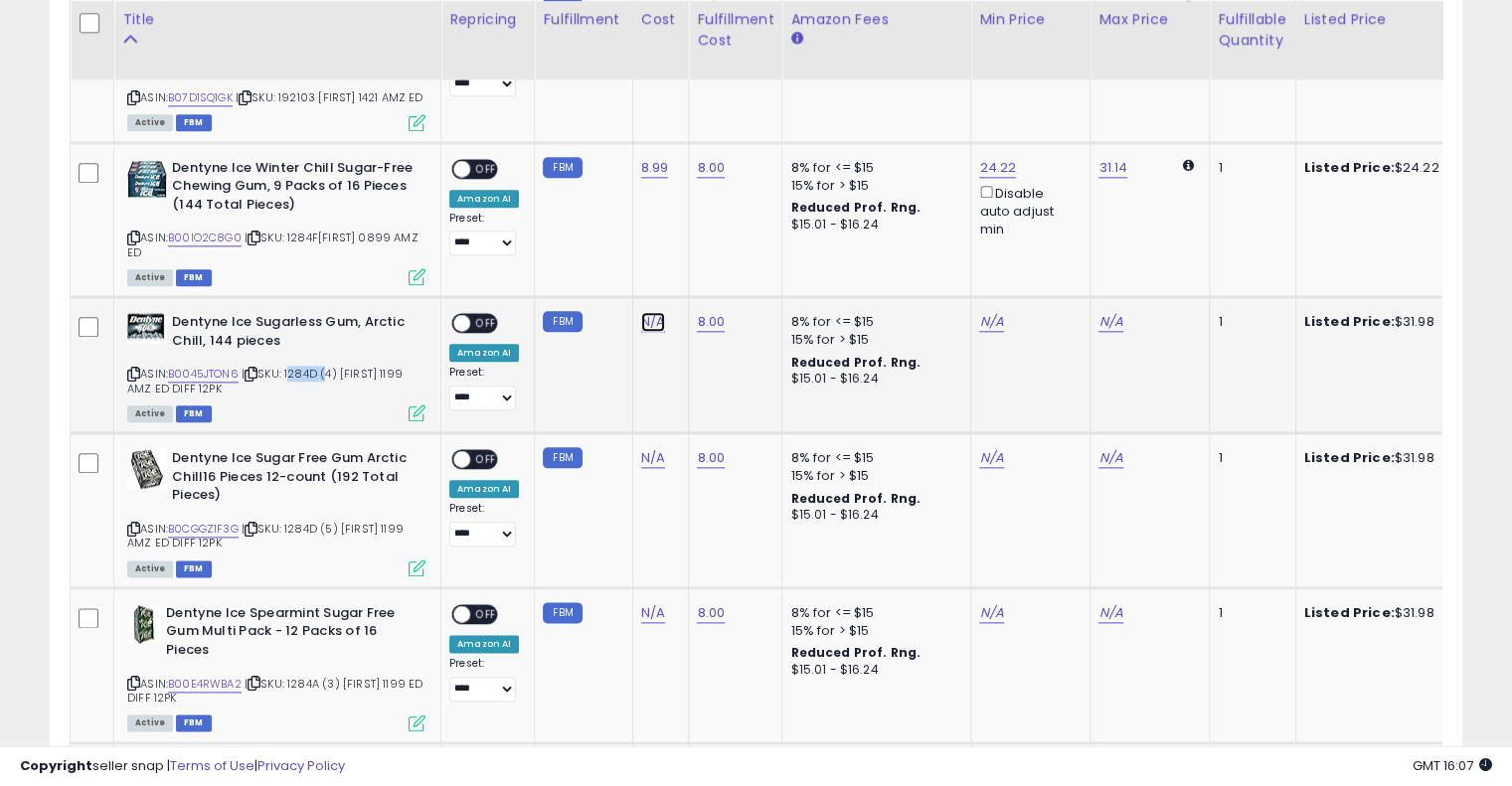 click on "N/A" at bounding box center [653, 322] 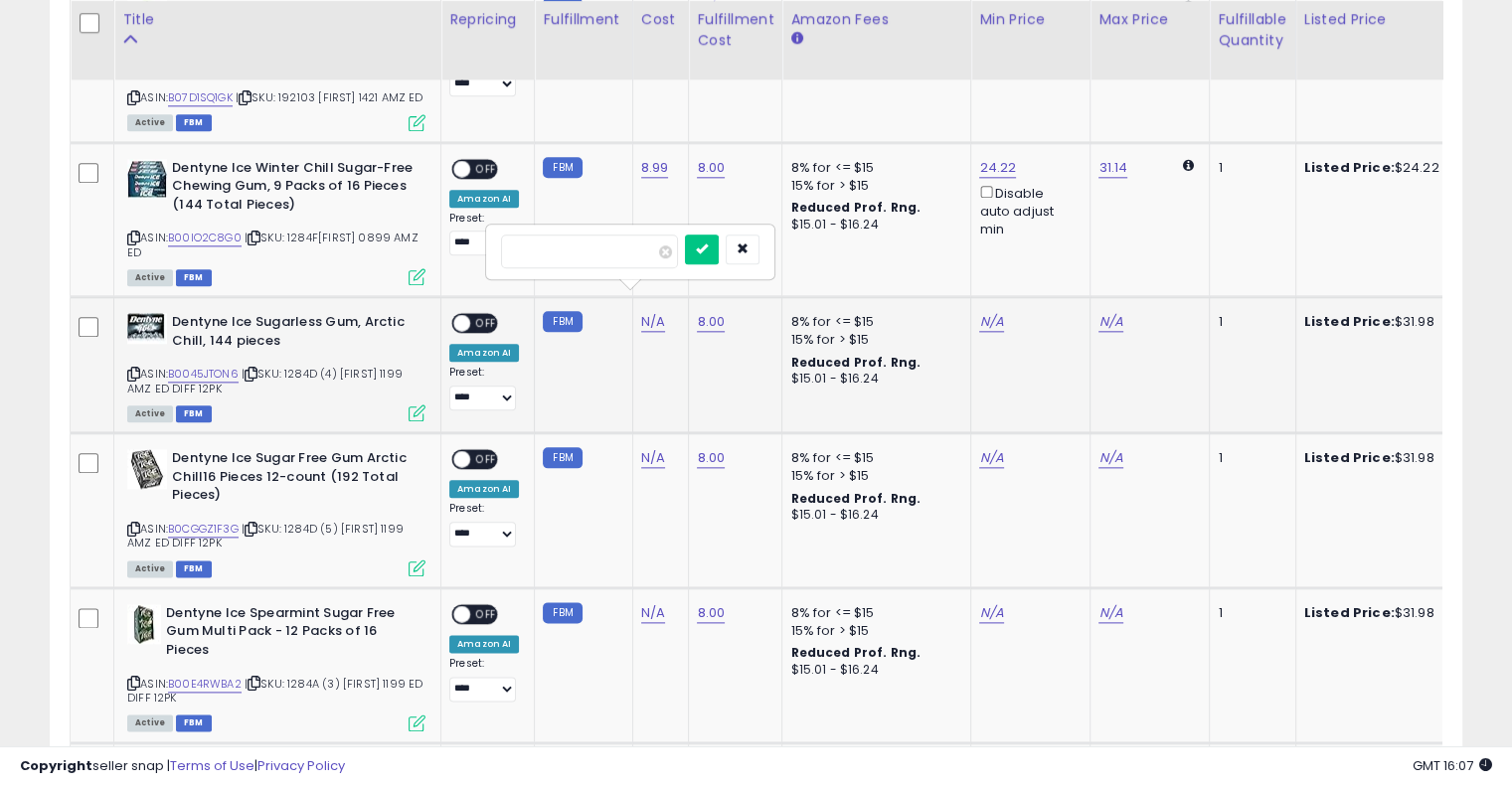 type on "*****" 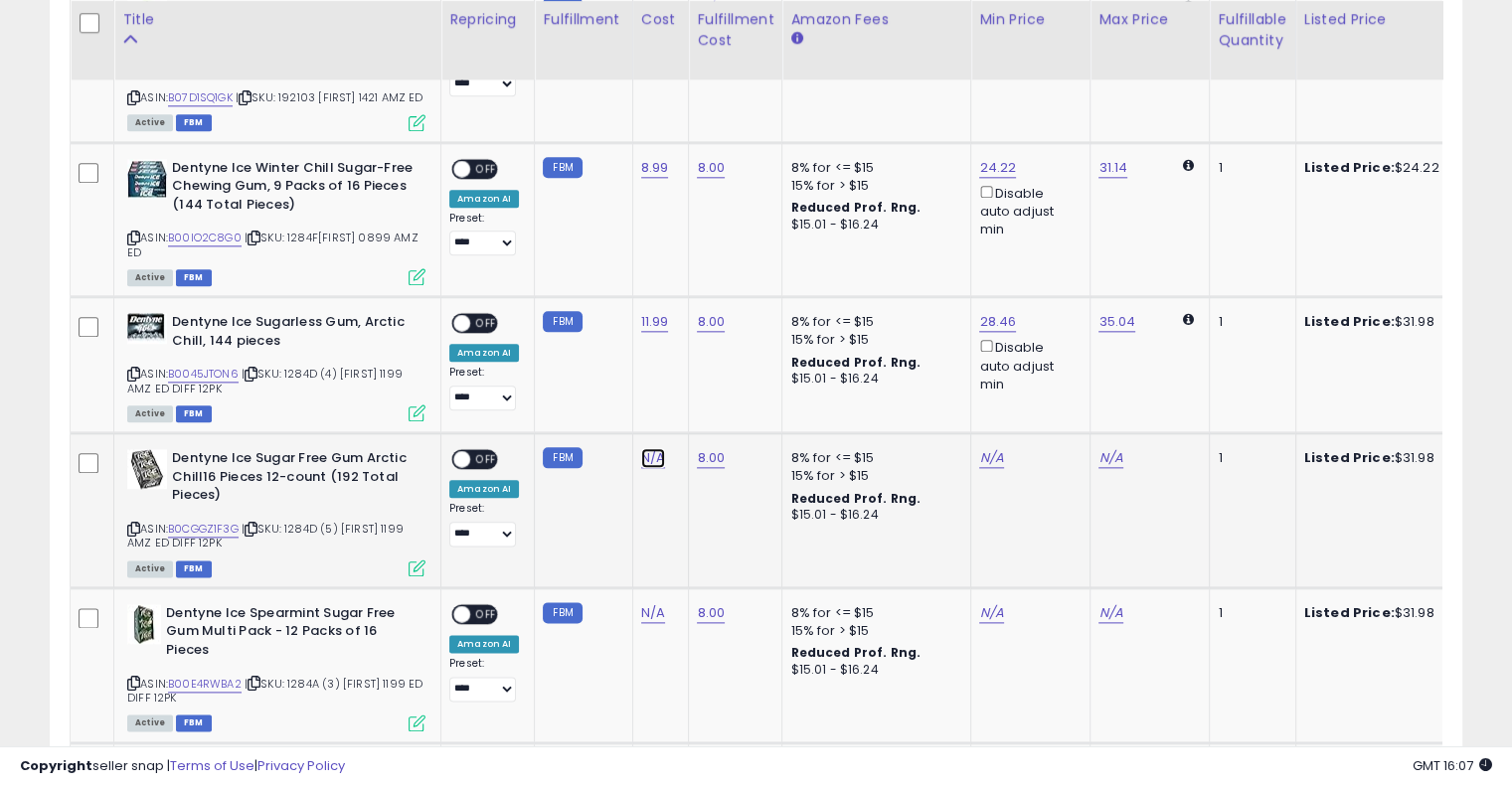 click on "N/A" at bounding box center (653, 458) 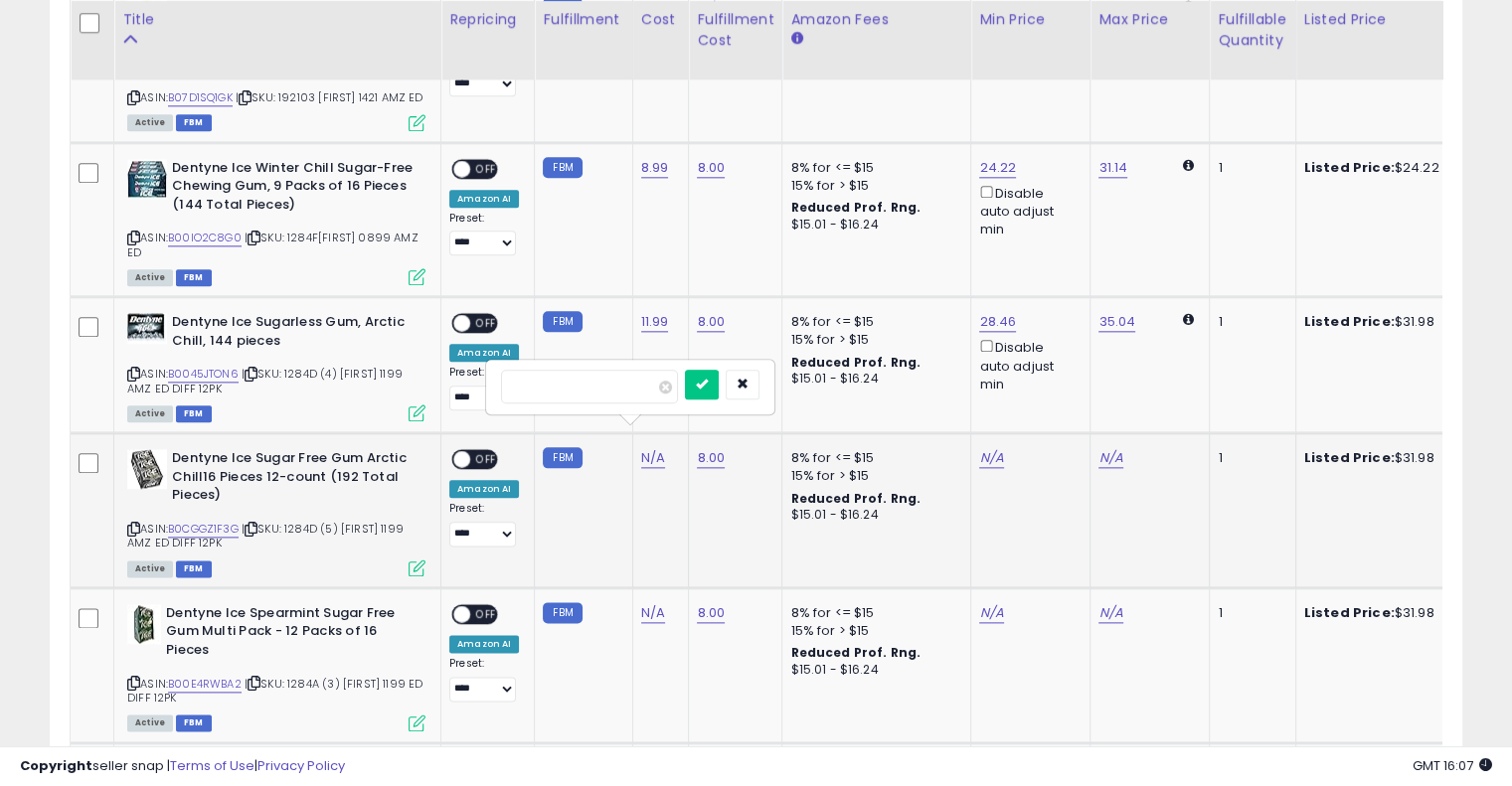 type on "*****" 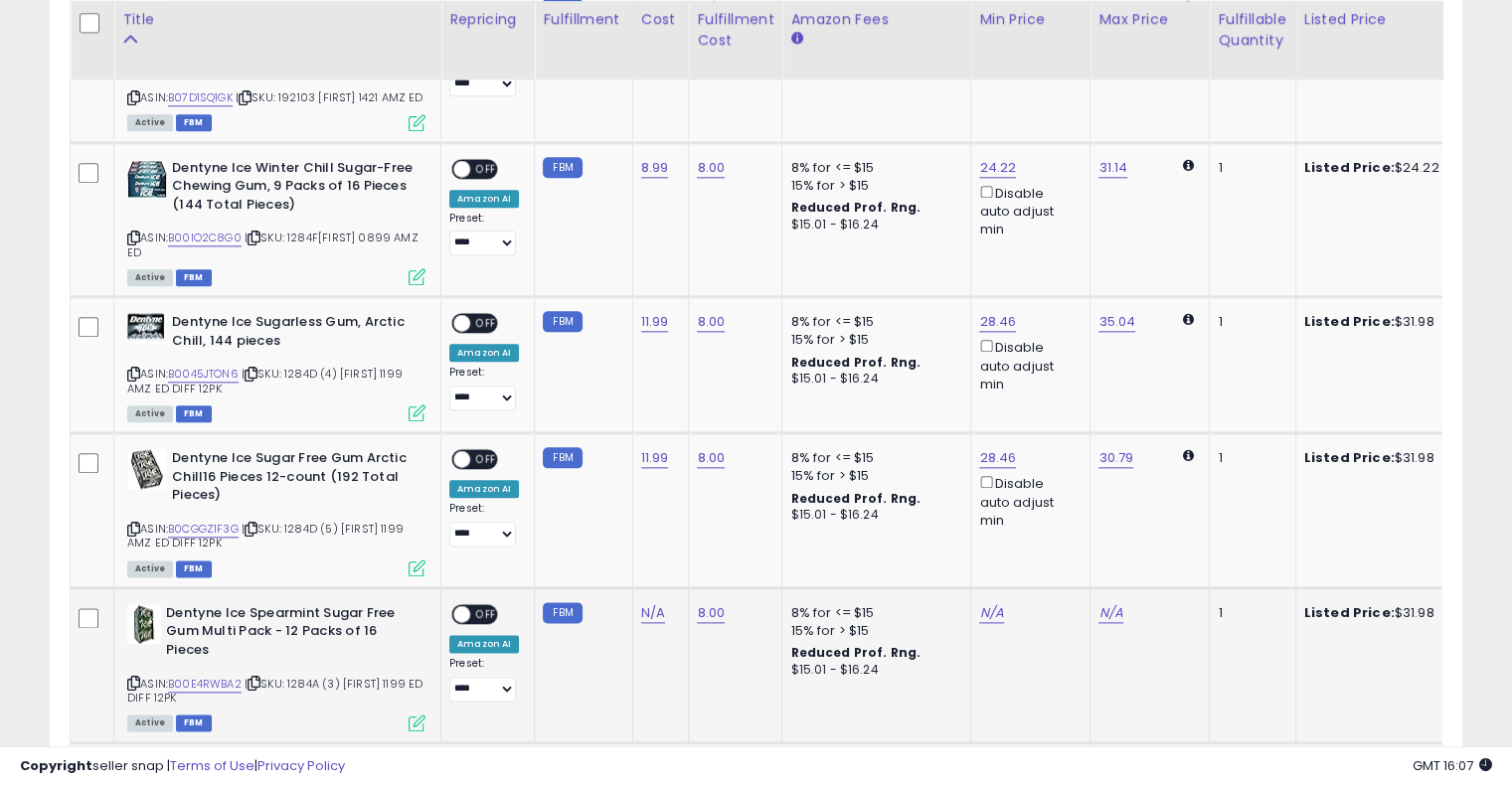 click on "|   SKU: 1284A (3) [FIRST] 1199 ED DIFF 12PK" at bounding box center [274, 691] 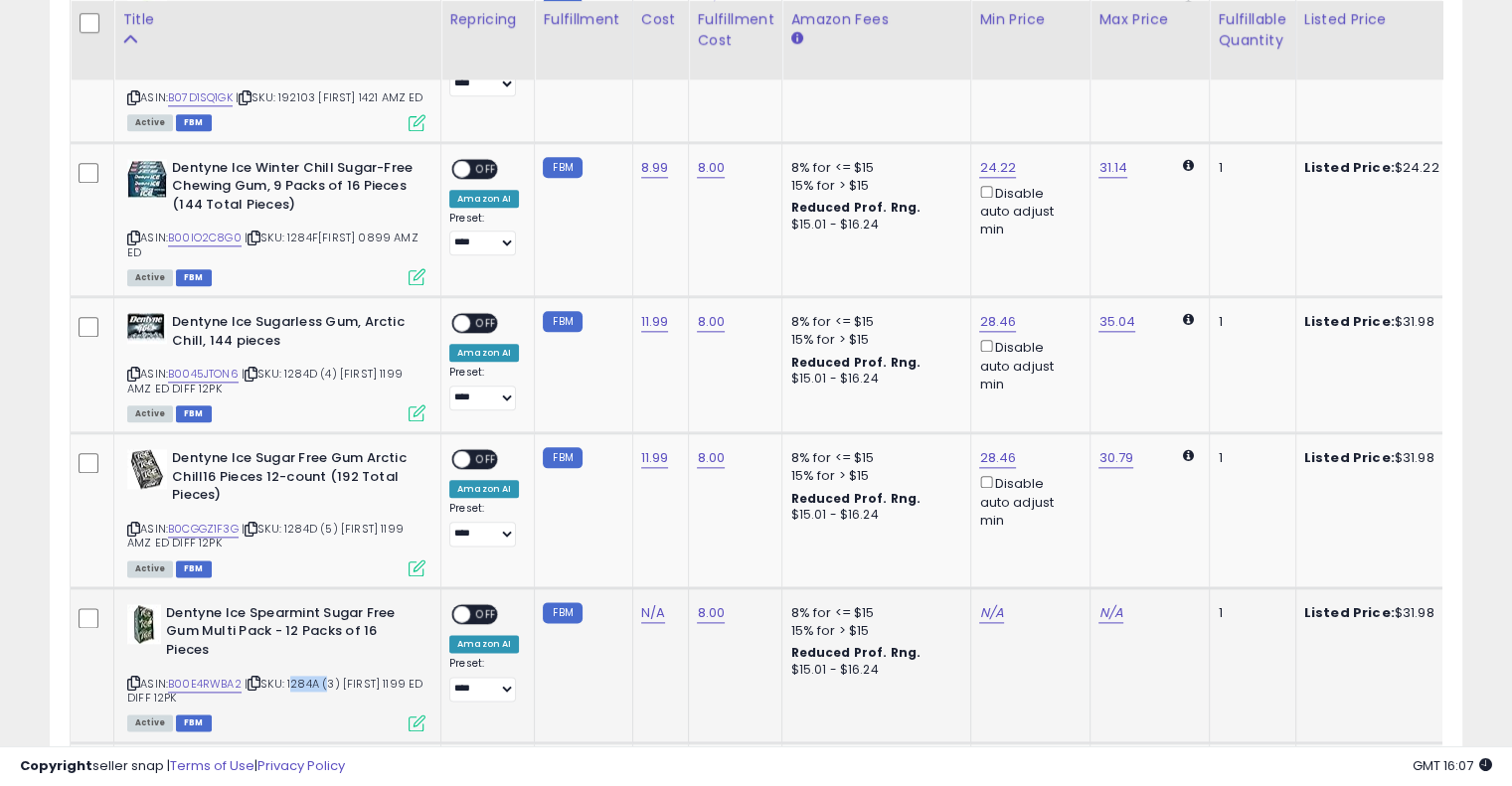click on "|   SKU: 1284A (3) [FIRST] 1199 ED DIFF 12PK" at bounding box center [274, 691] 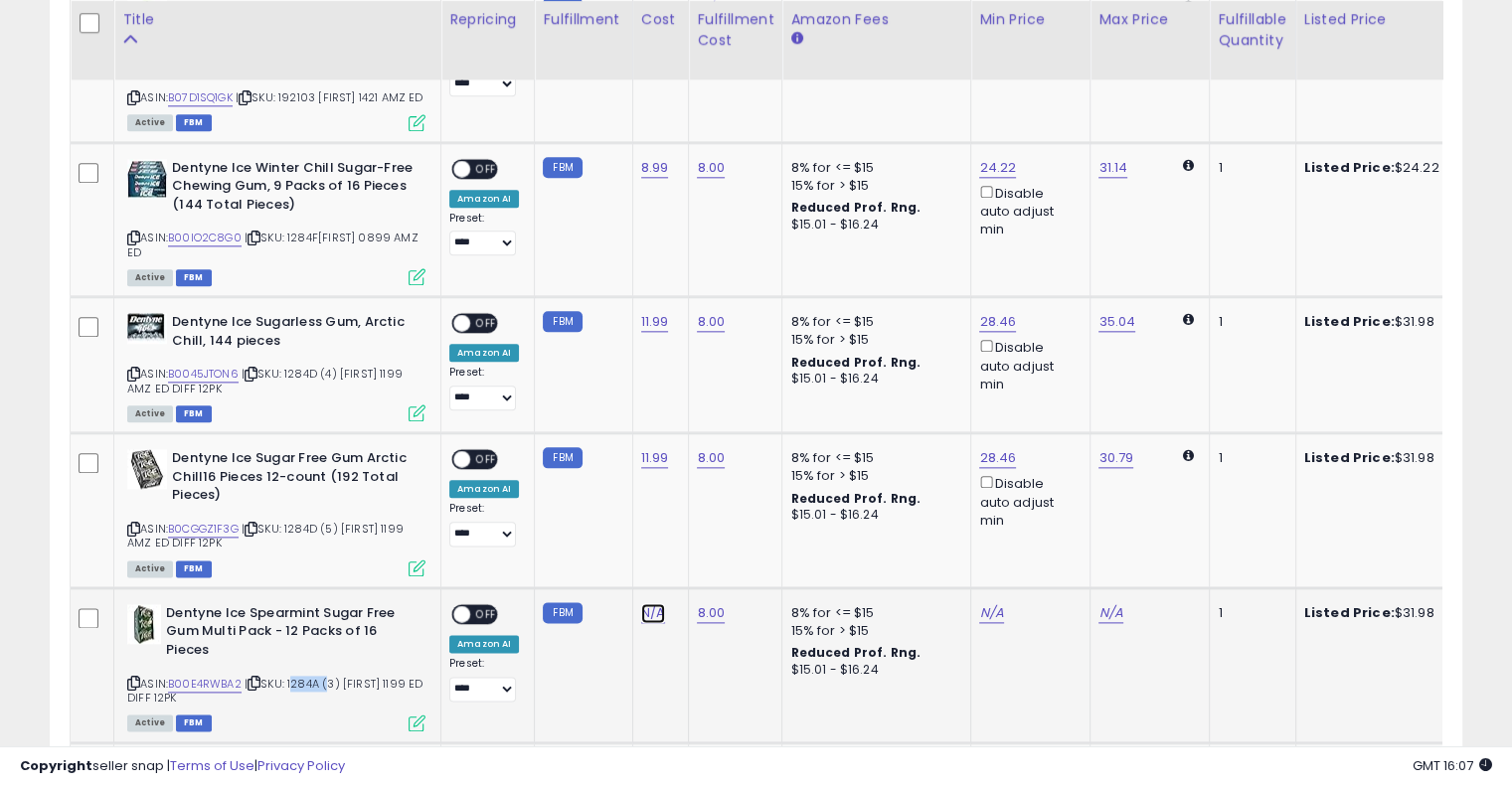 click on "N/A" at bounding box center (653, 613) 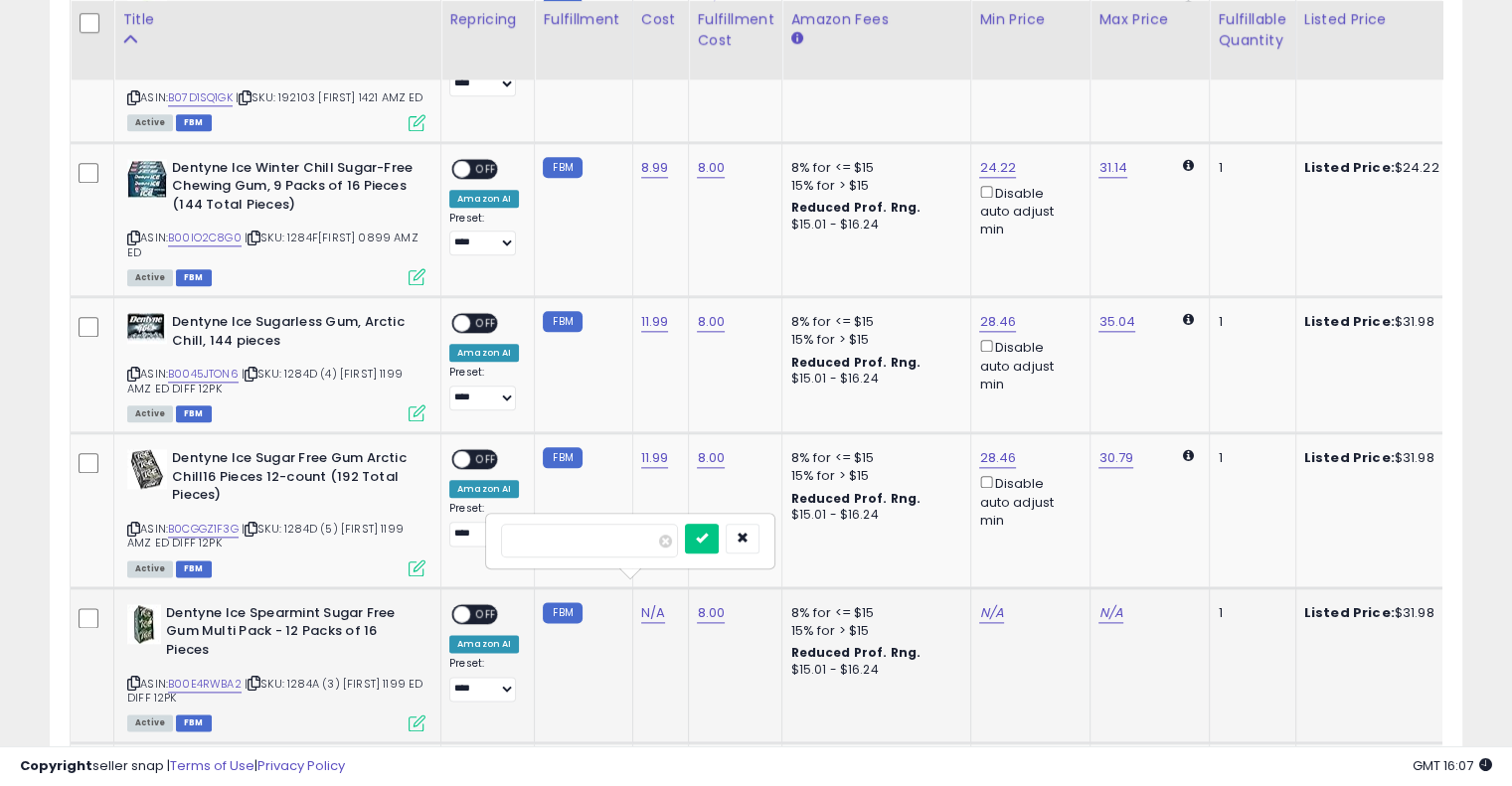 type on "*****" 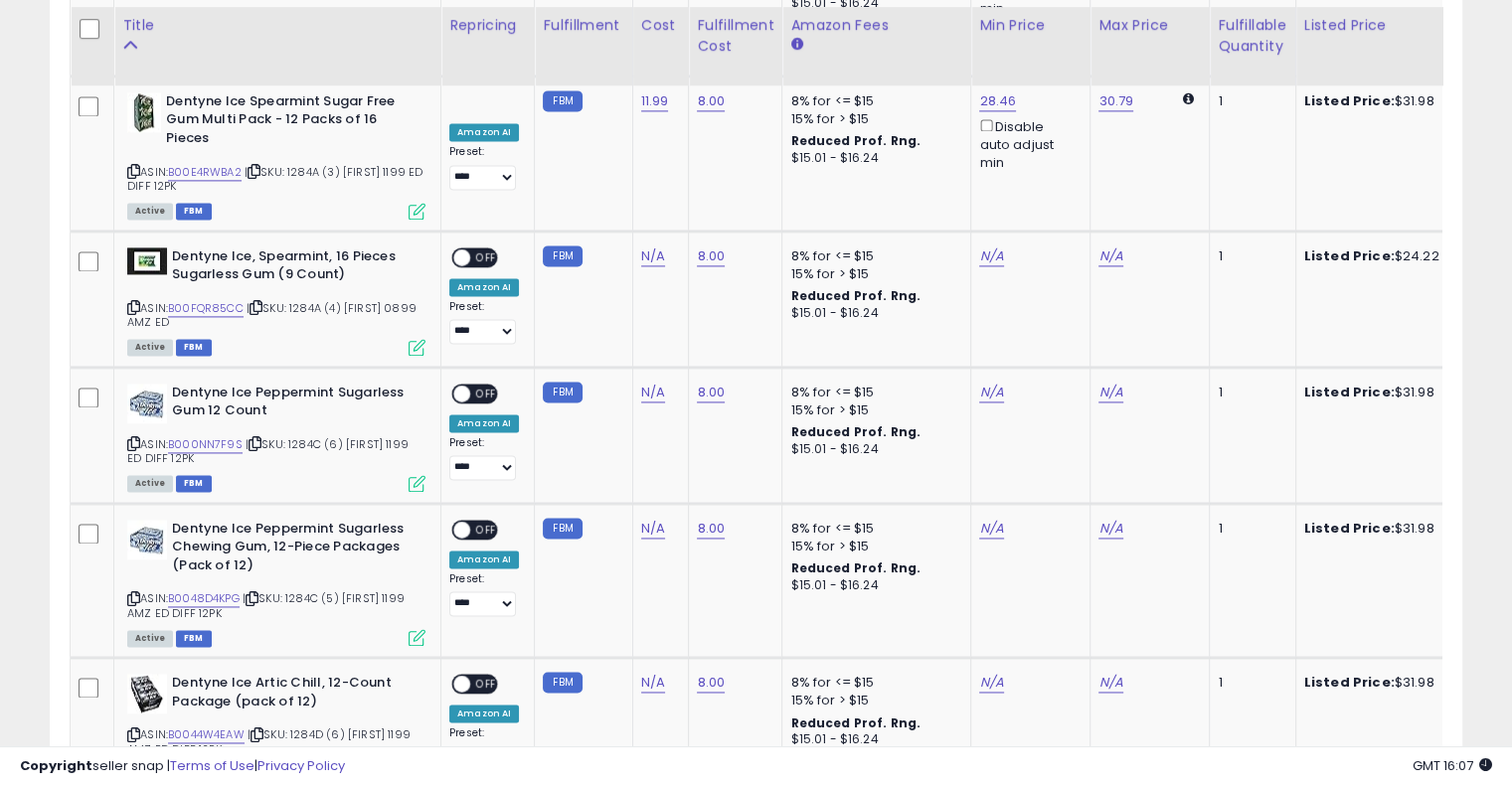 scroll, scrollTop: 2830, scrollLeft: 0, axis: vertical 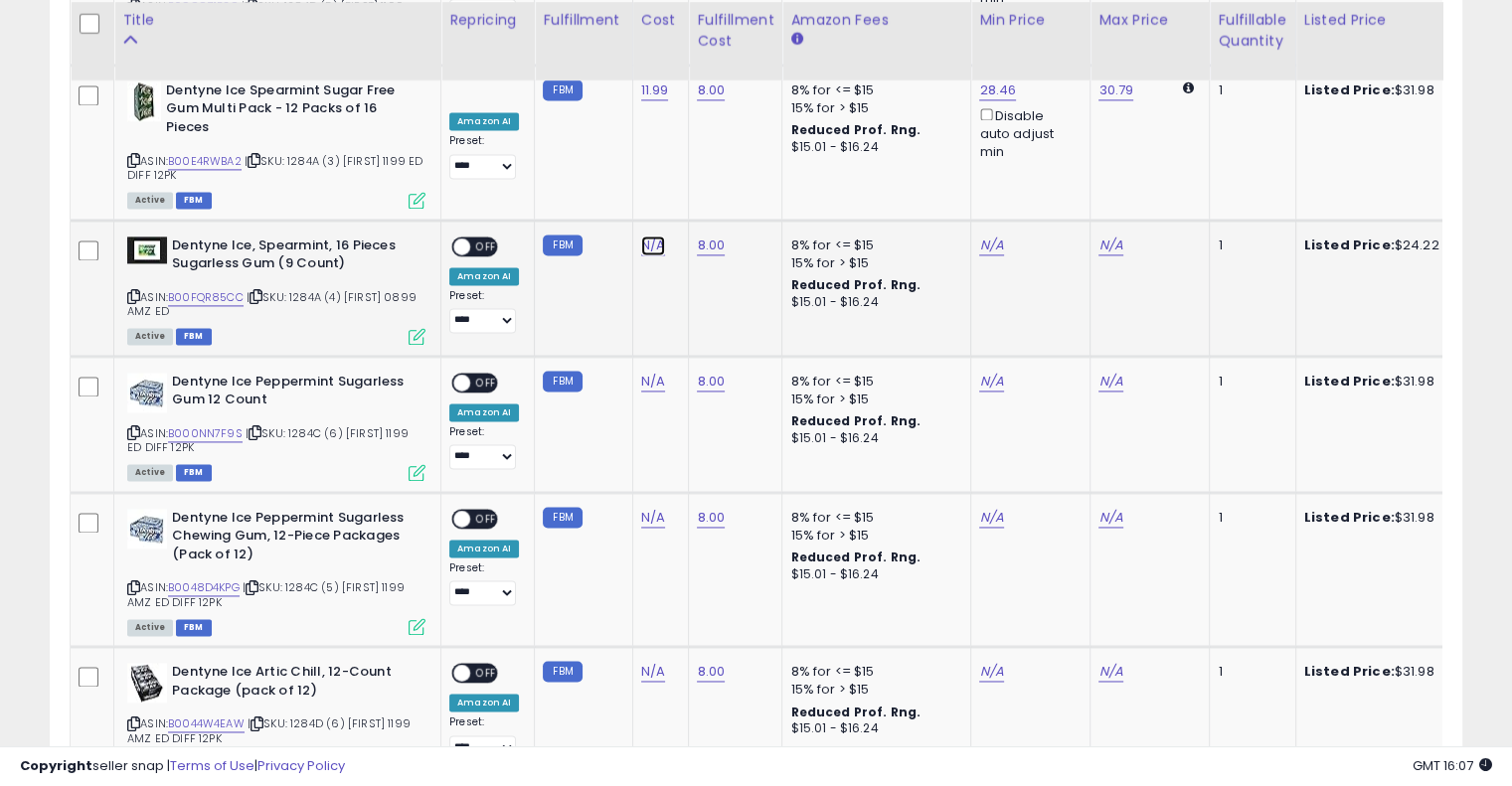 click on "N/A" at bounding box center (653, 245) 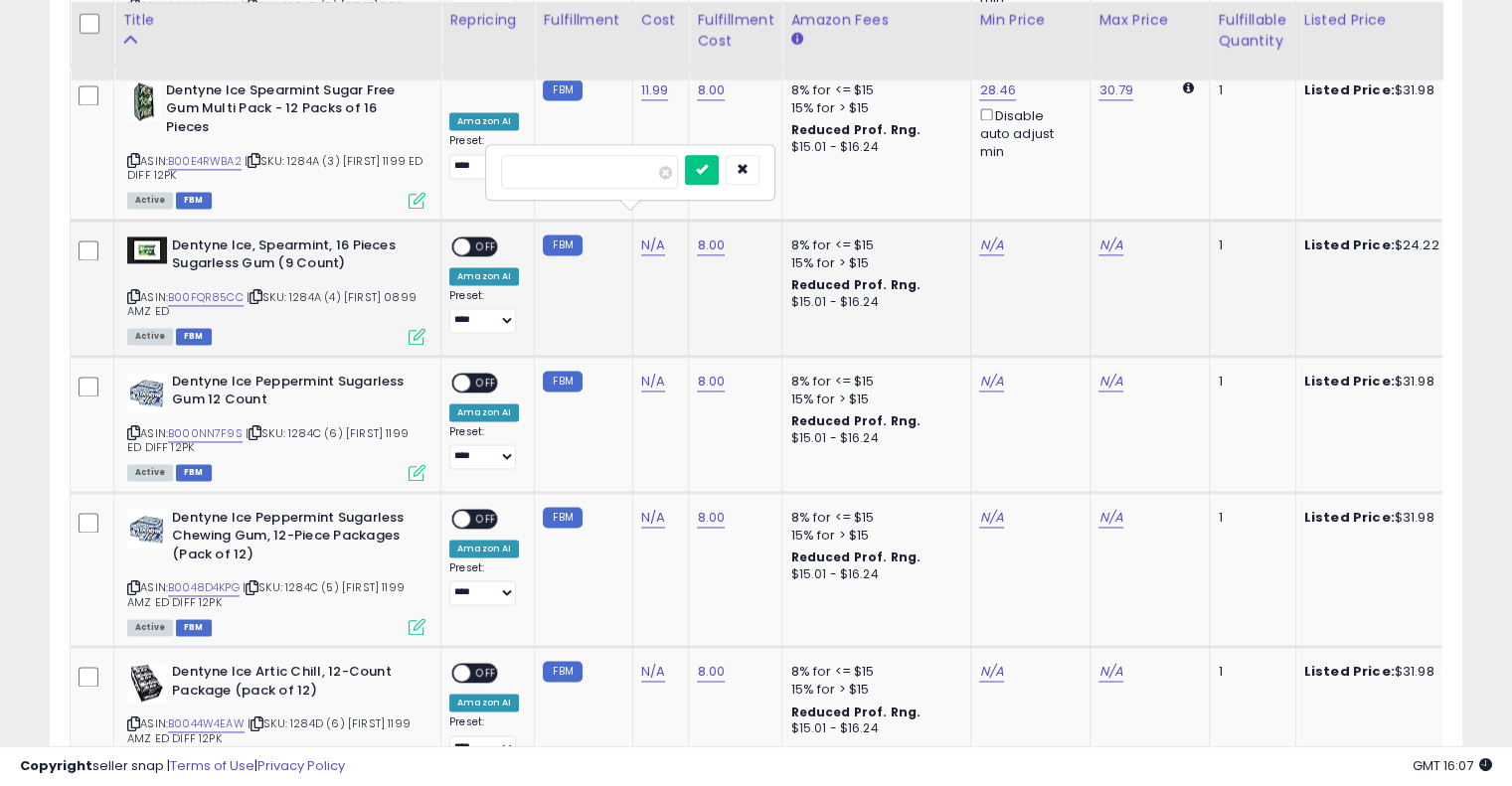 type on "*****" 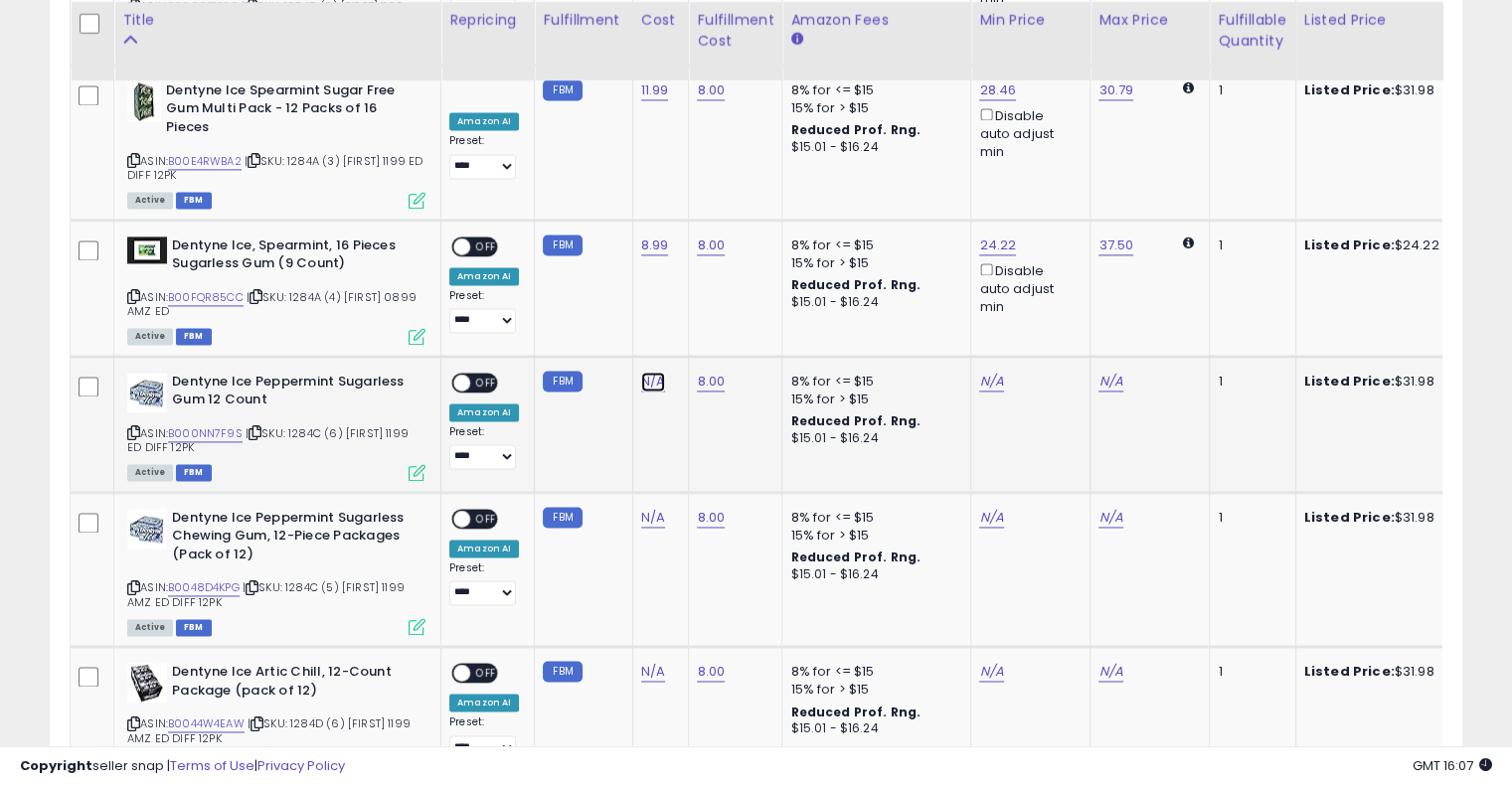 click on "N/A" at bounding box center [653, 382] 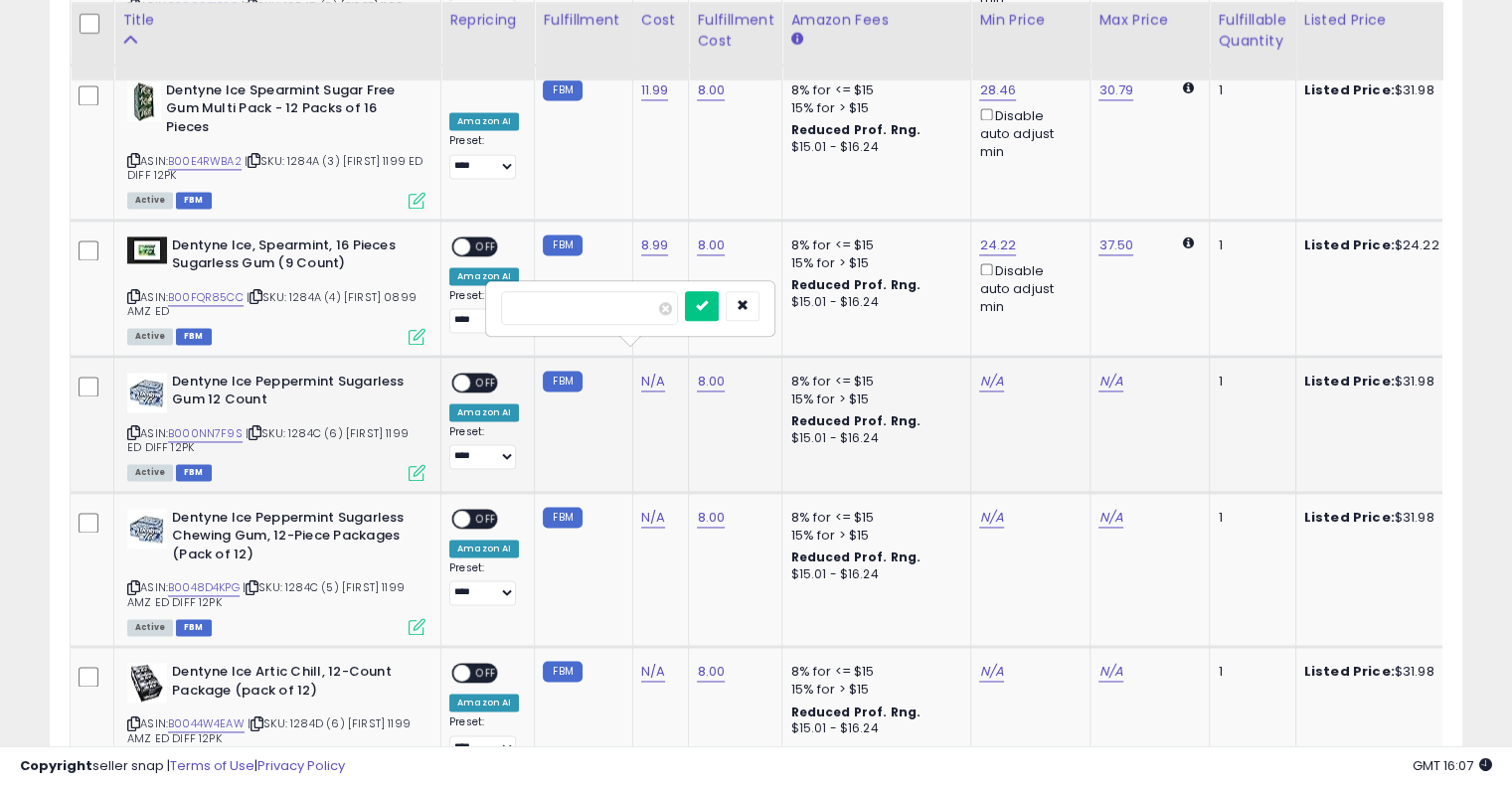 type on "*****" 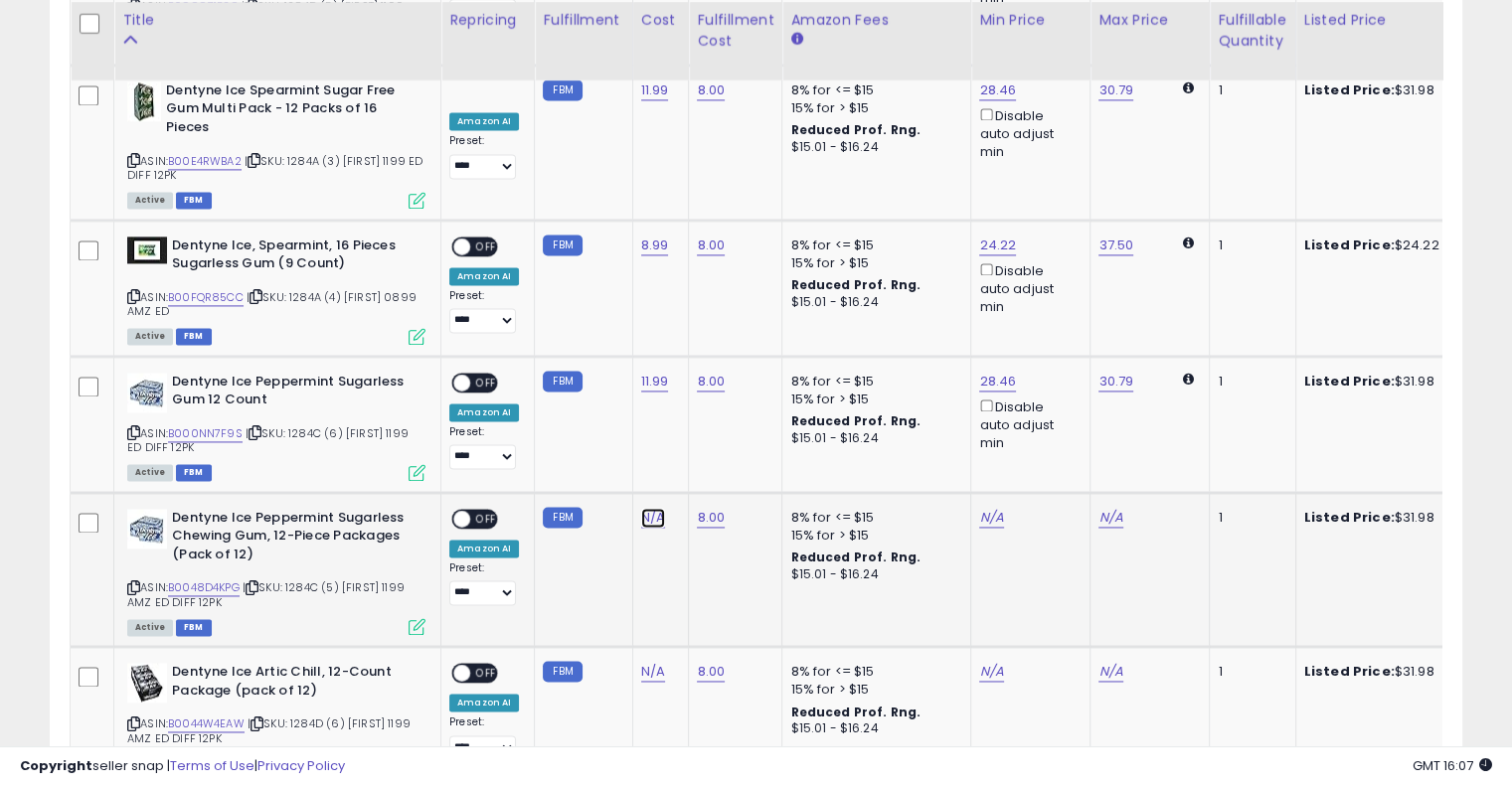 click on "N/A" at bounding box center [653, 518] 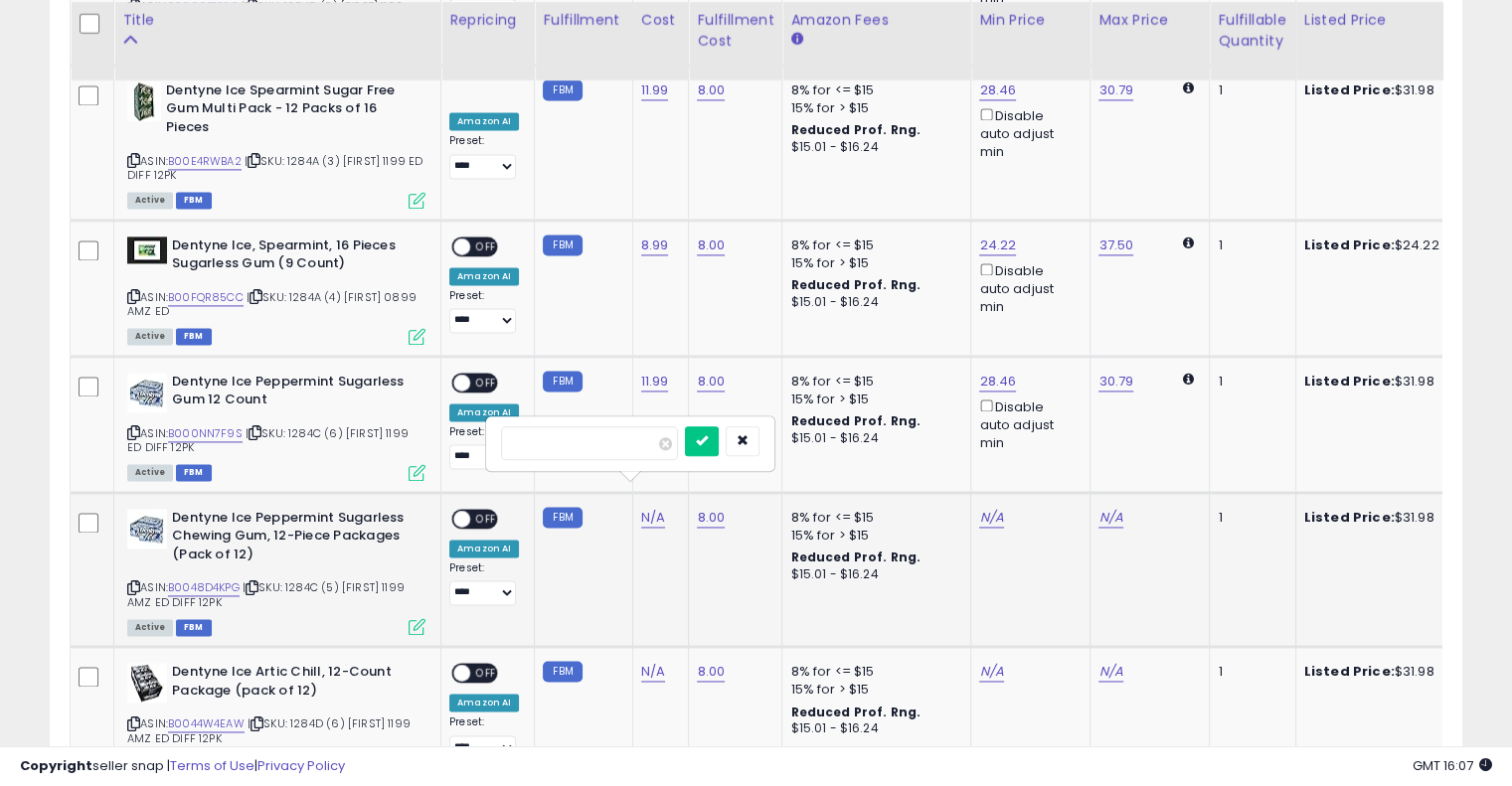 type on "*****" 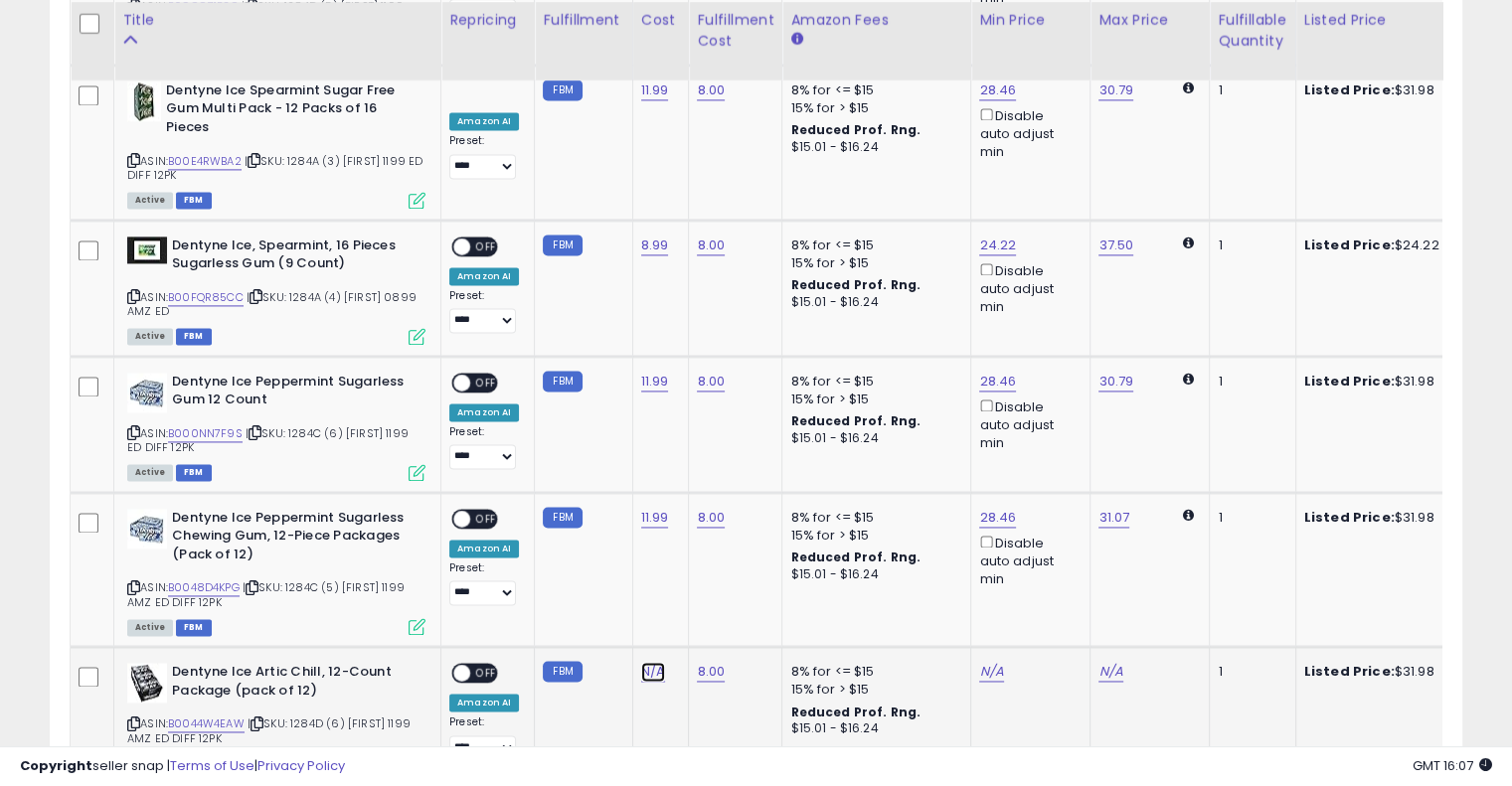 click on "N/A" at bounding box center [653, 672] 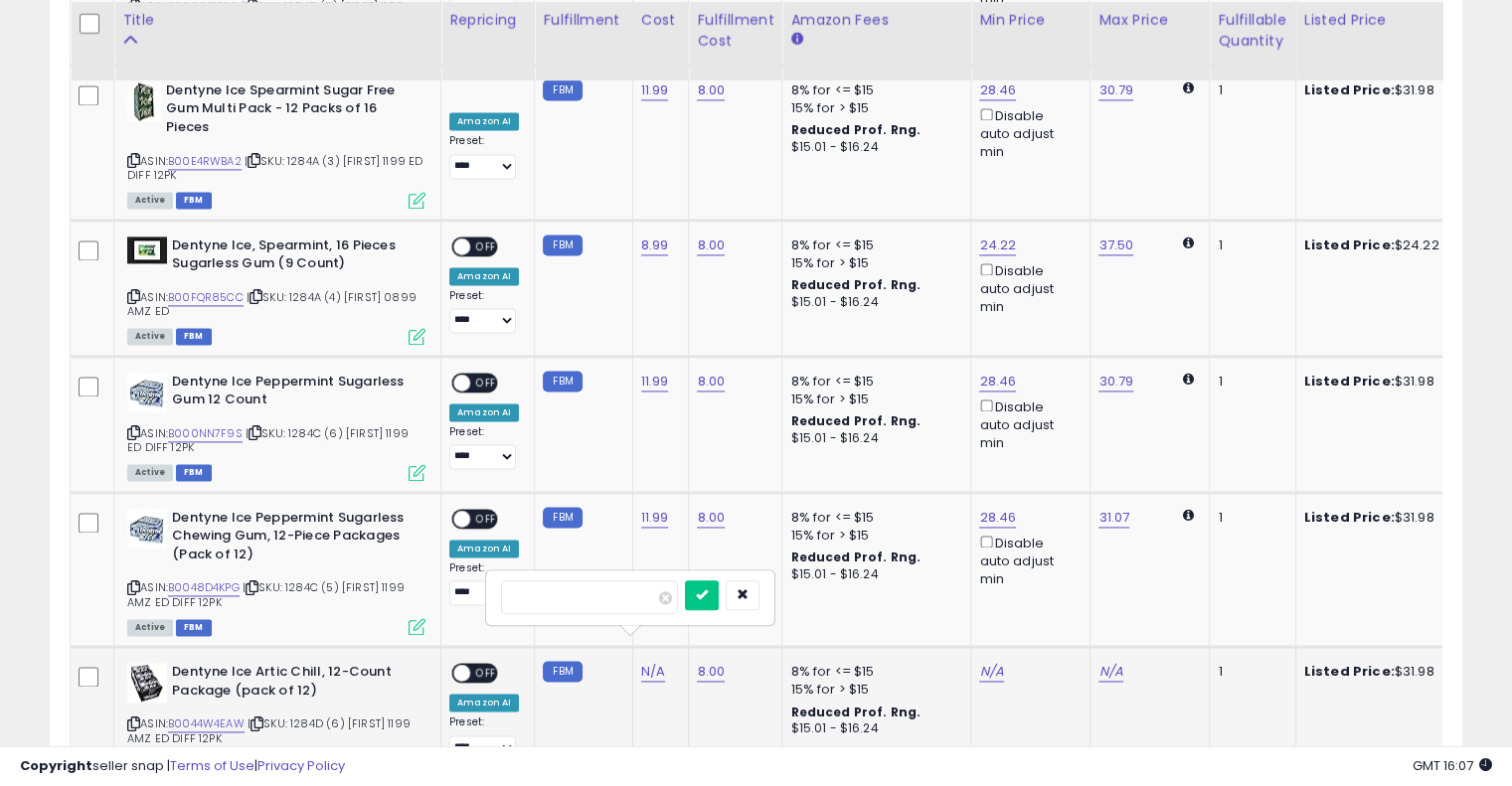 type on "*****" 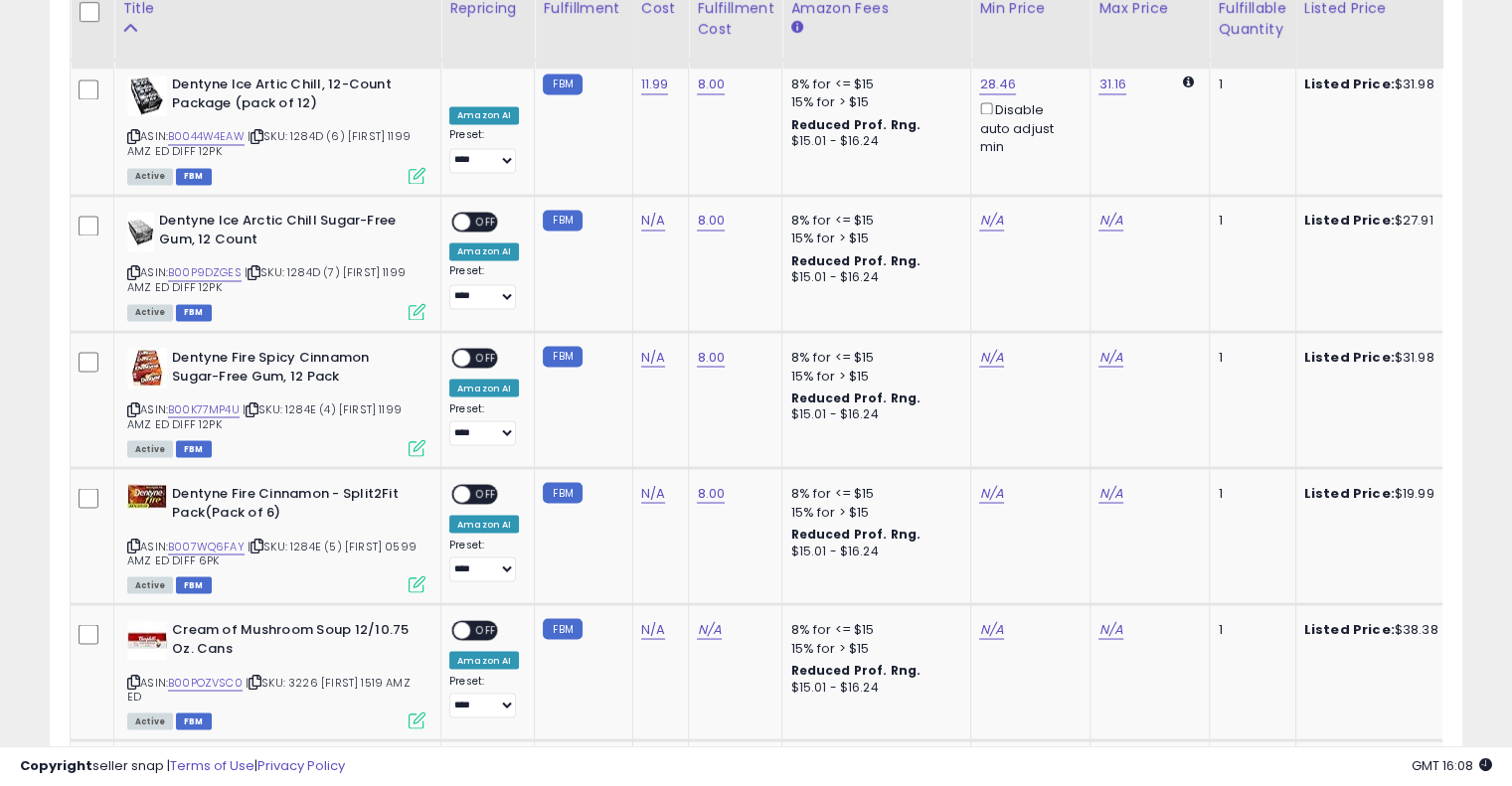 scroll, scrollTop: 3406, scrollLeft: 0, axis: vertical 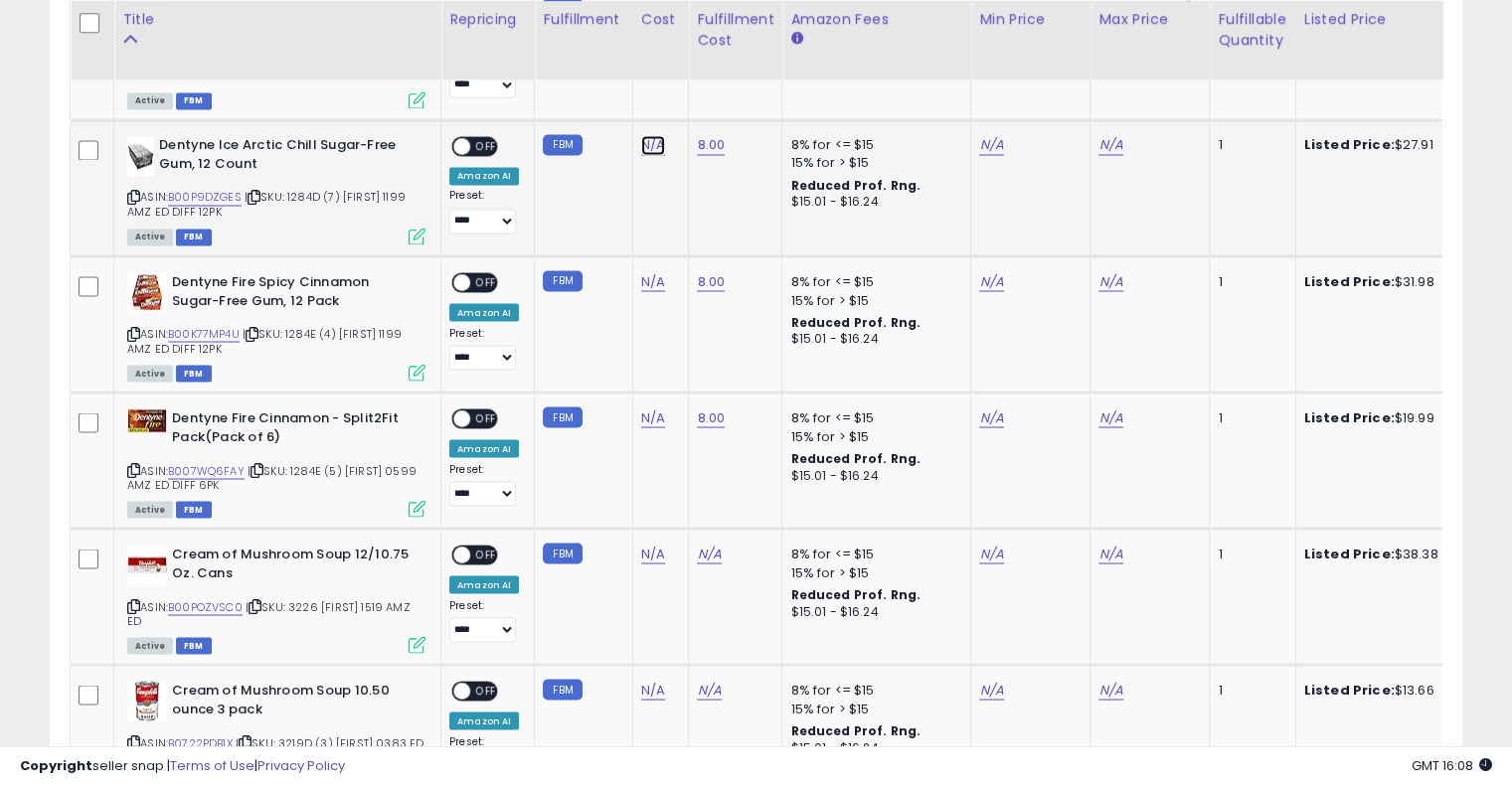 click on "N/A" at bounding box center (653, 145) 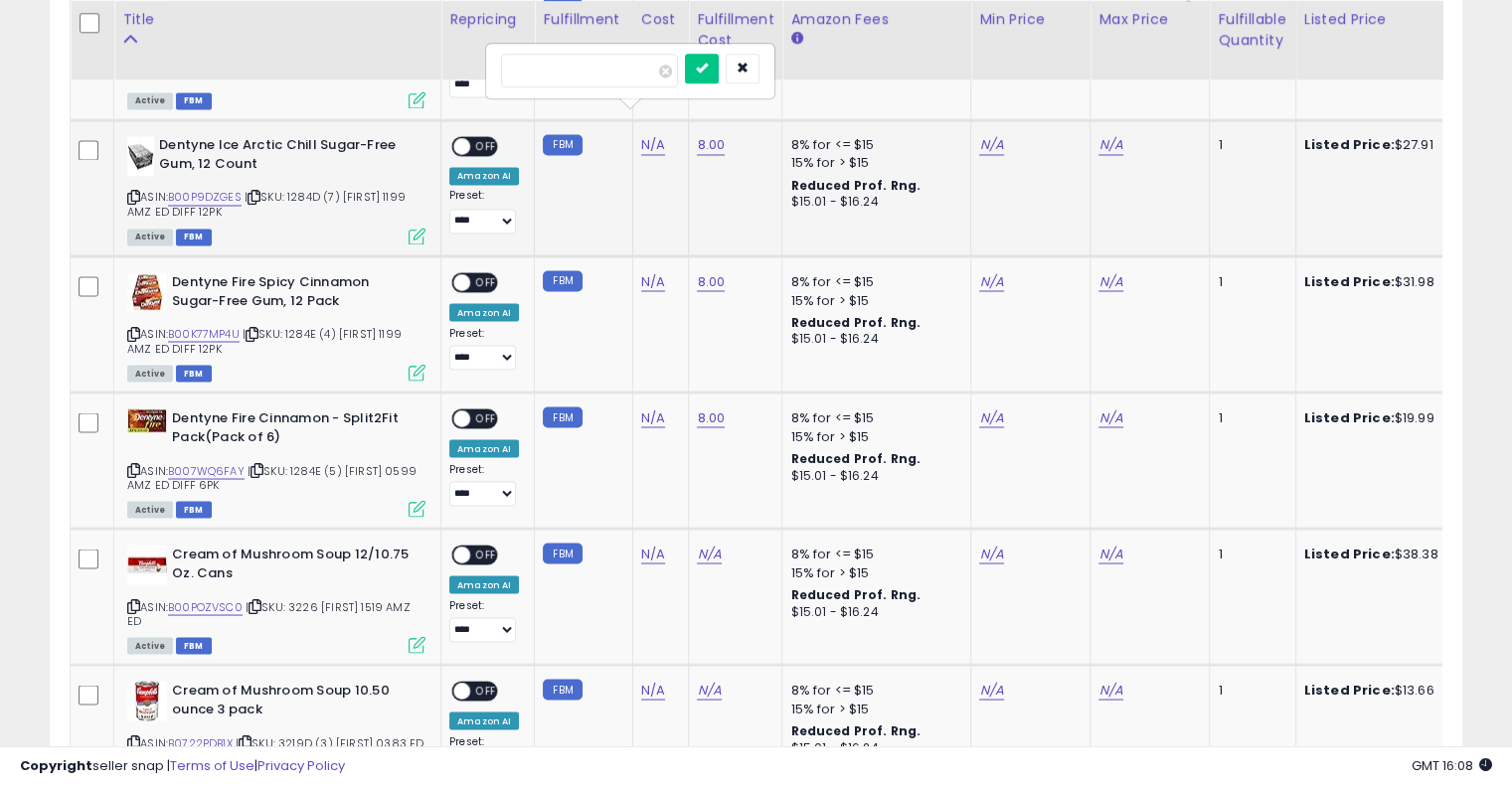 type on "*****" 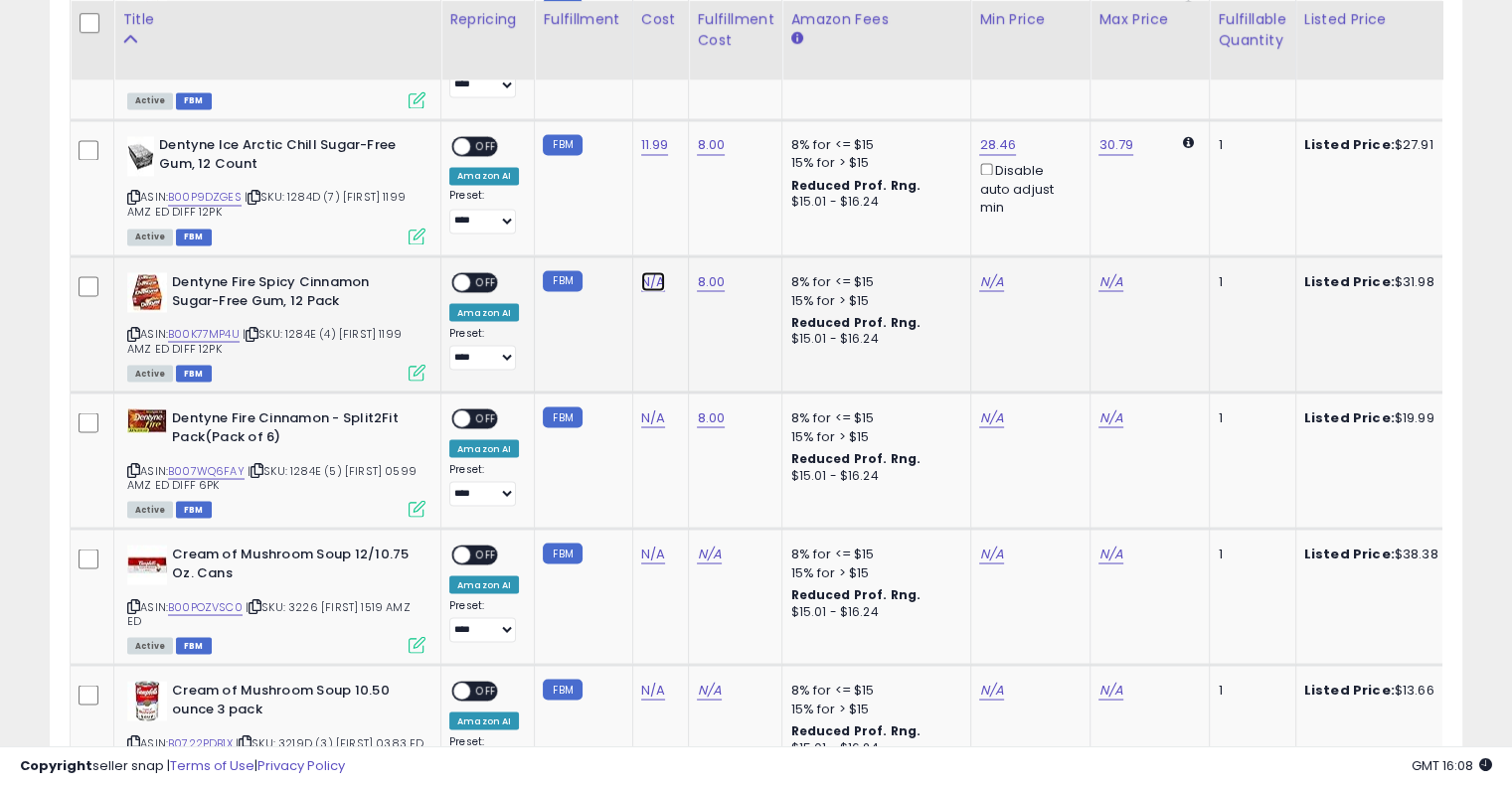 click on "N/A" at bounding box center [653, 281] 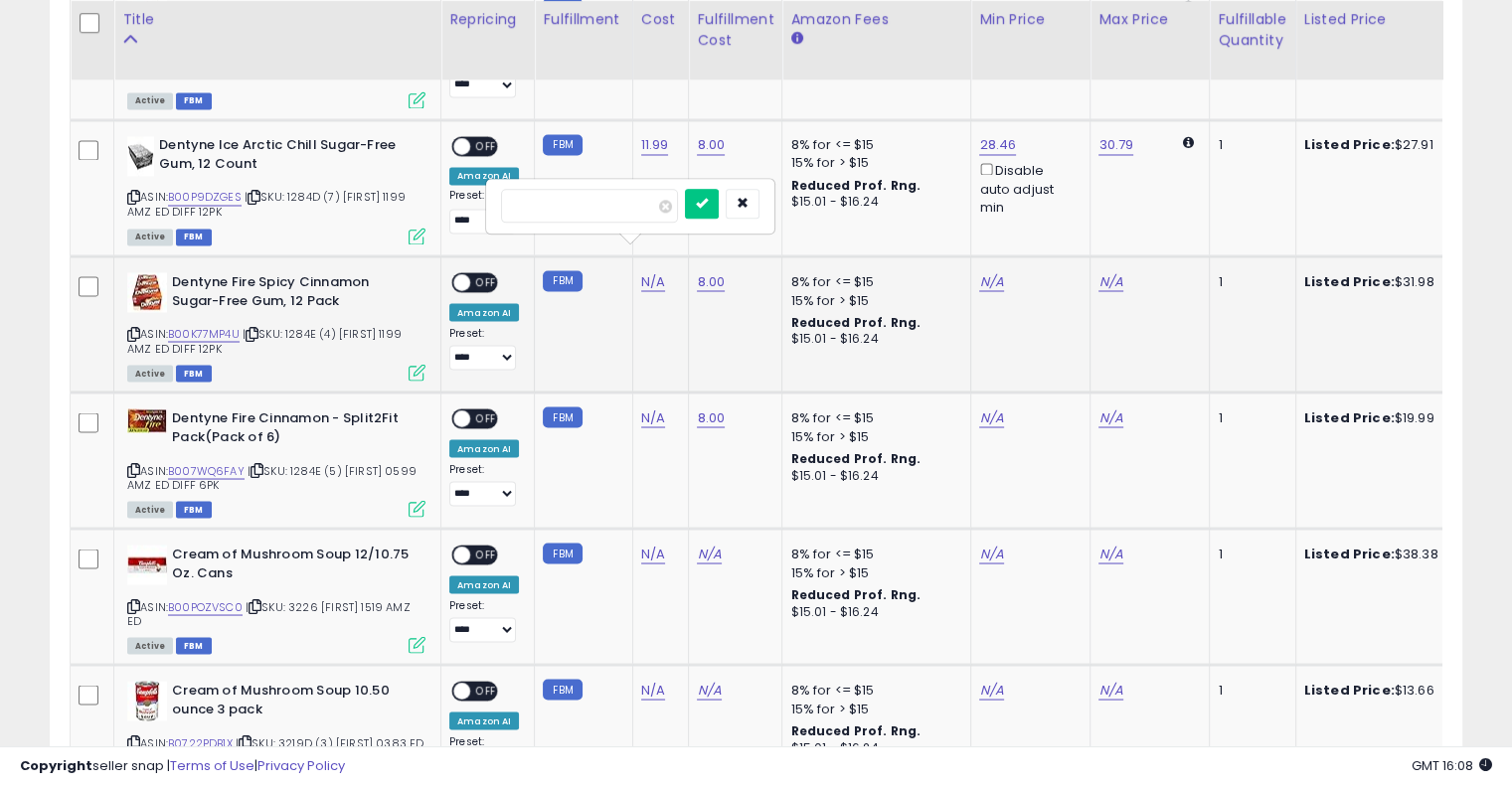 type on "*****" 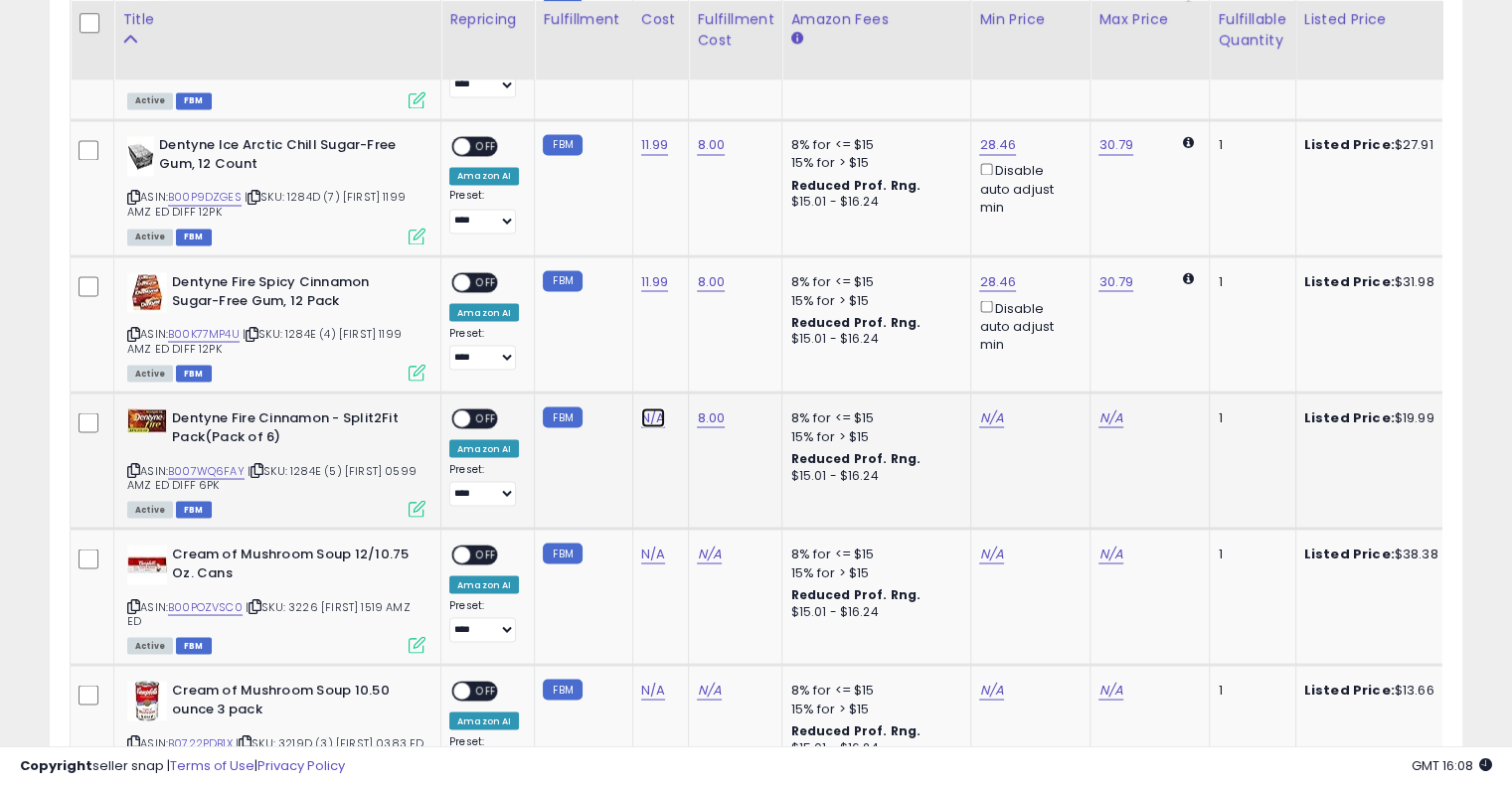click on "N/A" at bounding box center [653, 417] 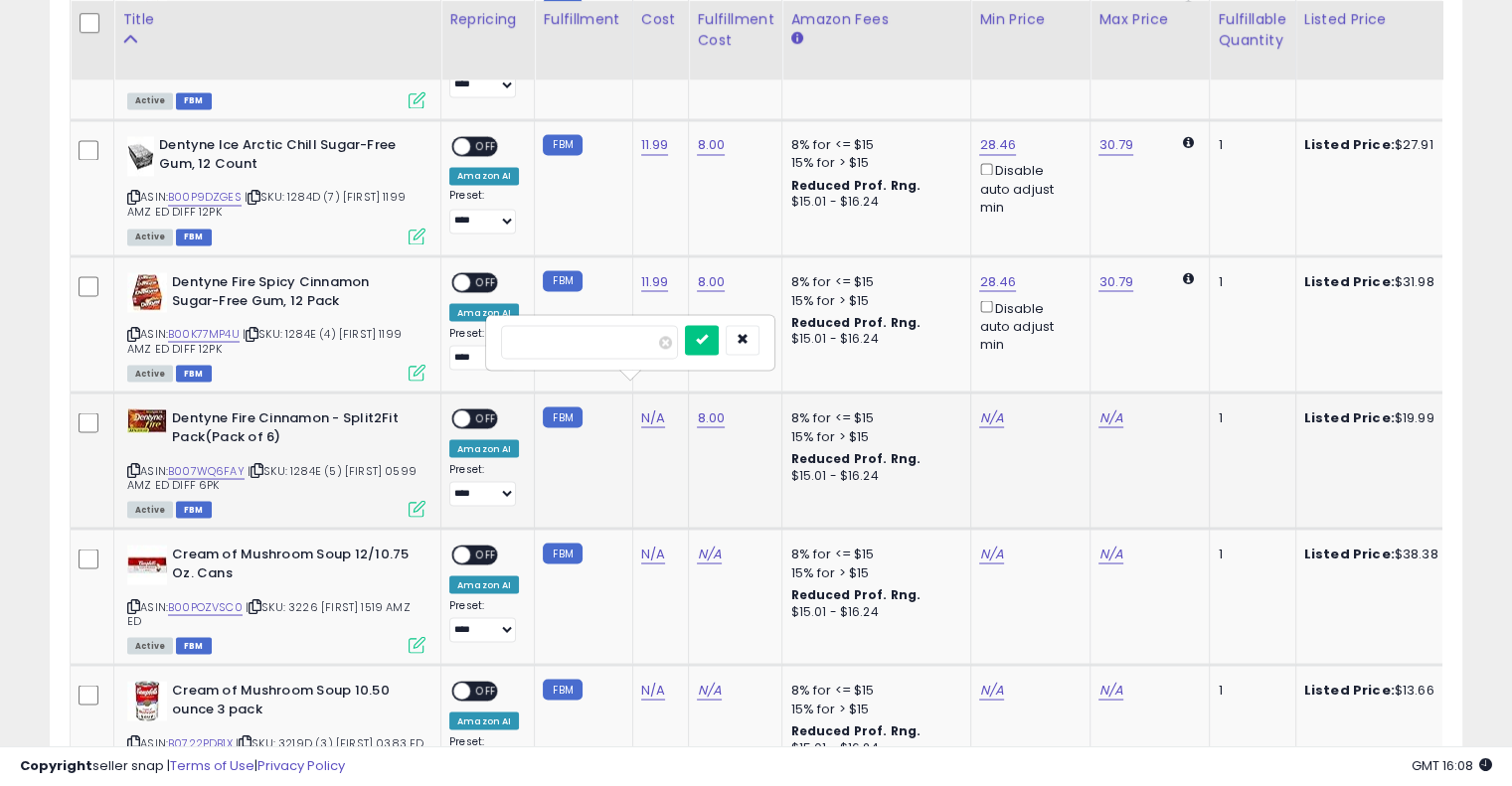 type on "*****" 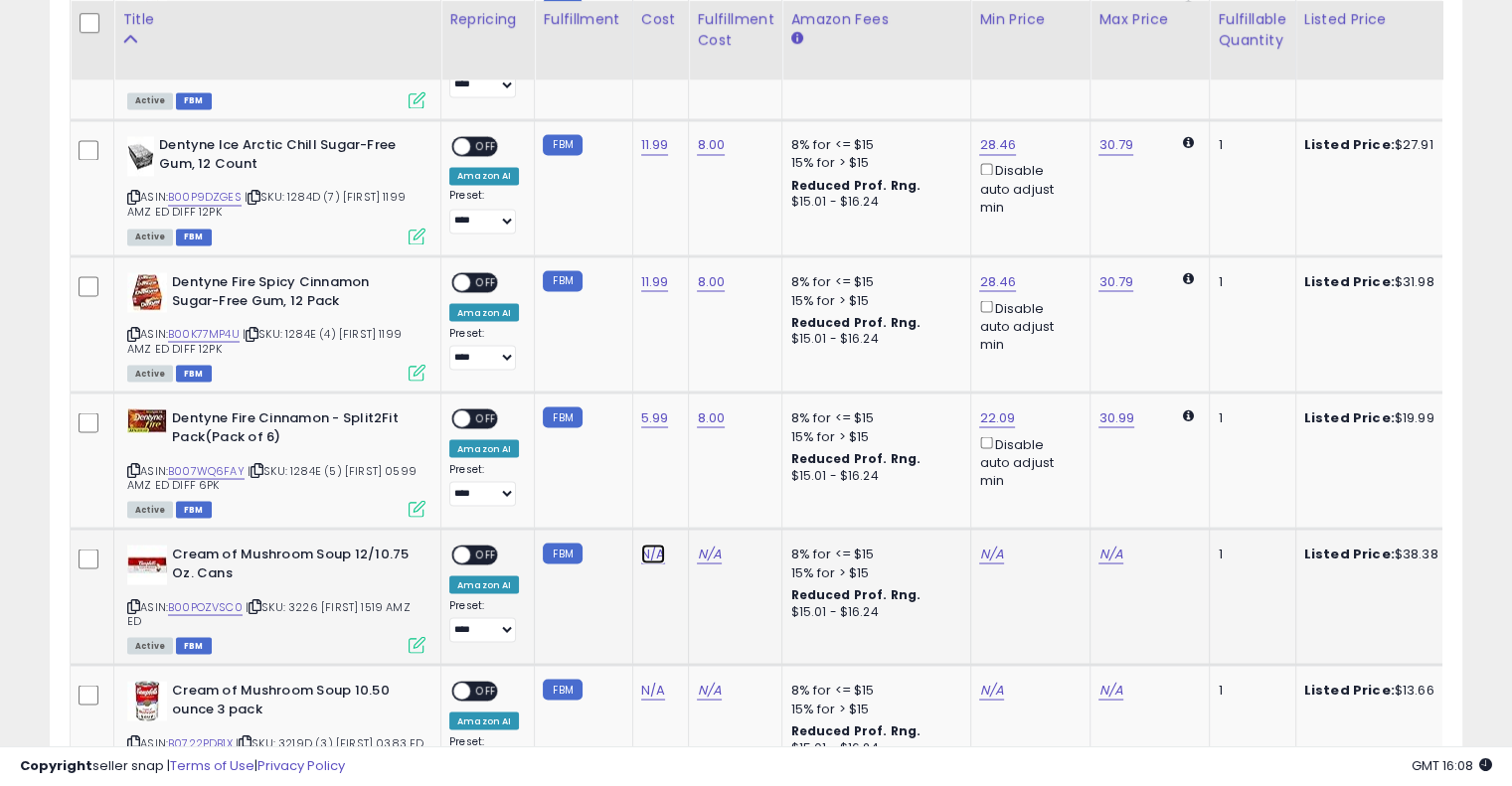click on "N/A" at bounding box center (653, 553) 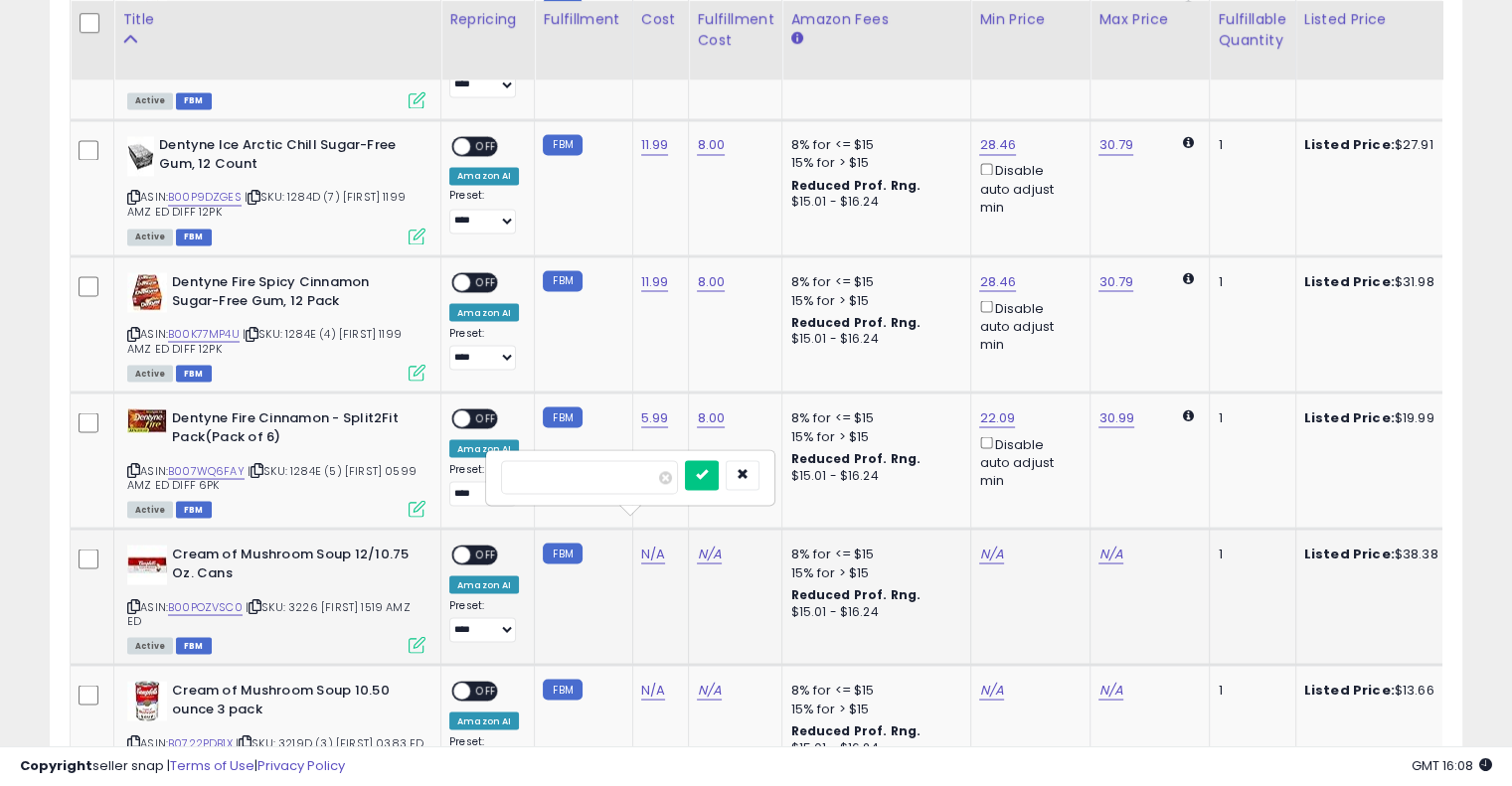 type on "*****" 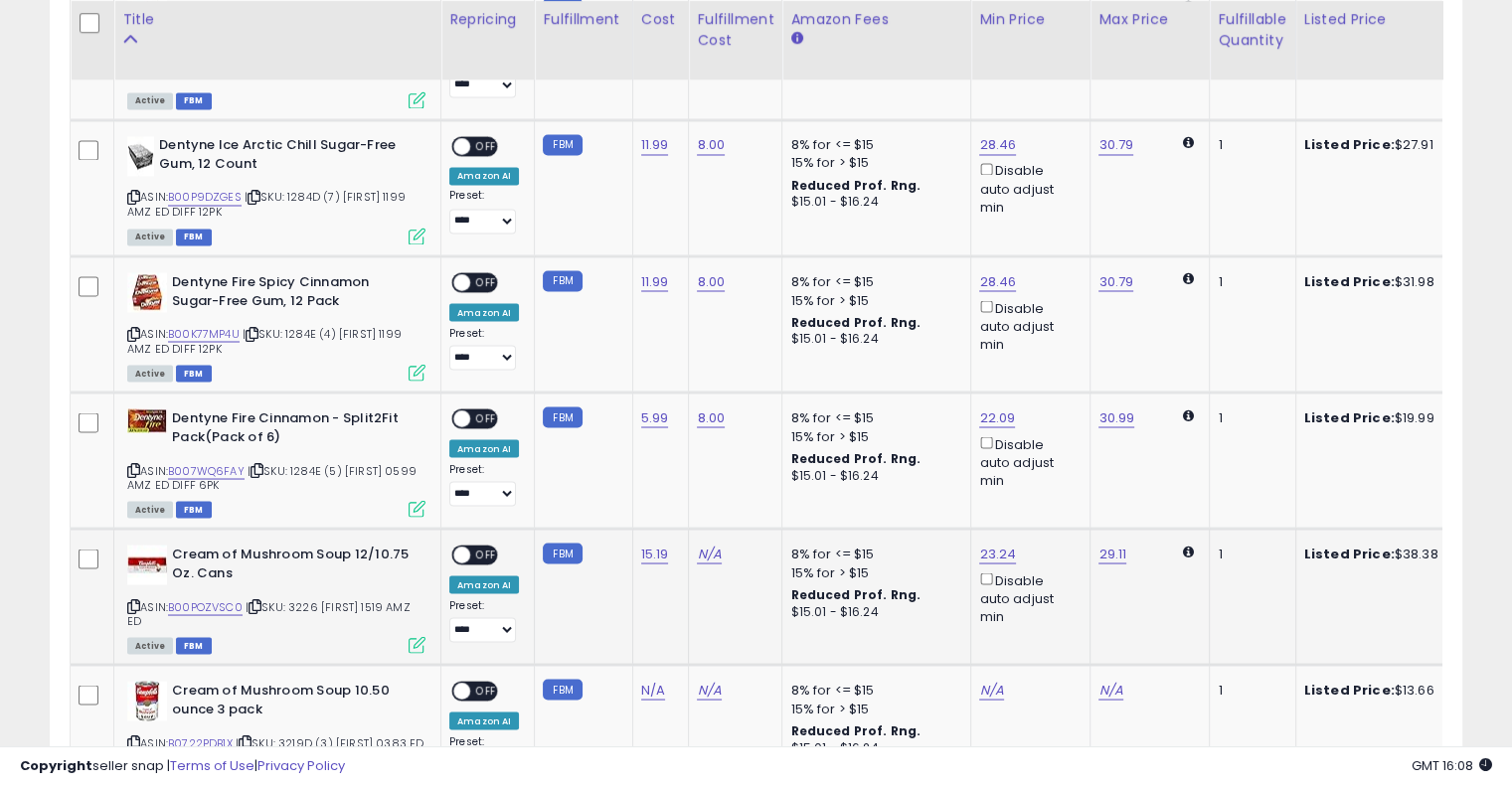 click on "|   SKU: 3226 [FIRST] 1519 AMZ ED" at bounding box center [268, 613] 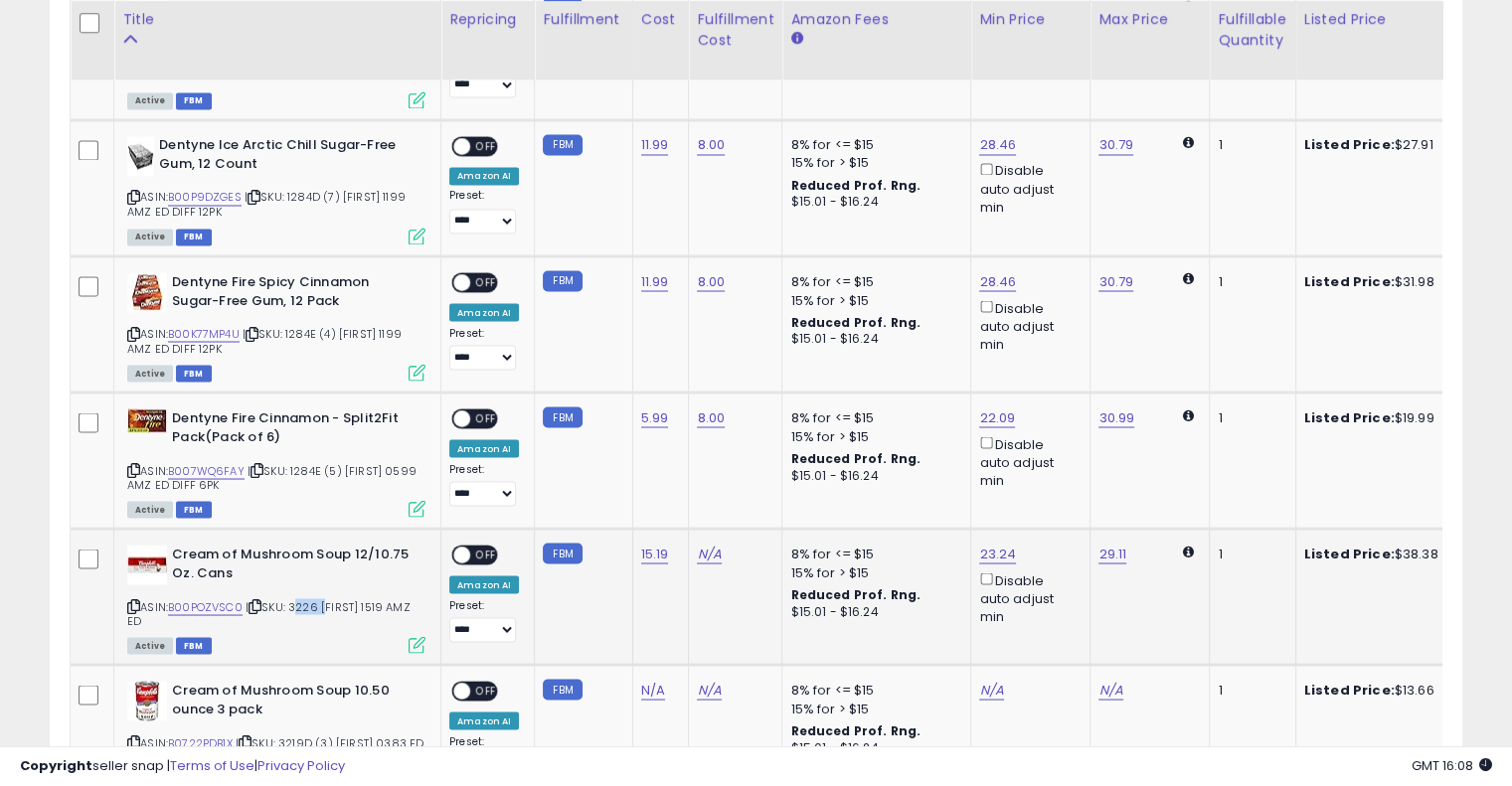 click on "|   SKU: 3226 [FIRST] 1519 AMZ ED" at bounding box center [268, 613] 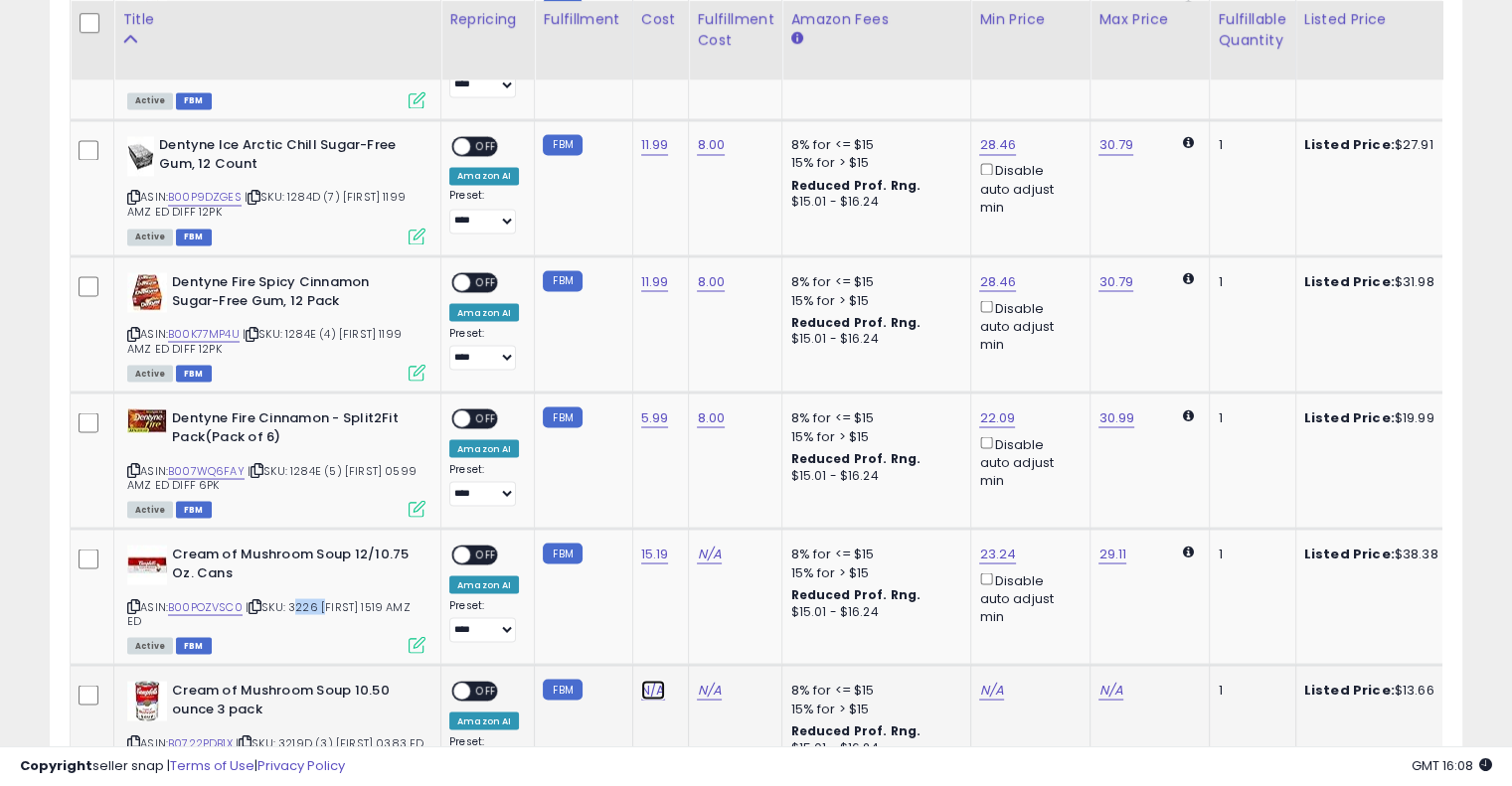 click on "N/A" at bounding box center (653, 690) 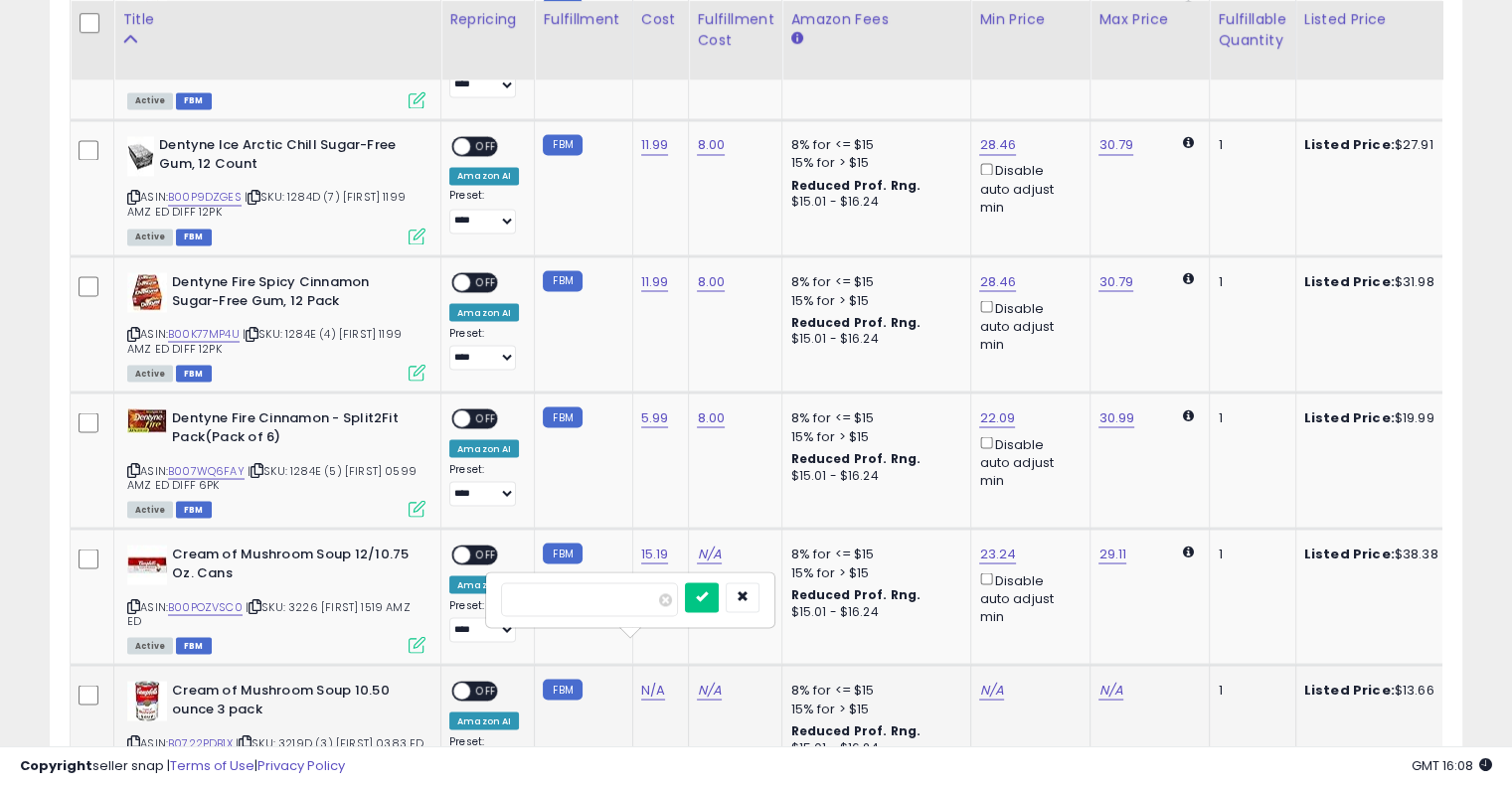 type on "*****" 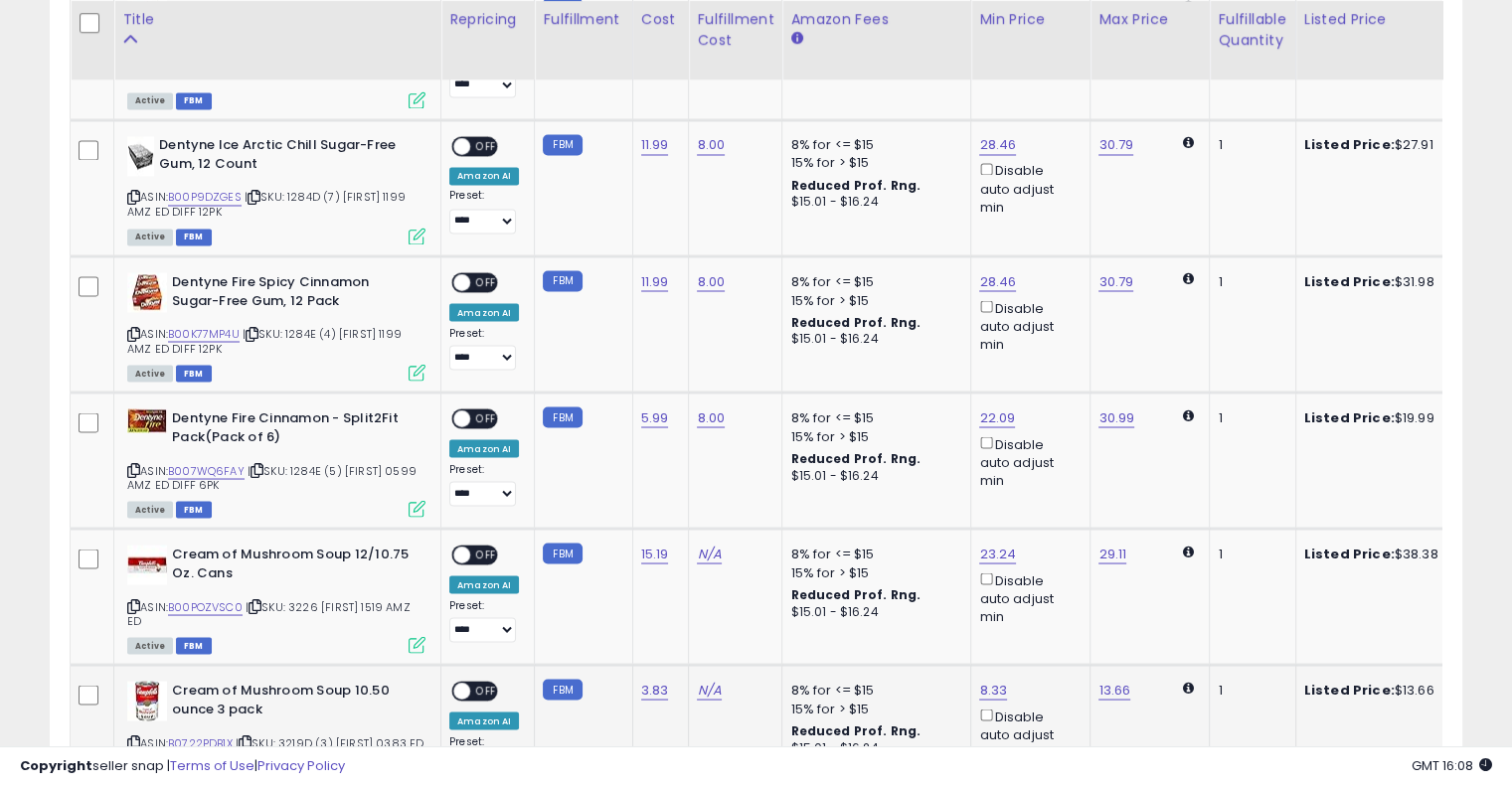 click on "|   SKU: 3219D (3) Jason 0383 ED DIFF 3PK" at bounding box center (275, 749) 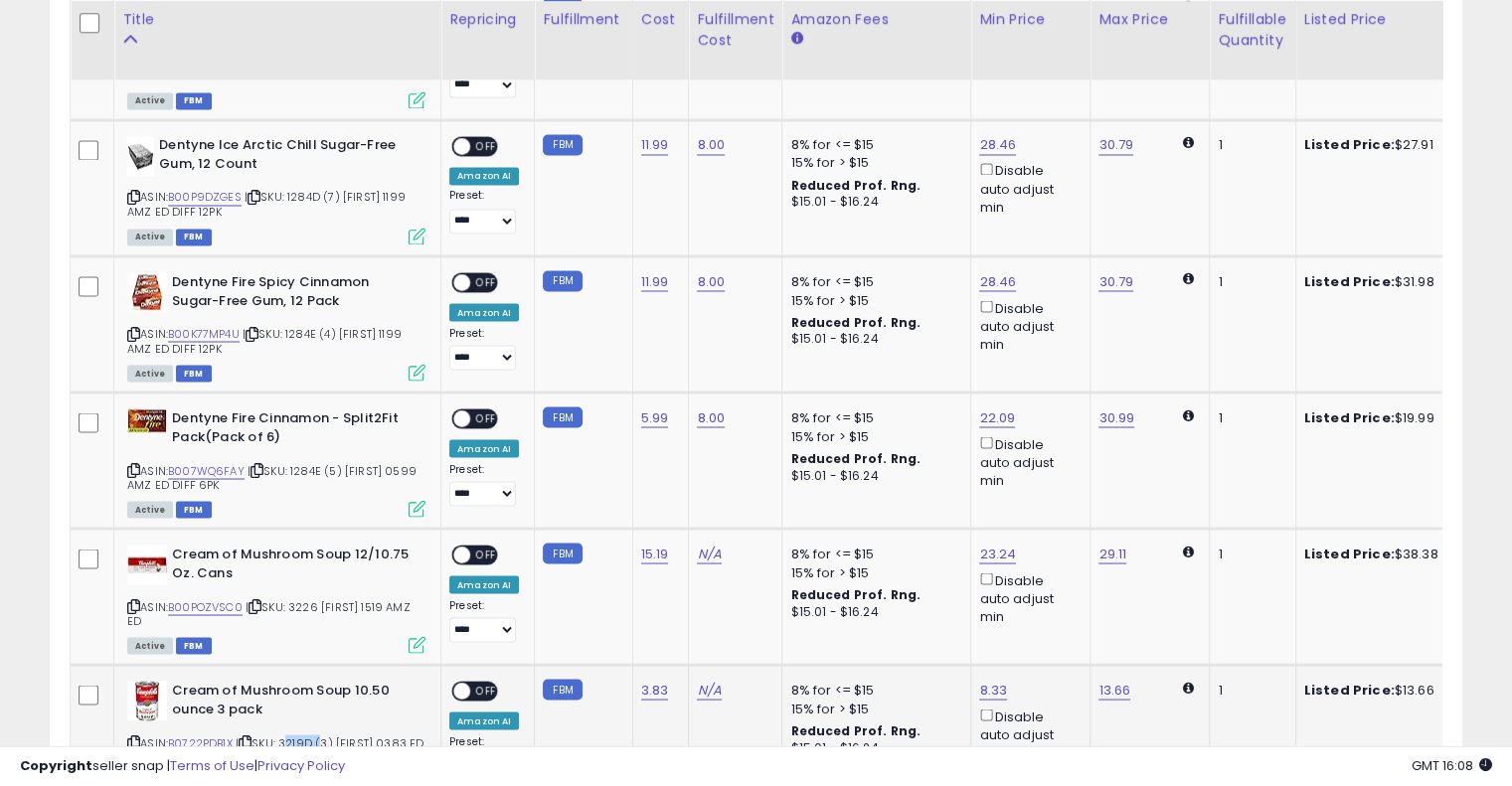 click on "|   SKU: 3219D (3) Jason 0383 ED DIFF 3PK" at bounding box center [275, 749] 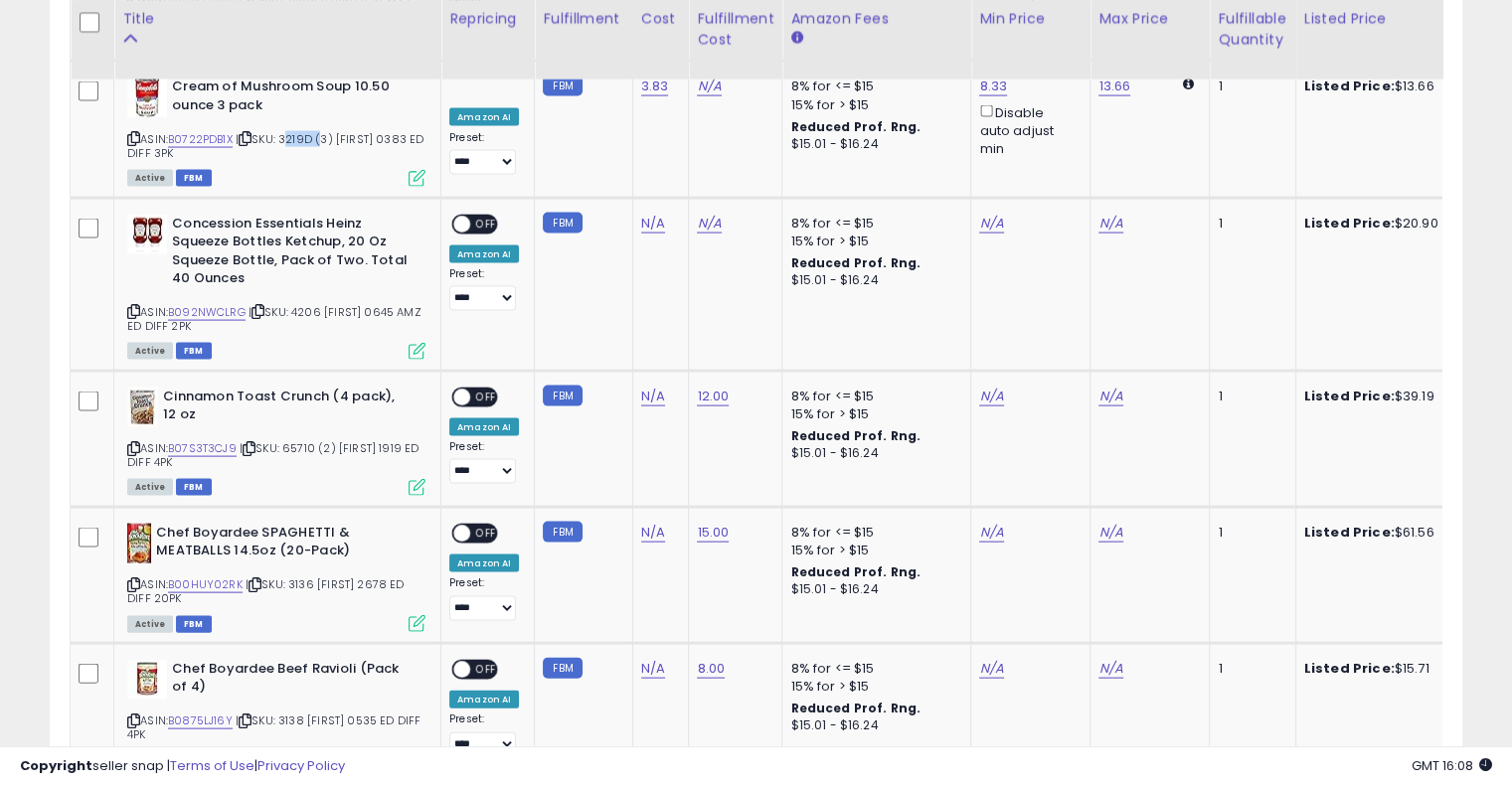scroll, scrollTop: 4074, scrollLeft: 0, axis: vertical 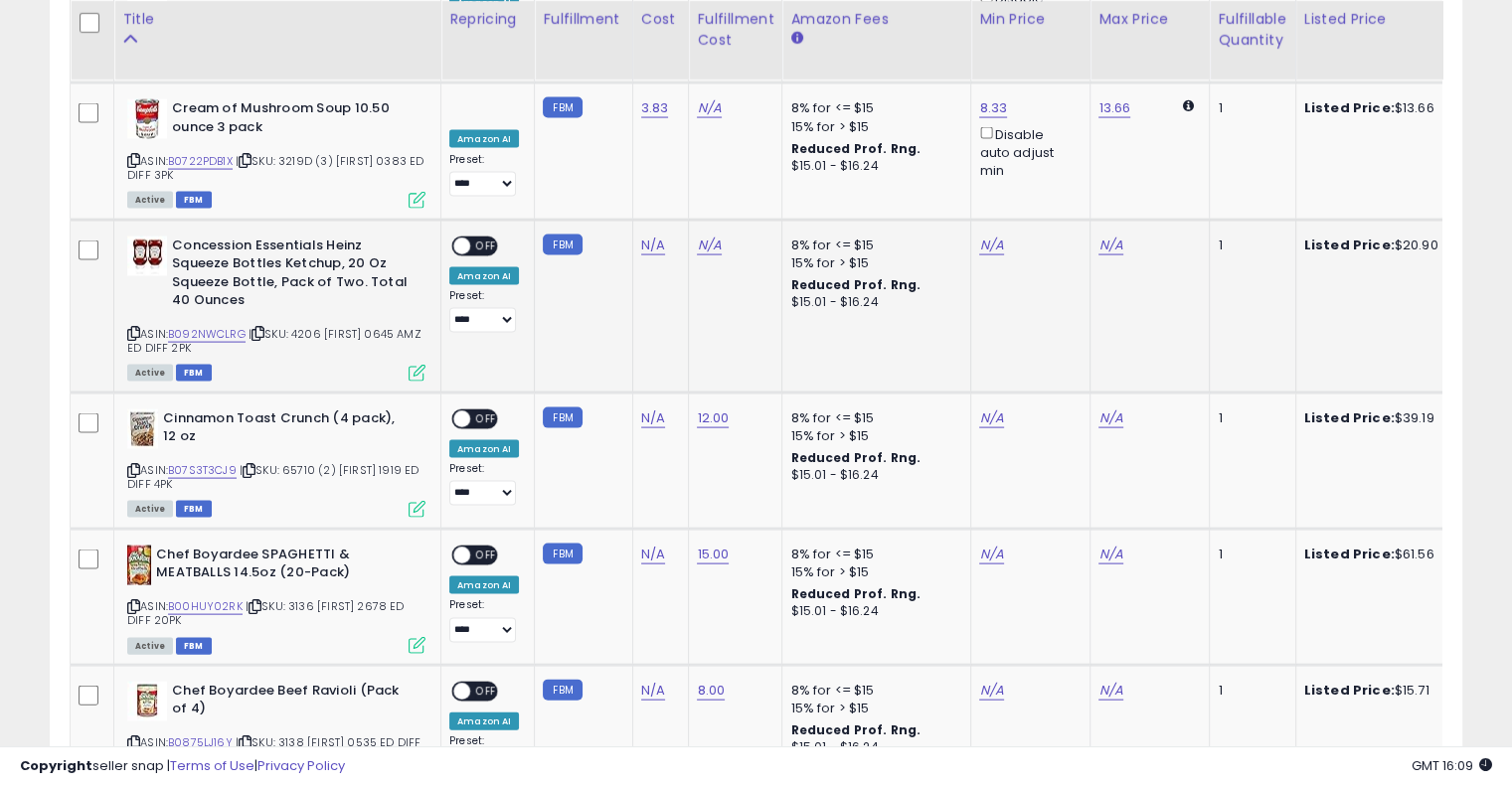 click on "|   SKU: 4206 Jason 0645 AMZ ED DIFF 2PK" at bounding box center (274, 341) 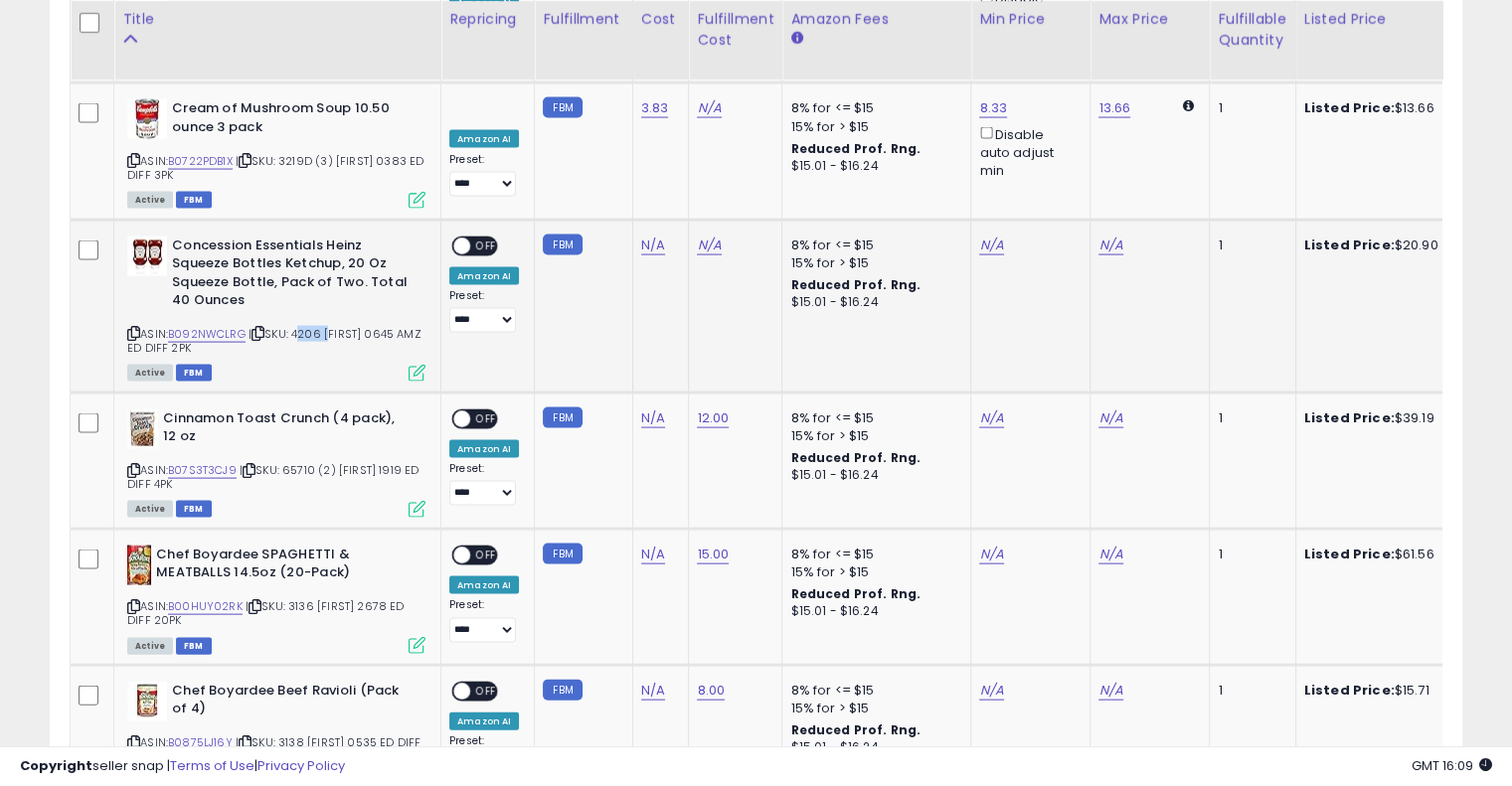 click on "|   SKU: 4206 Jason 0645 AMZ ED DIFF 2PK" at bounding box center [274, 341] 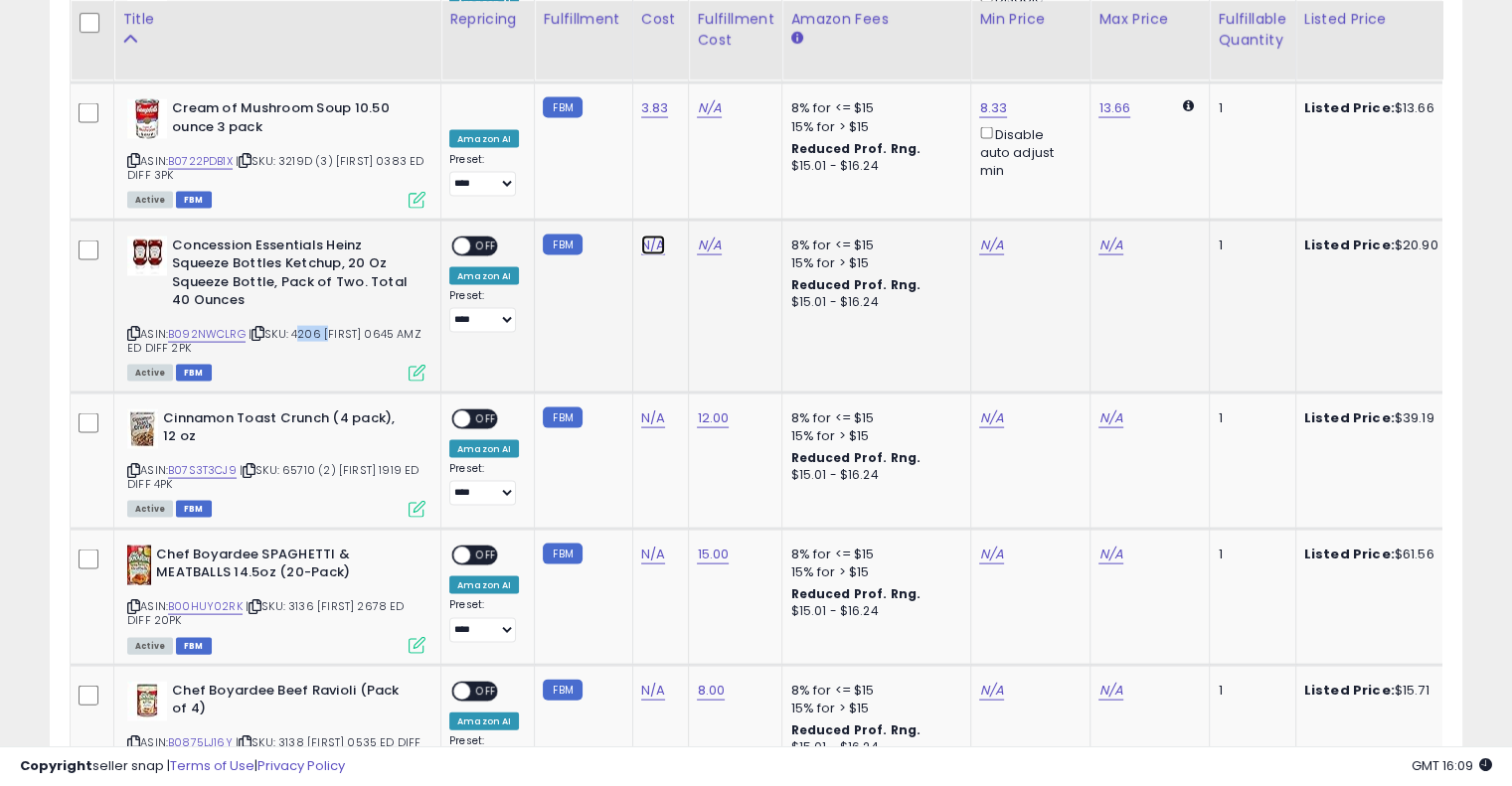 click on "N/A" at bounding box center [653, 245] 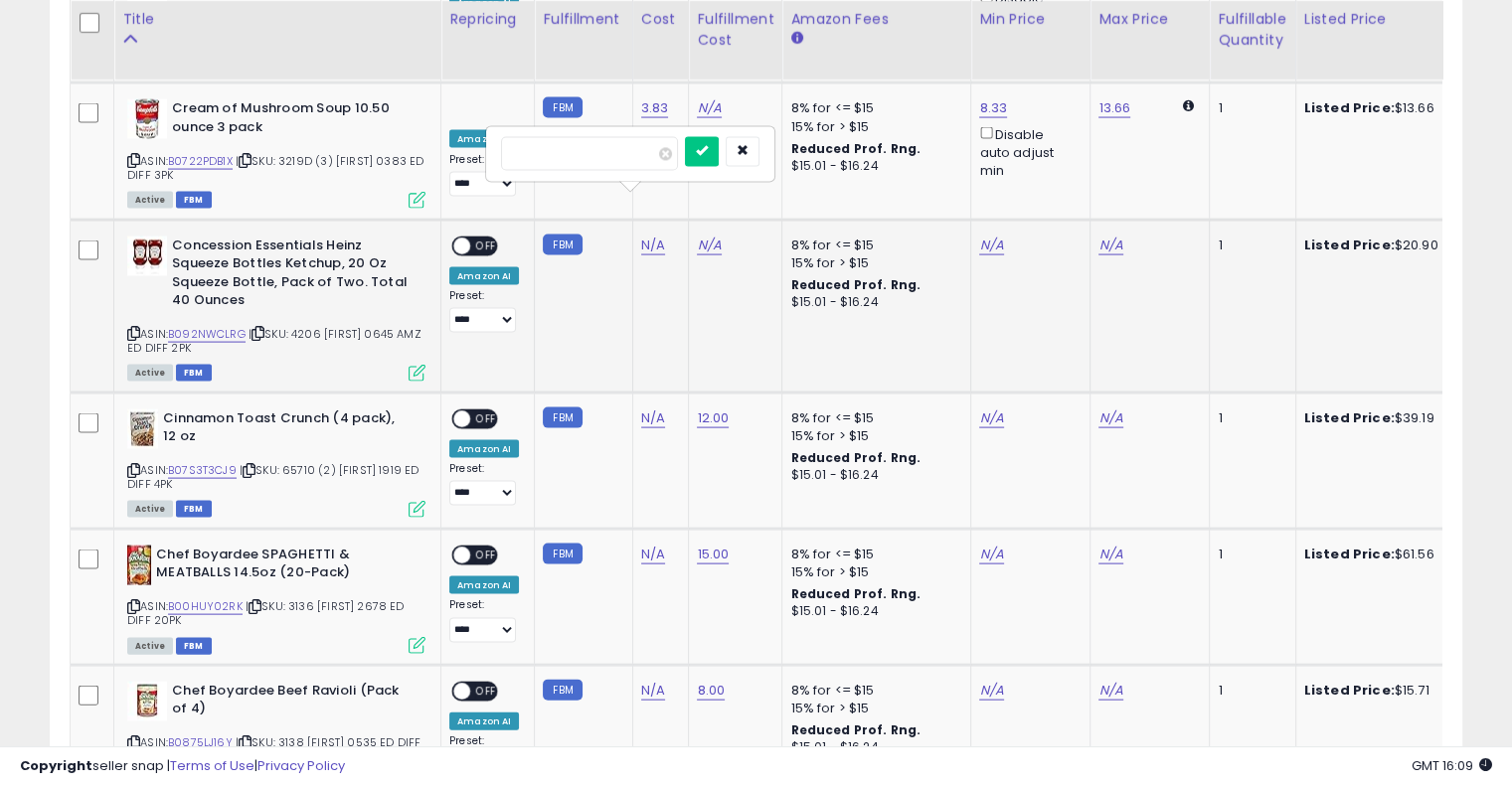 type on "*****" 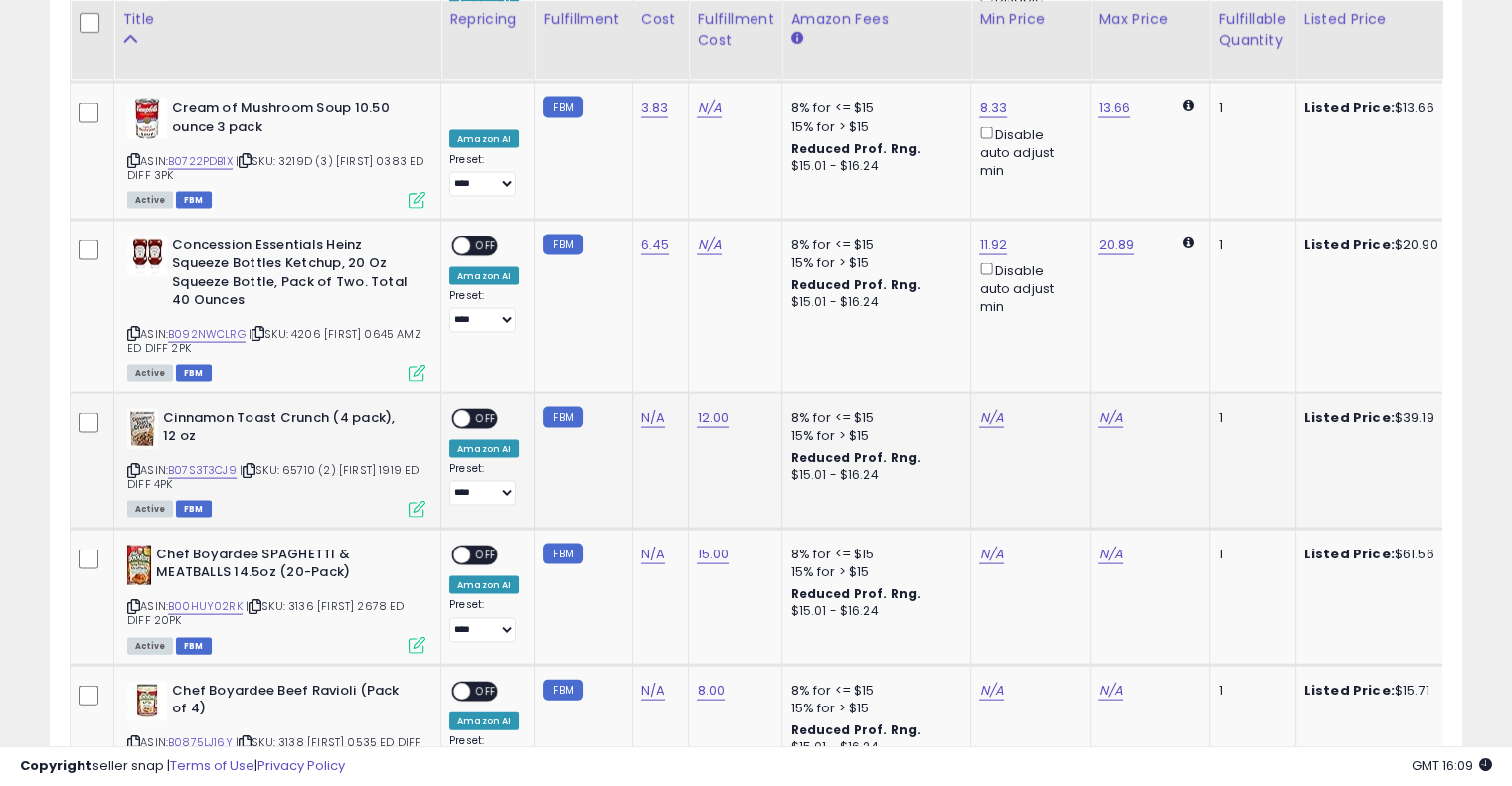 click on "|   SKU: 65710 (2) Jason 1919 ED DIFF 4PK" at bounding box center [272, 477] 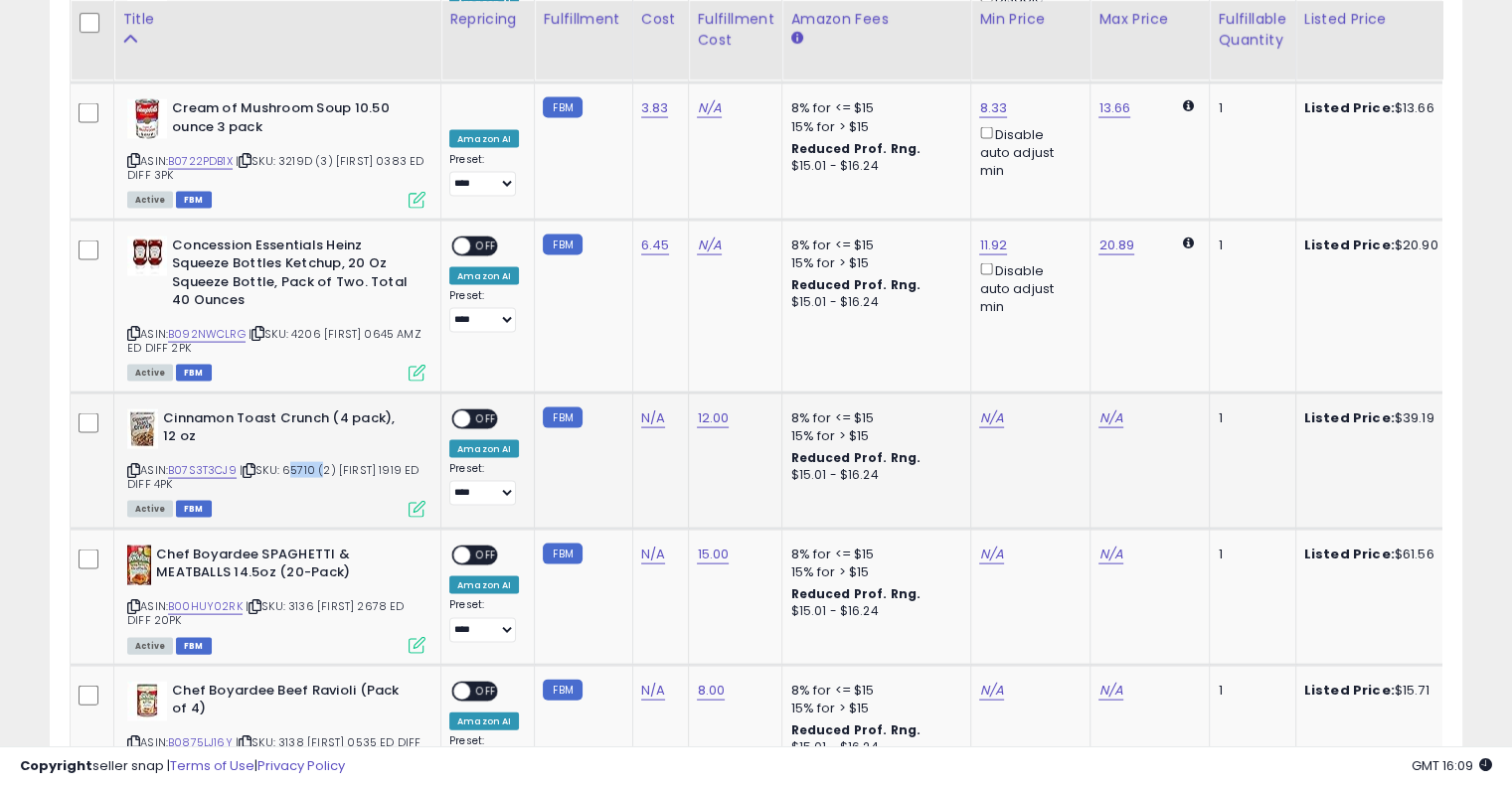 click on "|   SKU: 65710 (2) Jason 1919 ED DIFF 4PK" at bounding box center (272, 477) 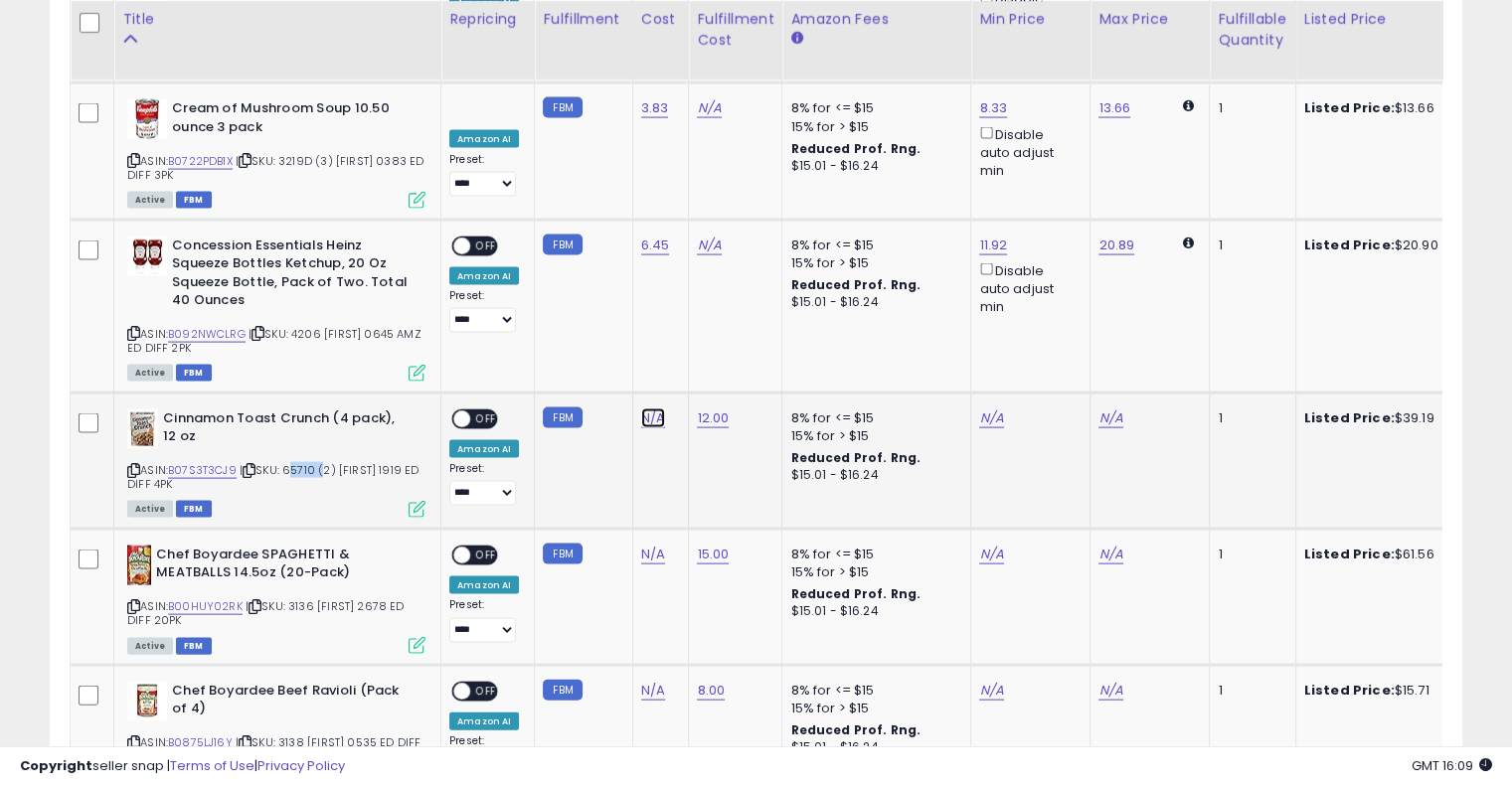 click on "N/A" at bounding box center [653, 418] 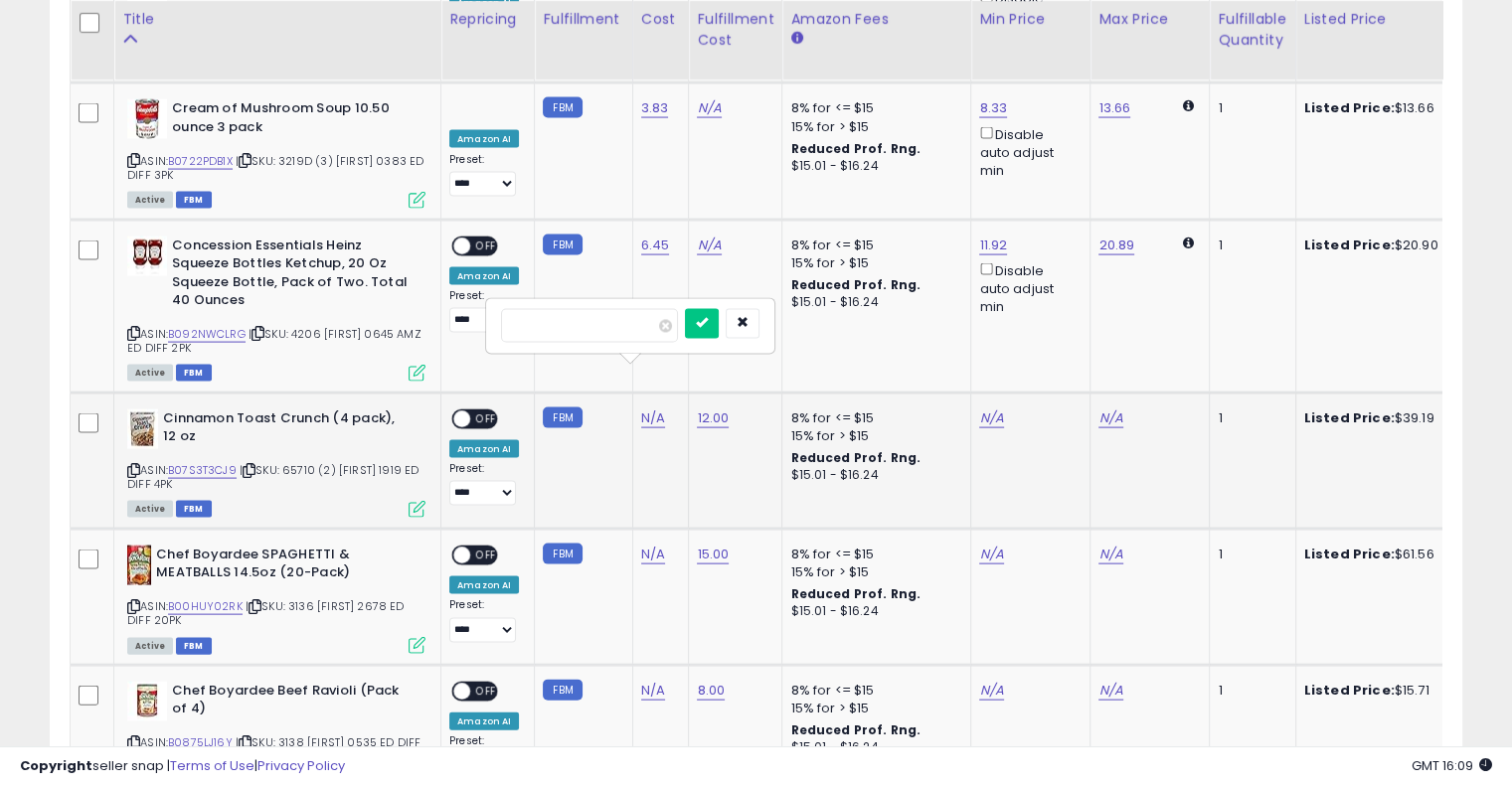 type on "*****" 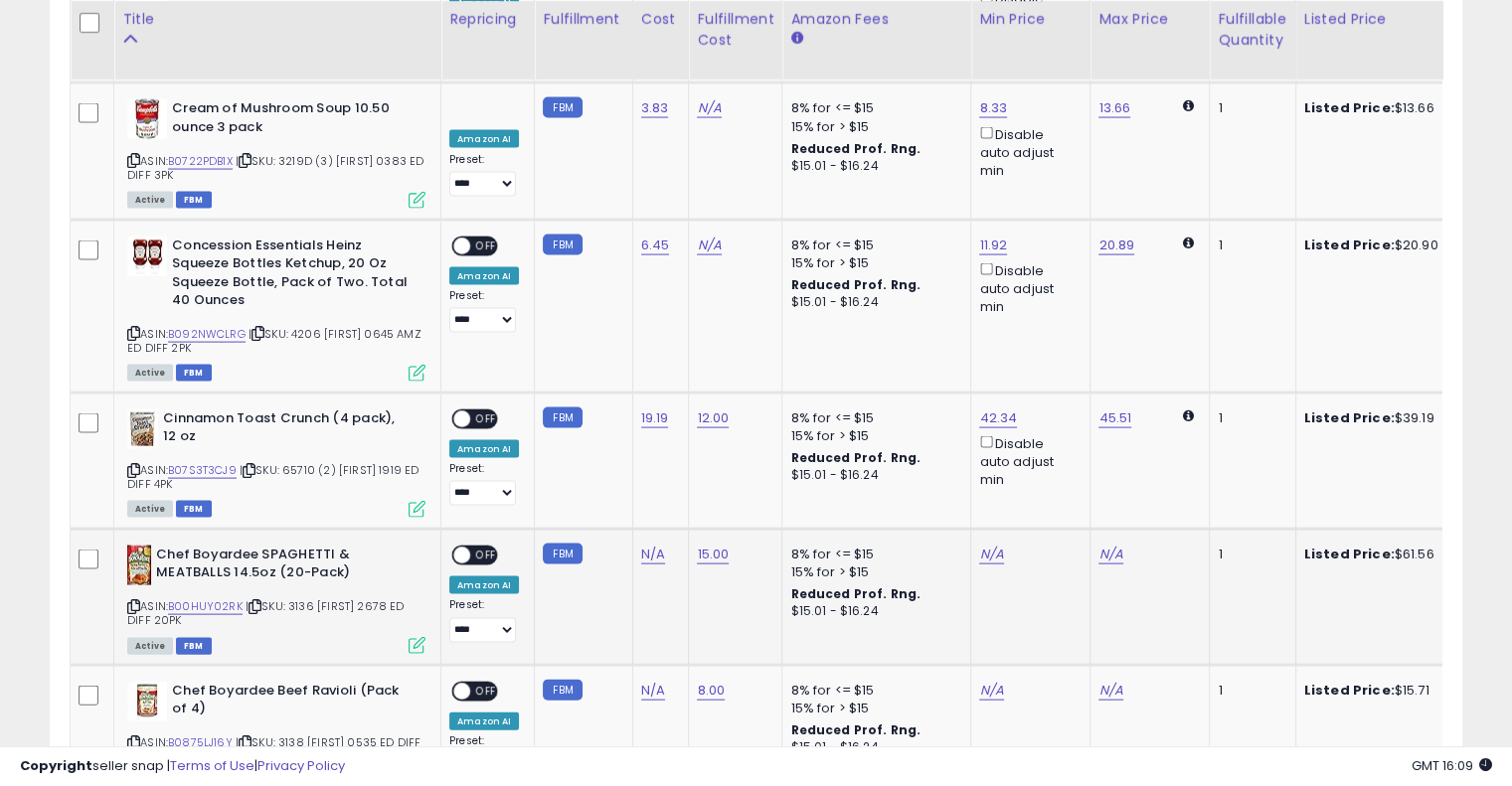 click on "|   SKU: 3136 Jason 2678 ED DIFF 20PK" at bounding box center [265, 613] 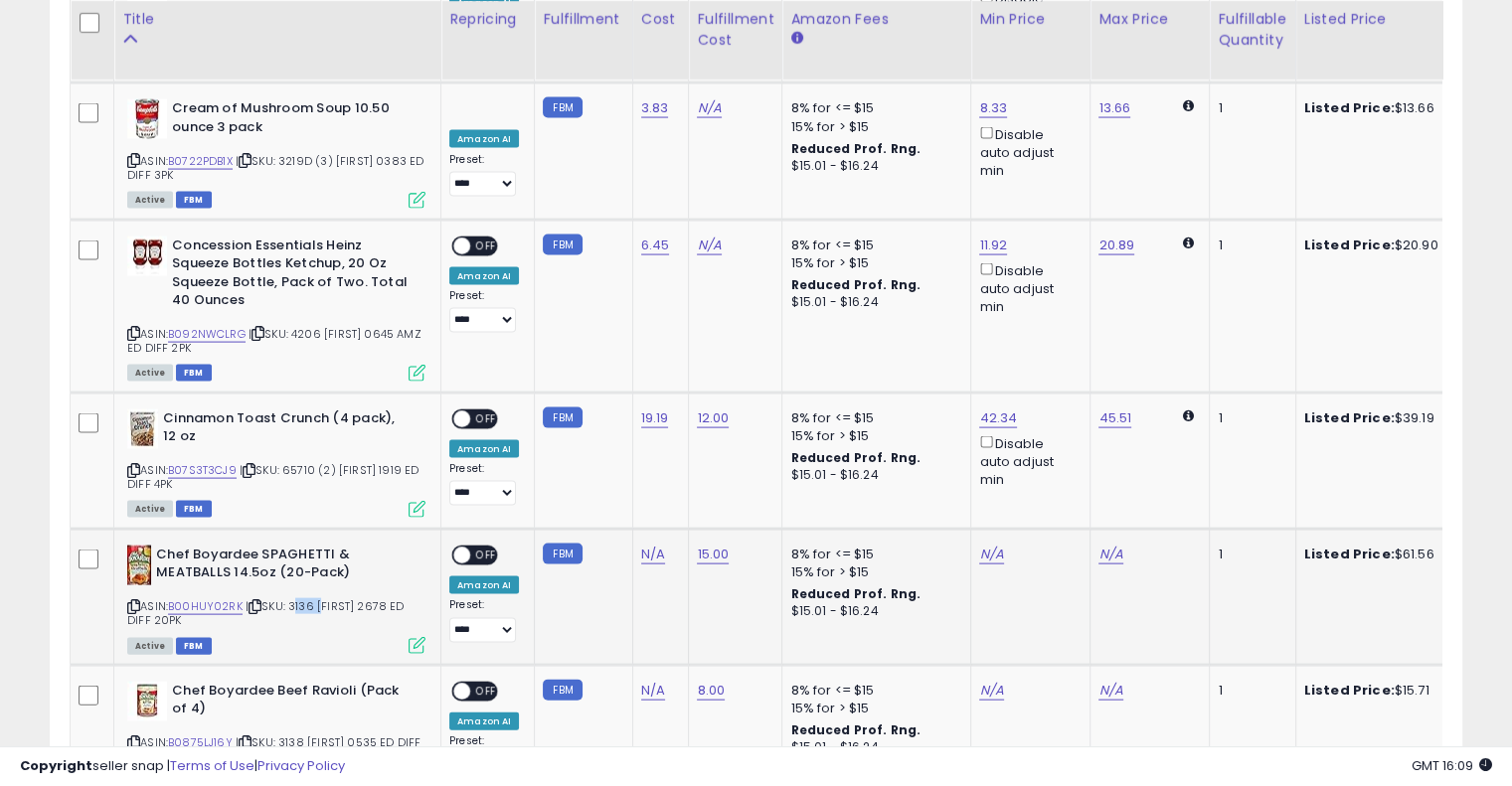 click on "|   SKU: 3136 Jason 2678 ED DIFF 20PK" at bounding box center (265, 613) 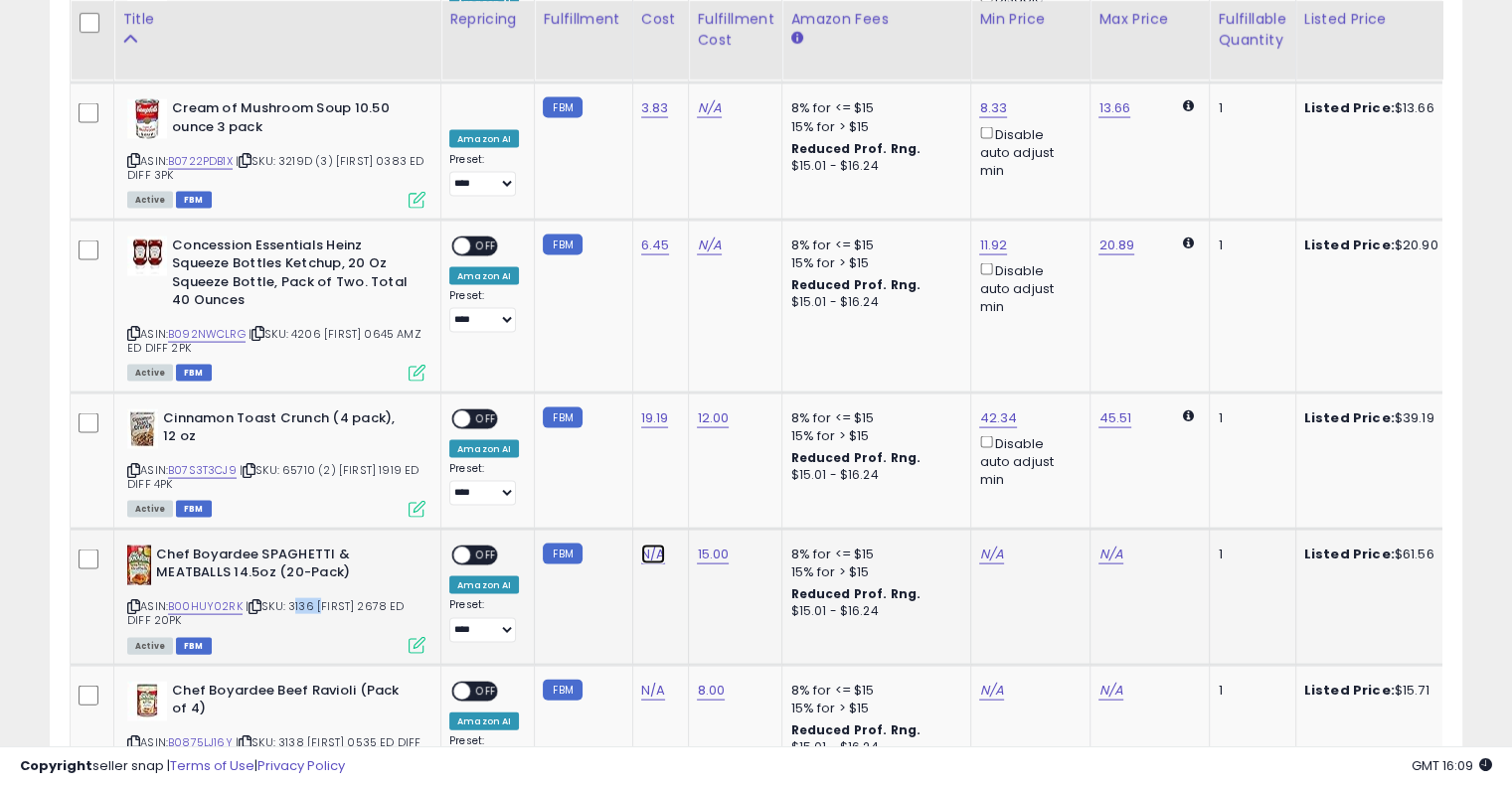 click on "N/A" at bounding box center (653, 554) 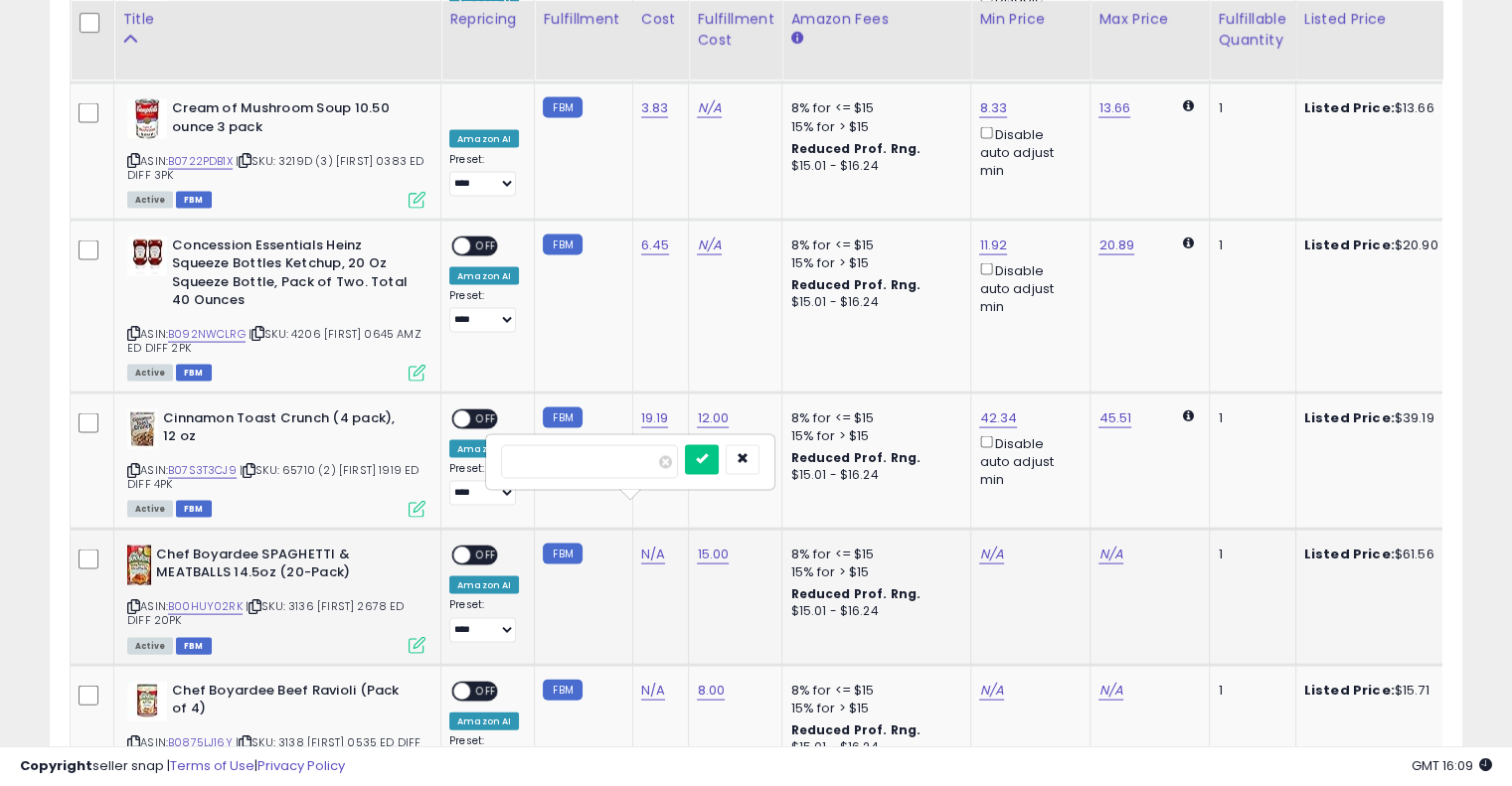 type on "*****" 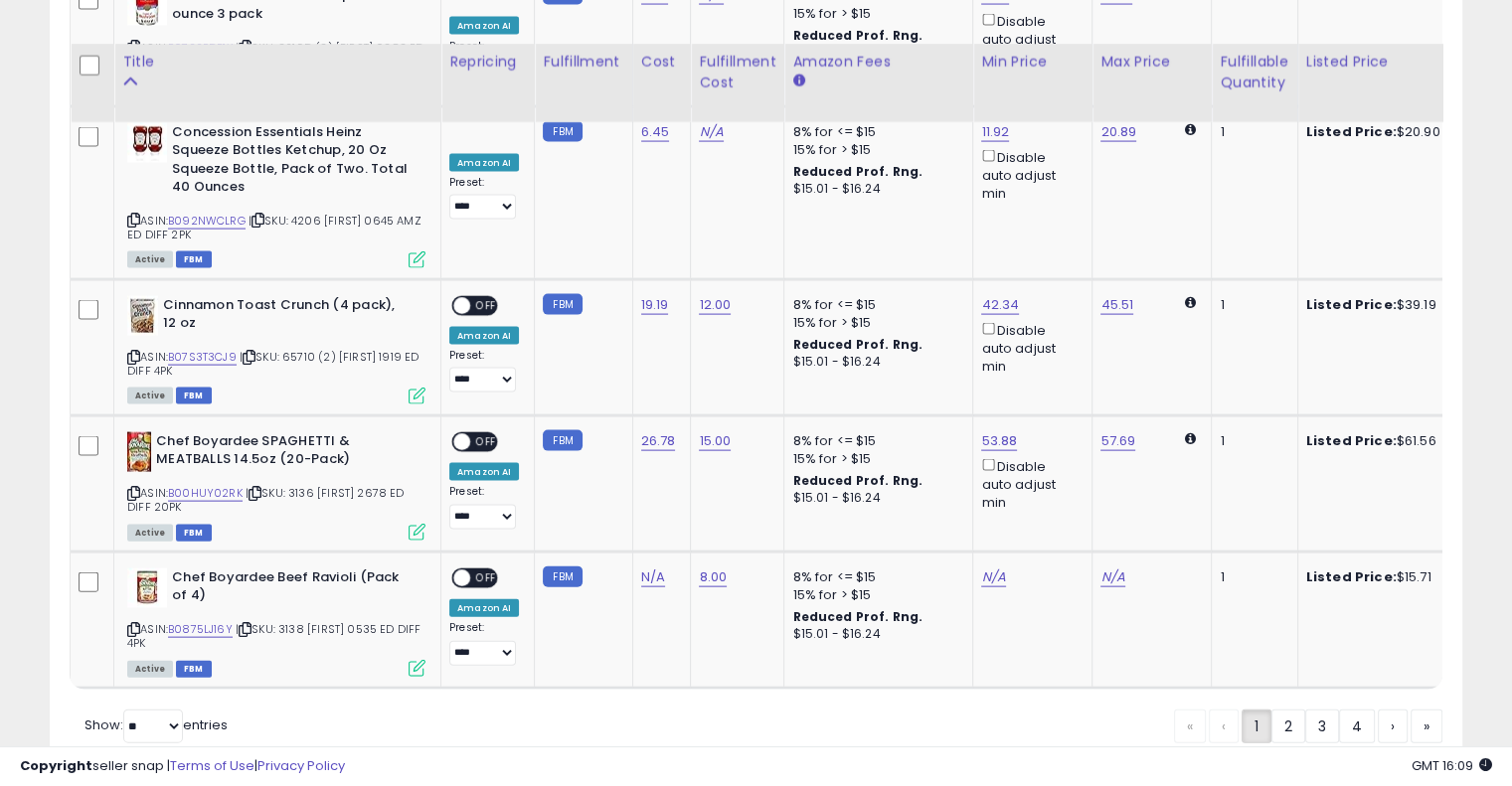 scroll, scrollTop: 4231, scrollLeft: 0, axis: vertical 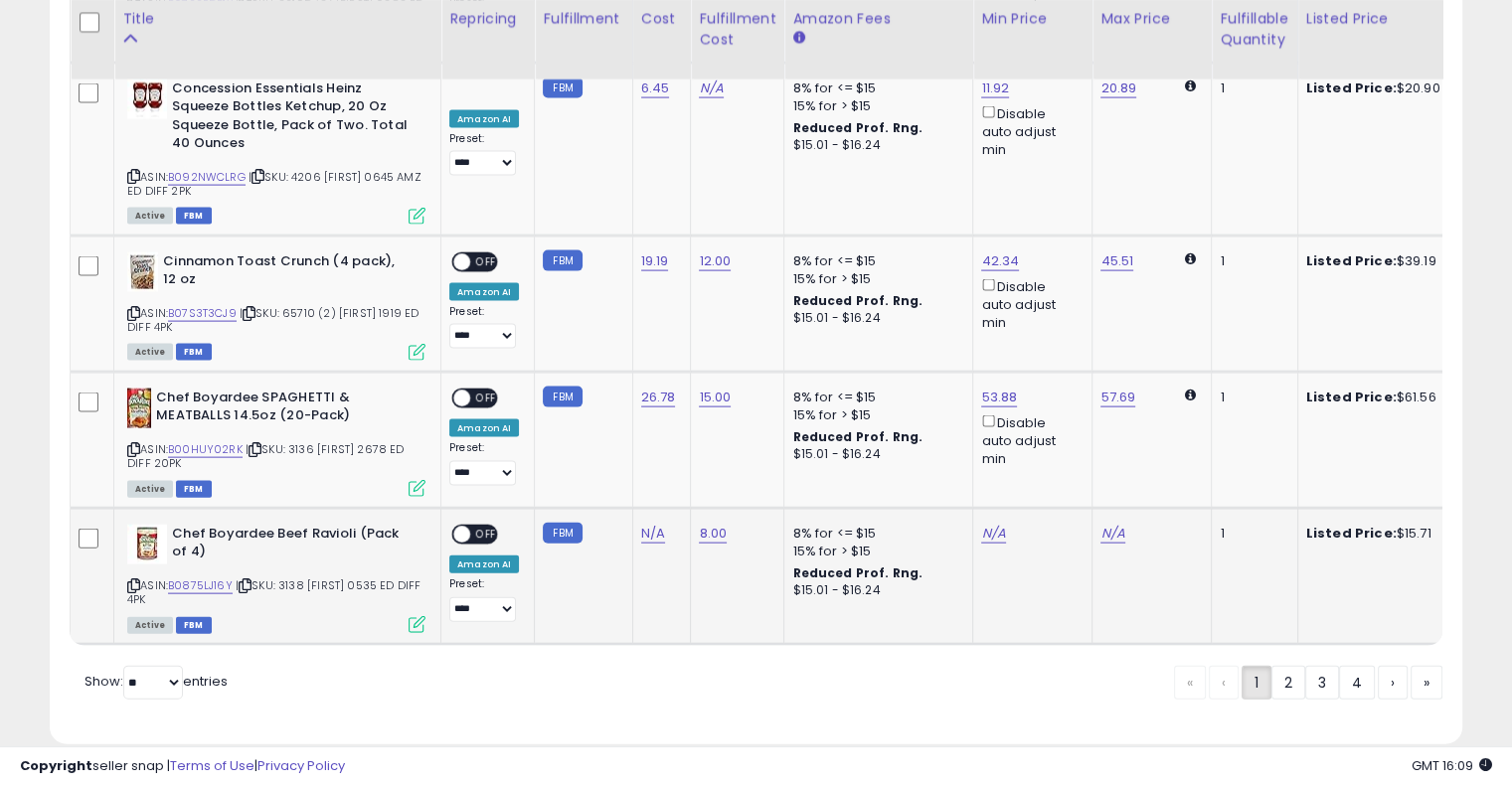 click on "|   SKU: 3138 Jason 0535 ED DIFF 4PK" at bounding box center (273, 592) 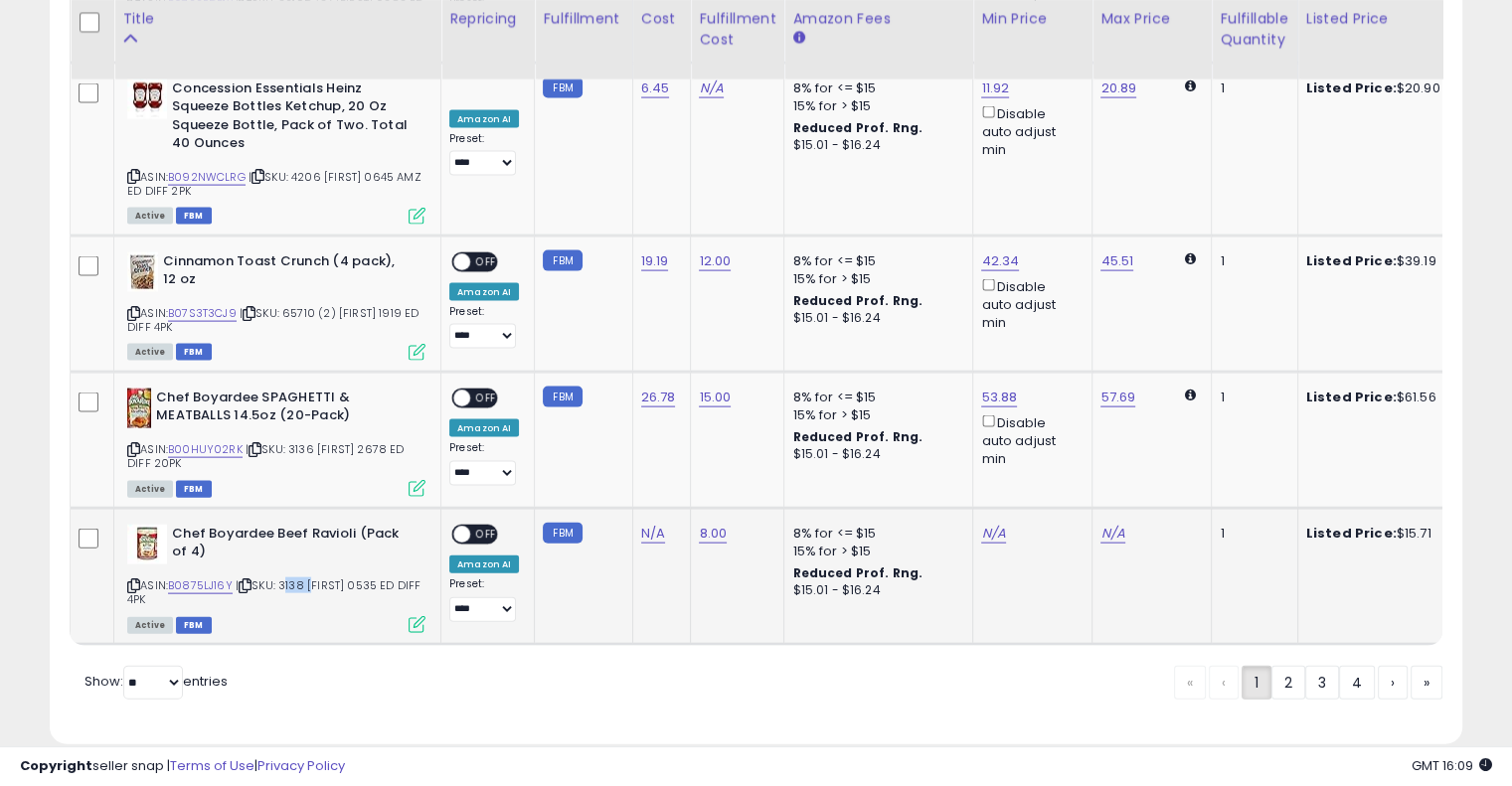 click on "|   SKU: 3138 Jason 0535 ED DIFF 4PK" at bounding box center [273, 592] 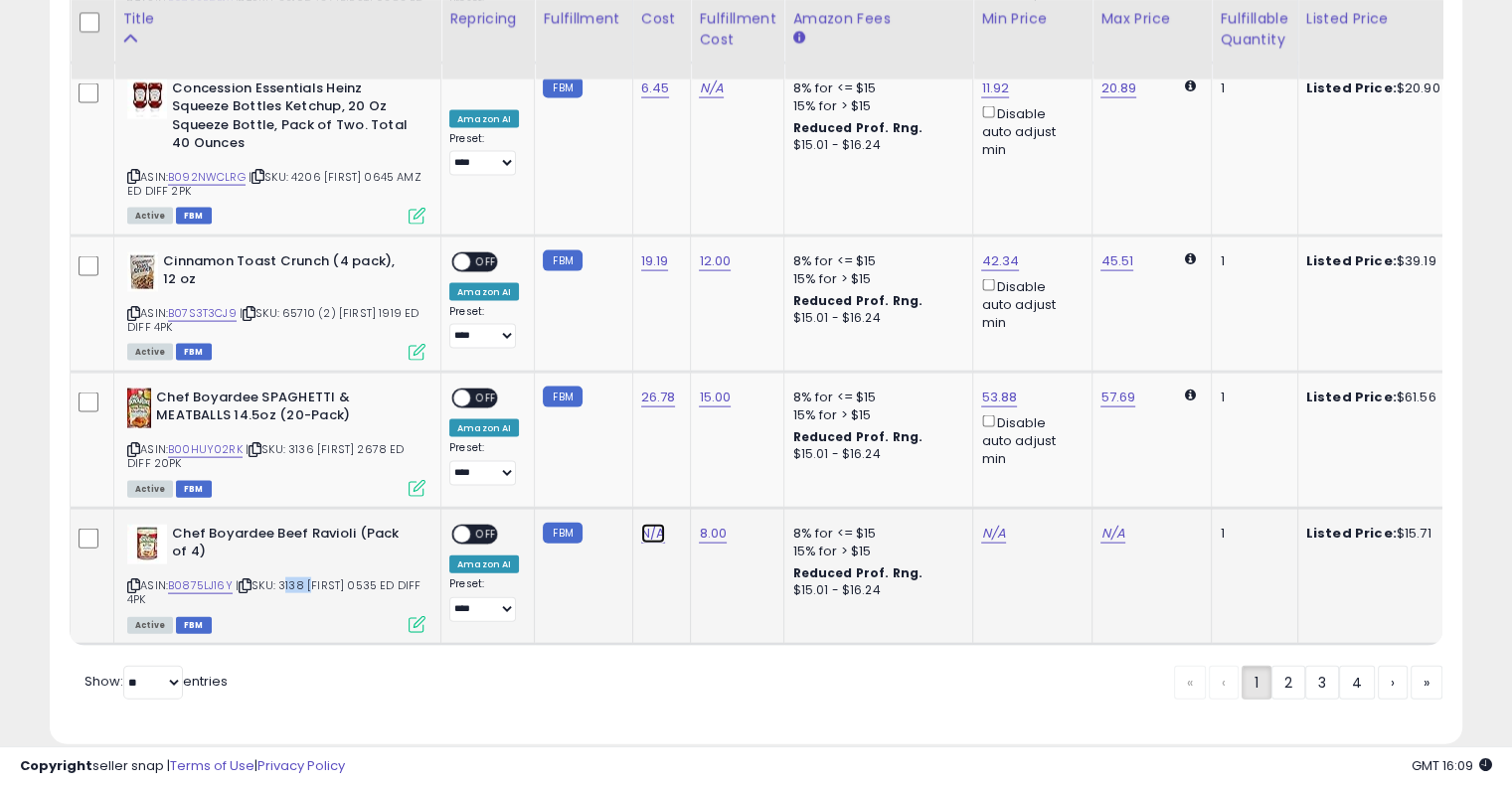 click on "N/A" at bounding box center [653, 534] 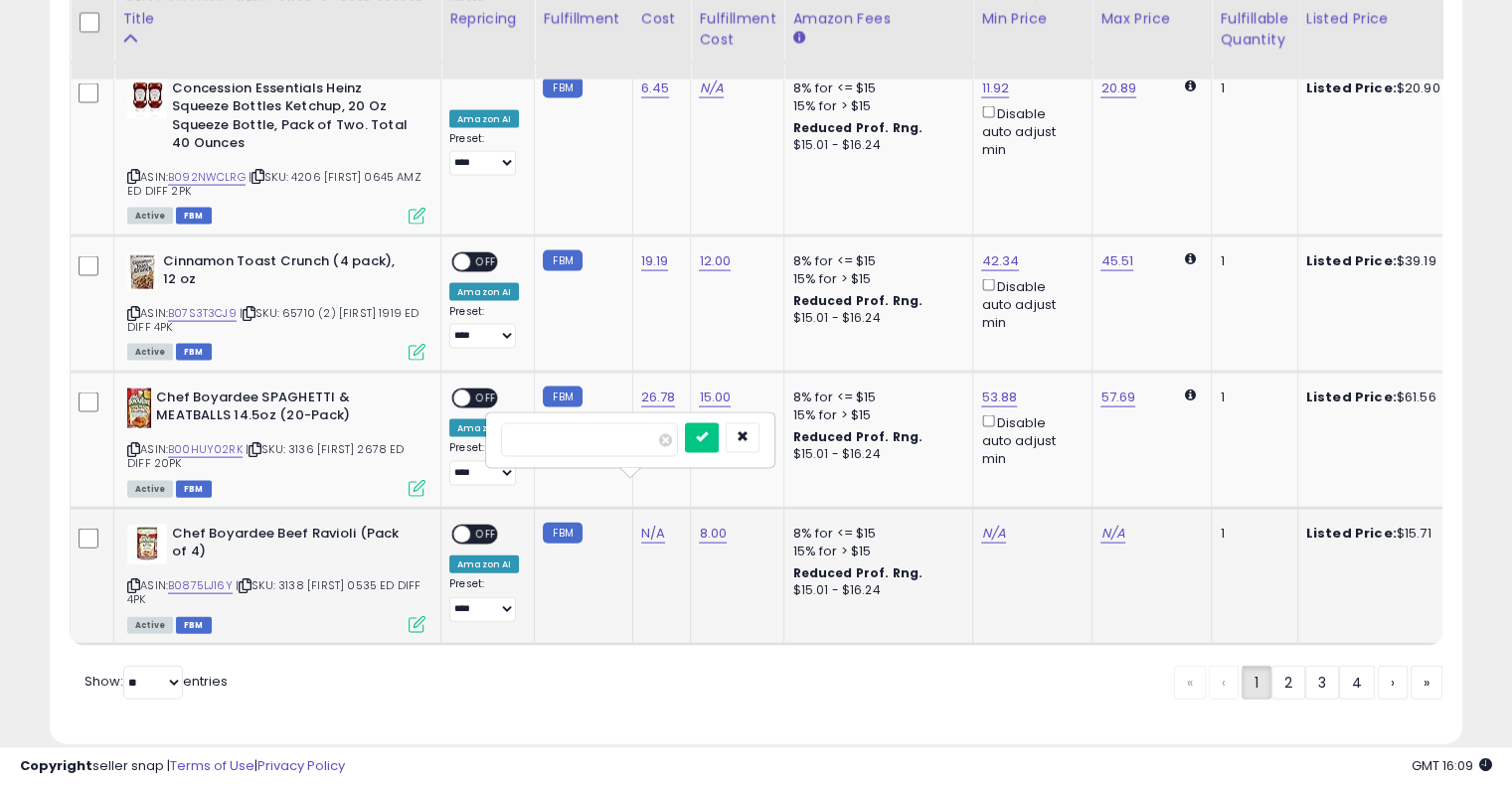 type on "*****" 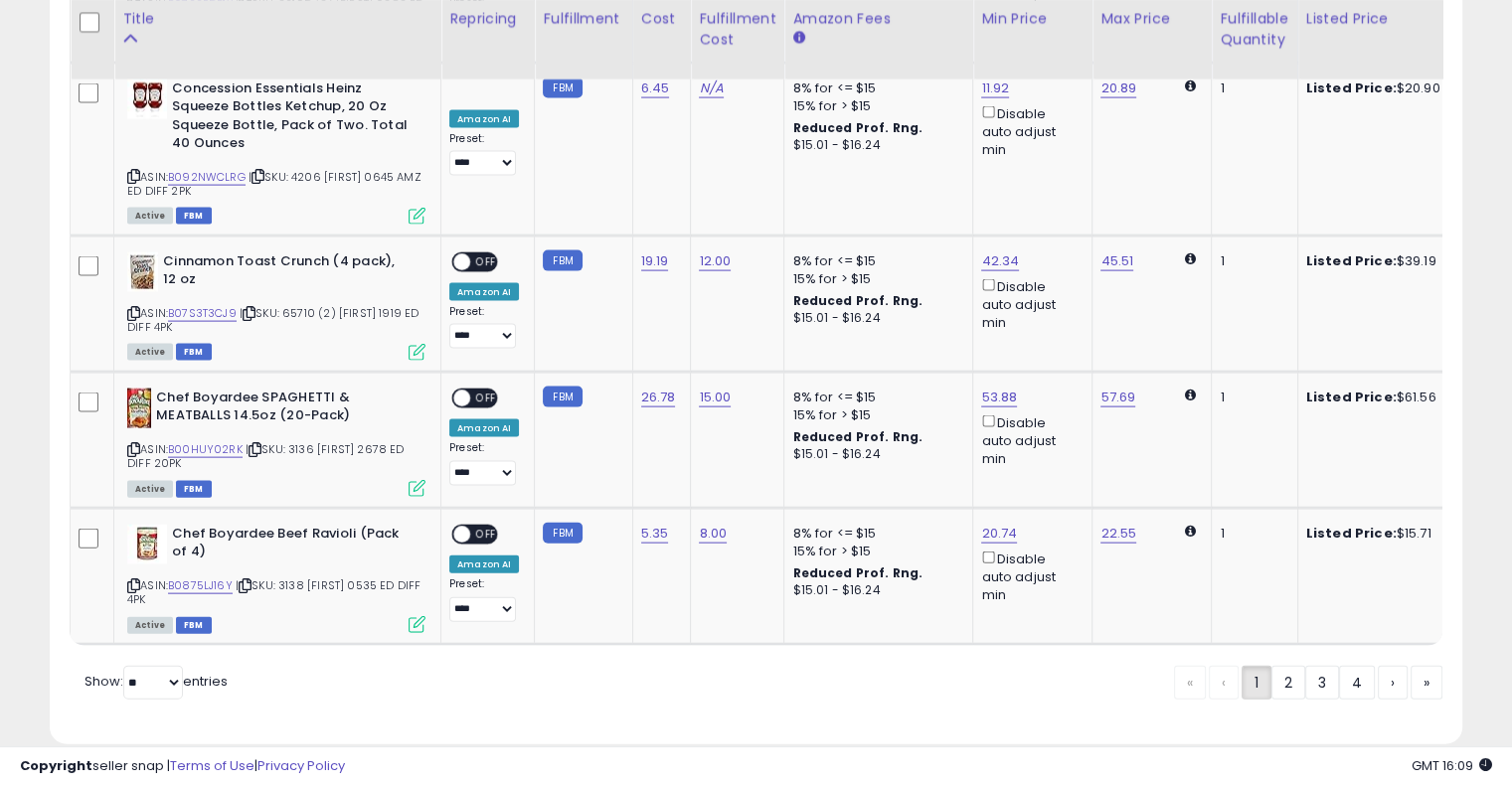 click on "Filters
Save View
Save As New View
Update Current View
Columns" at bounding box center [756, -1336] 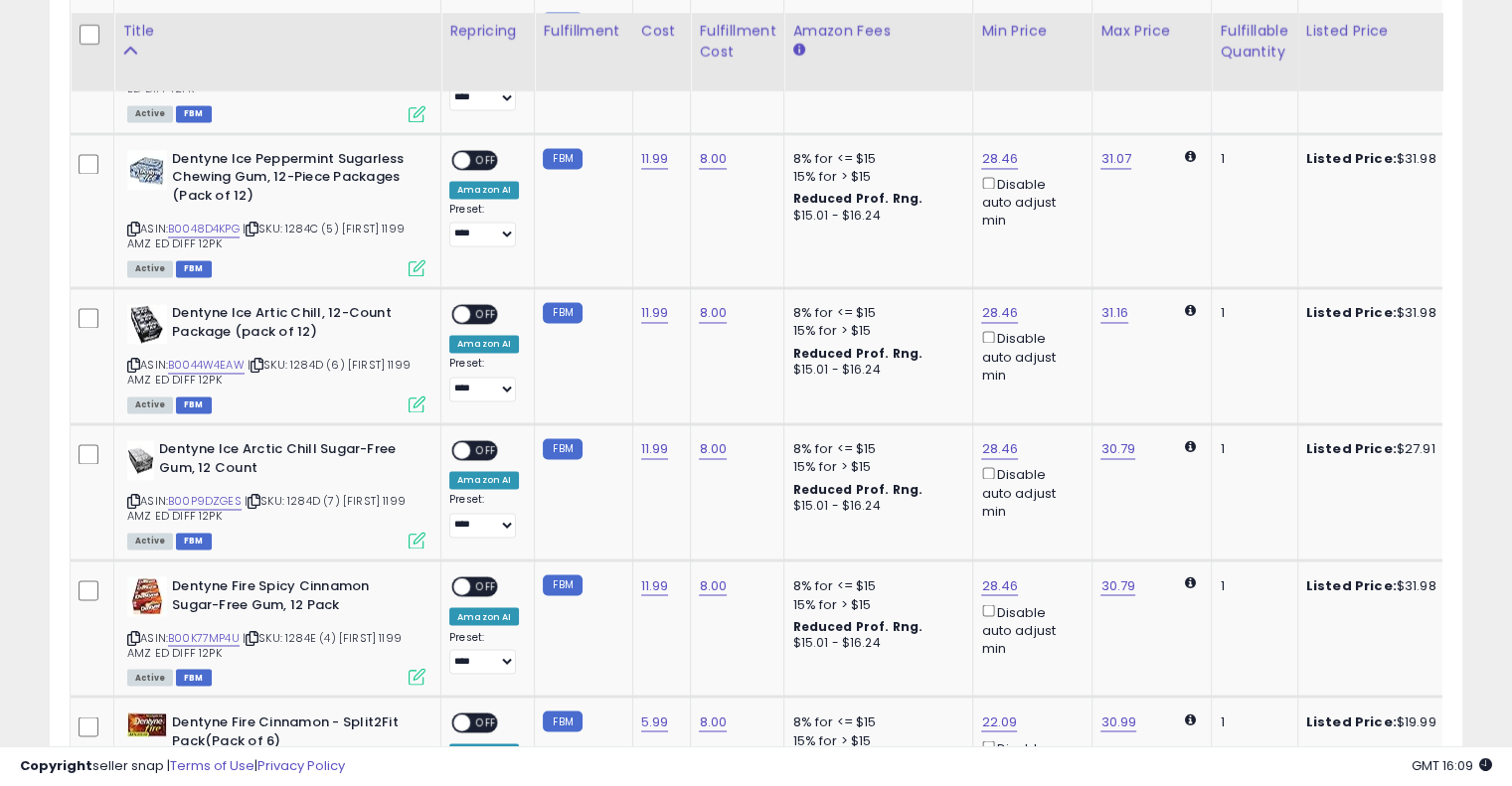 scroll, scrollTop: 3211, scrollLeft: 0, axis: vertical 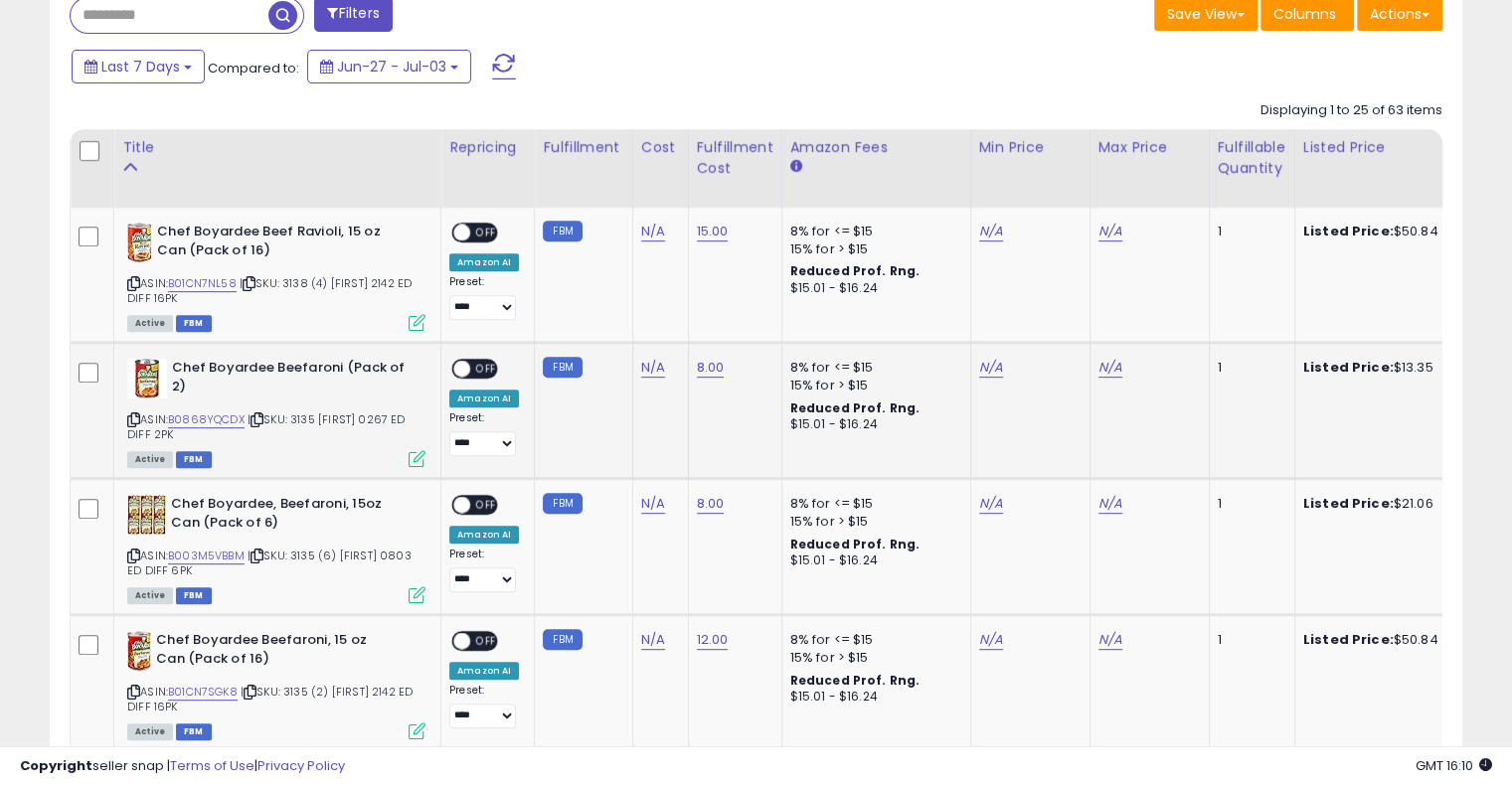 click on "|   SKU: 3135 [FIRST] 0267 ED DIFF 2PK" at bounding box center [266, 426] 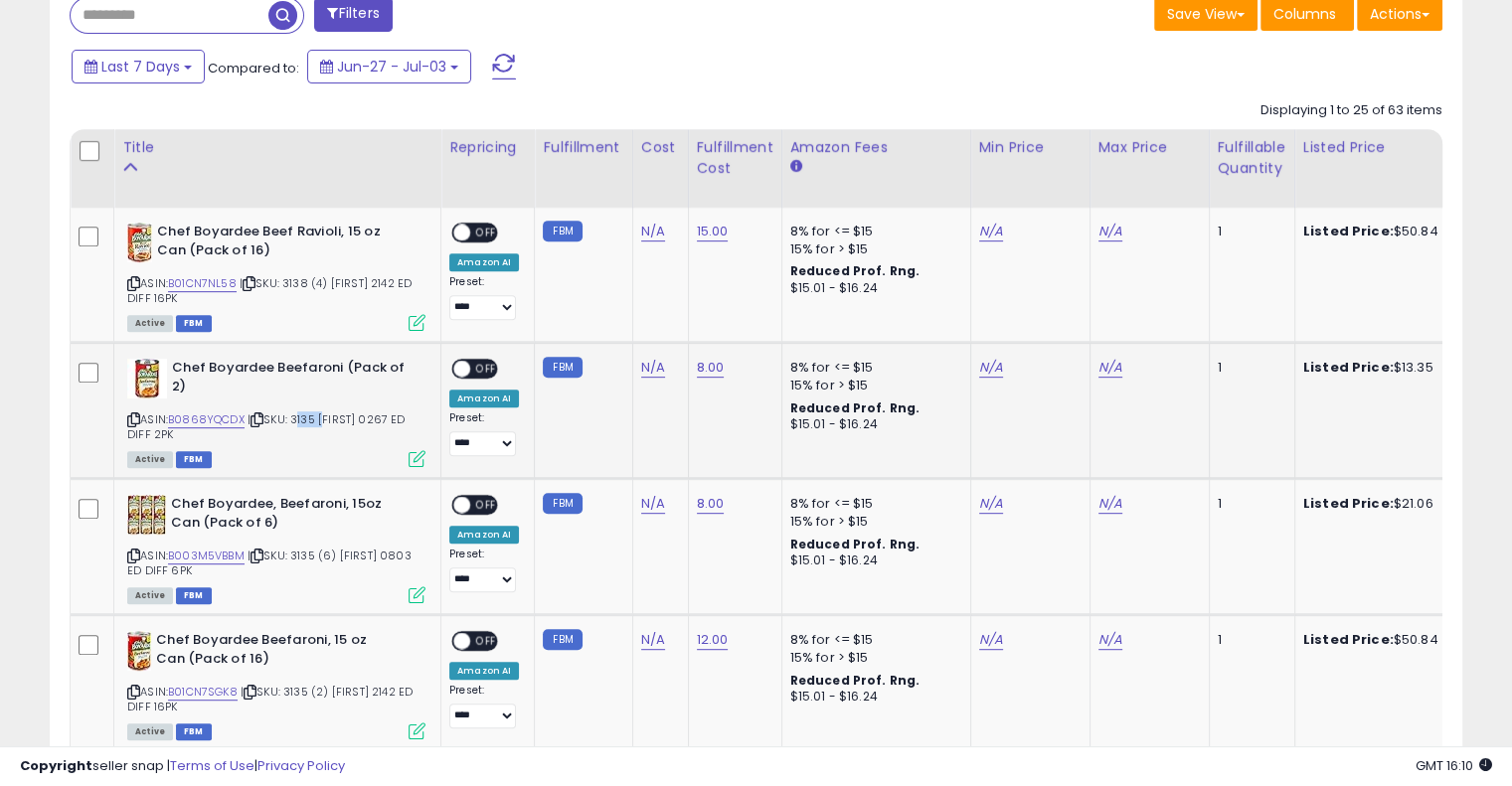 click on "|   SKU: 3135 [FIRST] 0267 ED DIFF 2PK" at bounding box center (266, 426) 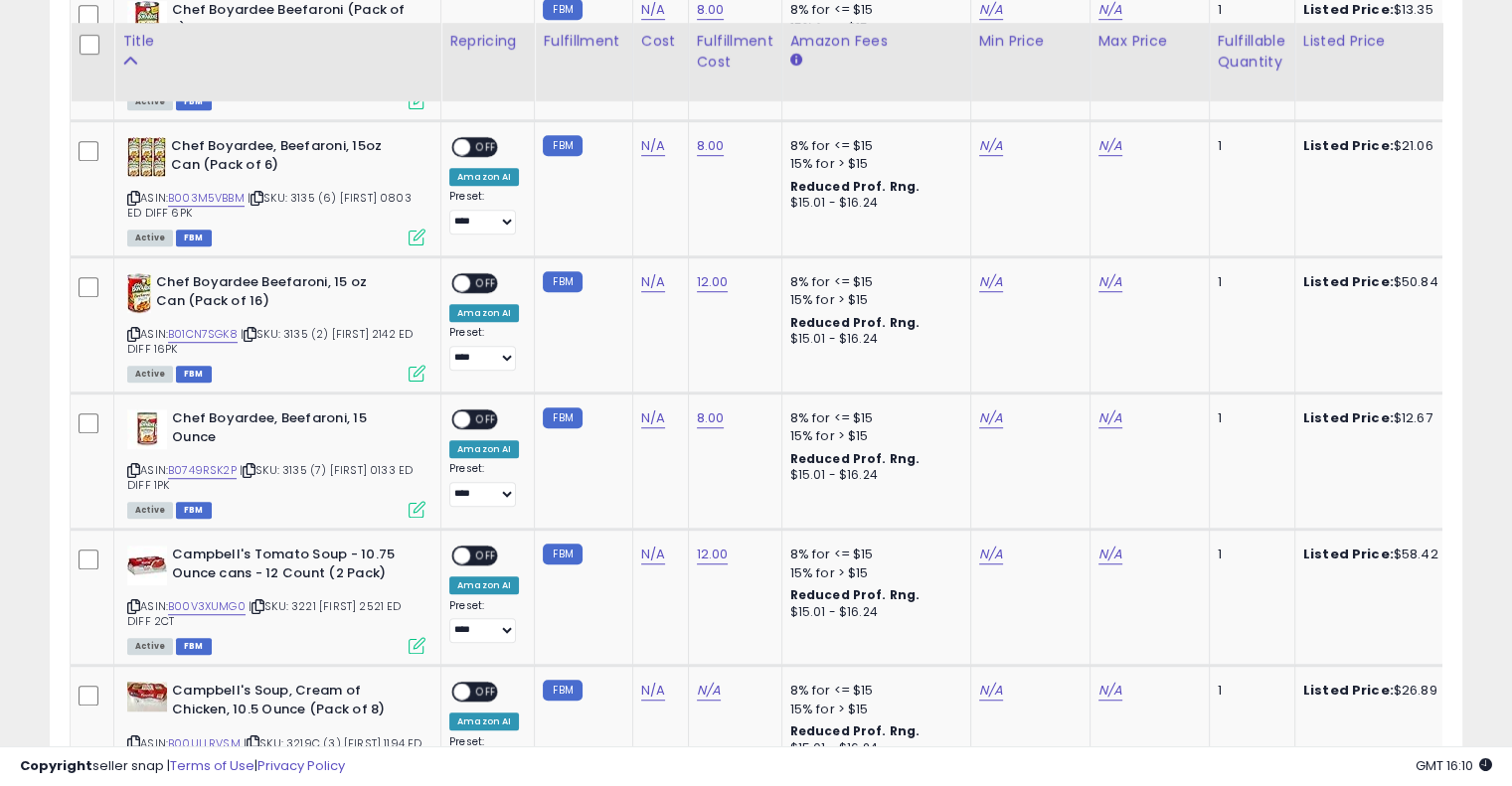 scroll, scrollTop: 1215, scrollLeft: 0, axis: vertical 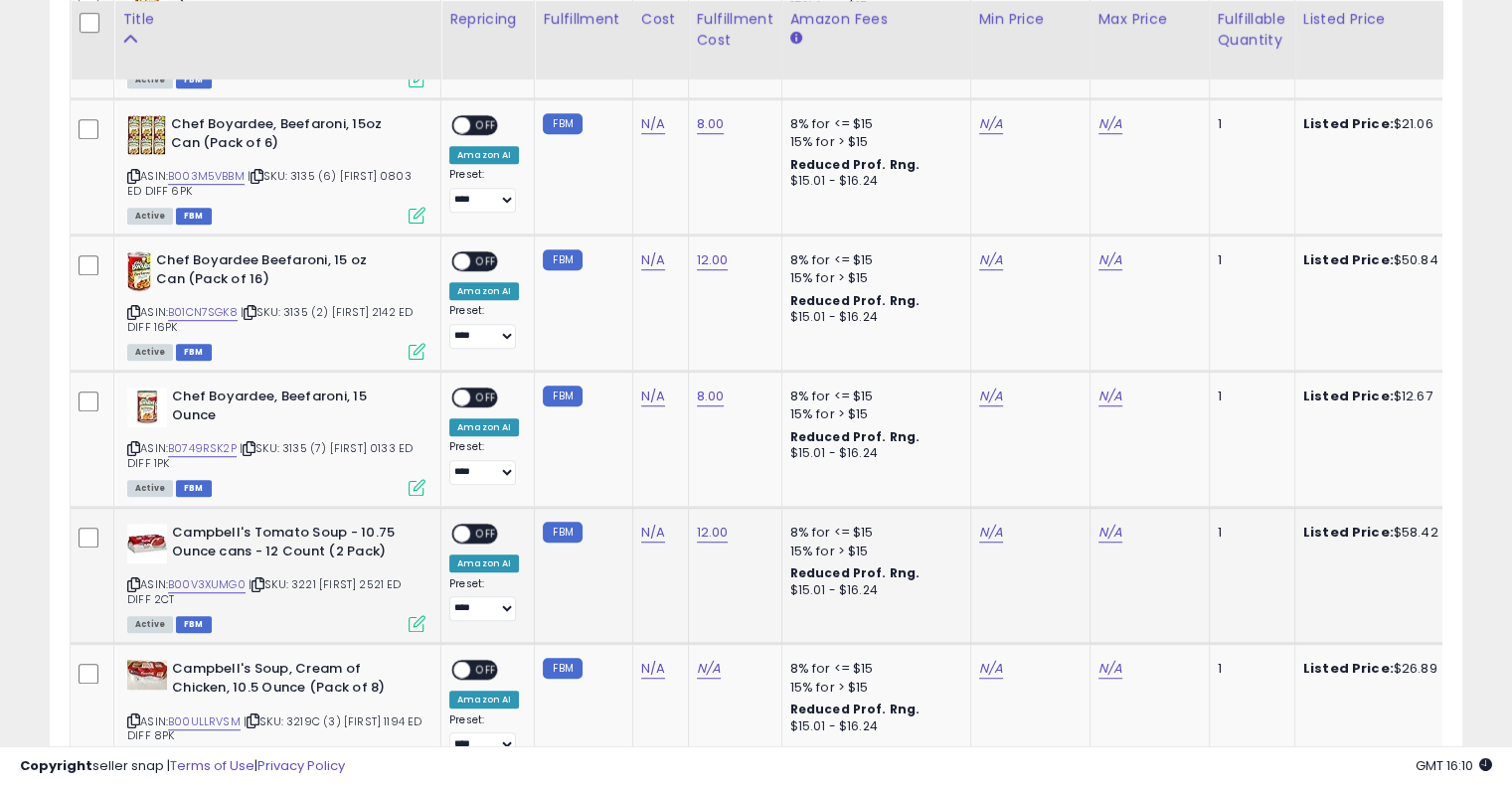click on "|   SKU: 3221 [FIRST] 2521 ED DIFF 2CT" at bounding box center [264, 591] 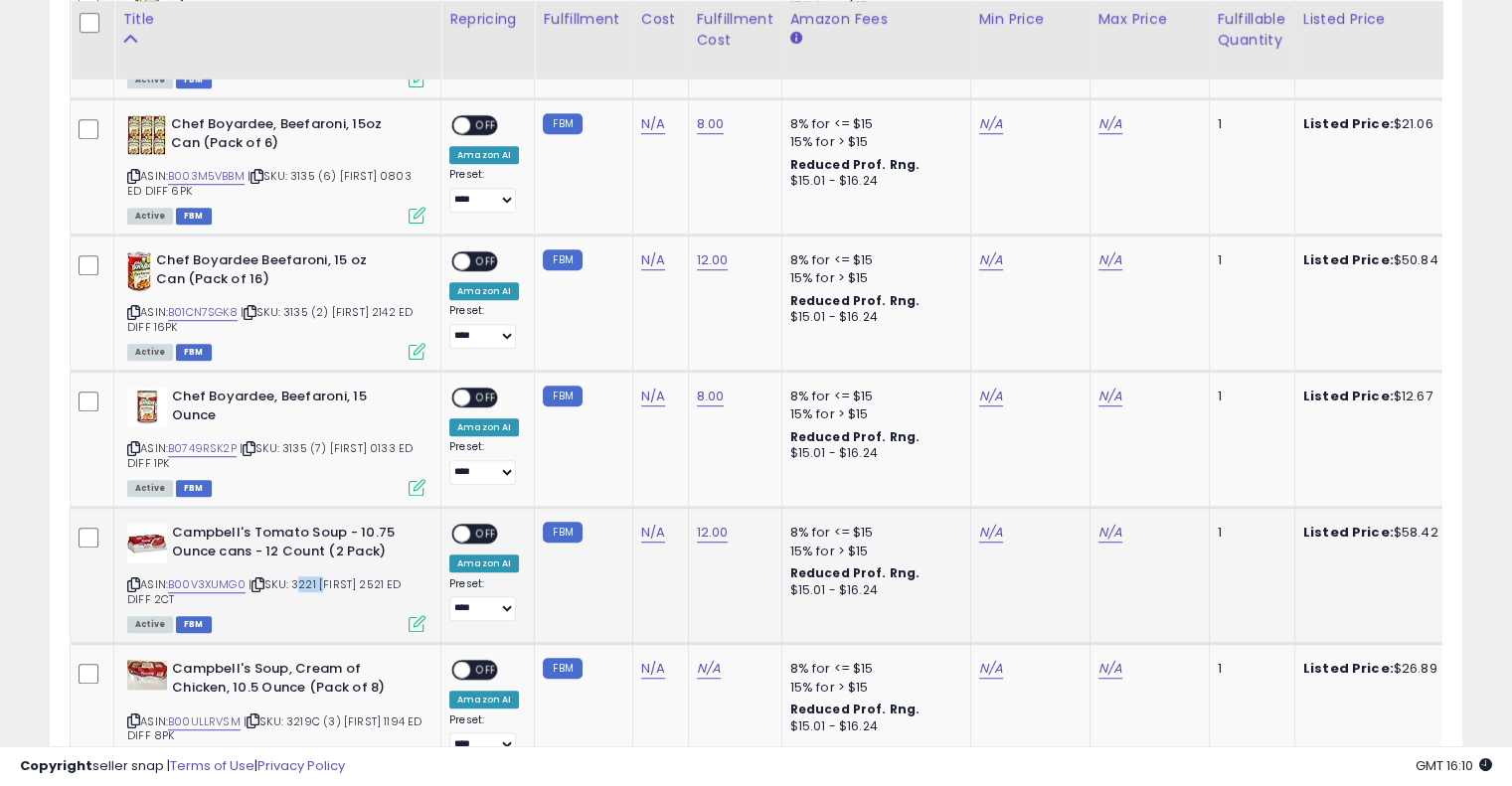 click on "|   SKU: 3221 [FIRST] 2521 ED DIFF 2CT" at bounding box center (264, 591) 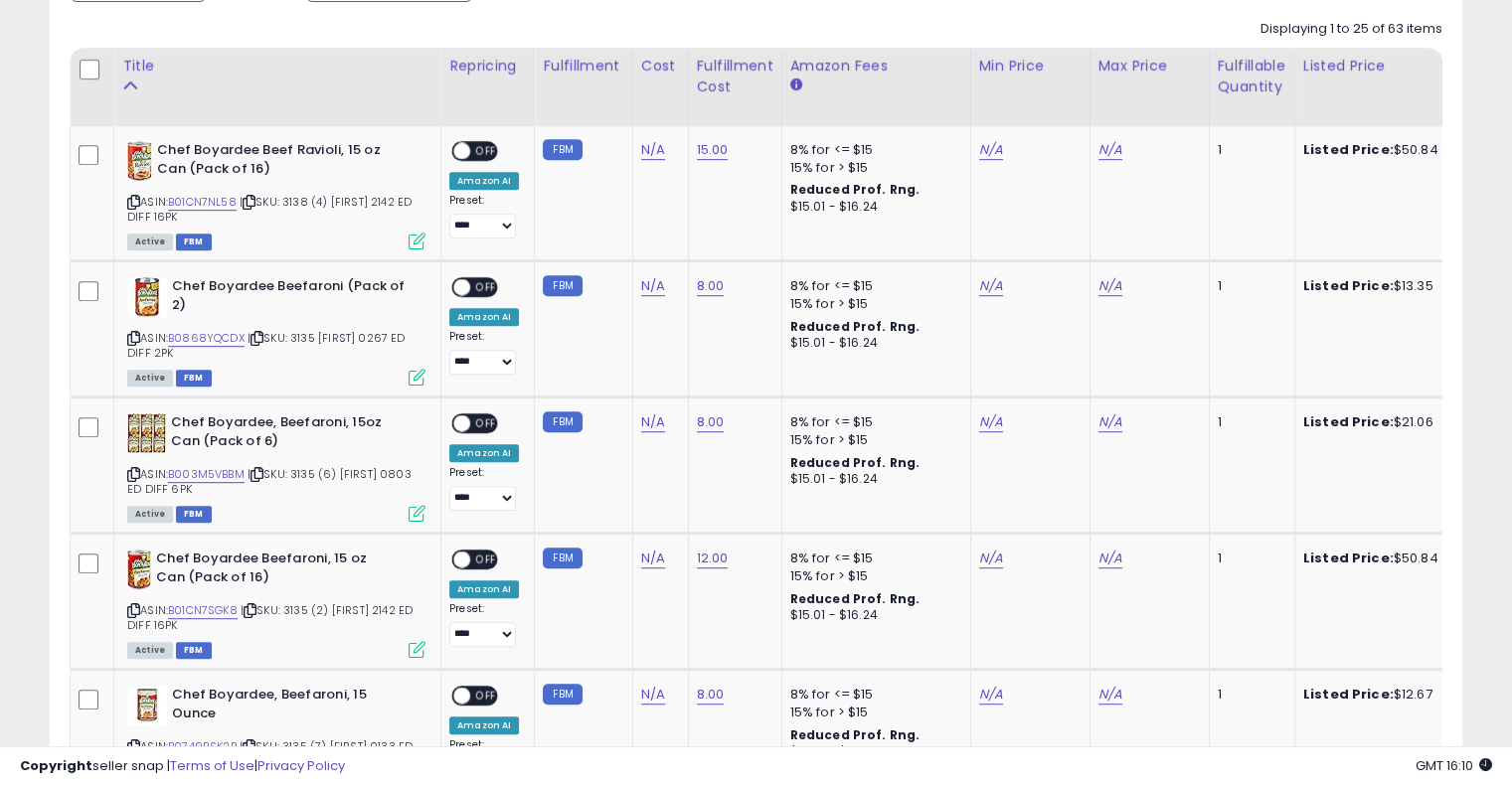 scroll, scrollTop: 927, scrollLeft: 0, axis: vertical 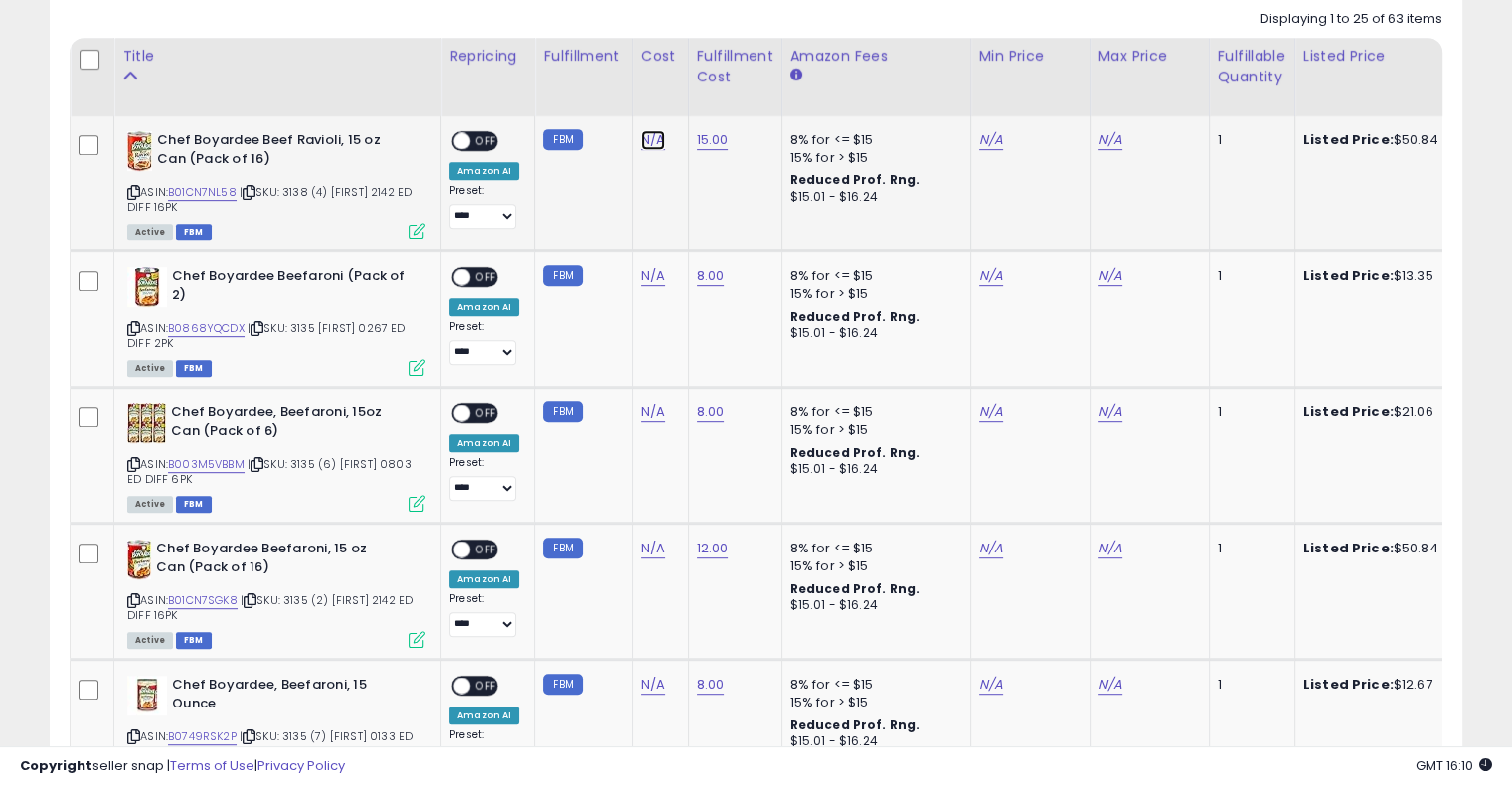 click on "N/A" at bounding box center [653, 140] 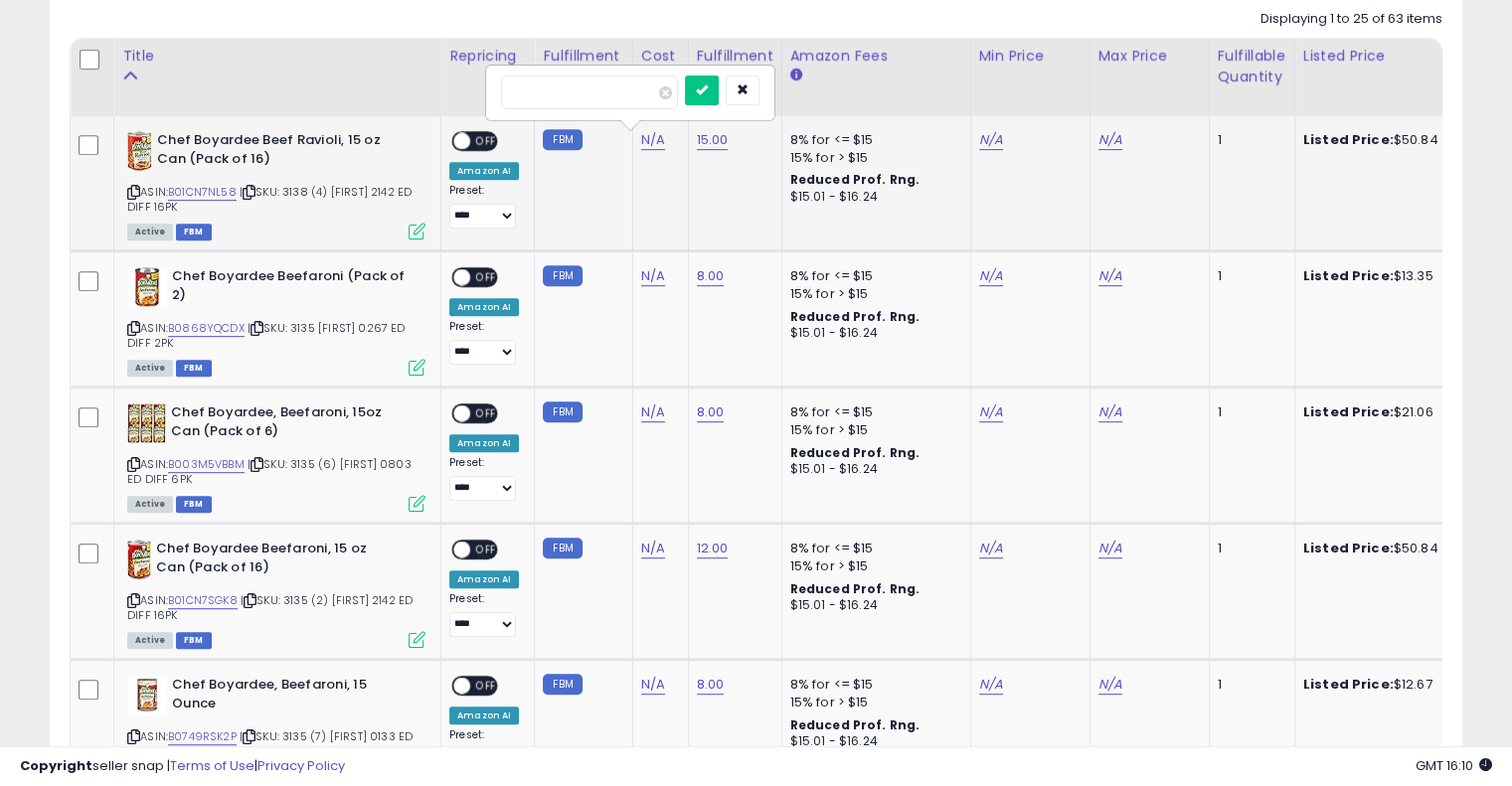 type on "*****" 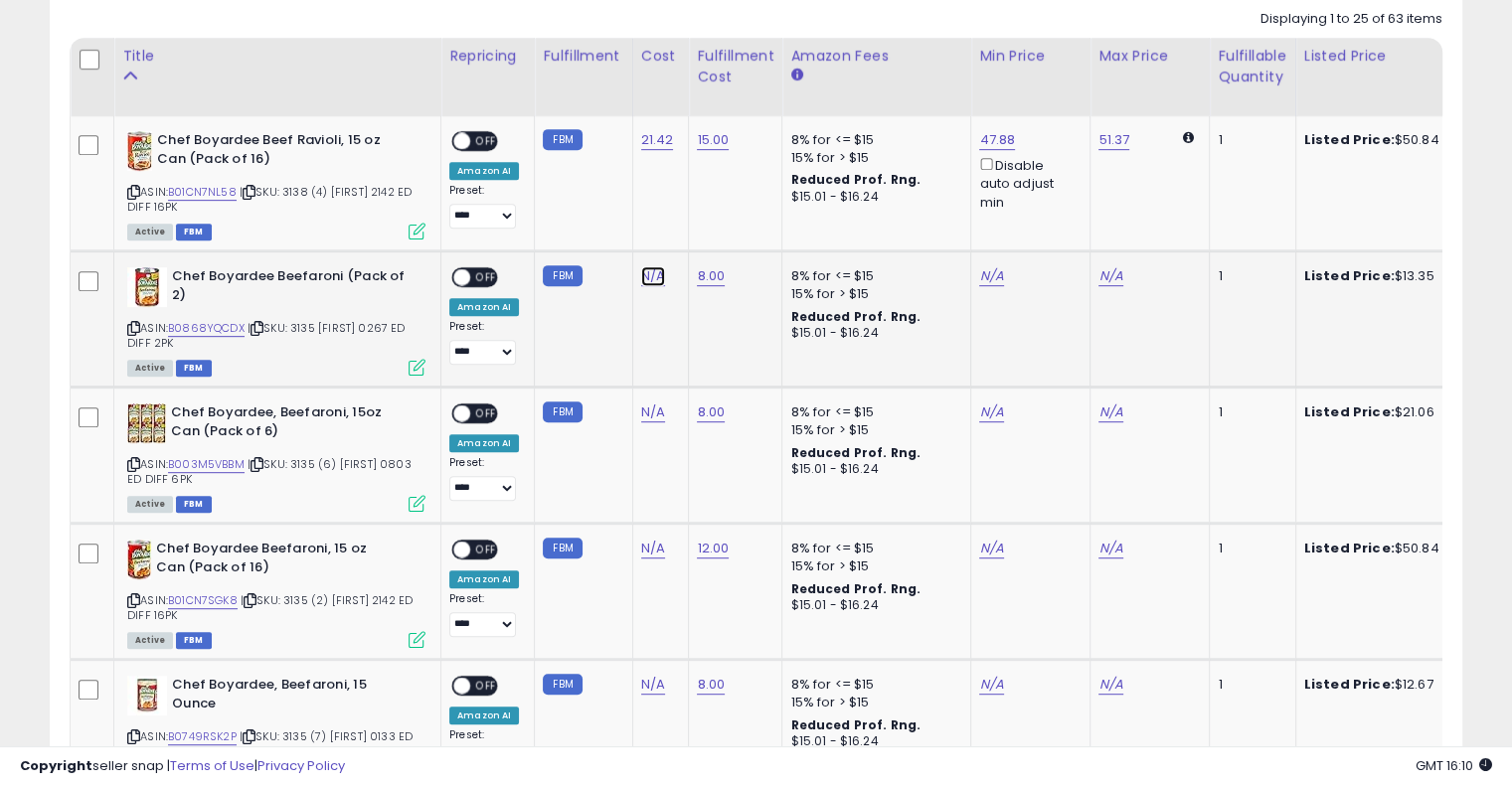 click on "N/A" at bounding box center [653, 276] 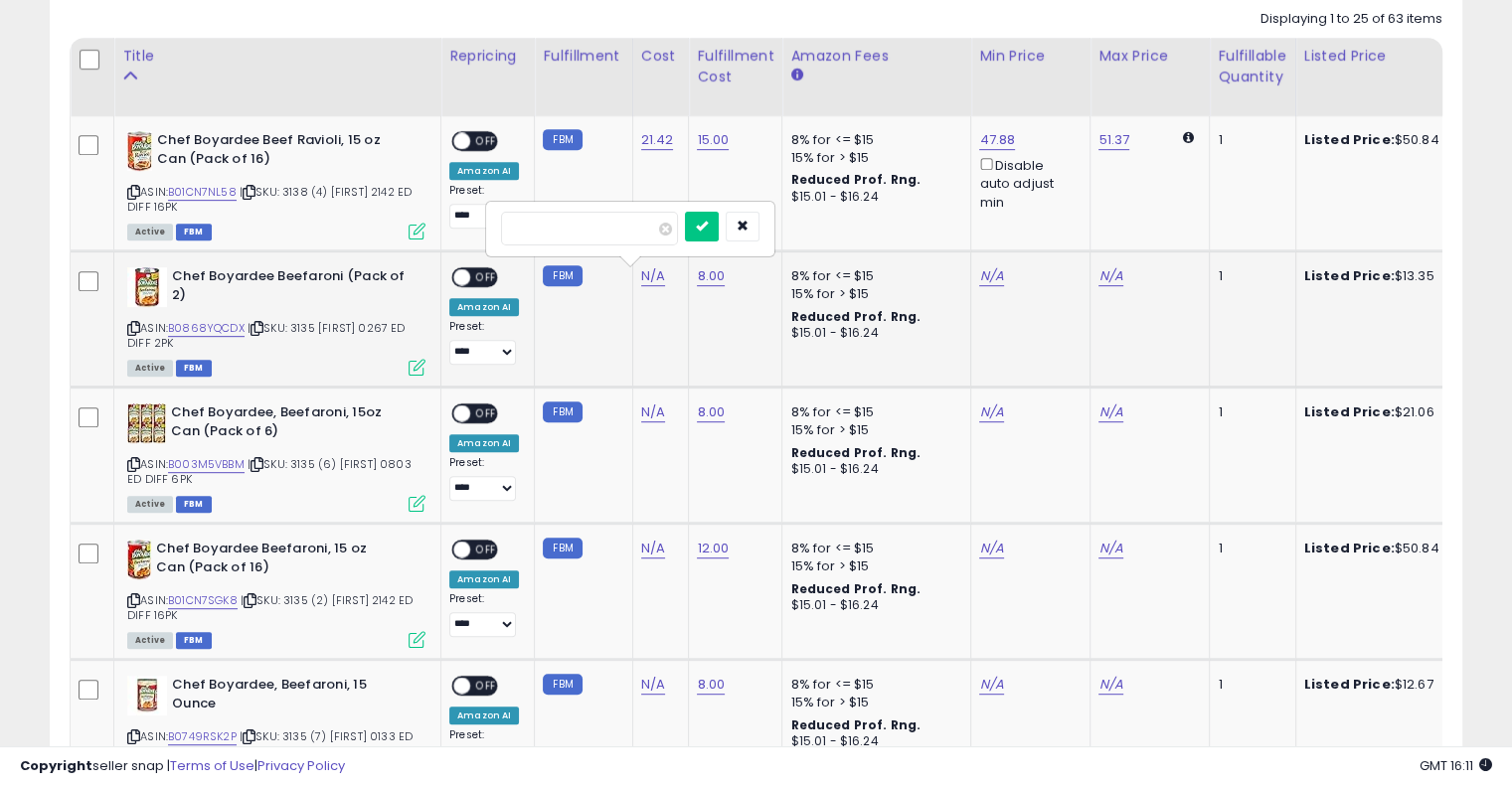 type on "*****" 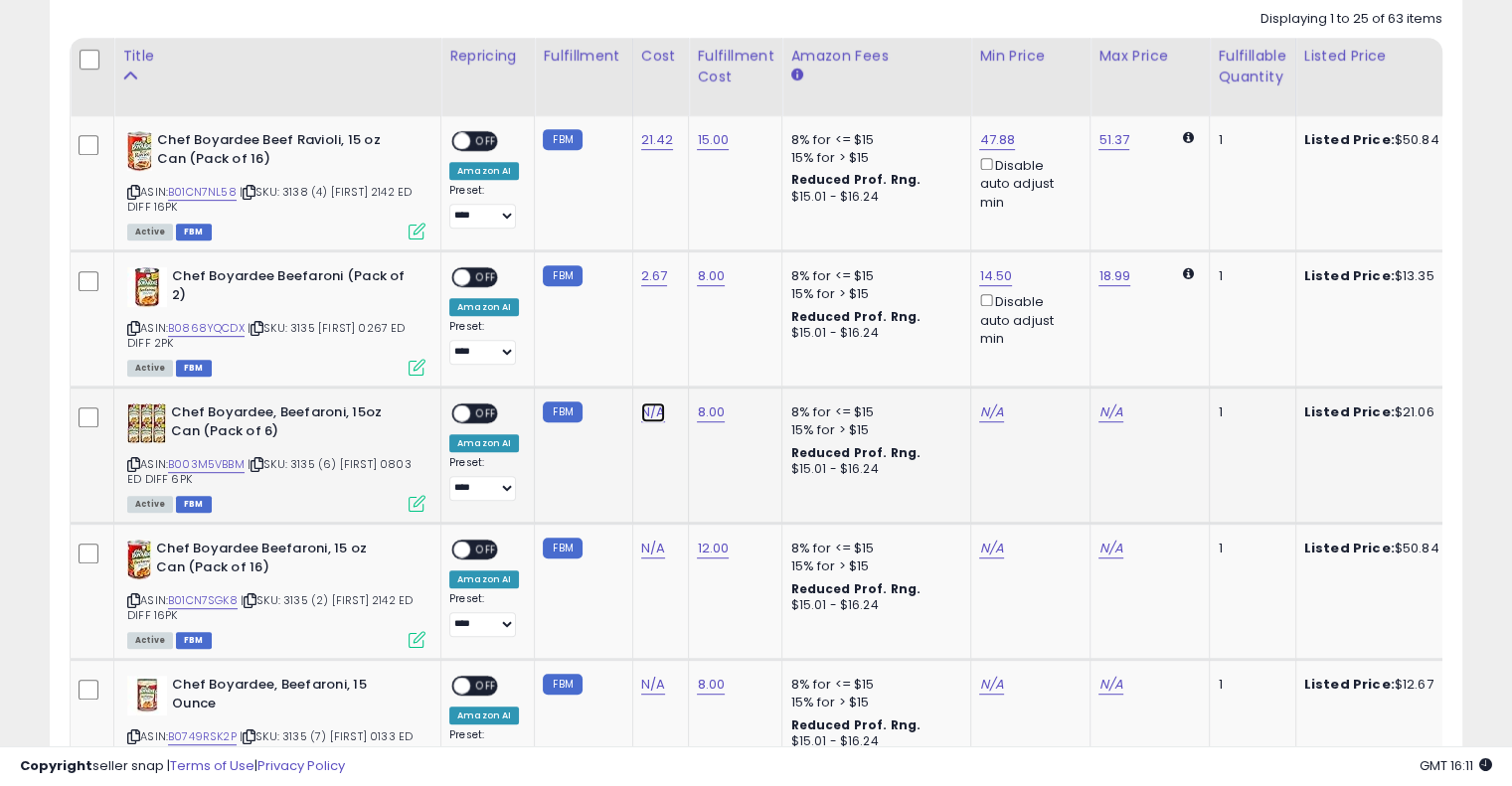 click on "N/A" at bounding box center [653, 412] 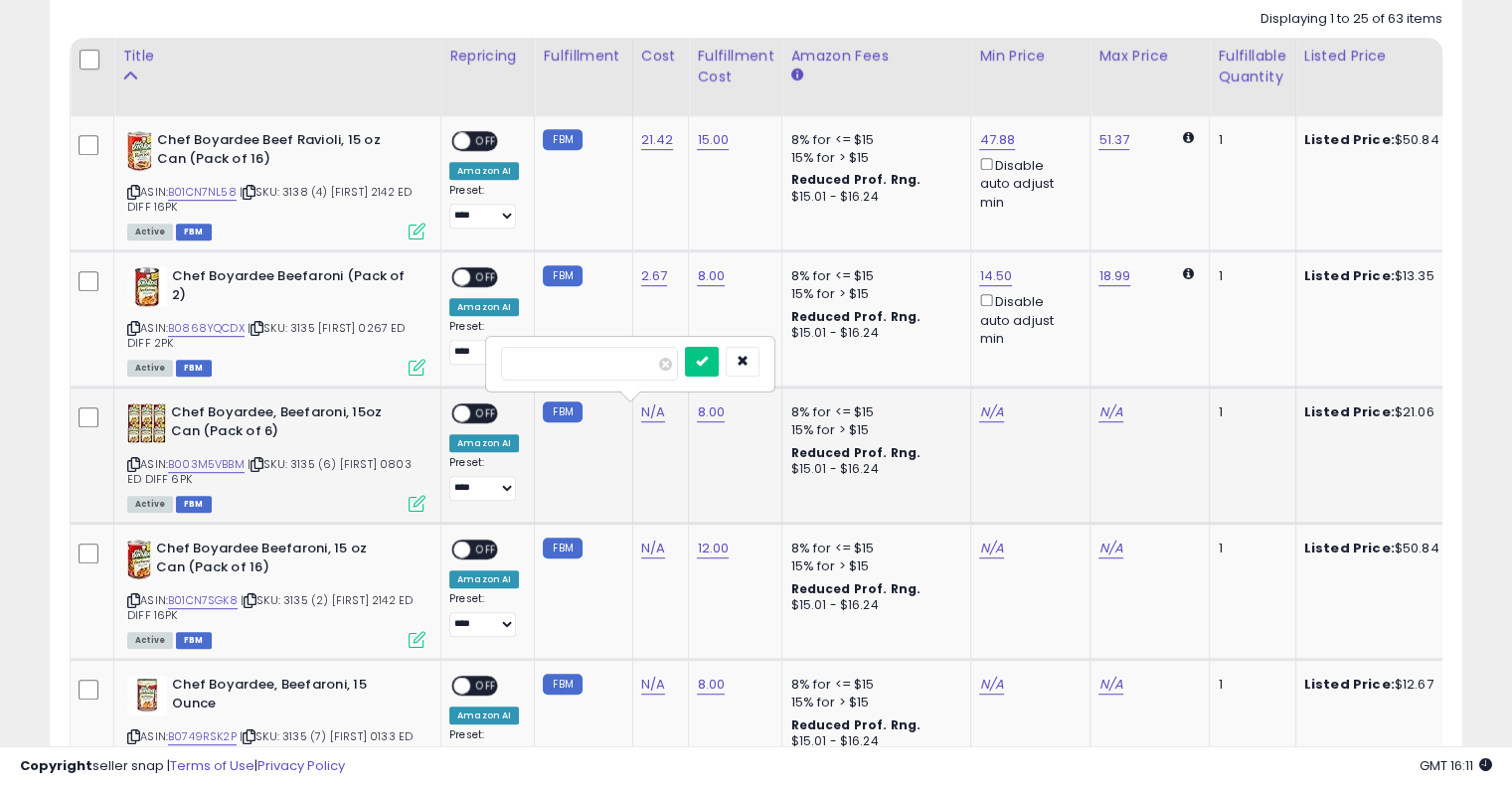 type on "****" 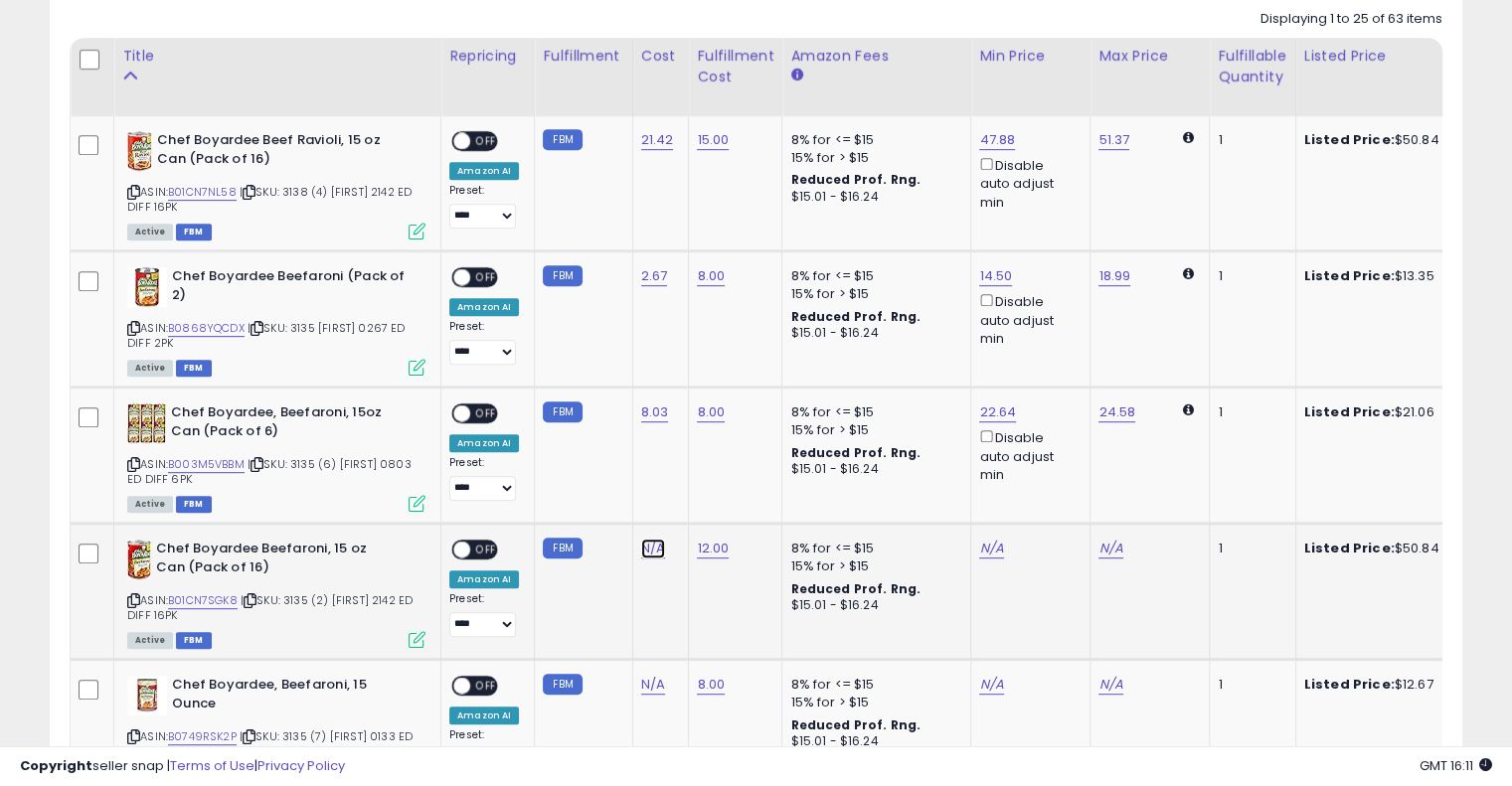 click on "N/A" at bounding box center (653, 549) 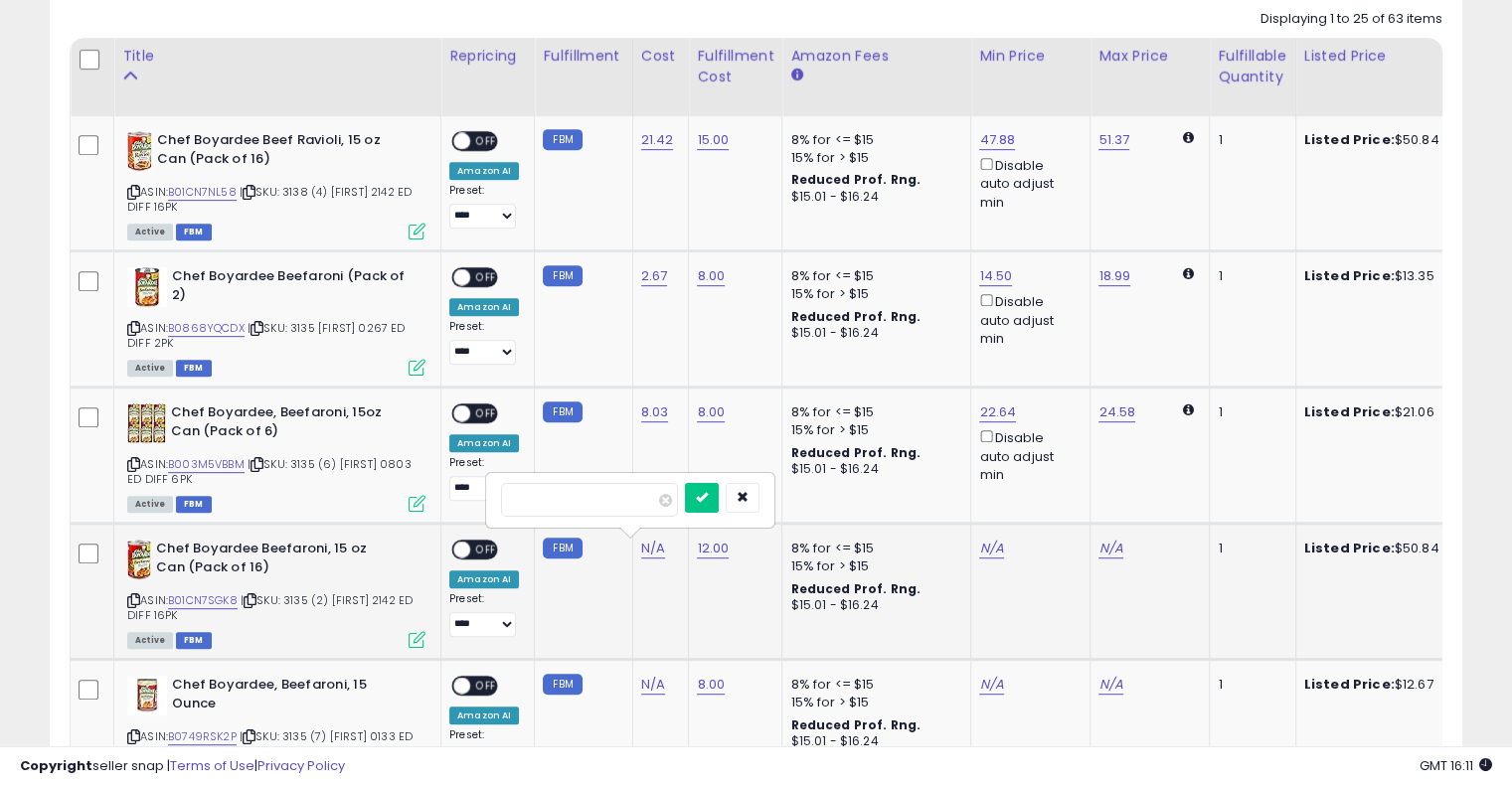 type on "*****" 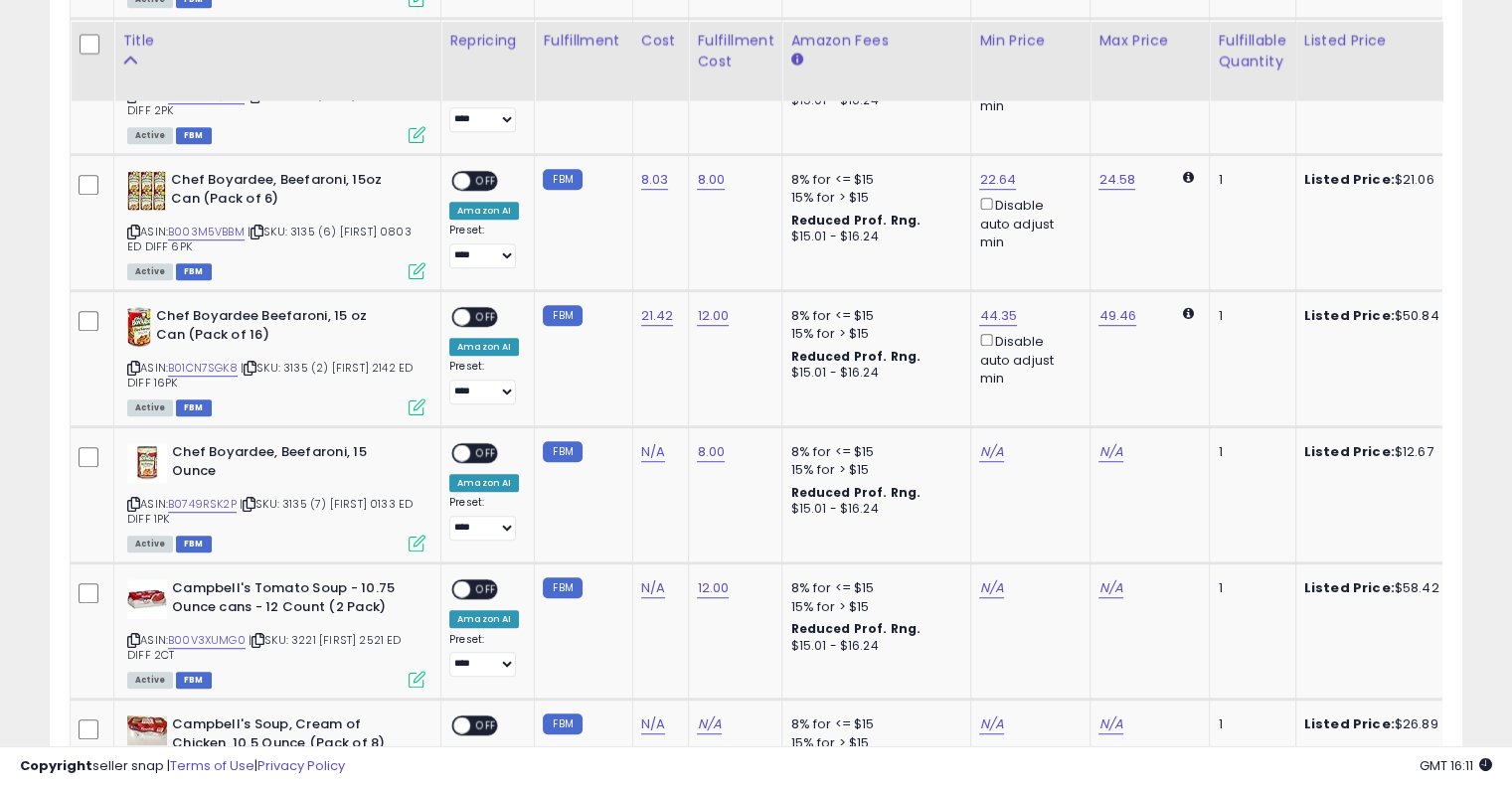 scroll, scrollTop: 1186, scrollLeft: 0, axis: vertical 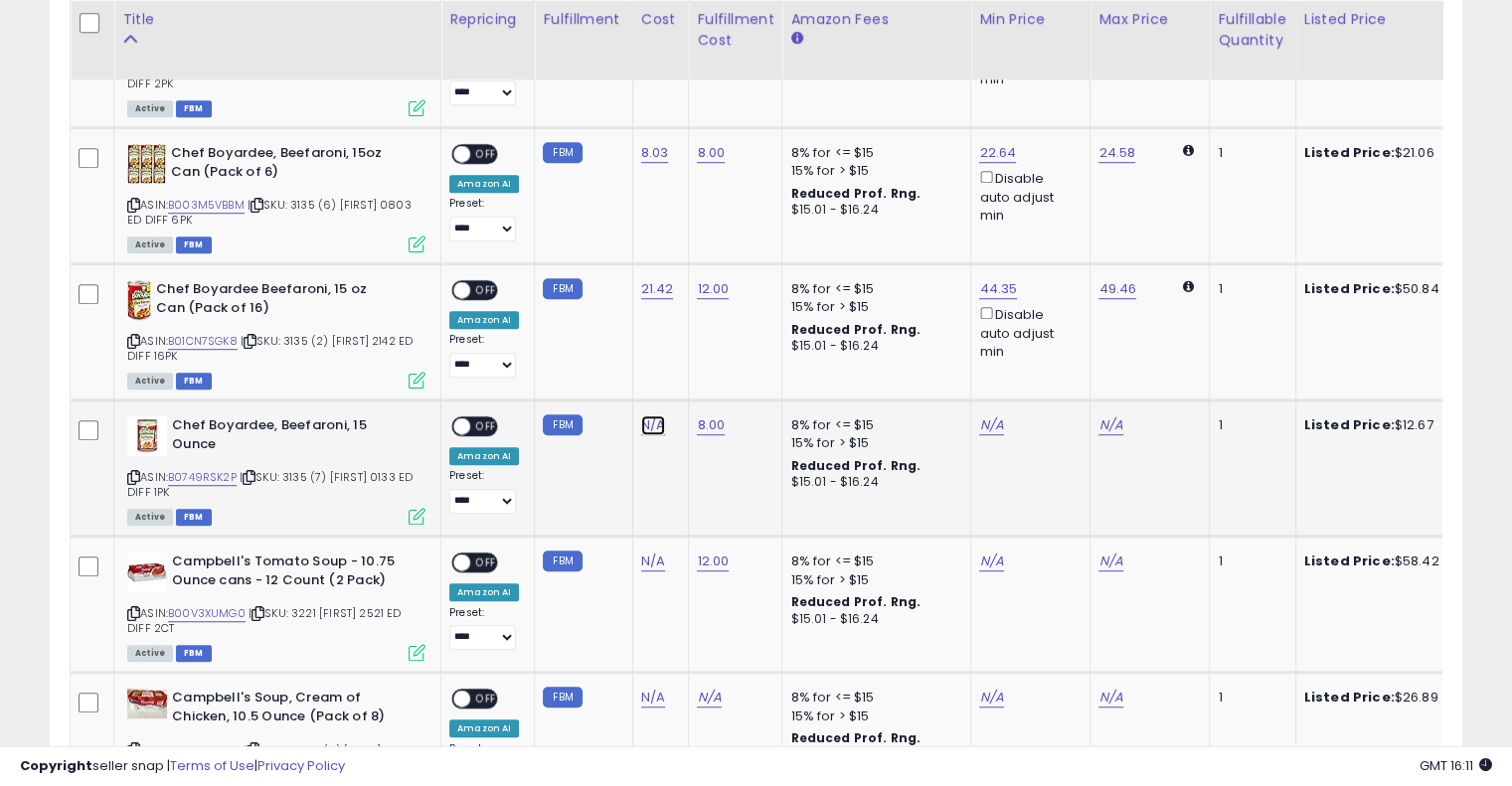 click on "N/A" at bounding box center [653, 425] 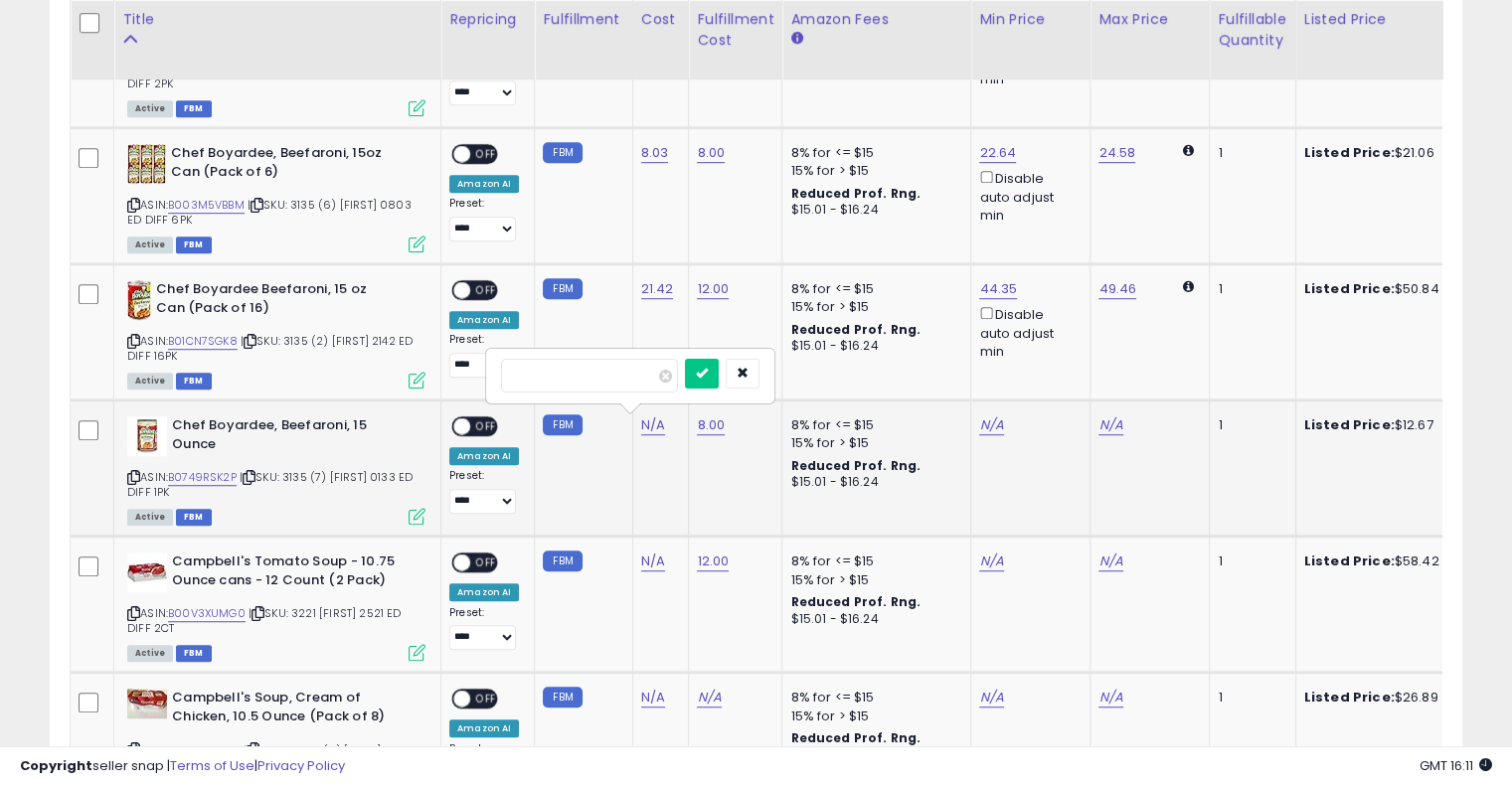 type on "*****" 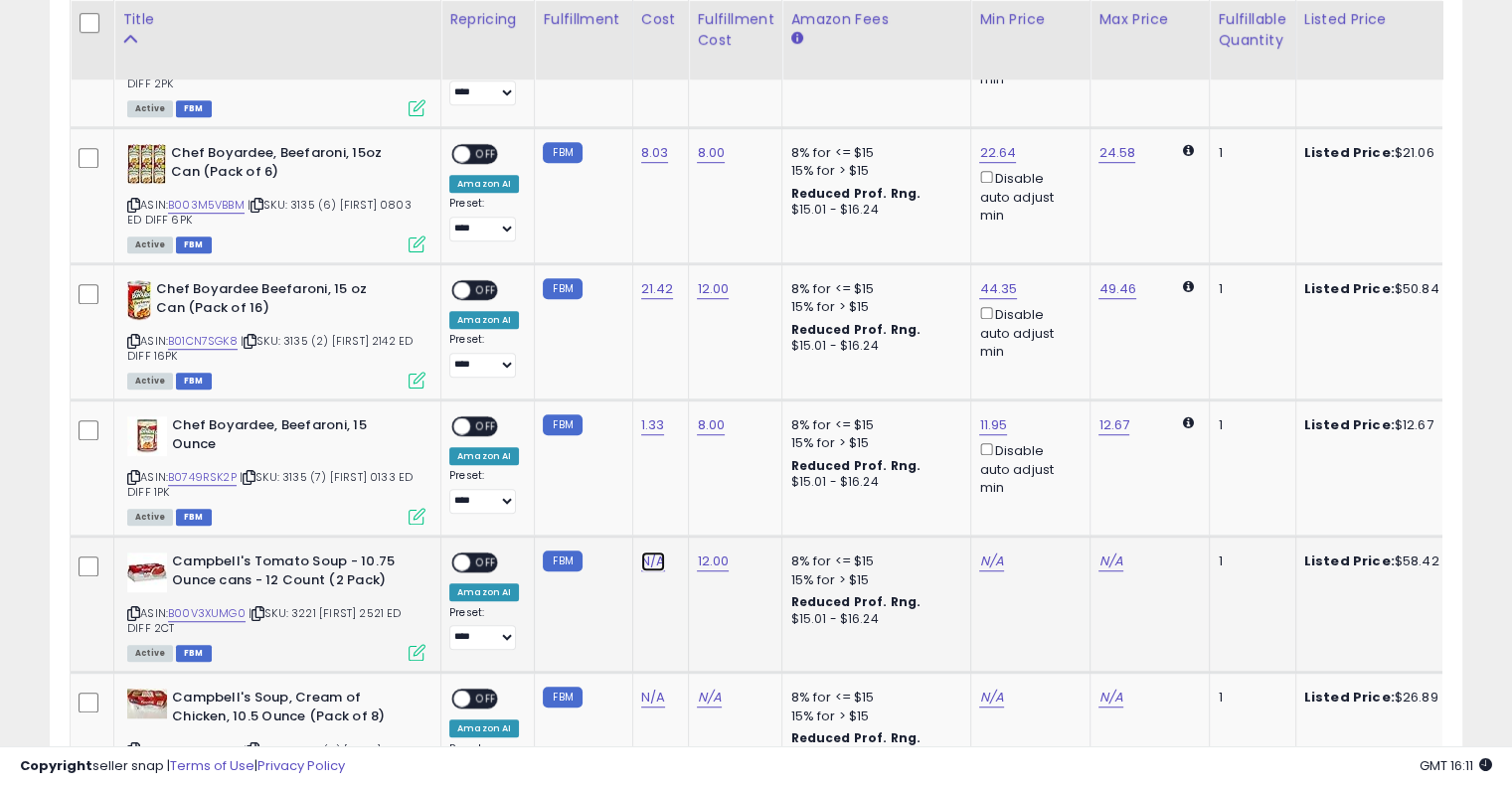 click on "N/A" at bounding box center [653, 561] 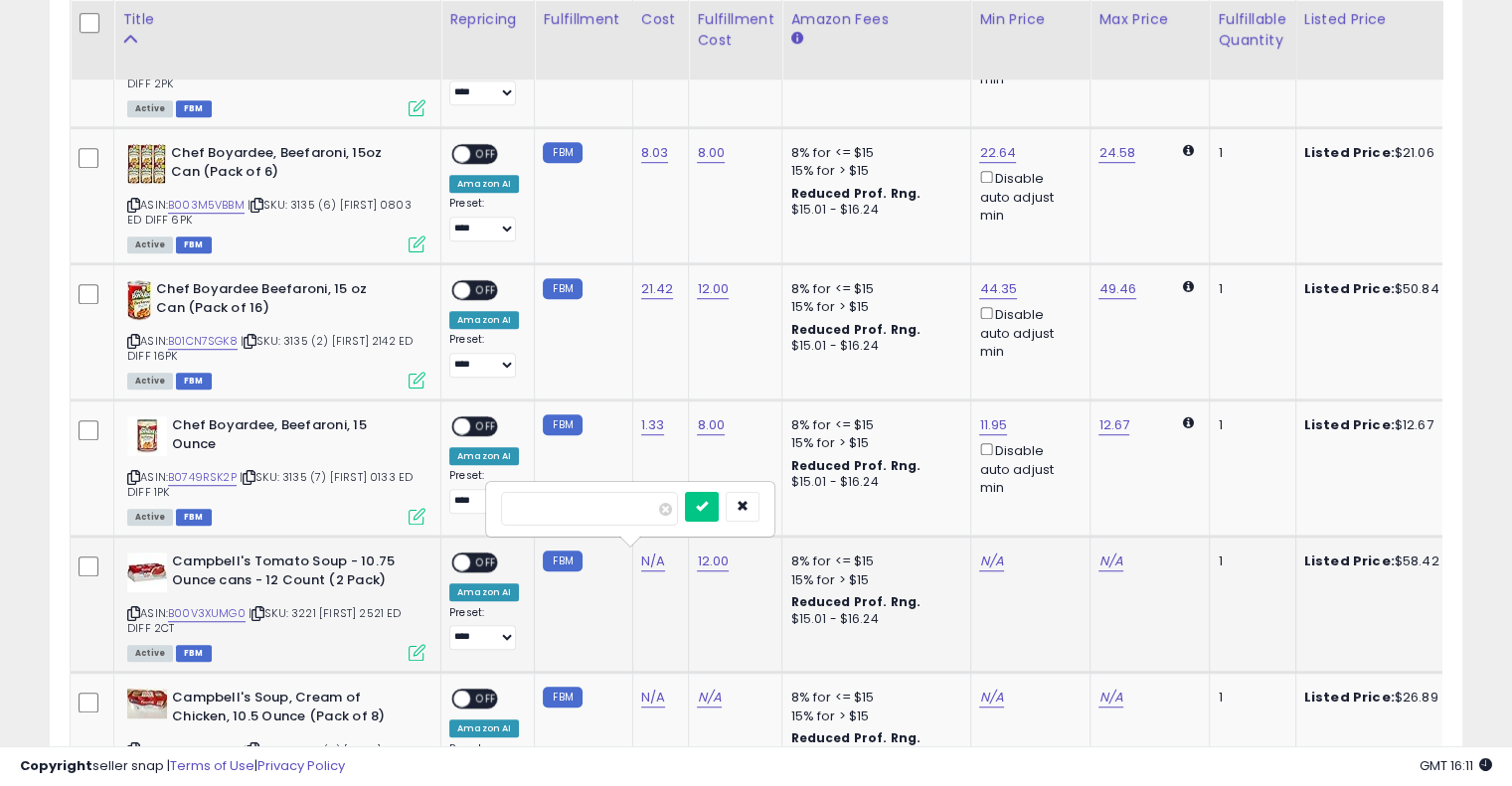 type on "*****" 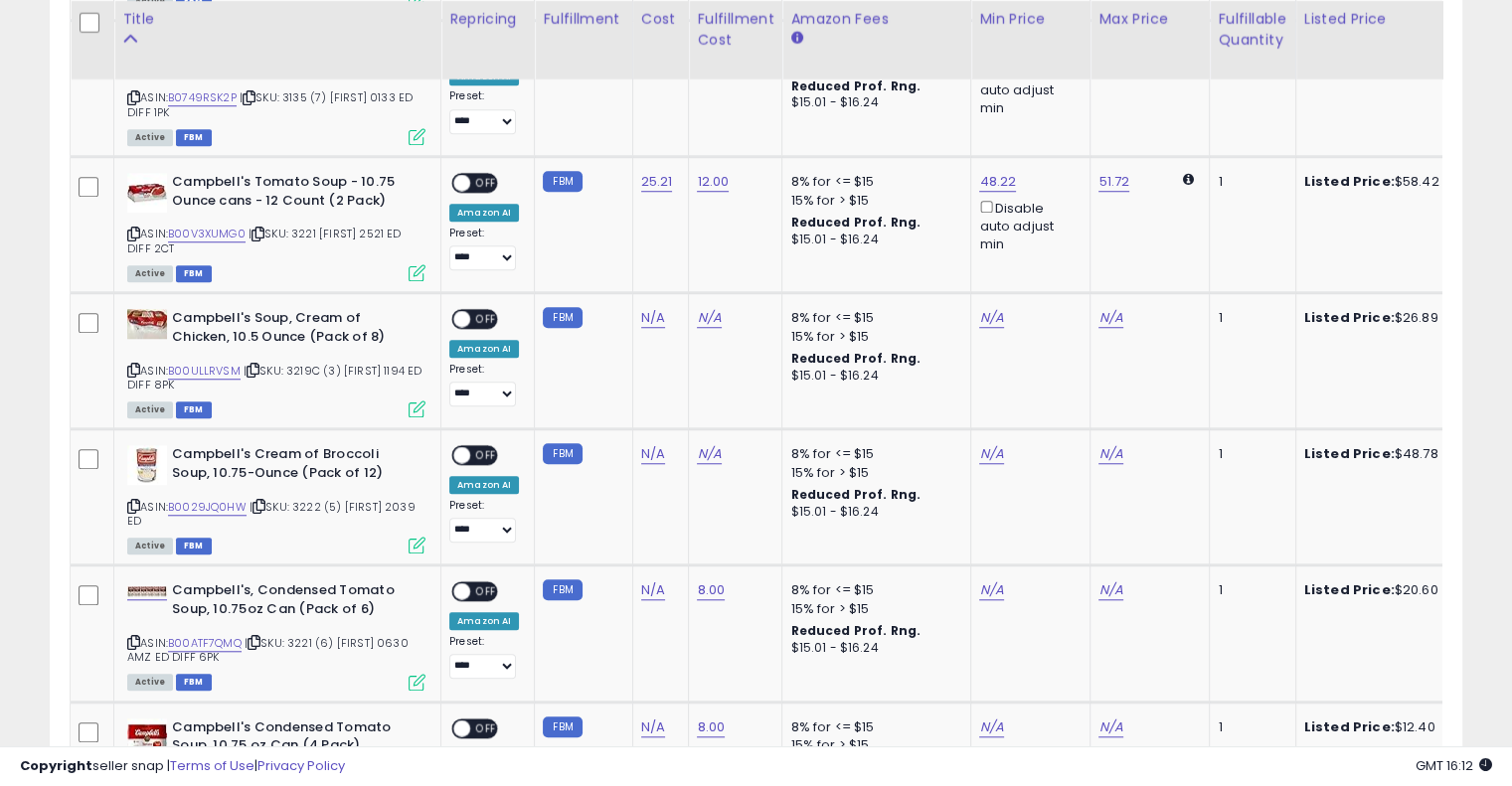 scroll, scrollTop: 1570, scrollLeft: 0, axis: vertical 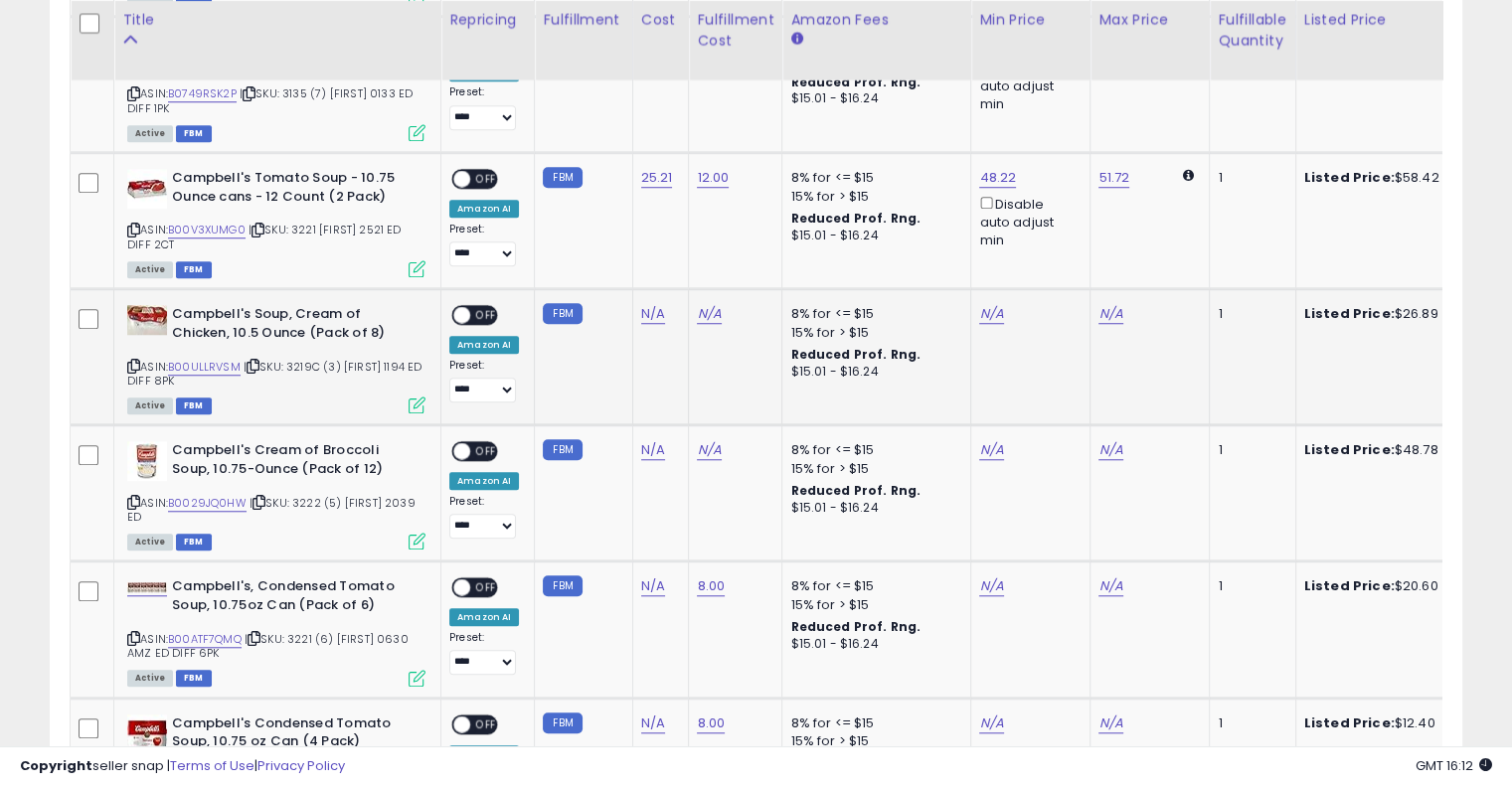 click on "|   SKU: 3219C (3) [FIRST] 1194 ED DIFF 8PK" at bounding box center [274, 374] 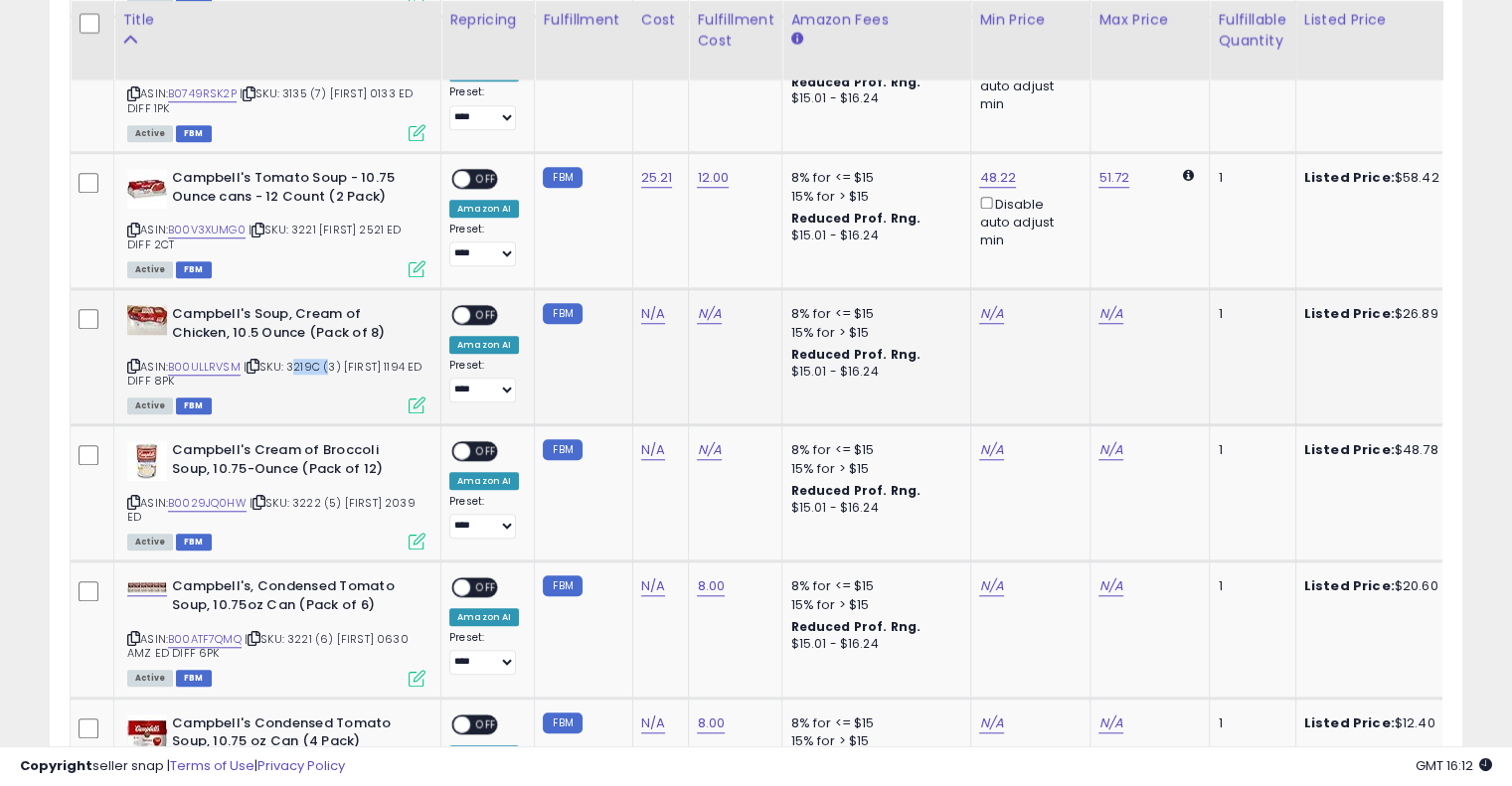 click on "|   SKU: 3219C (3) [FIRST] 1194 ED DIFF 8PK" at bounding box center [274, 374] 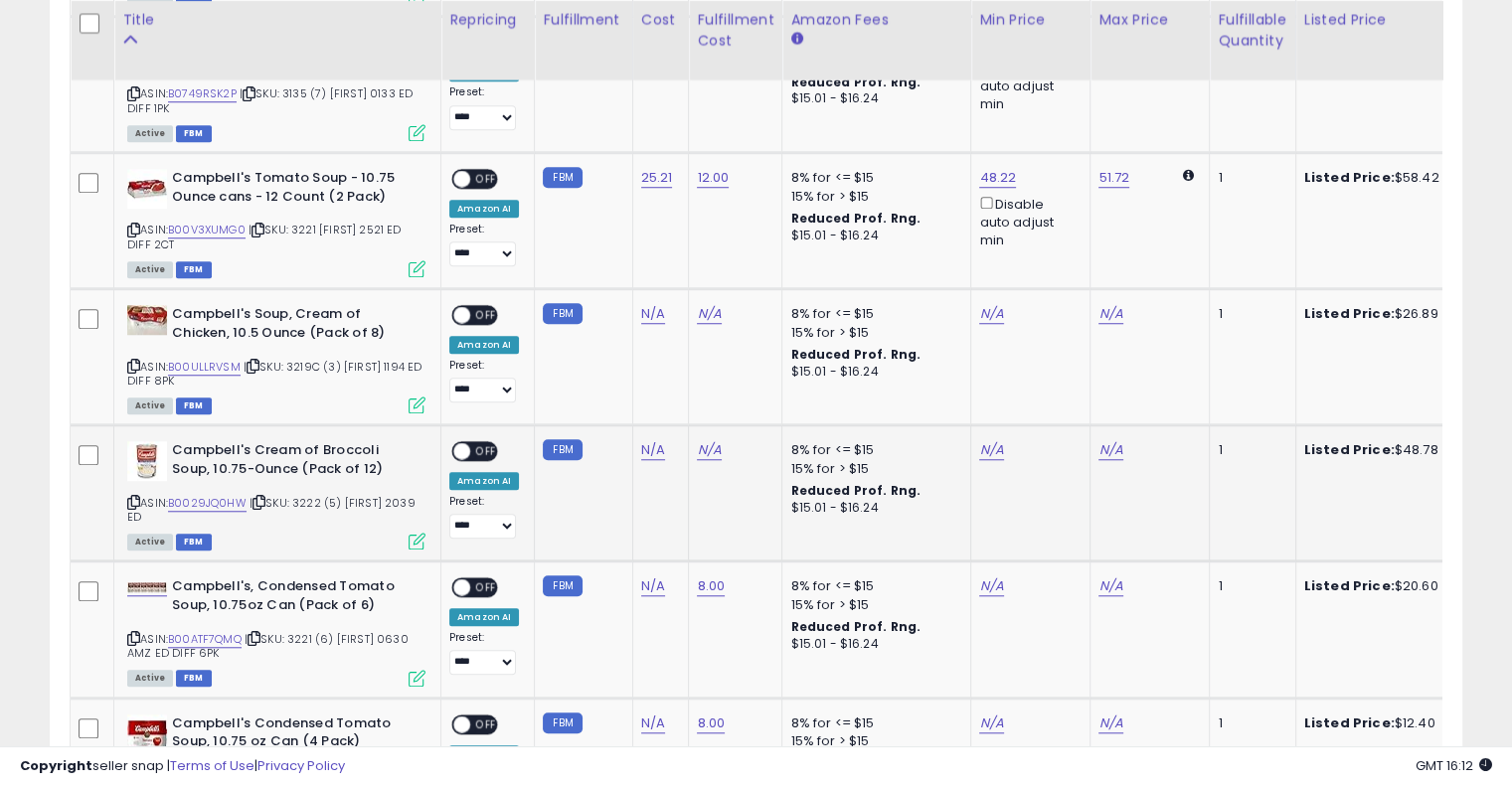 click on "|   SKU: 3222 (5) [FIRST] 2039 ED" at bounding box center (271, 510) 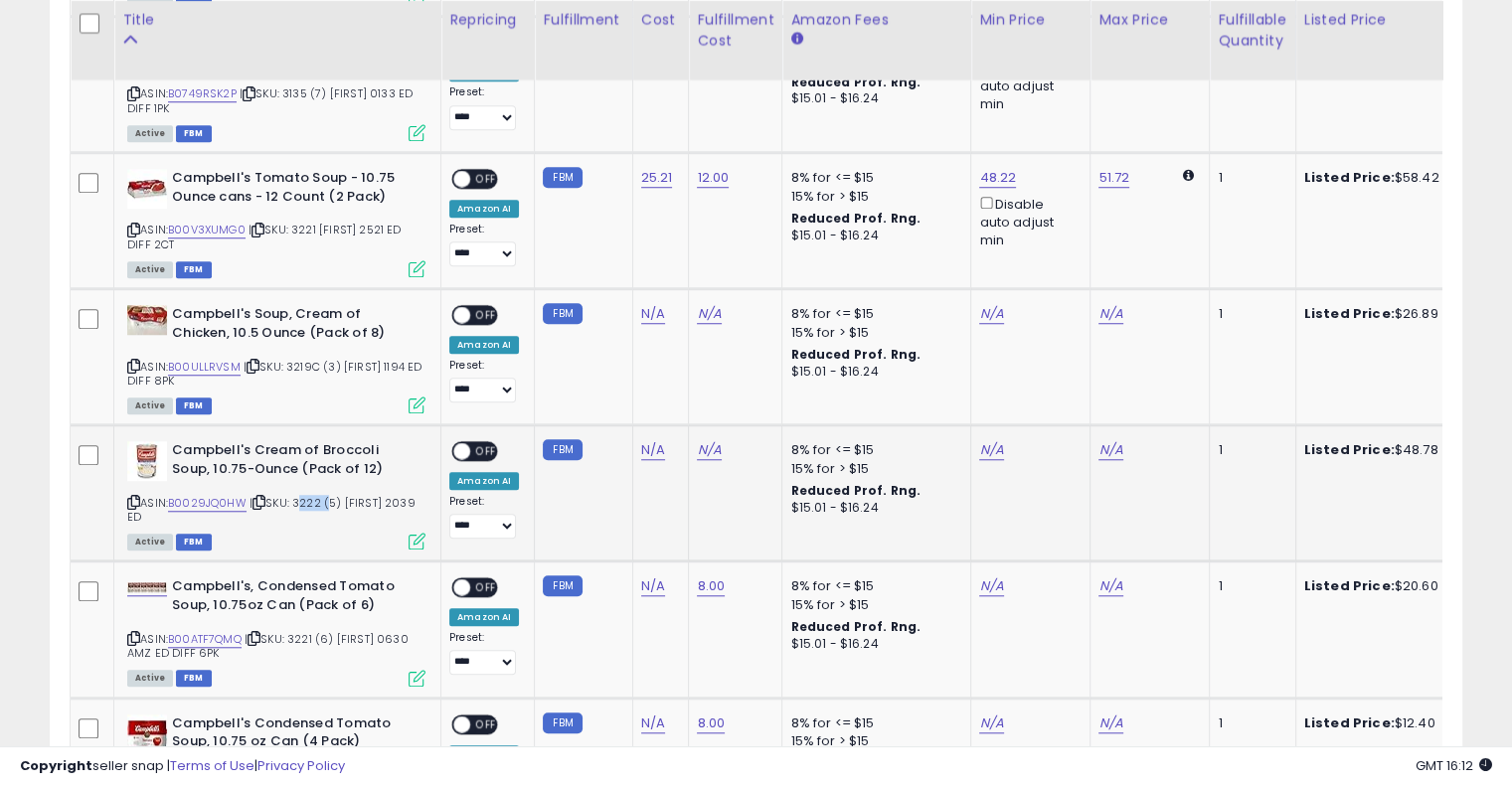 click on "|   SKU: 3222 (5) [FIRST] 2039 ED" at bounding box center (271, 510) 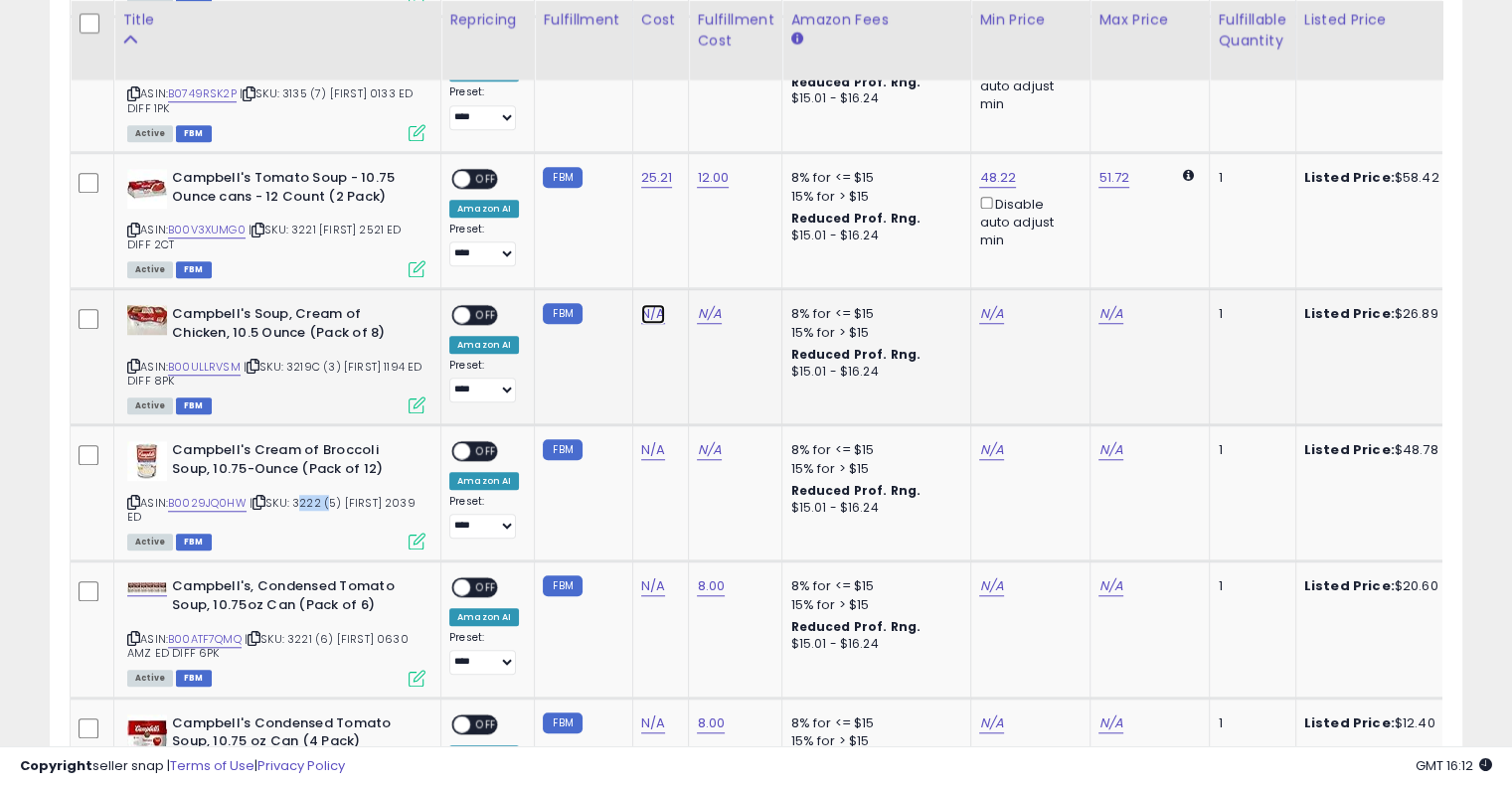click on "N/A" at bounding box center [653, 314] 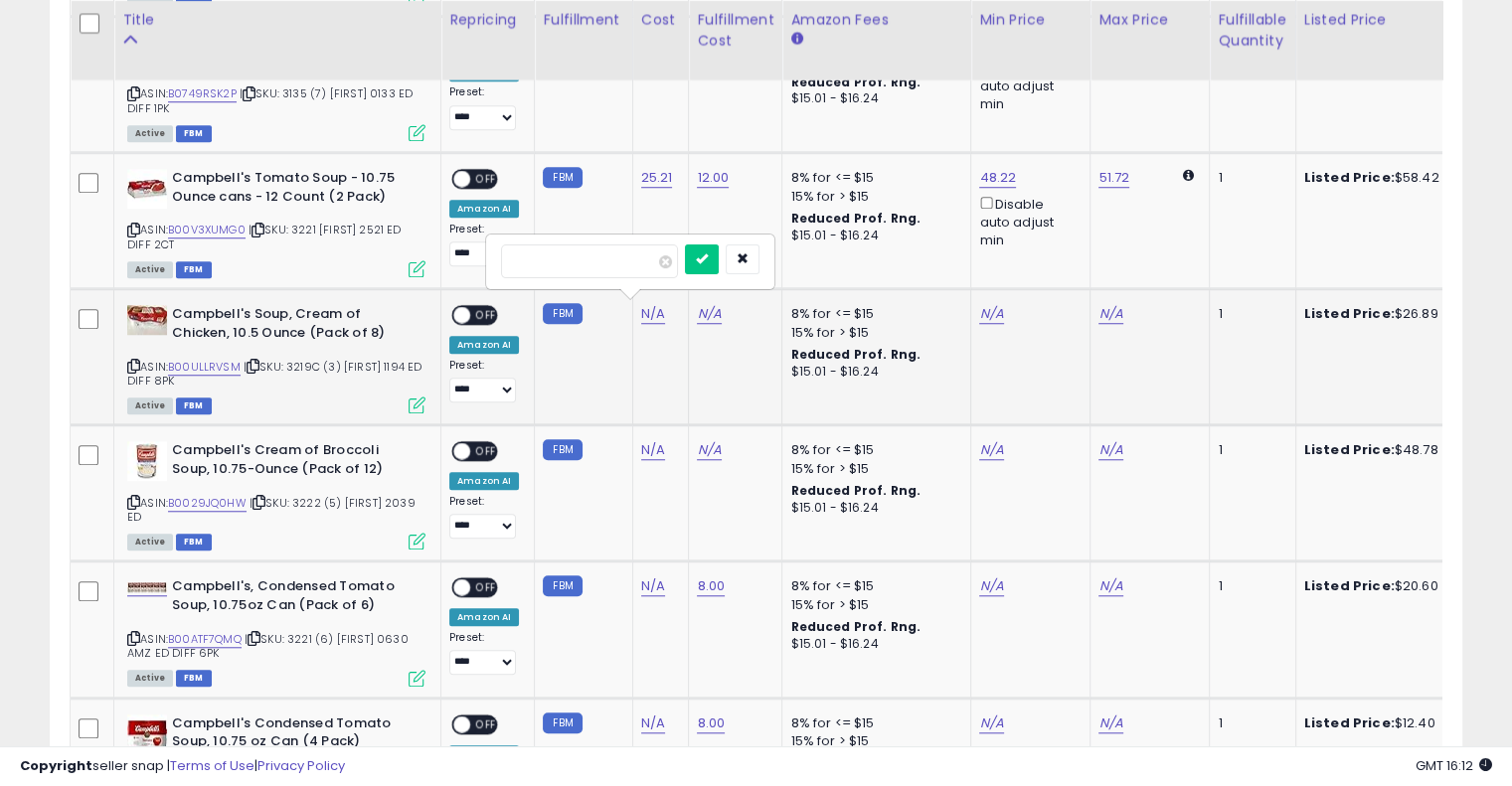 type on "*****" 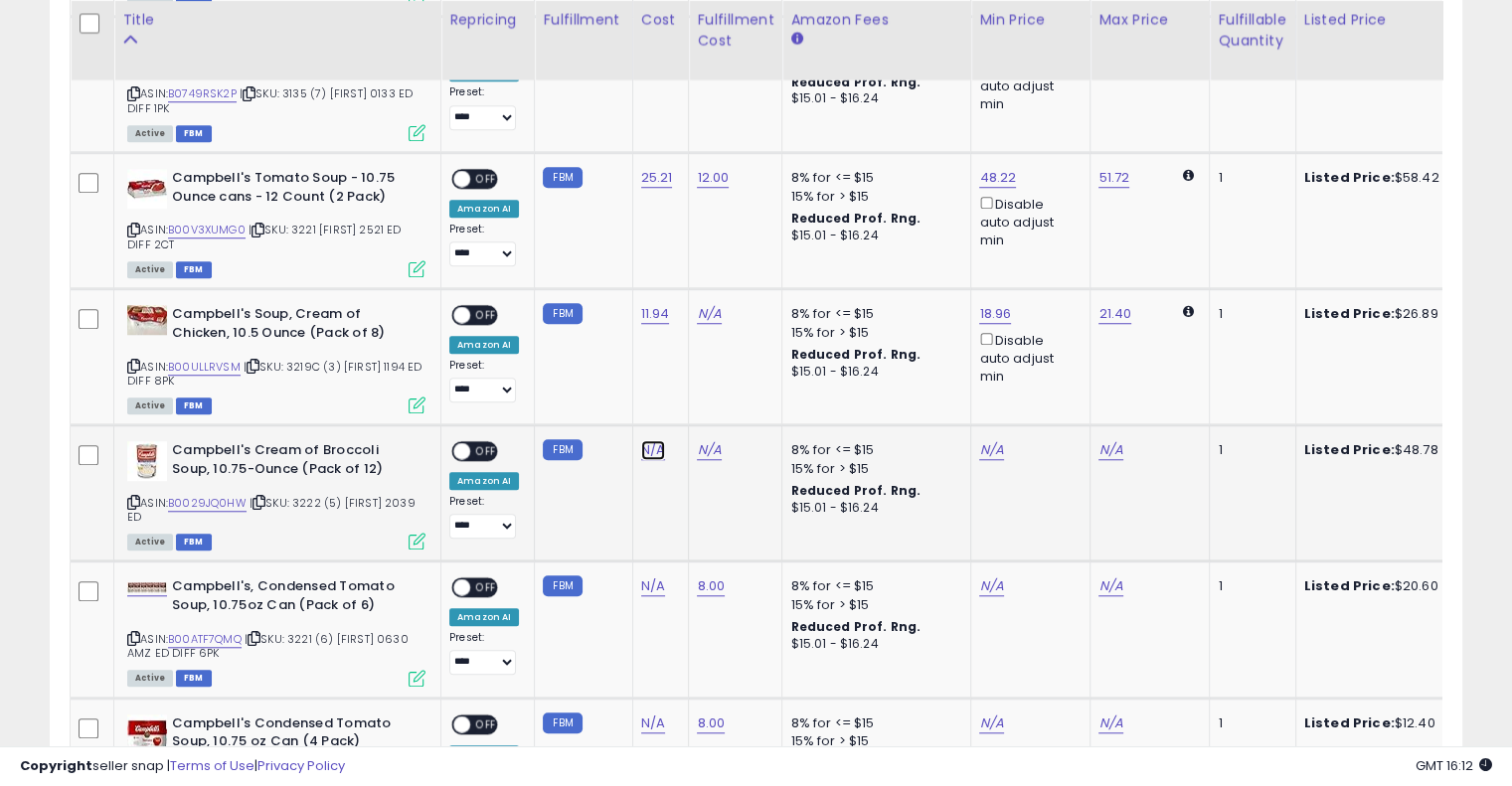 click on "N/A" at bounding box center (653, 450) 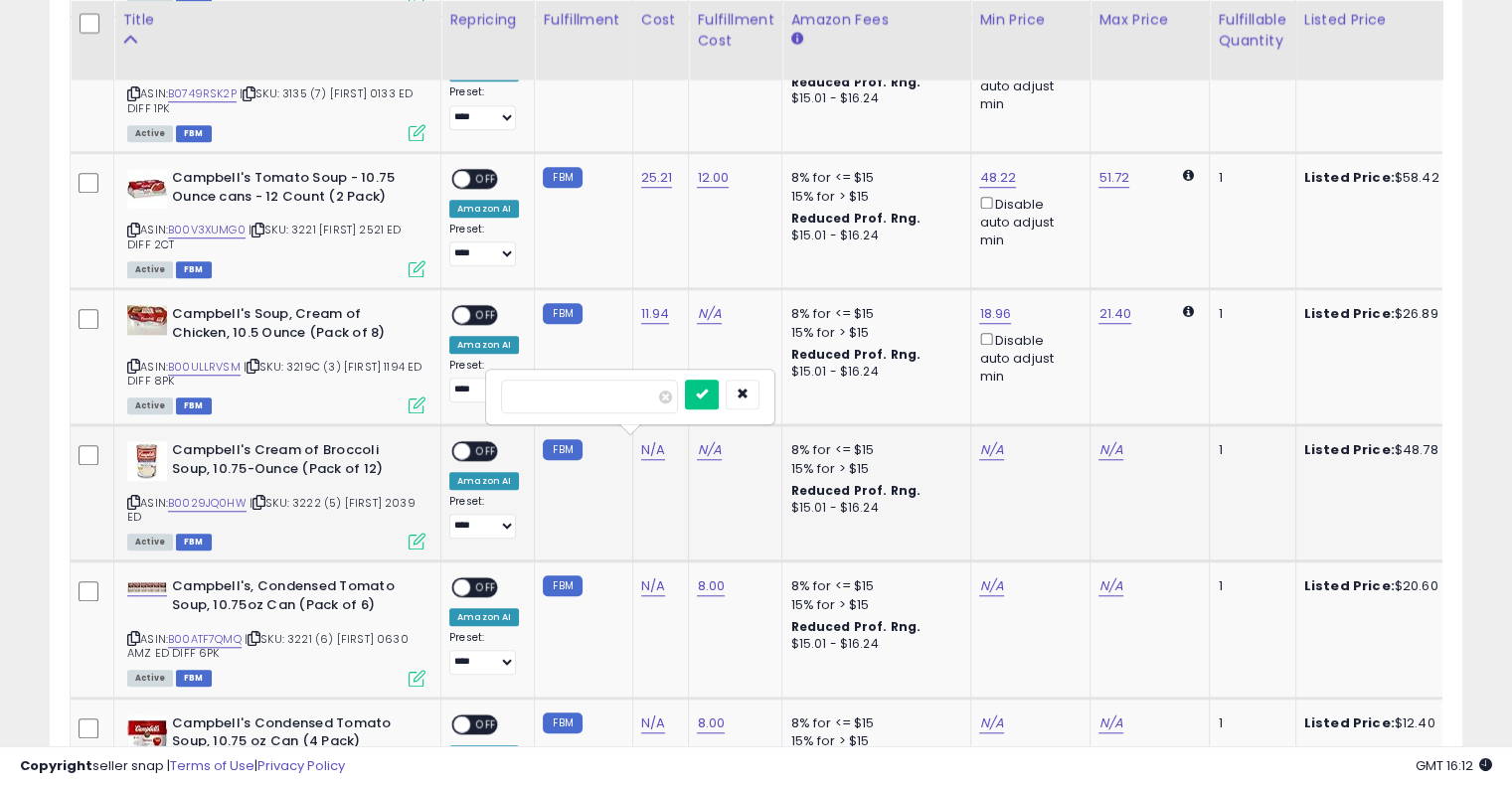 type on "*****" 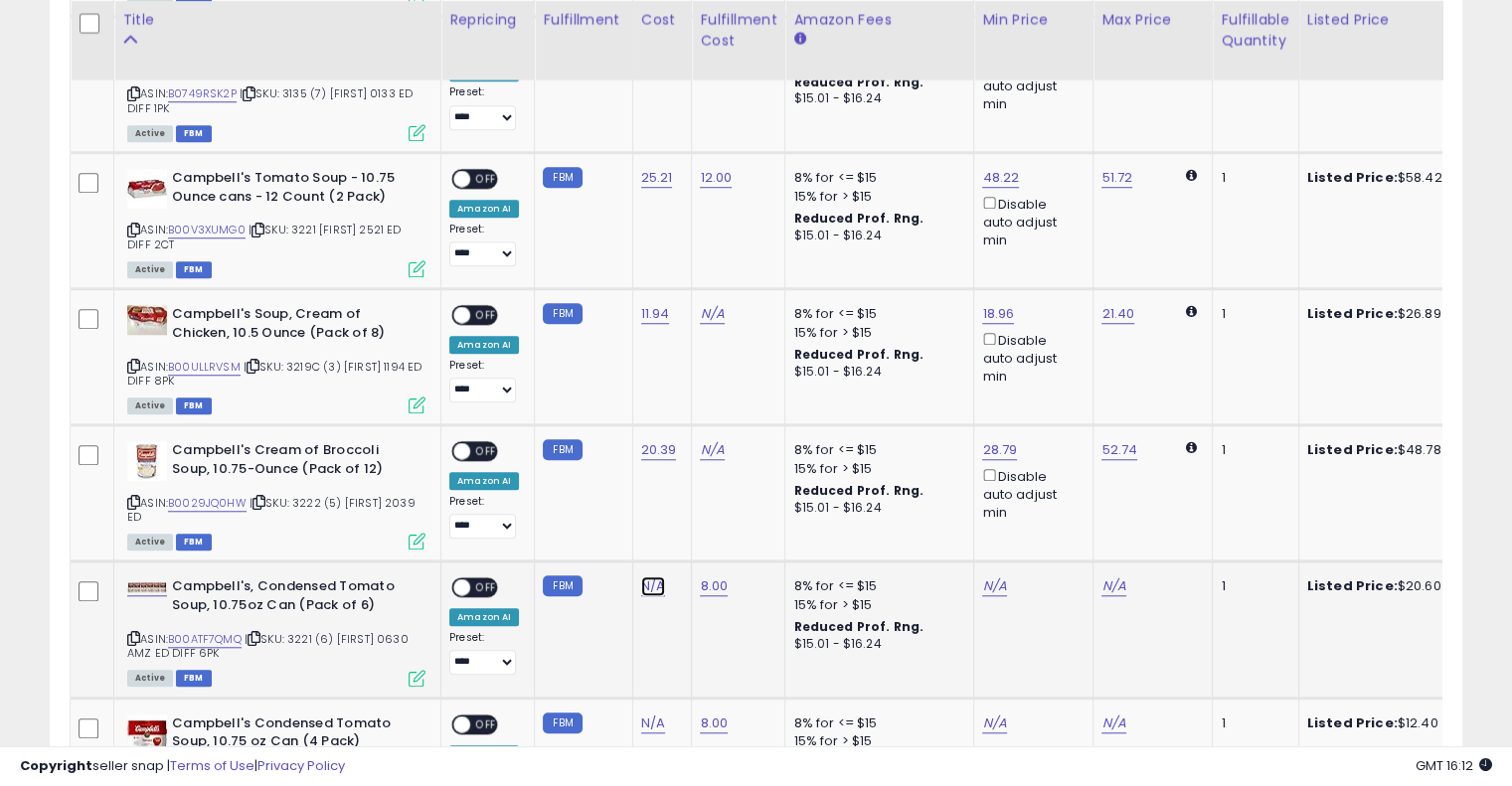 click on "N/A" at bounding box center [653, 586] 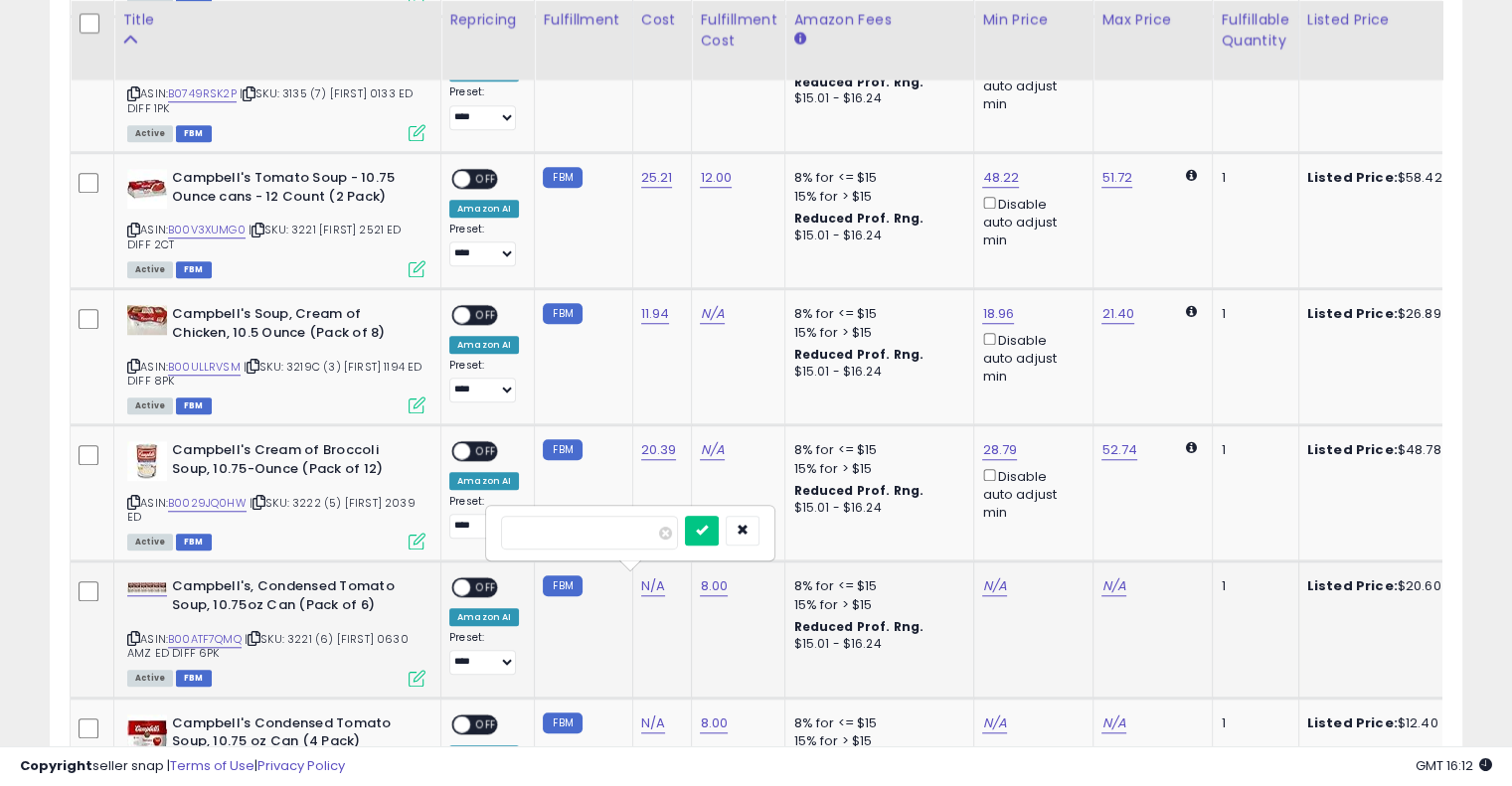 type on "*****" 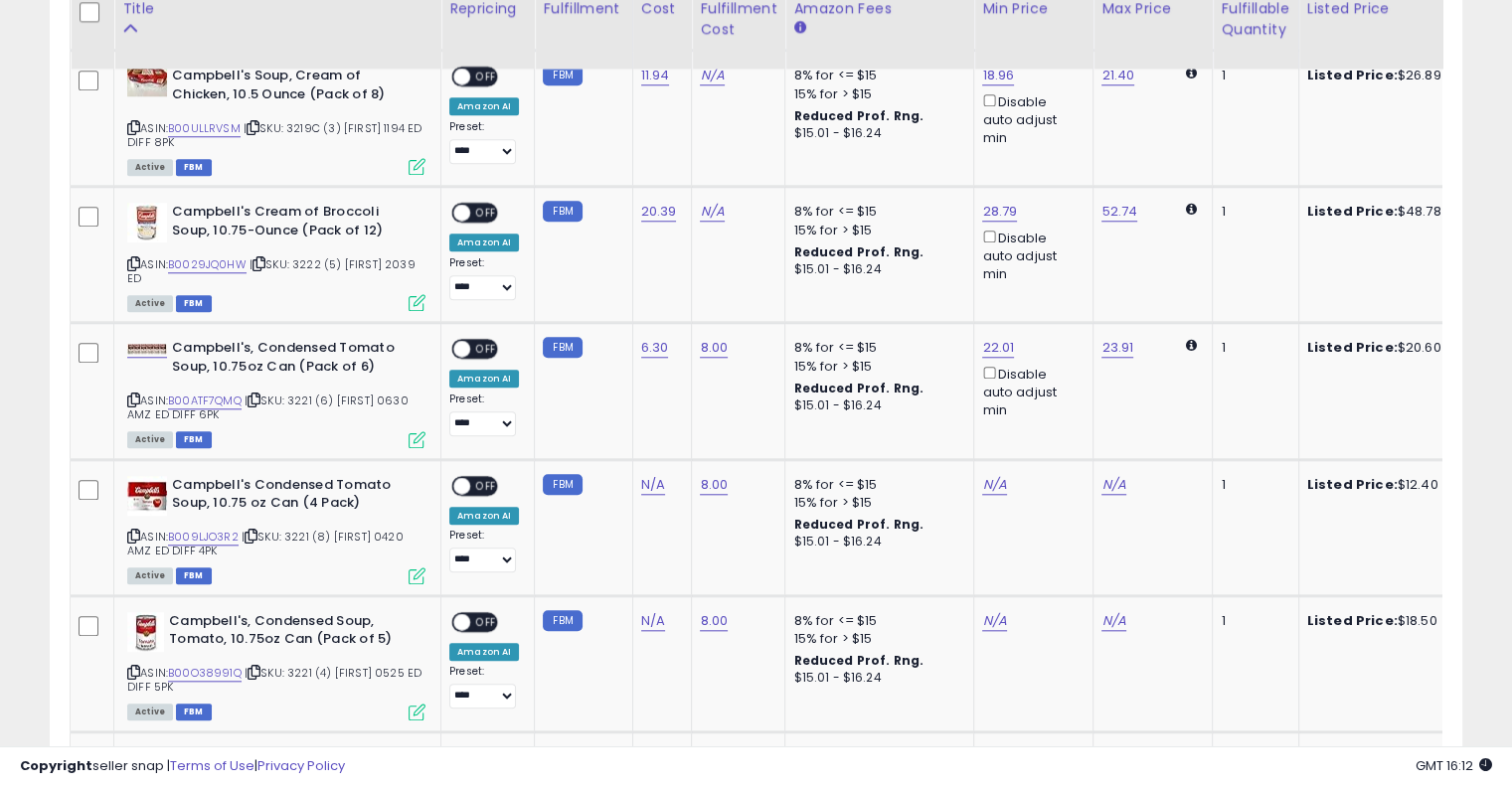 scroll, scrollTop: 1813, scrollLeft: 0, axis: vertical 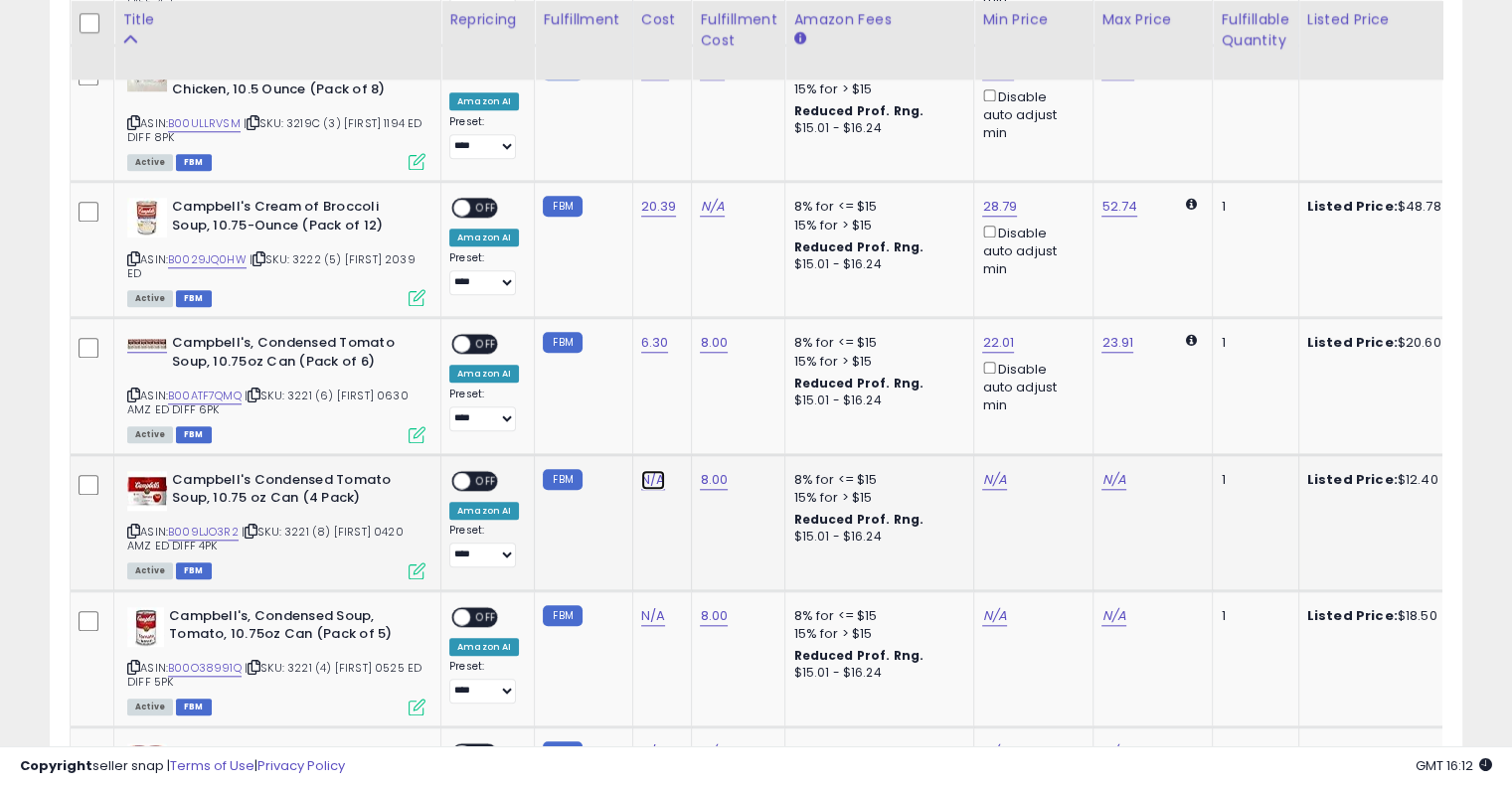 click on "N/A" at bounding box center [653, 480] 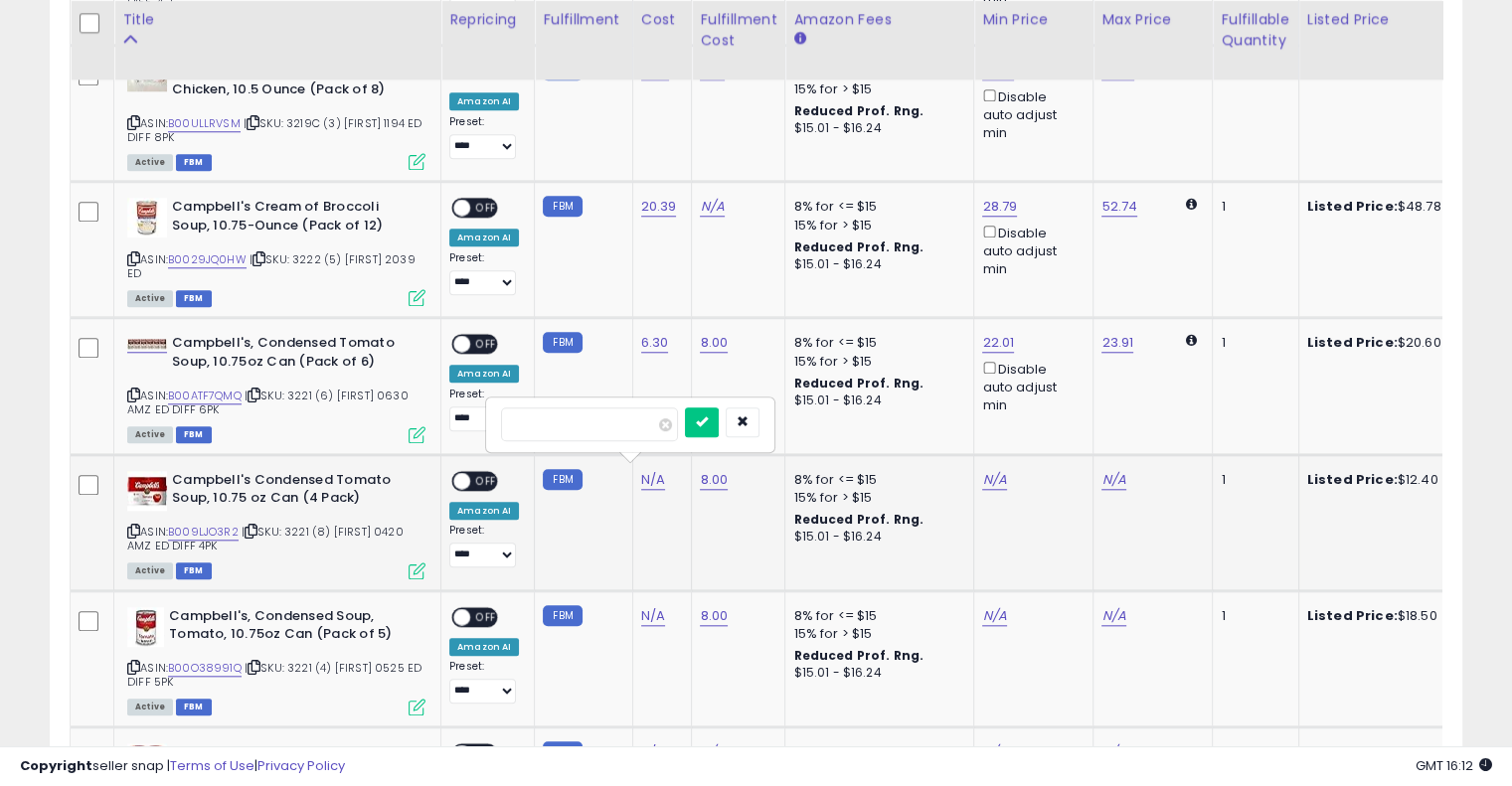 type on "*****" 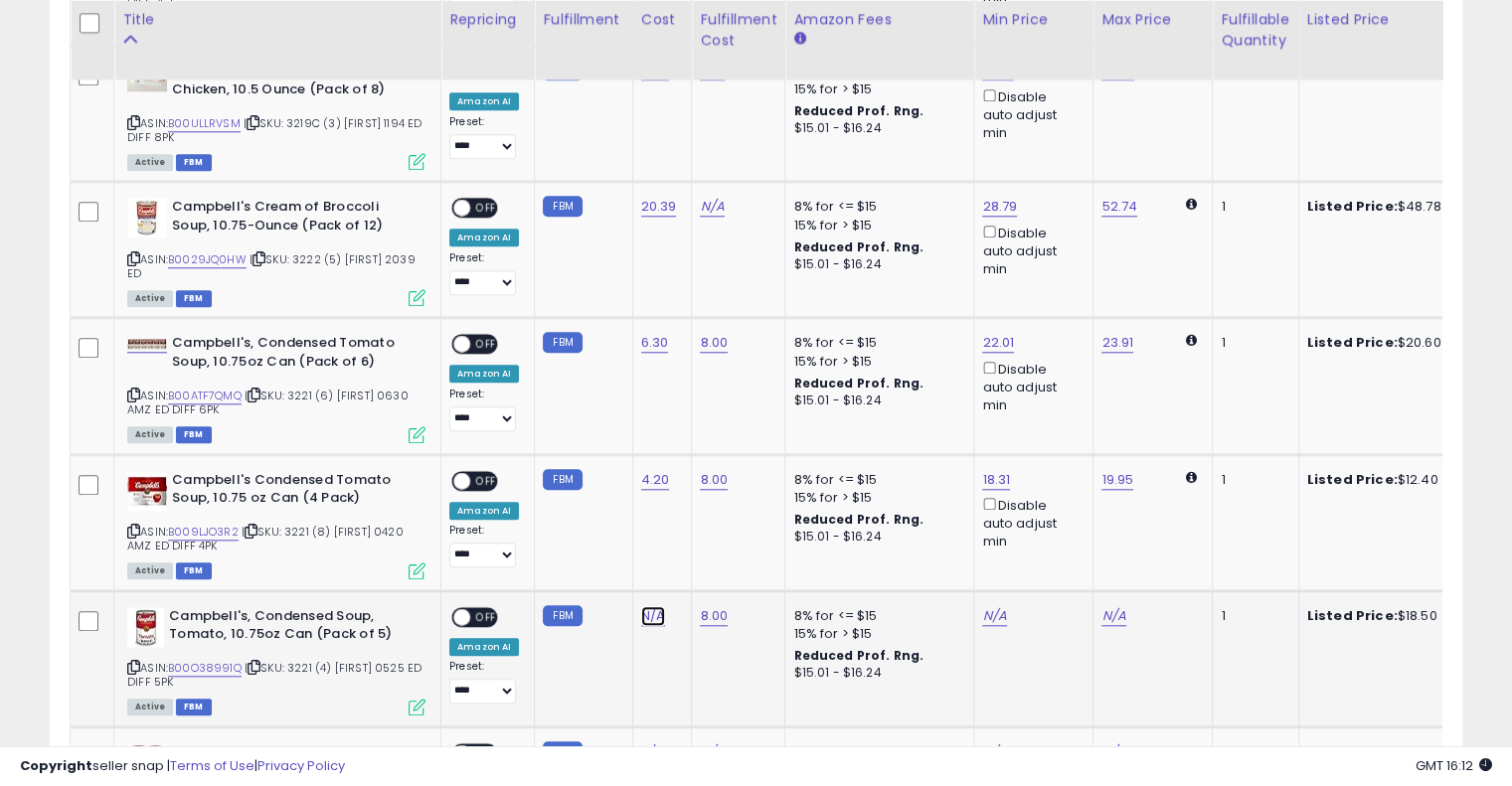 click on "N/A" at bounding box center (653, 616) 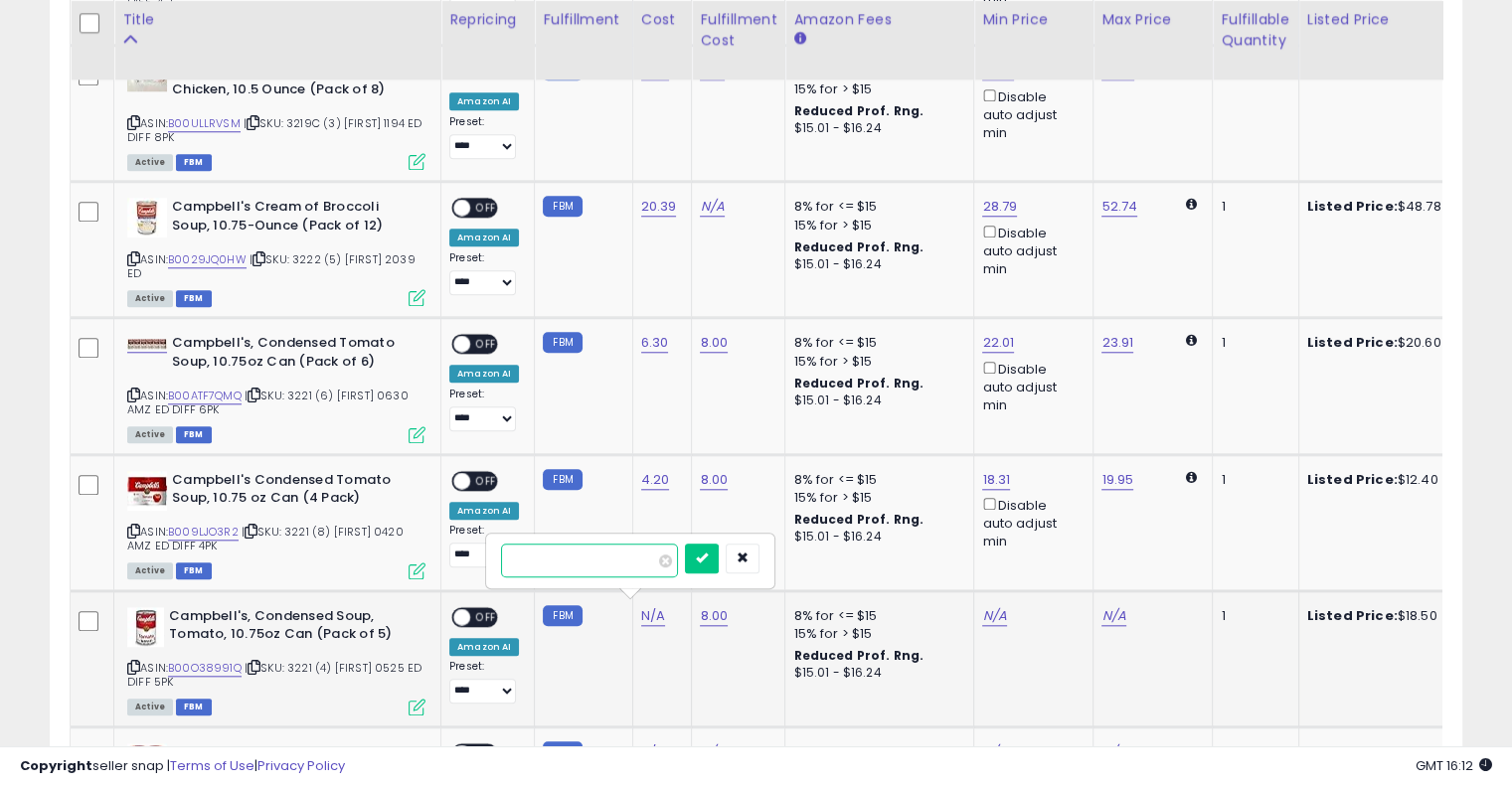 type on "*****" 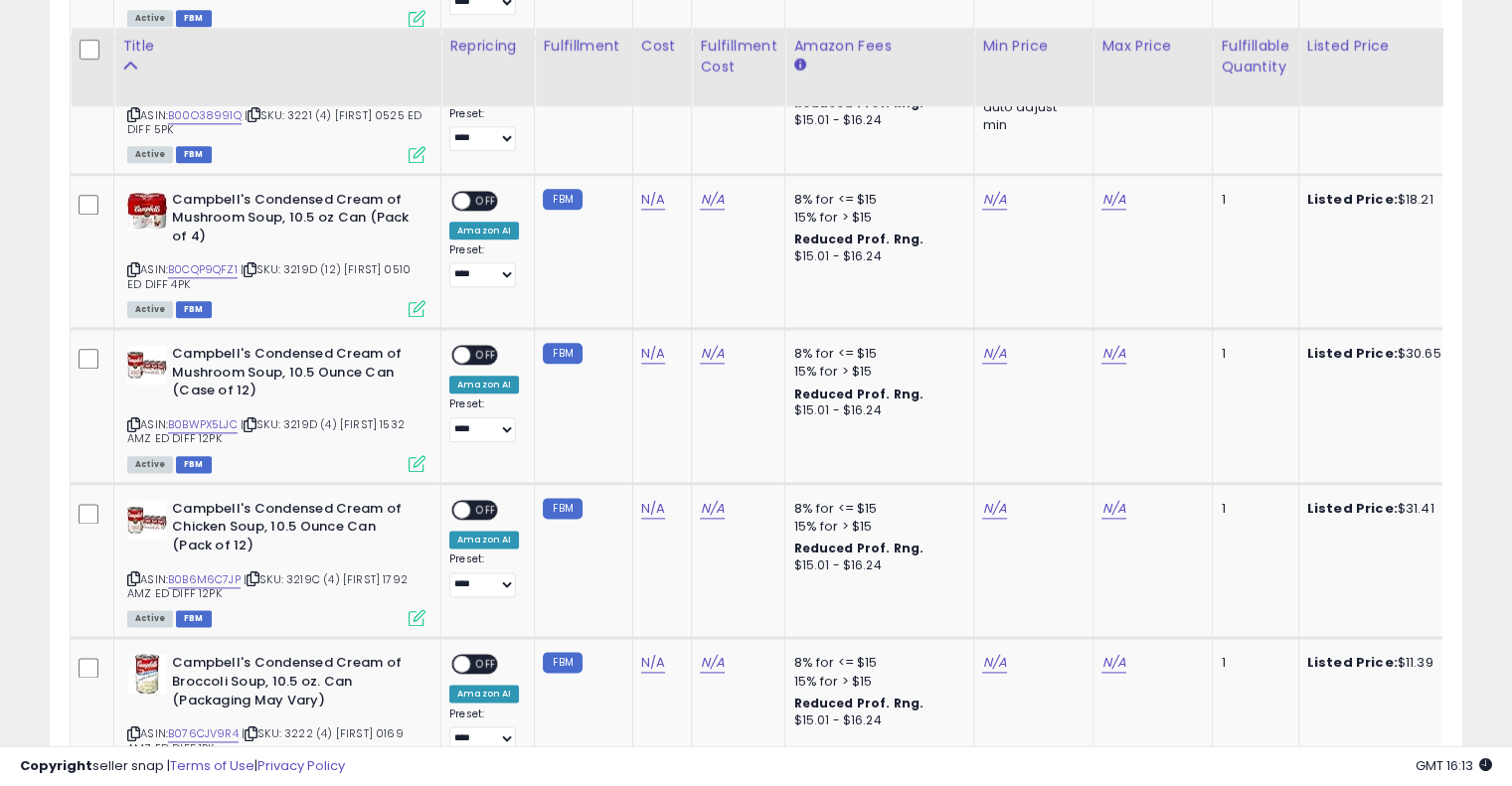 scroll, scrollTop: 2398, scrollLeft: 0, axis: vertical 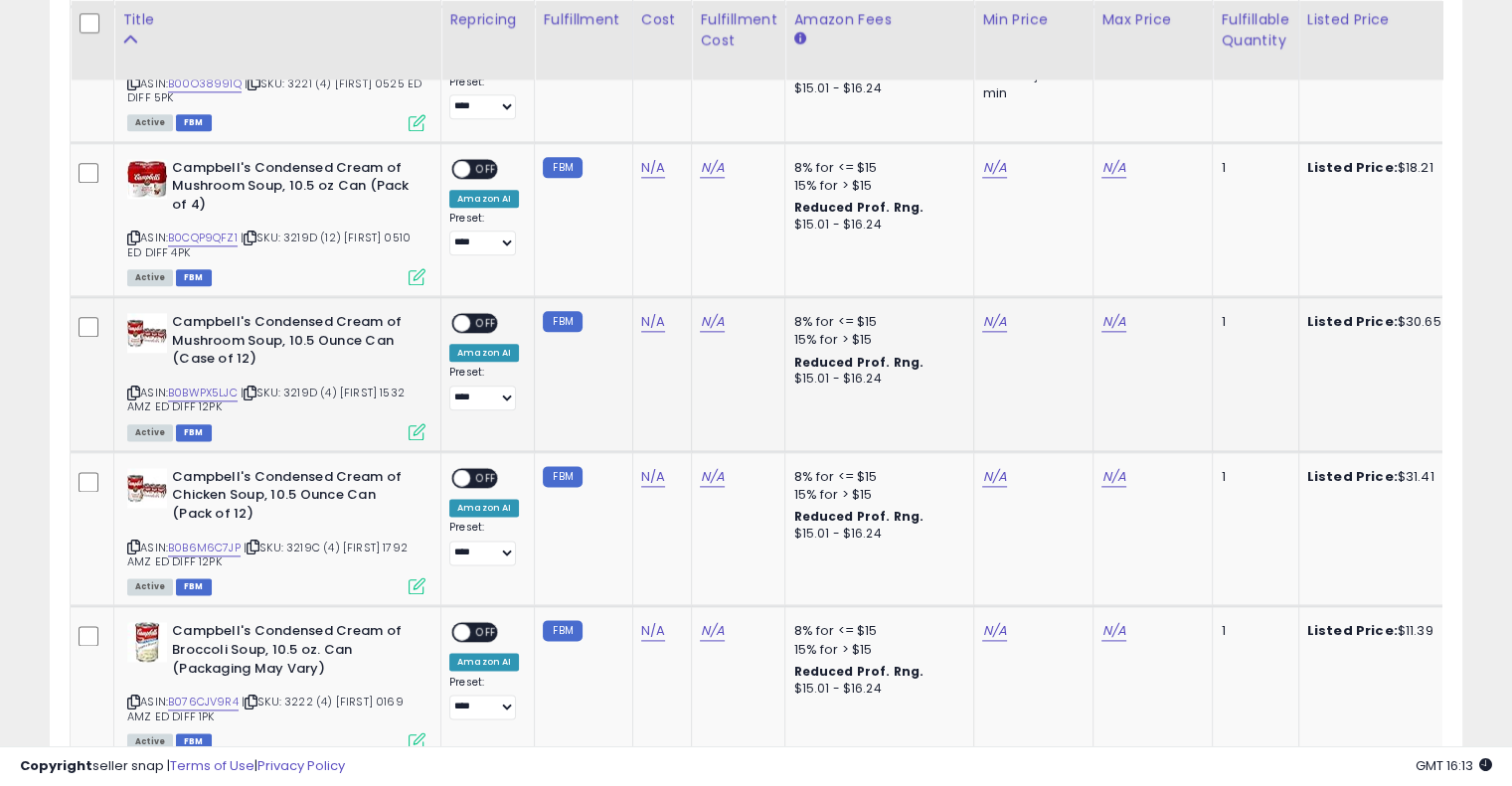 click on "15% for > $15" at bounding box center [876, 340] 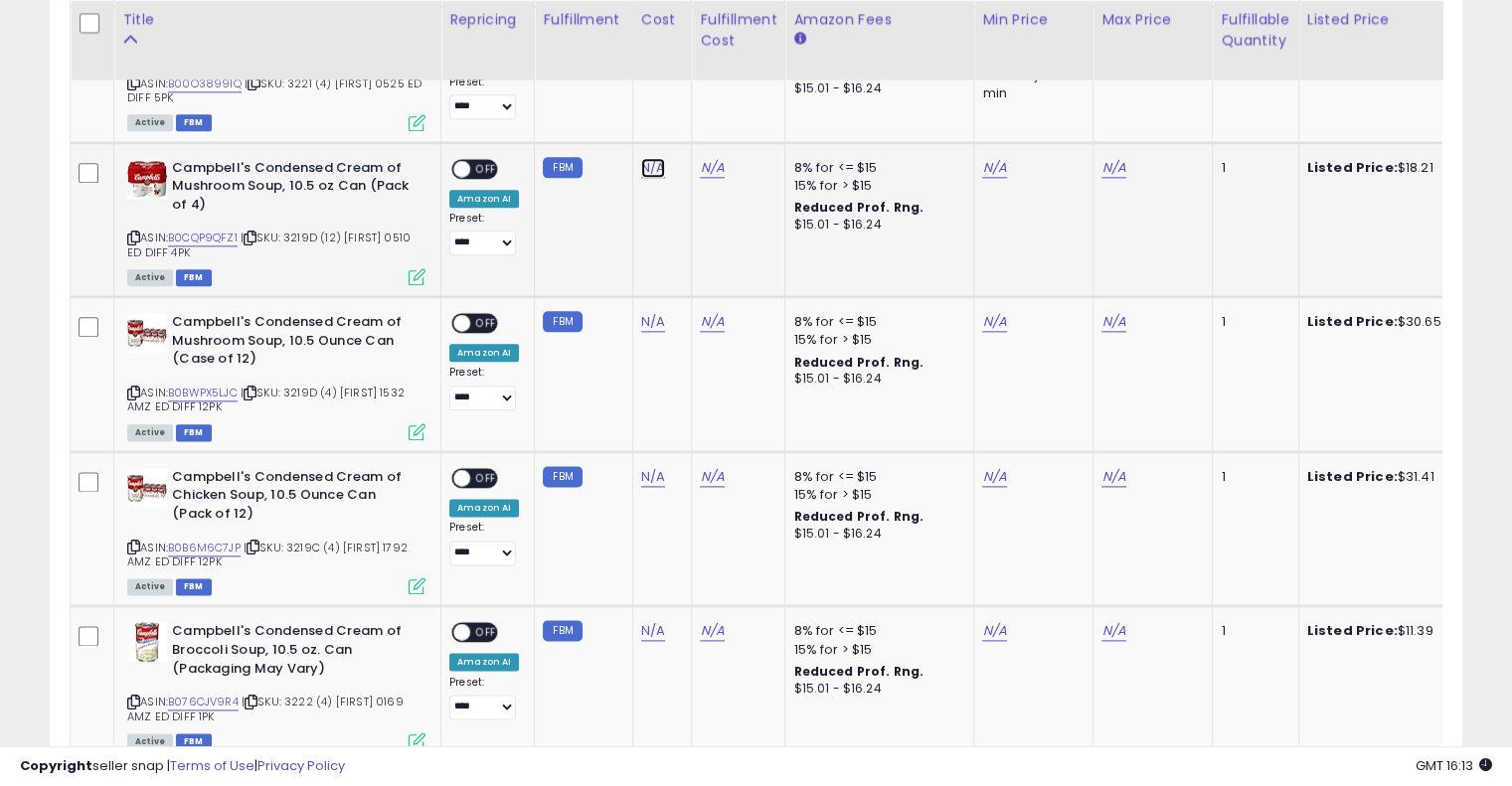 click on "N/A" at bounding box center [653, 168] 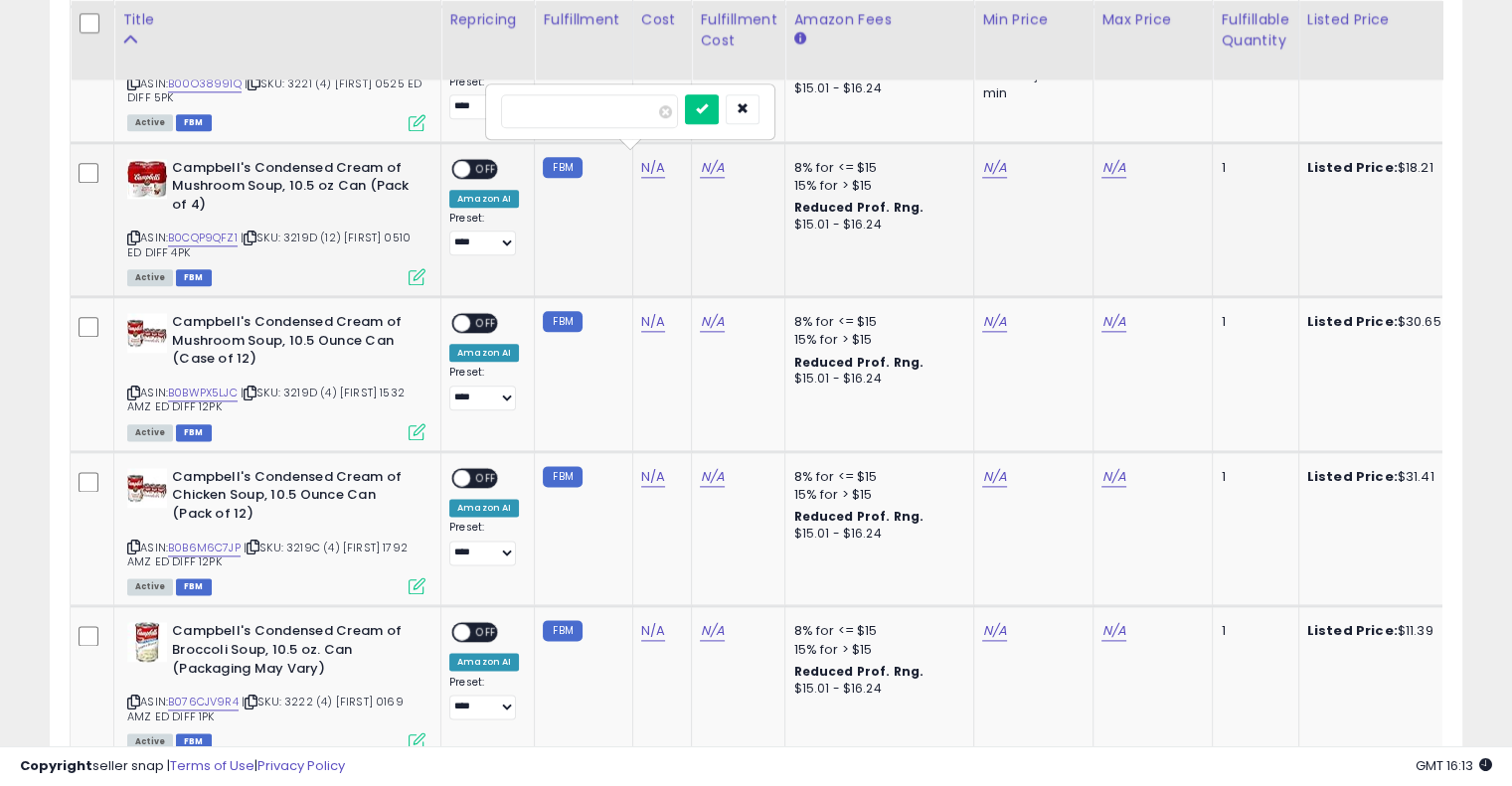 type on "*****" 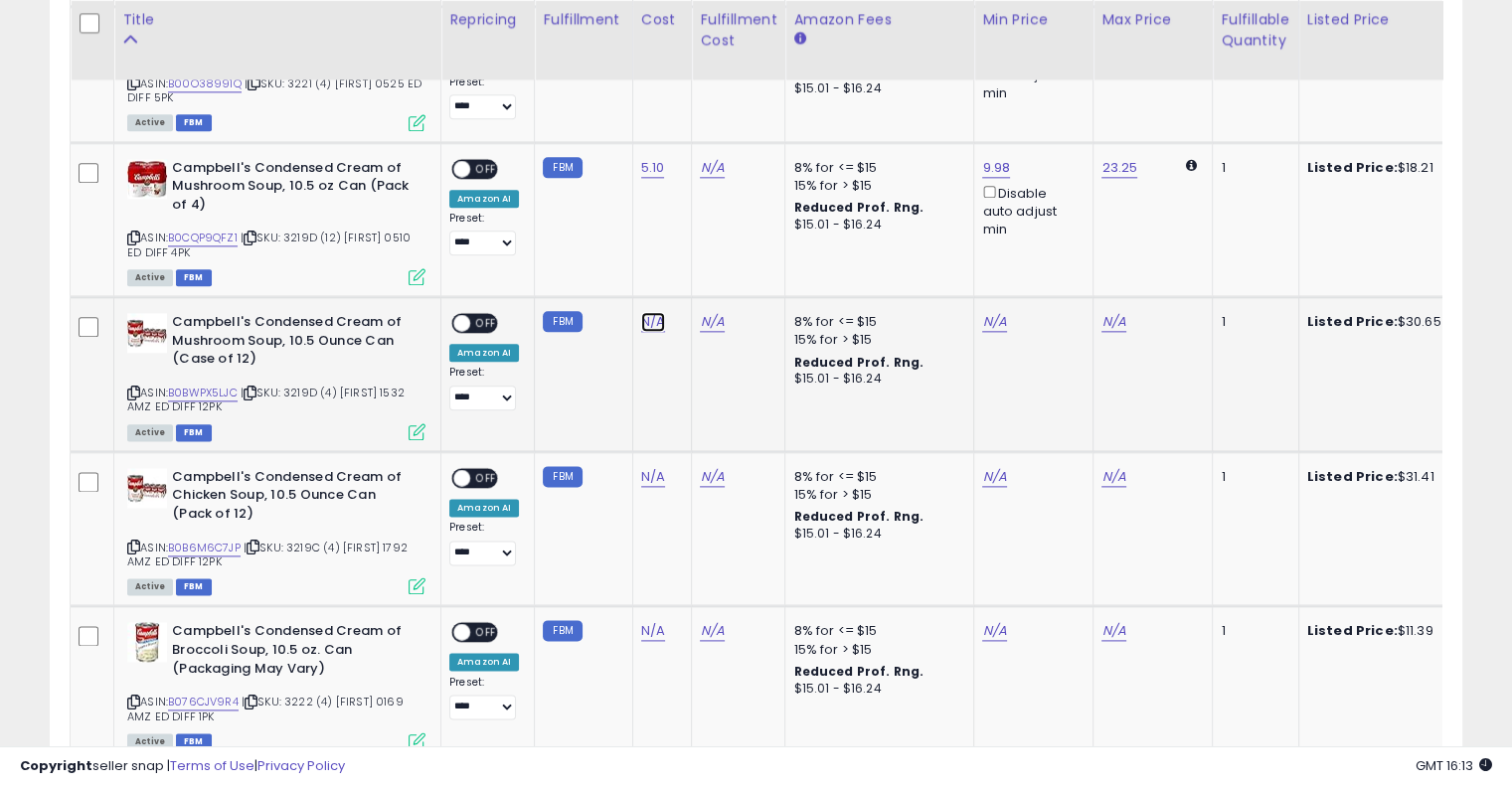 click on "N/A" at bounding box center [653, 322] 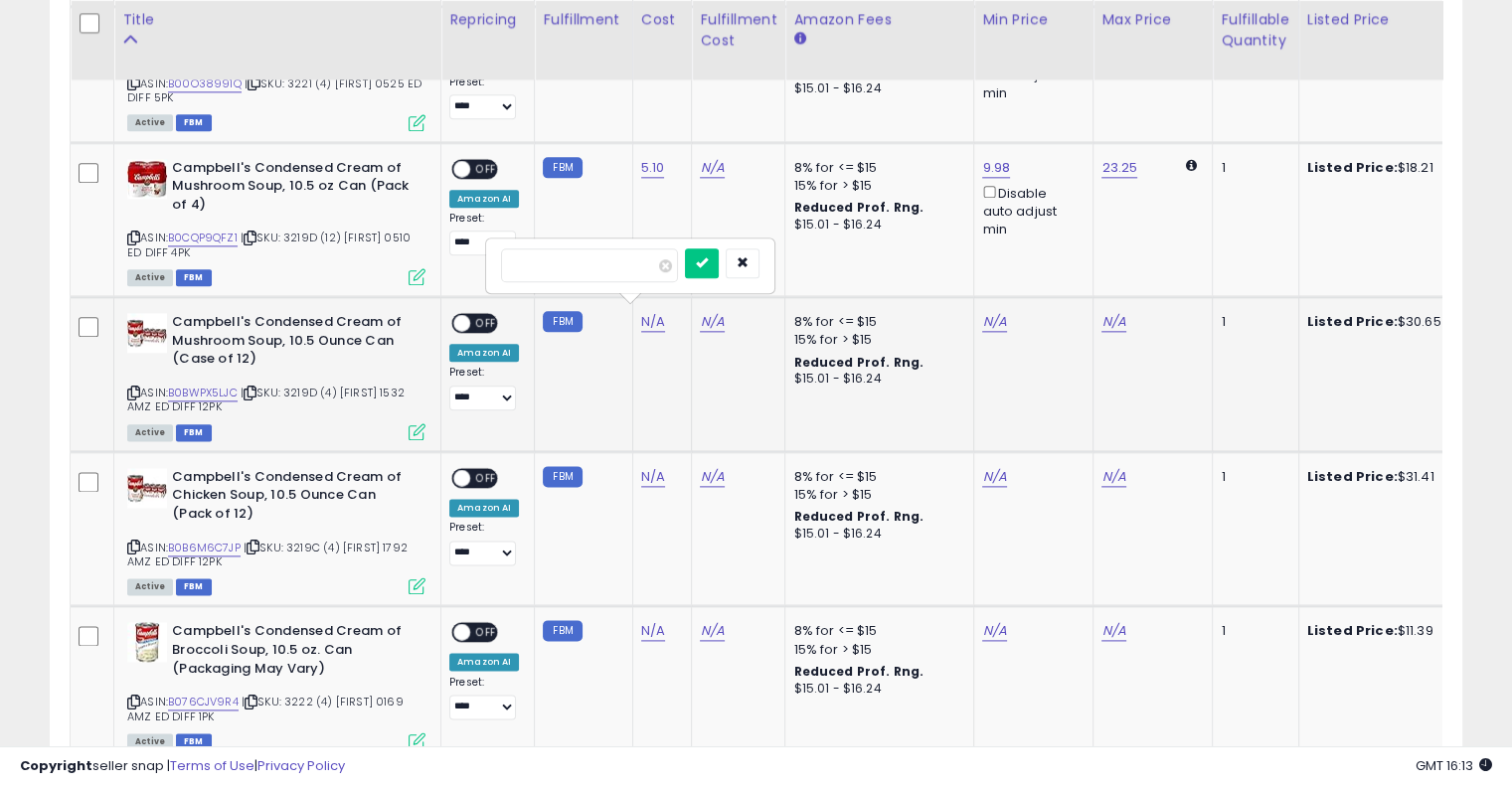 type on "*****" 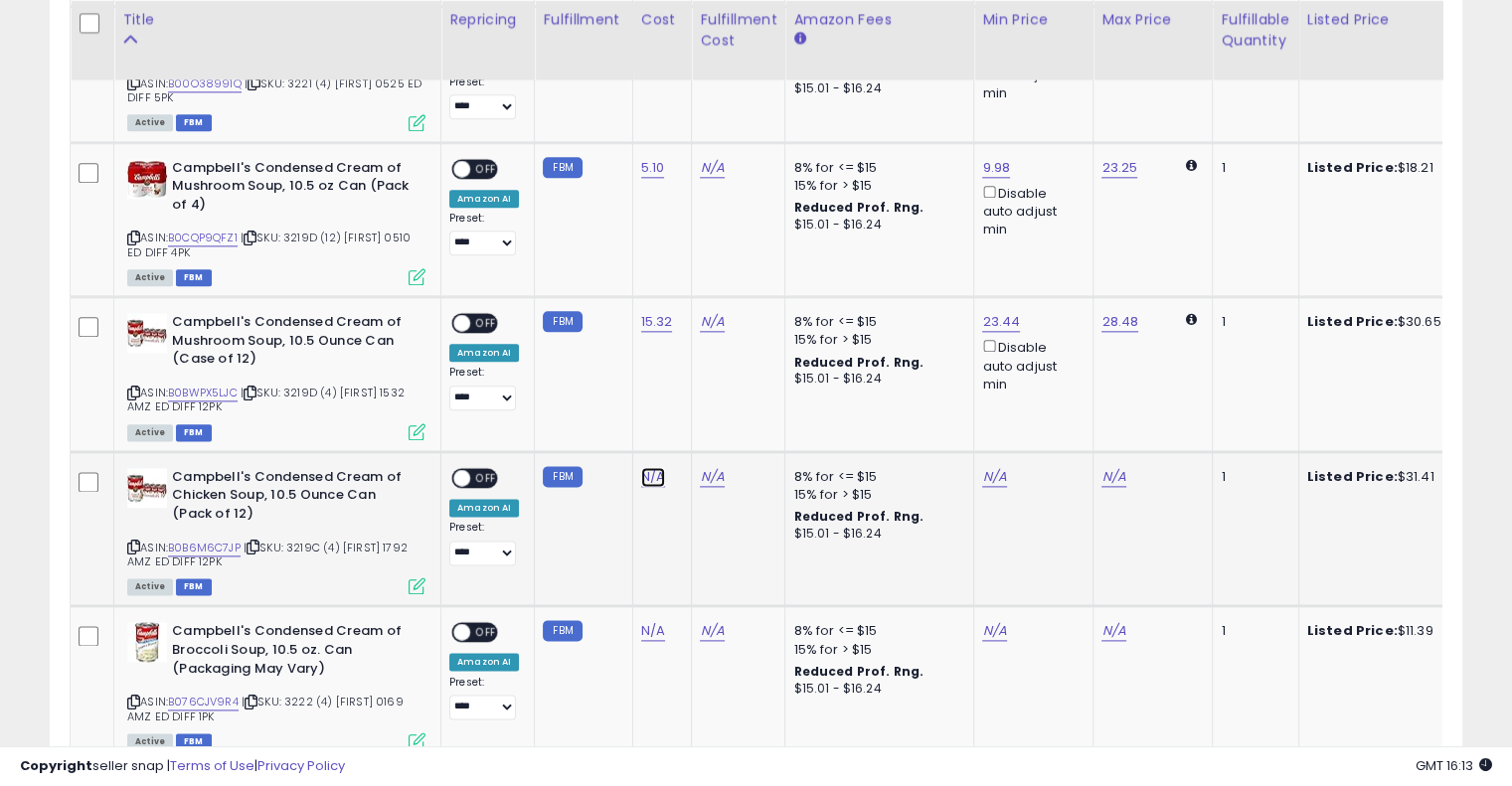 click on "N/A" at bounding box center (653, 477) 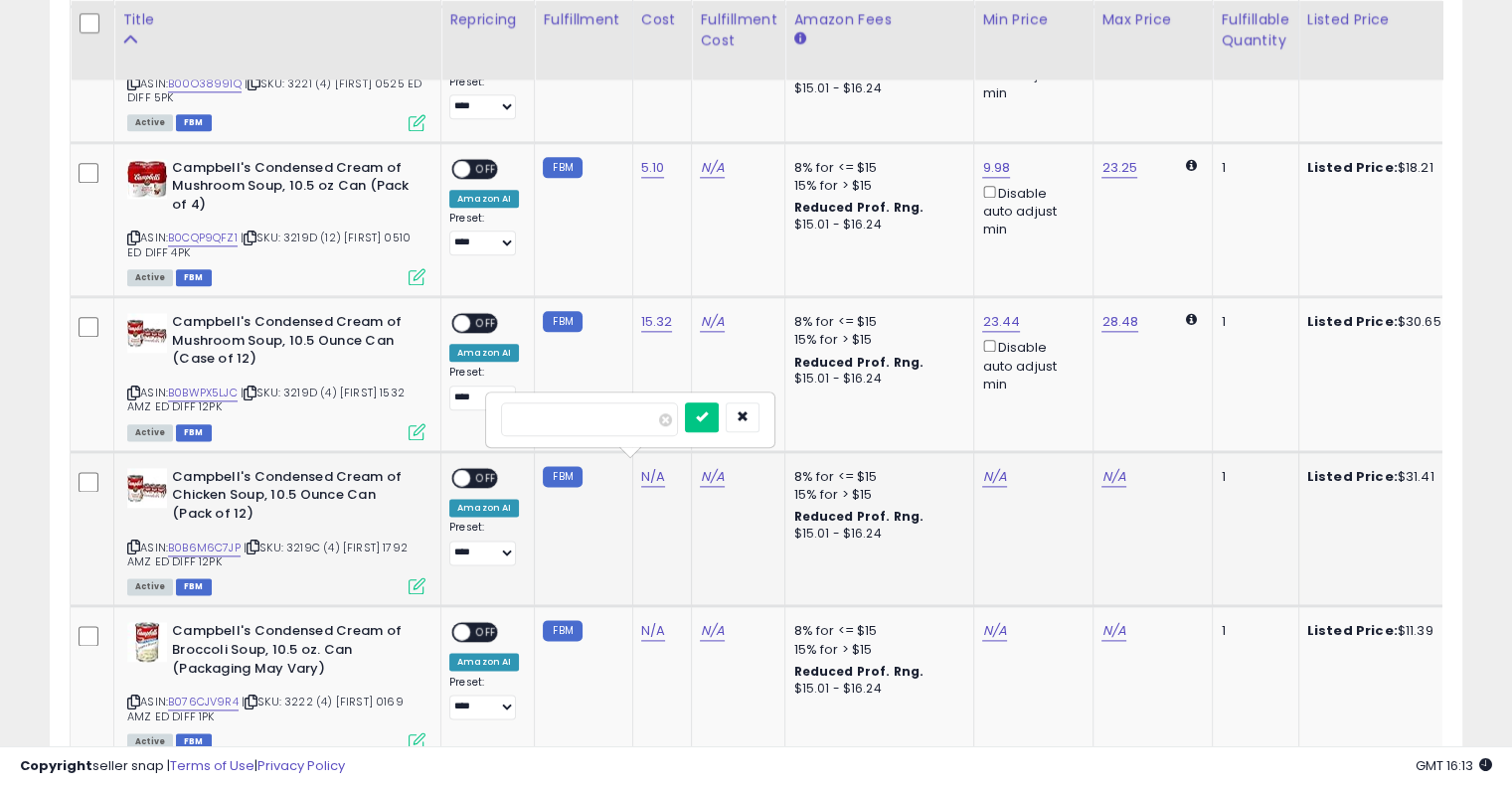 type on "*****" 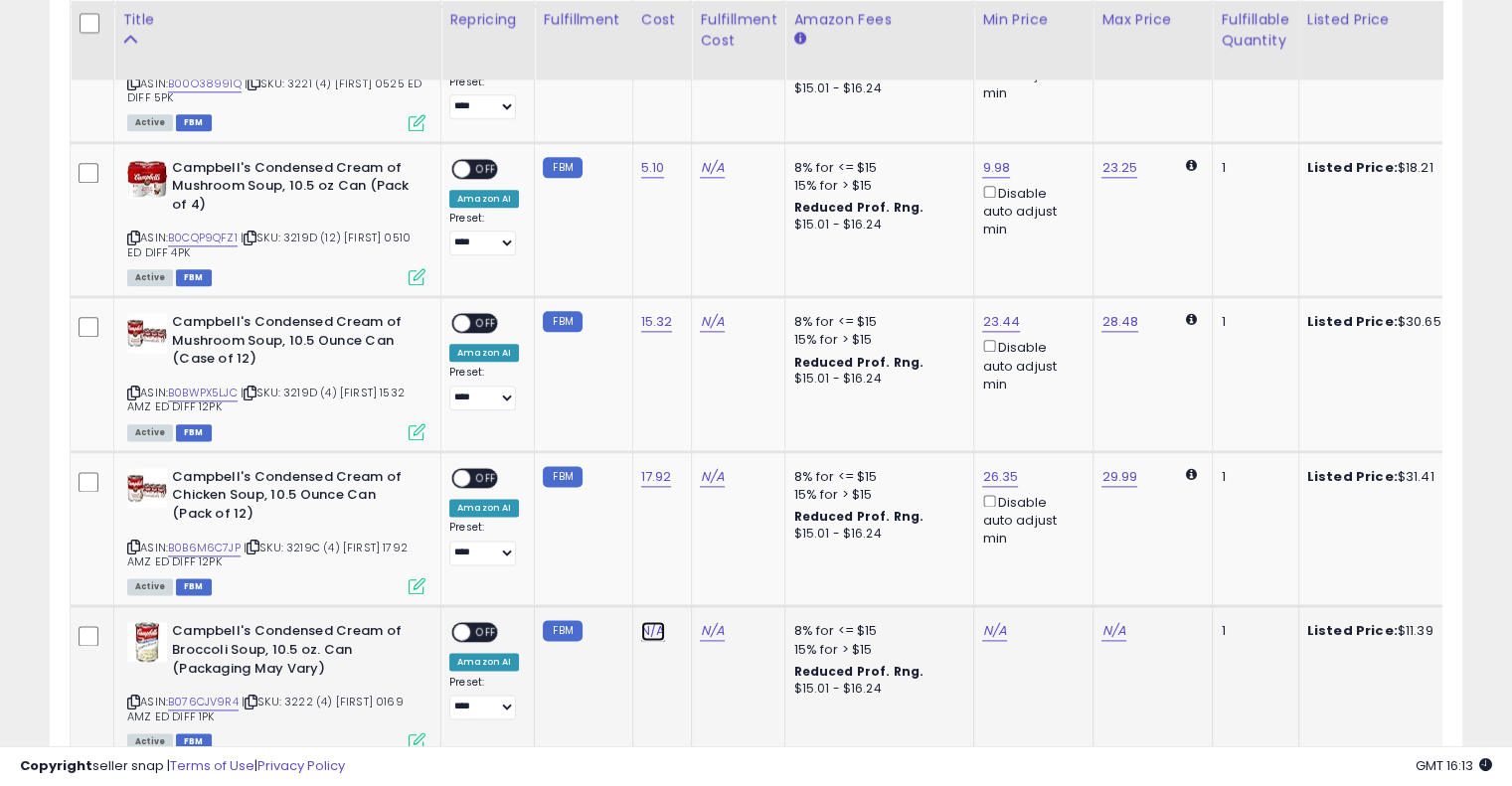 click on "N/A" at bounding box center [653, 631] 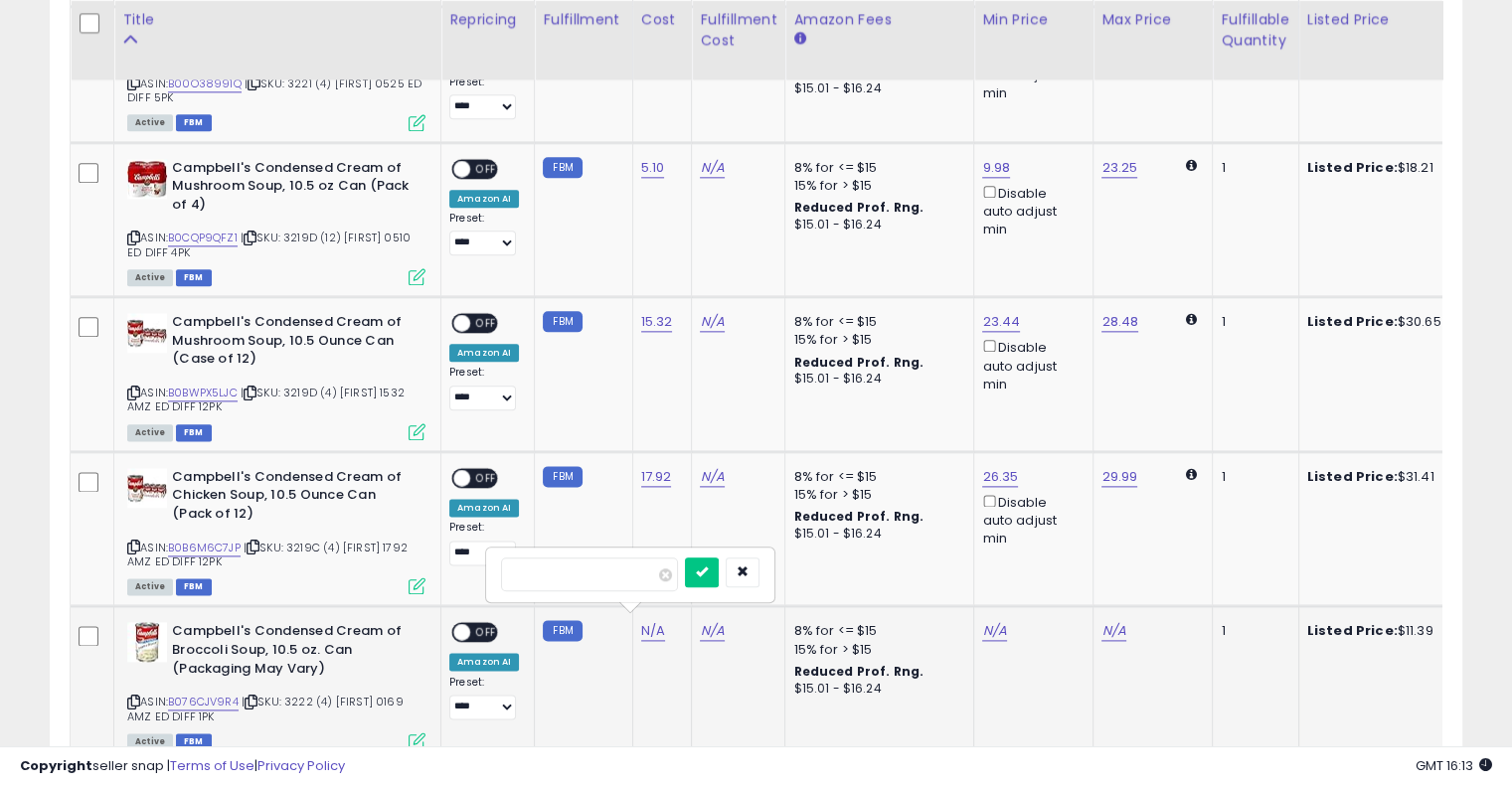 type on "*****" 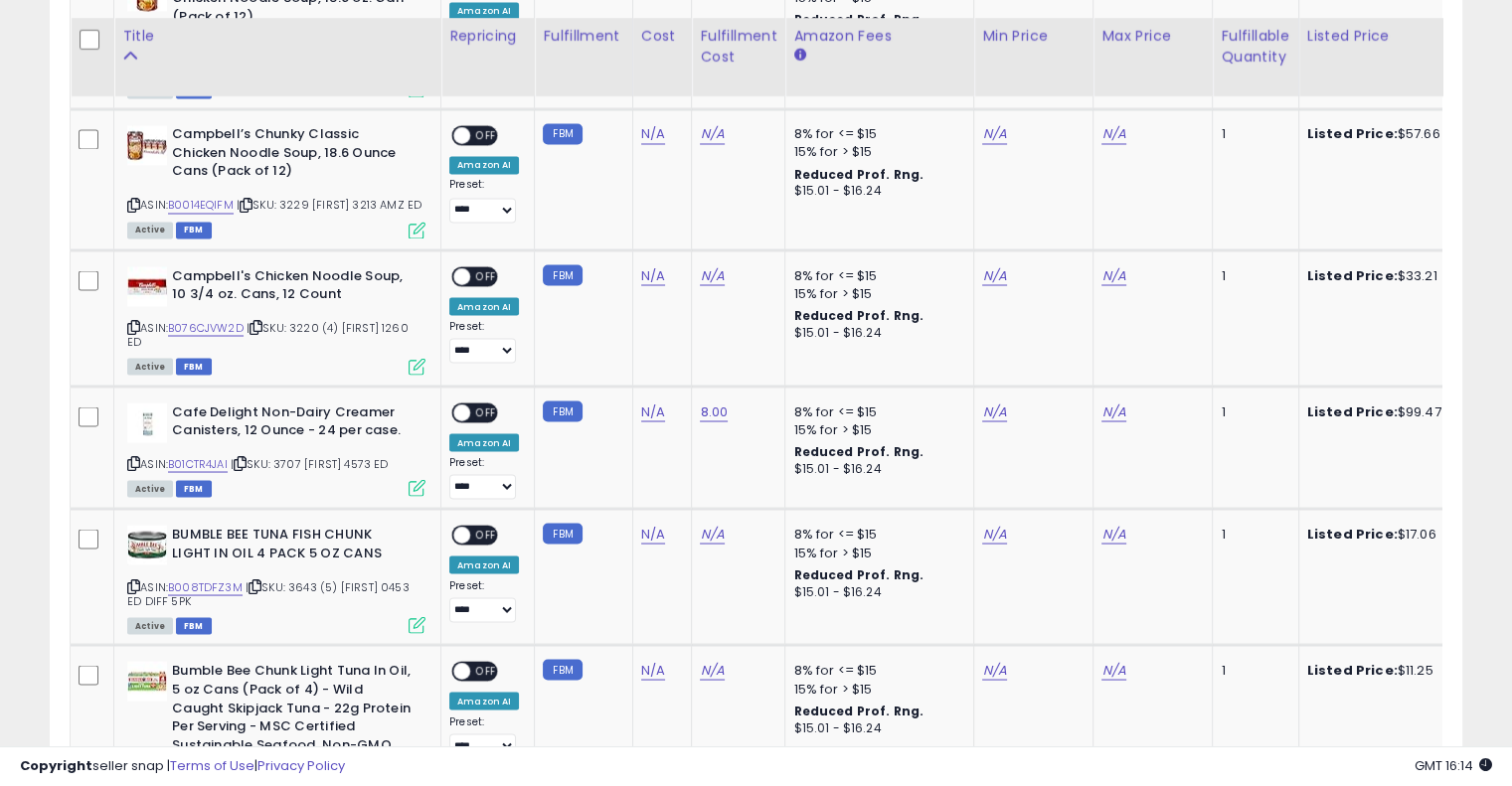 scroll, scrollTop: 3508, scrollLeft: 0, axis: vertical 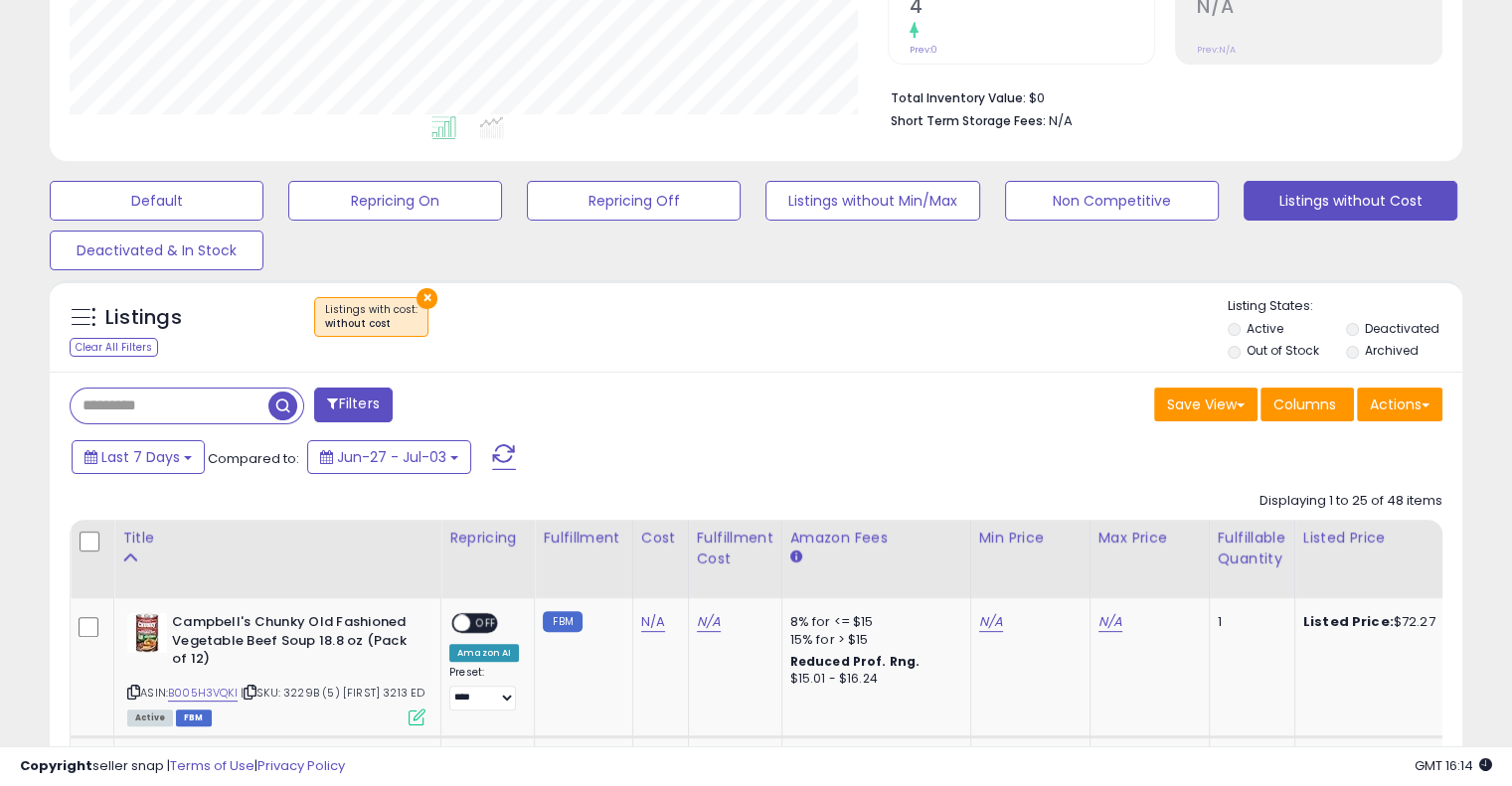 click on "Last 7 Days
Compared to:
Jun-27 - Jul-03" at bounding box center [582, 459] 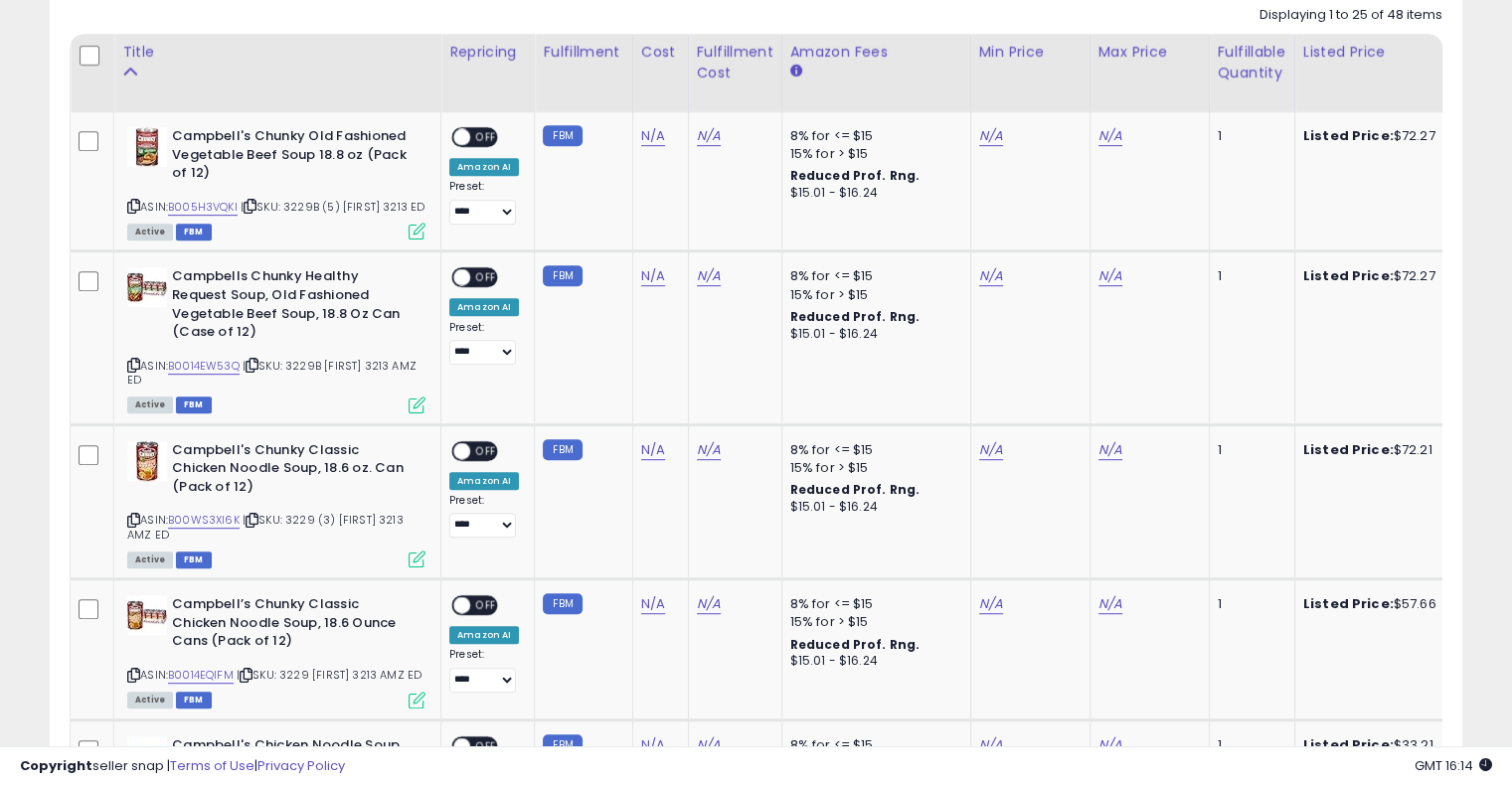scroll, scrollTop: 942, scrollLeft: 0, axis: vertical 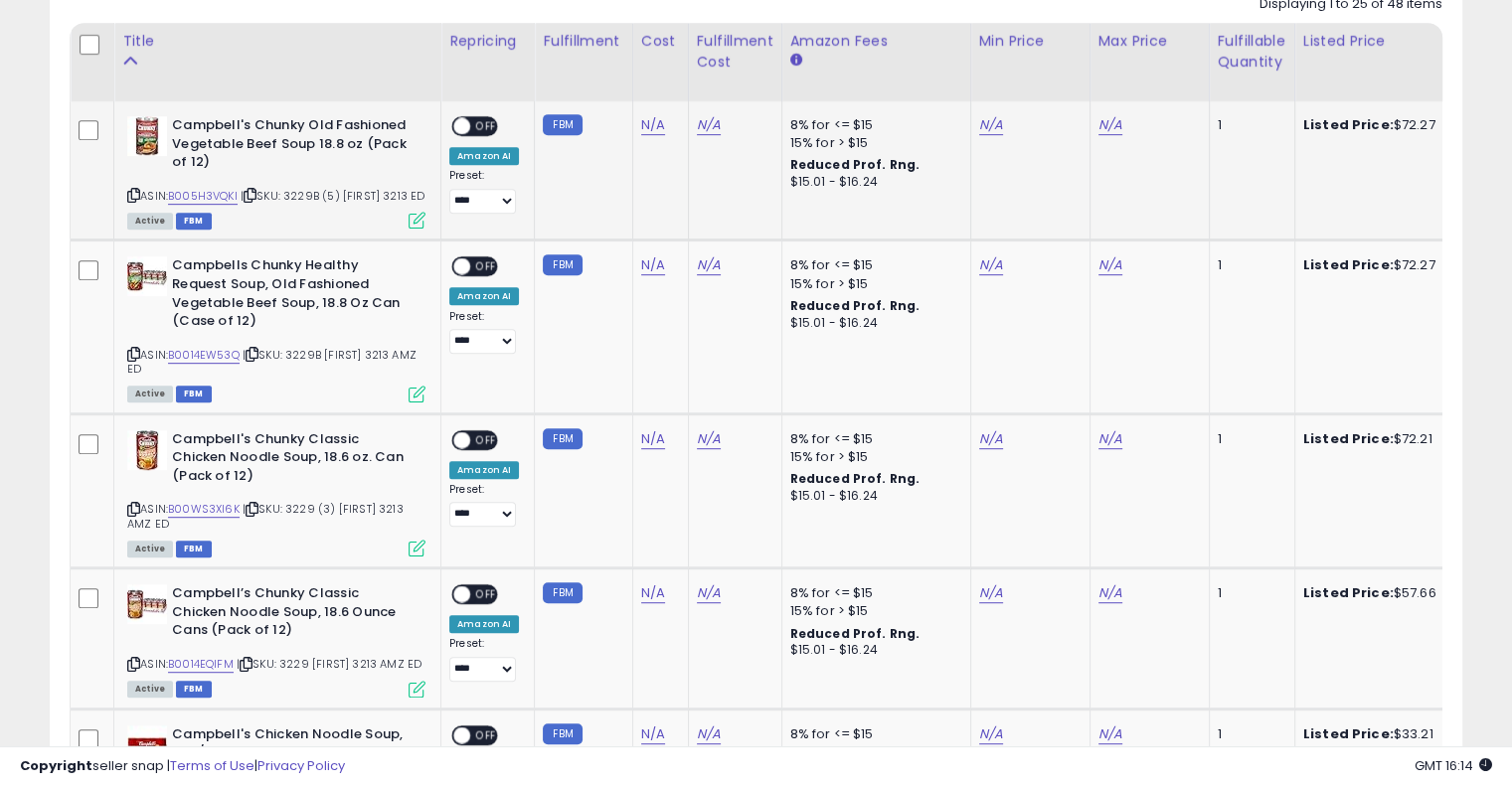 click on "|   SKU: 3229B (5) Jason 3213 ED" at bounding box center (332, 196) 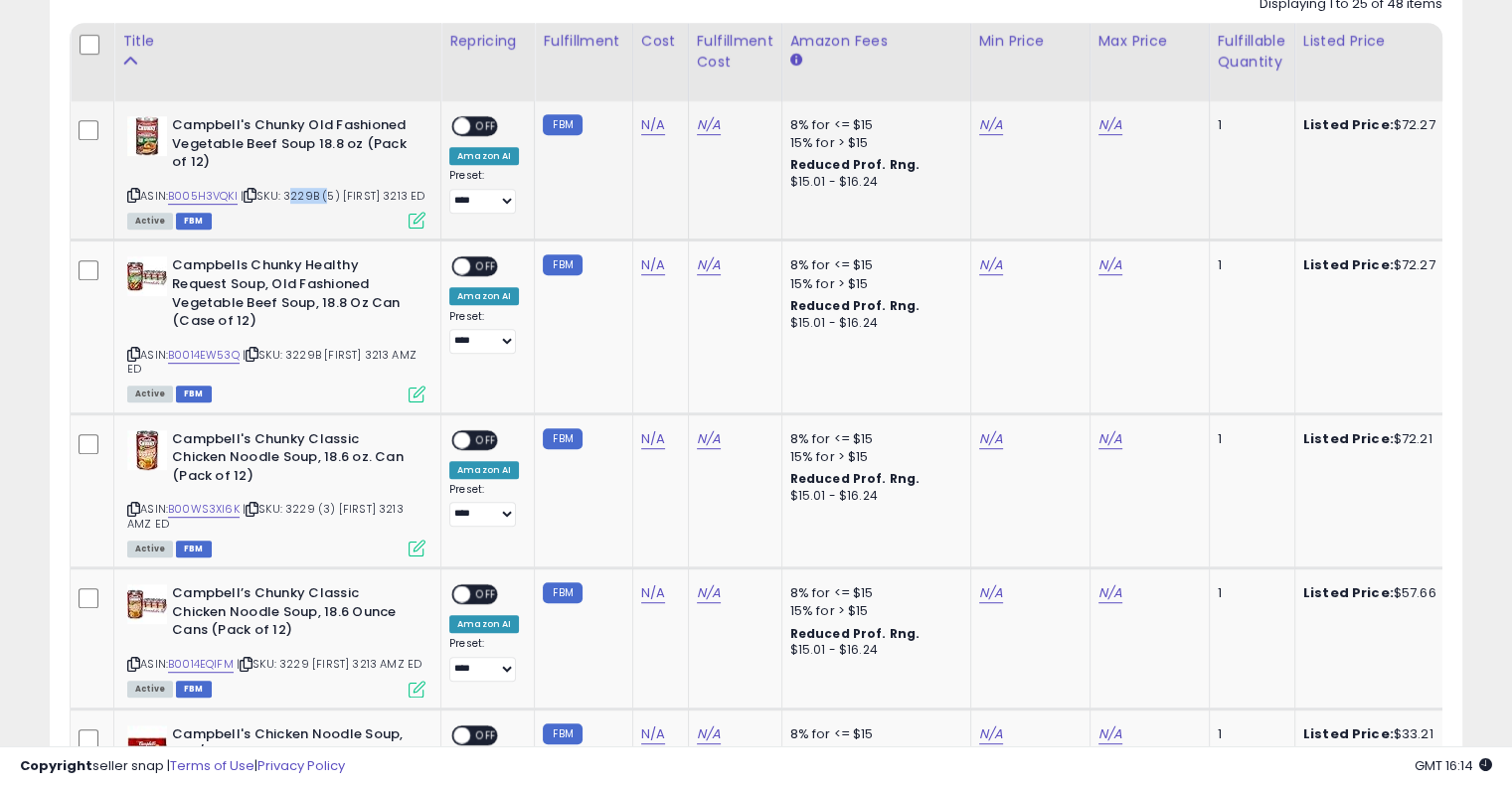 click on "|   SKU: 3229B (5) Jason 3213 ED" at bounding box center (332, 196) 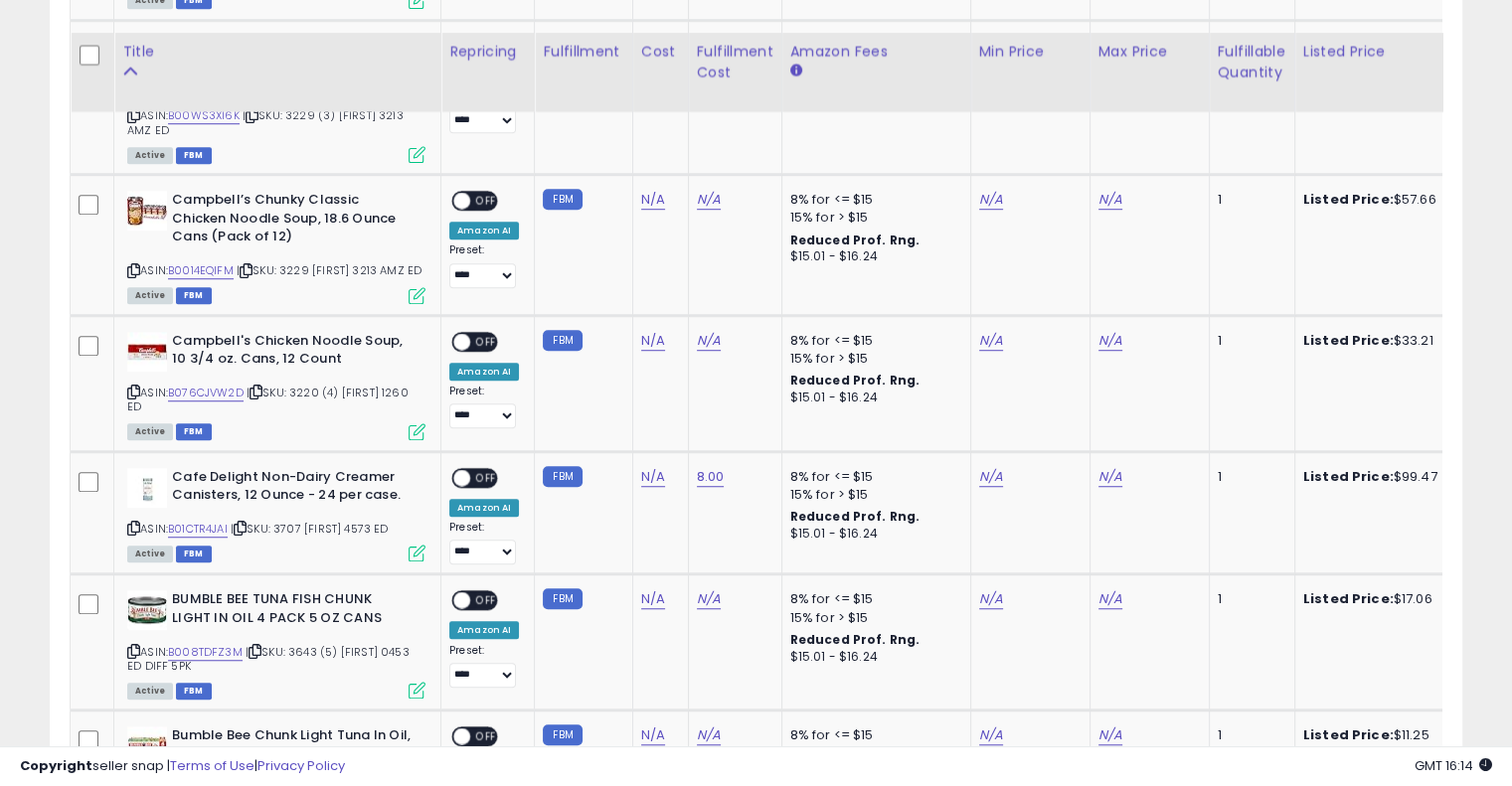 scroll, scrollTop: 1367, scrollLeft: 0, axis: vertical 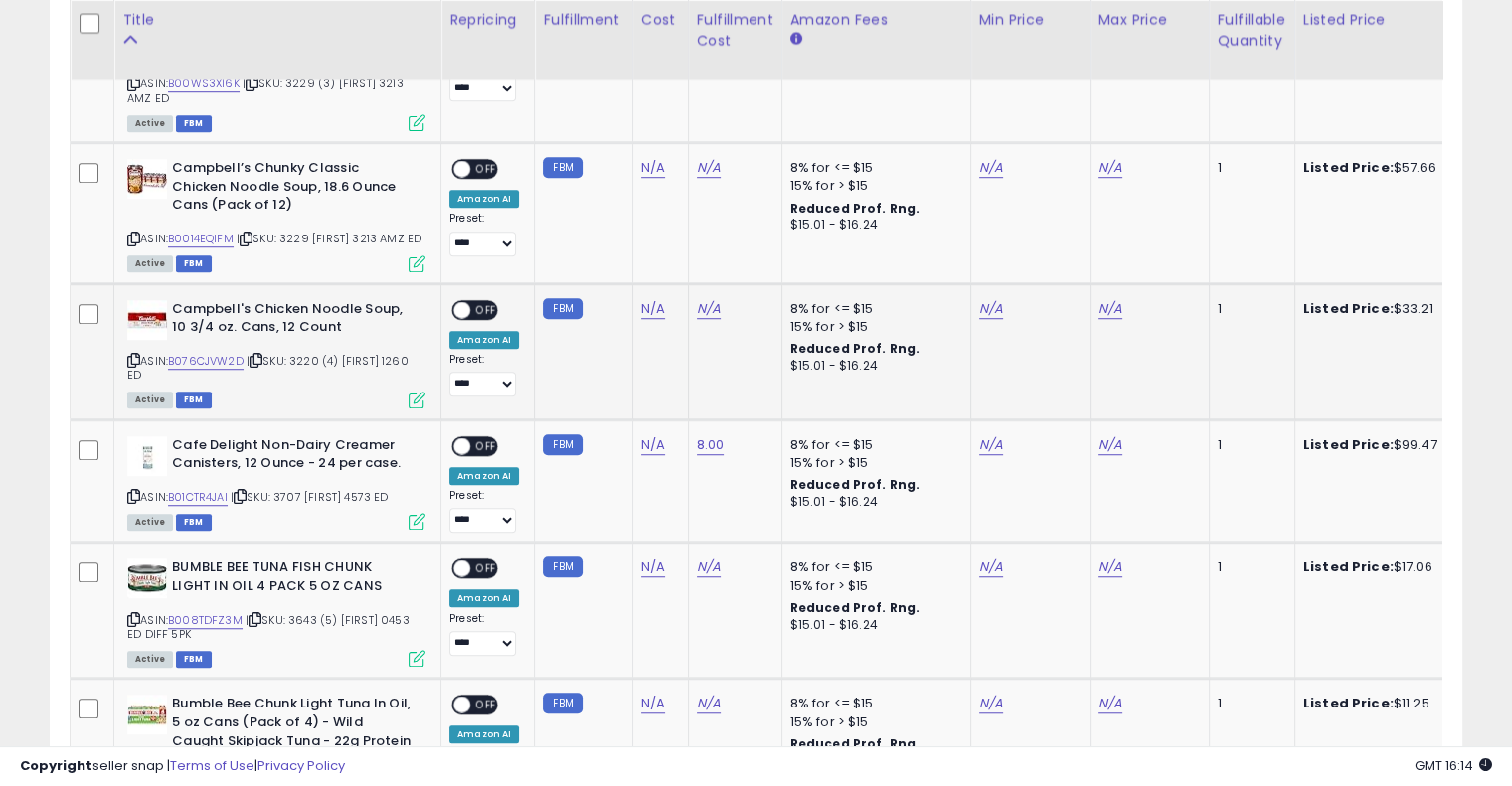 click on "|   SKU: 3220 (4) Jason 1260 ED" at bounding box center [267, 368] 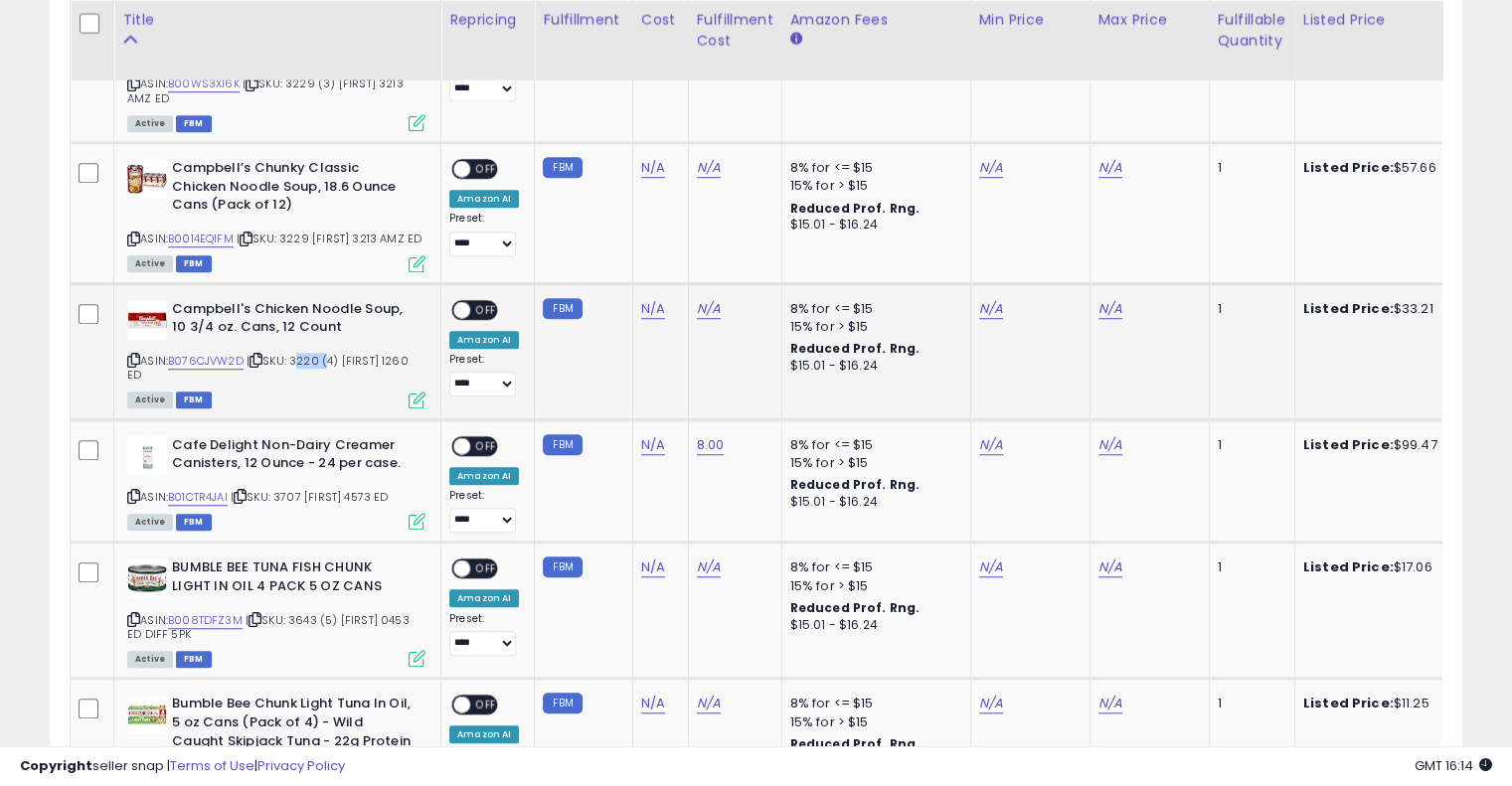 click on "|   SKU: 3220 (4) Jason 1260 ED" at bounding box center (267, 368) 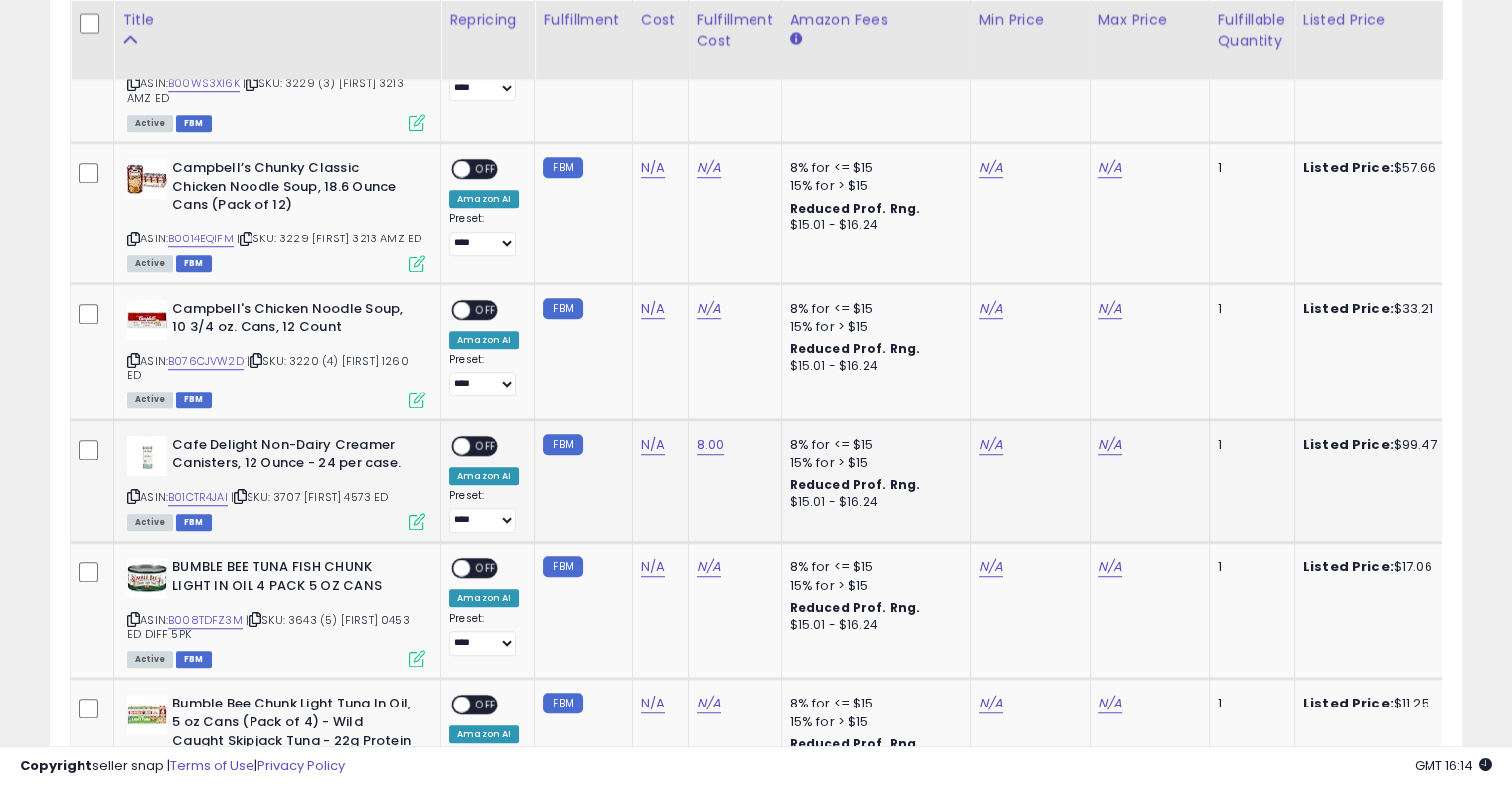 click on "|   SKU: 3707 Jason 4573 ED" at bounding box center [309, 497] 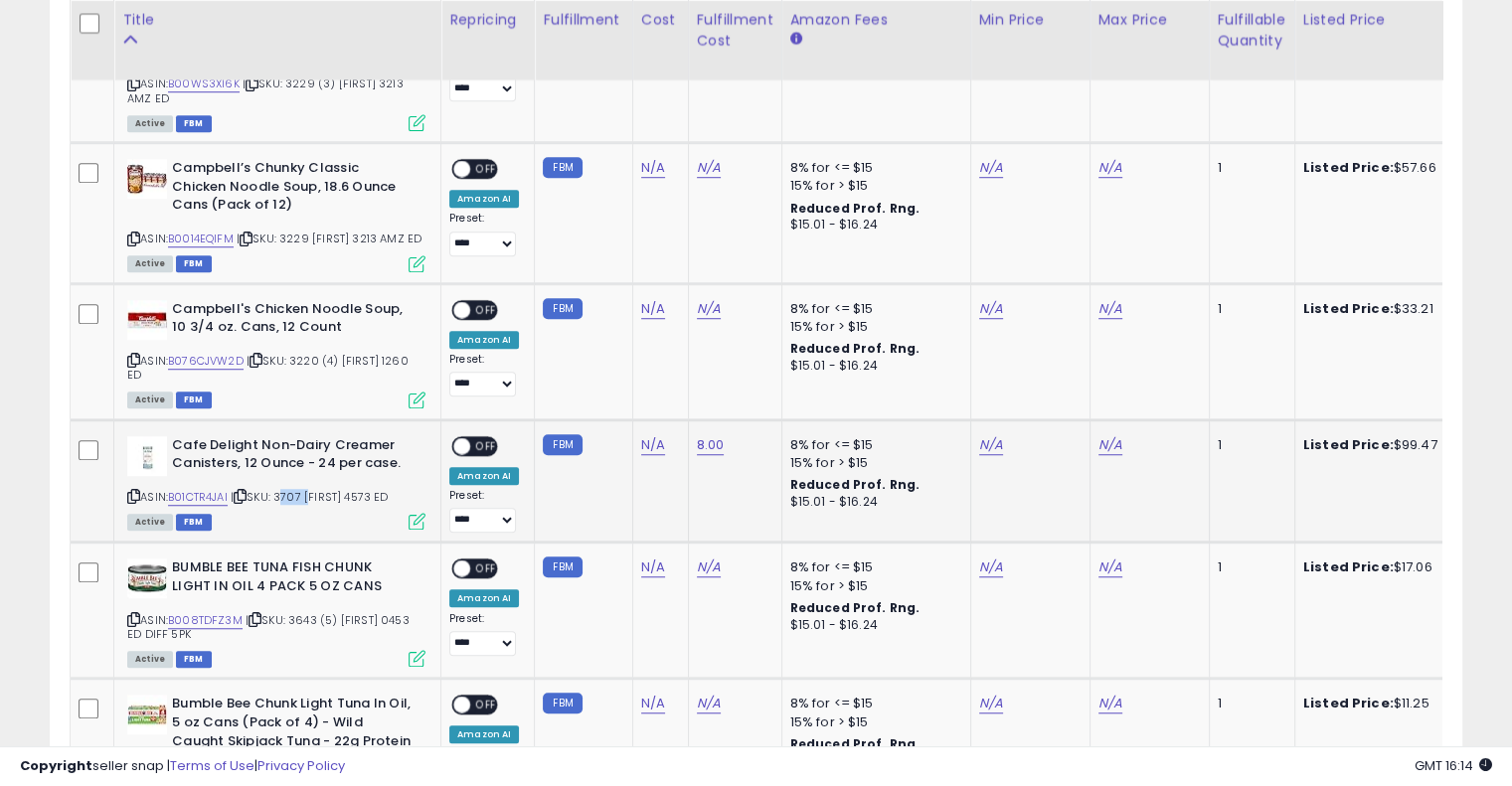 click on "|   SKU: 3707 Jason 4573 ED" at bounding box center (309, 497) 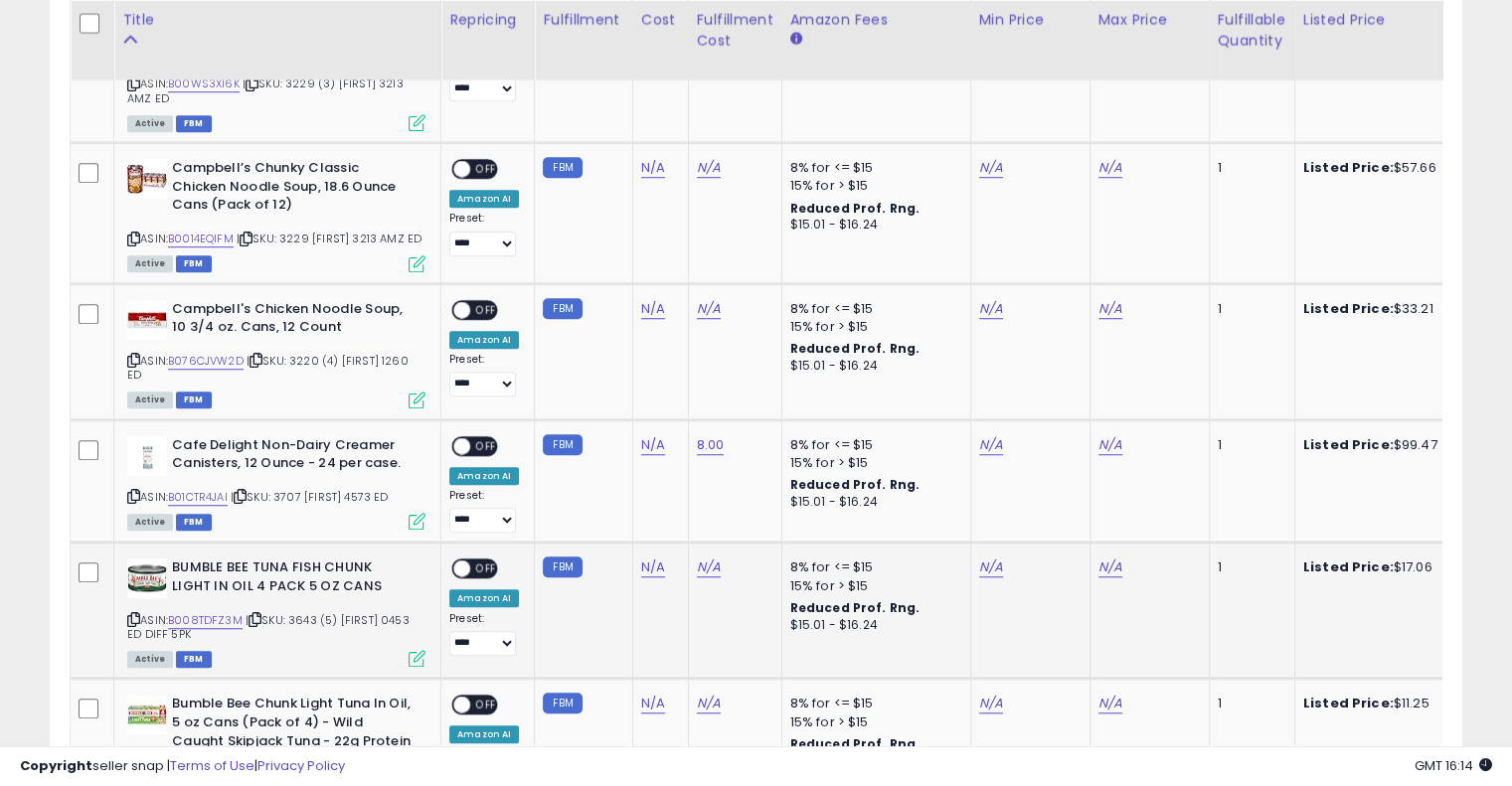 click on "|   SKU: 3643 (5) Jason 0453 ED DIFF 5PK" at bounding box center (268, 627) 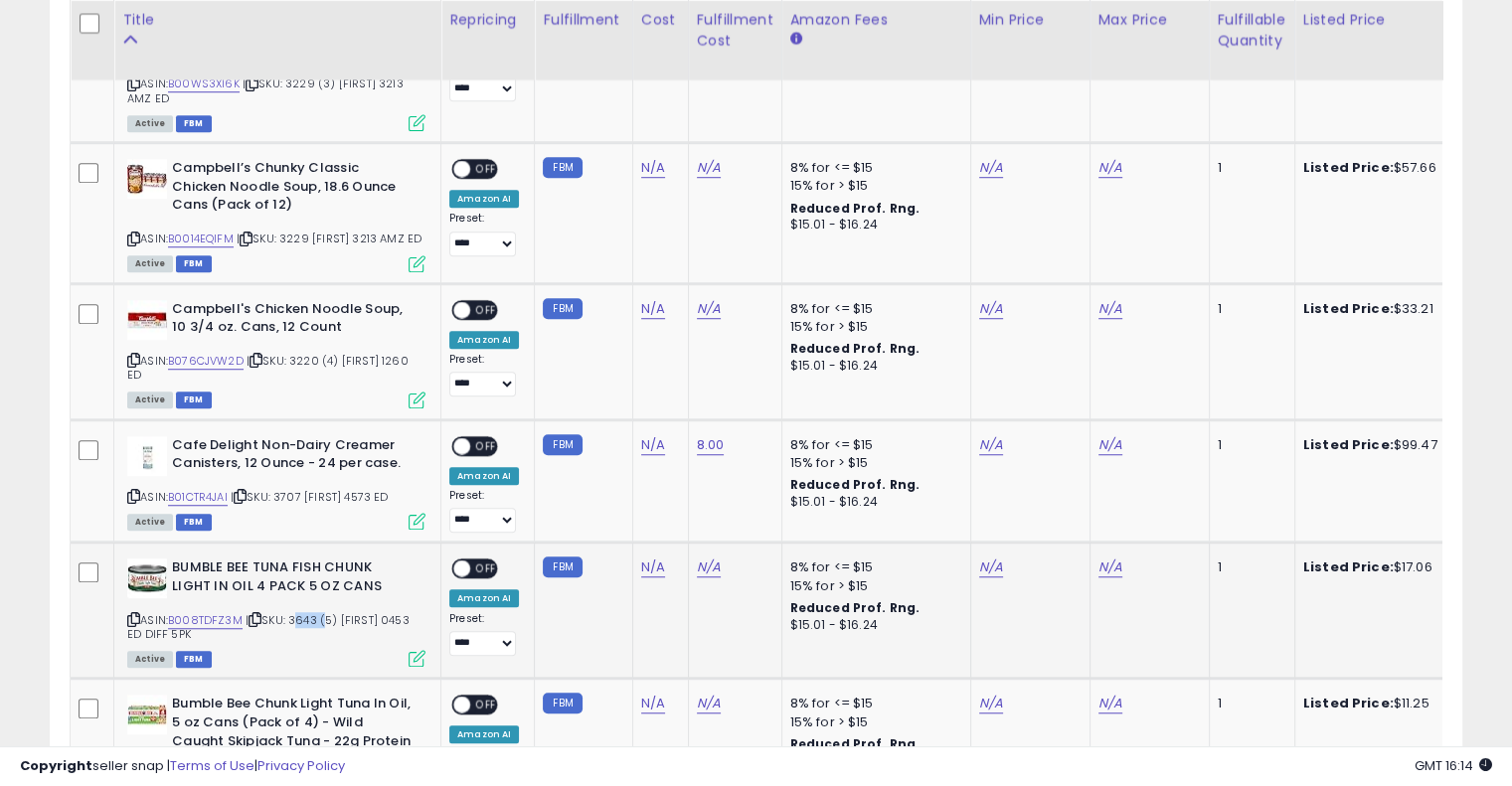 click on "|   SKU: 3643 (5) Jason 0453 ED DIFF 5PK" at bounding box center [268, 627] 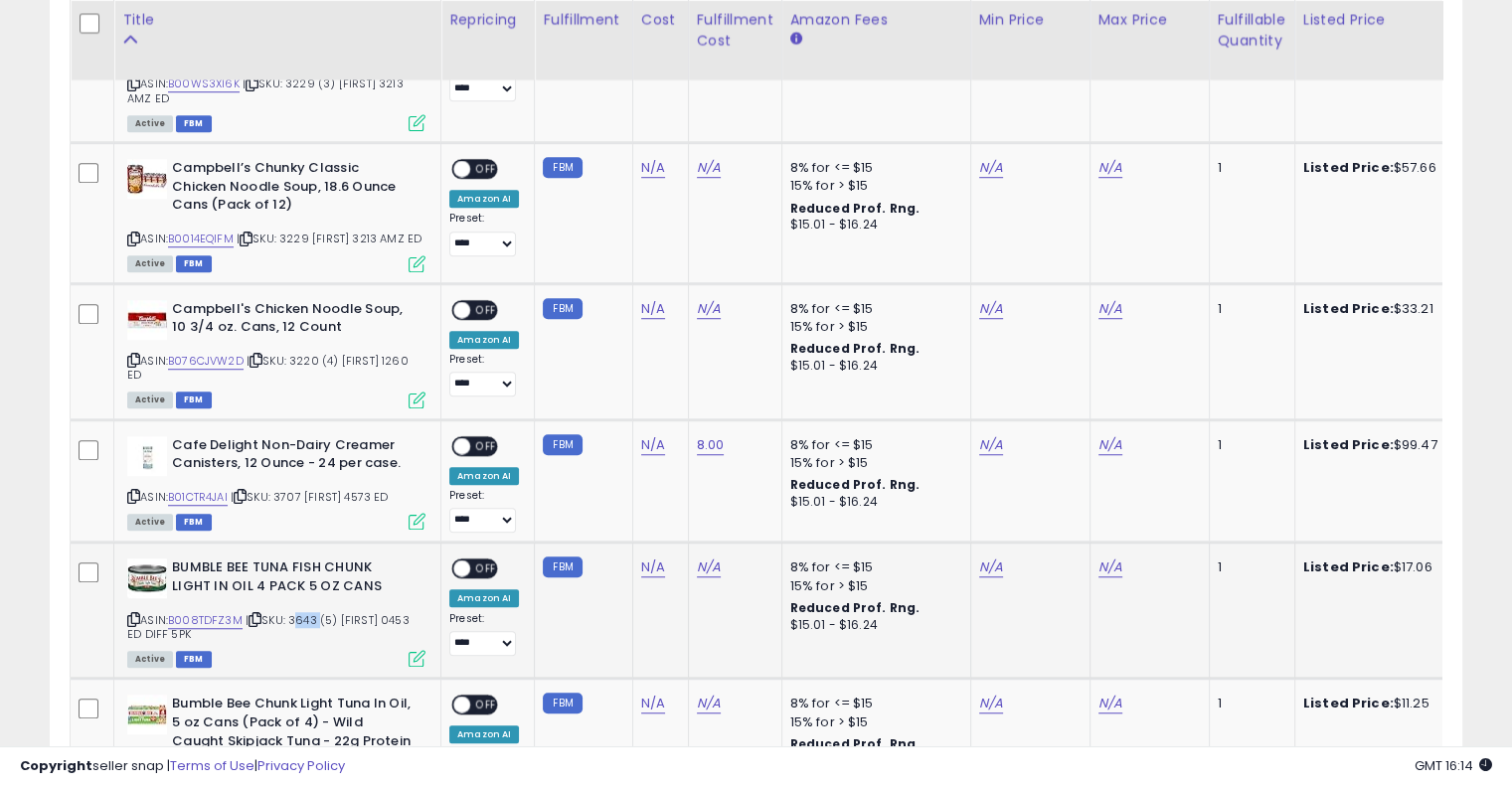 copy on "3643" 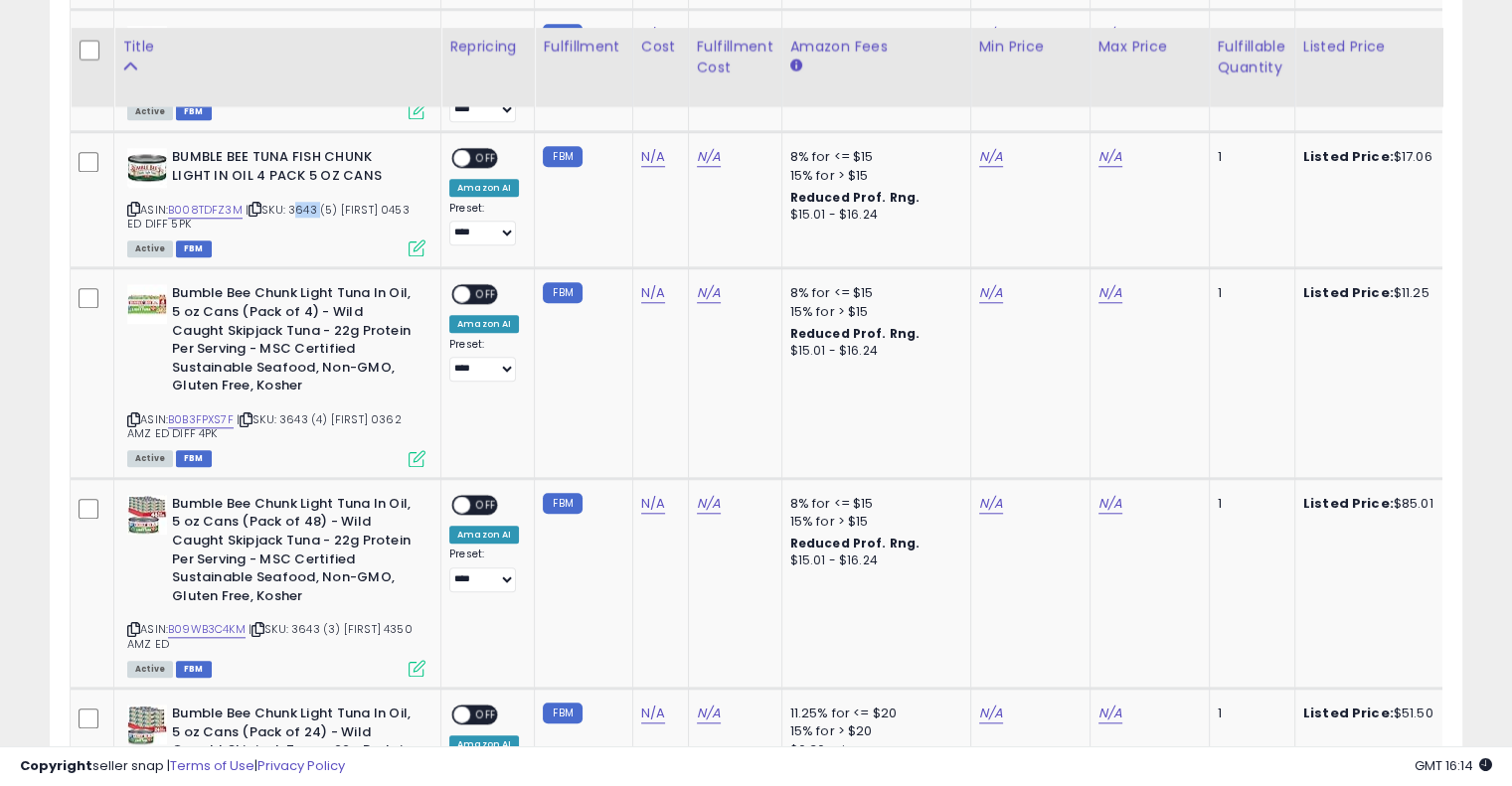 scroll, scrollTop: 1729, scrollLeft: 0, axis: vertical 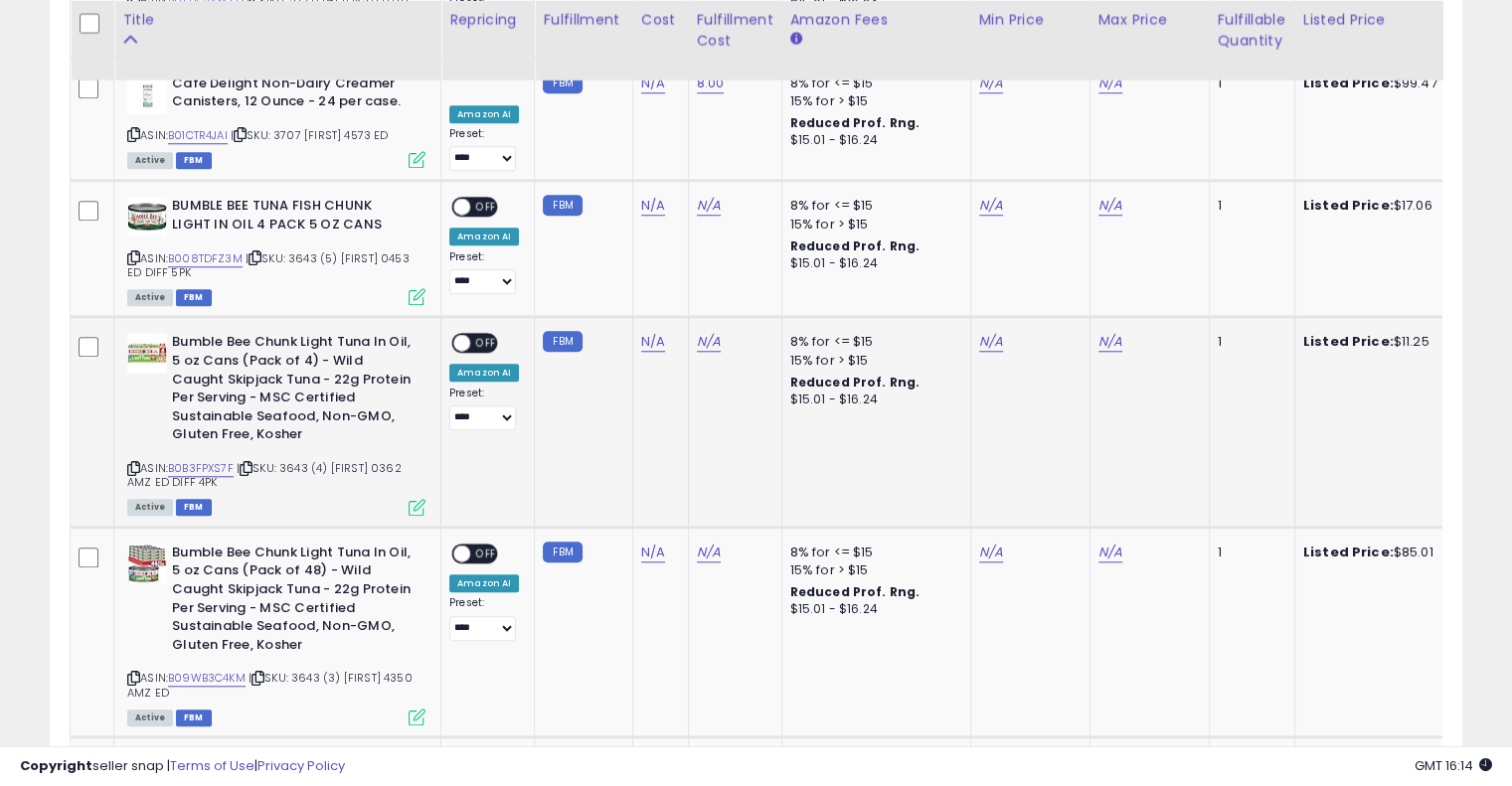 click on "|   SKU: 3643 (4) Jason 0362 AMZ ED DIFF 4PK" at bounding box center (264, 475) 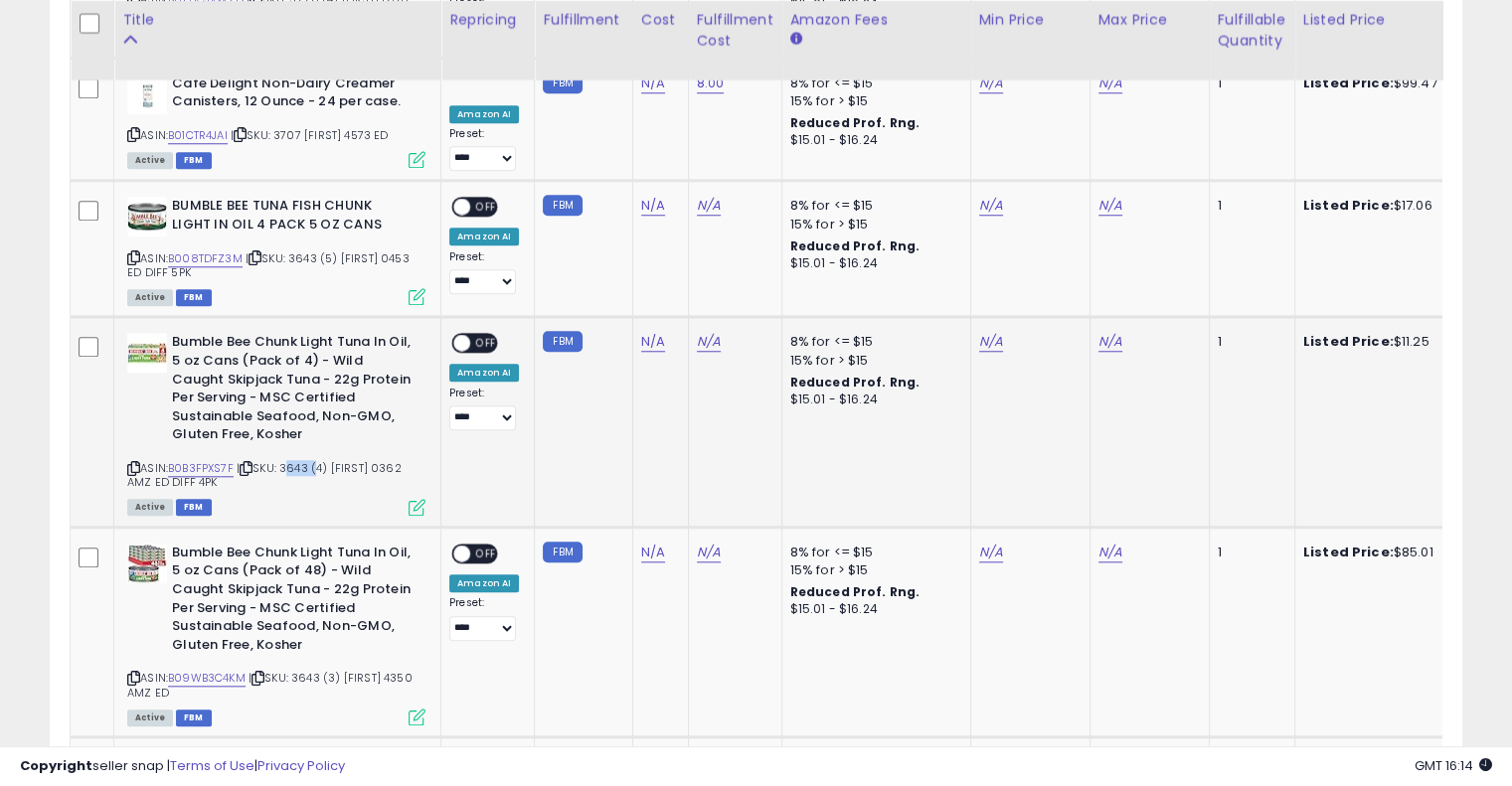 click on "|   SKU: 3643 (4) Jason 0362 AMZ ED DIFF 4PK" at bounding box center [264, 475] 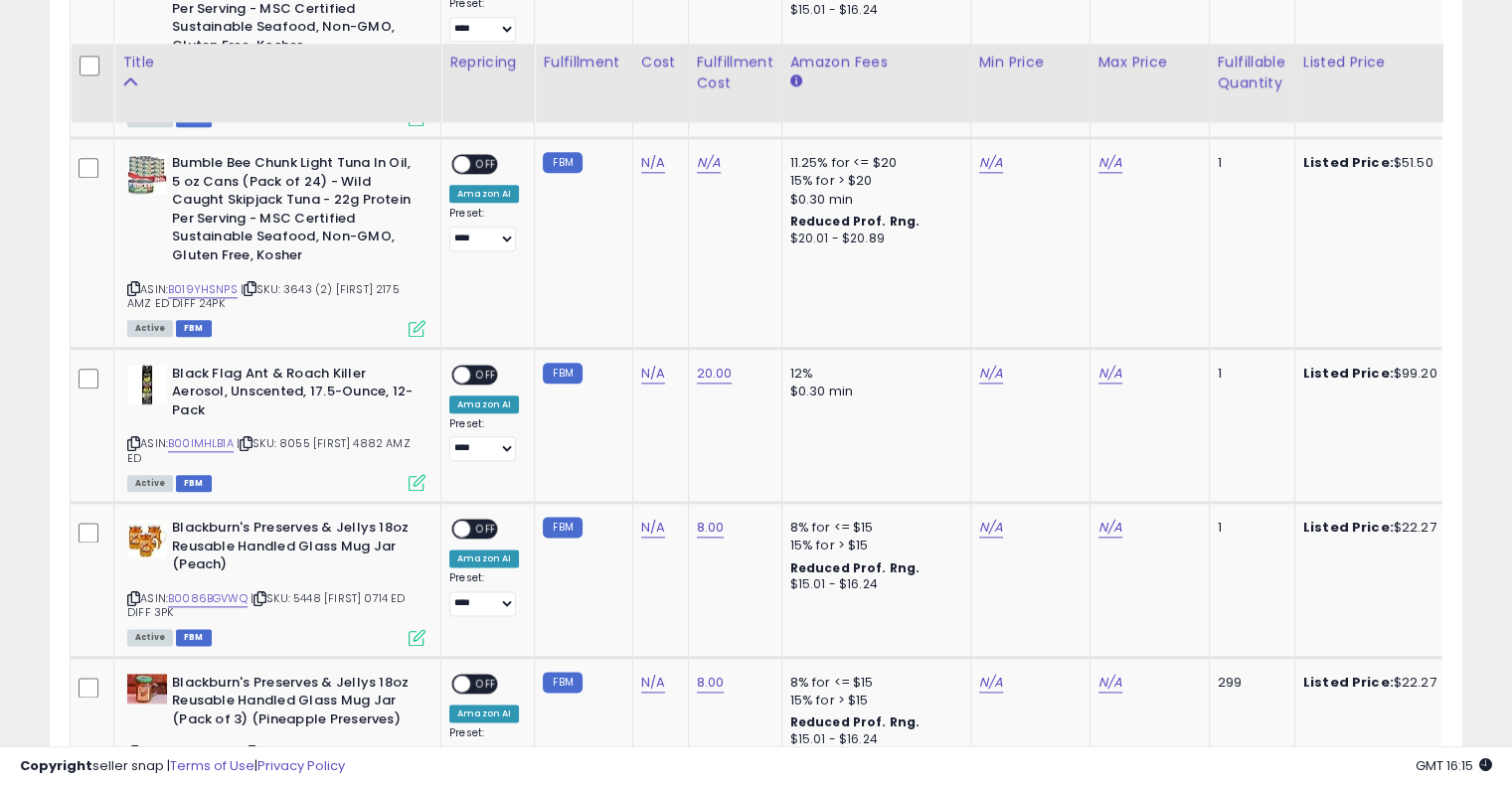 scroll, scrollTop: 2371, scrollLeft: 0, axis: vertical 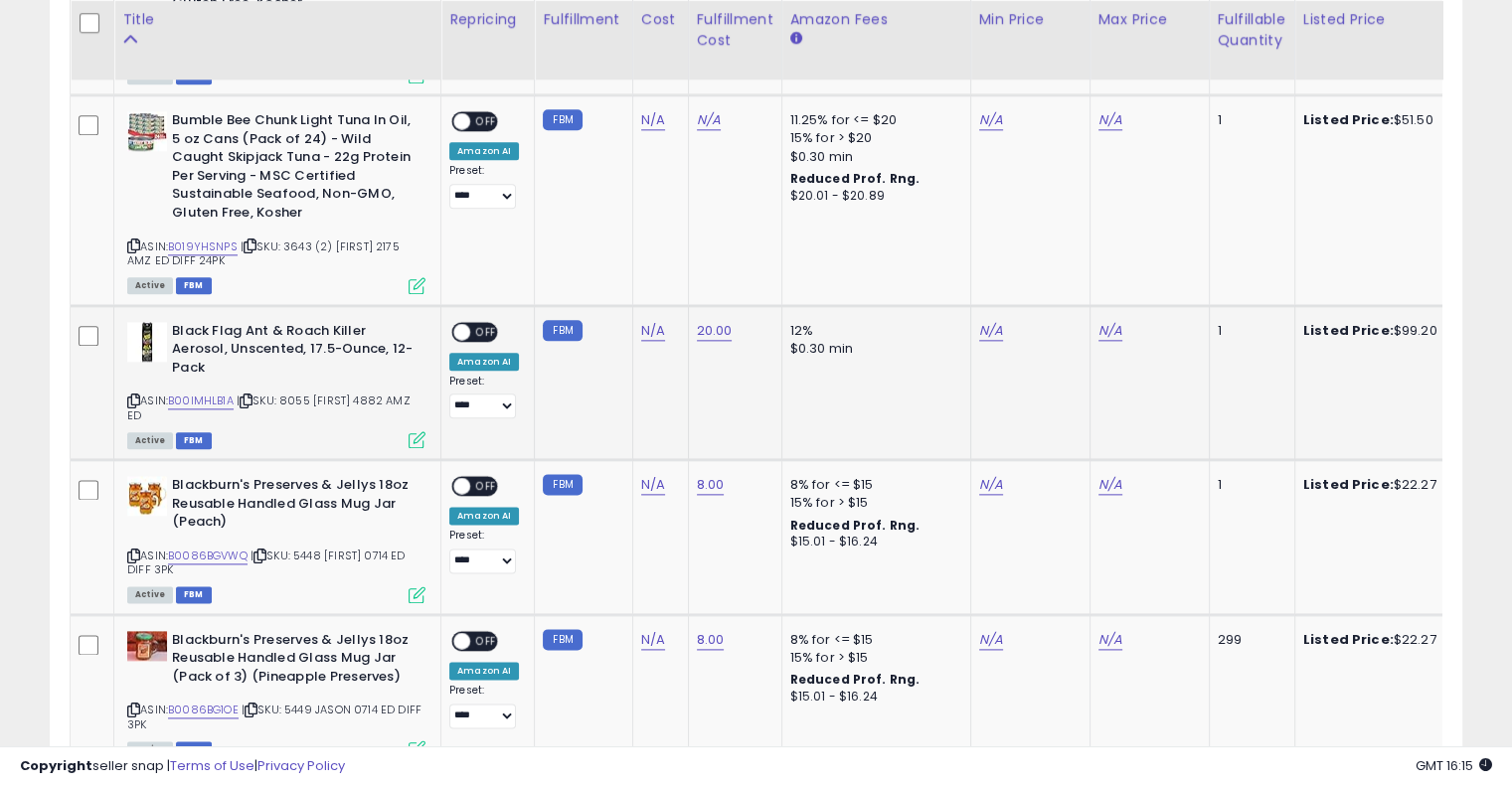 click on "|   SKU: 8055 Jason 4882 AMZ ED" at bounding box center [268, 407] 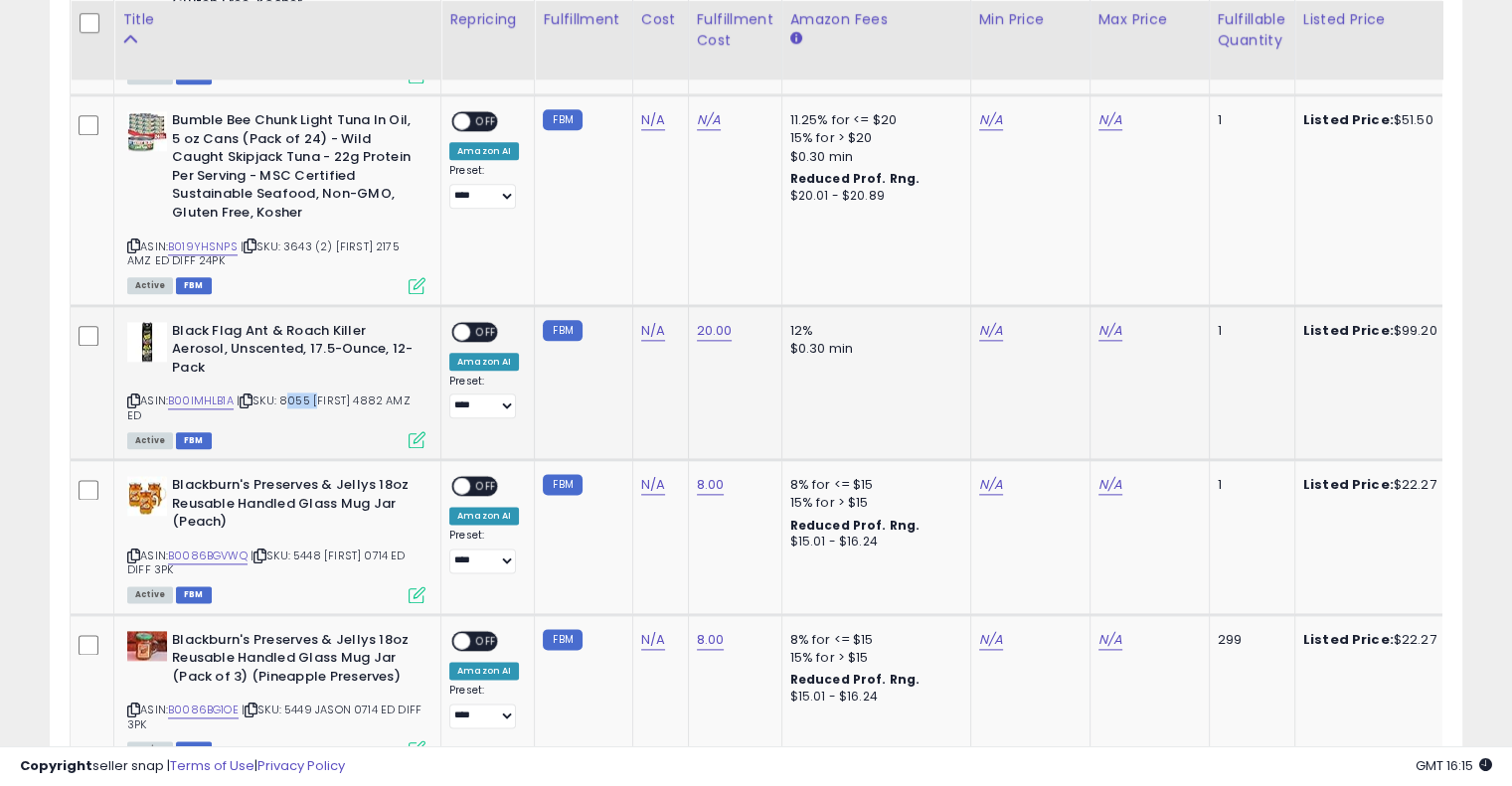 click on "|   SKU: 8055 Jason 4882 AMZ ED" at bounding box center (268, 407) 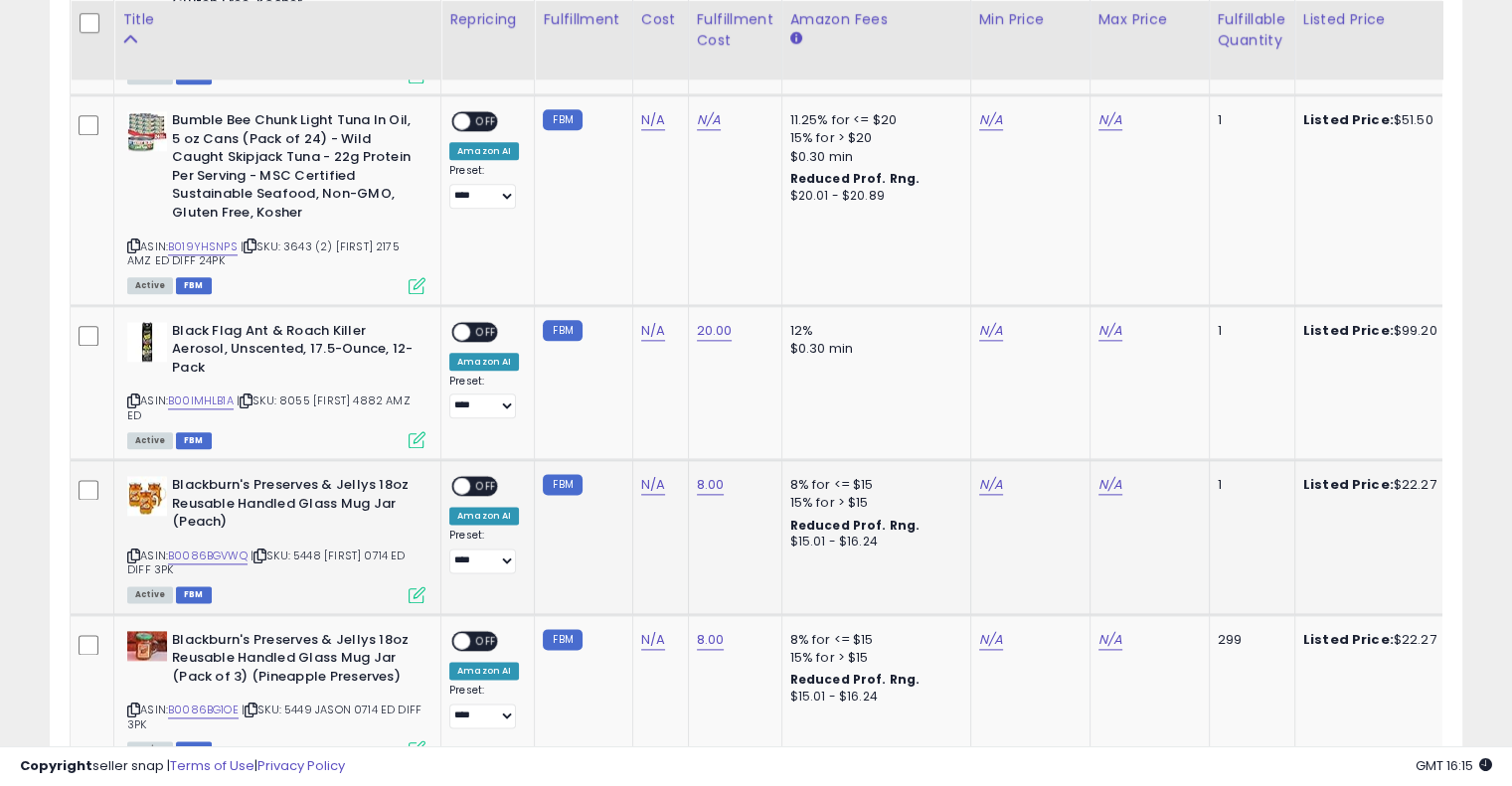click on "|   SKU: 5448 JASON 0714 ED DIFF 3PK" at bounding box center (266, 562) 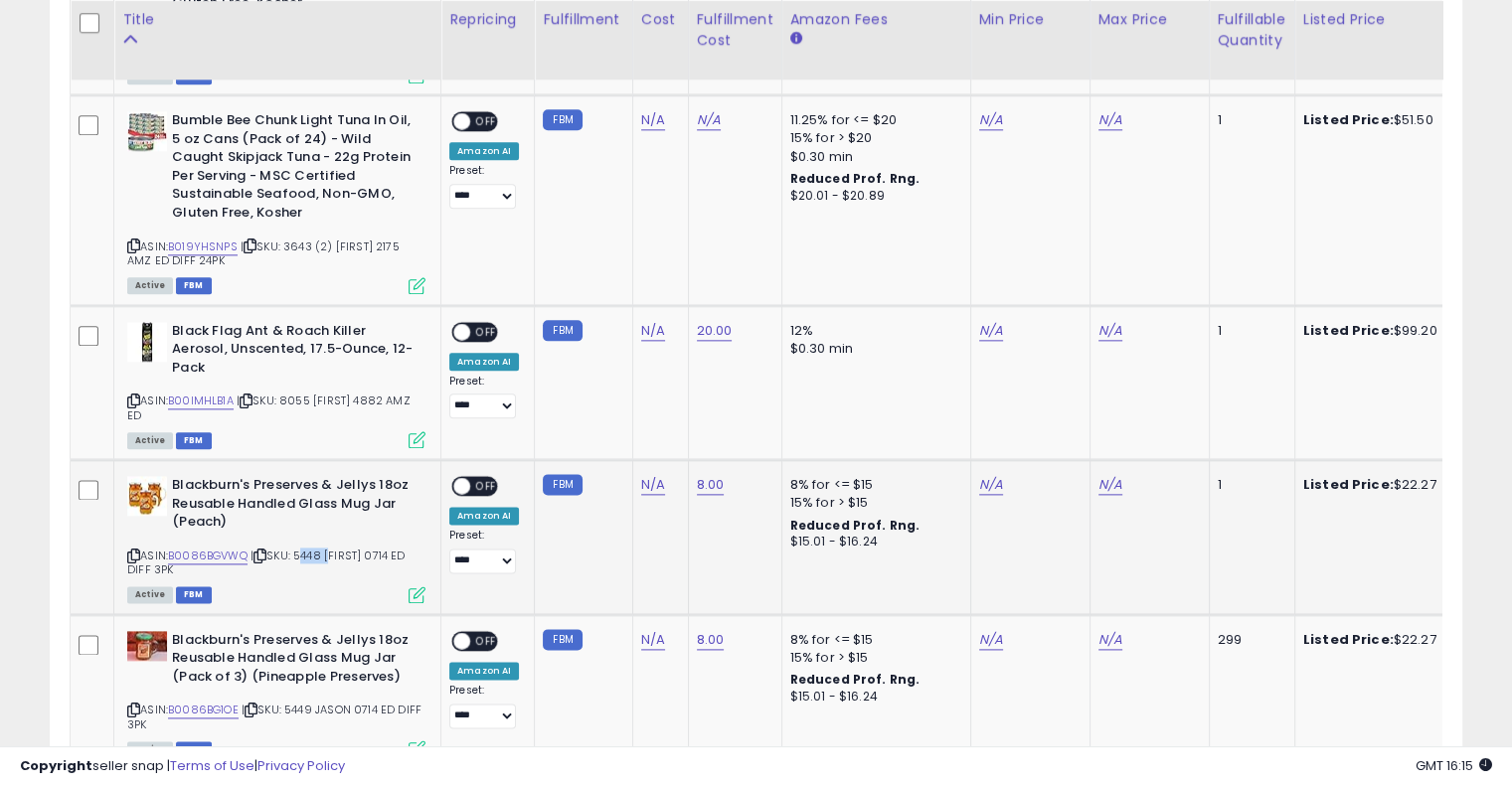 click on "|   SKU: 5448 JASON 0714 ED DIFF 3PK" at bounding box center (266, 562) 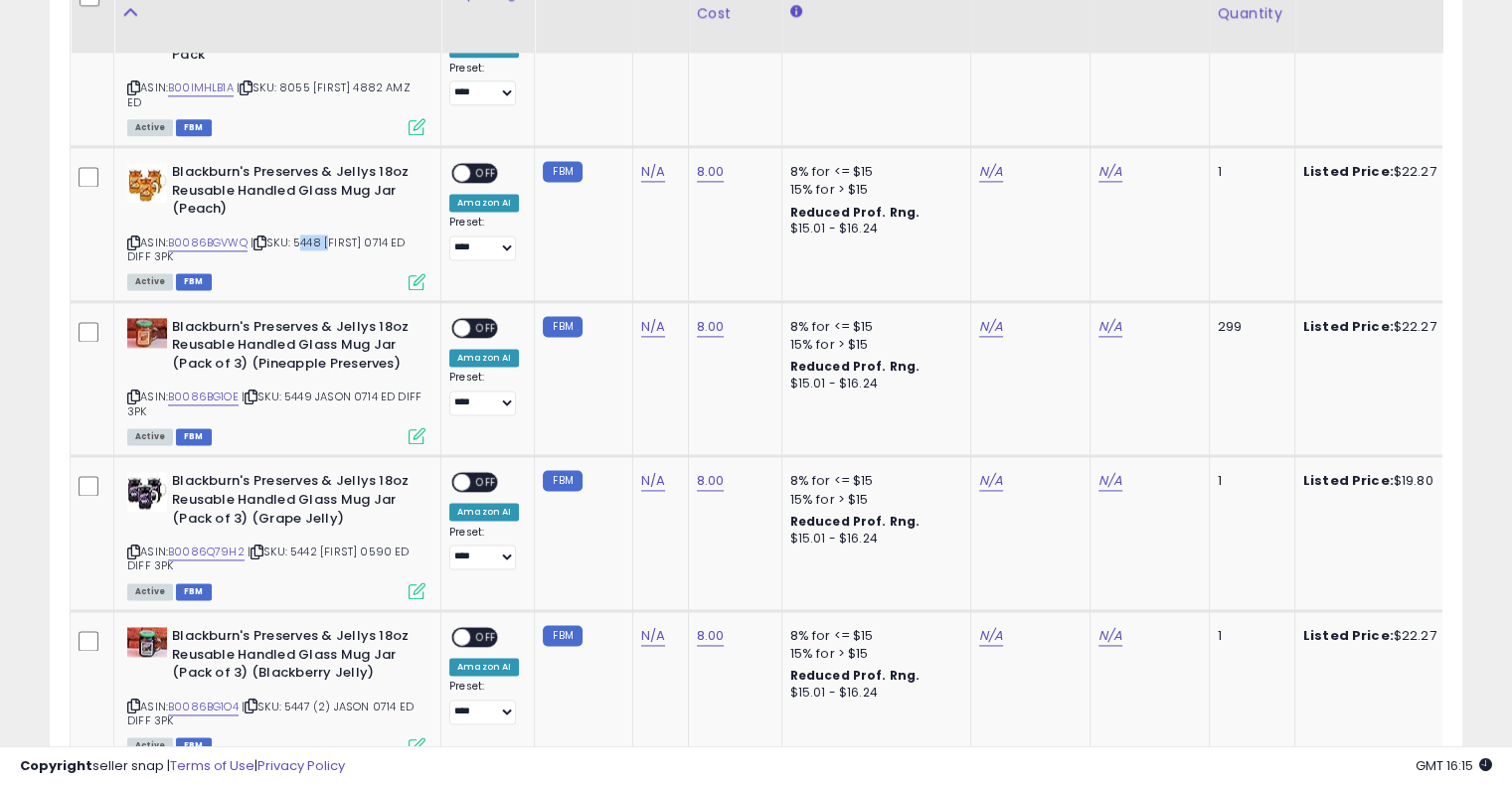 scroll, scrollTop: 2739, scrollLeft: 0, axis: vertical 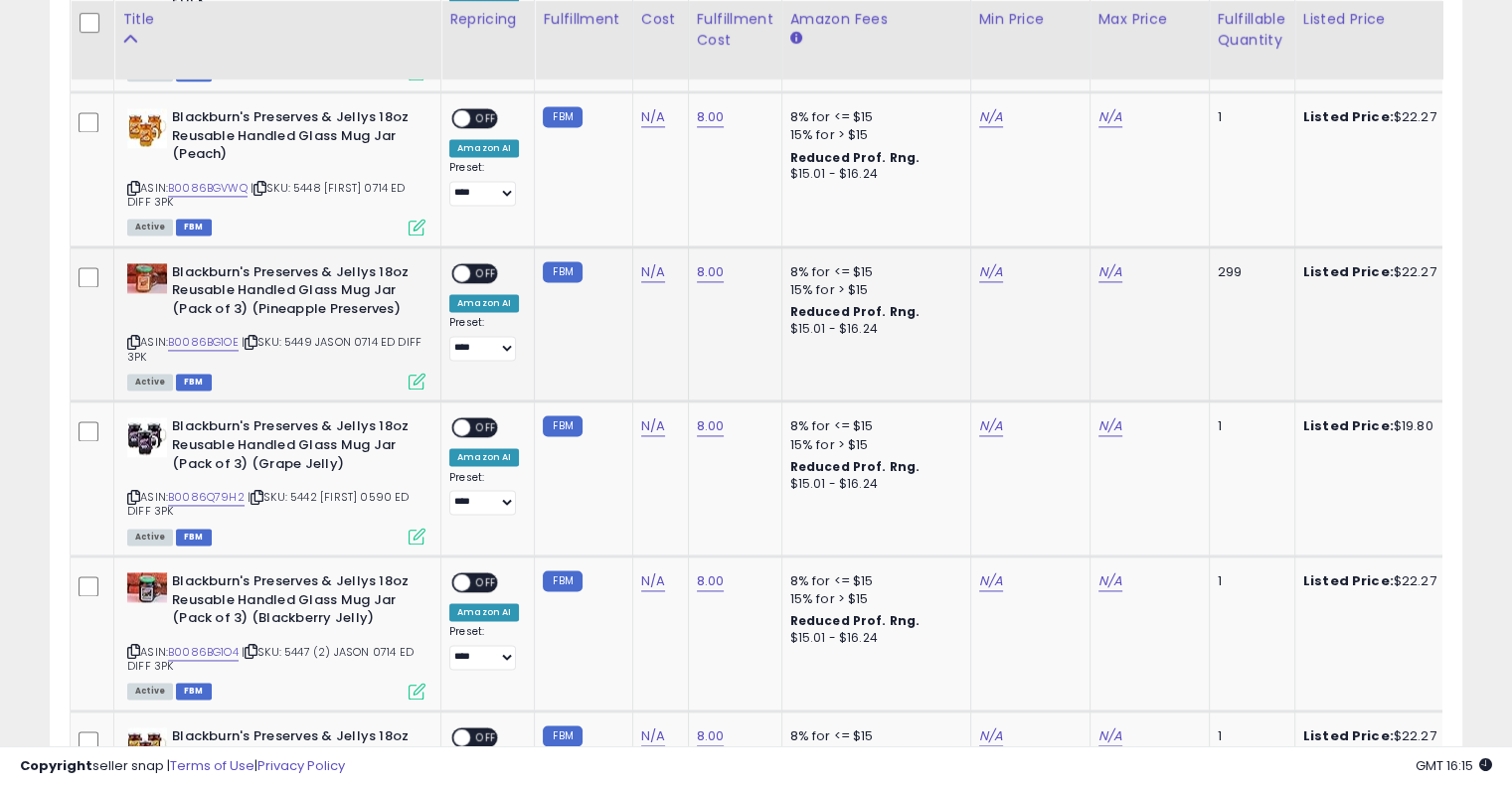 click on "|   SKU: 5449 JASON 0714 ED DIFF 3PK" at bounding box center [274, 349] 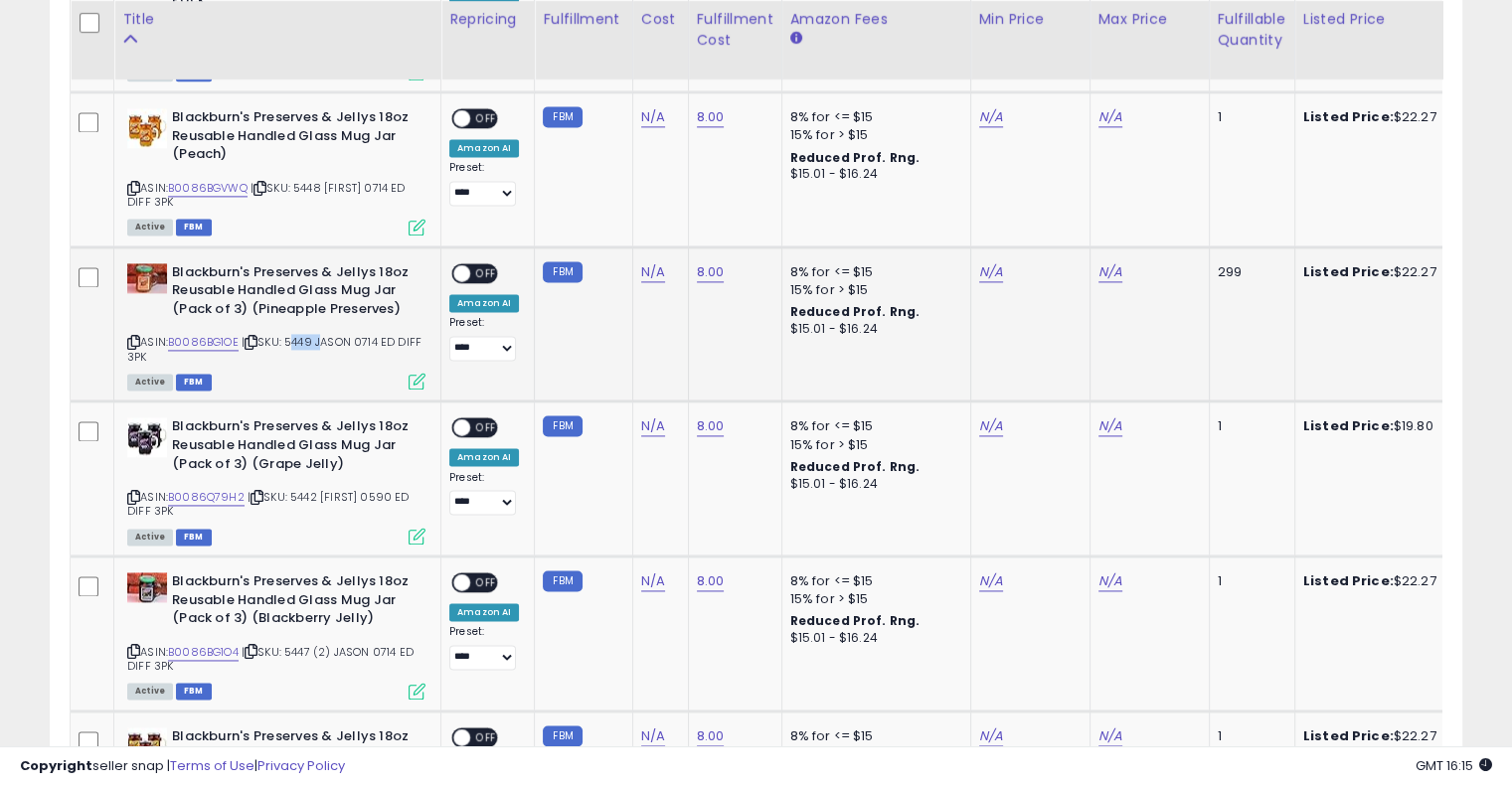 click on "|   SKU: 5449 JASON 0714 ED DIFF 3PK" at bounding box center (274, 349) 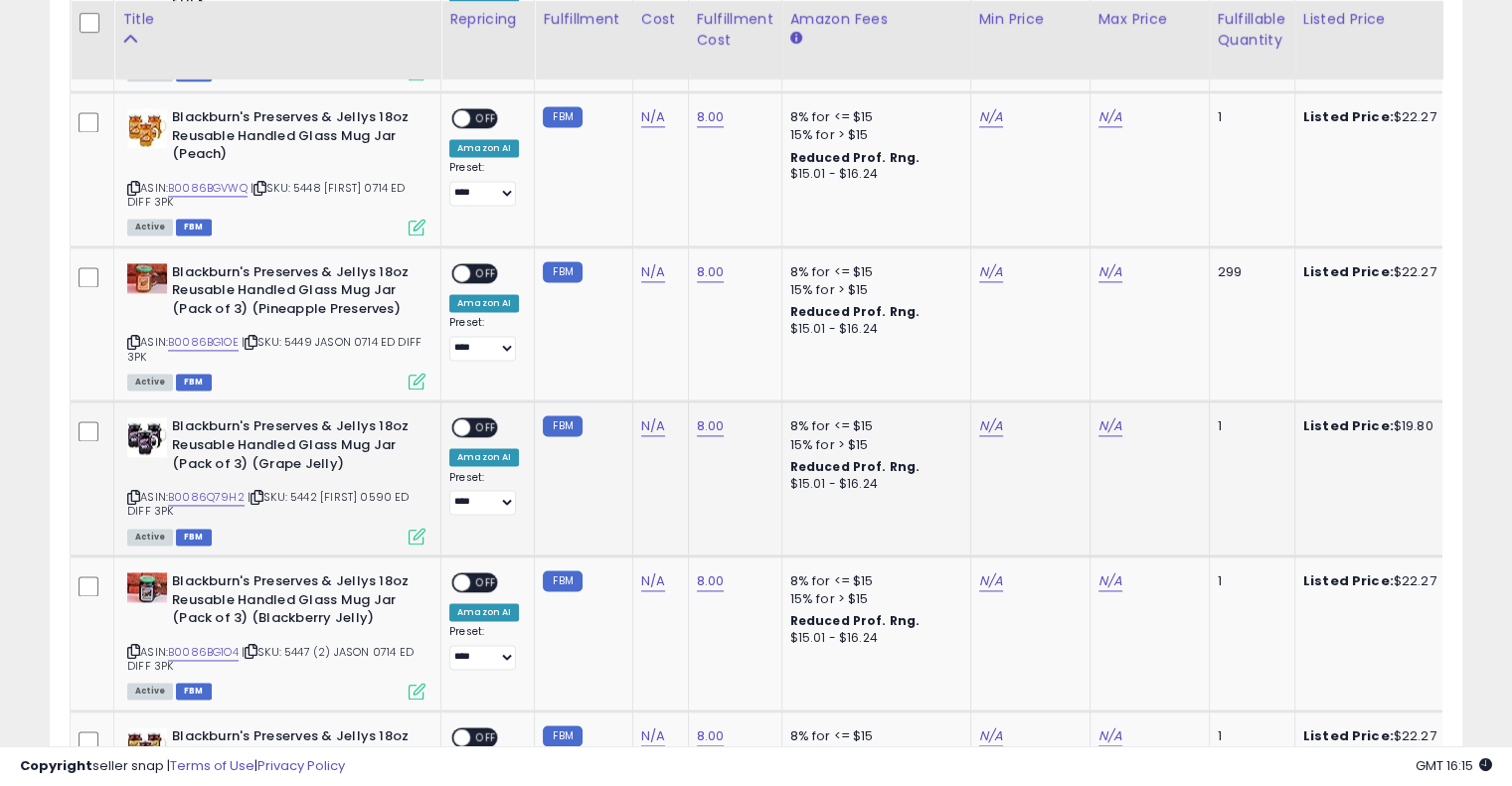 click on "|   SKU: 5442 JASON 0590 ED DIFF 3PK" at bounding box center (268, 504) 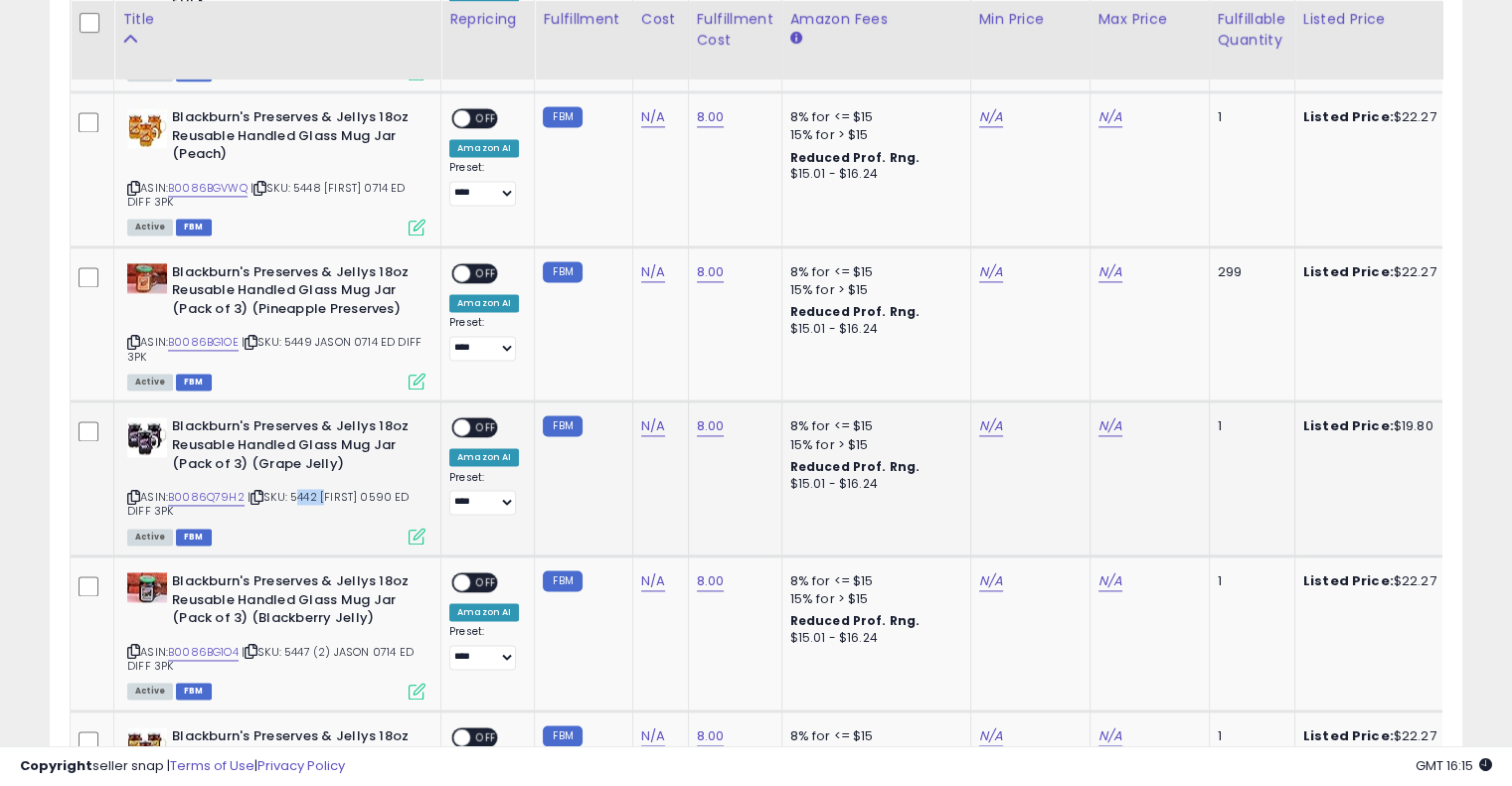 click on "|   SKU: 5442 JASON 0590 ED DIFF 3PK" at bounding box center (268, 504) 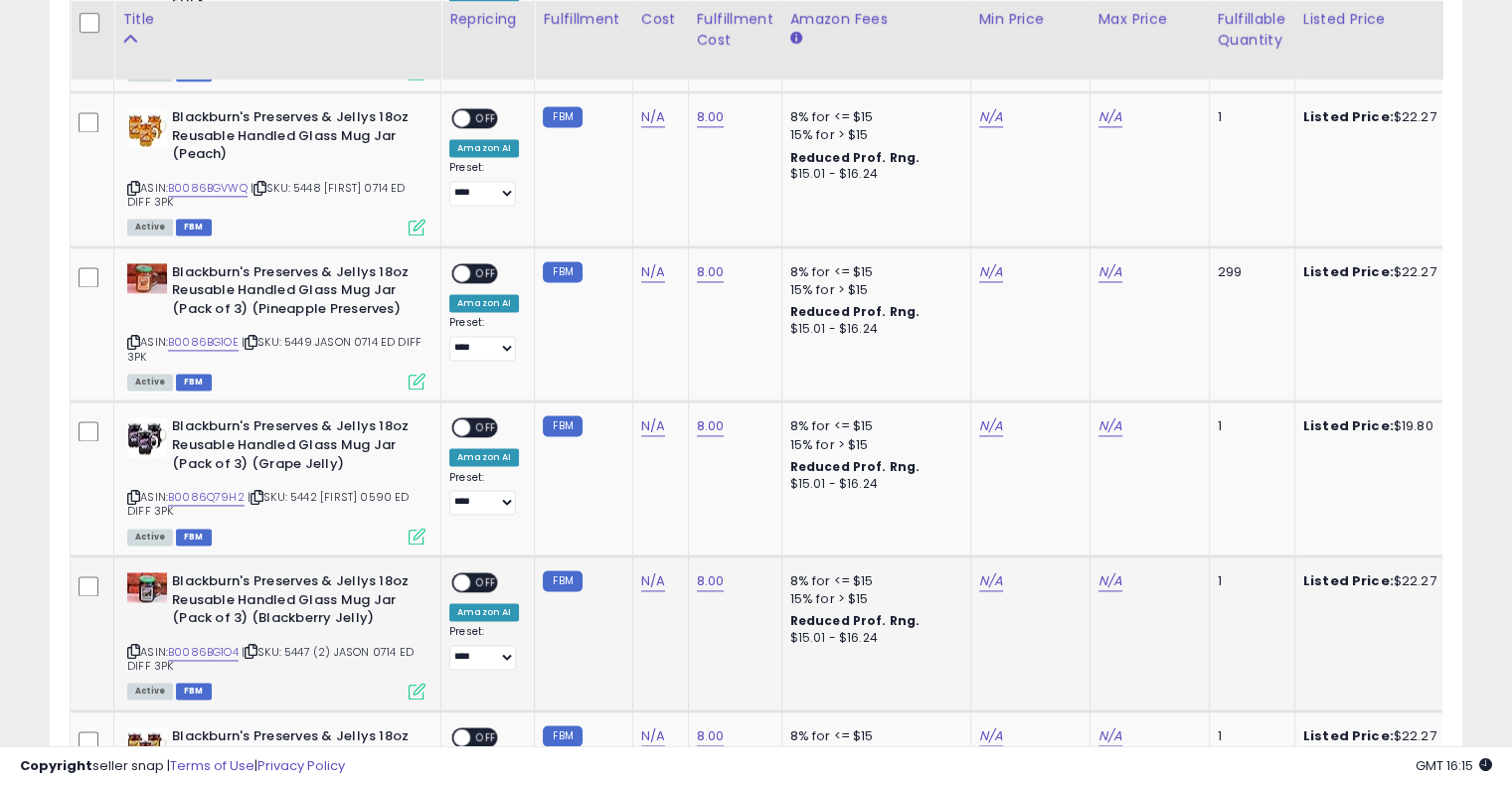 click on "|   SKU: 5447 (2) JASON 0714 ED DIFF 3PK" at bounding box center (270, 659) 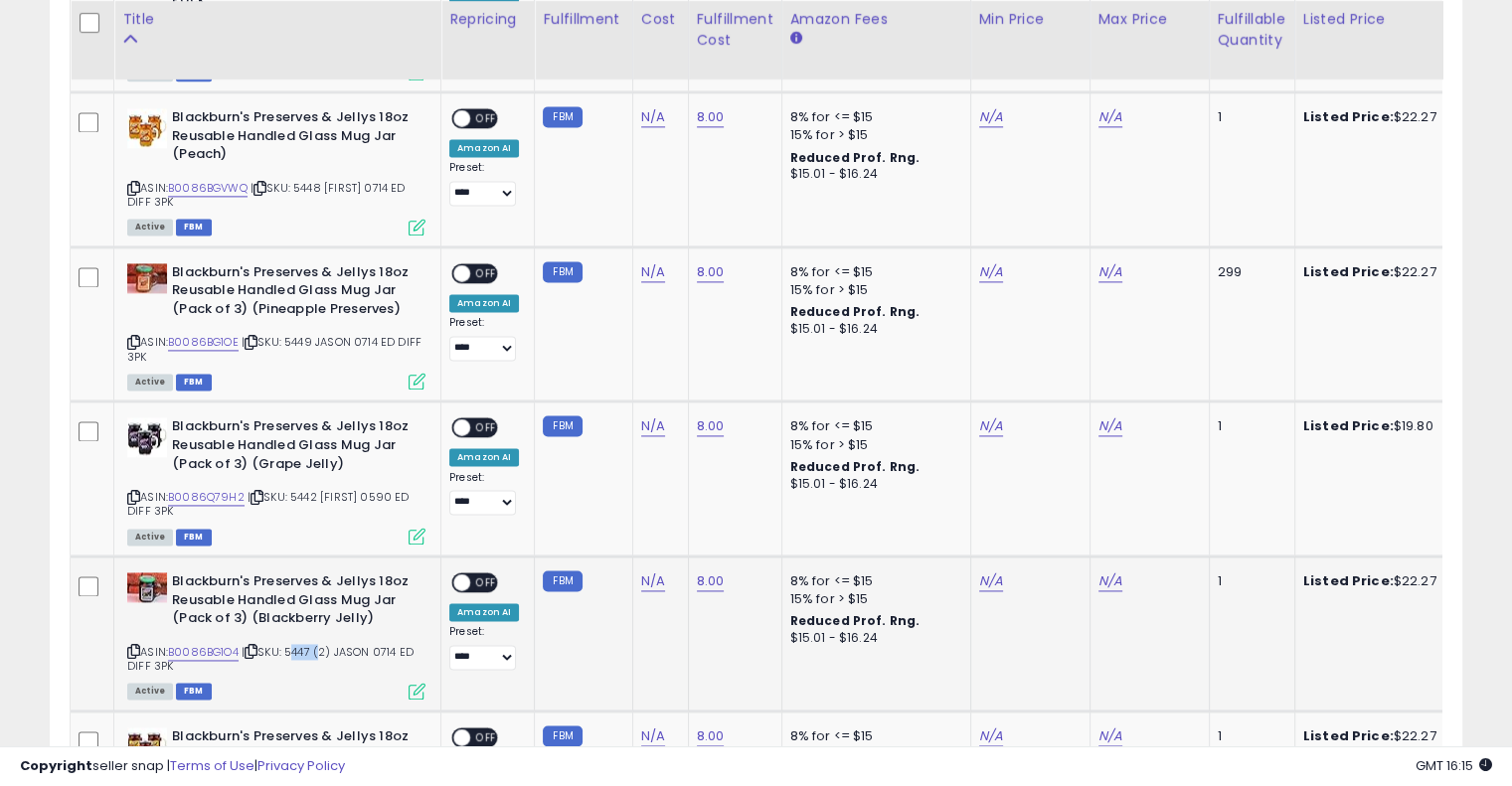 click on "|   SKU: 5447 (2) JASON 0714 ED DIFF 3PK" at bounding box center [270, 659] 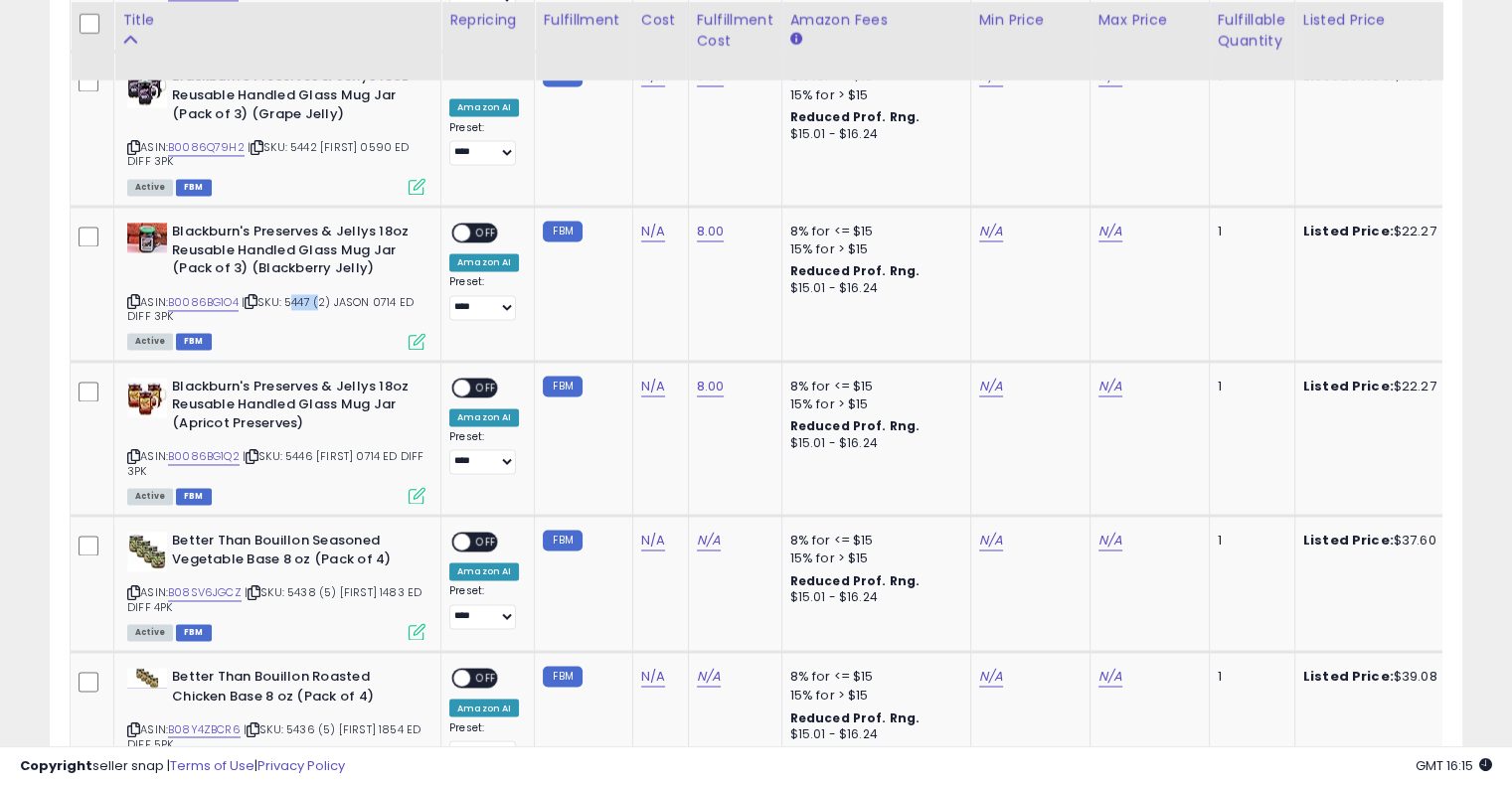 scroll, scrollTop: 3100, scrollLeft: 0, axis: vertical 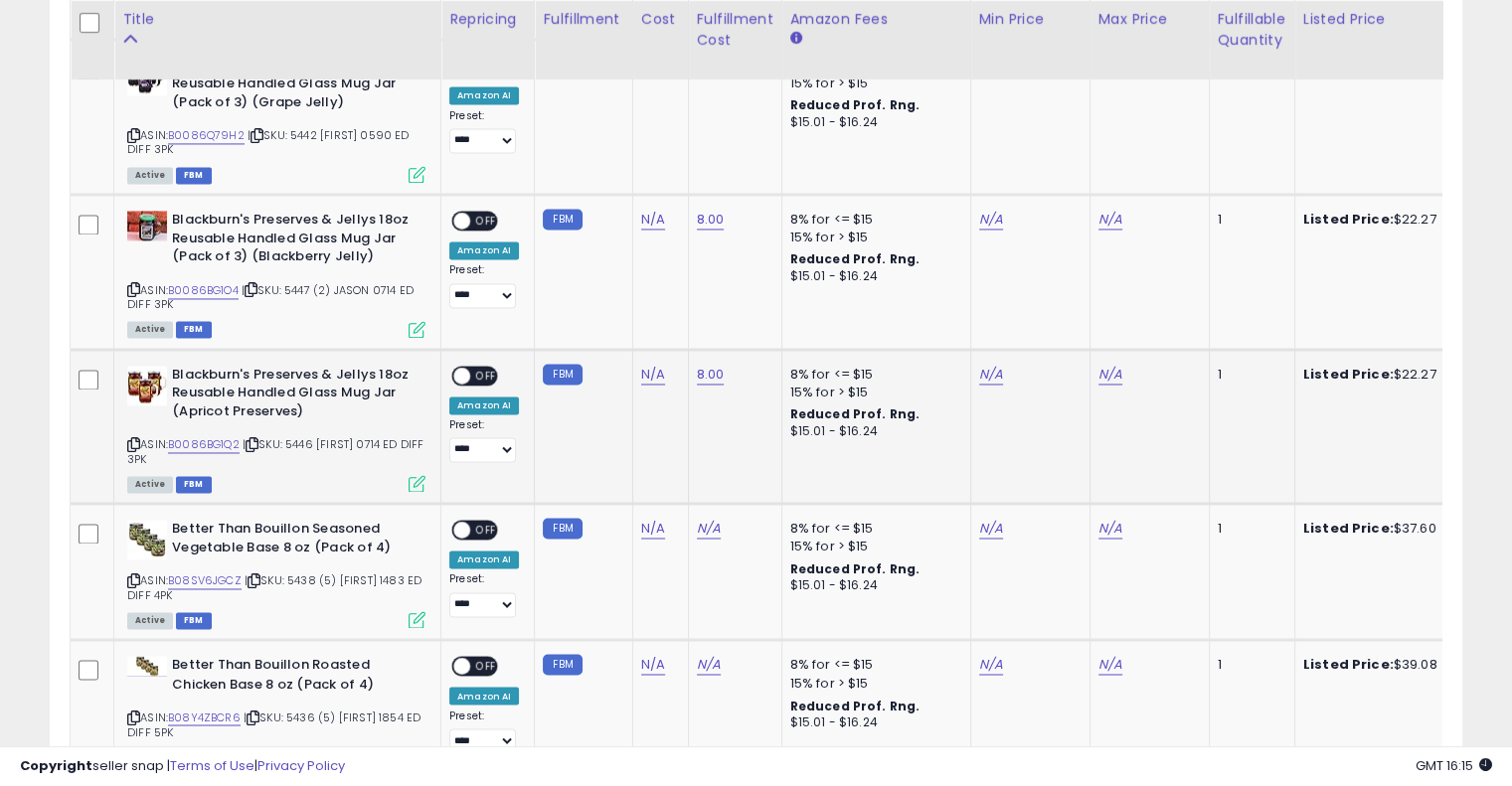 click on "|   SKU: 5446 JASON 0714 ED DIFF 3PK" at bounding box center [275, 451] 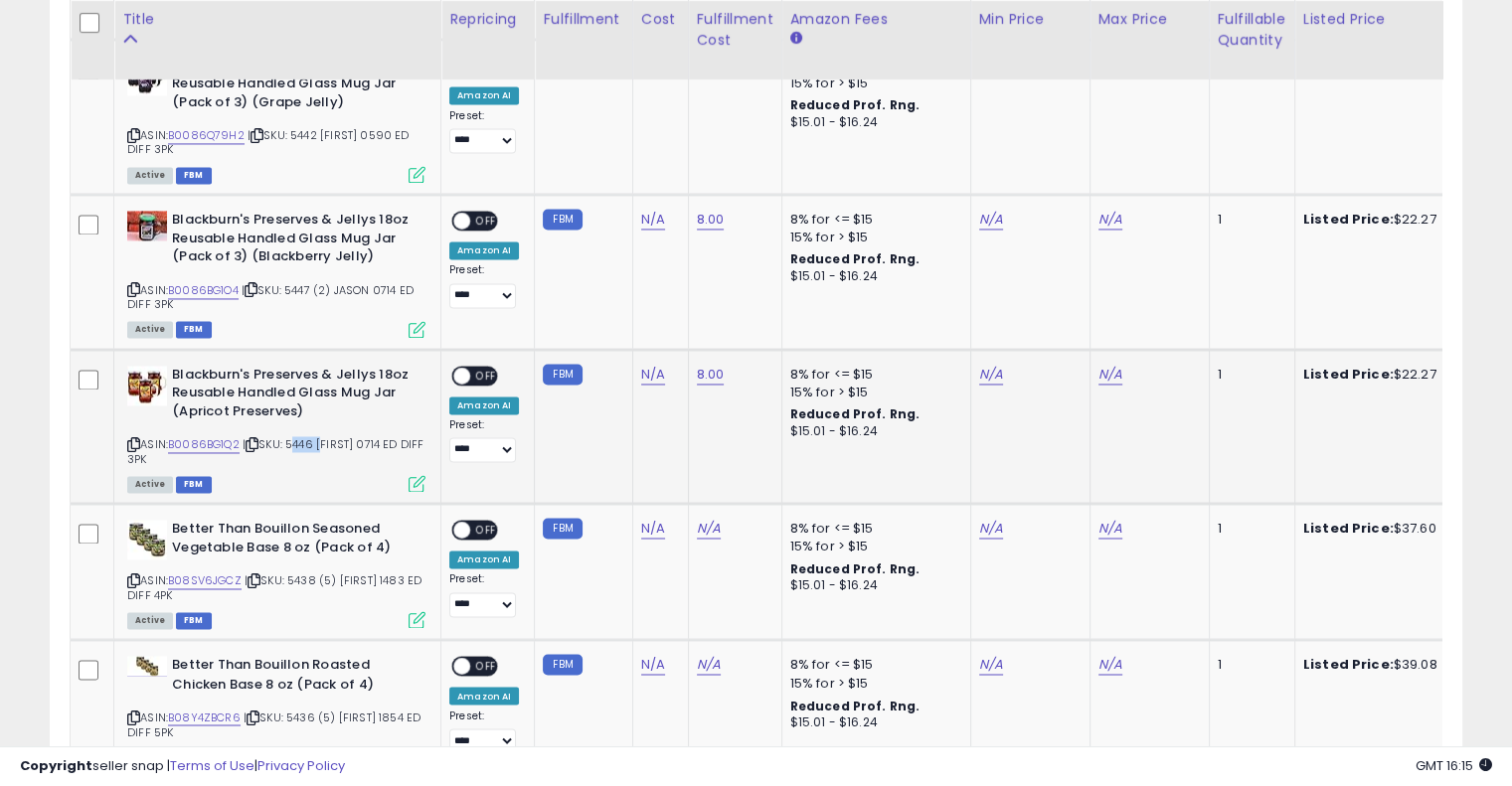 click on "|   SKU: 5446 JASON 0714 ED DIFF 3PK" at bounding box center (275, 451) 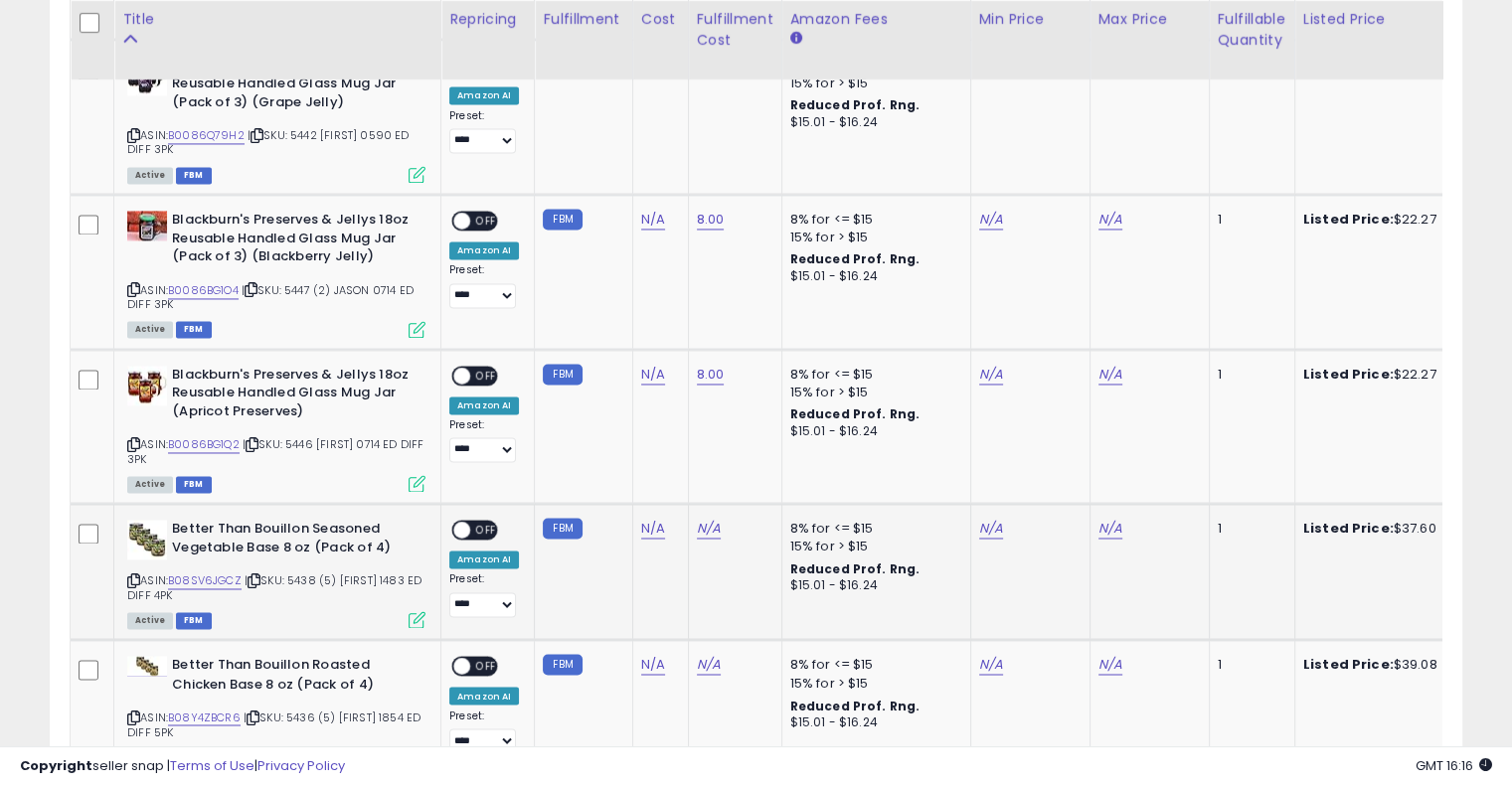 click on "|   SKU: 5438 (5) Jason 1483 ED DIFF 4PK" at bounding box center (274, 587) 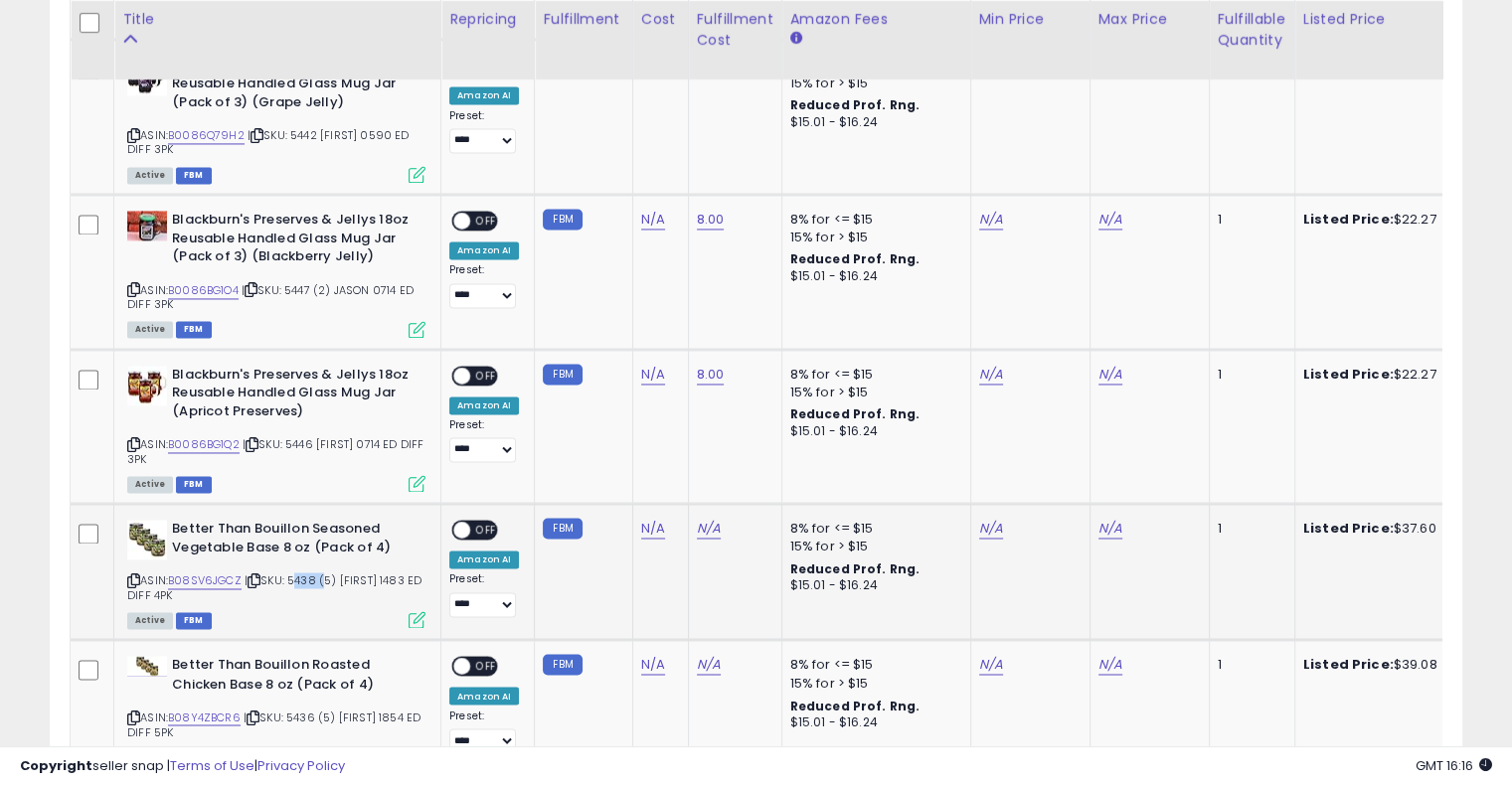 click on "|   SKU: 5438 (5) Jason 1483 ED DIFF 4PK" at bounding box center (274, 587) 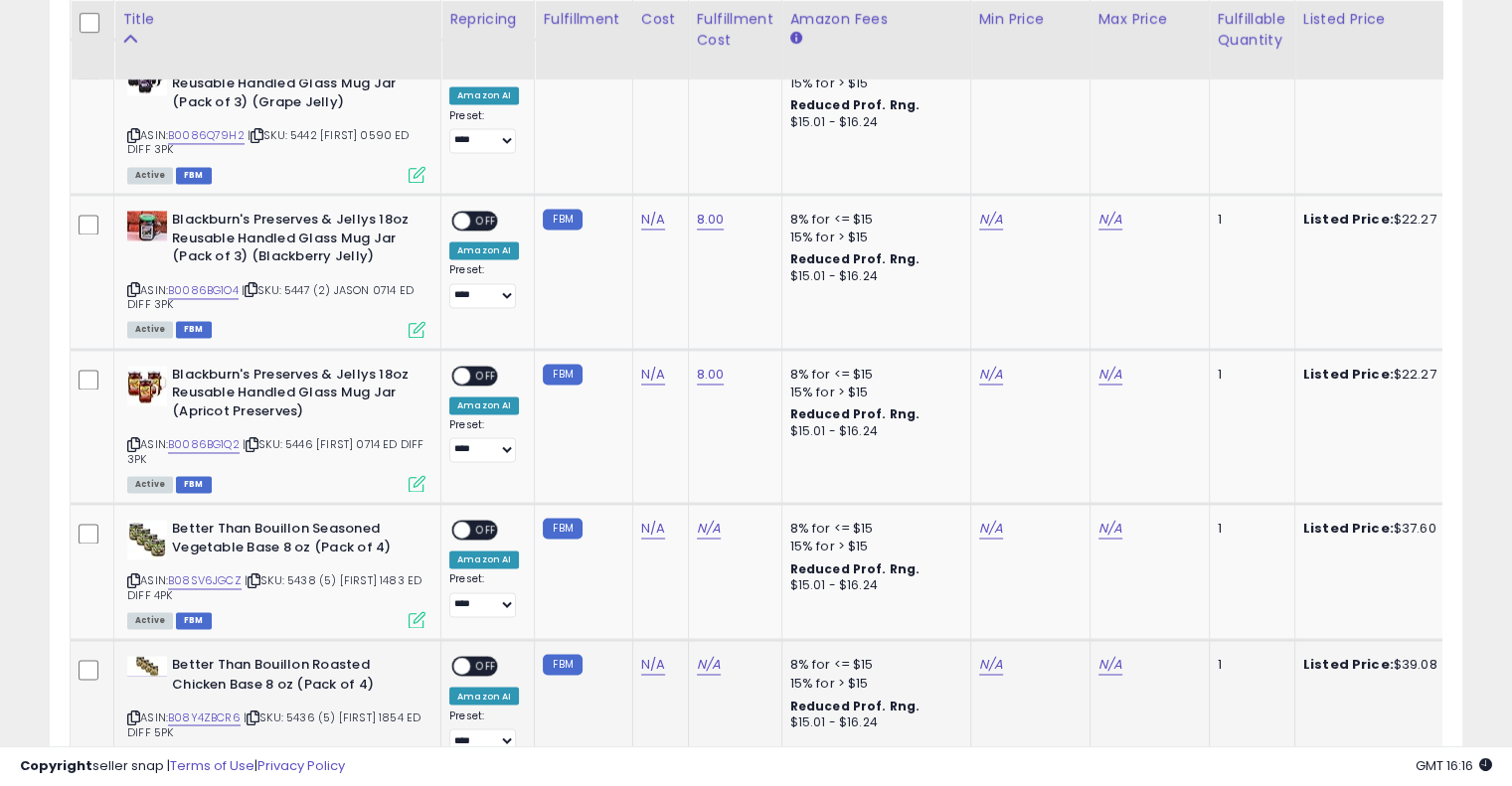 click on "|   SKU: 5436 (5) Jason 1854 ED DIFF 5PK" at bounding box center (273, 723) 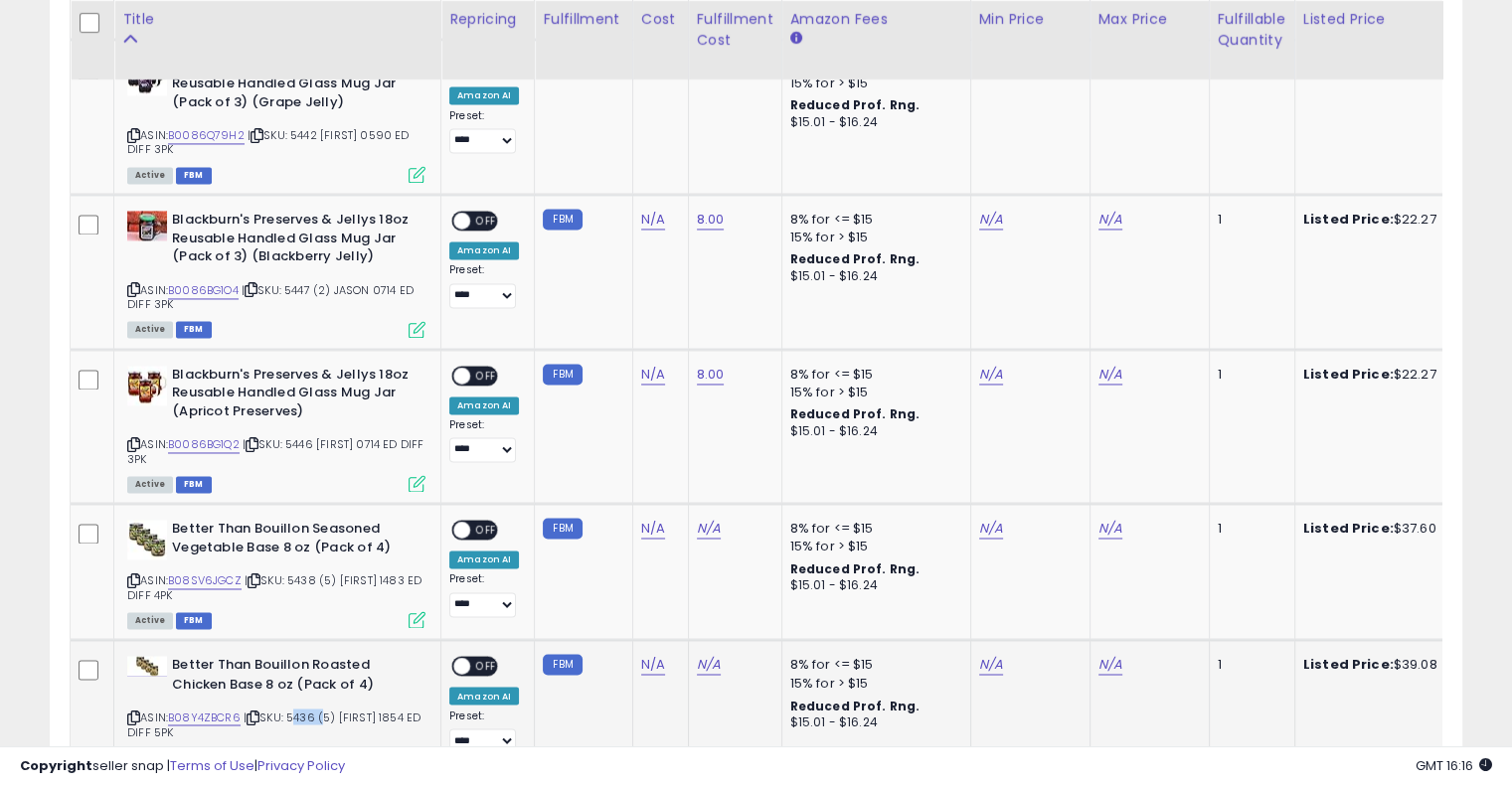 click on "|   SKU: 5436 (5) Jason 1854 ED DIFF 5PK" at bounding box center [273, 723] 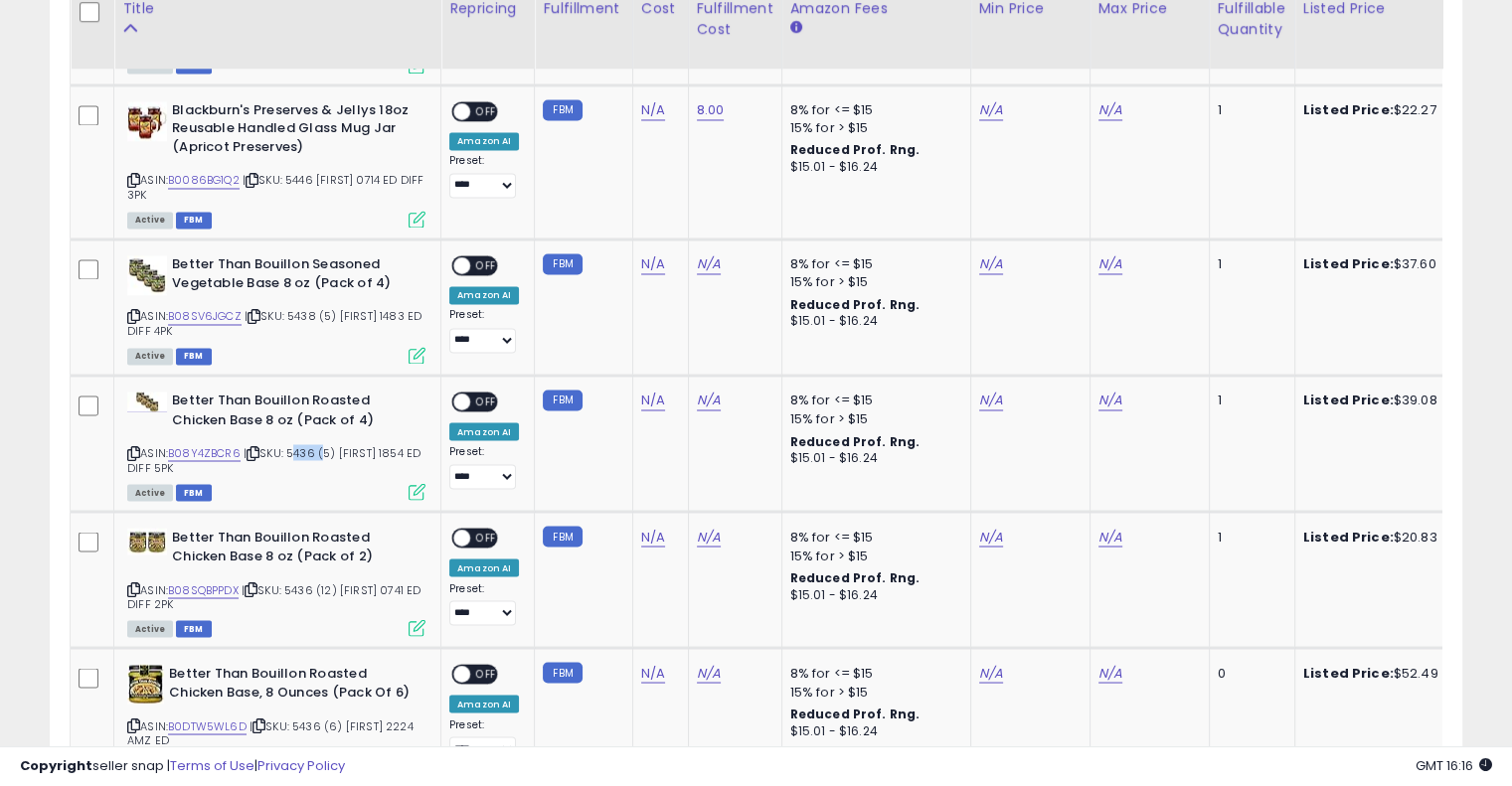 scroll, scrollTop: 3354, scrollLeft: 0, axis: vertical 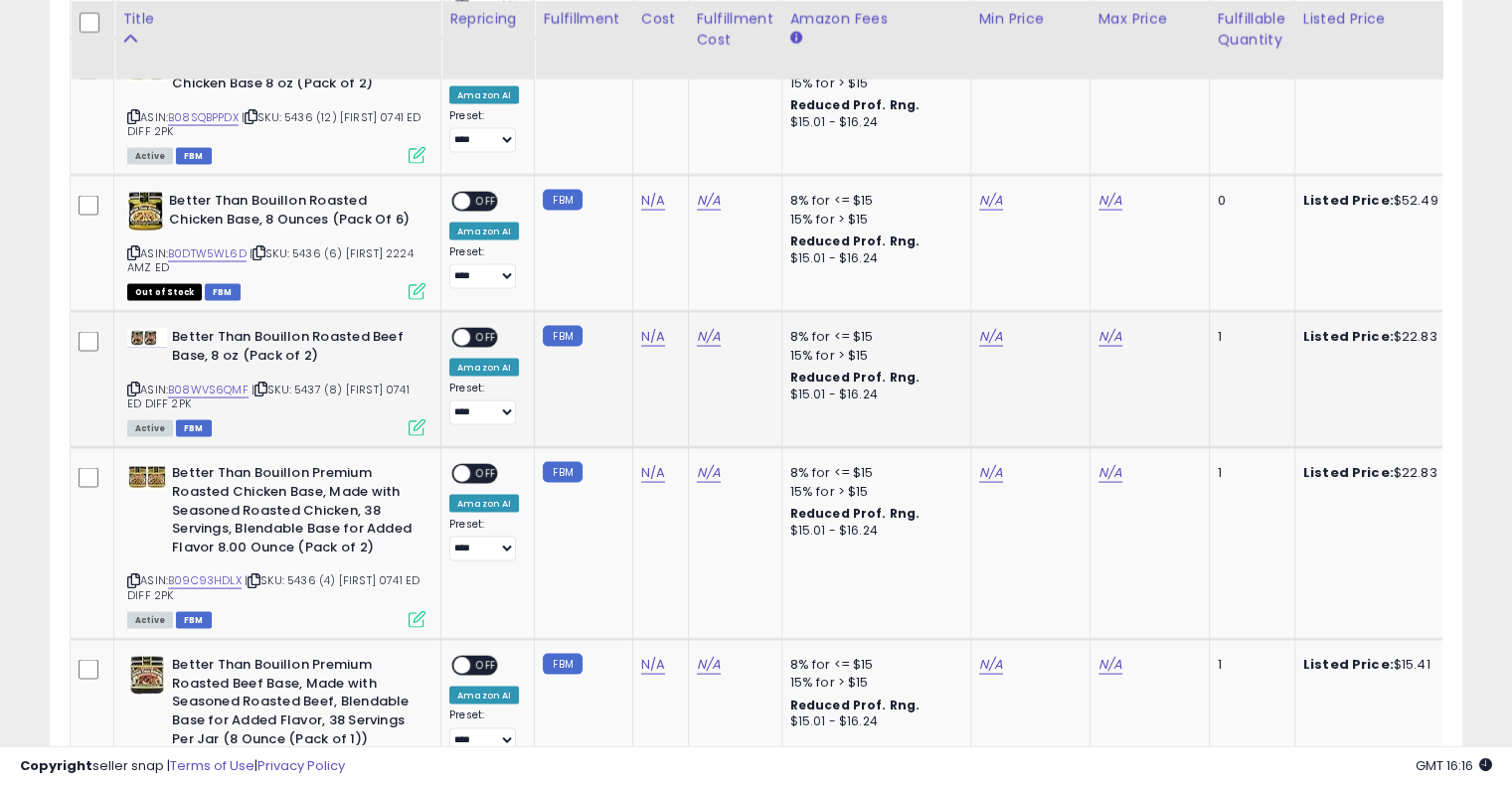 click on "|   SKU: 5437 (8) Jason 0741 ED DIFF 2PK" at bounding box center (268, 396) 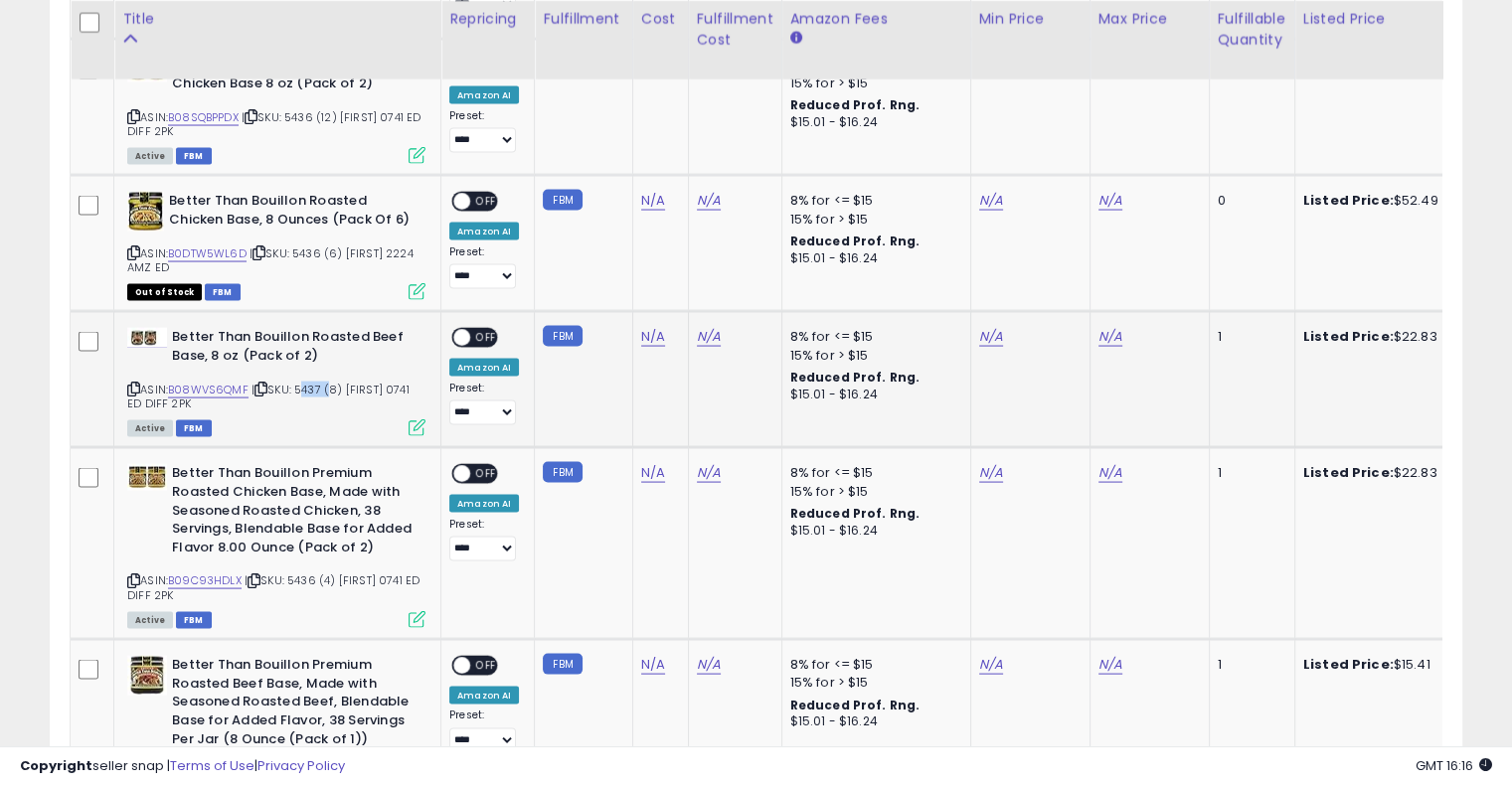 click on "|   SKU: 5437 (8) Jason 0741 ED DIFF 2PK" at bounding box center (268, 396) 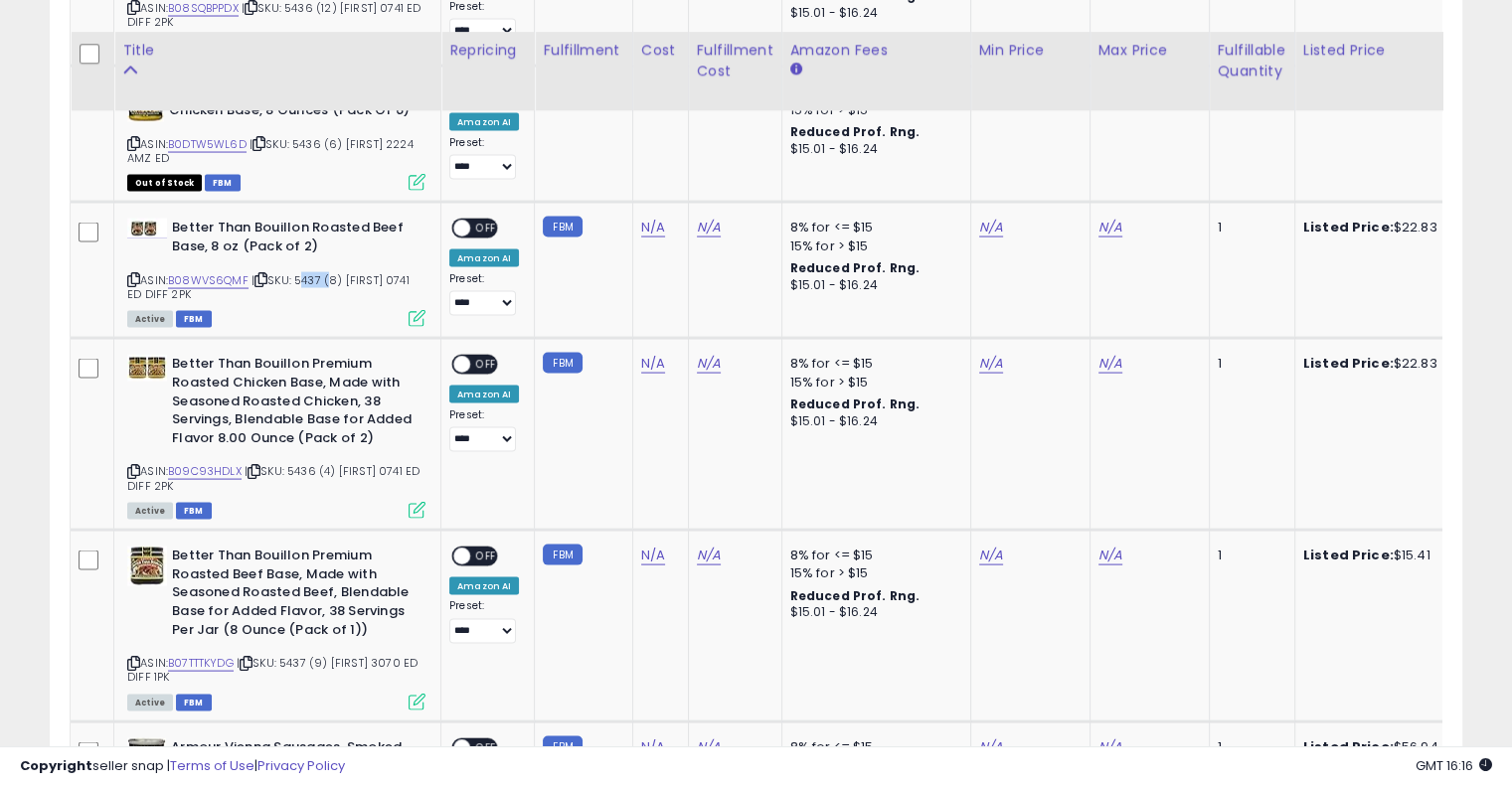 scroll, scrollTop: 4026, scrollLeft: 0, axis: vertical 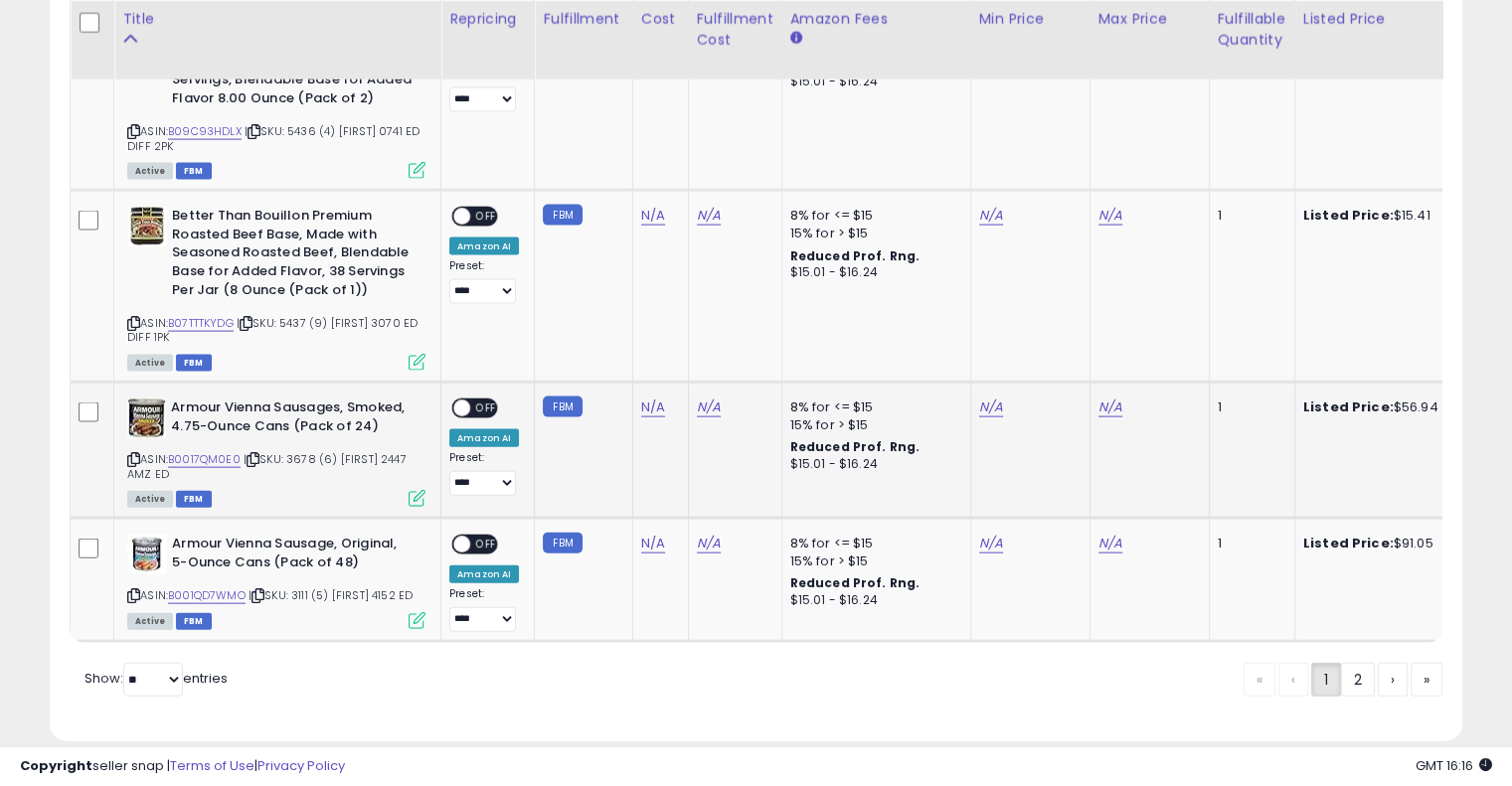 click on "|   SKU: 3678 (6) Jason 2447 AMZ ED" at bounding box center [266, 466] 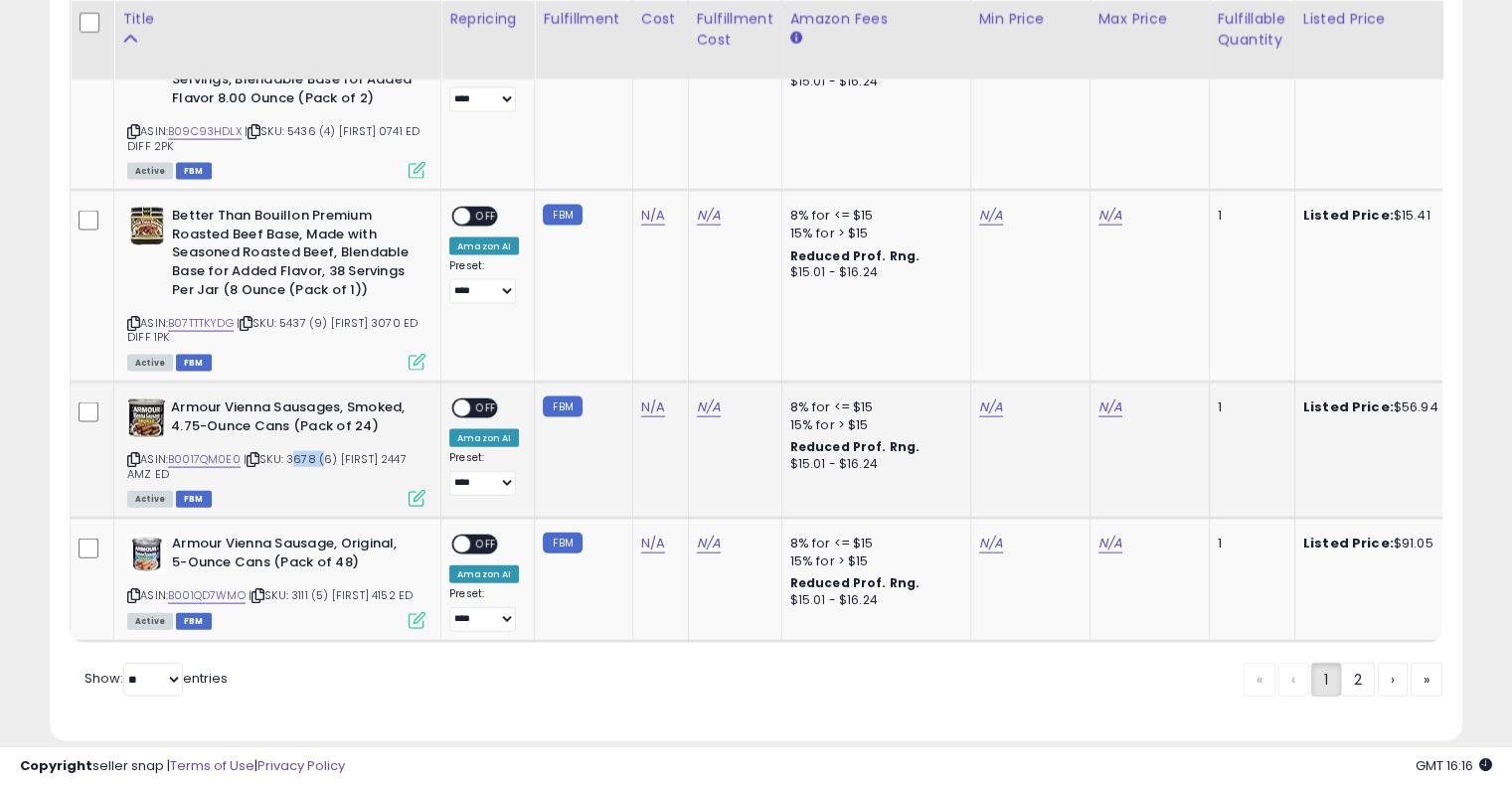 click on "|   SKU: 3678 (6) Jason 2447 AMZ ED" at bounding box center [266, 466] 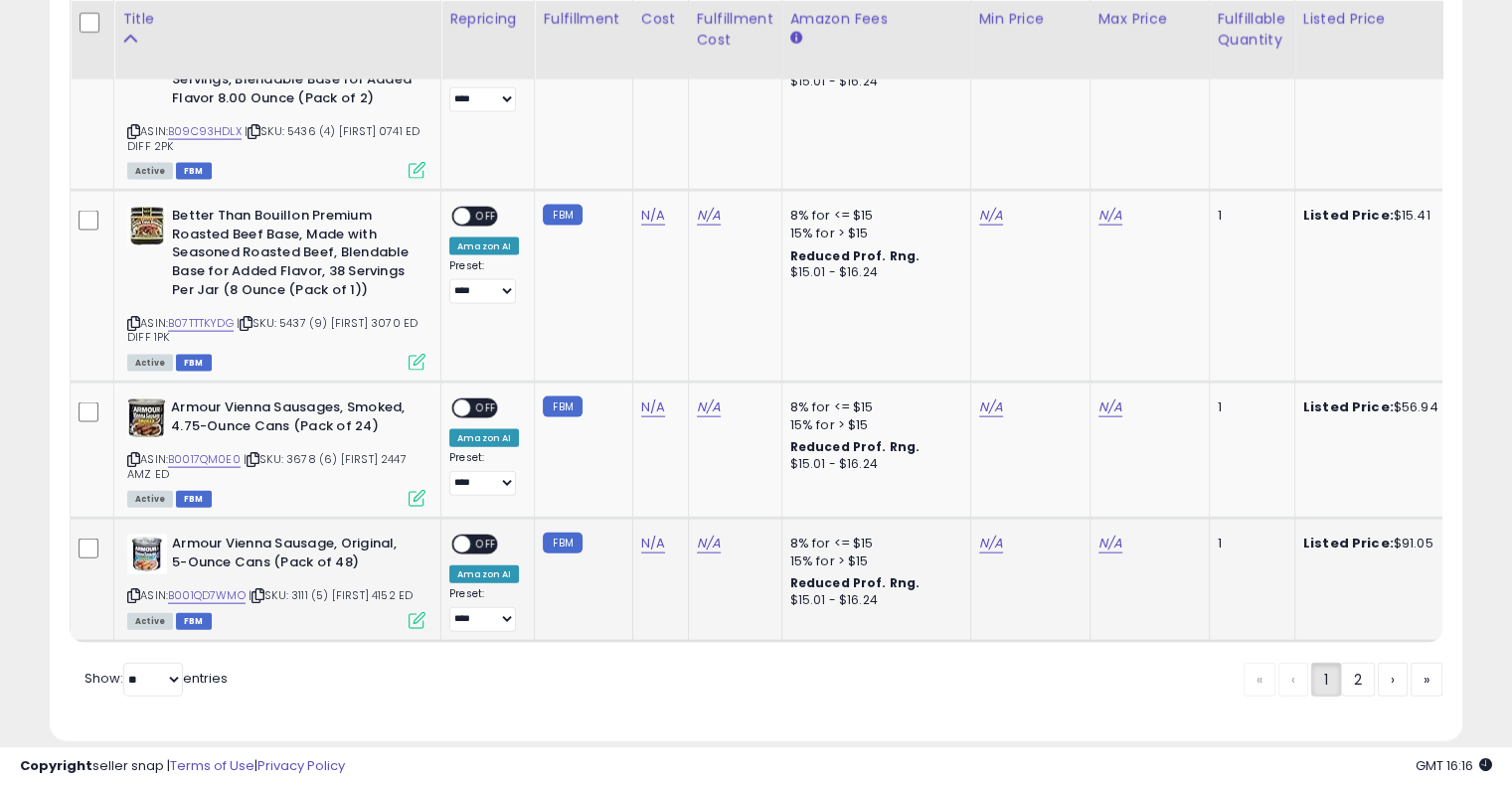 click on "|   SKU: 3111 (5) Jason 4152 ED" at bounding box center (330, 595) 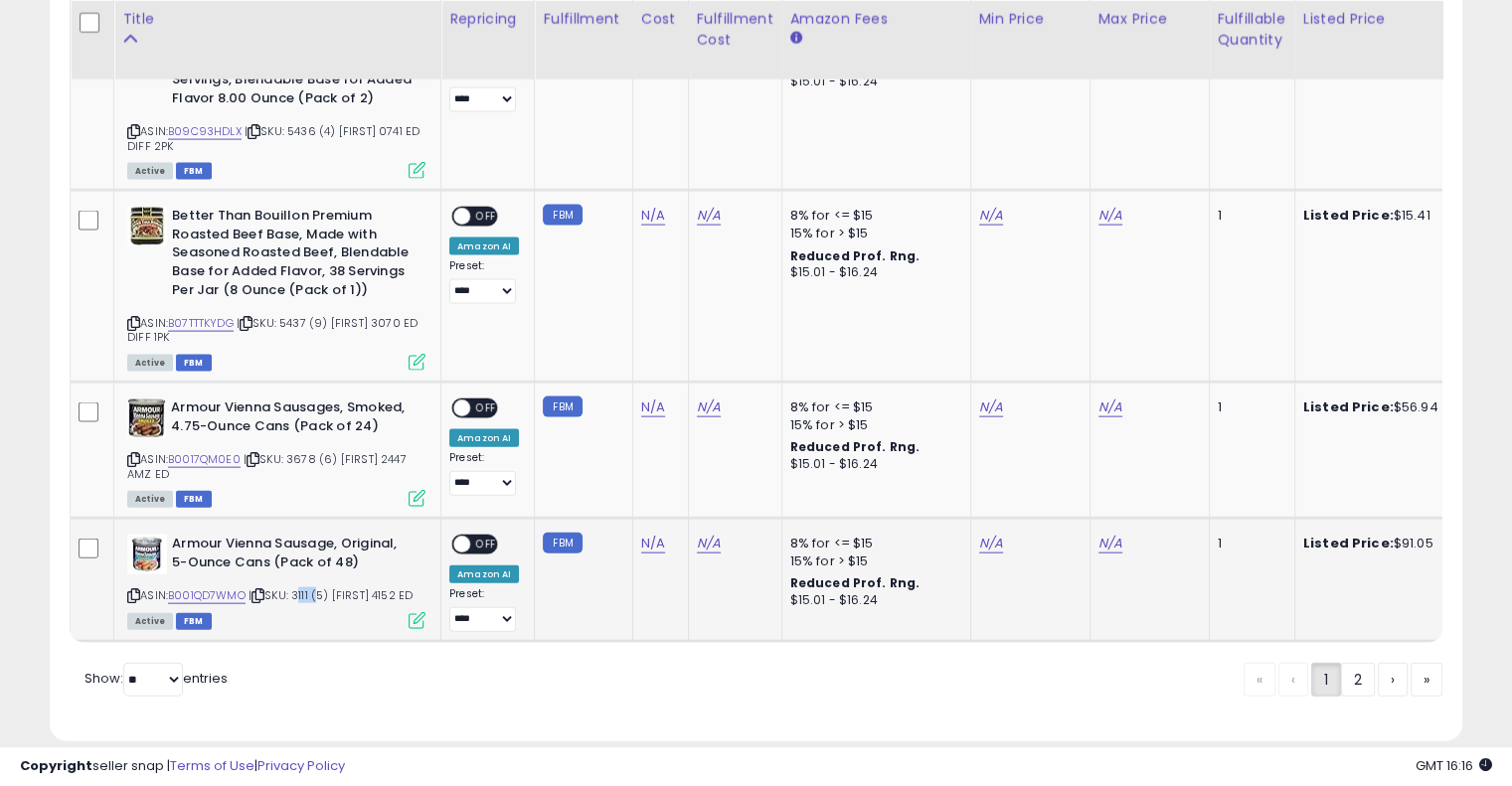 click on "|   SKU: 3111 (5) Jason 4152 ED" at bounding box center (330, 595) 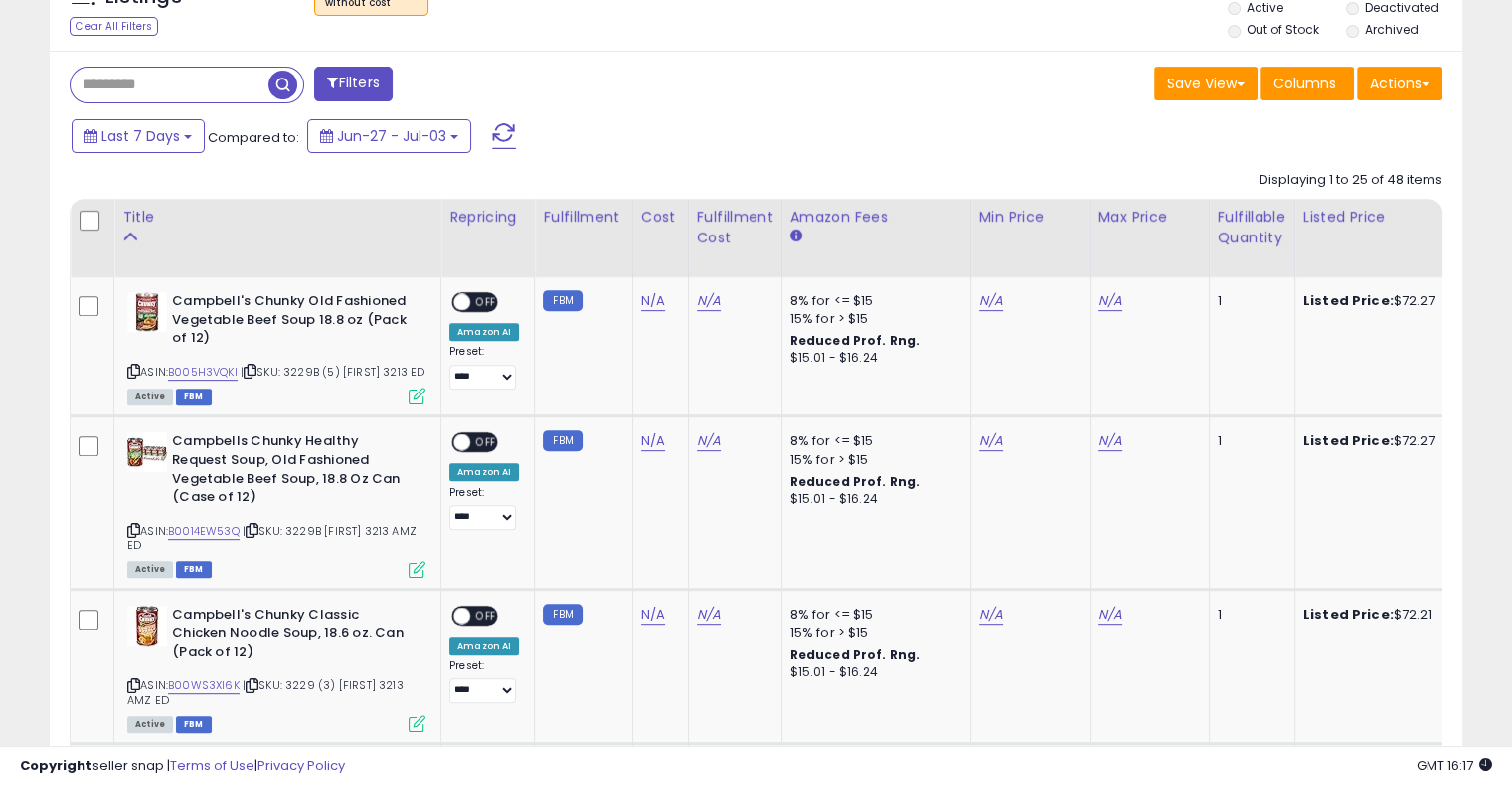 scroll, scrollTop: 771, scrollLeft: 0, axis: vertical 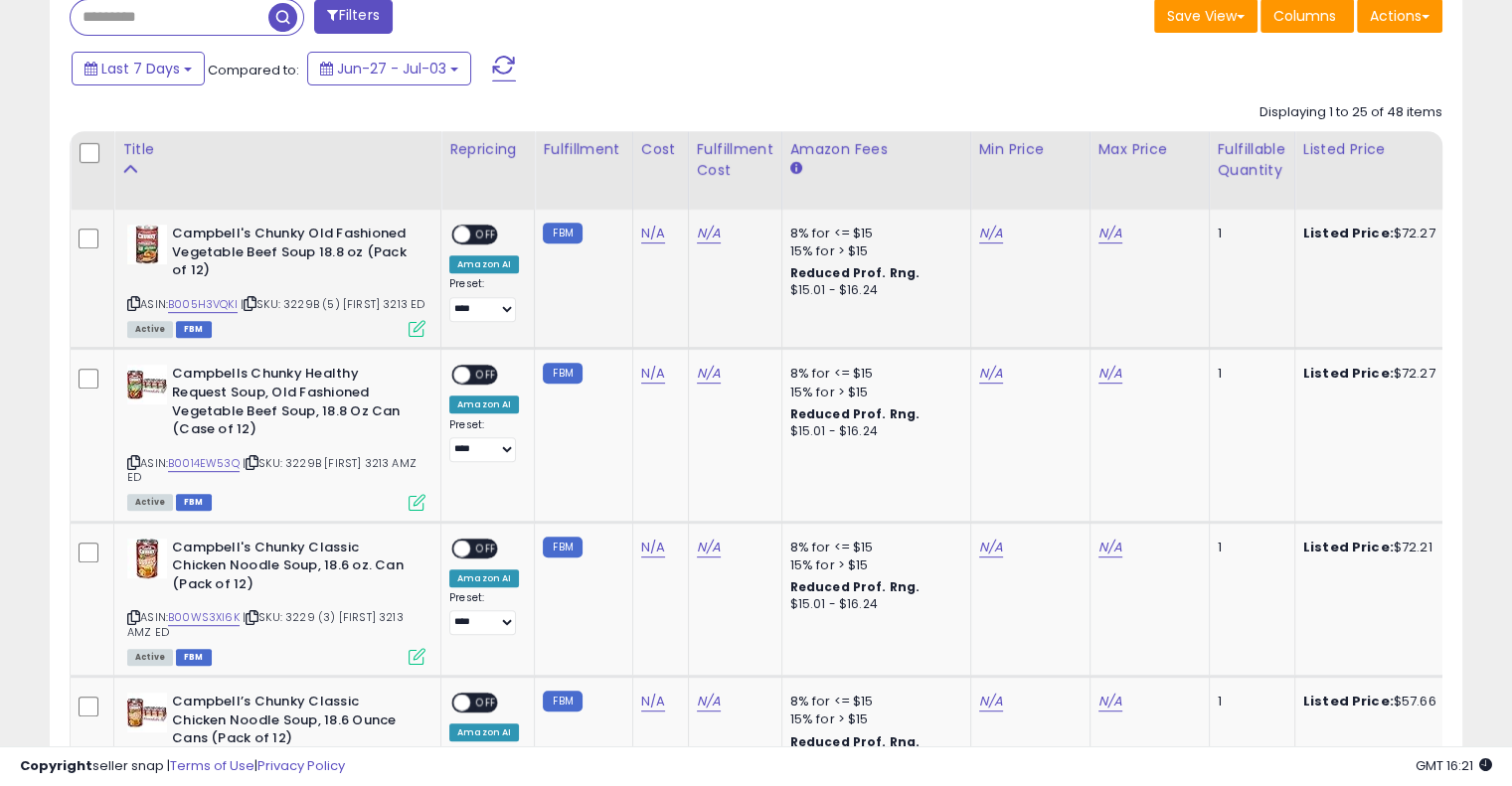click on "|   SKU: 3229B (5) Jason 3213 ED" at bounding box center (332, 304) 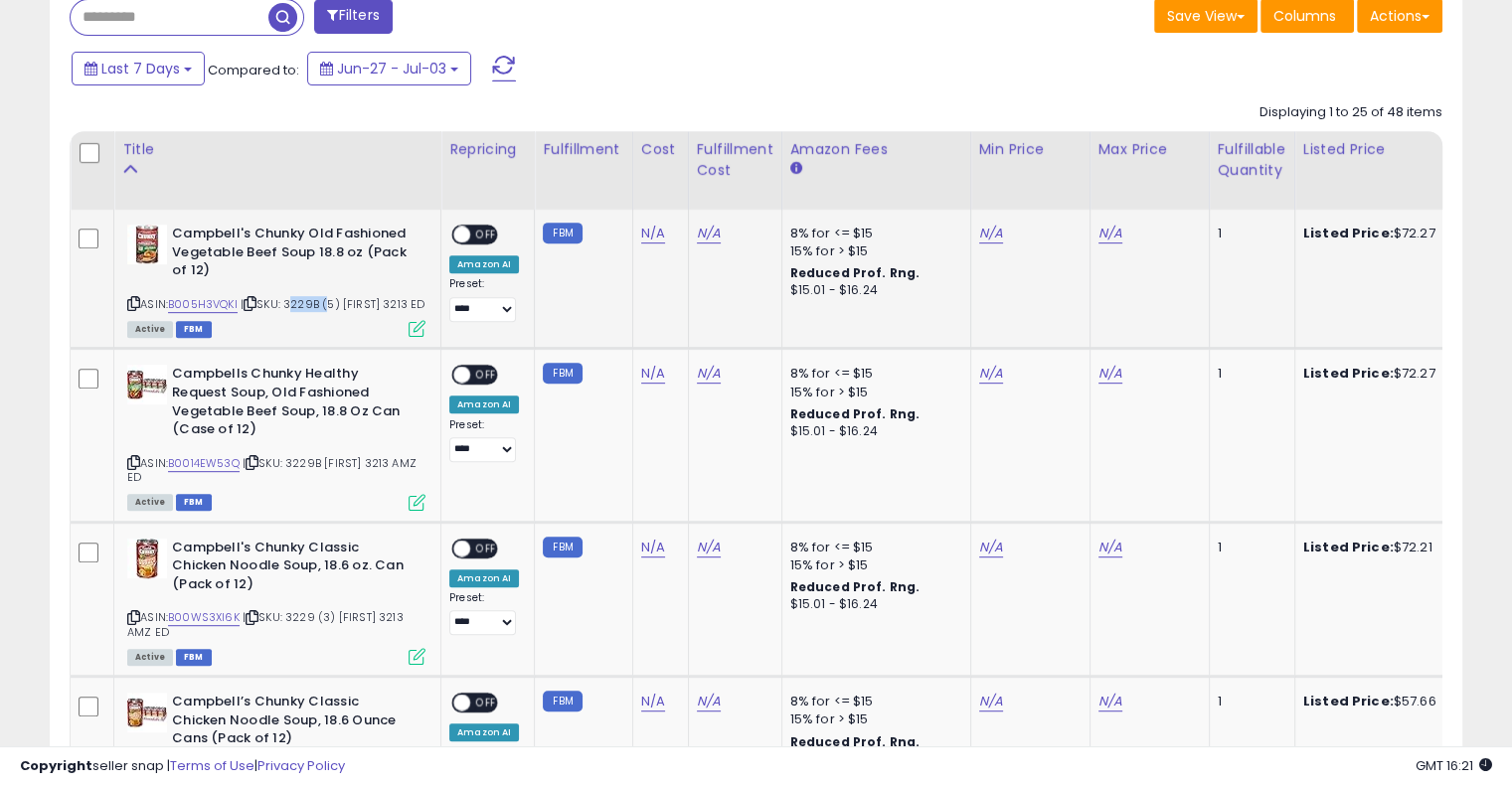 click on "|   SKU: 3229B (5) Jason 3213 ED" at bounding box center (332, 304) 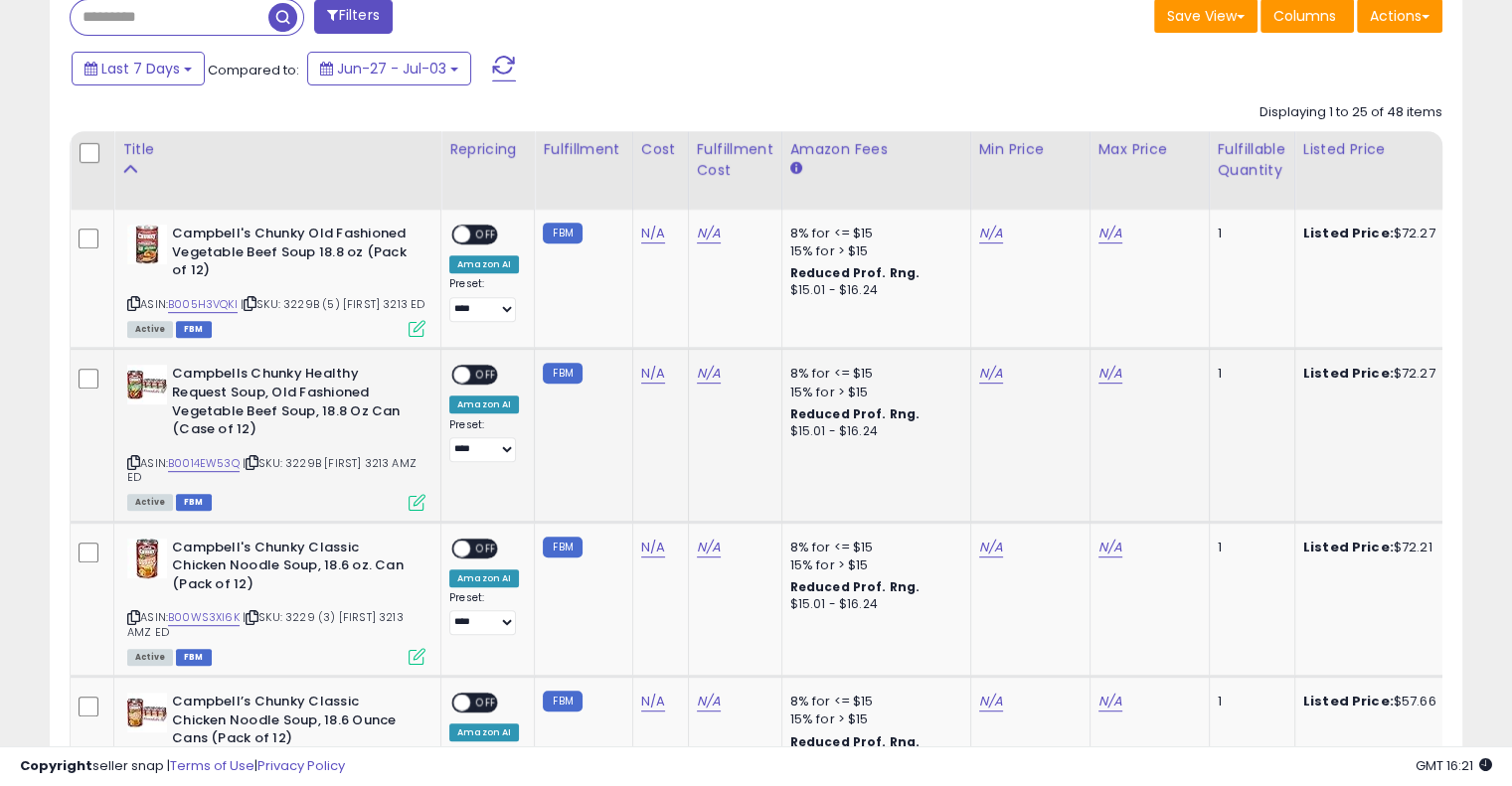 click on "|   SKU: 3229B Jason 3213 AMZ ED" at bounding box center (271, 470) 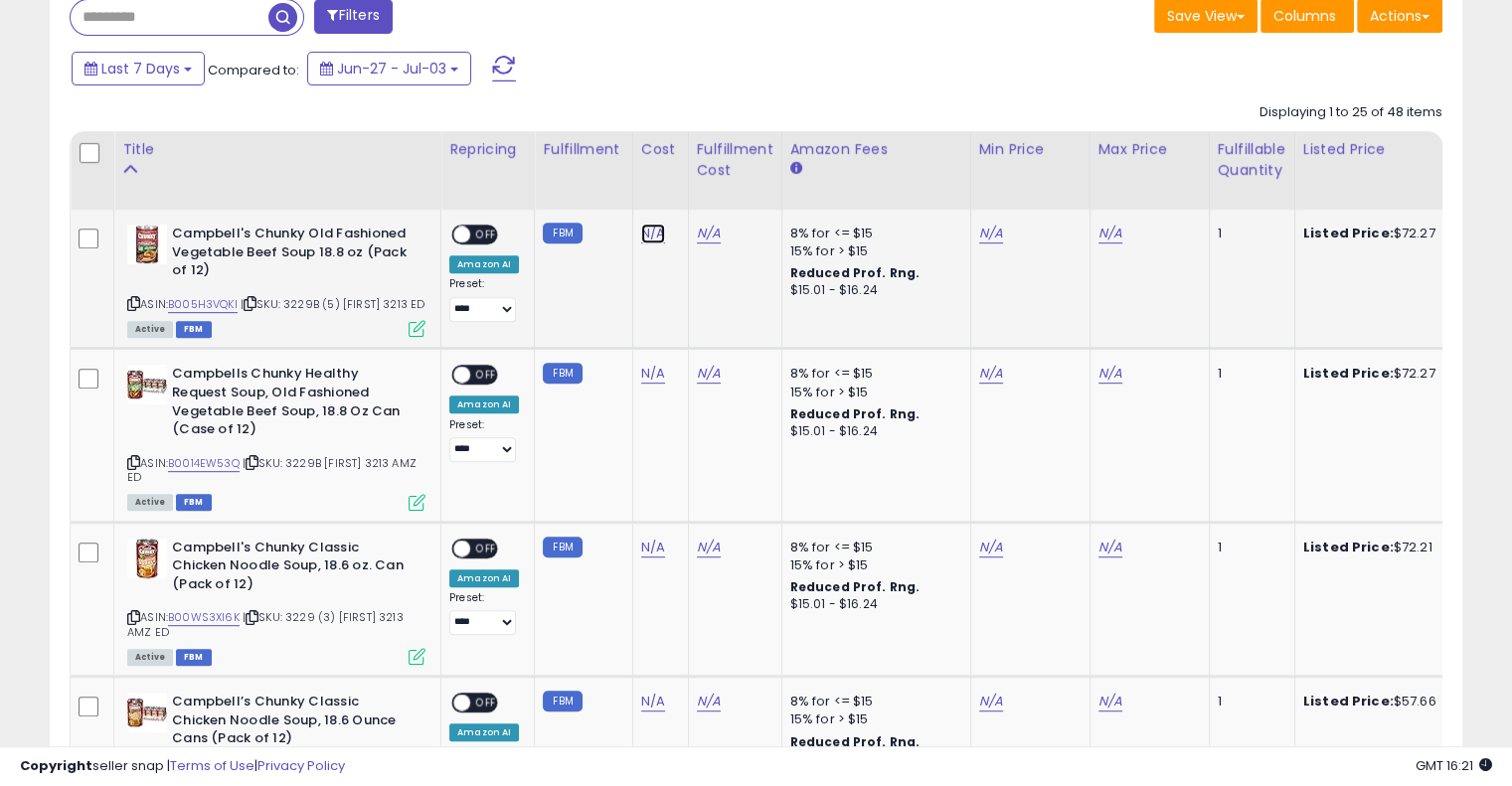 click on "N/A" at bounding box center (653, 234) 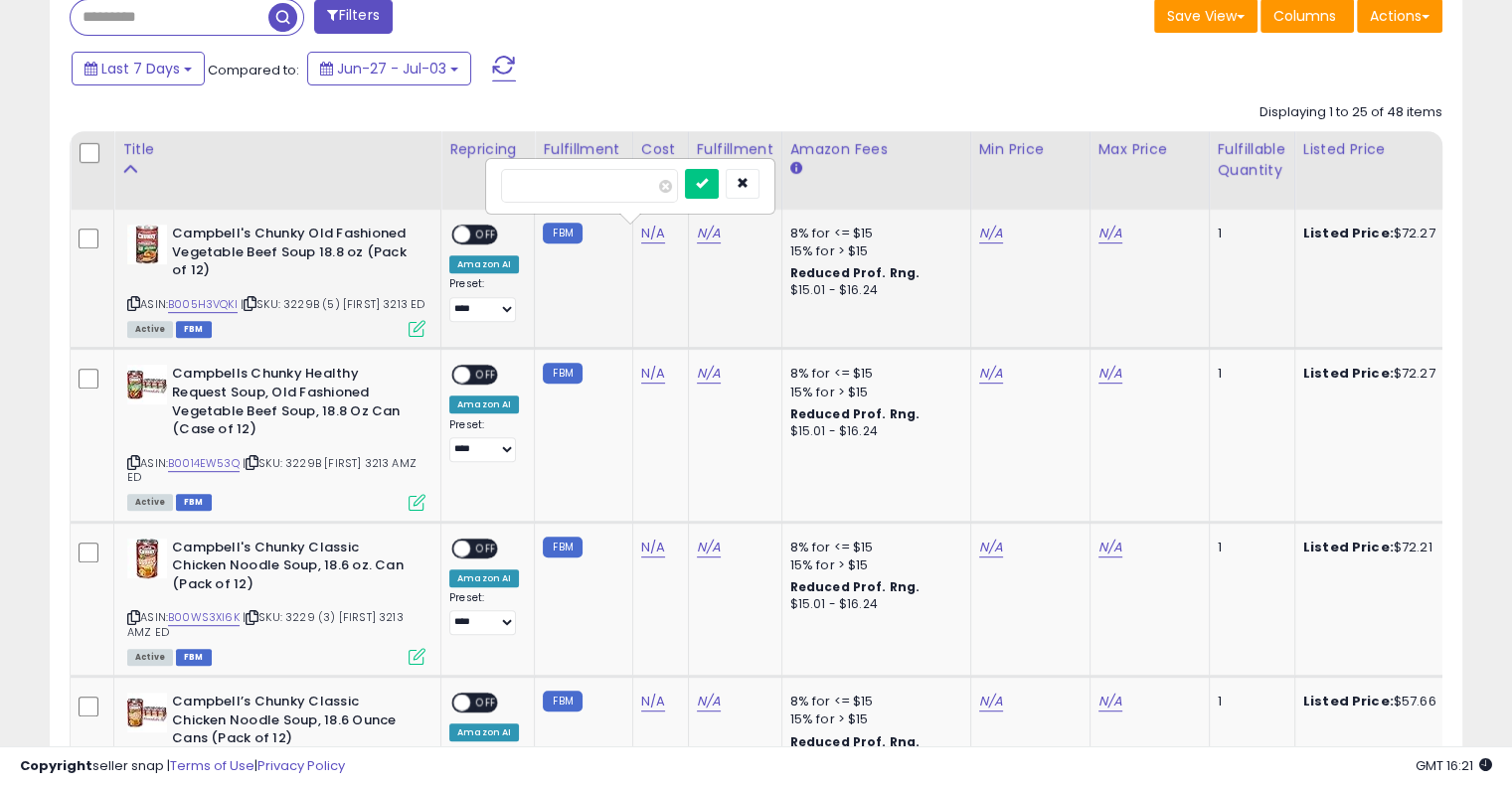 type on "*****" 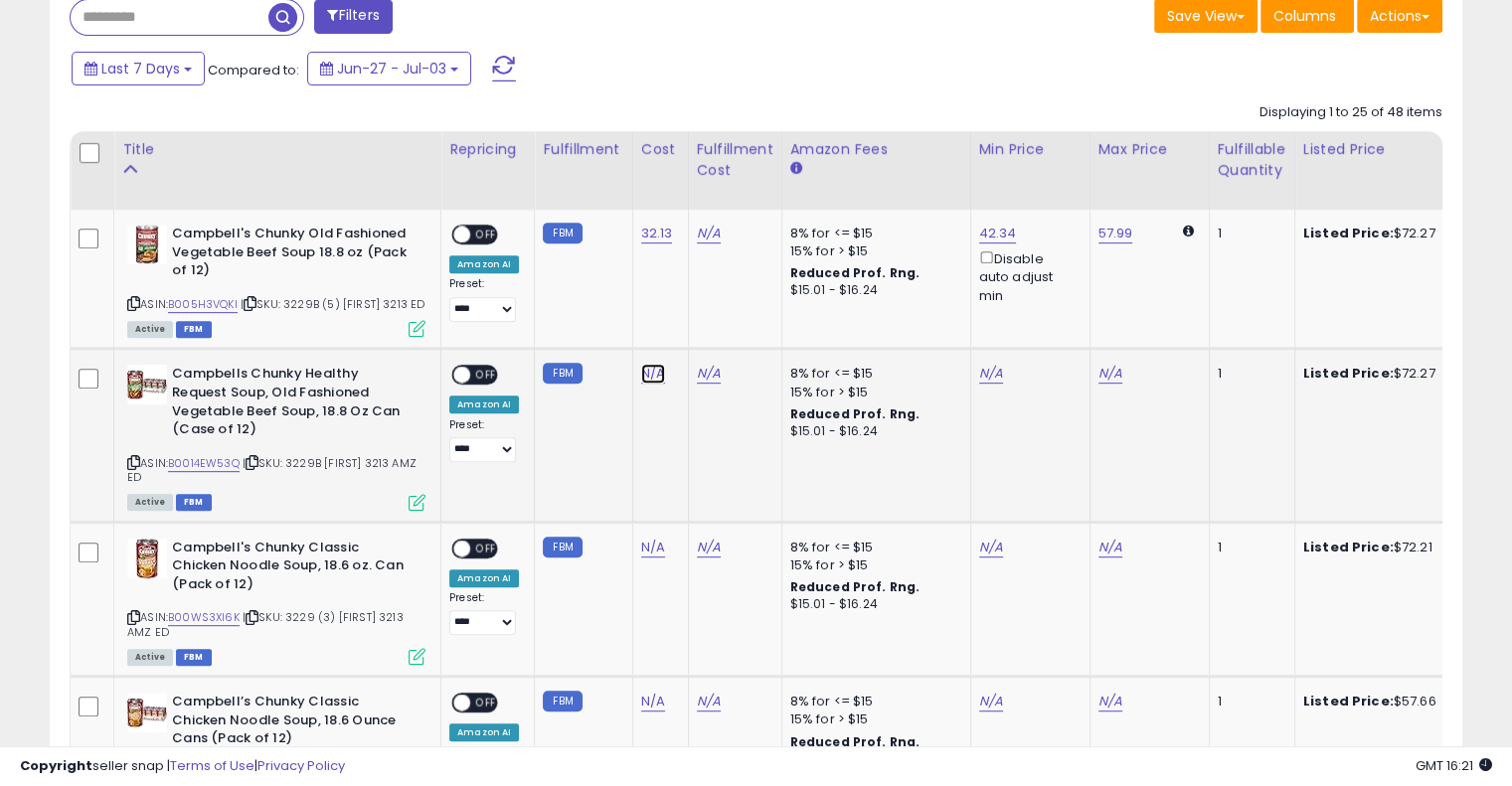 click on "N/A" at bounding box center (653, 374) 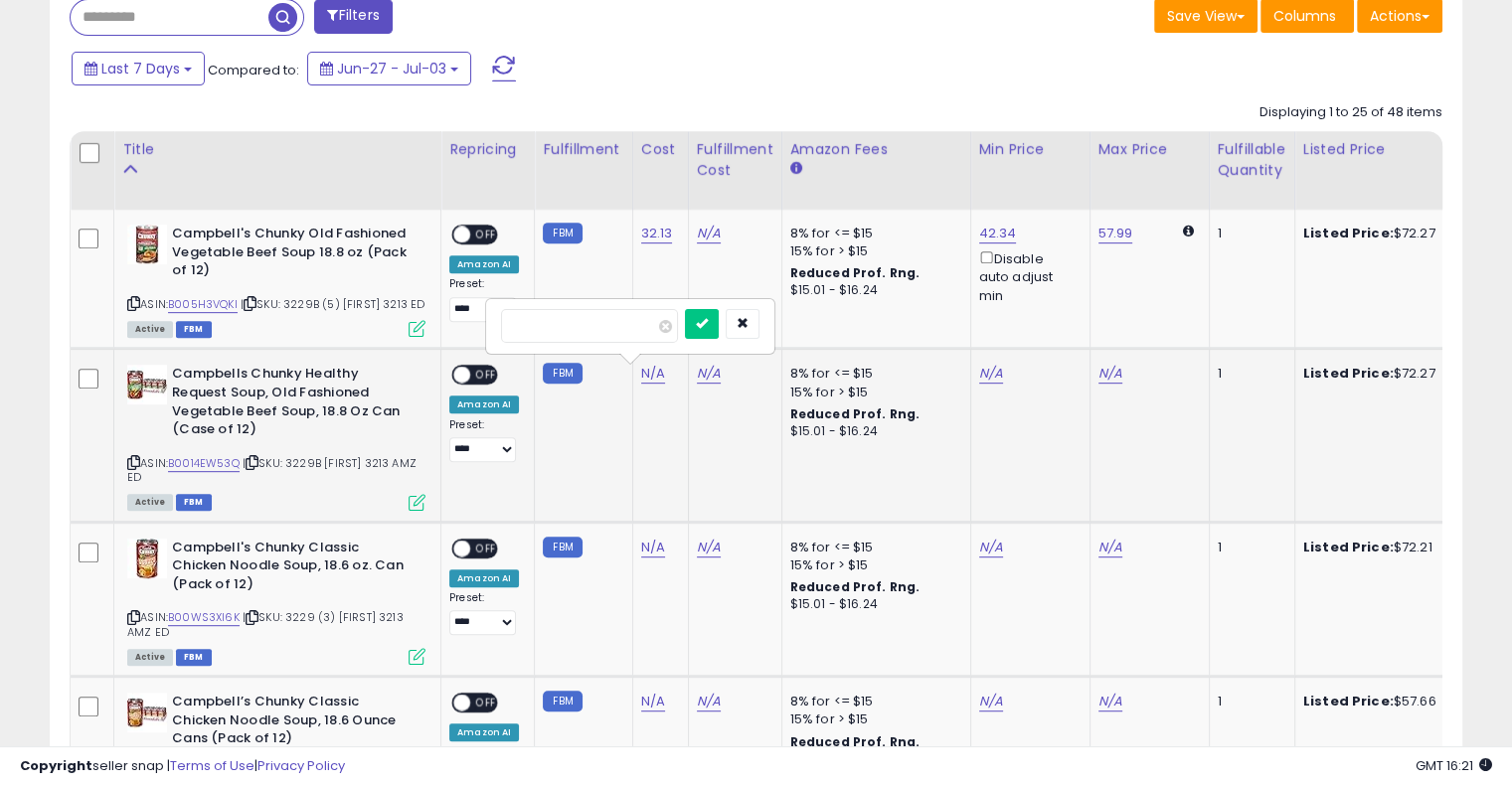 type on "*****" 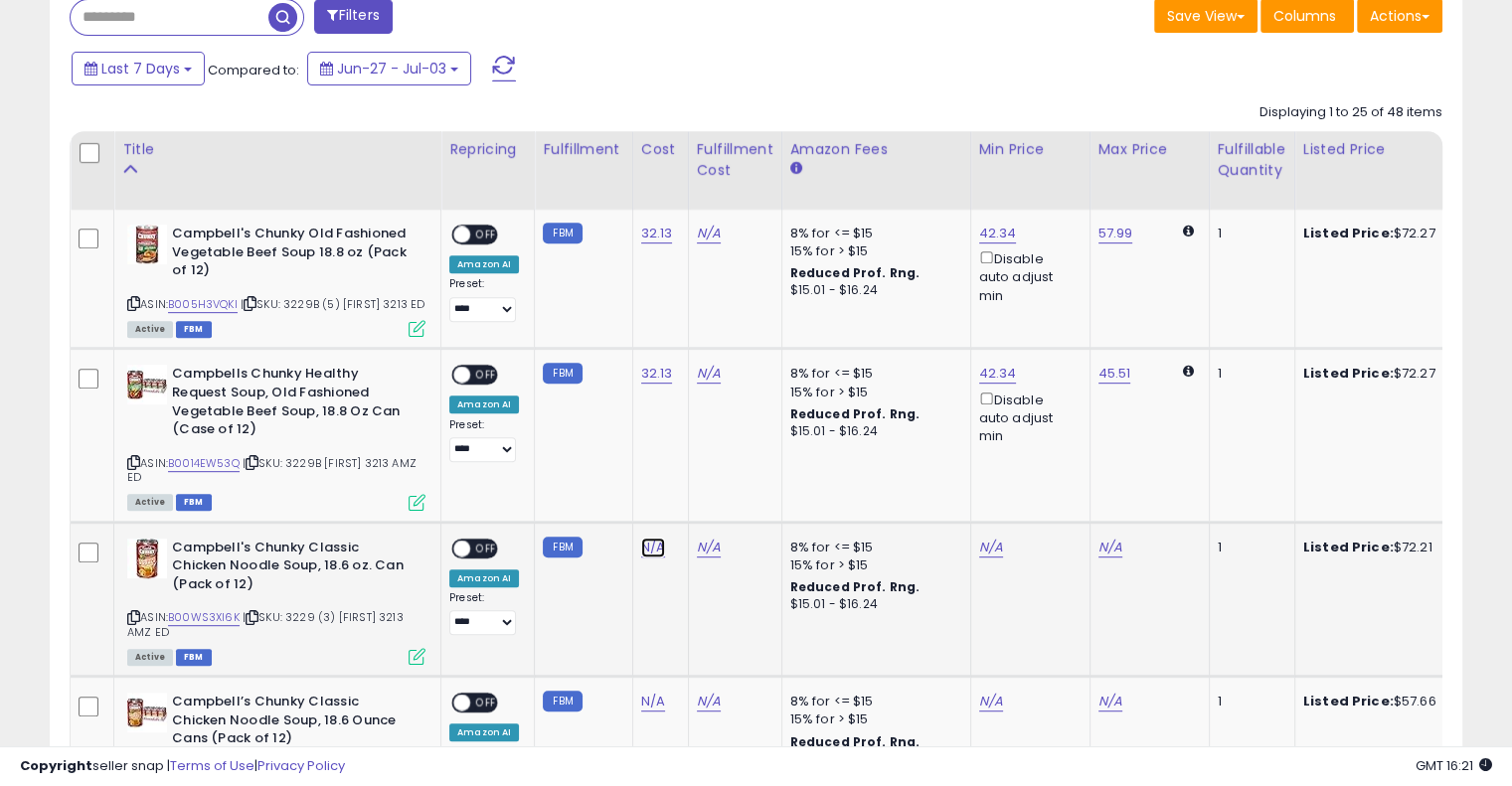 click on "N/A" at bounding box center (653, 548) 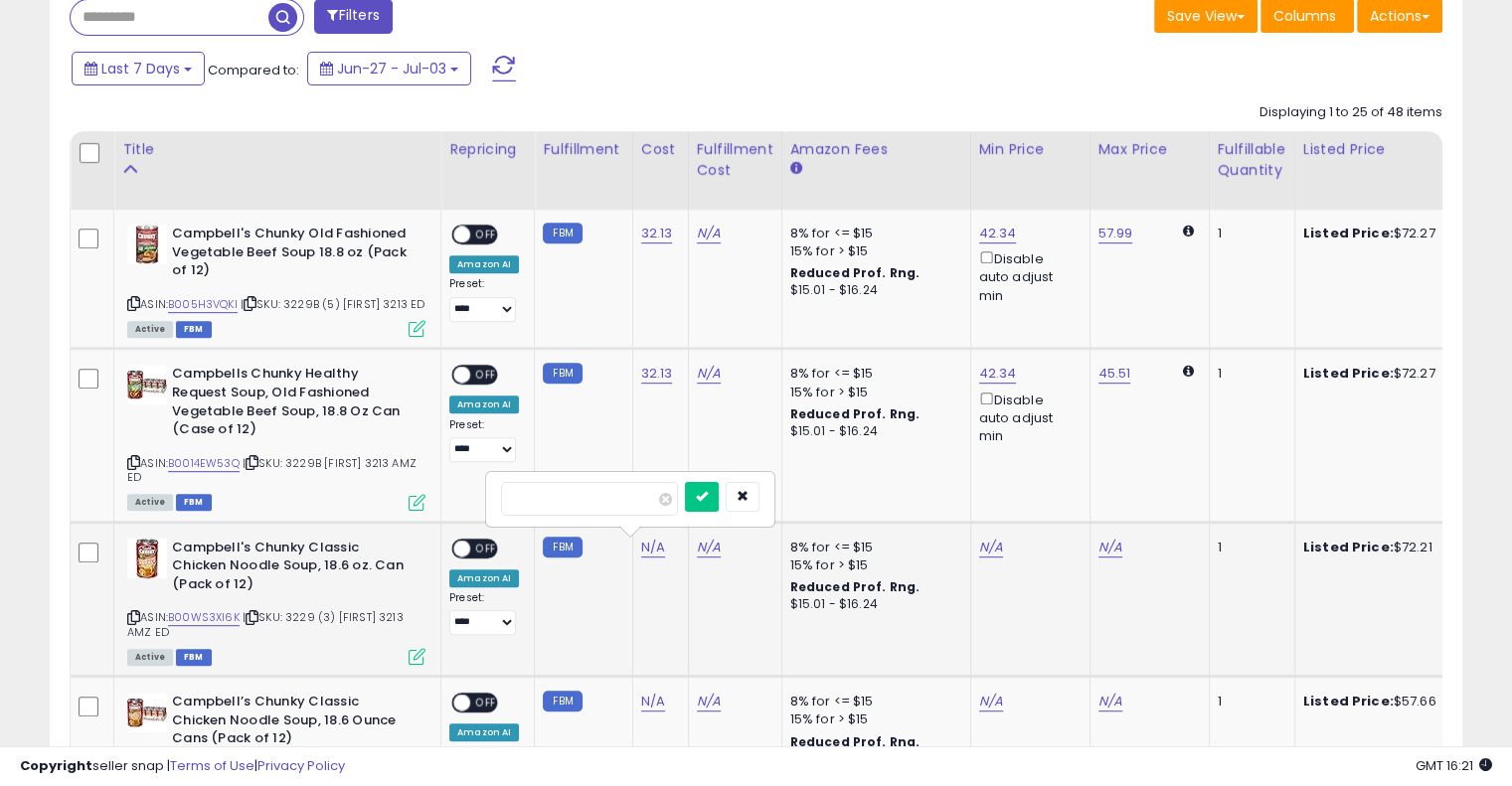 type on "*****" 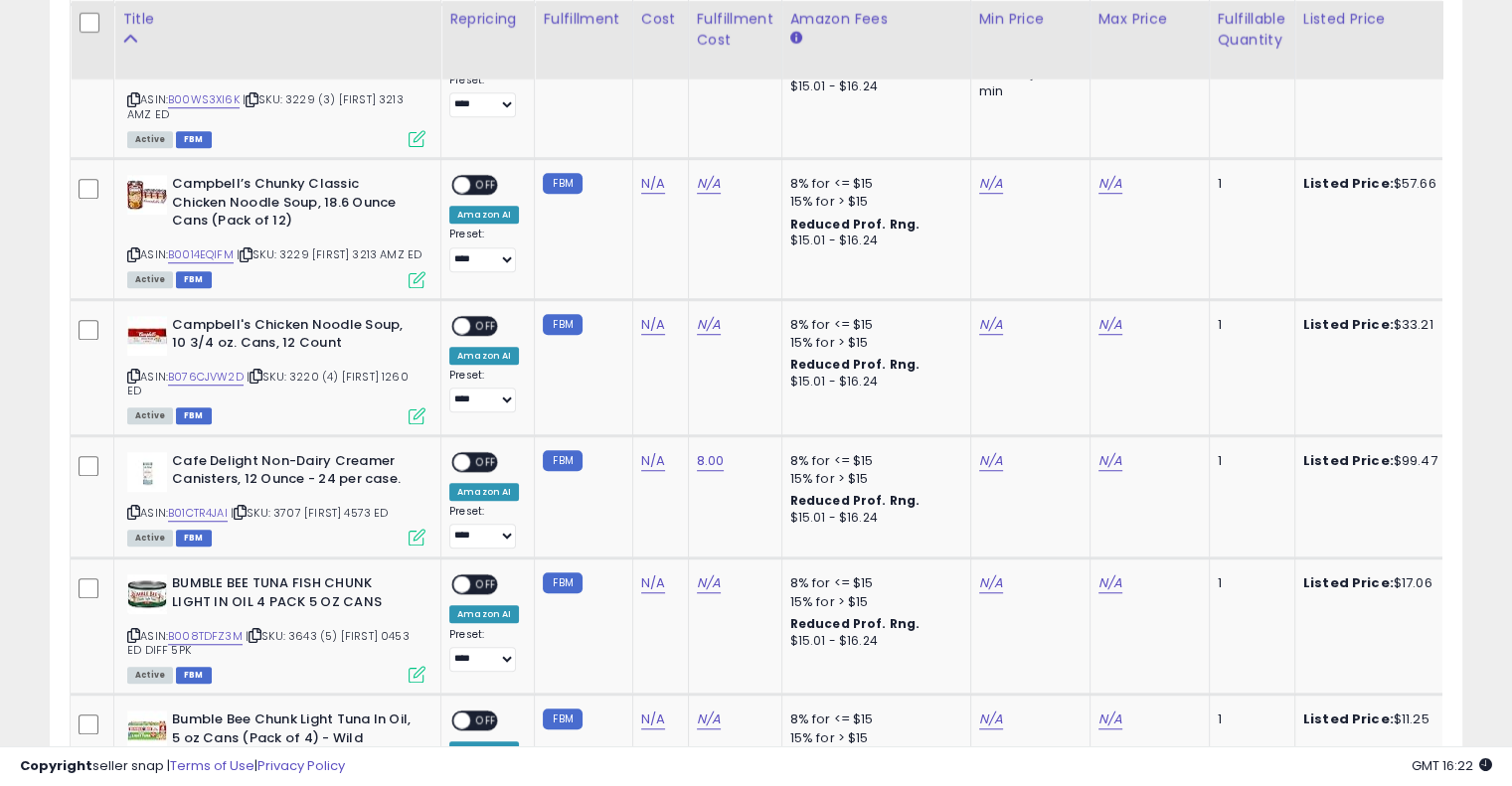 scroll, scrollTop: 1361, scrollLeft: 0, axis: vertical 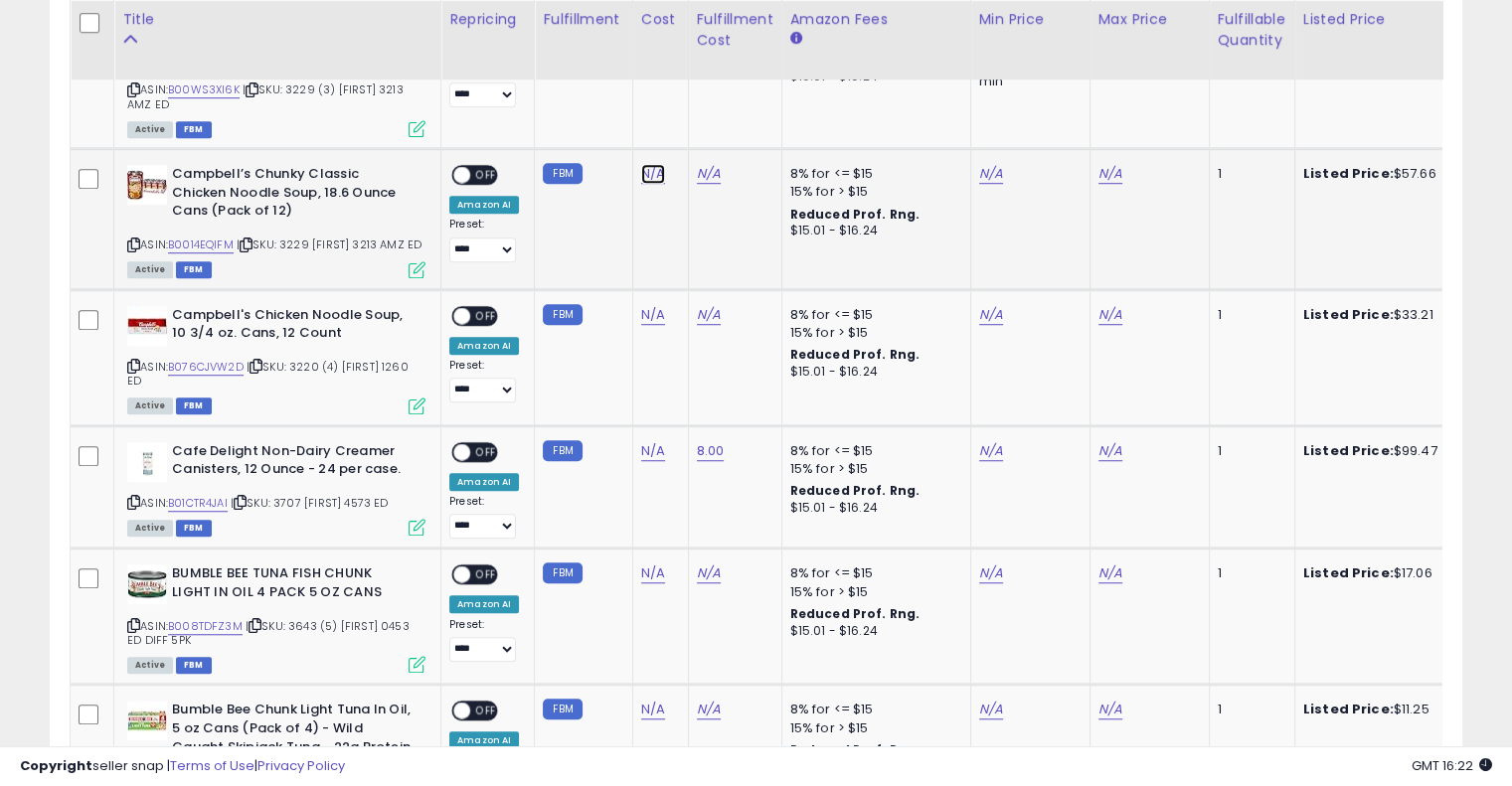 click on "N/A" at bounding box center (653, 174) 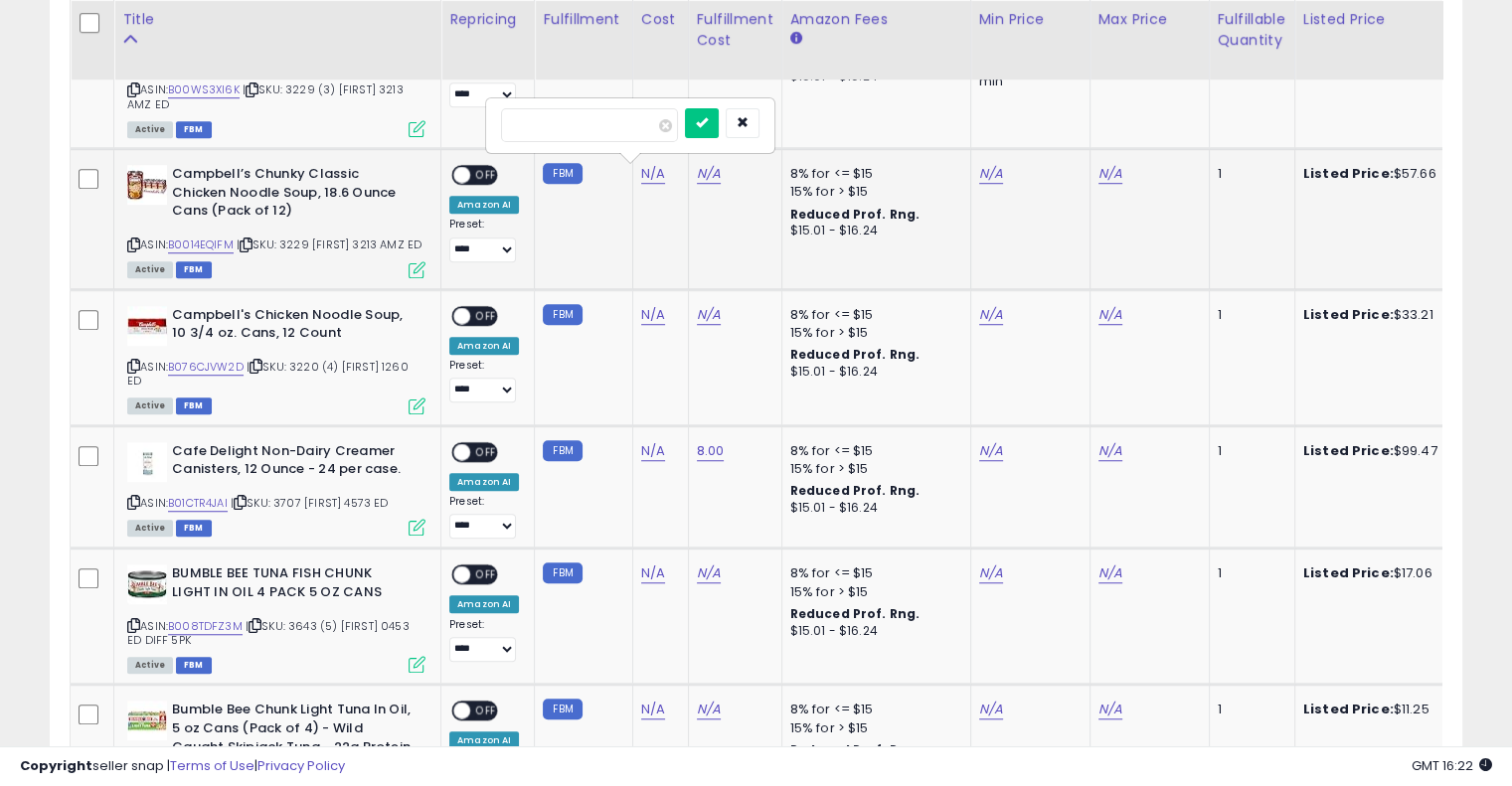 type on "*****" 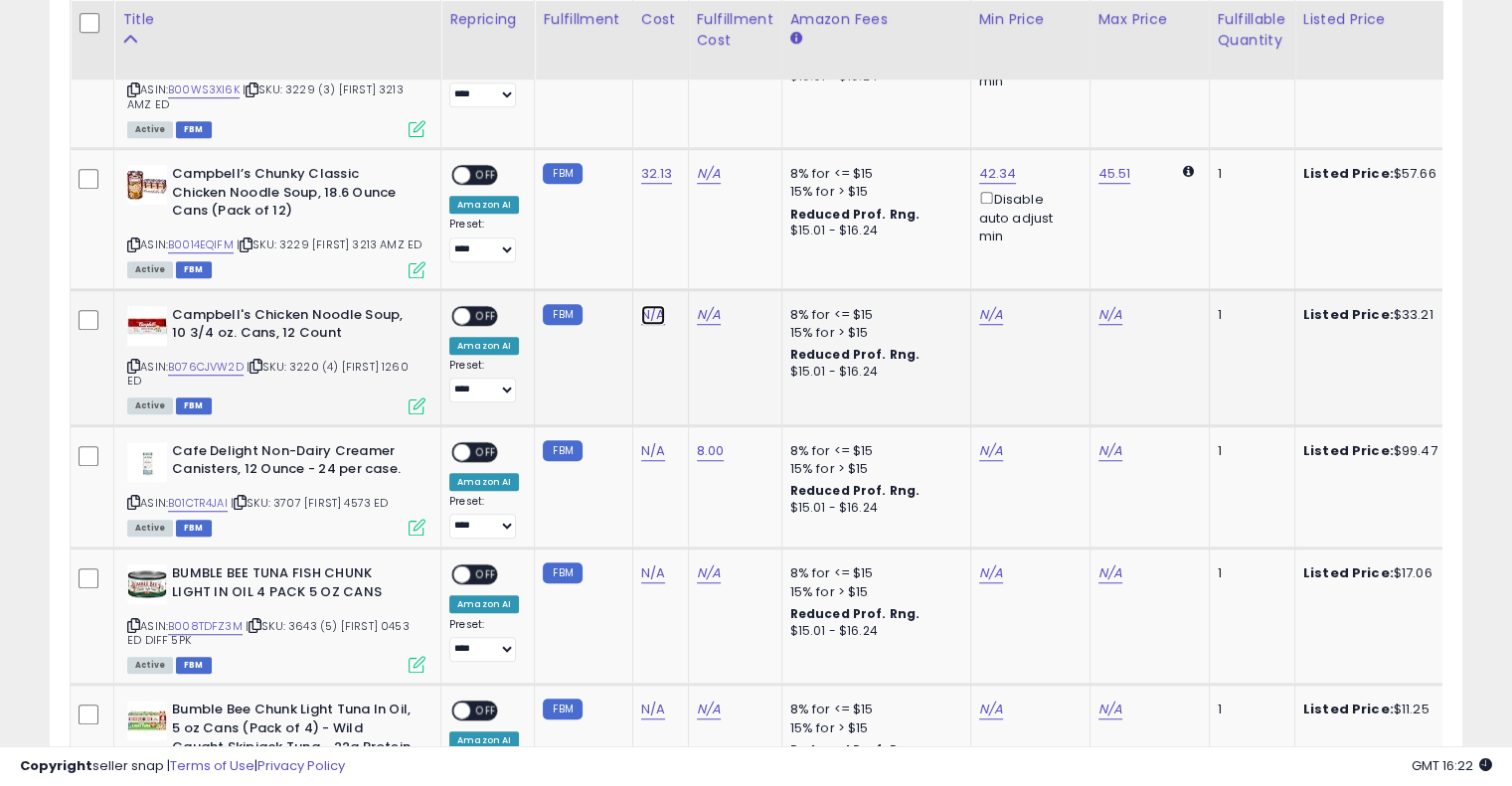 click on "N/A" at bounding box center (653, 315) 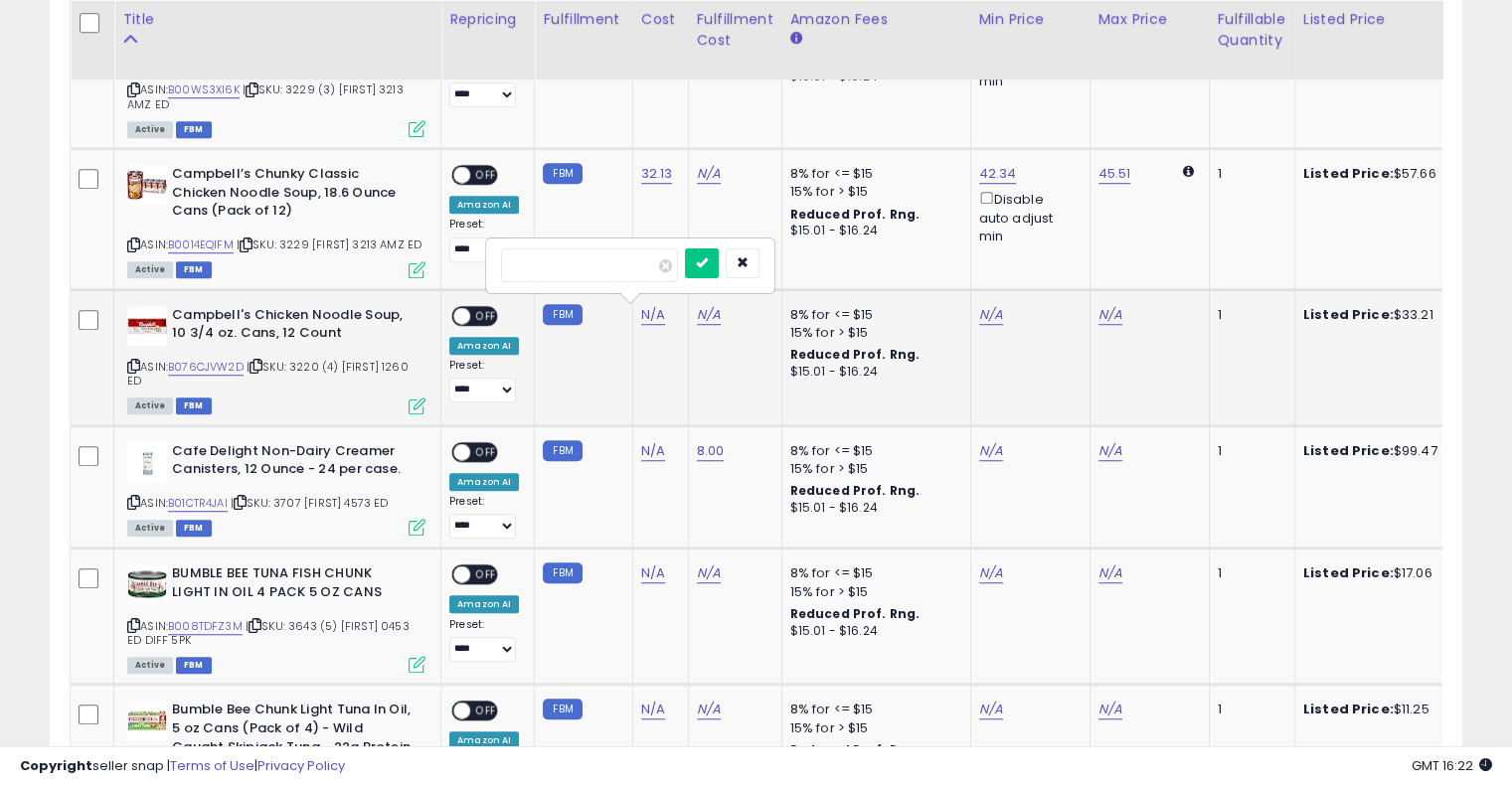type on "*****" 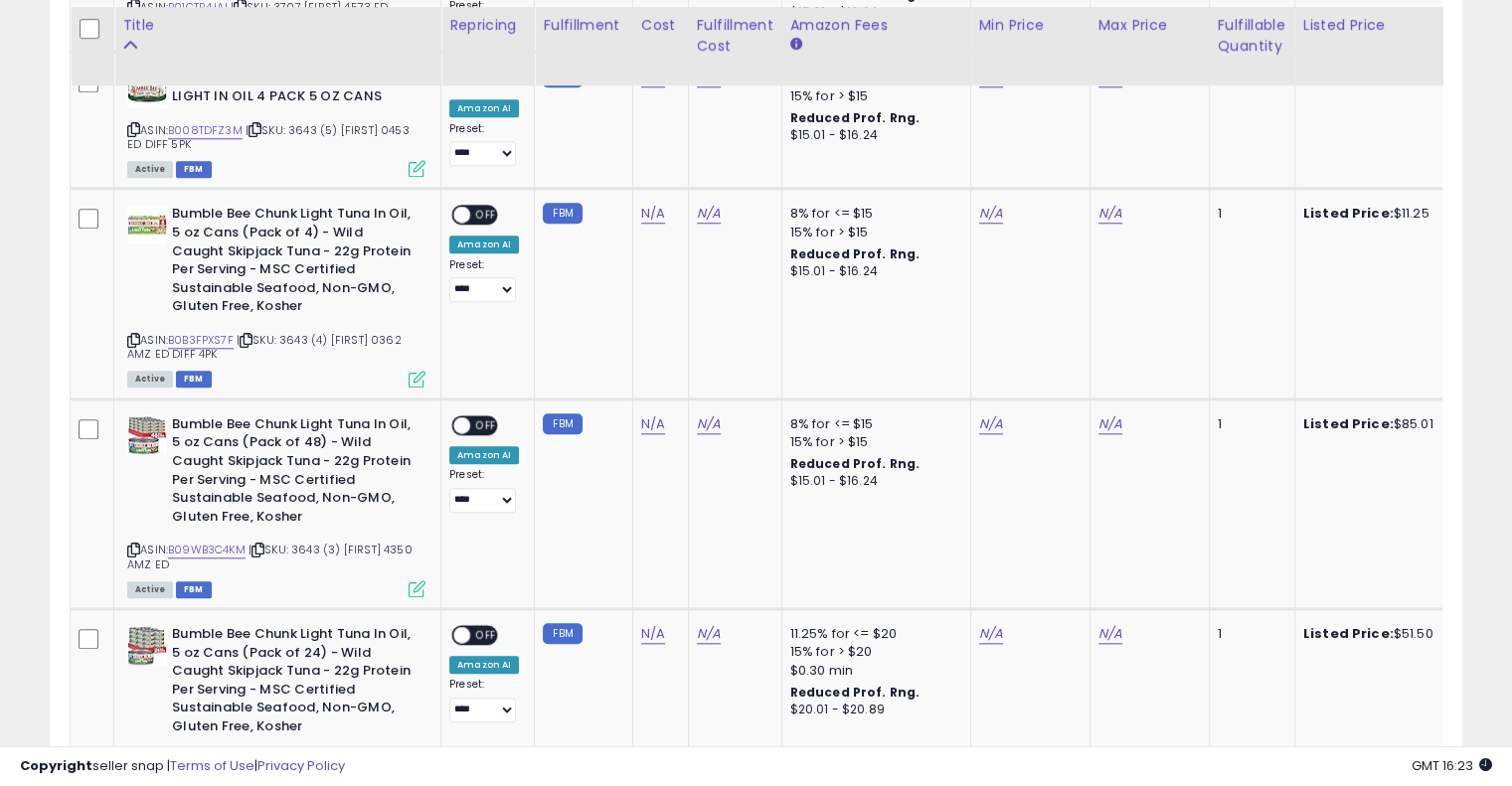 scroll, scrollTop: 1863, scrollLeft: 0, axis: vertical 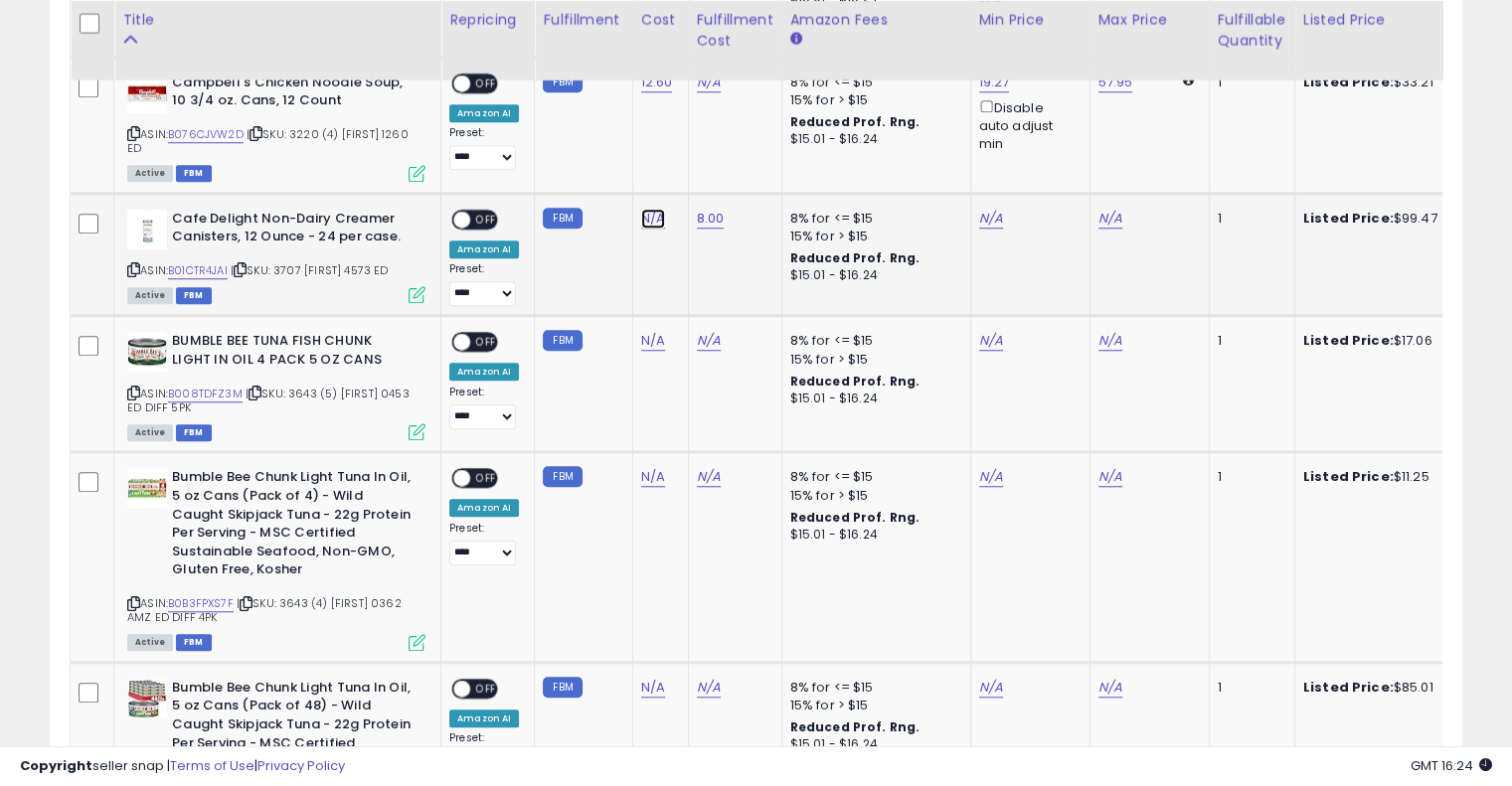 click on "N/A" at bounding box center (653, 219) 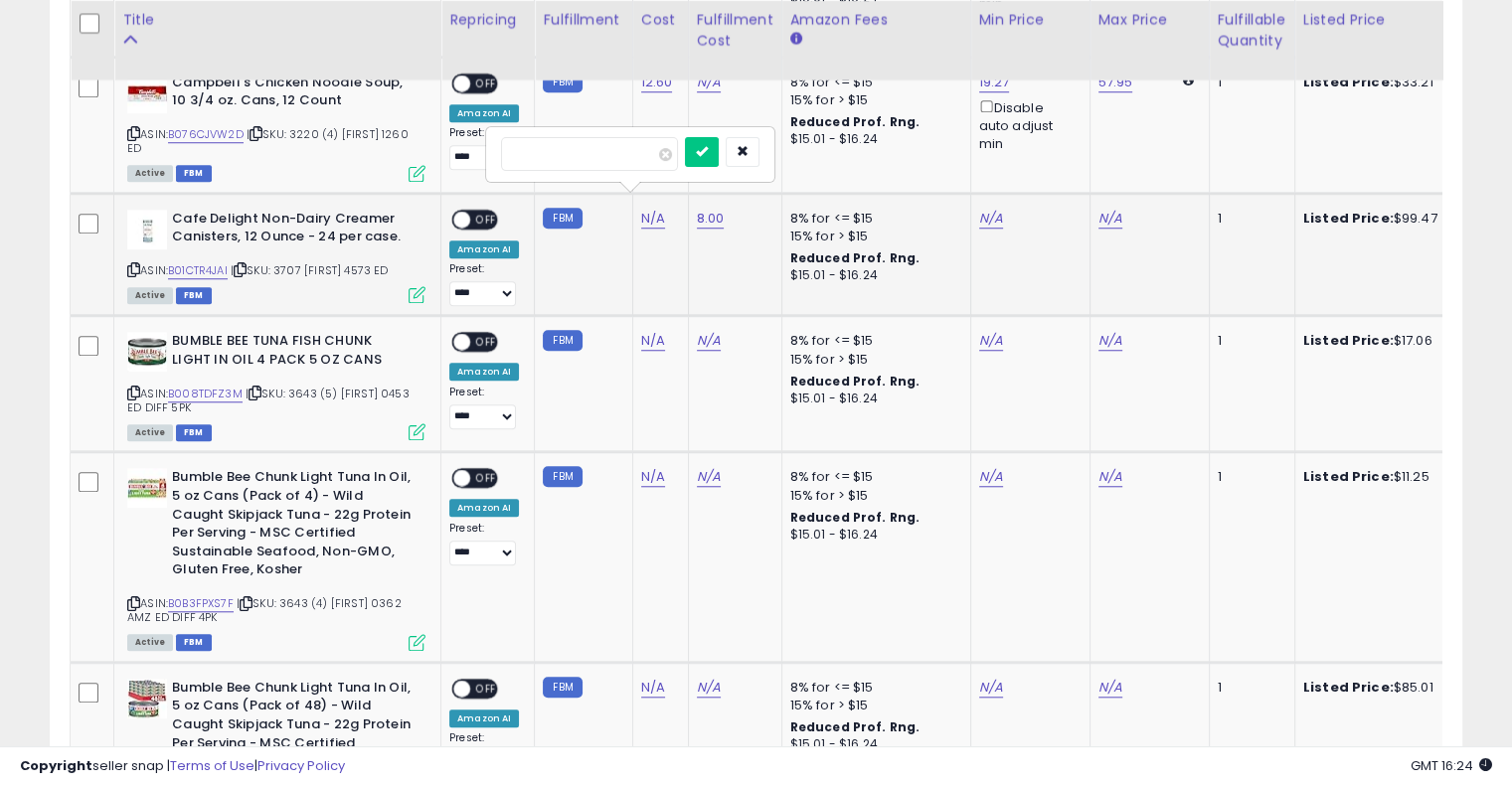 type on "*****" 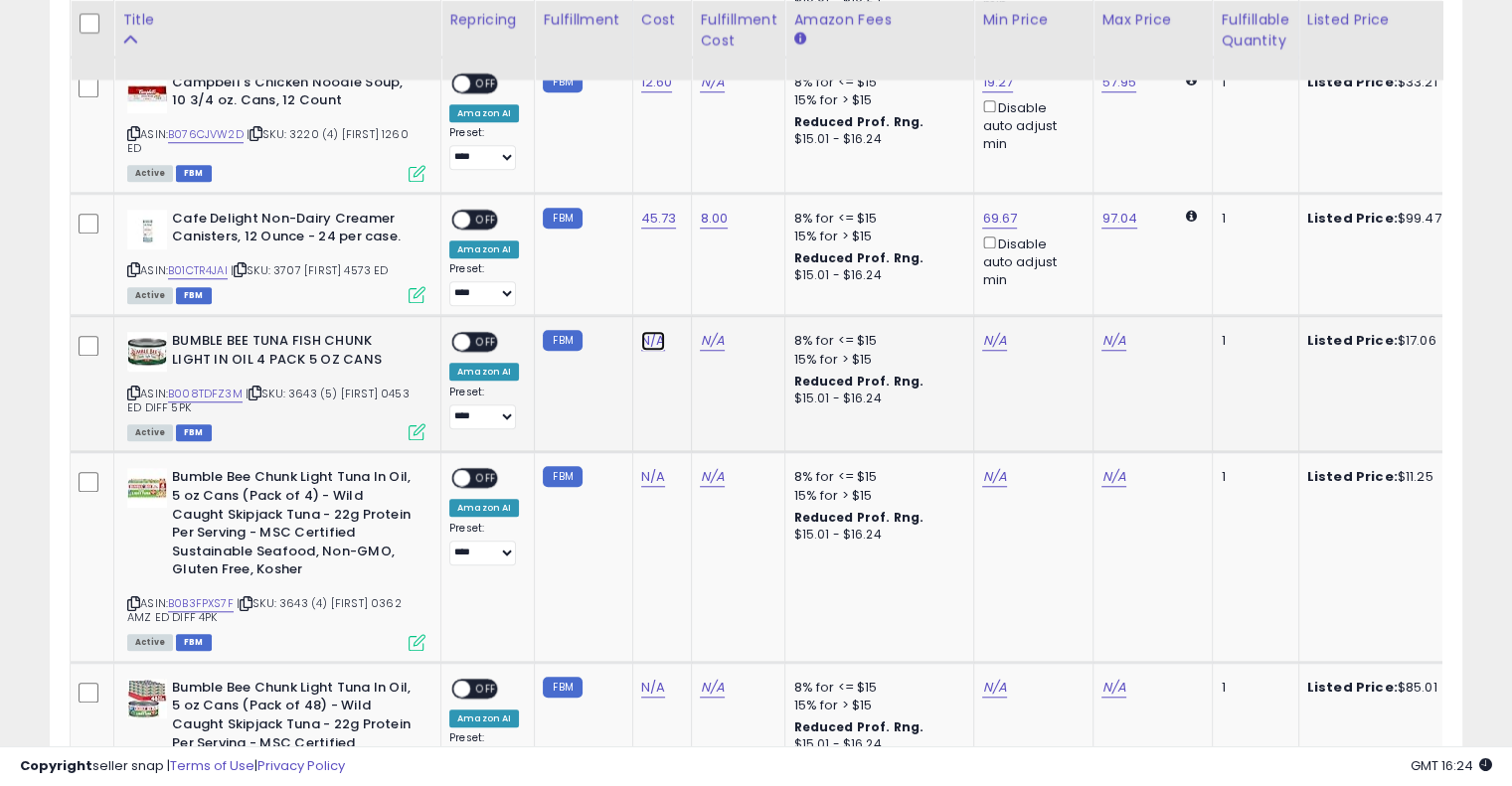 click on "N/A" at bounding box center [653, 341] 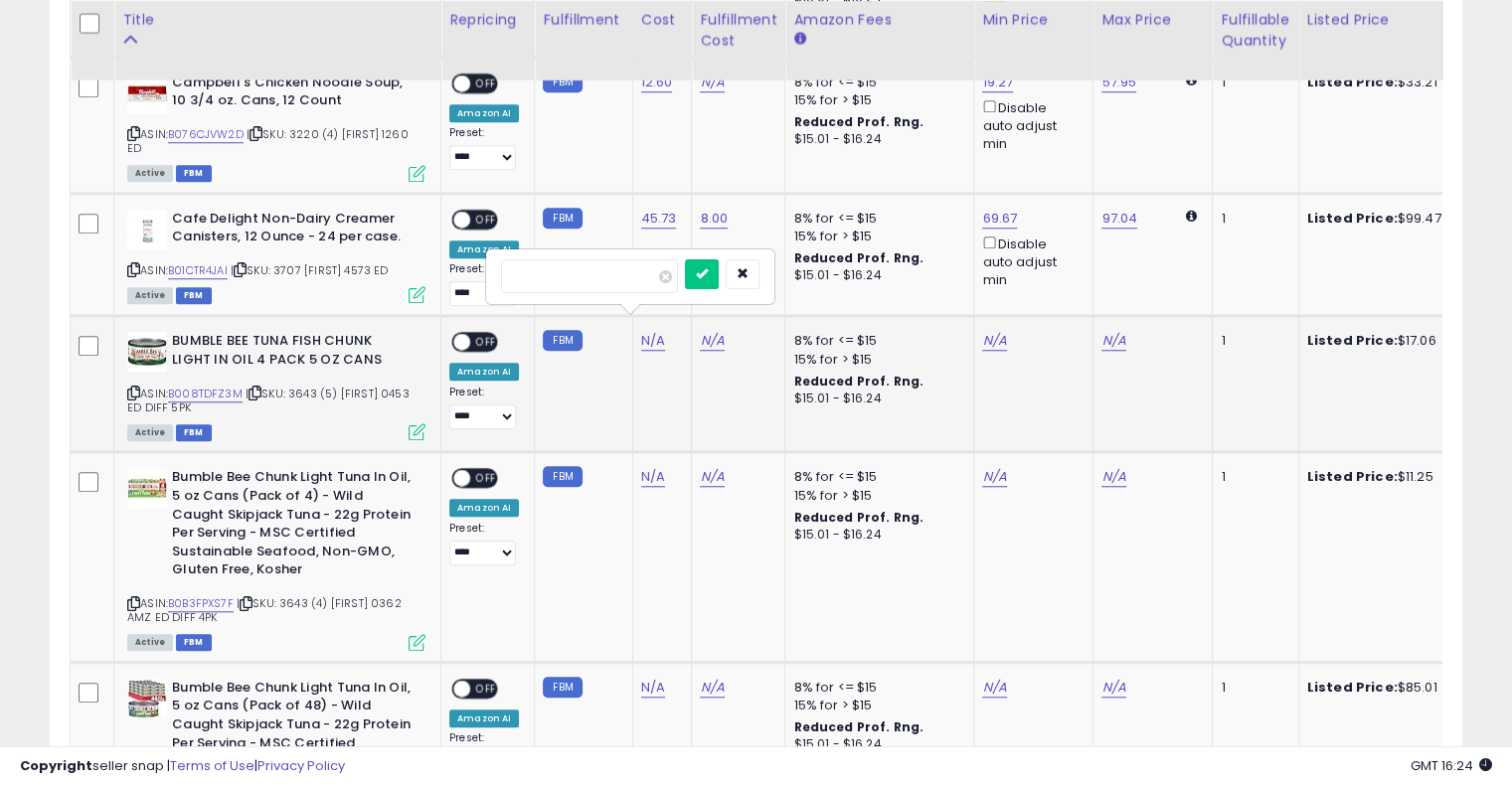 type on "*" 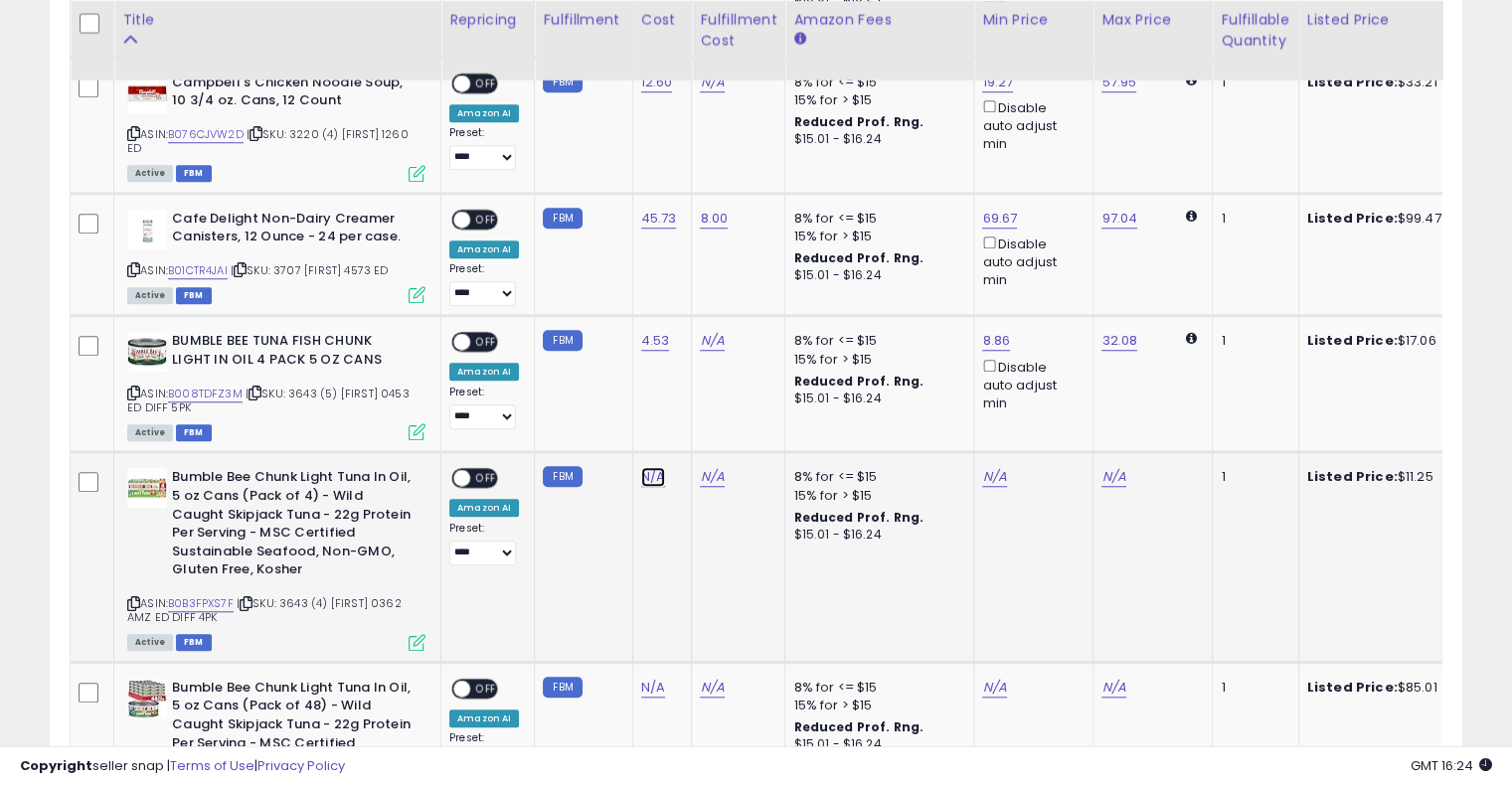 click on "N/A" at bounding box center (653, 477) 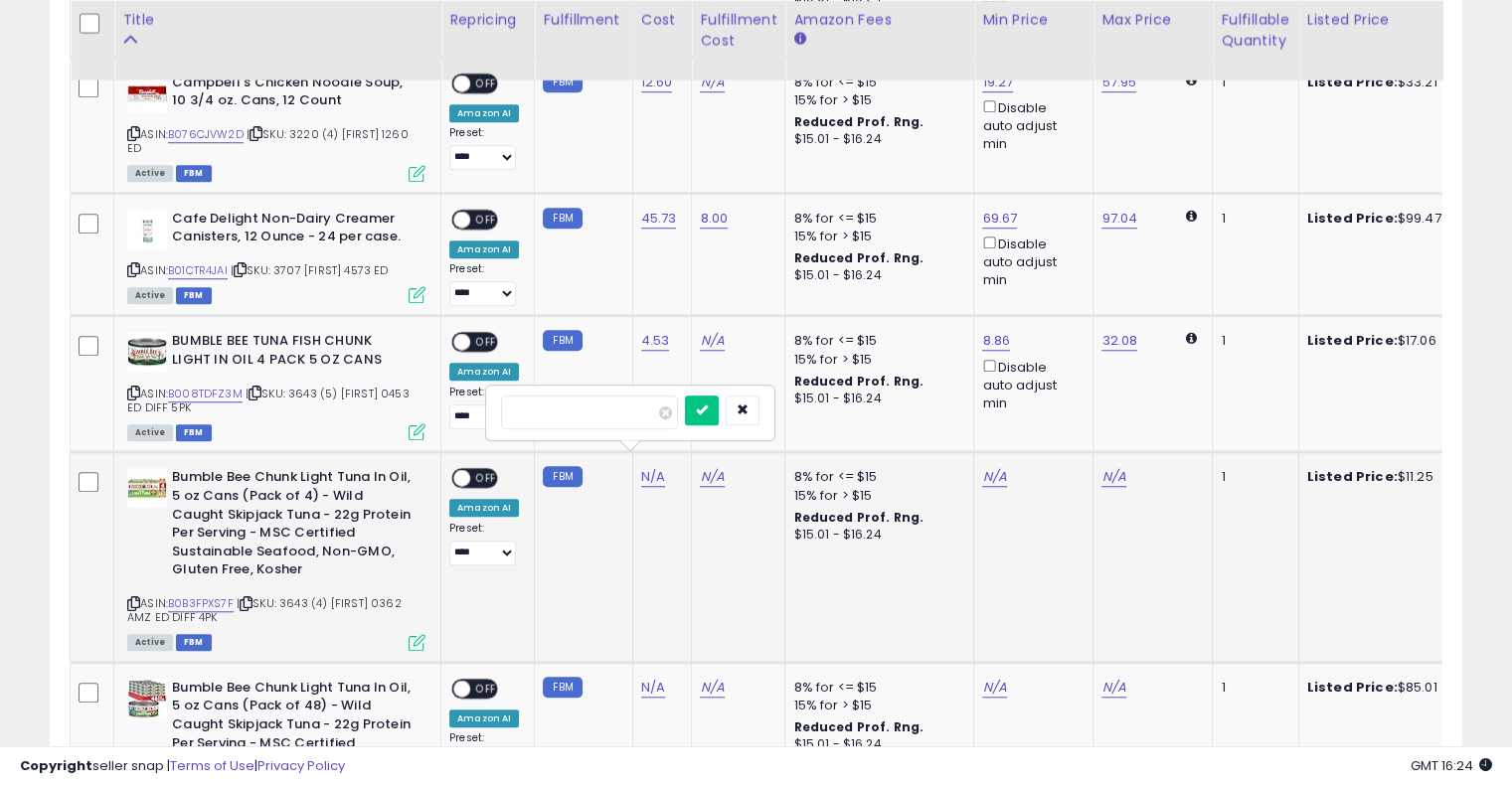 type on "*****" 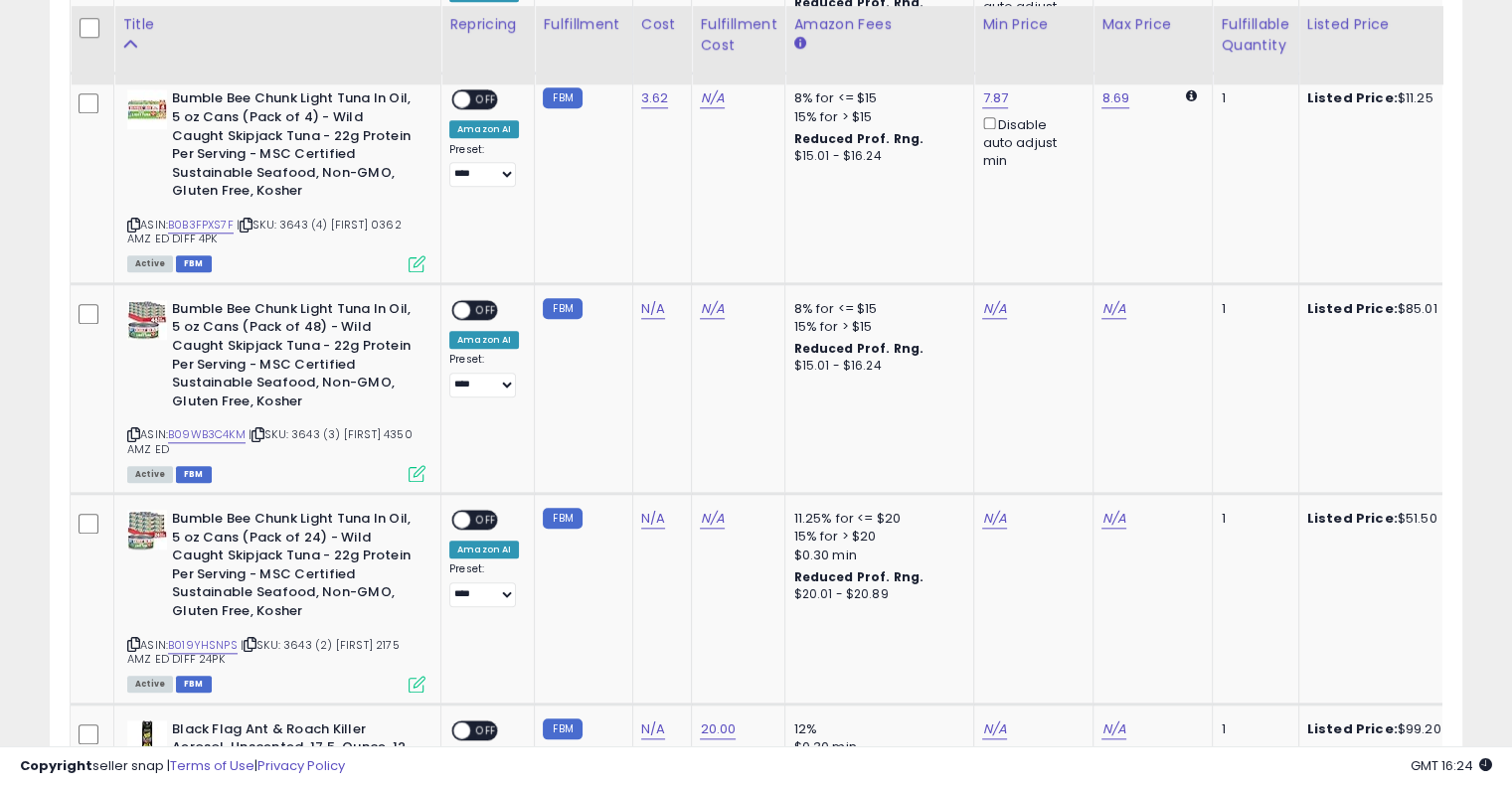 scroll, scrollTop: 1977, scrollLeft: 0, axis: vertical 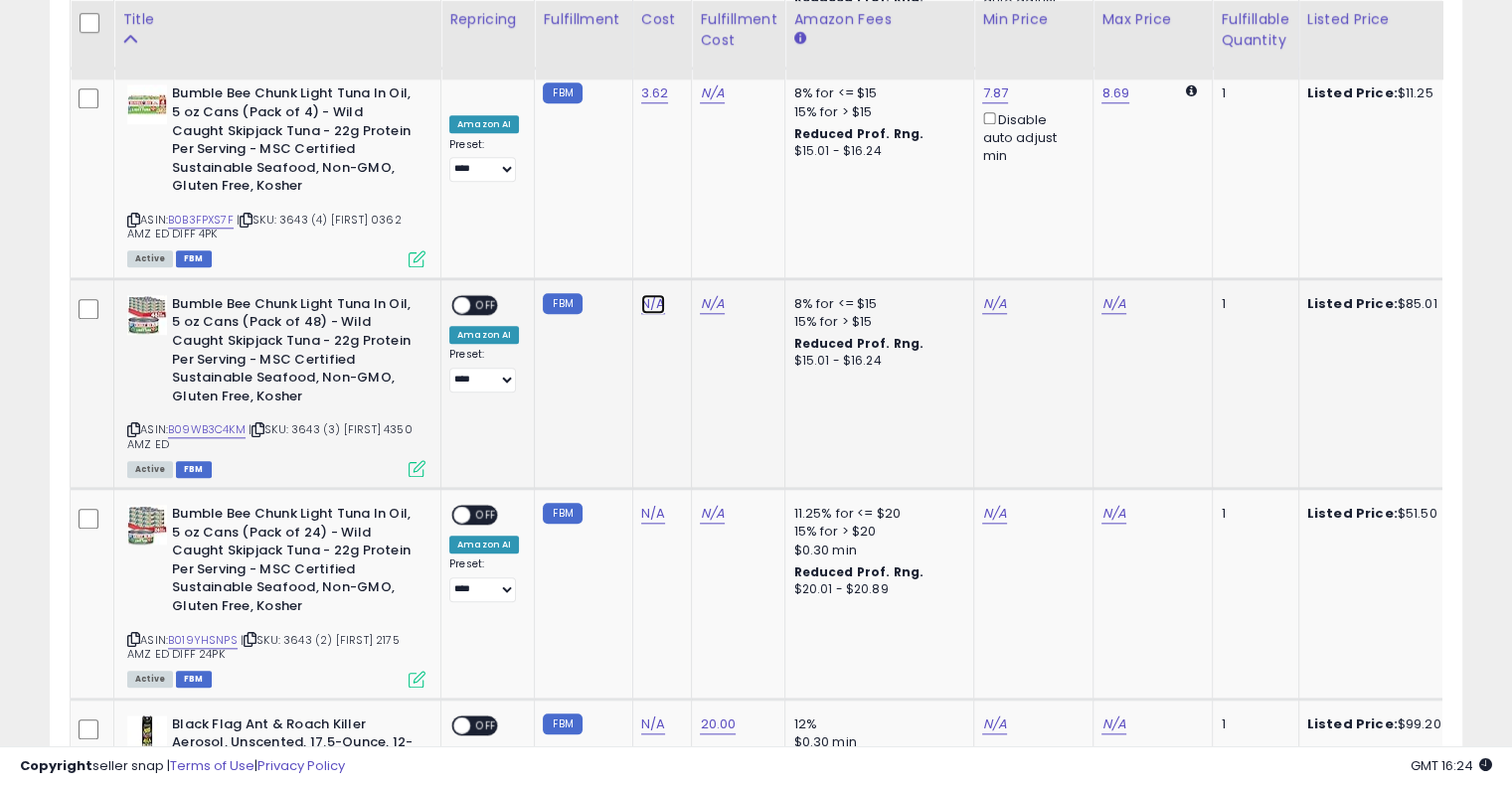 click on "N/A" at bounding box center (653, 304) 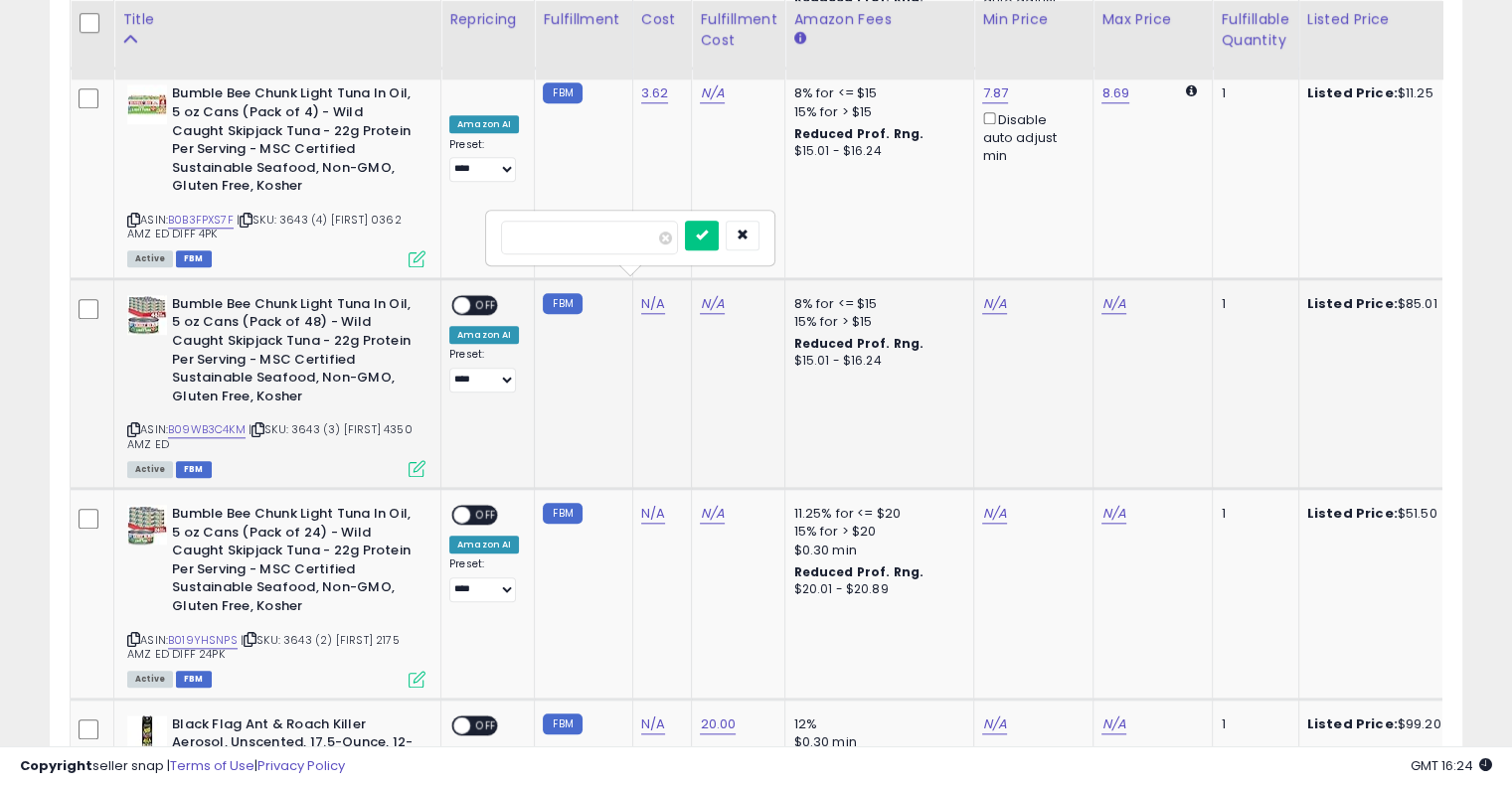 type on "*****" 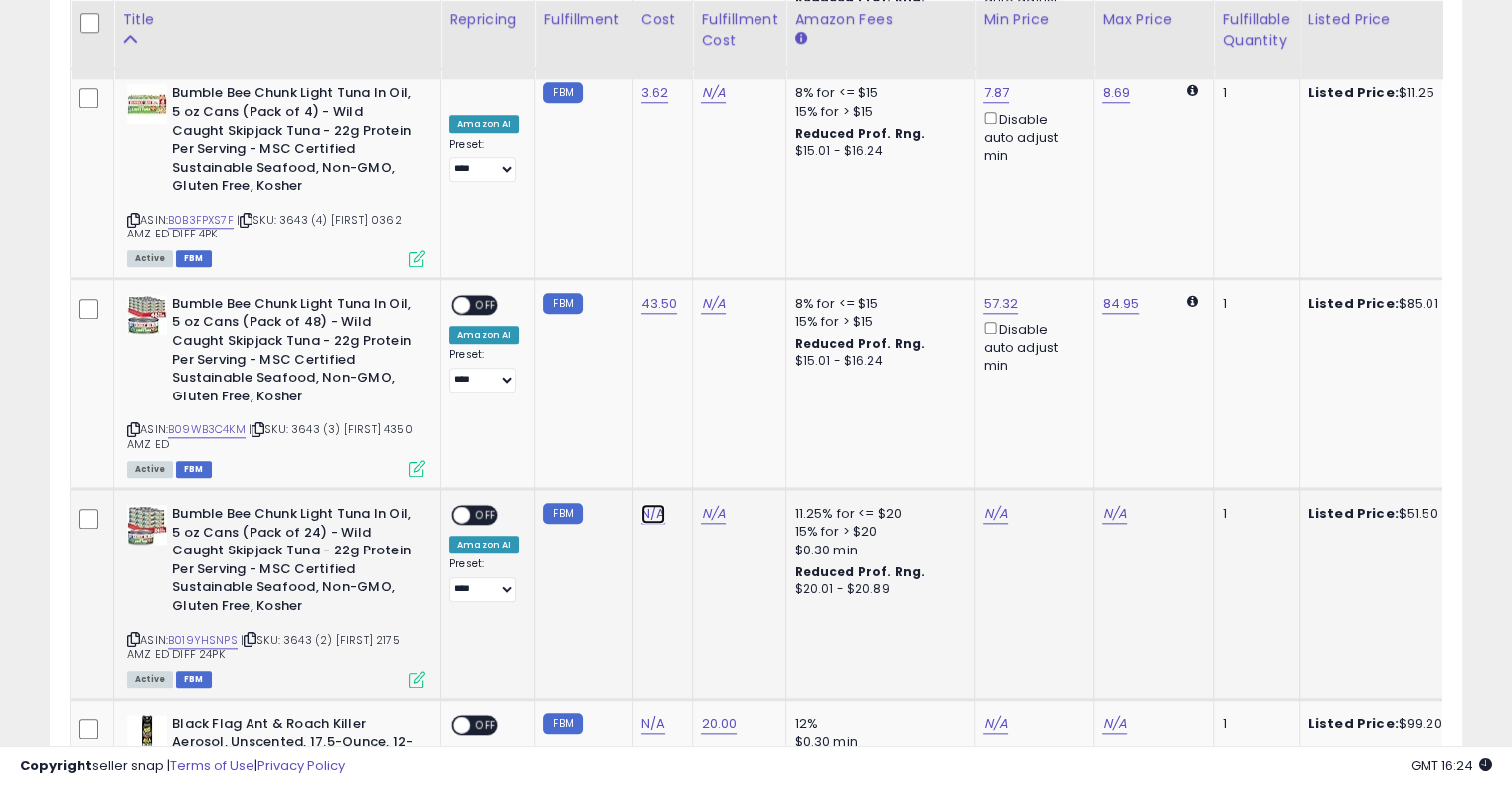 click on "N/A" at bounding box center [653, 514] 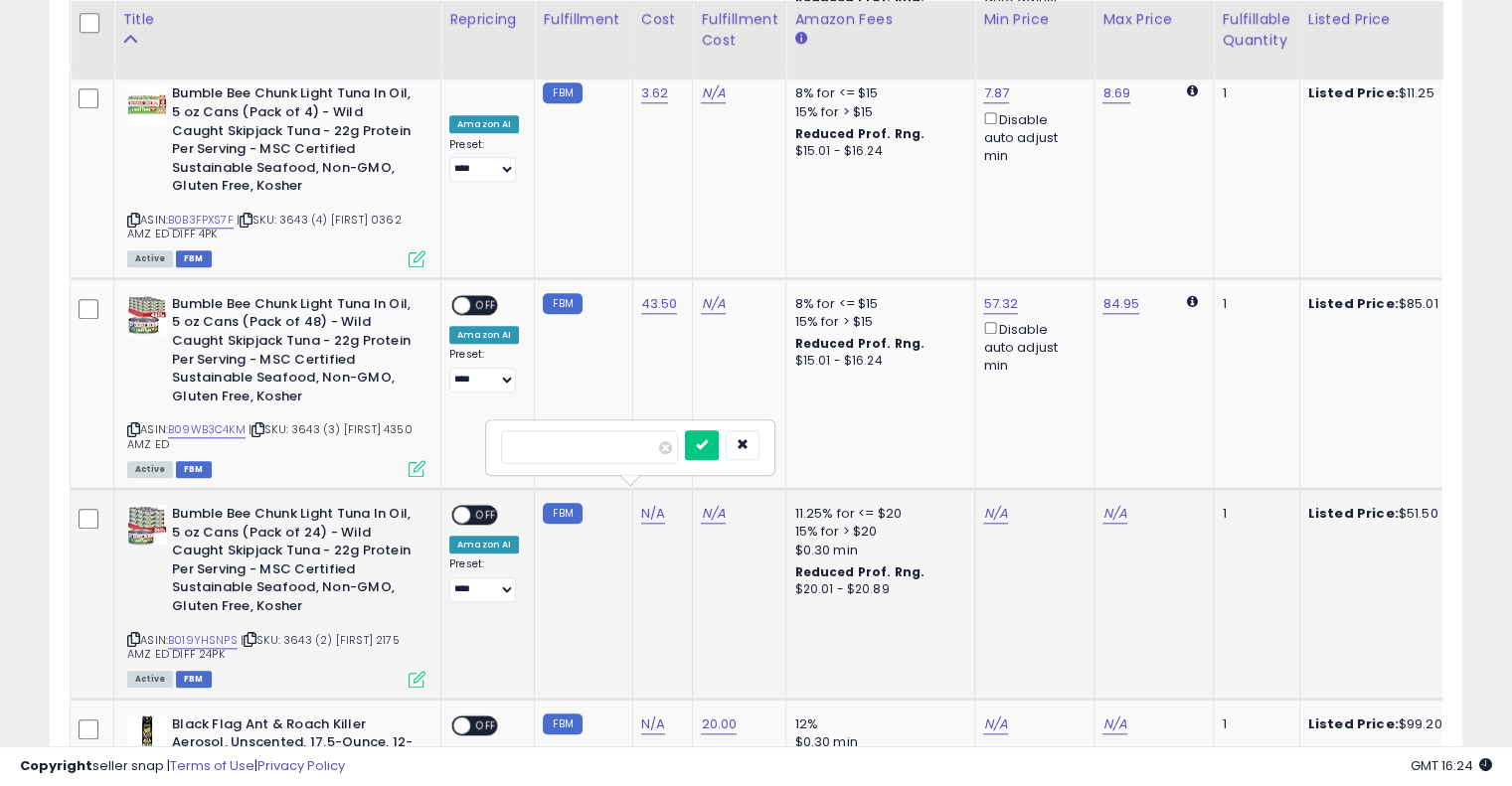 type on "*****" 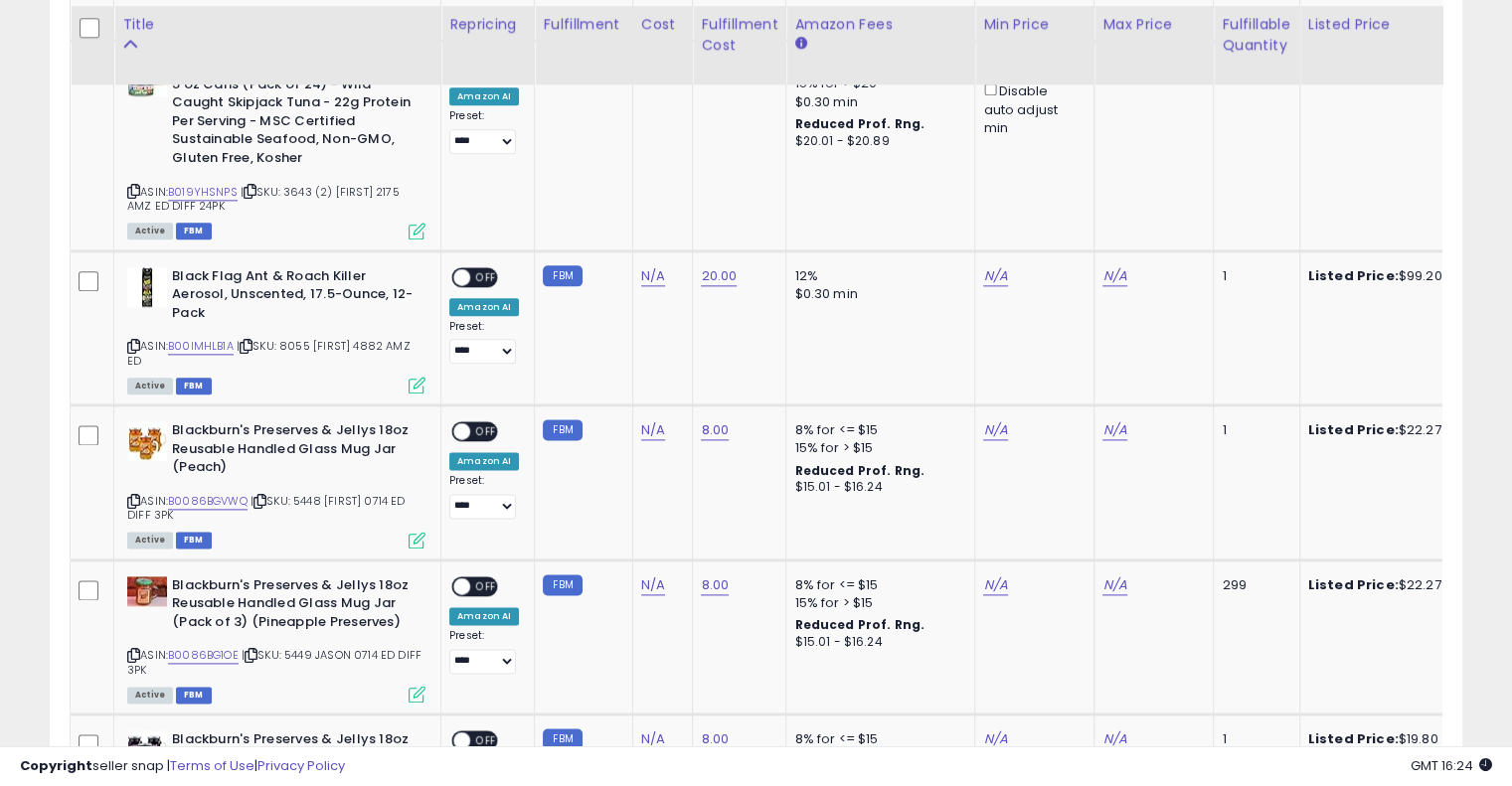 scroll, scrollTop: 2431, scrollLeft: 0, axis: vertical 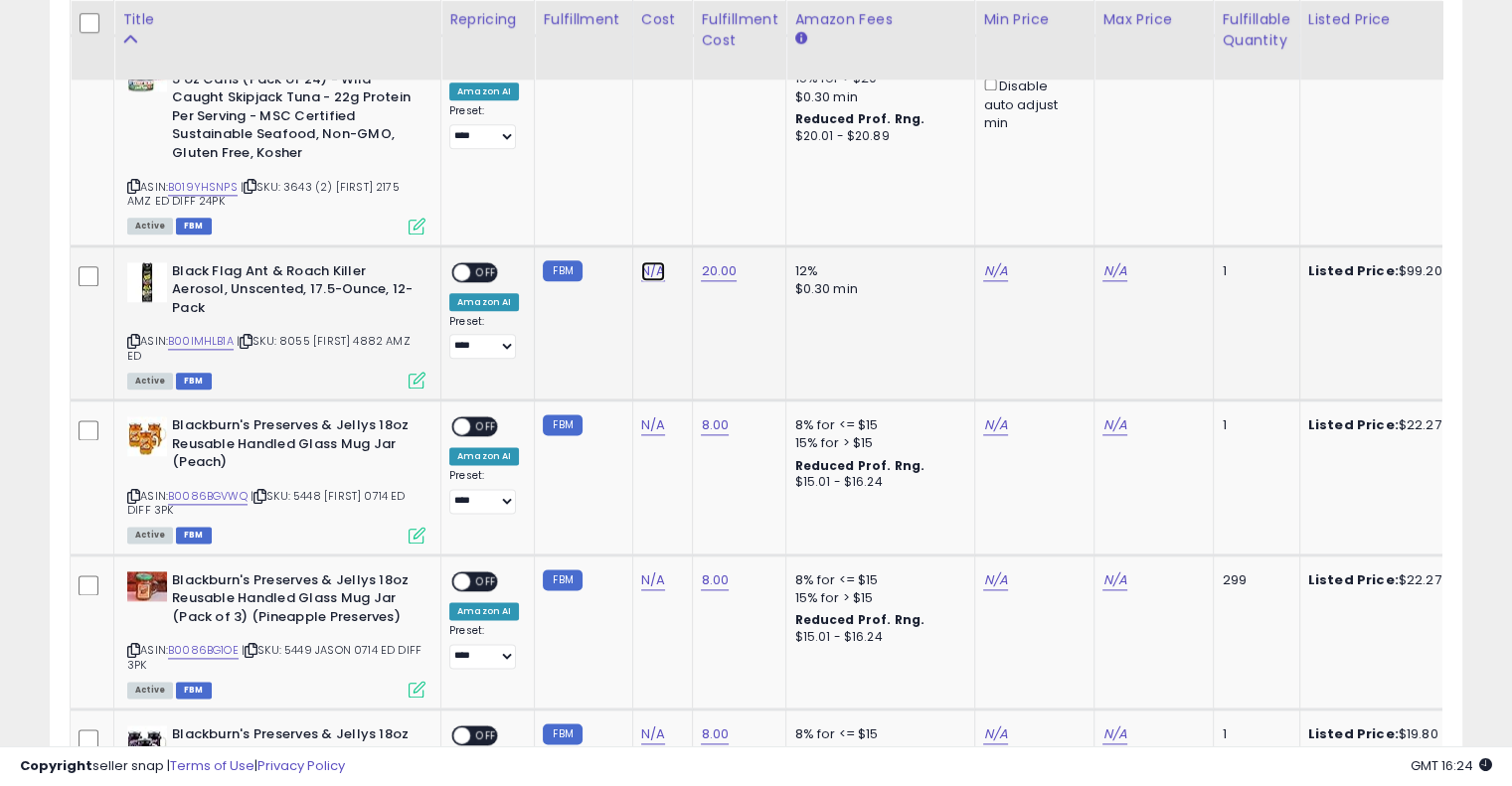 click on "N/A" at bounding box center (653, 271) 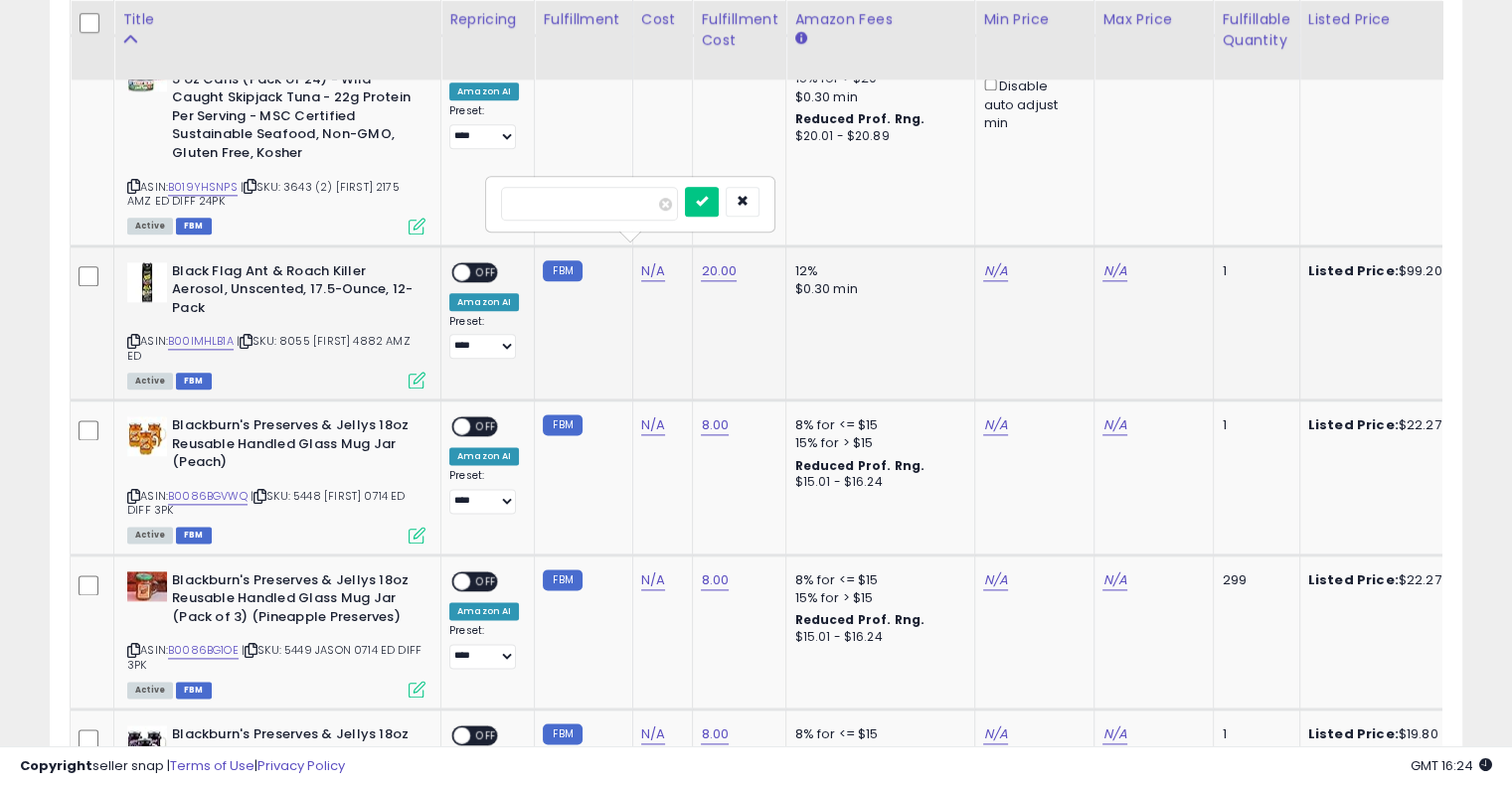 type on "*****" 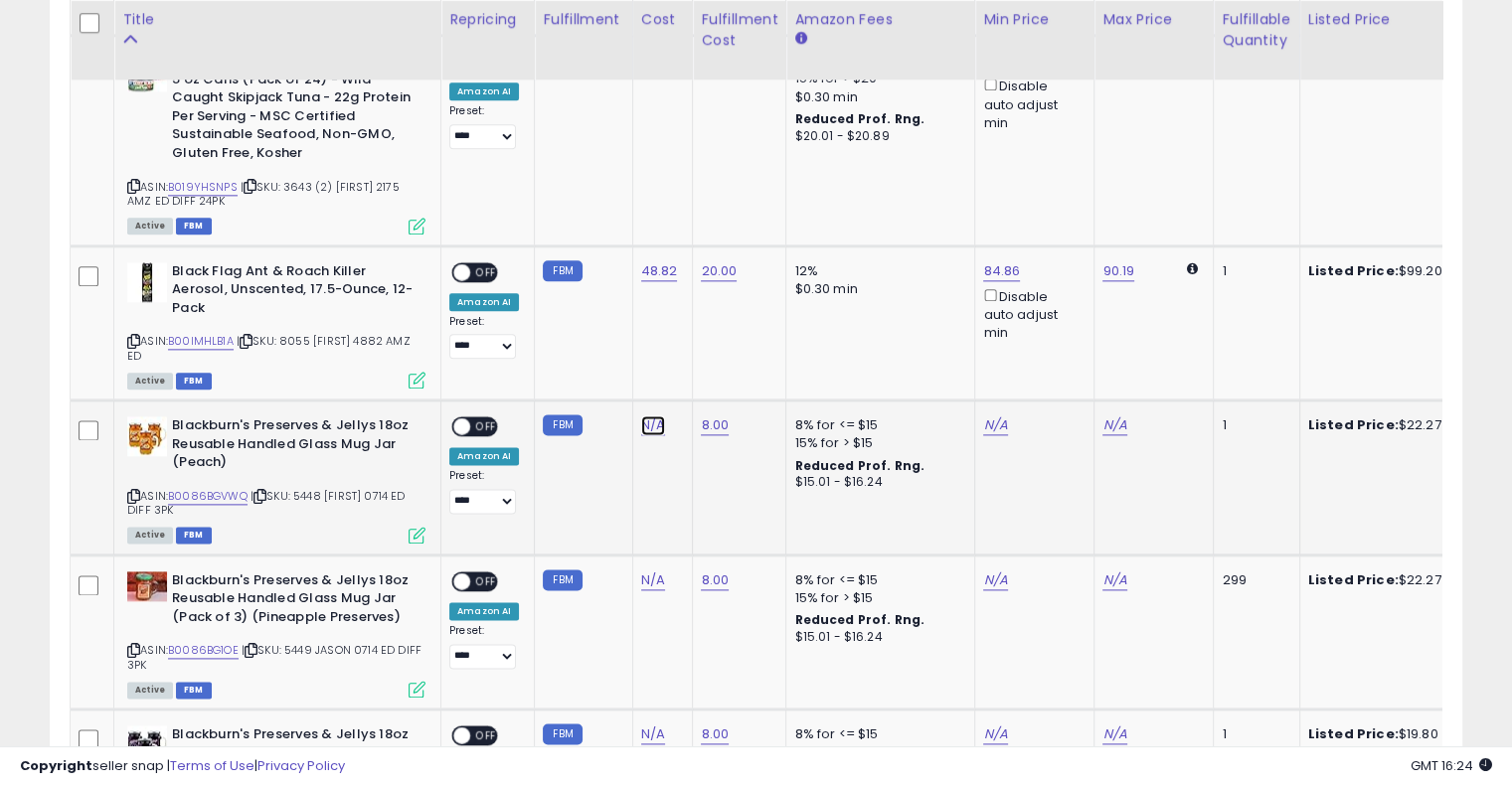 click on "N/A" at bounding box center (653, 425) 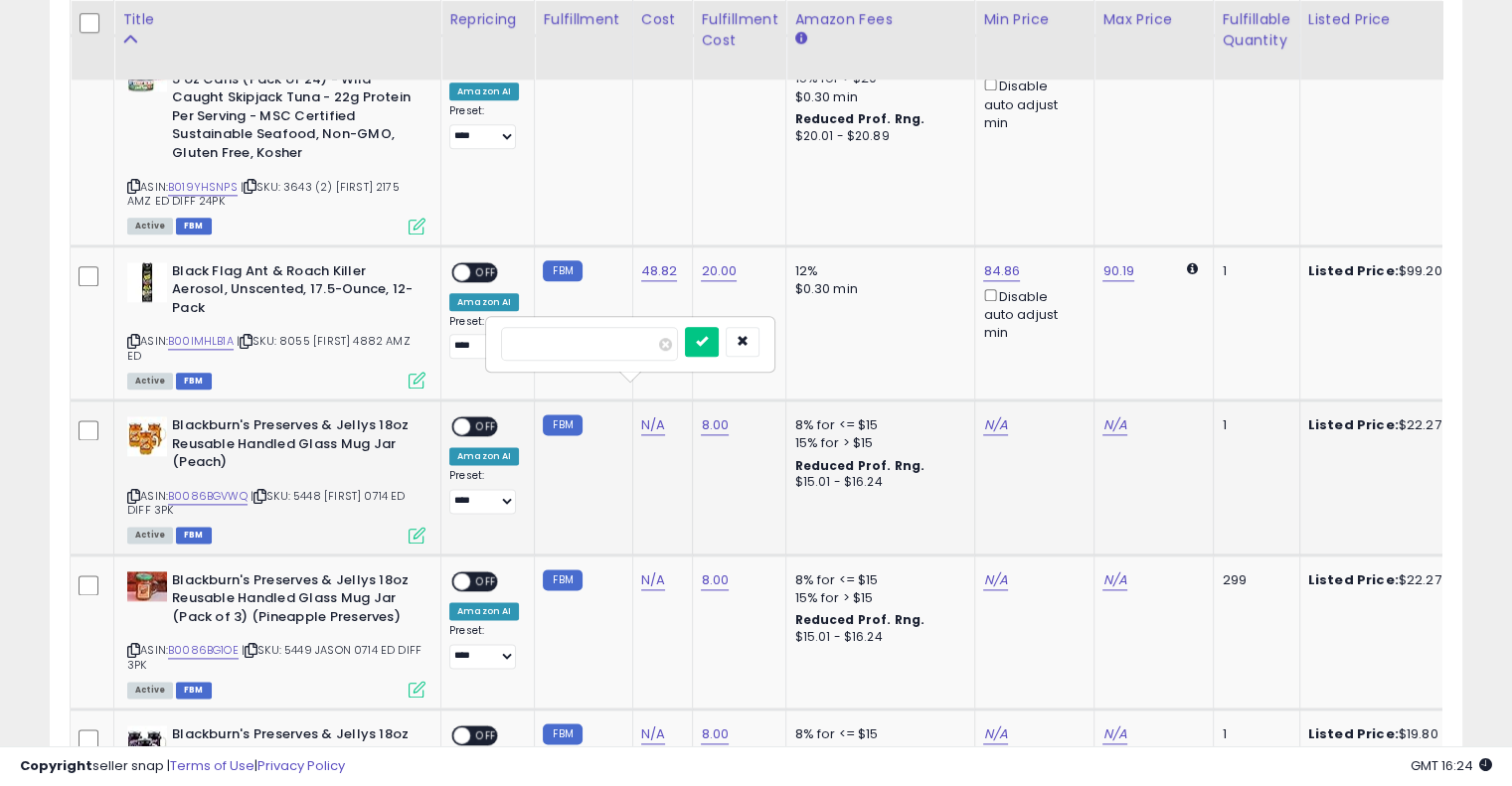 type on "*" 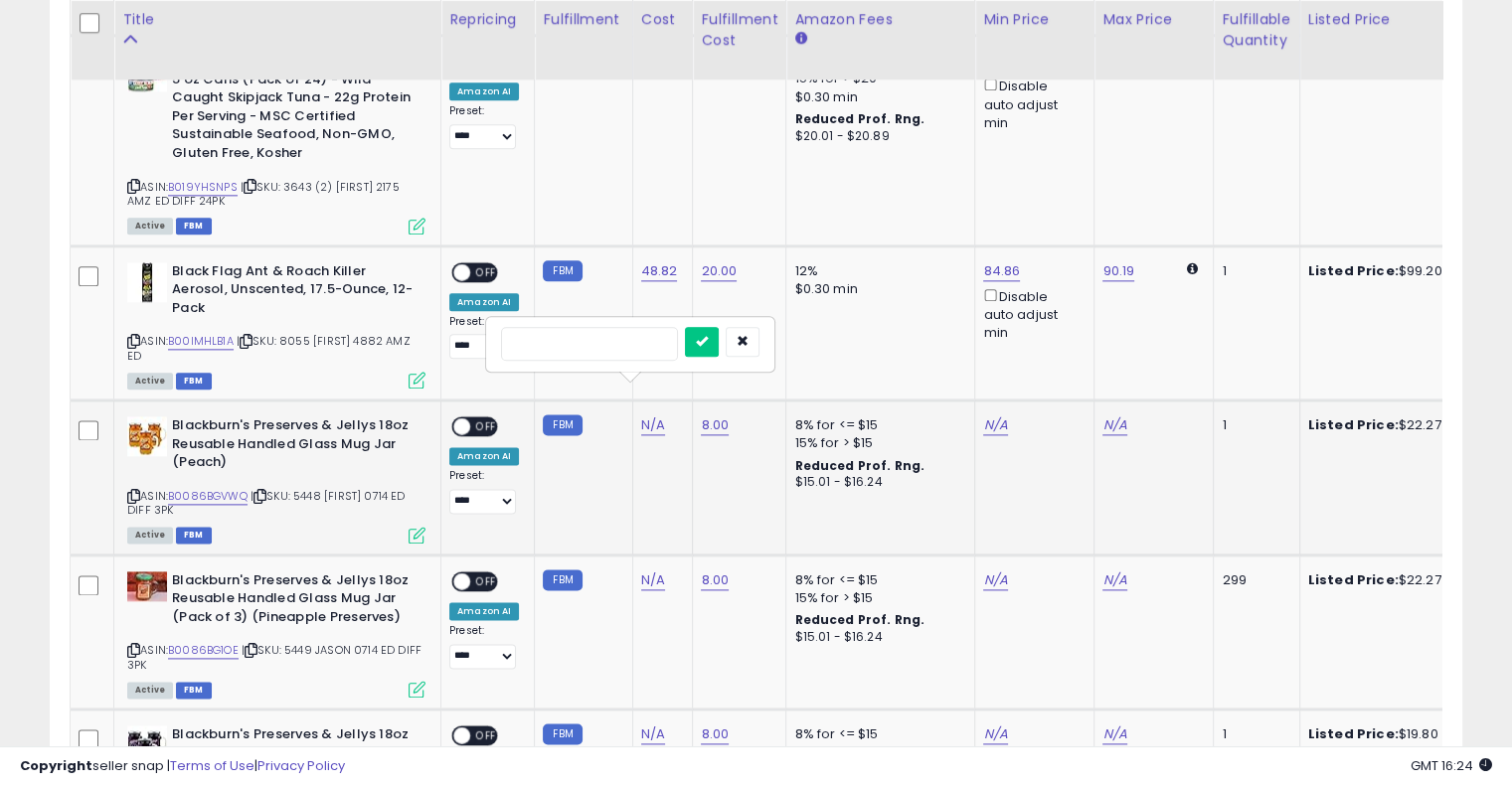 type on "*" 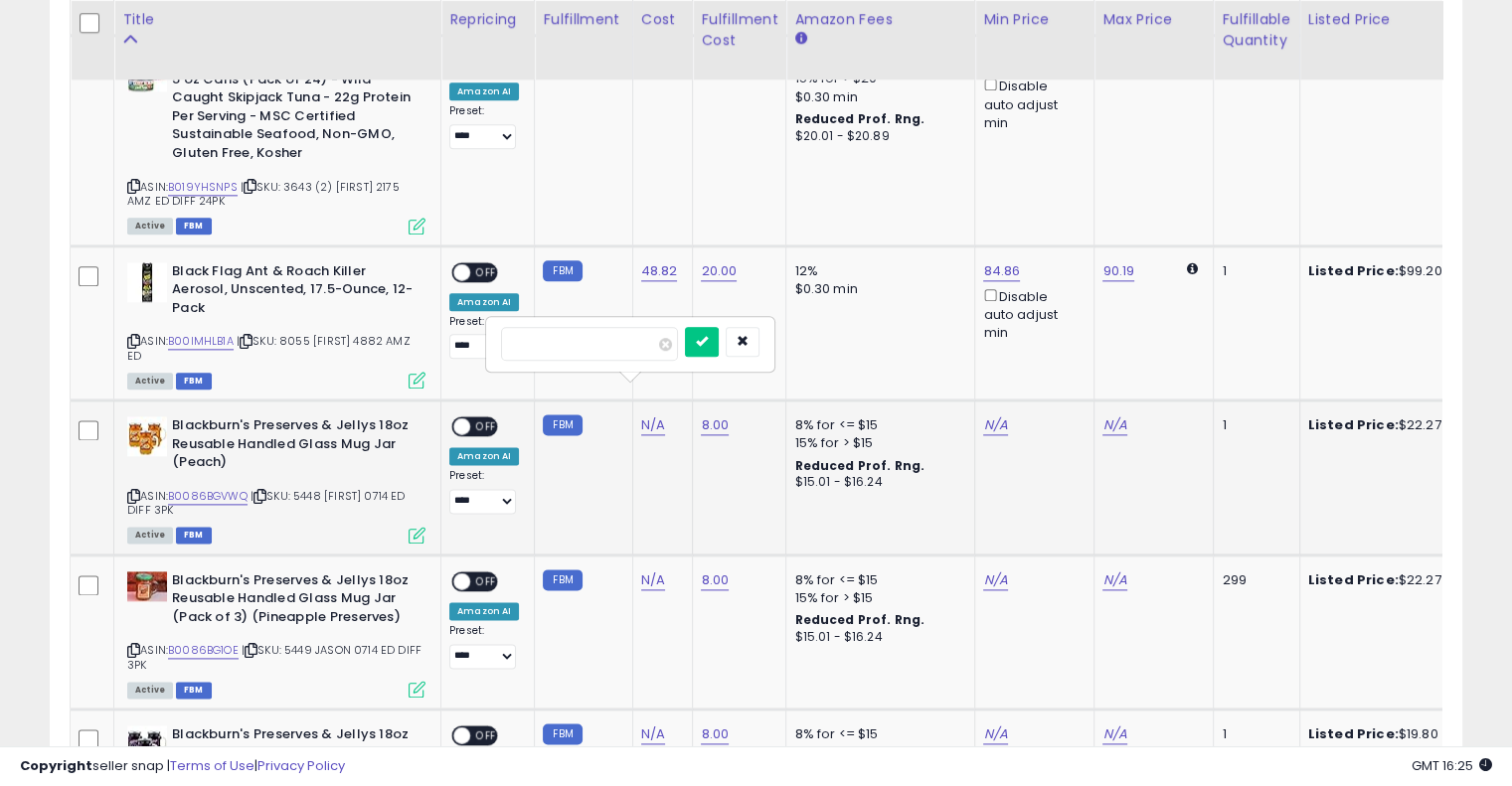 type on "****" 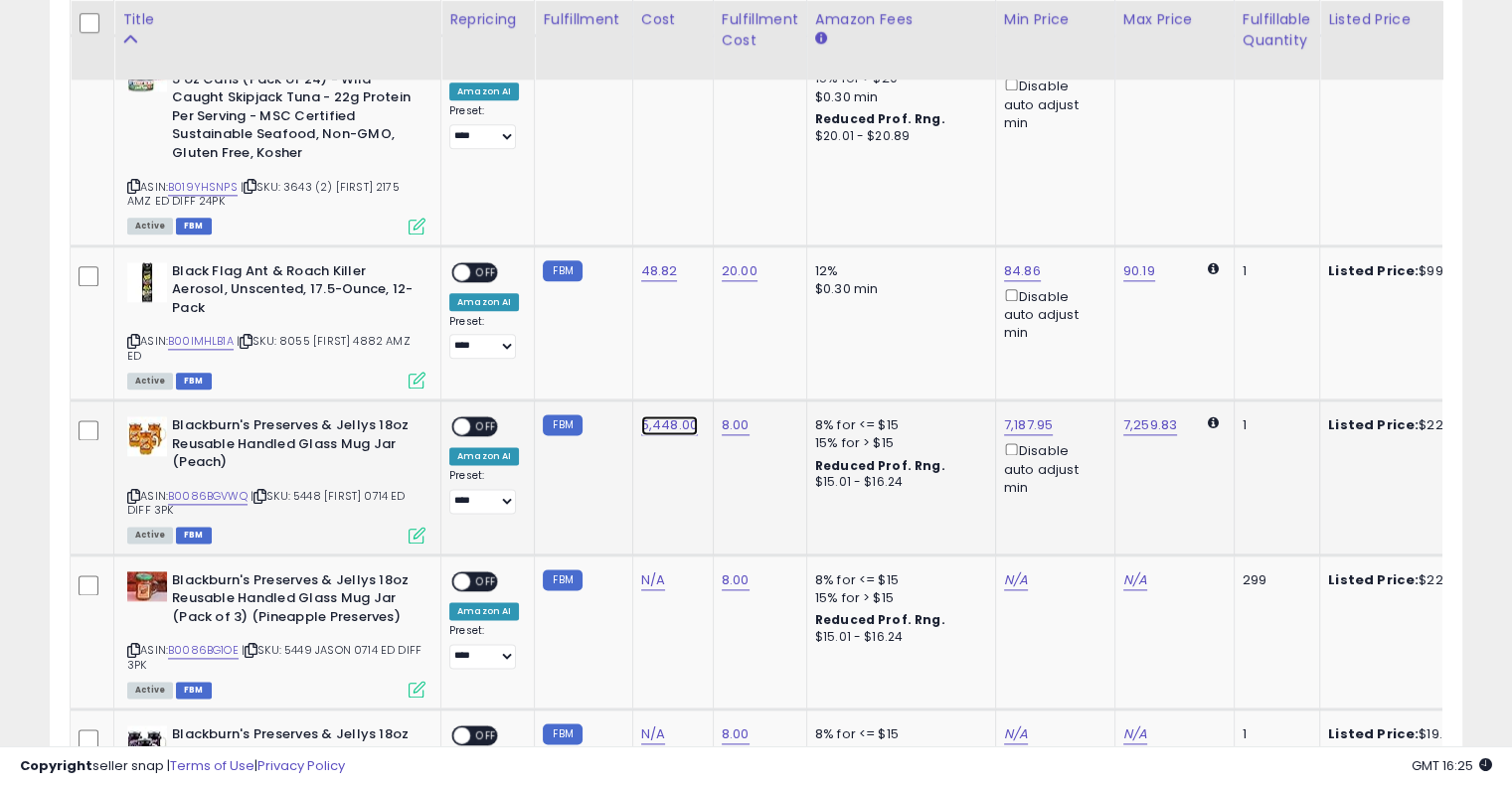 click on "5,448.00" at bounding box center [657, -1363] 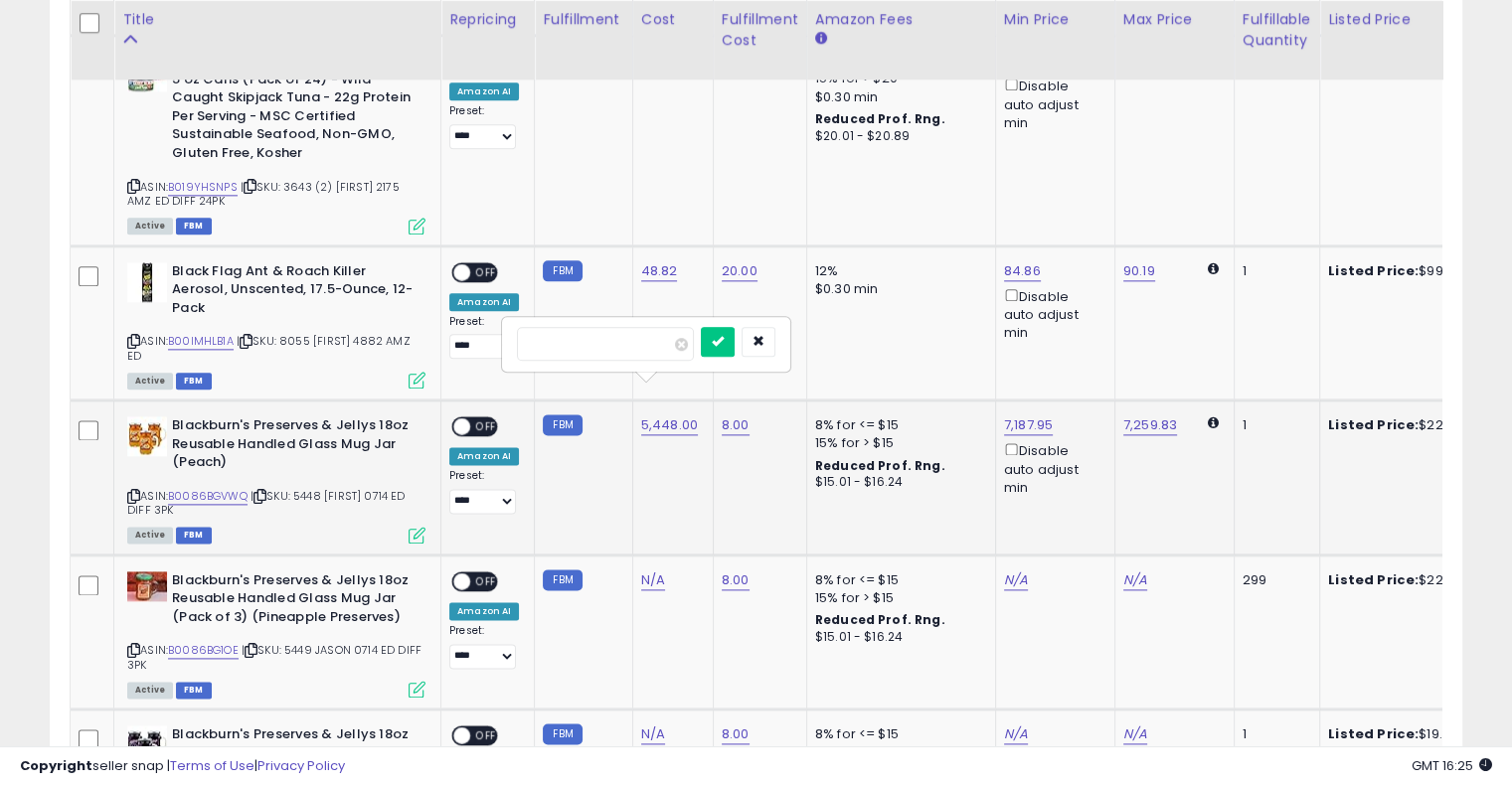 type on "*****" 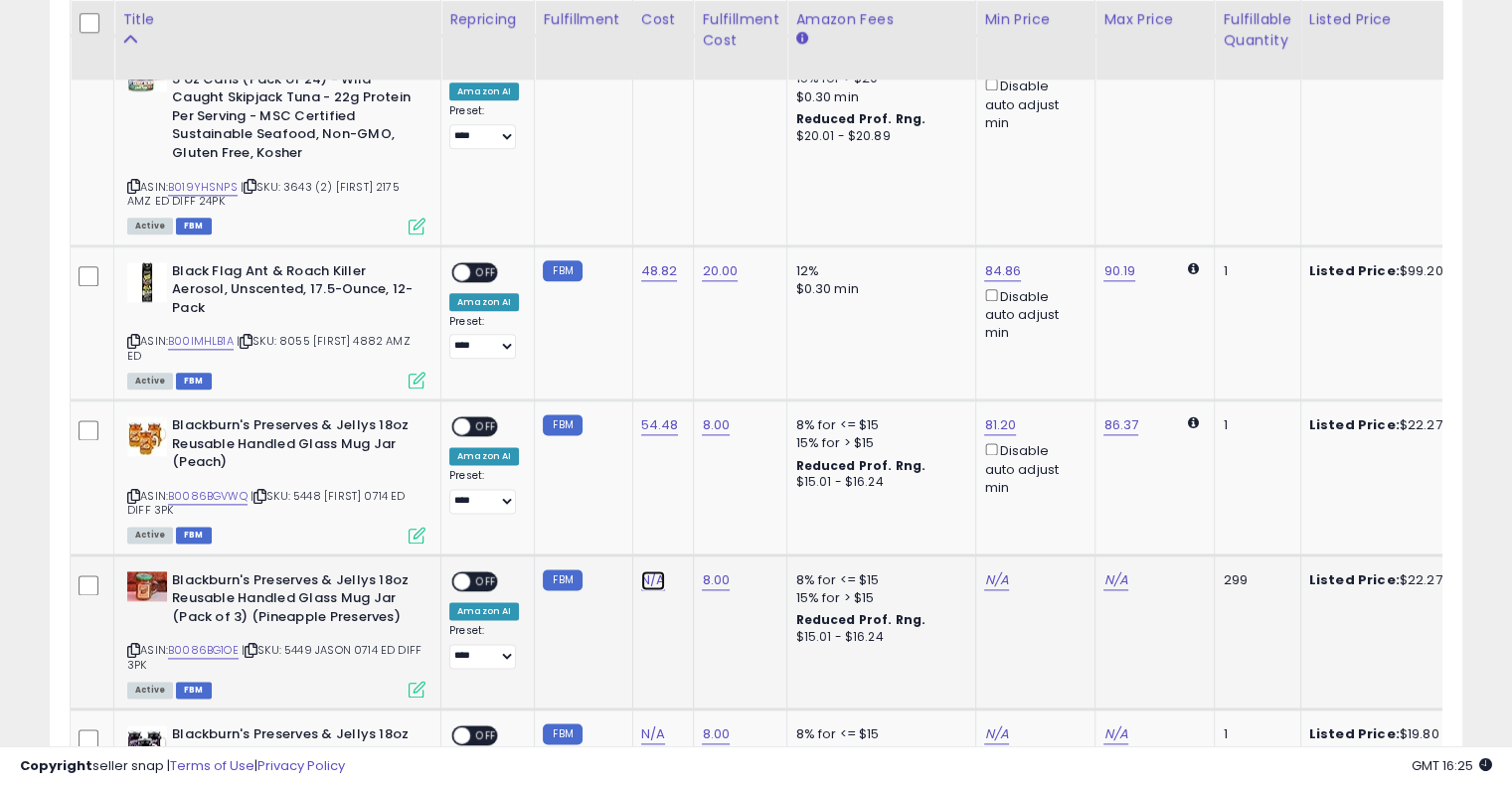 click on "N/A" at bounding box center [653, 580] 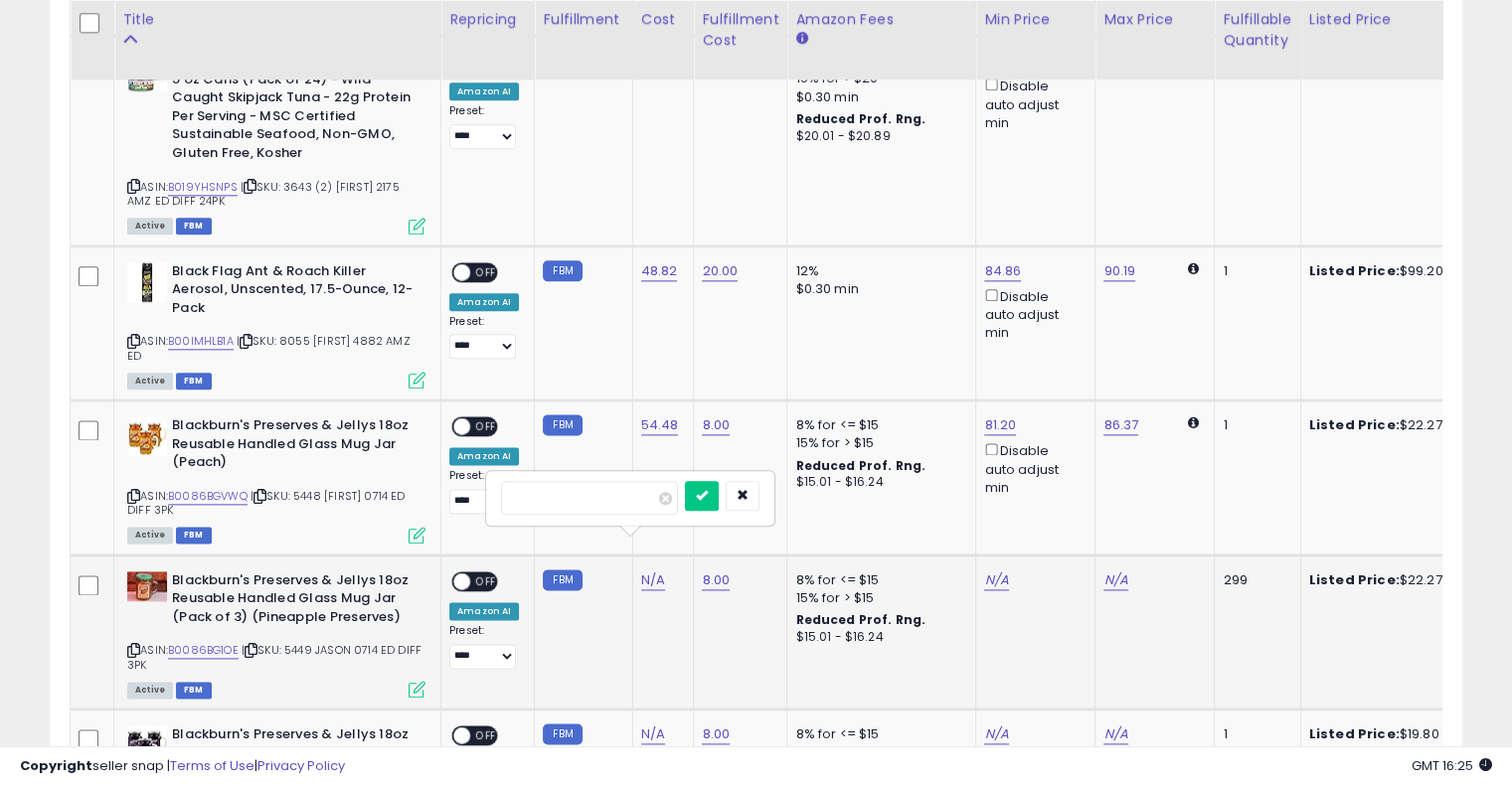 type on "*****" 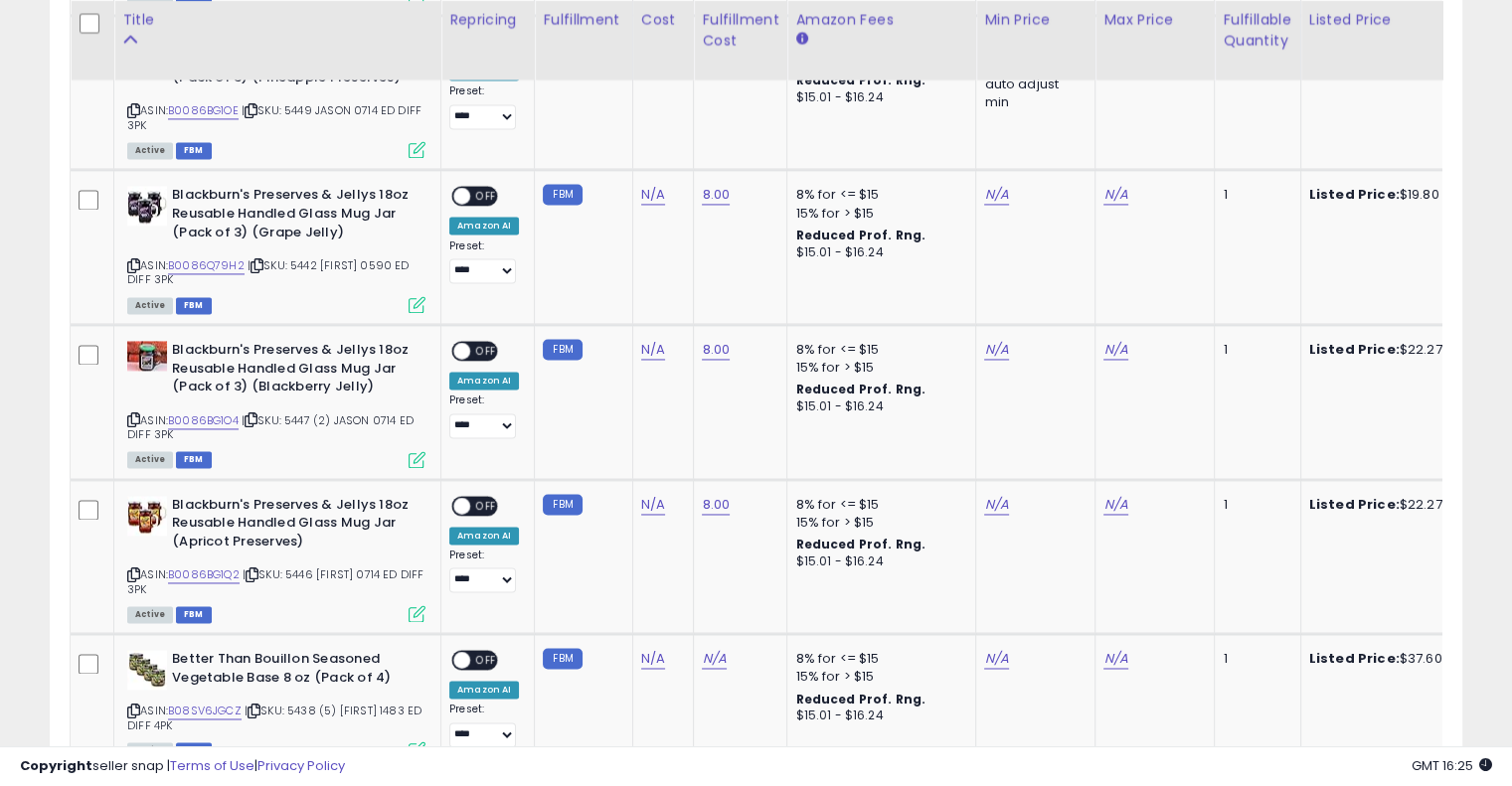 scroll, scrollTop: 2959, scrollLeft: 0, axis: vertical 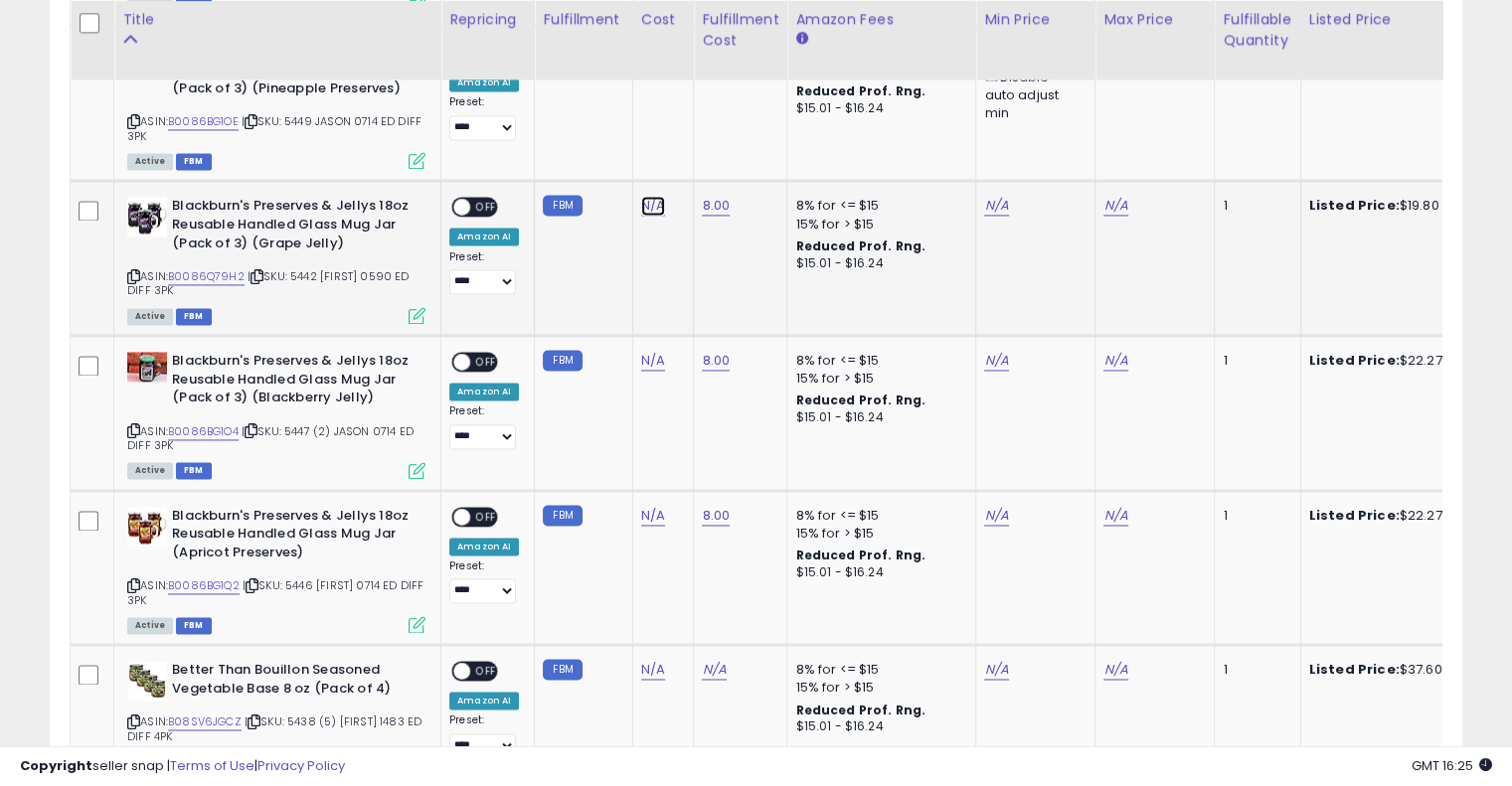 click on "N/A" at bounding box center (653, 206) 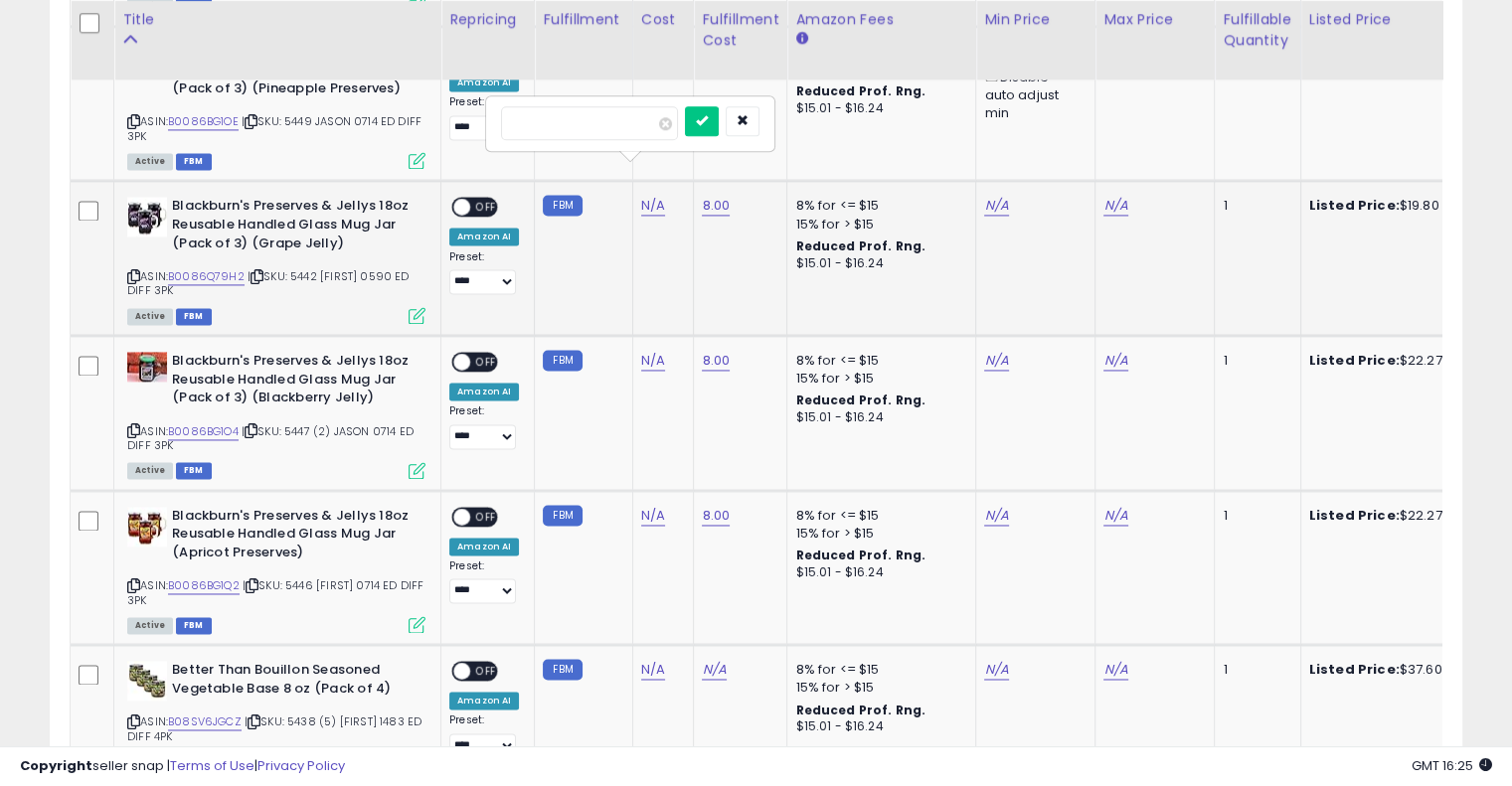 type on "*****" 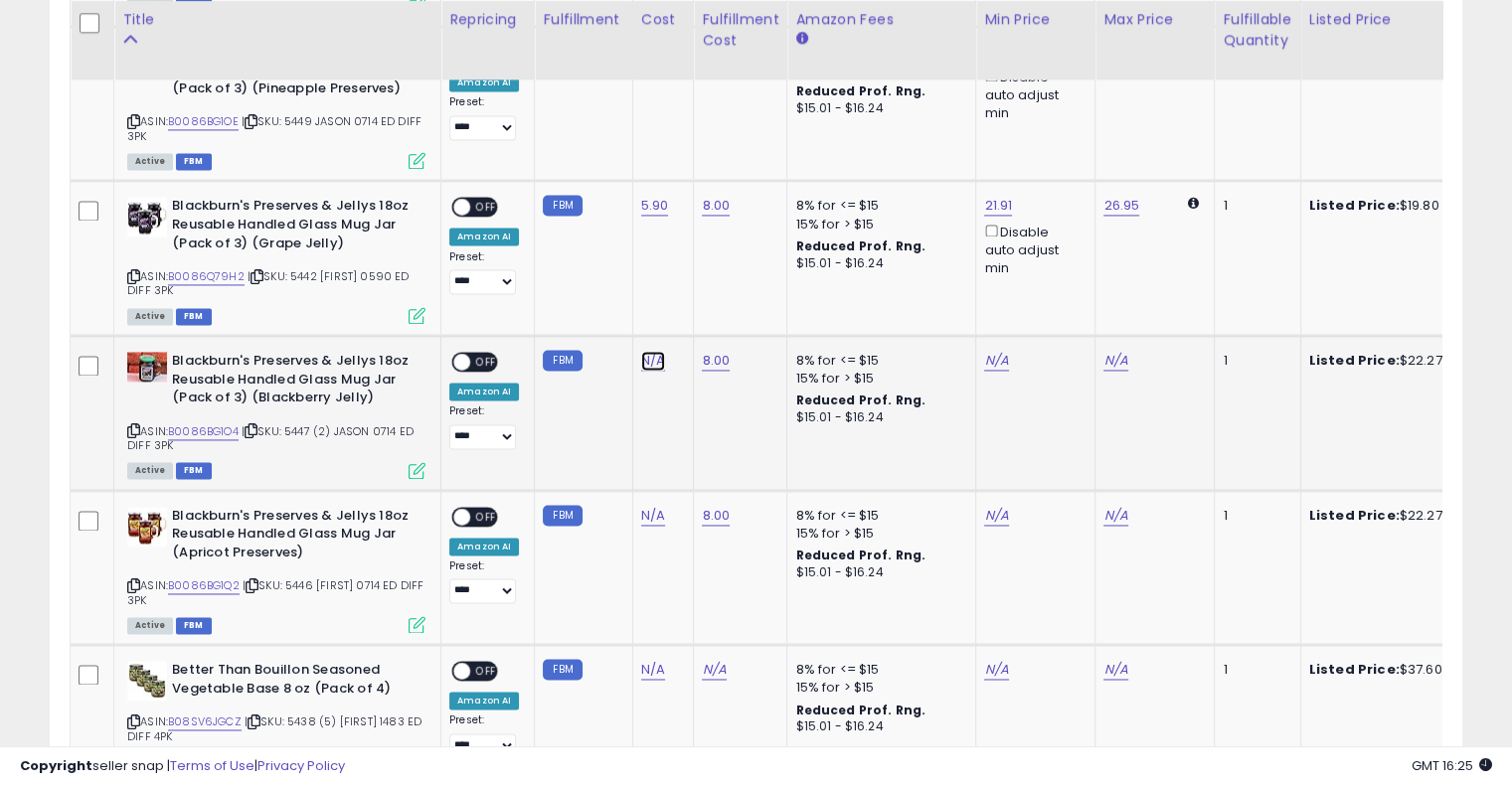 click on "N/A" at bounding box center (653, 361) 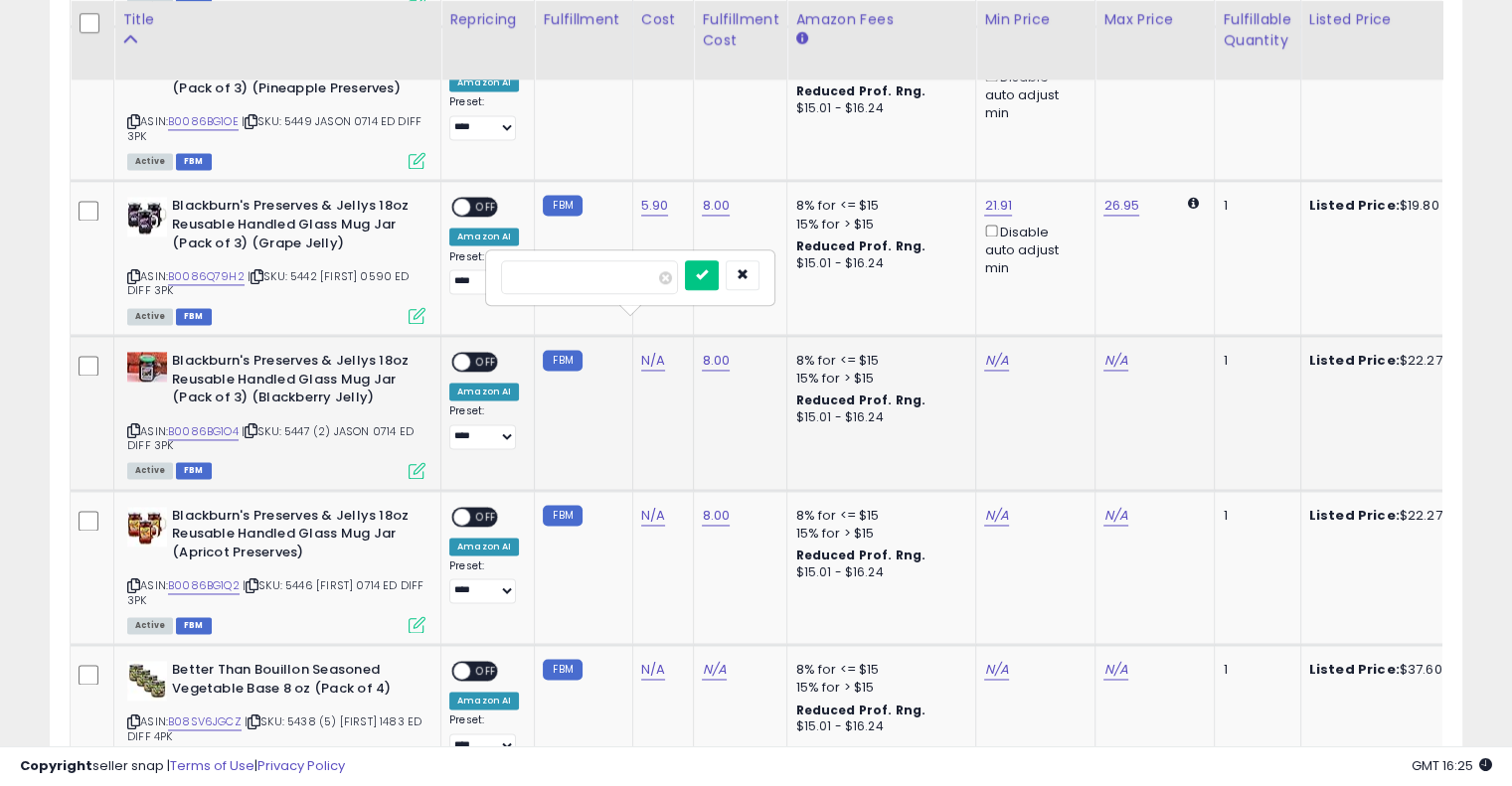 type on "*****" 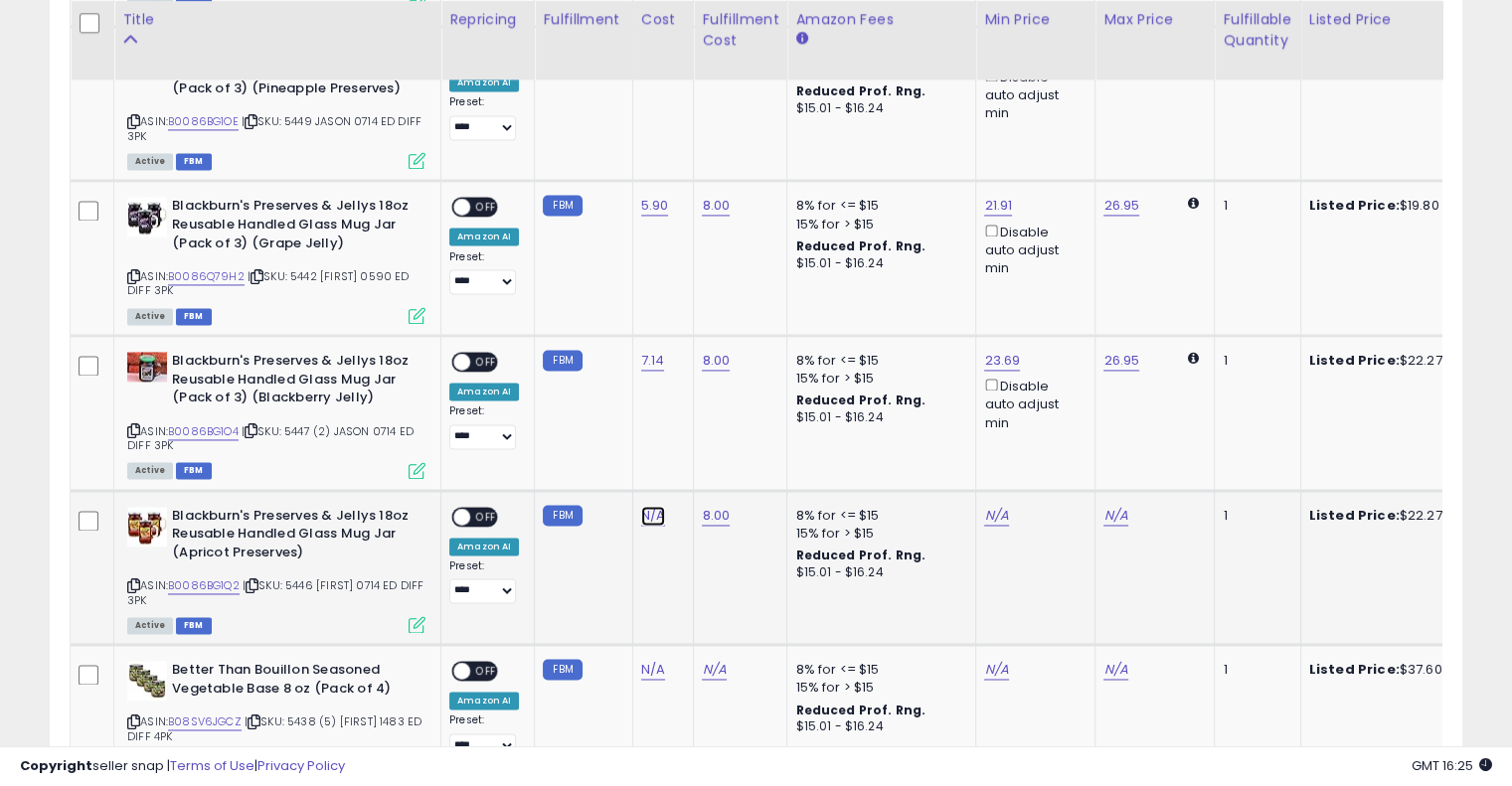 click on "N/A" at bounding box center [653, 516] 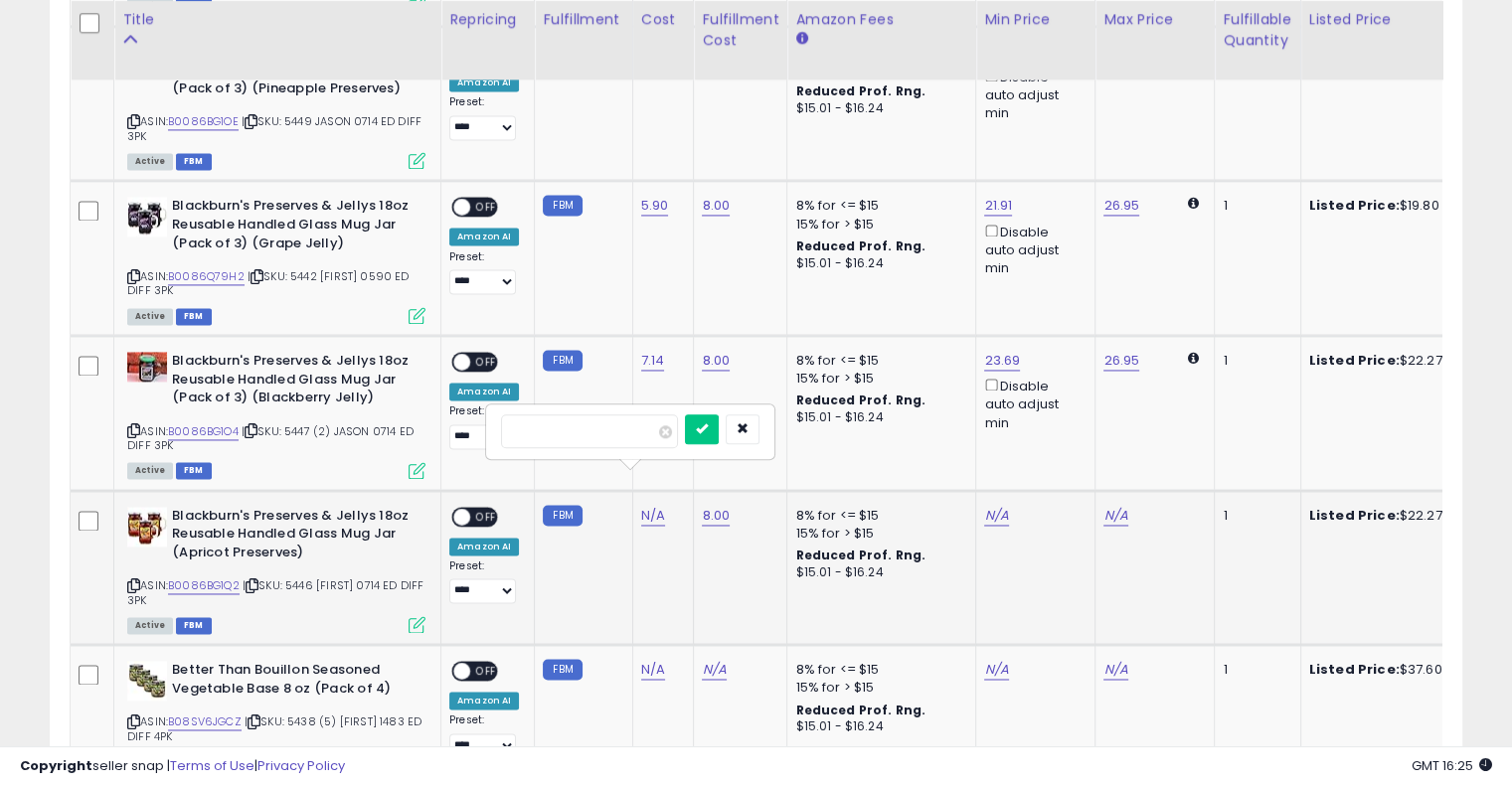 type on "*****" 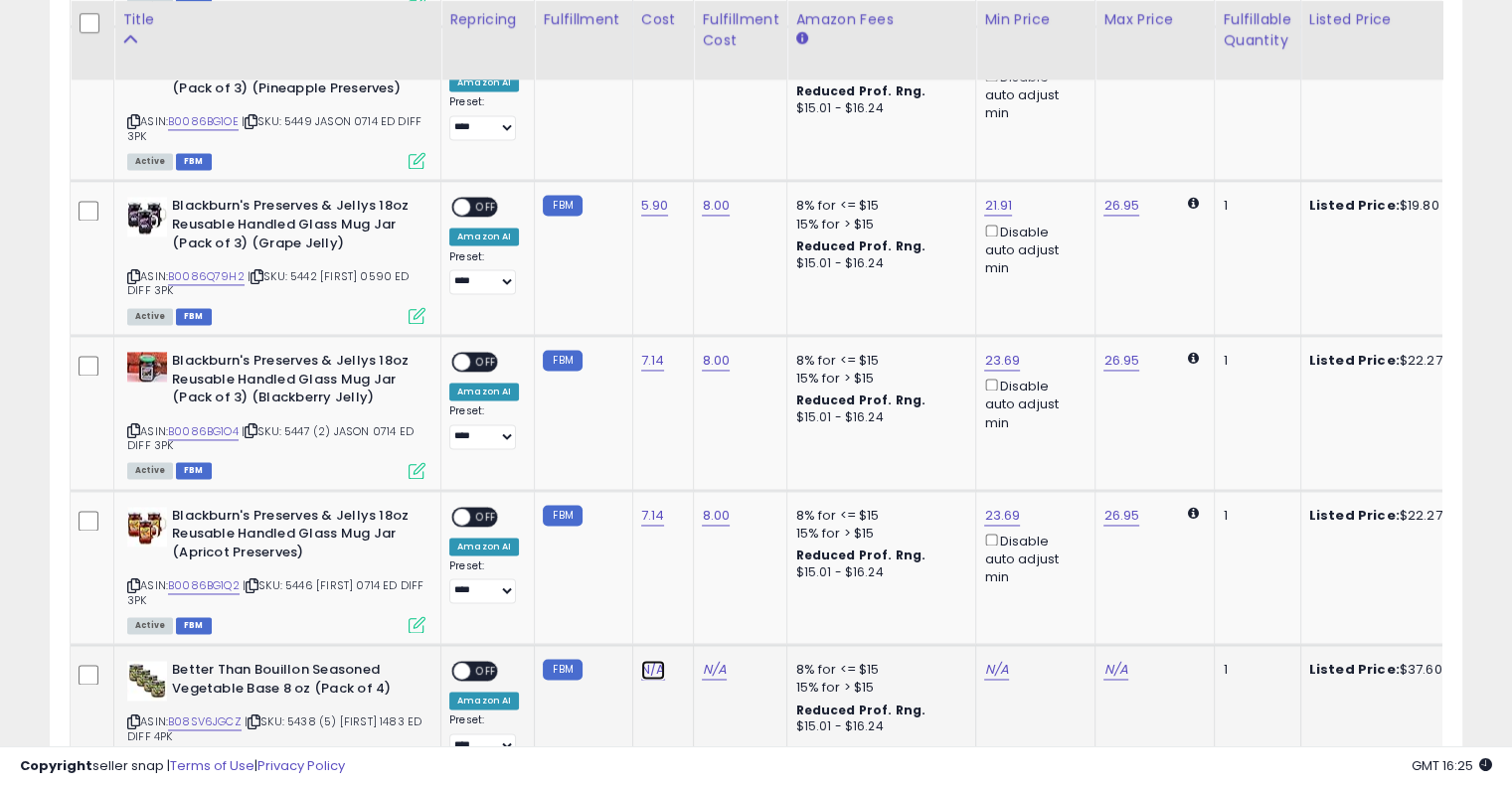 click on "N/A" at bounding box center (653, 670) 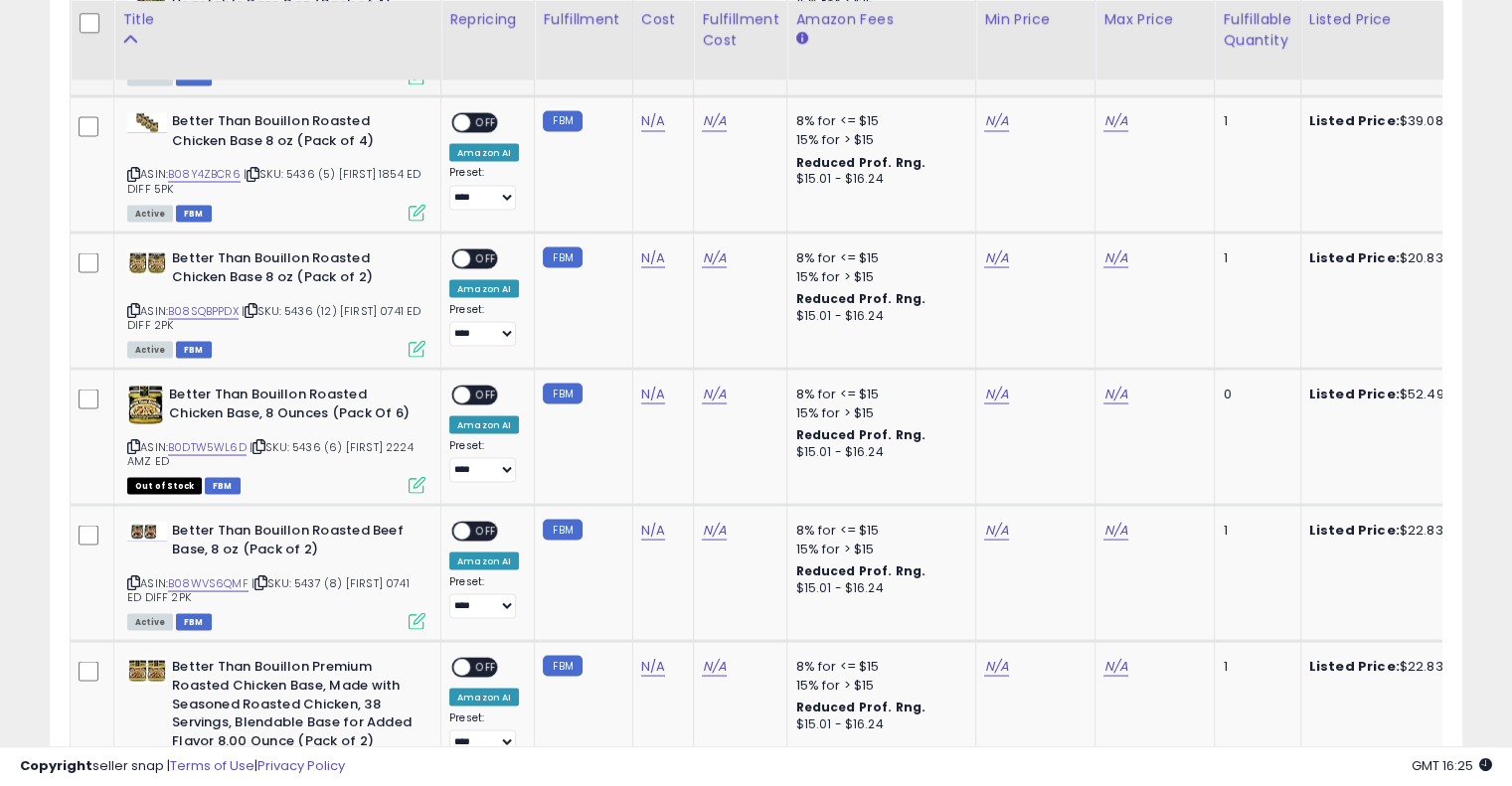 scroll, scrollTop: 3647, scrollLeft: 0, axis: vertical 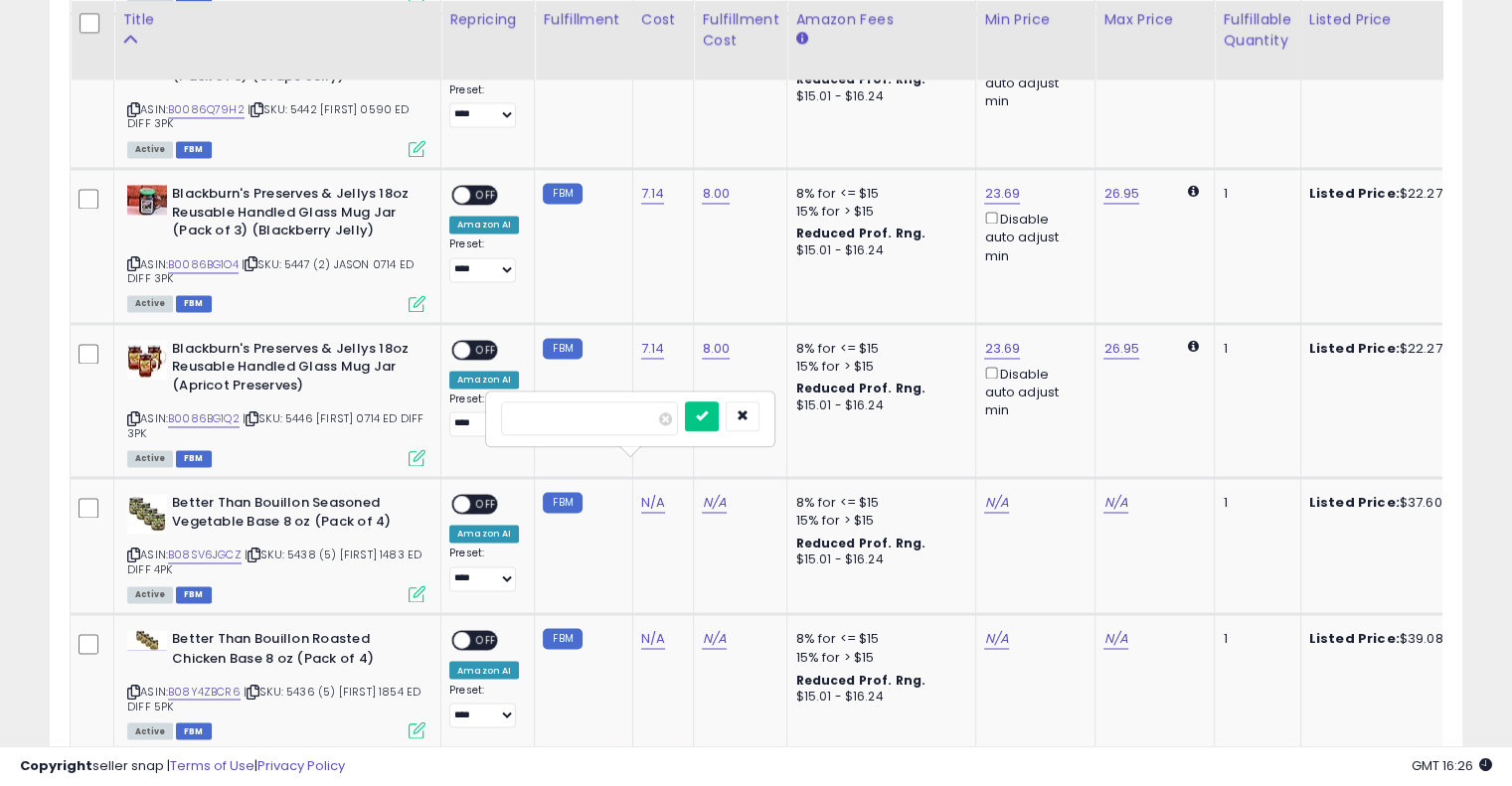 type on "*****" 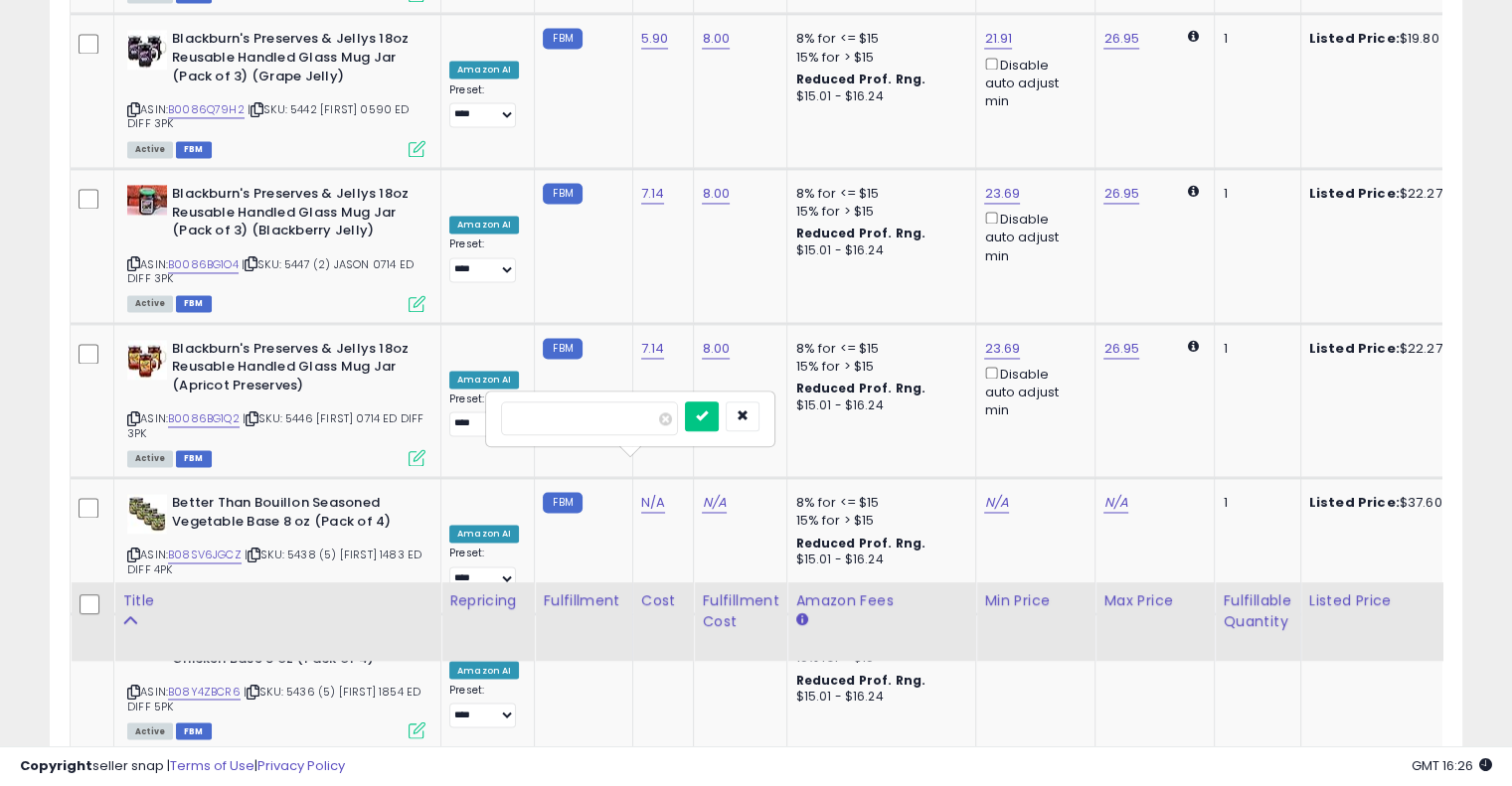 scroll, scrollTop: 3814, scrollLeft: 0, axis: vertical 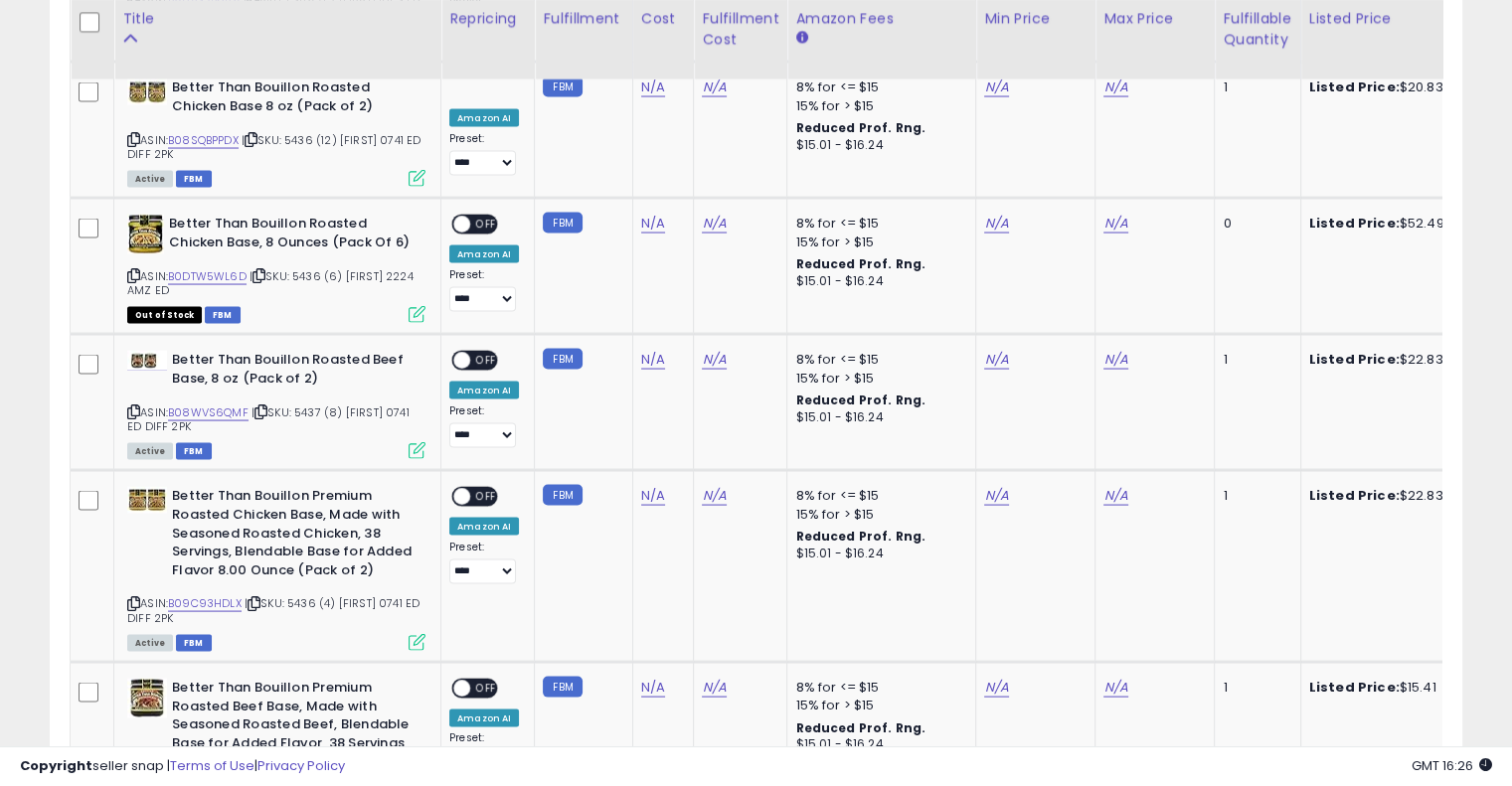 click at bounding box center [702, -271] 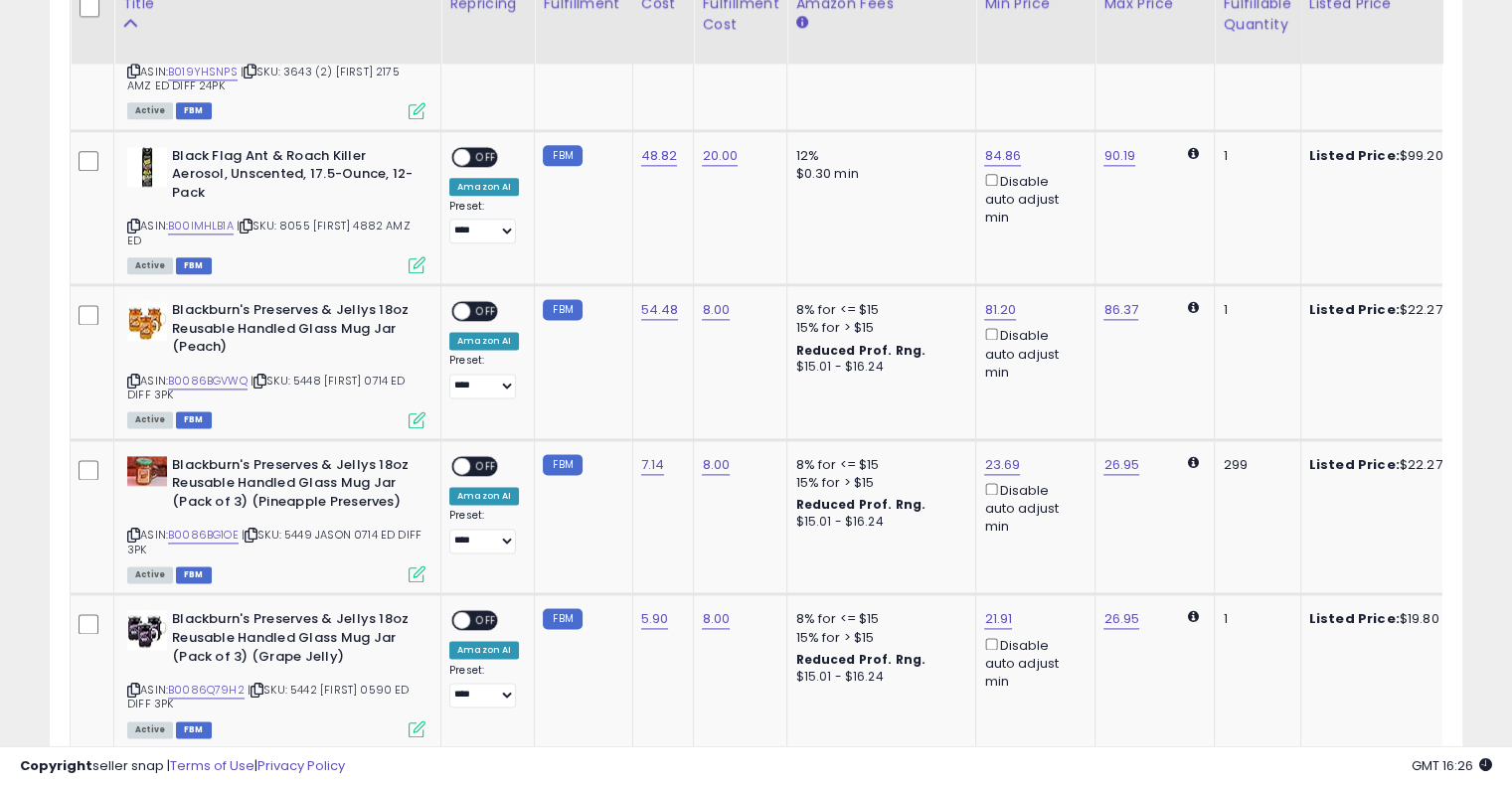 scroll, scrollTop: 2615, scrollLeft: 0, axis: vertical 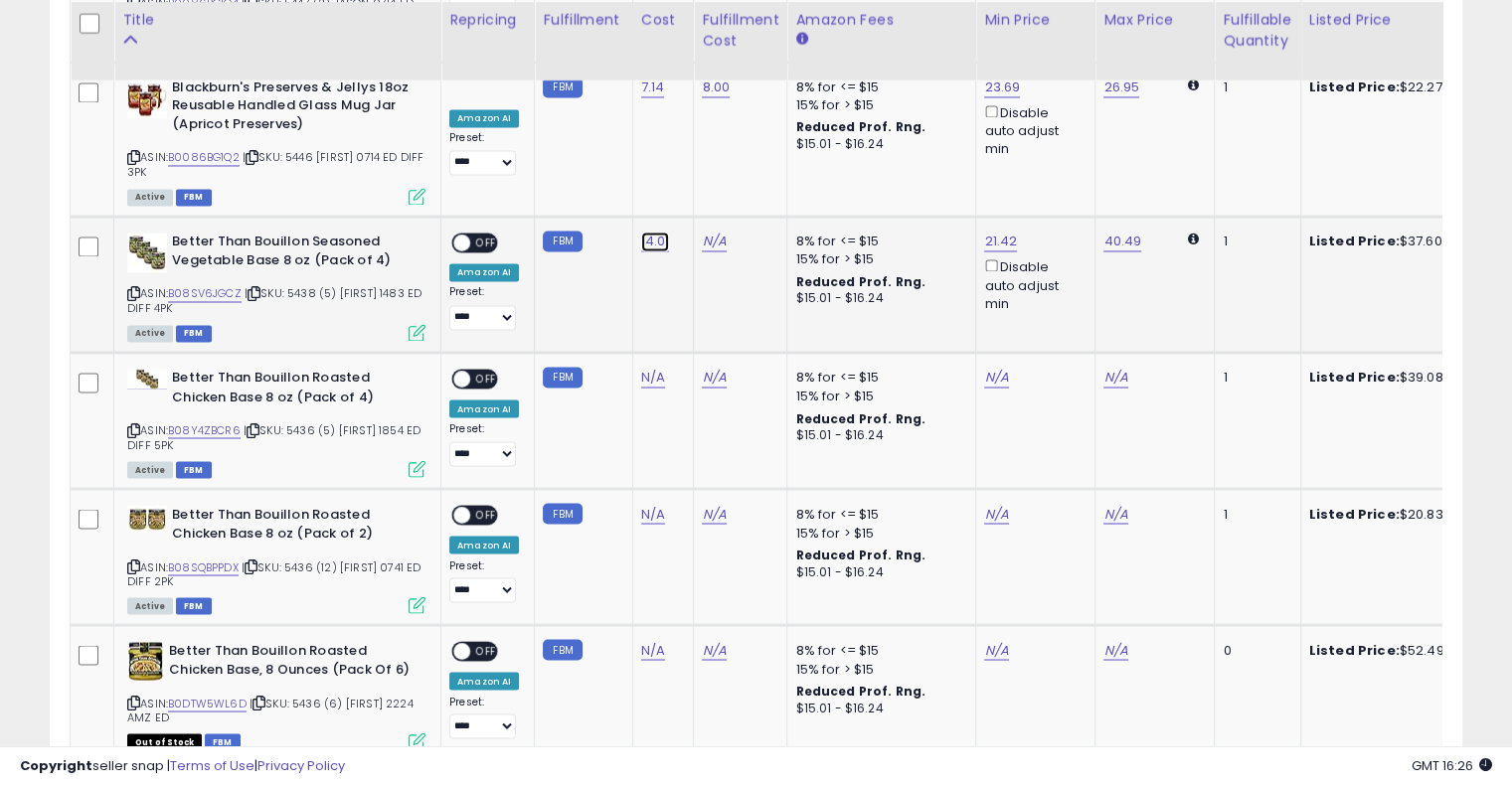 click on "14.01" at bounding box center (657, -2320) 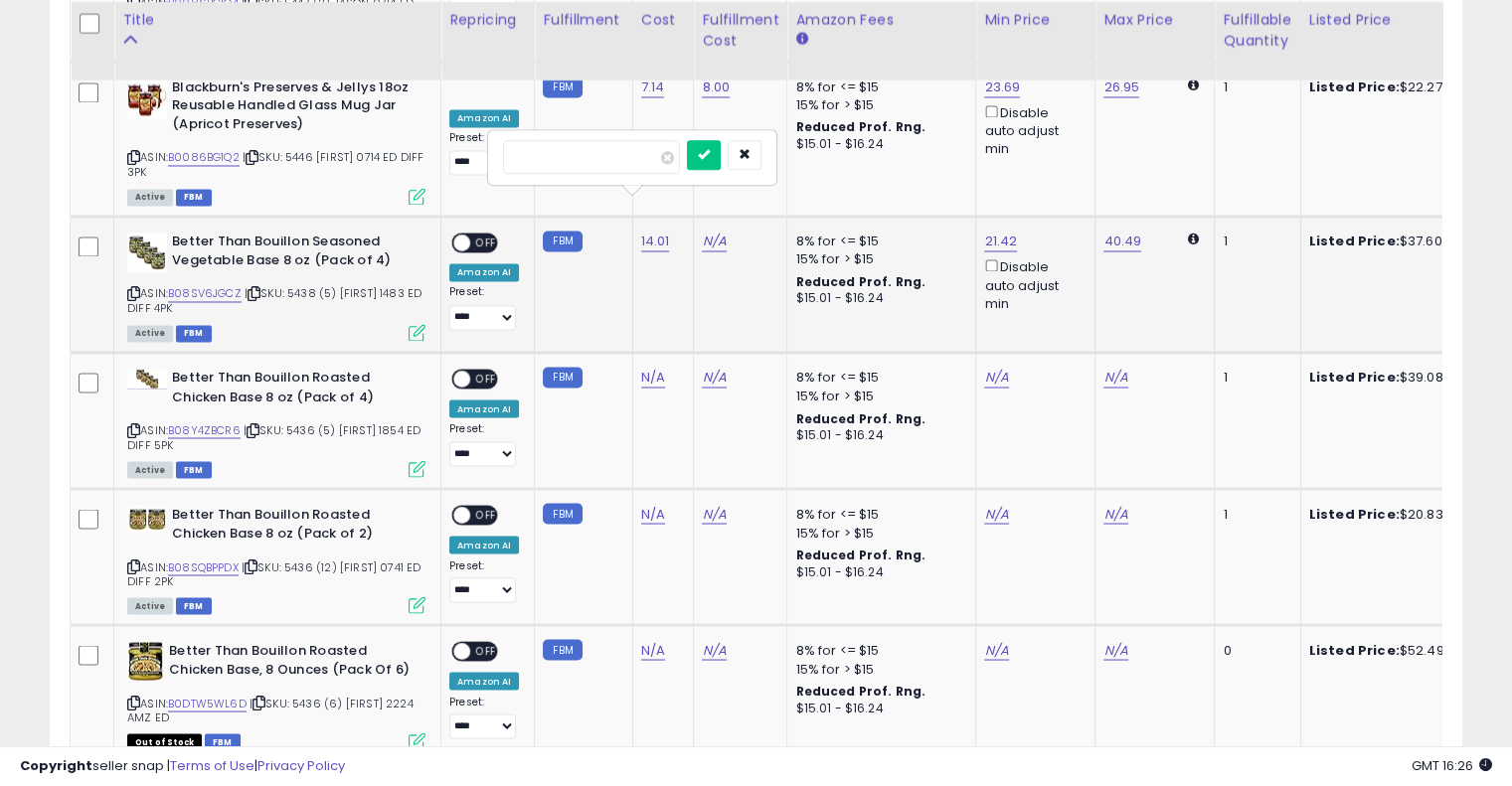 type on "*****" 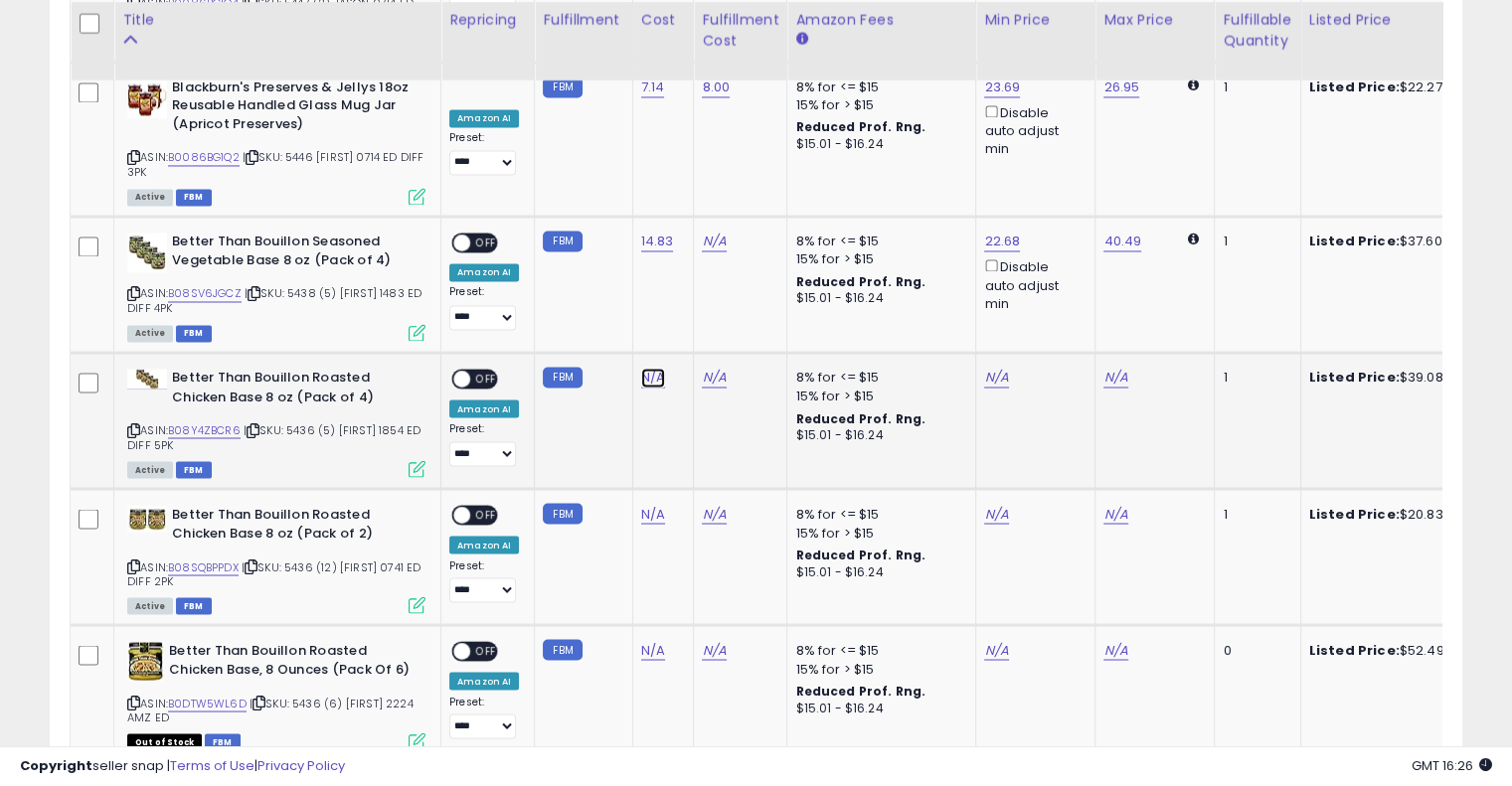 click on "N/A" at bounding box center [653, 378] 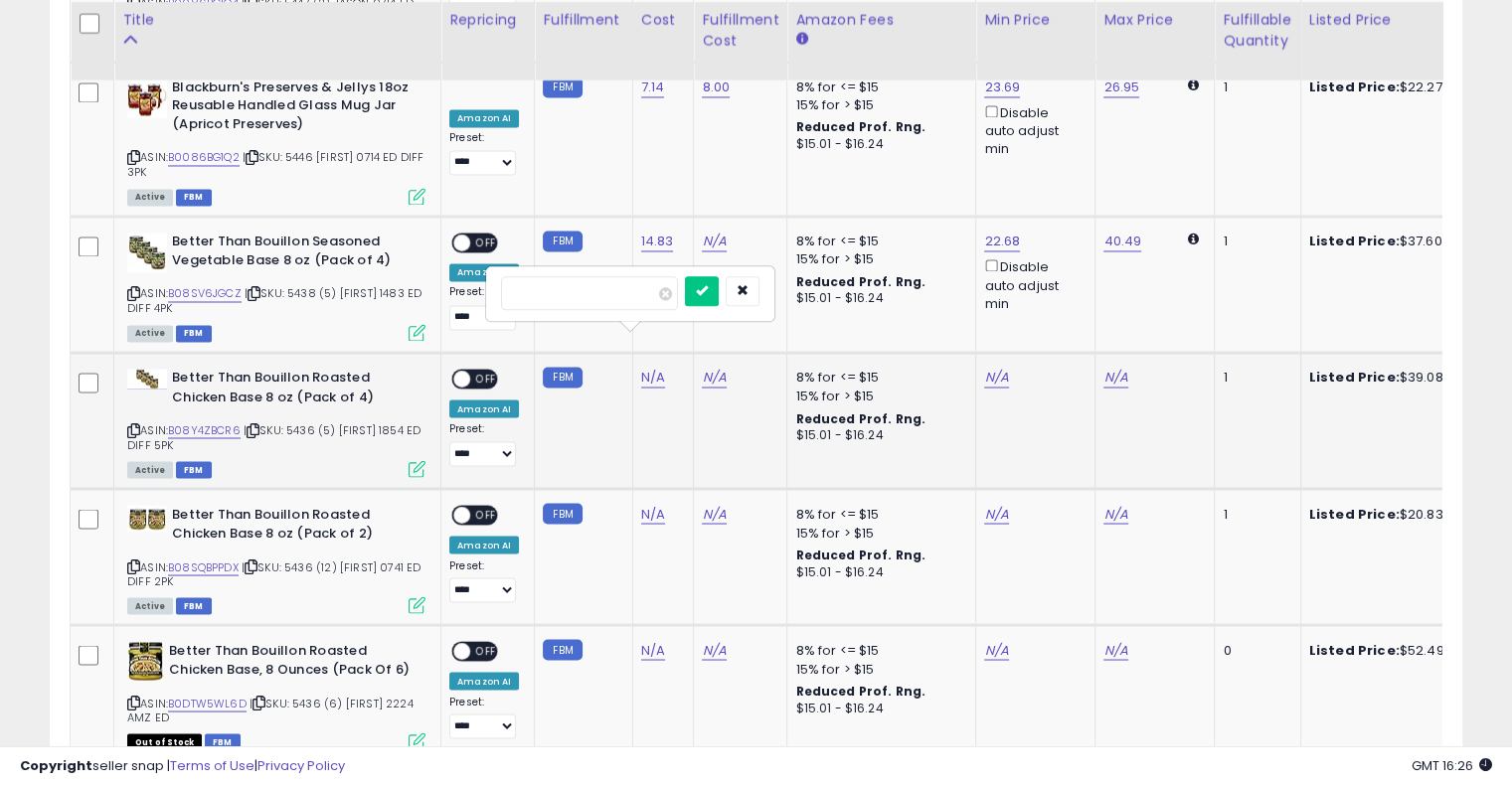 type on "*****" 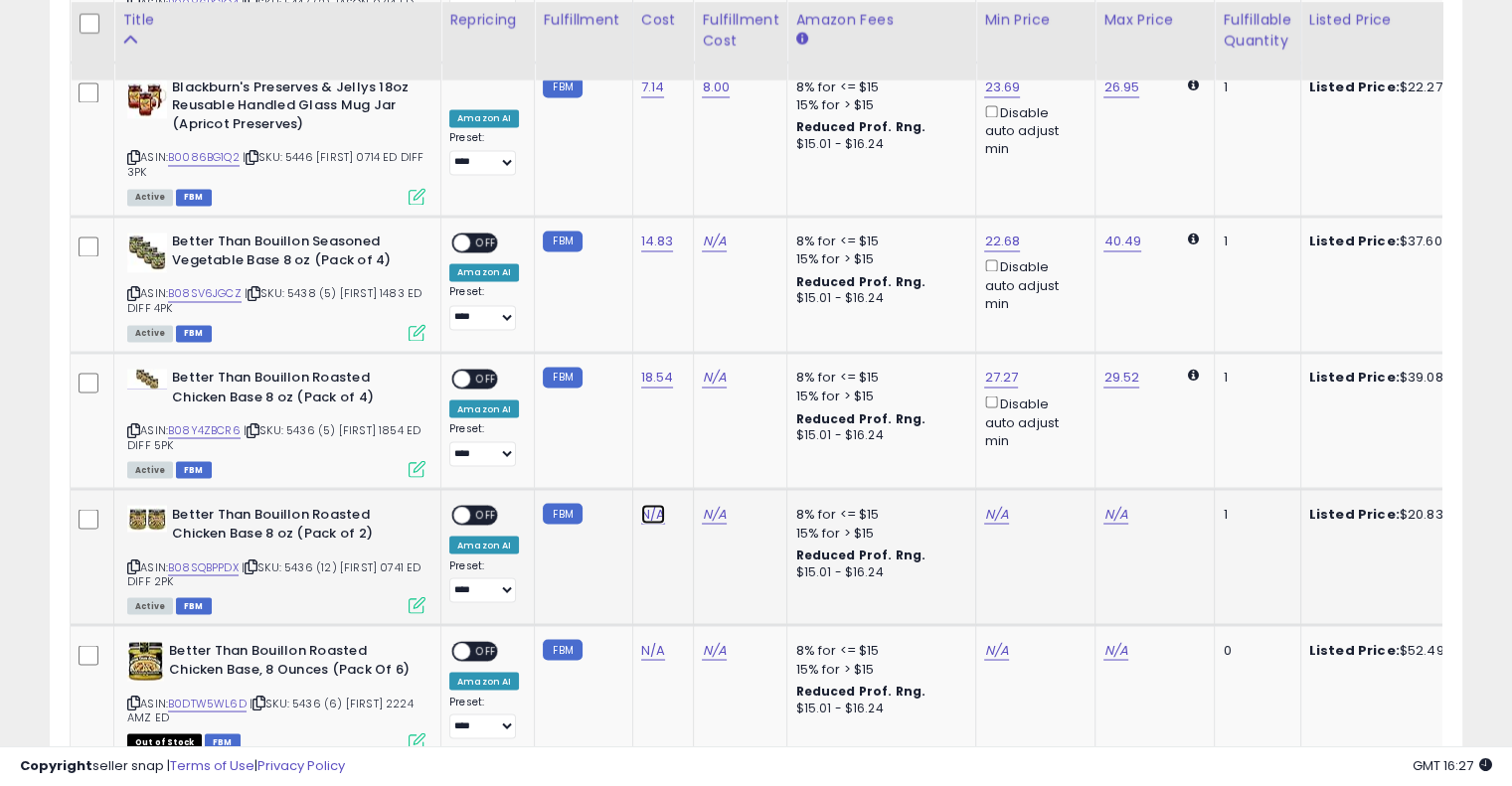 click on "N/A" at bounding box center (653, 514) 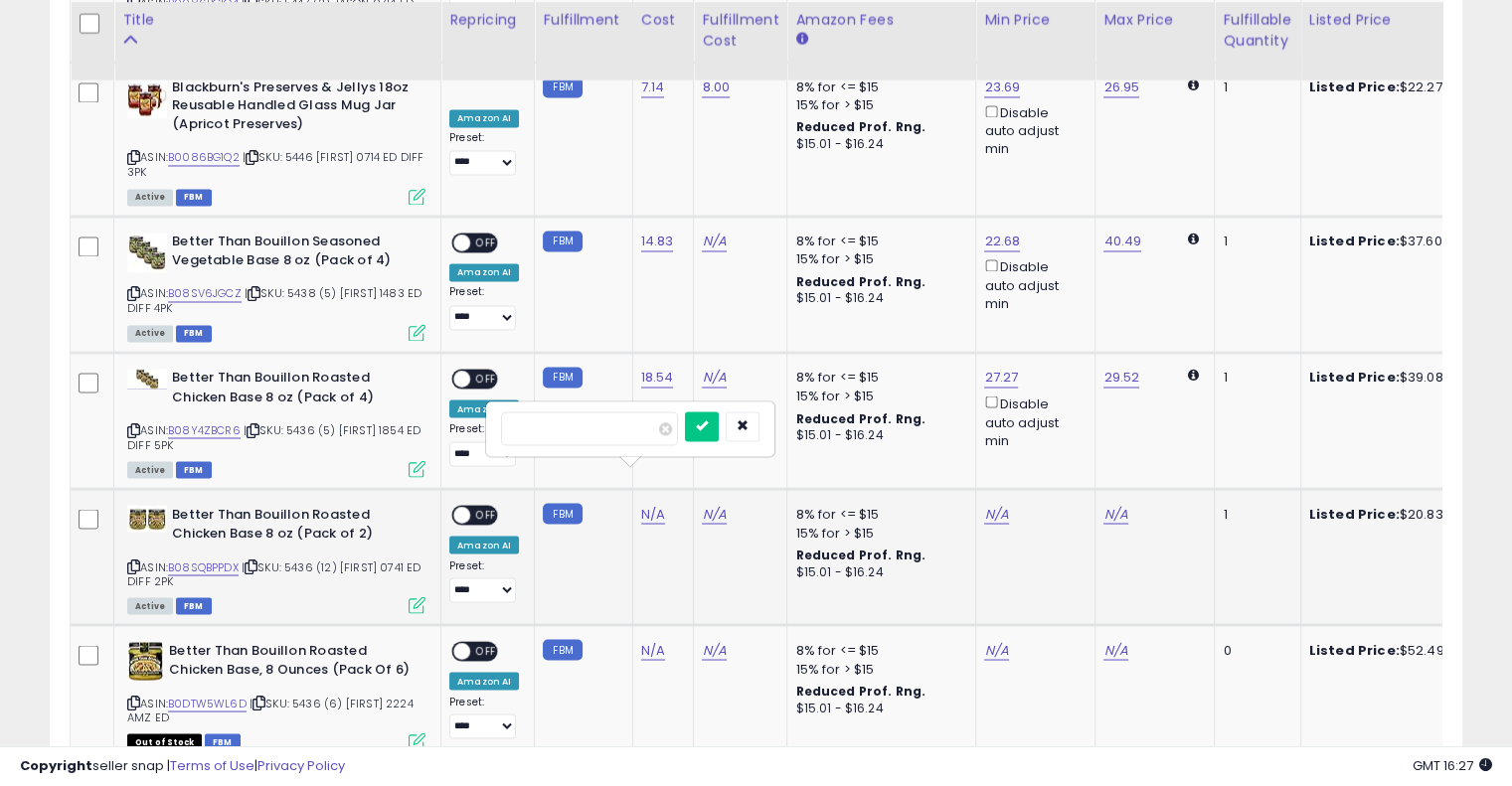 type on "****" 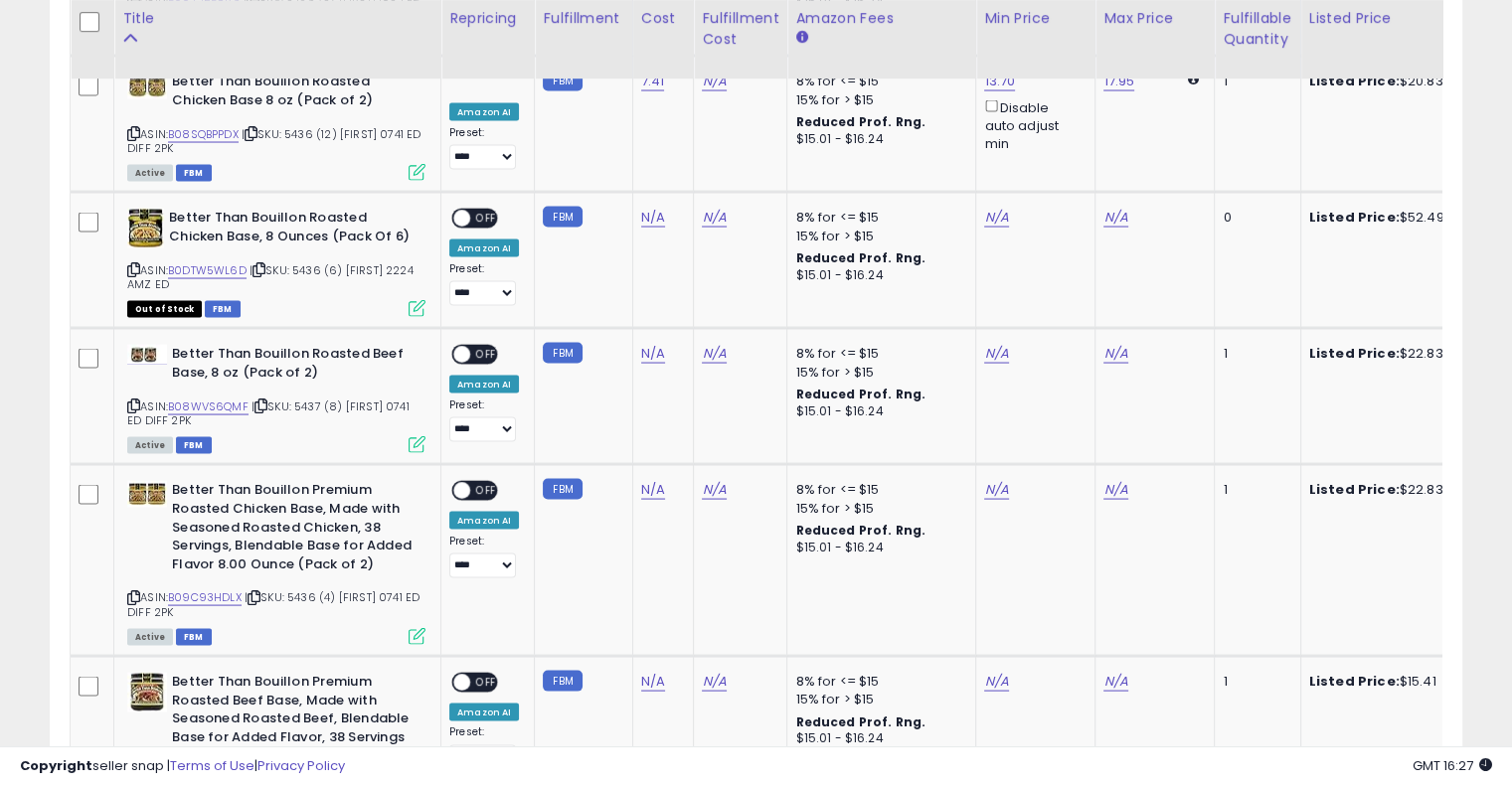 scroll, scrollTop: 3825, scrollLeft: 0, axis: vertical 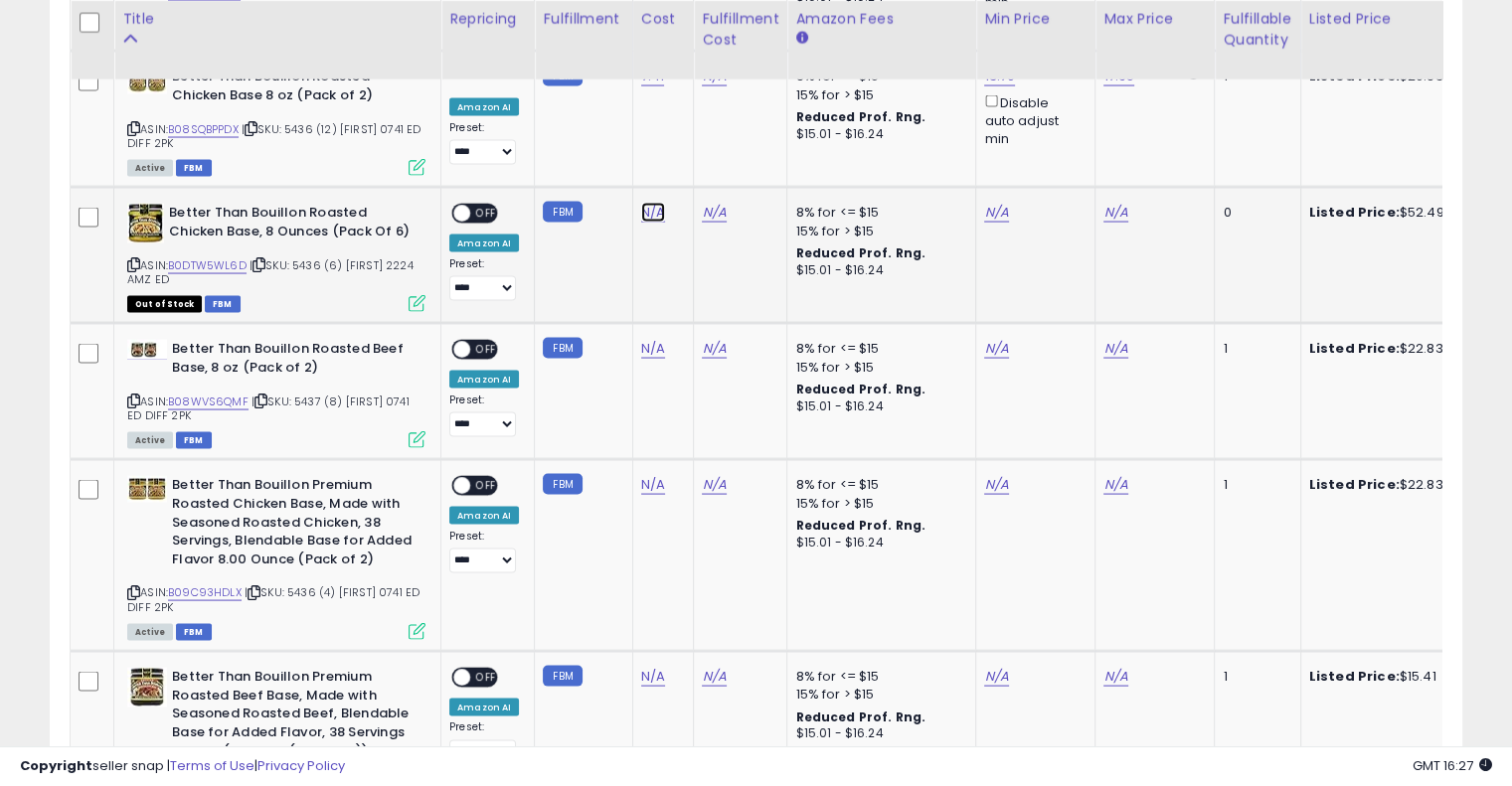 click on "N/A" at bounding box center [653, 213] 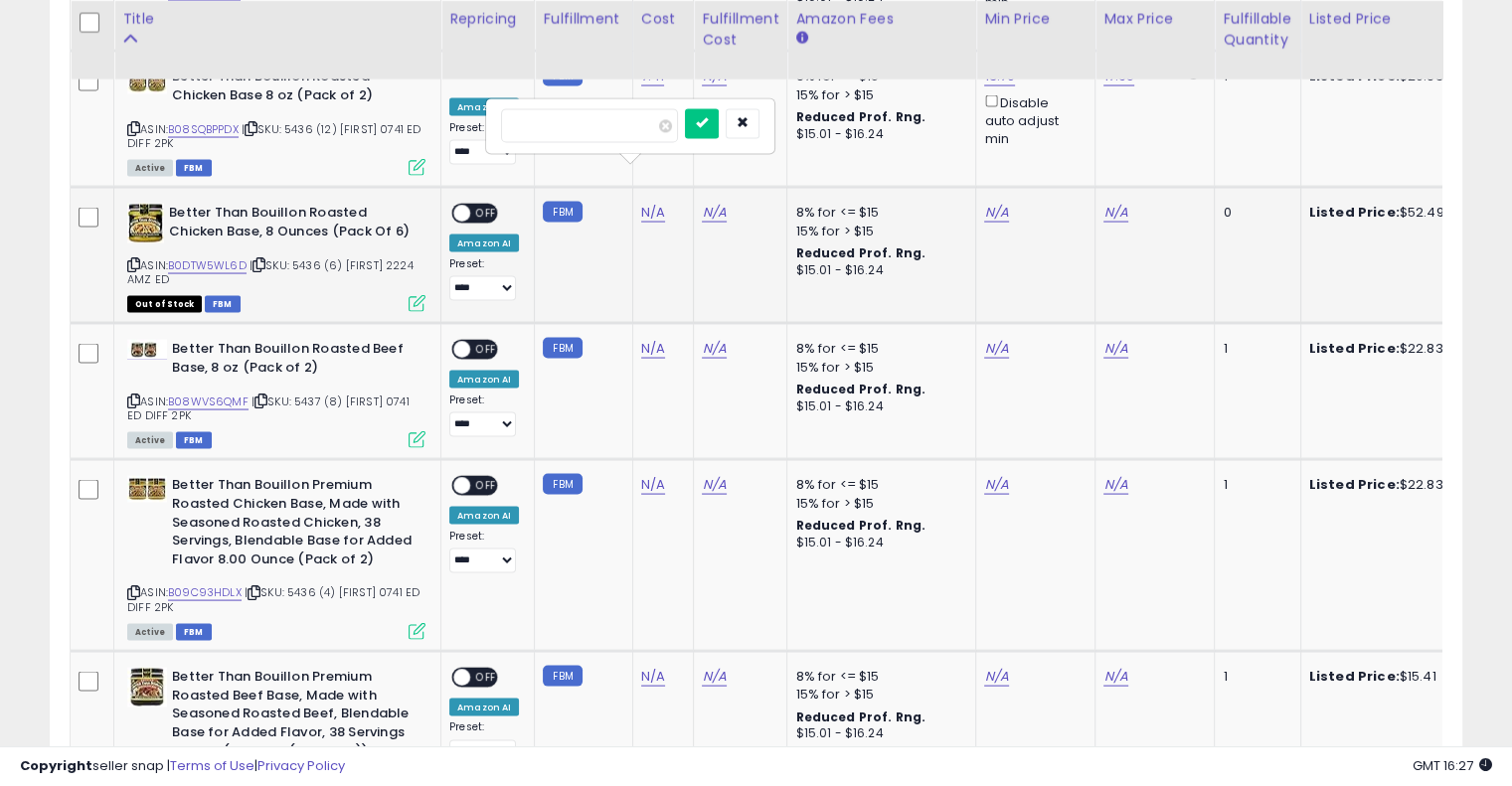 type on "*****" 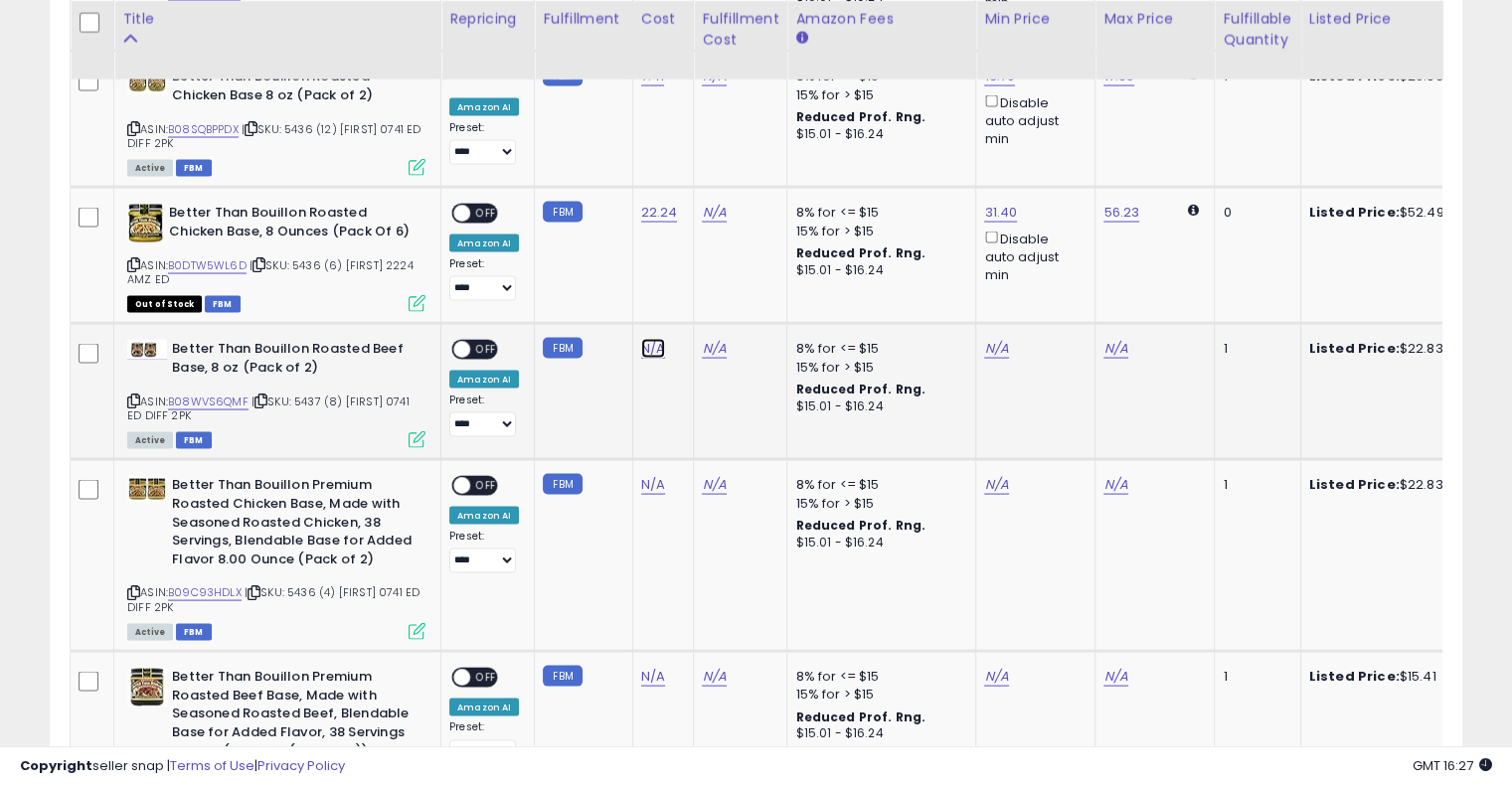 click on "N/A" at bounding box center [653, 349] 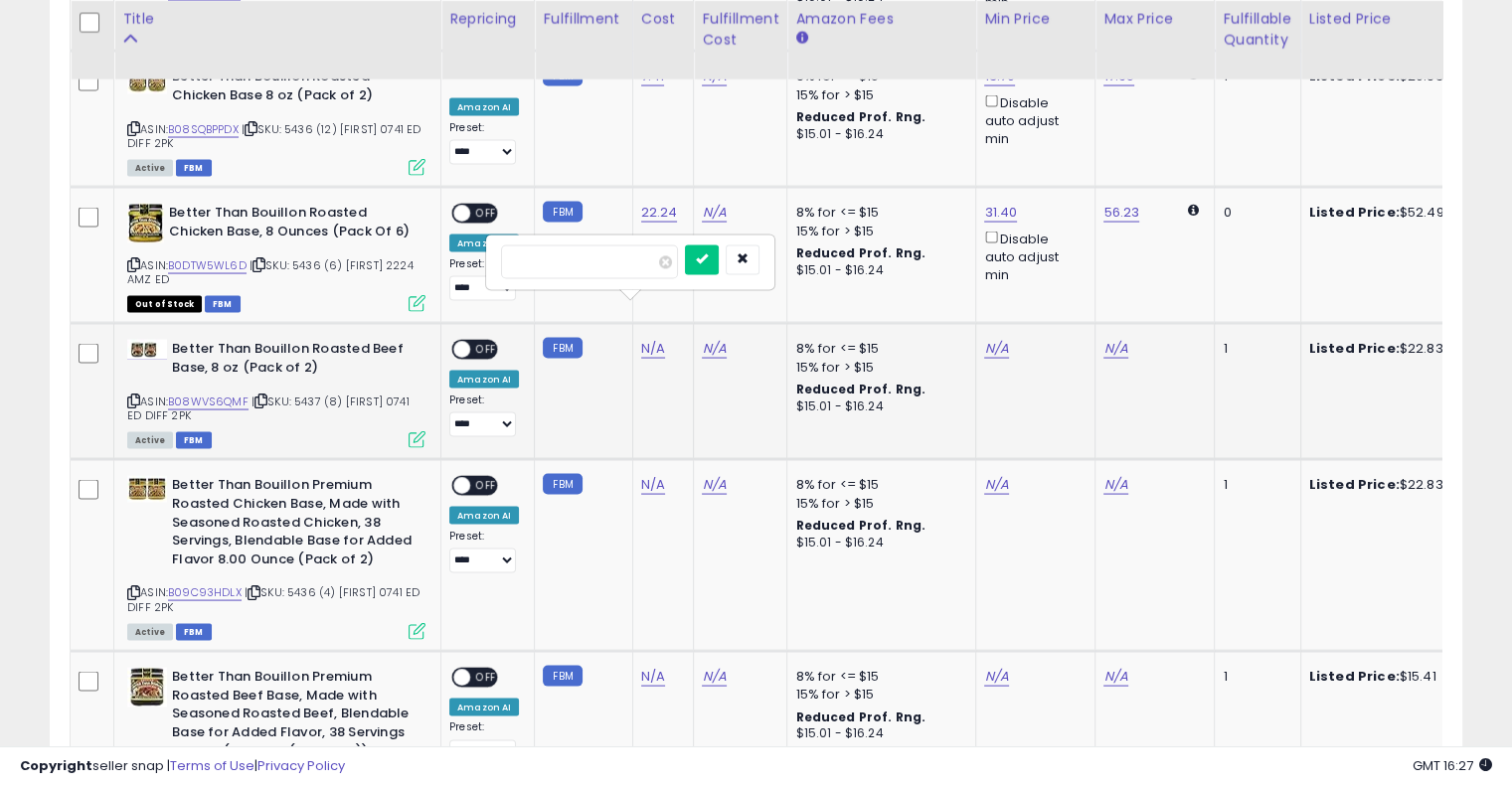 type on "*****" 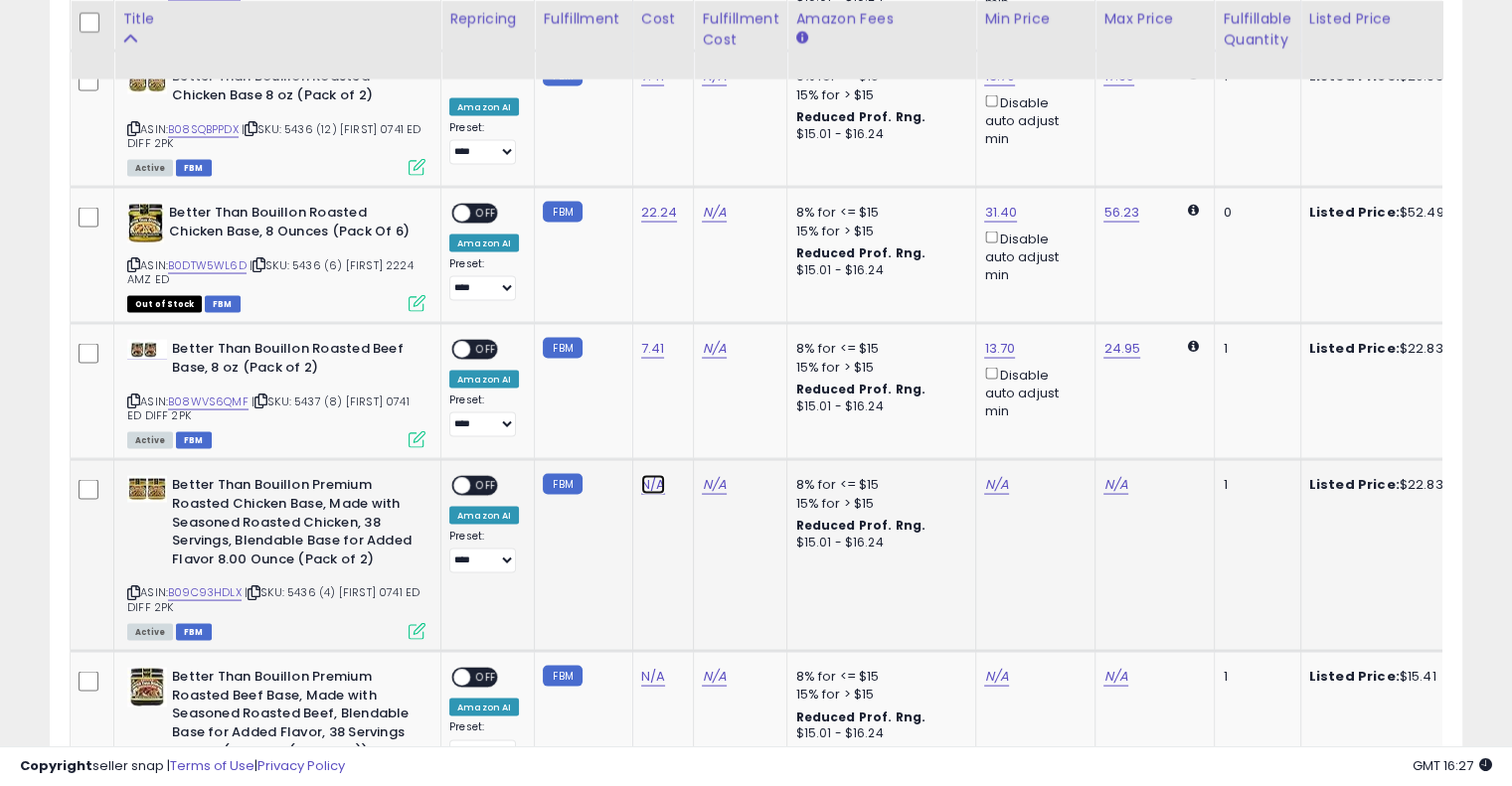 click on "N/A" at bounding box center [653, 485] 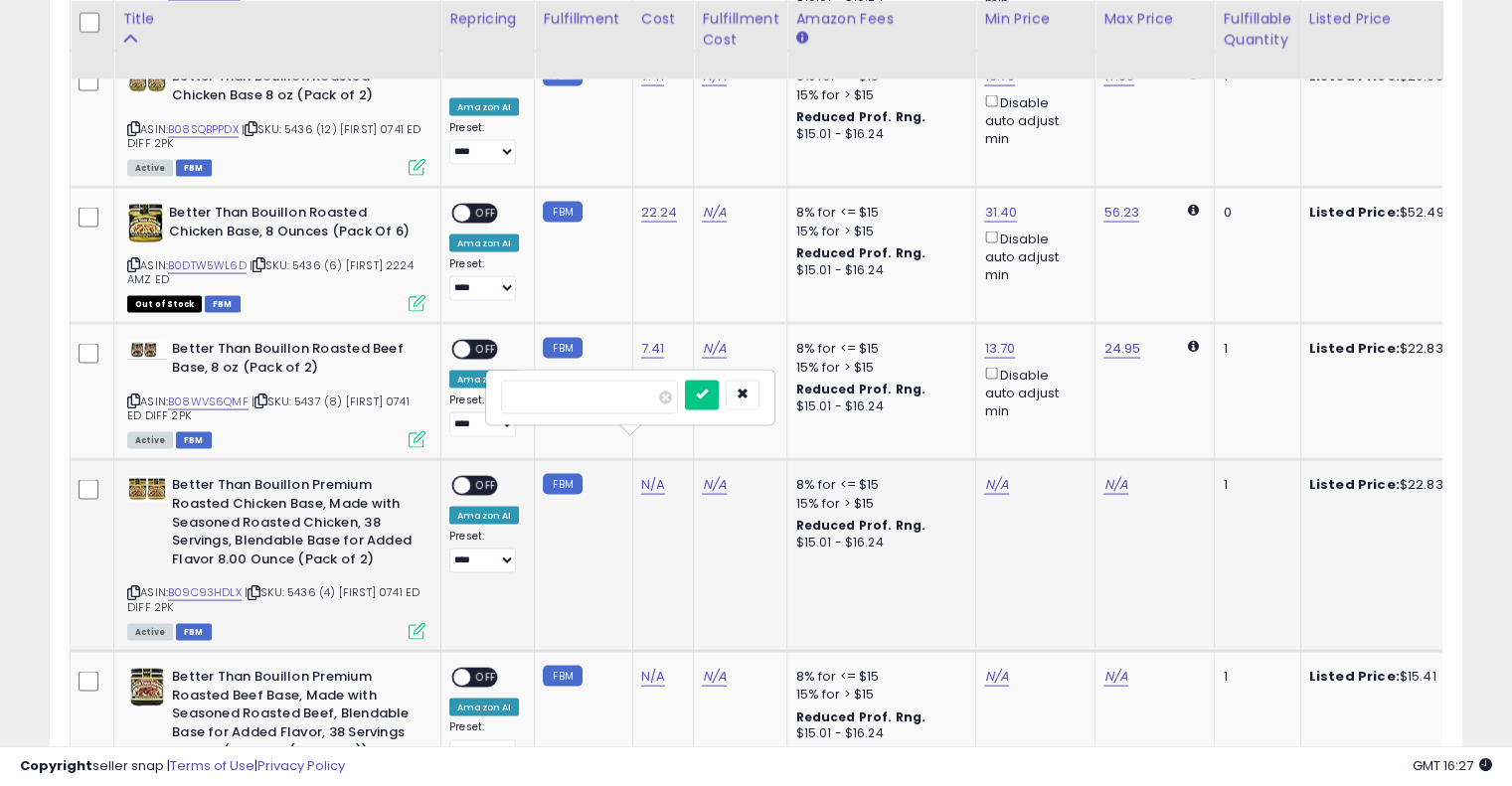 type on "*****" 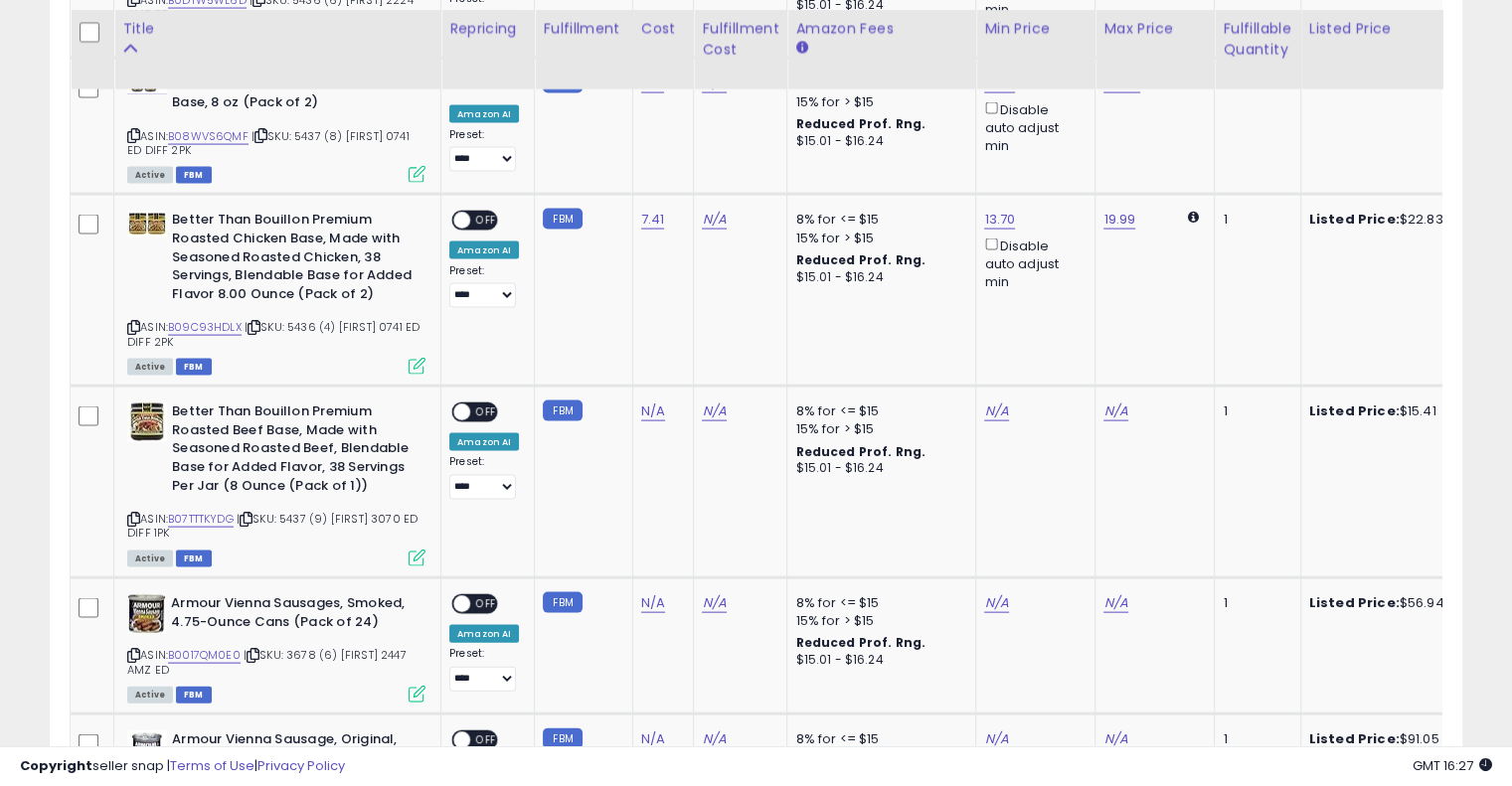 scroll, scrollTop: 4100, scrollLeft: 0, axis: vertical 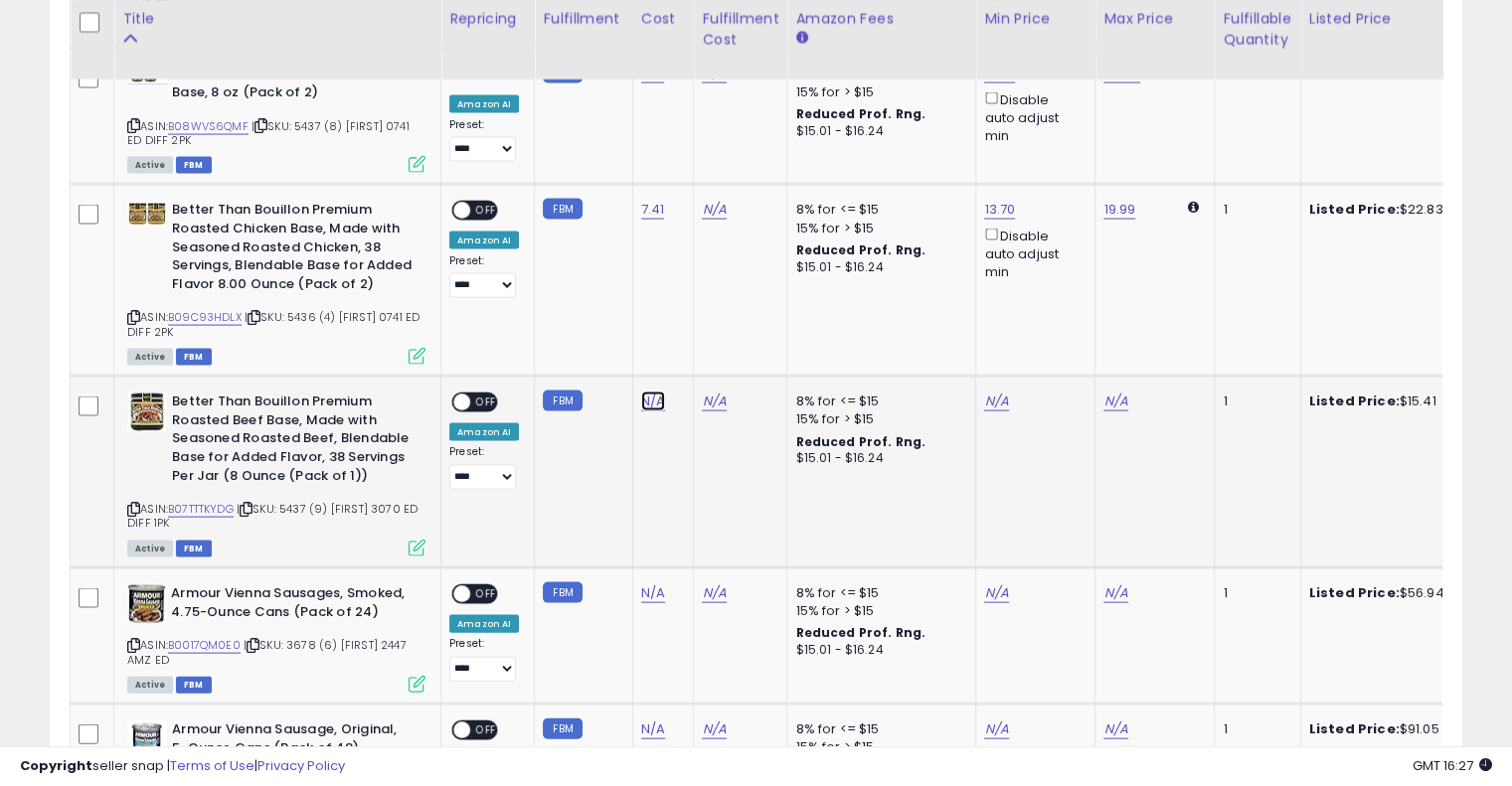click on "N/A" at bounding box center (653, 401) 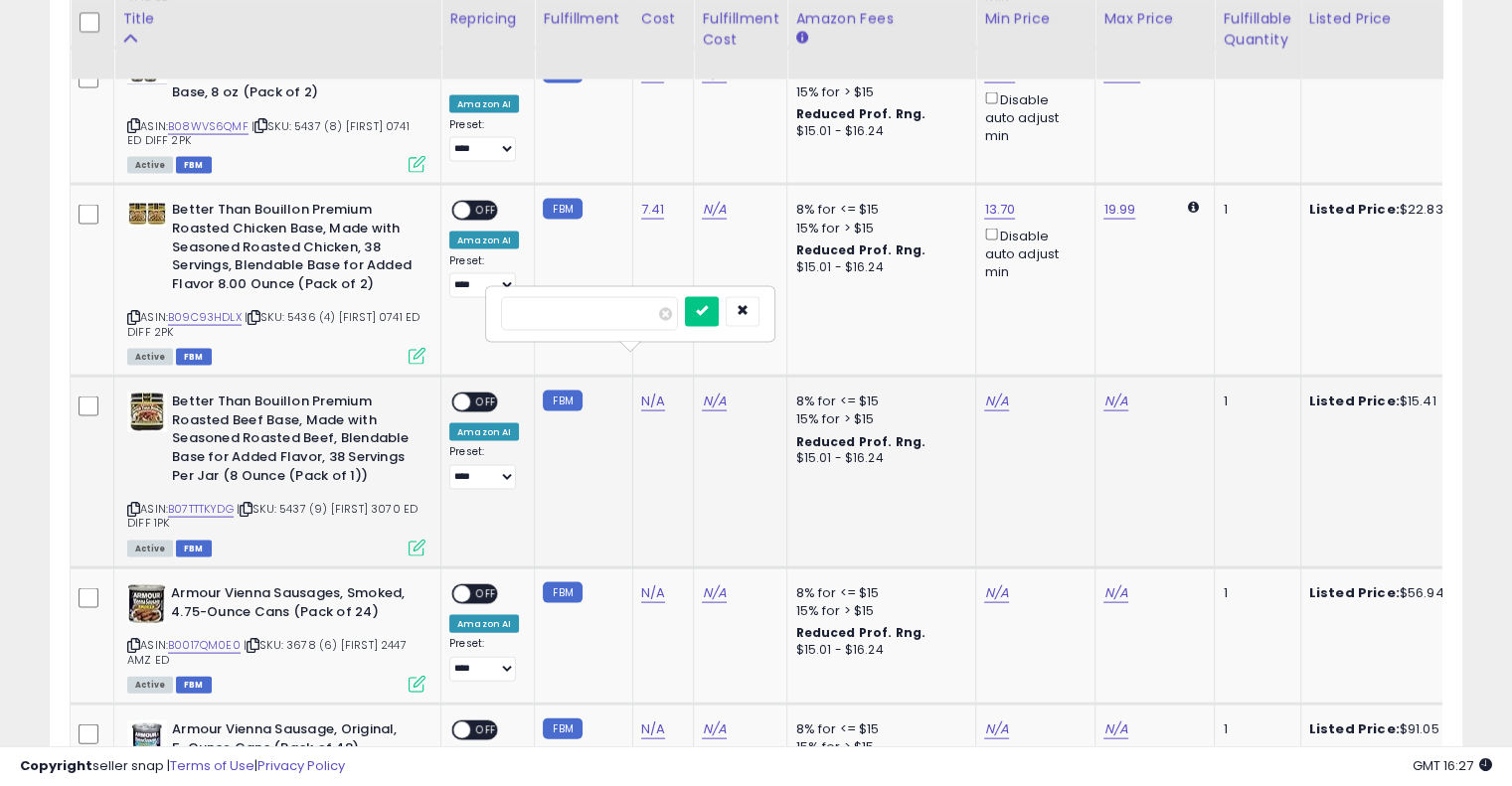 type on "*****" 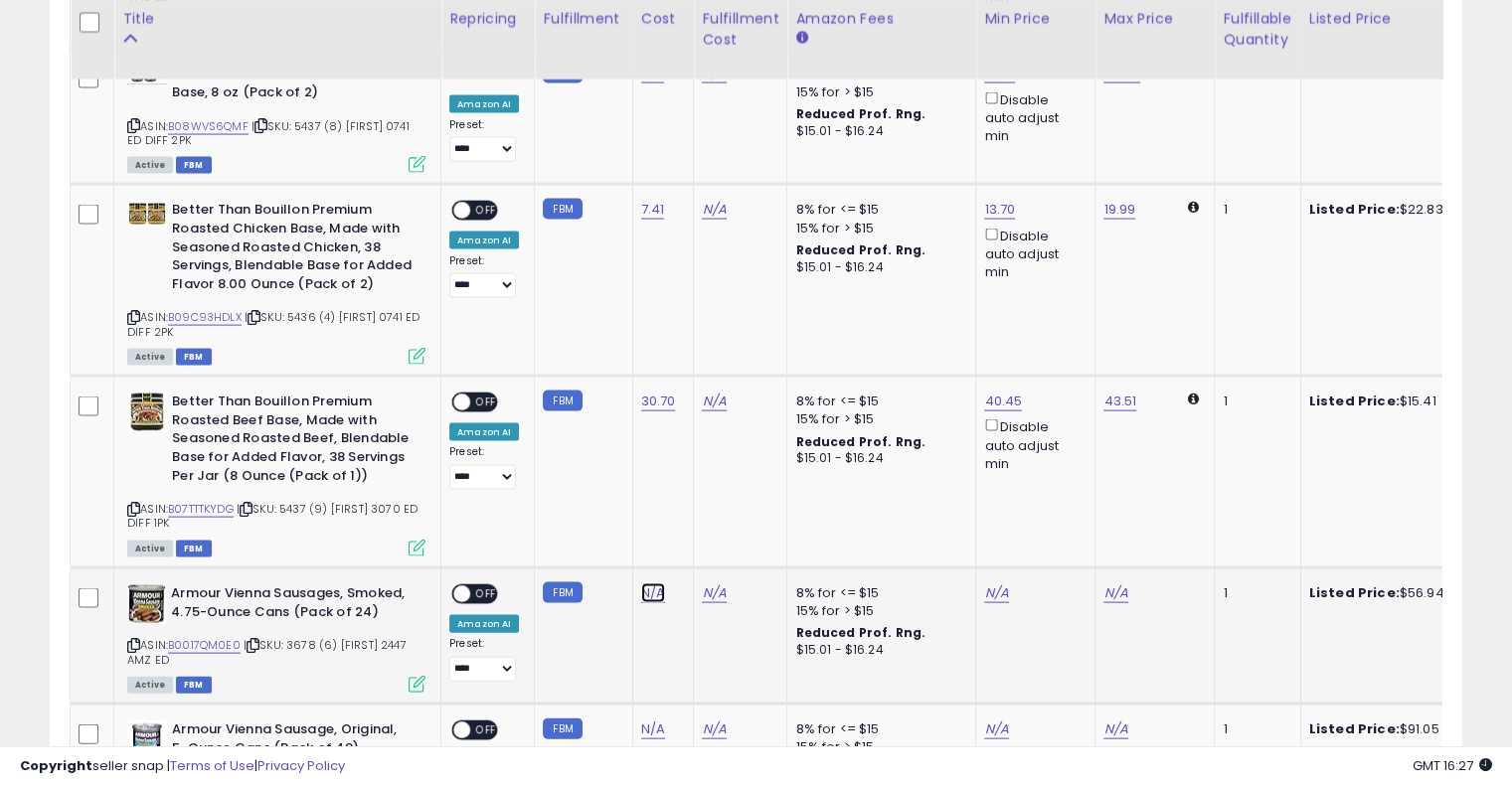 click on "N/A" at bounding box center (653, 593) 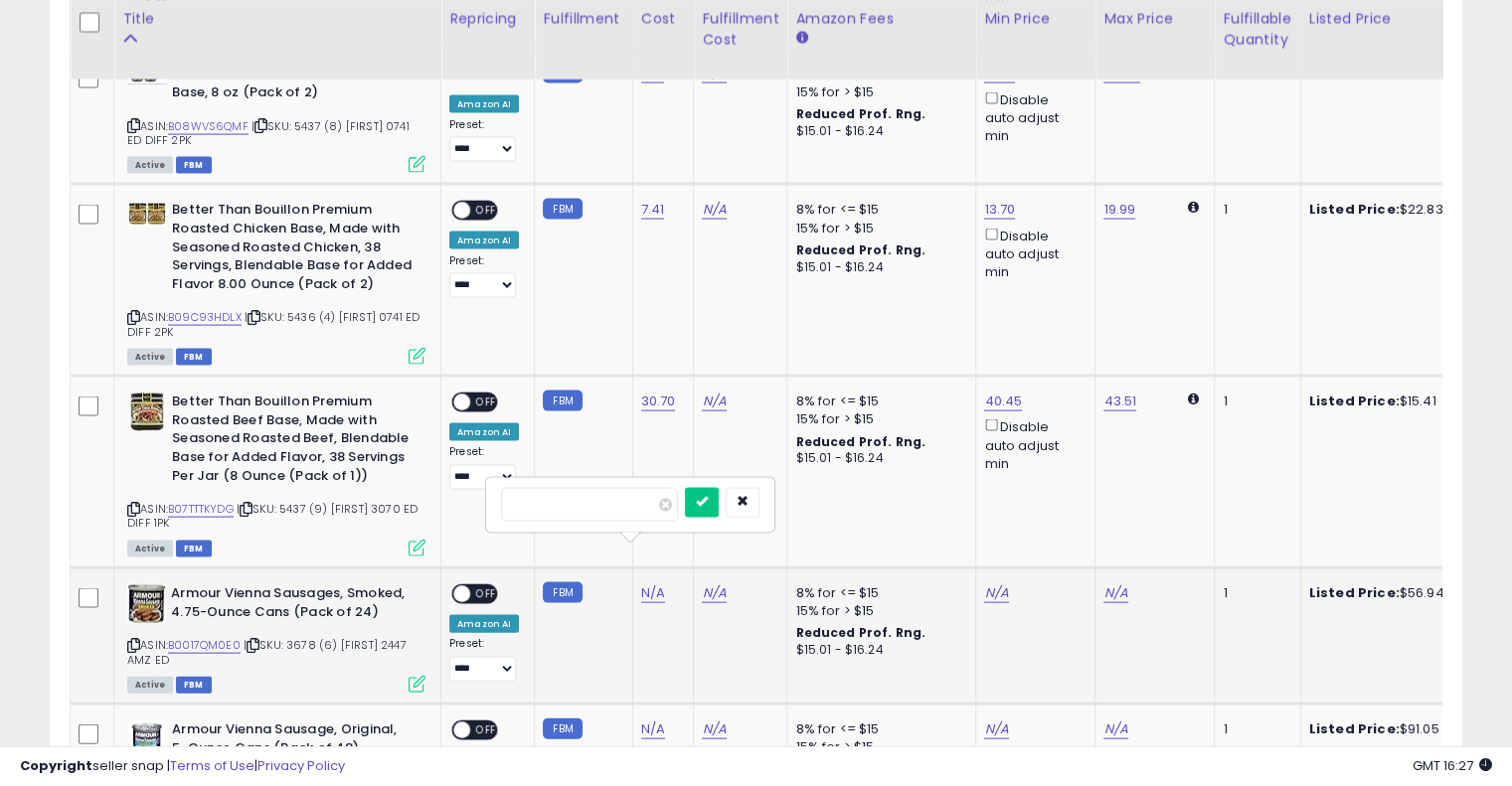type on "*****" 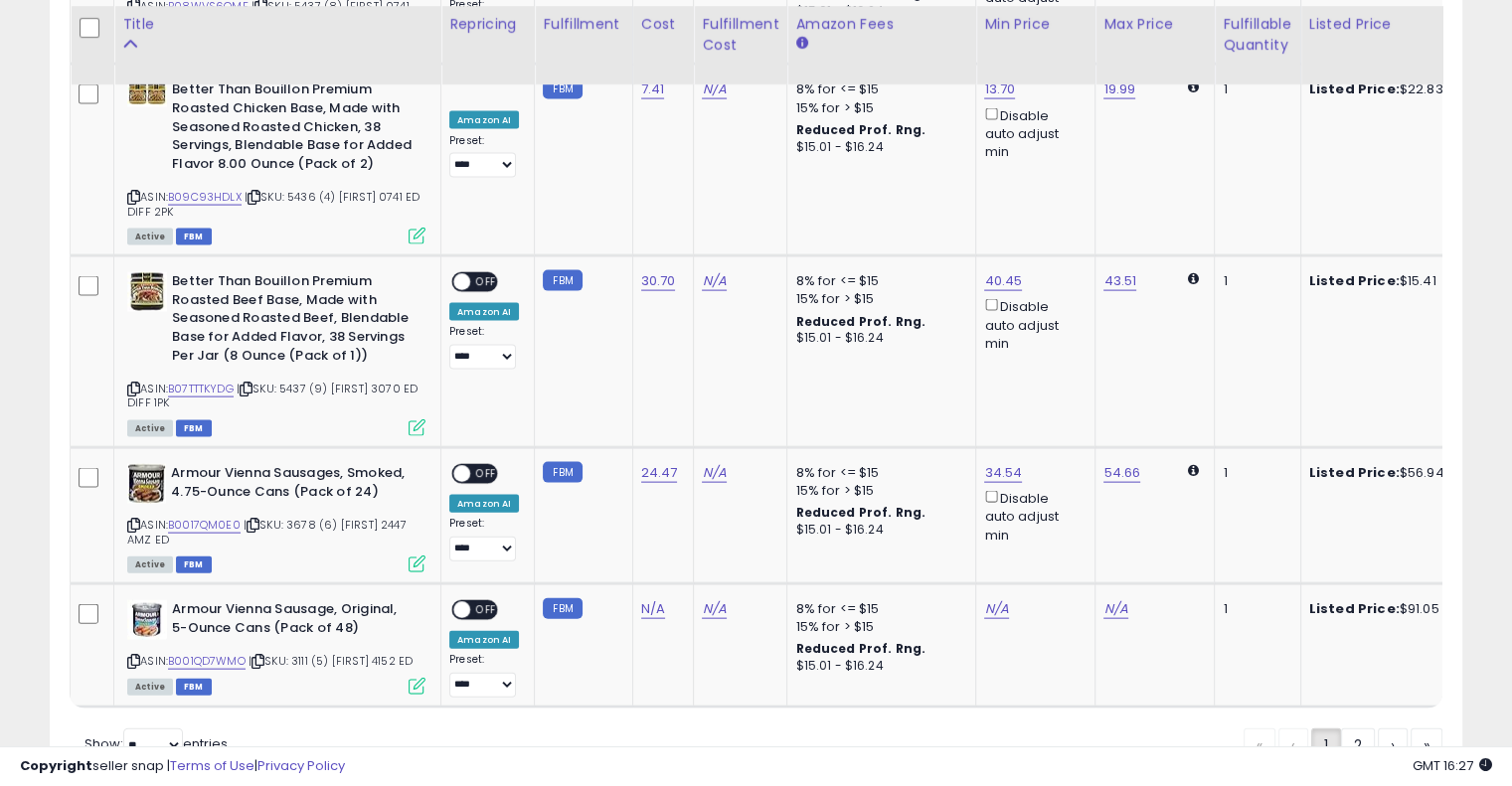 scroll, scrollTop: 4286, scrollLeft: 0, axis: vertical 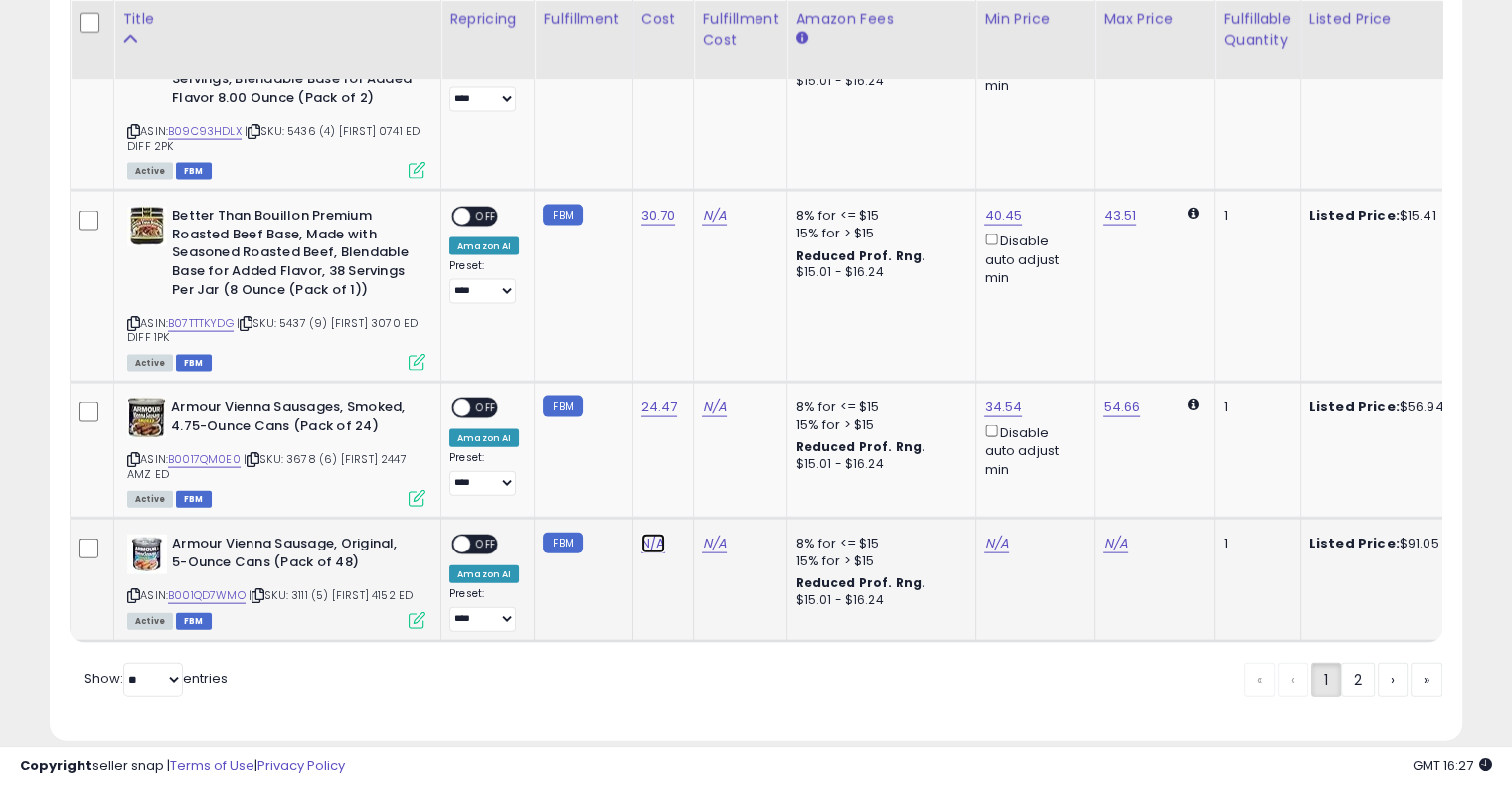 click on "N/A" at bounding box center [653, 544] 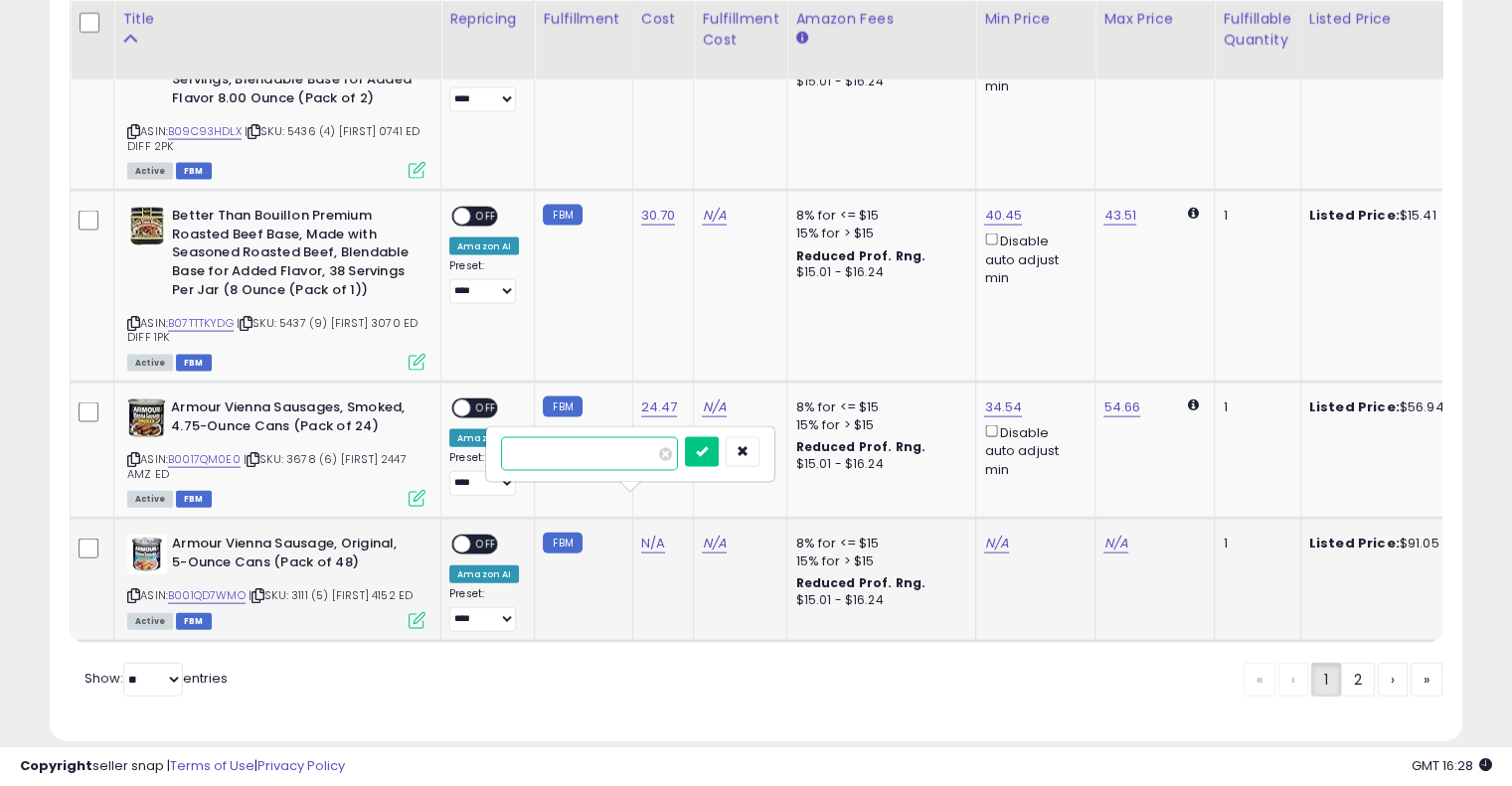 type on "*****" 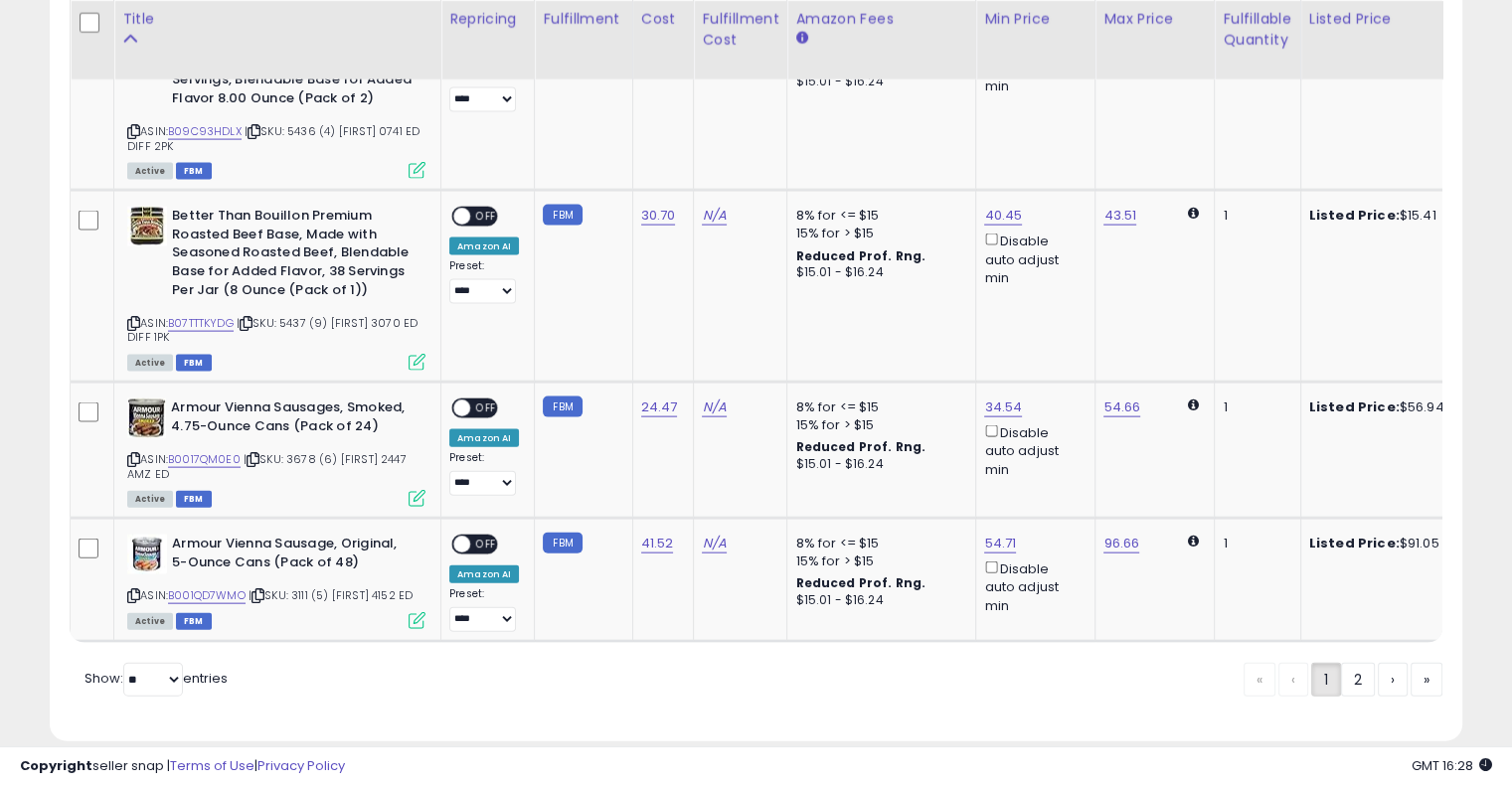 click on "Retrieving listings data..
Displaying 1 to 25 of 48 items
Title
Repricing" at bounding box center (756, -1319) 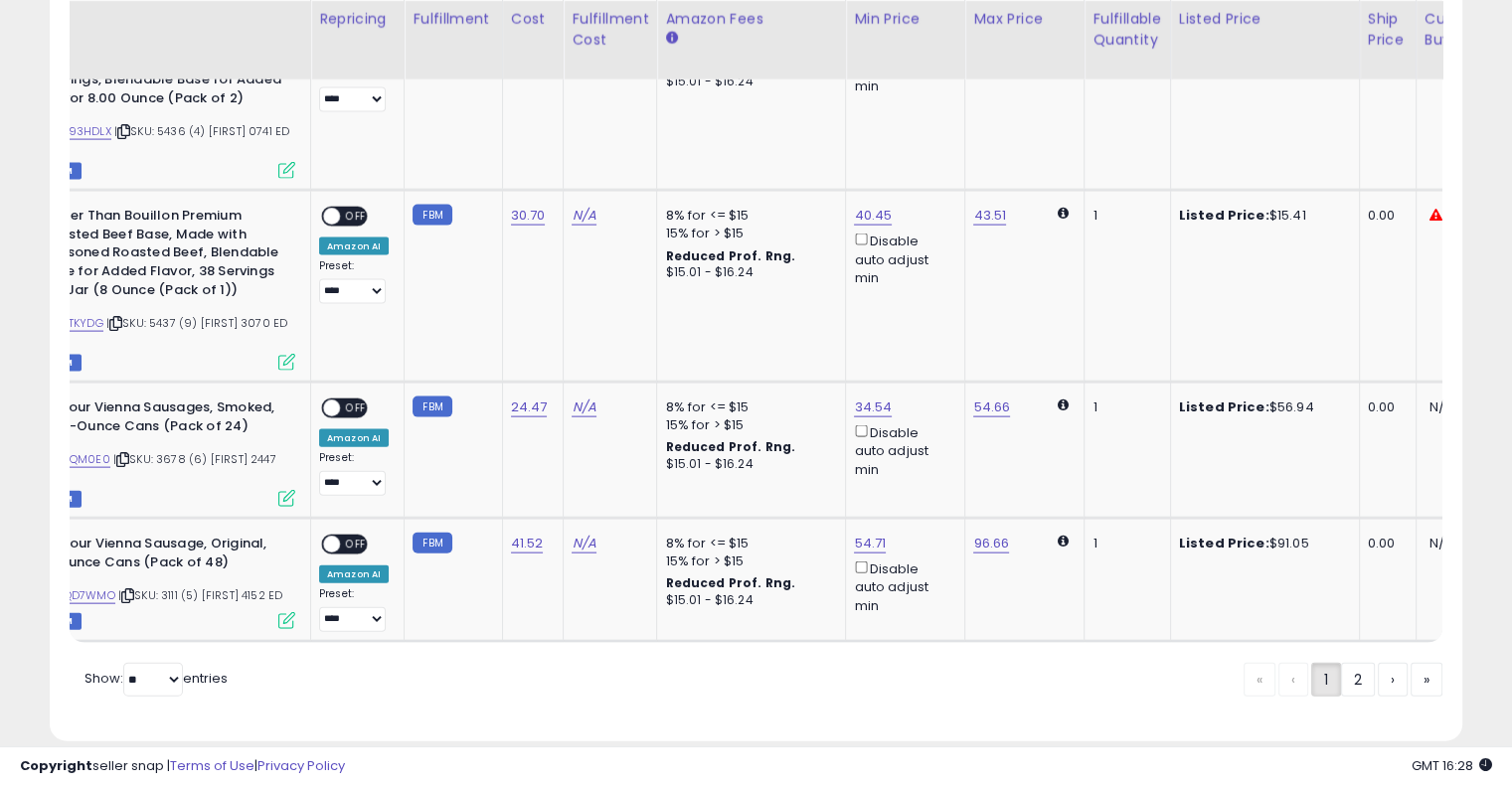 scroll, scrollTop: 0, scrollLeft: 184, axis: horizontal 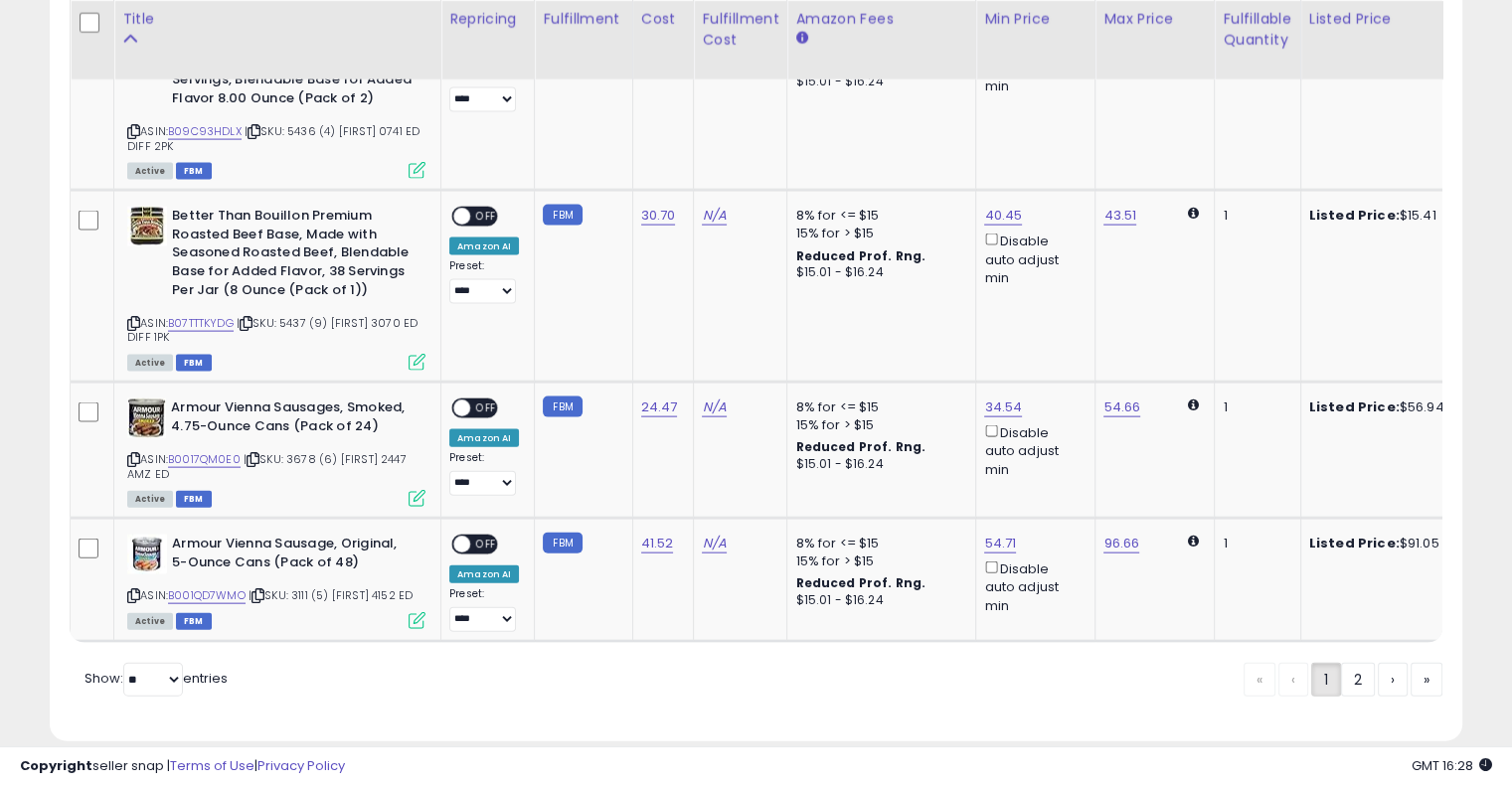 click on "Retrieving listings data..
Displaying 1 to 25 of 48 items
Title
Repricing" at bounding box center [756, -1319] 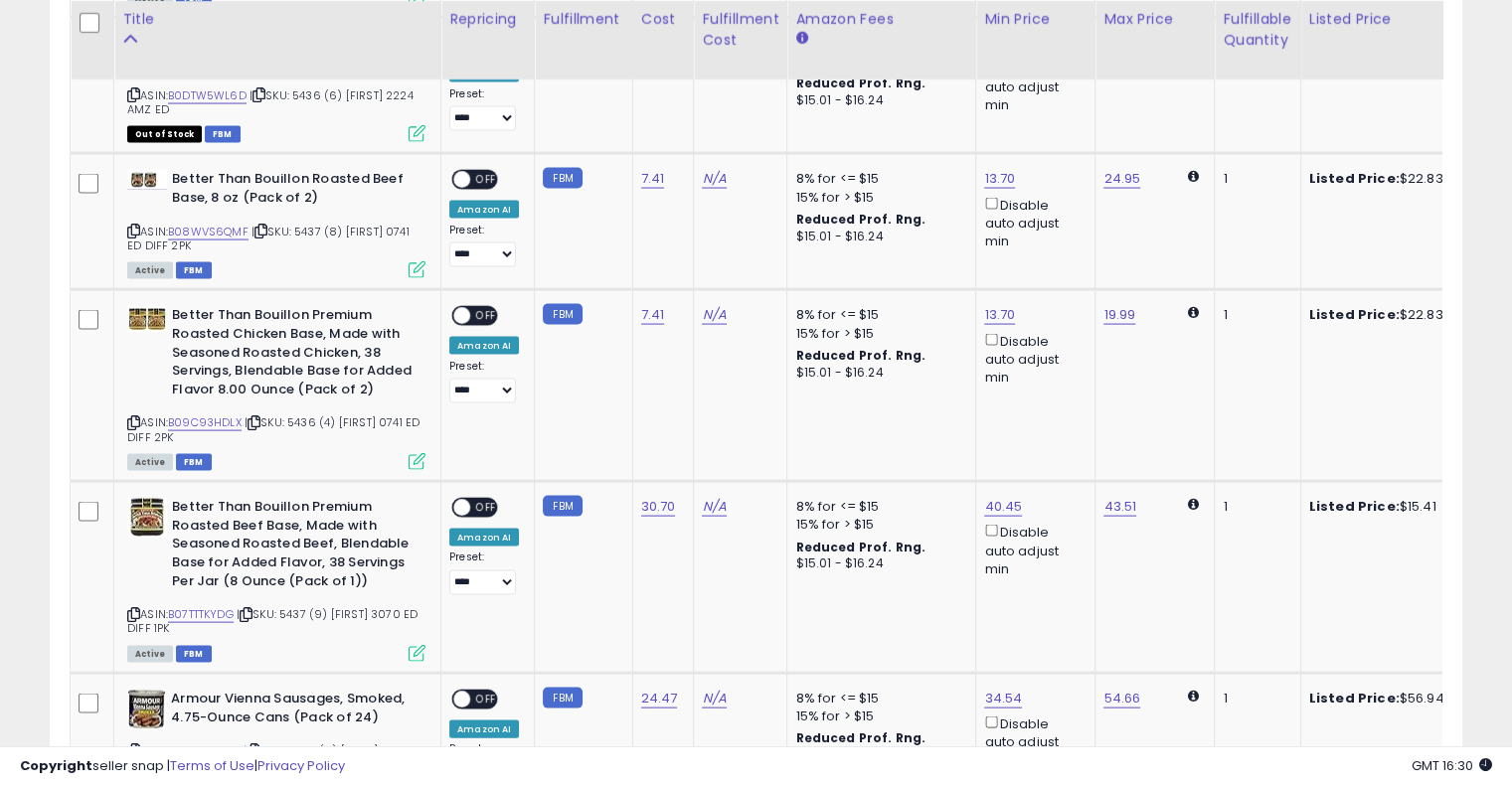 scroll, scrollTop: 4286, scrollLeft: 0, axis: vertical 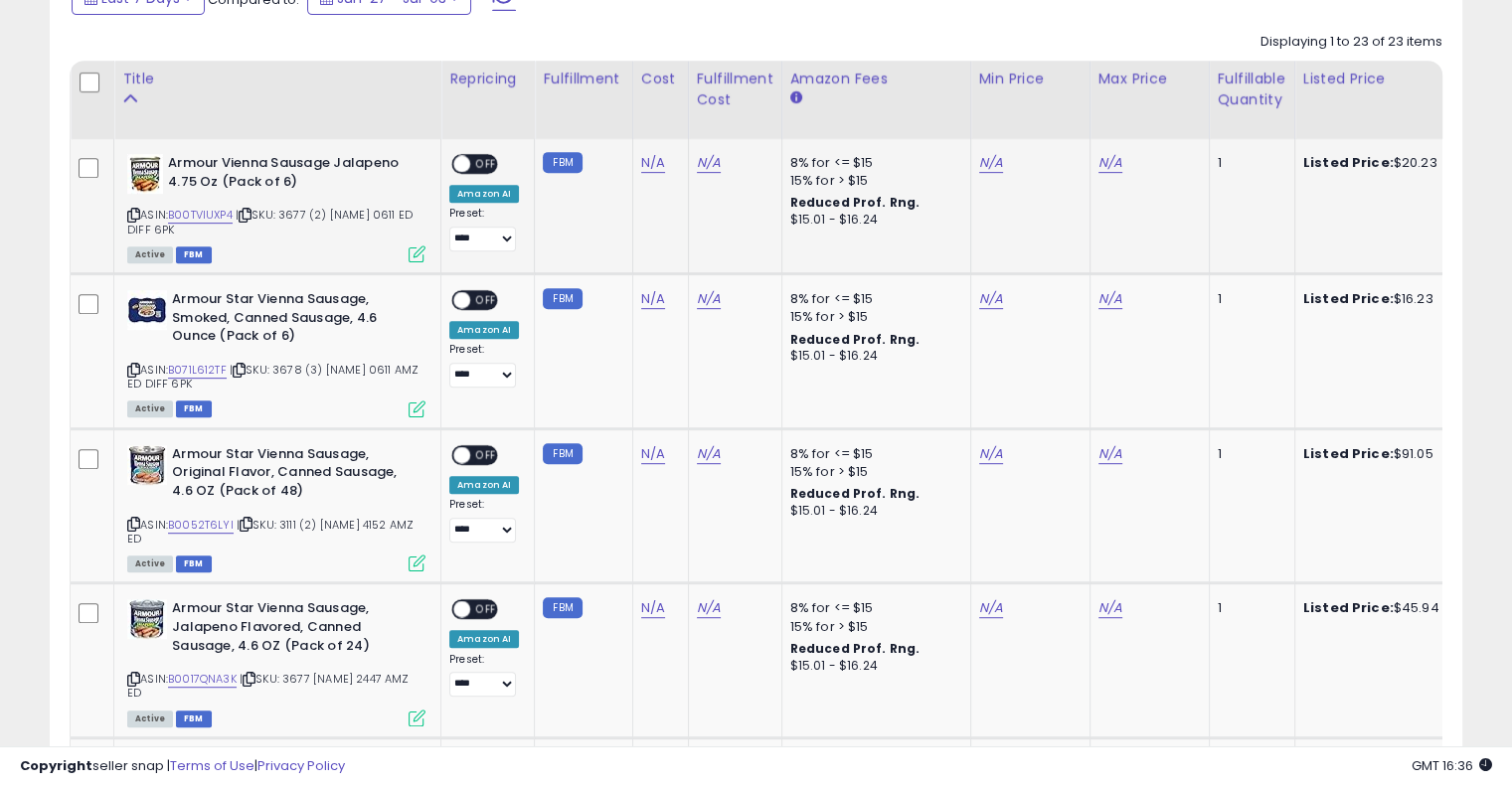 click on "|   SKU: 3677 (2) [NAME] 0611 ED DIFF 6PK" at bounding box center (269, 222) 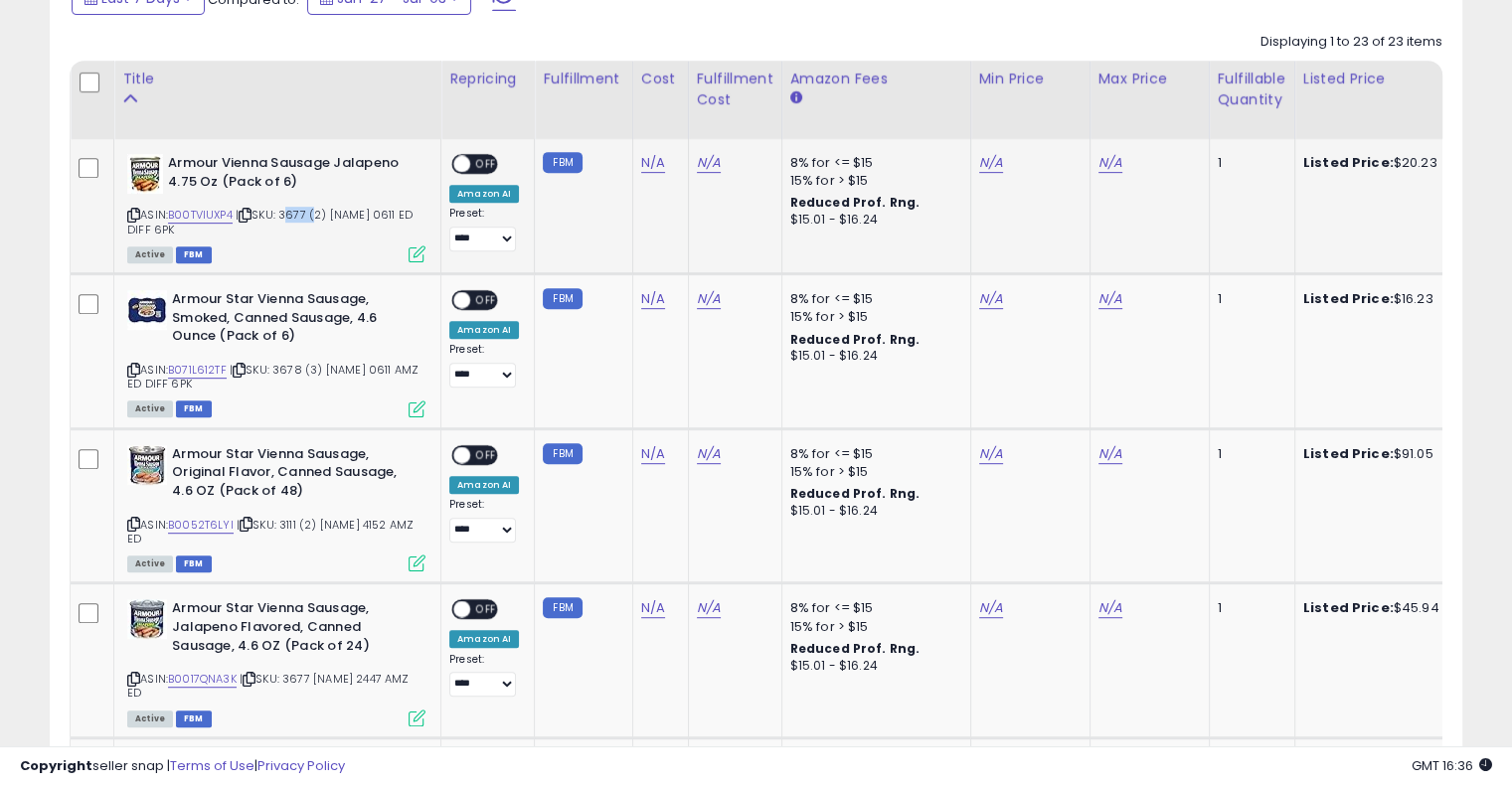 click on "|   SKU: 3677 (2) [NAME] 0611 ED DIFF 6PK" at bounding box center (269, 222) 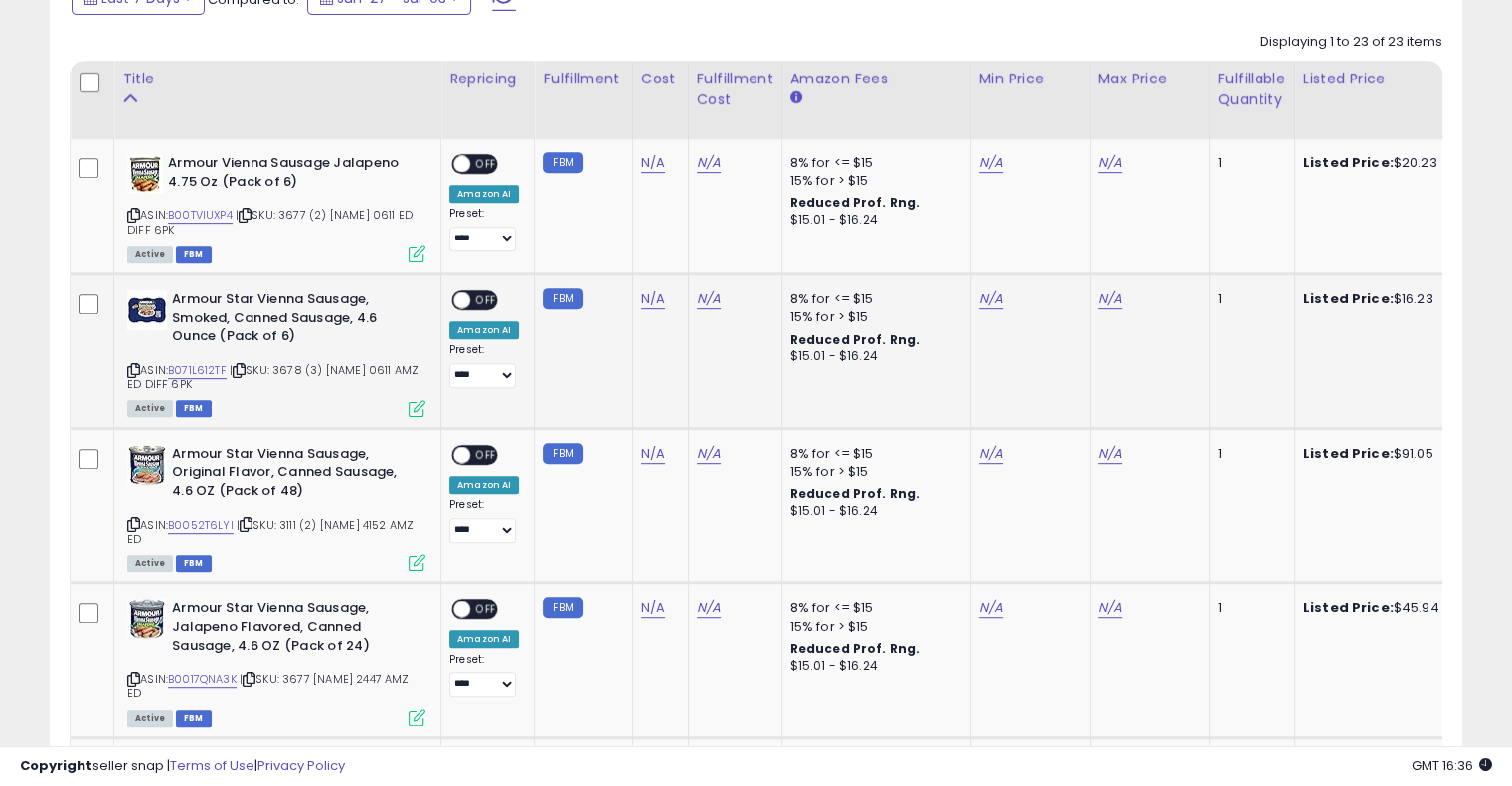 click on "|   SKU: 3678 (3) [NAME] 0611 AMZ ED DIFF 6PK" at bounding box center (272, 377) 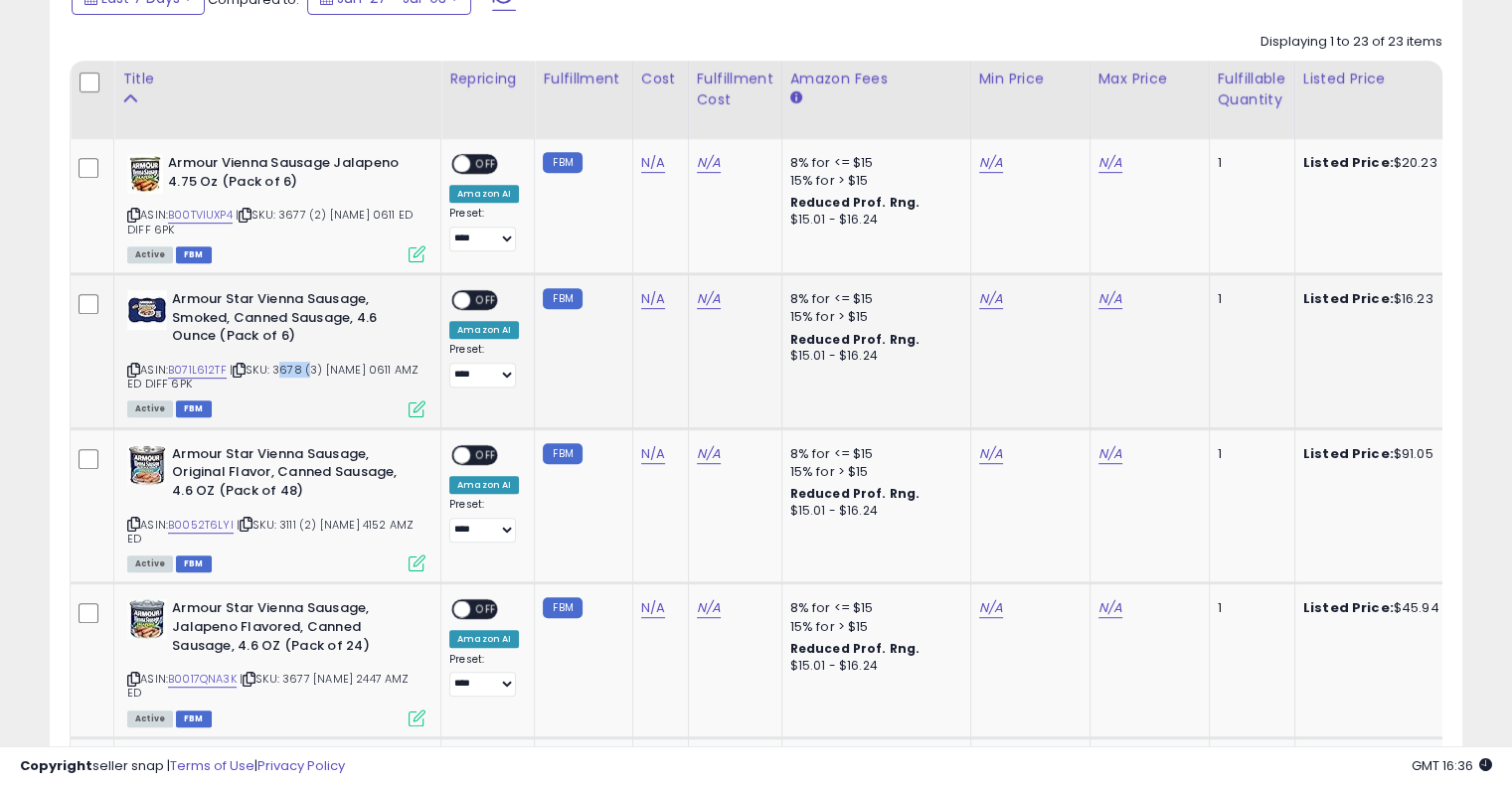 click on "|   SKU: 3678 (3) [NAME] 0611 AMZ ED DIFF 6PK" at bounding box center [272, 377] 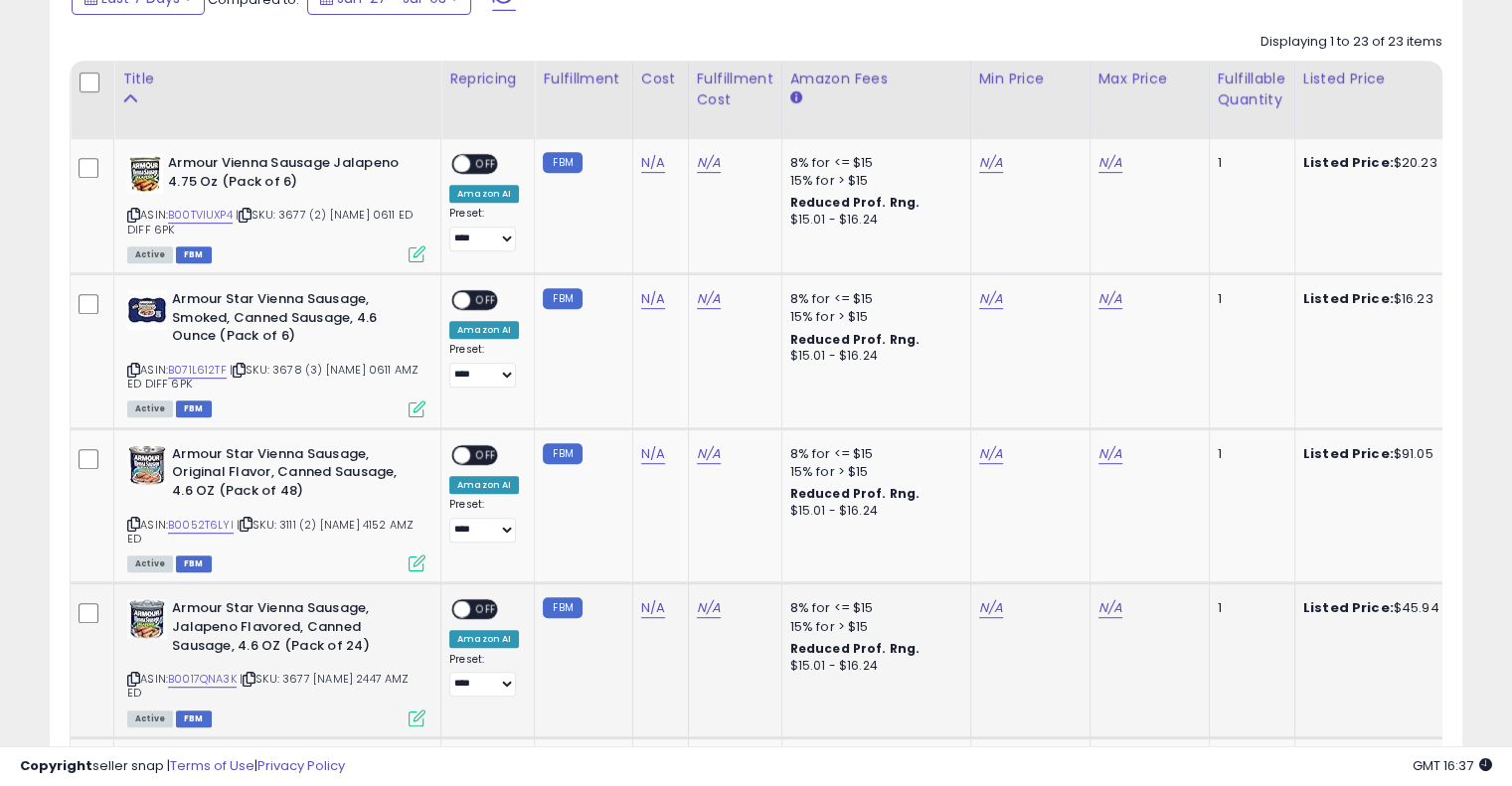 click on "|   SKU: 3677 [NAME] 2447 AMZ ED" at bounding box center [268, 686] 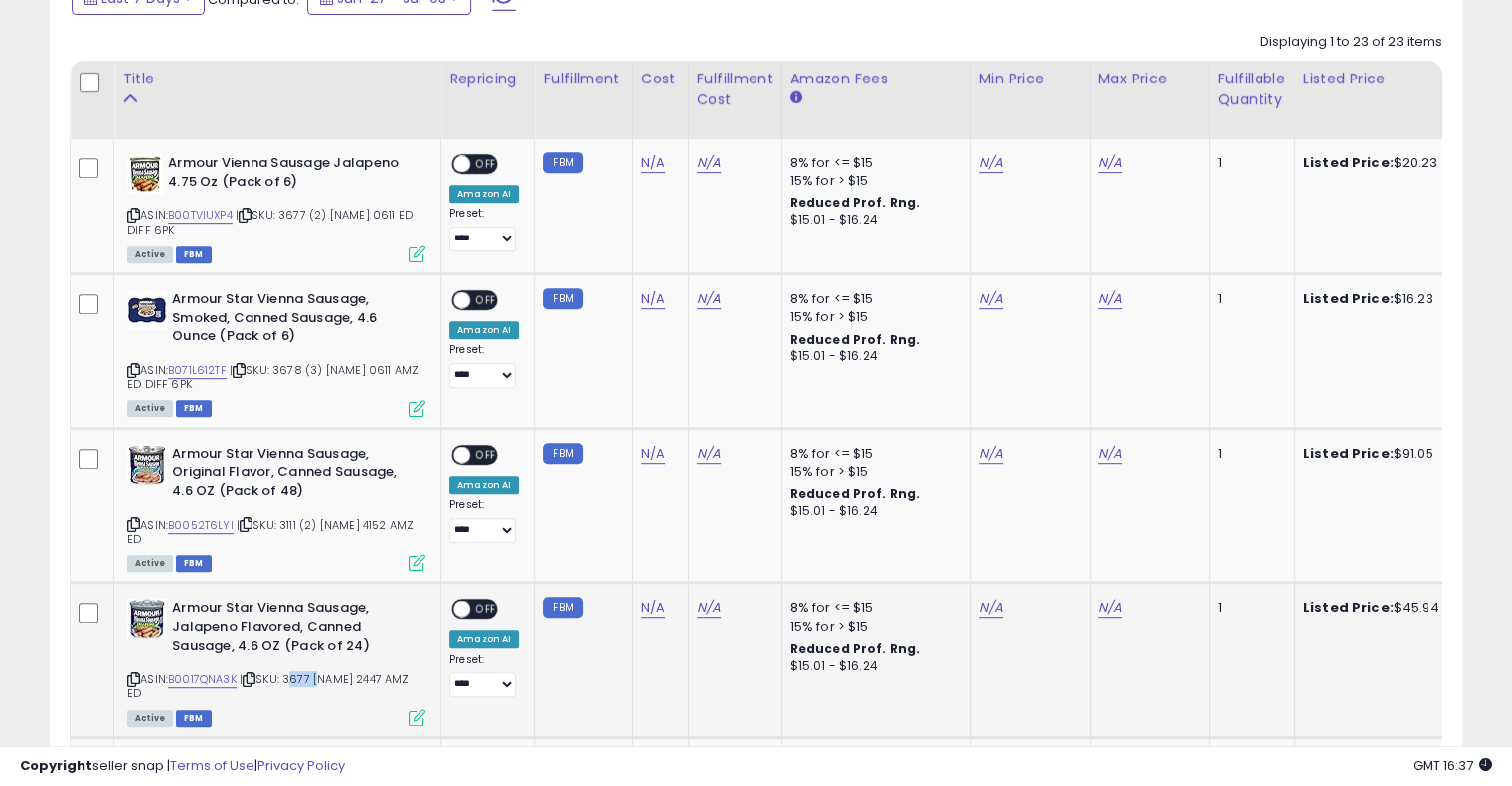 click on "|   SKU: 3677 [NAME] 2447 AMZ ED" at bounding box center [268, 686] 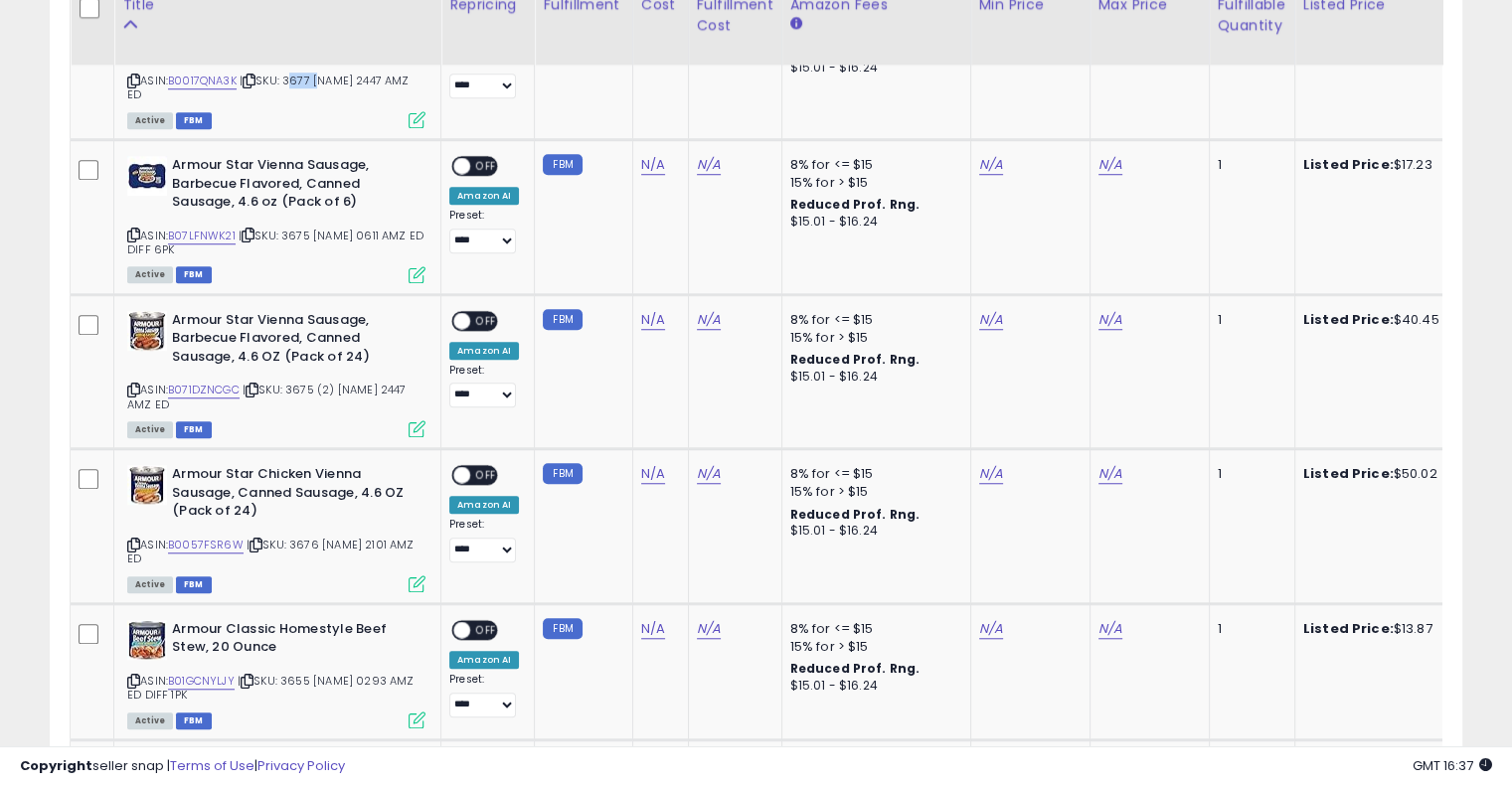 scroll, scrollTop: 1545, scrollLeft: 0, axis: vertical 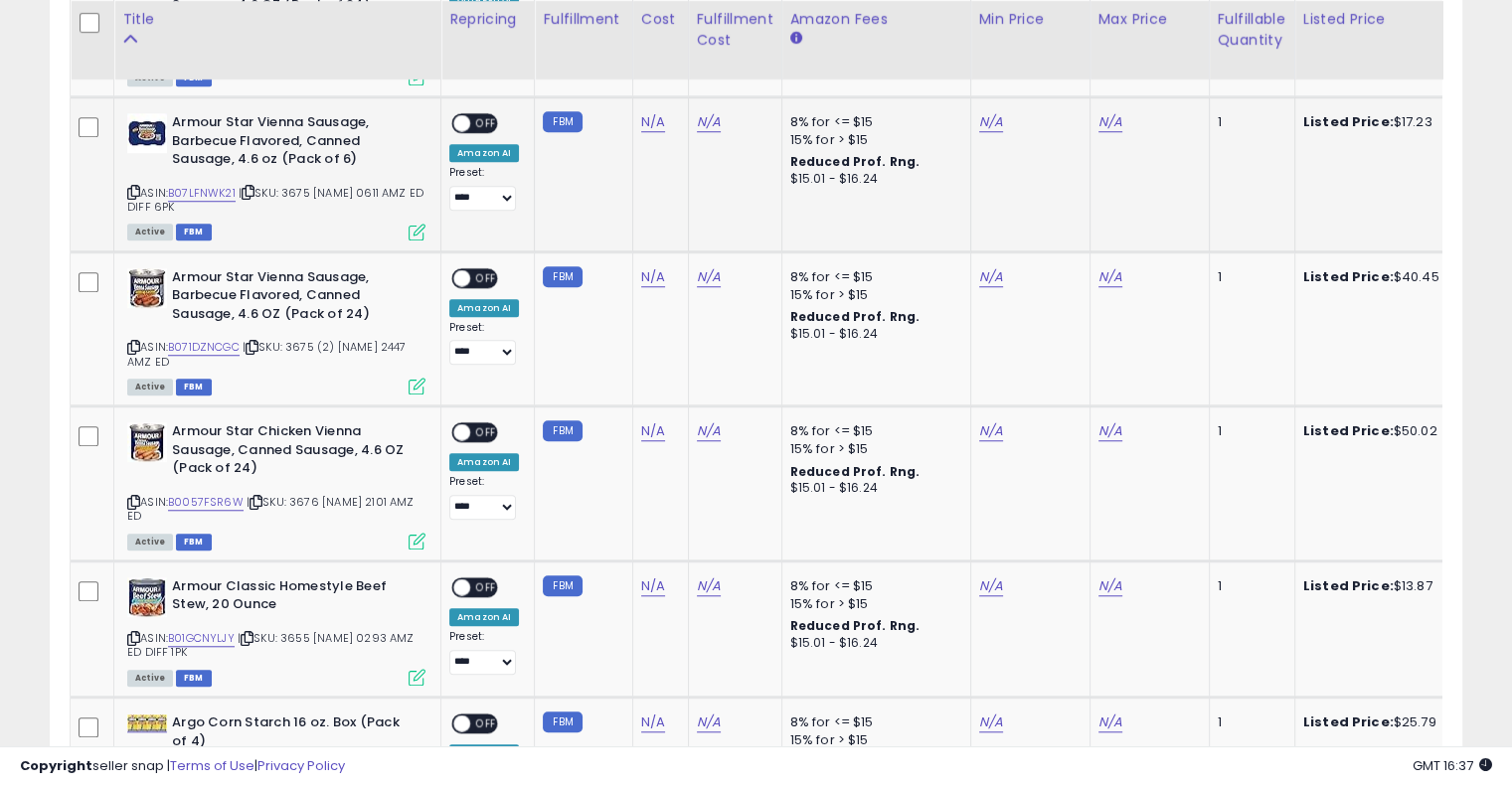 click on "|   SKU: 3675 [NAME] 0611 AMZ ED DIFF 6PK" at bounding box center (275, 200) 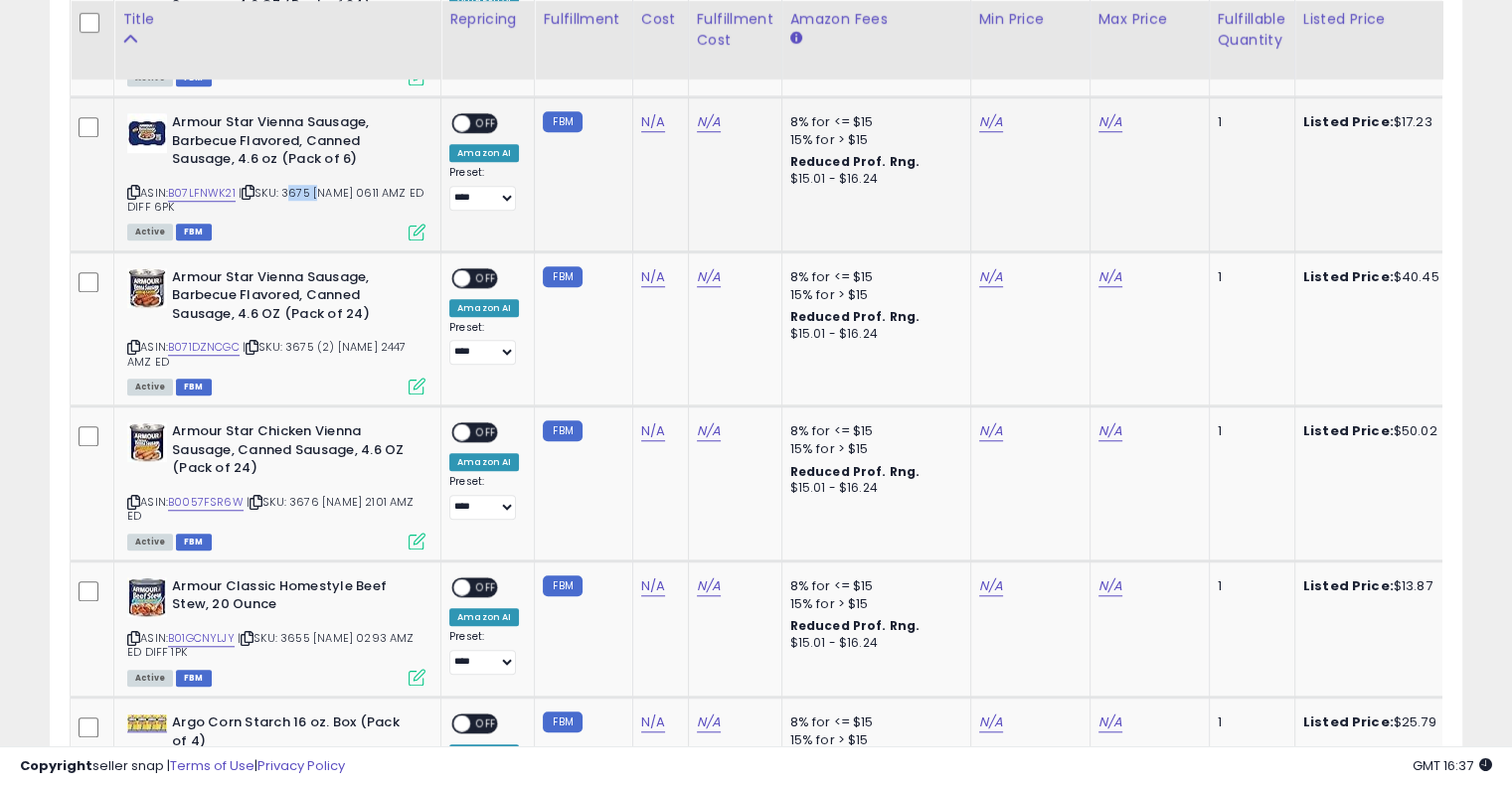 click on "|   SKU: 3675 [NAME] 0611 AMZ ED DIFF 6PK" at bounding box center [275, 200] 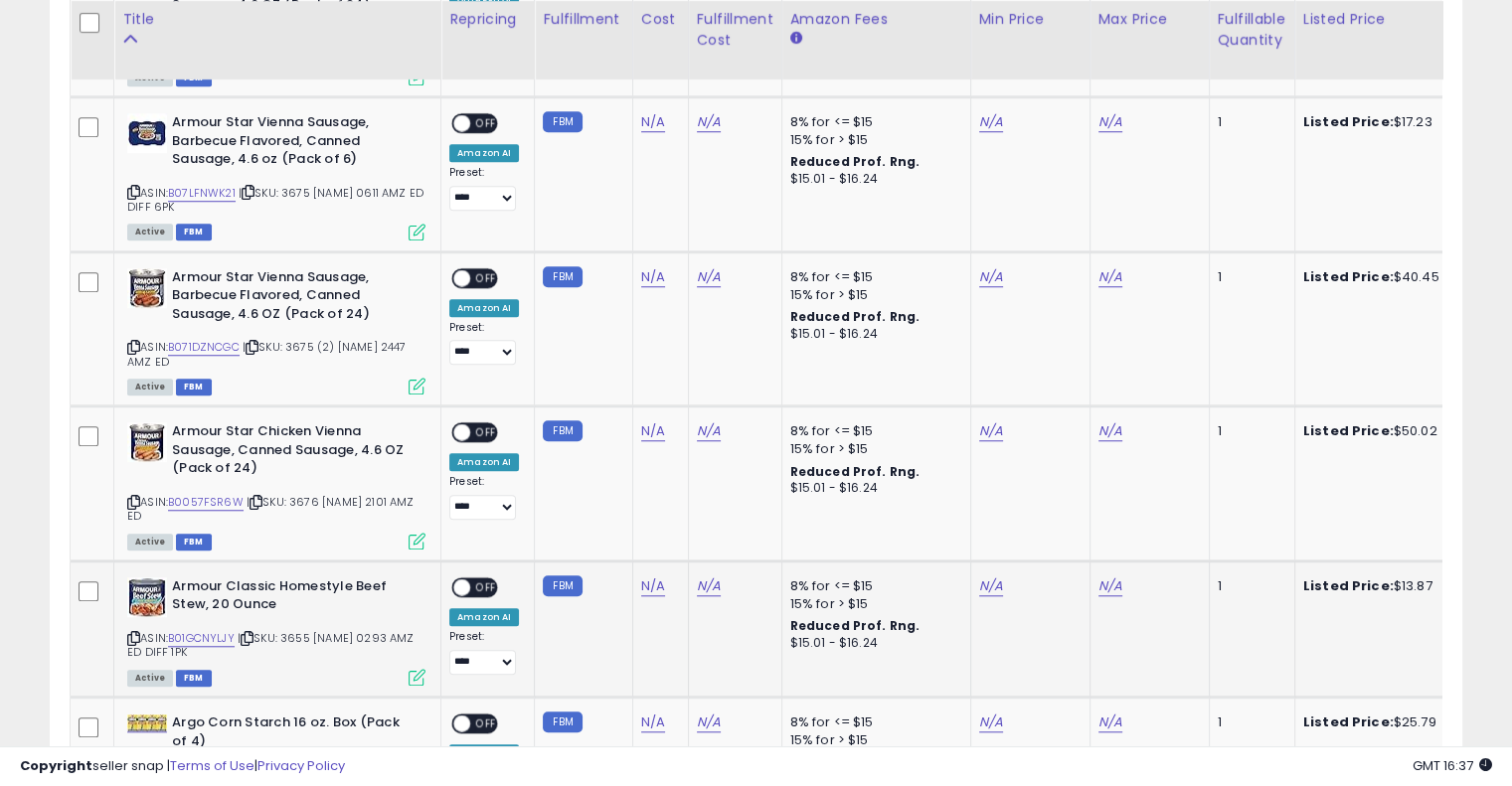 click on "|   SKU: 3655 [NAME] 0293 AMZ ED DIFF 1PK" at bounding box center (270, 645) 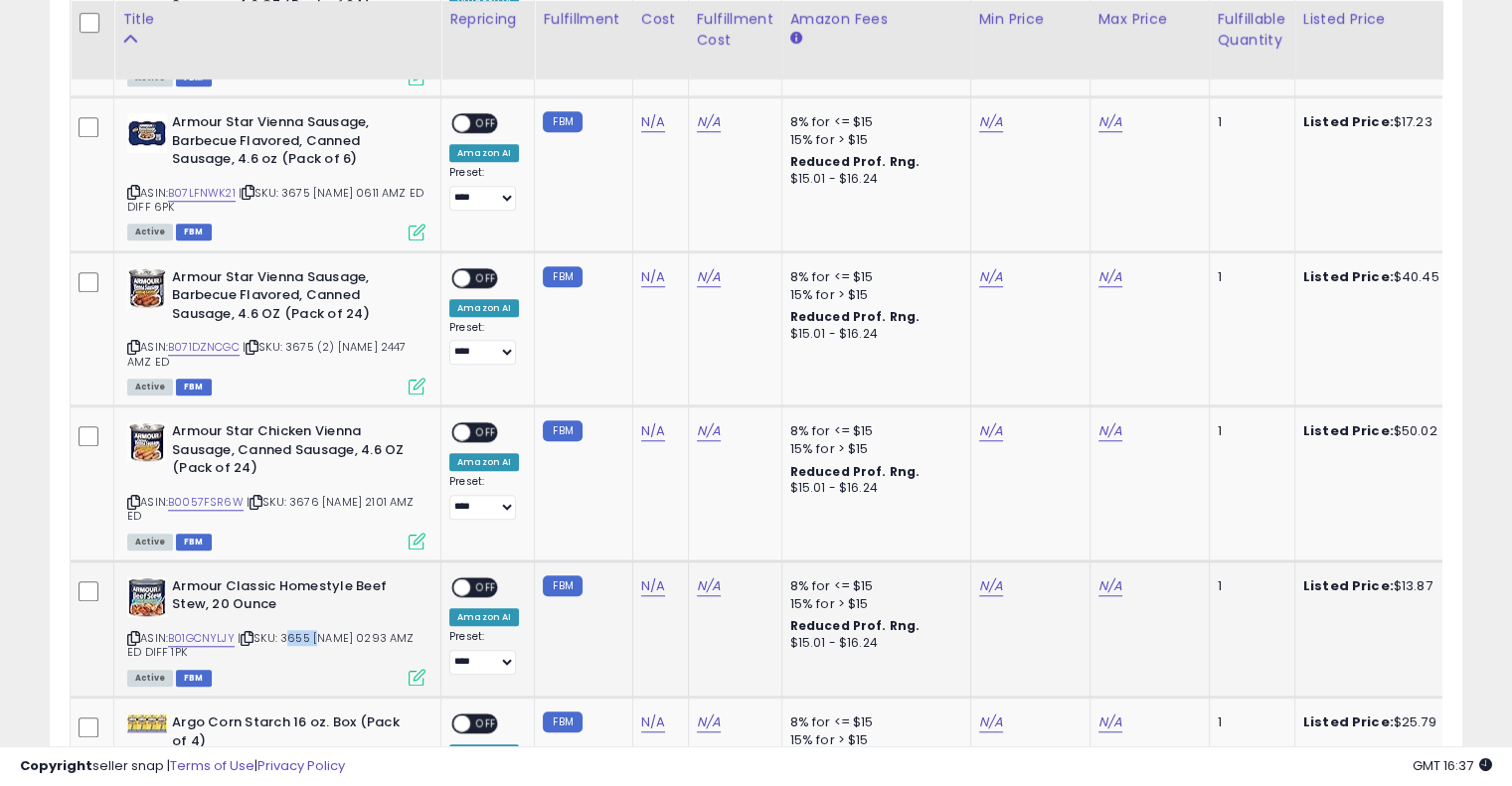 click on "|   SKU: 3655 [NAME] 0293 AMZ ED DIFF 1PK" at bounding box center (270, 645) 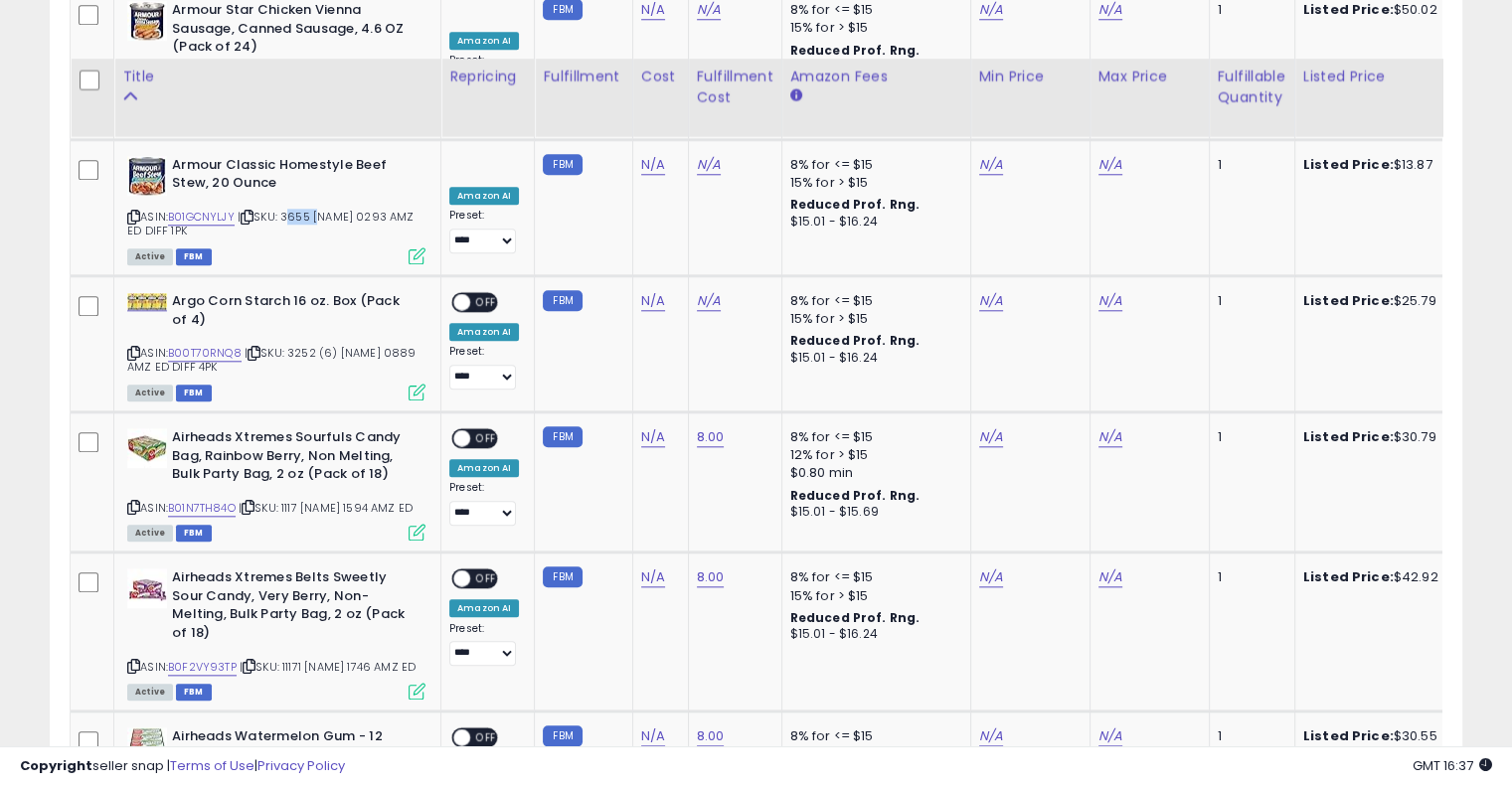 scroll, scrollTop: 2033, scrollLeft: 0, axis: vertical 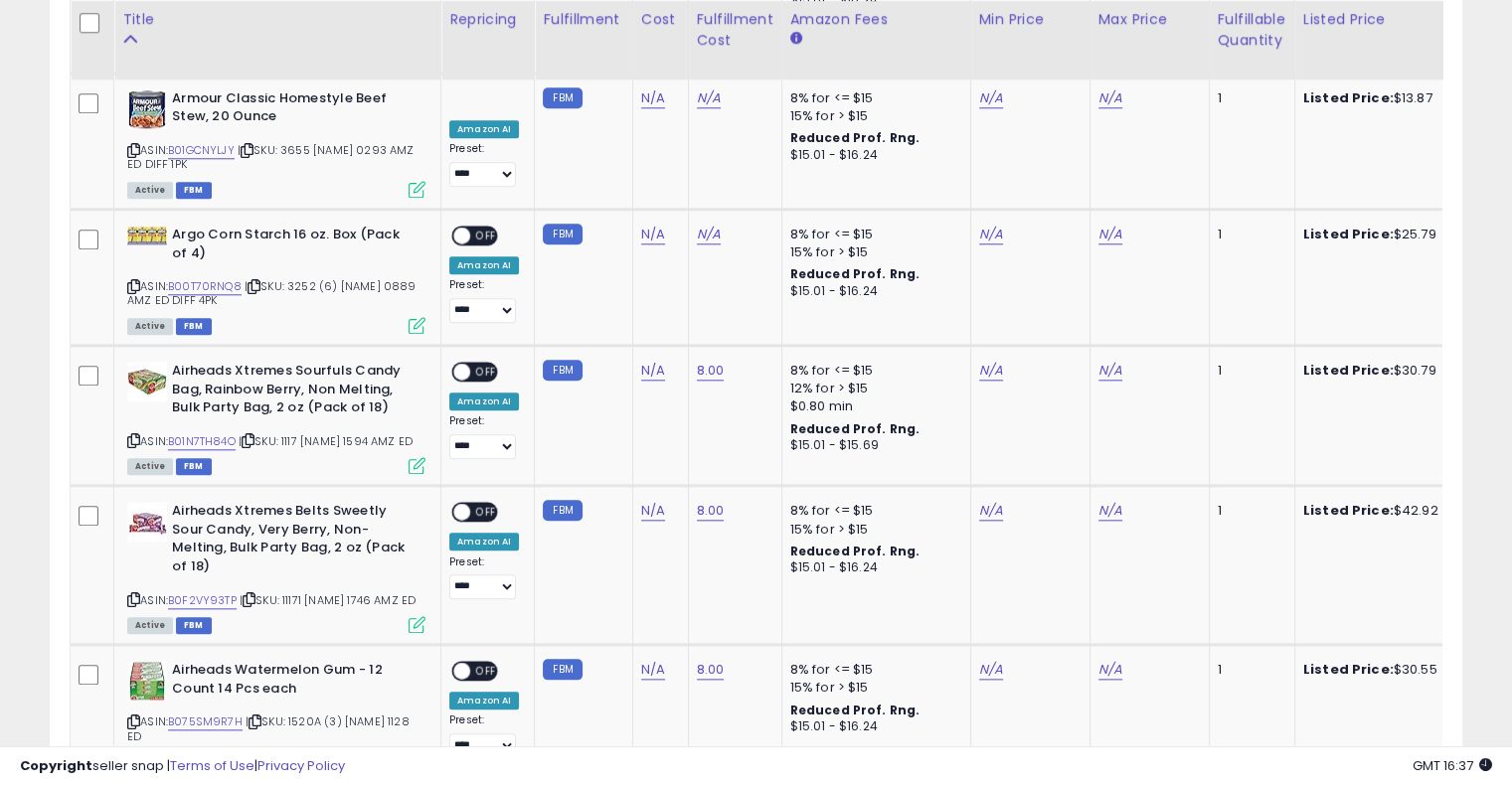 click on "**********" at bounding box center (756, 290) 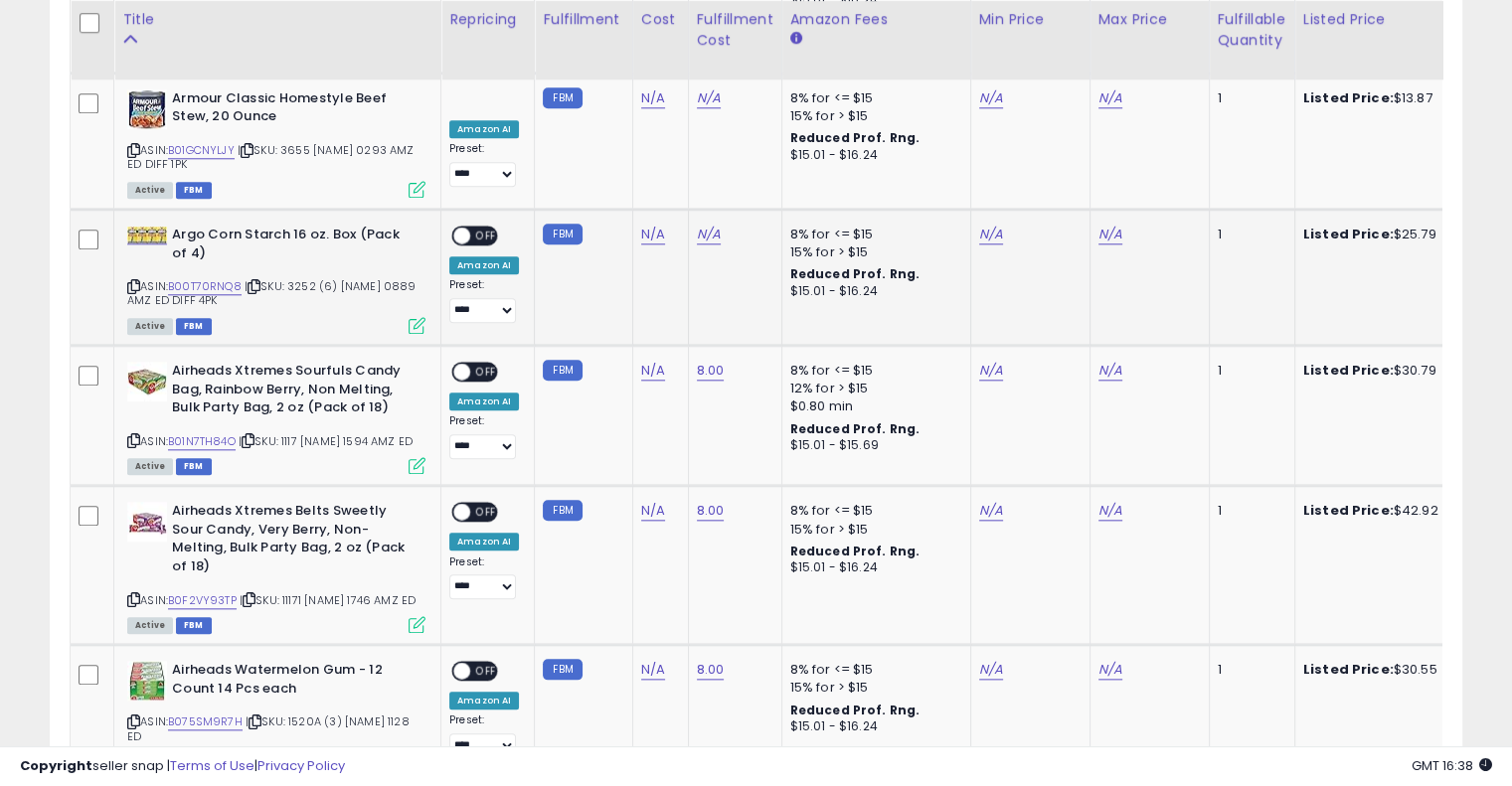 click on "|   SKU: 3252 (6) [NAME] 0889 AMZ ED DIFF 4PK" at bounding box center (271, 293) 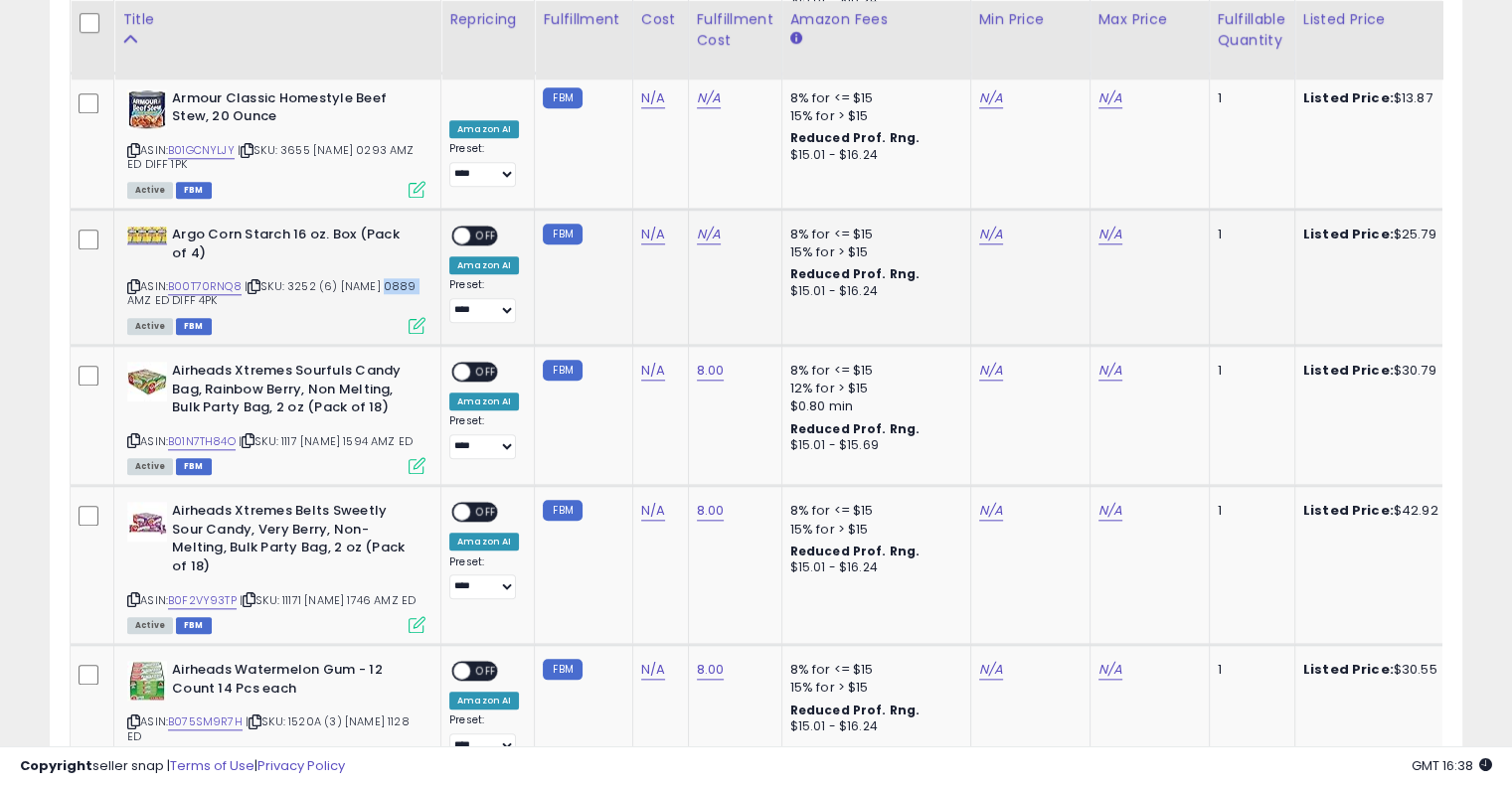 click on "|   SKU: 3252 (6) [NAME] 0889 AMZ ED DIFF 4PK" at bounding box center (271, 293) 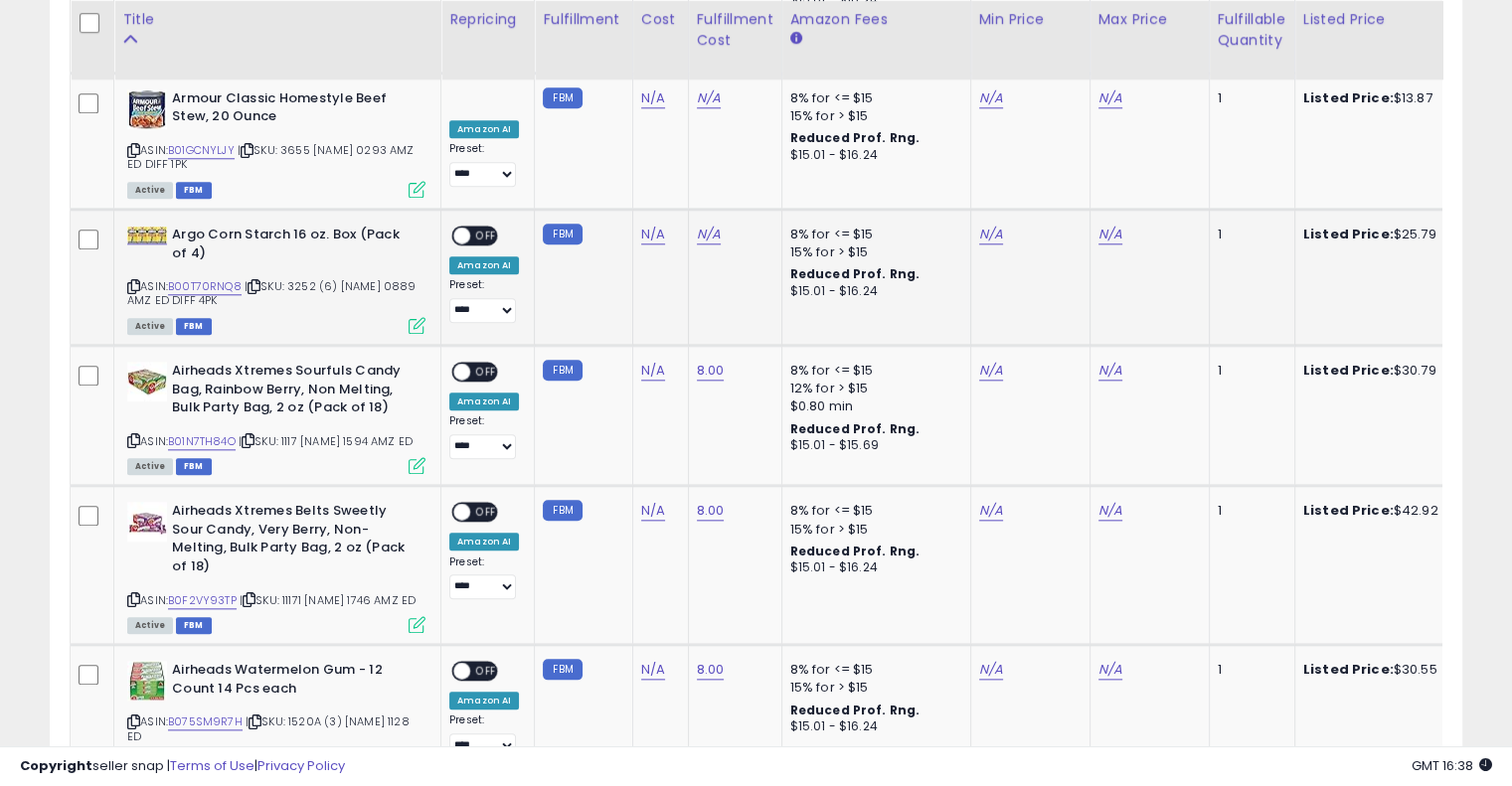 click on "|   SKU: 3252 (6) [NAME] 0889 AMZ ED DIFF 4PK" at bounding box center (271, 293) 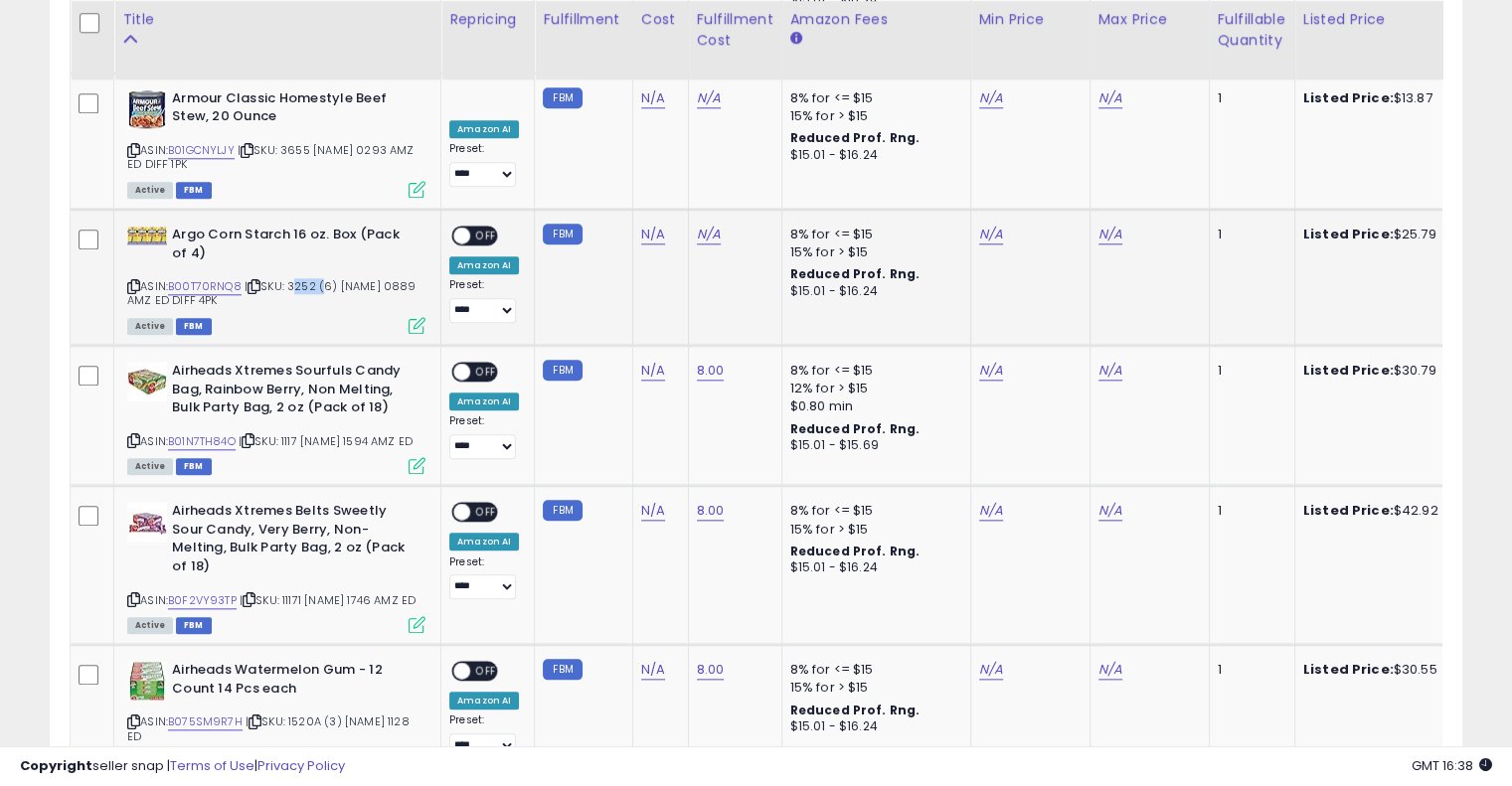click on "|   SKU: 3252 (6) [NAME] 0889 AMZ ED DIFF 4PK" at bounding box center (271, 293) 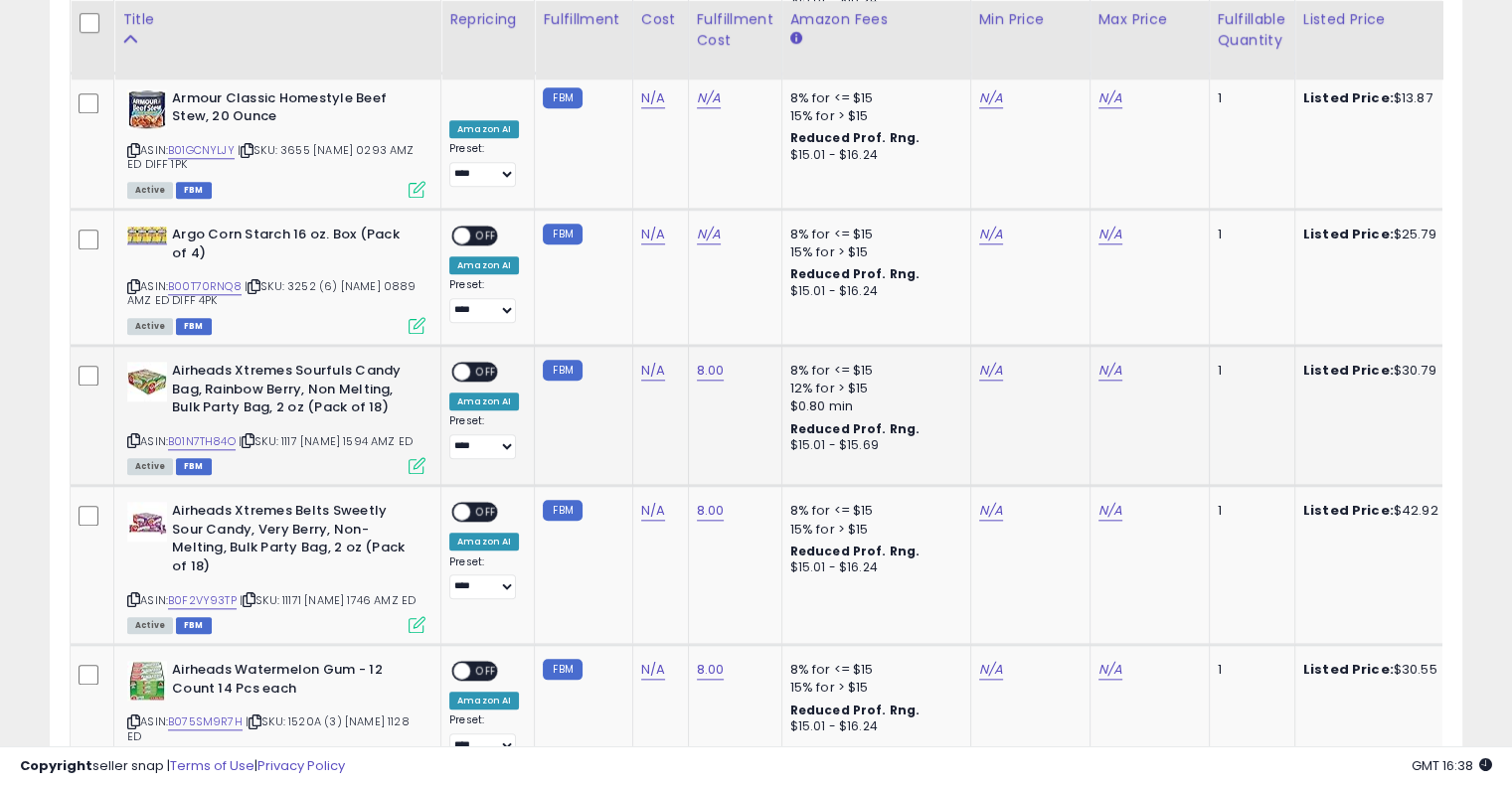click on "|   SKU: 1117 [NAME] 1594 AMZ ED" at bounding box center (325, 441) 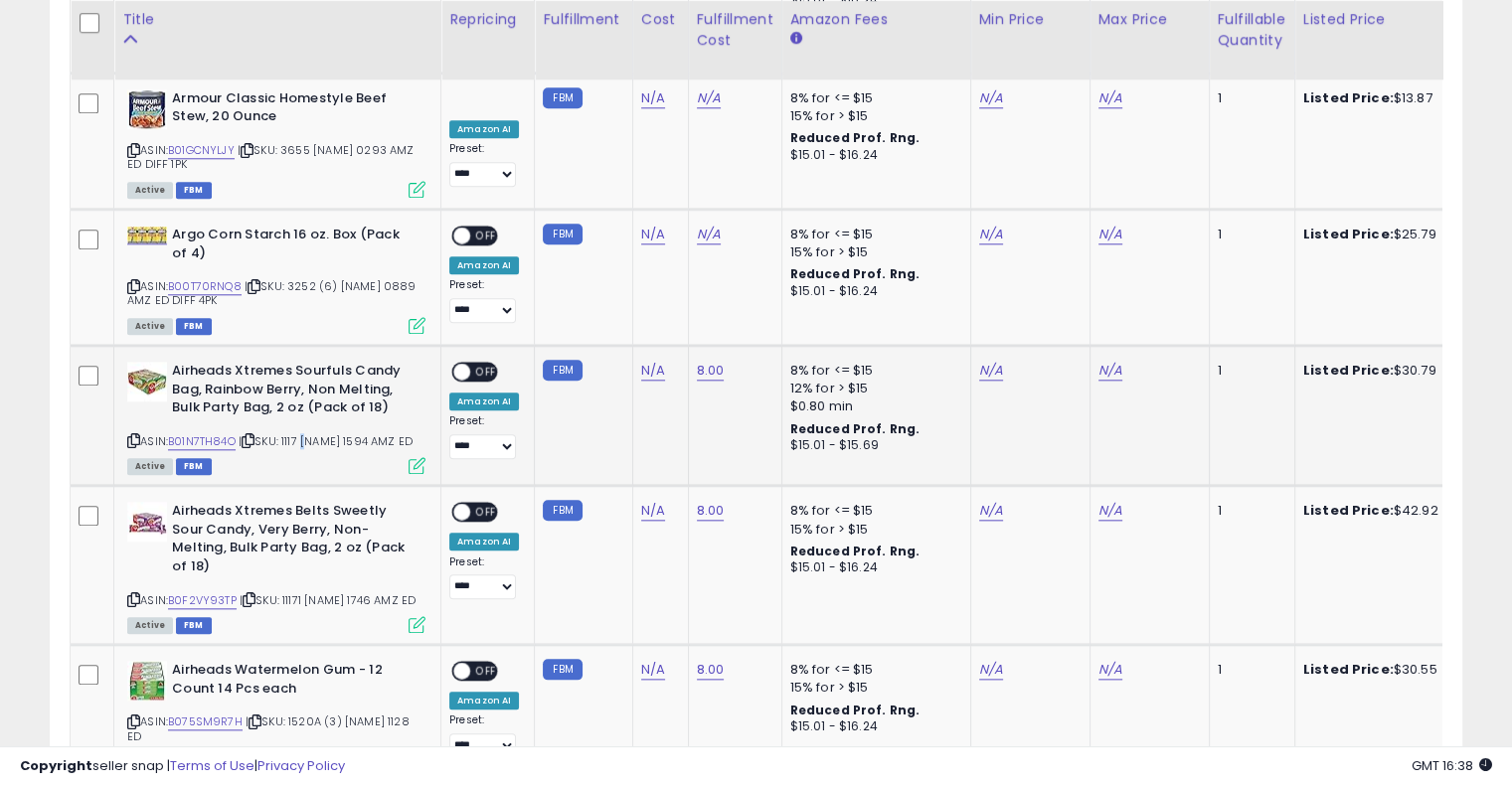 click on "|   SKU: 1117 [NAME] 1594 AMZ ED" at bounding box center [325, 441] 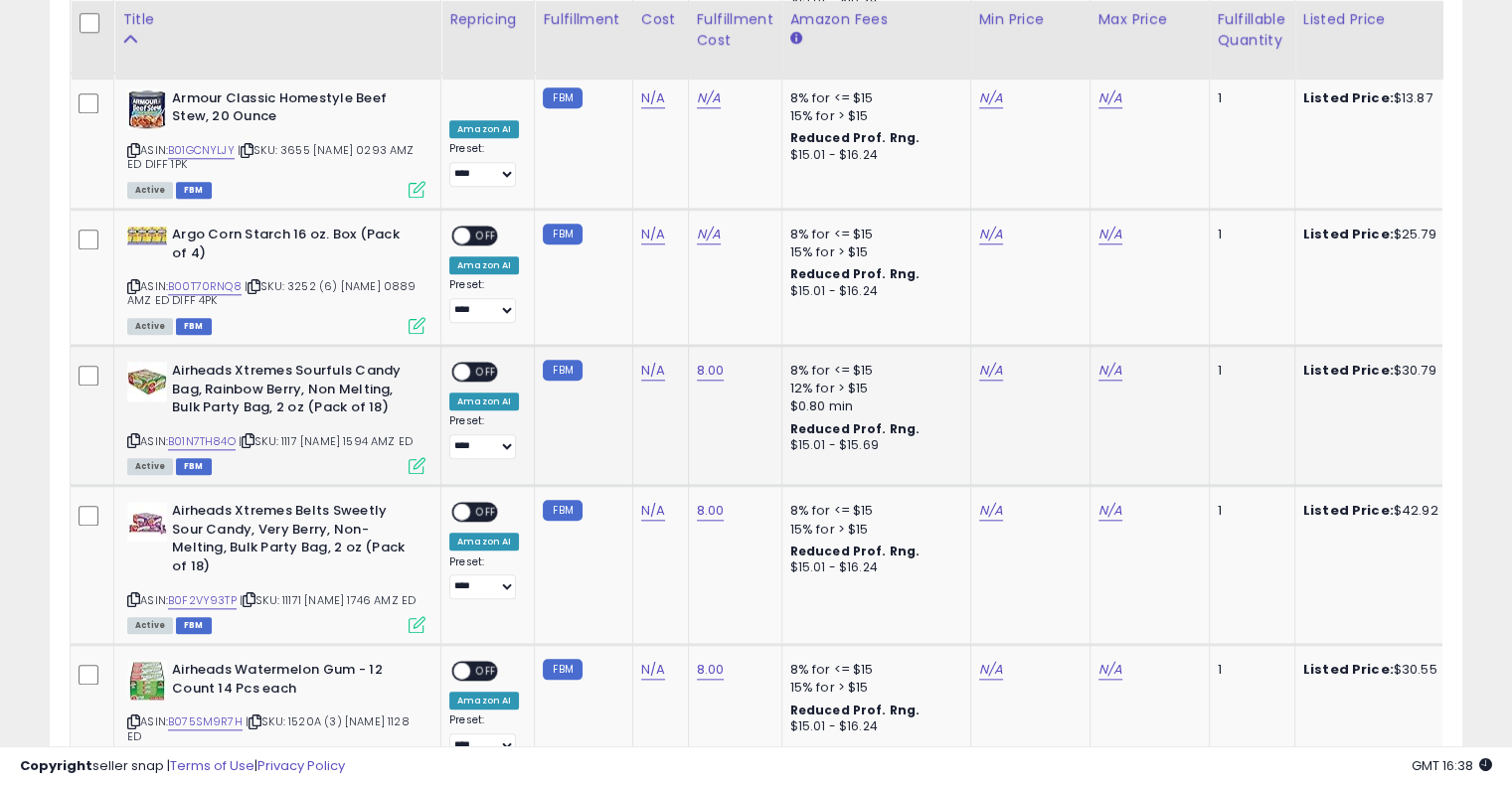 click on "|   SKU: 1117 [NAME] 1594 AMZ ED" at bounding box center [325, 441] 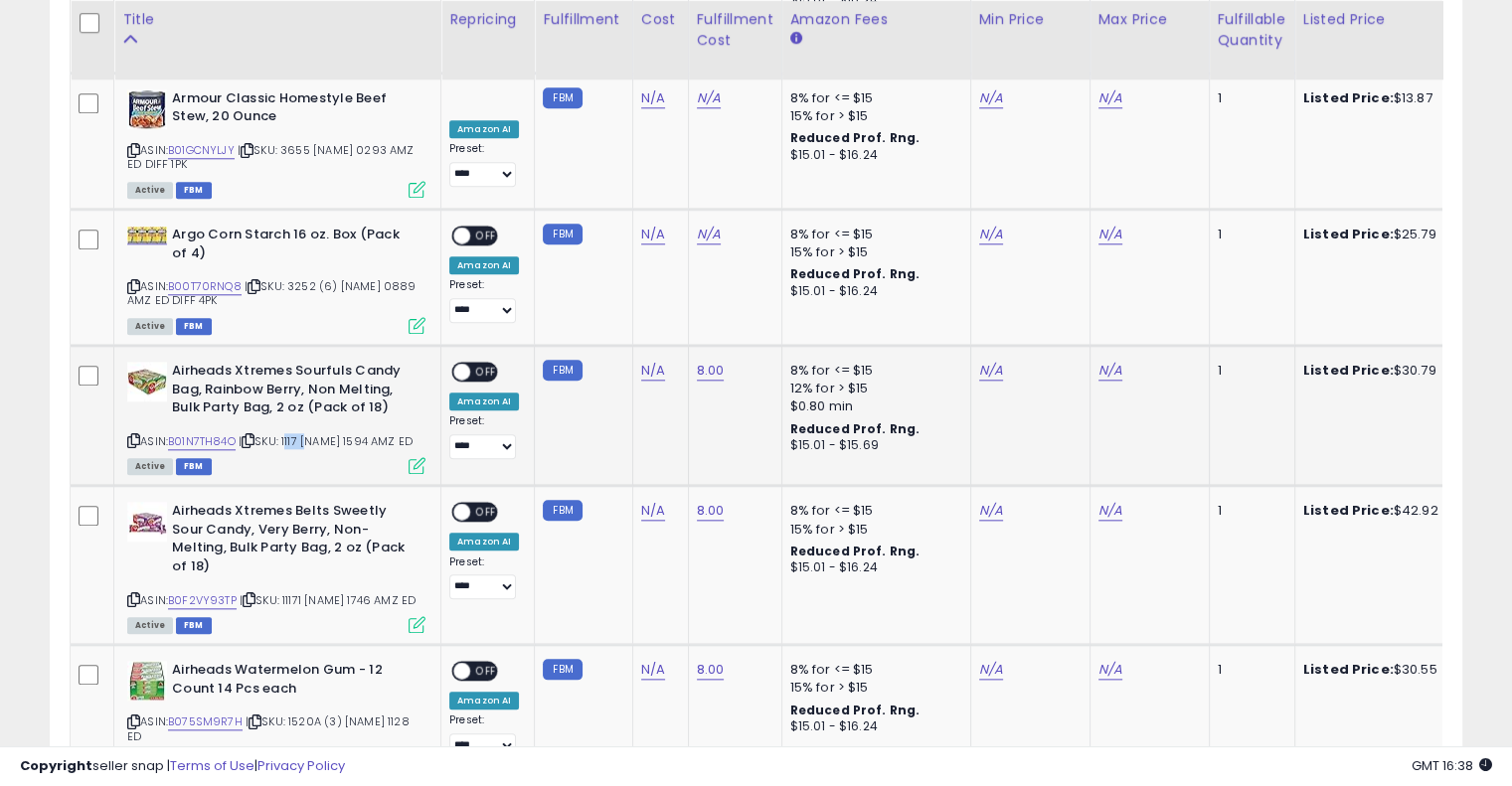 click on "|   SKU: 1117 [NAME] 1594 AMZ ED" at bounding box center [325, 441] 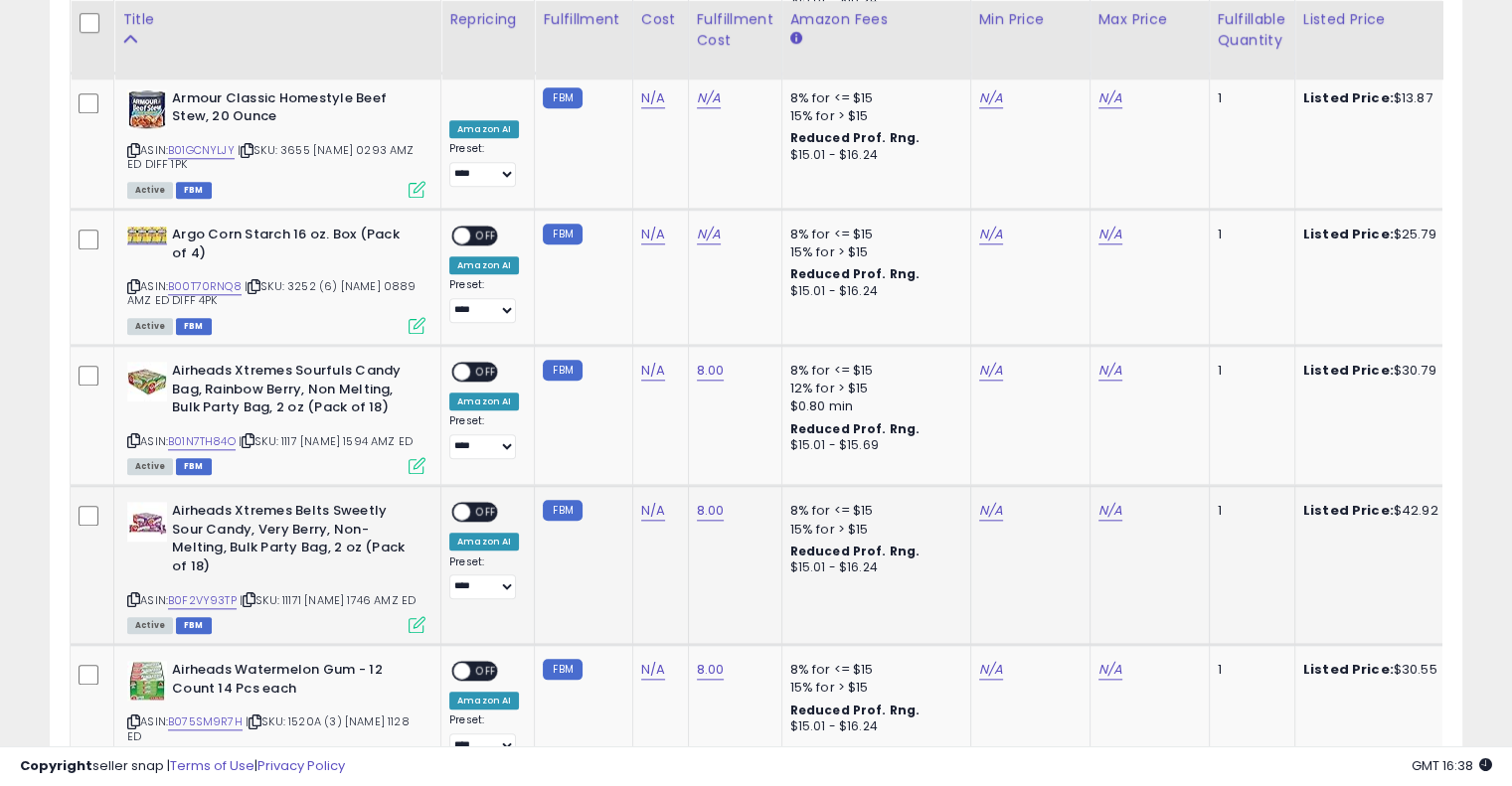click on "|   SKU: 11171 [NAME] 1746 AMZ ED" at bounding box center (327, 600) 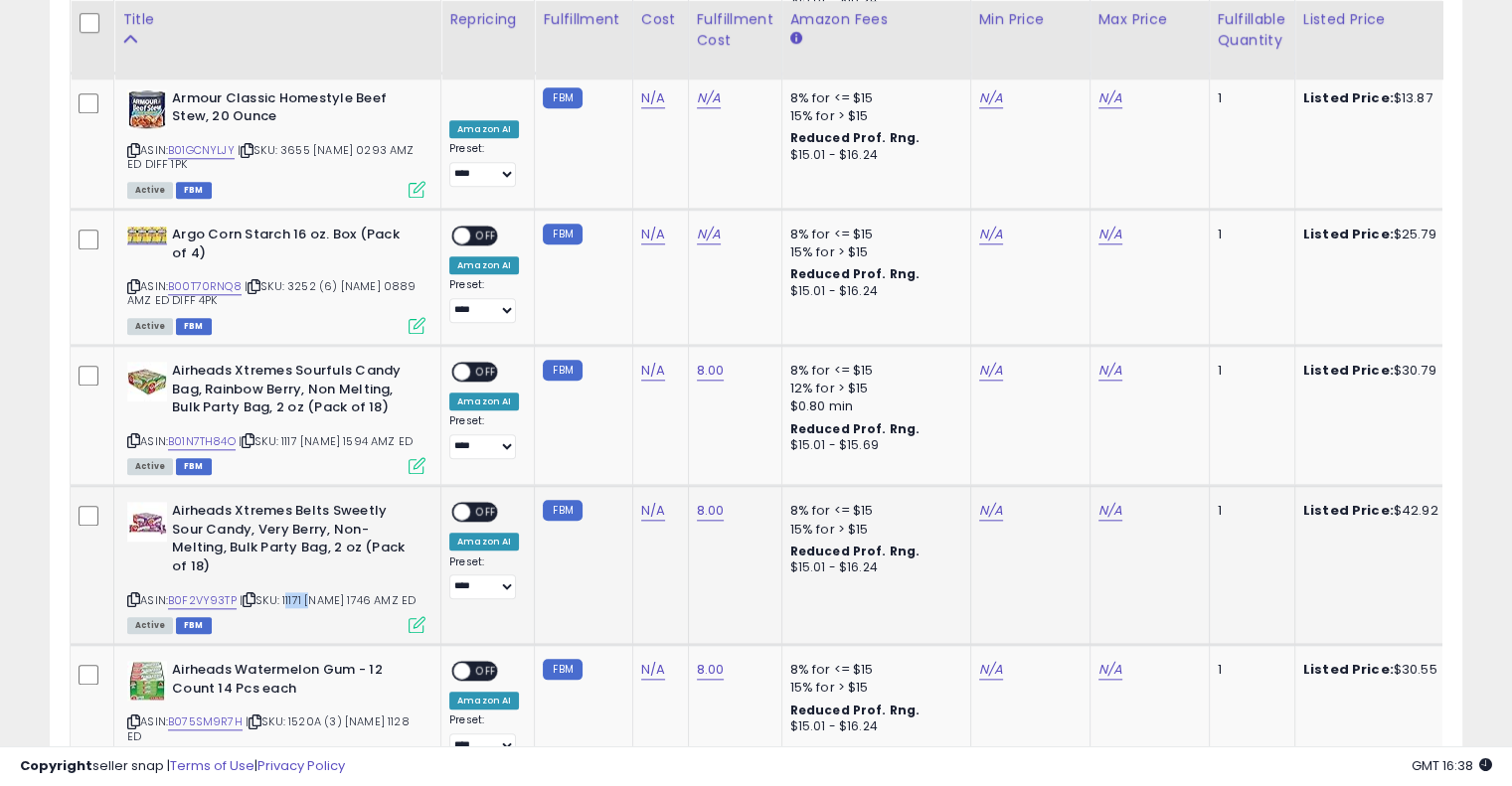 click on "|   SKU: 11171 [NAME] 1746 AMZ ED" at bounding box center (327, 600) 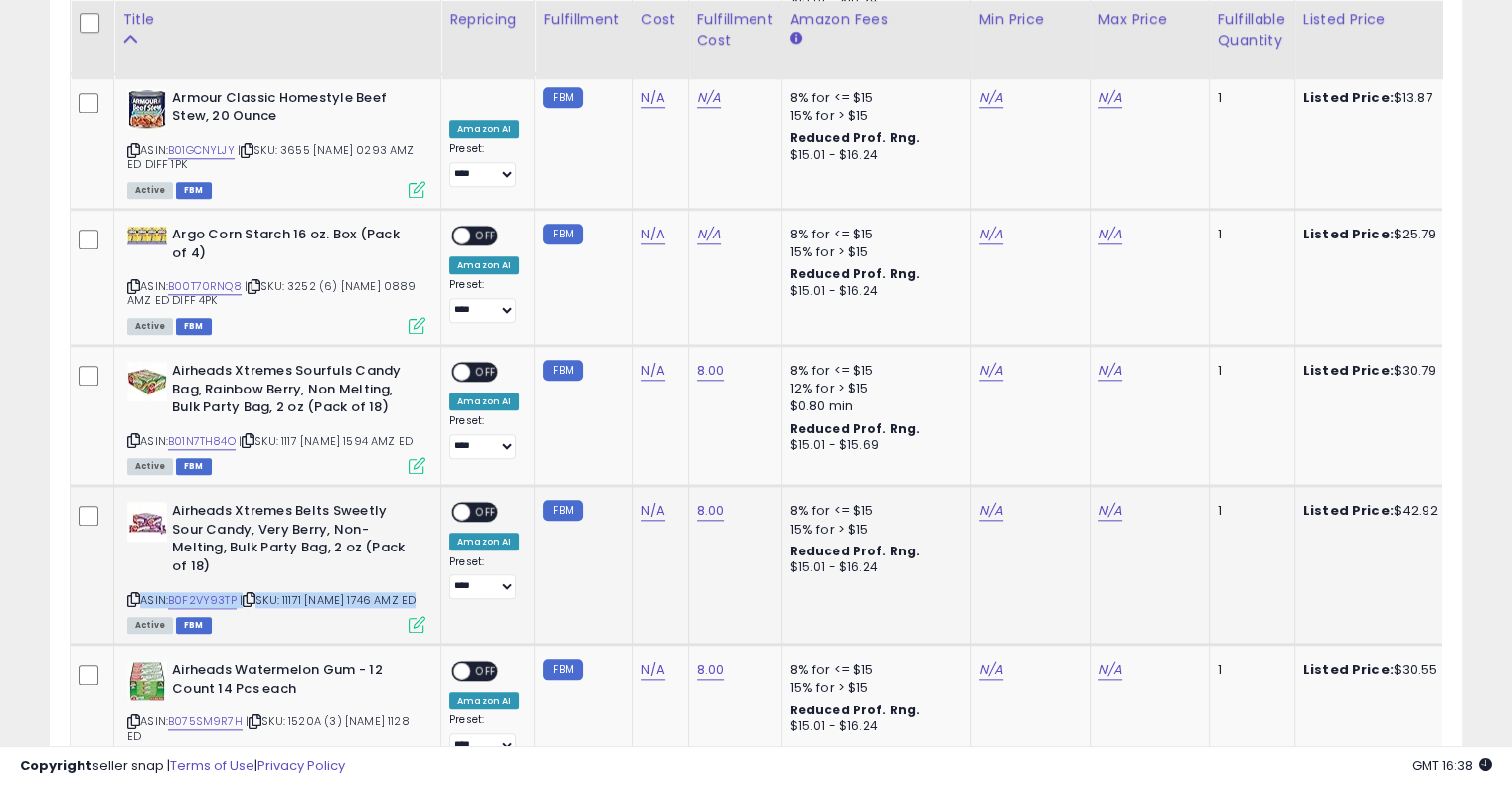 click on "|   SKU: 11171 [NAME] 1746 AMZ ED" at bounding box center (327, 600) 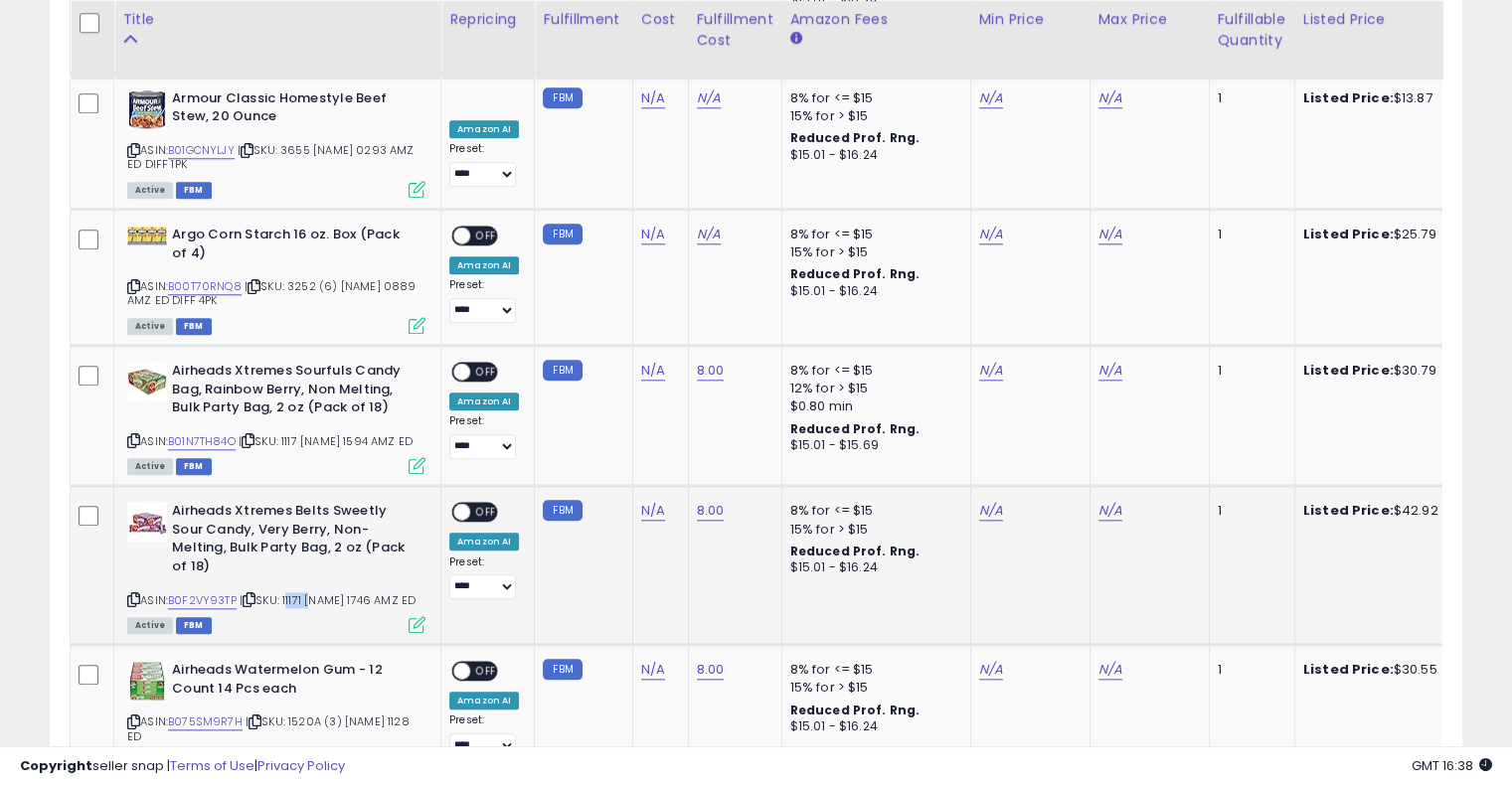 click on "|   SKU: 11171 [NAME] 1746 AMZ ED" at bounding box center (327, 600) 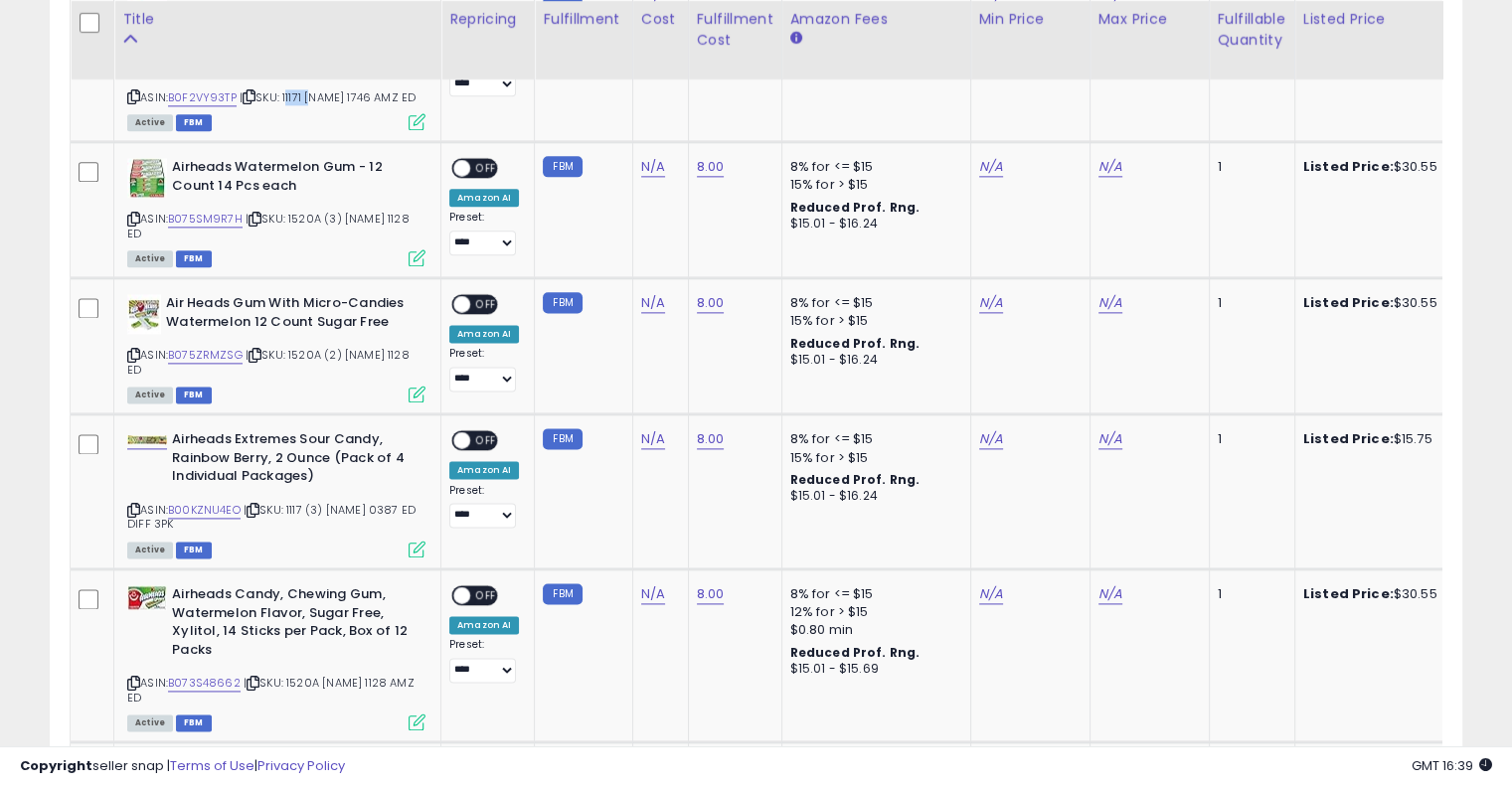 scroll, scrollTop: 2531, scrollLeft: 0, axis: vertical 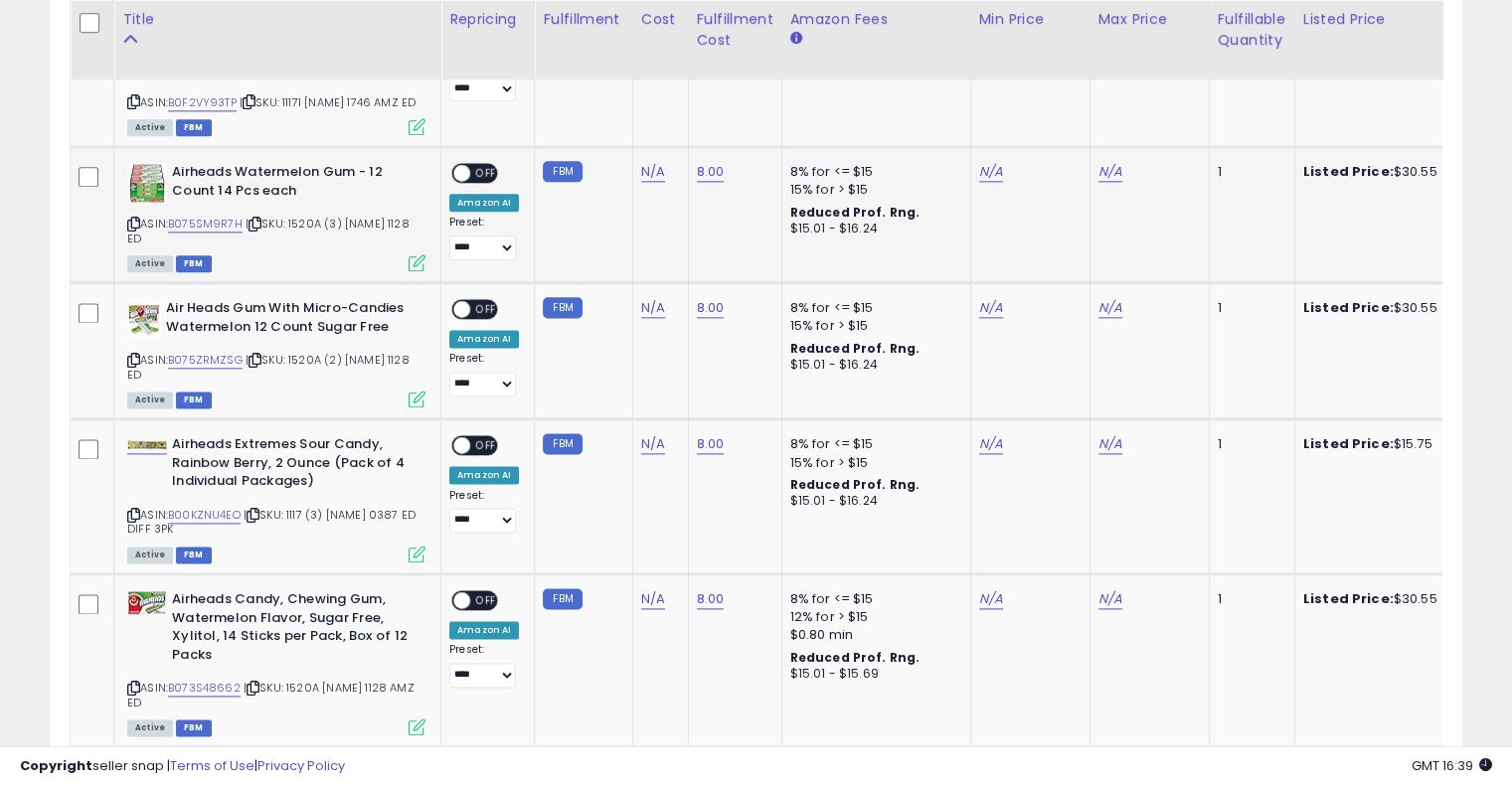 click on "|   SKU: 1520A (3) [NAME] 1128 ED" at bounding box center [268, 231] 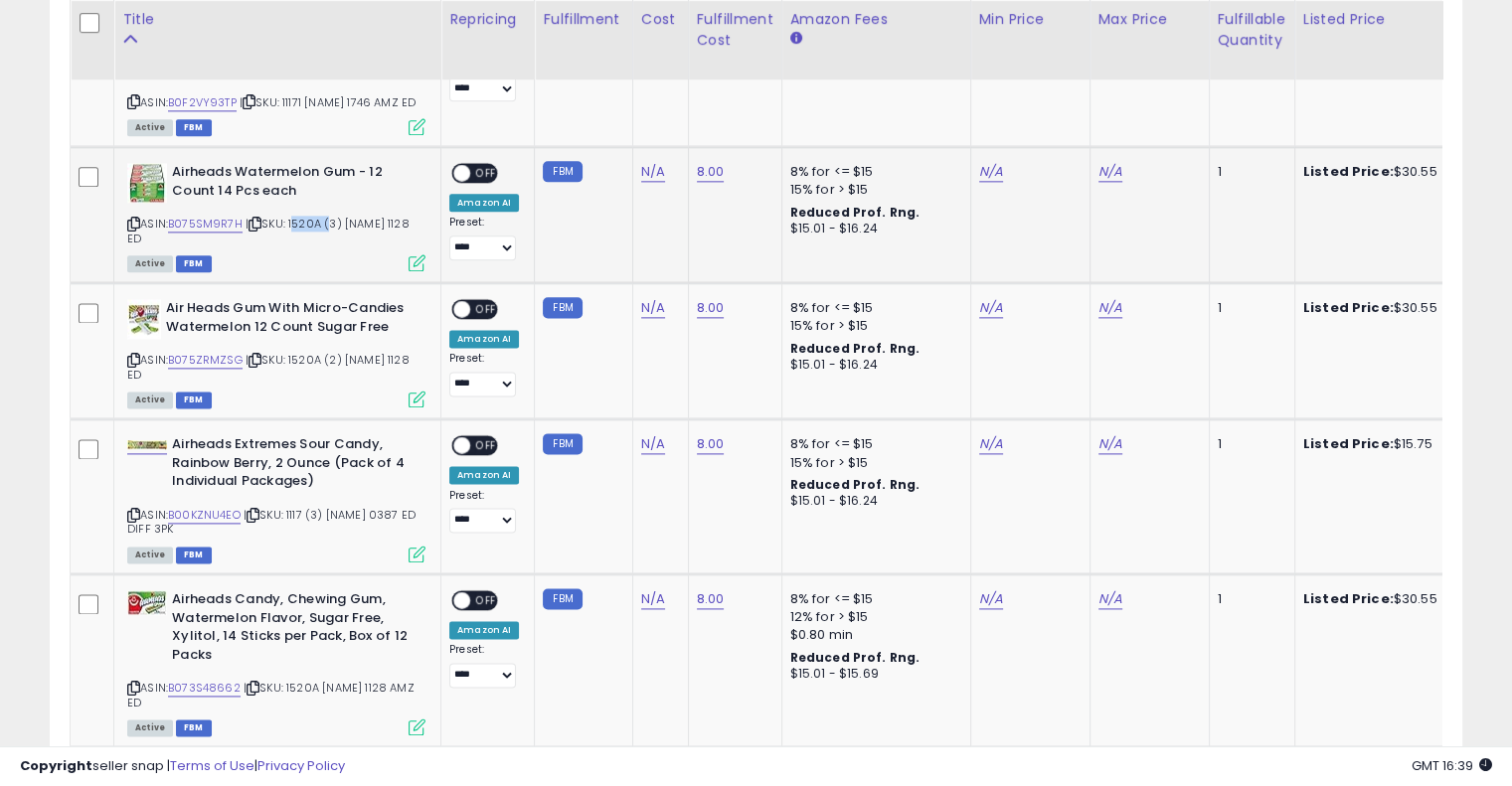 click on "|   SKU: 1520A (3) [NAME] 1128 ED" at bounding box center (268, 231) 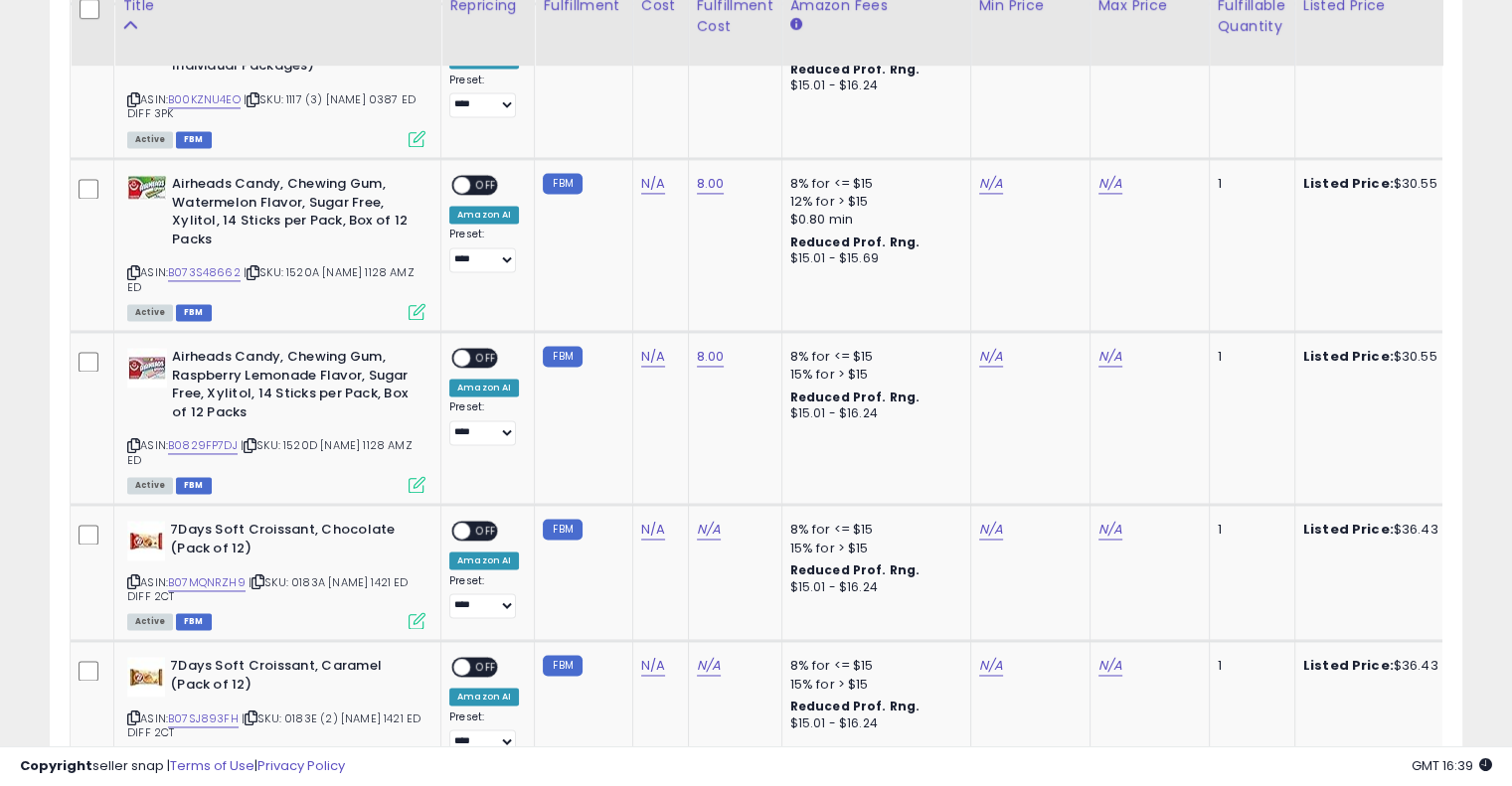 scroll, scrollTop: 2985, scrollLeft: 0, axis: vertical 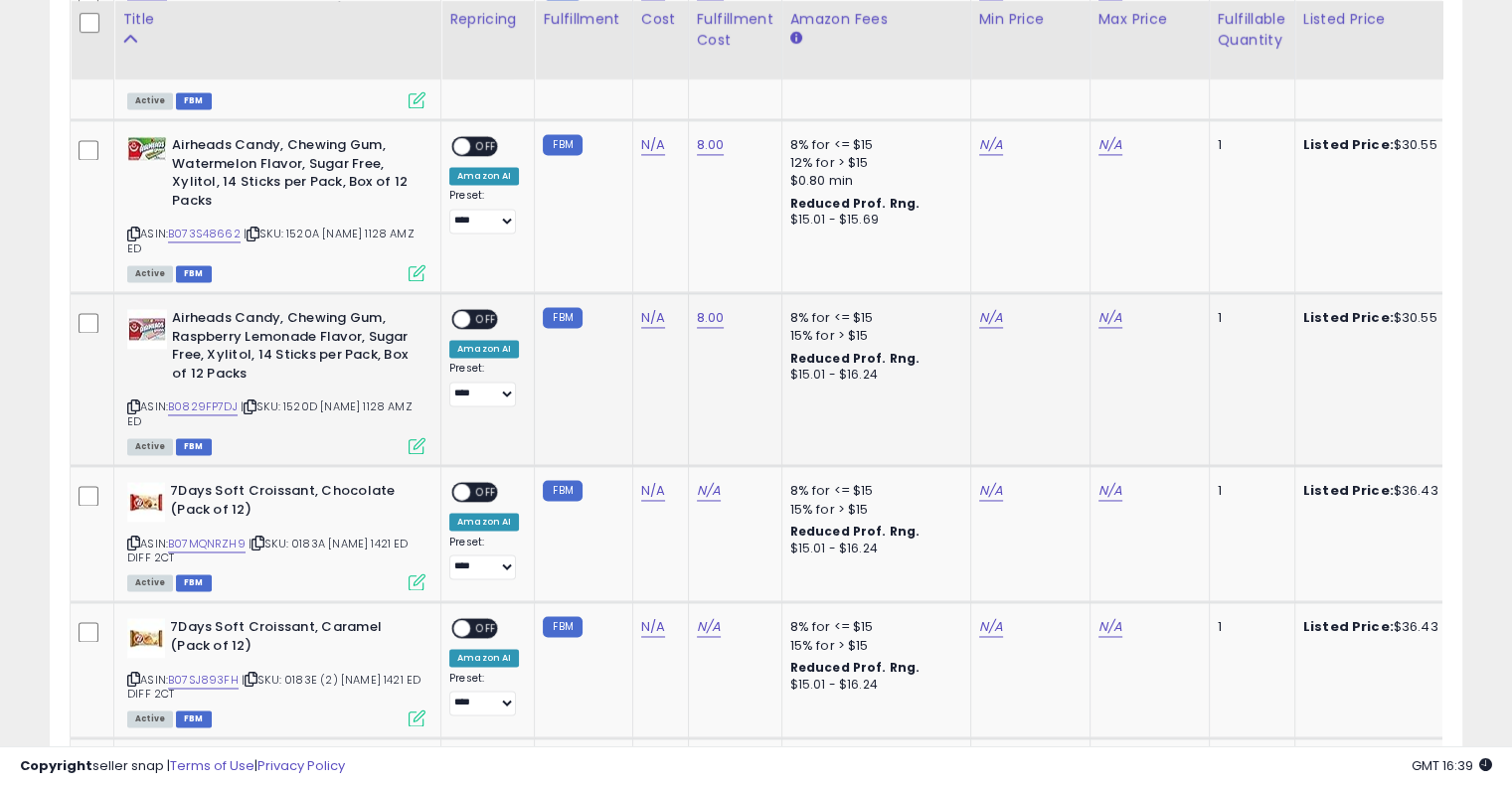 click on "|   SKU: 1520D [NAME] 1128 AMZ ED" at bounding box center (269, 413) 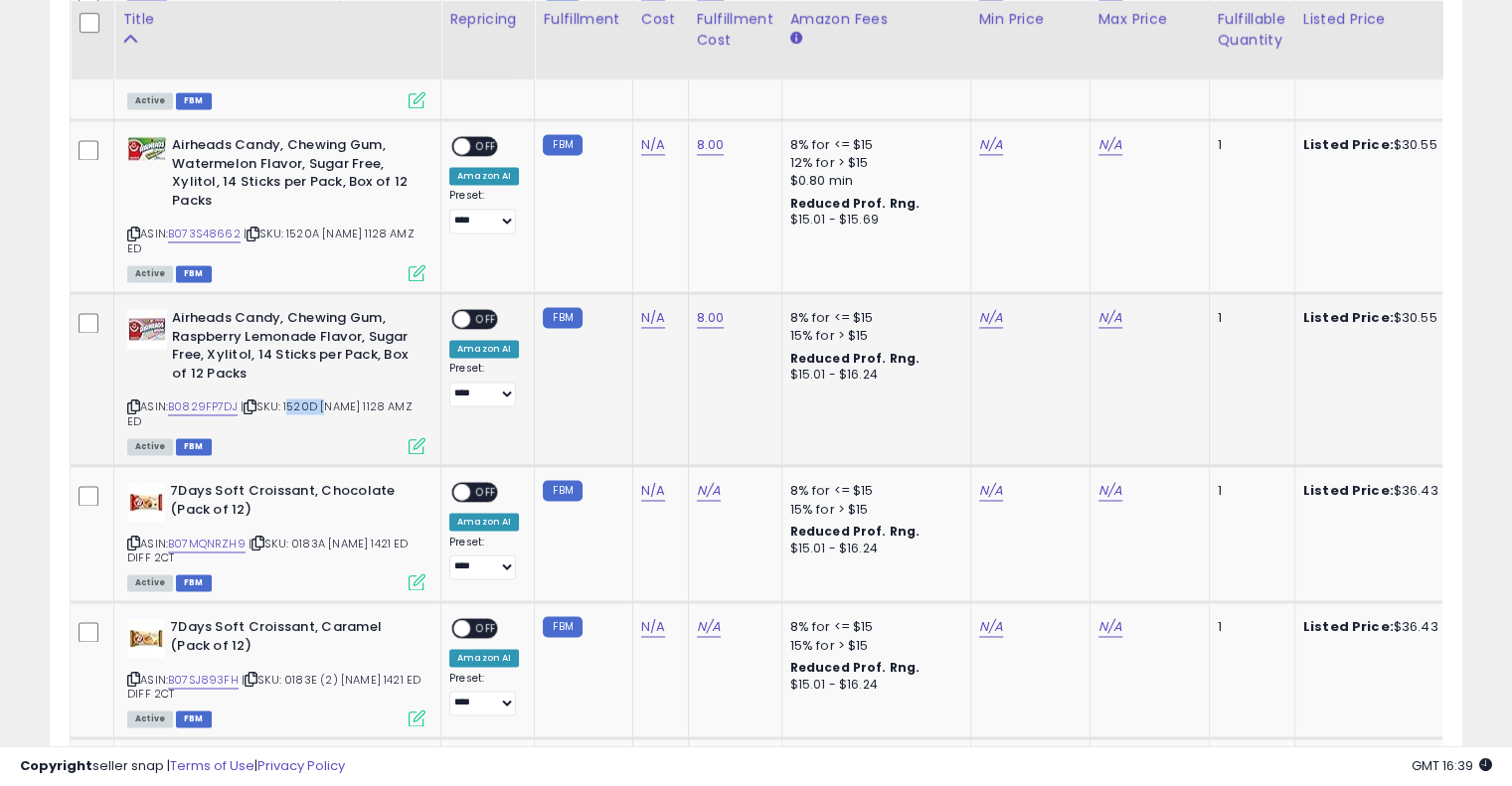 click on "|   SKU: 1520D [NAME] 1128 AMZ ED" at bounding box center (269, 413) 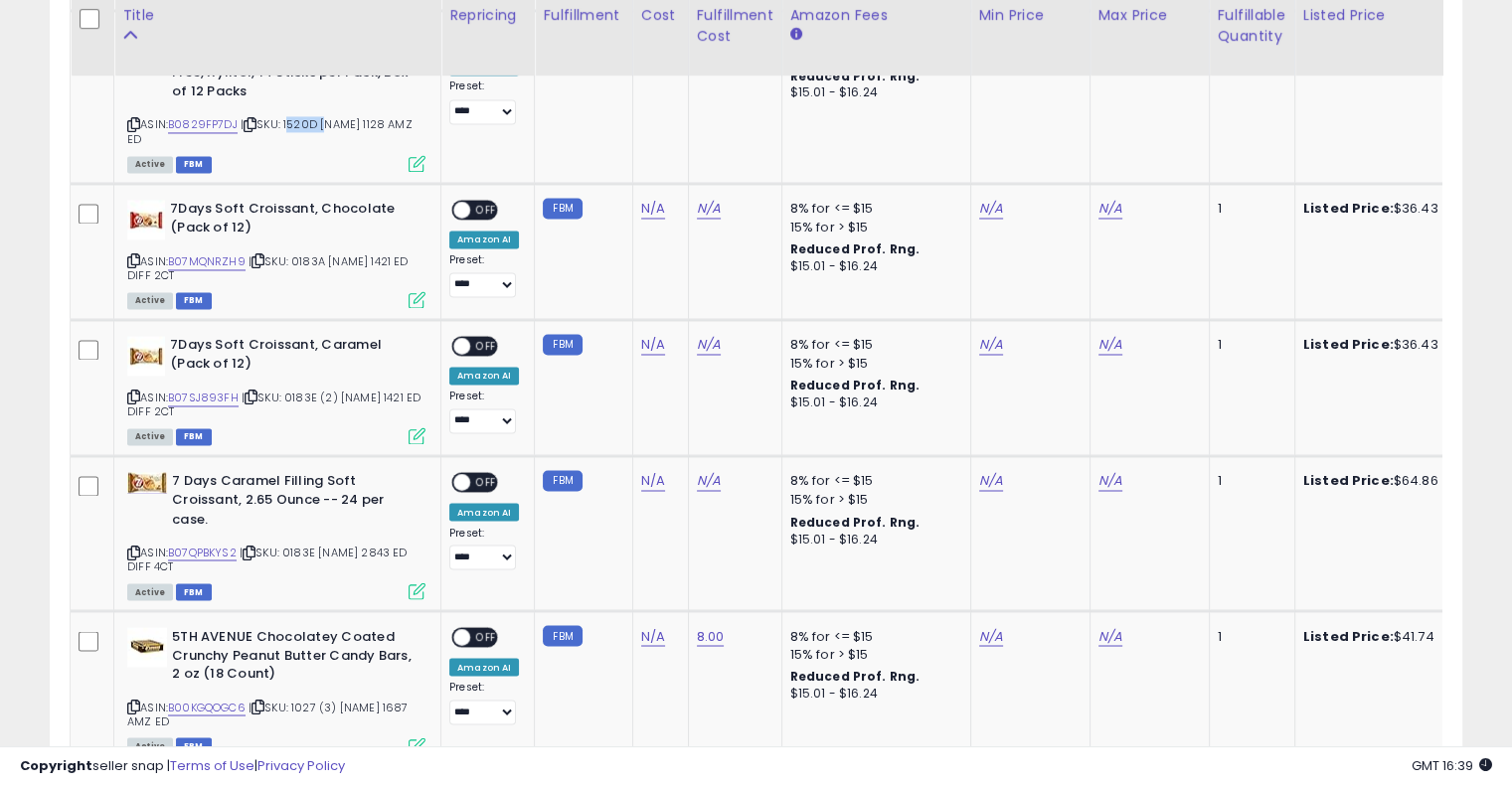 scroll, scrollTop: 3263, scrollLeft: 0, axis: vertical 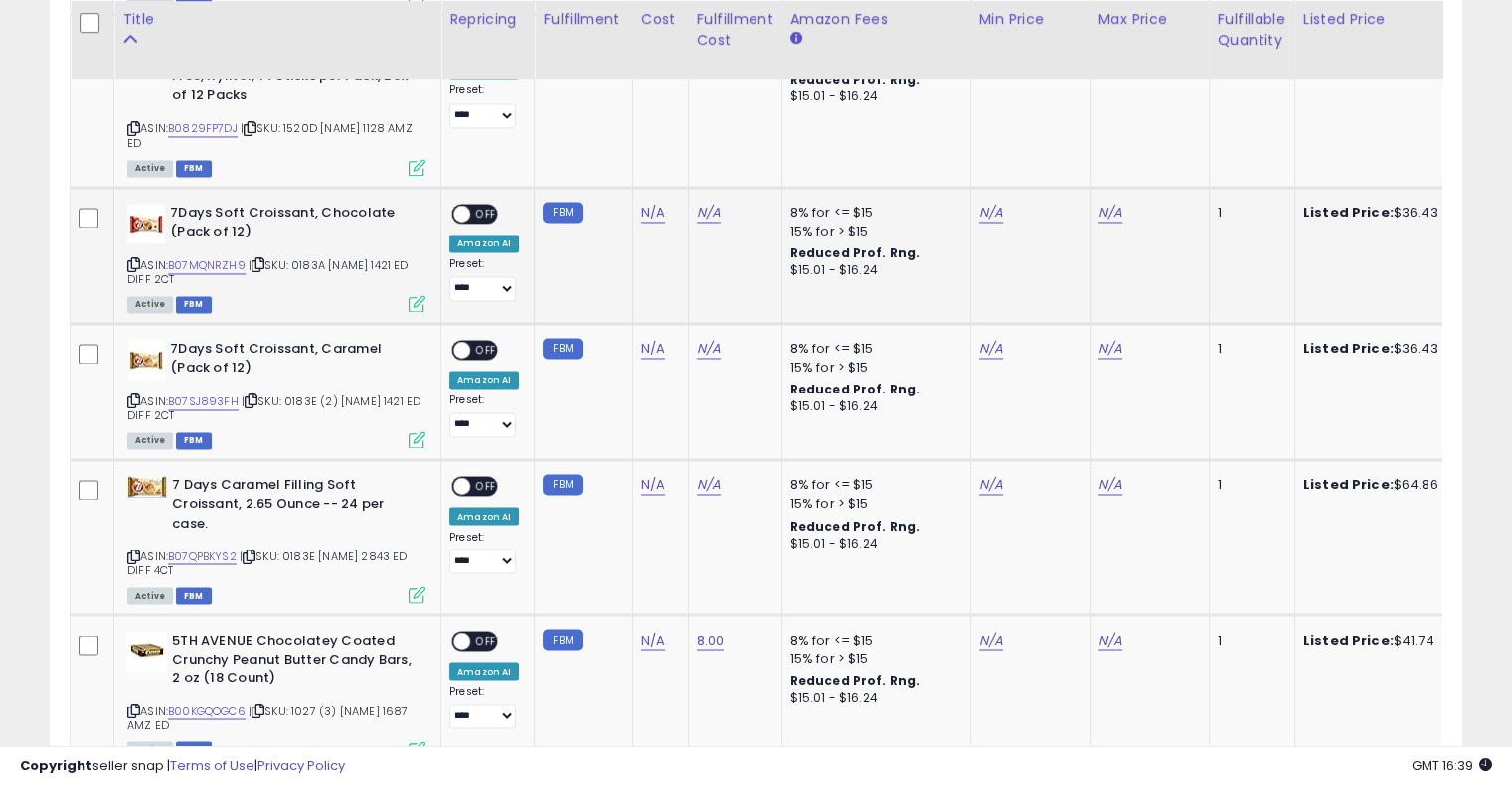 click on "|   SKU: 0183A [NAME] 1421 ED DIFF 2CT" at bounding box center [267, 272] 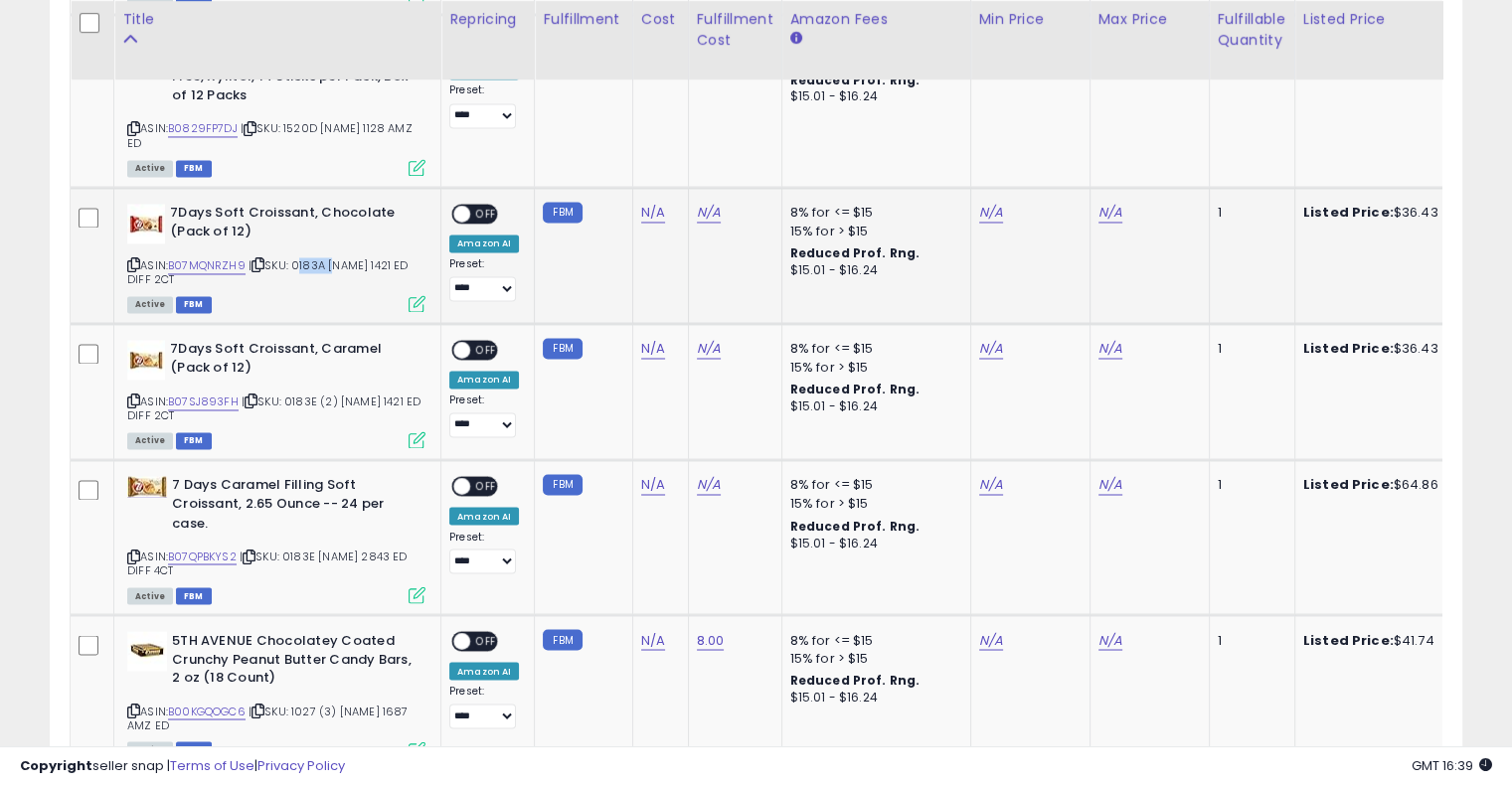 click on "|   SKU: 0183A [NAME] 1421 ED DIFF 2CT" at bounding box center [267, 272] 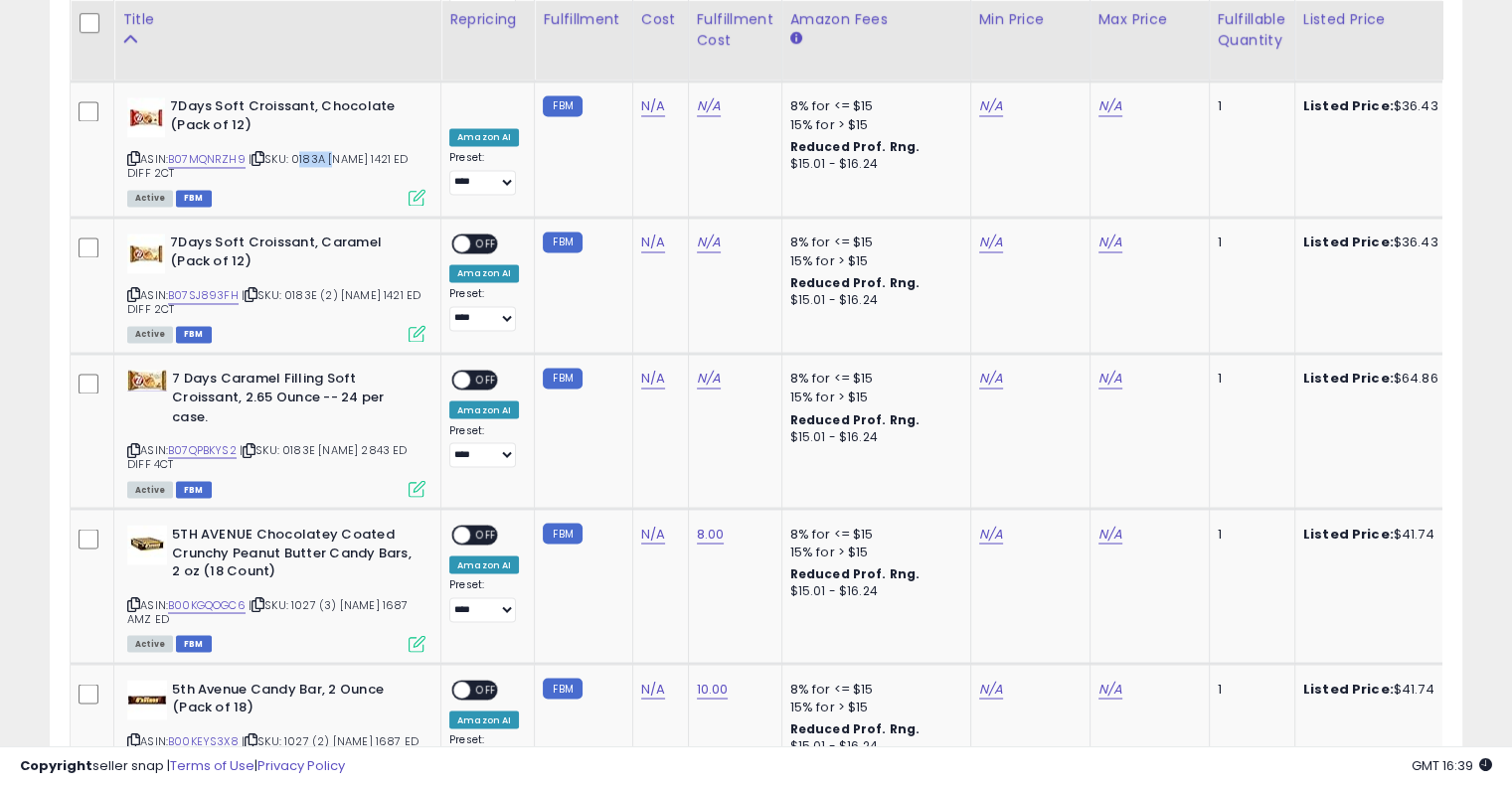 scroll, scrollTop: 3375, scrollLeft: 0, axis: vertical 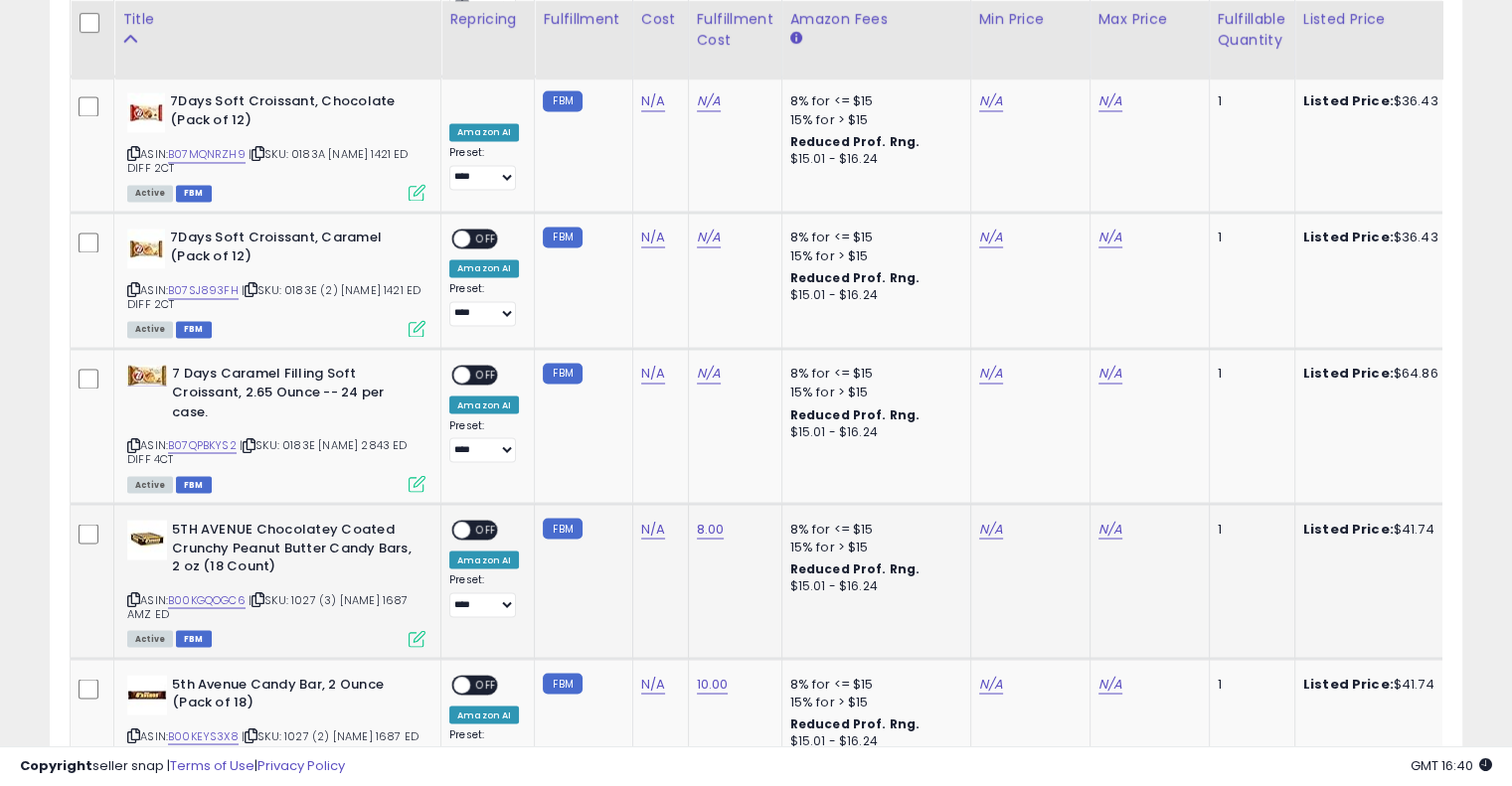 click on "|   SKU: 1027 (3) [NAME] 1687 AMZ ED" at bounding box center [267, 606] 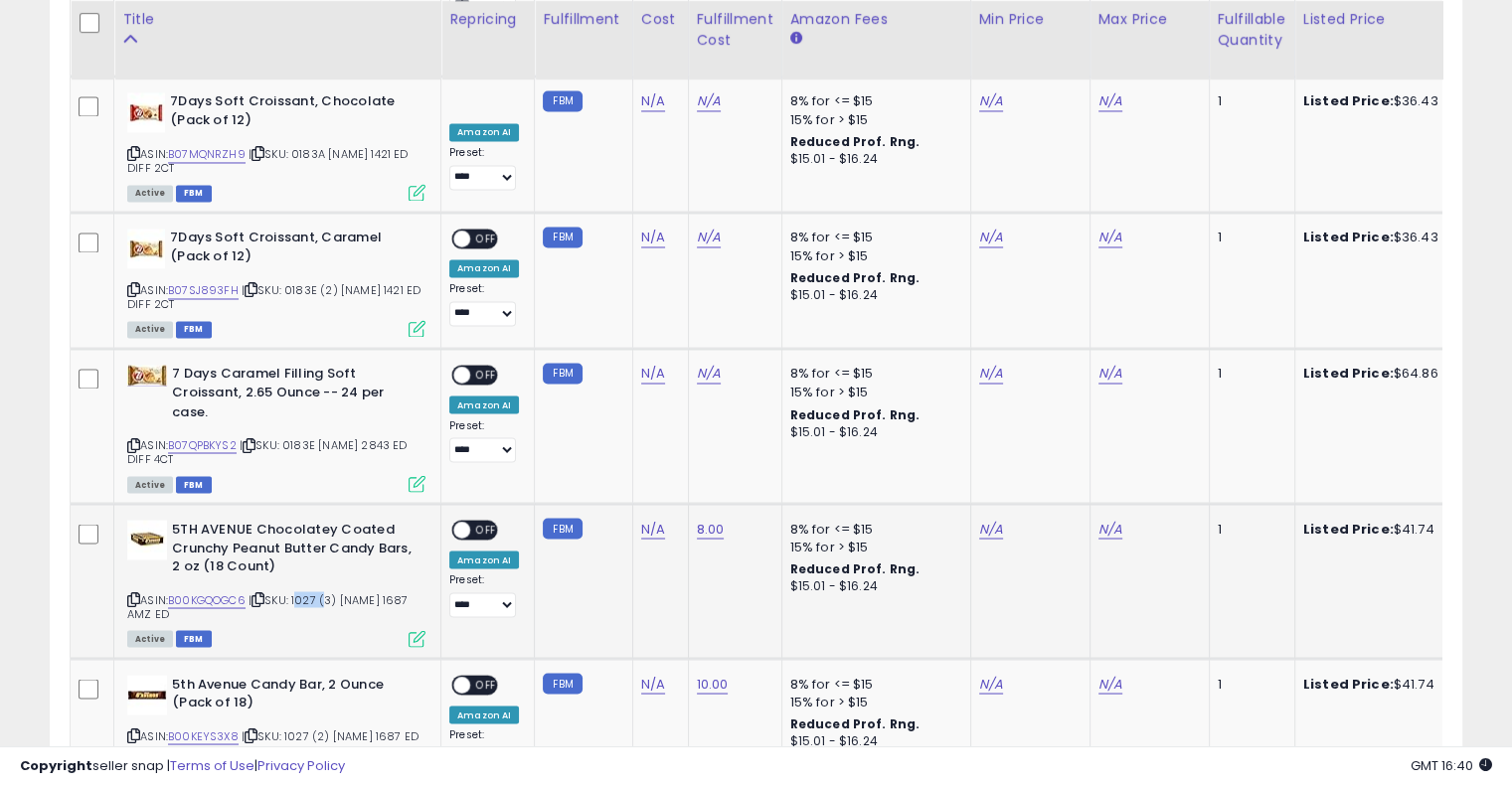 click on "|   SKU: 1027 (3) [NAME] 1687 AMZ ED" at bounding box center (267, 606) 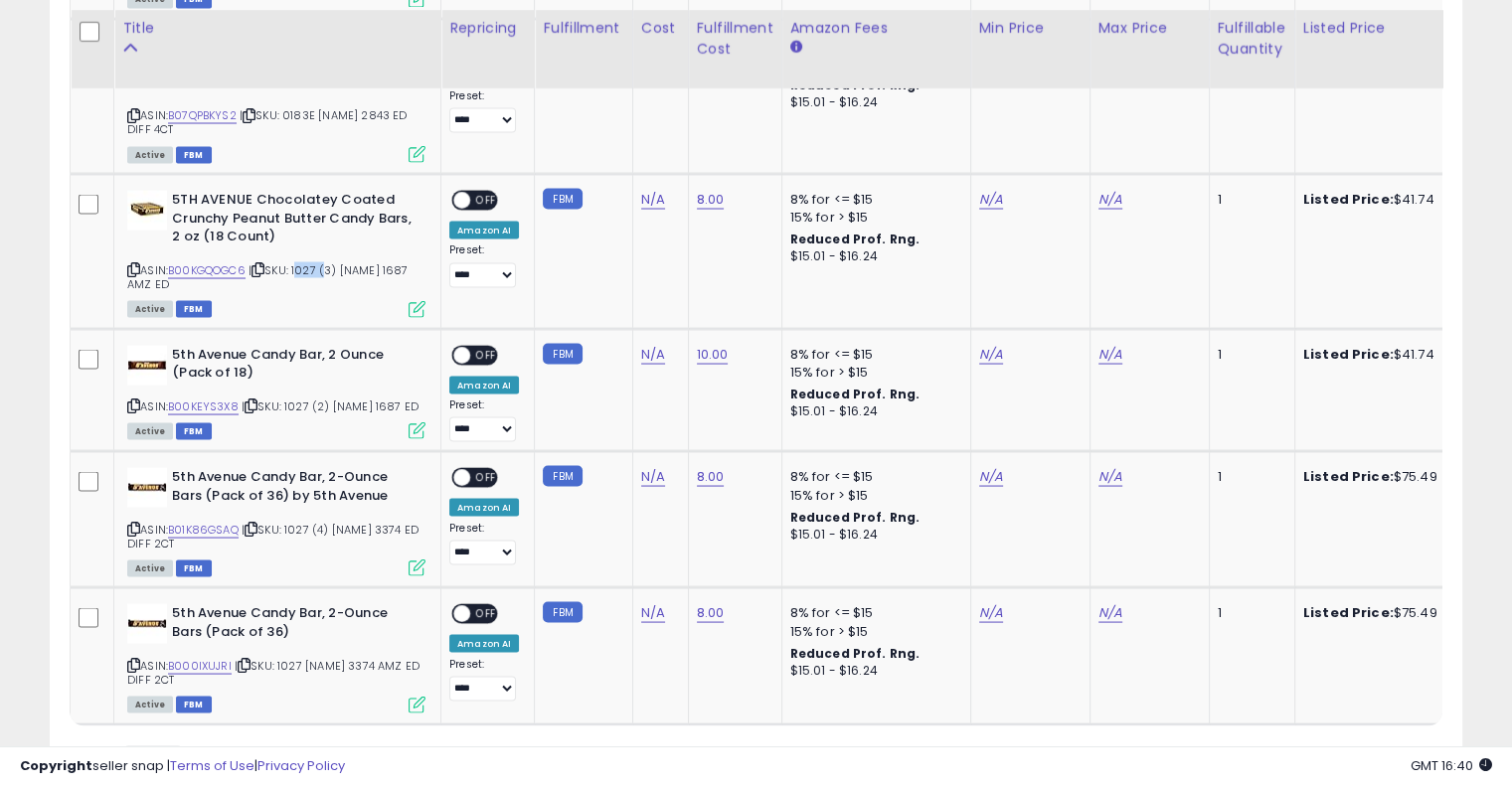 scroll, scrollTop: 3712, scrollLeft: 0, axis: vertical 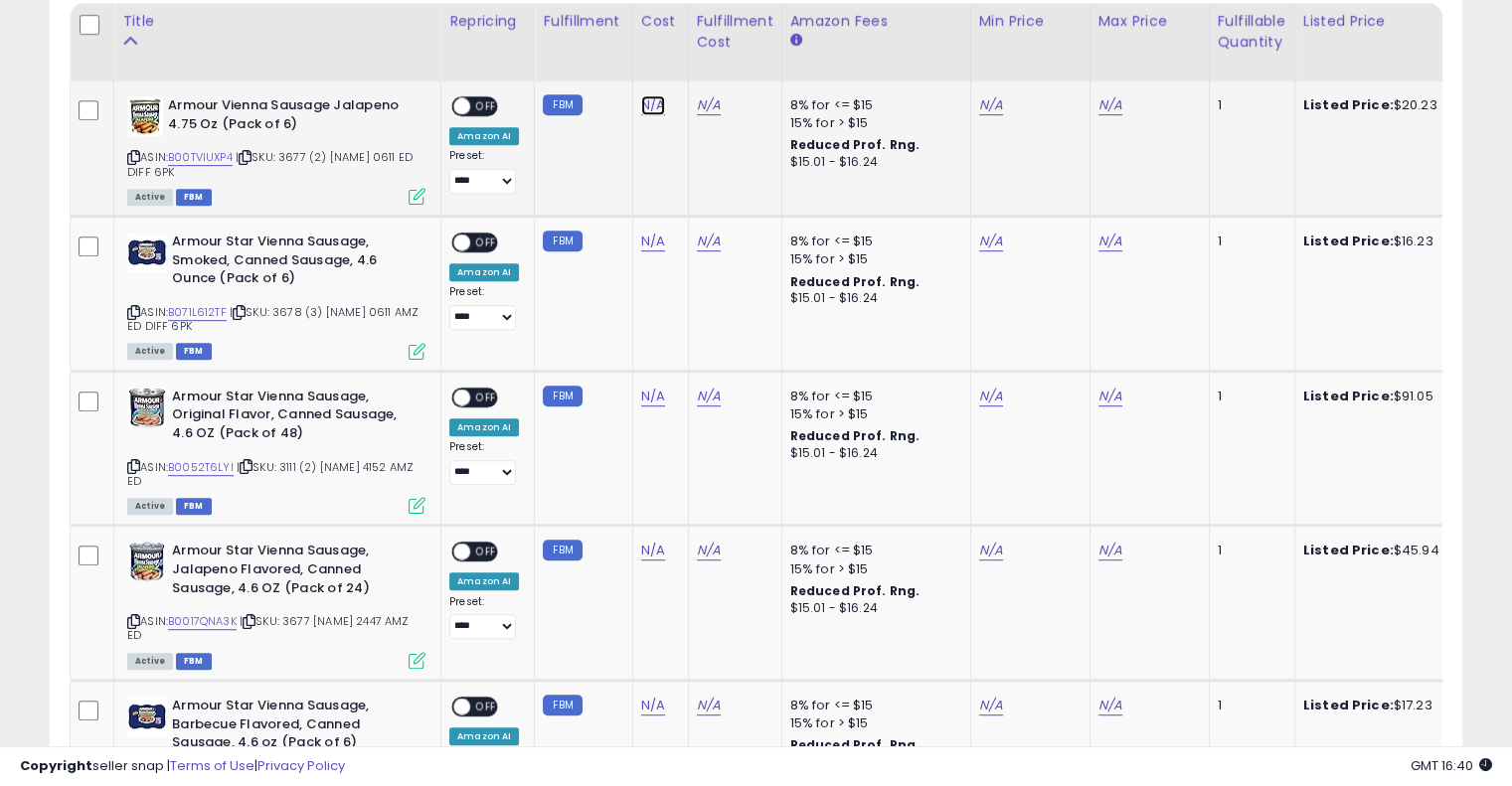 click on "N/A" at bounding box center [653, 105] 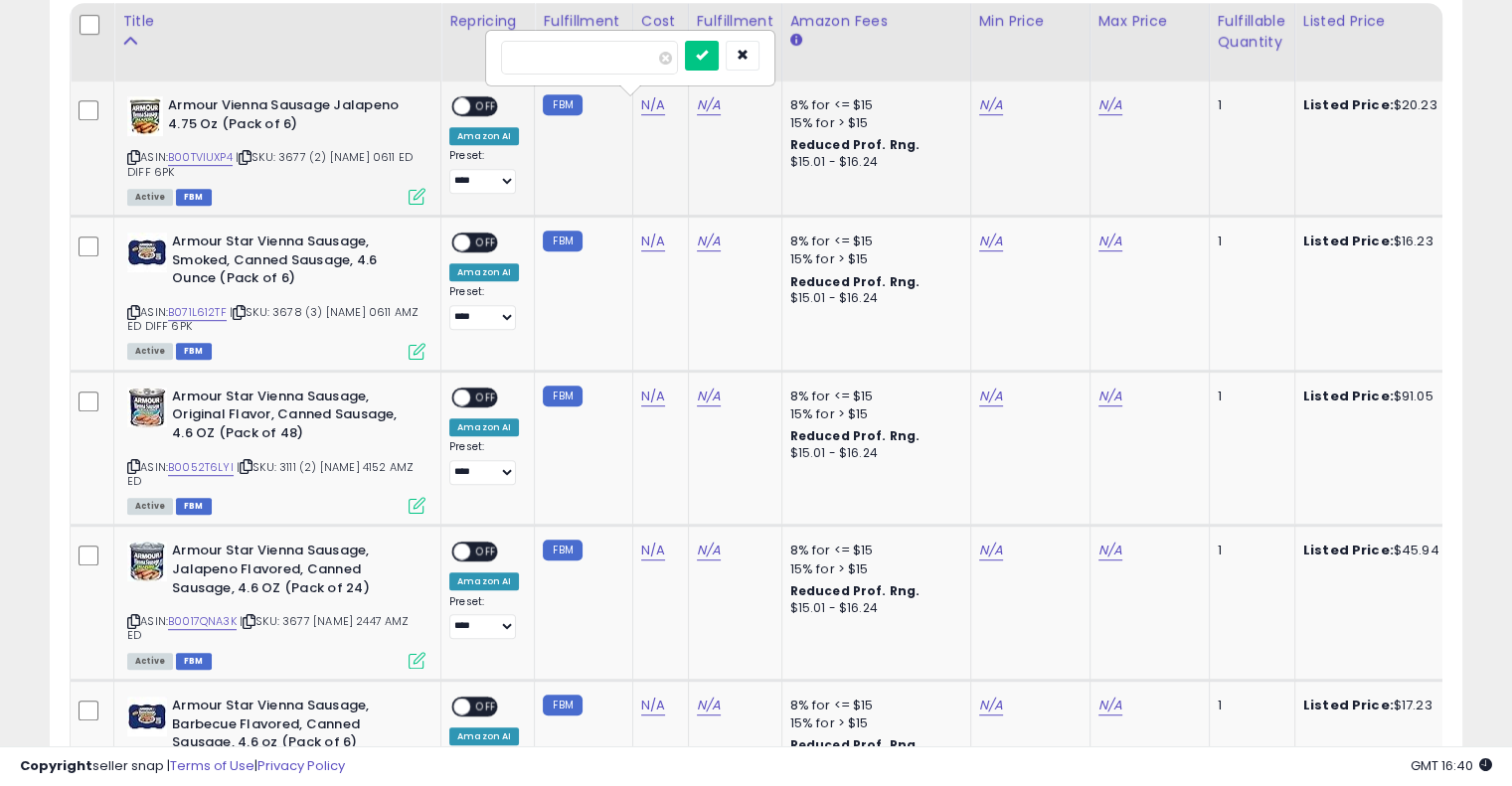type on "****" 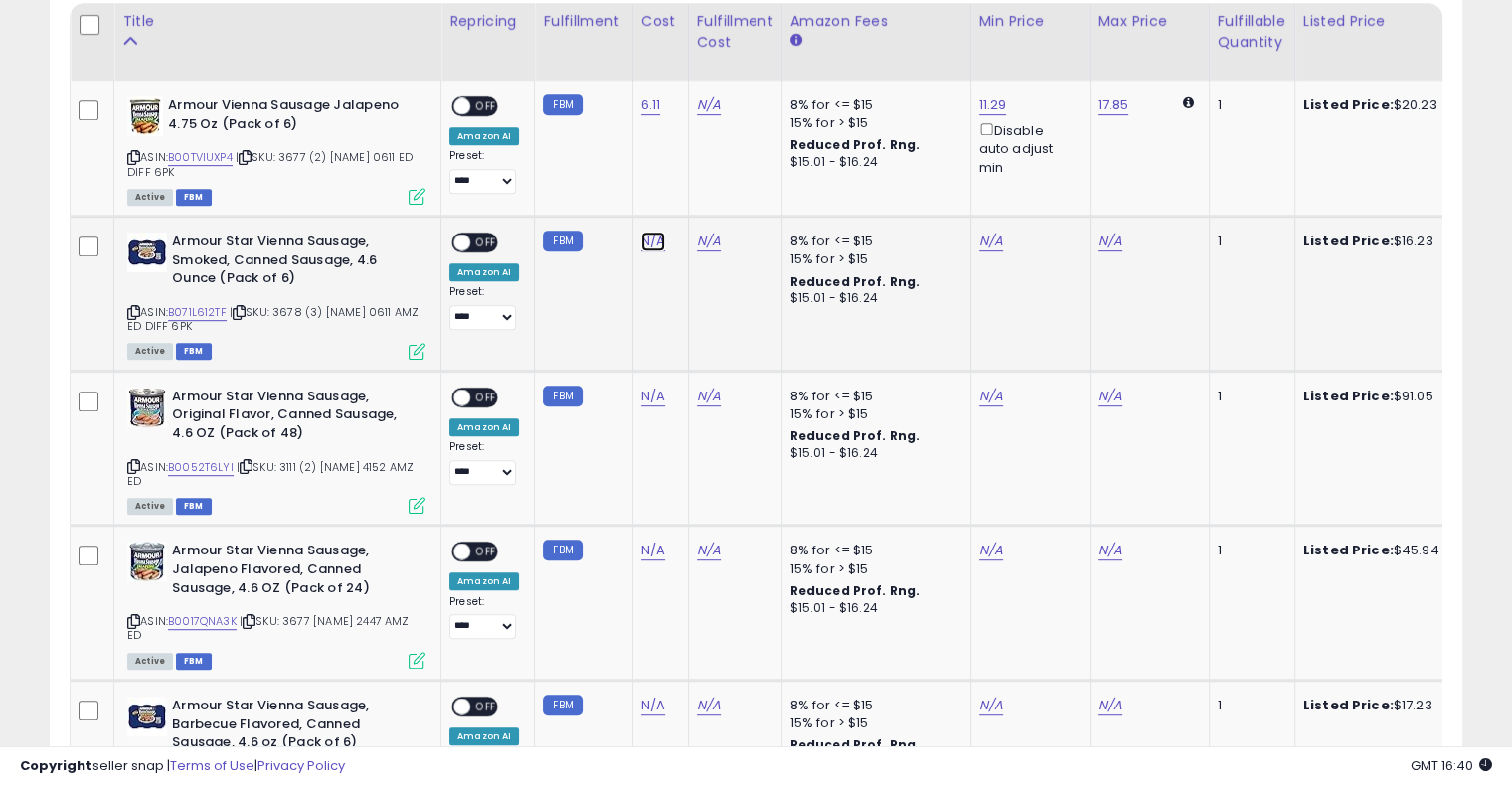 click on "N/A" at bounding box center [653, 241] 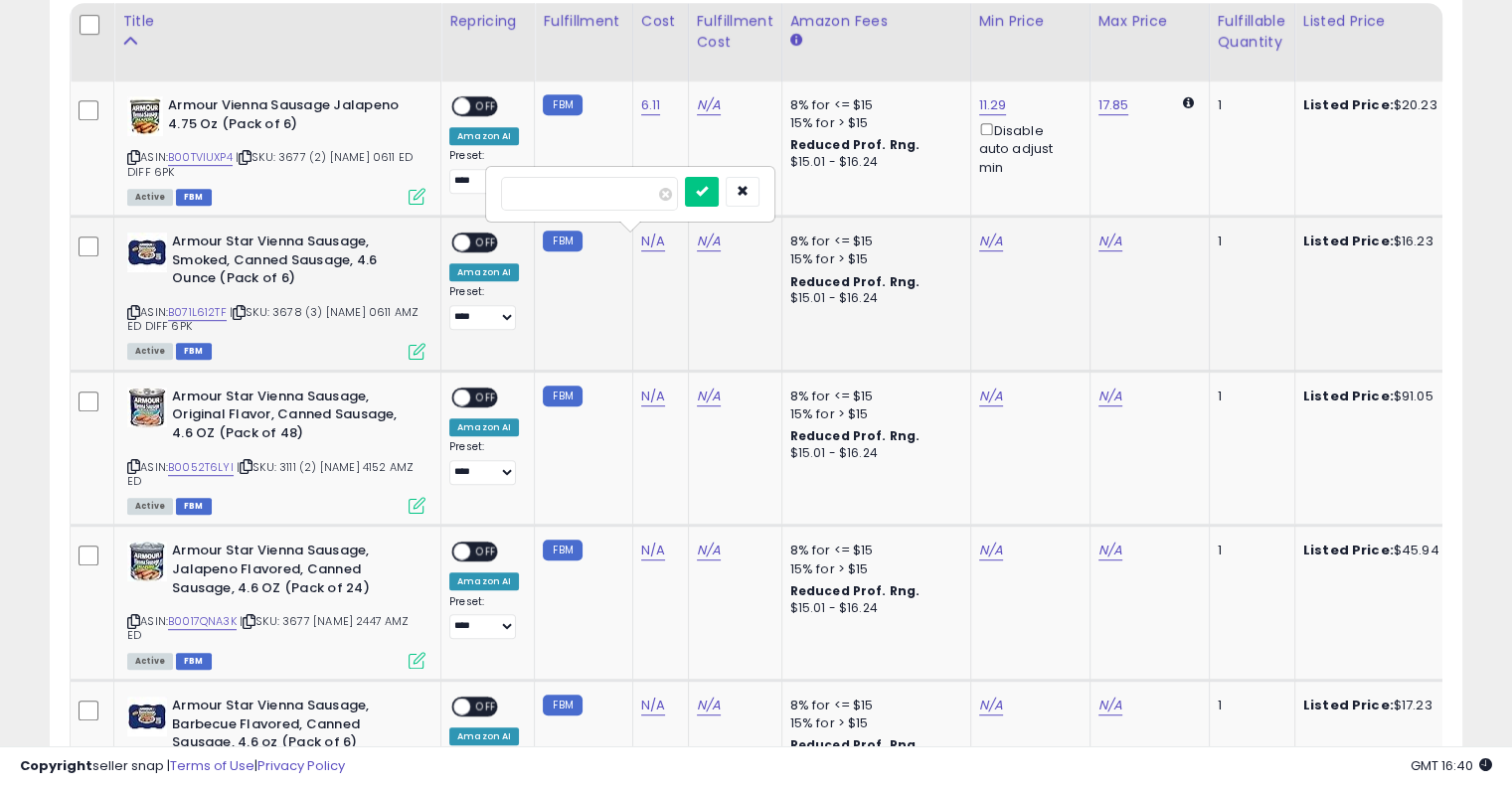 type on "****" 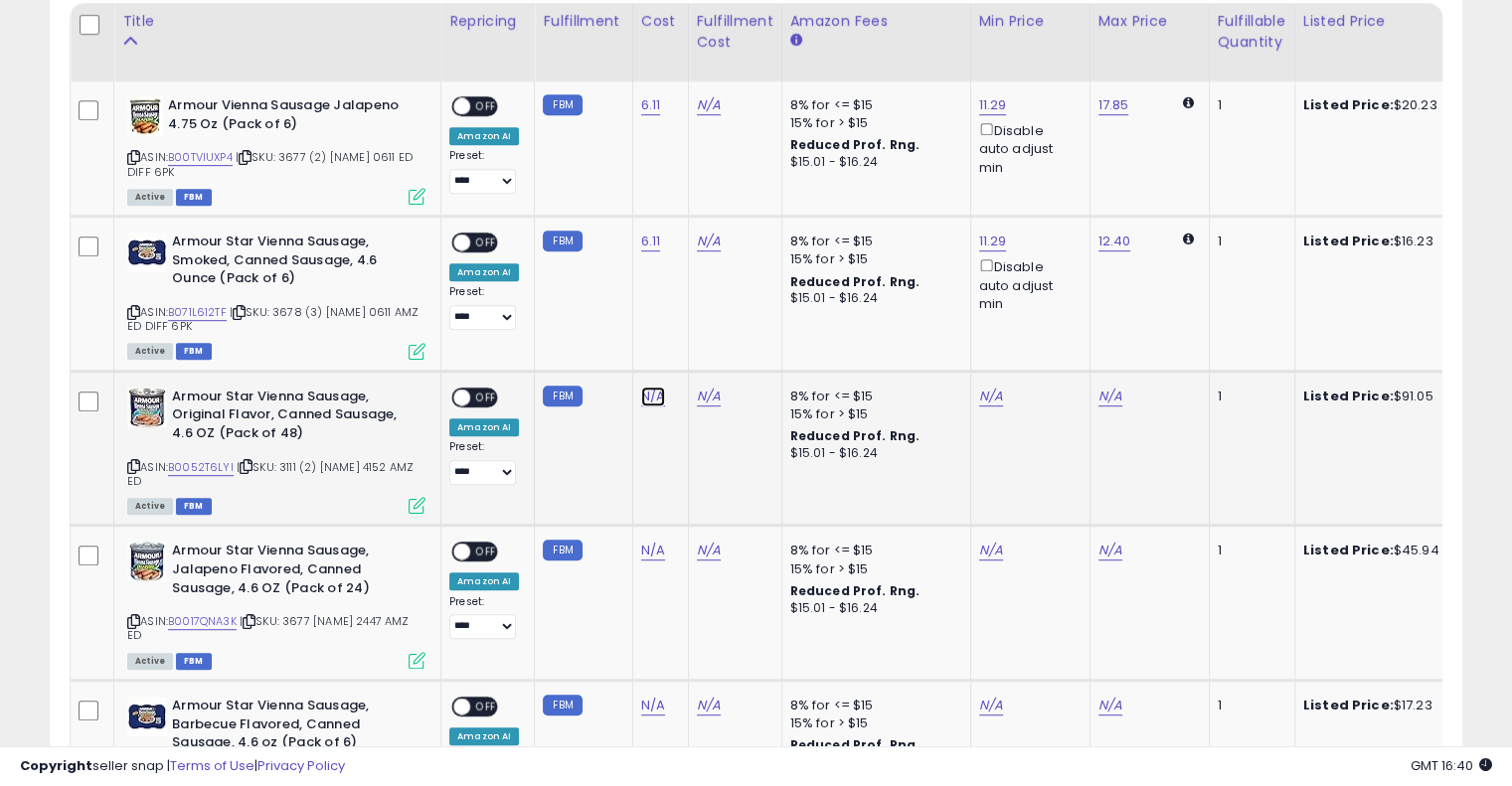 click on "N/A" at bounding box center [653, 396] 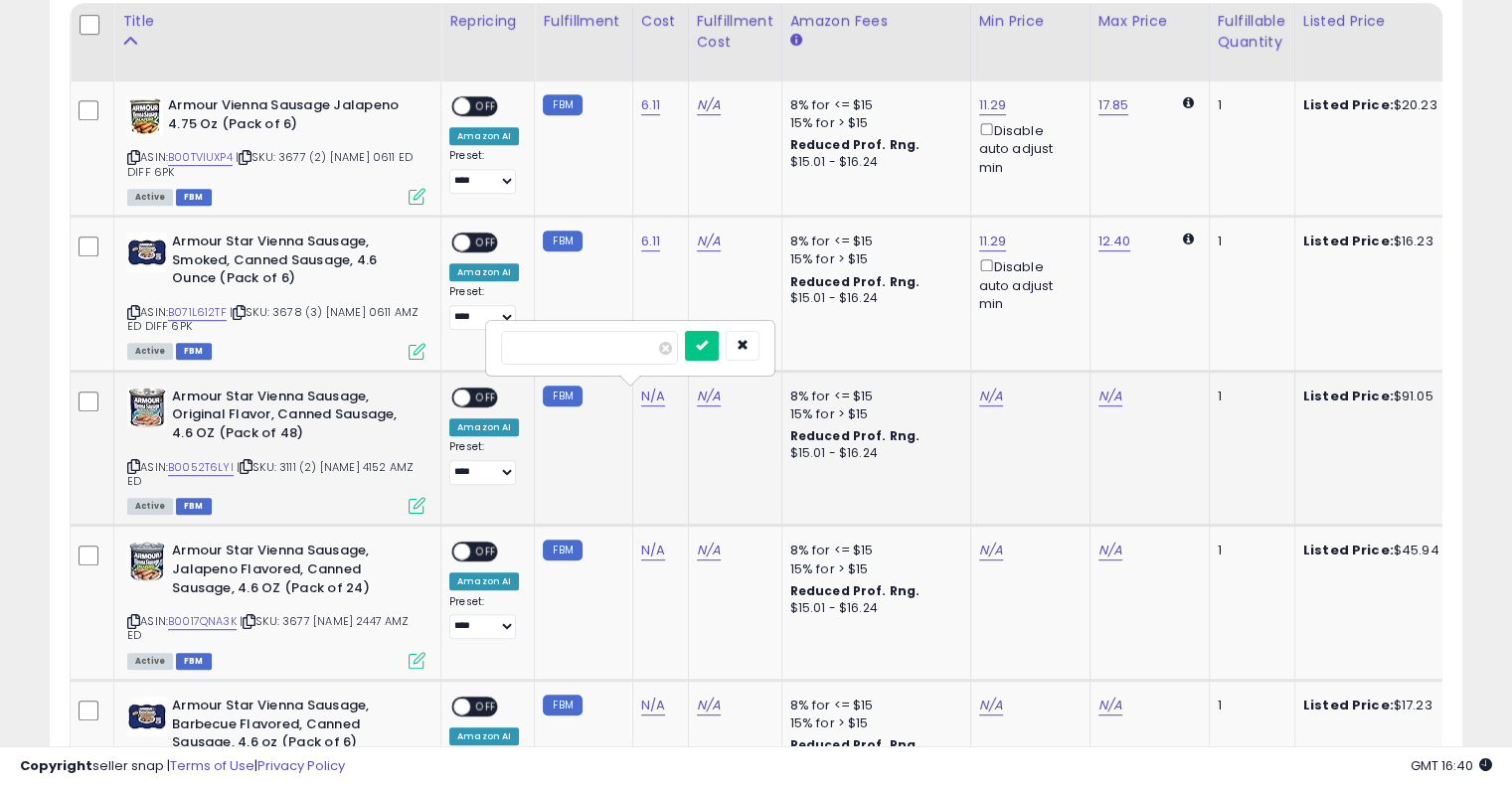 type on "*****" 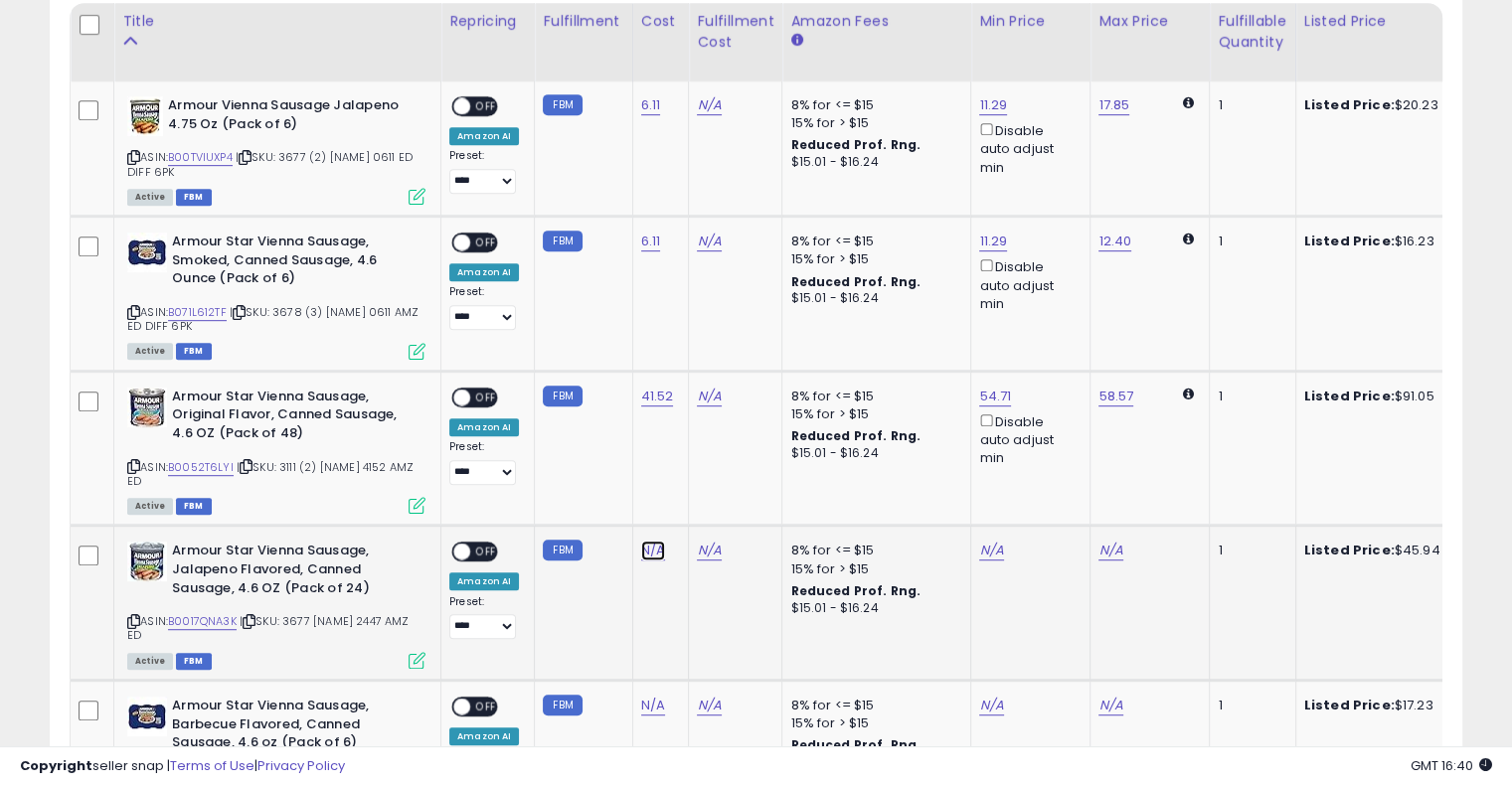 click on "N/A" at bounding box center [653, 550] 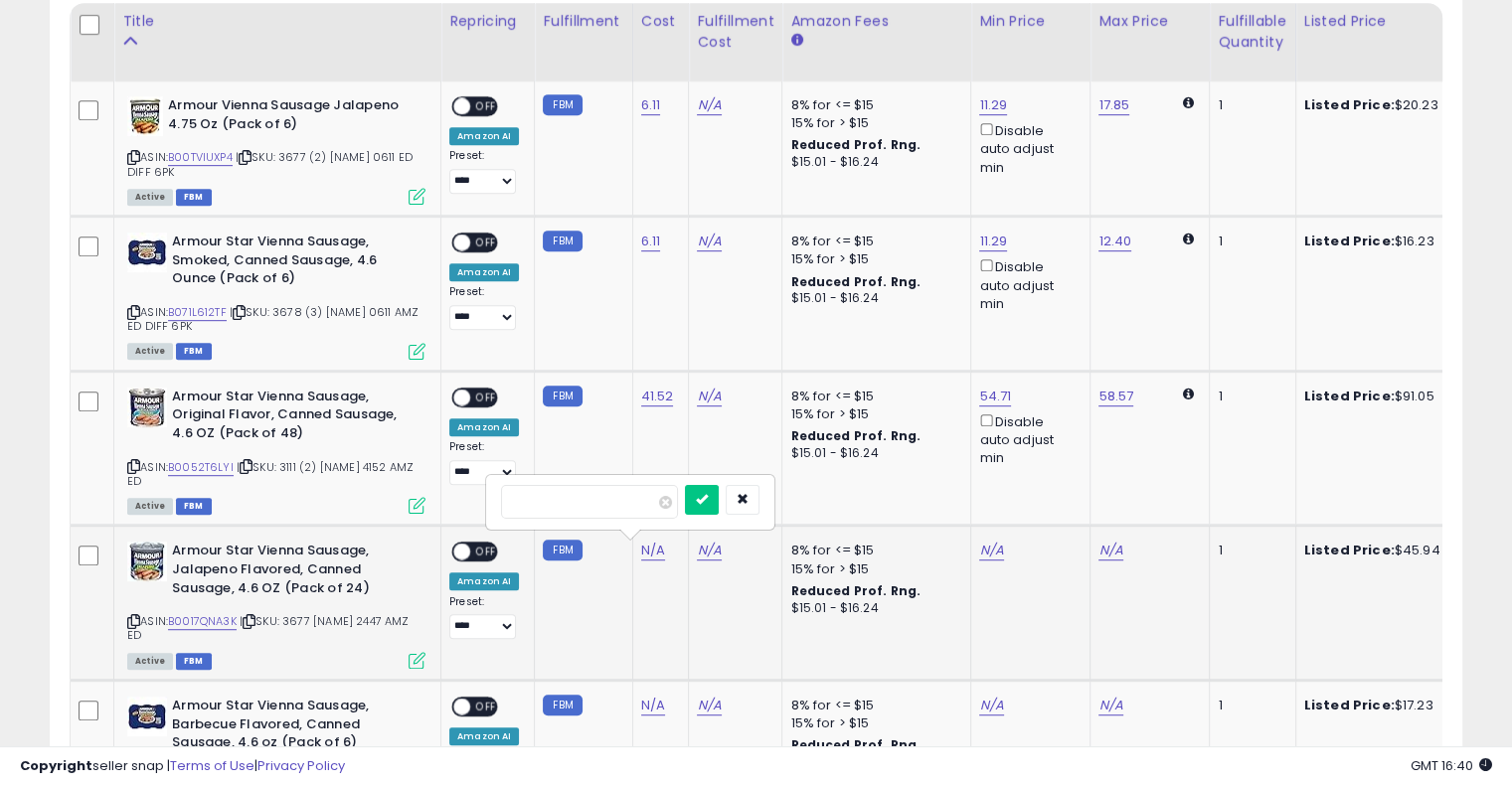 type on "*****" 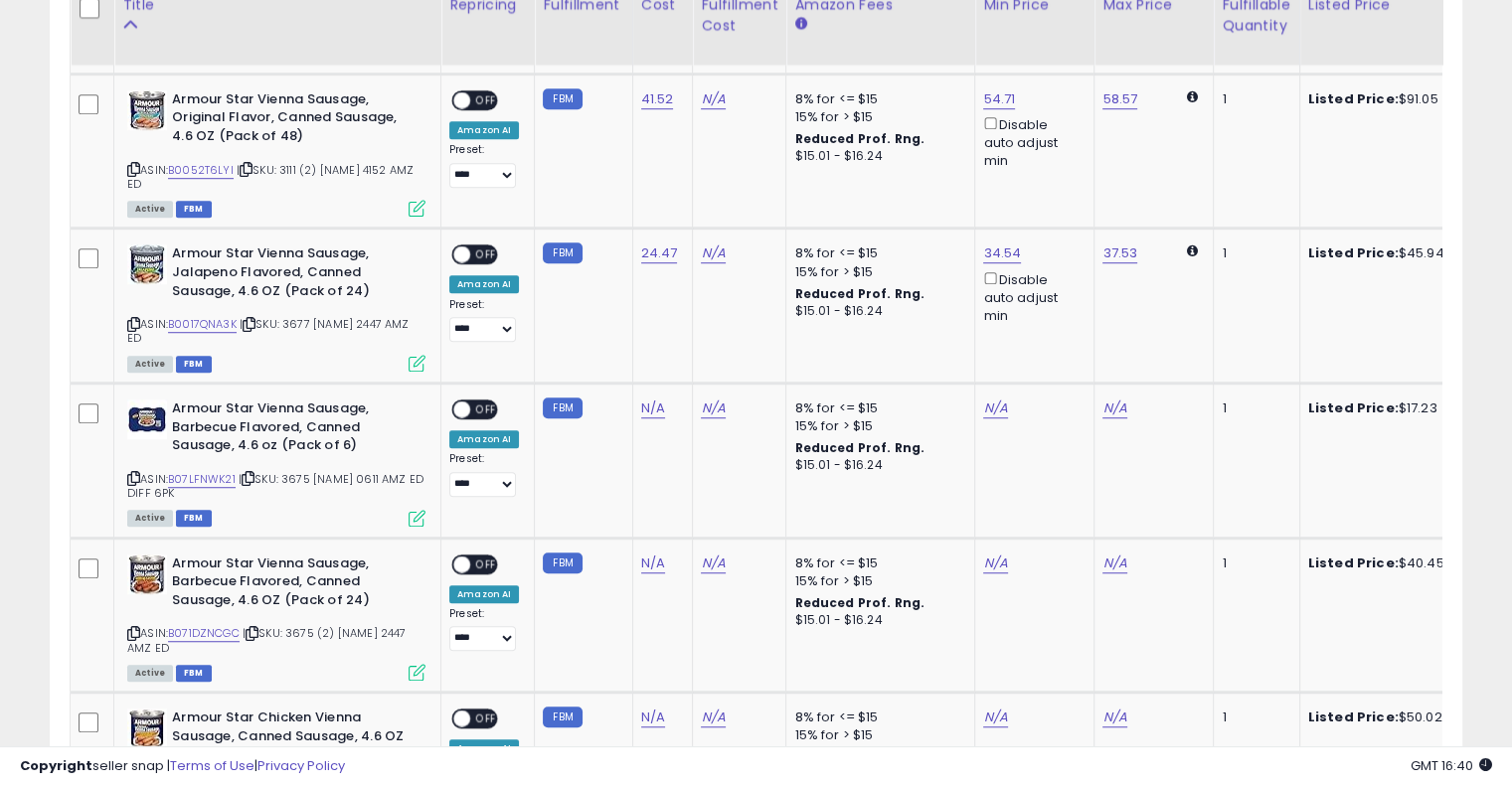 scroll, scrollTop: 1297, scrollLeft: 0, axis: vertical 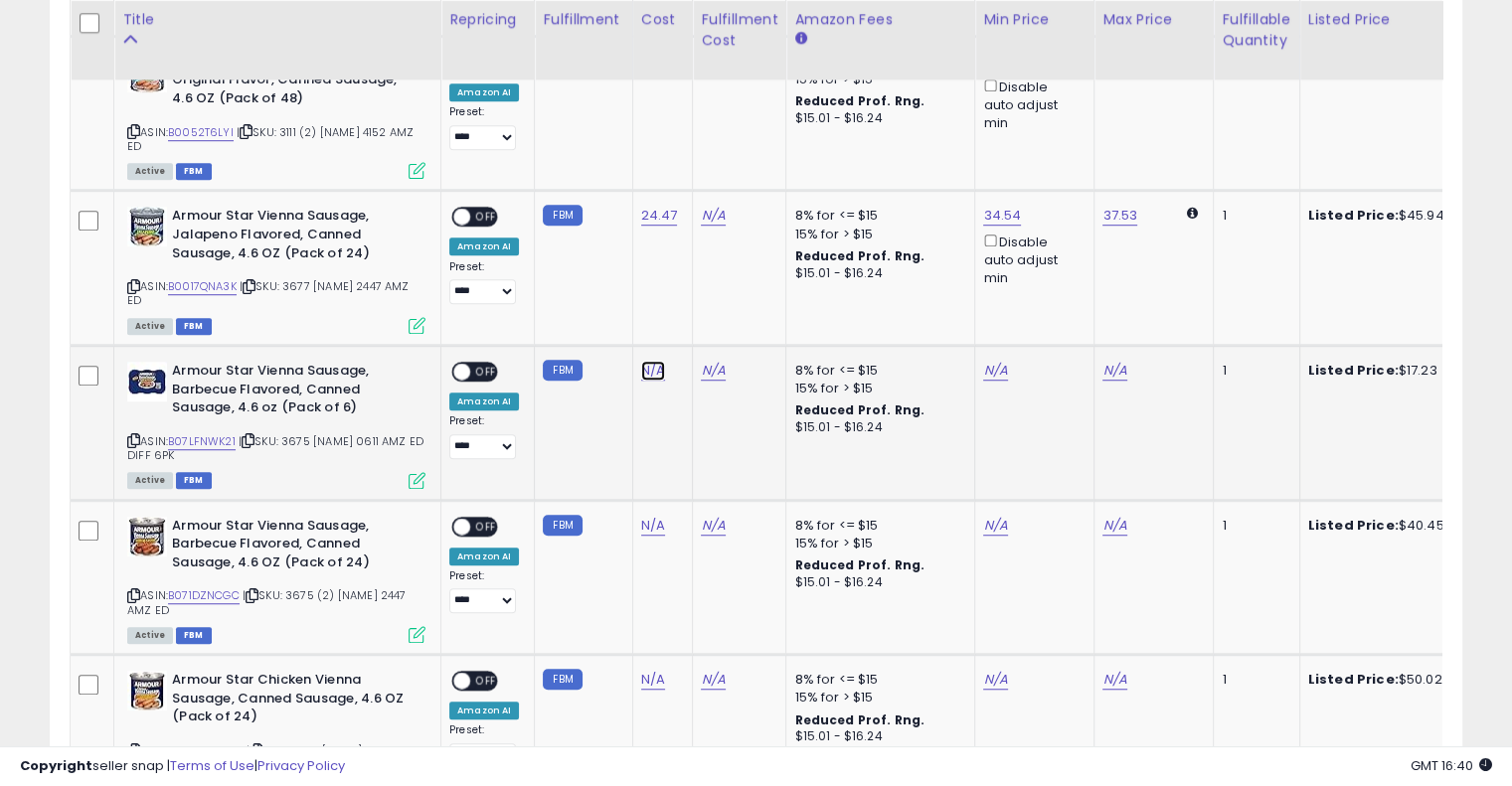 click on "N/A" at bounding box center (653, 371) 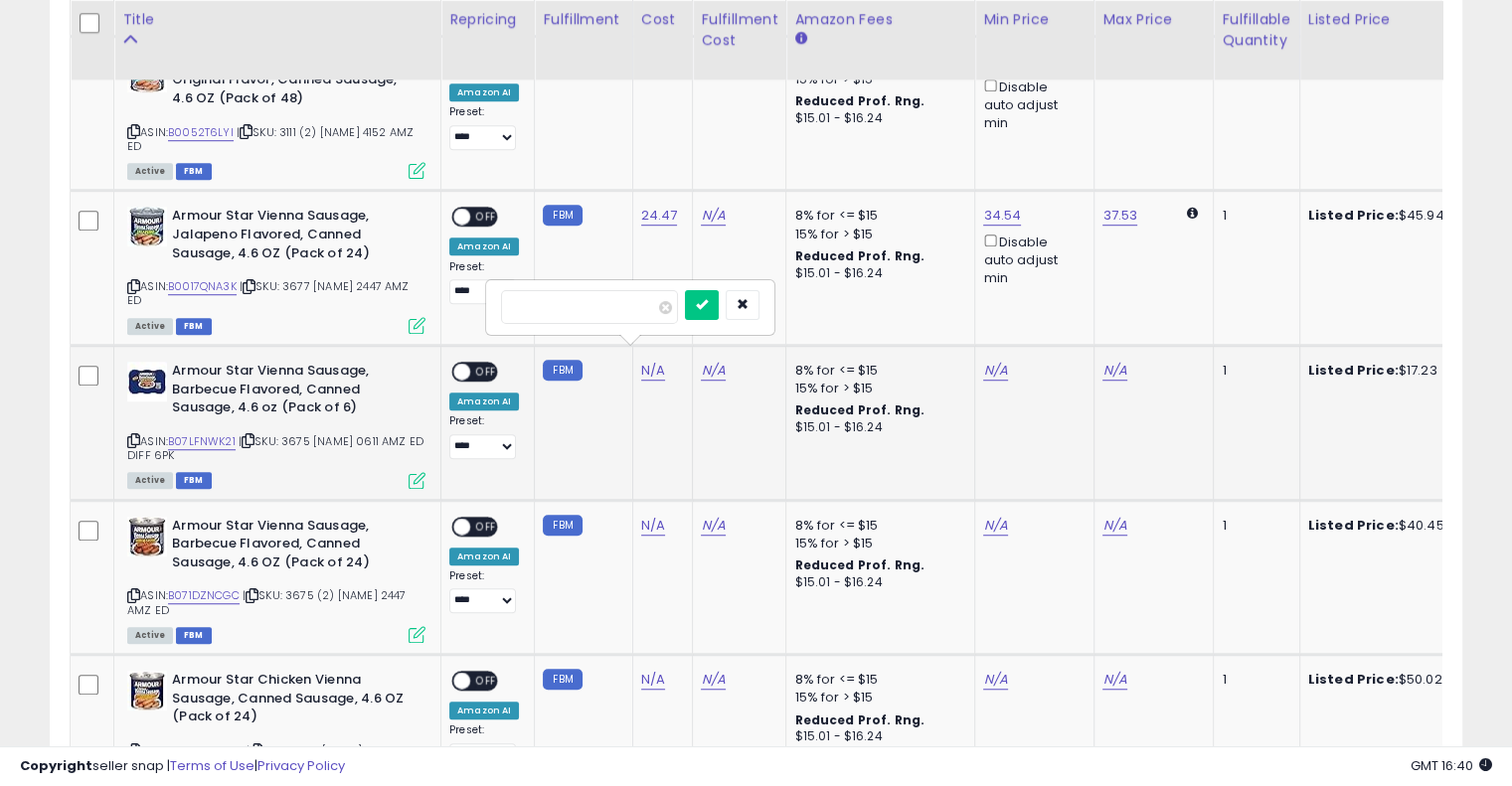 type on "*****" 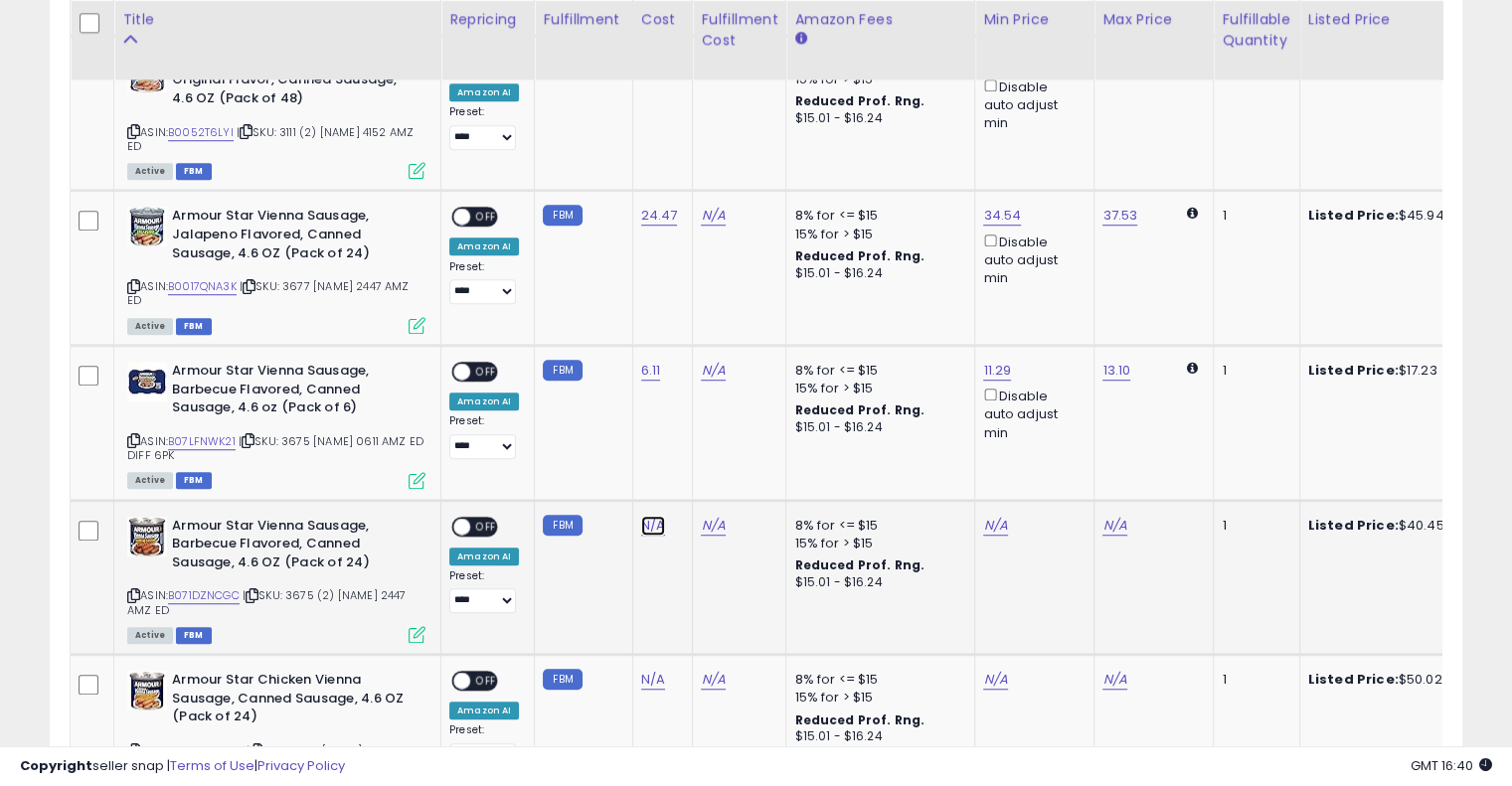 click on "N/A" at bounding box center [653, 526] 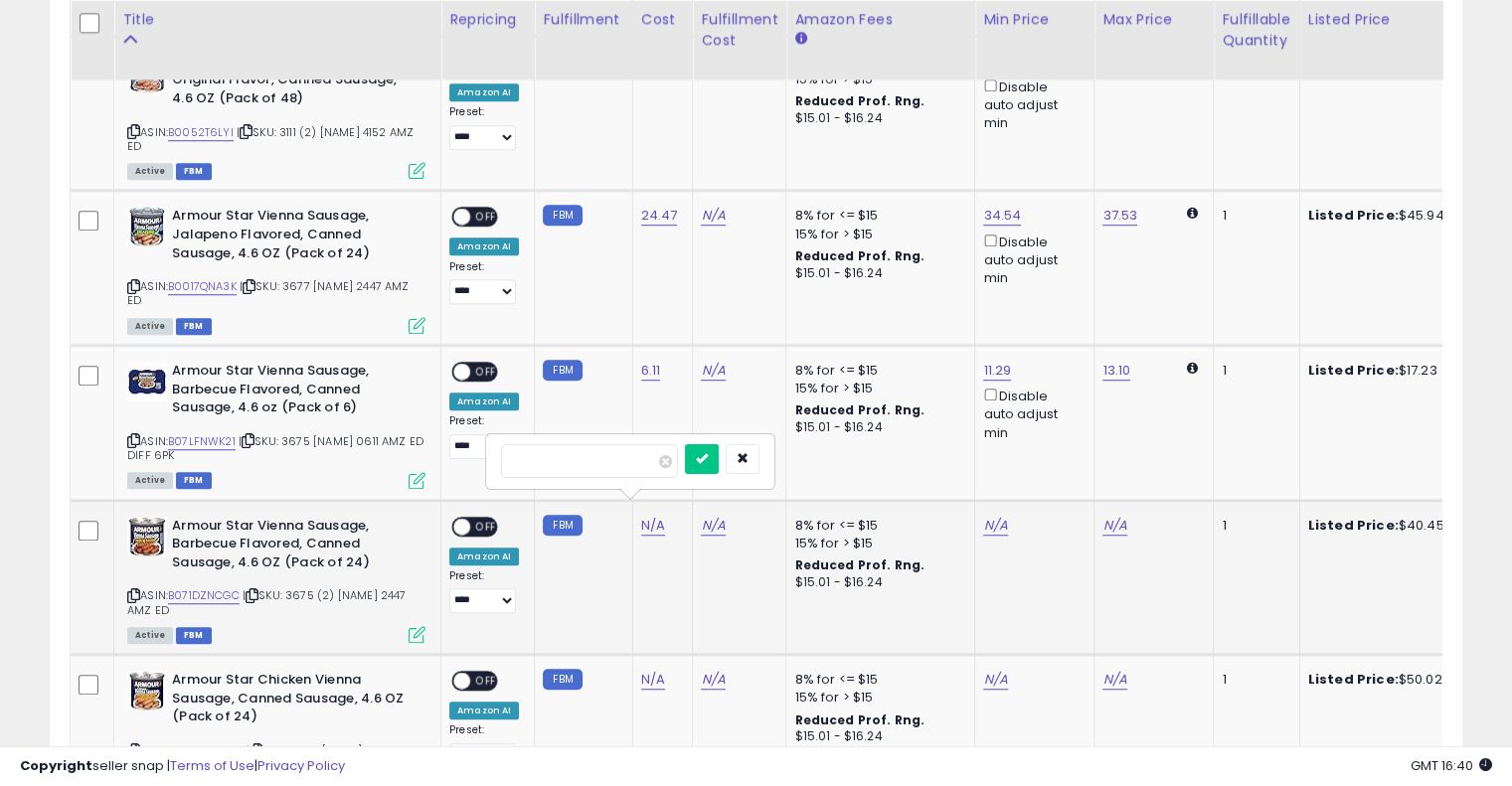 type on "*****" 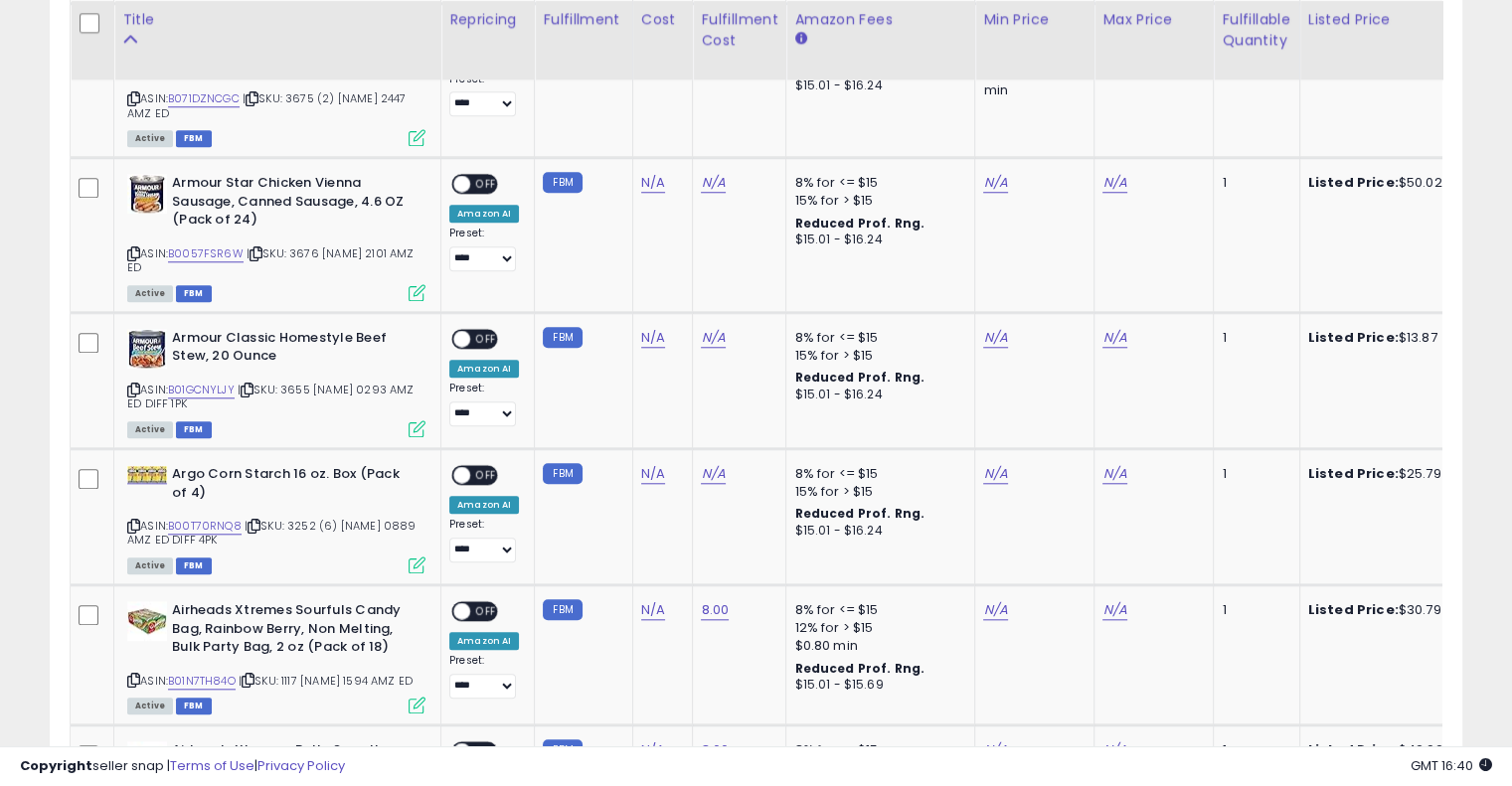 scroll, scrollTop: 1789, scrollLeft: 0, axis: vertical 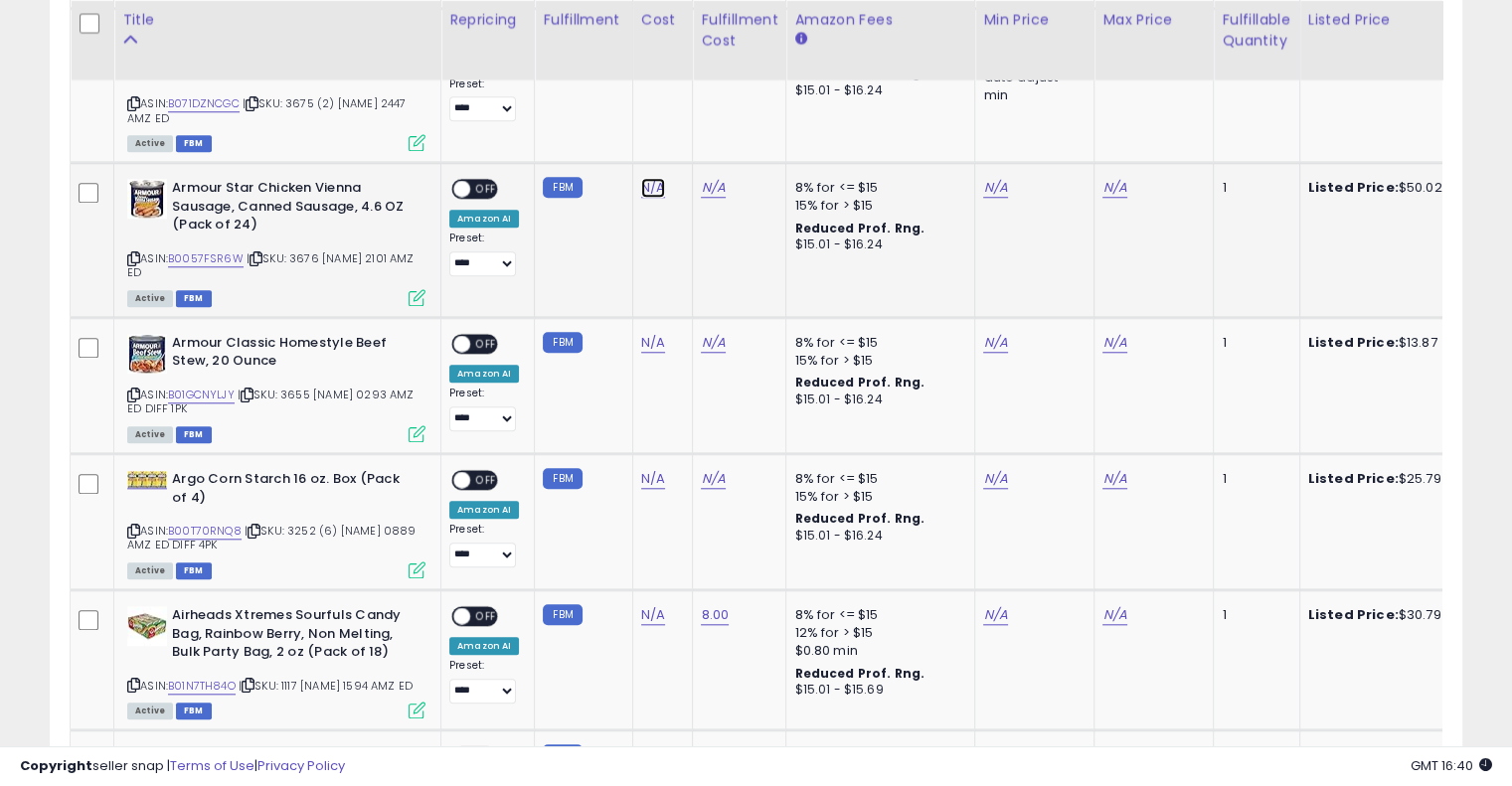 click on "N/A" at bounding box center [653, 188] 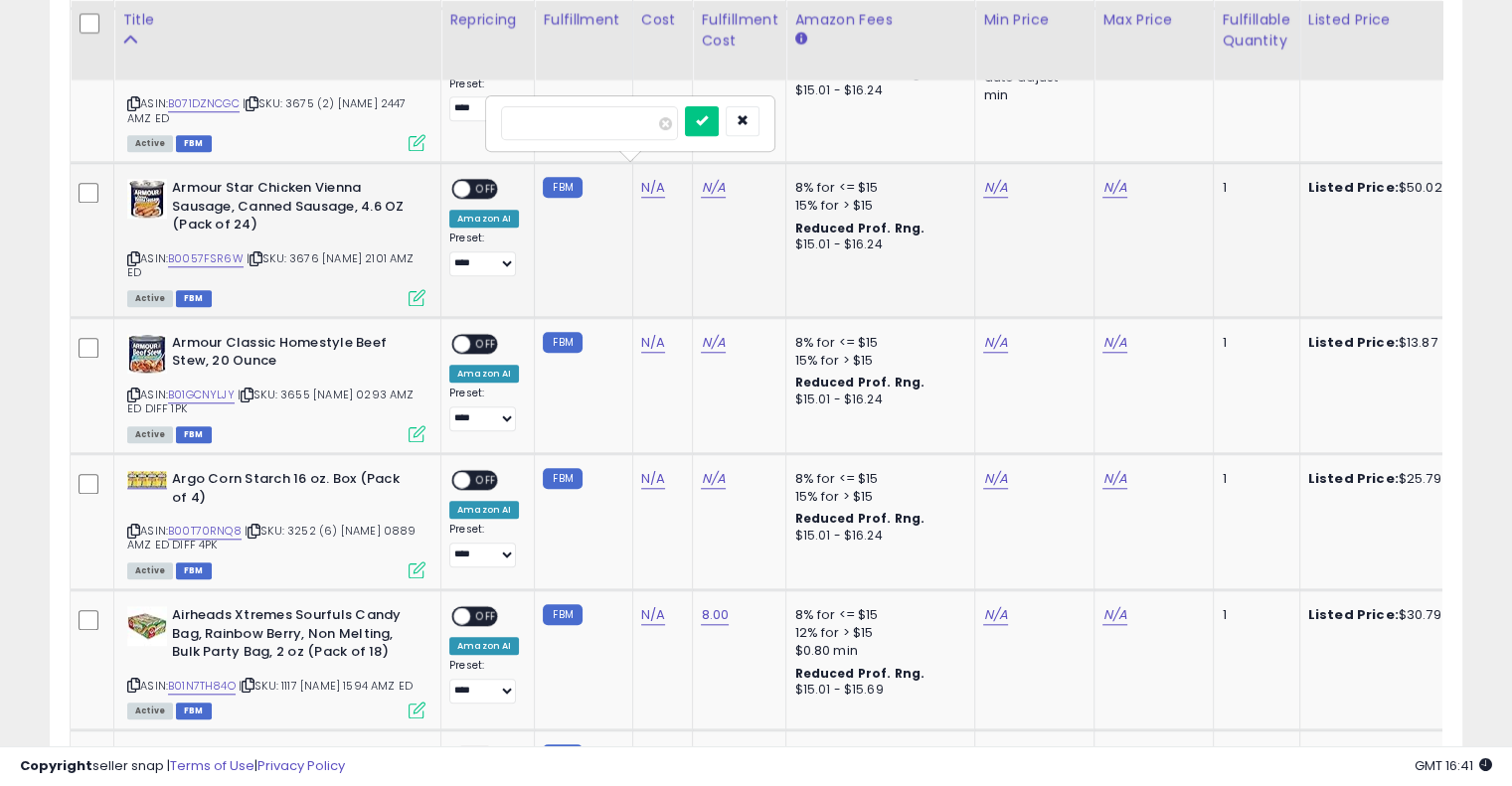 type on "*****" 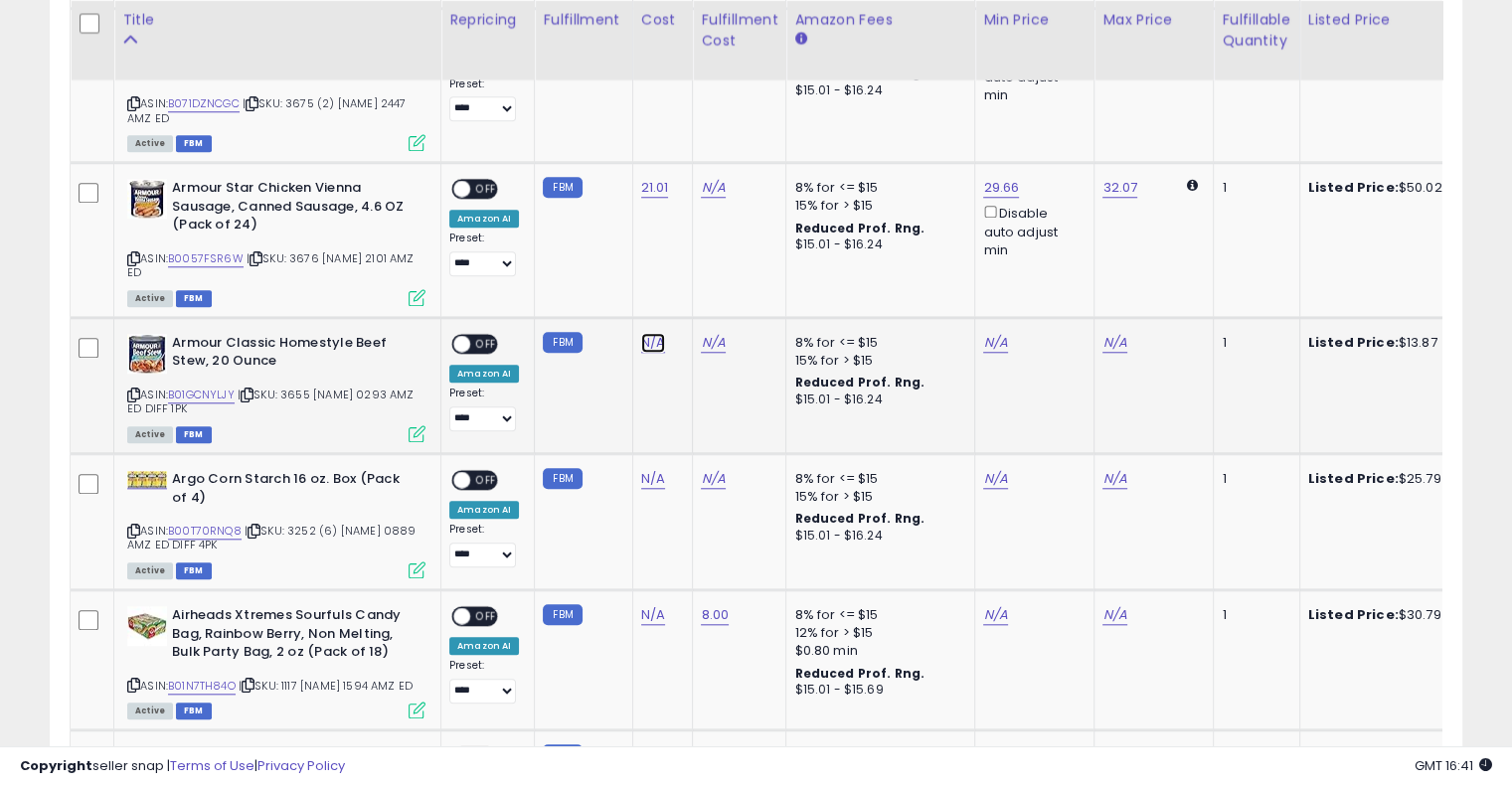 click on "N/A" at bounding box center [653, 343] 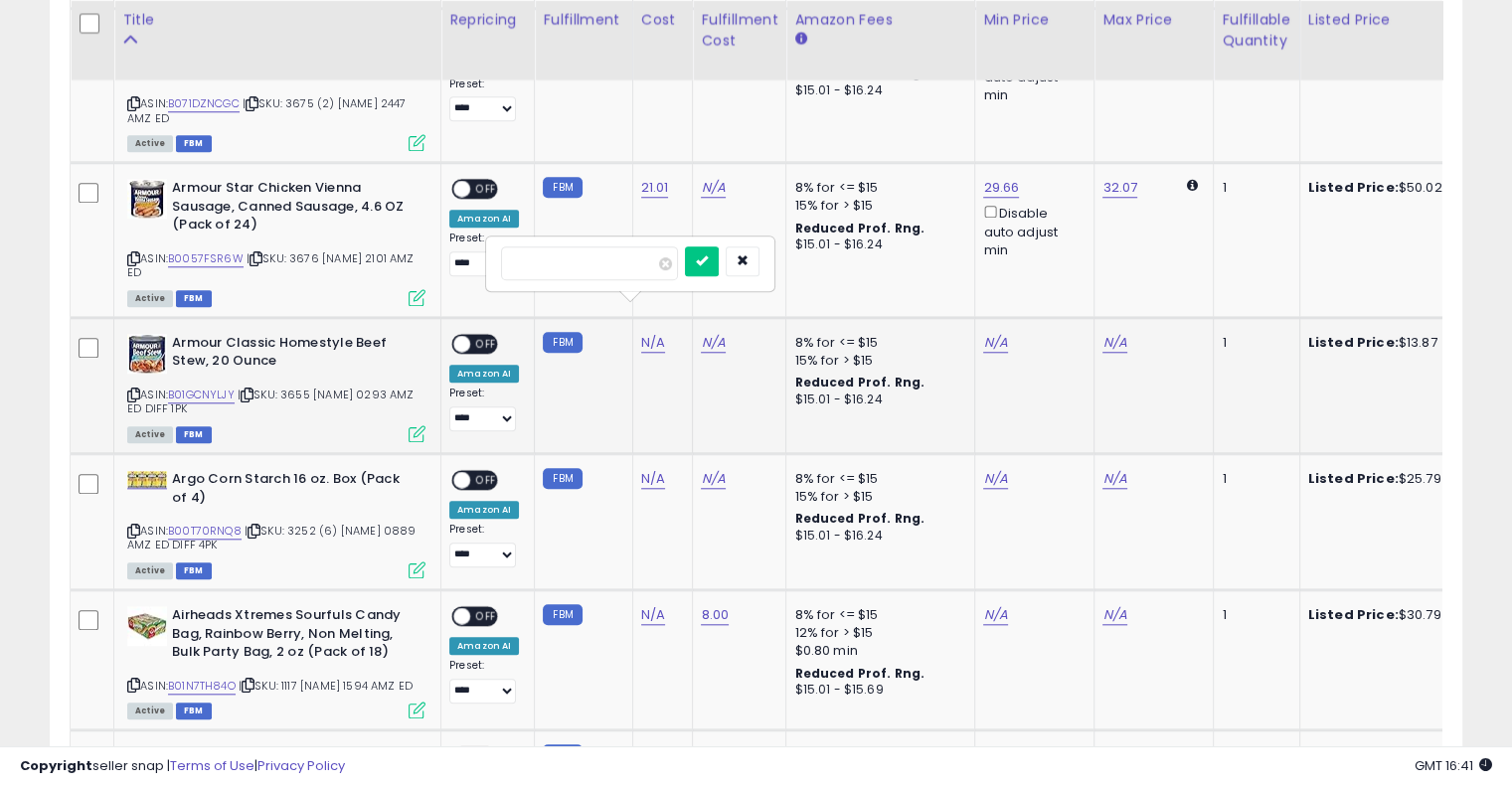 type on "*****" 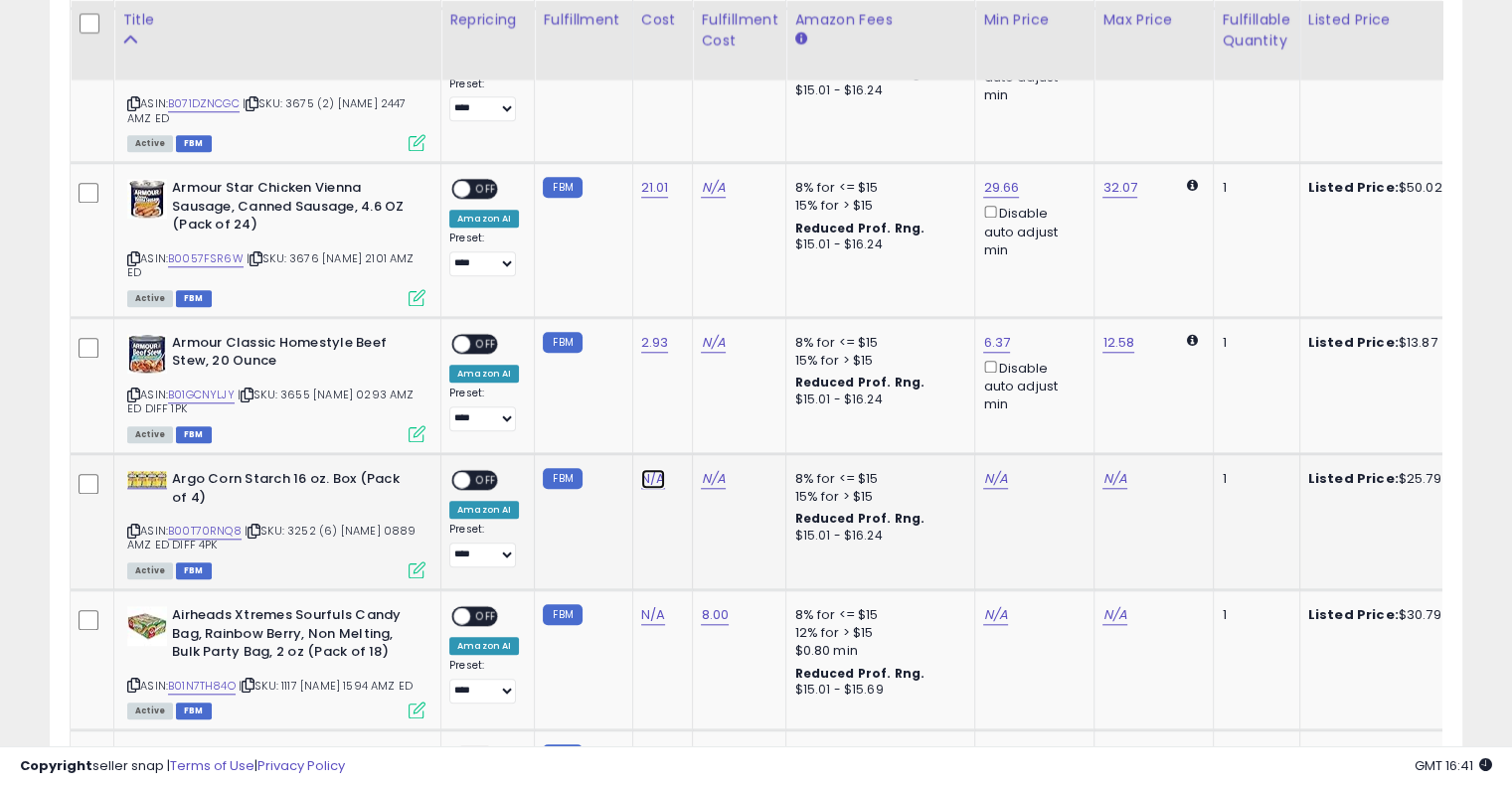 click on "N/A" at bounding box center (653, 479) 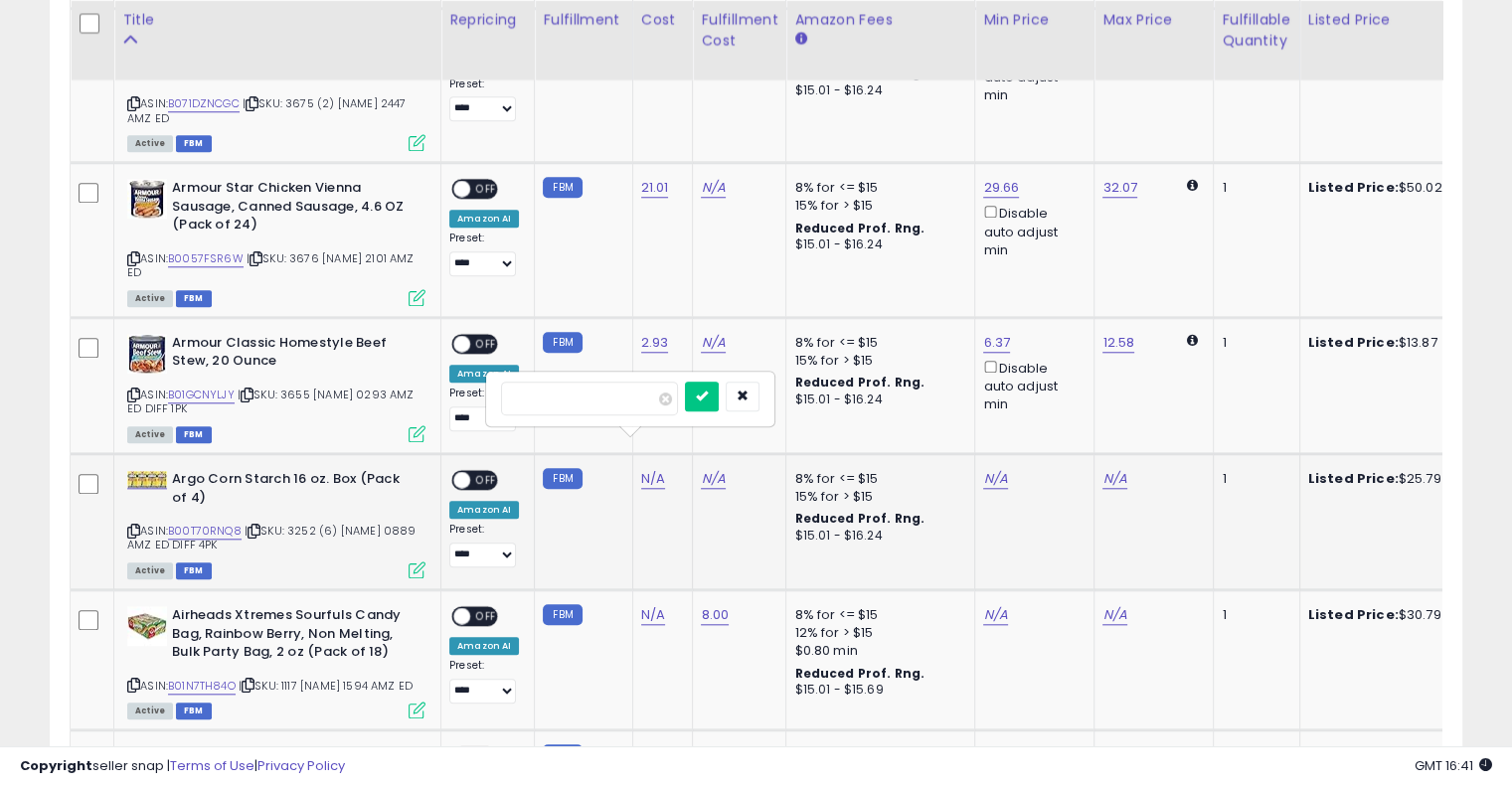 type on "*****" 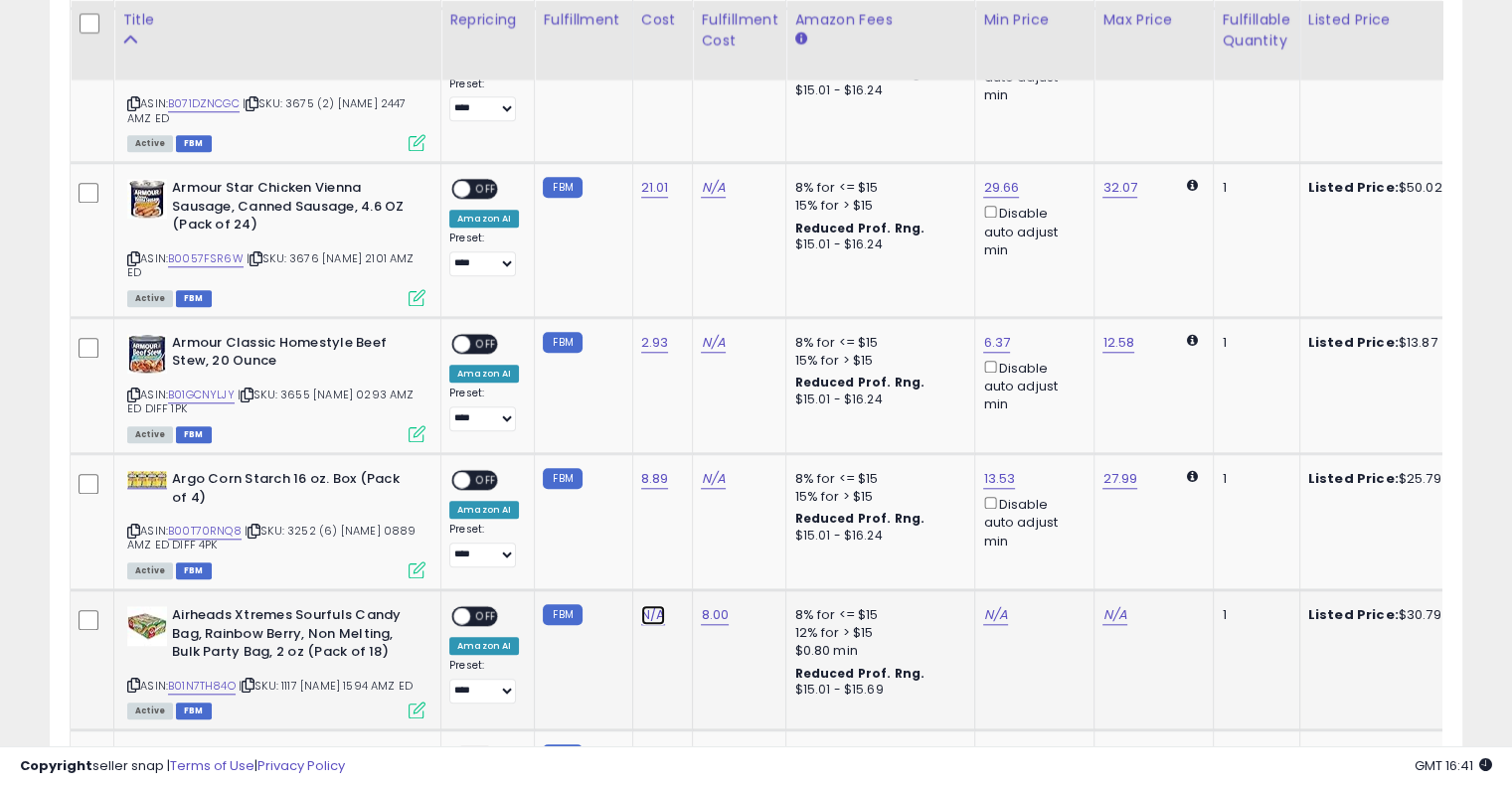 click on "N/A" at bounding box center [653, 615] 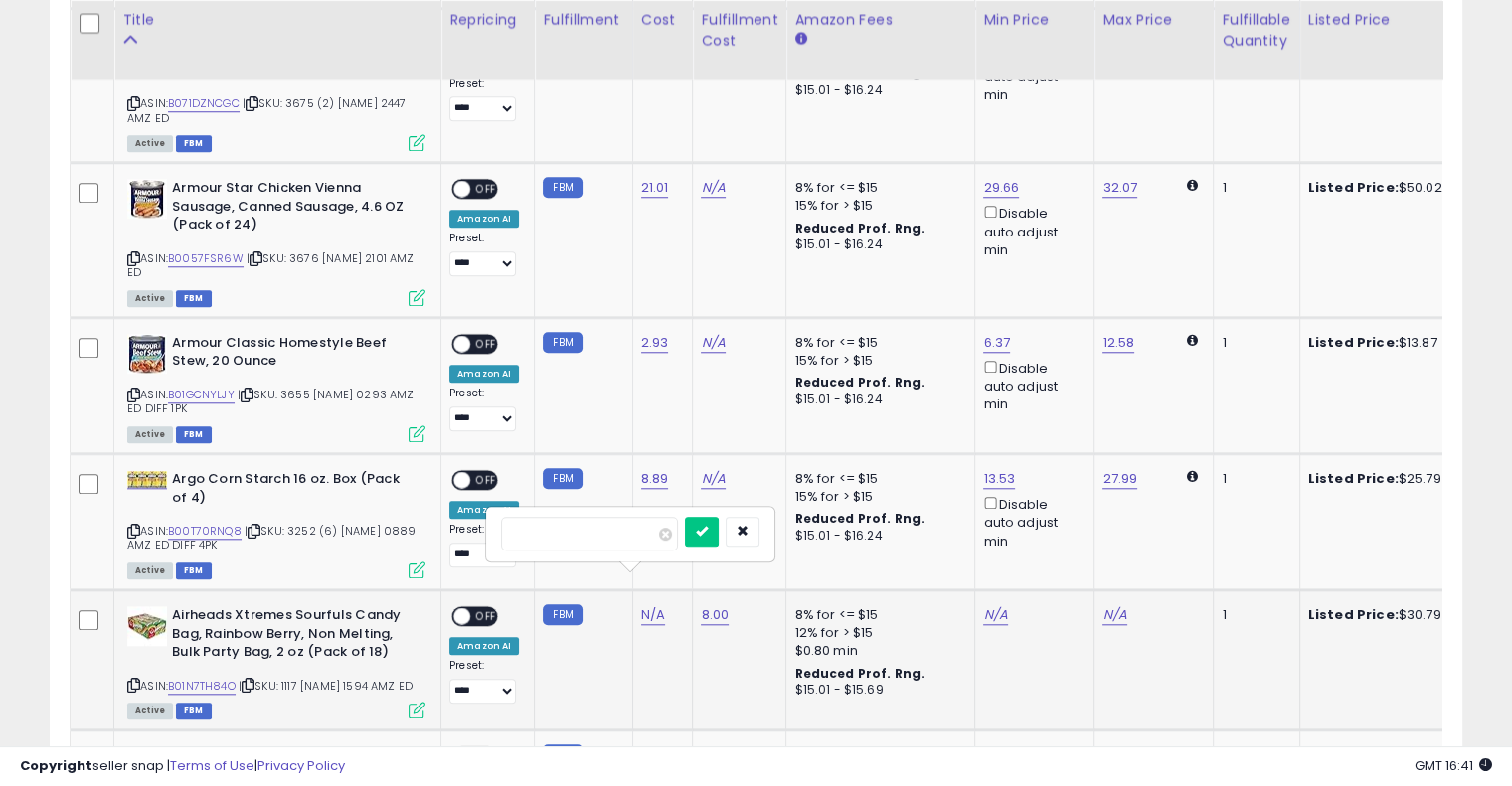 type on "*****" 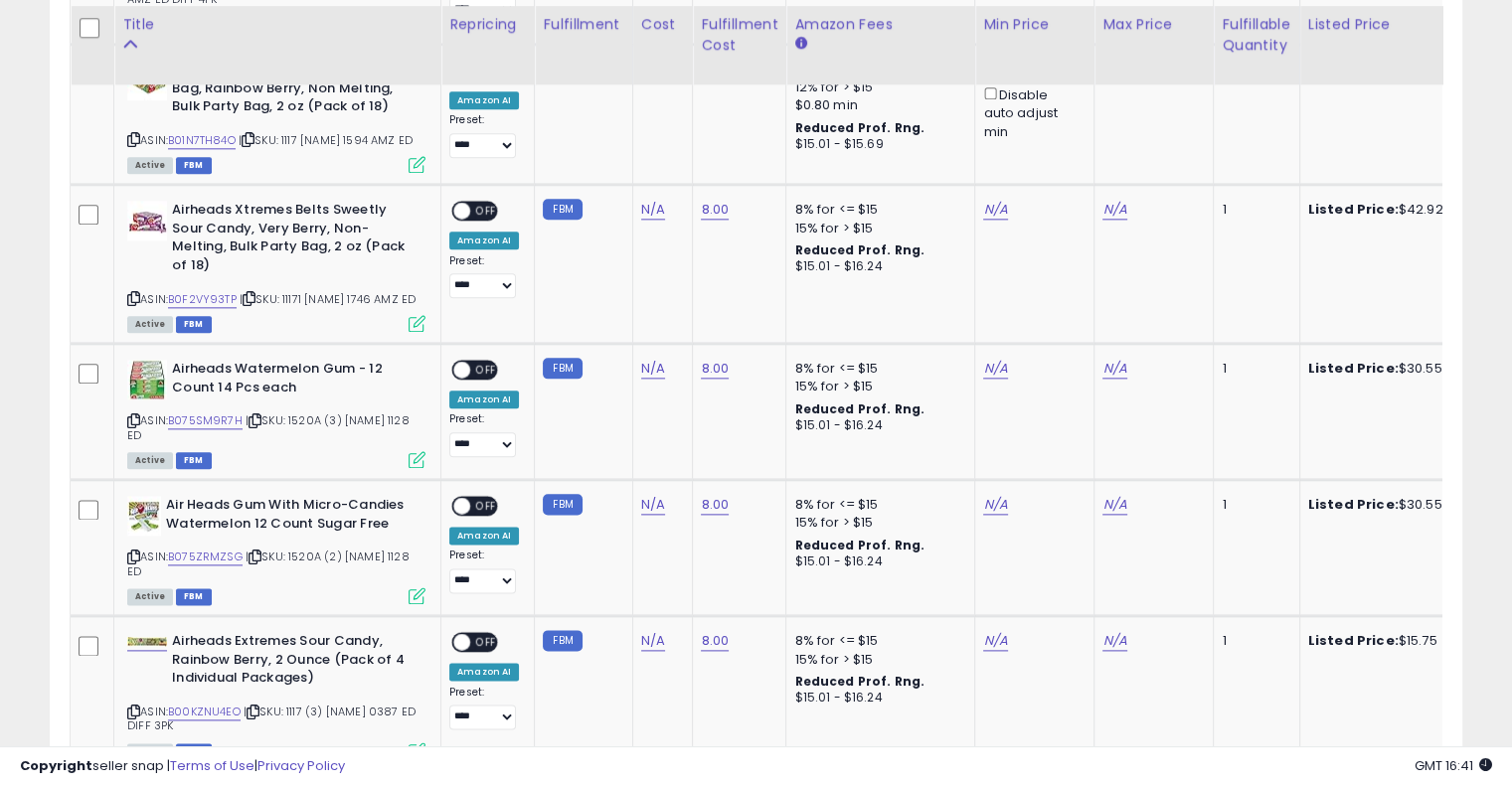 scroll, scrollTop: 2339, scrollLeft: 0, axis: vertical 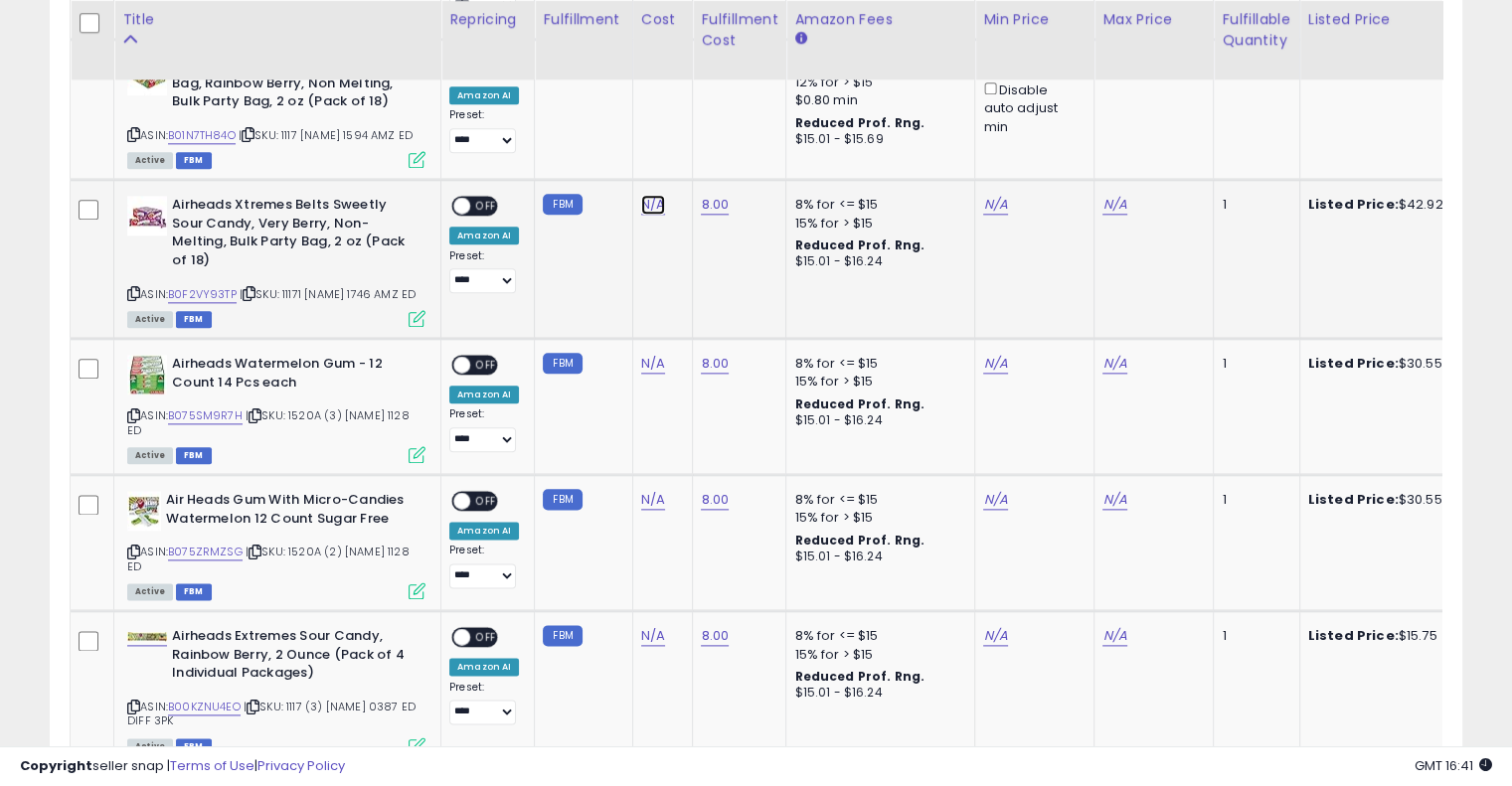 click on "N/A" at bounding box center [653, 205] 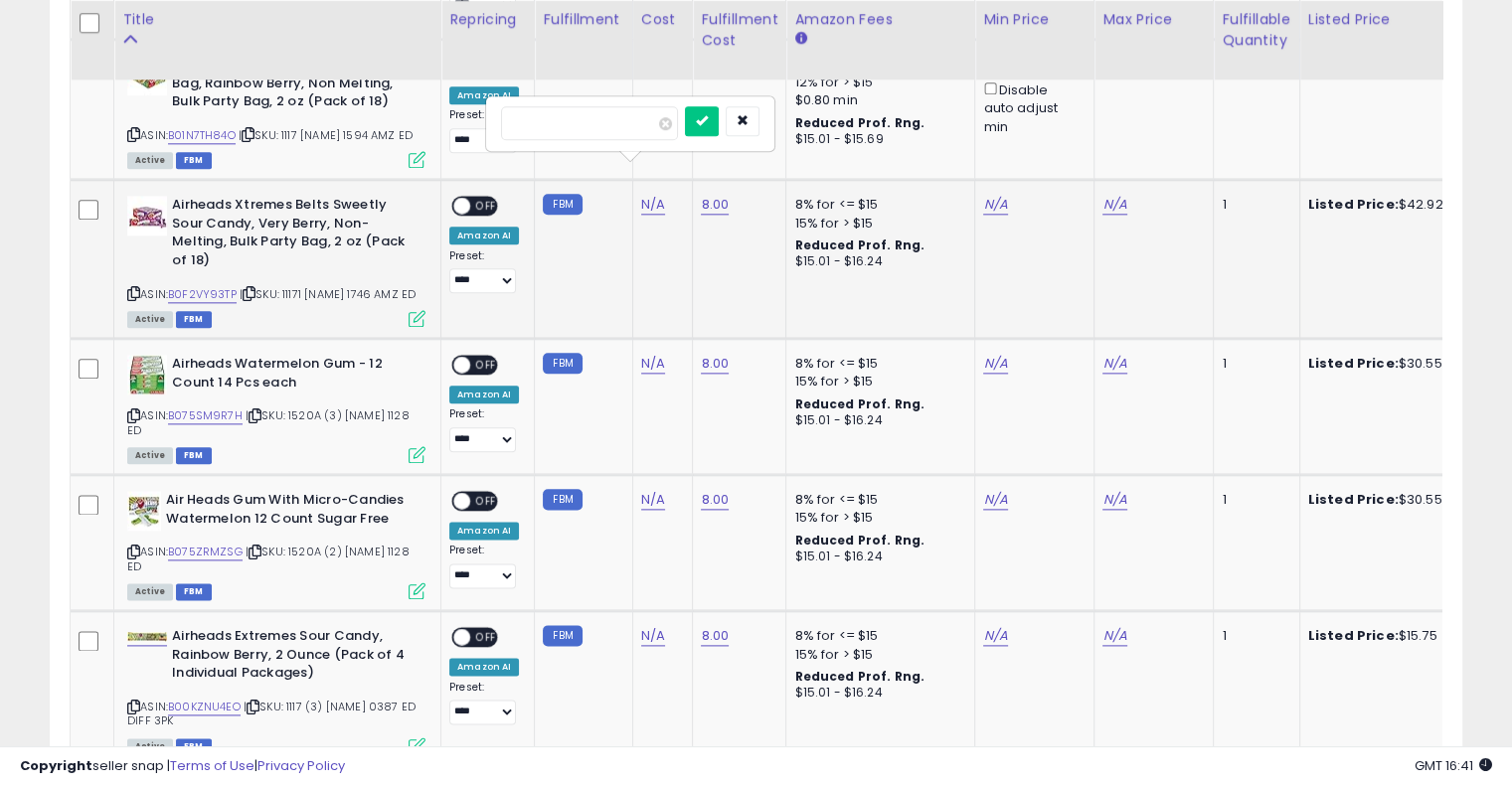 type on "*****" 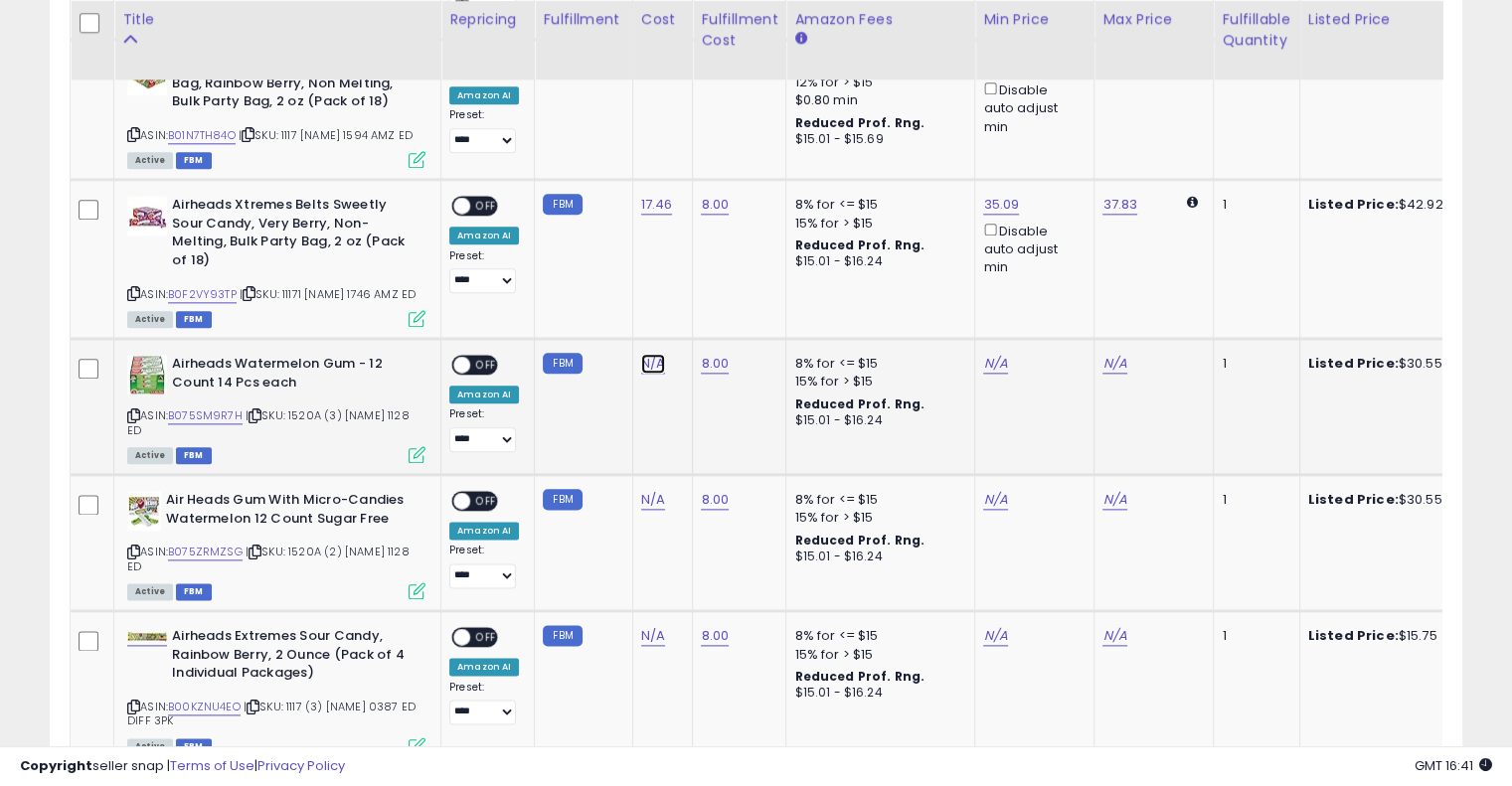 click on "N/A" at bounding box center (653, 364) 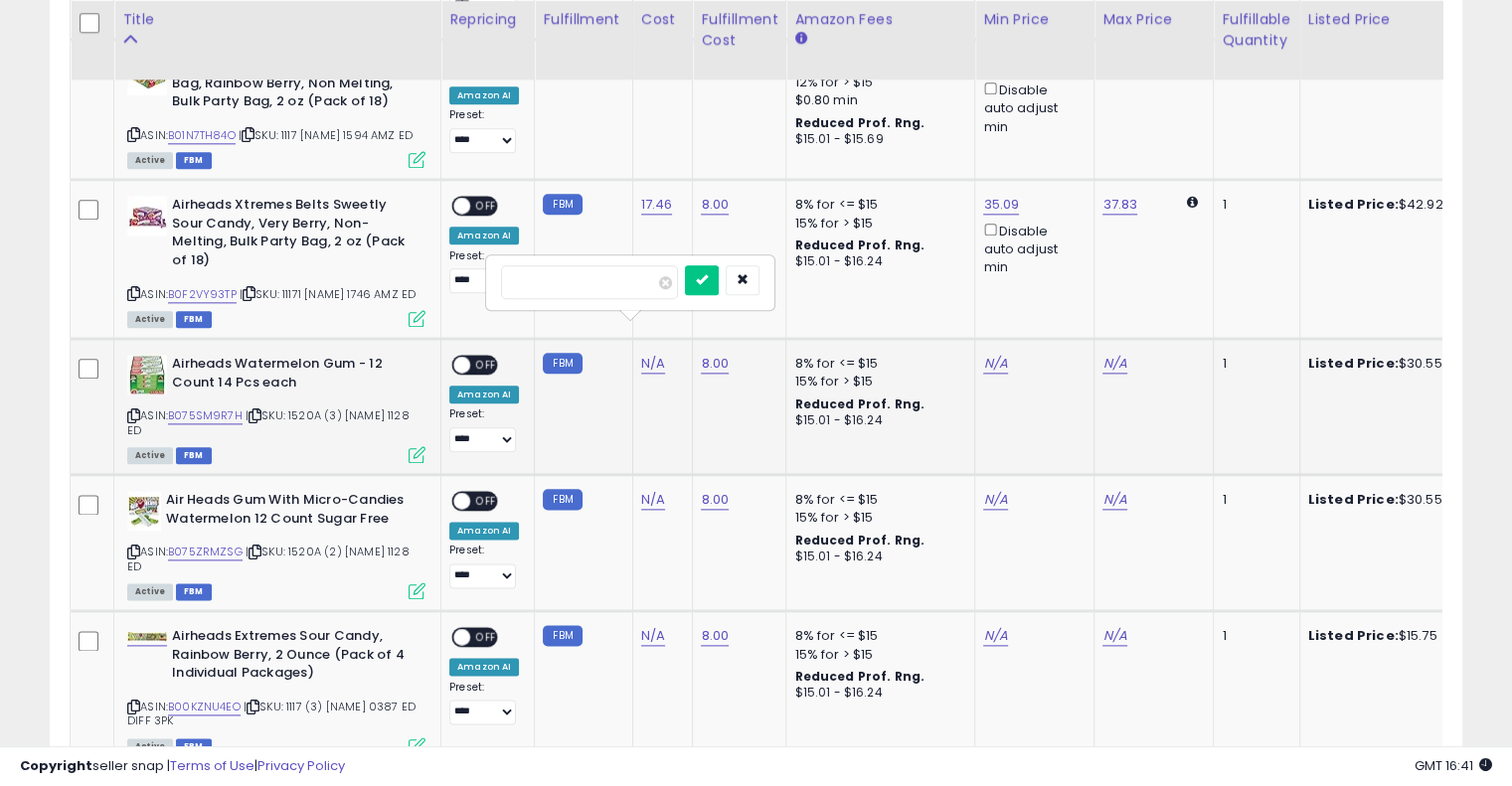 type on "*****" 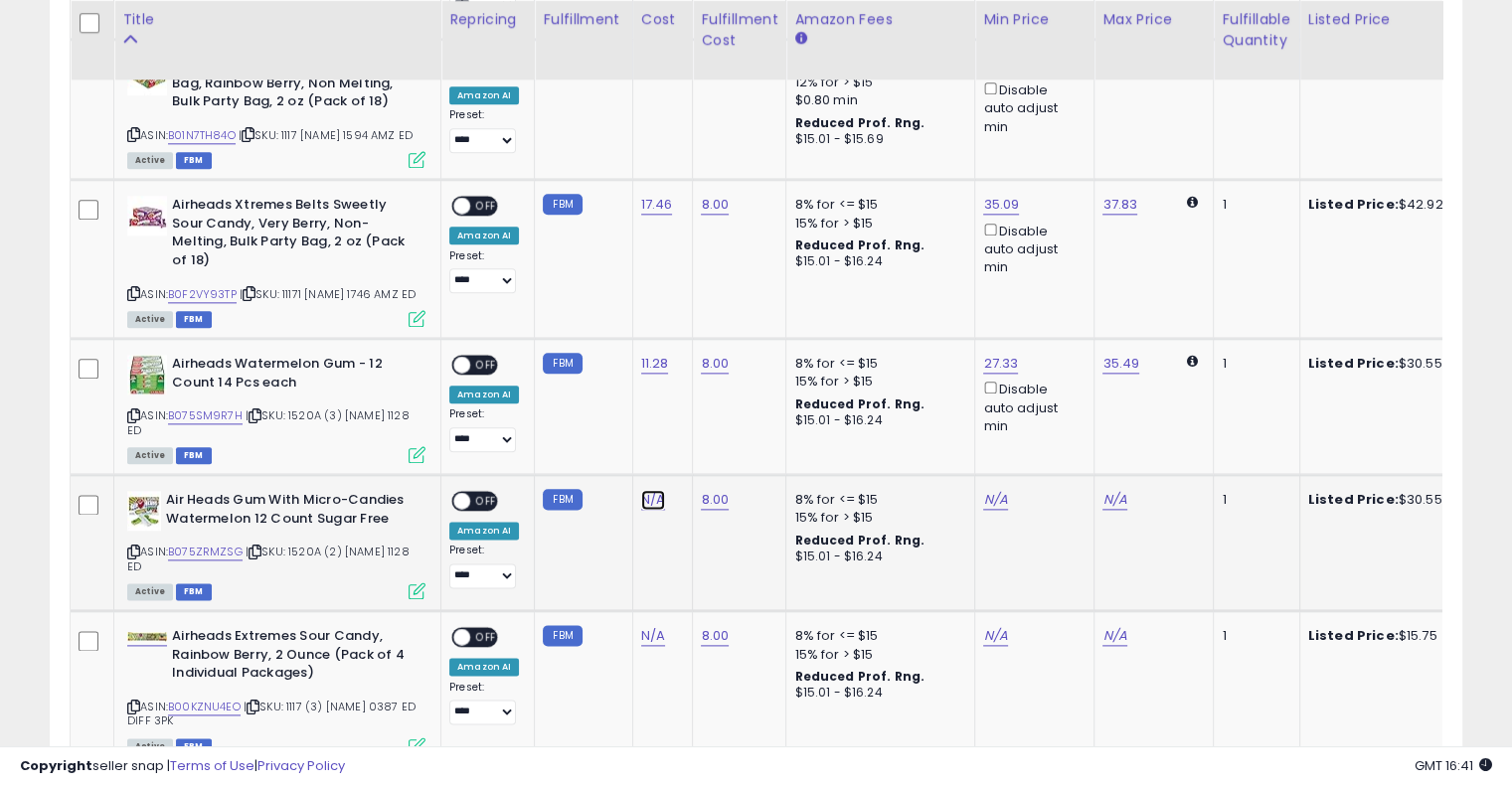 click on "N/A" at bounding box center (653, 500) 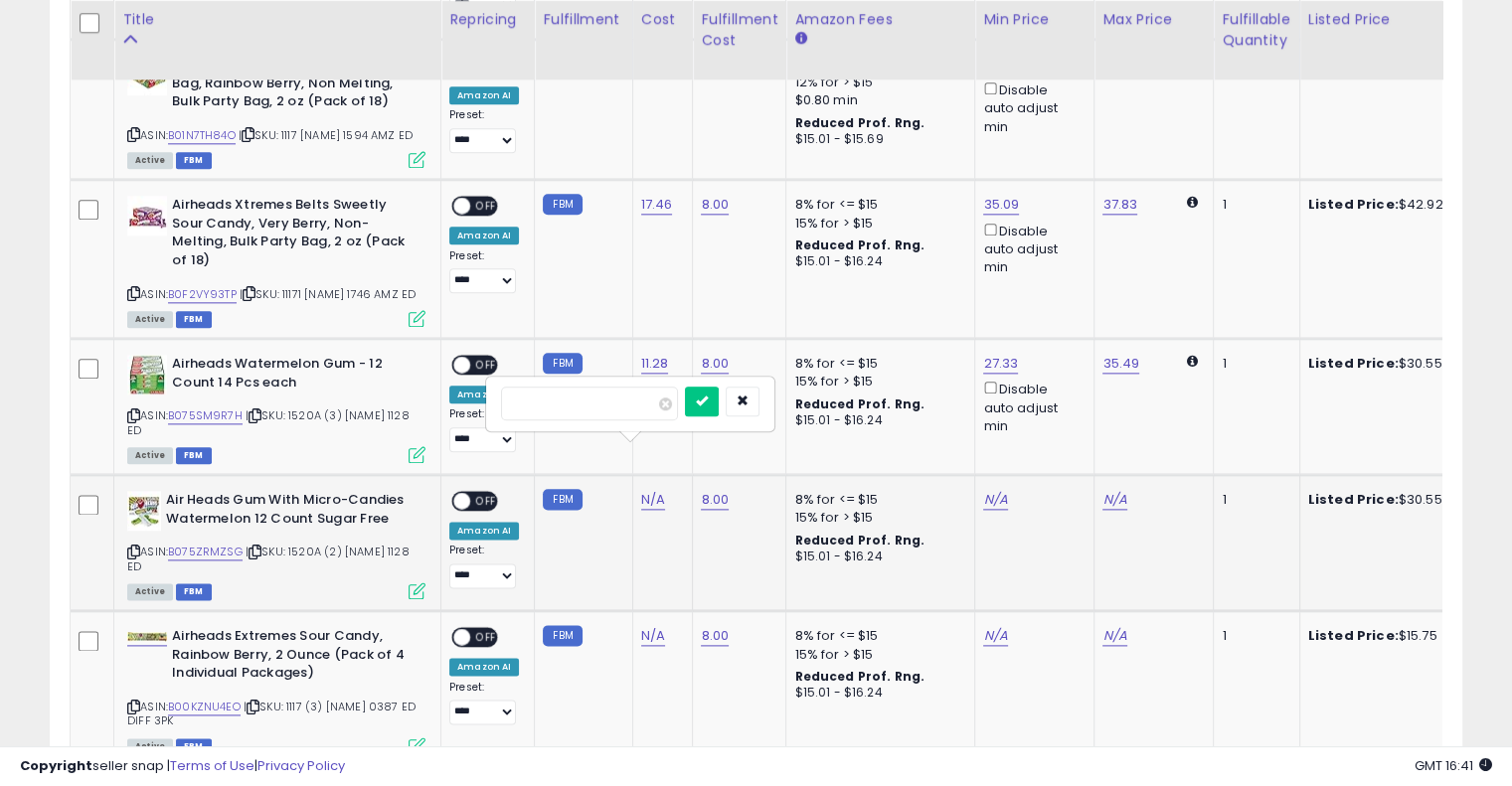 type on "*****" 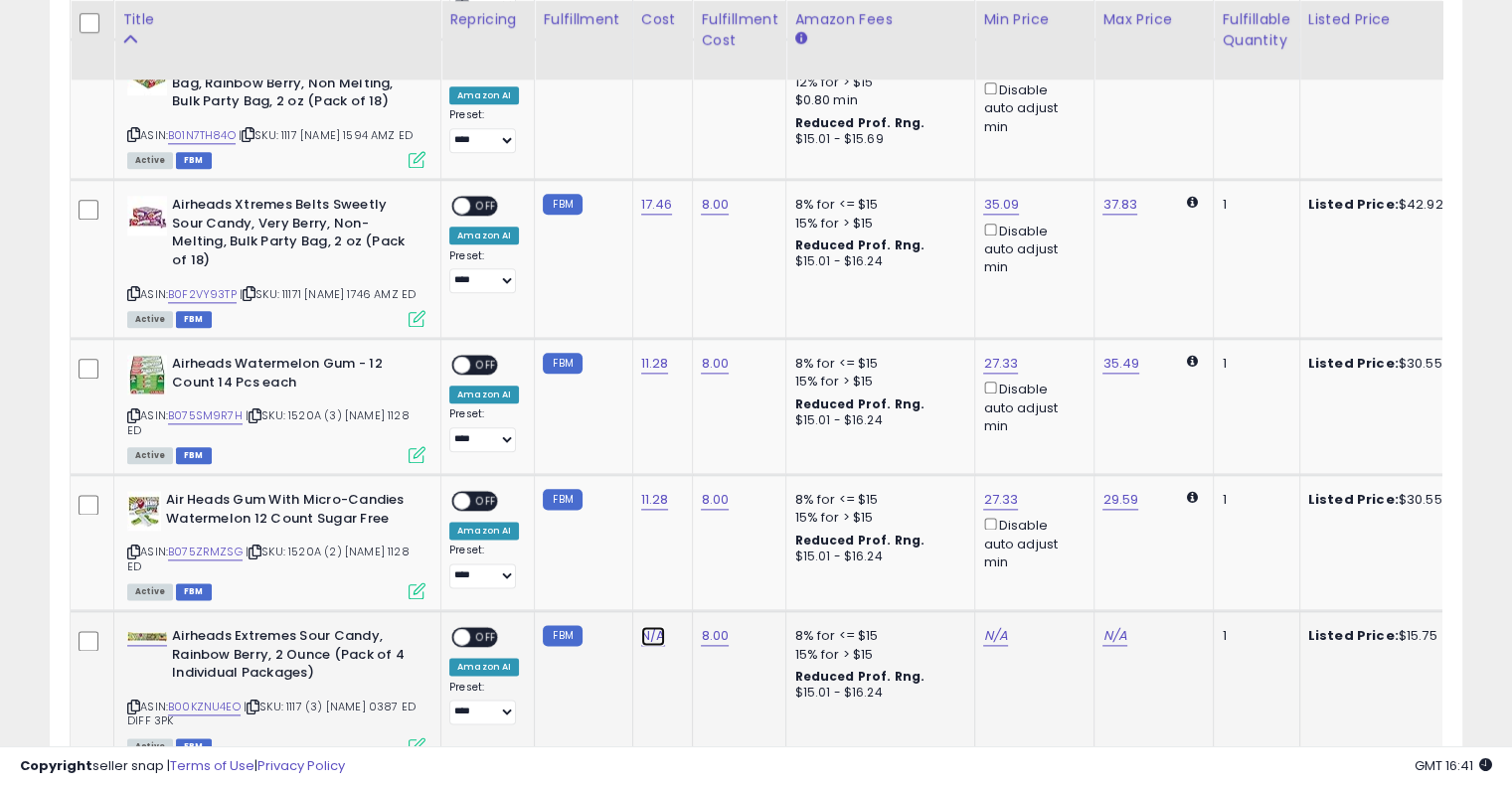 click on "N/A" at bounding box center (653, 636) 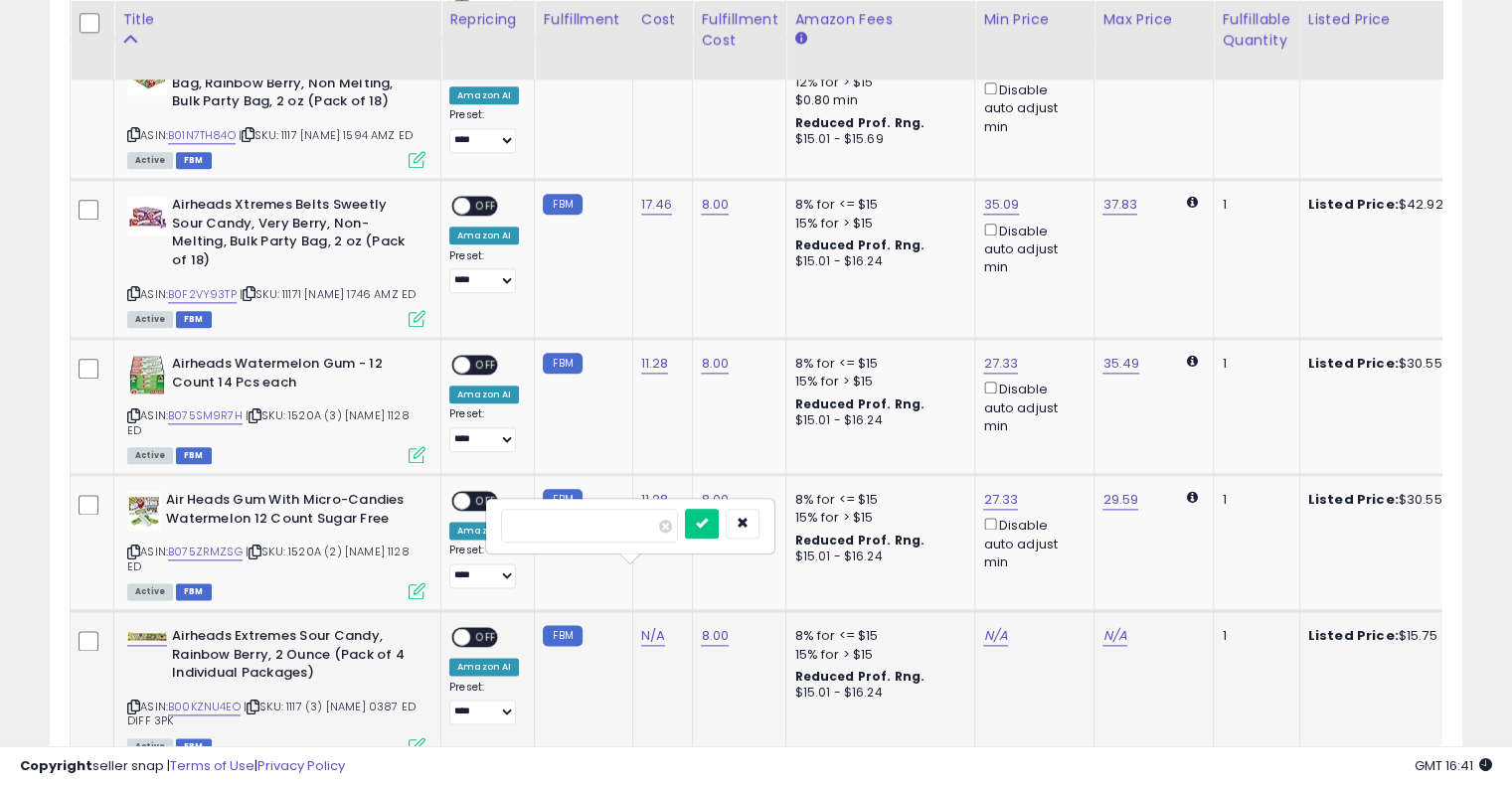type on "*****" 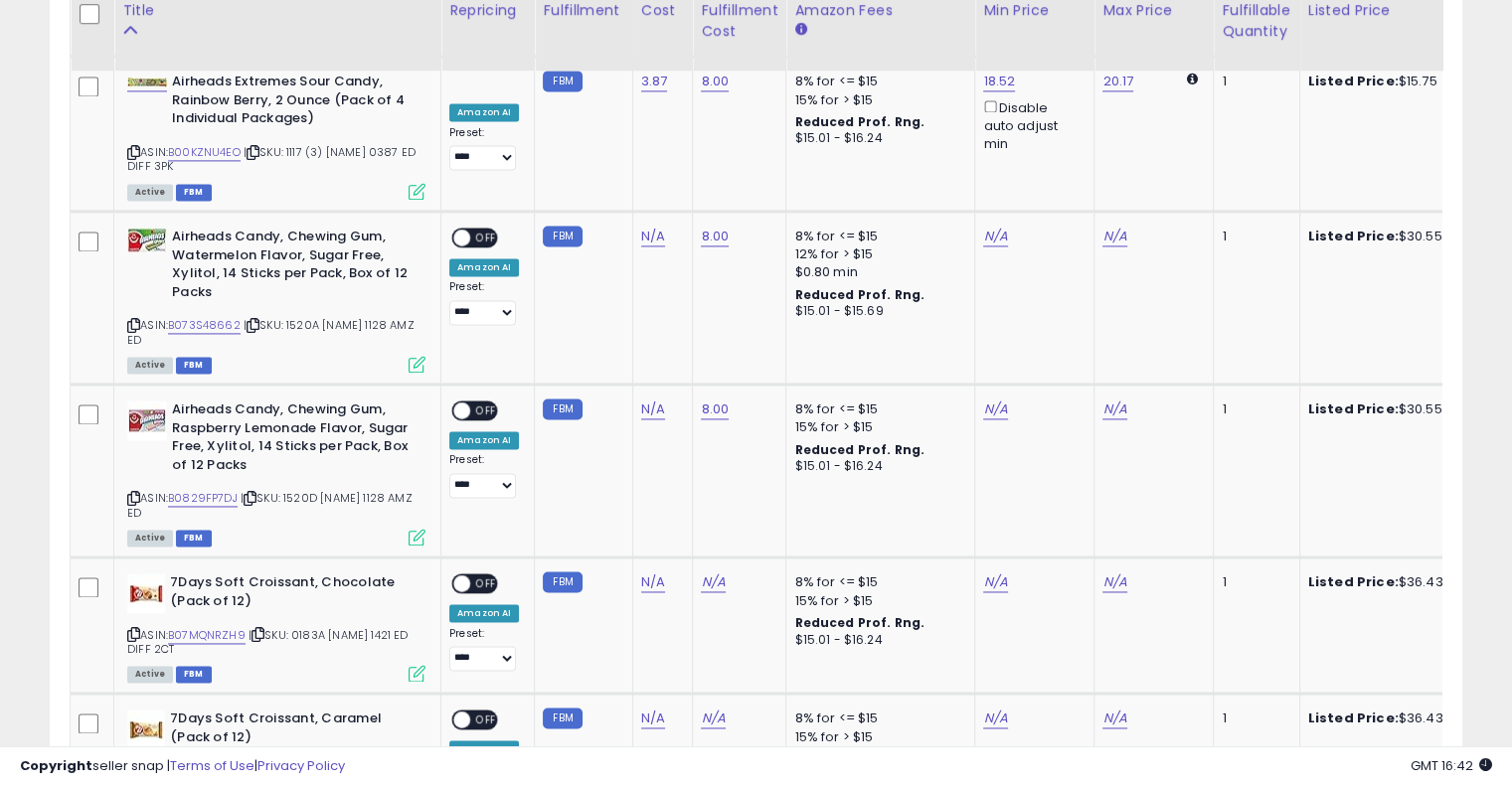 scroll, scrollTop: 2899, scrollLeft: 0, axis: vertical 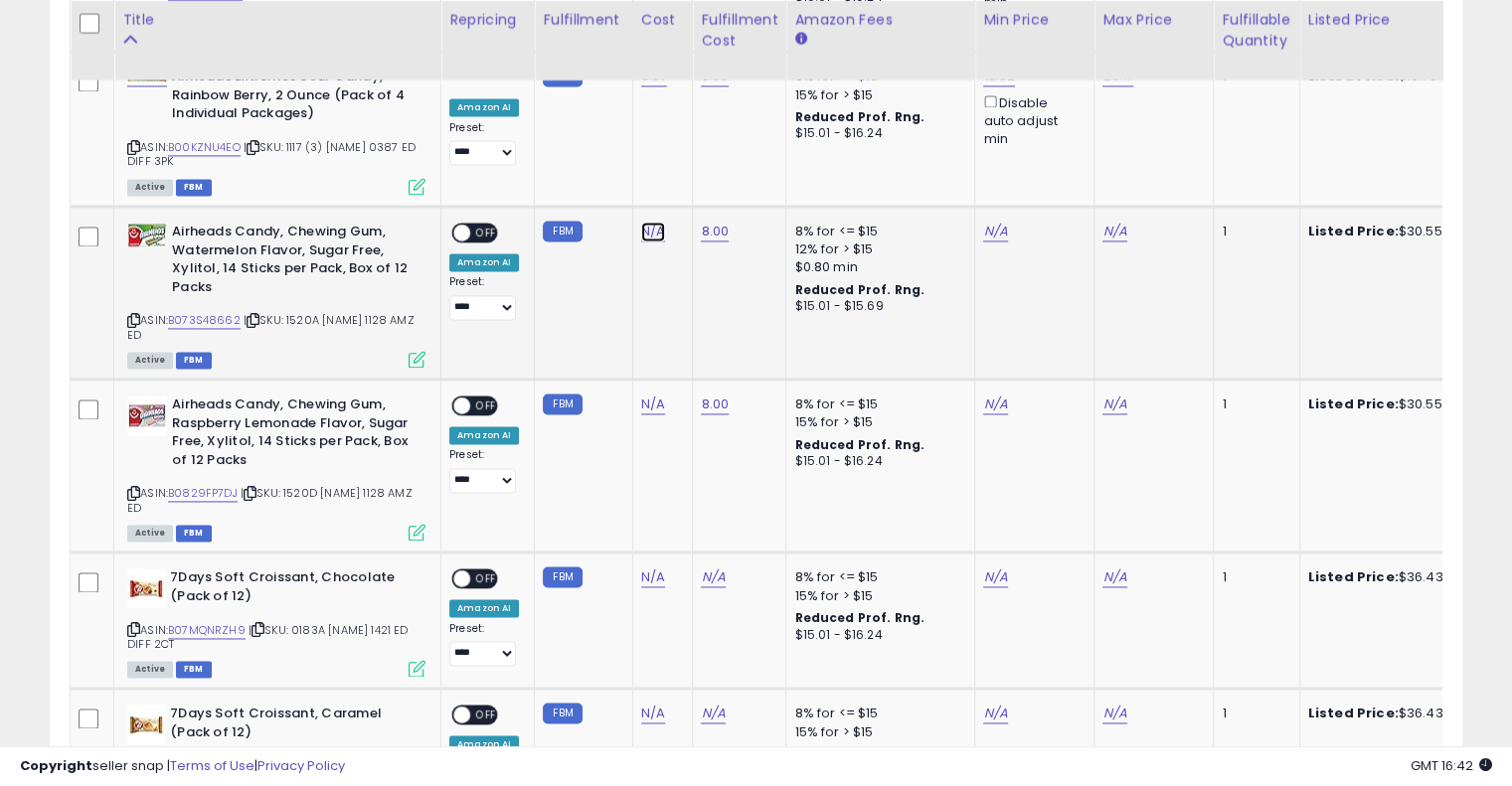 click on "N/A" at bounding box center [653, 232] 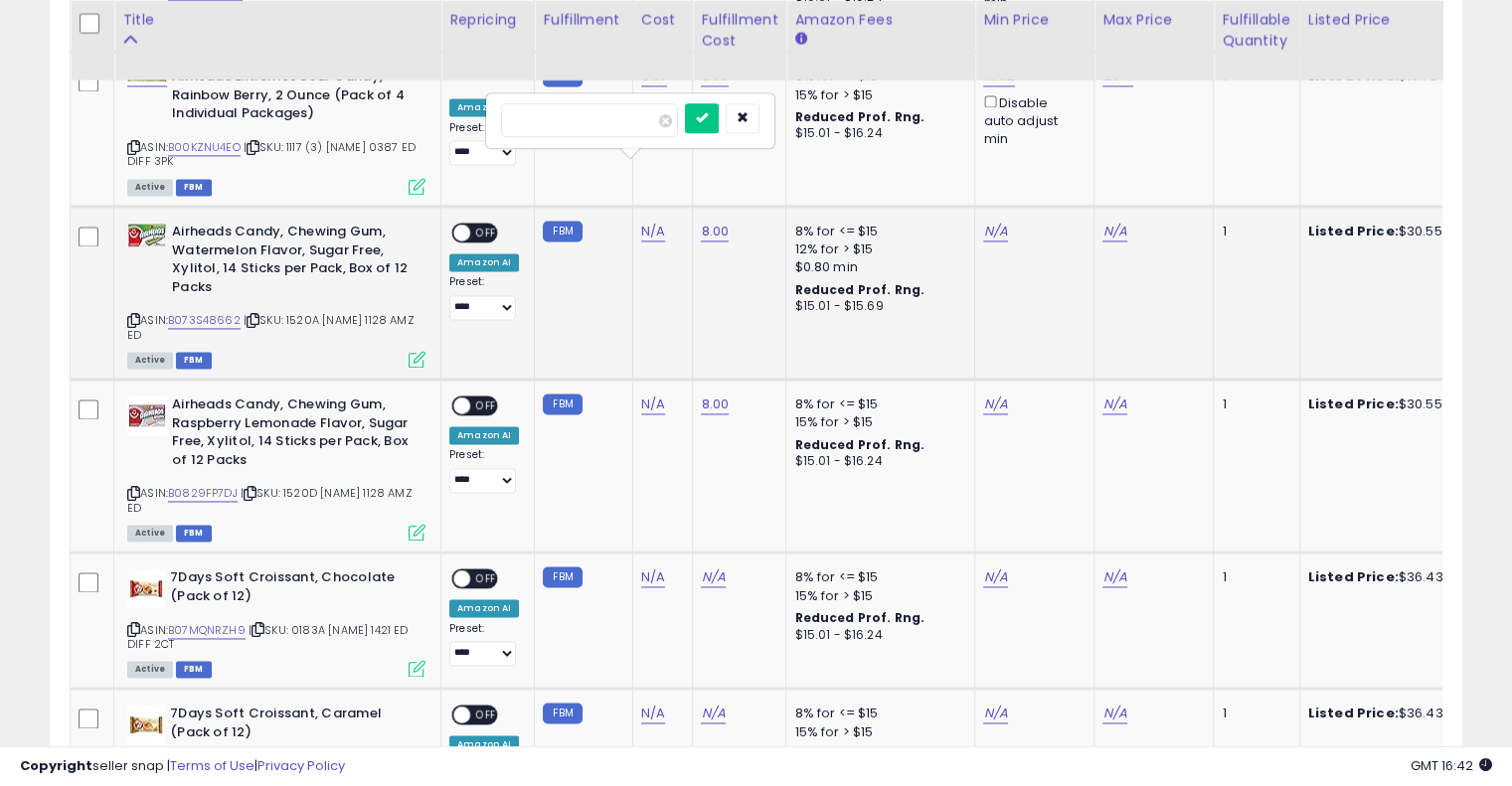 type on "*" 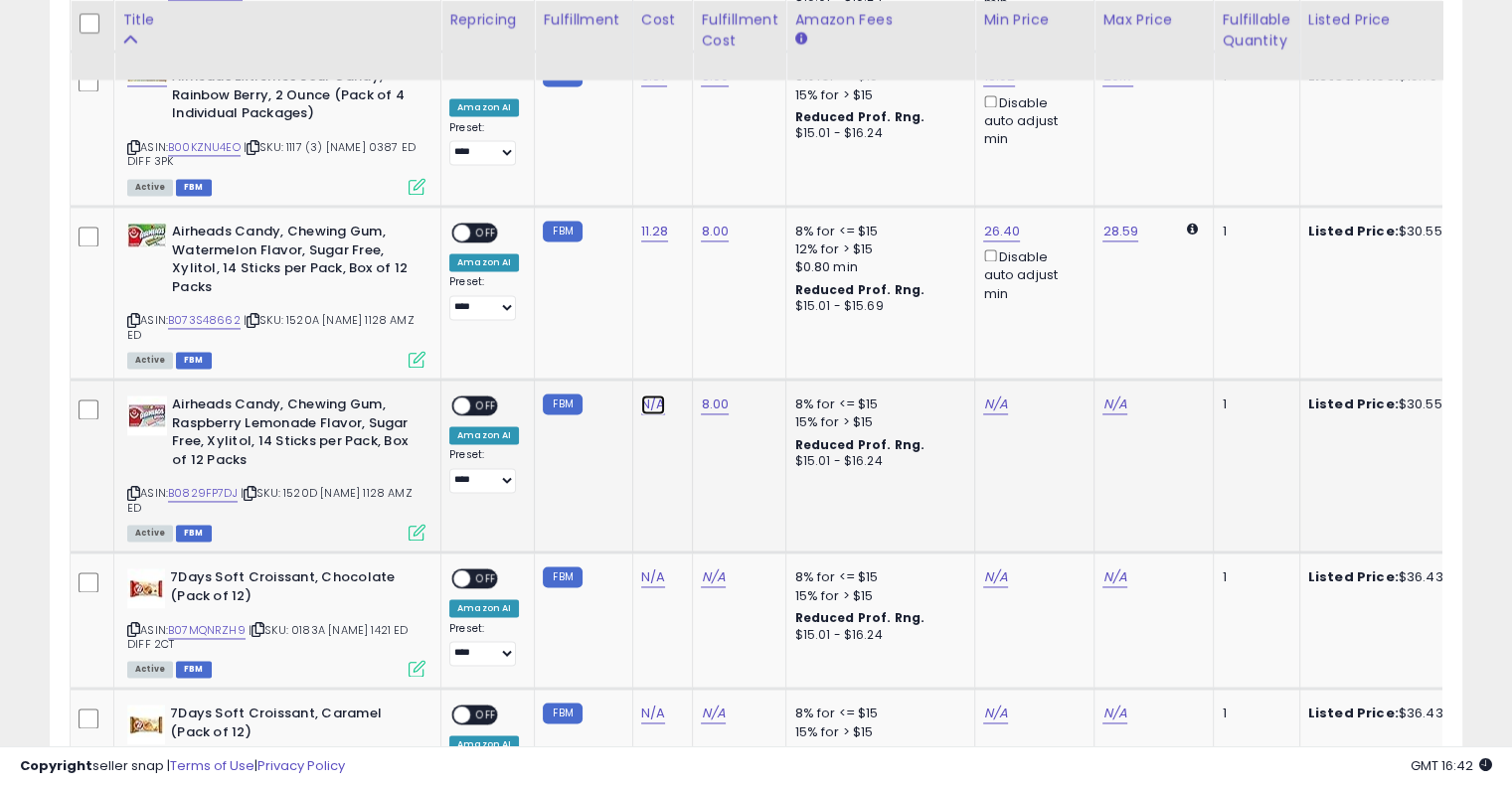 click on "N/A" at bounding box center [653, 404] 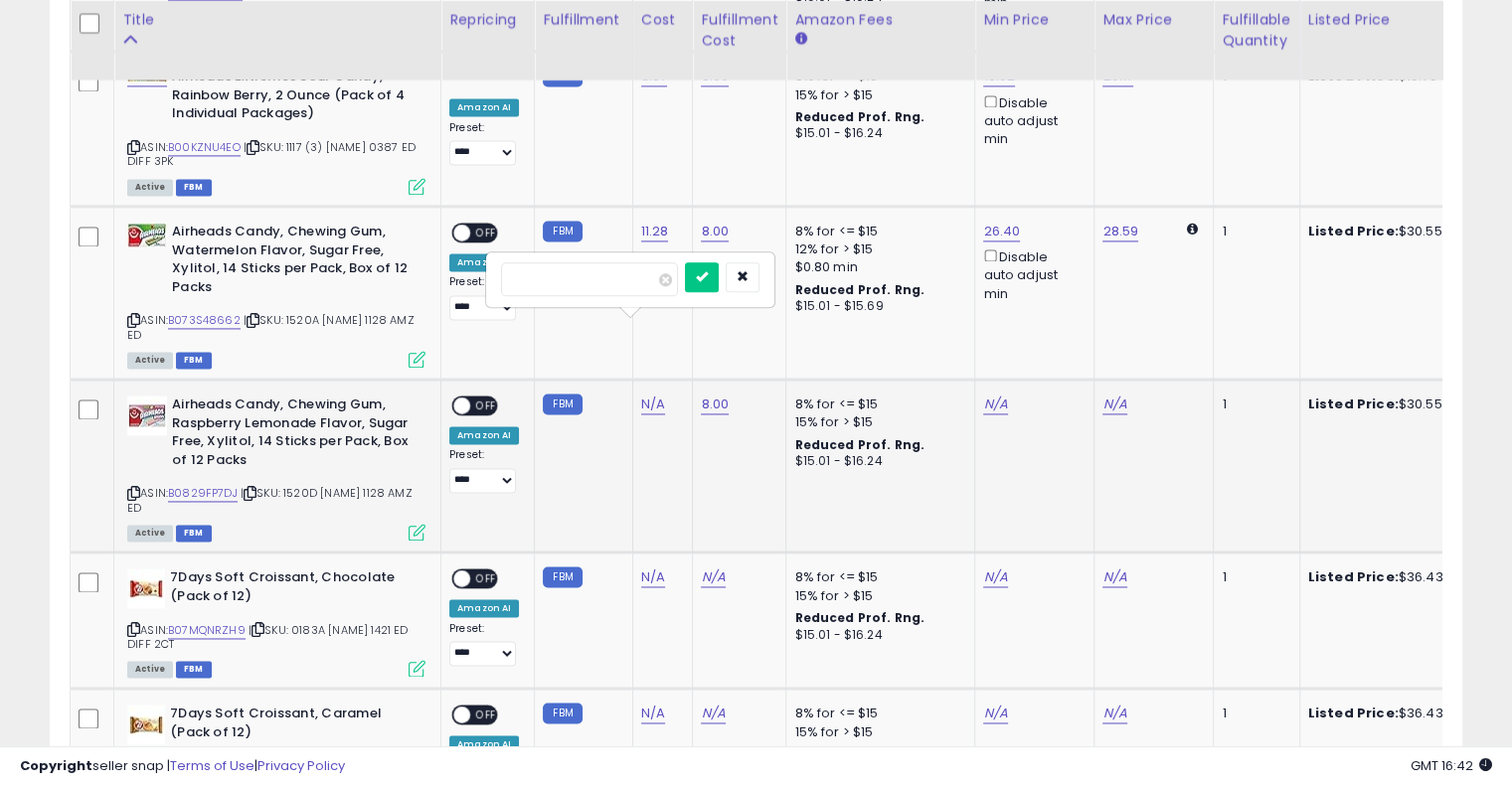 type on "*****" 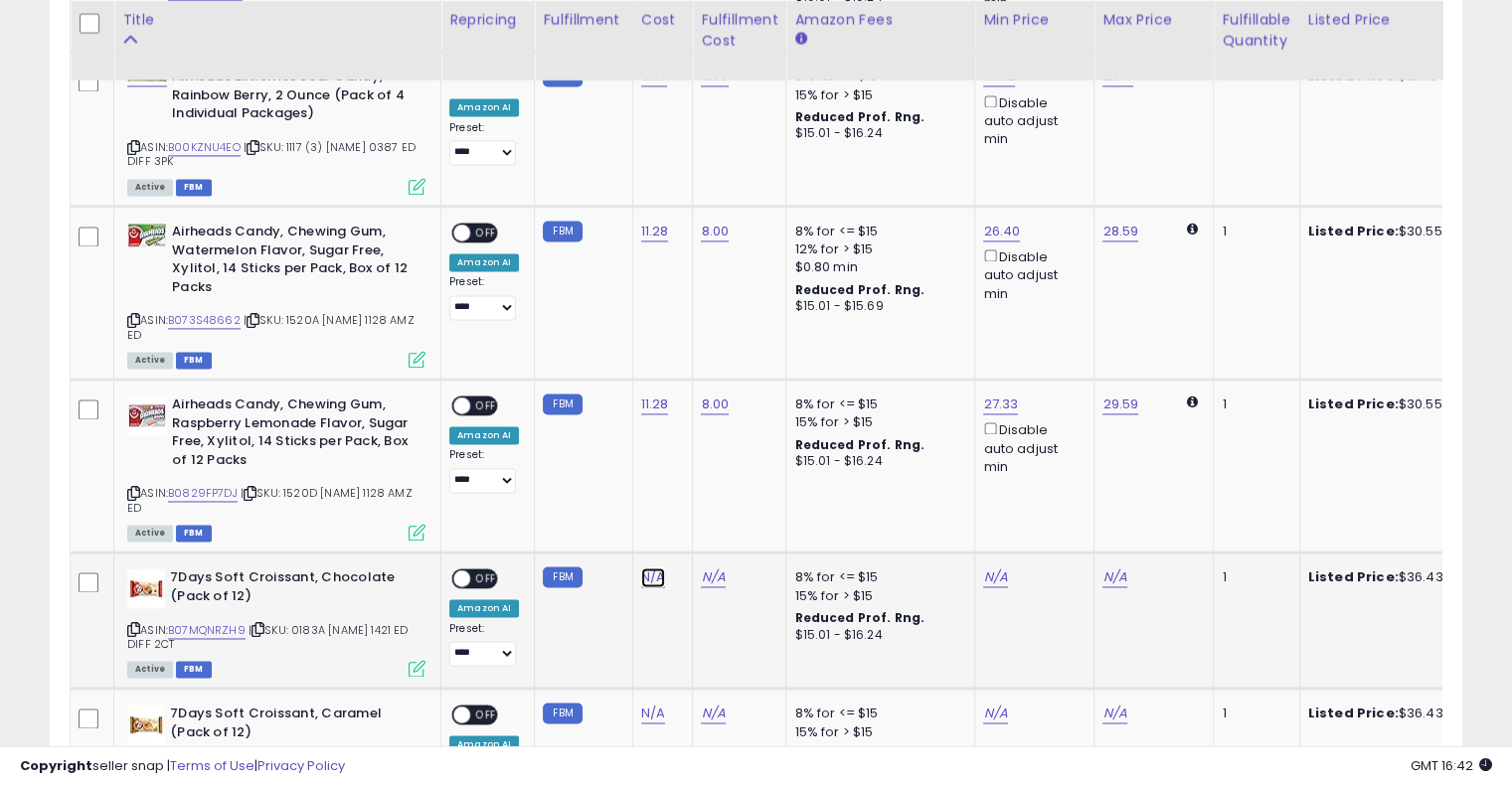 click on "N/A" at bounding box center (653, 577) 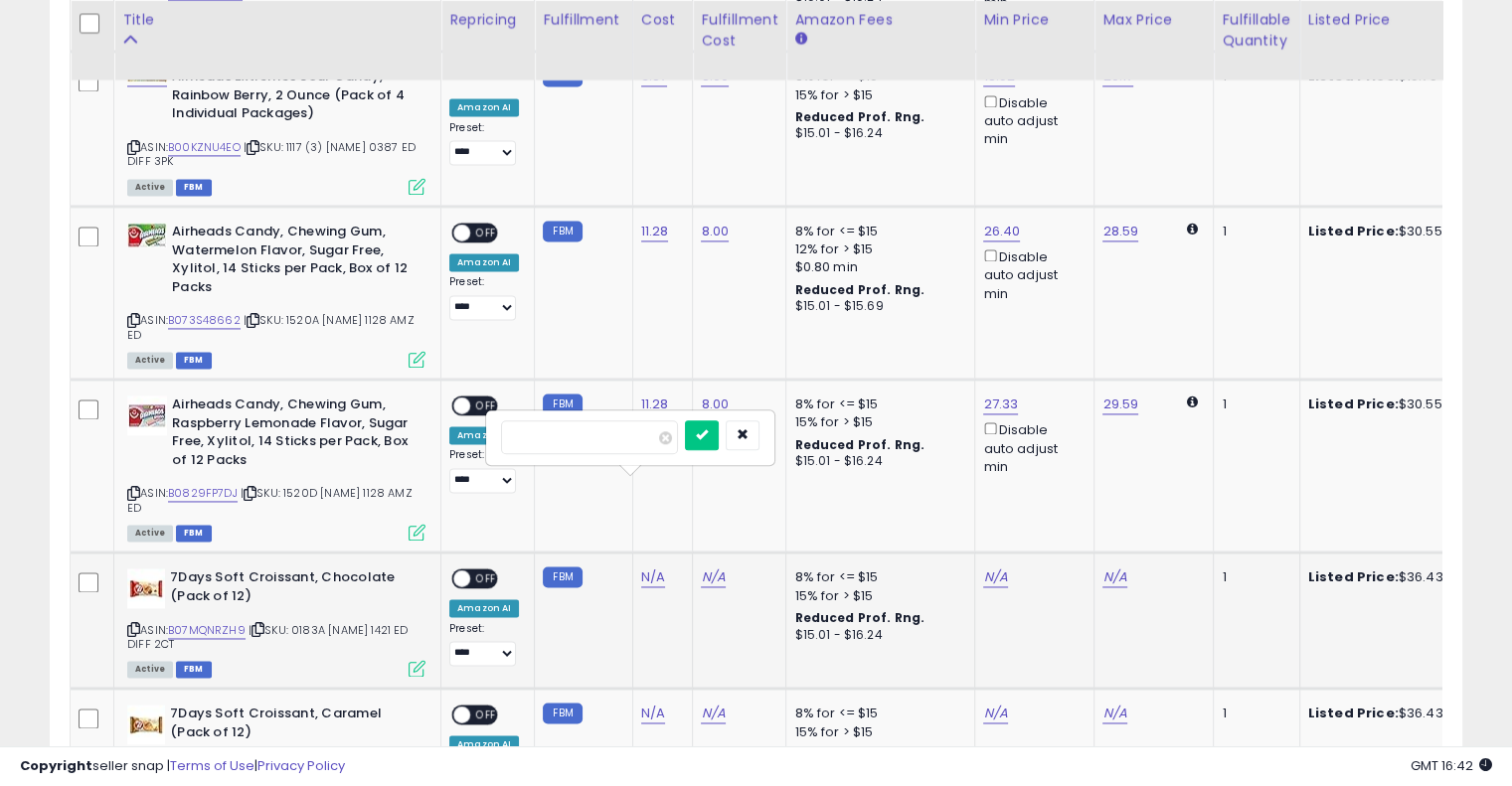 type on "*****" 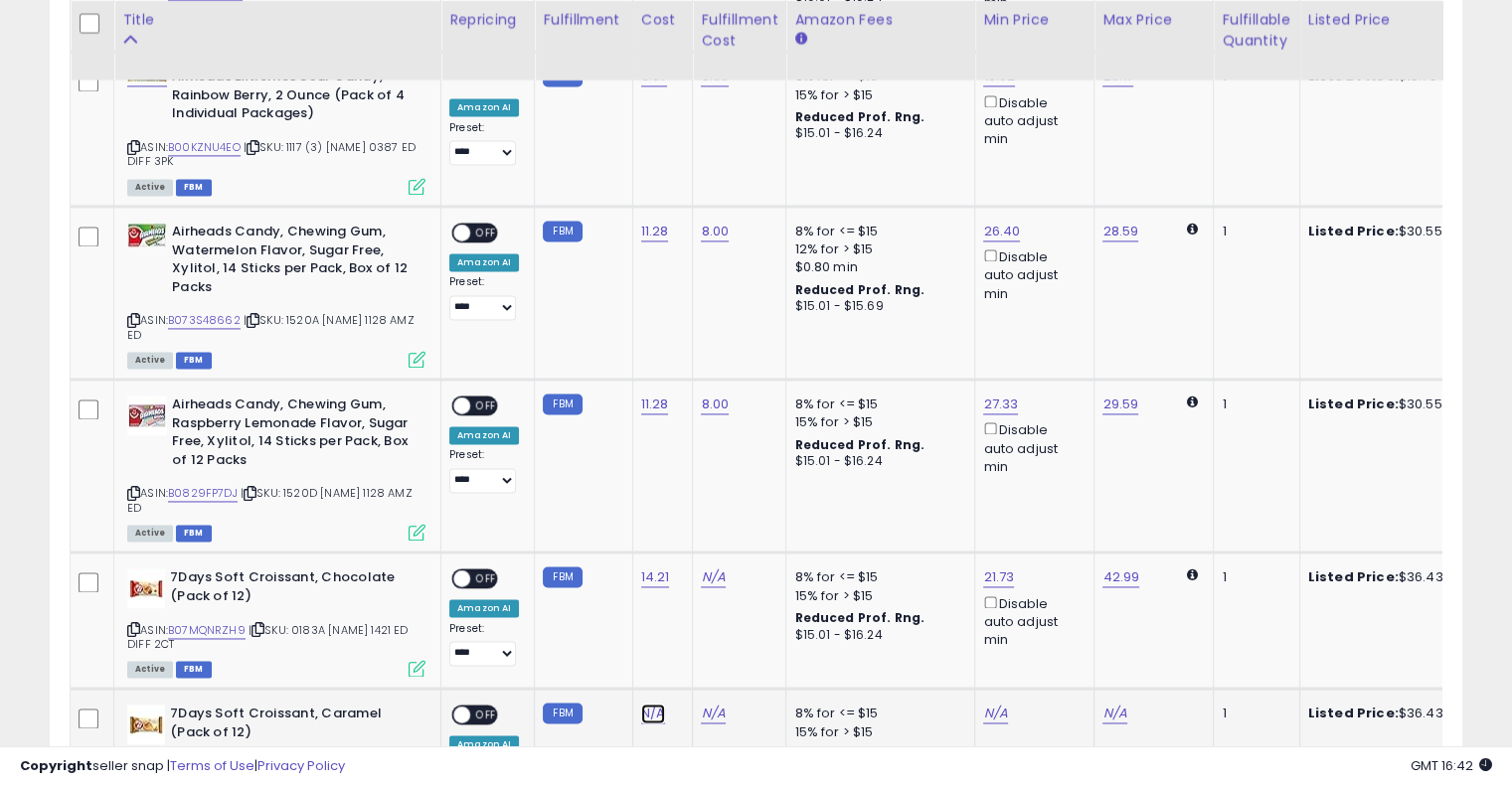 click on "N/A" at bounding box center (653, 713) 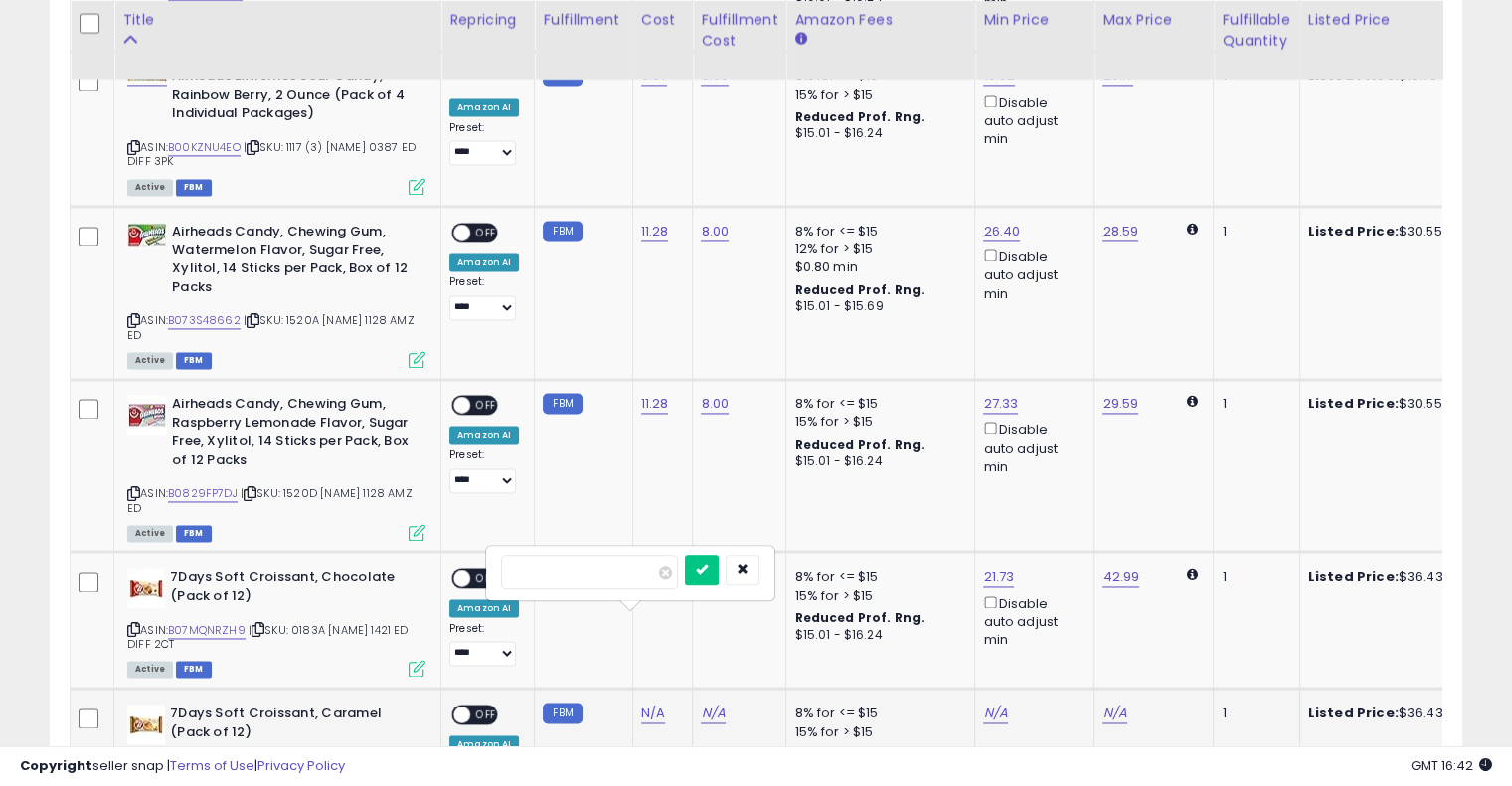 type on "*****" 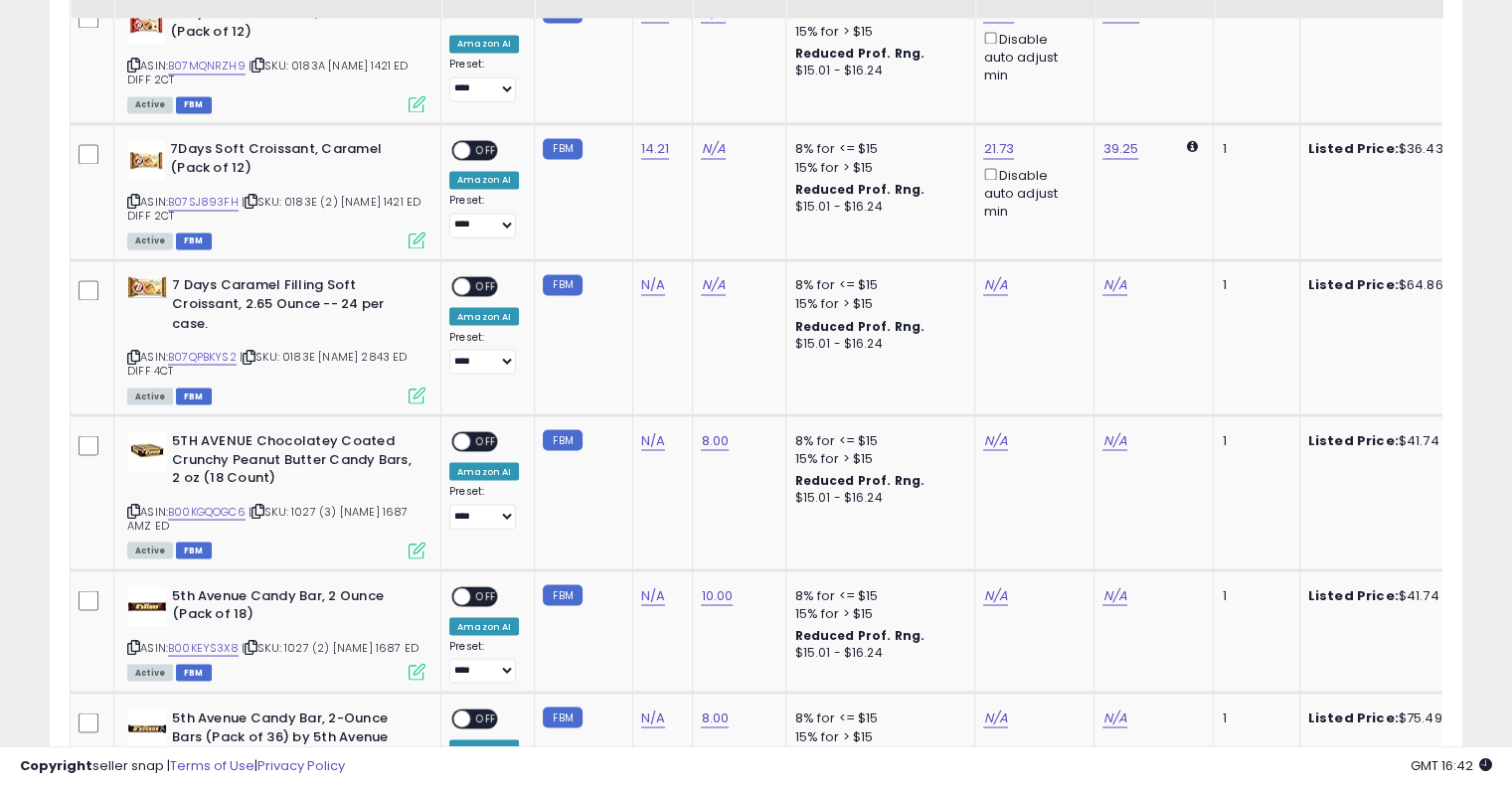 scroll, scrollTop: 3502, scrollLeft: 0, axis: vertical 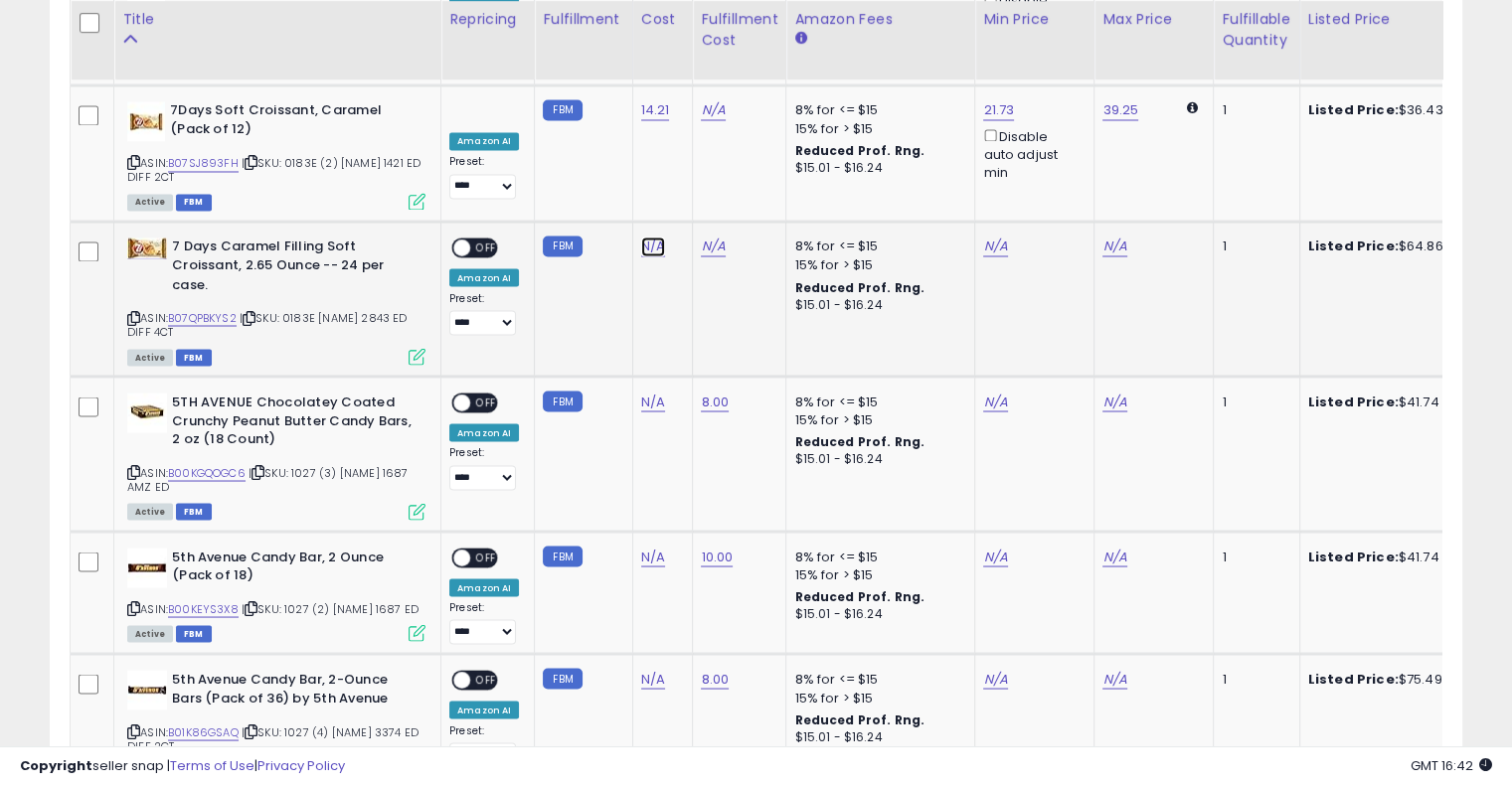 click on "N/A" at bounding box center (653, 246) 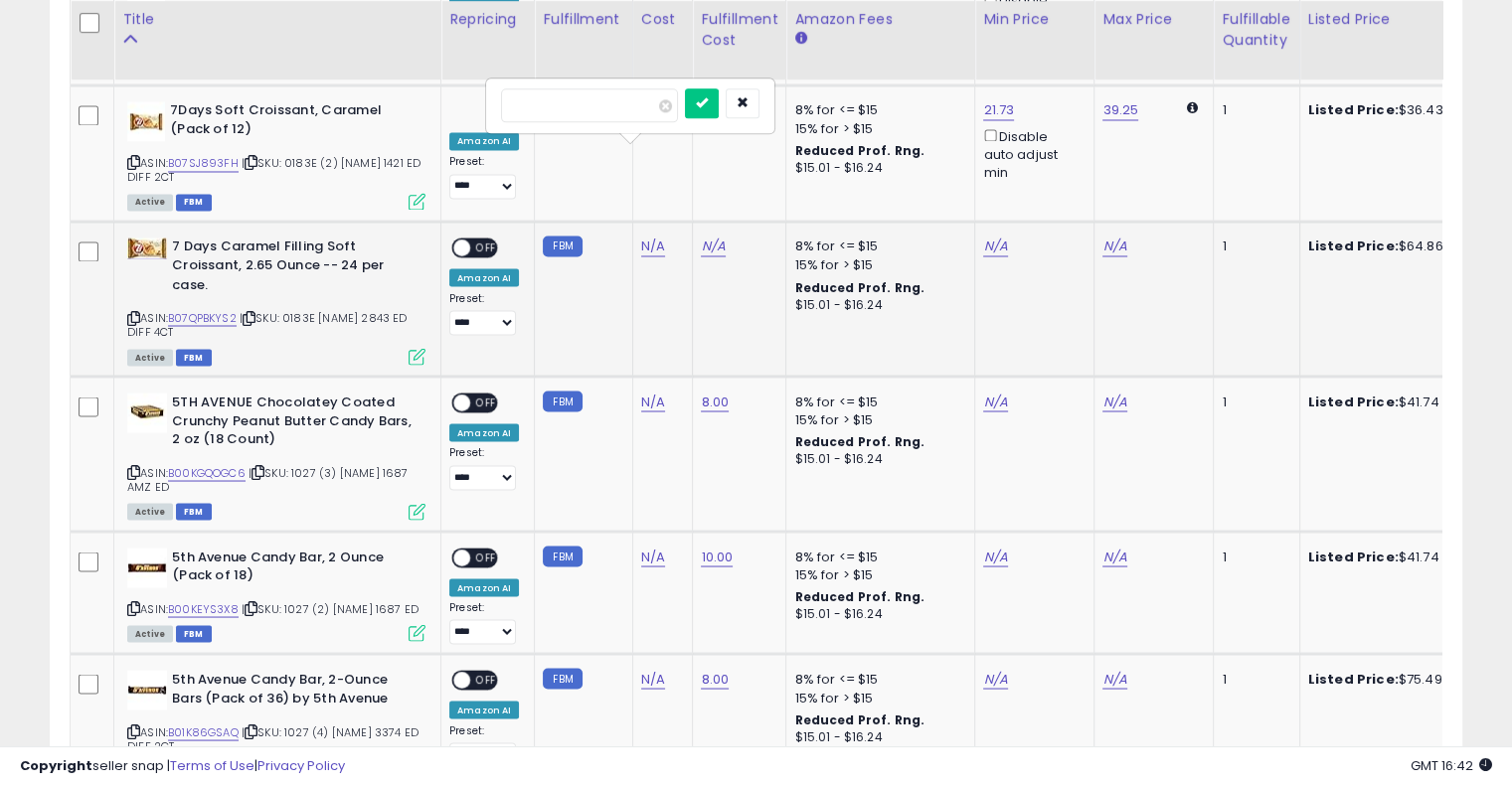 type on "*****" 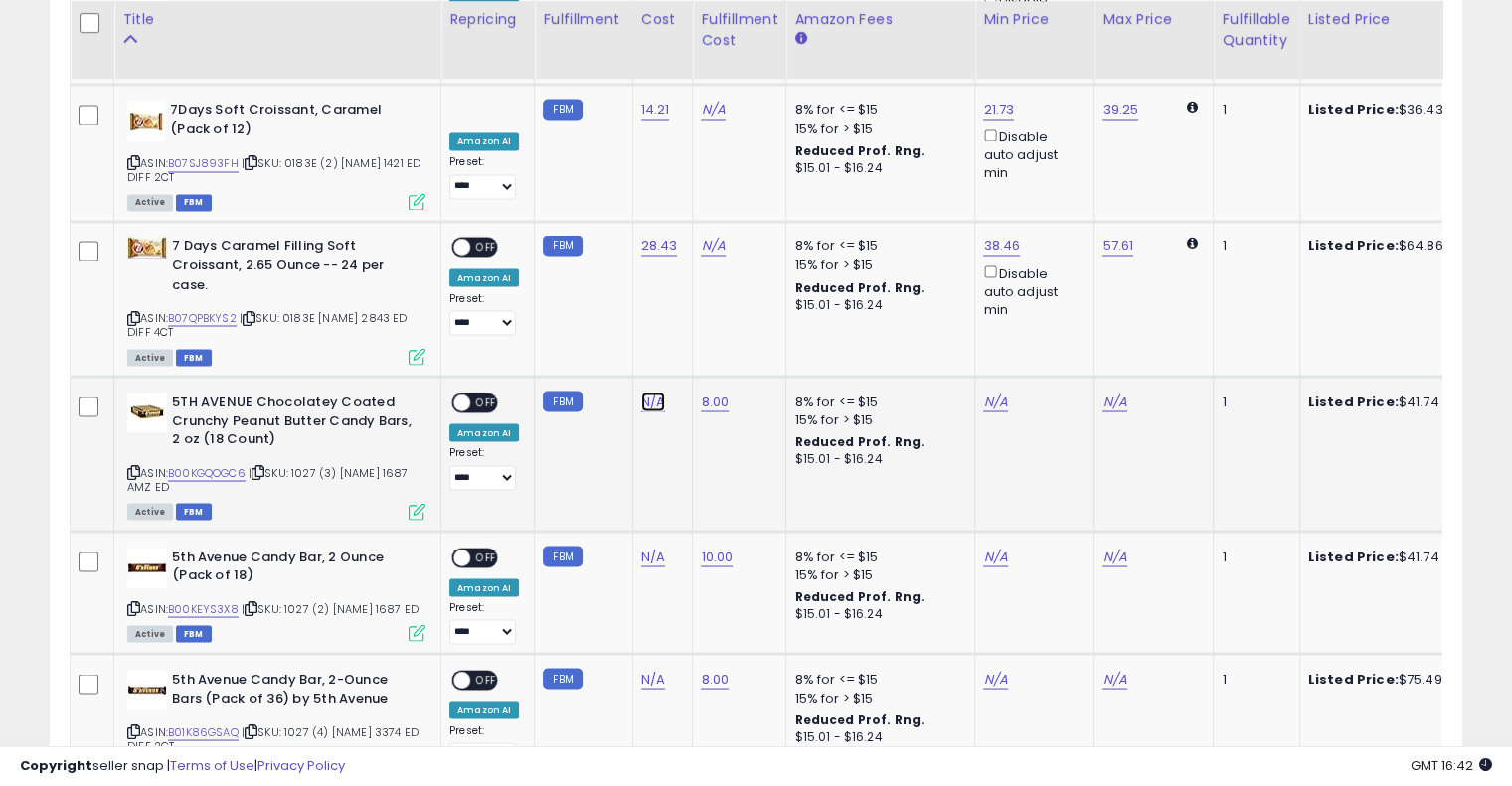 click on "N/A" at bounding box center (653, 401) 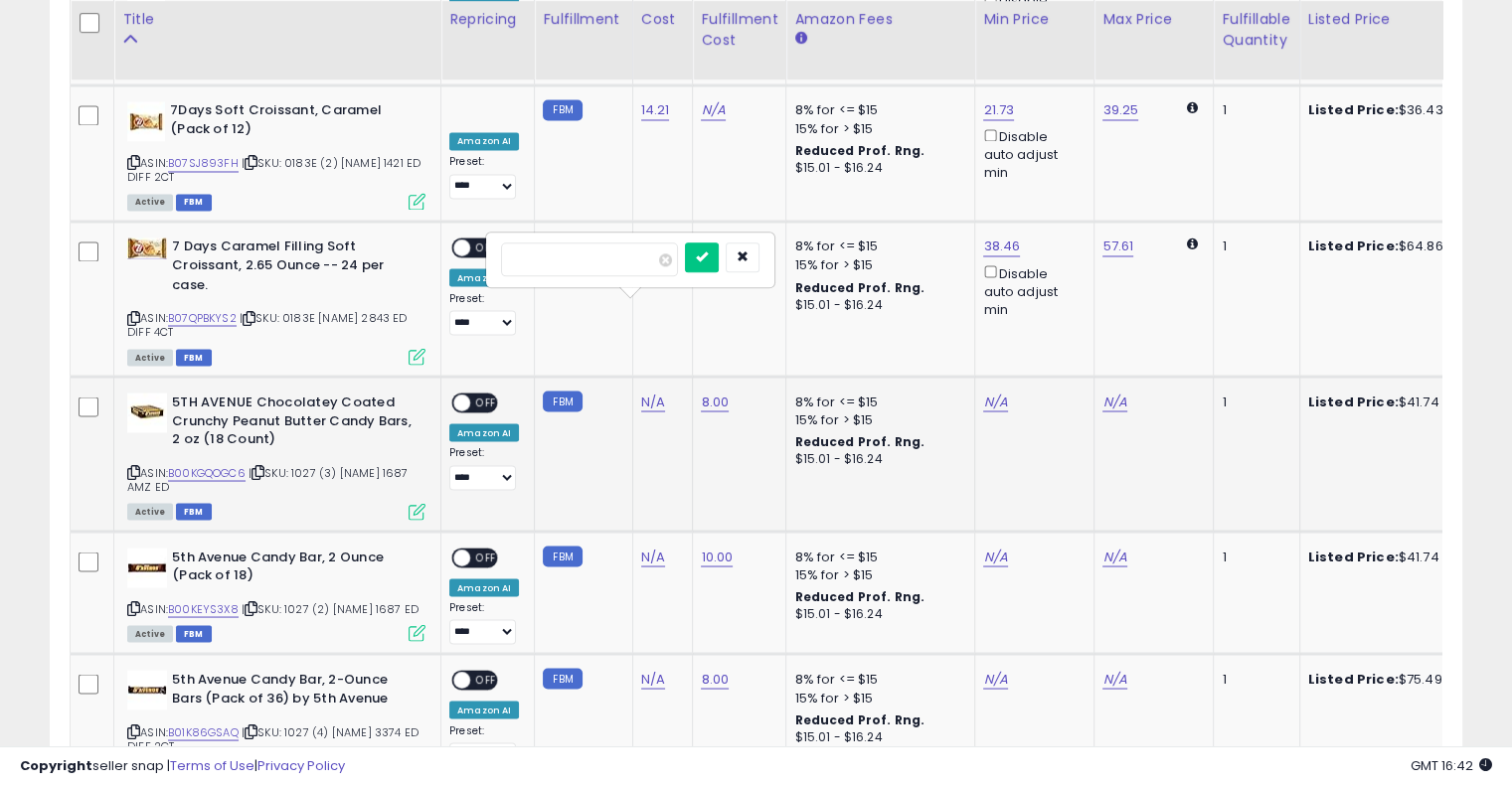 type on "*****" 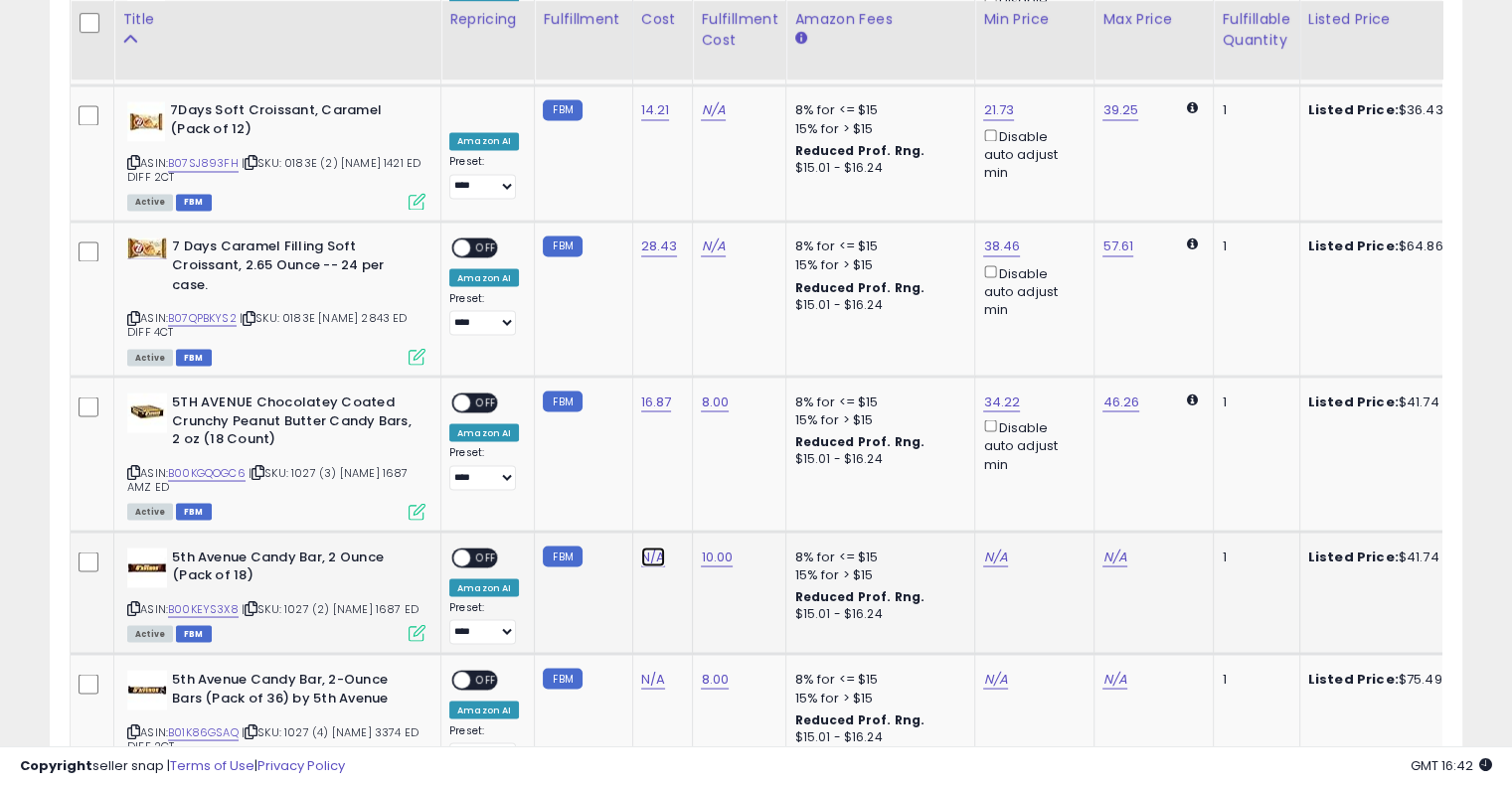 click on "N/A" at bounding box center (653, 556) 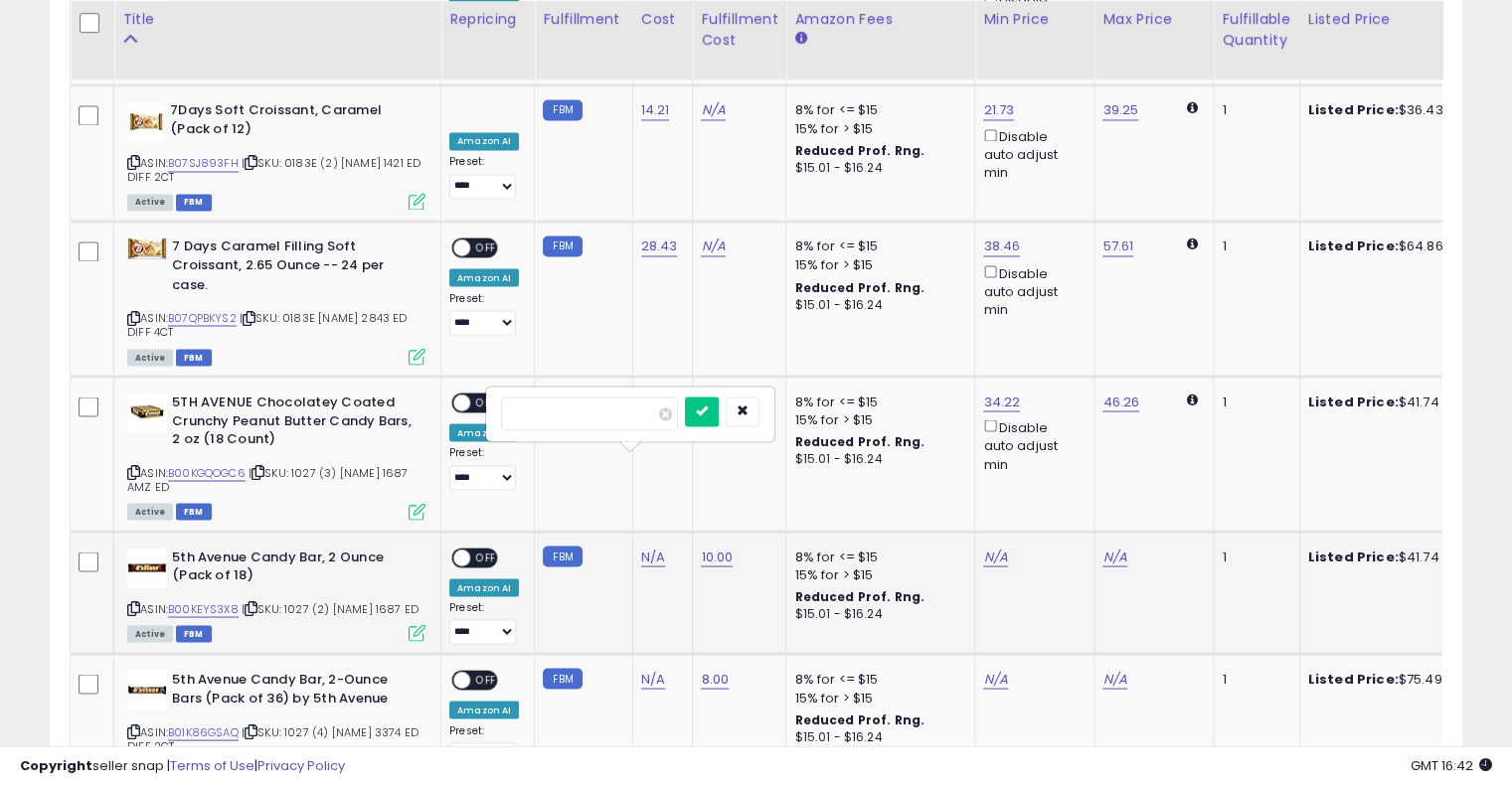 type on "*****" 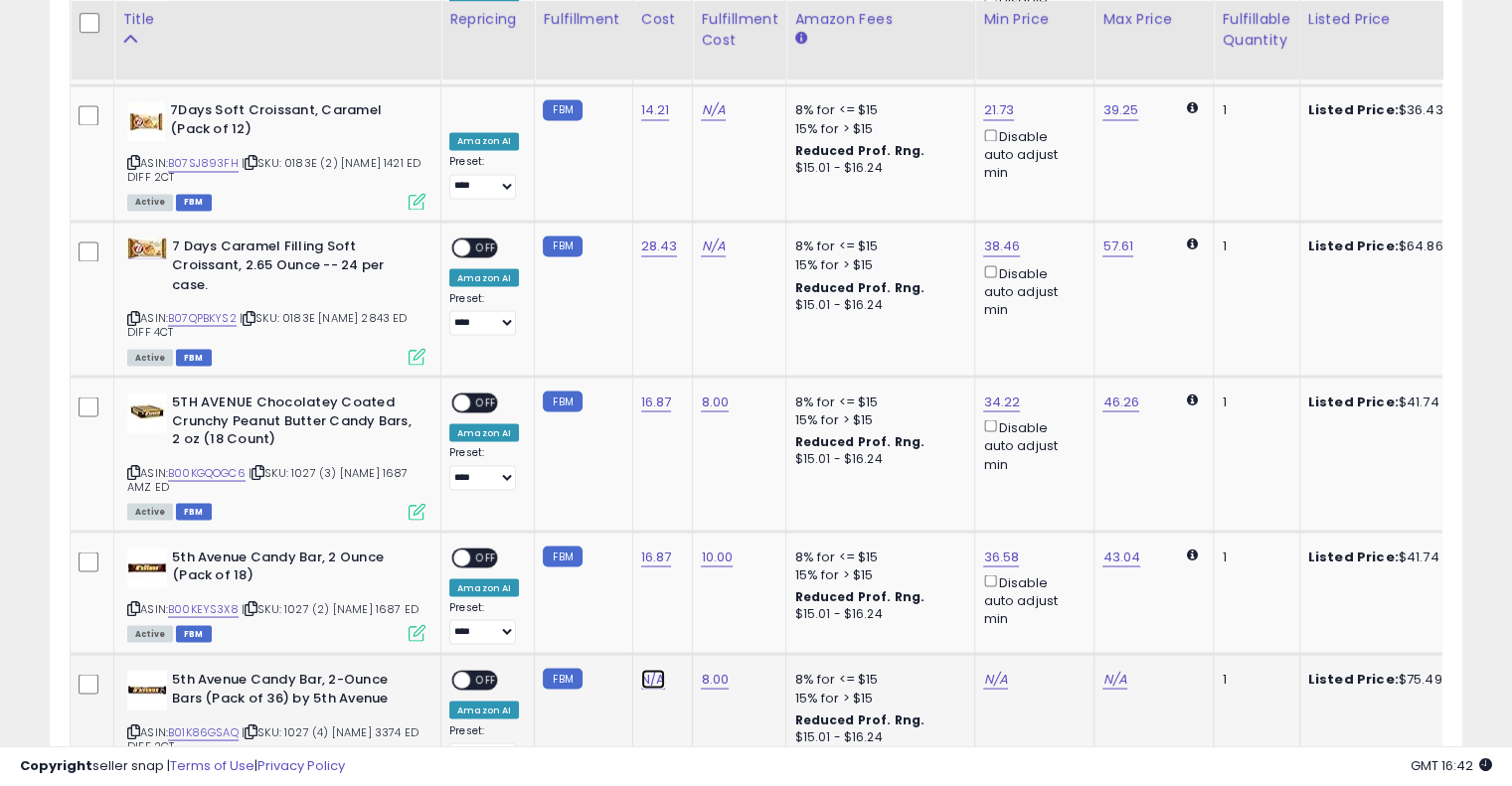 click on "N/A" at bounding box center (653, 679) 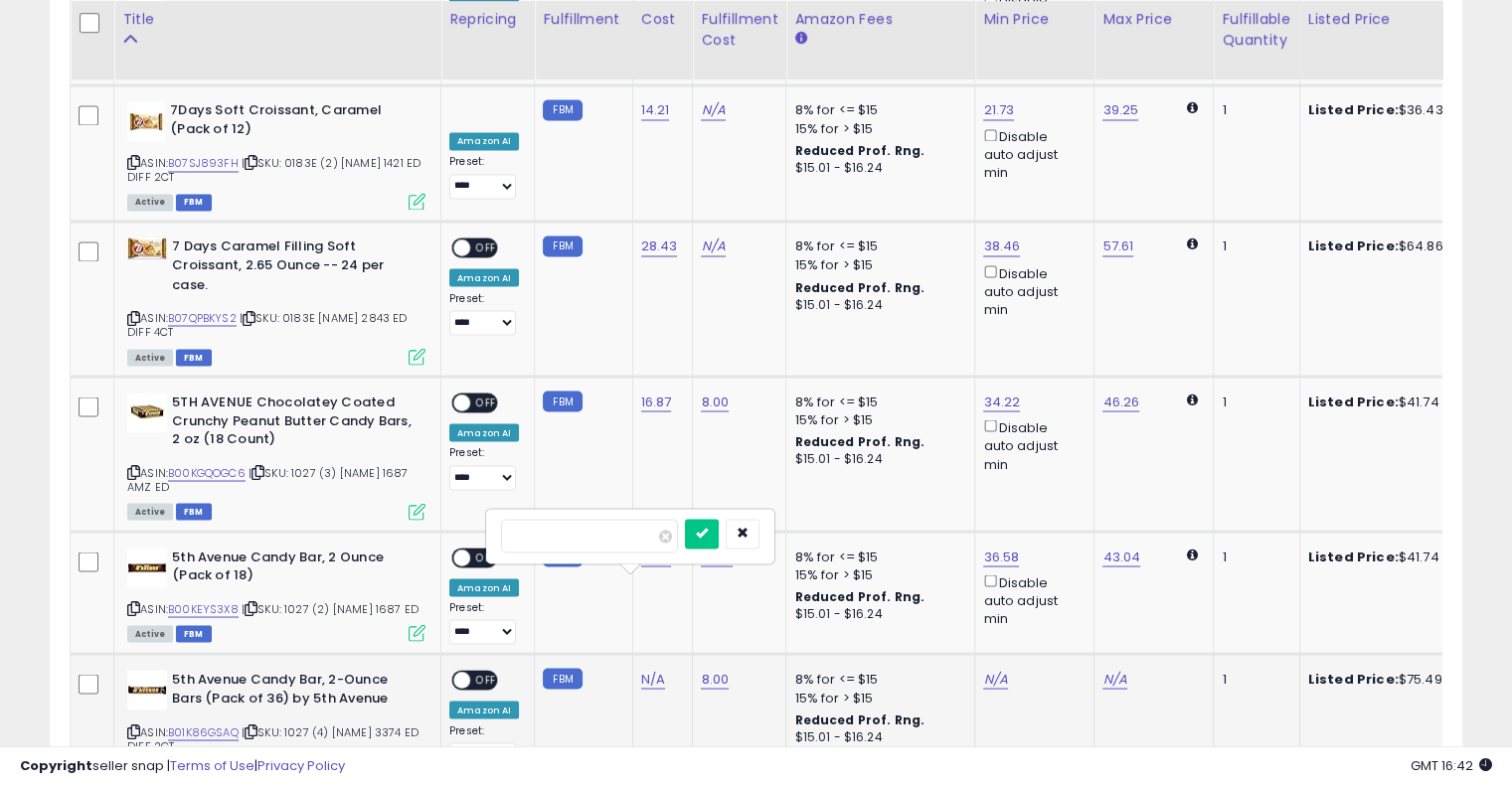 type on "*****" 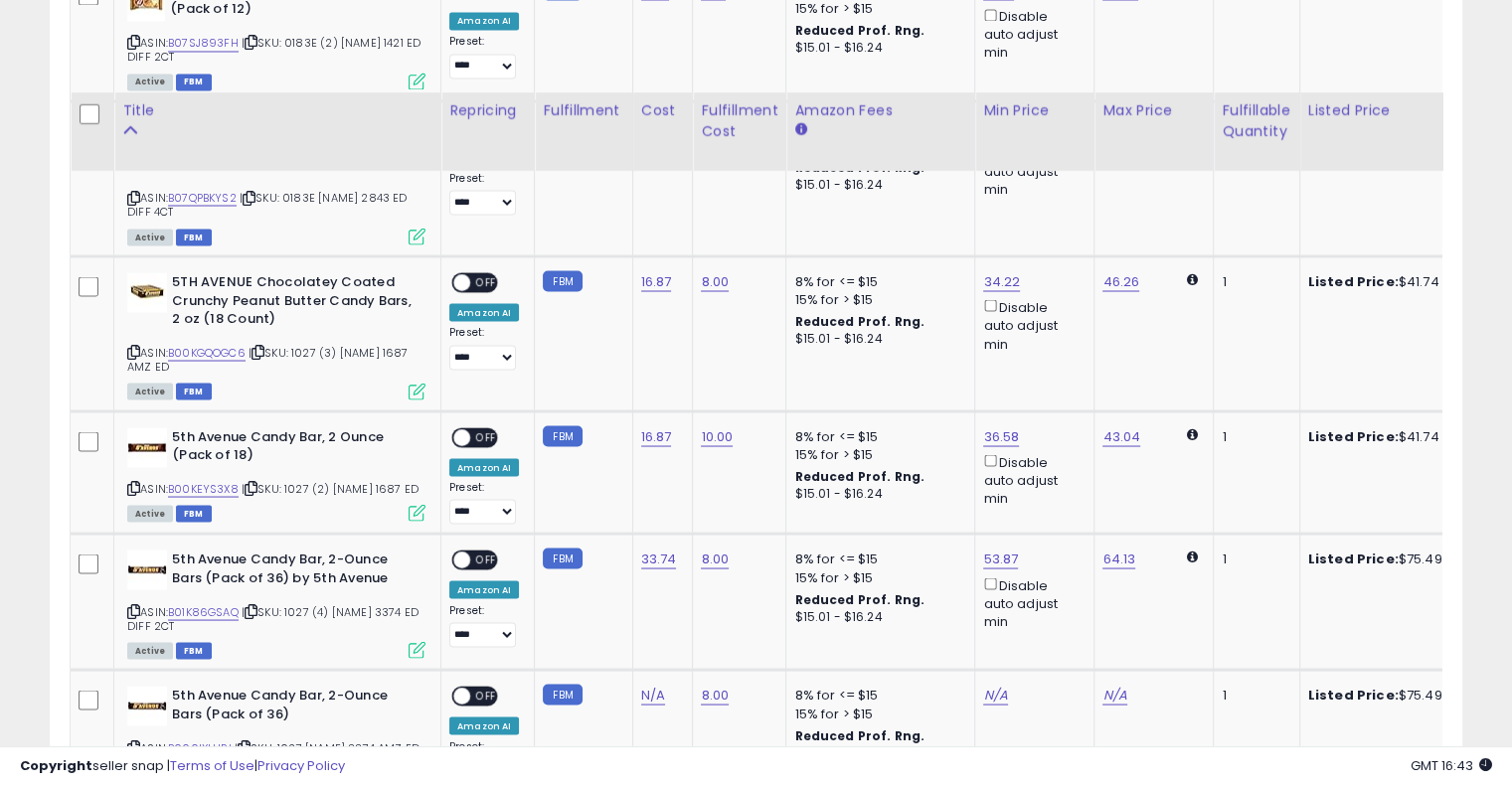 scroll, scrollTop: 3712, scrollLeft: 0, axis: vertical 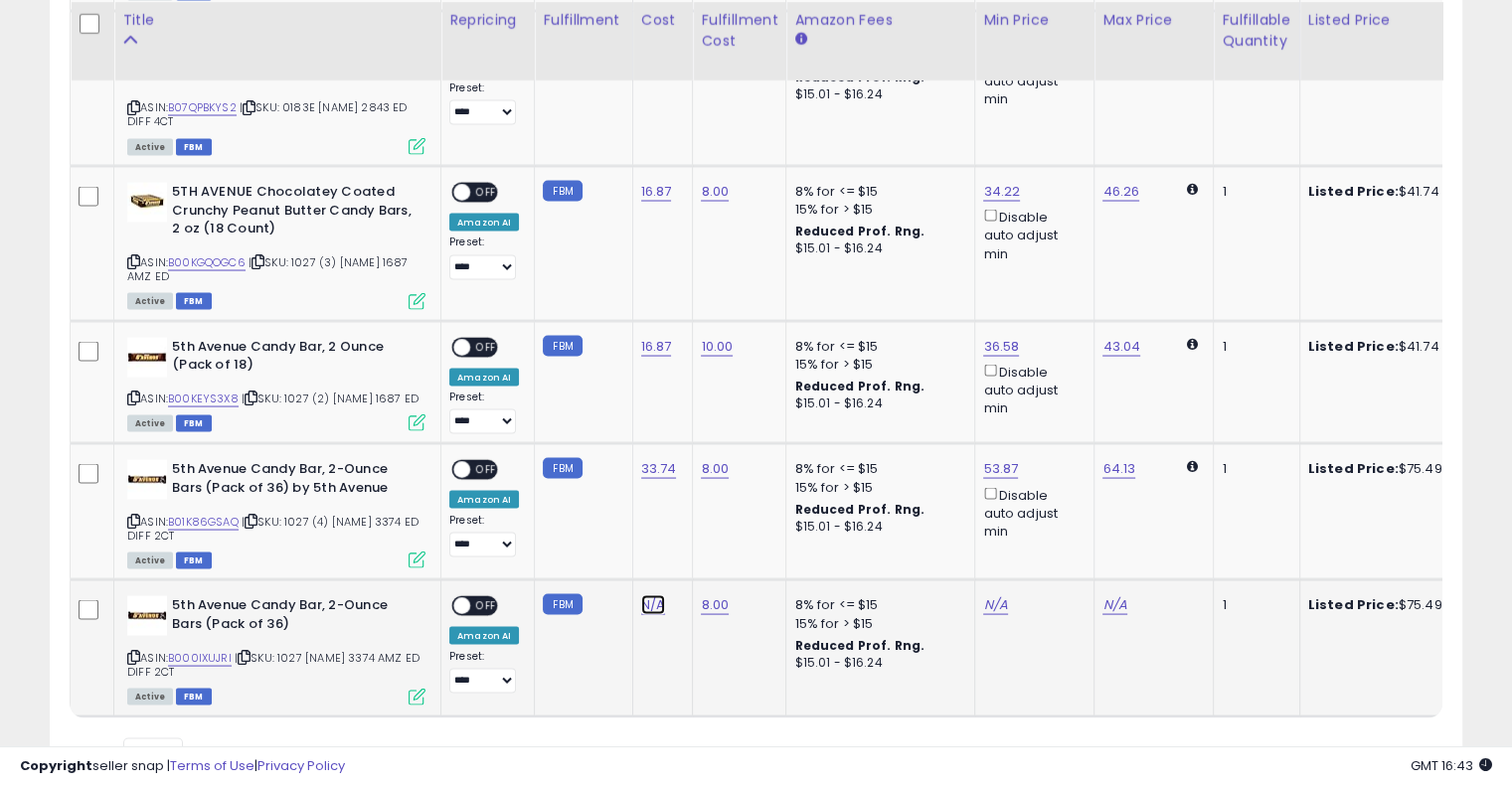 click on "N/A" at bounding box center (653, 604) 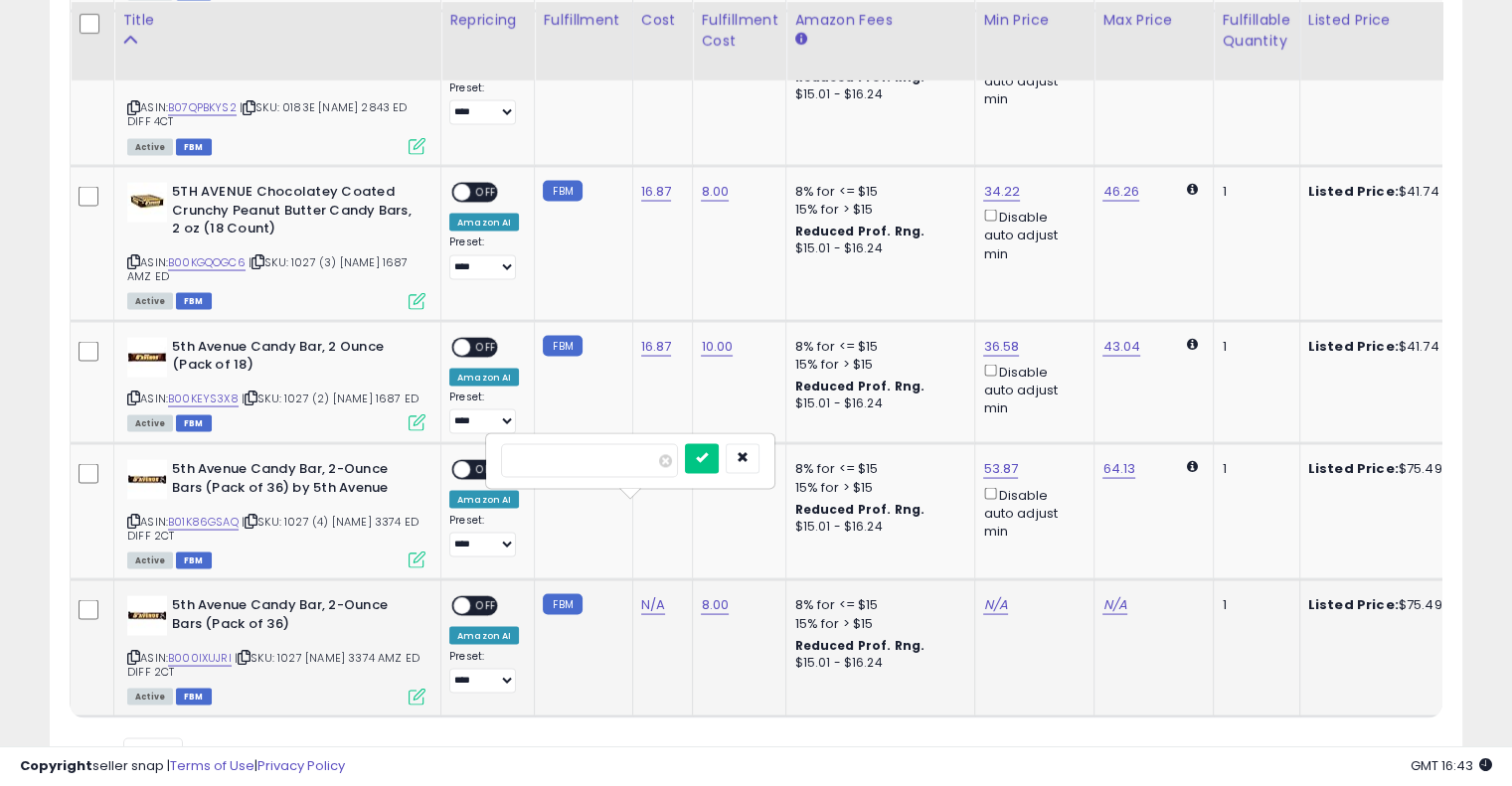 type on "*****" 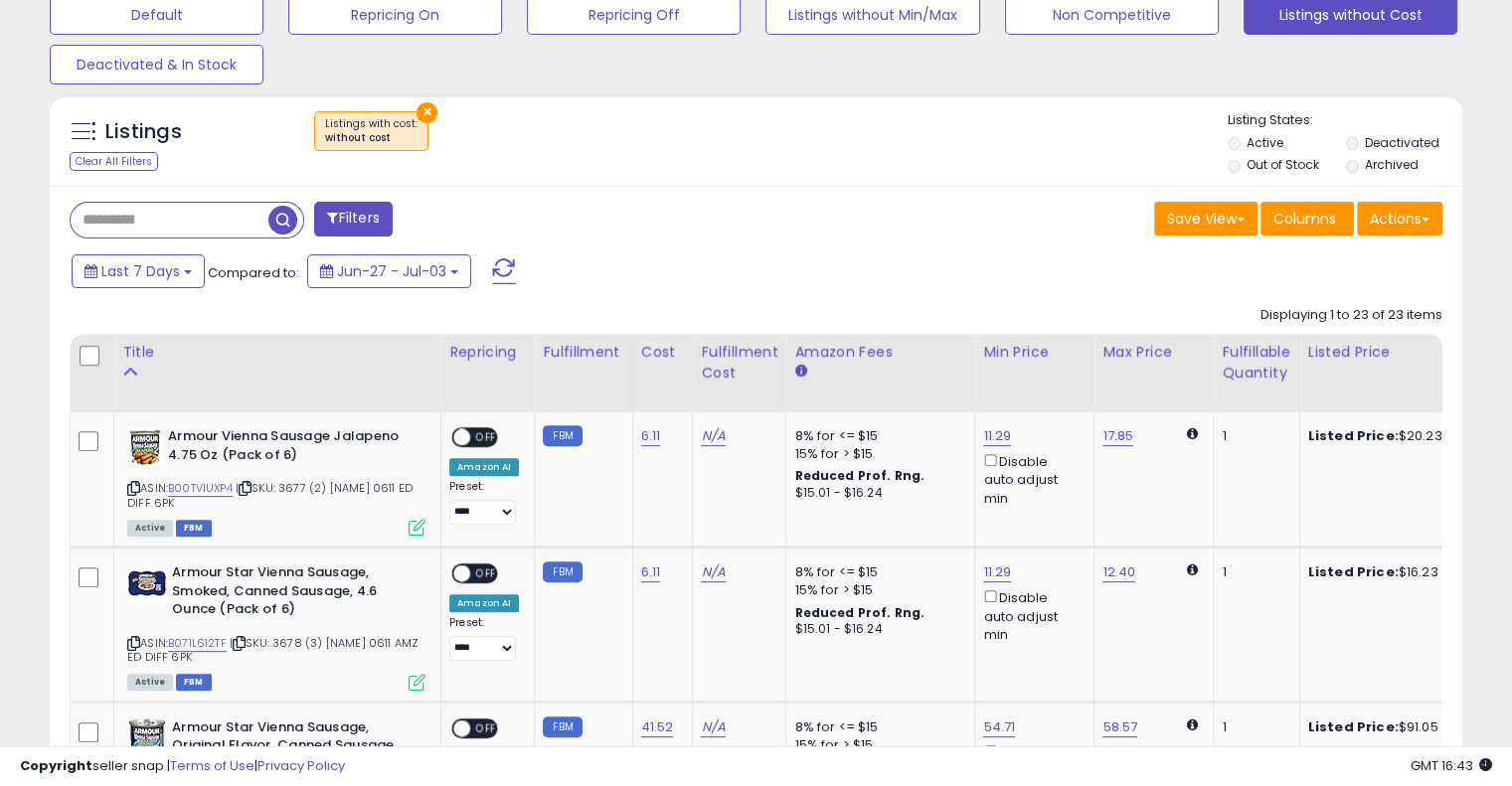 scroll, scrollTop: 597, scrollLeft: 0, axis: vertical 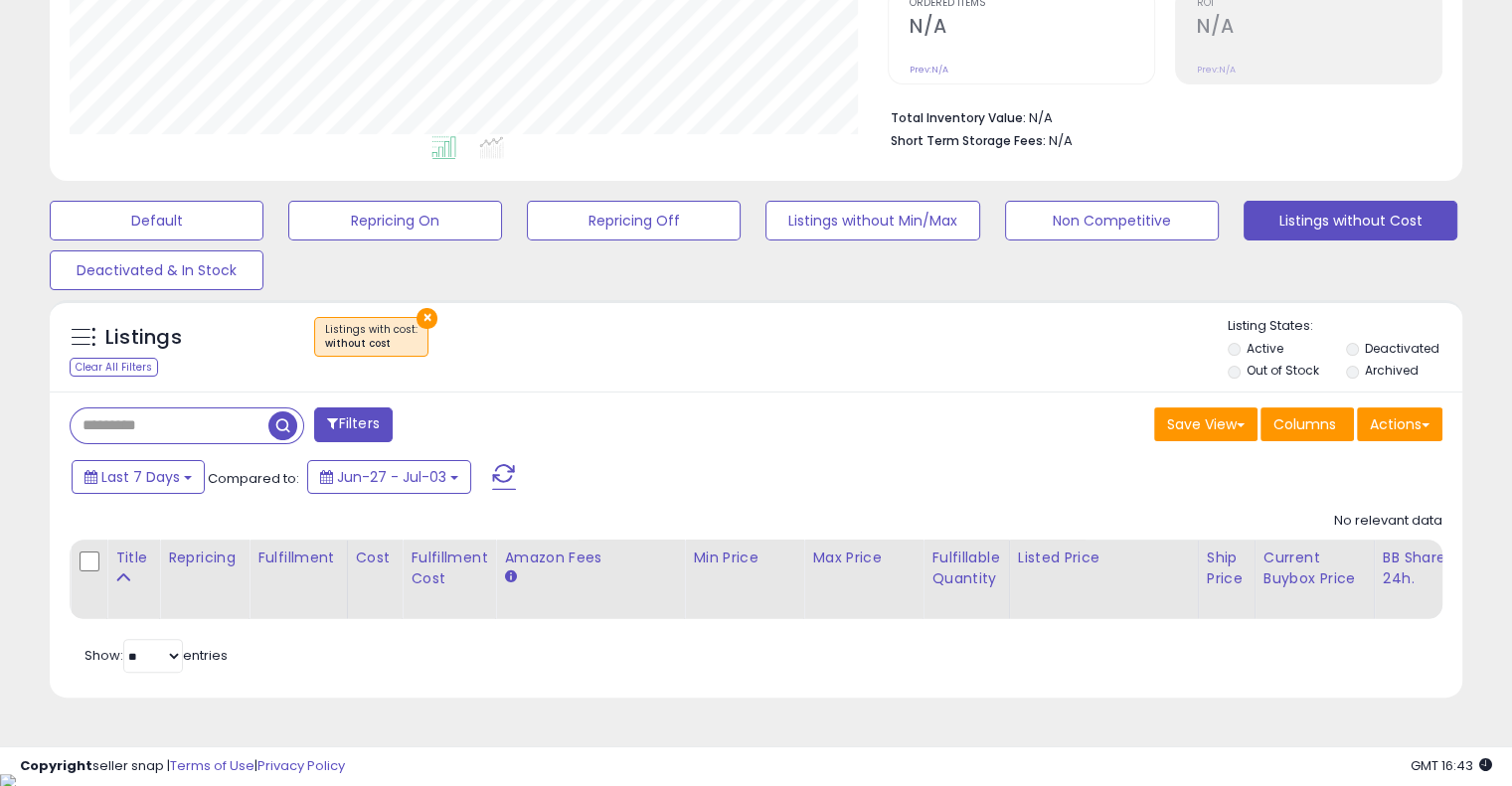 click on "No relevant data
Title
Repricing
Fulfillment «" 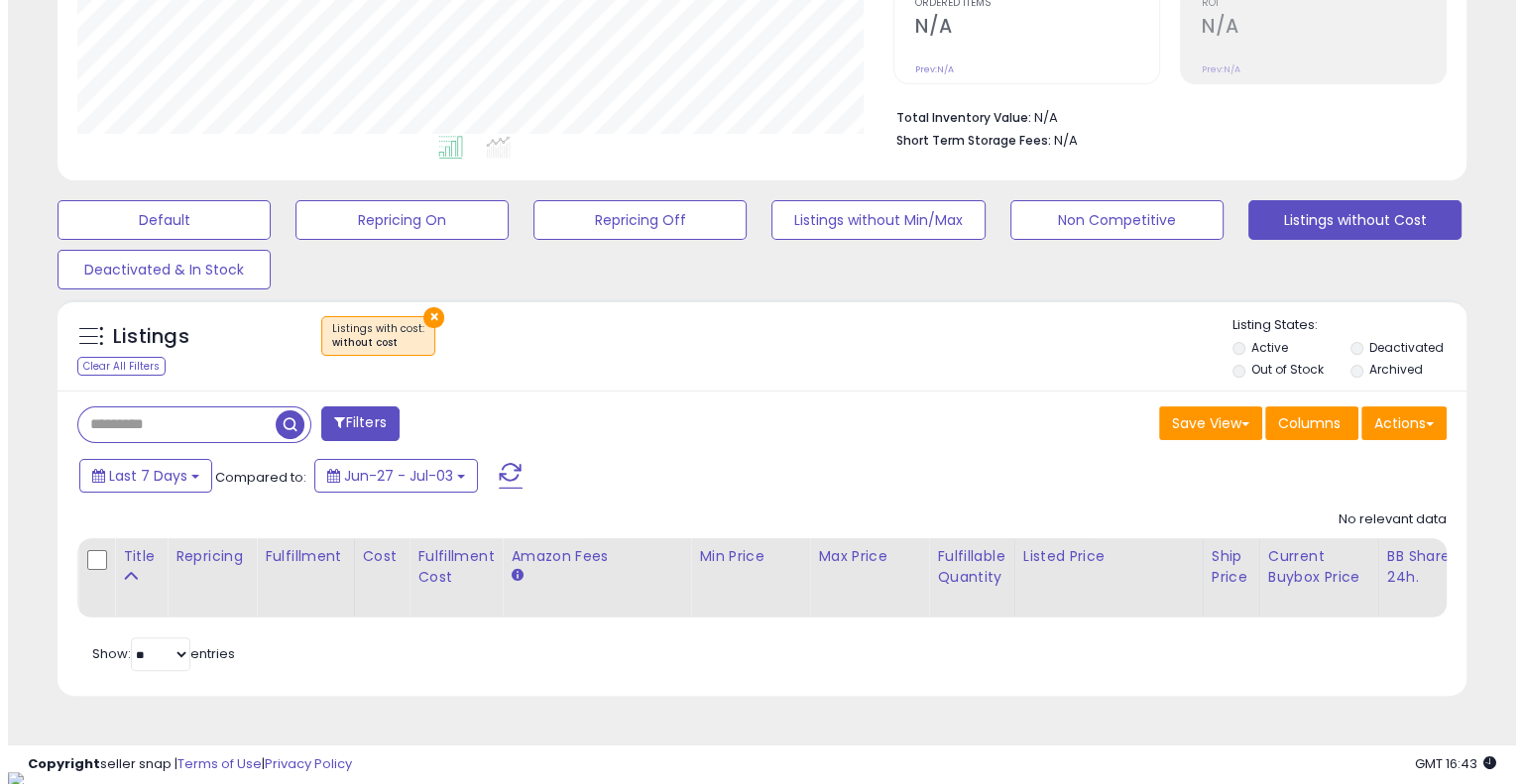 scroll, scrollTop: 990743, scrollLeft: 990712, axis: both 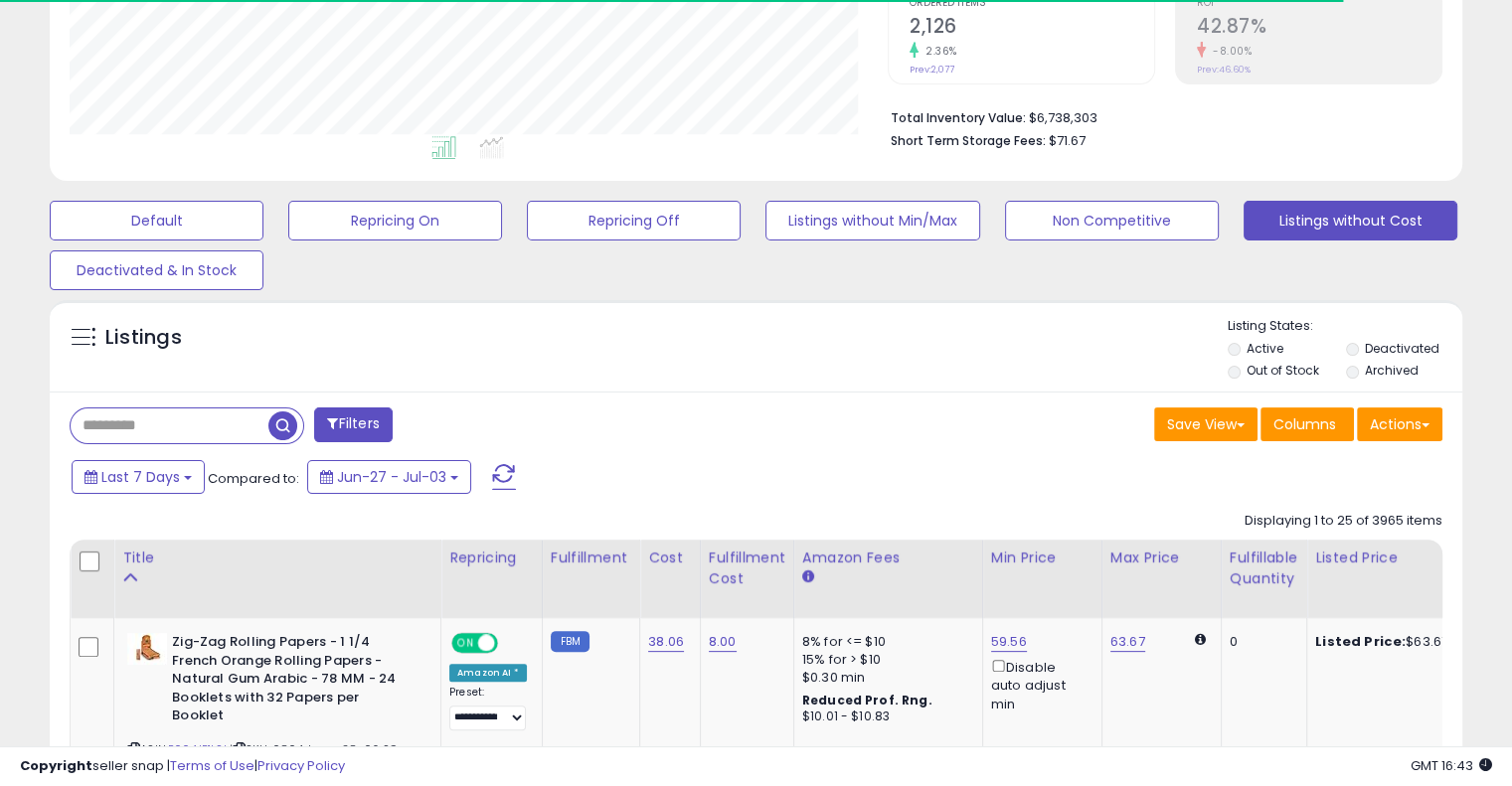 click on "Filters
Save View
Save As New View
Update Current View
Columns" at bounding box center (756, 2324) 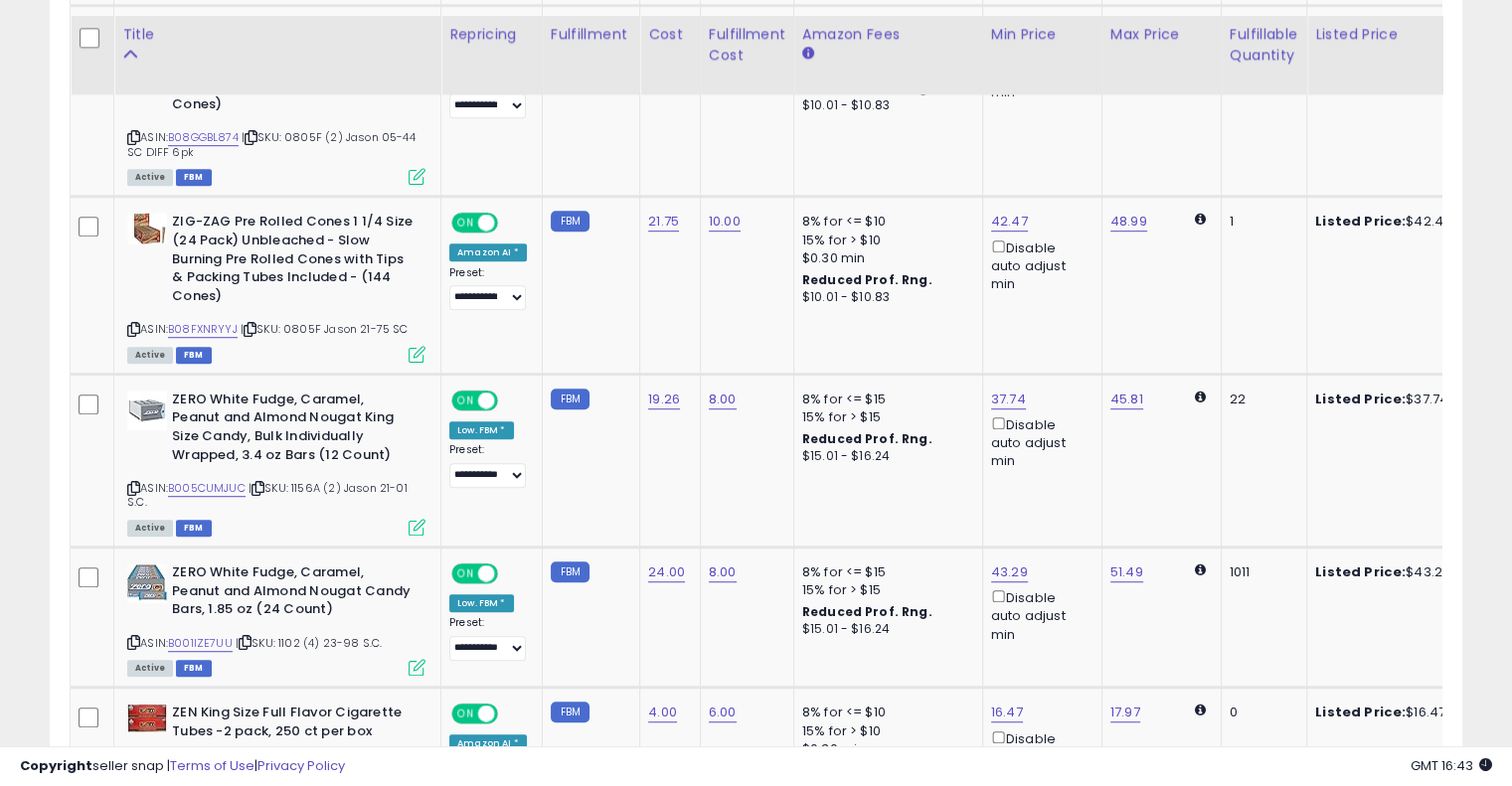 scroll, scrollTop: 1264, scrollLeft: 0, axis: vertical 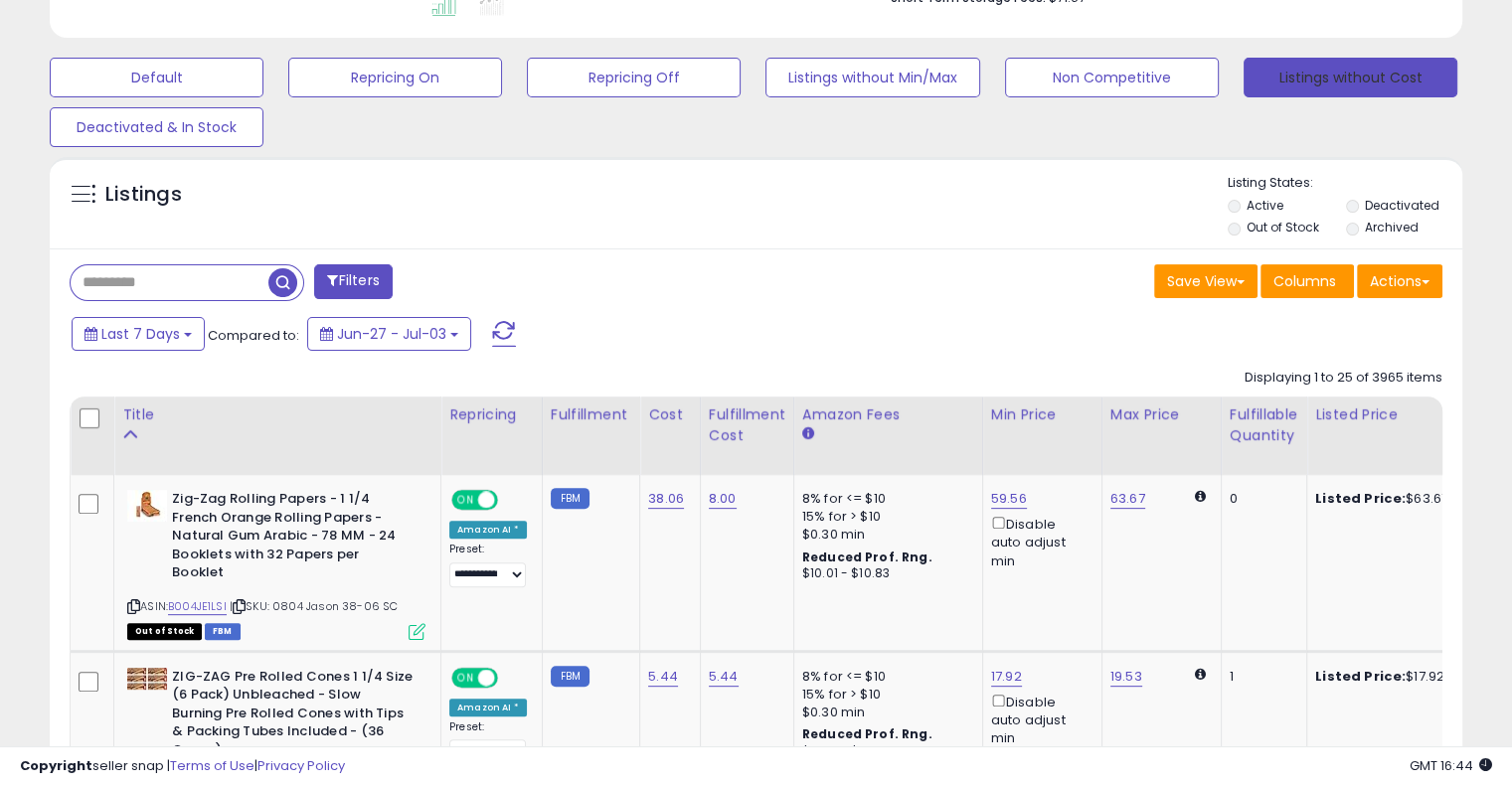 click on "Listings without Cost" at bounding box center [1350, 78] 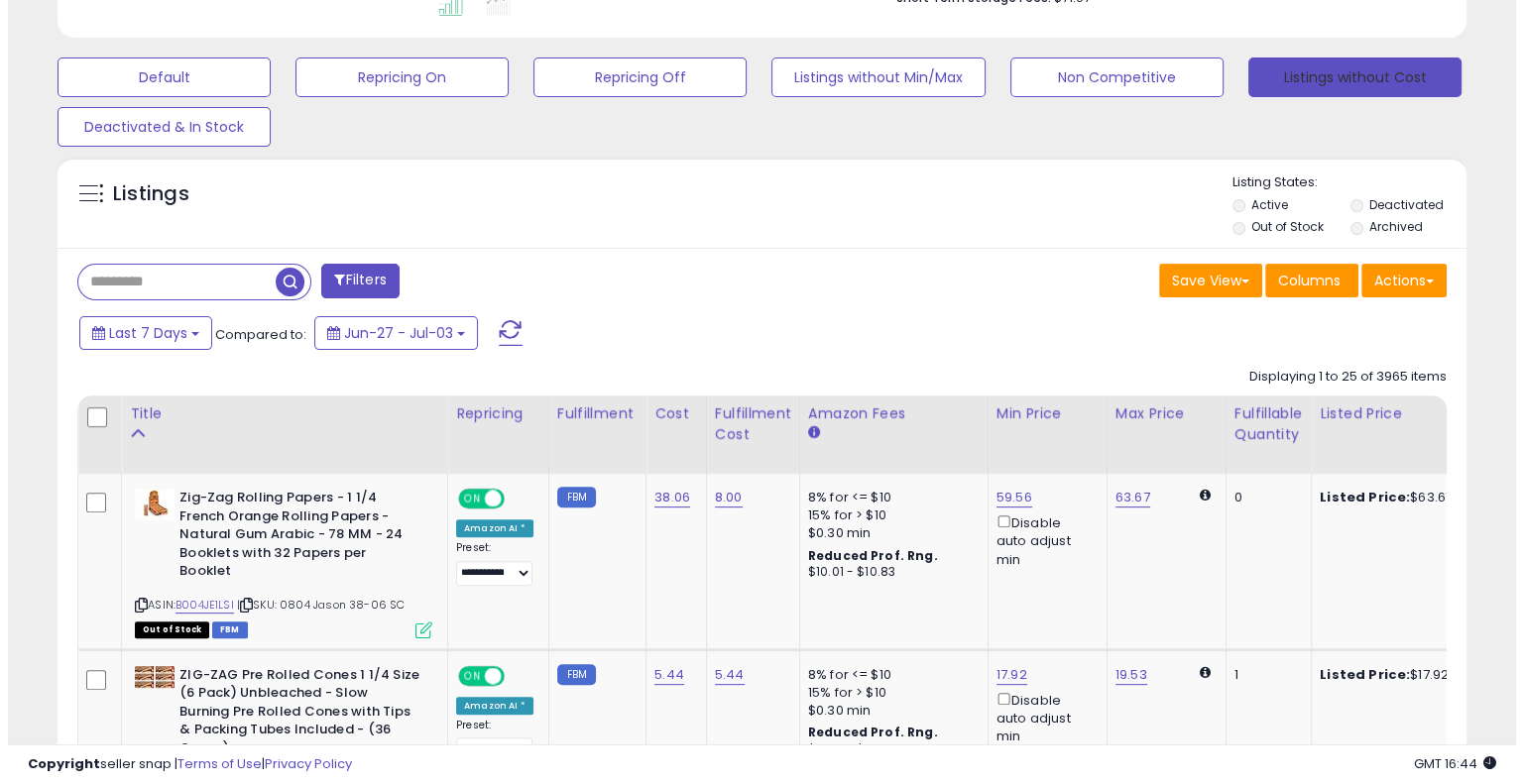 scroll, scrollTop: 444, scrollLeft: 0, axis: vertical 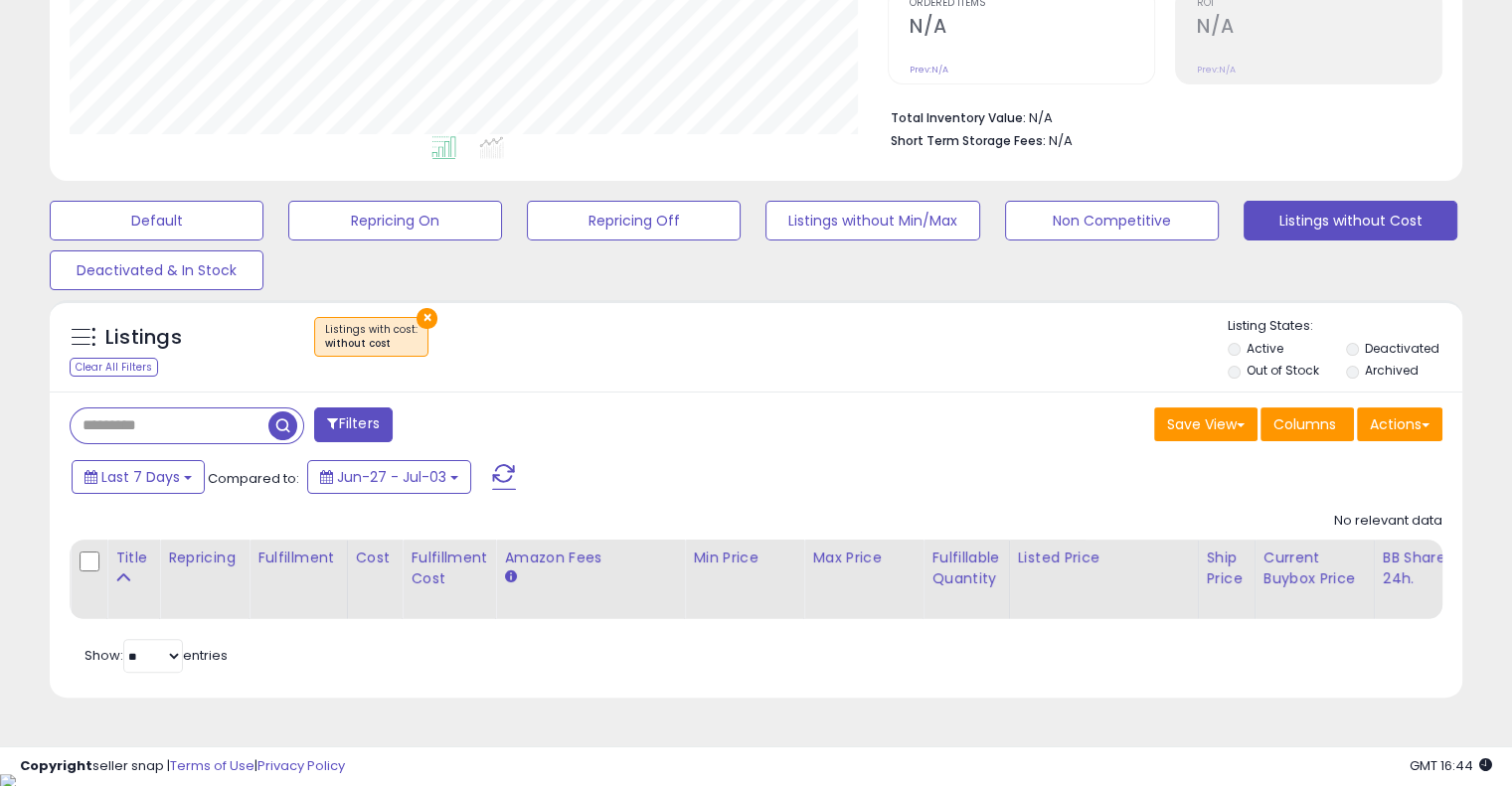 click on "Last 7 Days
Compared to:
Jun-27 - Jul-03" at bounding box center [582, 479] 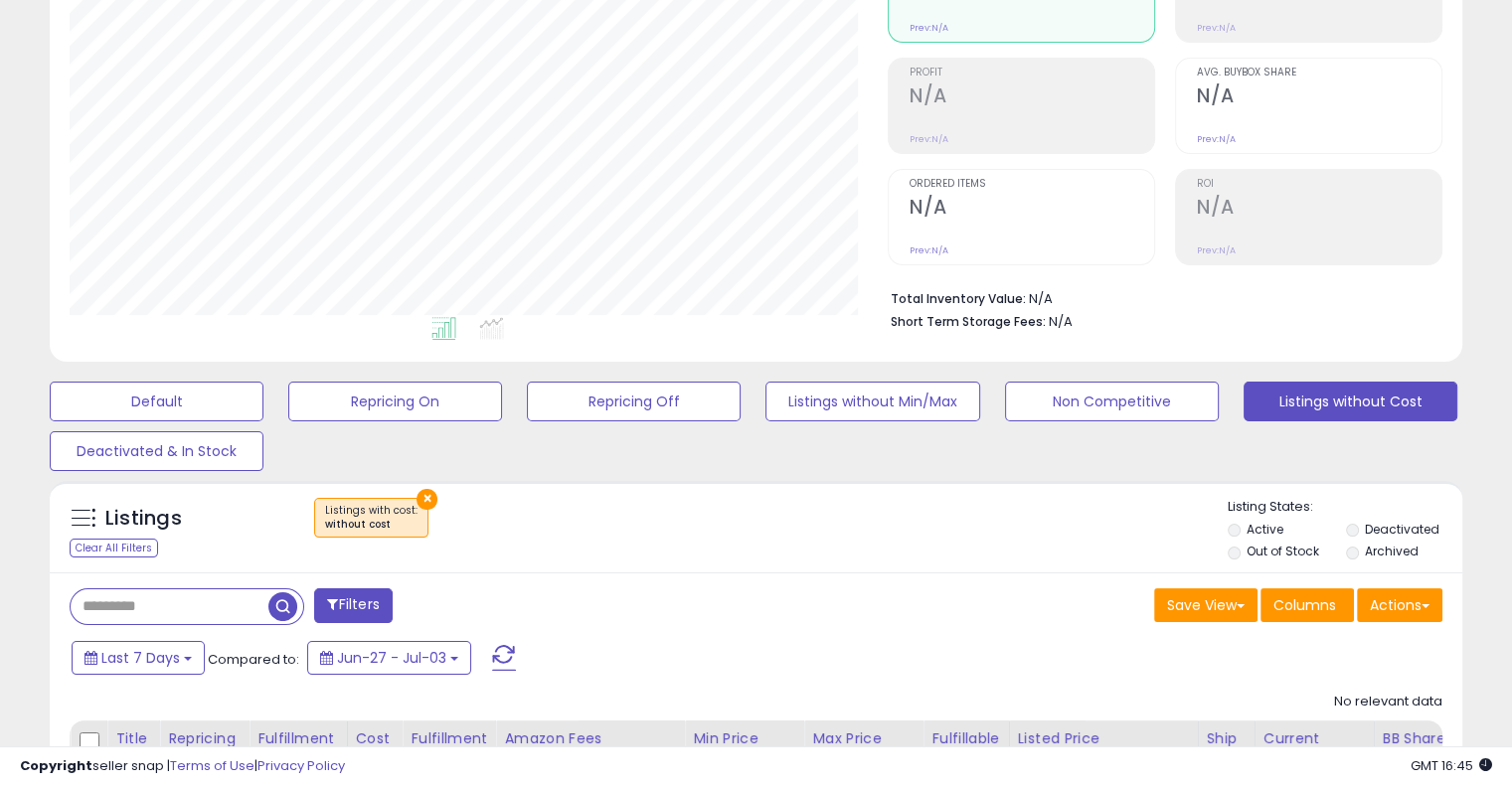scroll, scrollTop: 241, scrollLeft: 0, axis: vertical 